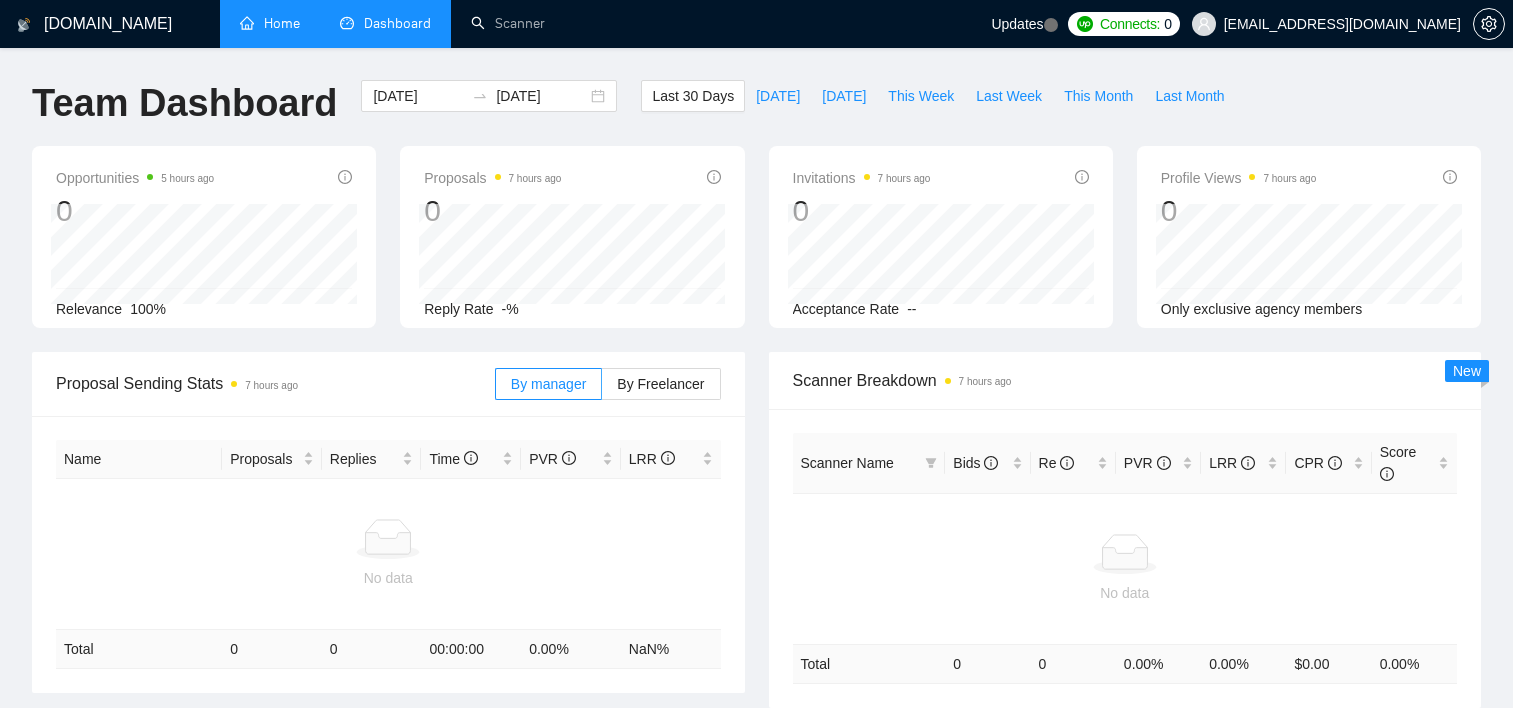 scroll, scrollTop: 0, scrollLeft: 0, axis: both 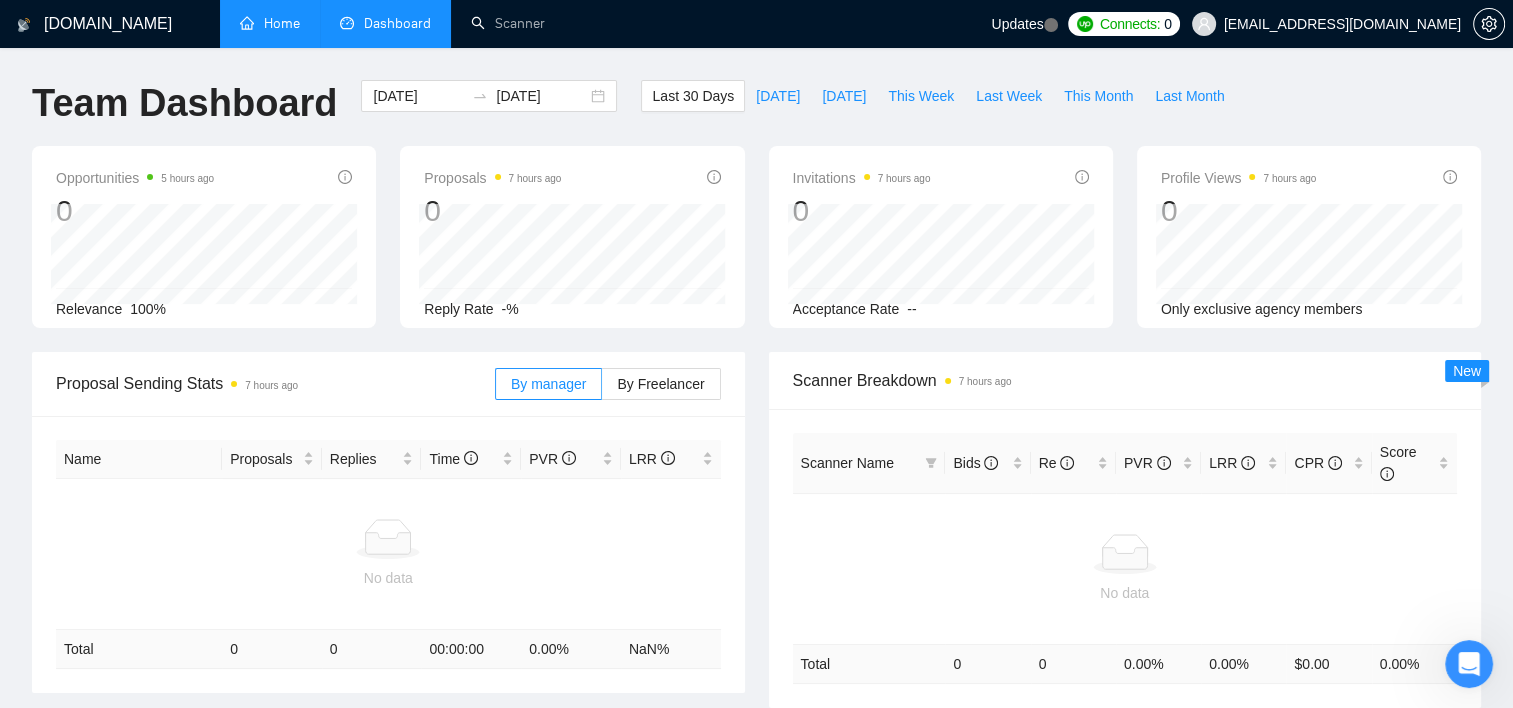 click on "Home" at bounding box center (270, 23) 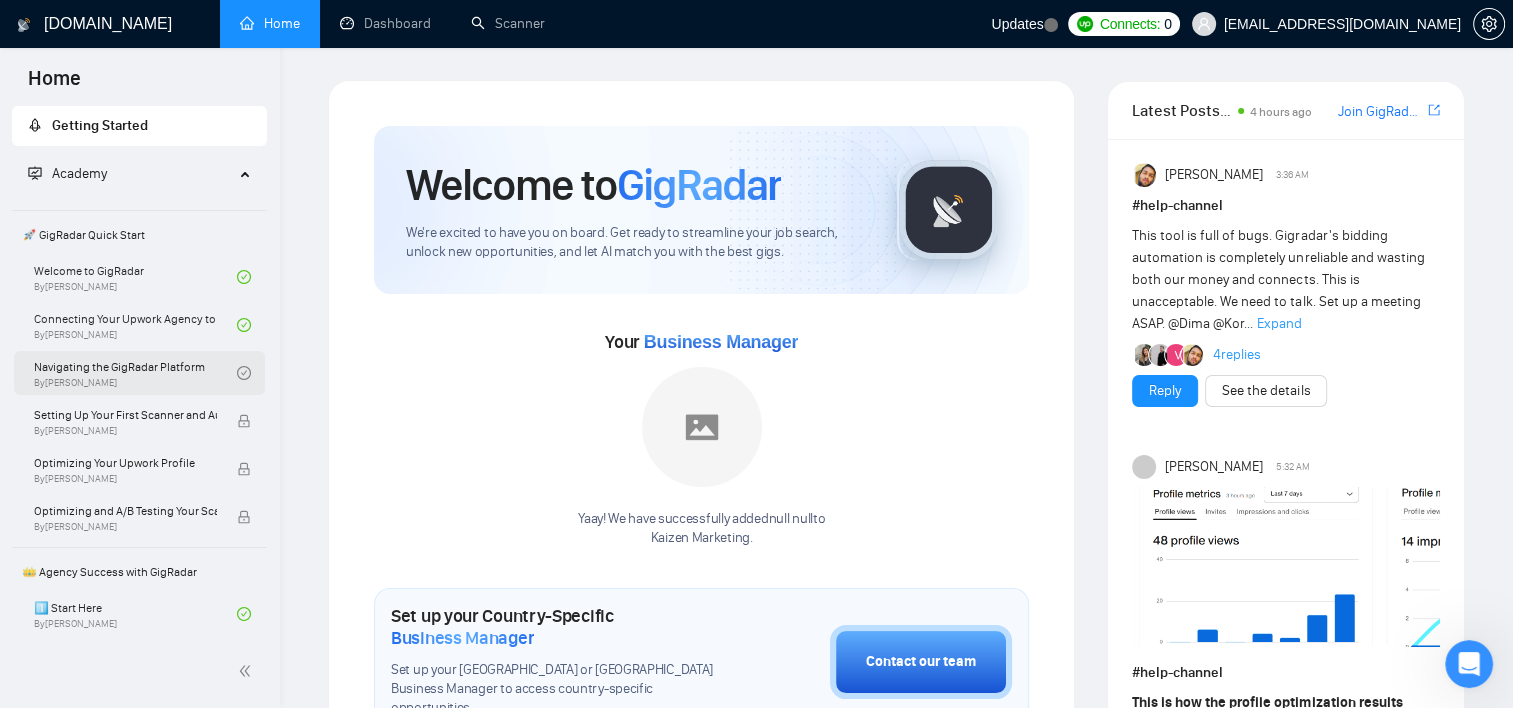 click on "Navigating the GigRadar Platform By  Vlad Timinsky" at bounding box center (135, 373) 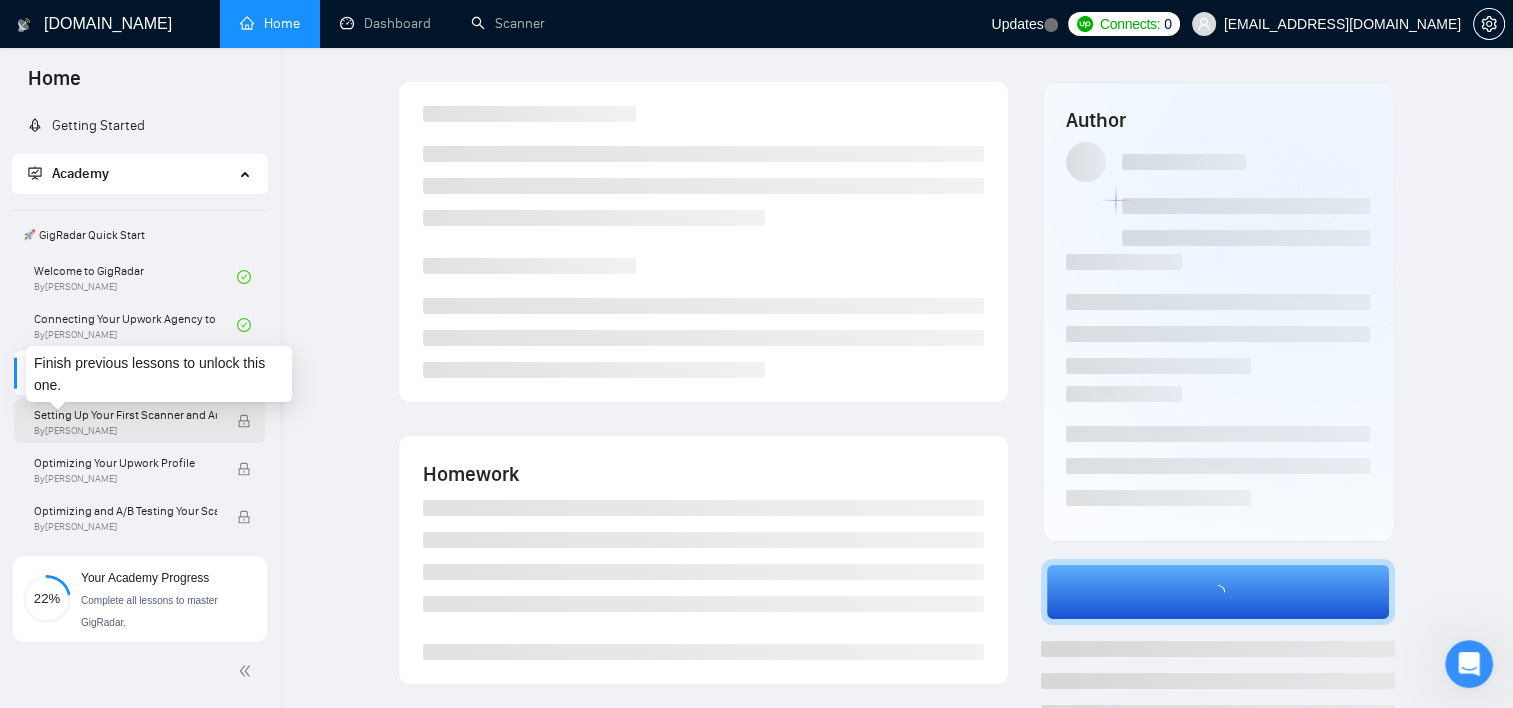 click on "Setting Up Your First Scanner and Auto-Bidder" at bounding box center [125, 415] 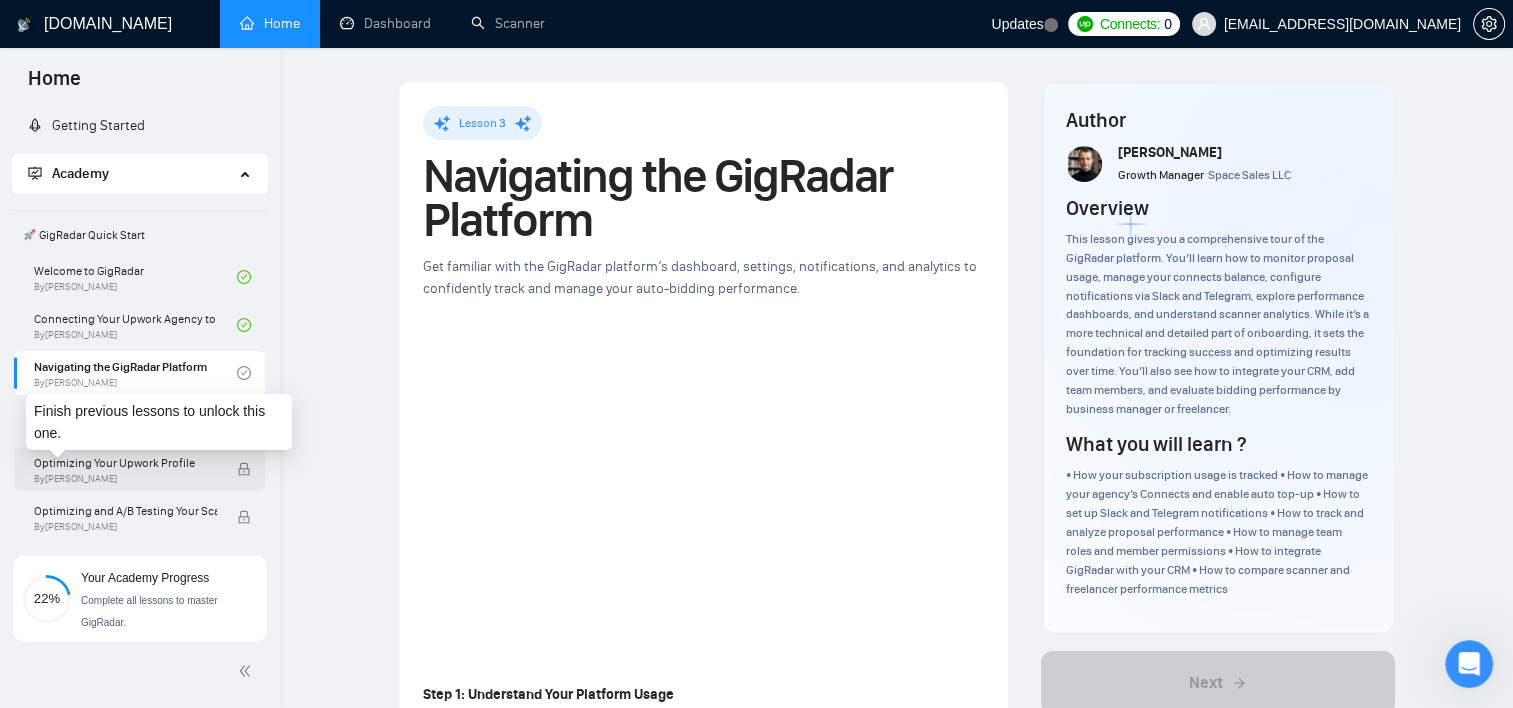 click on "Optimizing Your Upwork Profile" at bounding box center [125, 463] 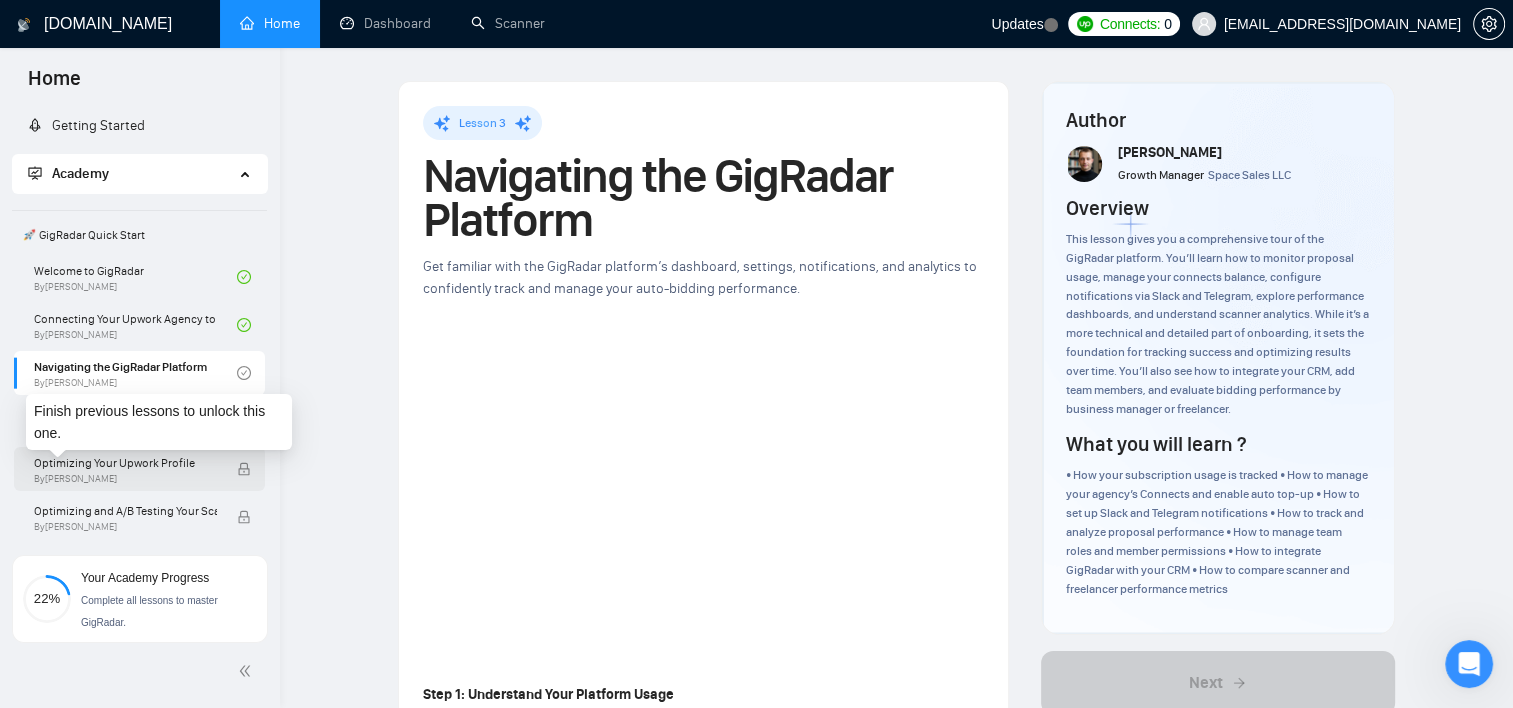 click on "Optimizing Your Upwork Profile" at bounding box center [125, 463] 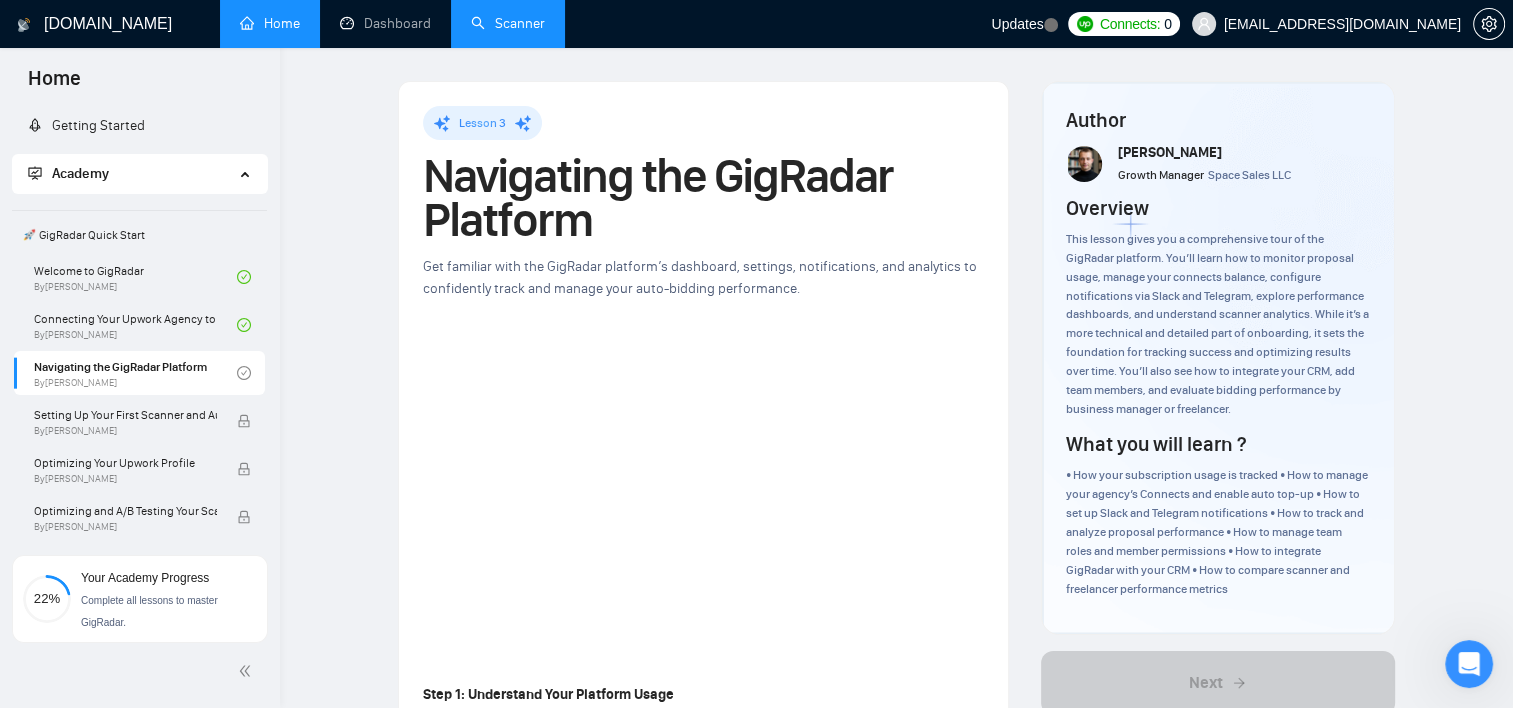 click on "Scanner" at bounding box center [508, 23] 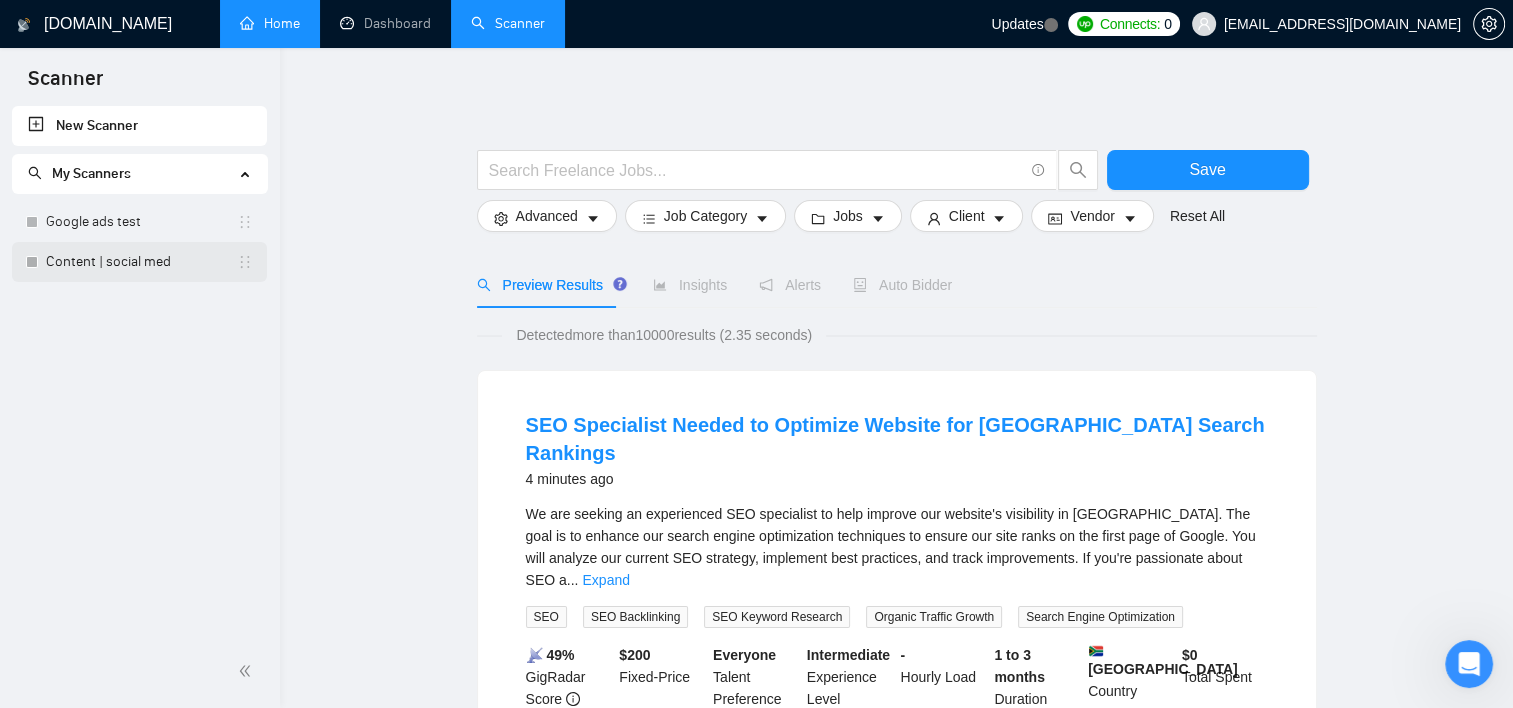 click on "Content | social med" at bounding box center (141, 262) 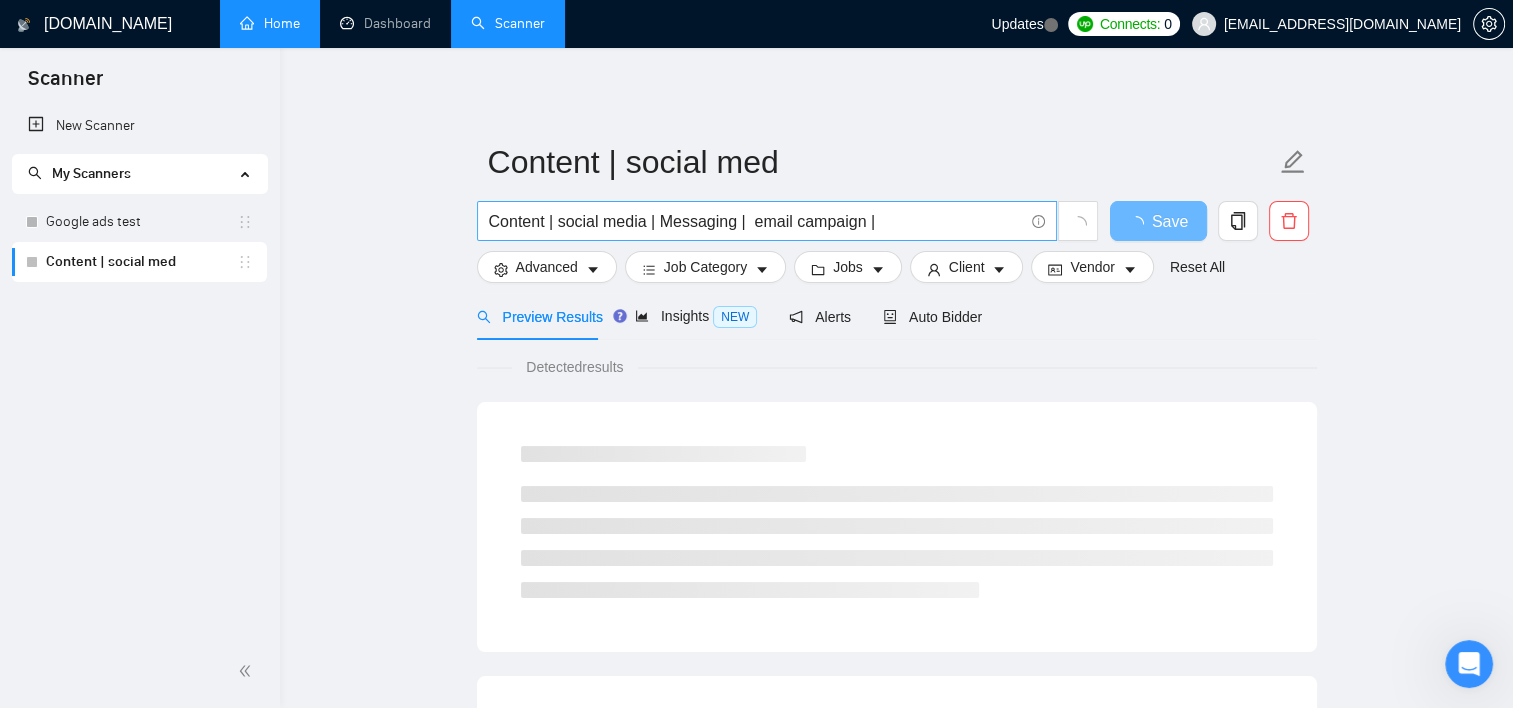 click on "Content | social media | Messaging |  email campaign |" at bounding box center [756, 221] 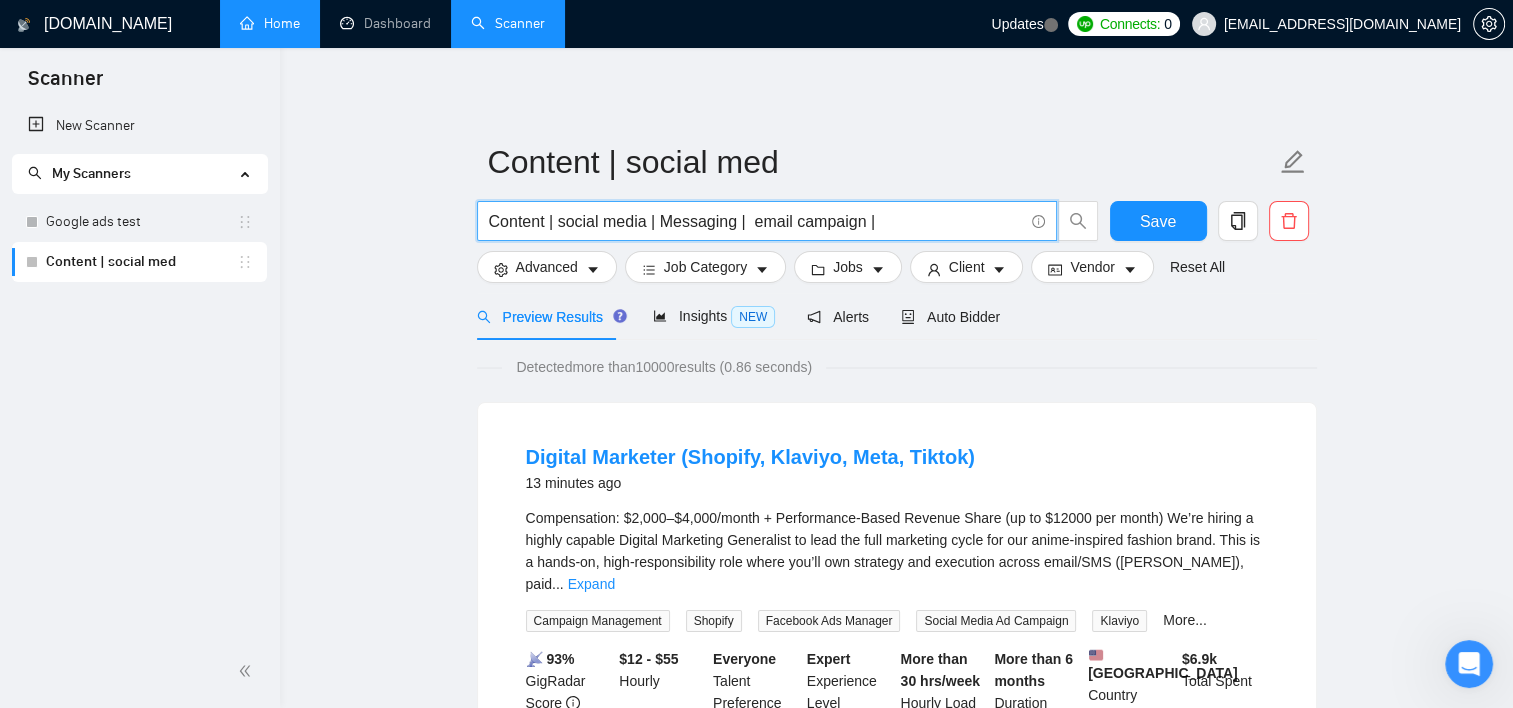 click on "Content | social media | Messaging |  email campaign |" at bounding box center [756, 221] 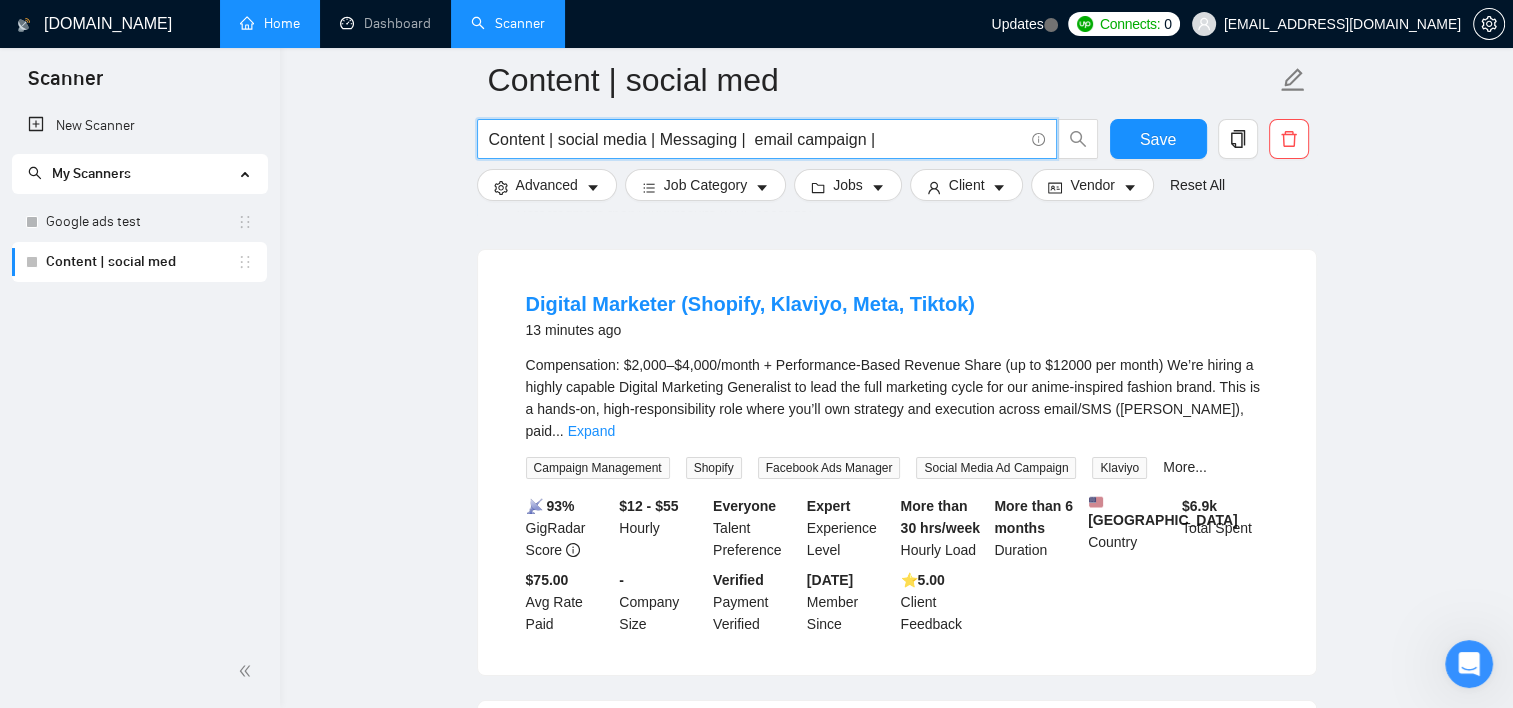 scroll, scrollTop: 200, scrollLeft: 0, axis: vertical 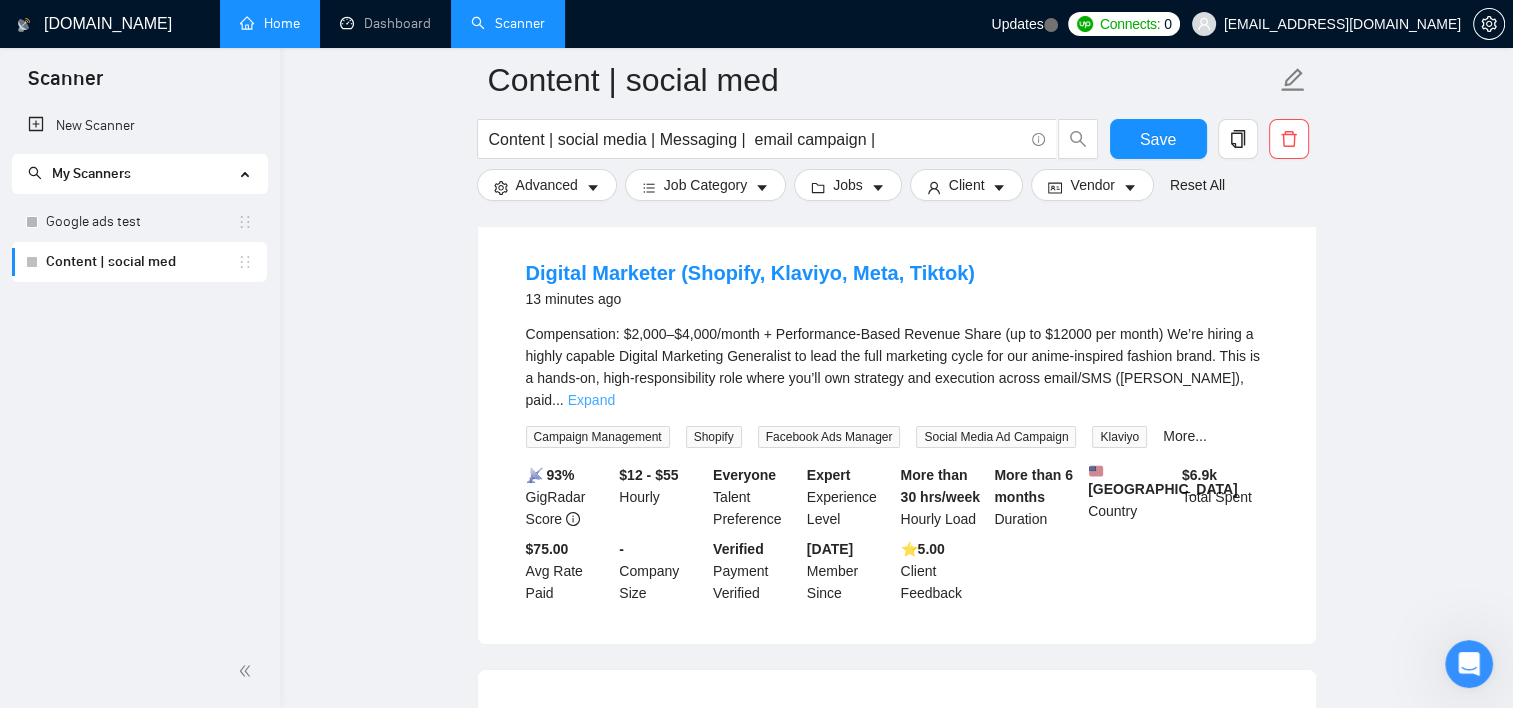 click on "Expand" at bounding box center [591, 400] 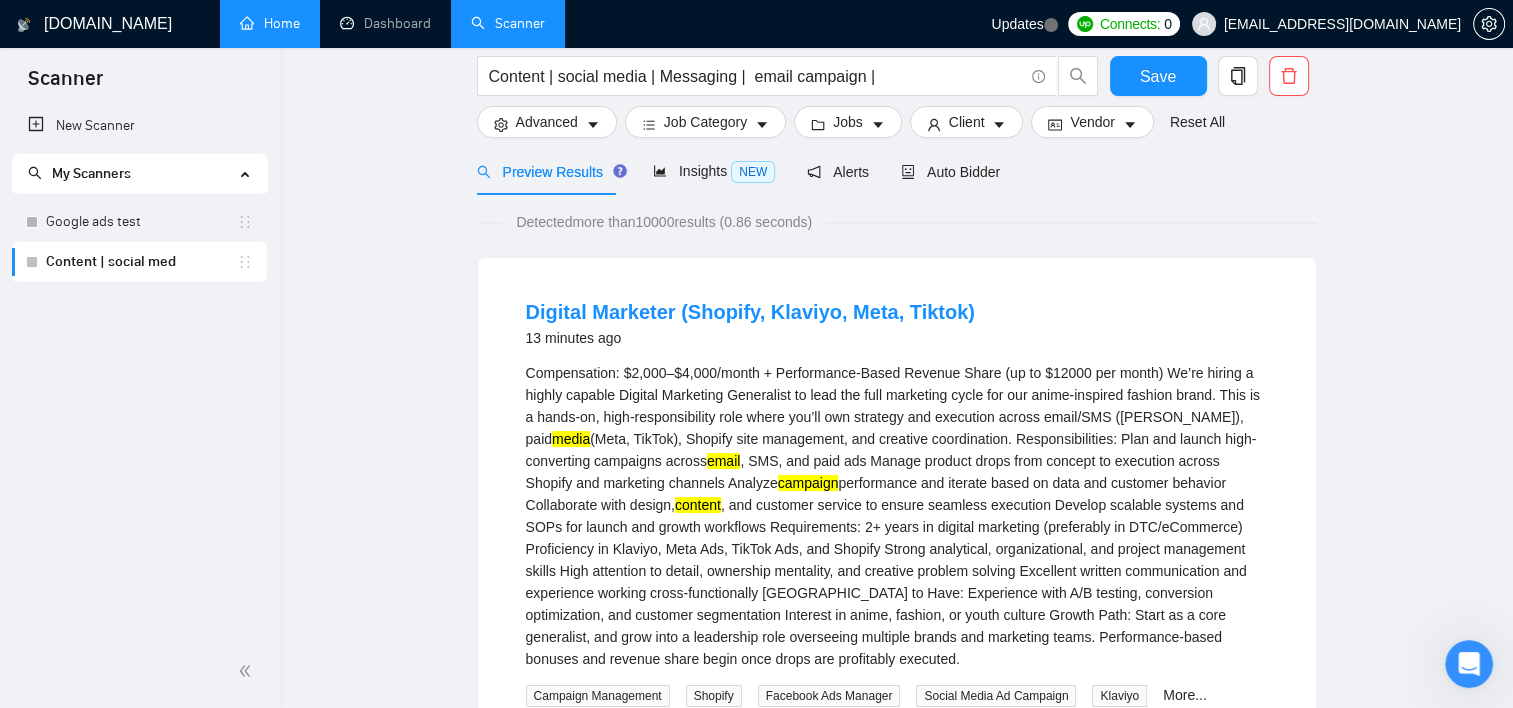 scroll, scrollTop: 0, scrollLeft: 0, axis: both 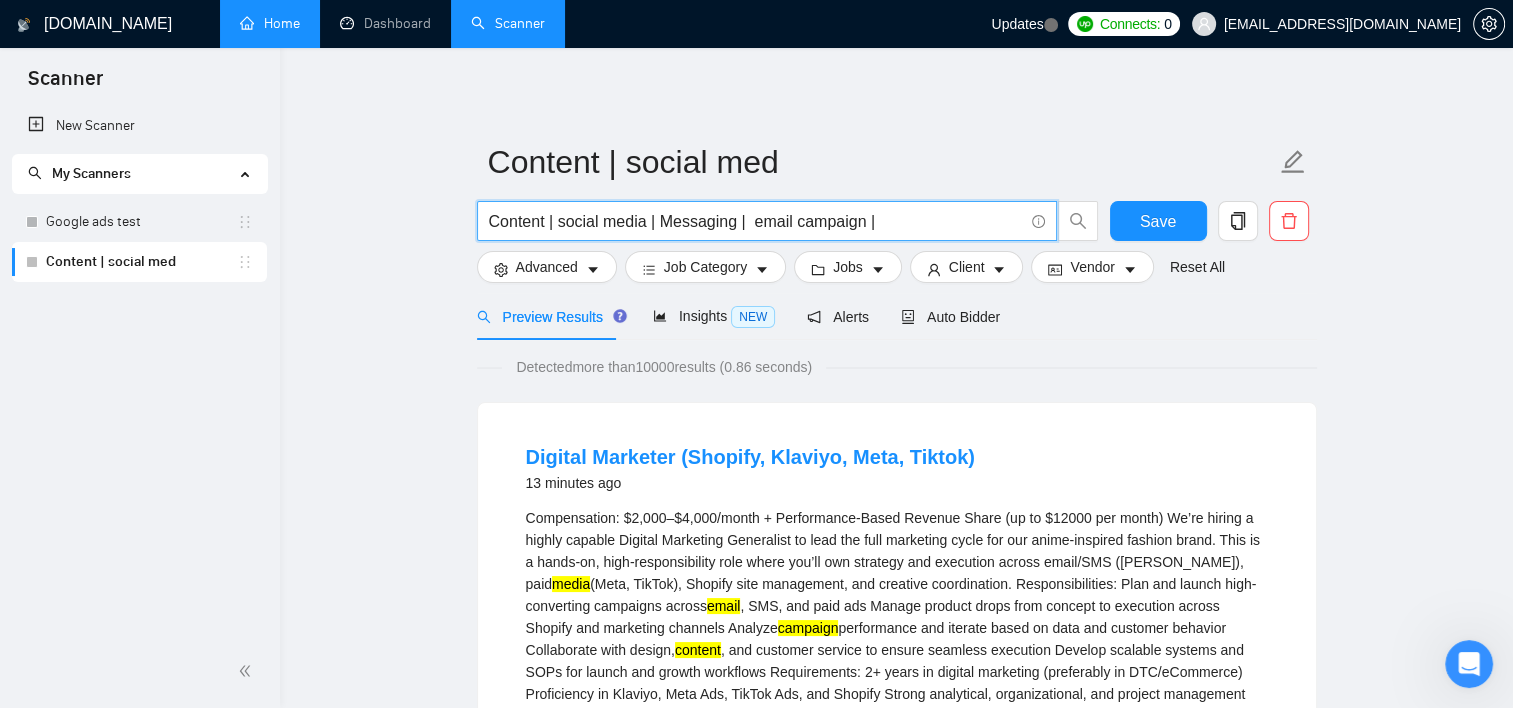 click on "Content | social media | Messaging |  email campaign |" at bounding box center [756, 221] 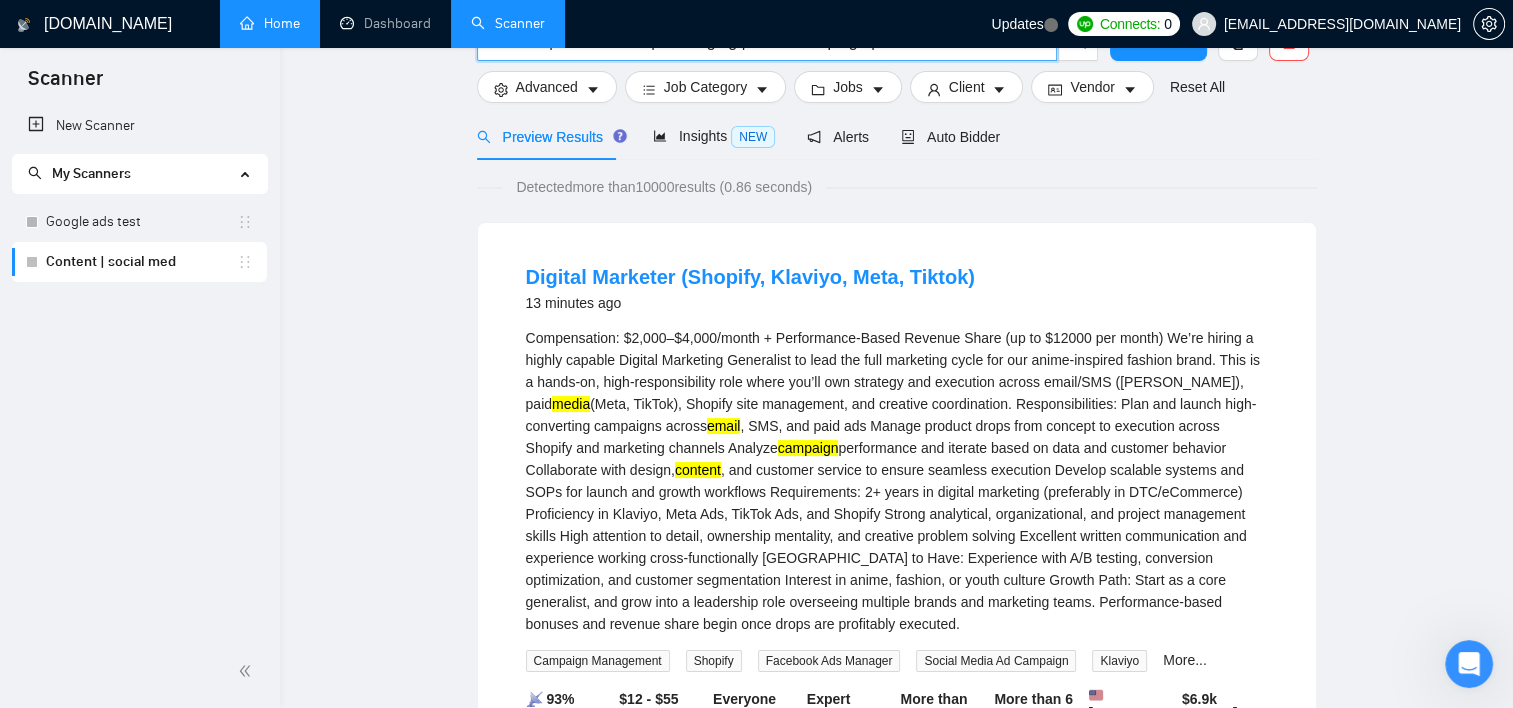 scroll, scrollTop: 0, scrollLeft: 0, axis: both 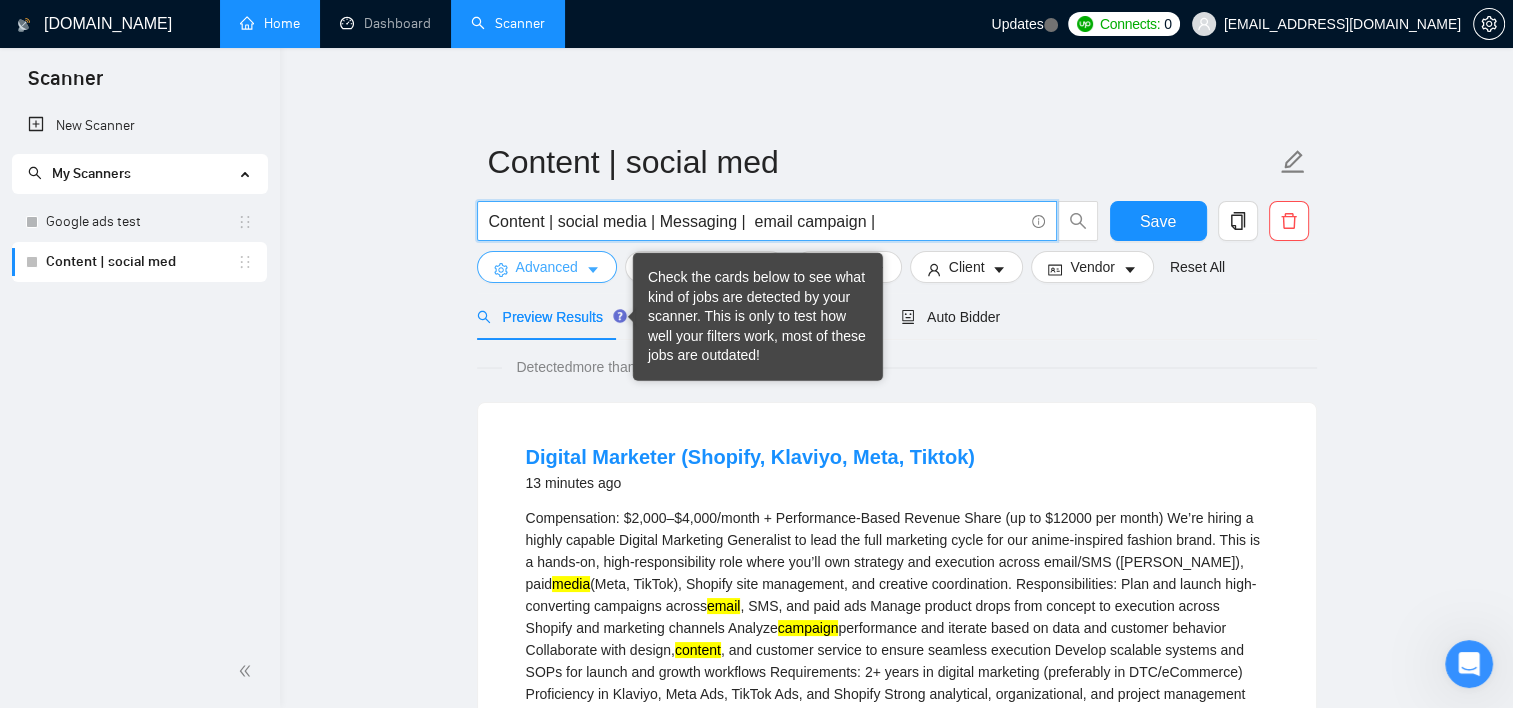 click on "Advanced" at bounding box center [547, 267] 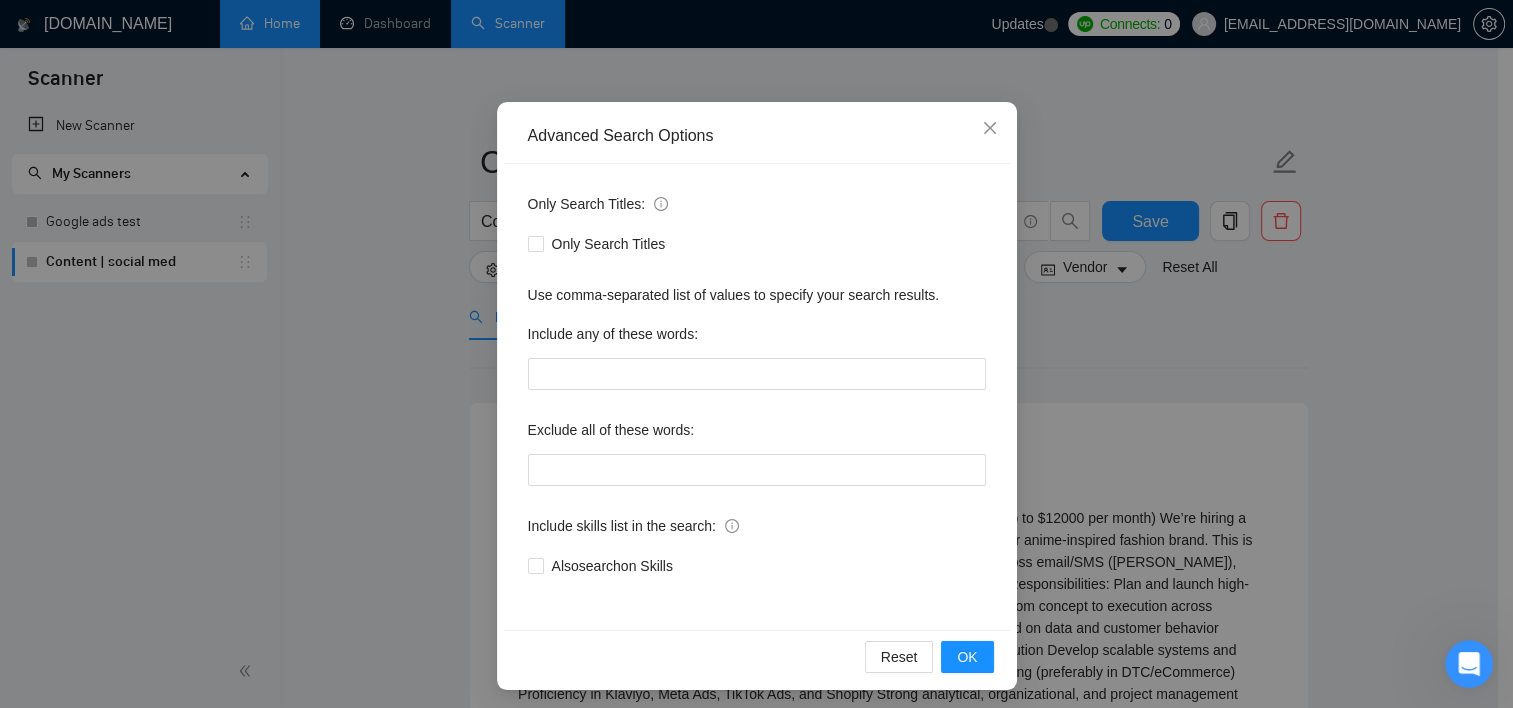 scroll, scrollTop: 124, scrollLeft: 0, axis: vertical 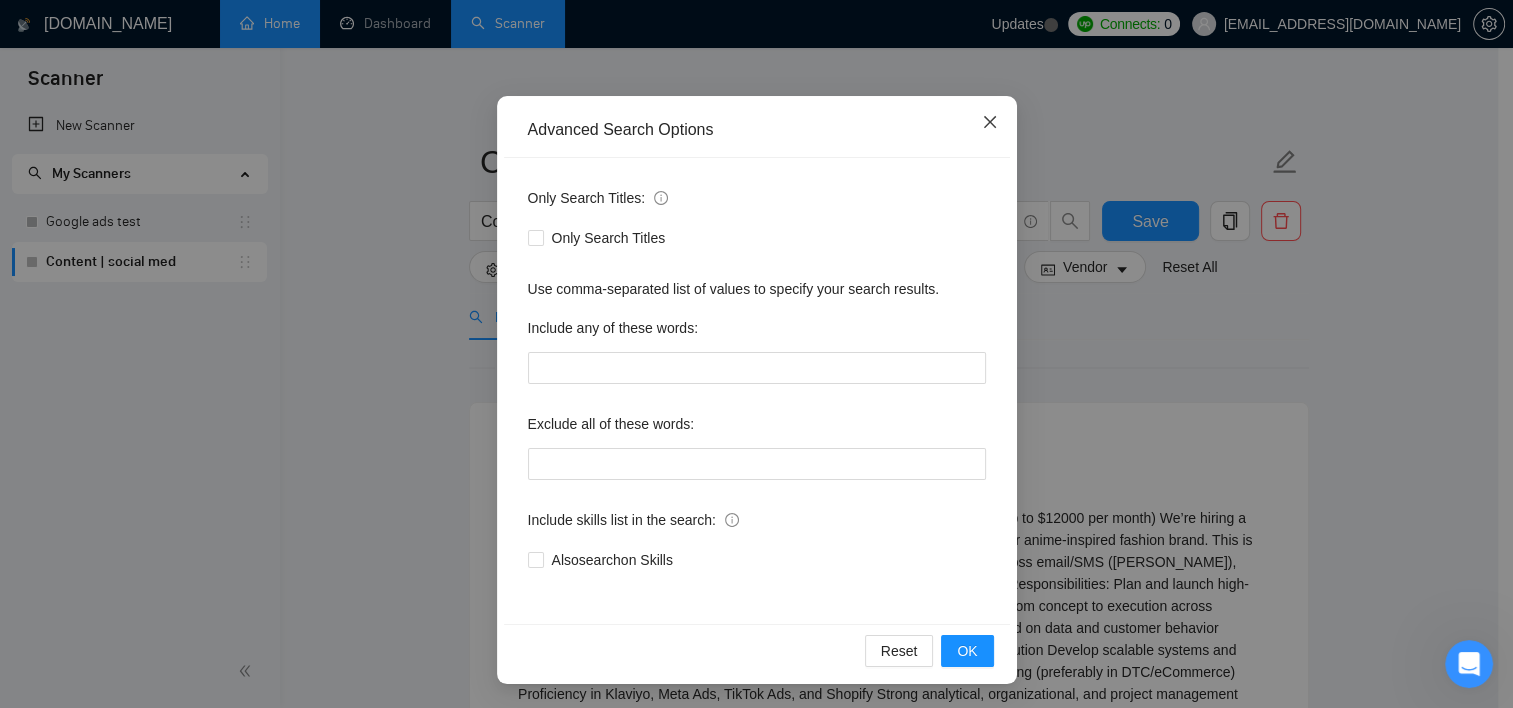 click at bounding box center [990, 123] 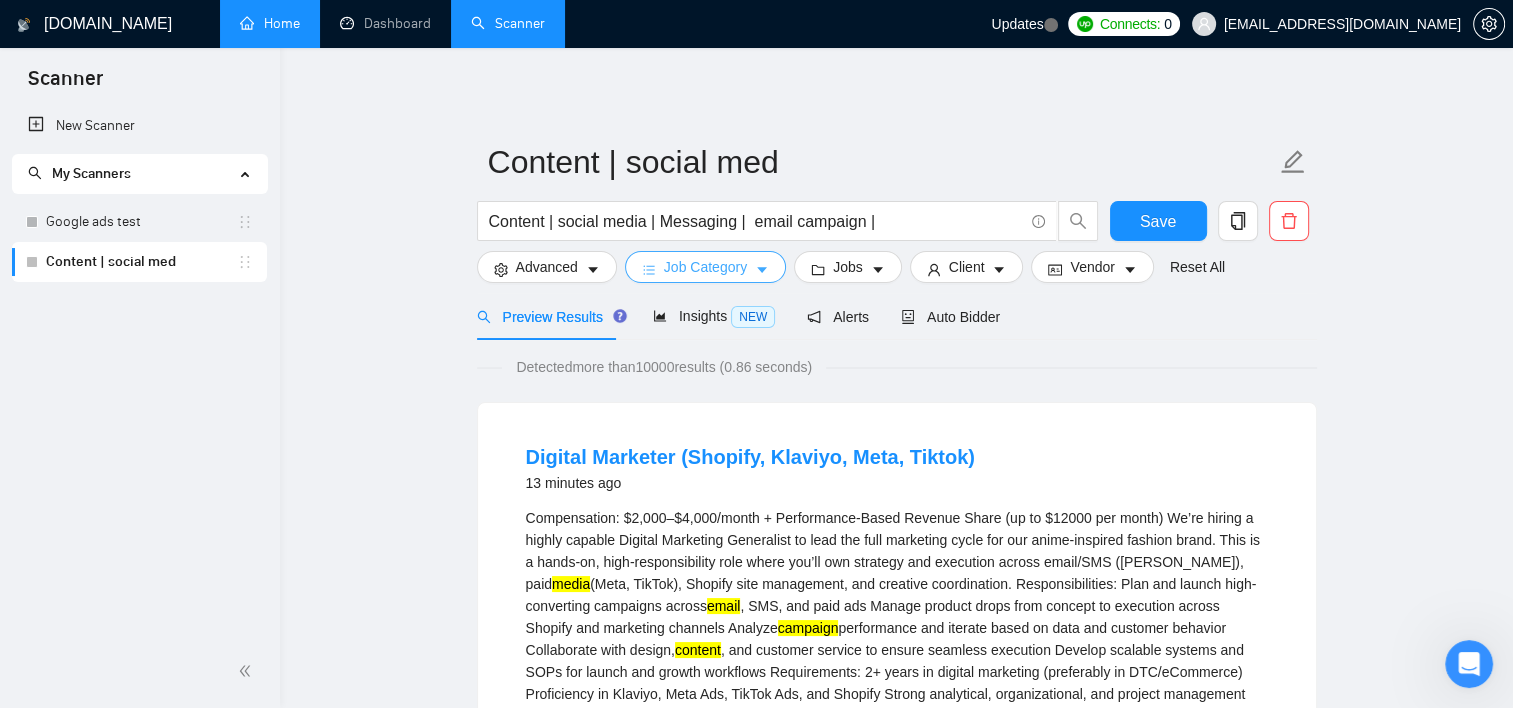 click on "Job Category" at bounding box center (705, 267) 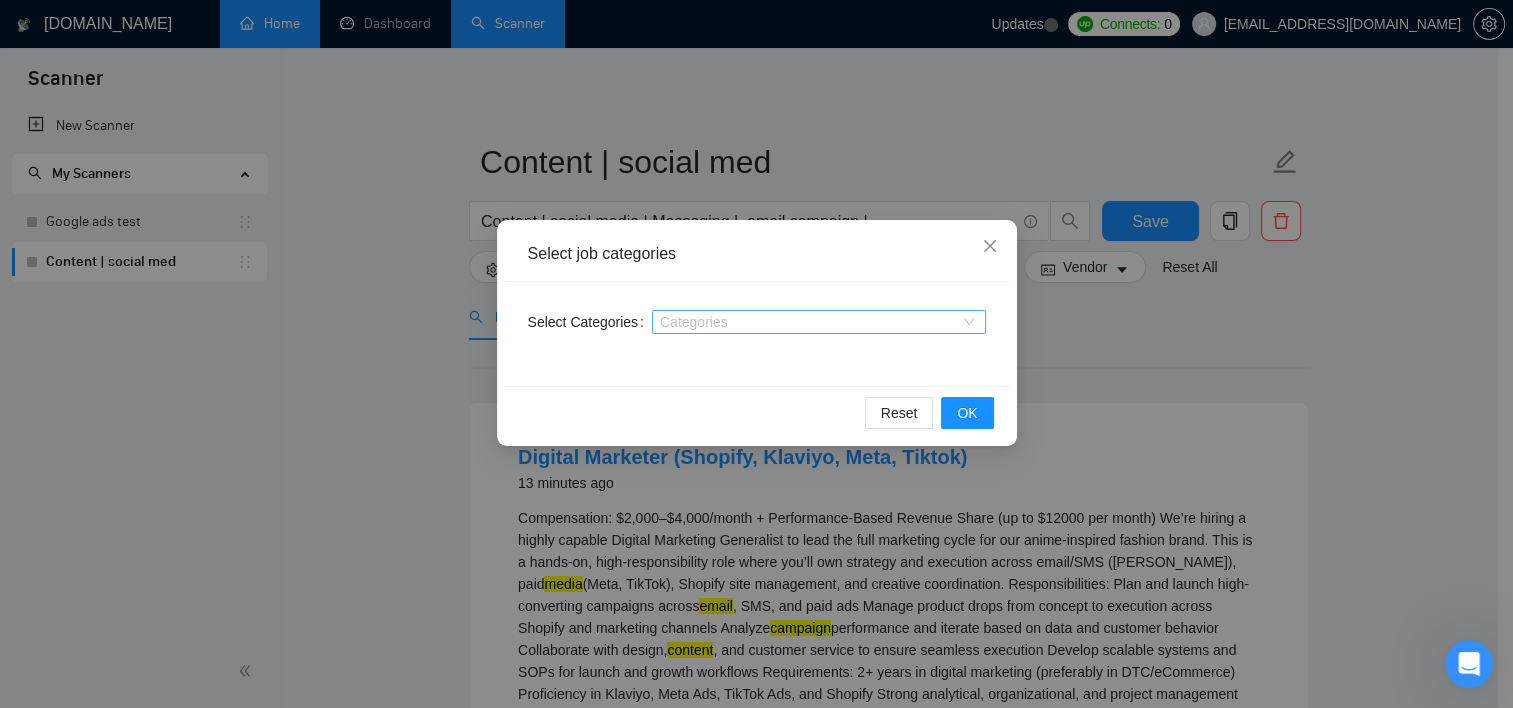 click on "Categories" at bounding box center [819, 322] 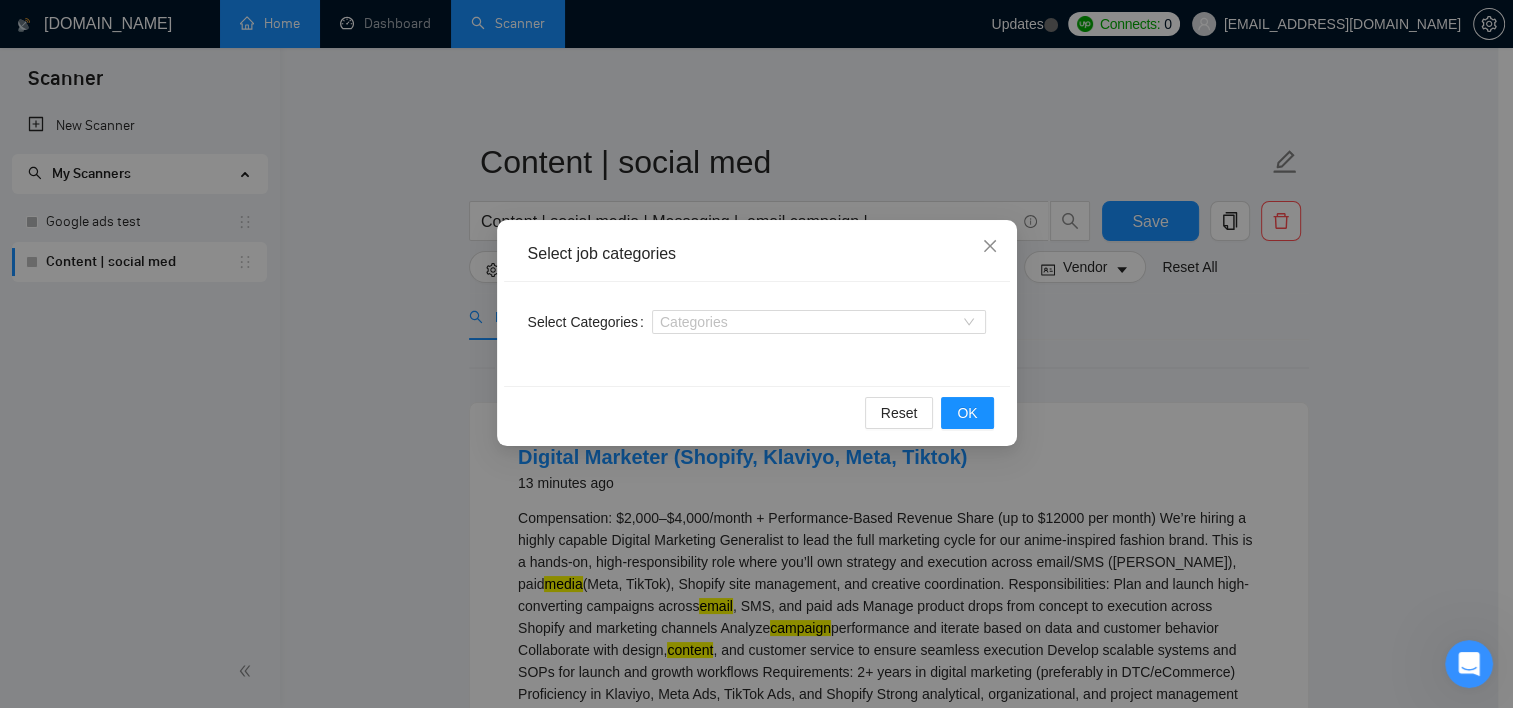 click on "Select job categories Select Categories   Categories Reset OK" at bounding box center (756, 354) 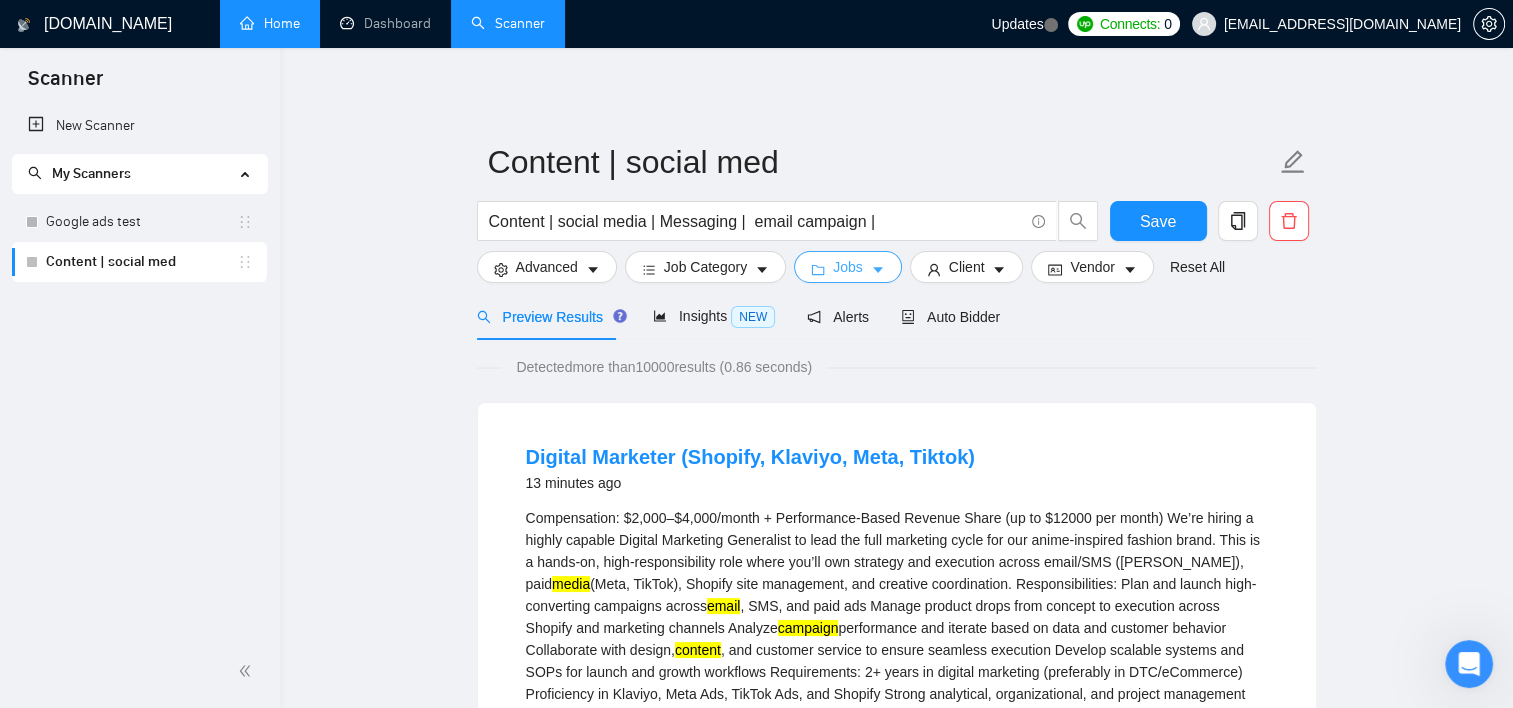 click on "Jobs" at bounding box center (848, 267) 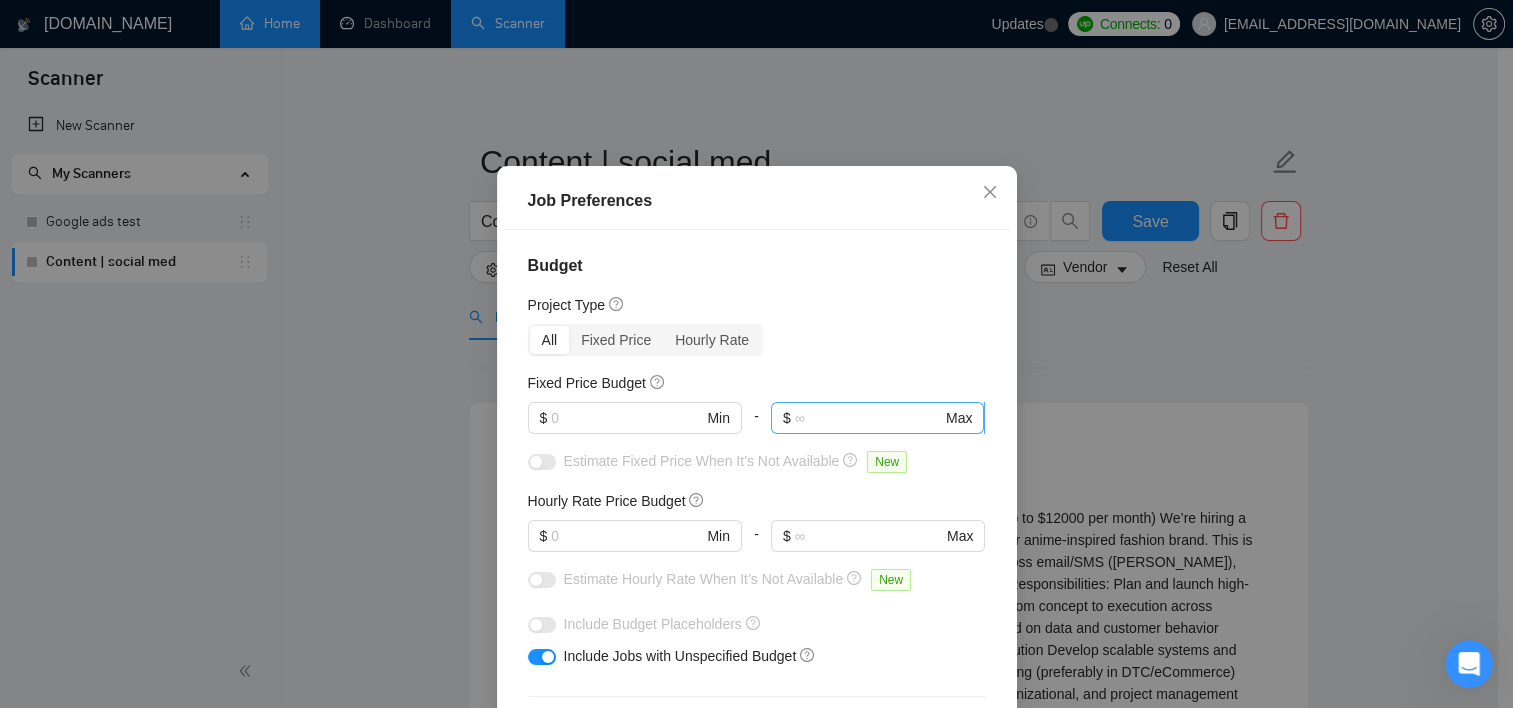 scroll, scrollTop: 100, scrollLeft: 0, axis: vertical 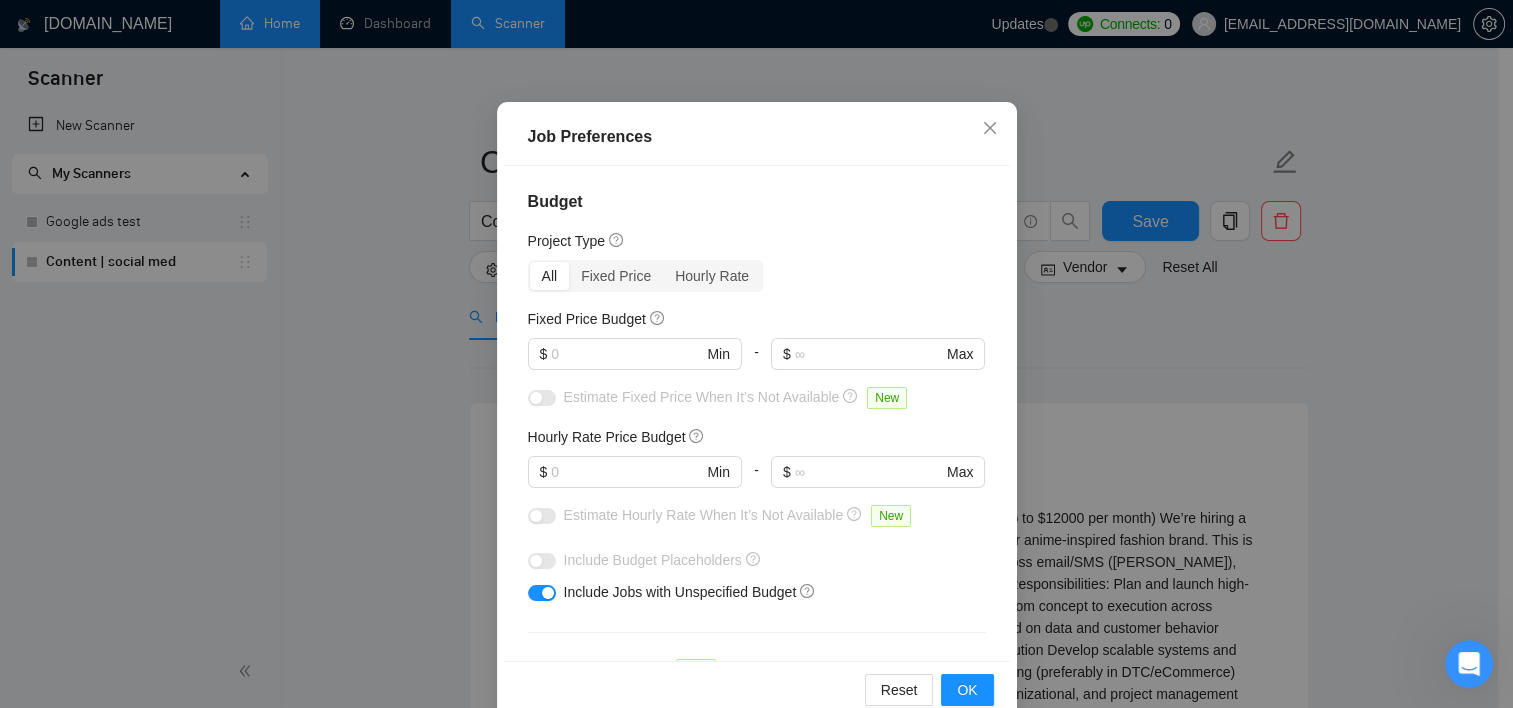 click on "Job Preferences Budget Project Type All Fixed Price Hourly Rate   Fixed Price Budget $ Min - $ Max Estimate Fixed Price When It’s Not Available New   Hourly Rate Price Budget $ Min - $ Max Estimate Hourly Rate When It’s Not Available New Include Budget Placeholders Include Jobs with Unspecified Budget   Connects Price New Min - Max Project Duration   Unspecified Less than 1 month 1 to 3 months 3 to 6 months More than 6 months Hourly Workload   Unspecified <30 hrs/week >30 hrs/week Hours TBD Unsure Job Posting Questions New   Any posting questions Description Preferences Description Size New   Any description size Reset OK" at bounding box center (756, 354) 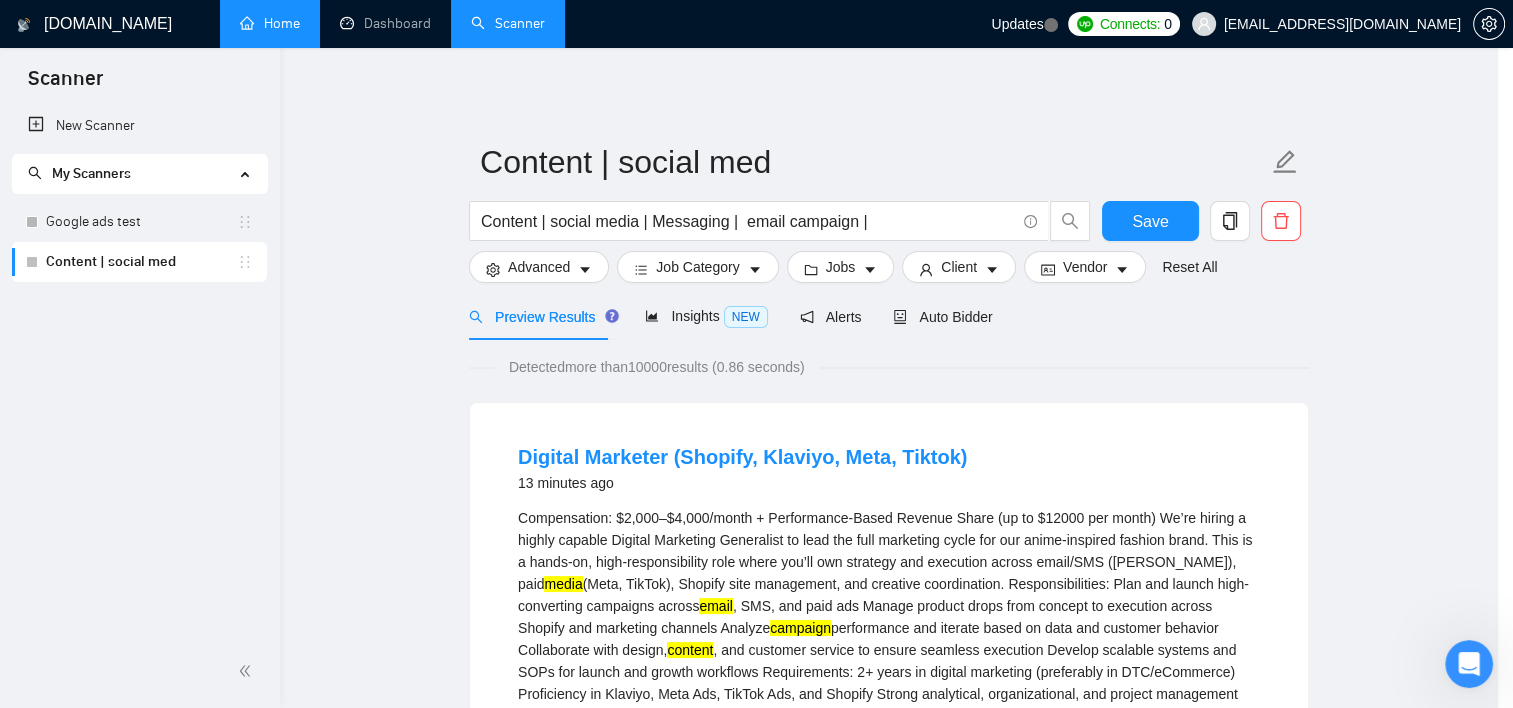 scroll, scrollTop: 59, scrollLeft: 0, axis: vertical 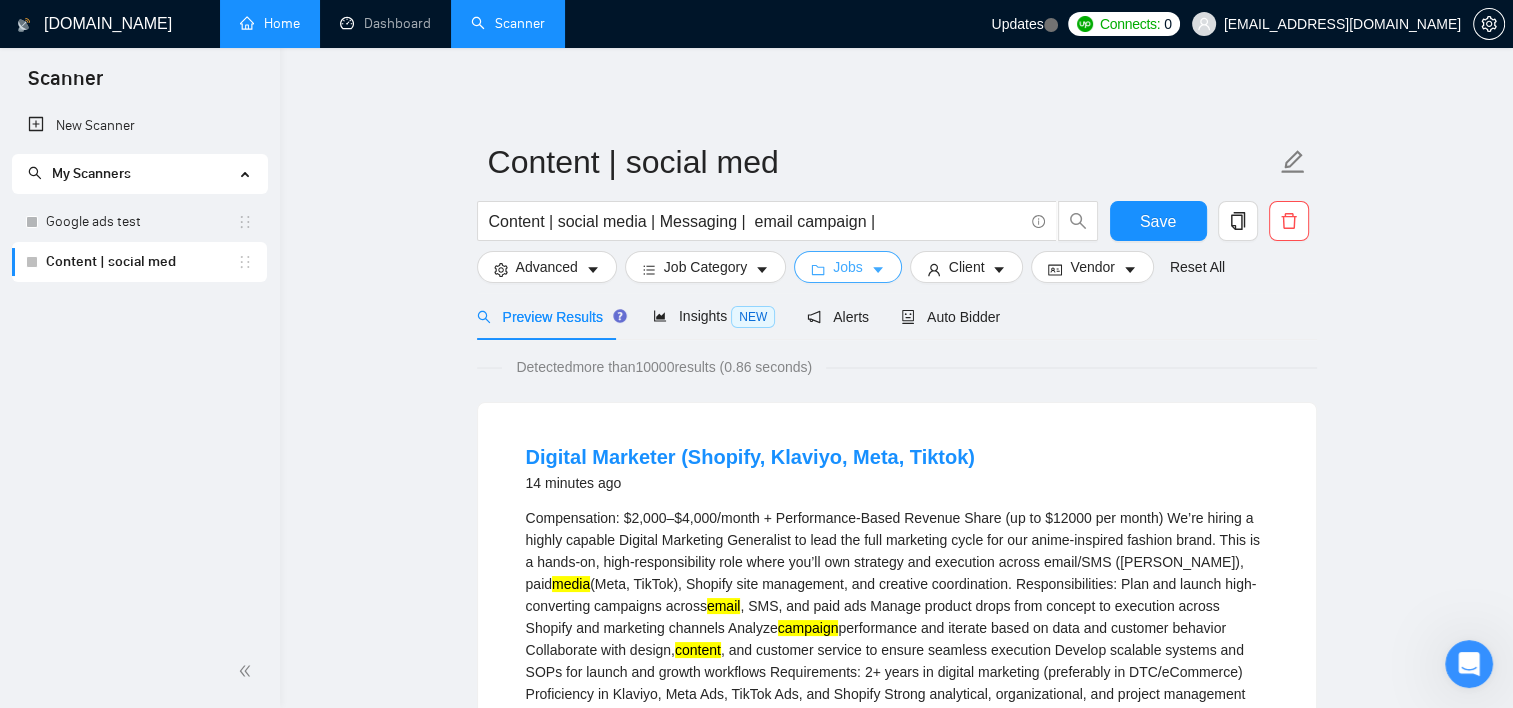 click on "Jobs" at bounding box center (848, 267) 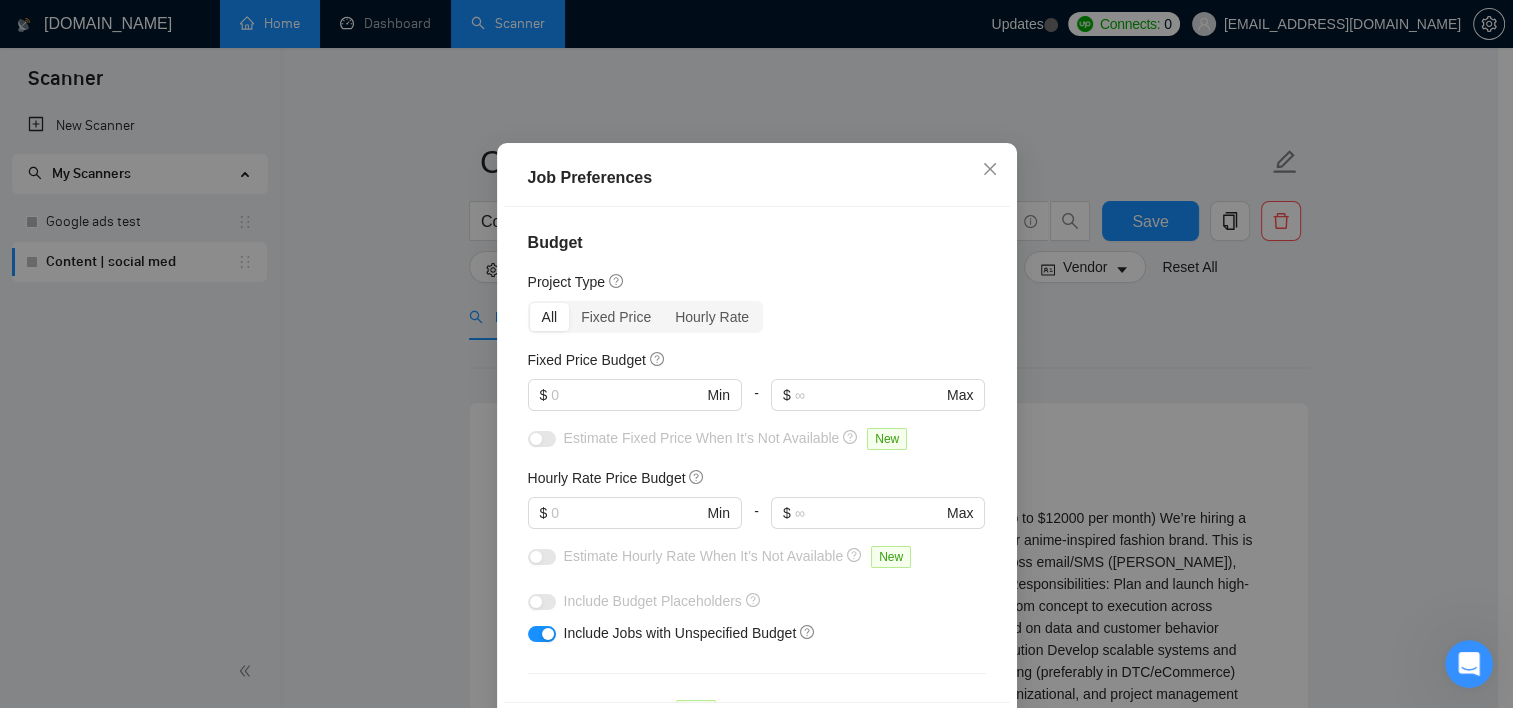 scroll, scrollTop: 100, scrollLeft: 0, axis: vertical 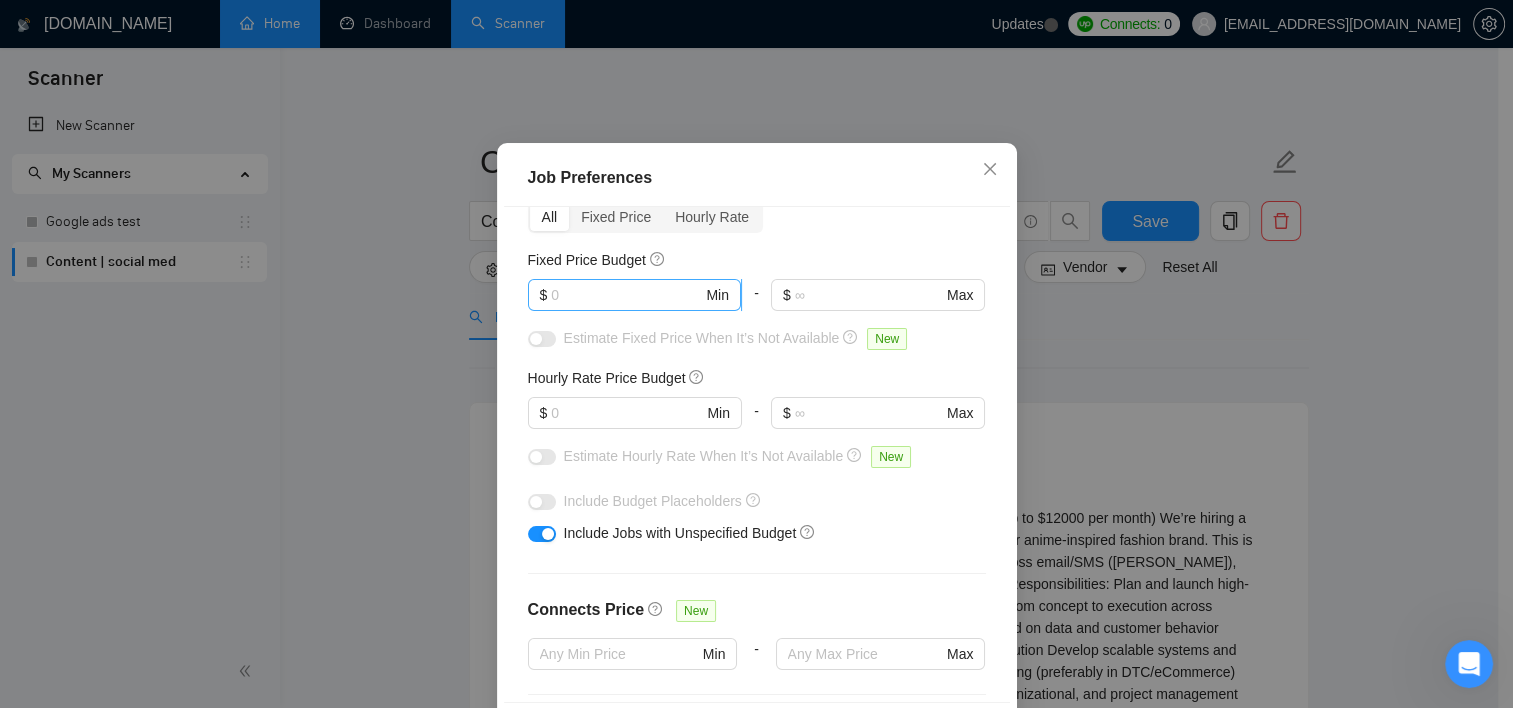 click at bounding box center (626, 295) 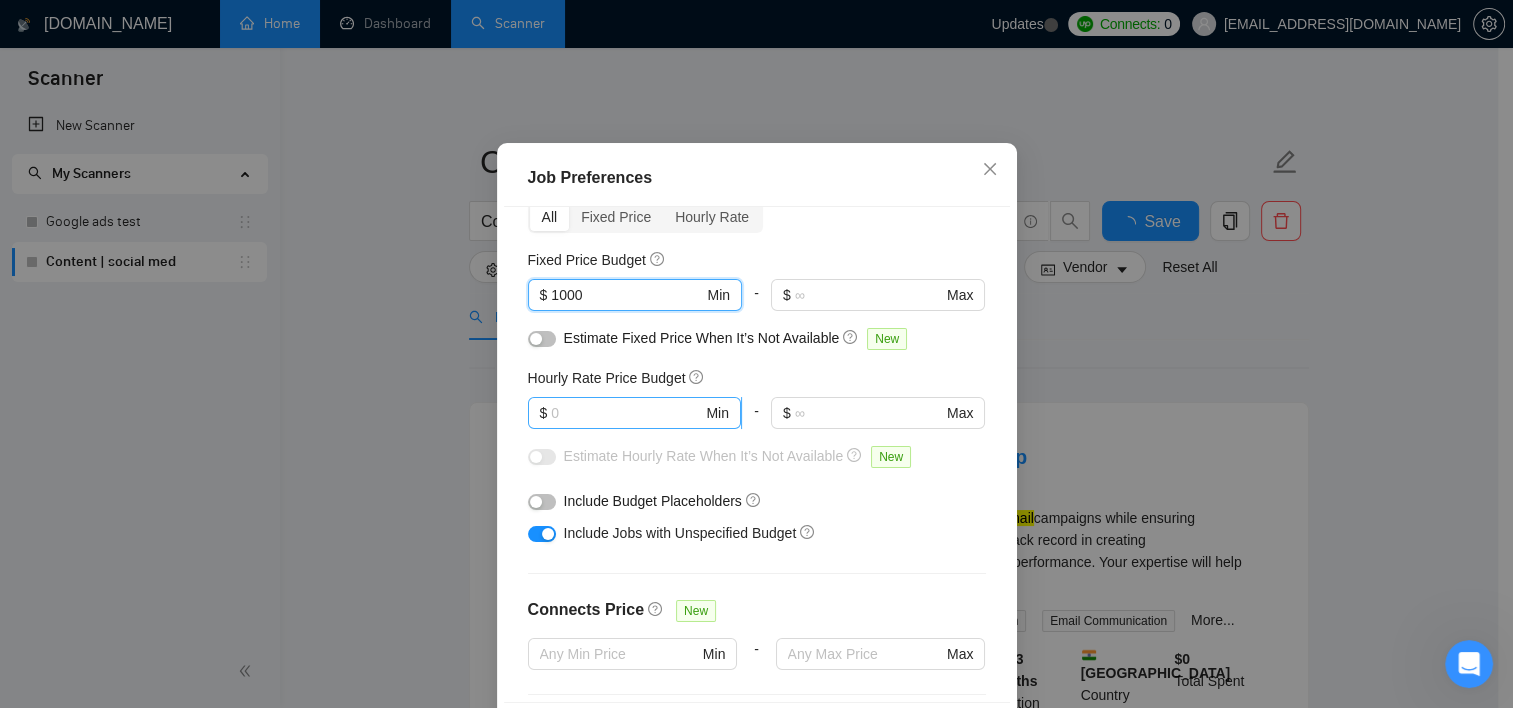 type on "1000" 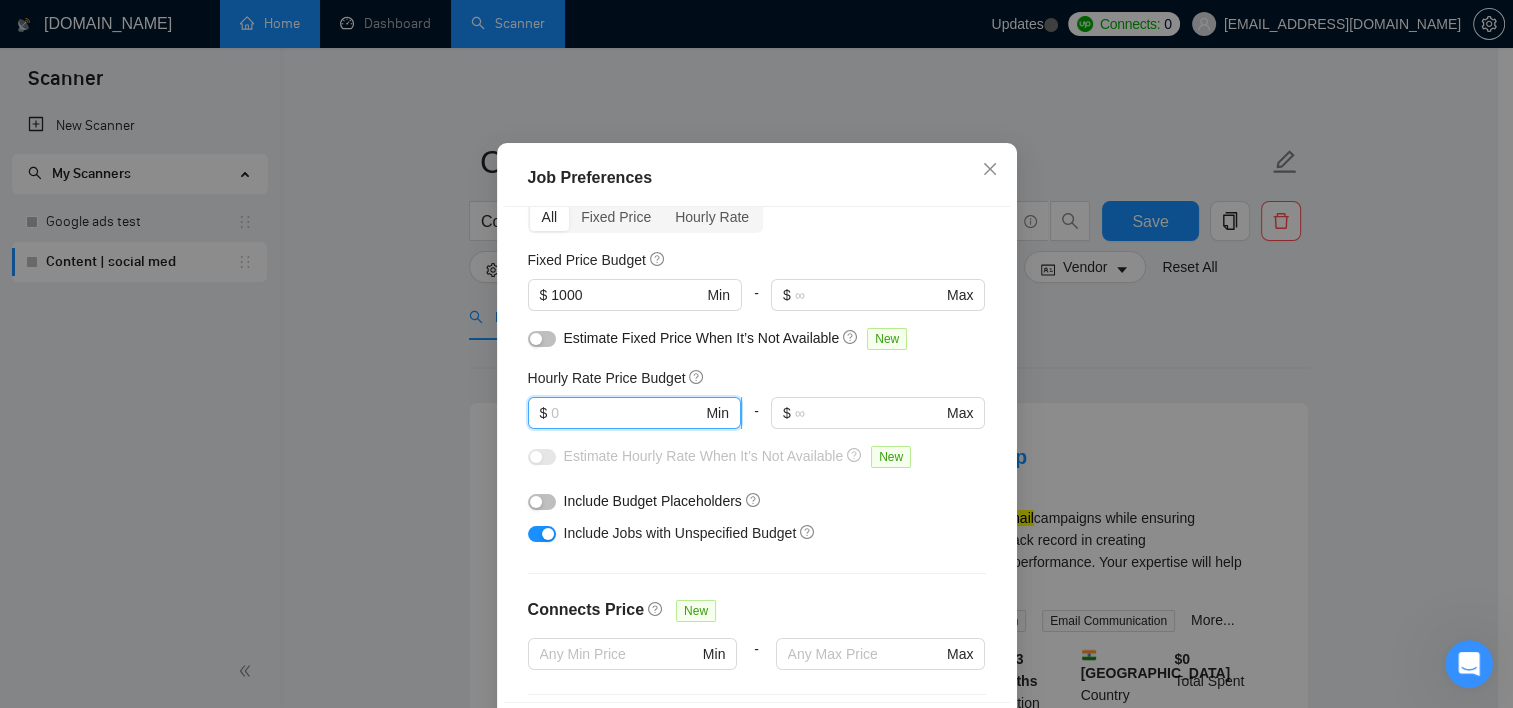 click at bounding box center [626, 413] 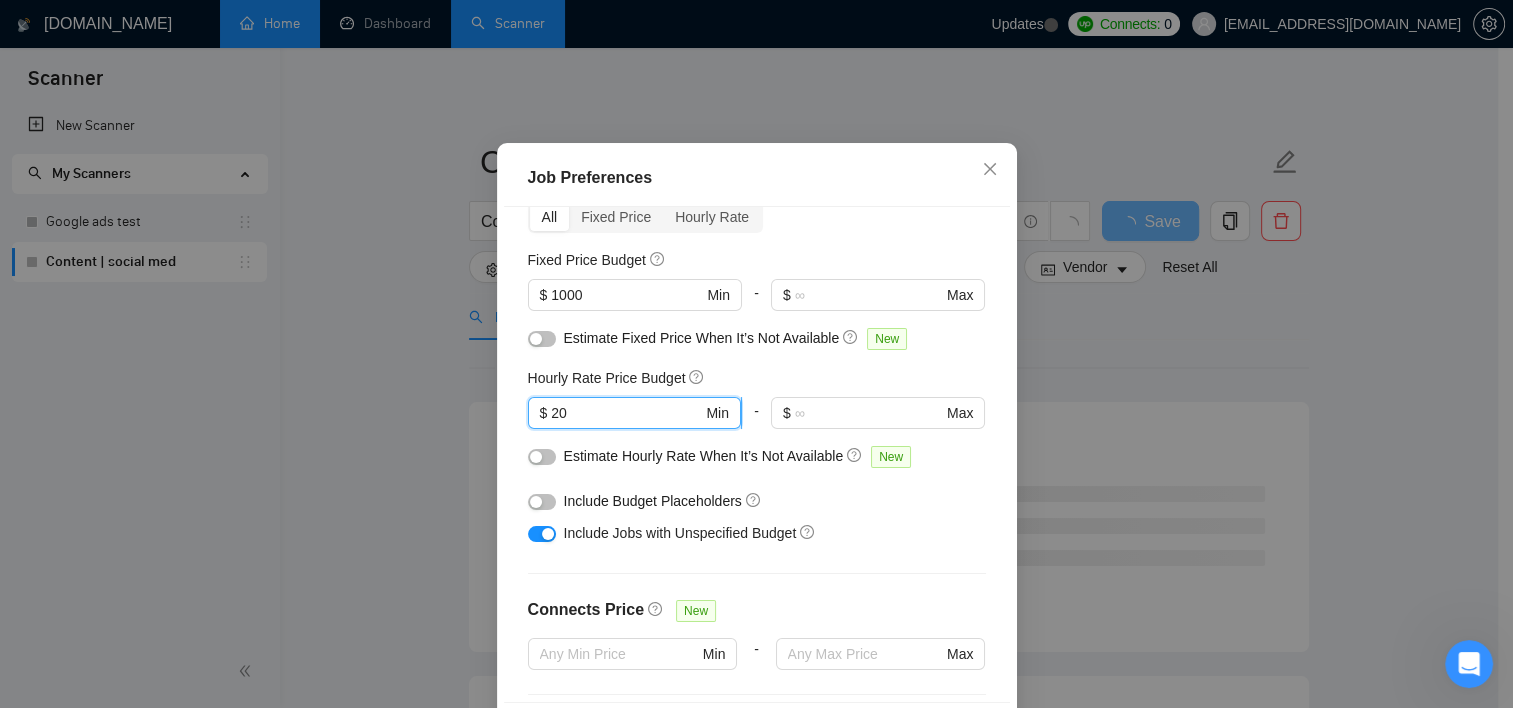 type on "2" 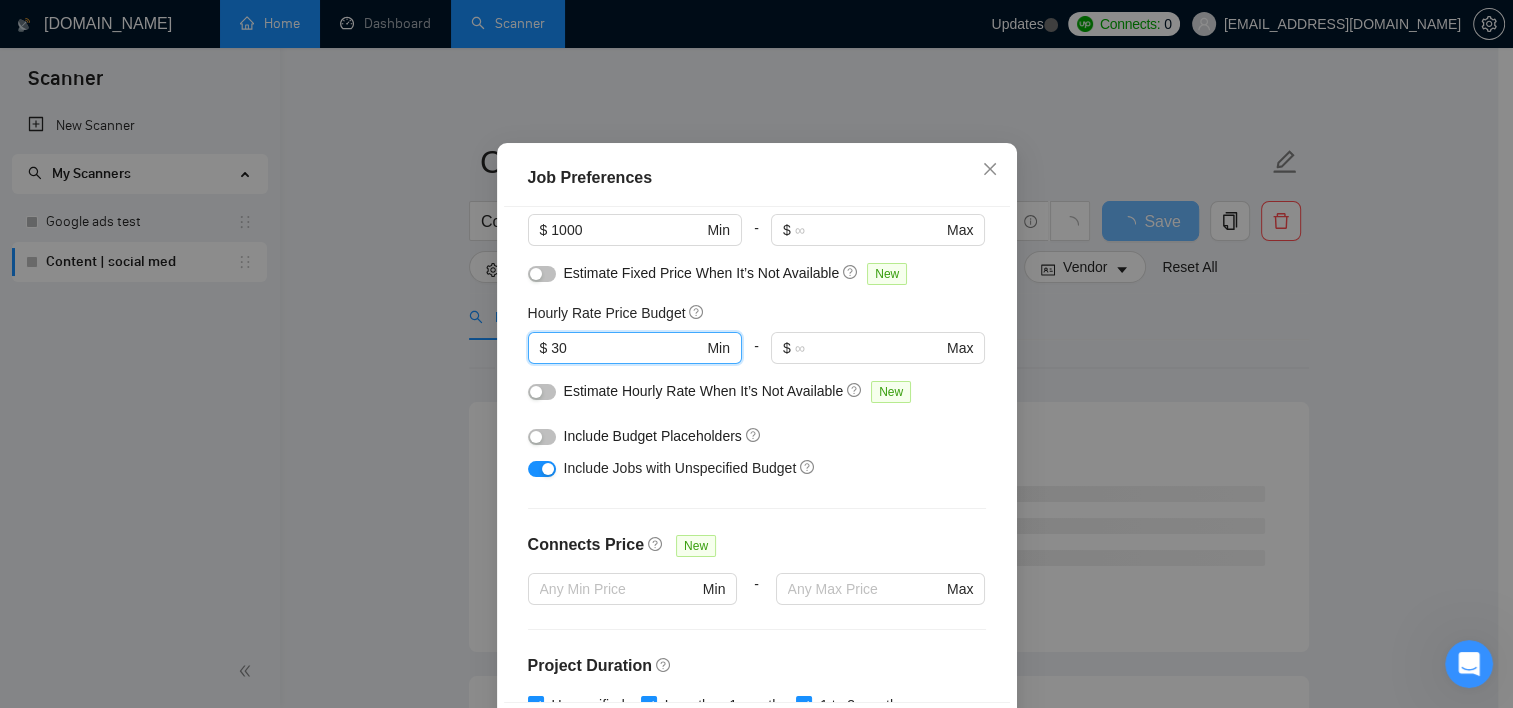 scroll, scrollTop: 200, scrollLeft: 0, axis: vertical 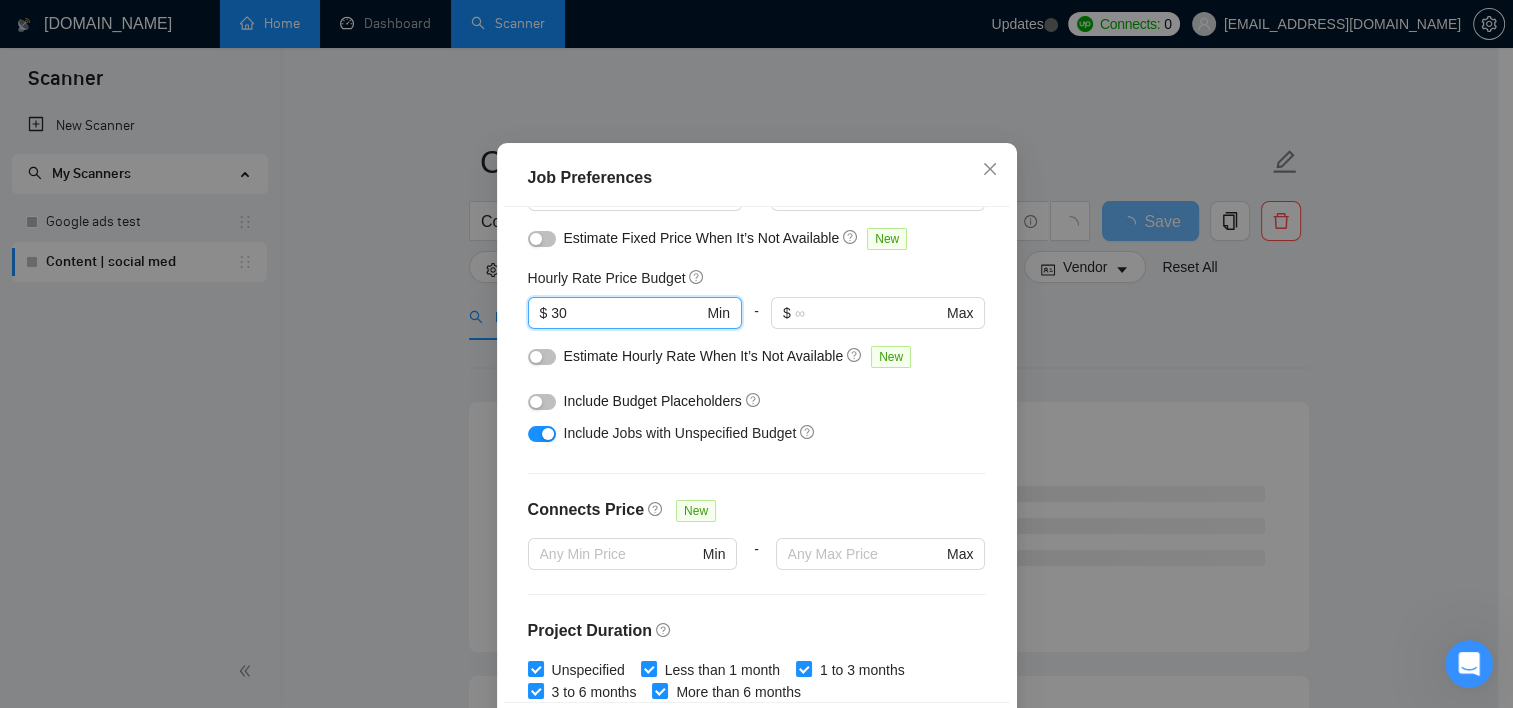 type on "30" 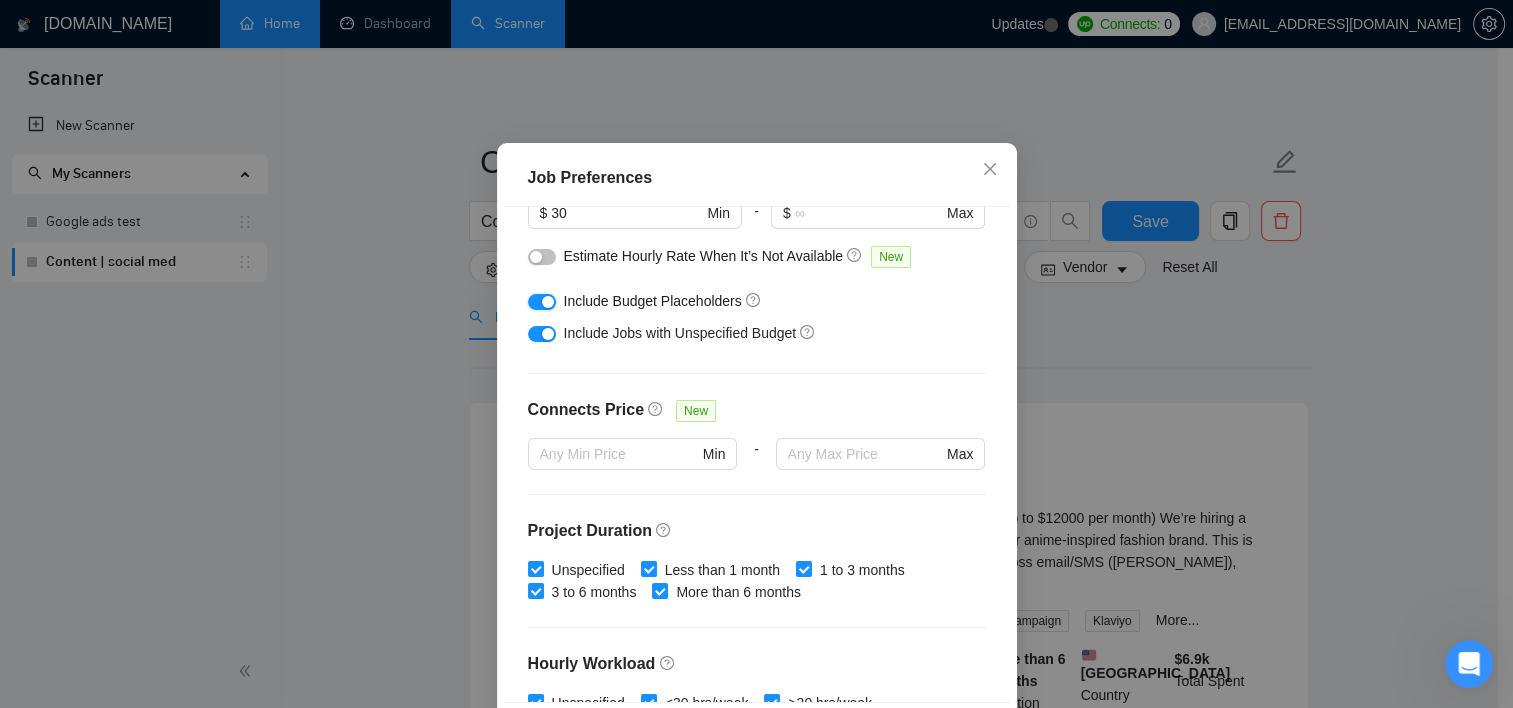 scroll, scrollTop: 500, scrollLeft: 0, axis: vertical 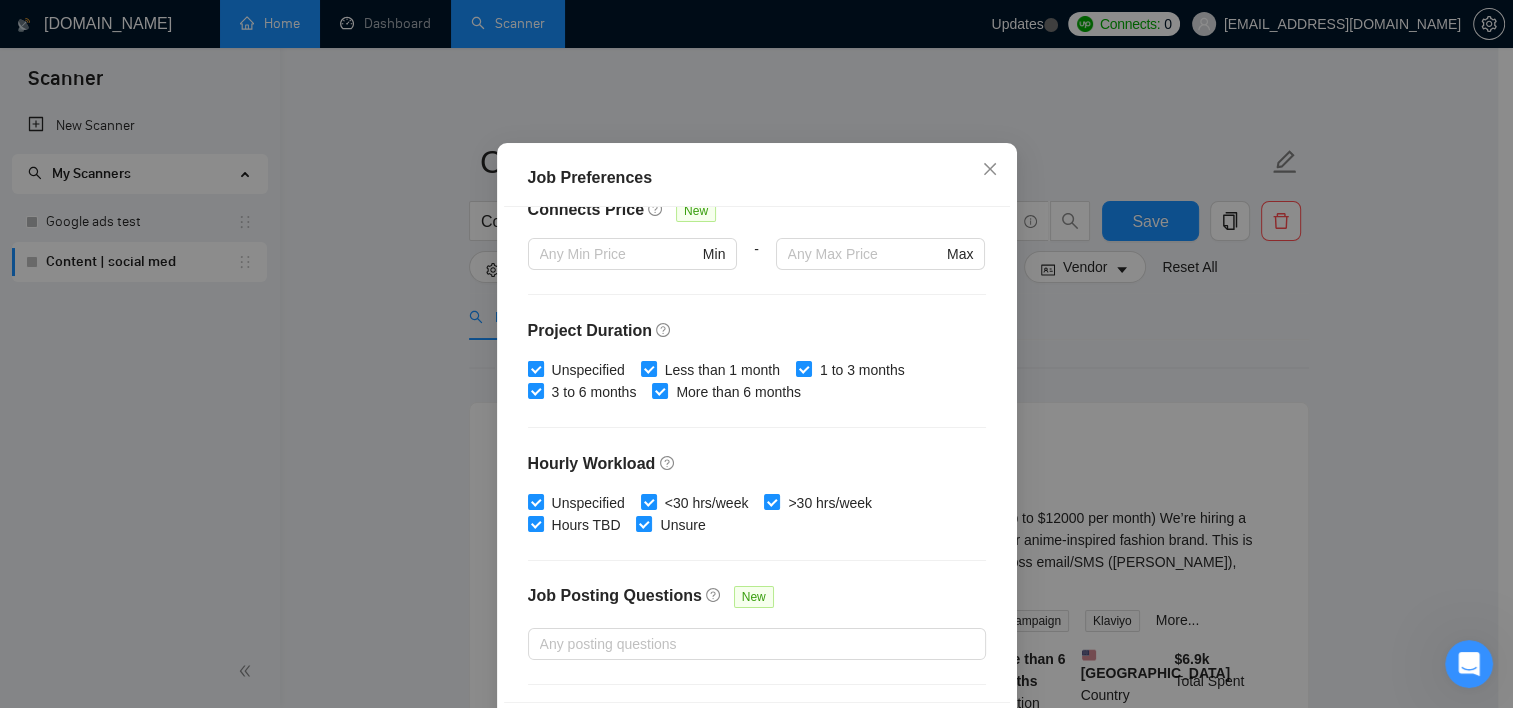 click on "Unspecified" at bounding box center (588, 370) 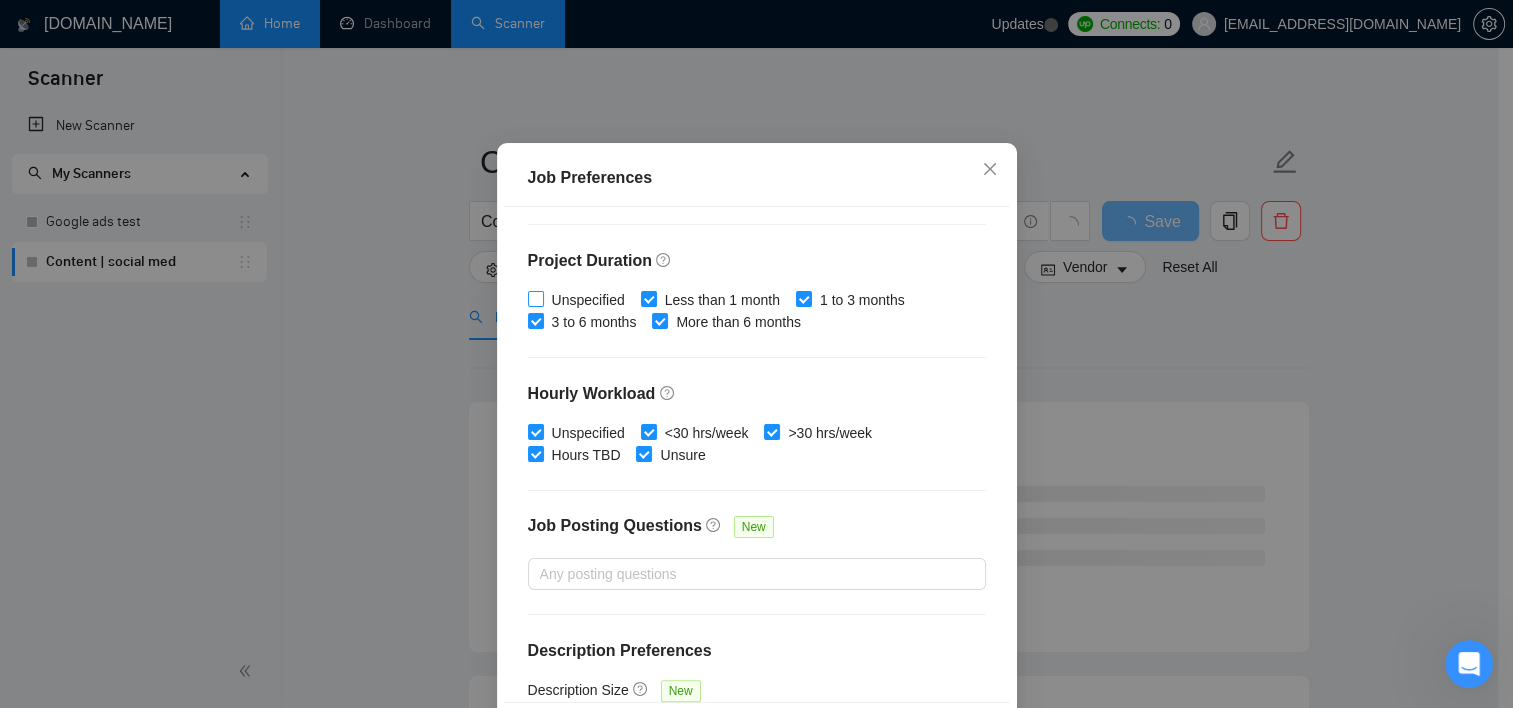 scroll, scrollTop: 600, scrollLeft: 0, axis: vertical 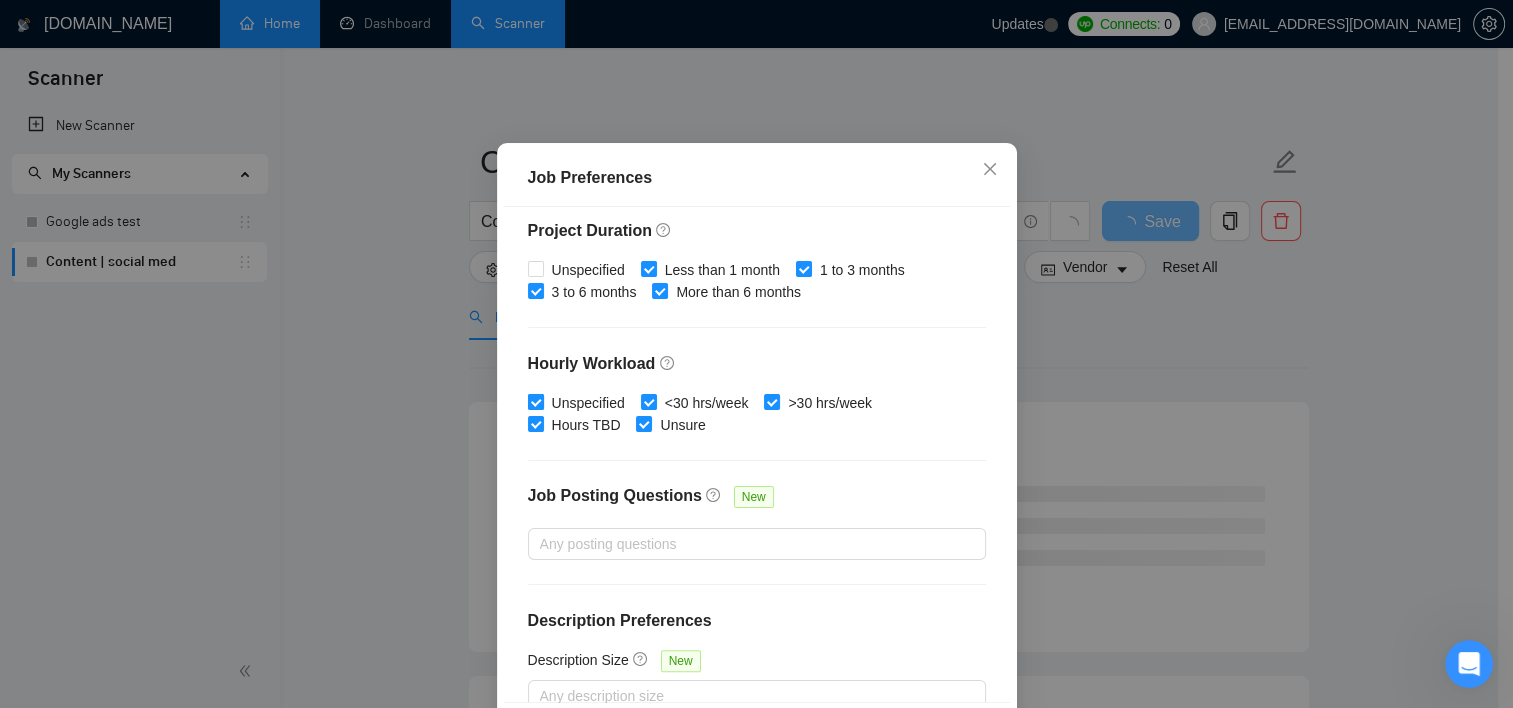 click on "Unspecified" at bounding box center (588, 403) 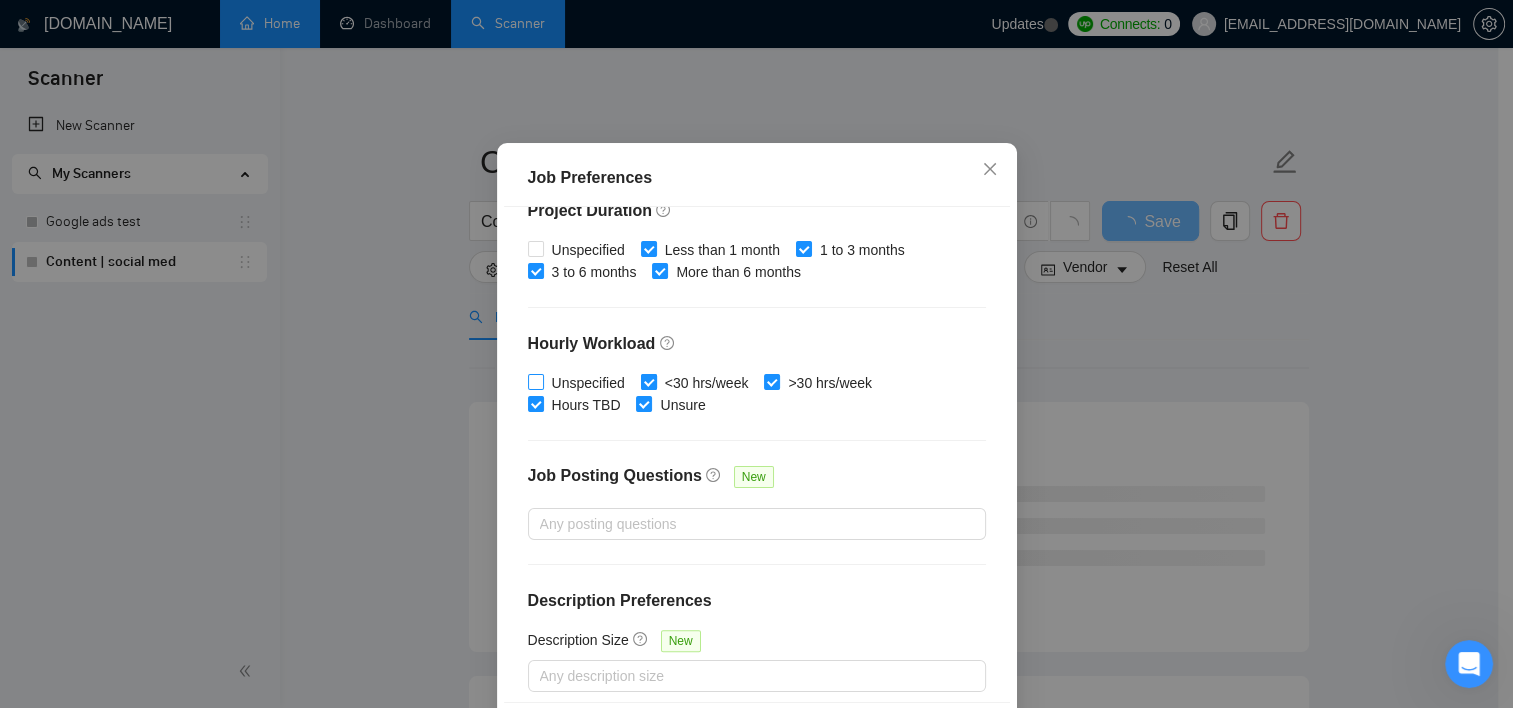 scroll, scrollTop: 632, scrollLeft: 0, axis: vertical 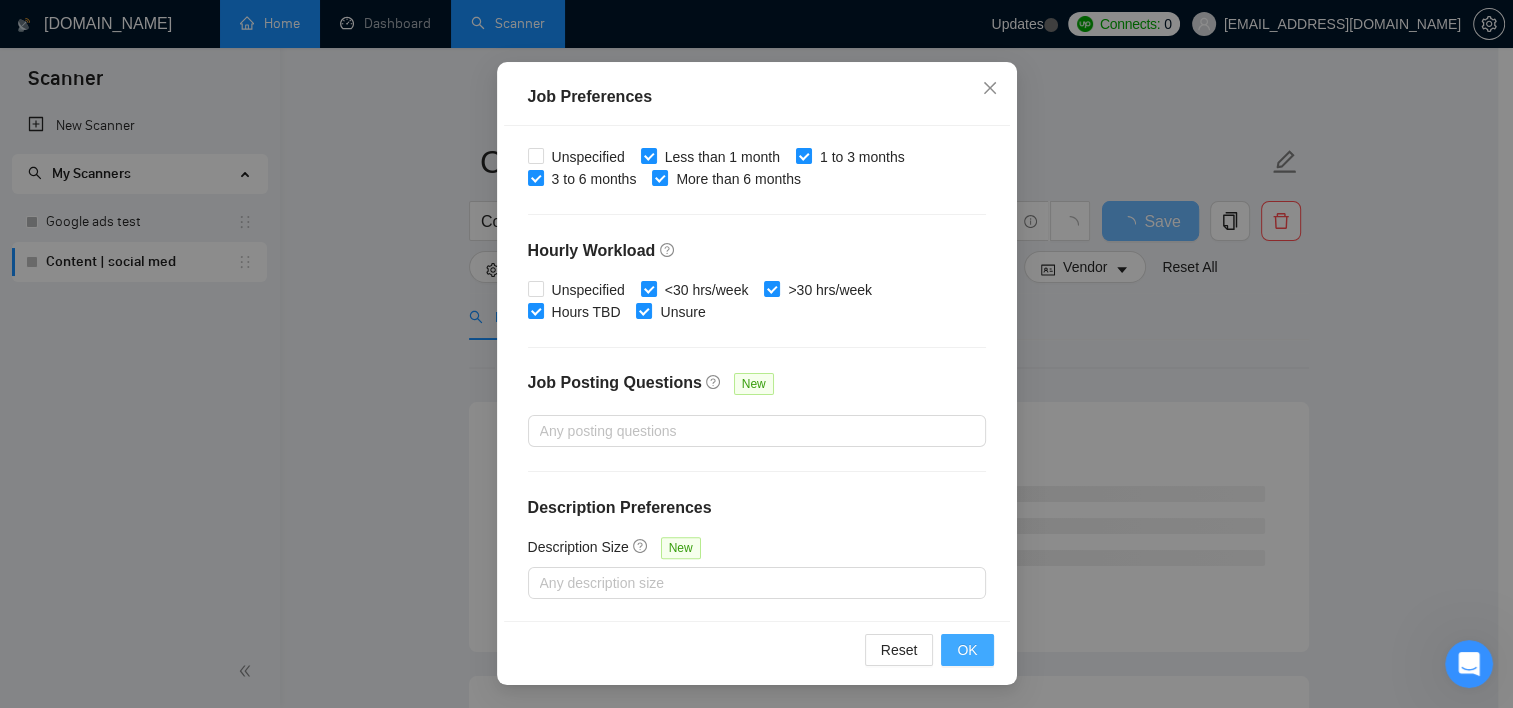click on "OK" at bounding box center [967, 650] 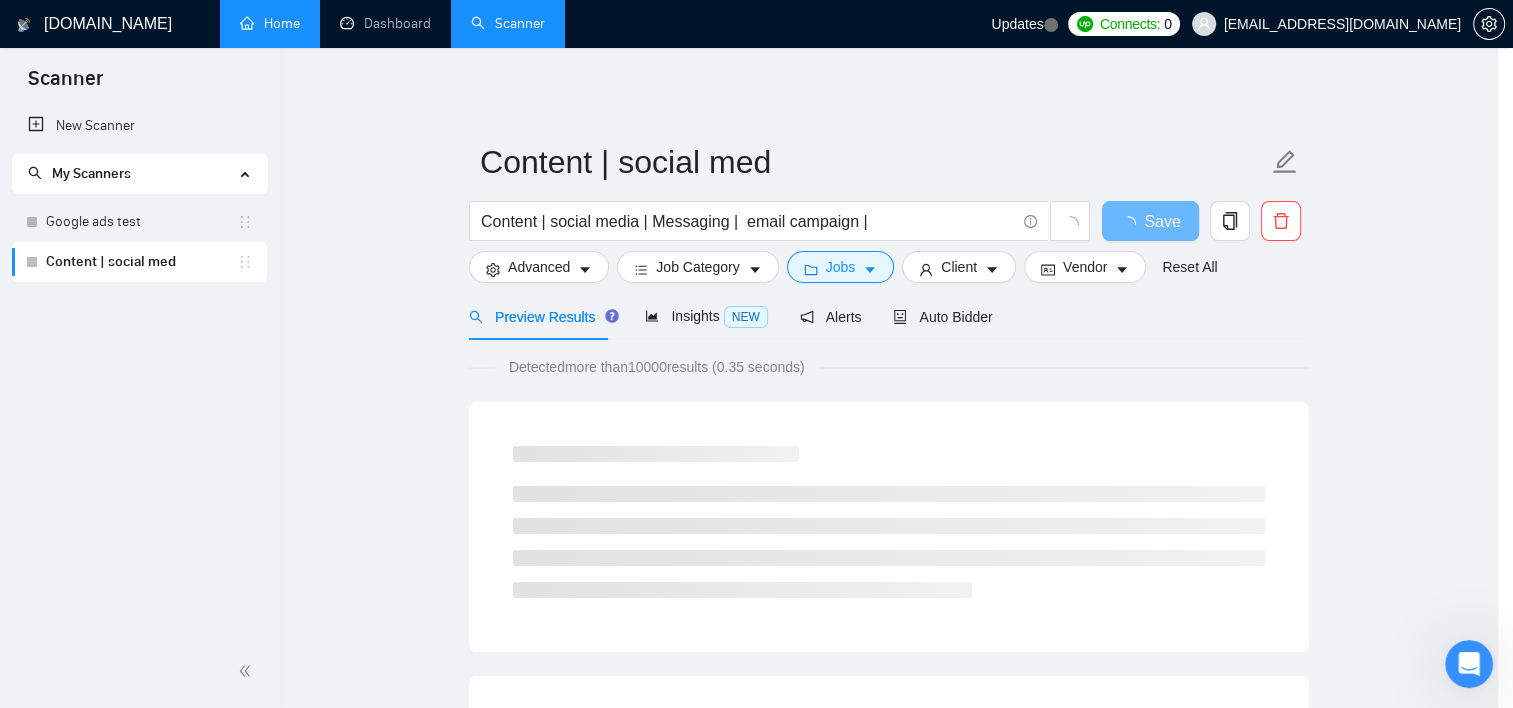 scroll, scrollTop: 59, scrollLeft: 0, axis: vertical 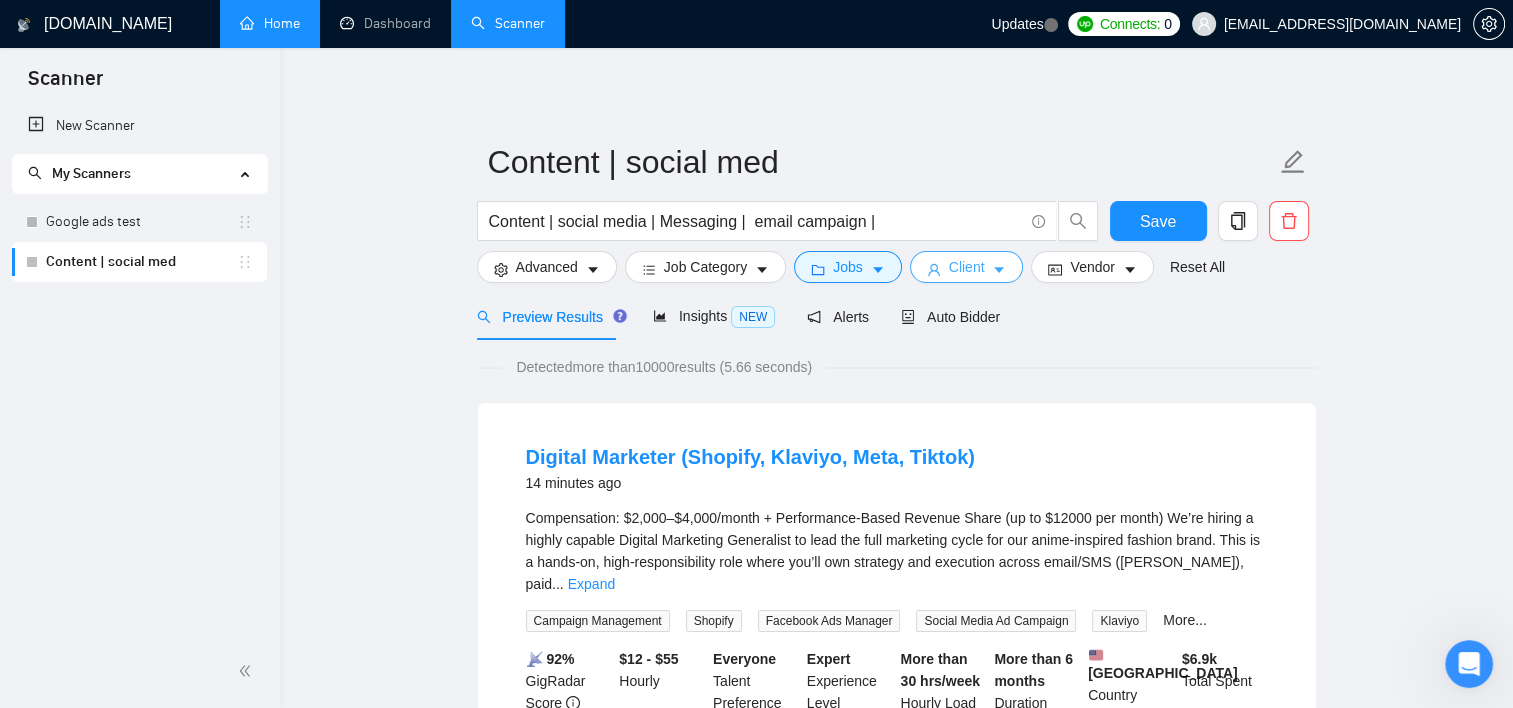 click on "Client" at bounding box center [967, 267] 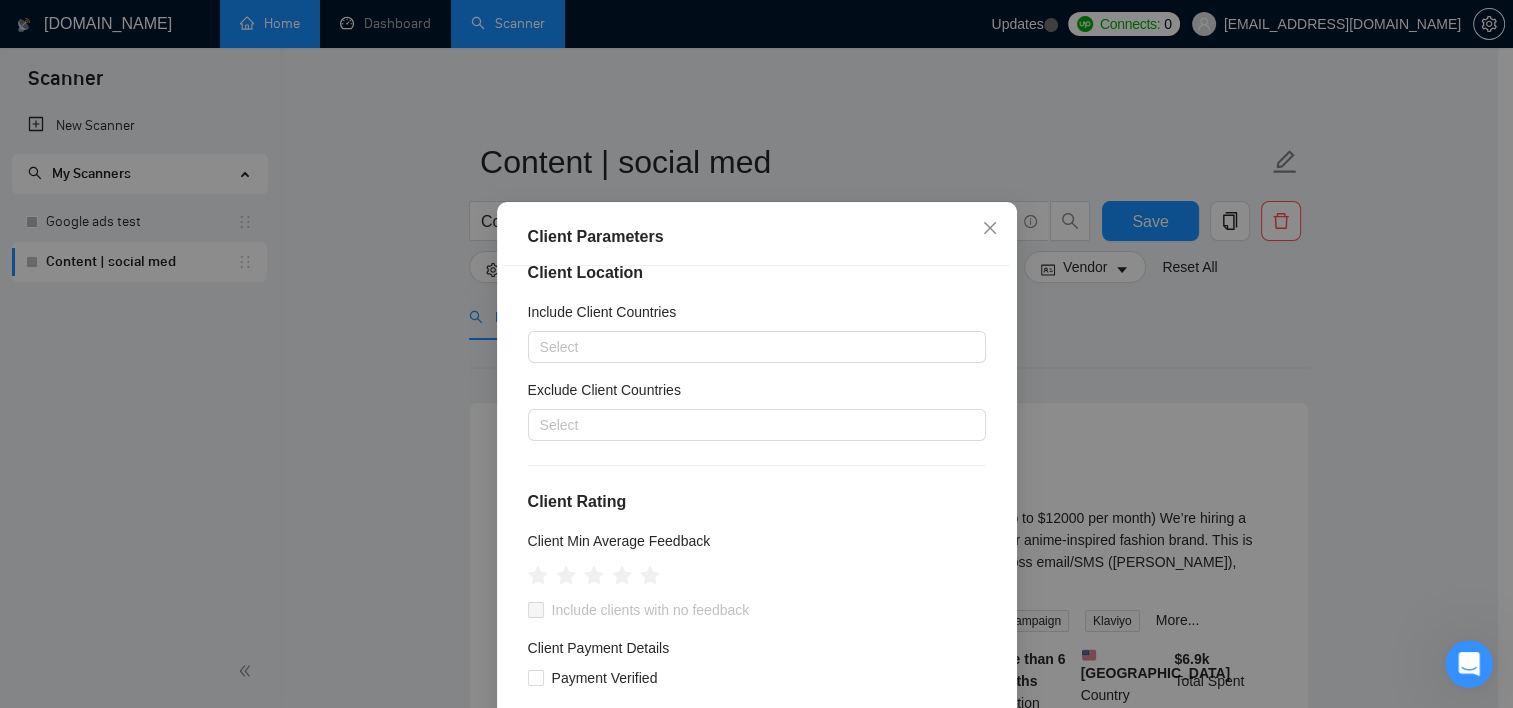 scroll, scrollTop: 0, scrollLeft: 0, axis: both 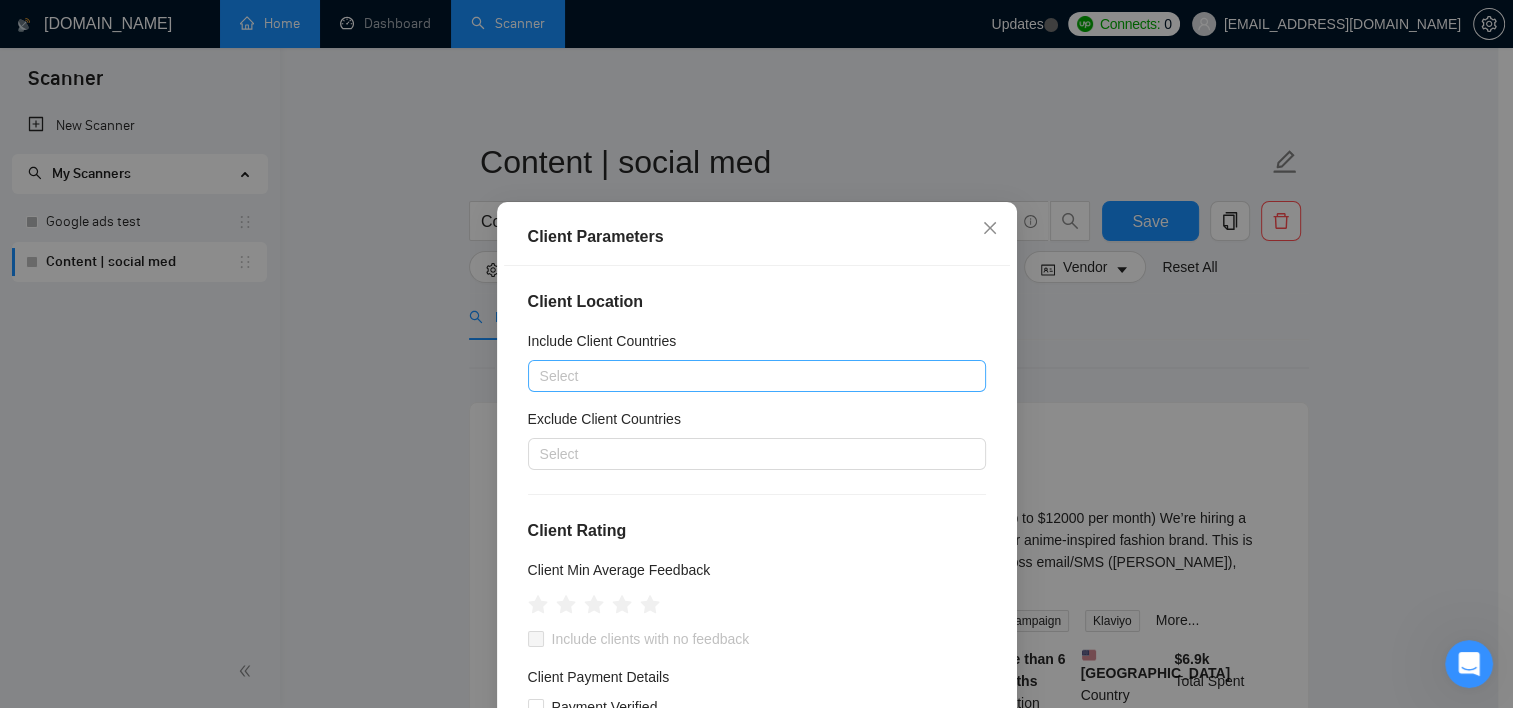 drag, startPoint x: 659, startPoint y: 355, endPoint x: 654, endPoint y: 366, distance: 12.083046 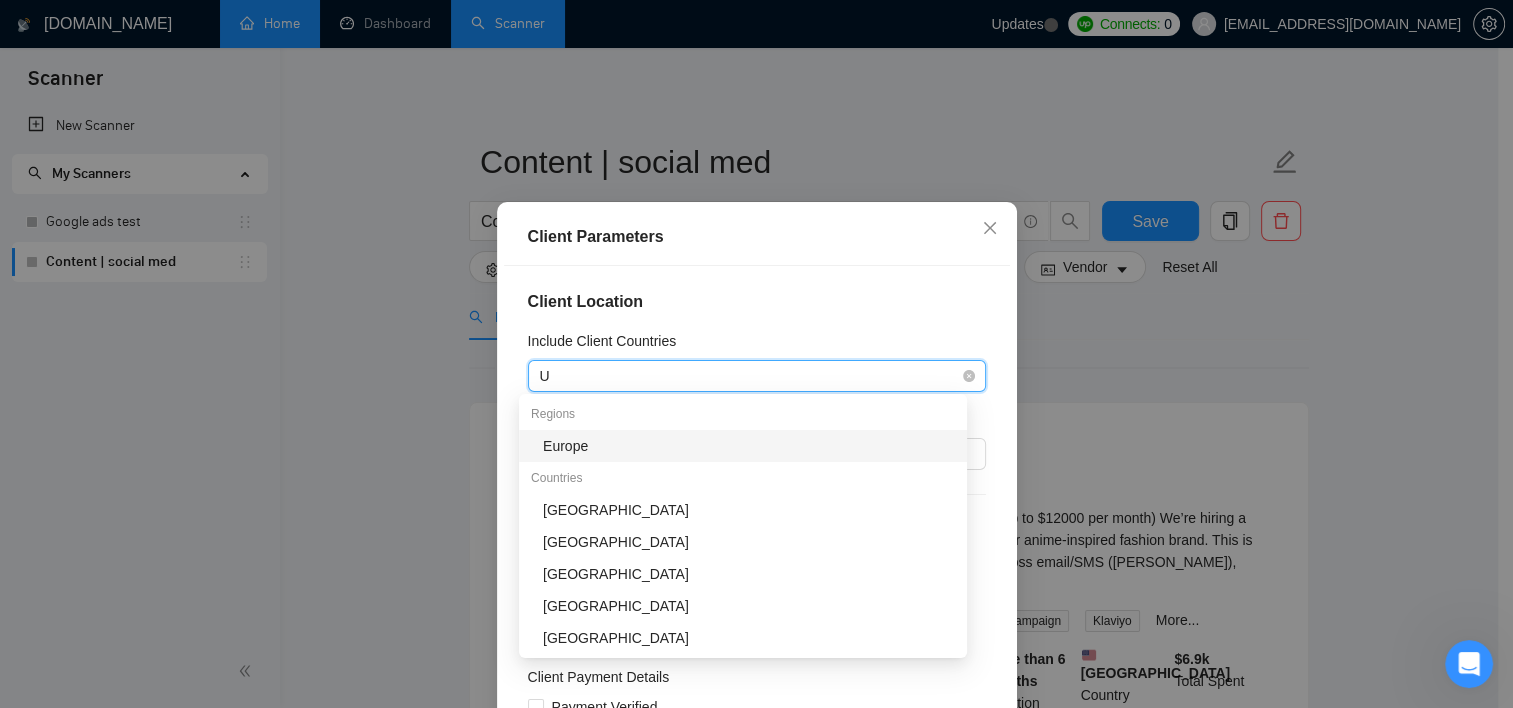 type on "Un" 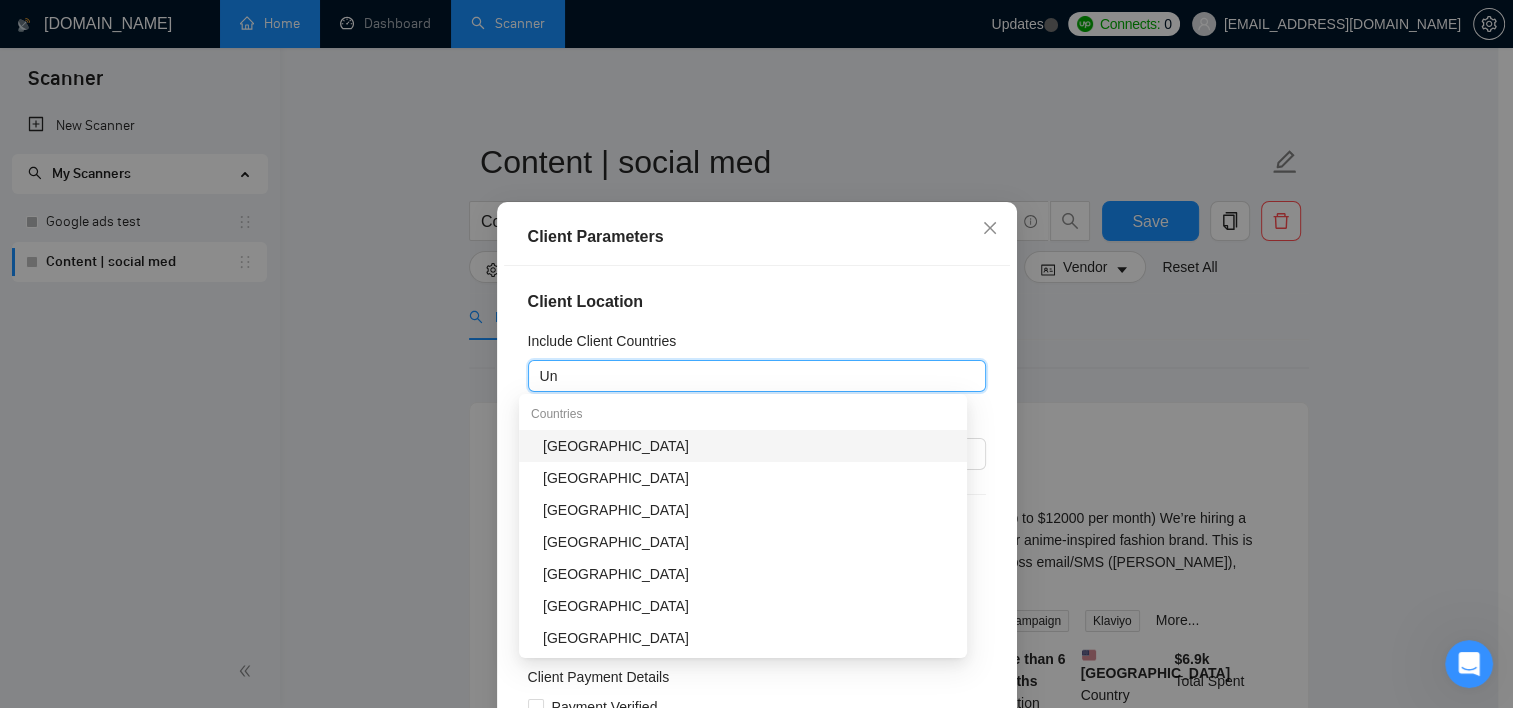 click on "[GEOGRAPHIC_DATA]" at bounding box center (749, 446) 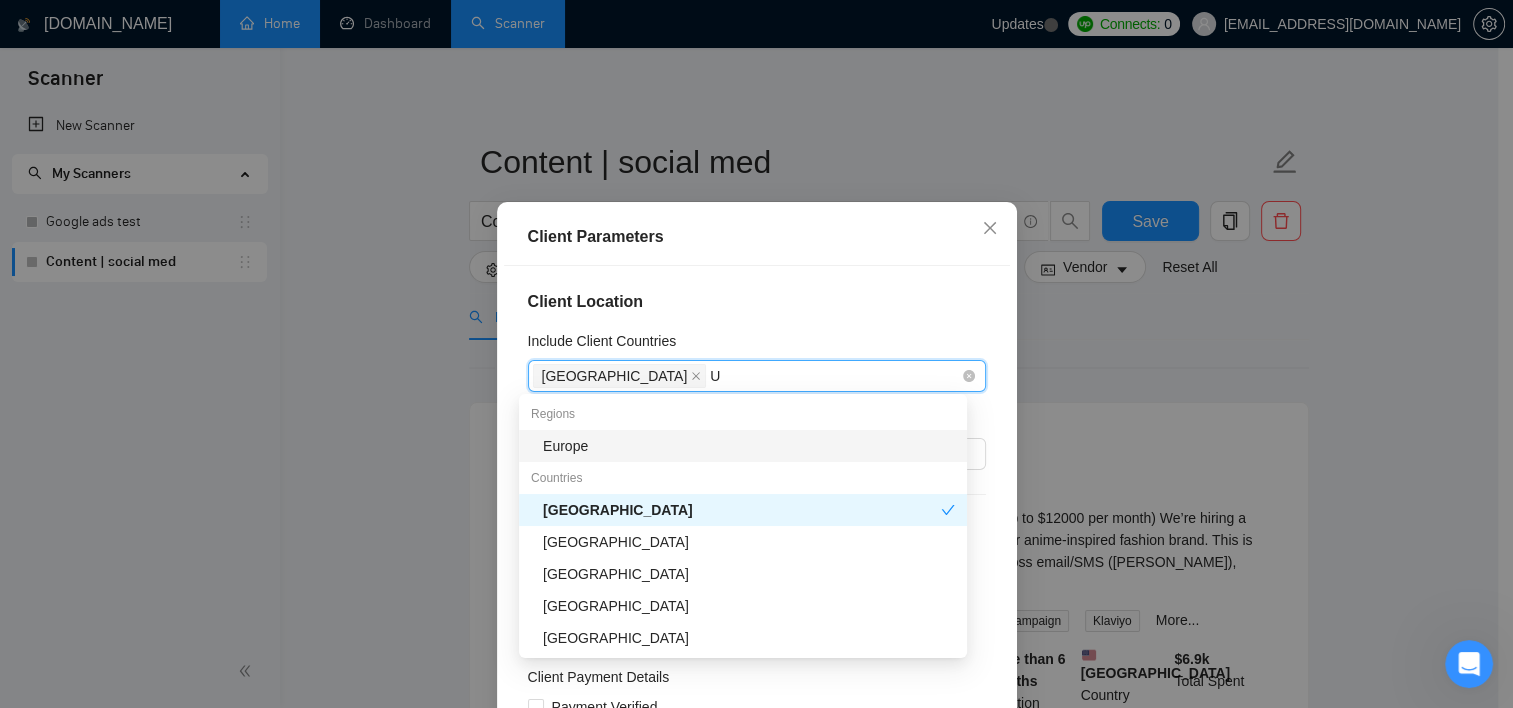 type on "Un" 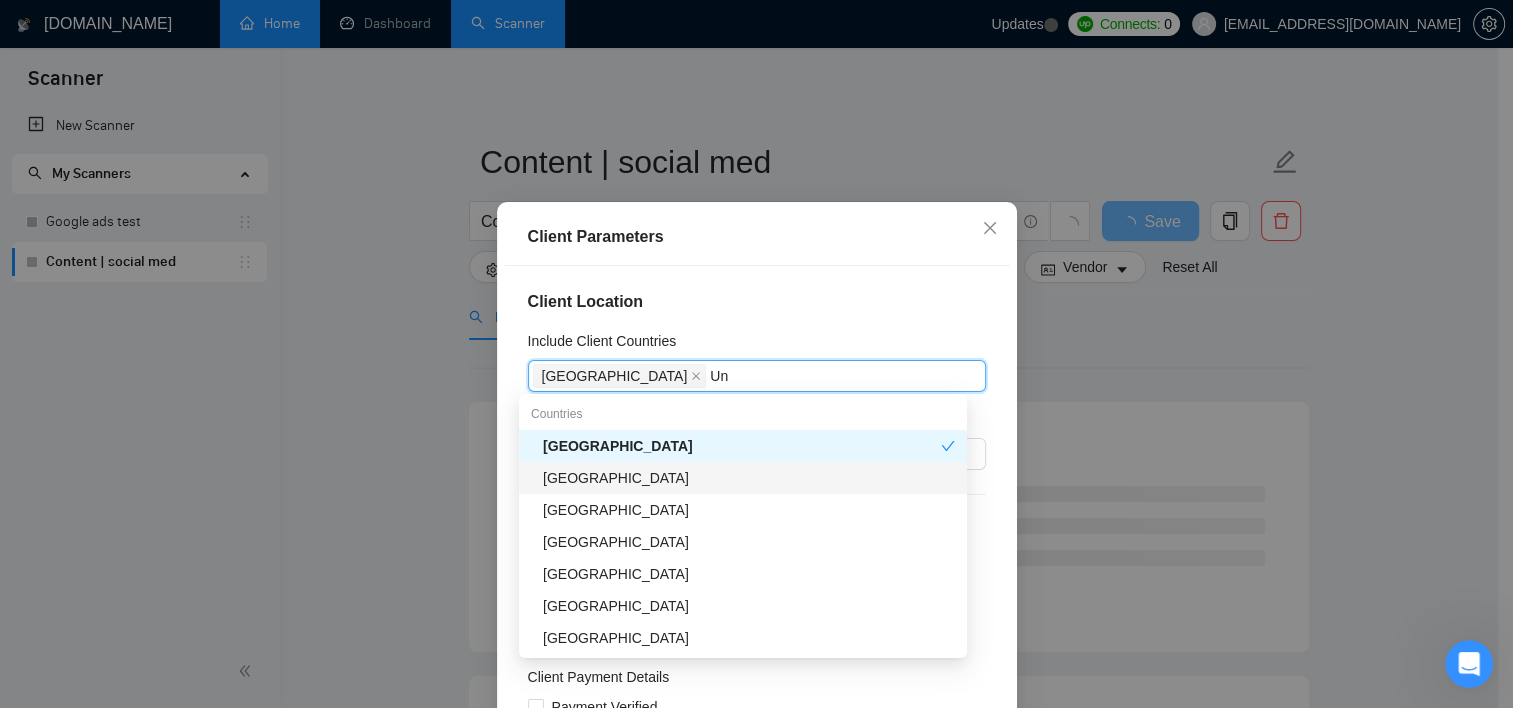 click on "[GEOGRAPHIC_DATA]" at bounding box center [749, 478] 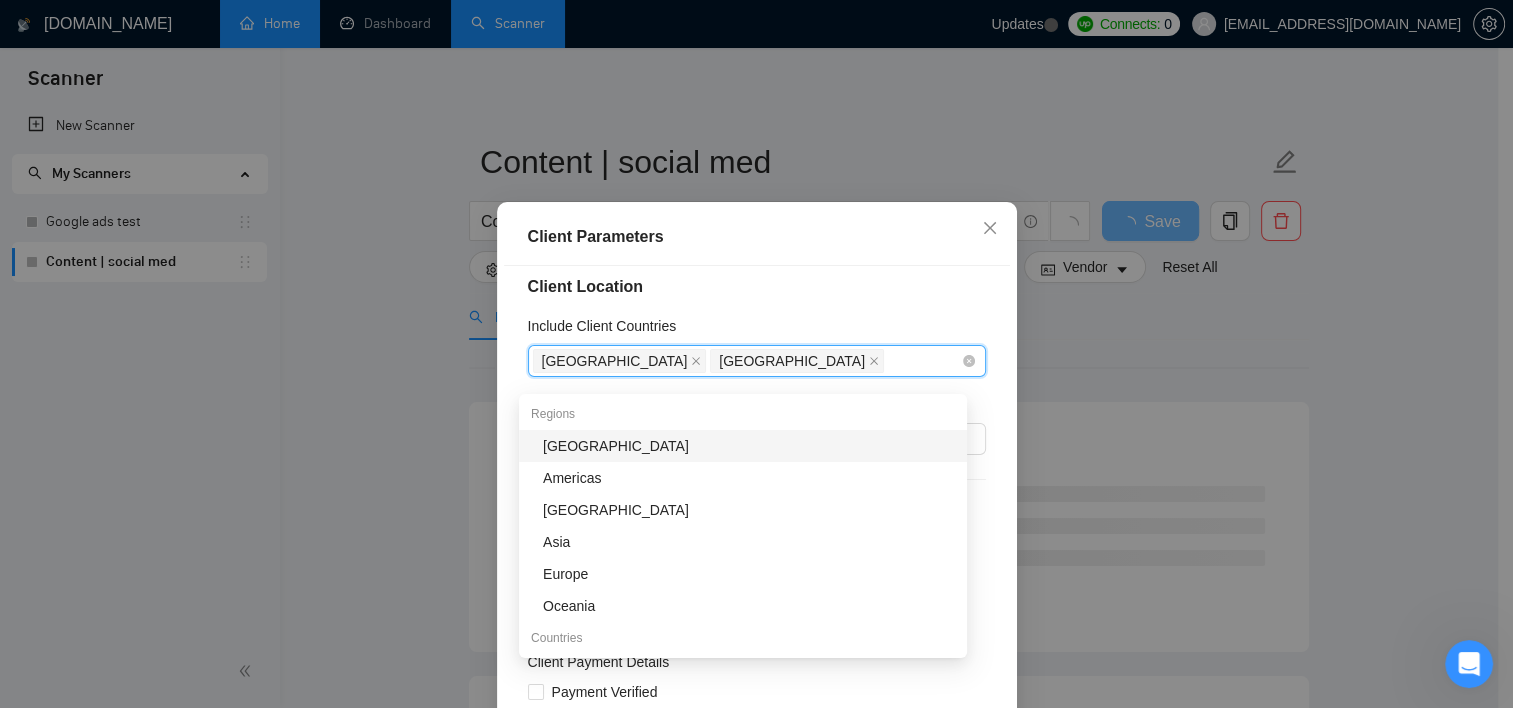 scroll, scrollTop: 0, scrollLeft: 0, axis: both 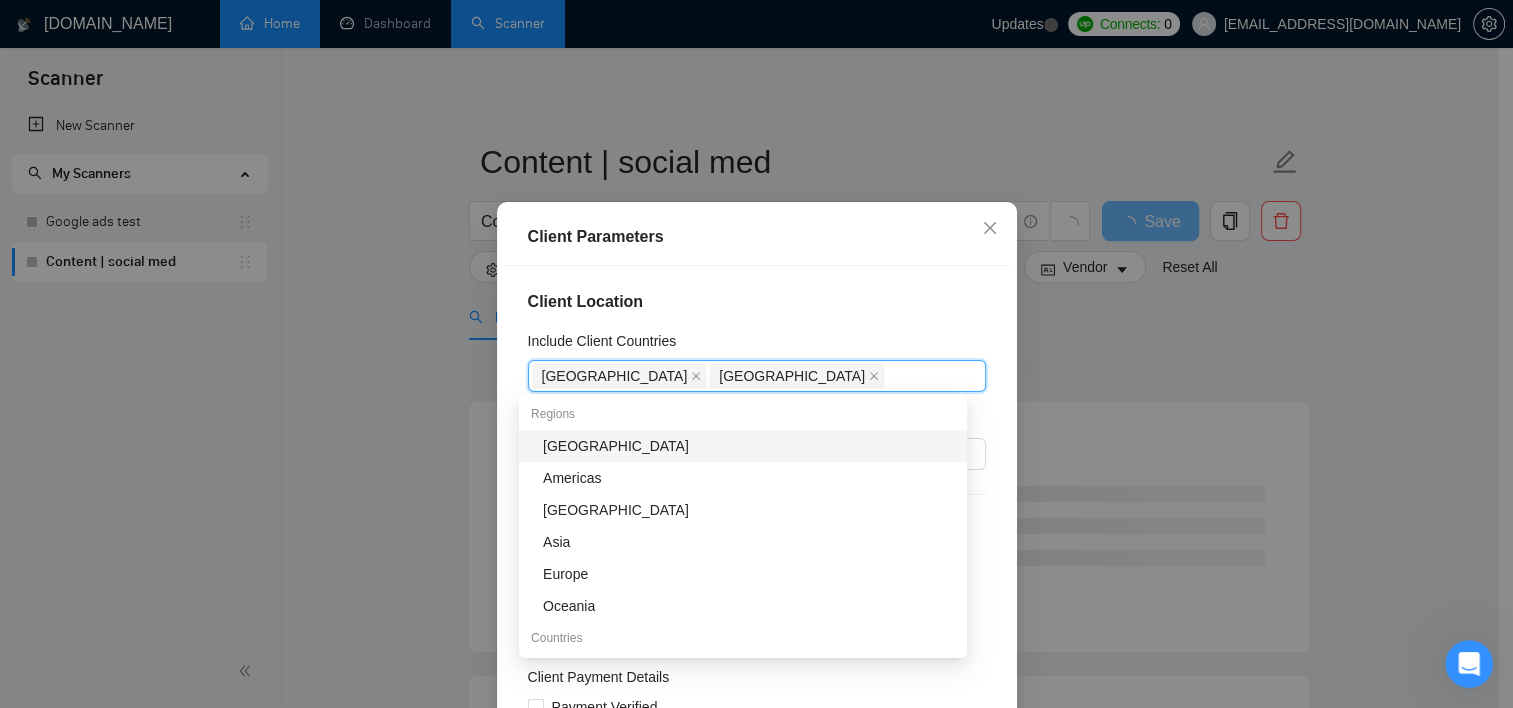 click on "Client Location Include Client Countries United States United Kingdom   Exclude Client Countries   Select Client Rating Client Min Average Feedback Include clients with no feedback Client Payment Details Payment Verified Hire Rate Stats   Client Total Spent $ Min - $ Max Client Hire Rate New   Any hire rate   Avg Hourly Rate Paid New $ Min - $ Max Include Clients without Sufficient History Client Profile Client Industry New   Any industry Client Company Size   Any company size Enterprise Clients New   Any clients" at bounding box center [757, 514] 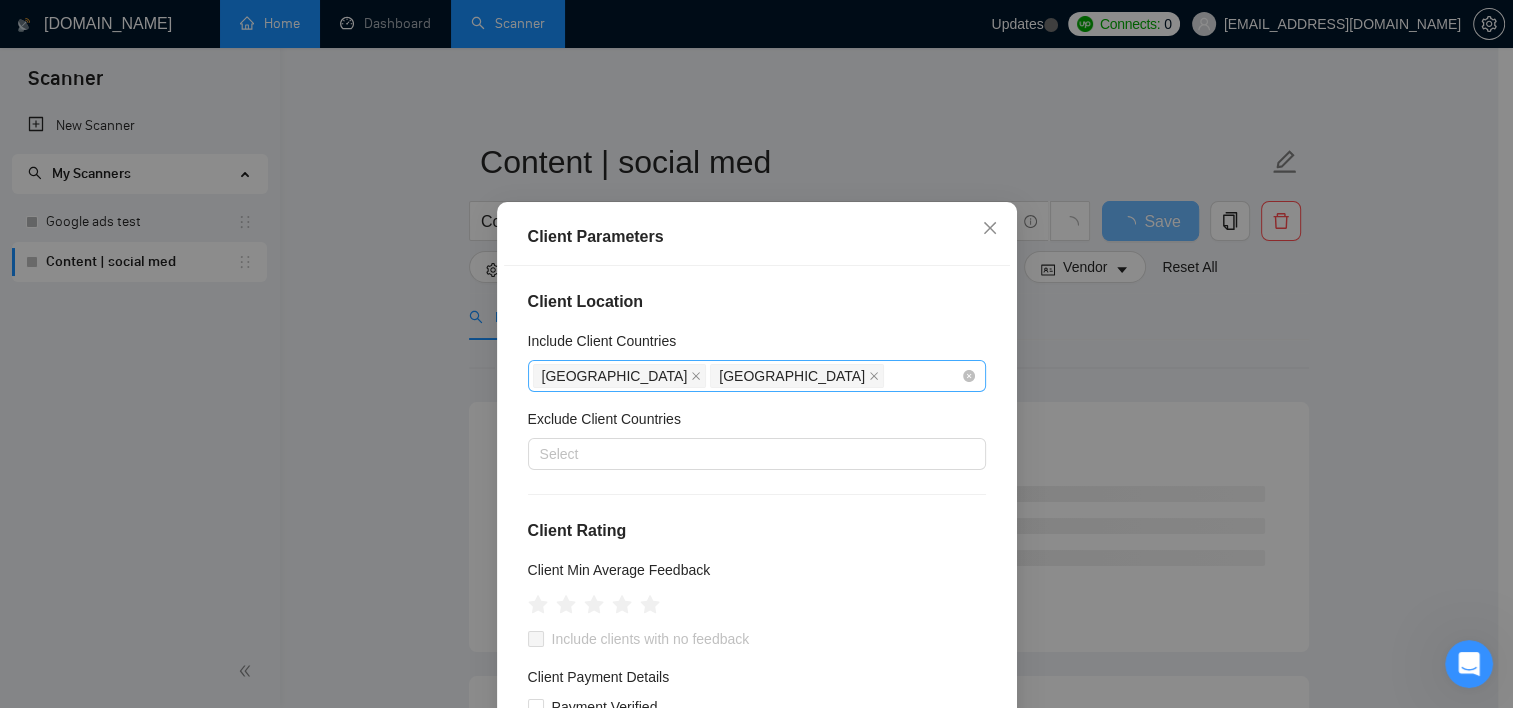 click on "United States United Kingdom" at bounding box center [747, 376] 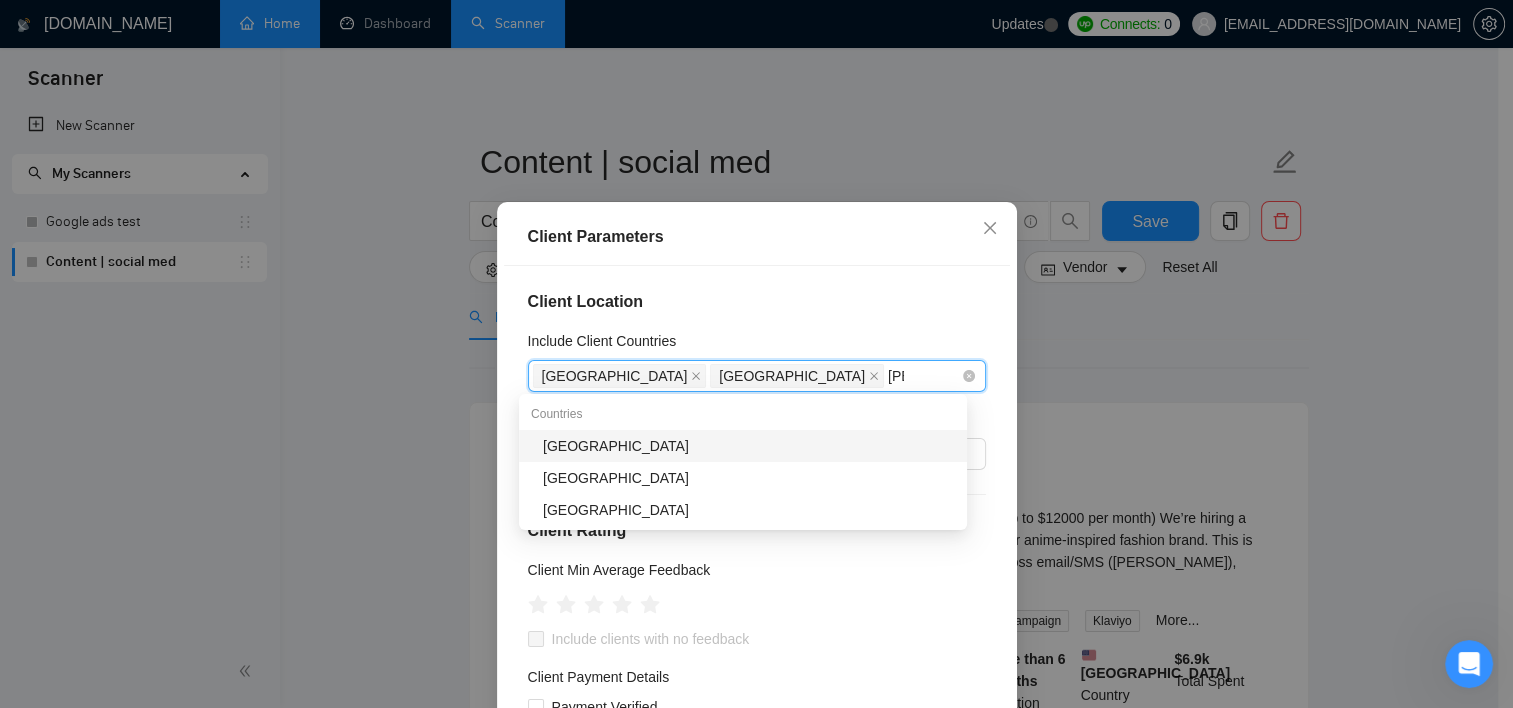 type on "Jap" 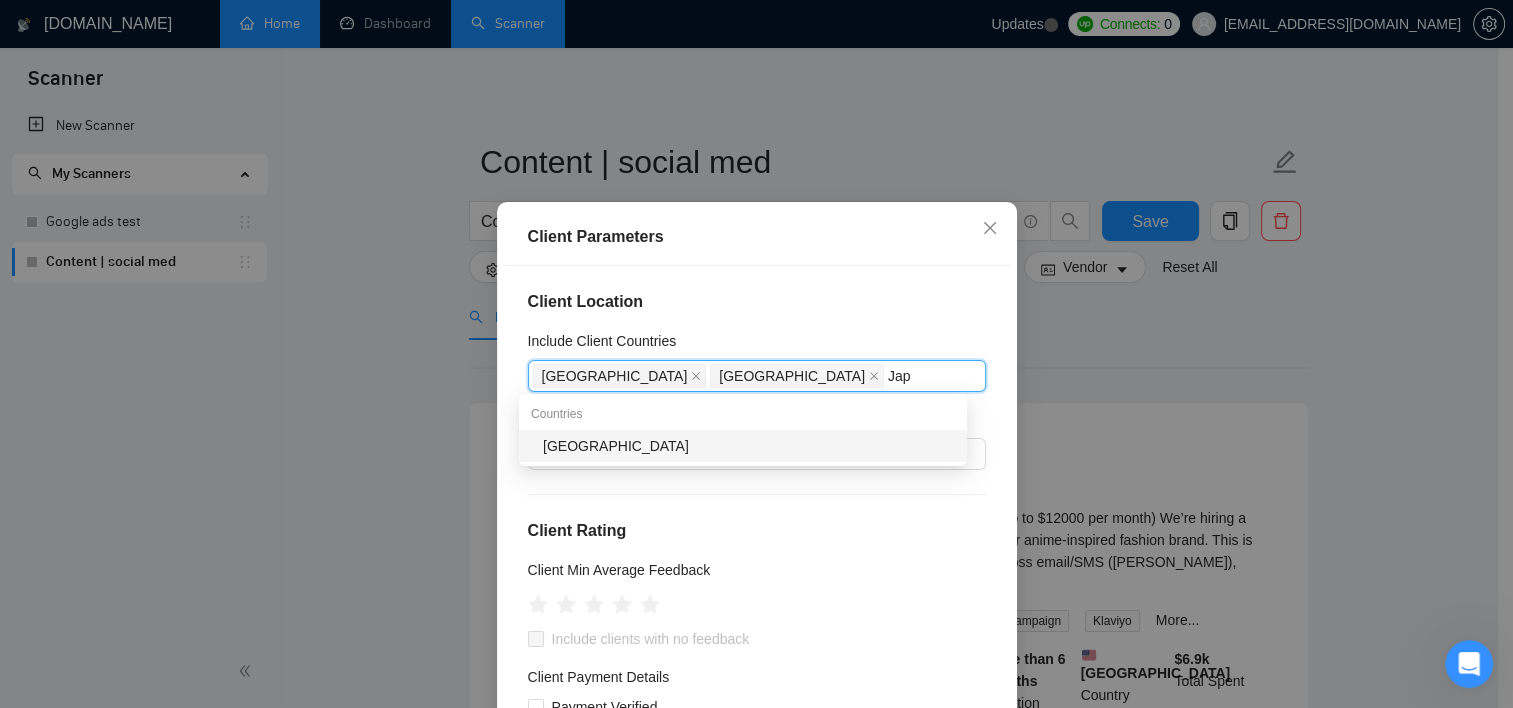 click on "[GEOGRAPHIC_DATA]" at bounding box center [749, 446] 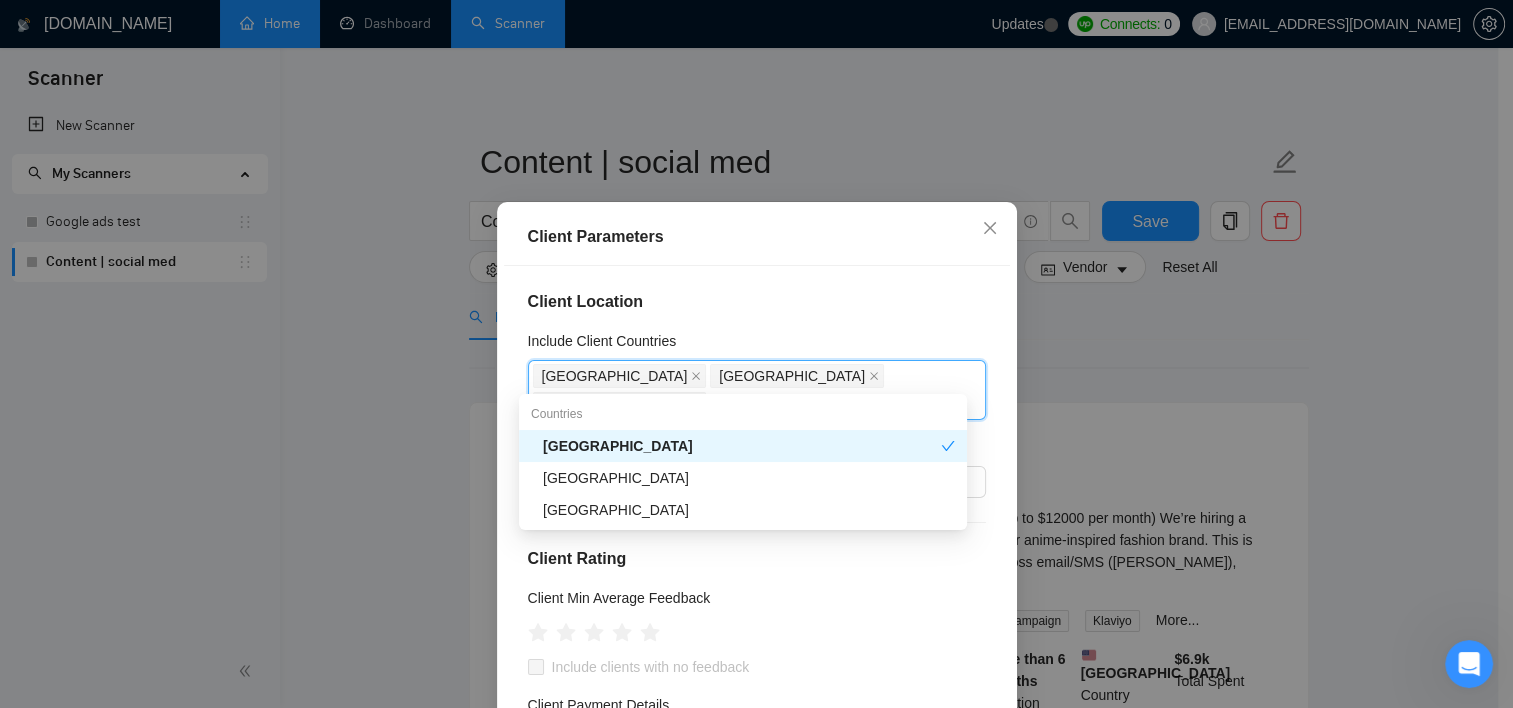 type on "Jam" 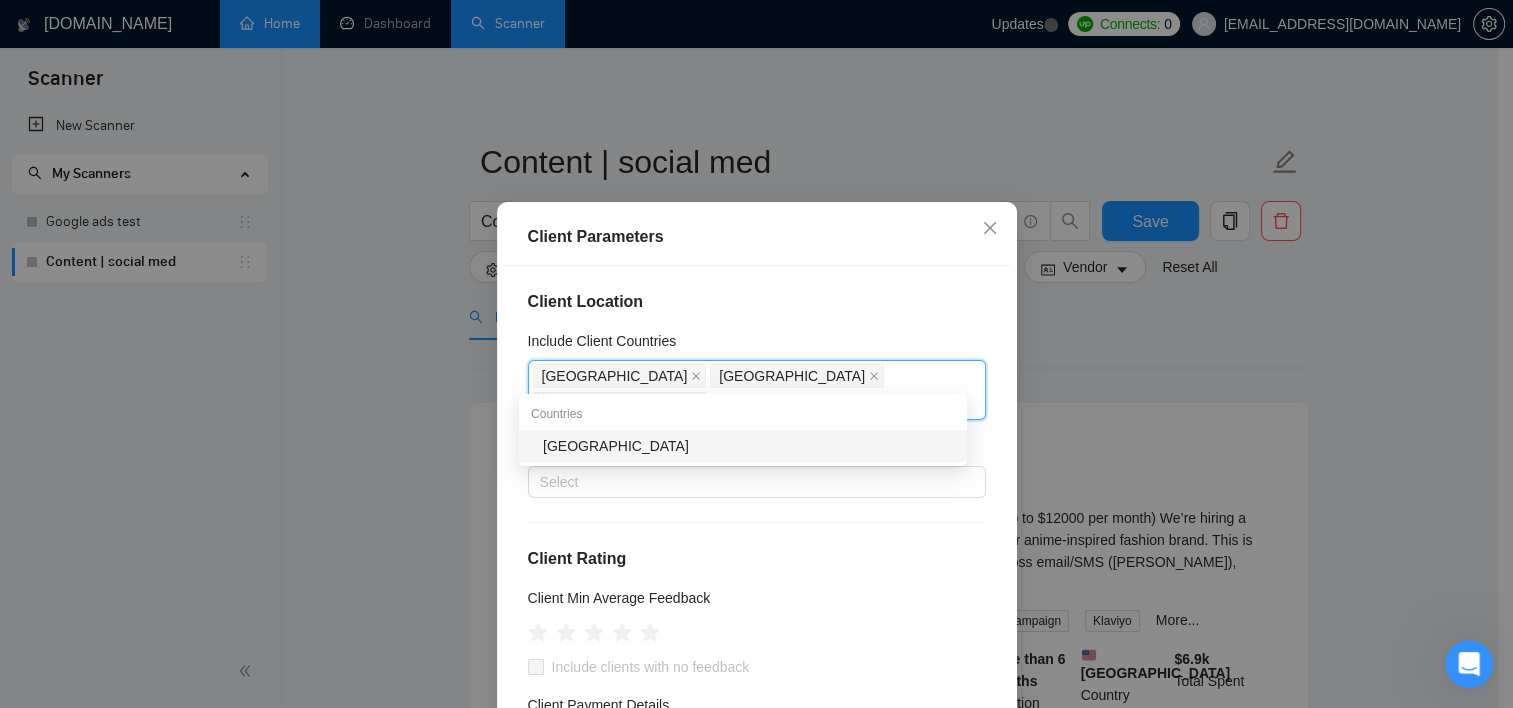 click on "[GEOGRAPHIC_DATA]" at bounding box center [749, 446] 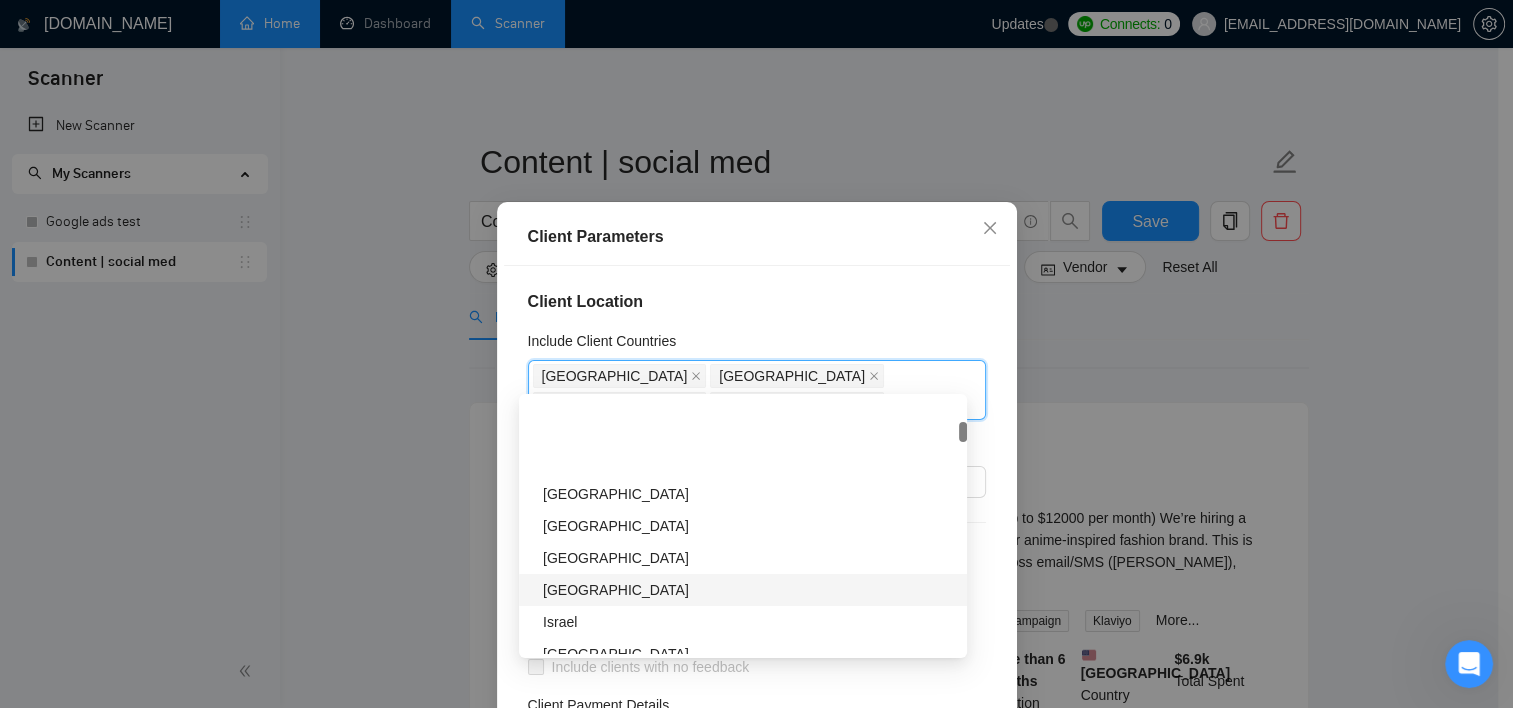 scroll, scrollTop: 500, scrollLeft: 0, axis: vertical 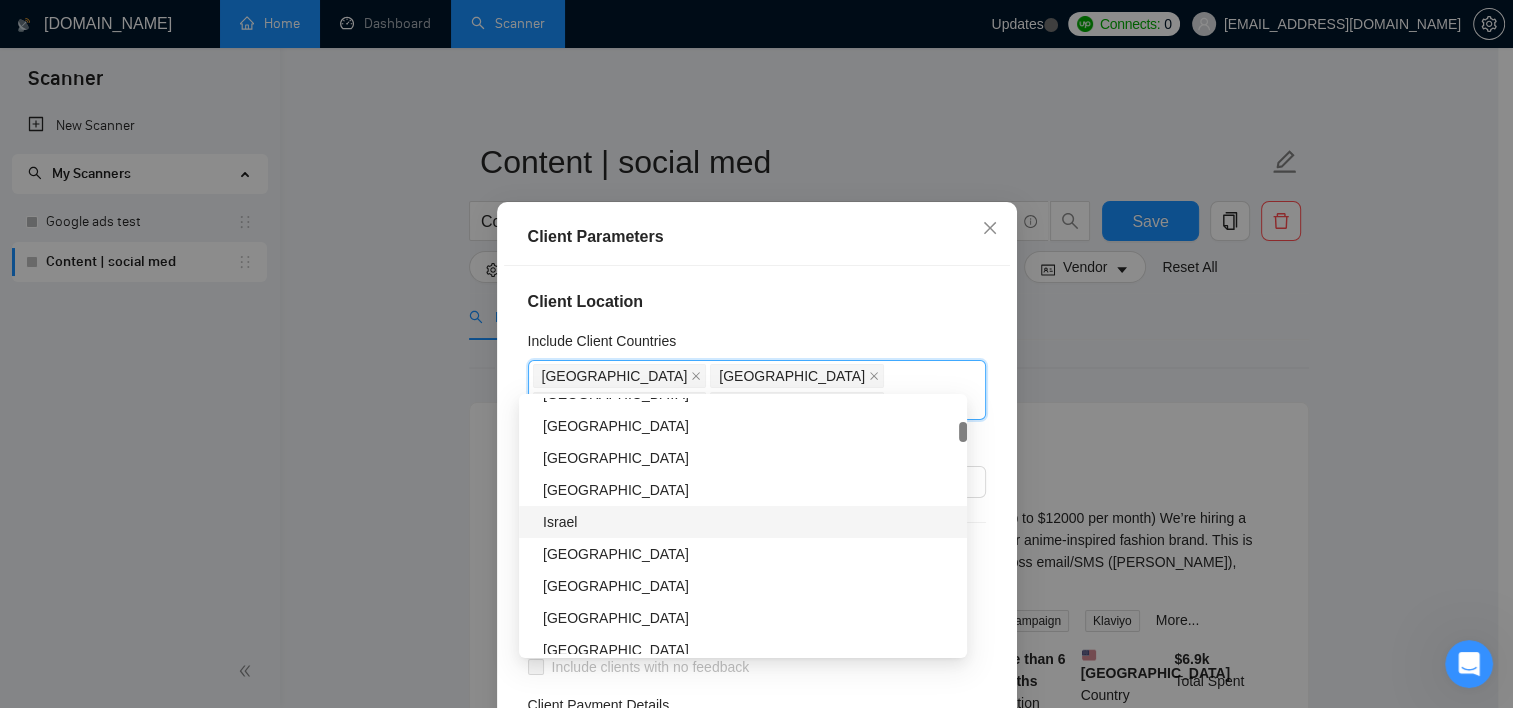 click on "Israel" at bounding box center [749, 522] 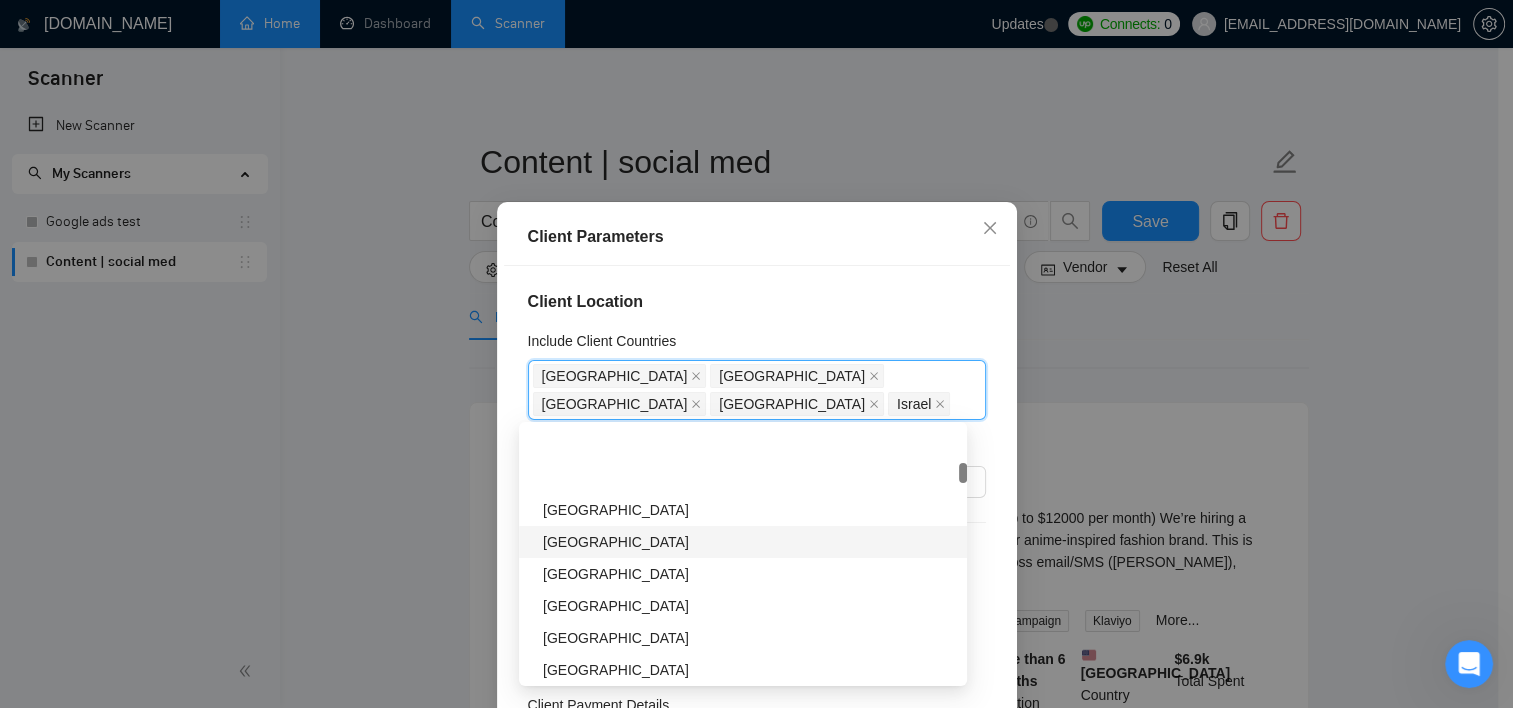 scroll, scrollTop: 800, scrollLeft: 0, axis: vertical 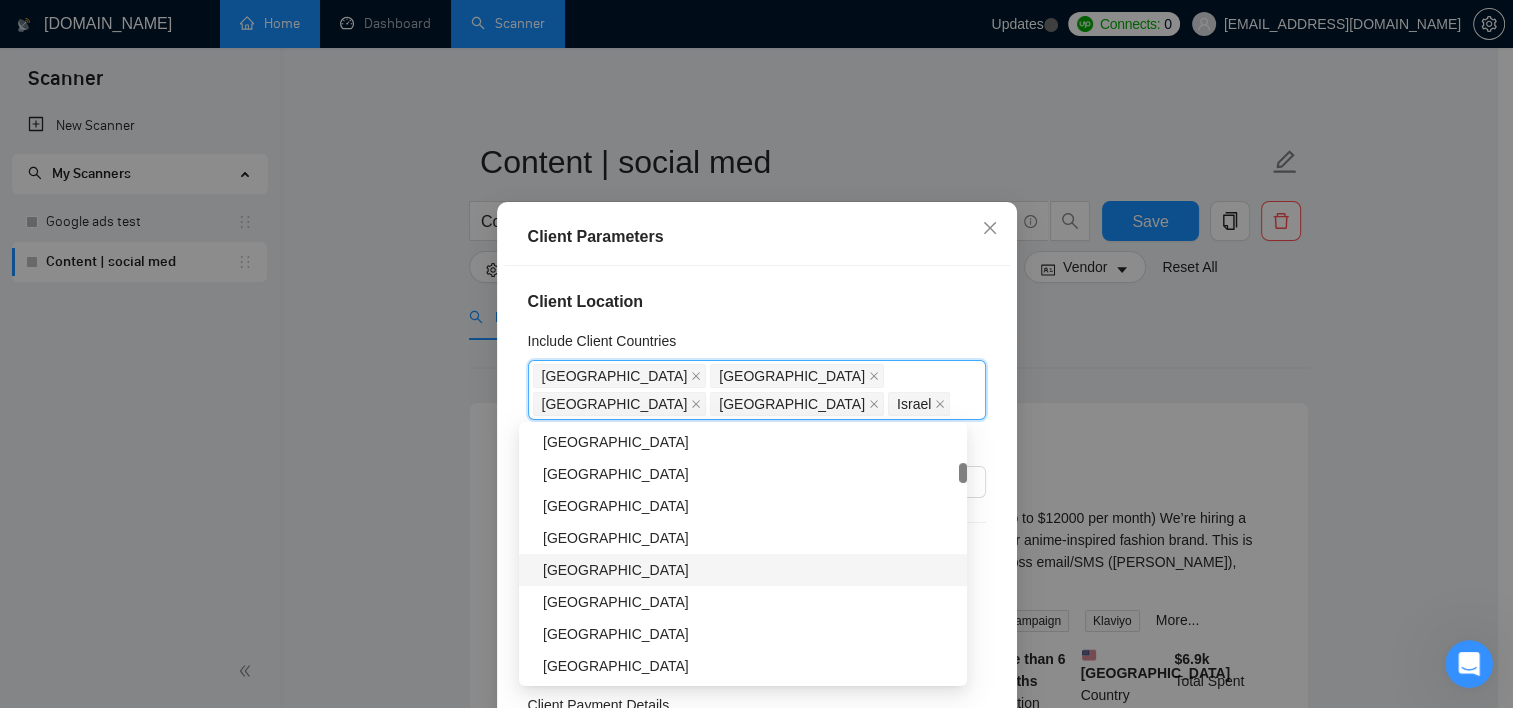 click on "[GEOGRAPHIC_DATA]" at bounding box center [749, 570] 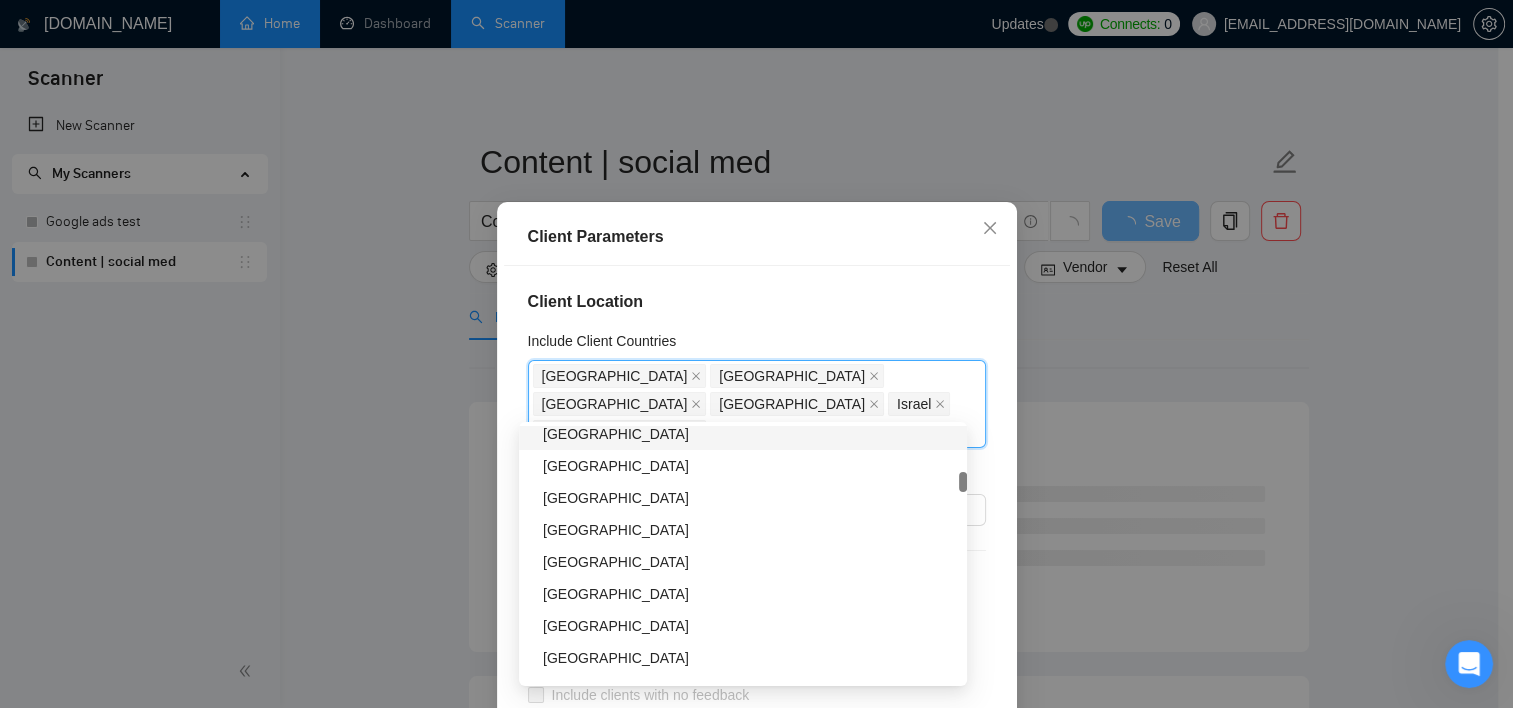 scroll, scrollTop: 1100, scrollLeft: 0, axis: vertical 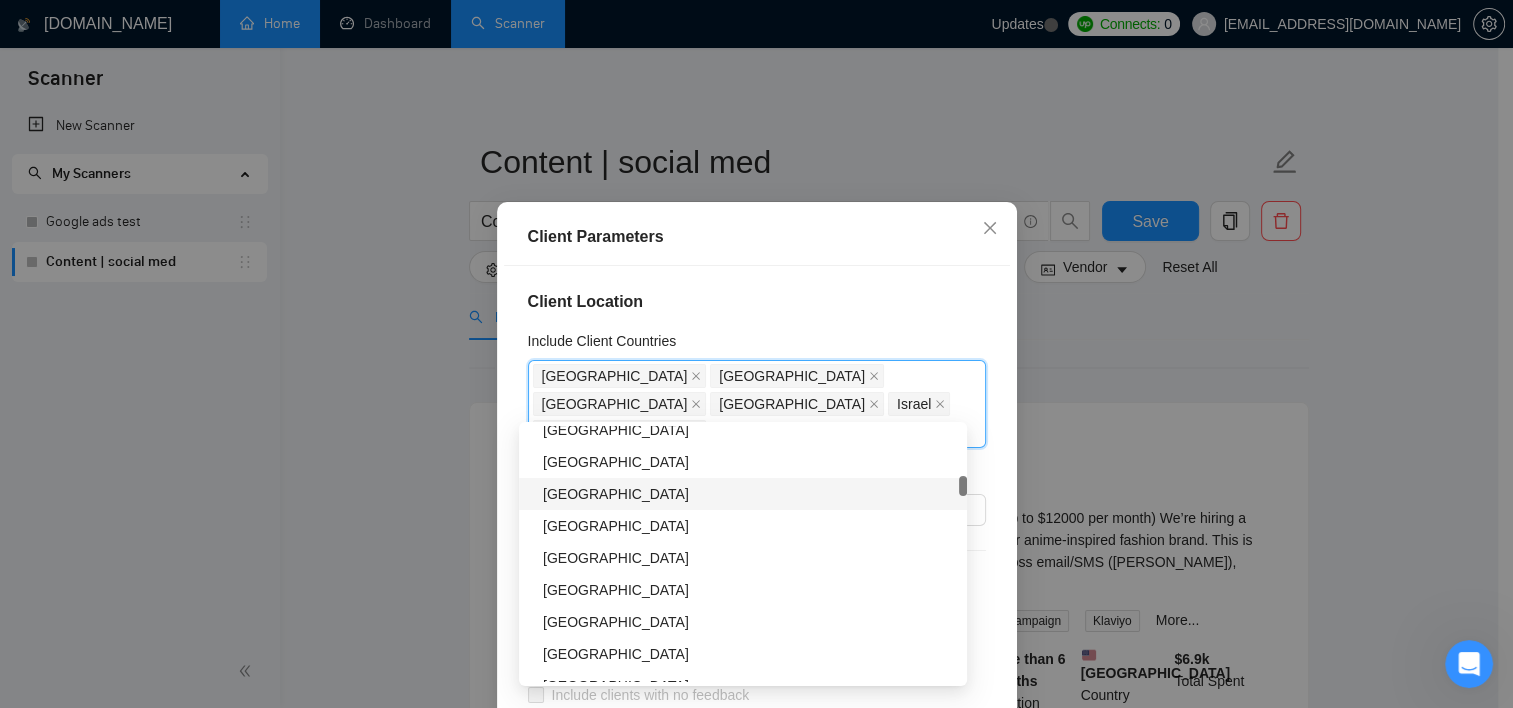 click on "[GEOGRAPHIC_DATA]" at bounding box center (749, 494) 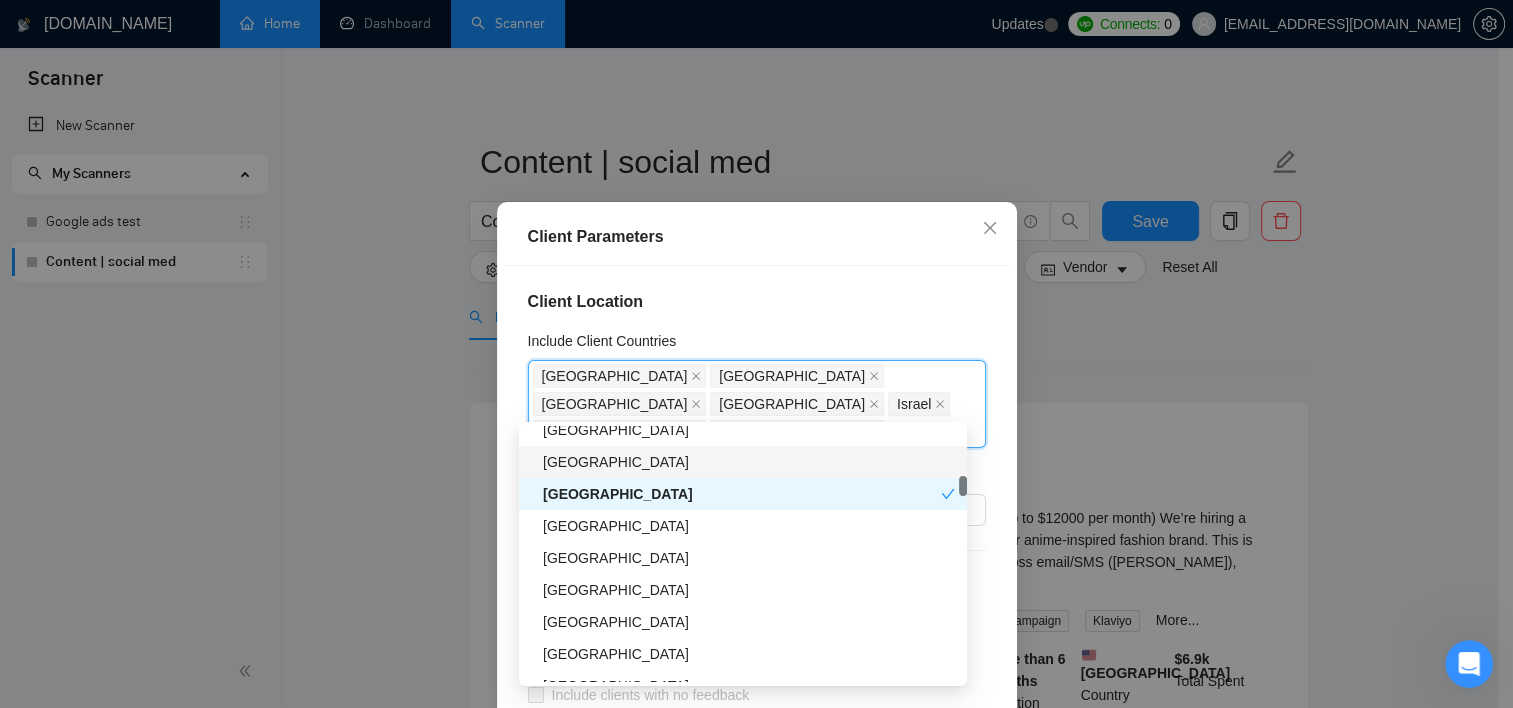 click on "[GEOGRAPHIC_DATA]" at bounding box center (749, 462) 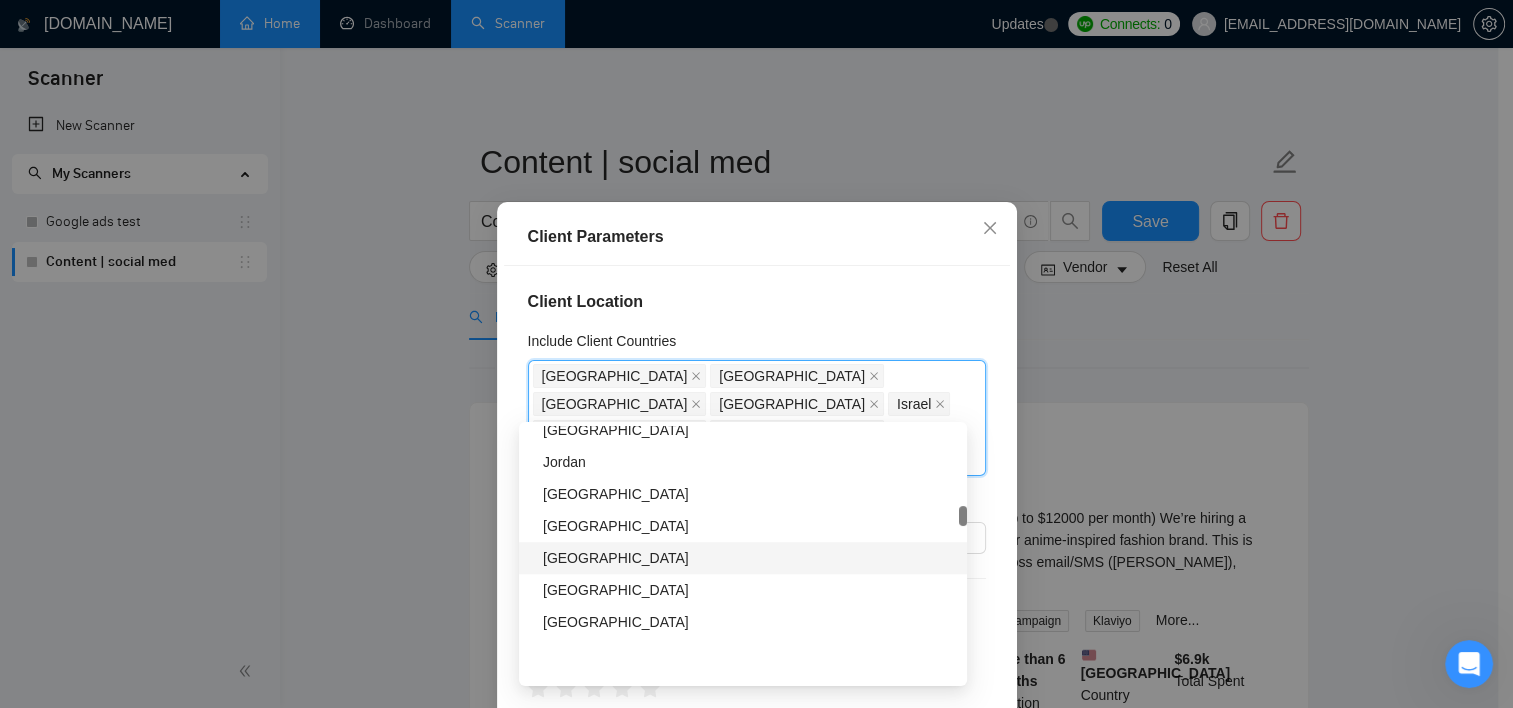 scroll, scrollTop: 1800, scrollLeft: 0, axis: vertical 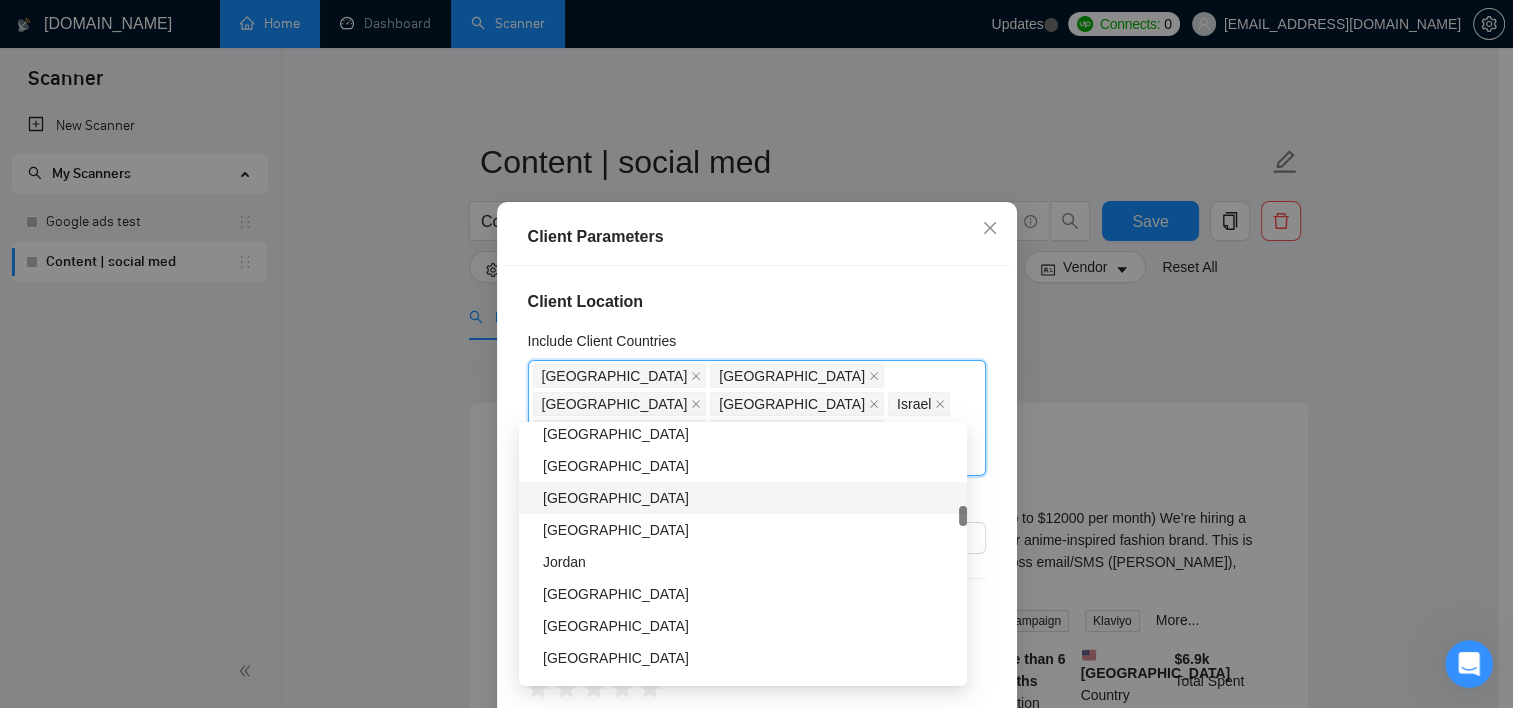 click on "[GEOGRAPHIC_DATA]" at bounding box center (749, 498) 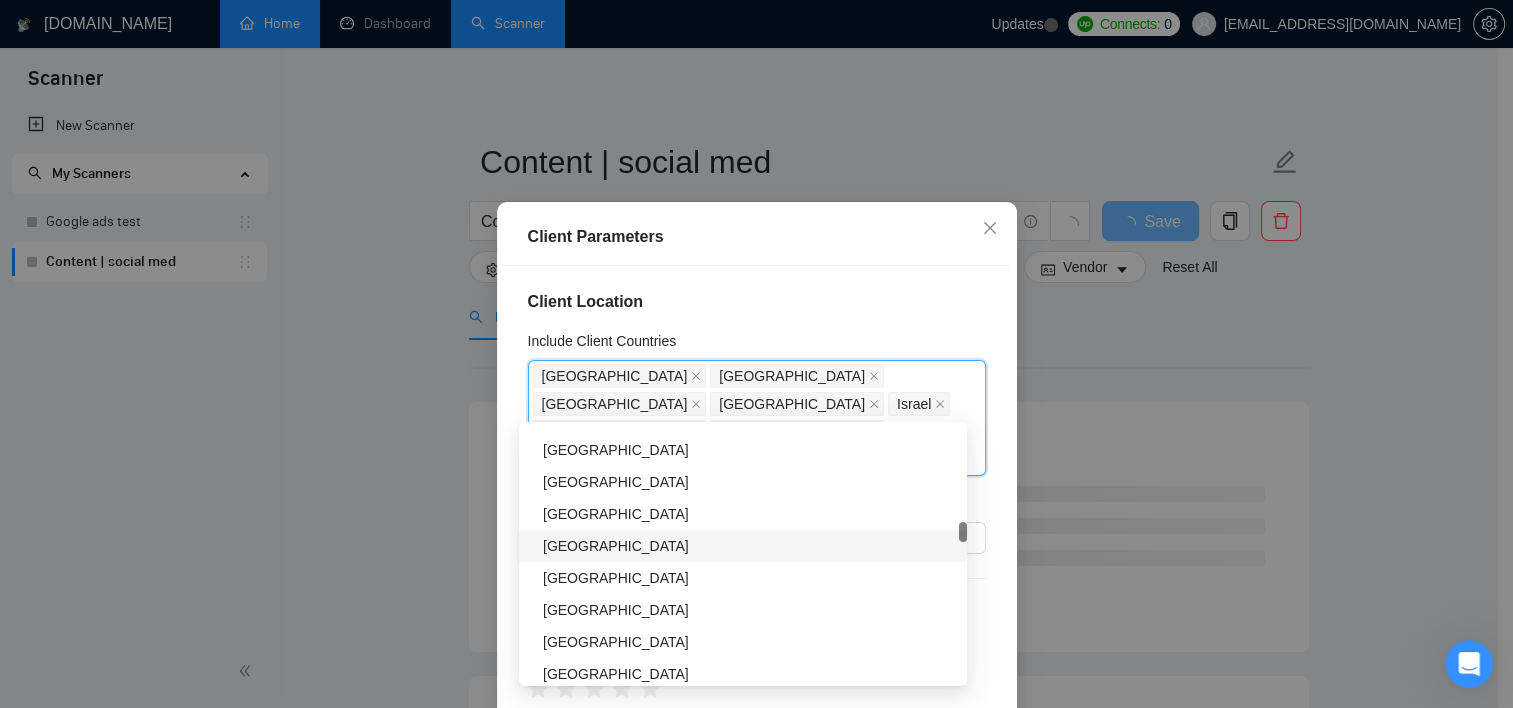scroll, scrollTop: 2300, scrollLeft: 0, axis: vertical 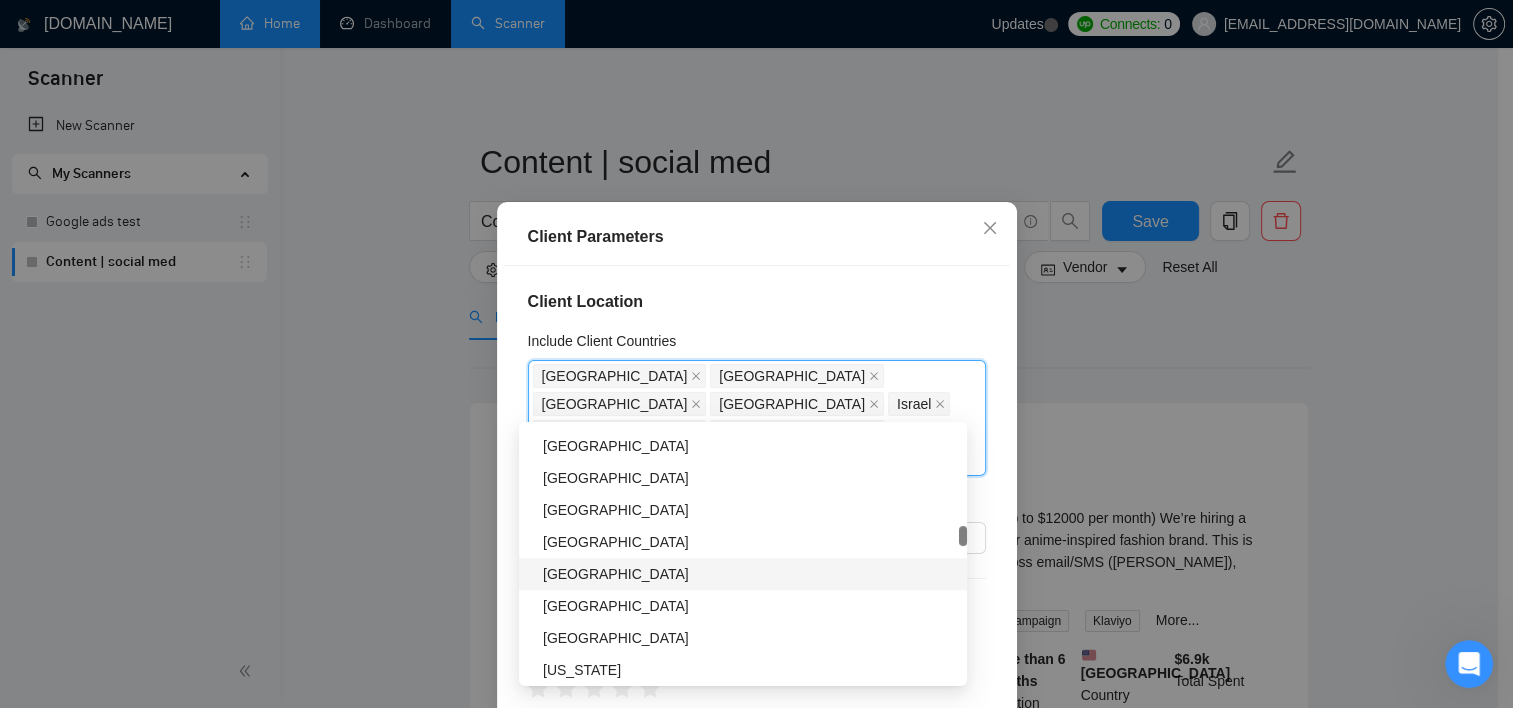 click on "[GEOGRAPHIC_DATA]" at bounding box center (749, 574) 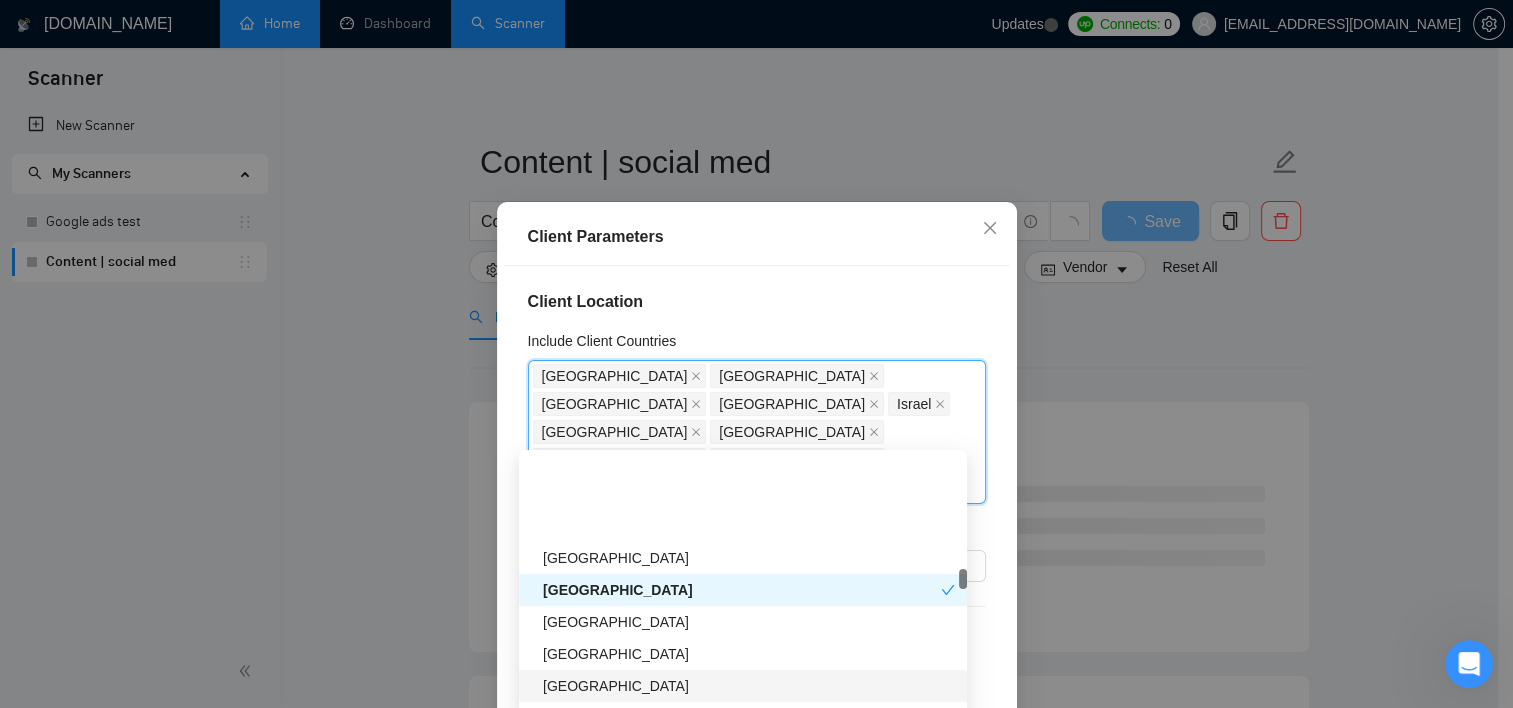 scroll, scrollTop: 2700, scrollLeft: 0, axis: vertical 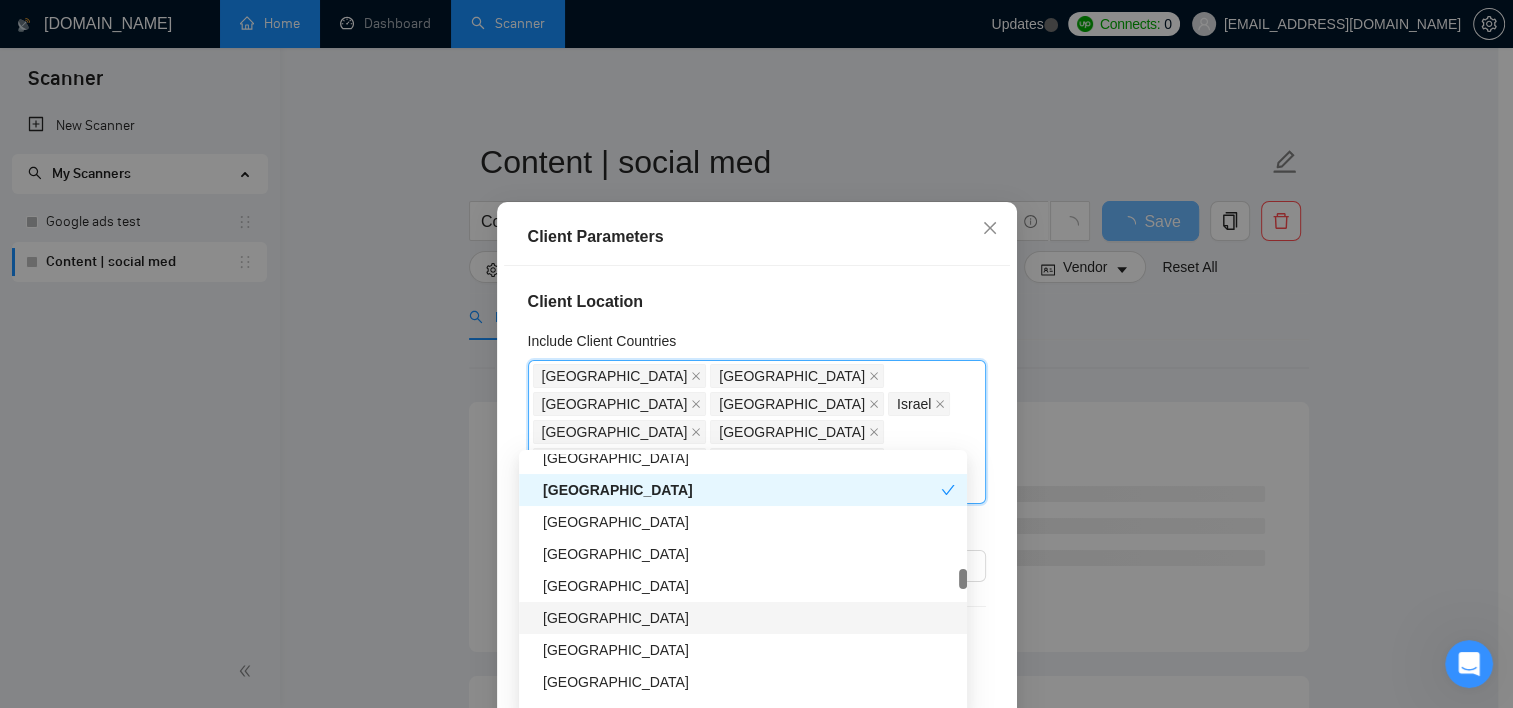 click on "[GEOGRAPHIC_DATA]" at bounding box center (749, 586) 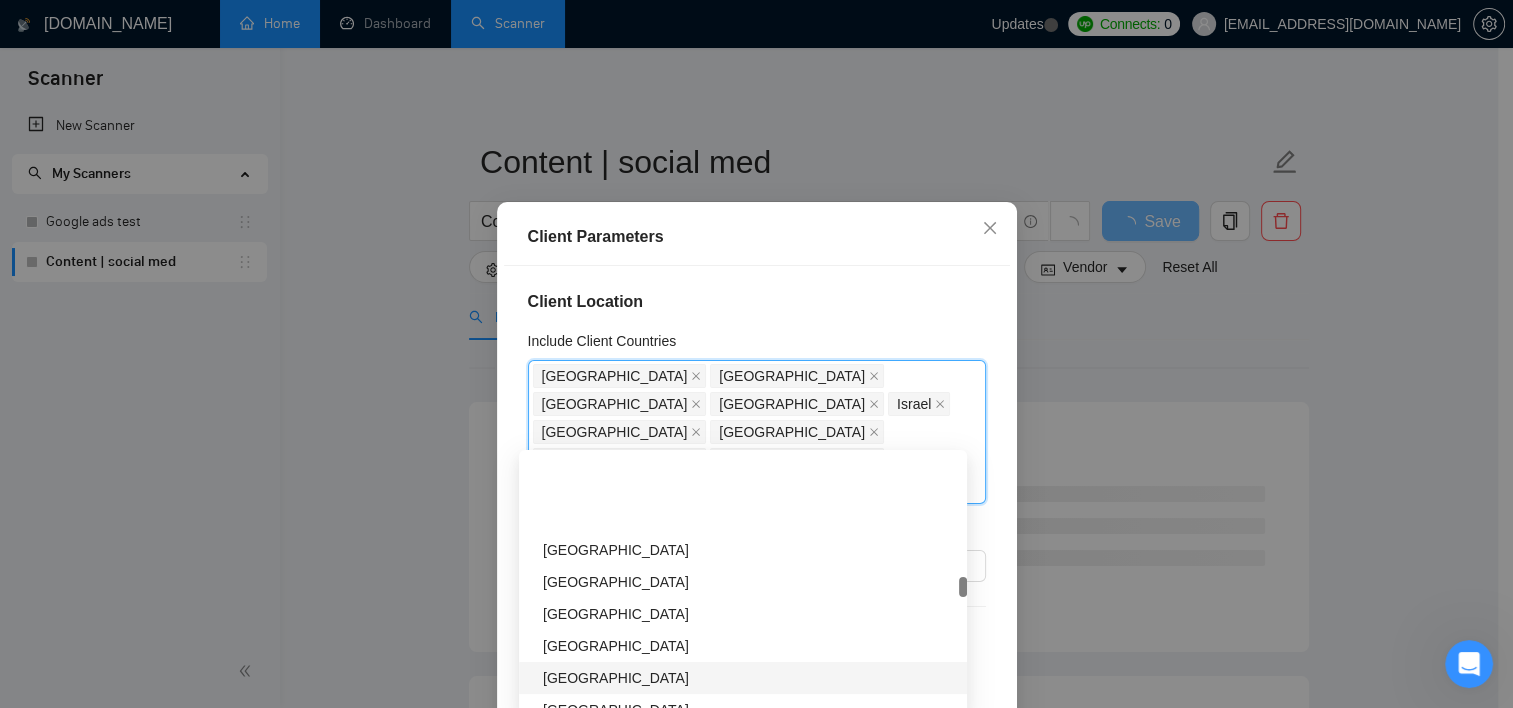 scroll, scrollTop: 2900, scrollLeft: 0, axis: vertical 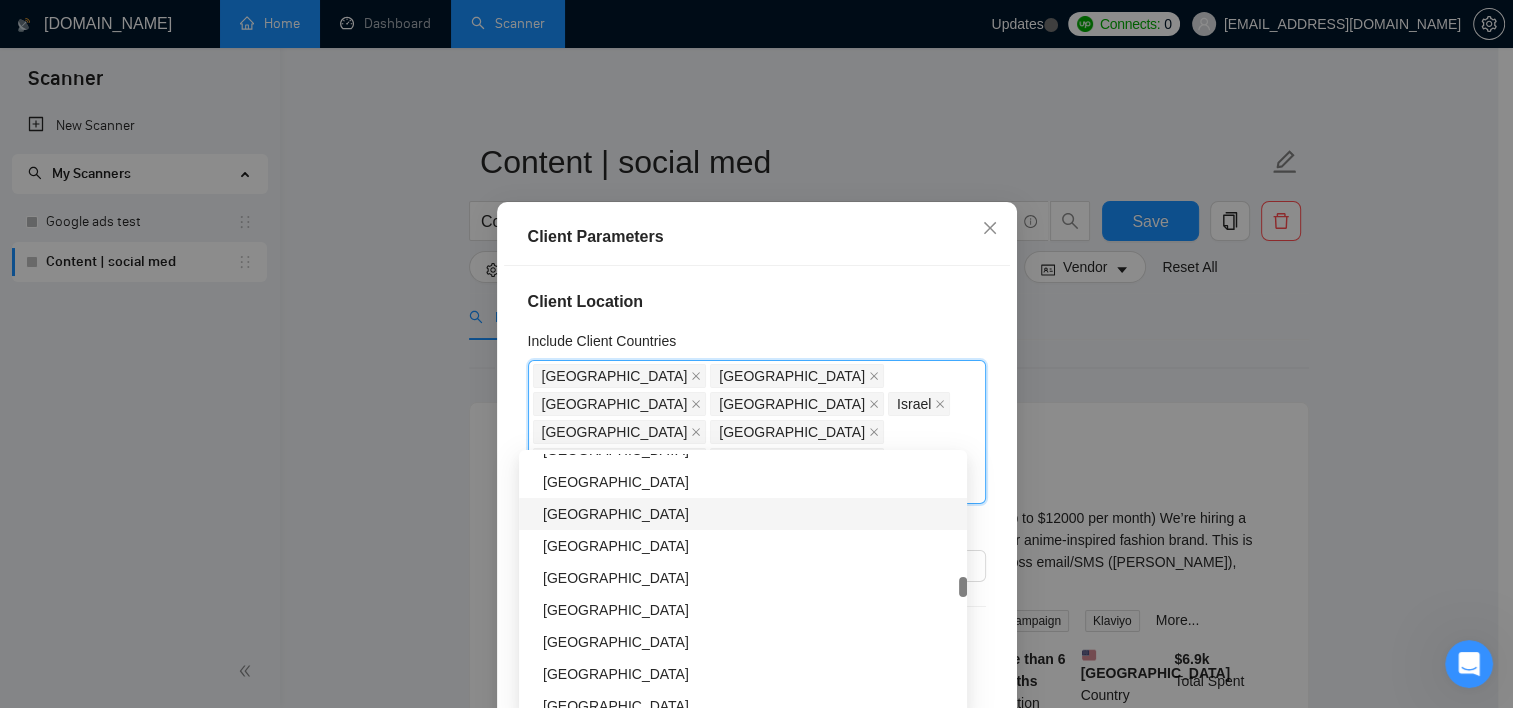 click on "[GEOGRAPHIC_DATA]" at bounding box center [749, 514] 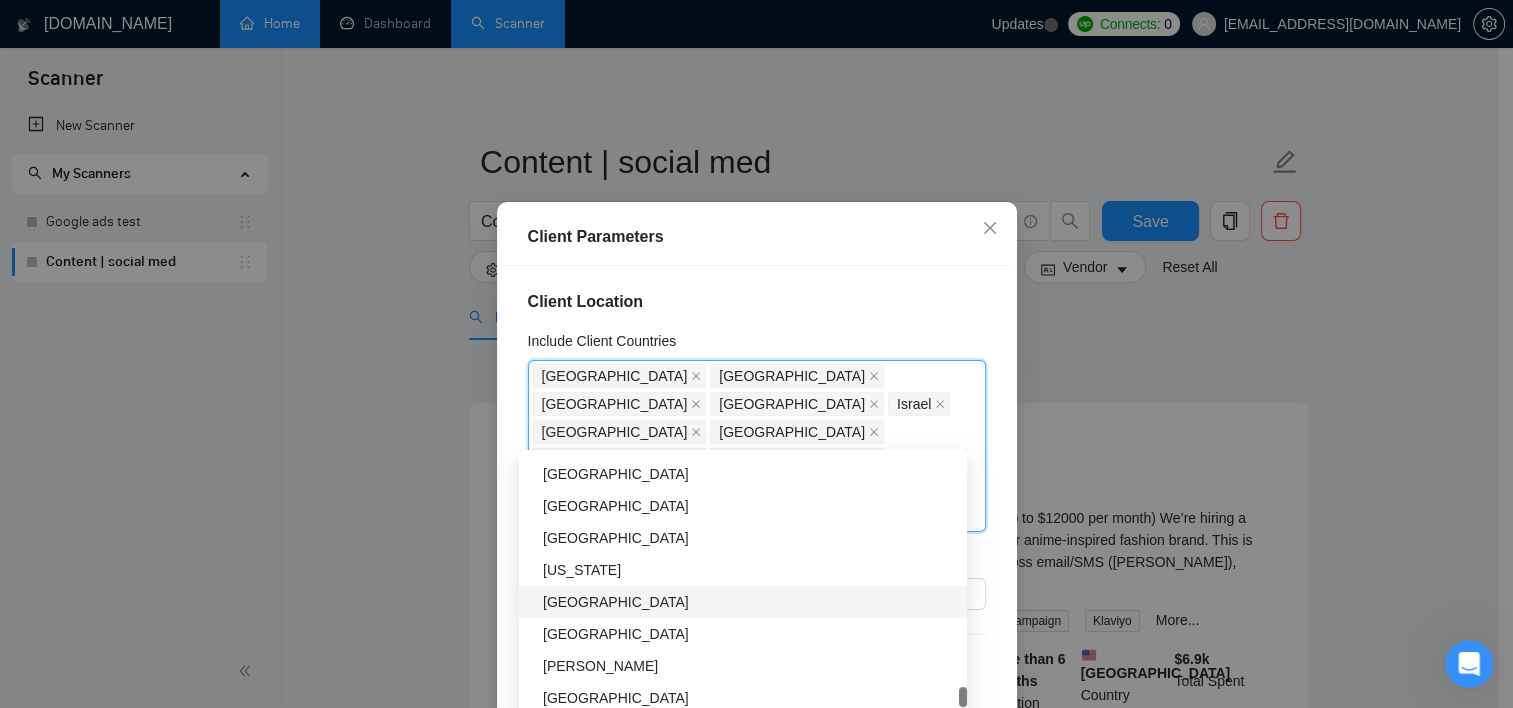 scroll, scrollTop: 6400, scrollLeft: 0, axis: vertical 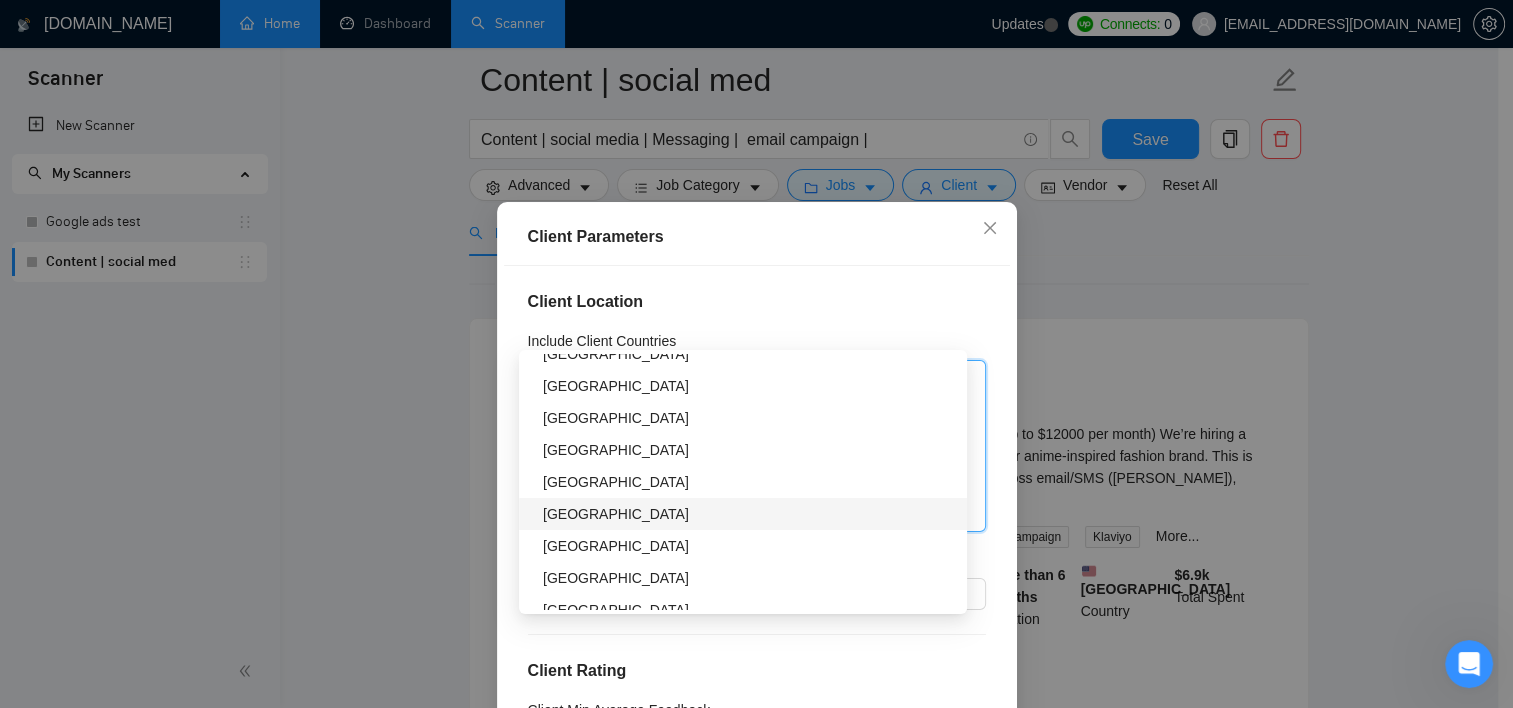 click on "[GEOGRAPHIC_DATA]" at bounding box center (749, 514) 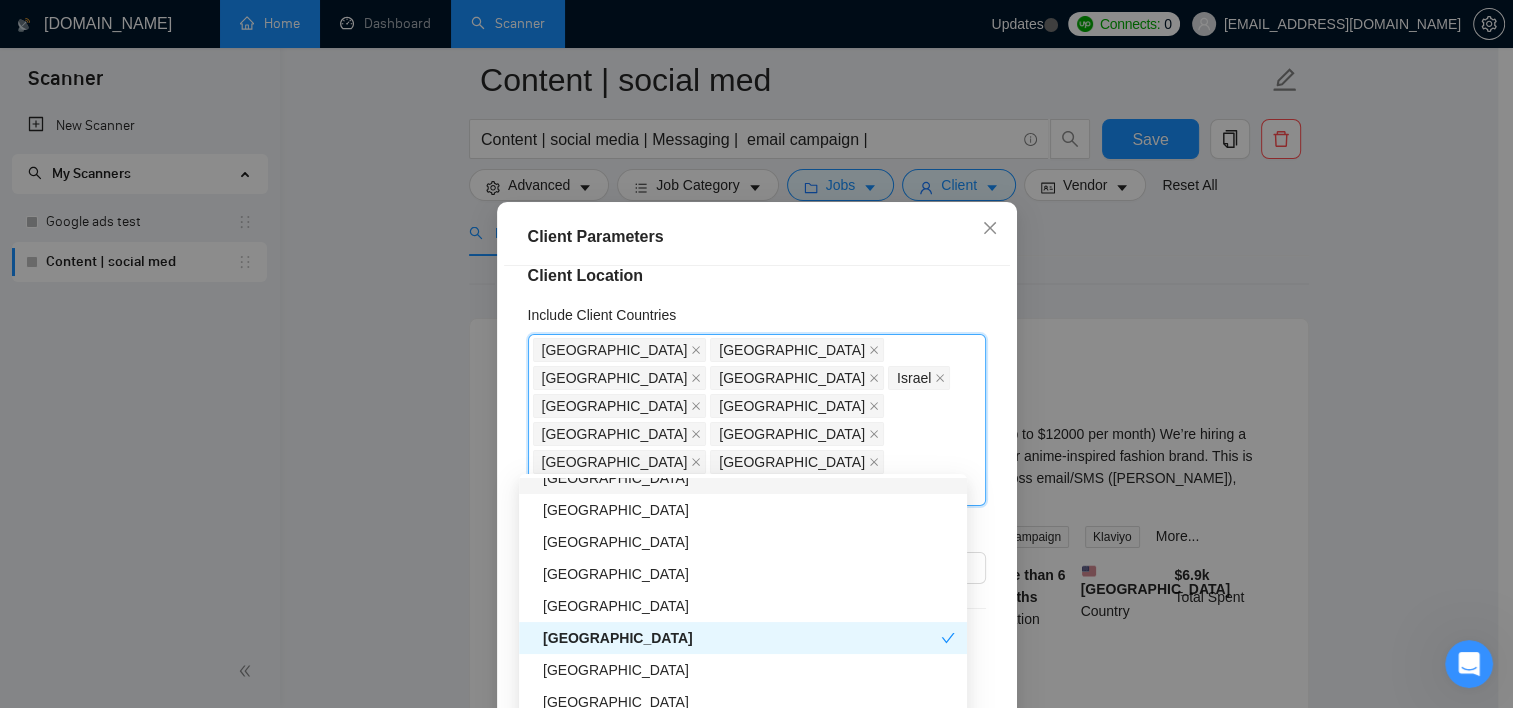 scroll, scrollTop: 100, scrollLeft: 0, axis: vertical 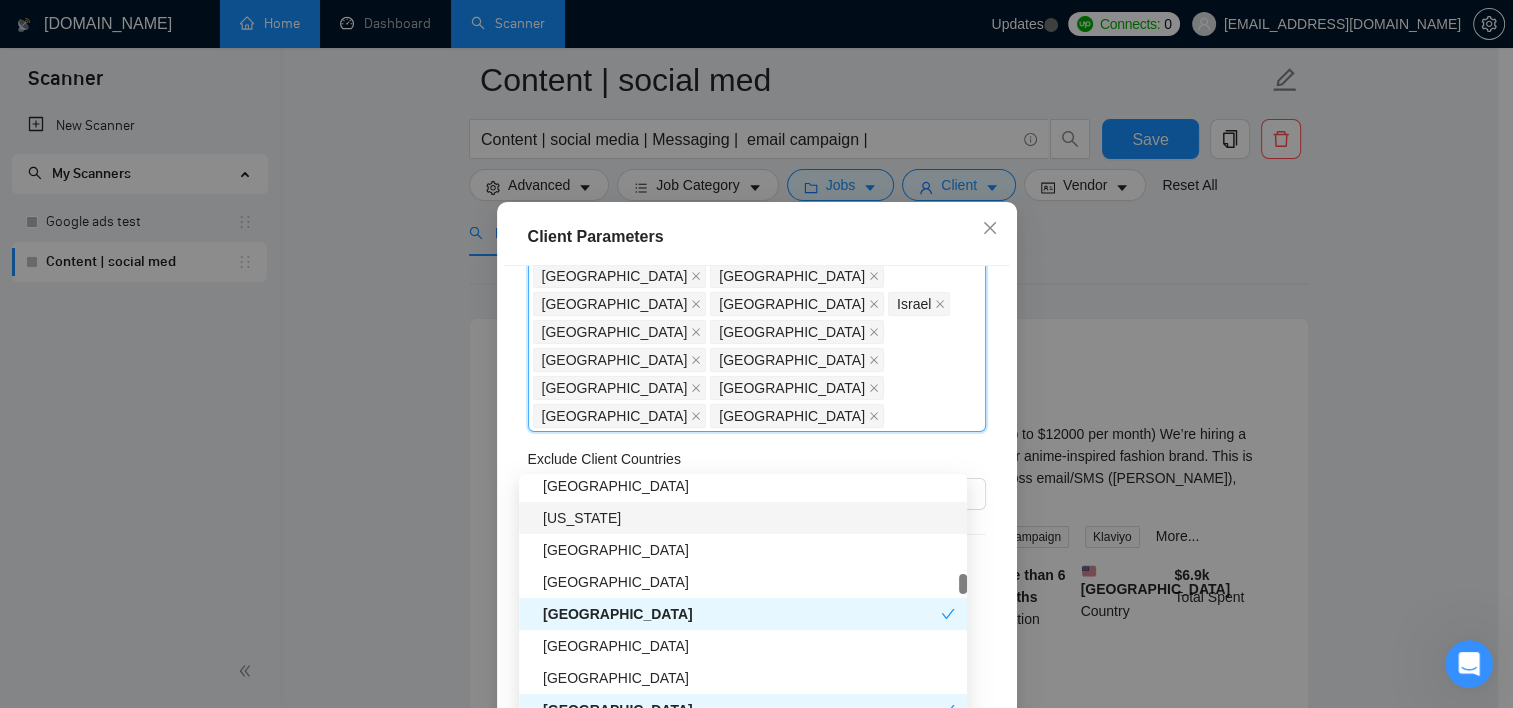 click on "[US_STATE]" at bounding box center (749, 518) 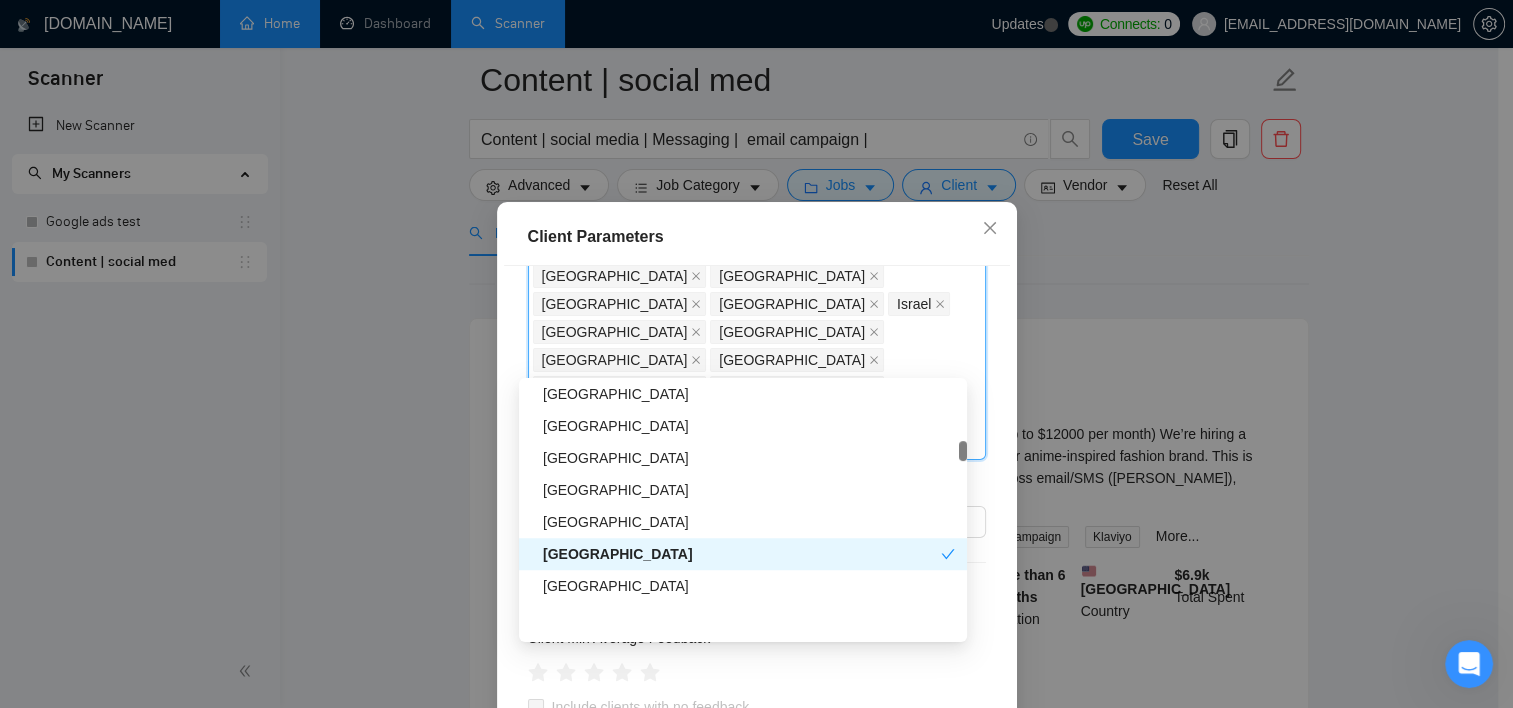 scroll, scrollTop: 1600, scrollLeft: 0, axis: vertical 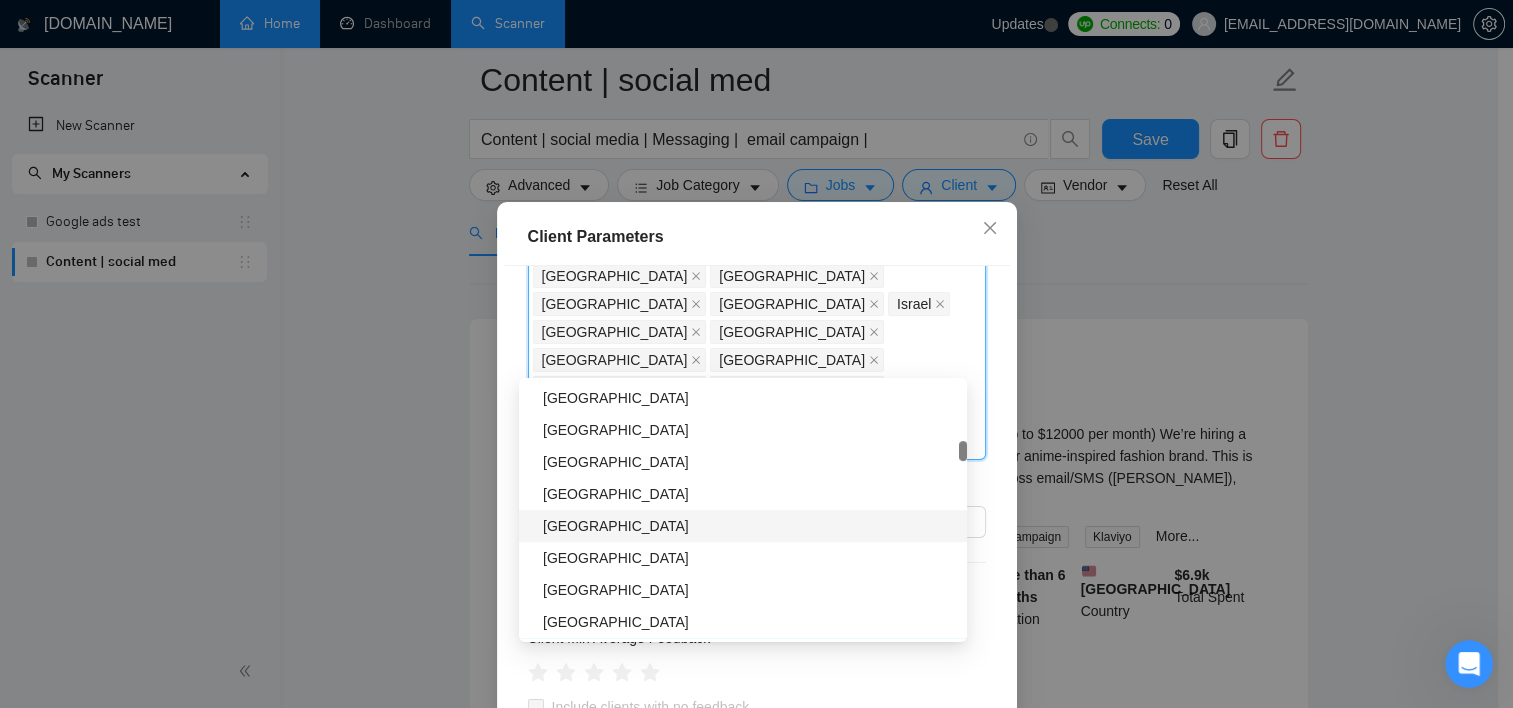 click on "[GEOGRAPHIC_DATA]" at bounding box center [749, 526] 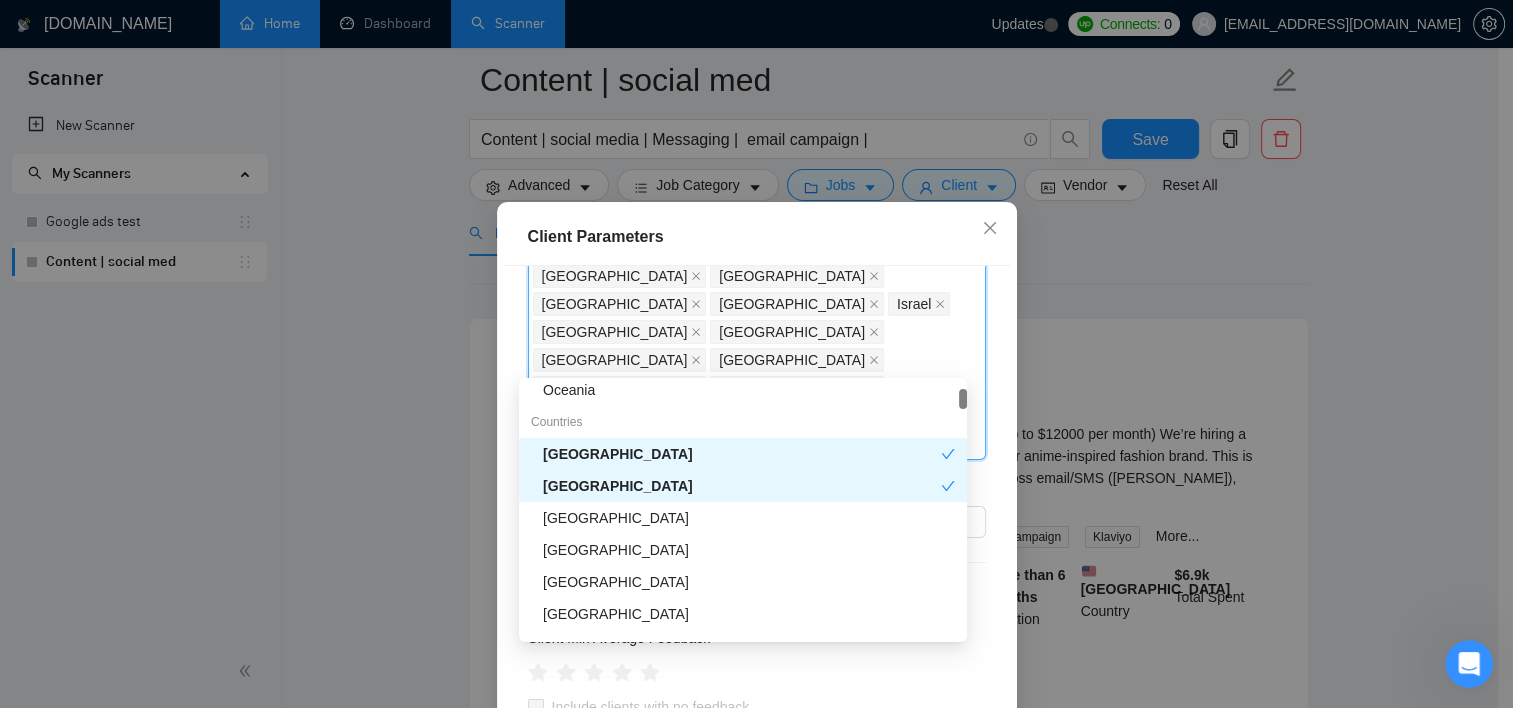 scroll, scrollTop: 300, scrollLeft: 0, axis: vertical 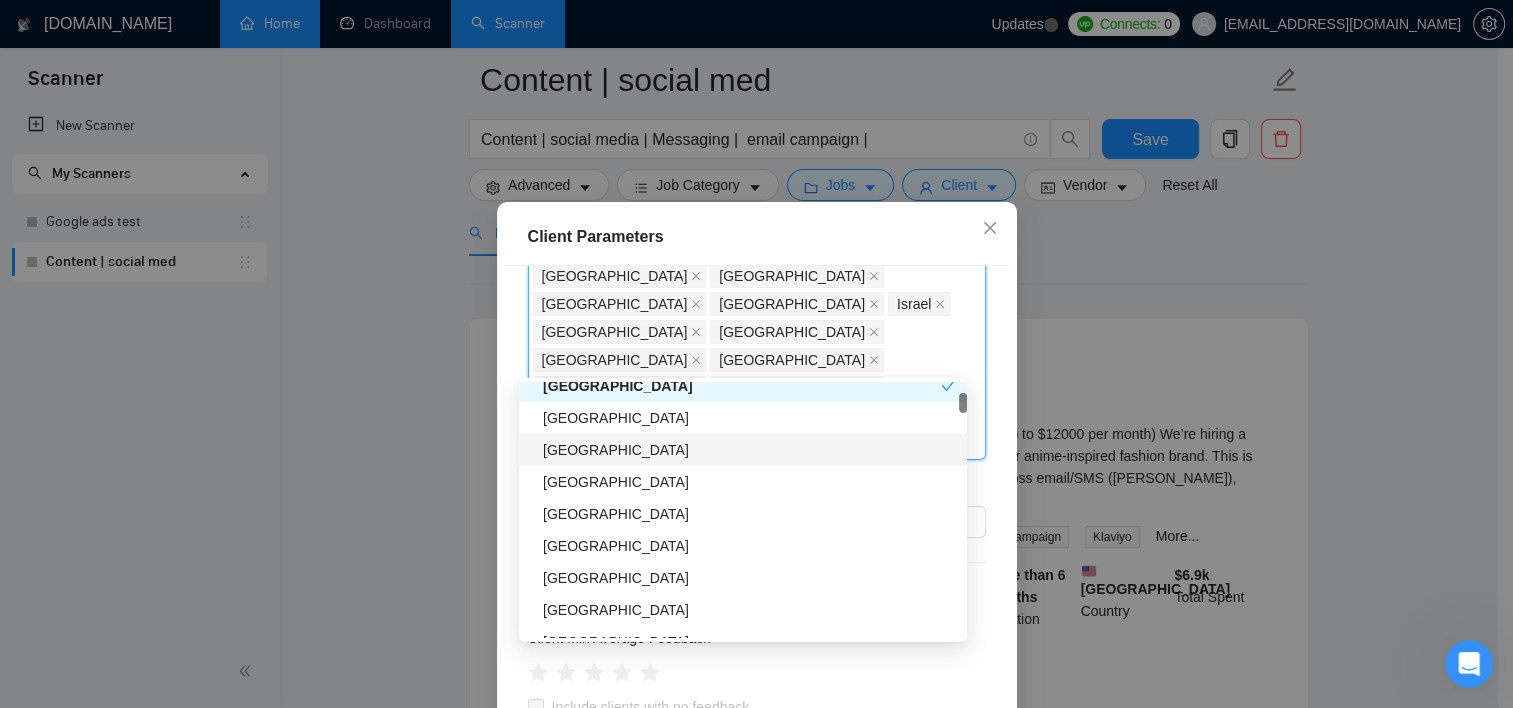 click on "[GEOGRAPHIC_DATA]" at bounding box center (749, 450) 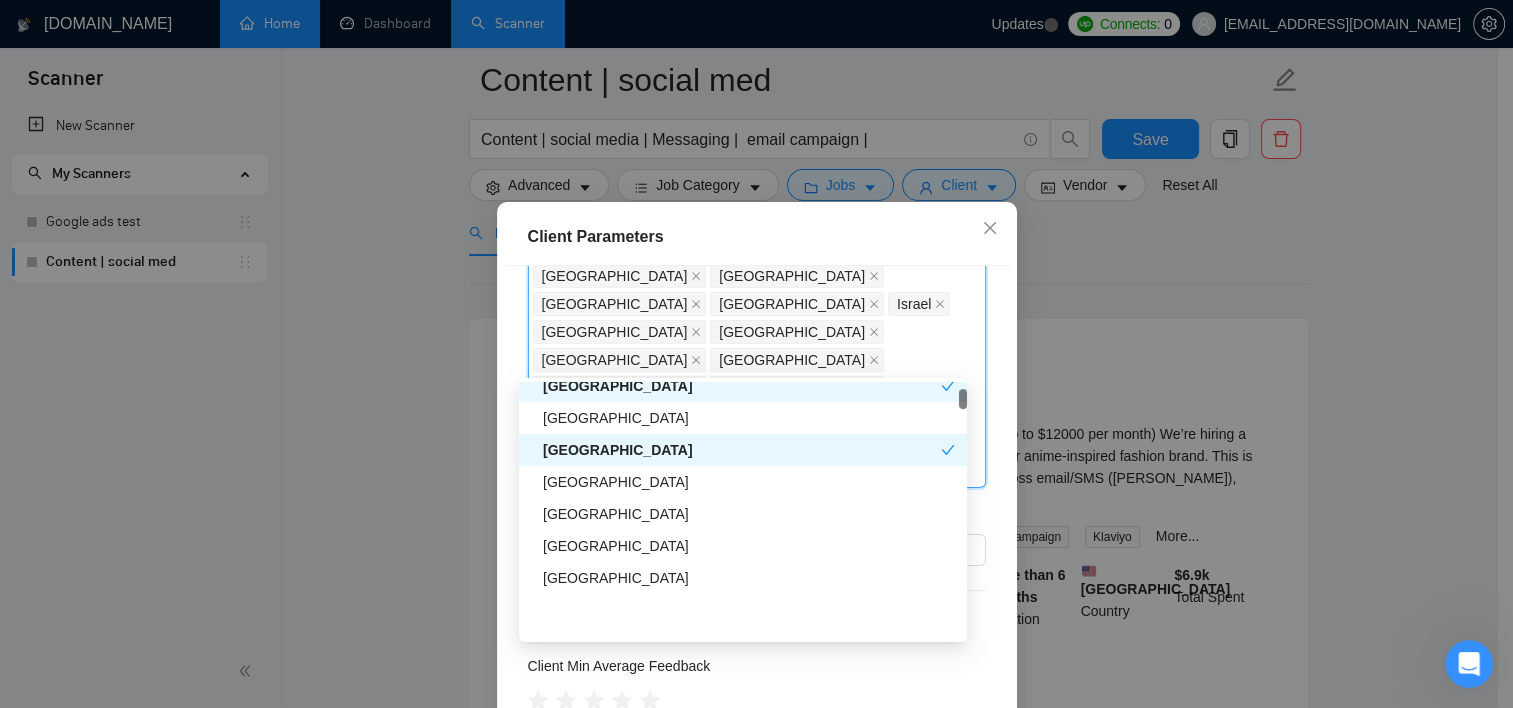 scroll, scrollTop: 200, scrollLeft: 0, axis: vertical 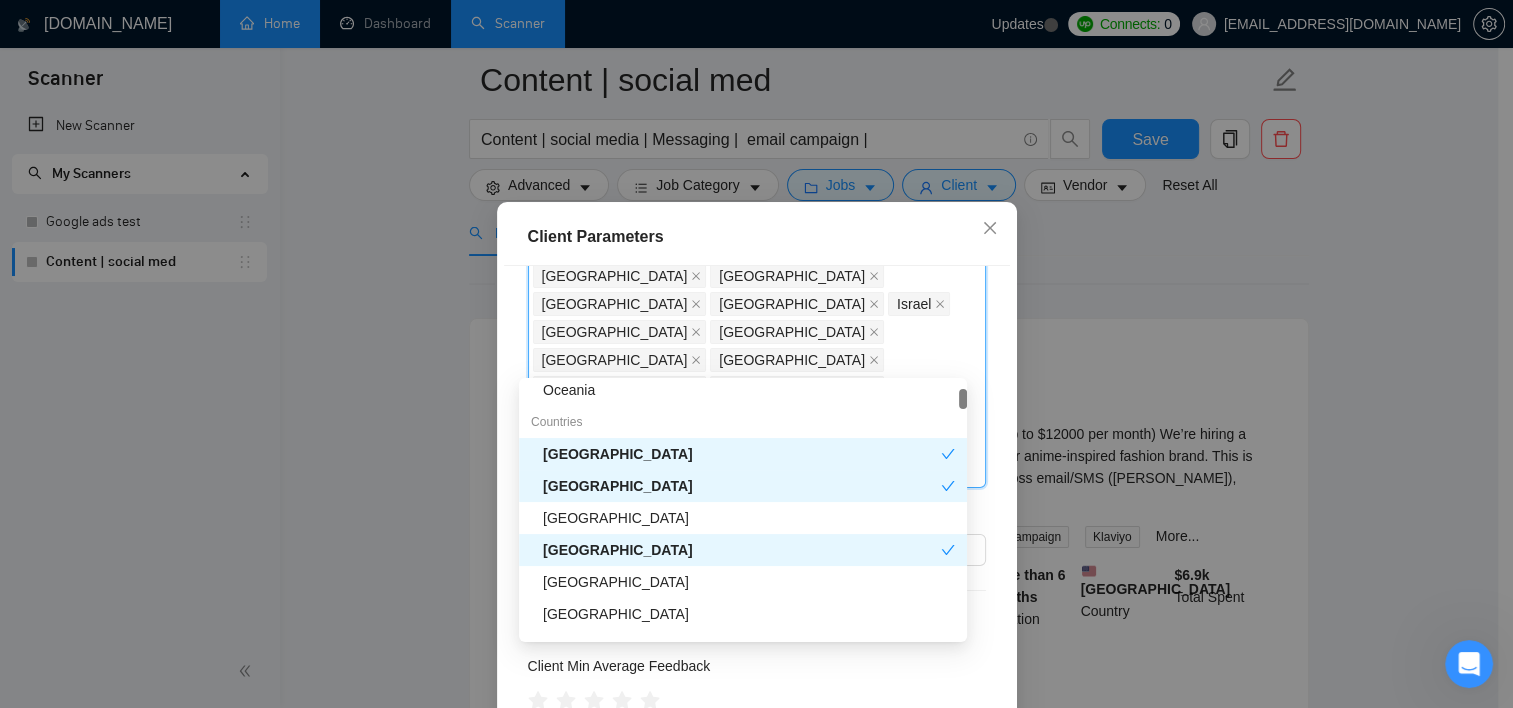 click on "[GEOGRAPHIC_DATA]" at bounding box center [742, 486] 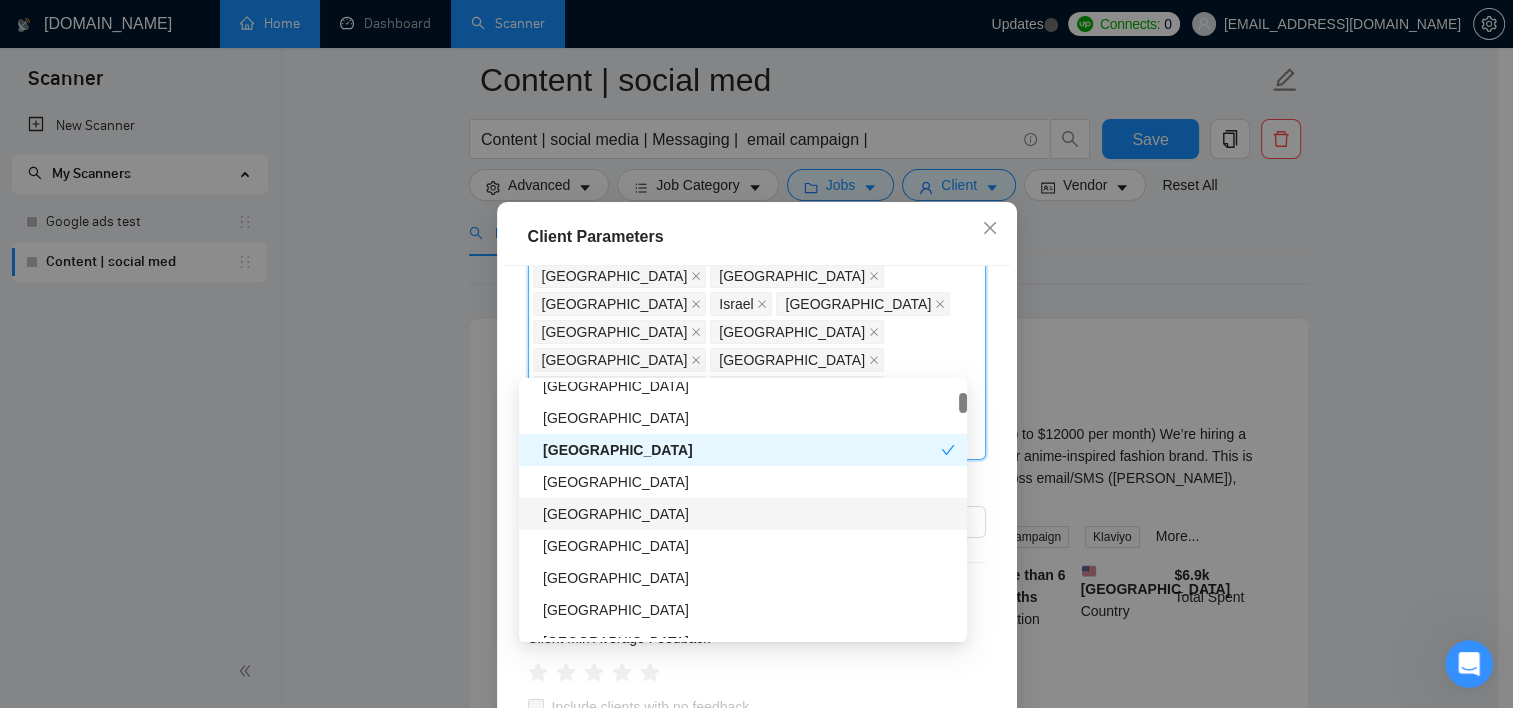 scroll, scrollTop: 100, scrollLeft: 0, axis: vertical 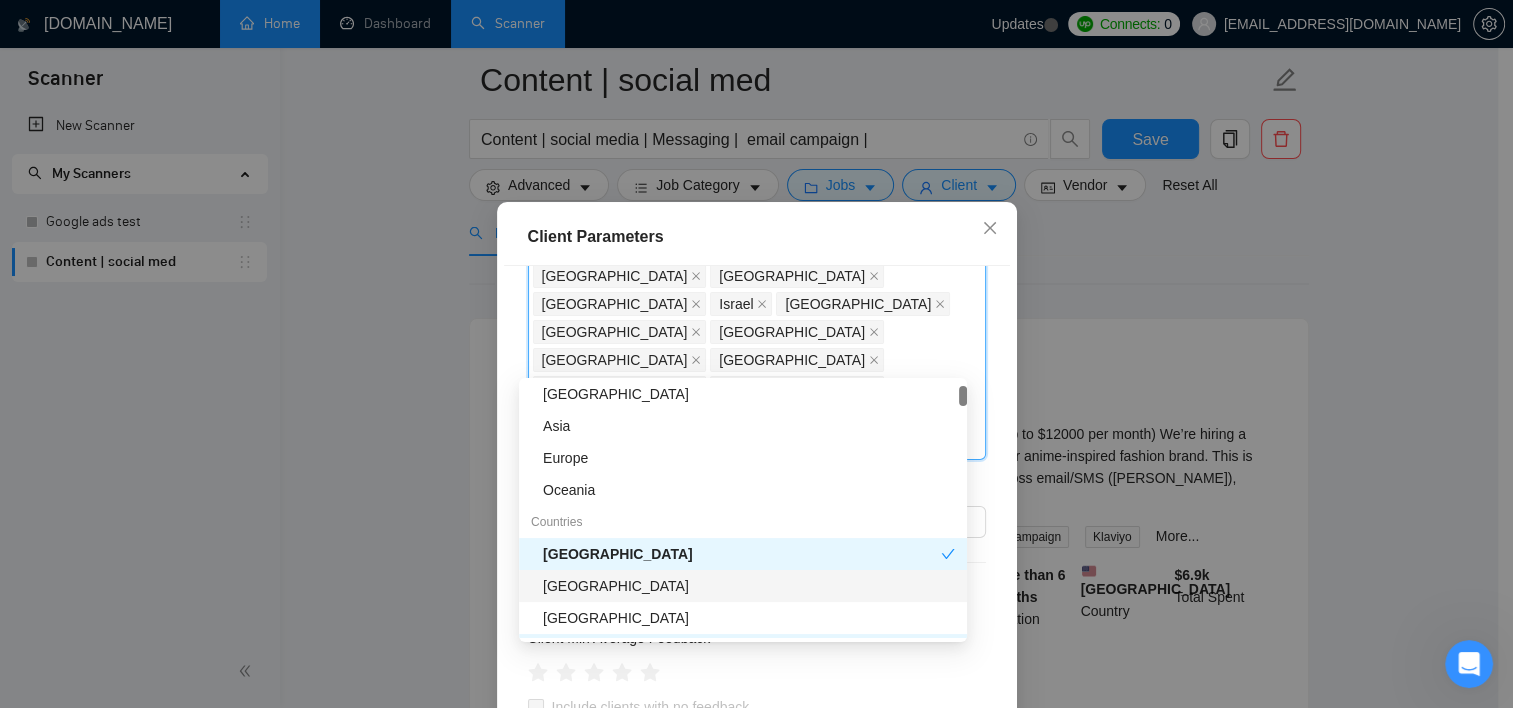 click on "[GEOGRAPHIC_DATA]" at bounding box center [749, 586] 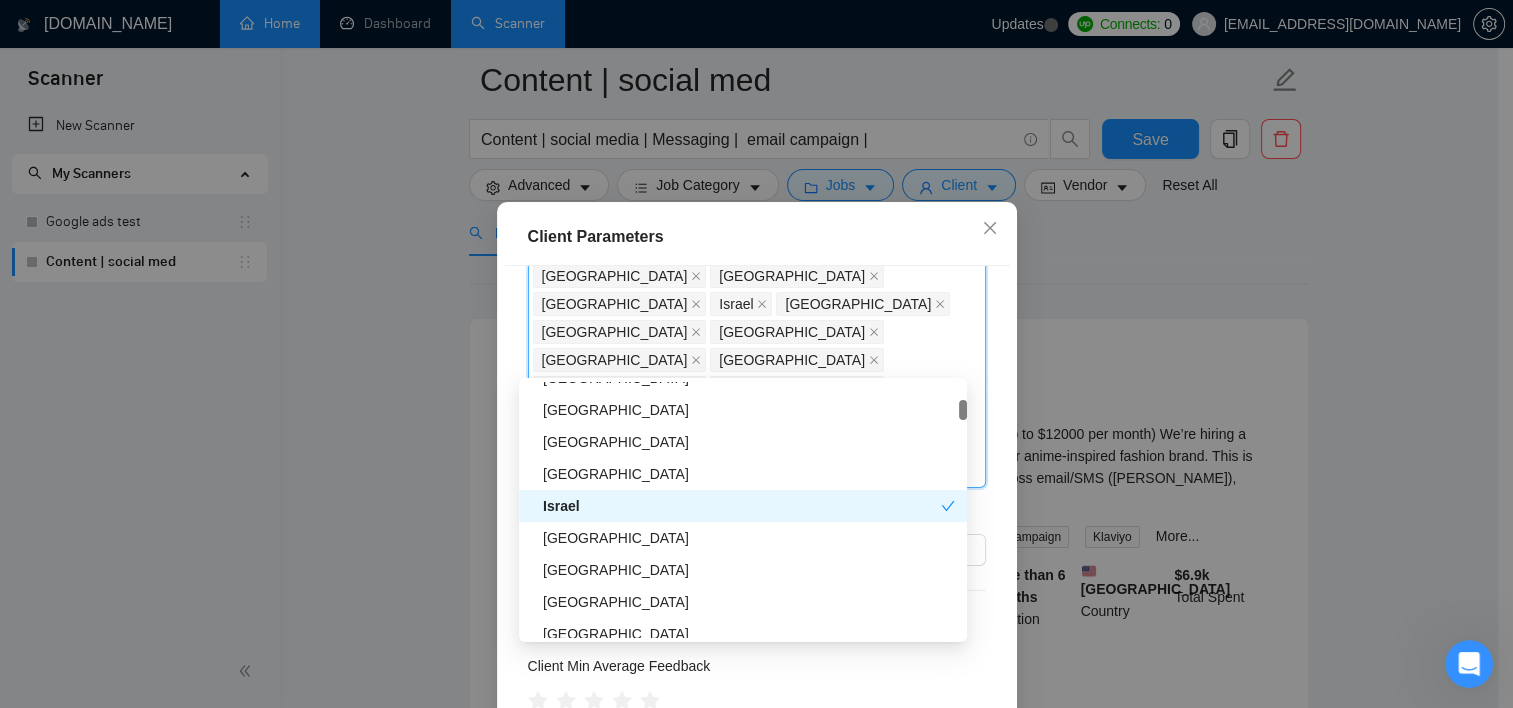 scroll, scrollTop: 400, scrollLeft: 0, axis: vertical 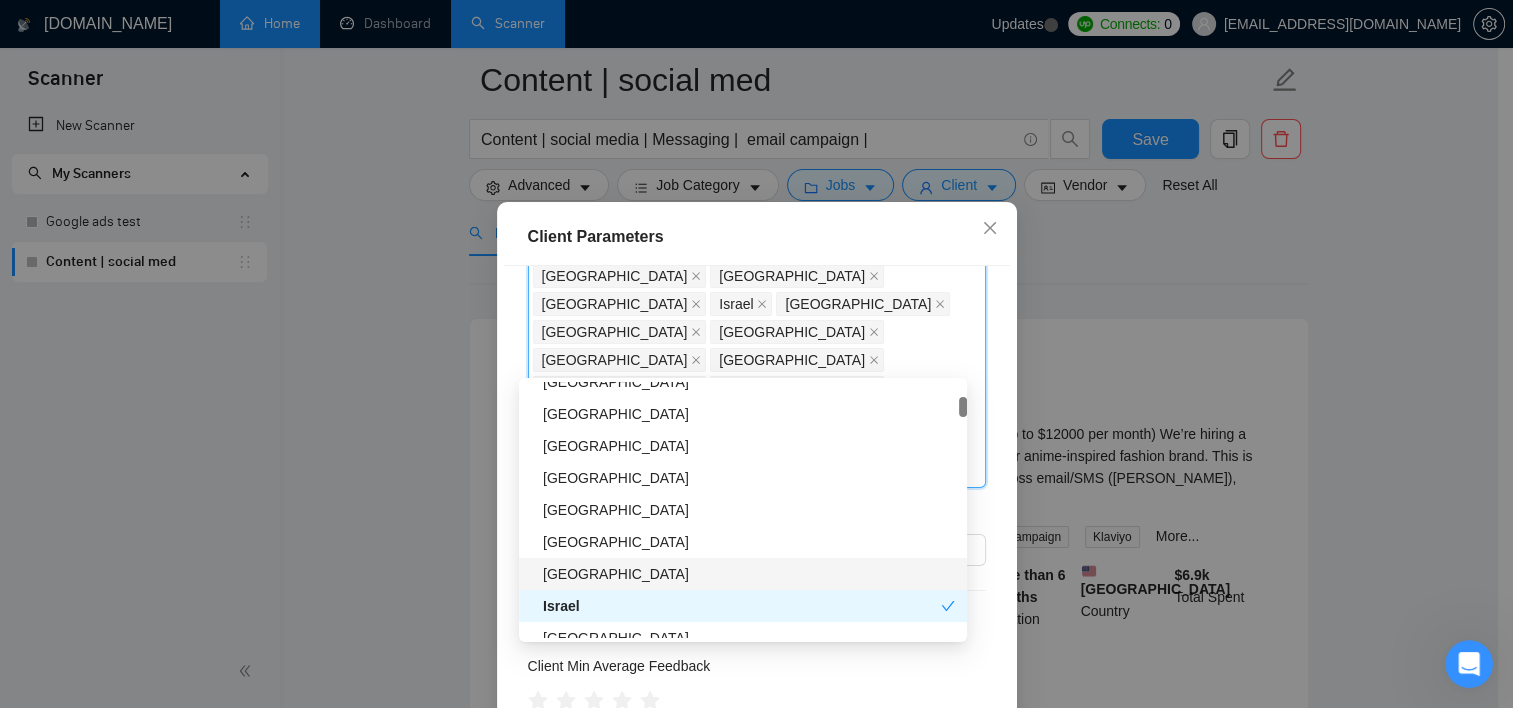 click on "[GEOGRAPHIC_DATA]" at bounding box center [749, 574] 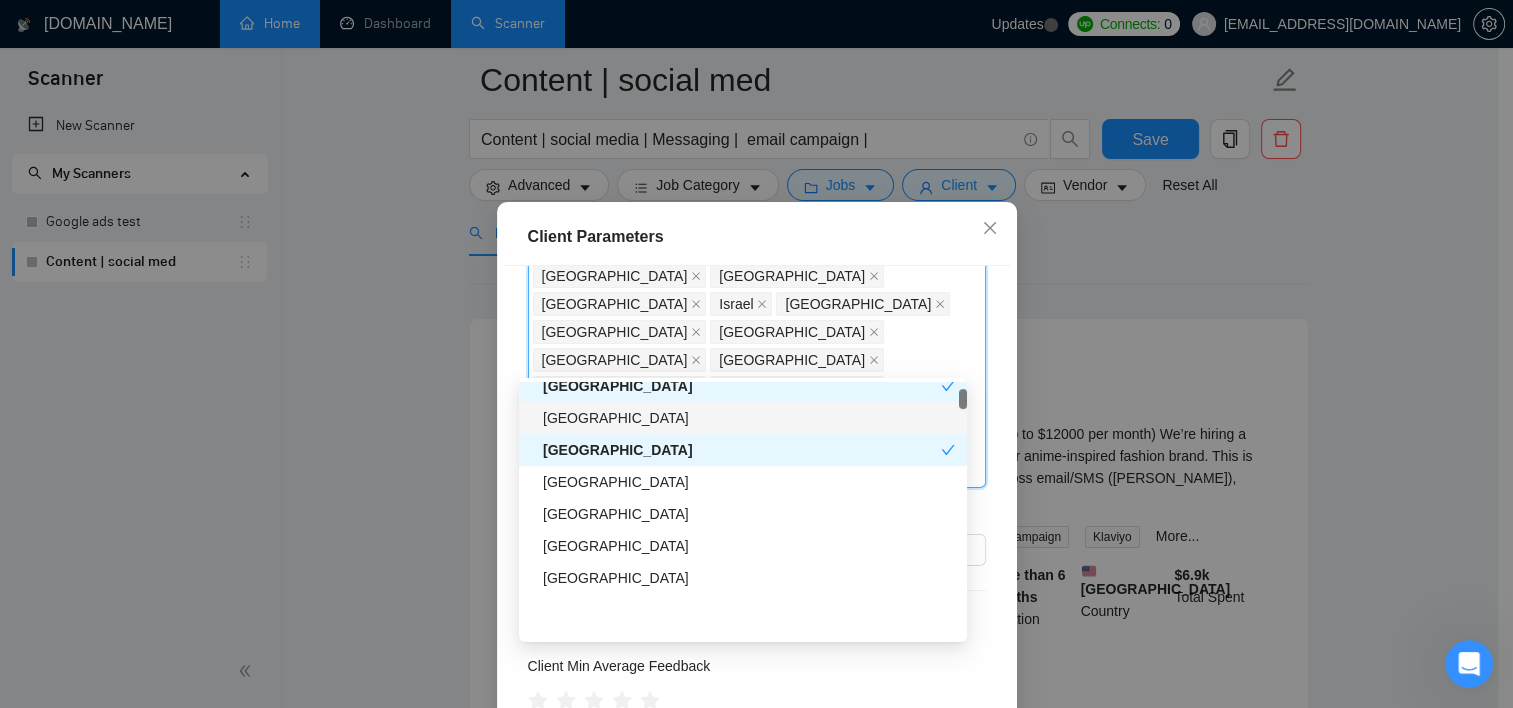 scroll, scrollTop: 200, scrollLeft: 0, axis: vertical 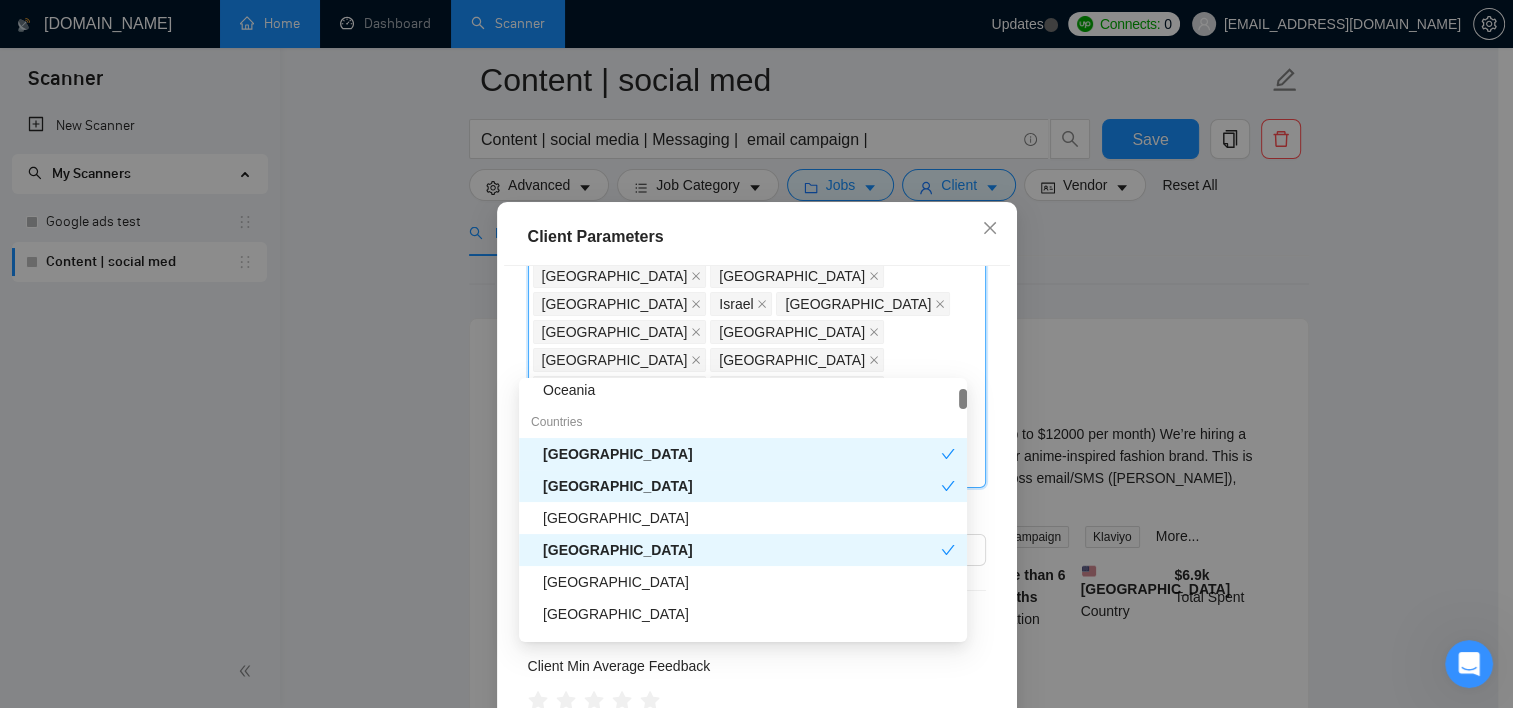 click on "[GEOGRAPHIC_DATA]" at bounding box center (742, 486) 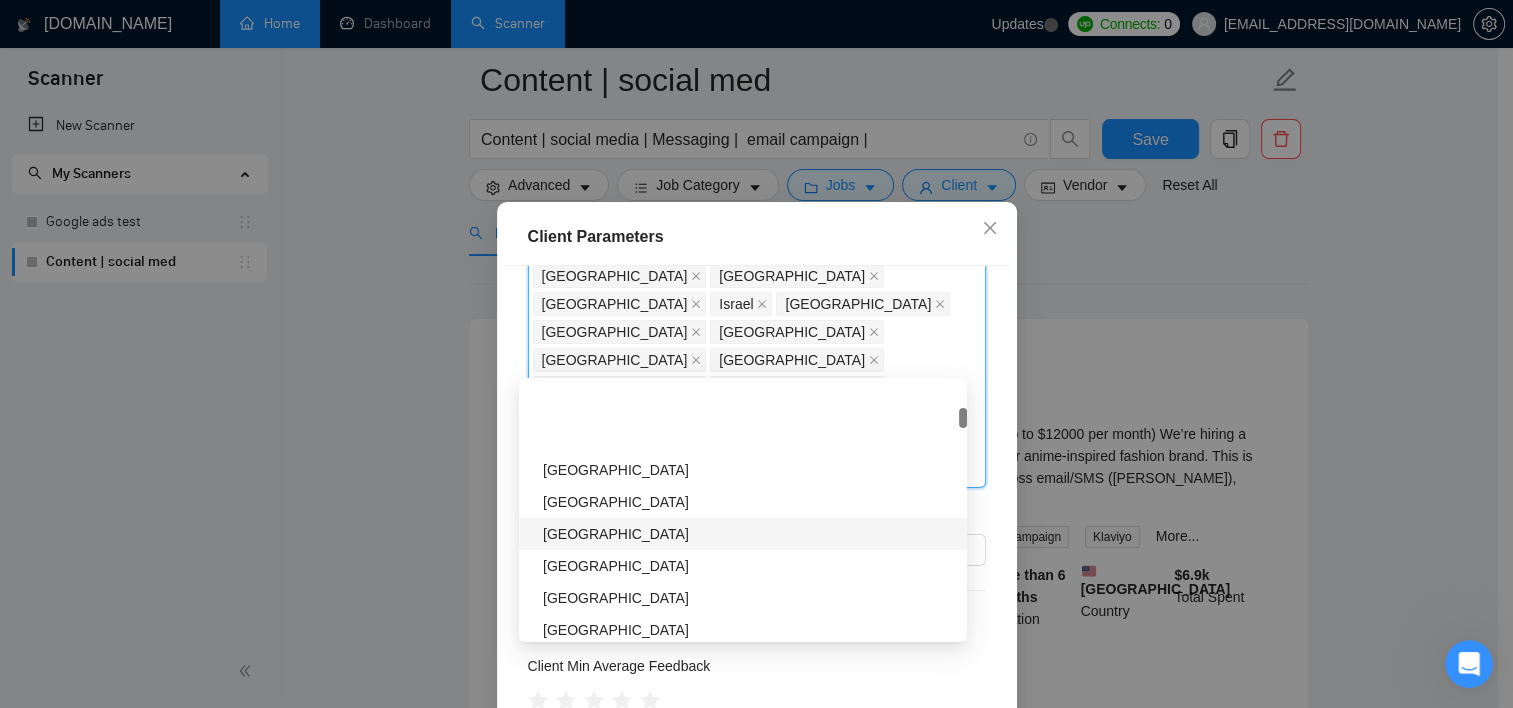 scroll, scrollTop: 700, scrollLeft: 0, axis: vertical 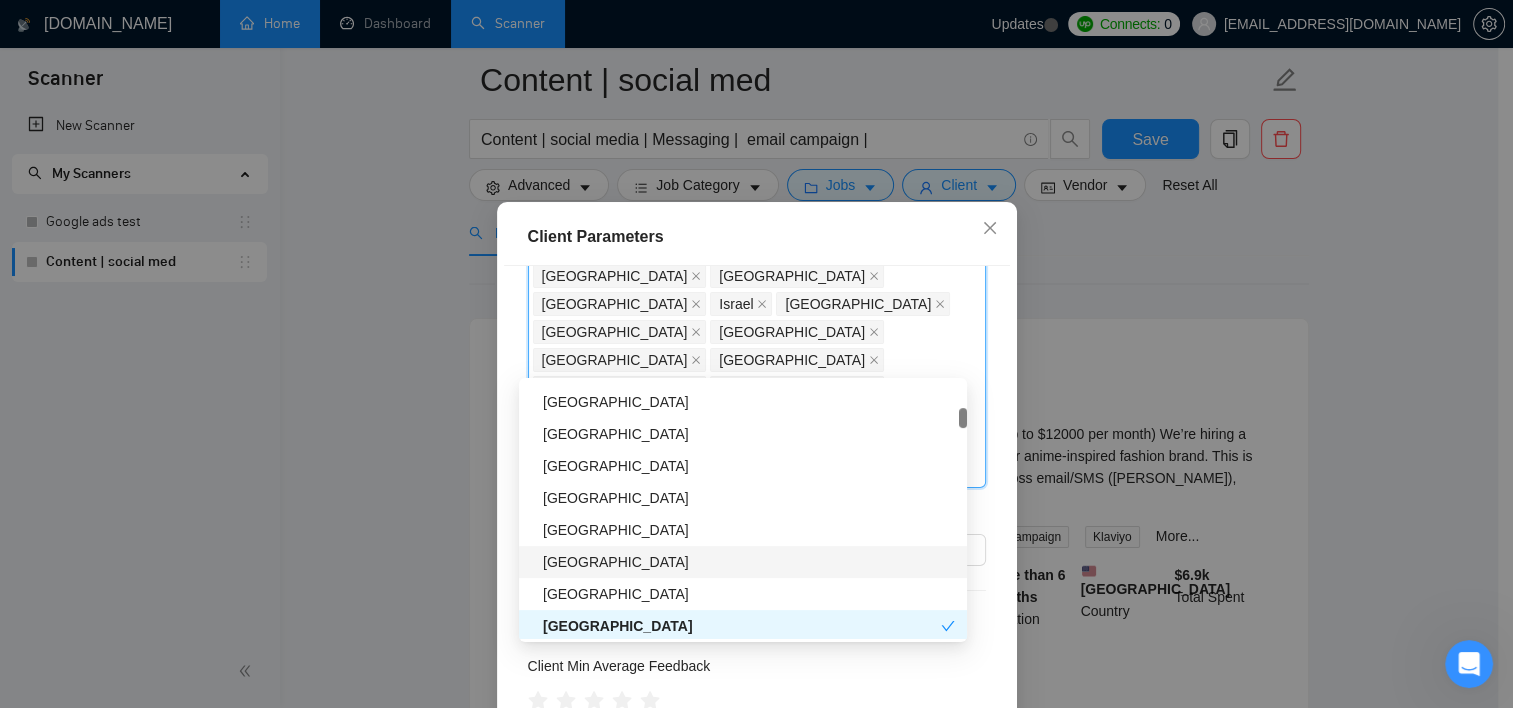 click on "[GEOGRAPHIC_DATA]" at bounding box center [749, 562] 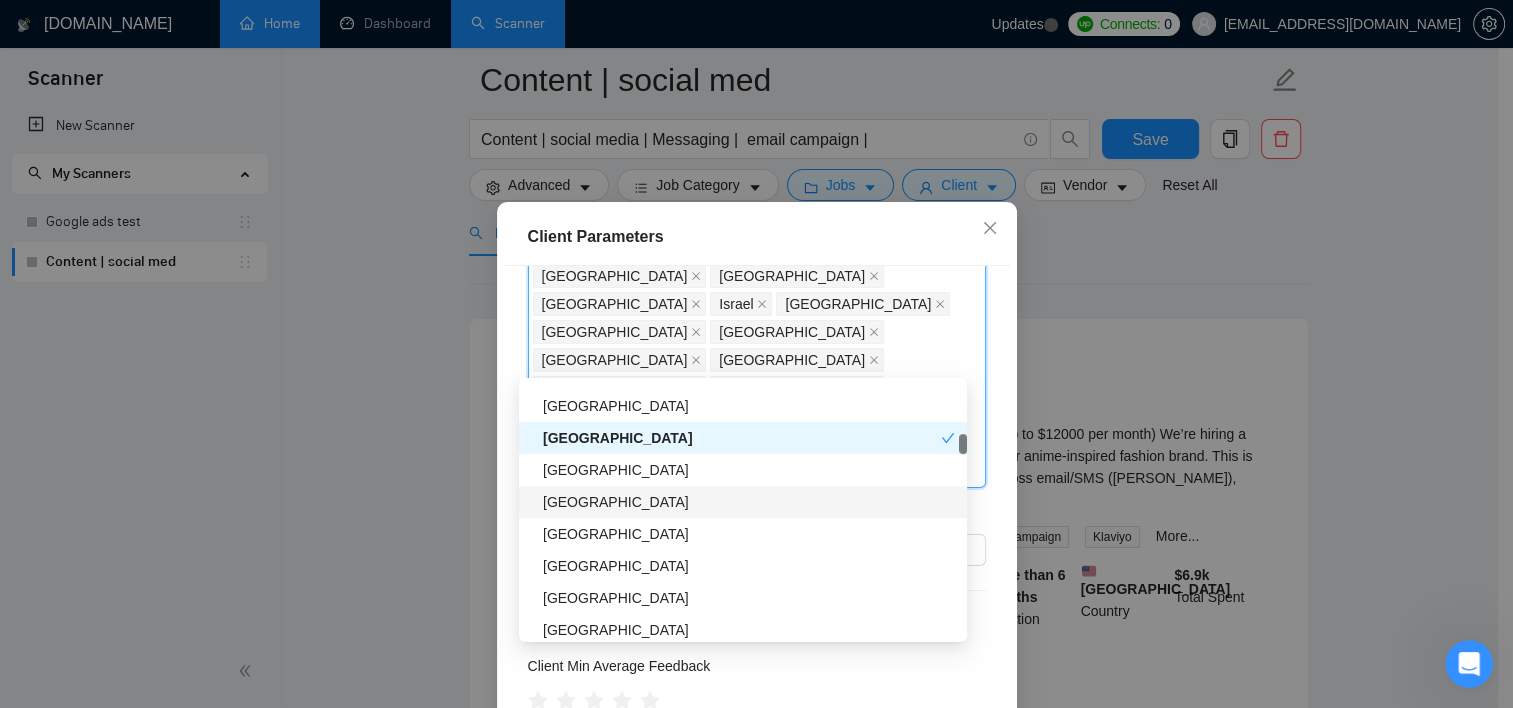scroll, scrollTop: 1500, scrollLeft: 0, axis: vertical 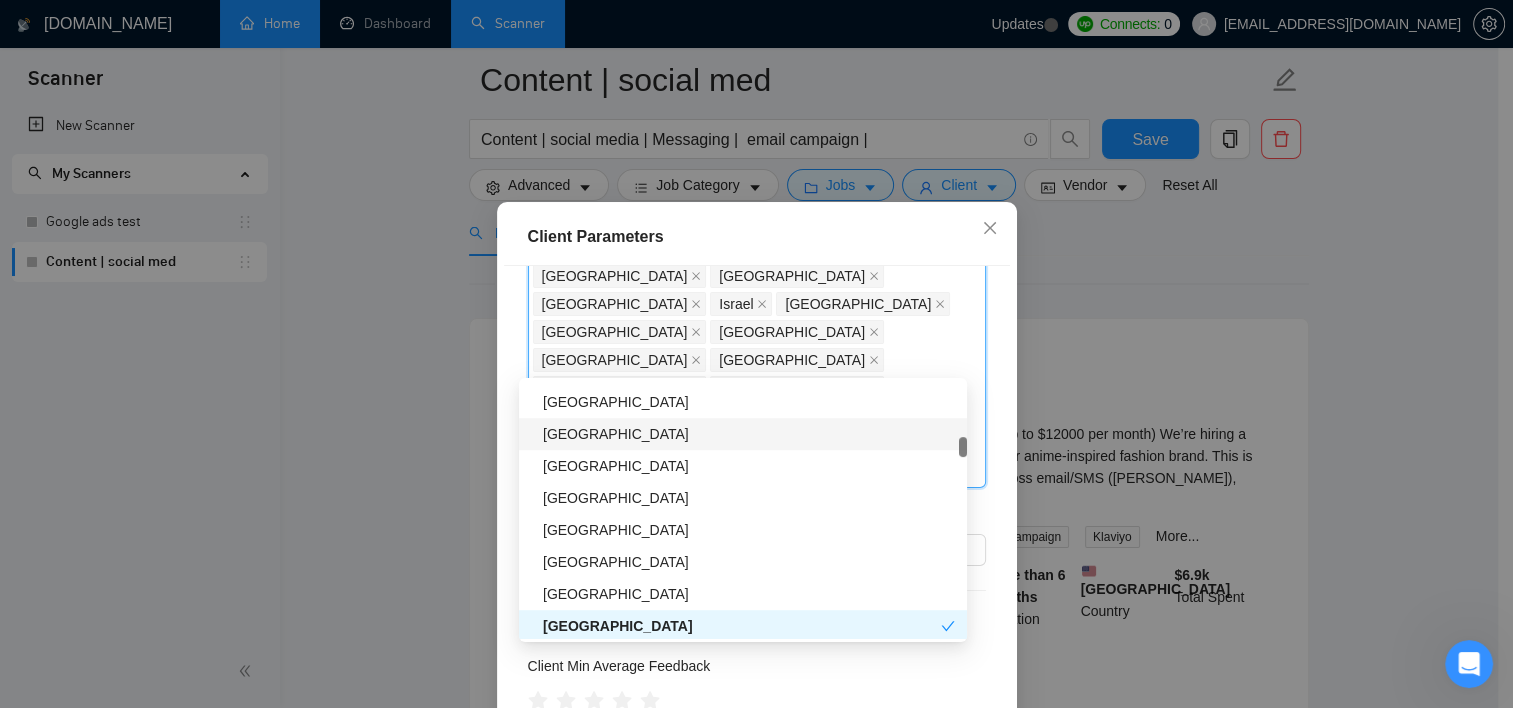 click on "[GEOGRAPHIC_DATA]" at bounding box center [749, 434] 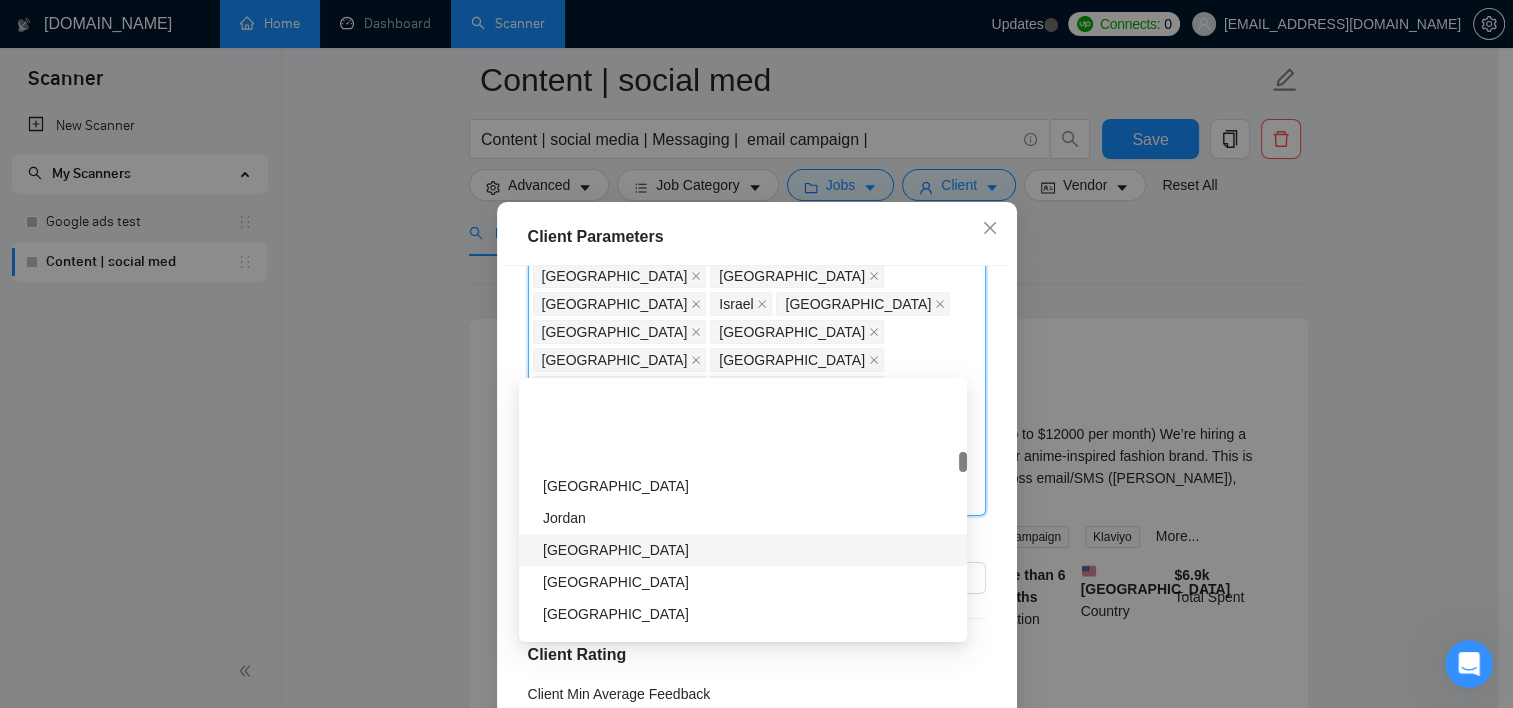 scroll, scrollTop: 1900, scrollLeft: 0, axis: vertical 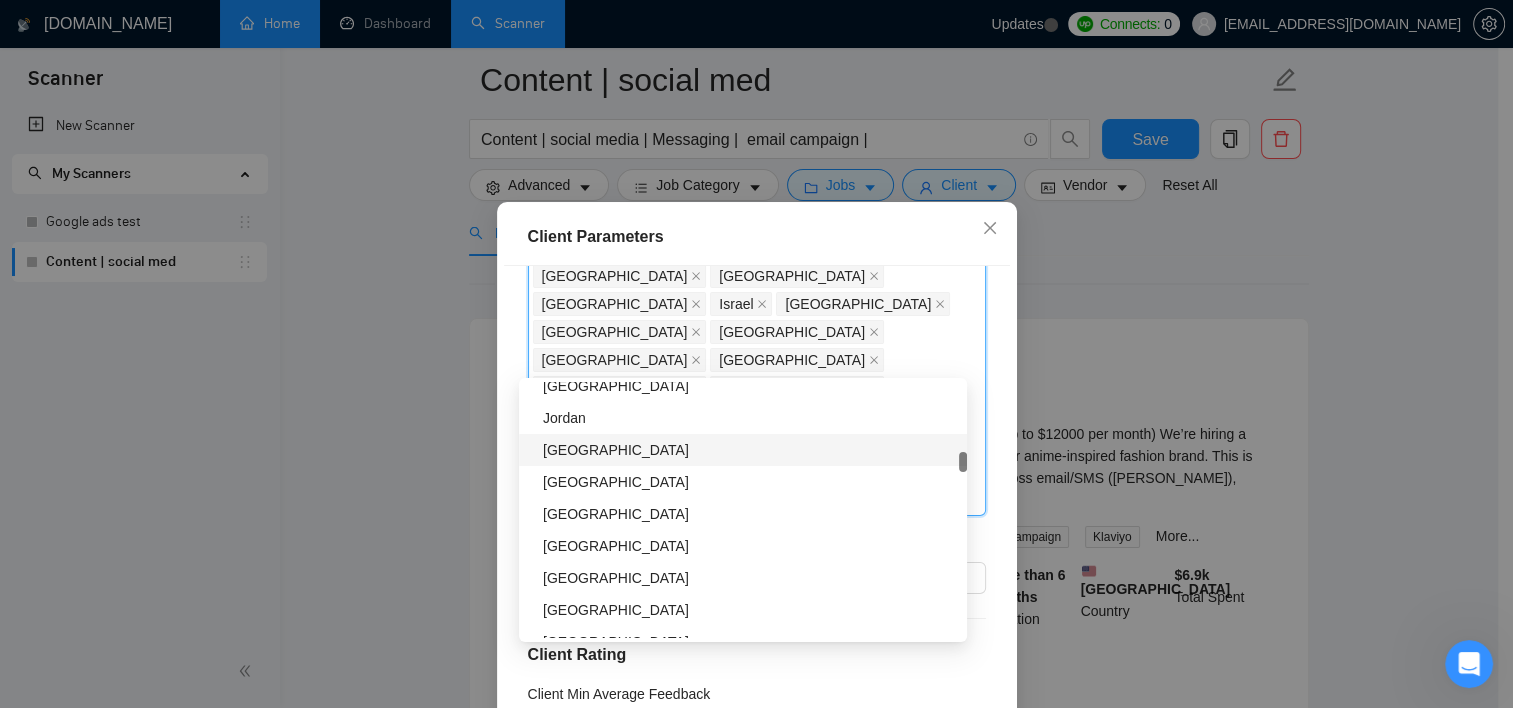 click on "[GEOGRAPHIC_DATA]" at bounding box center [749, 450] 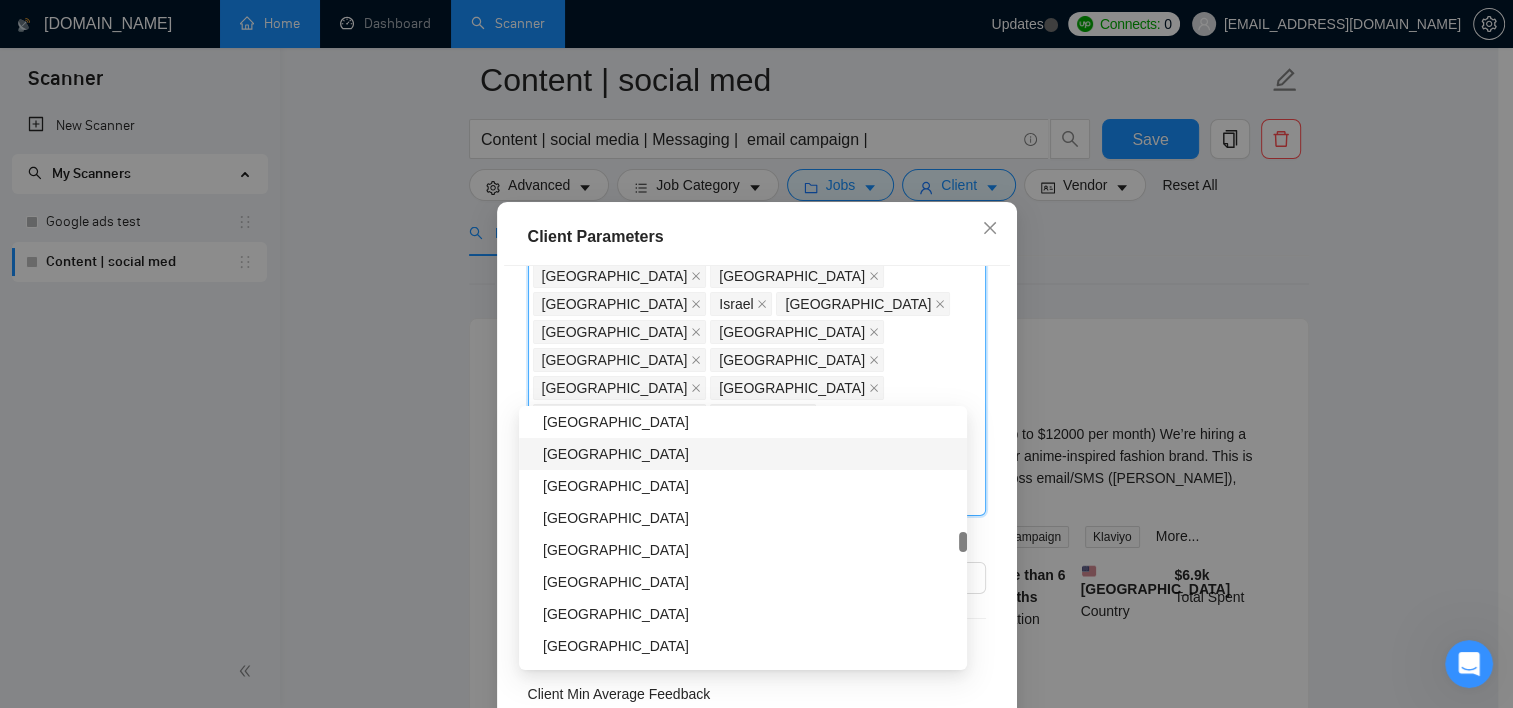 scroll, scrollTop: 3200, scrollLeft: 0, axis: vertical 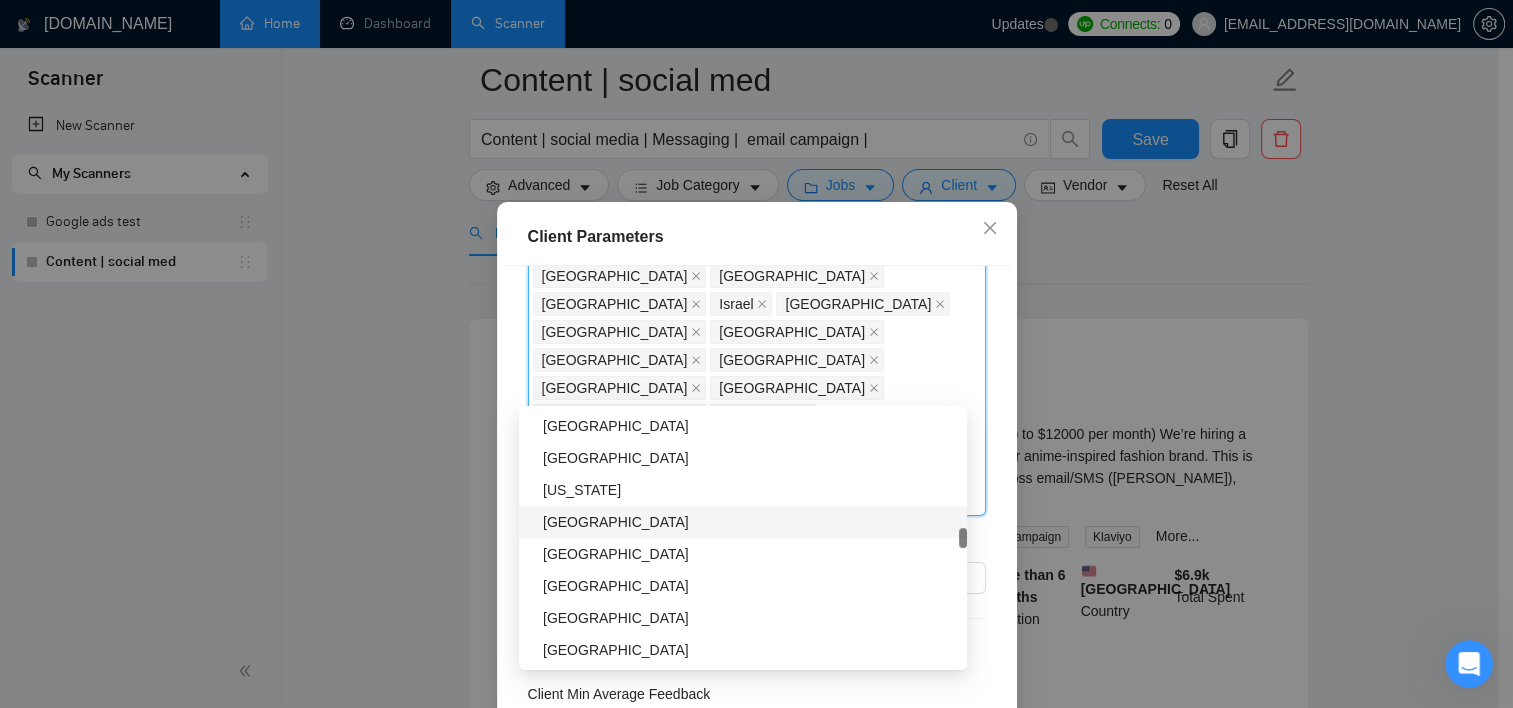 click on "[GEOGRAPHIC_DATA]" at bounding box center (749, 522) 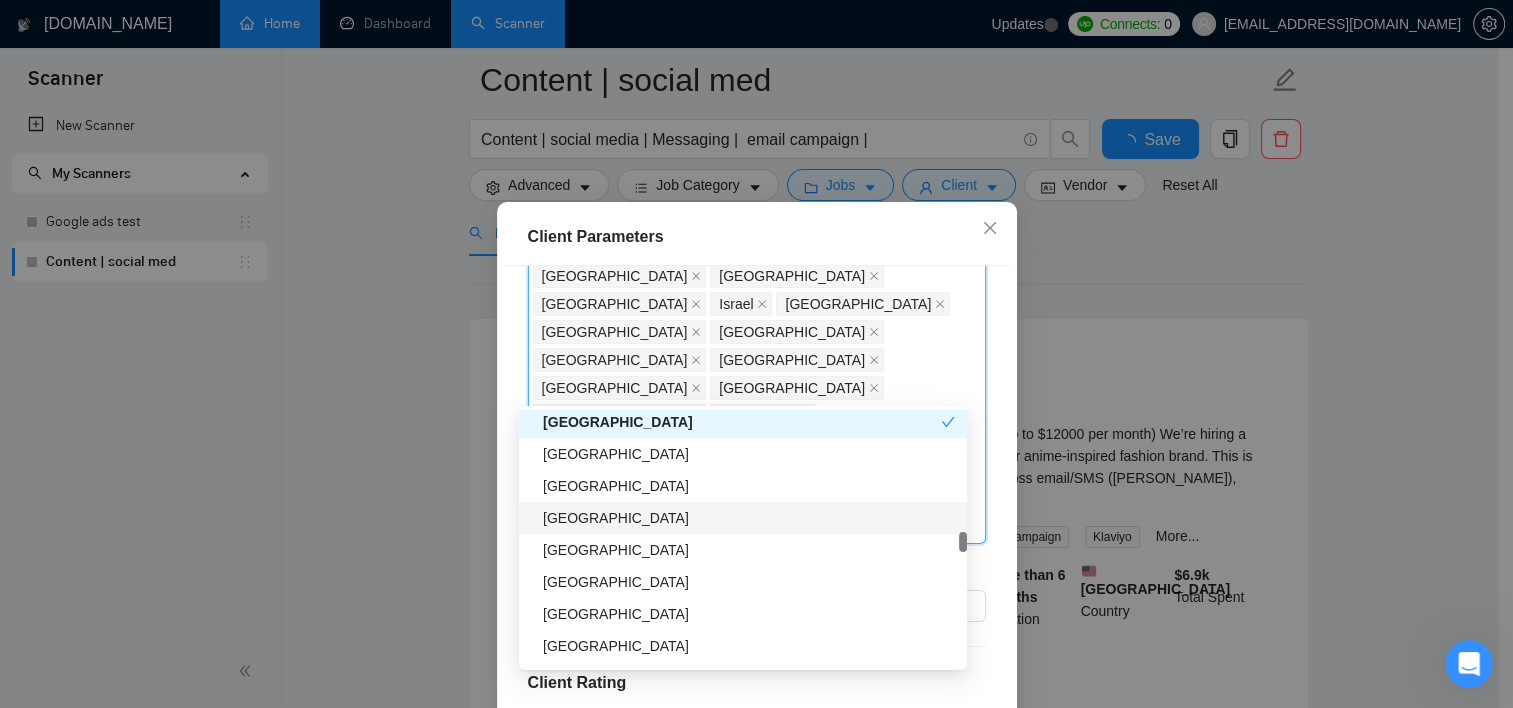 scroll, scrollTop: 3400, scrollLeft: 0, axis: vertical 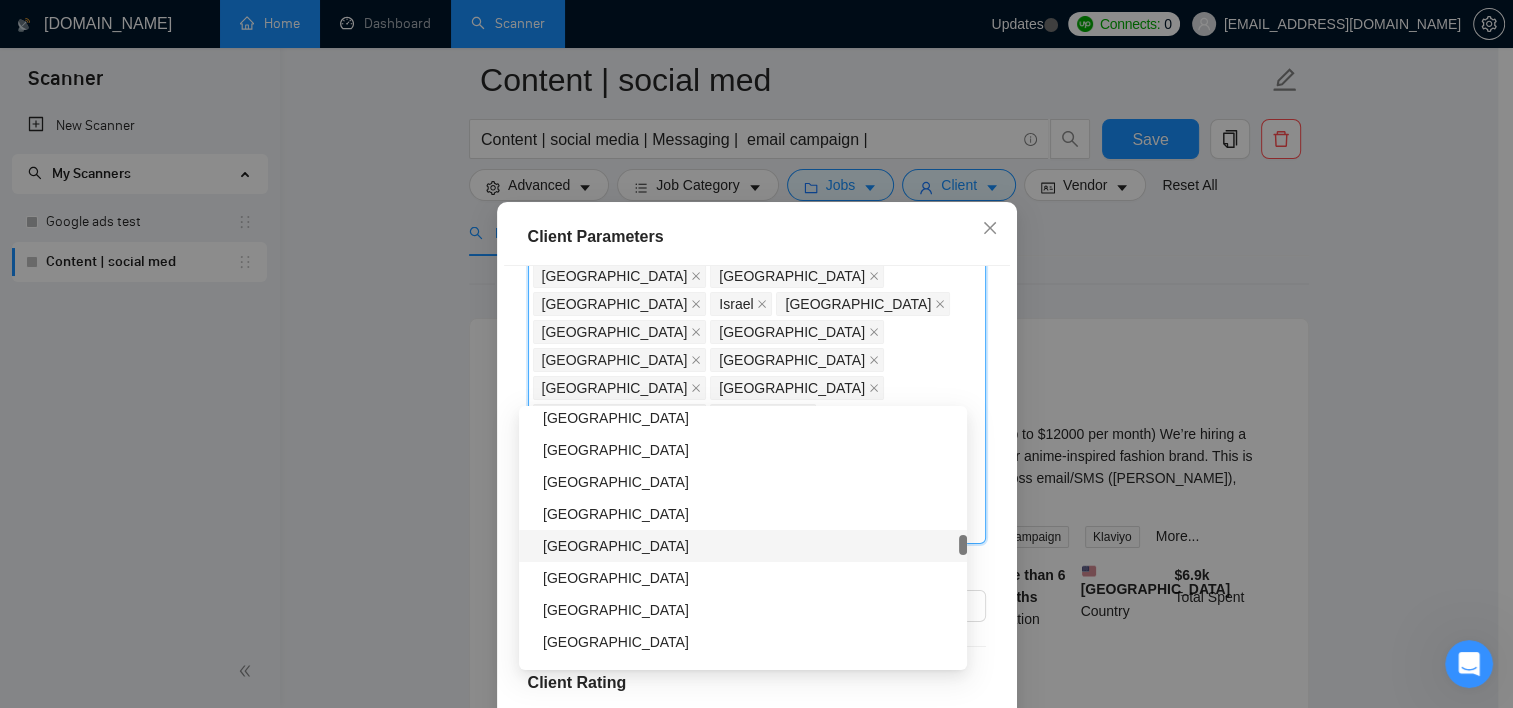 click on "[GEOGRAPHIC_DATA]" at bounding box center (749, 546) 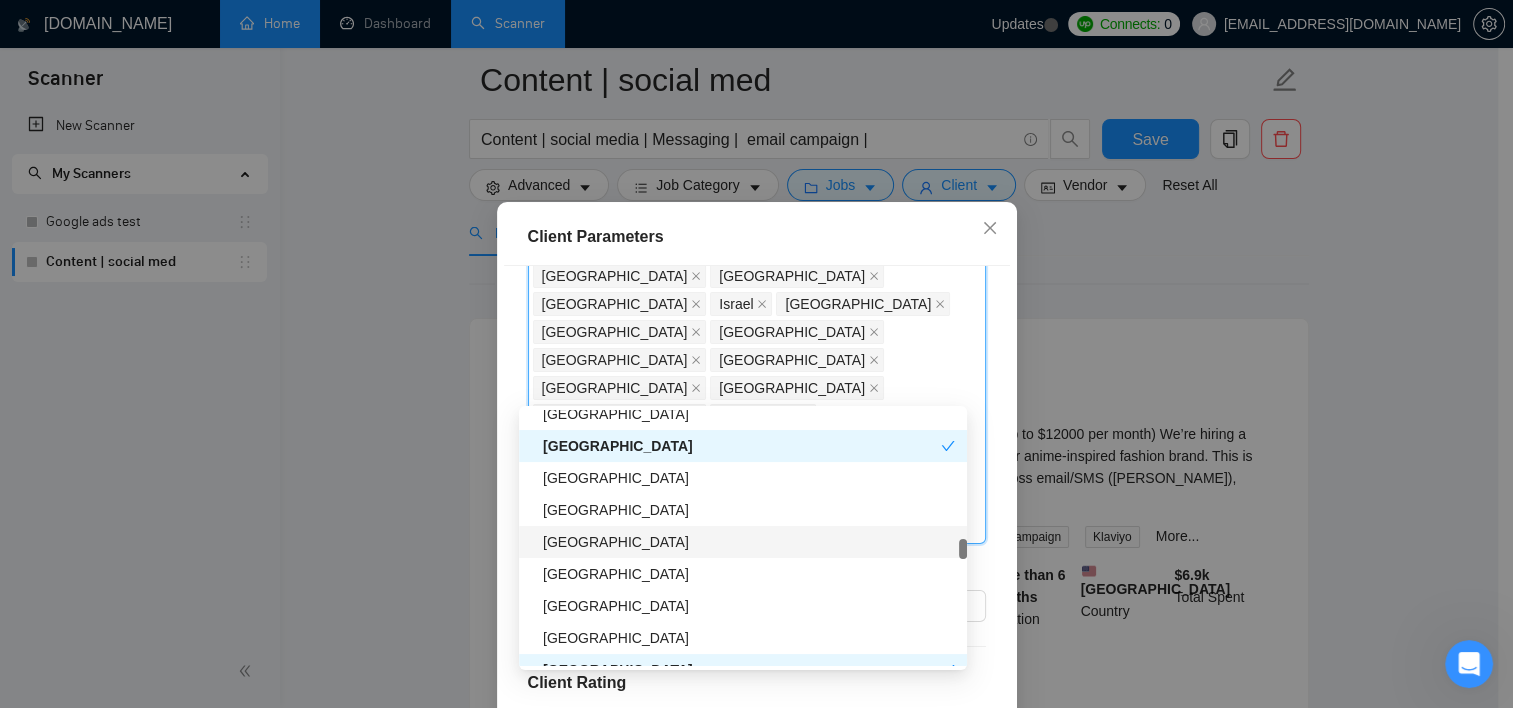 scroll, scrollTop: 3600, scrollLeft: 0, axis: vertical 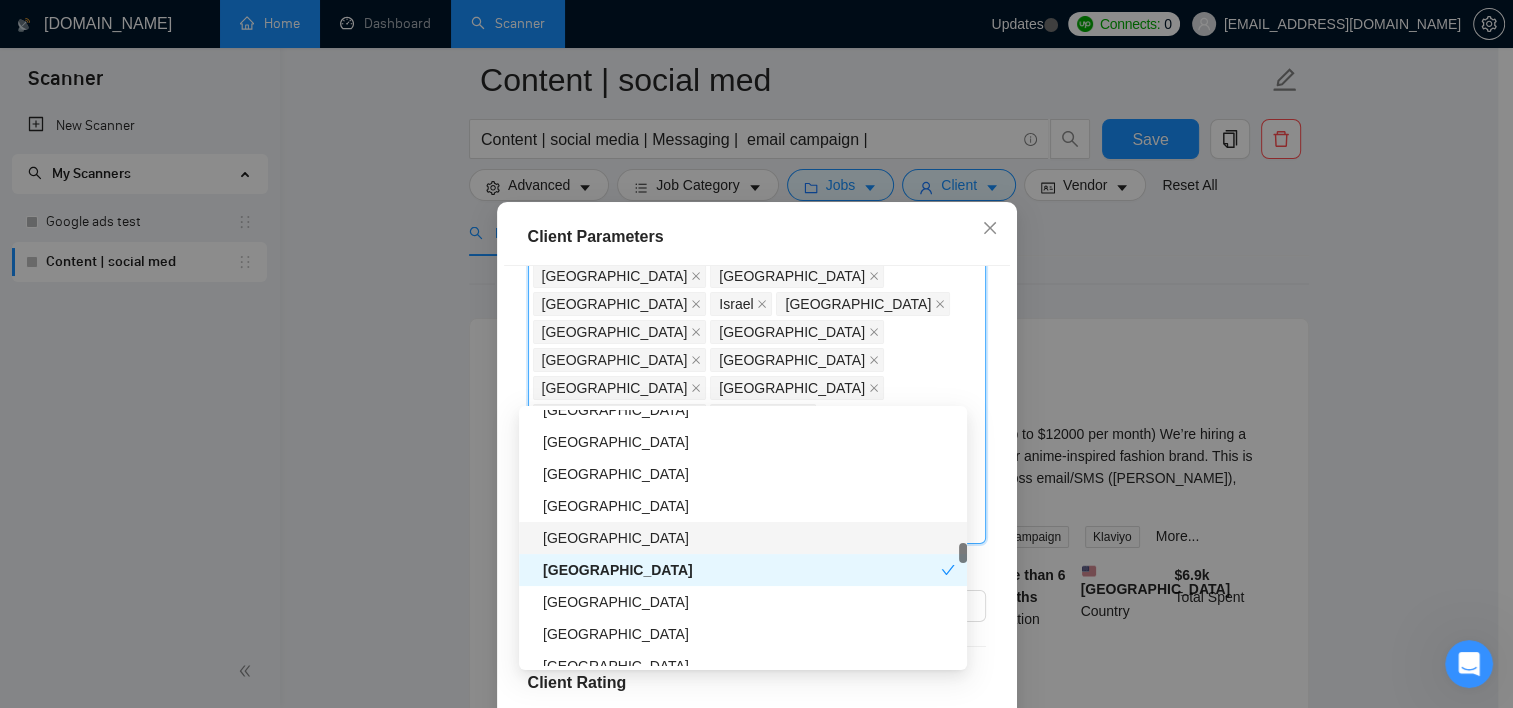 click on "[GEOGRAPHIC_DATA]" at bounding box center (749, 538) 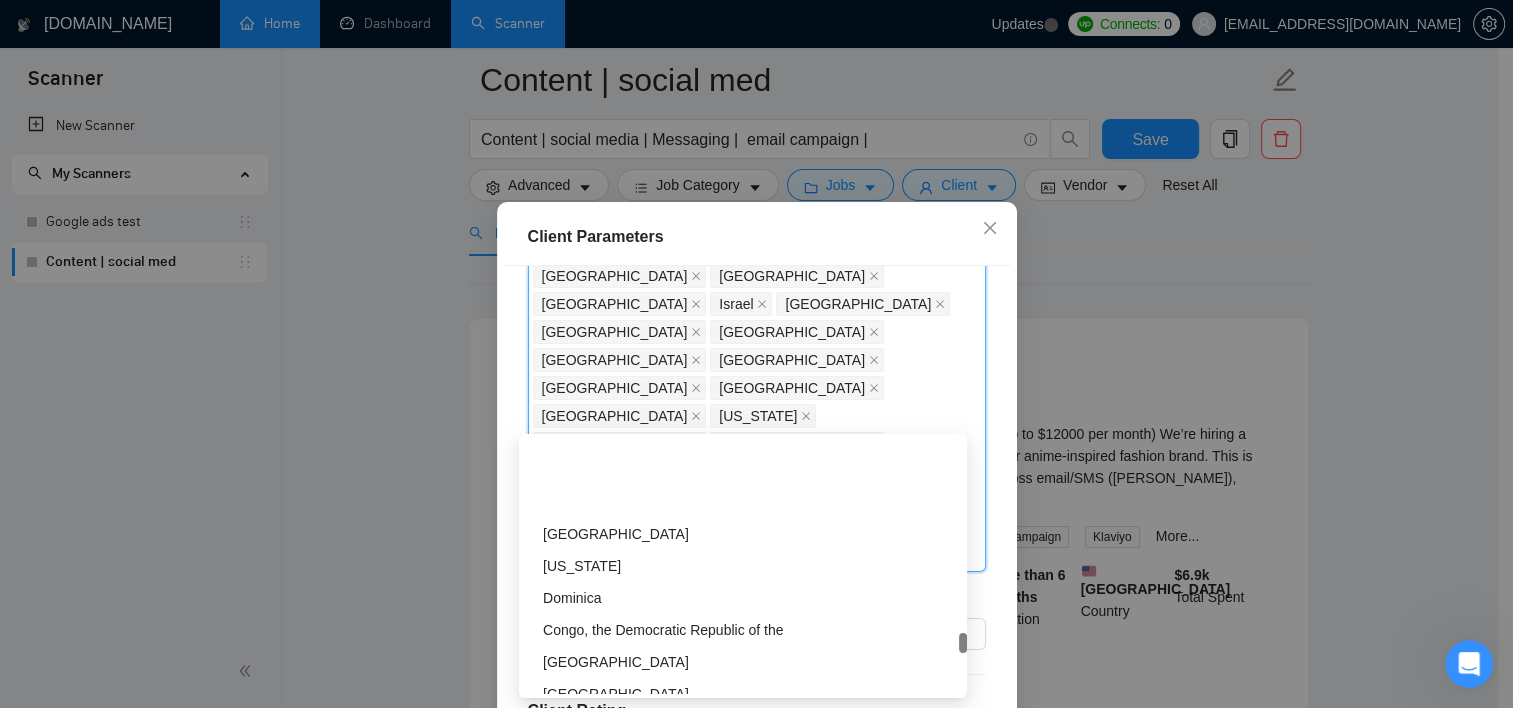 scroll, scrollTop: 5300, scrollLeft: 0, axis: vertical 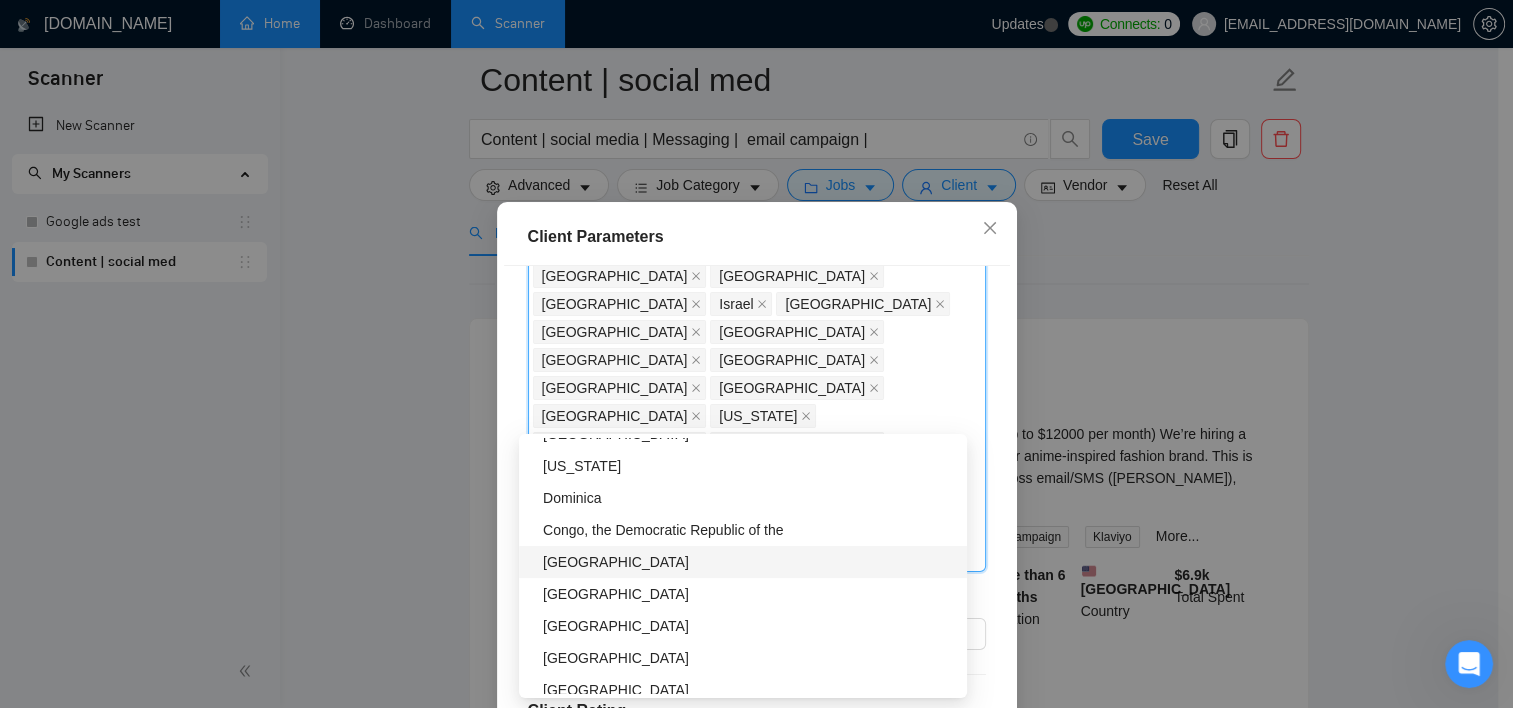 click on "[GEOGRAPHIC_DATA]" at bounding box center (749, 562) 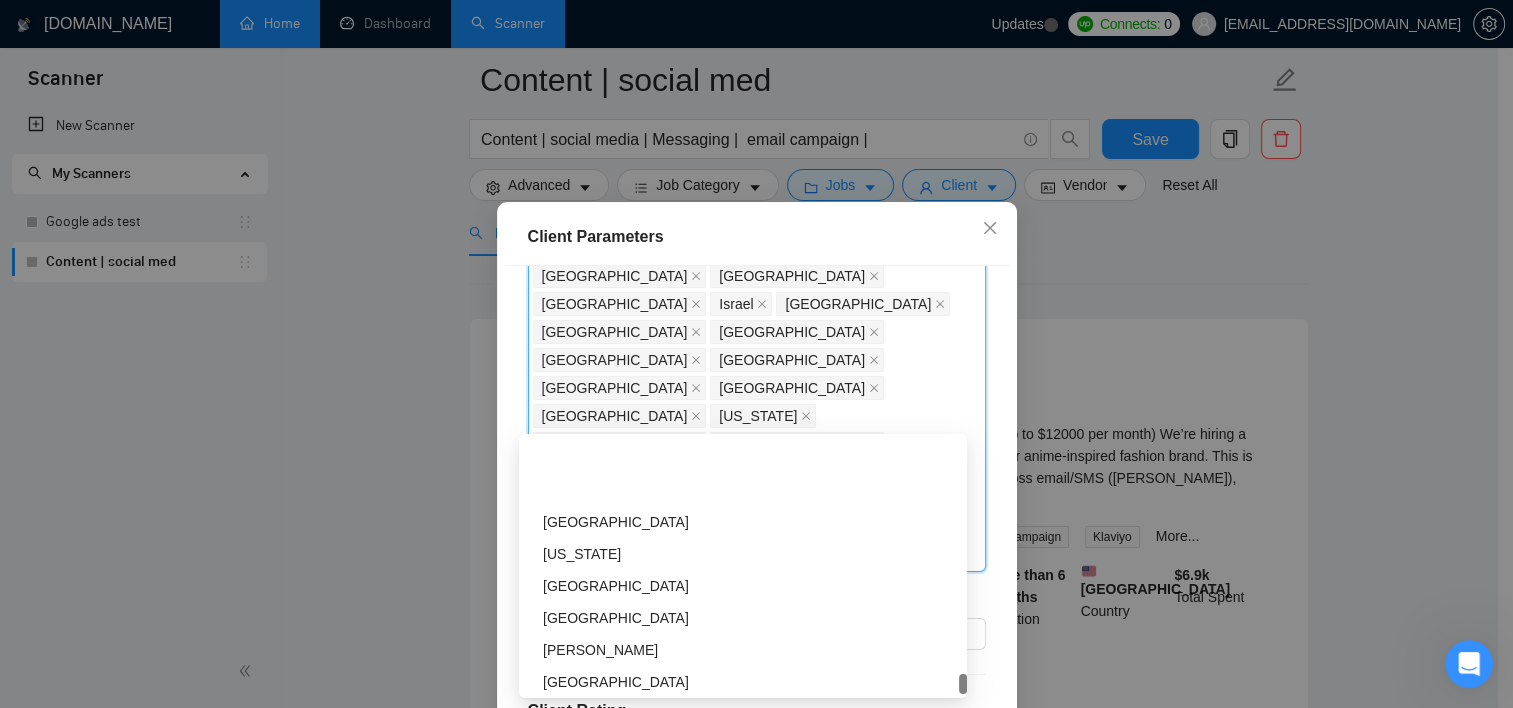 scroll, scrollTop: 6400, scrollLeft: 0, axis: vertical 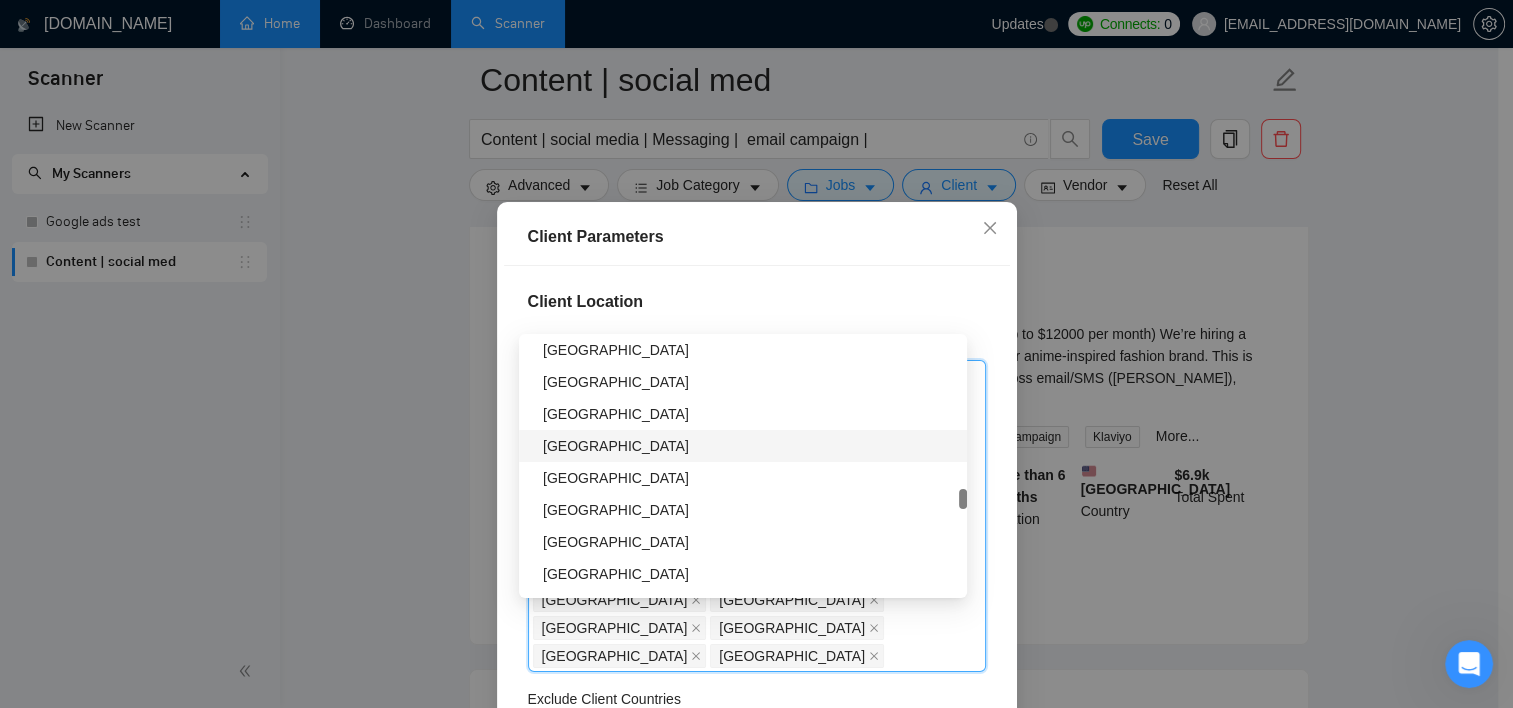 click on "Client Parameters" at bounding box center (757, 237) 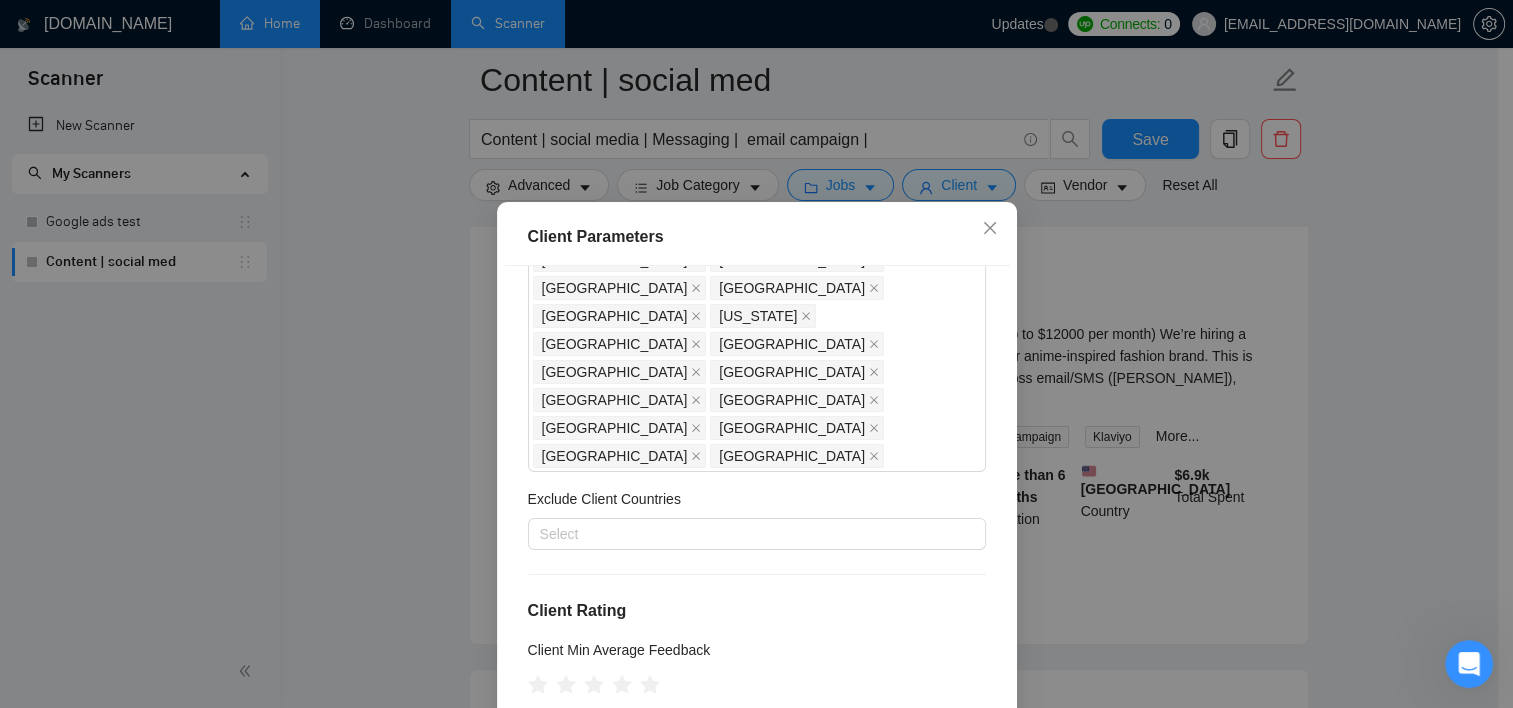 scroll, scrollTop: 300, scrollLeft: 0, axis: vertical 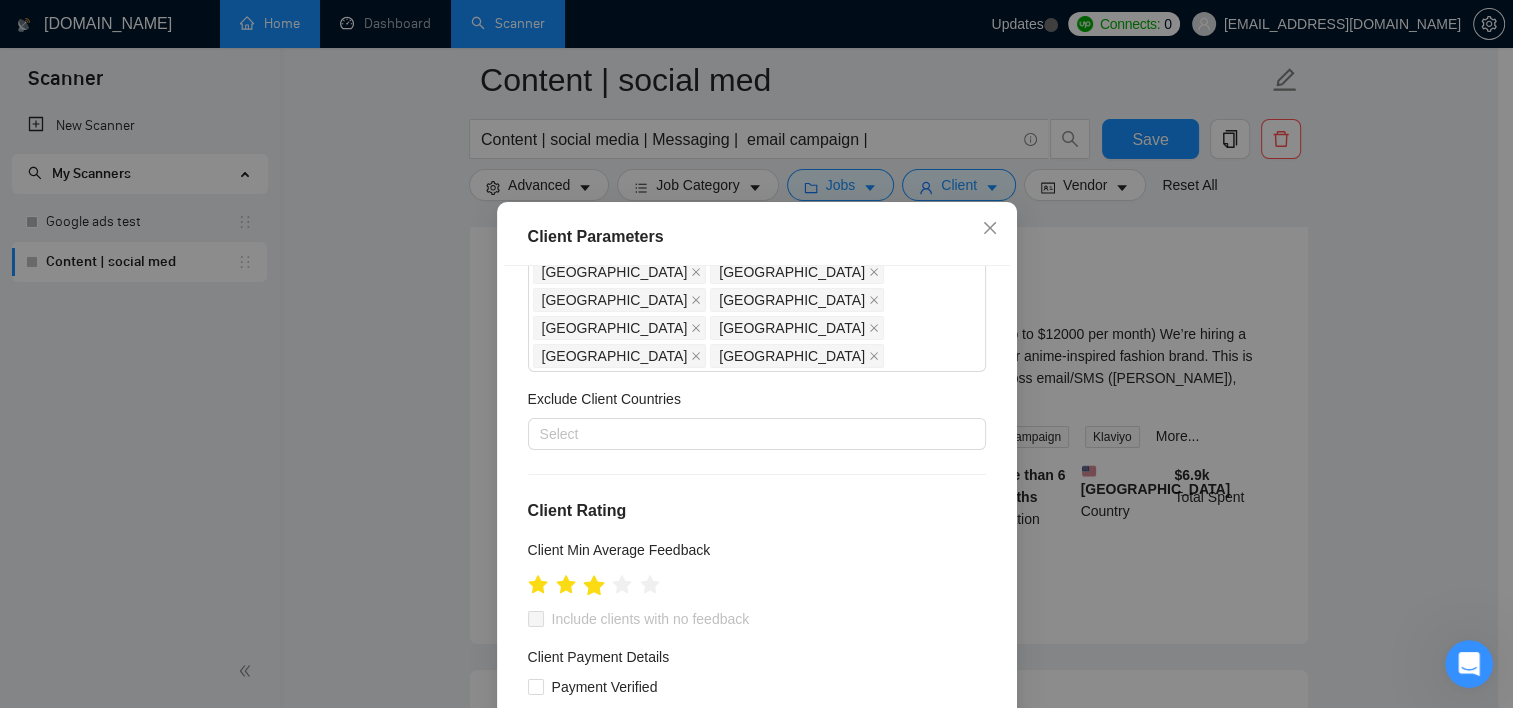 click 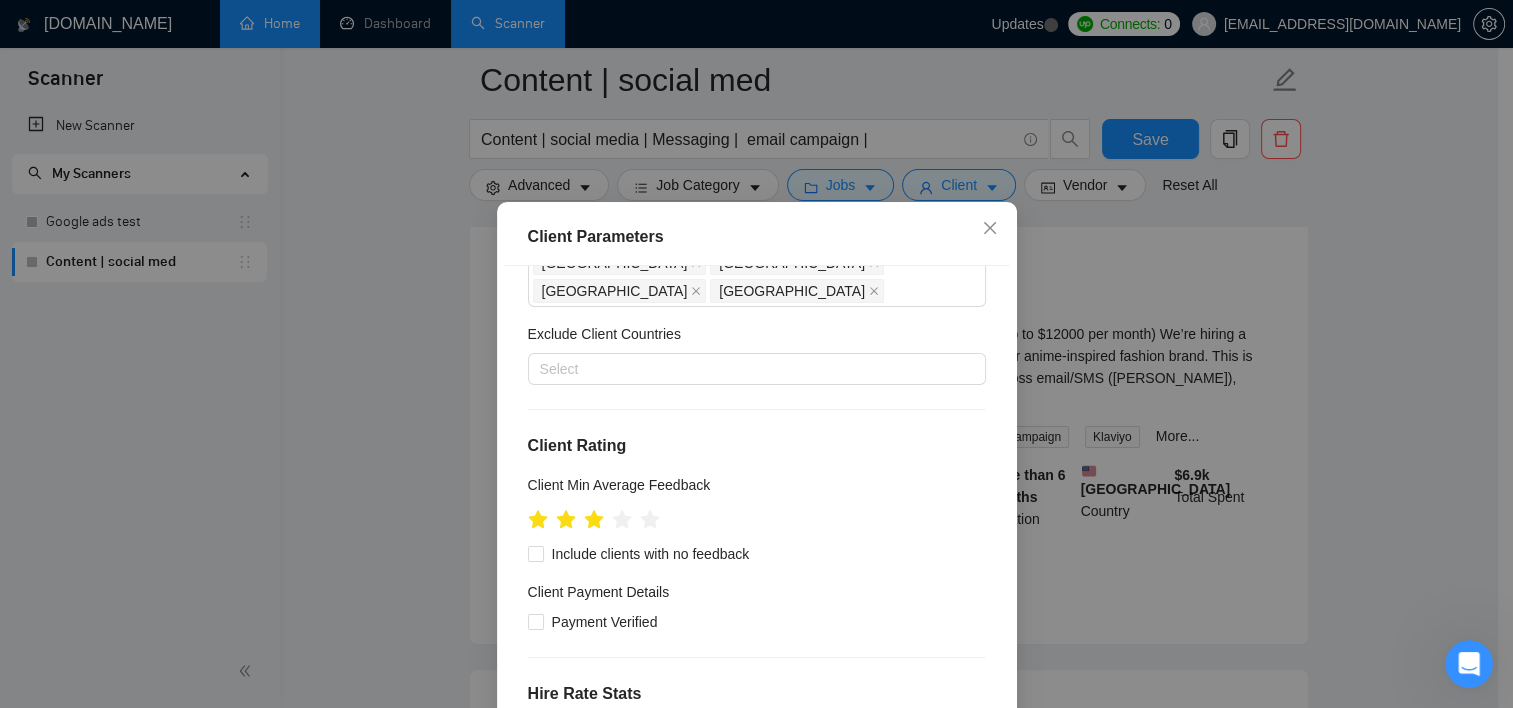 scroll, scrollTop: 400, scrollLeft: 0, axis: vertical 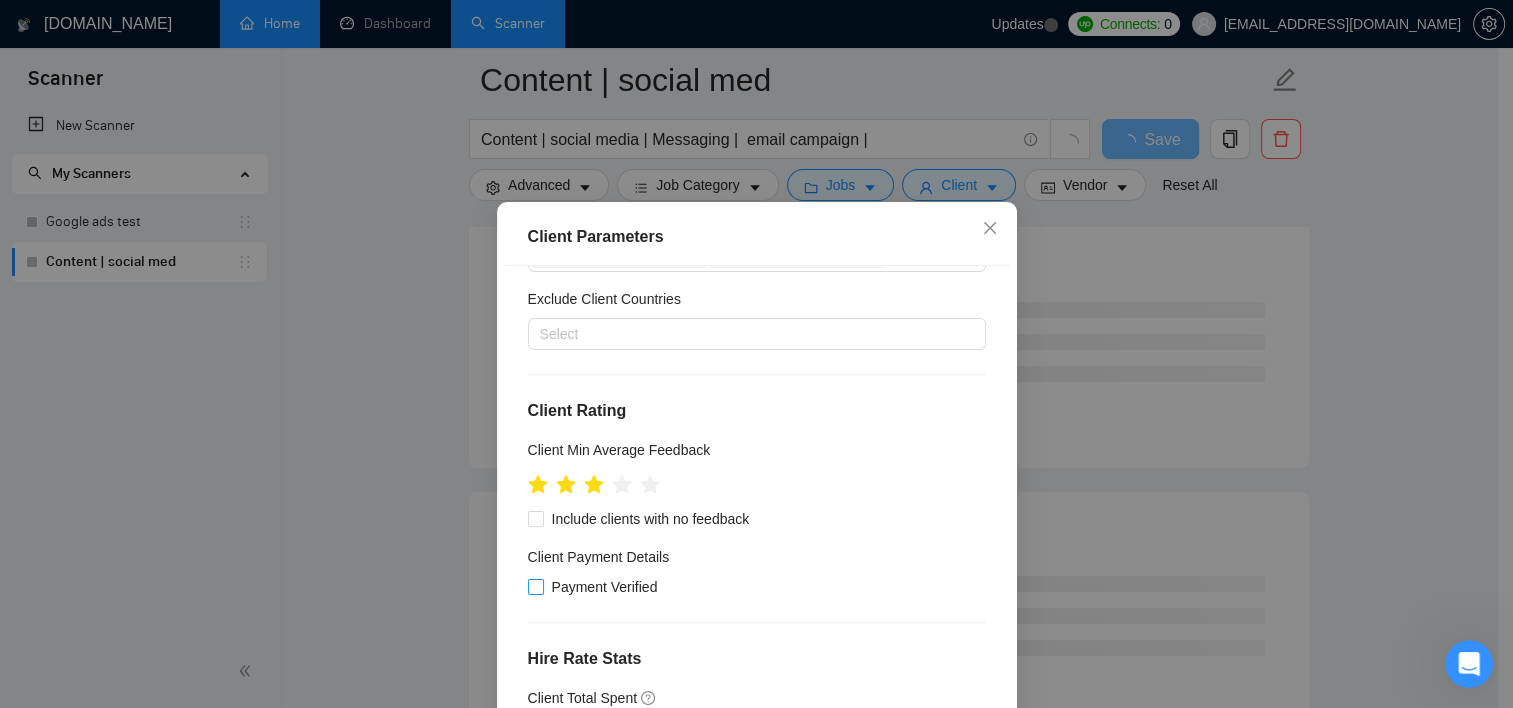 click on "Payment Verified" at bounding box center [605, 587] 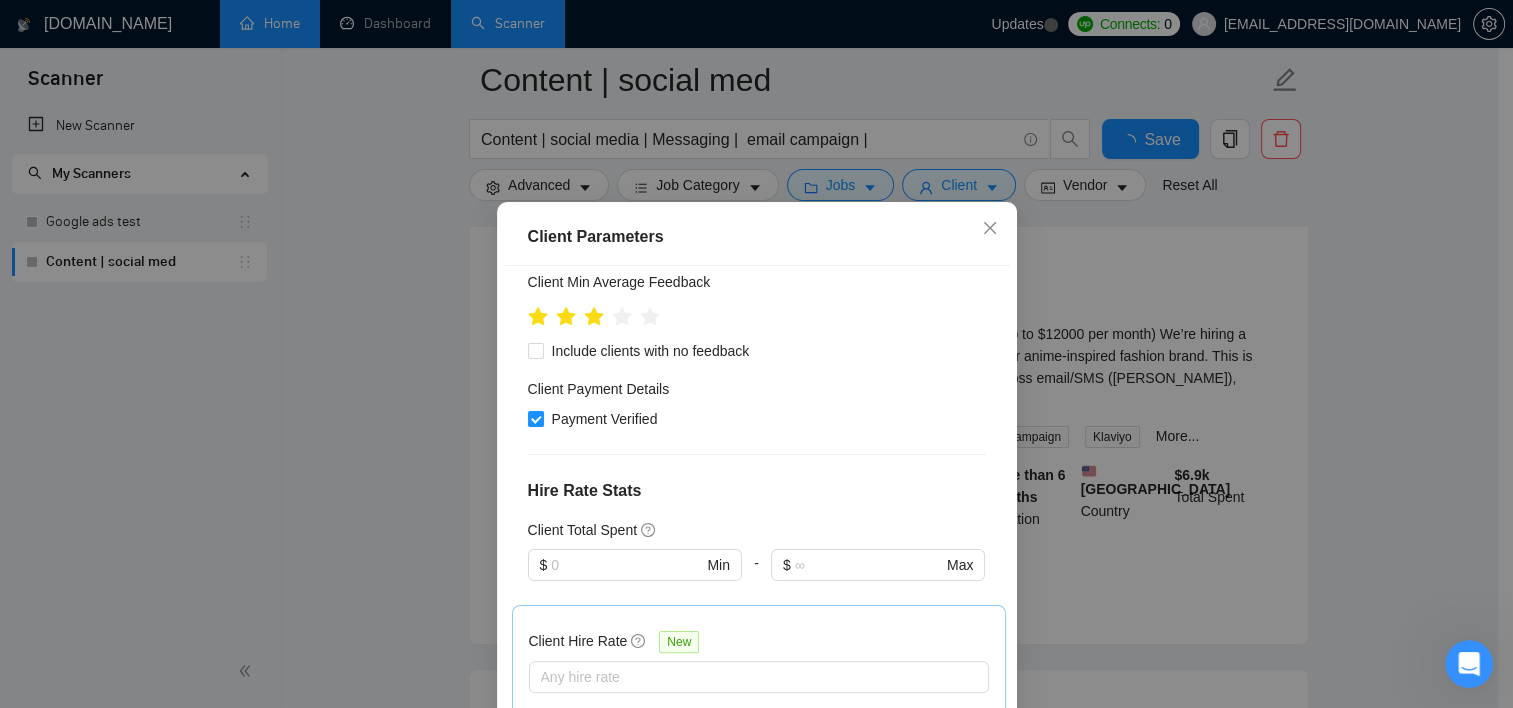 scroll, scrollTop: 600, scrollLeft: 0, axis: vertical 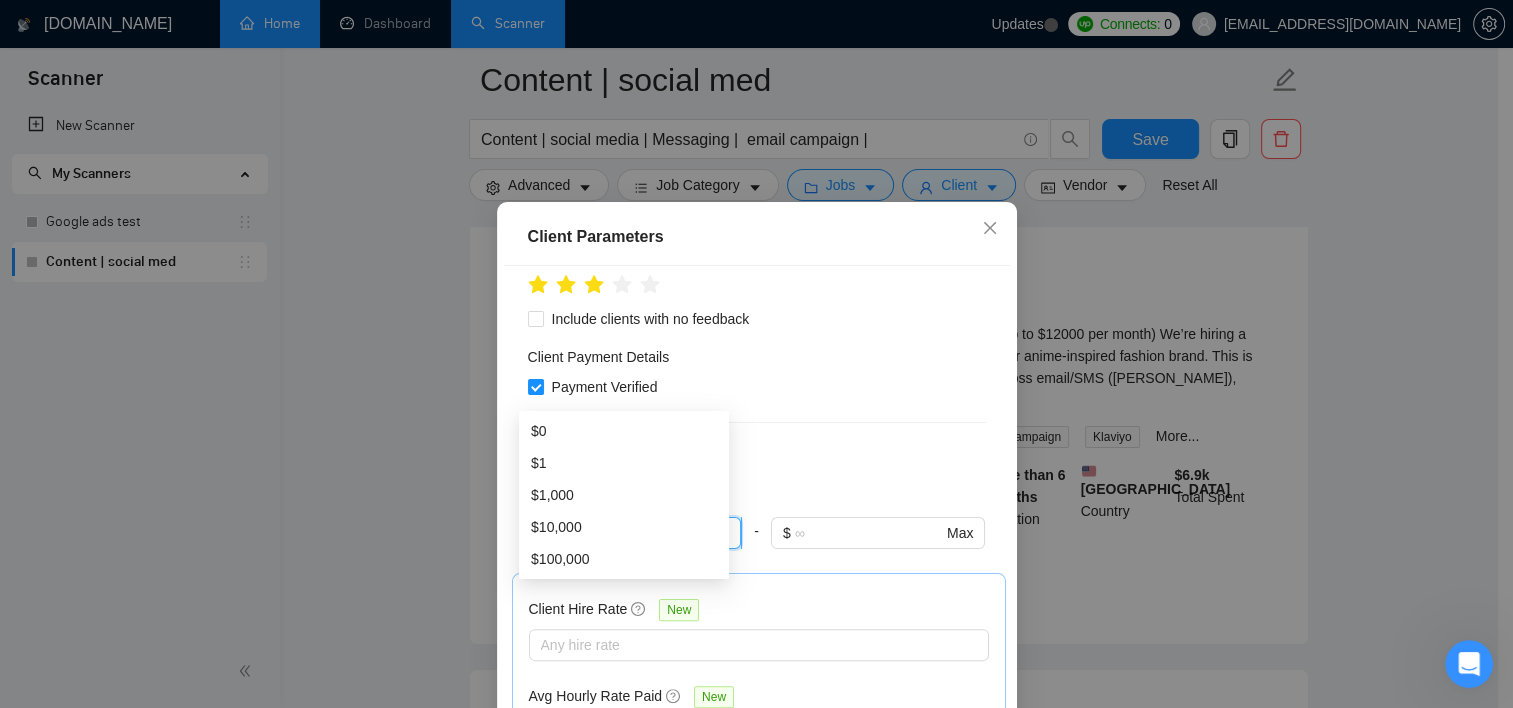 click at bounding box center (626, 533) 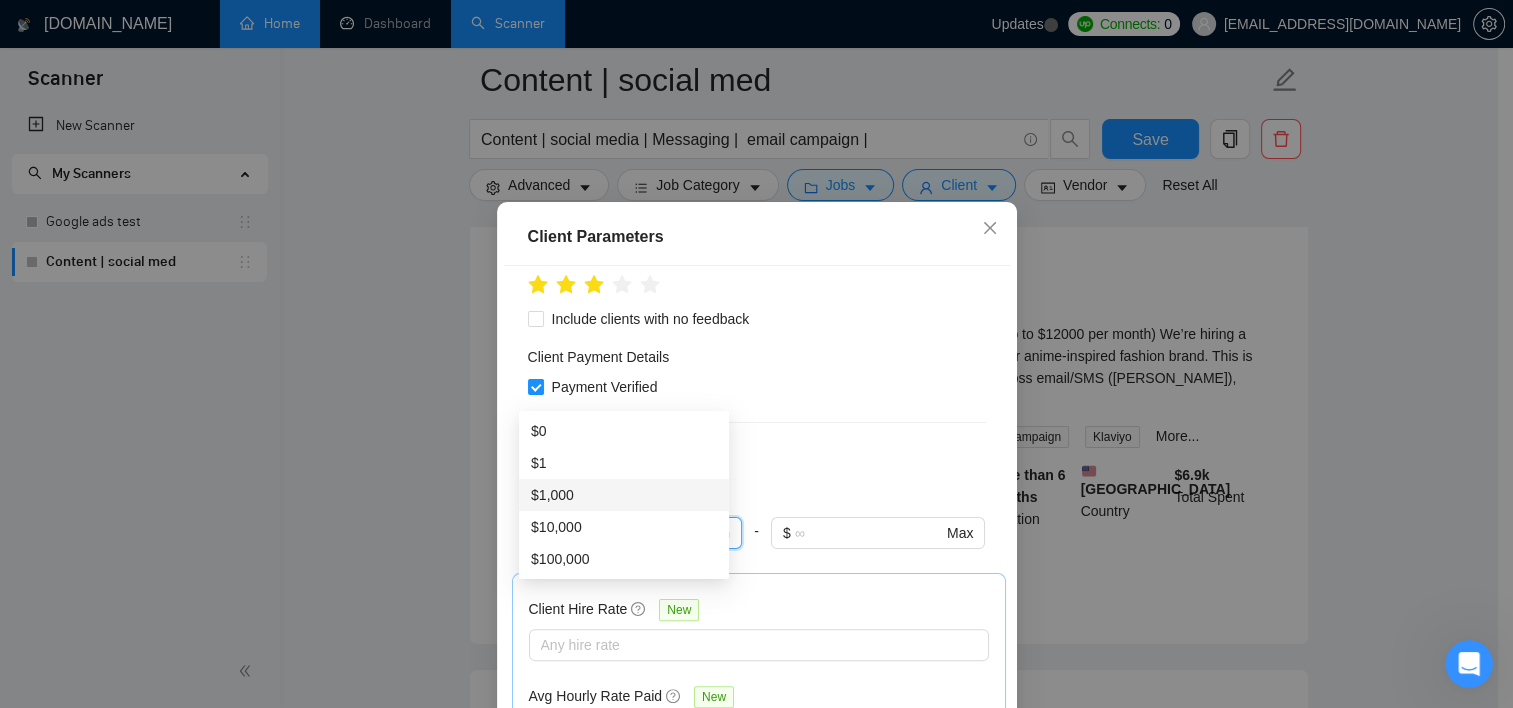 click on "$1,000" at bounding box center (624, 495) 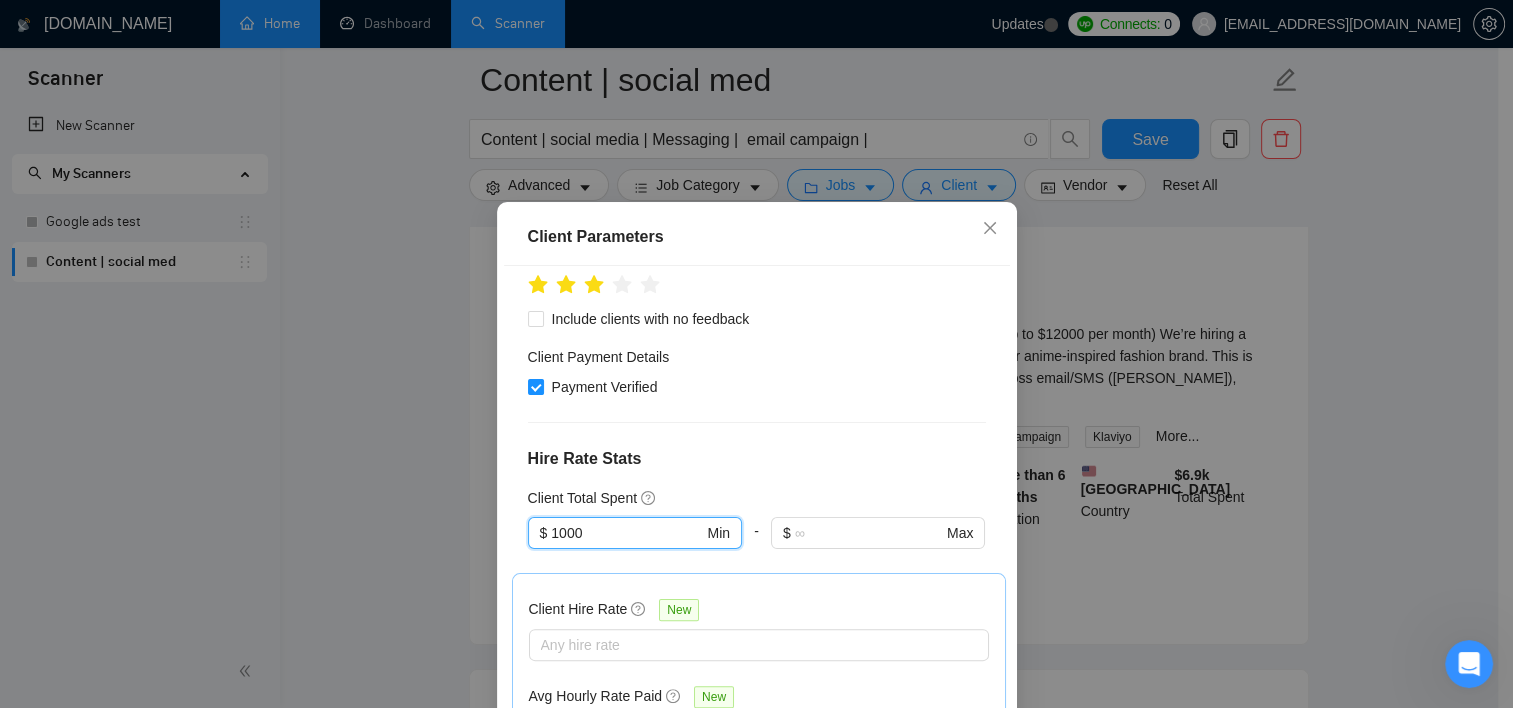 click on "Client Location Include Client Countries United States Japan Jamaica Israel Ireland Egypt Turkey South Korea Nepal Costa Rica Dominican Republic Guatemala Puerto Rico Greece Canada France Italy Portugal Argentina Trinidad and Tobago Venezuela United States Virgin Islands Turks and Caicos Islands   Exclude Client Countries   Select Client Rating Client Min Average Feedback Include clients with no feedback Client Payment Details Payment Verified Hire Rate Stats   Client Total Spent $1,000 $ 1000 Min - $ Max Client Hire Rate New   Any hire rate   Avg Hourly Rate Paid New $ Min - $ Max Include Clients without Sufficient History Client Profile Client Industry New   Any industry Client Company Size   Any company size Enterprise Clients New   Any clients" at bounding box center (757, 514) 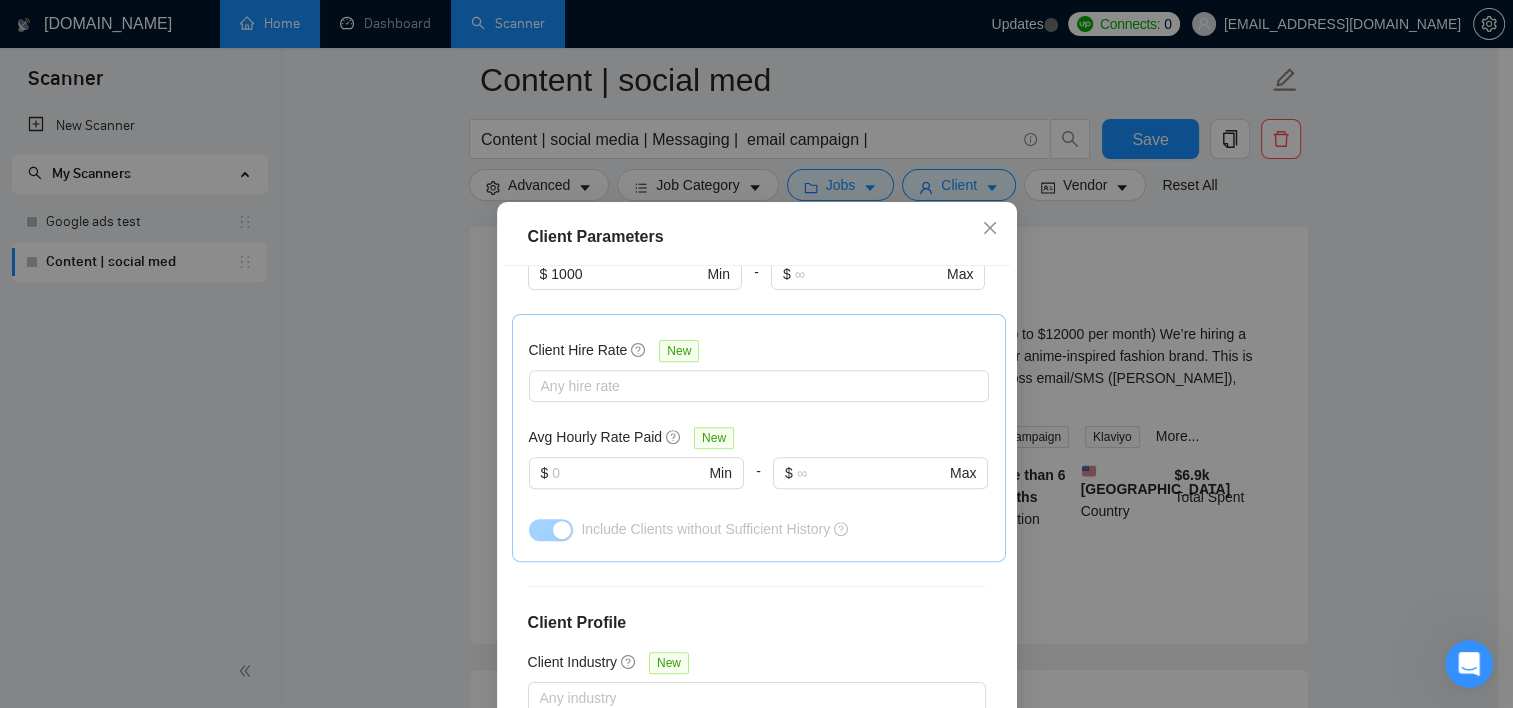 scroll, scrollTop: 891, scrollLeft: 0, axis: vertical 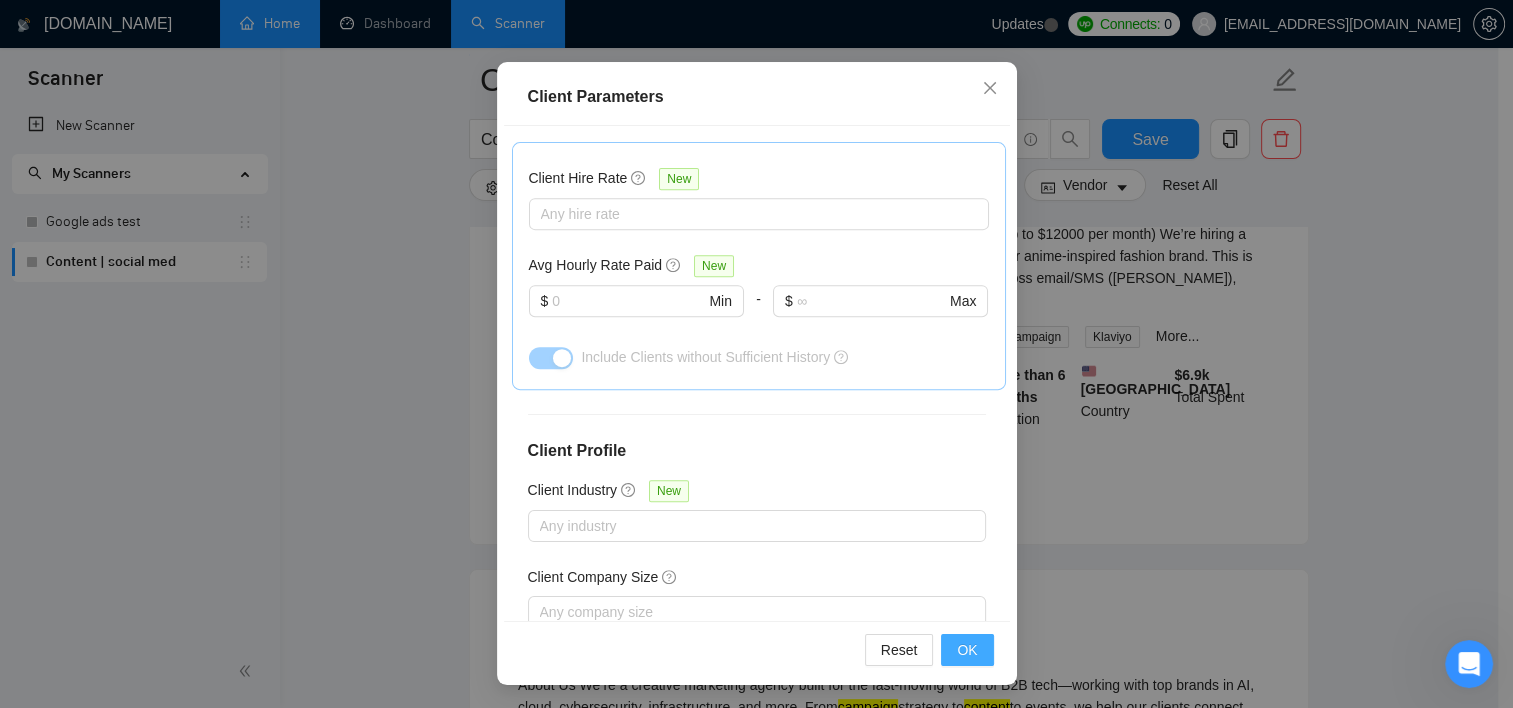 click on "OK" at bounding box center [967, 650] 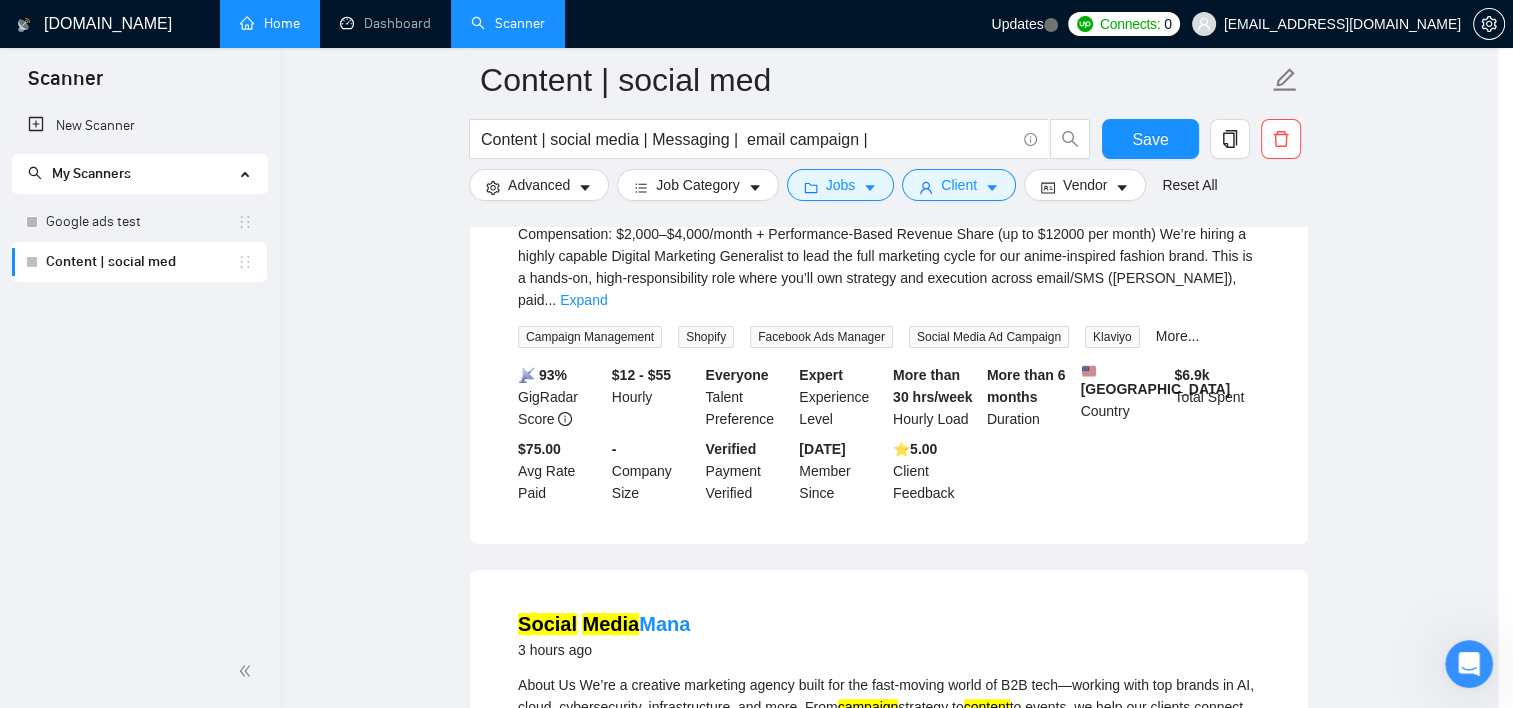 scroll, scrollTop: 59, scrollLeft: 0, axis: vertical 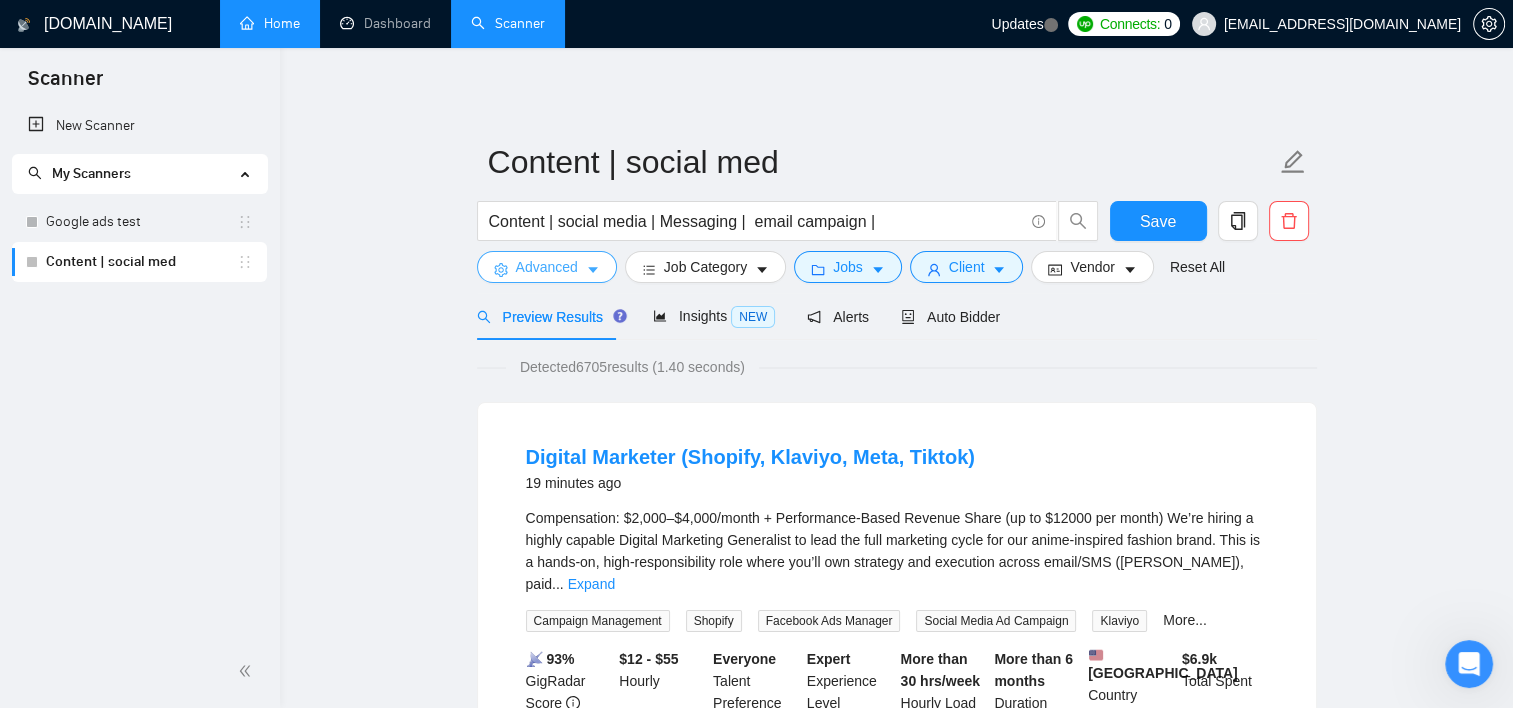 click on "Advanced" at bounding box center (547, 267) 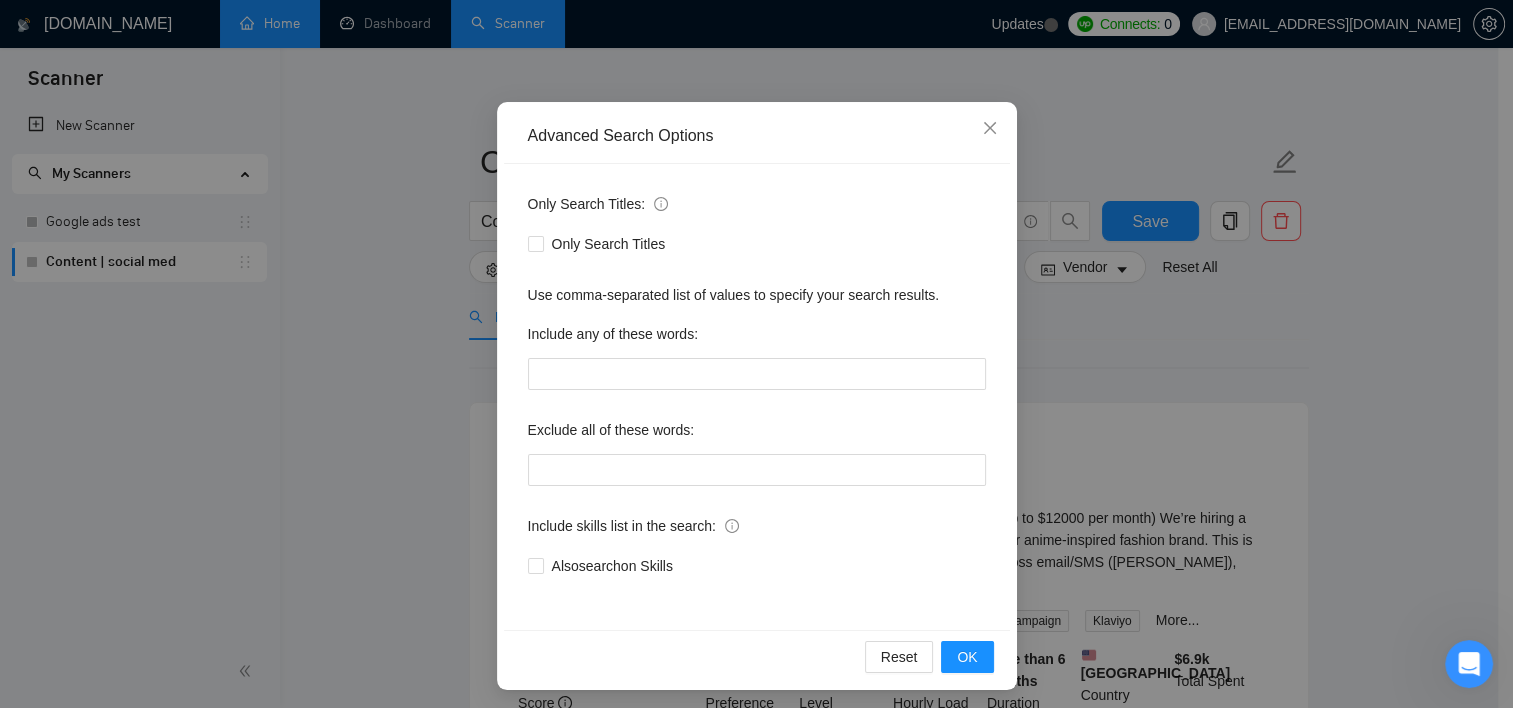 scroll, scrollTop: 124, scrollLeft: 0, axis: vertical 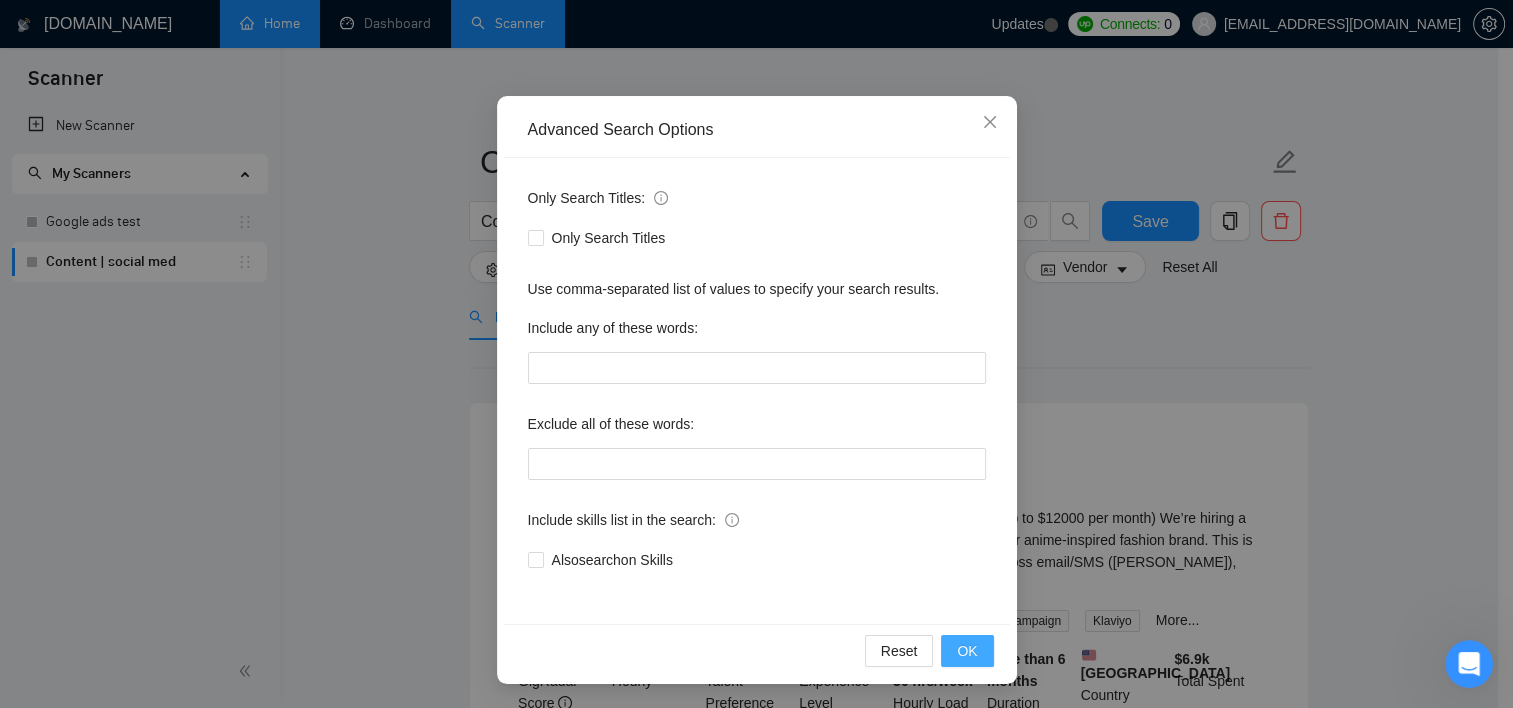 click on "OK" at bounding box center [967, 651] 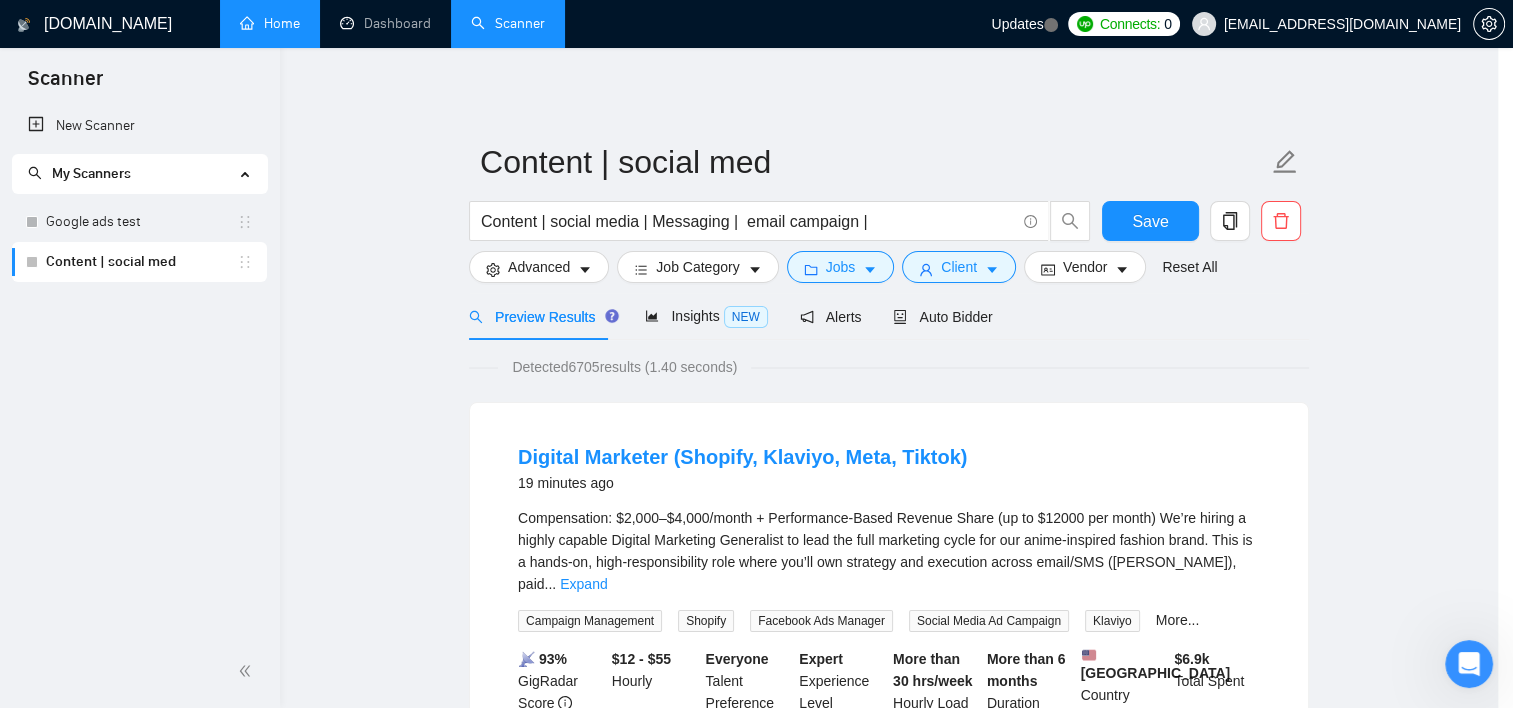 scroll, scrollTop: 24, scrollLeft: 0, axis: vertical 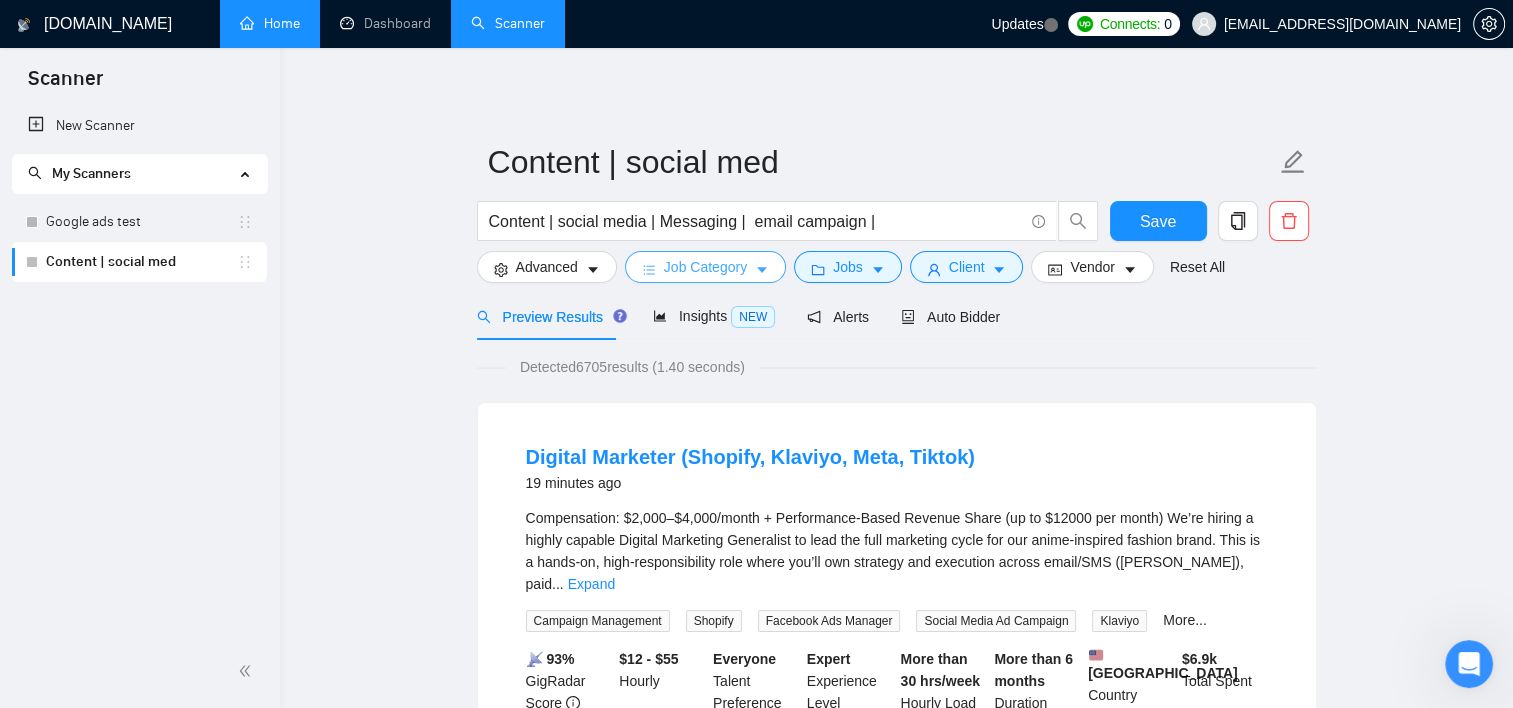 click on "Job Category" at bounding box center (705, 267) 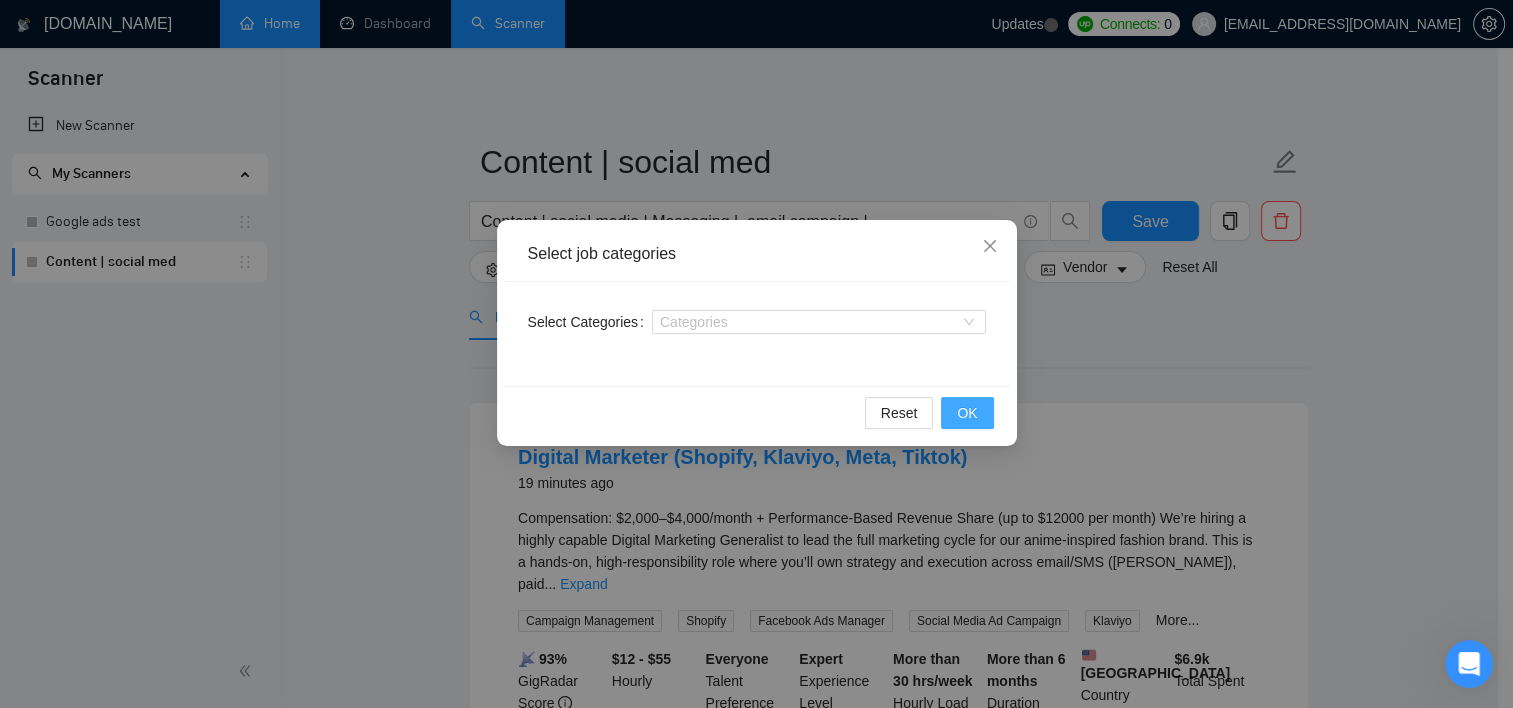 click on "OK" at bounding box center (967, 413) 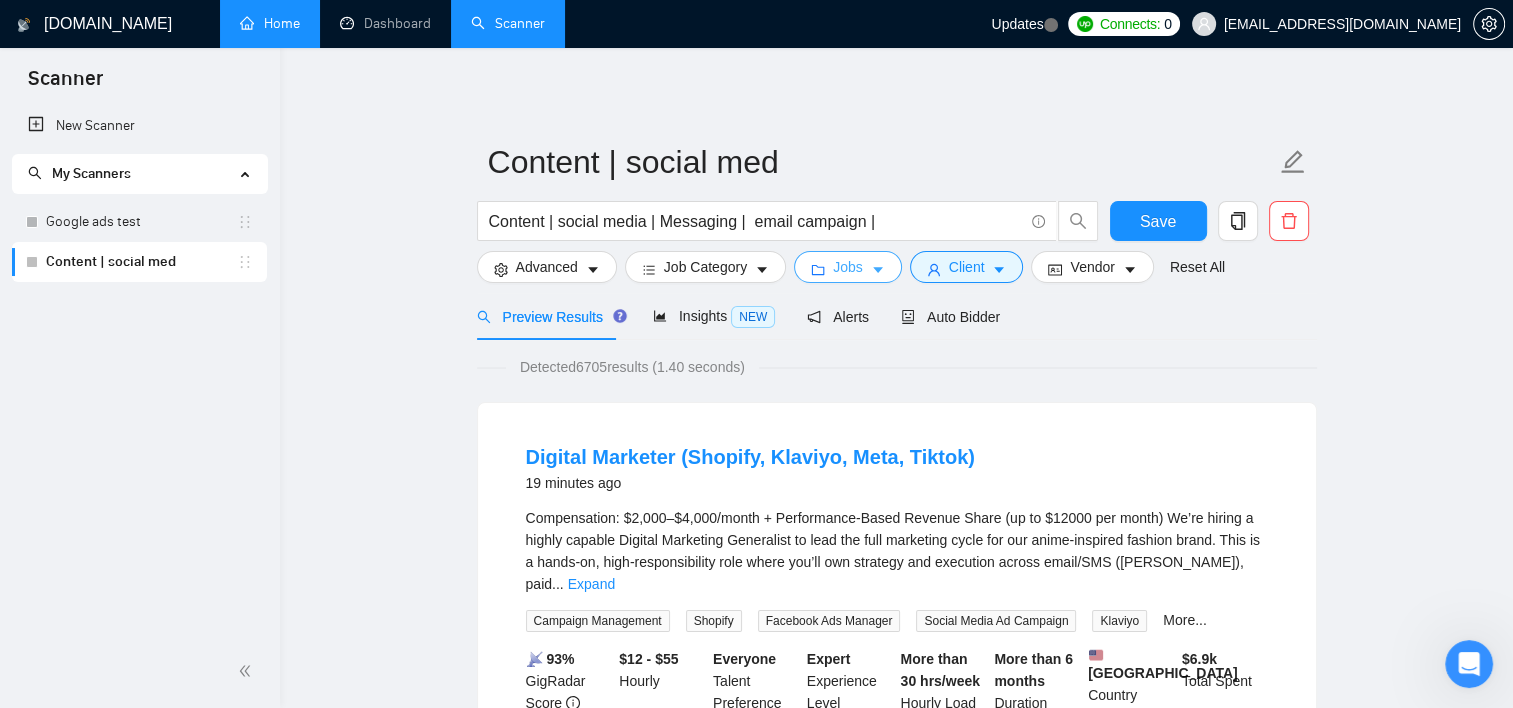 click on "Jobs" at bounding box center (848, 267) 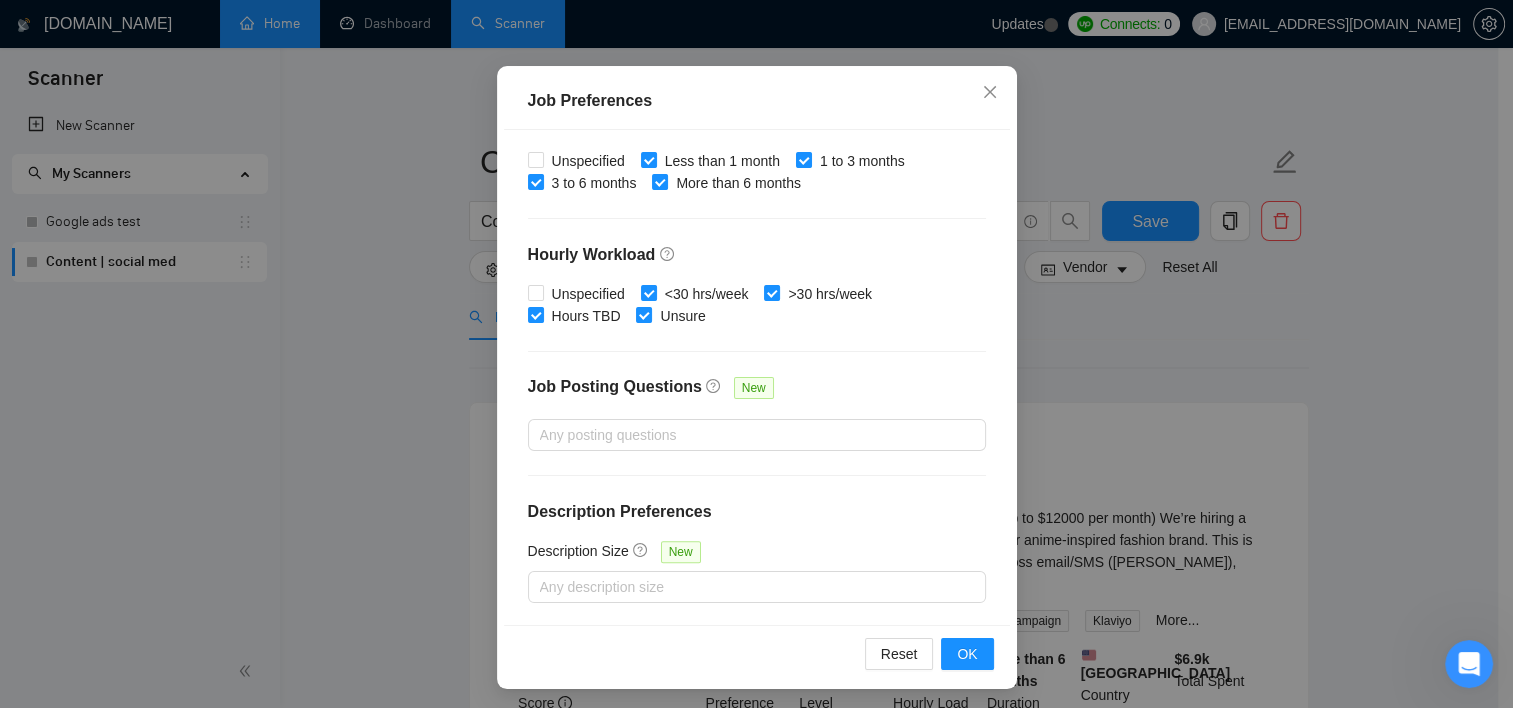 scroll, scrollTop: 140, scrollLeft: 0, axis: vertical 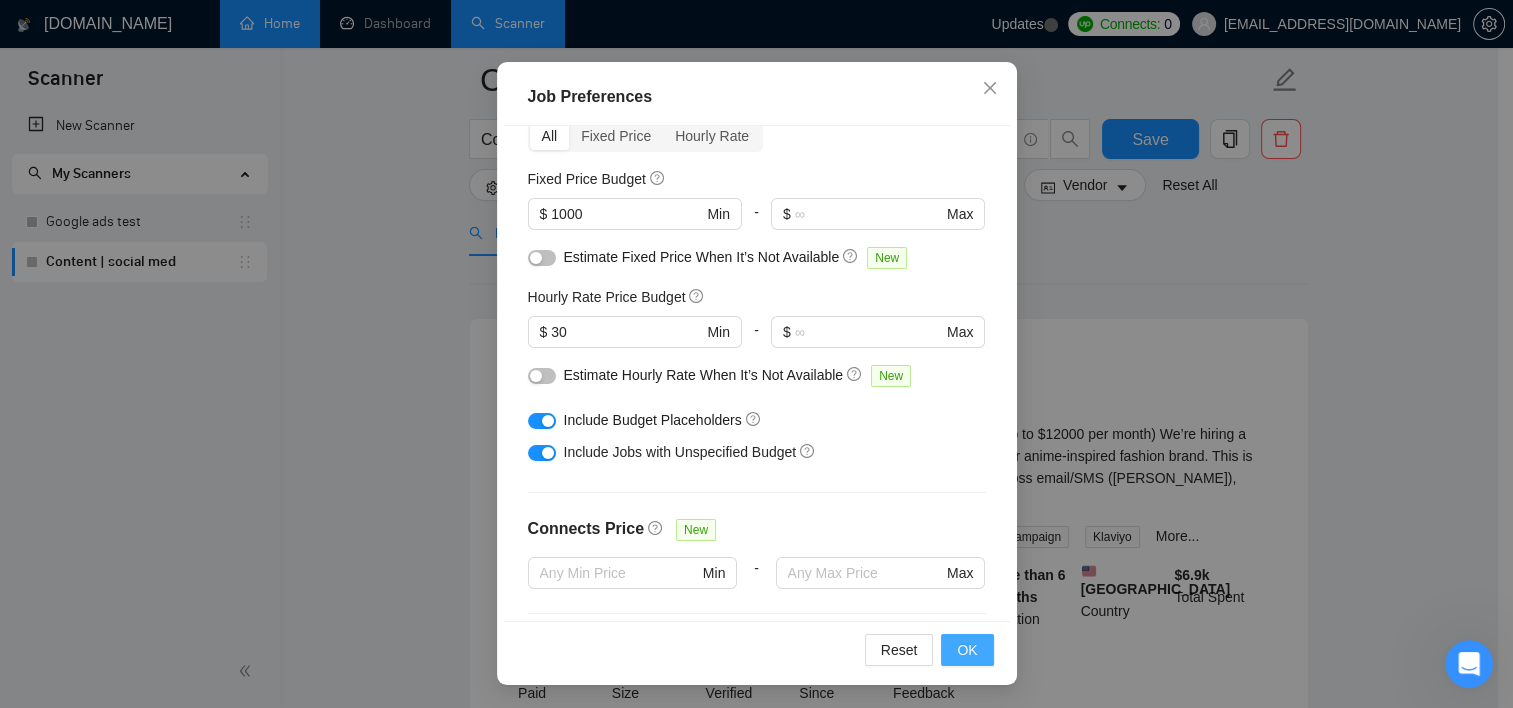 click on "OK" at bounding box center [967, 650] 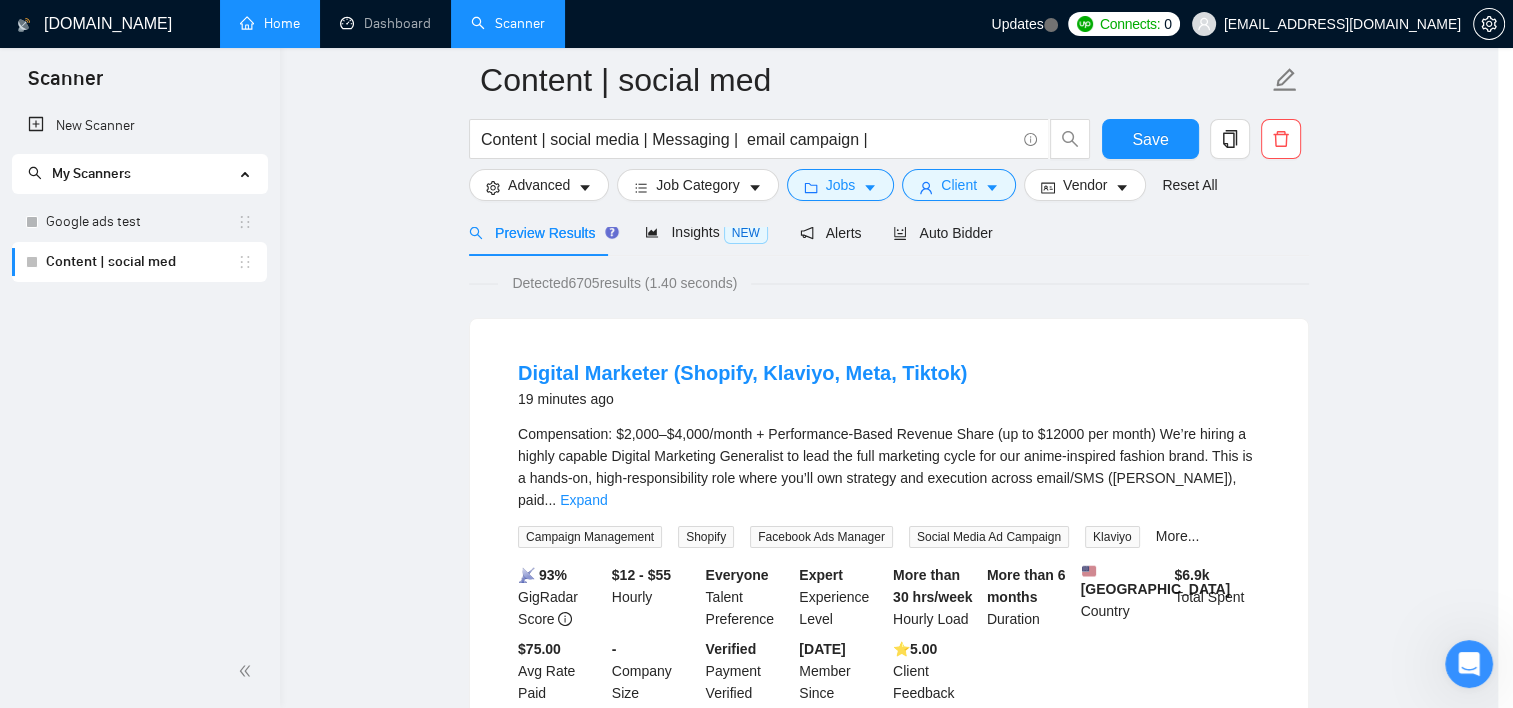 scroll, scrollTop: 59, scrollLeft: 0, axis: vertical 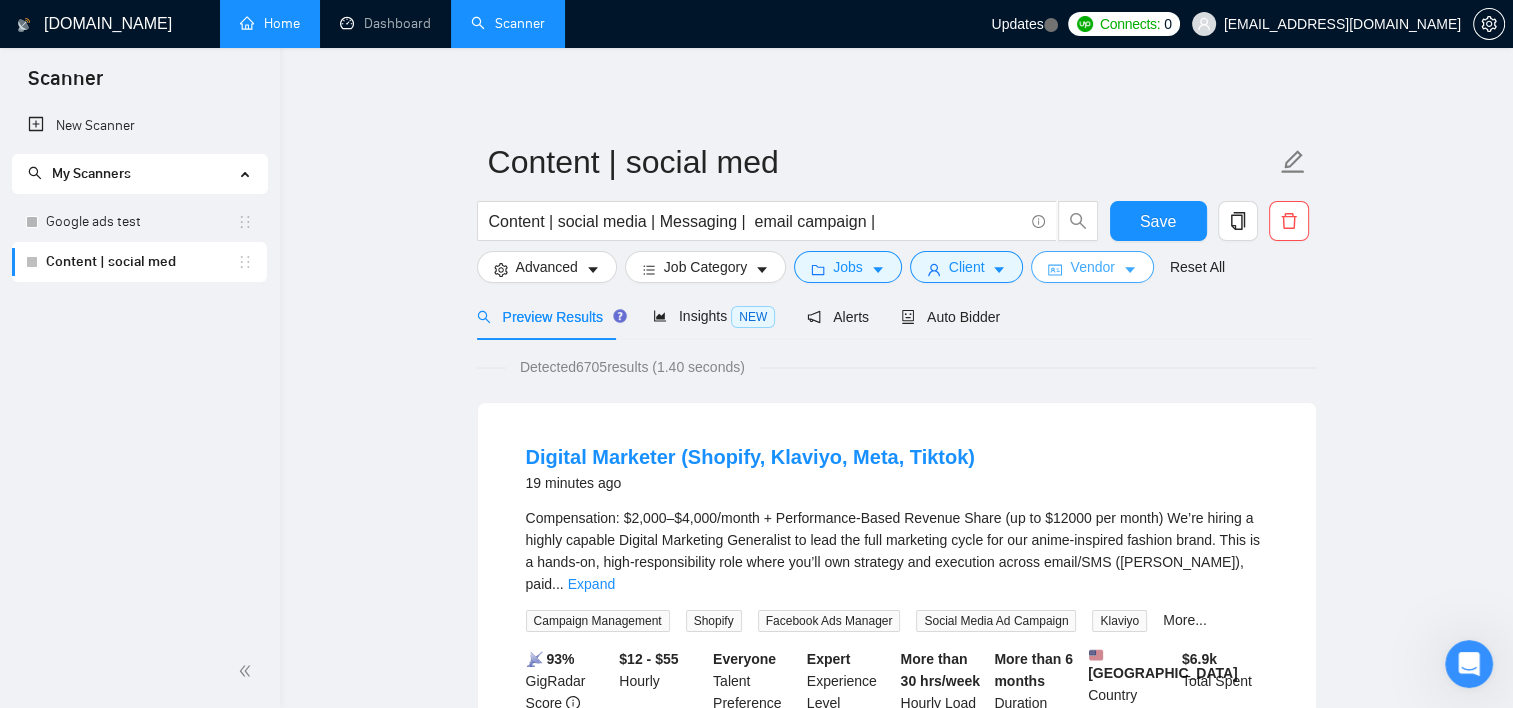 click on "Vendor" at bounding box center [1092, 267] 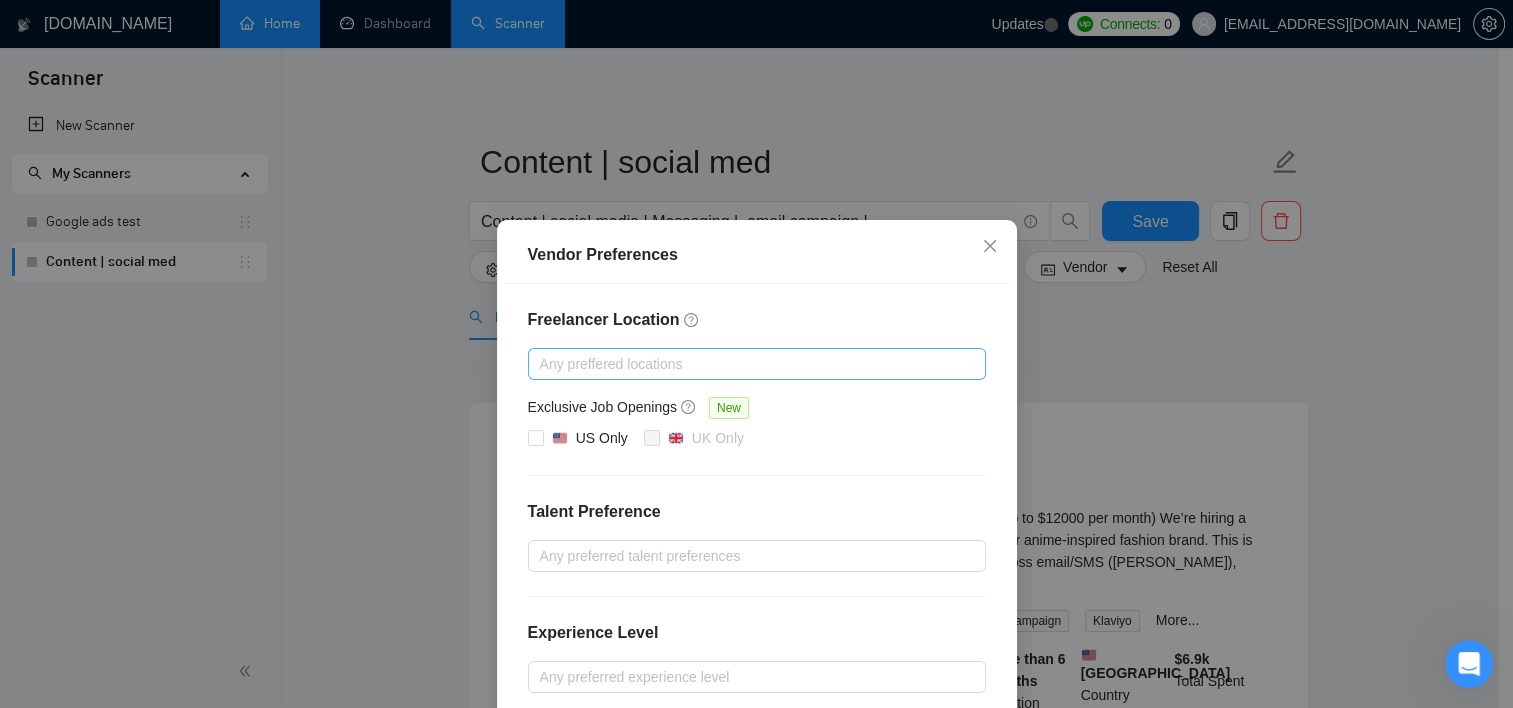 click at bounding box center (747, 364) 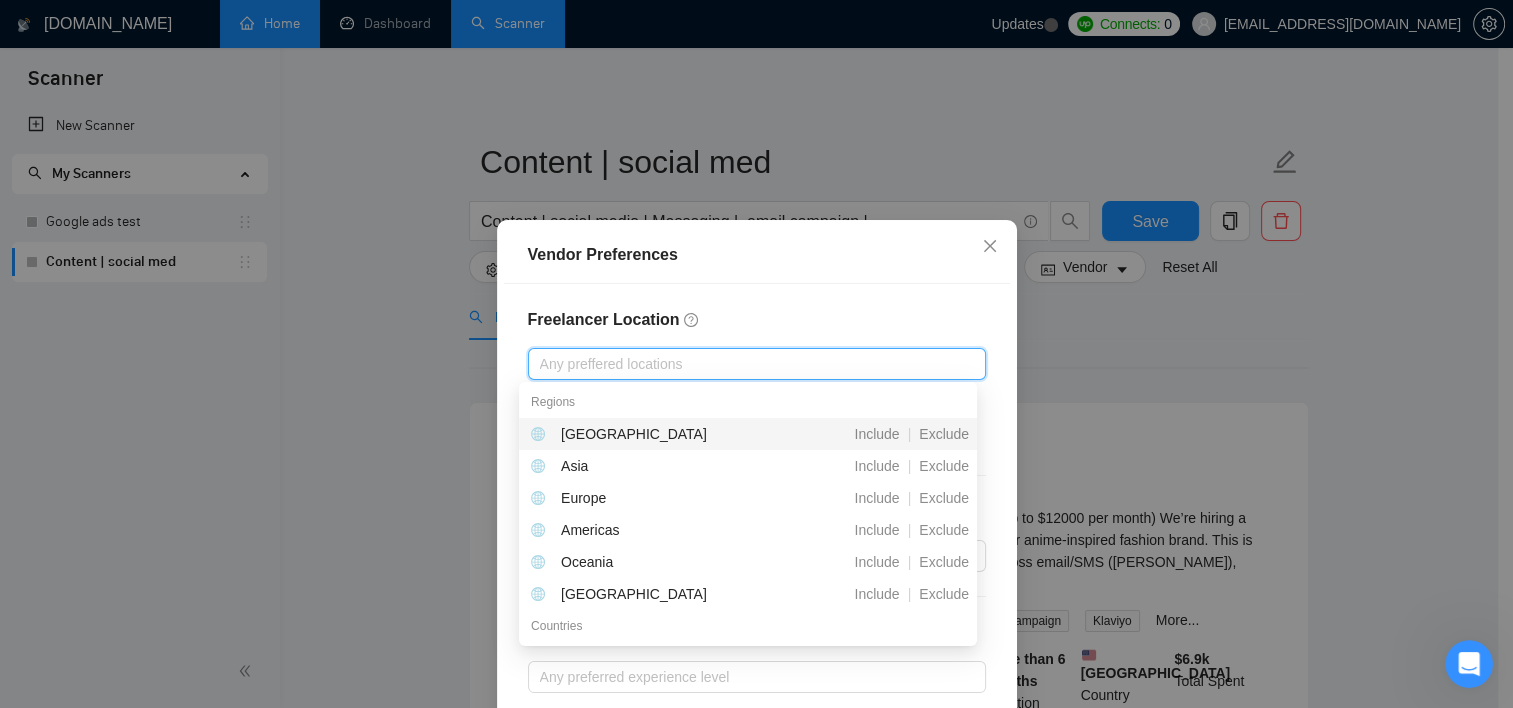 scroll, scrollTop: 100, scrollLeft: 0, axis: vertical 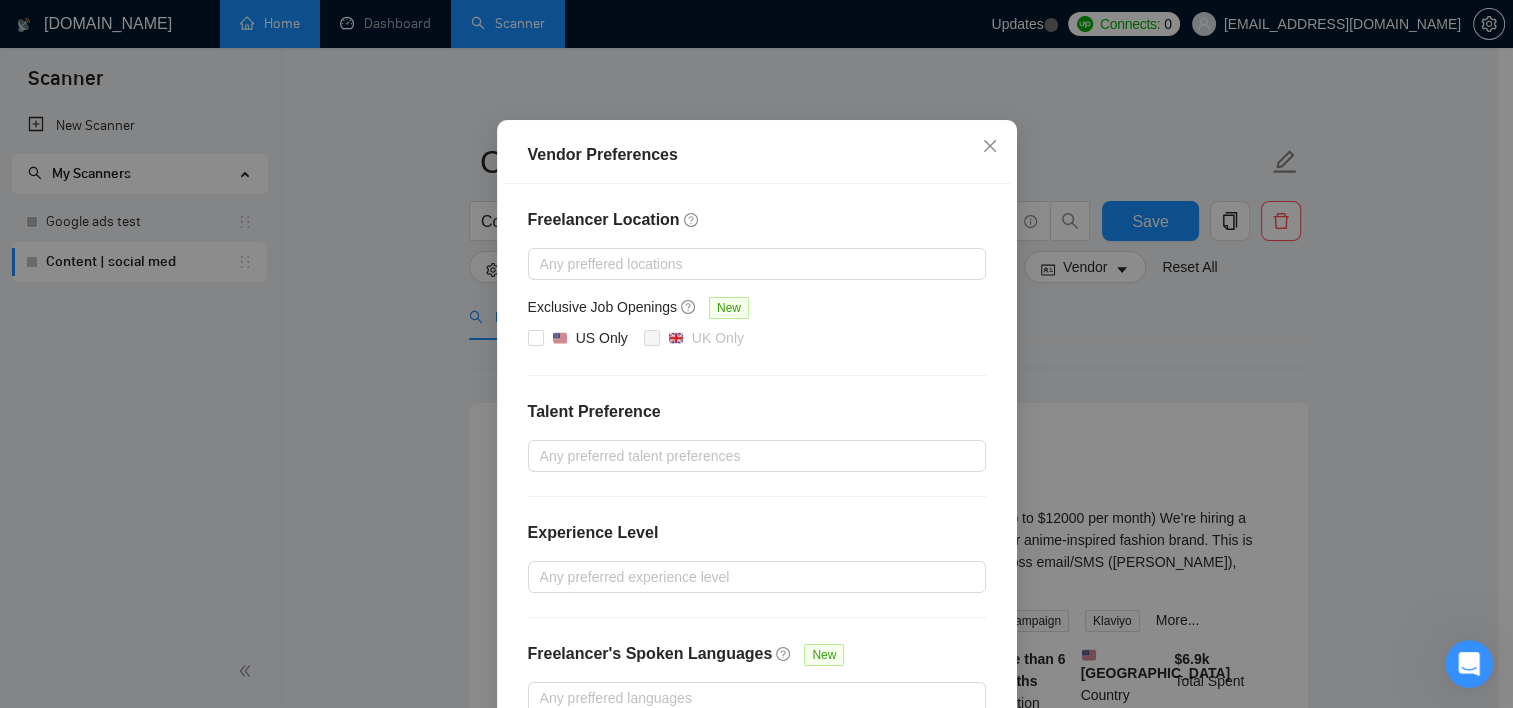 click on "Exclusive Job Openings New" at bounding box center (757, 311) 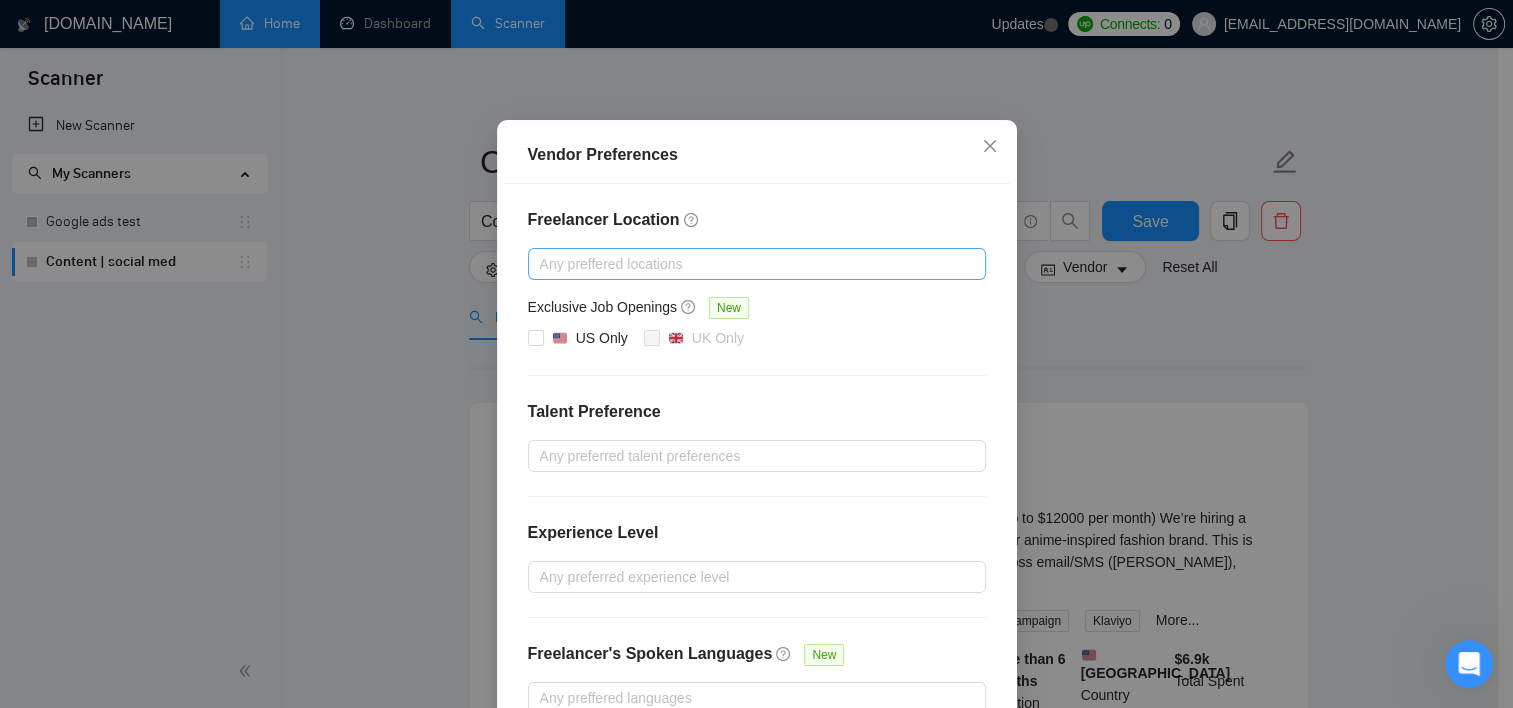 click at bounding box center (747, 264) 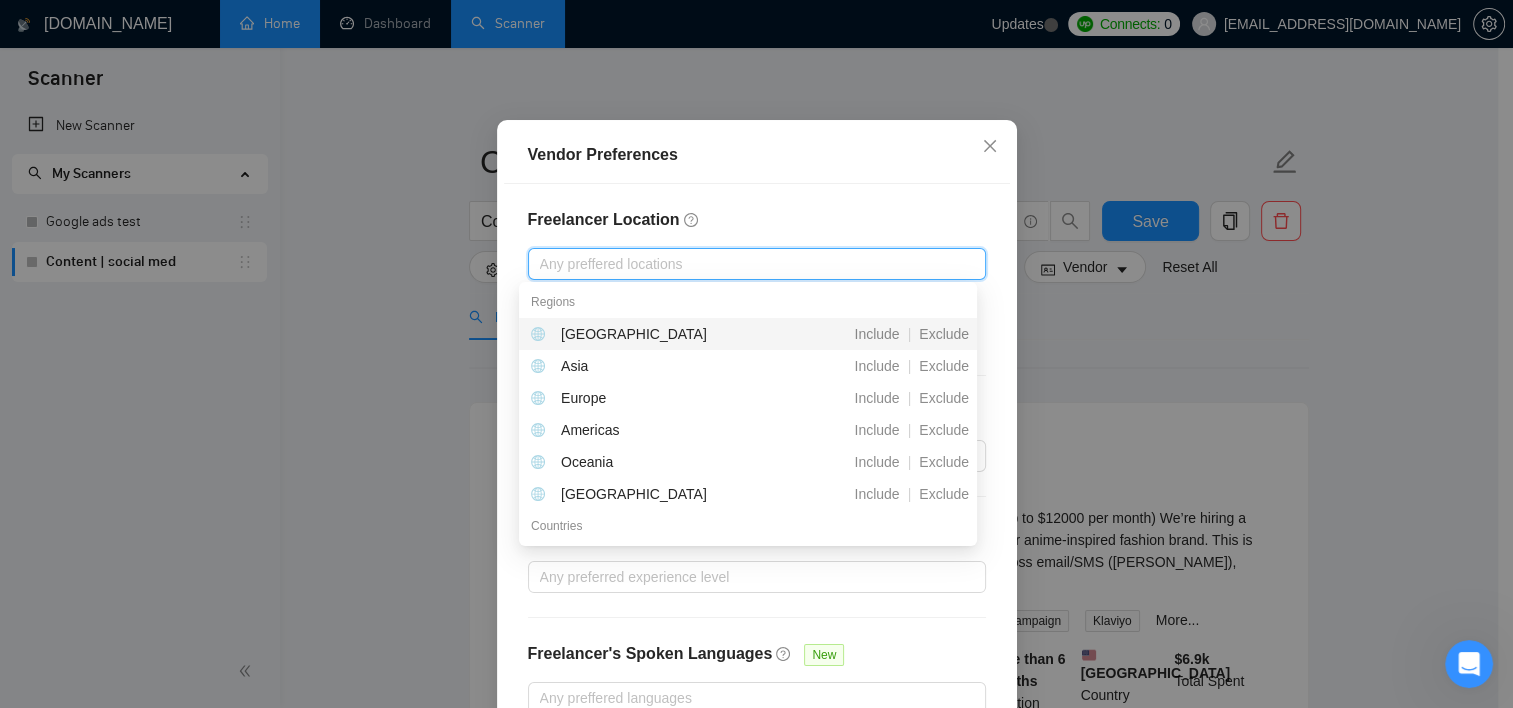 click on "Freelancer Location     Any preffered locations Exclusive Job Openings New US Only UK Only Talent Preference   Any preferred talent preferences Experience Level   Any preferred experience level Freelancer's Spoken Languages New   Any preffered languages" at bounding box center (757, 461) 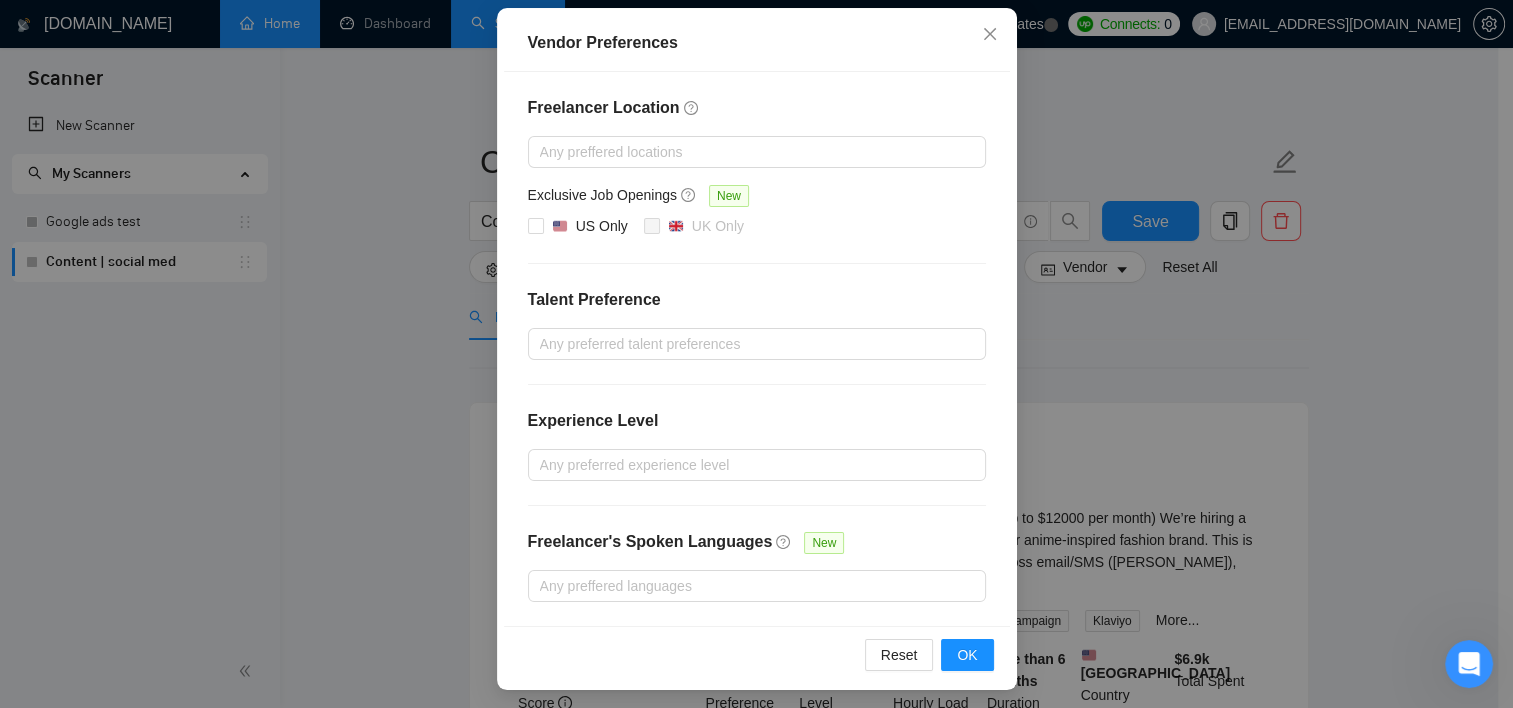 scroll, scrollTop: 216, scrollLeft: 0, axis: vertical 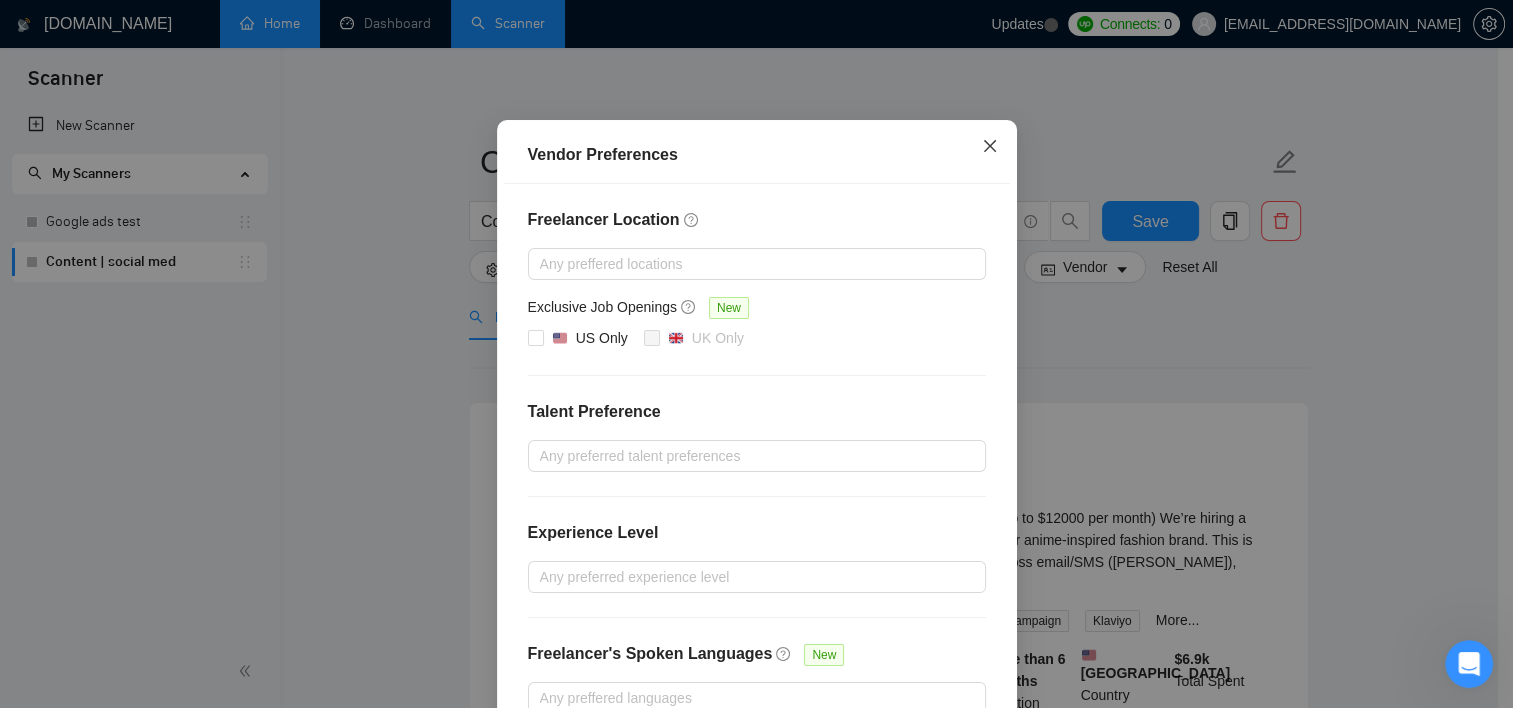 click 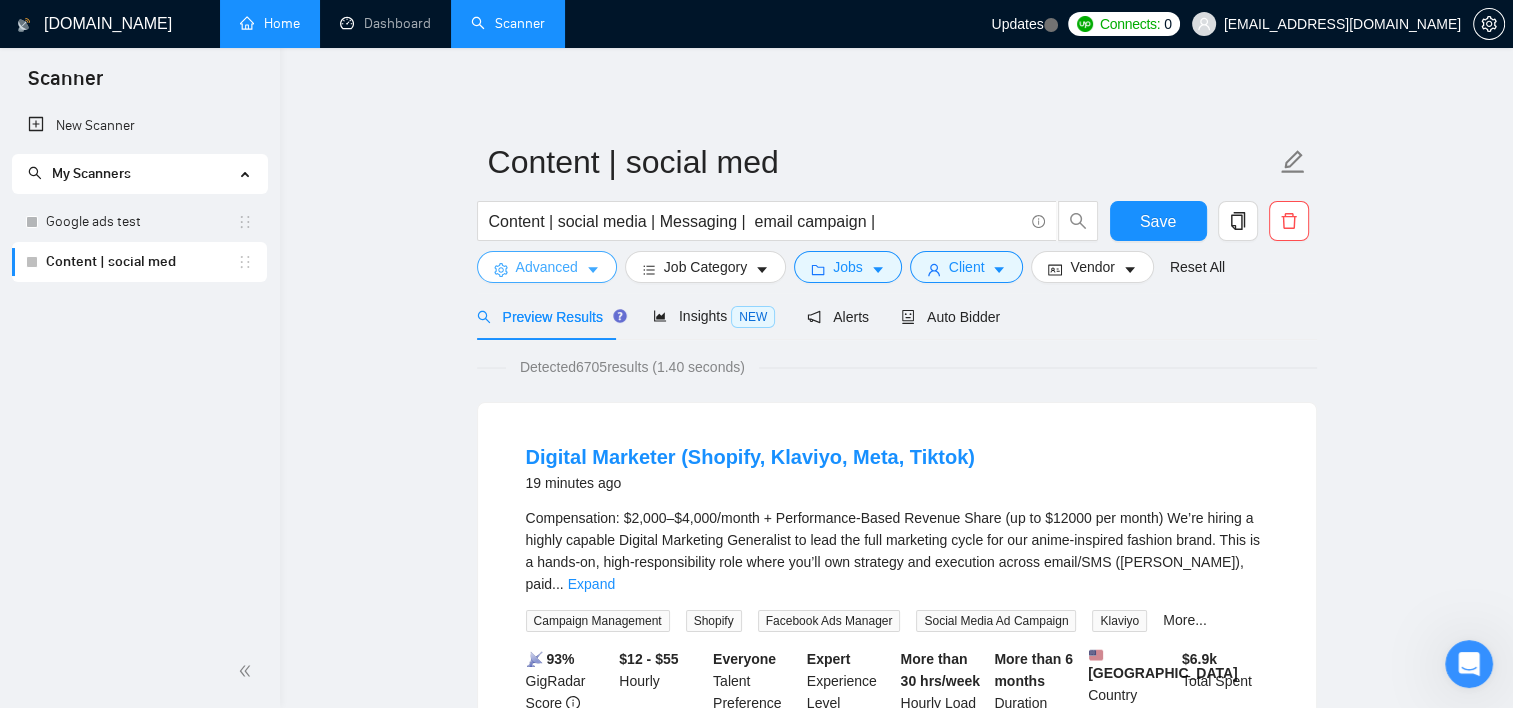 click on "Advanced" at bounding box center (547, 267) 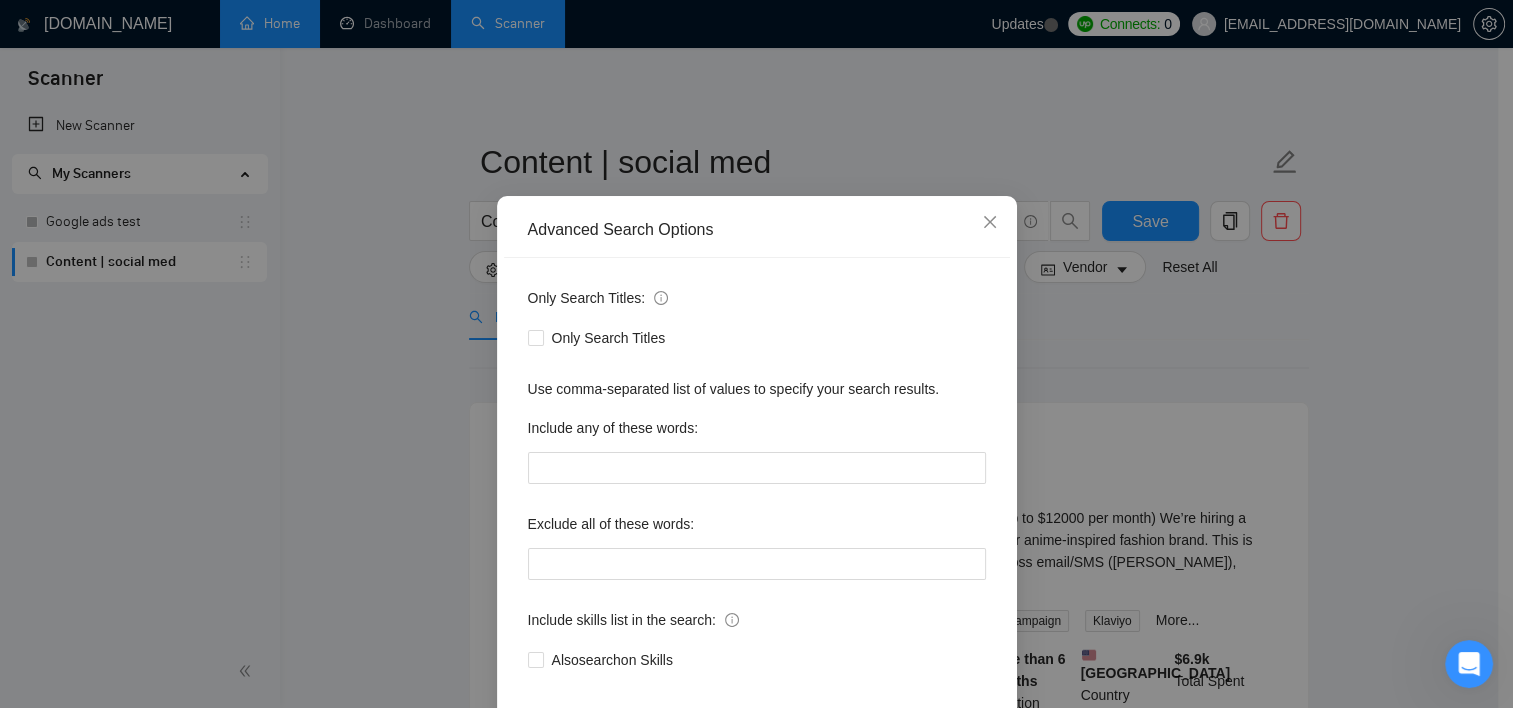 click on "Advanced Search Options Only Search Titles:   Only Search Titles Use comma-separated list of values to specify your search results. Include any of these words: Exclude all of these words: Include skills list in the search:   Also  search  on Skills Reset OK" at bounding box center (756, 354) 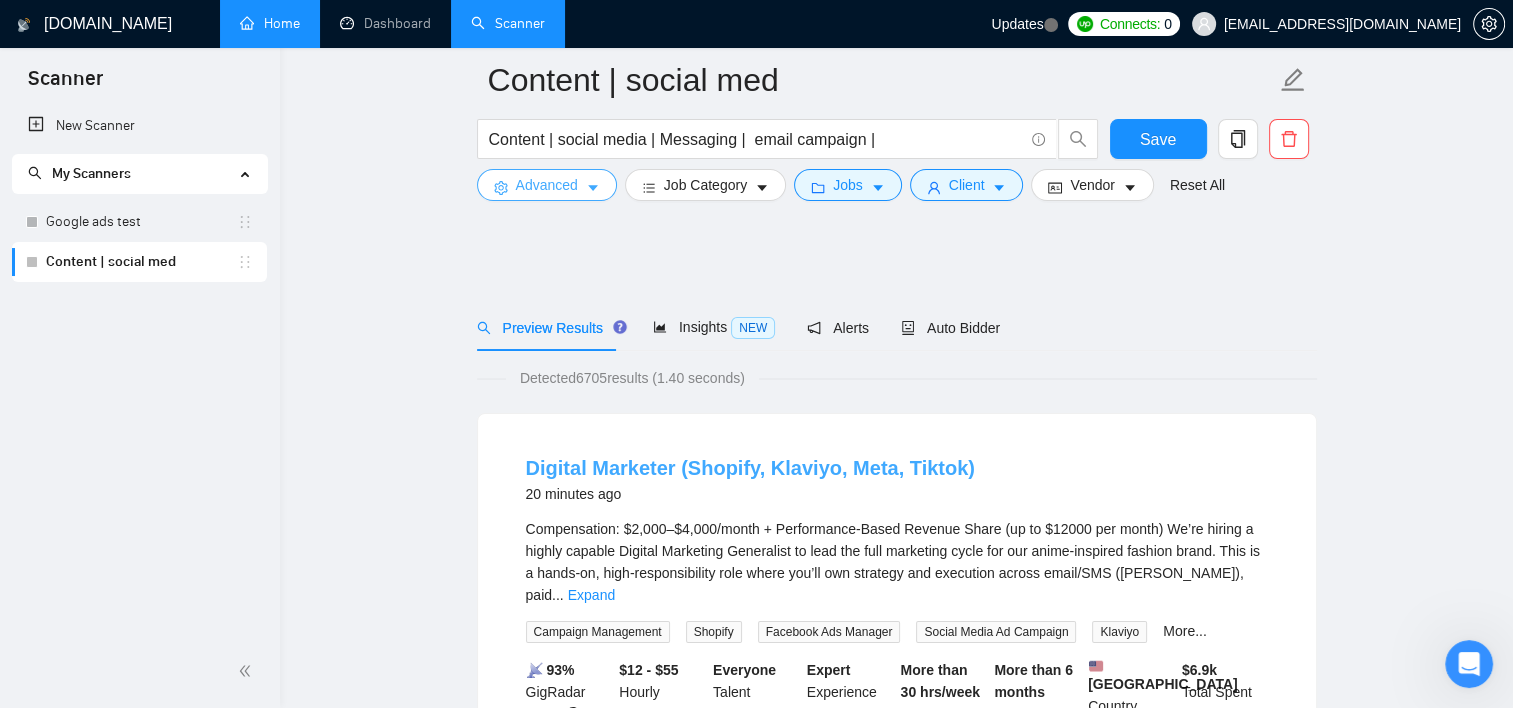 scroll, scrollTop: 0, scrollLeft: 0, axis: both 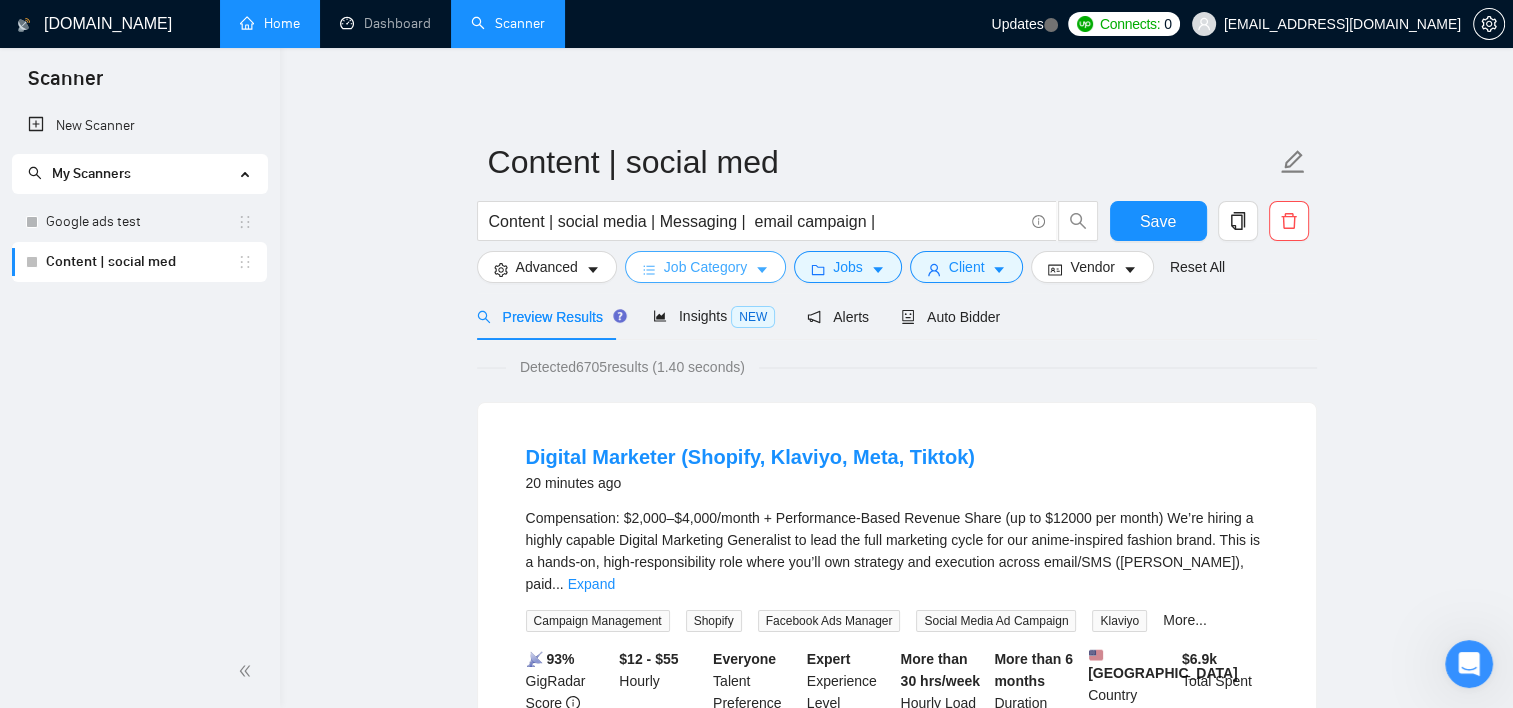 click at bounding box center (649, 269) 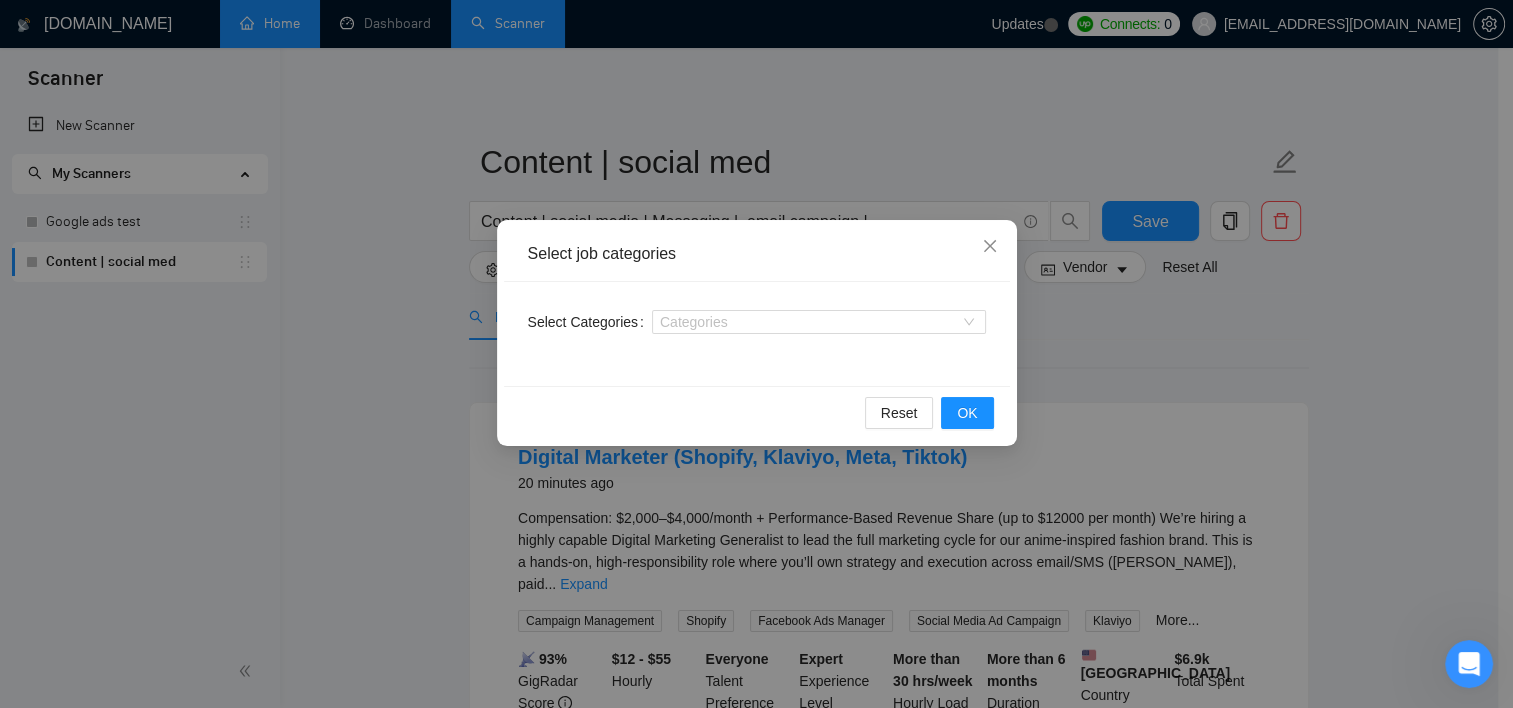 click on "Select job categories Select Categories   Categories Reset OK" at bounding box center [756, 354] 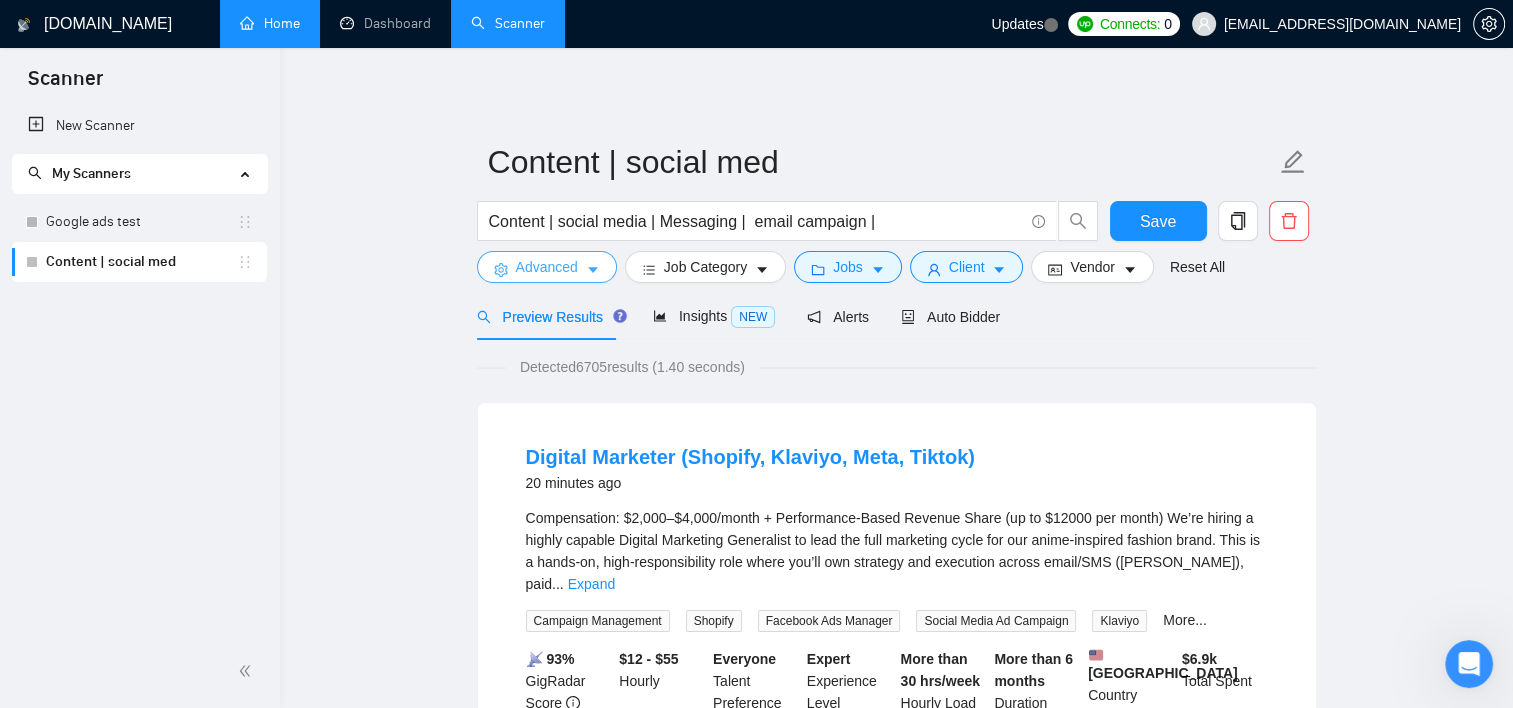 click on "Advanced" at bounding box center [547, 267] 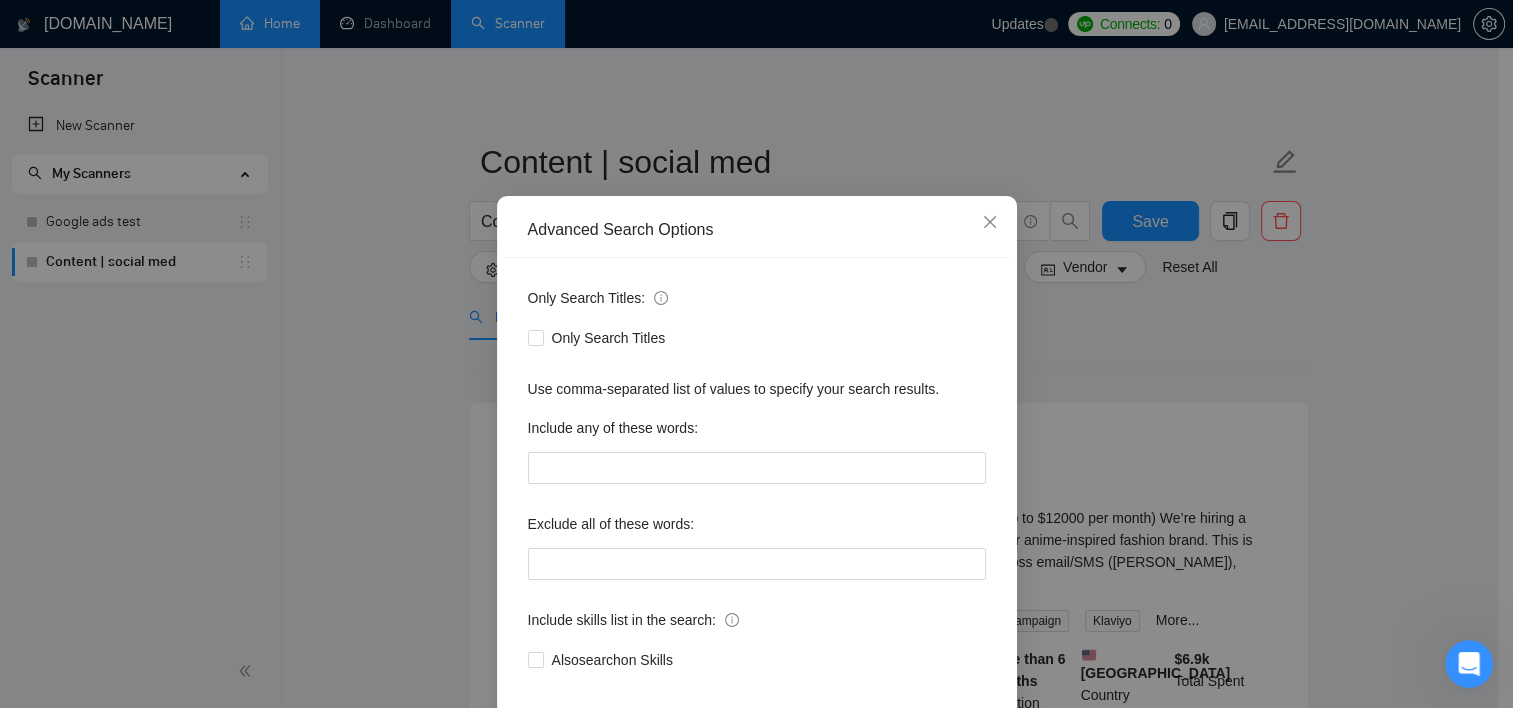 click on "Advanced Search Options Only Search Titles:   Only Search Titles Use comma-separated list of values to specify your search results. Include any of these words: Exclude all of these words: Include skills list in the search:   Also  search  on Skills Reset OK" at bounding box center (756, 354) 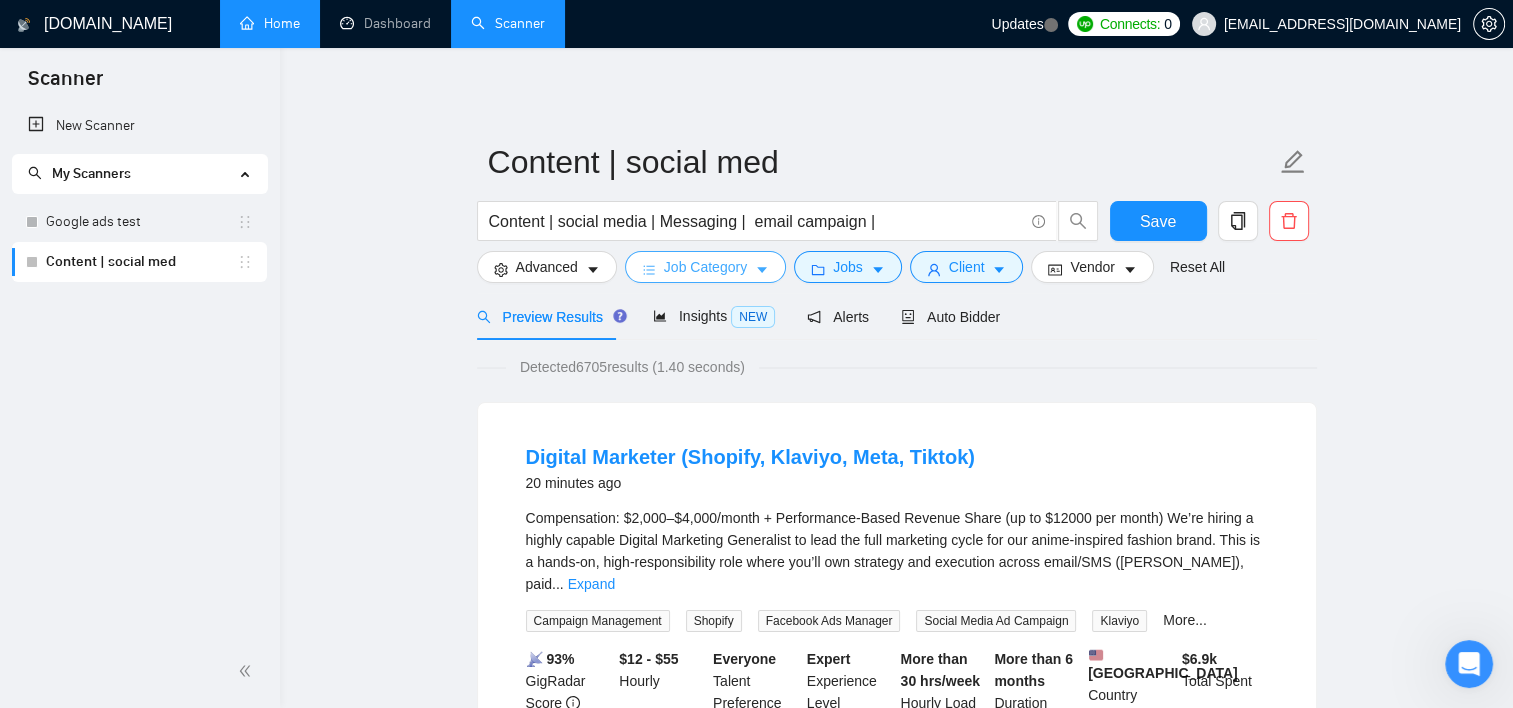 click on "Job Category" at bounding box center [705, 267] 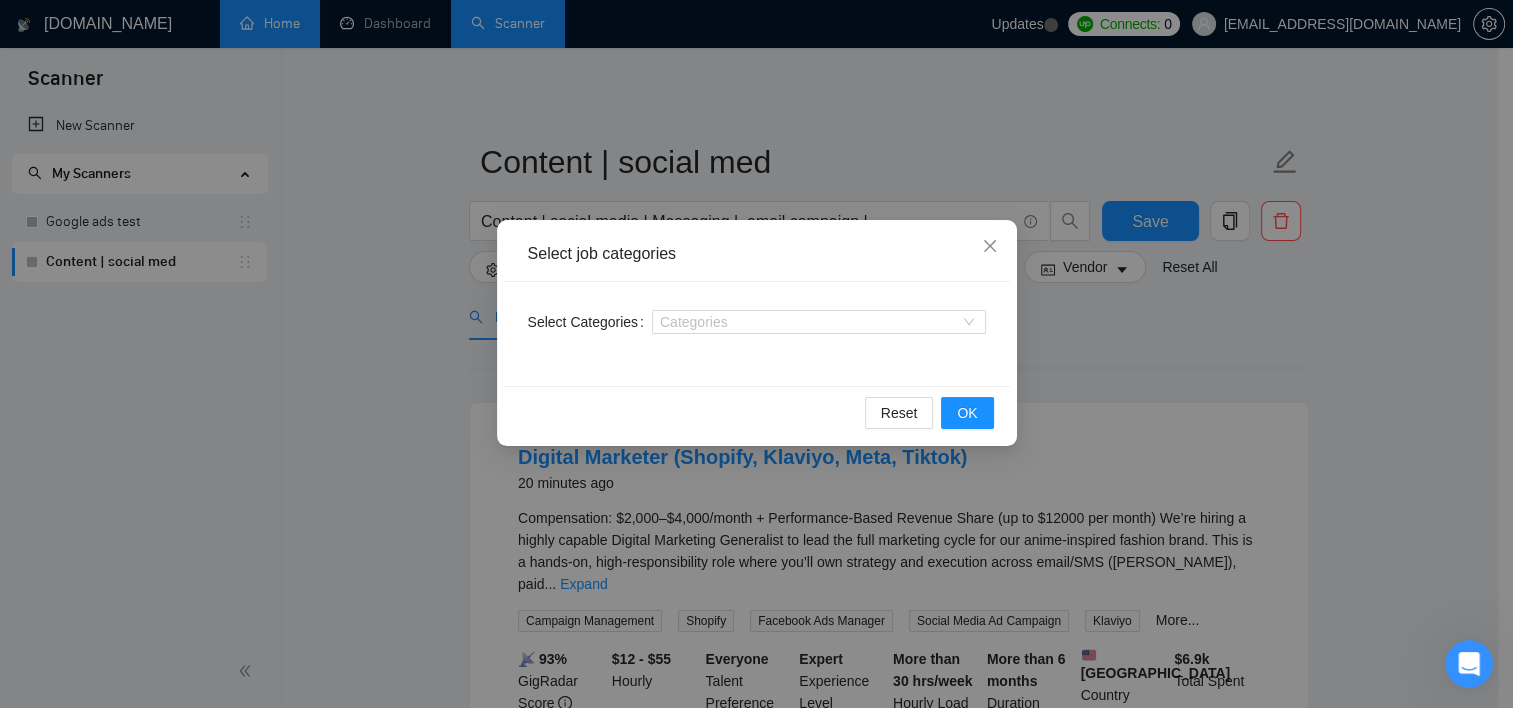 click on "Select job categories Select Categories   Categories Reset OK" at bounding box center [756, 354] 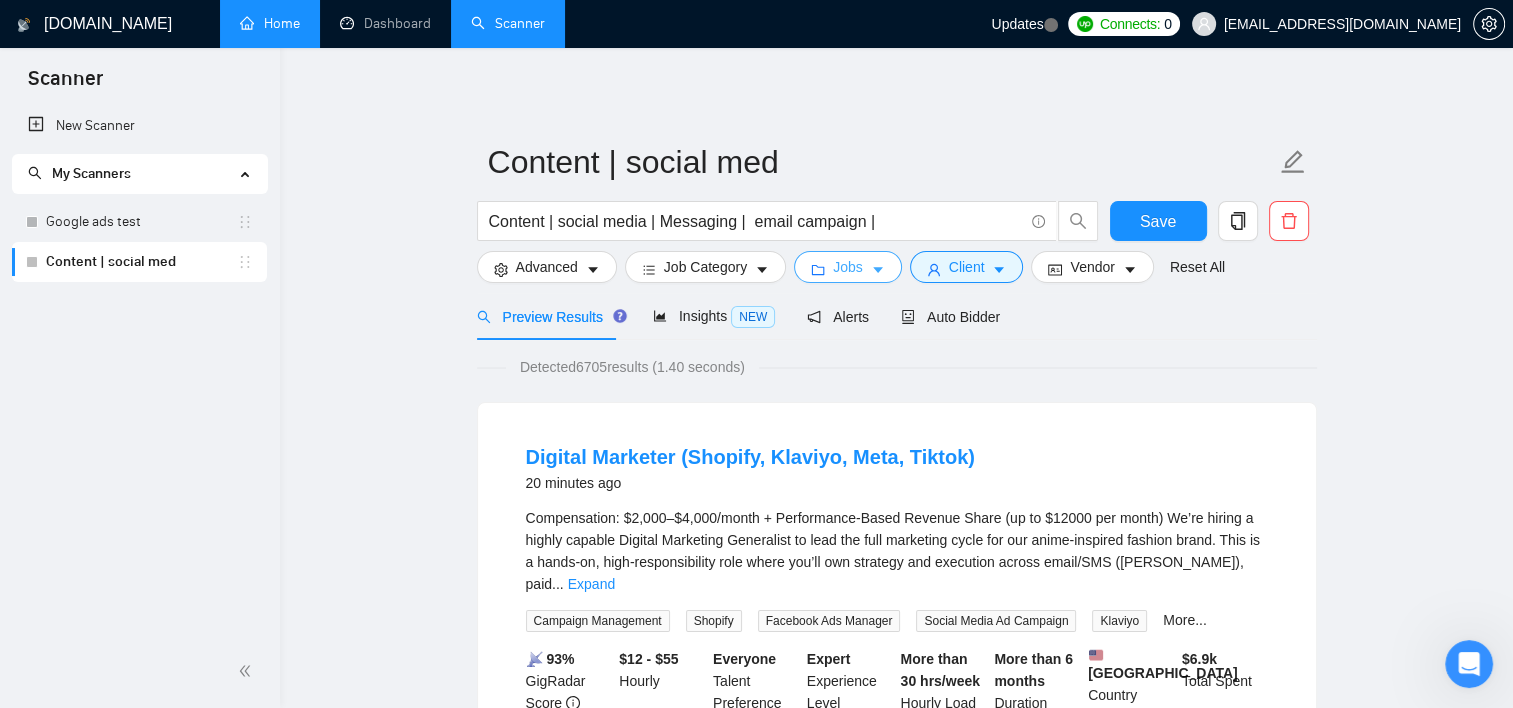 click on "Jobs" at bounding box center (848, 267) 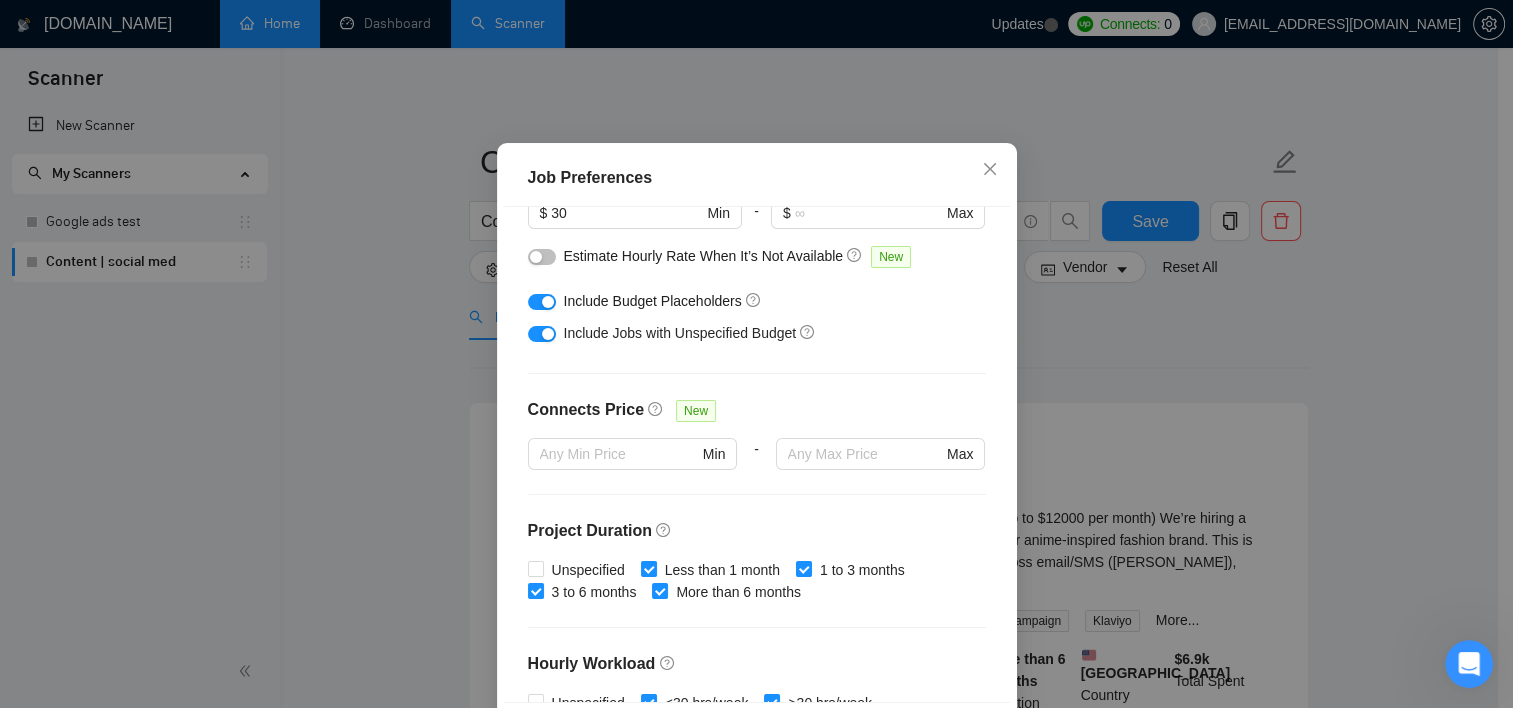 scroll, scrollTop: 200, scrollLeft: 0, axis: vertical 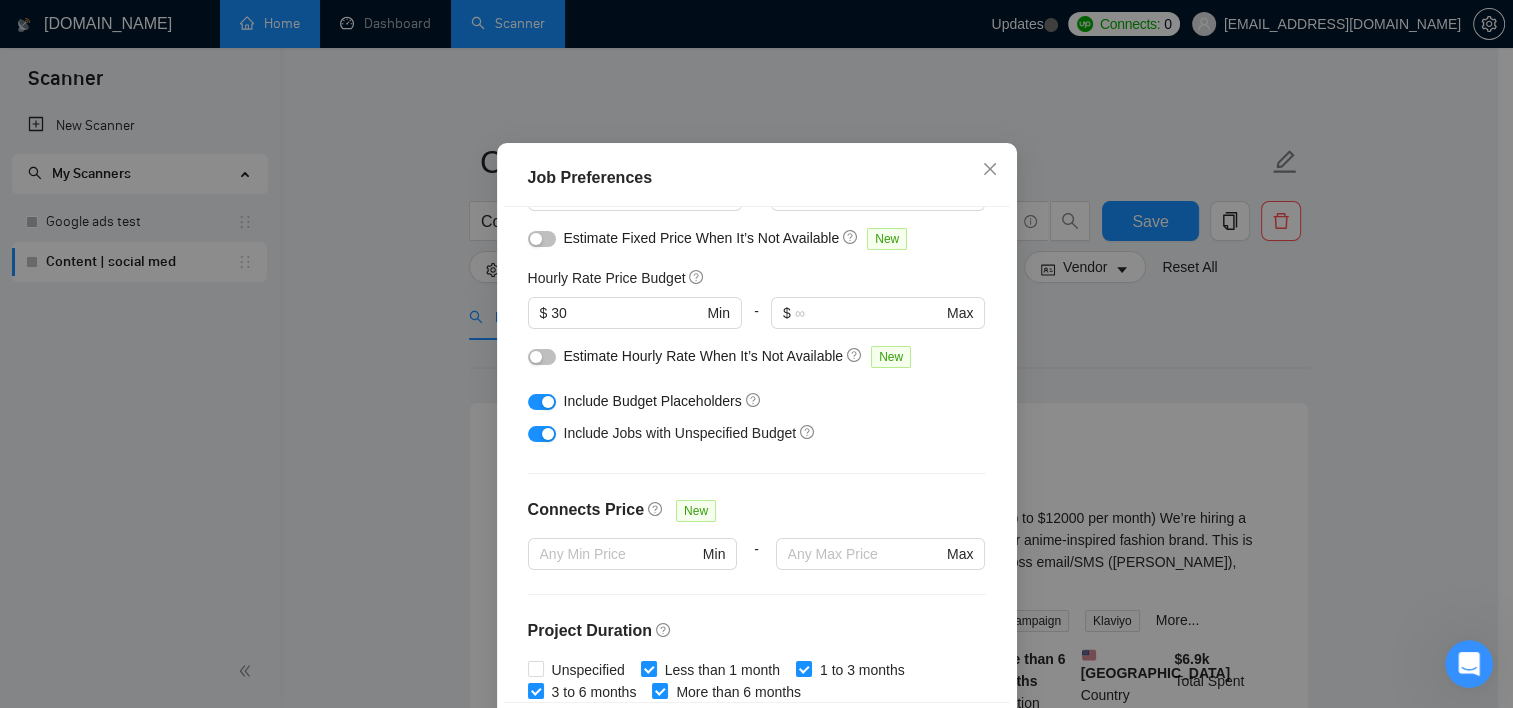 click at bounding box center [542, 434] 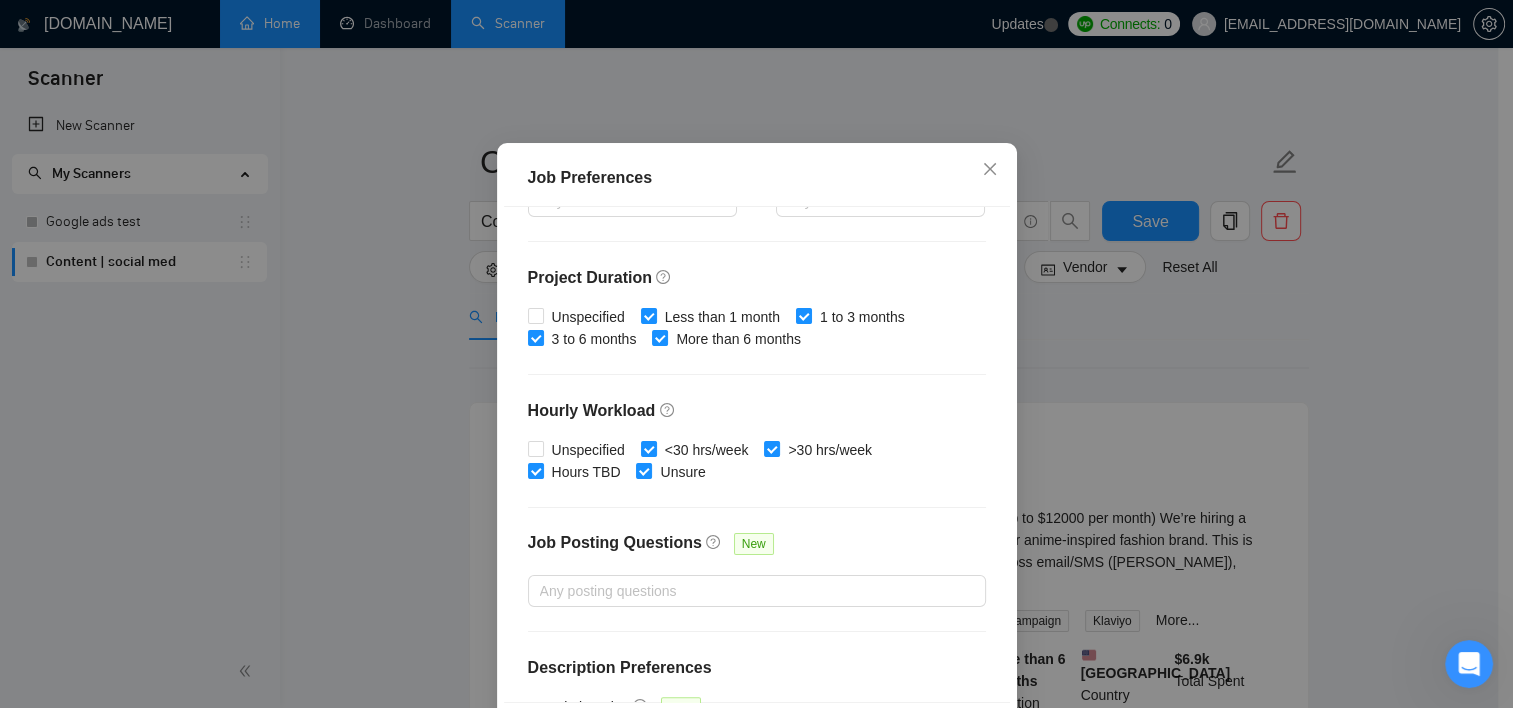 scroll, scrollTop: 632, scrollLeft: 0, axis: vertical 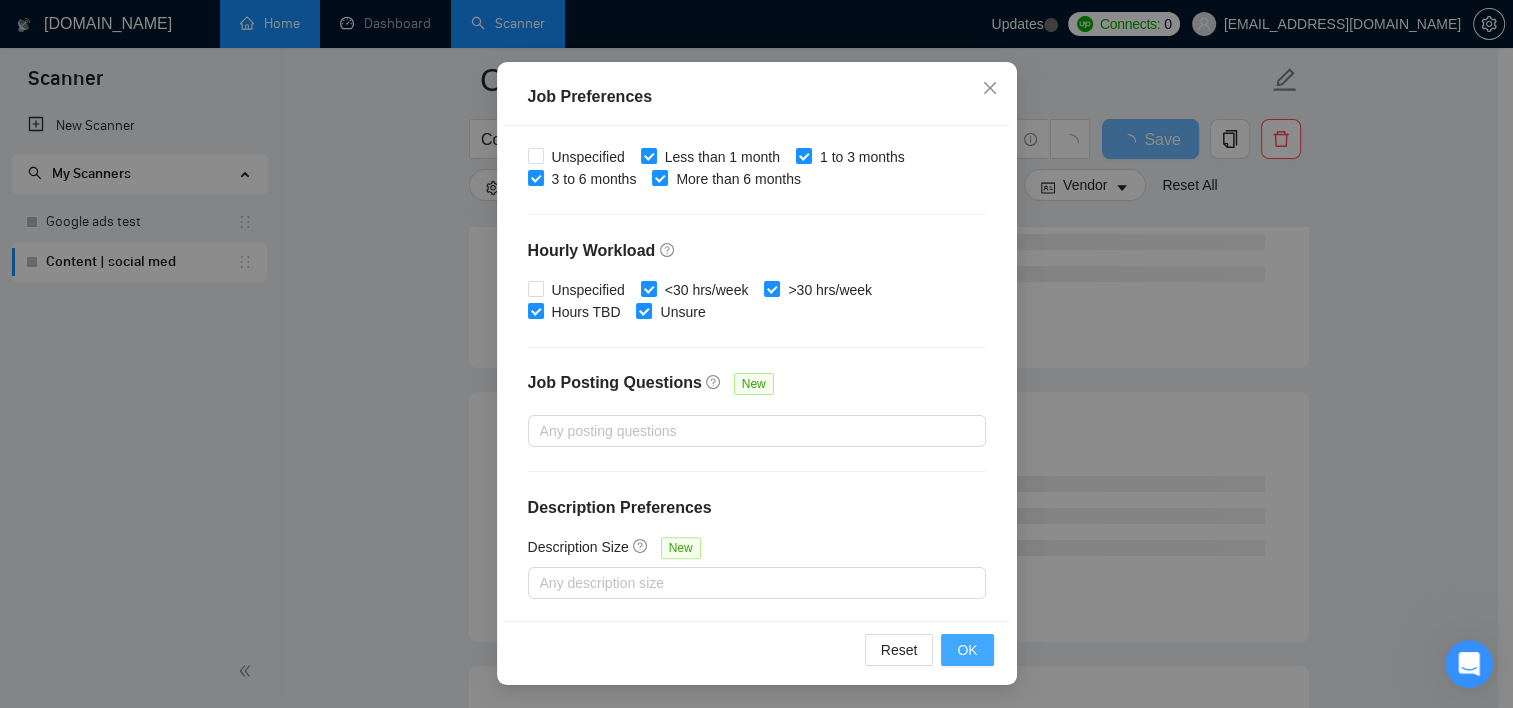 click on "OK" at bounding box center (967, 650) 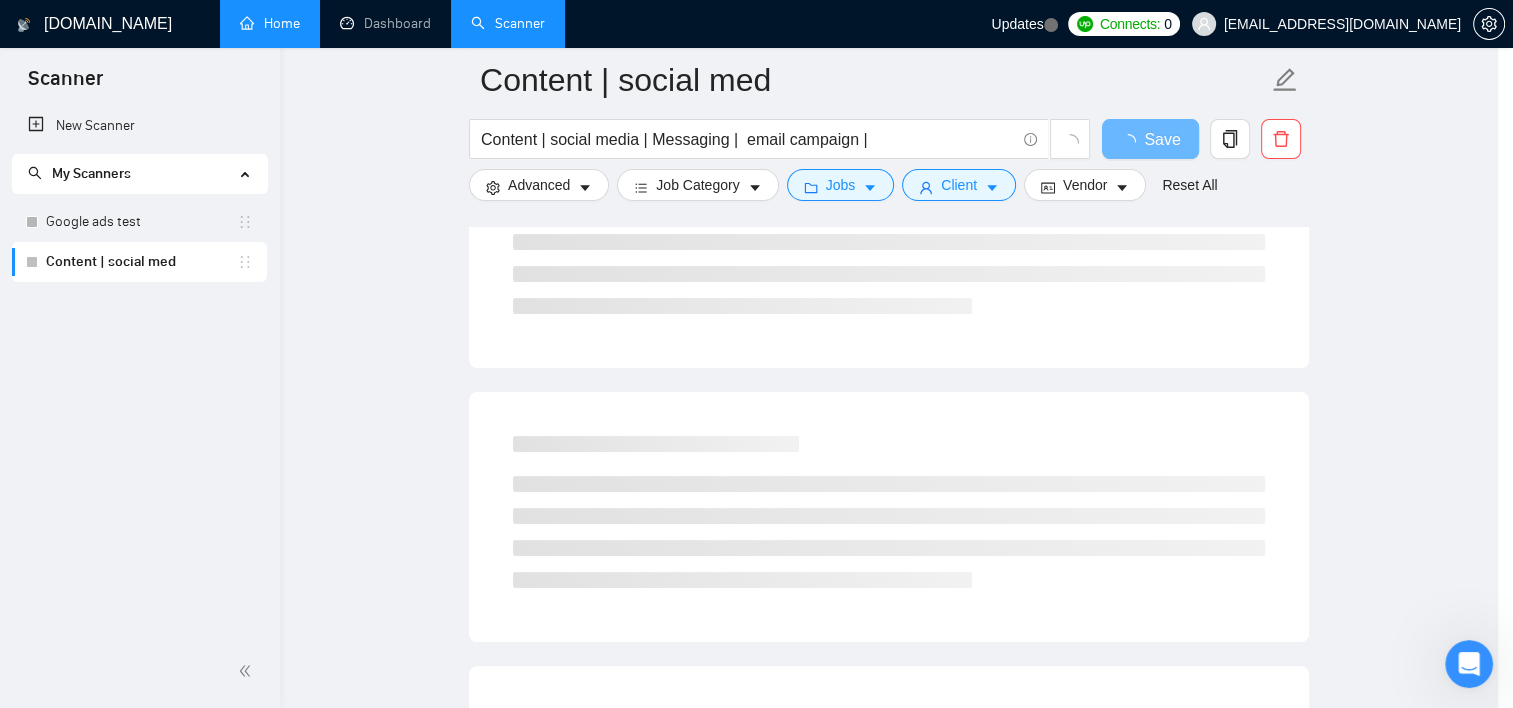 scroll, scrollTop: 59, scrollLeft: 0, axis: vertical 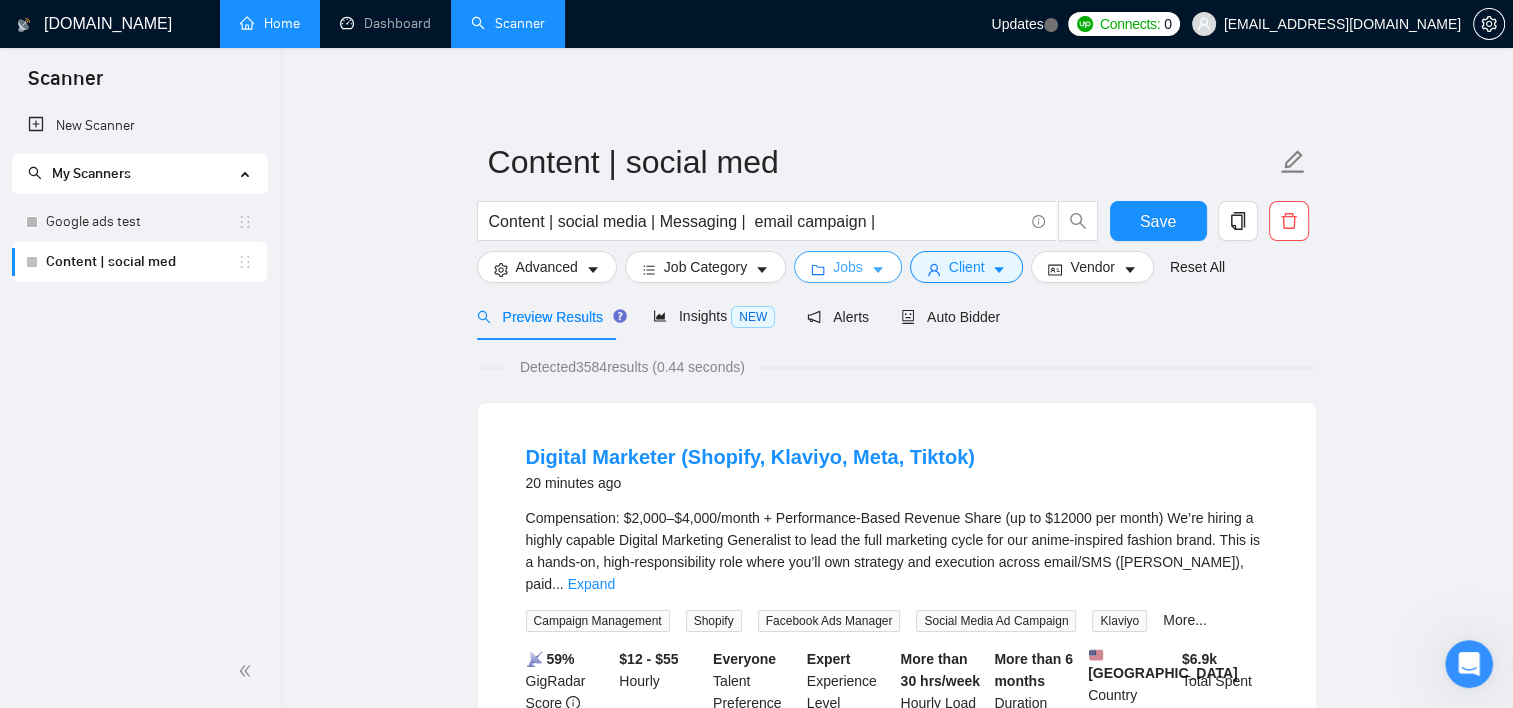 click on "Jobs" at bounding box center (848, 267) 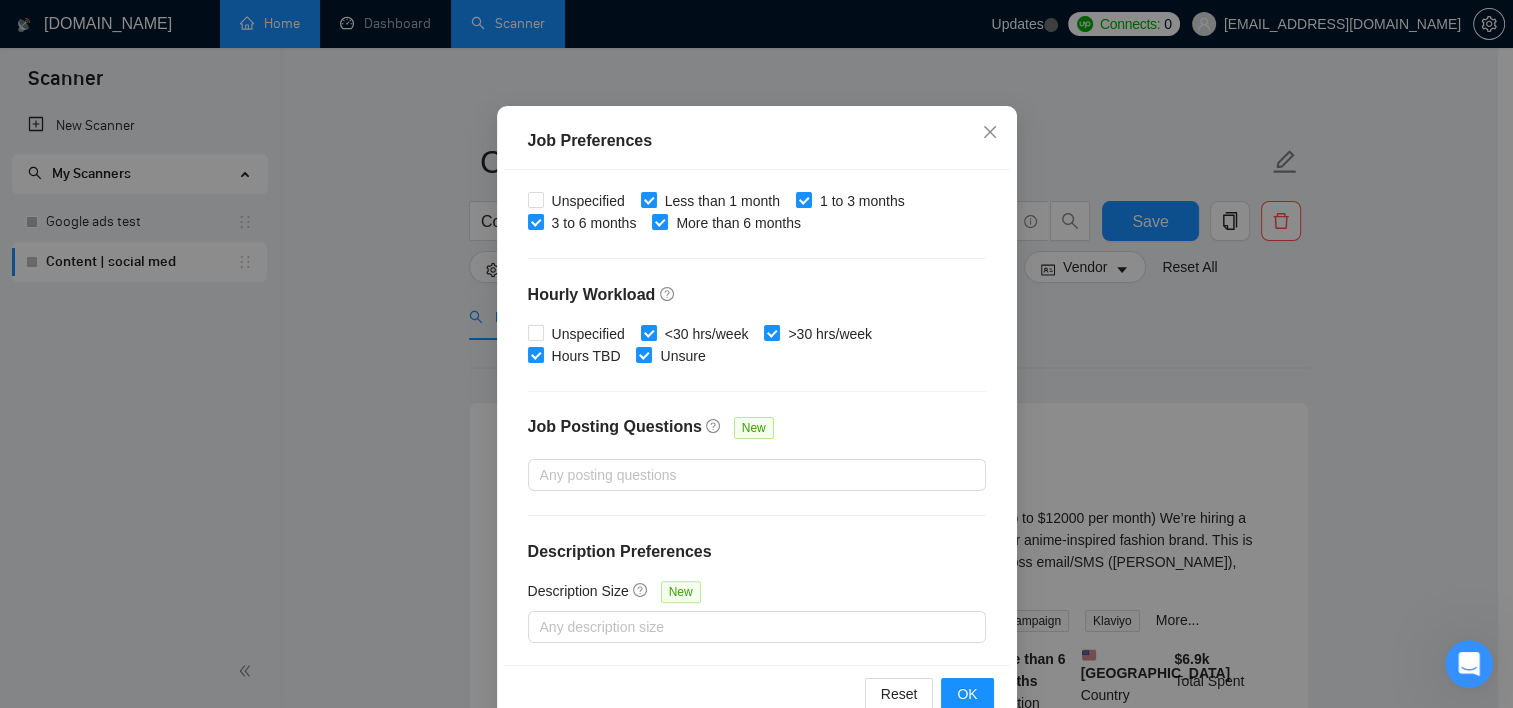scroll, scrollTop: 140, scrollLeft: 0, axis: vertical 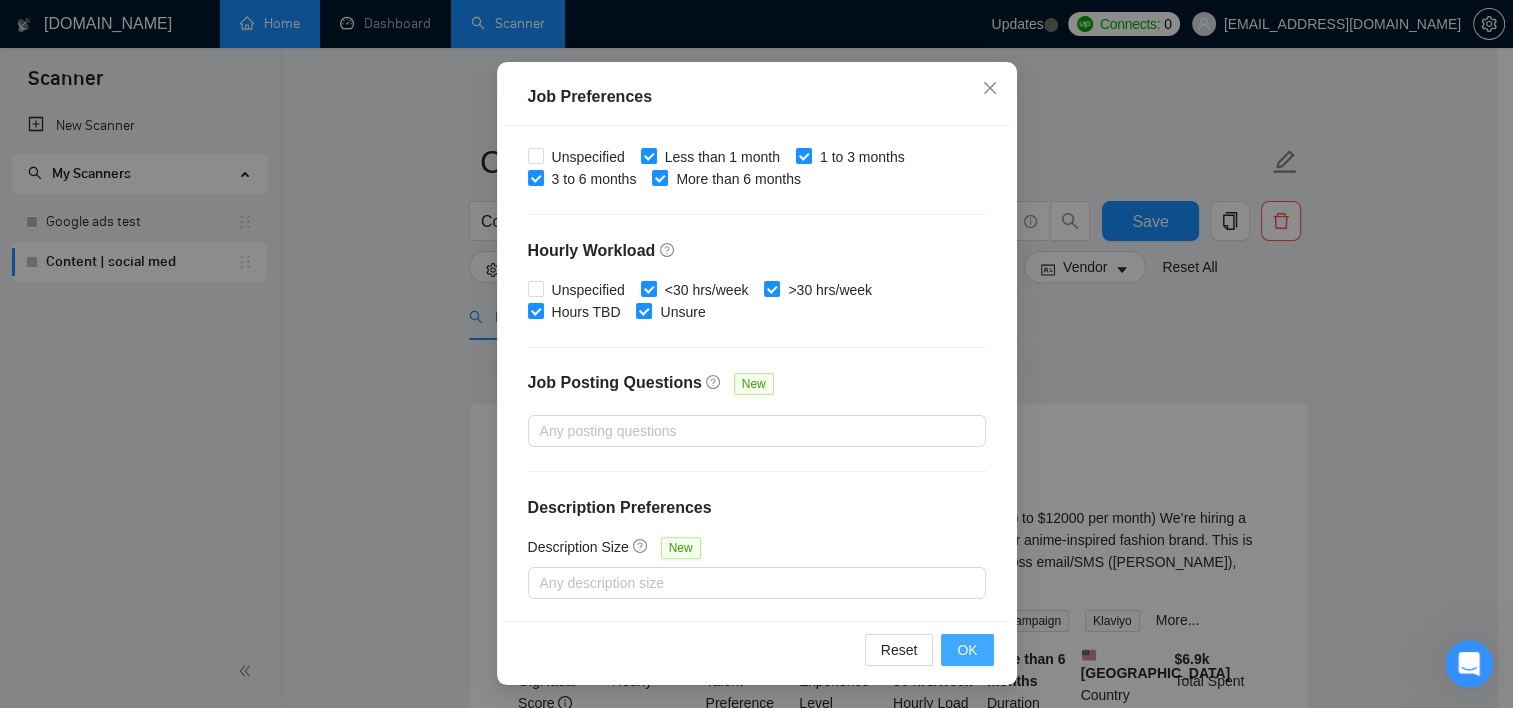 click on "OK" at bounding box center (967, 650) 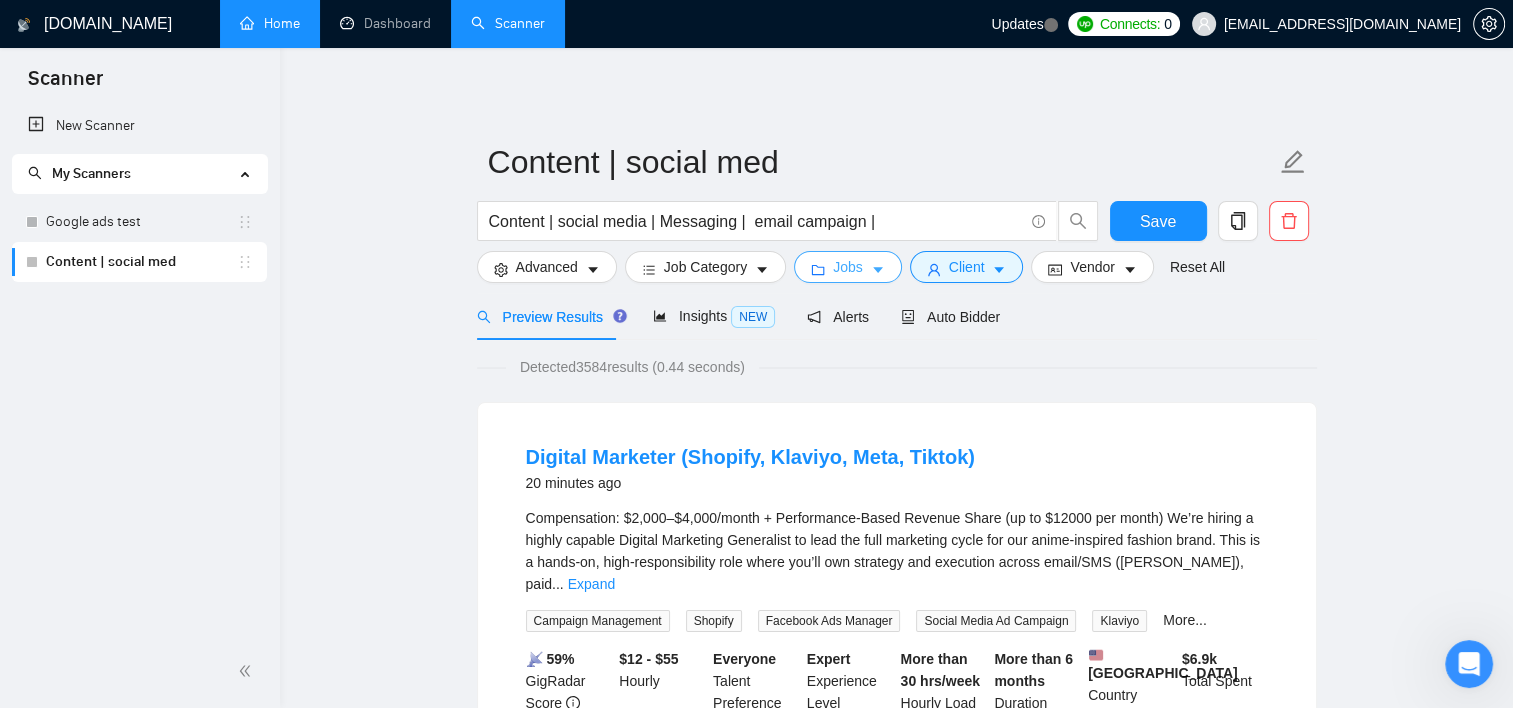click on "Jobs" at bounding box center (848, 267) 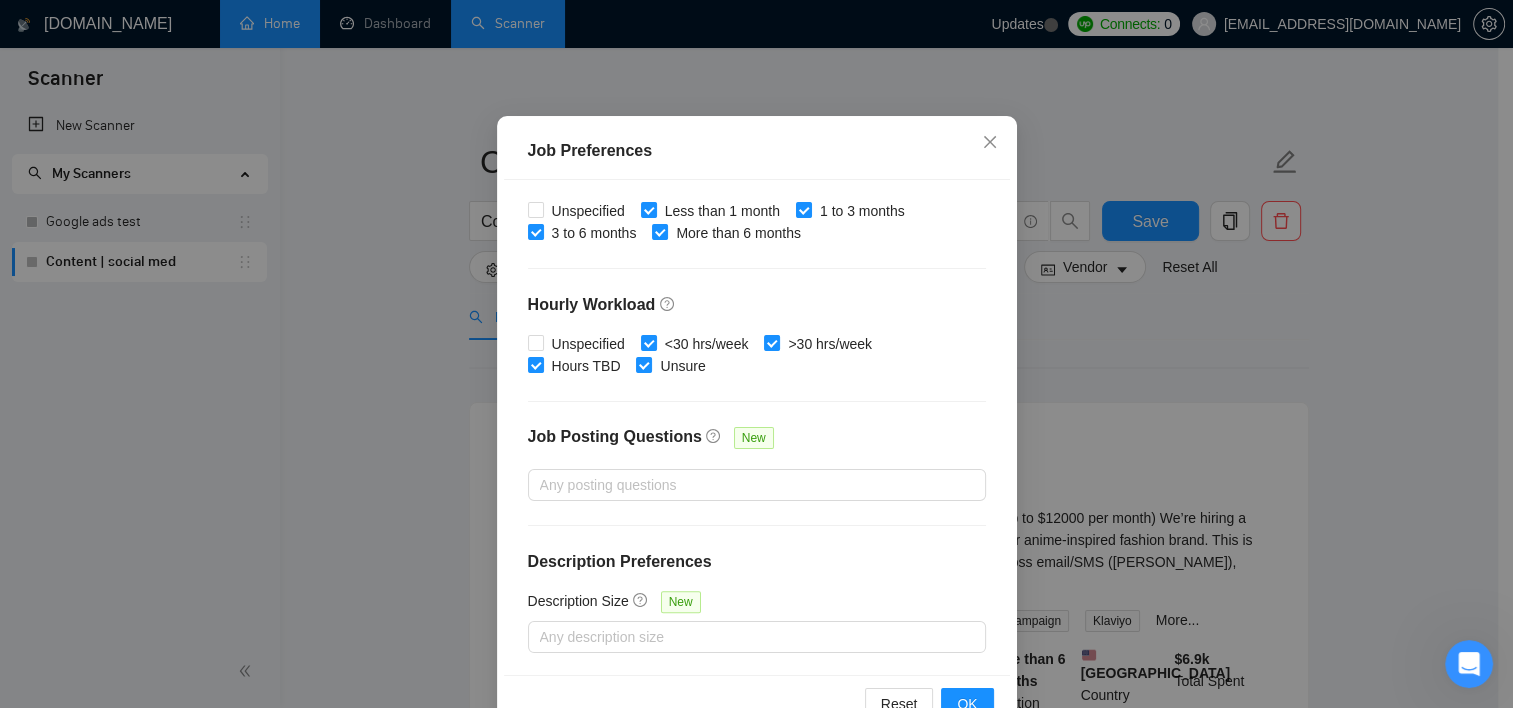 scroll, scrollTop: 140, scrollLeft: 0, axis: vertical 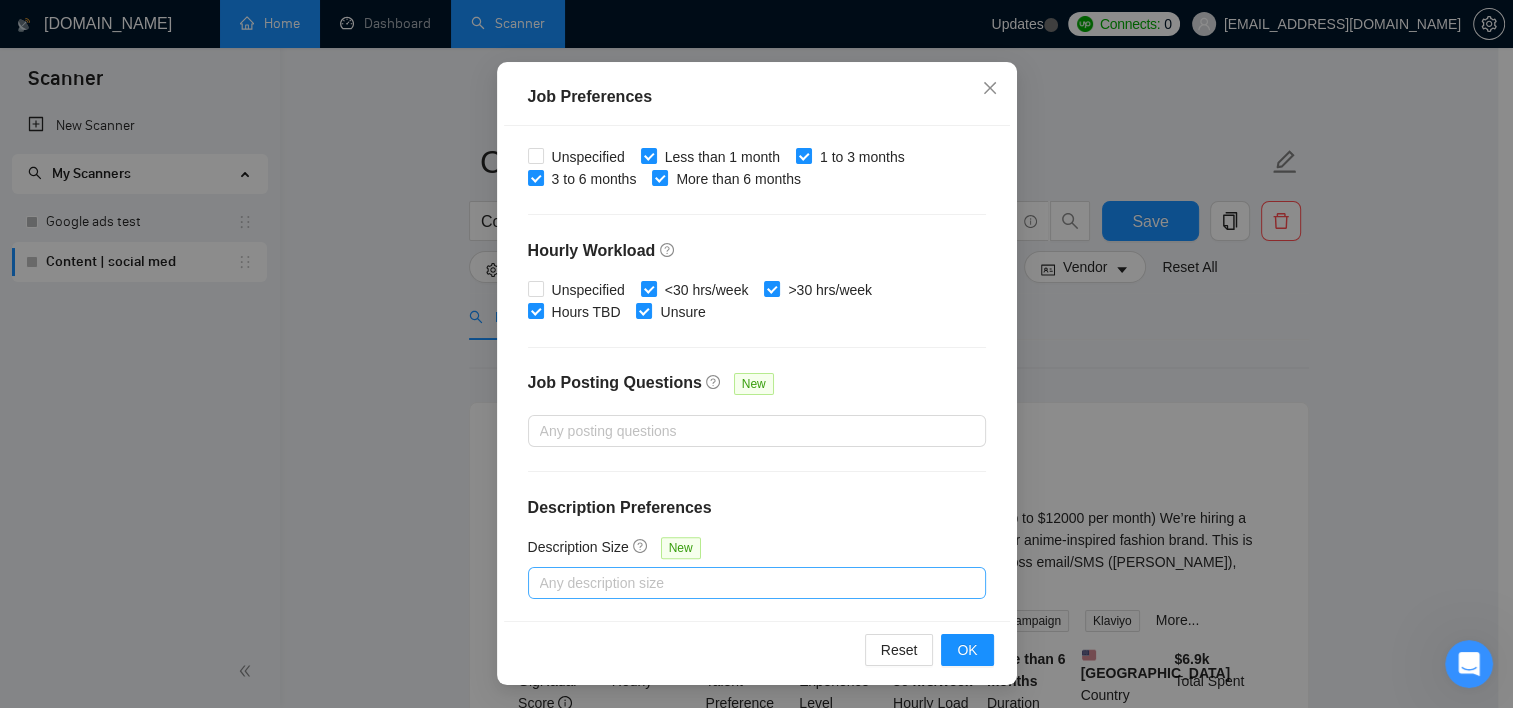 click at bounding box center (747, 583) 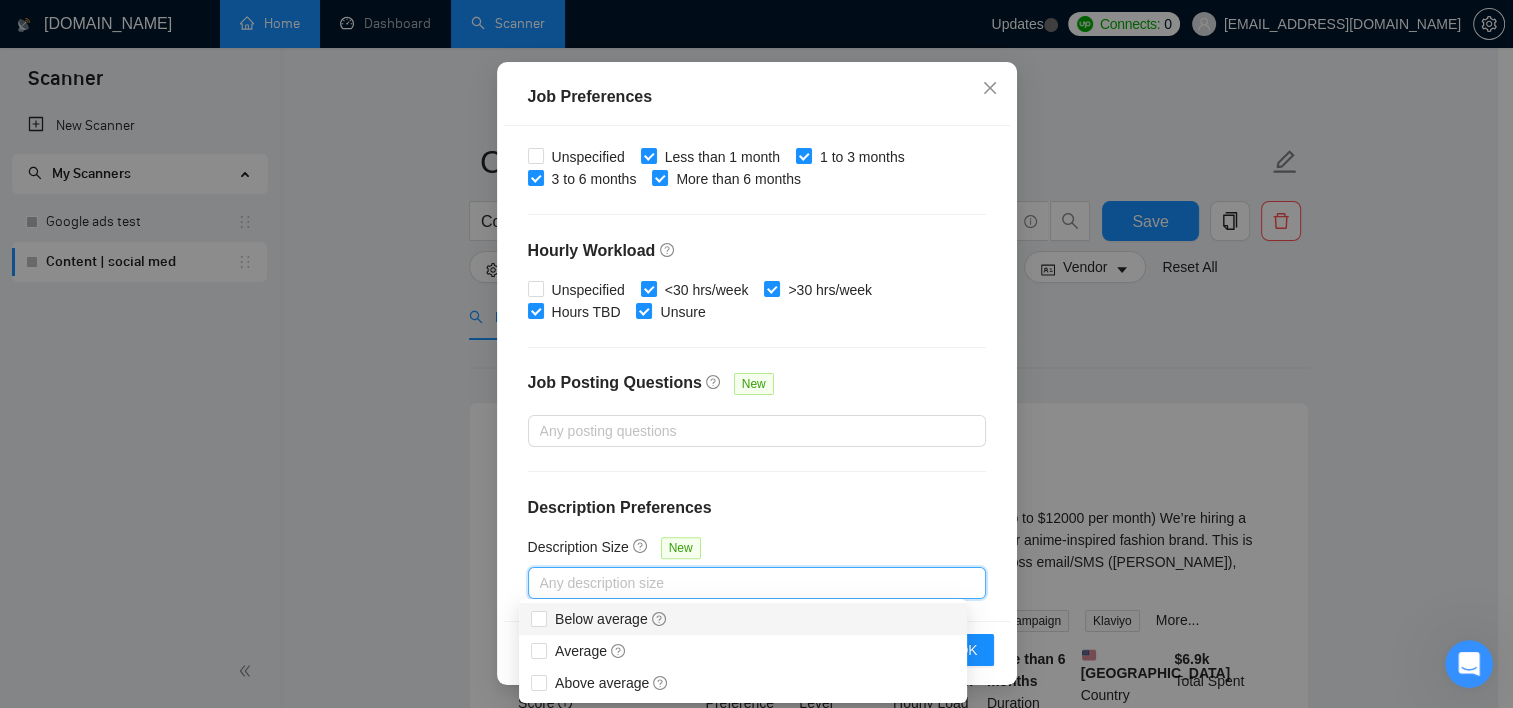 scroll, scrollTop: 200, scrollLeft: 0, axis: vertical 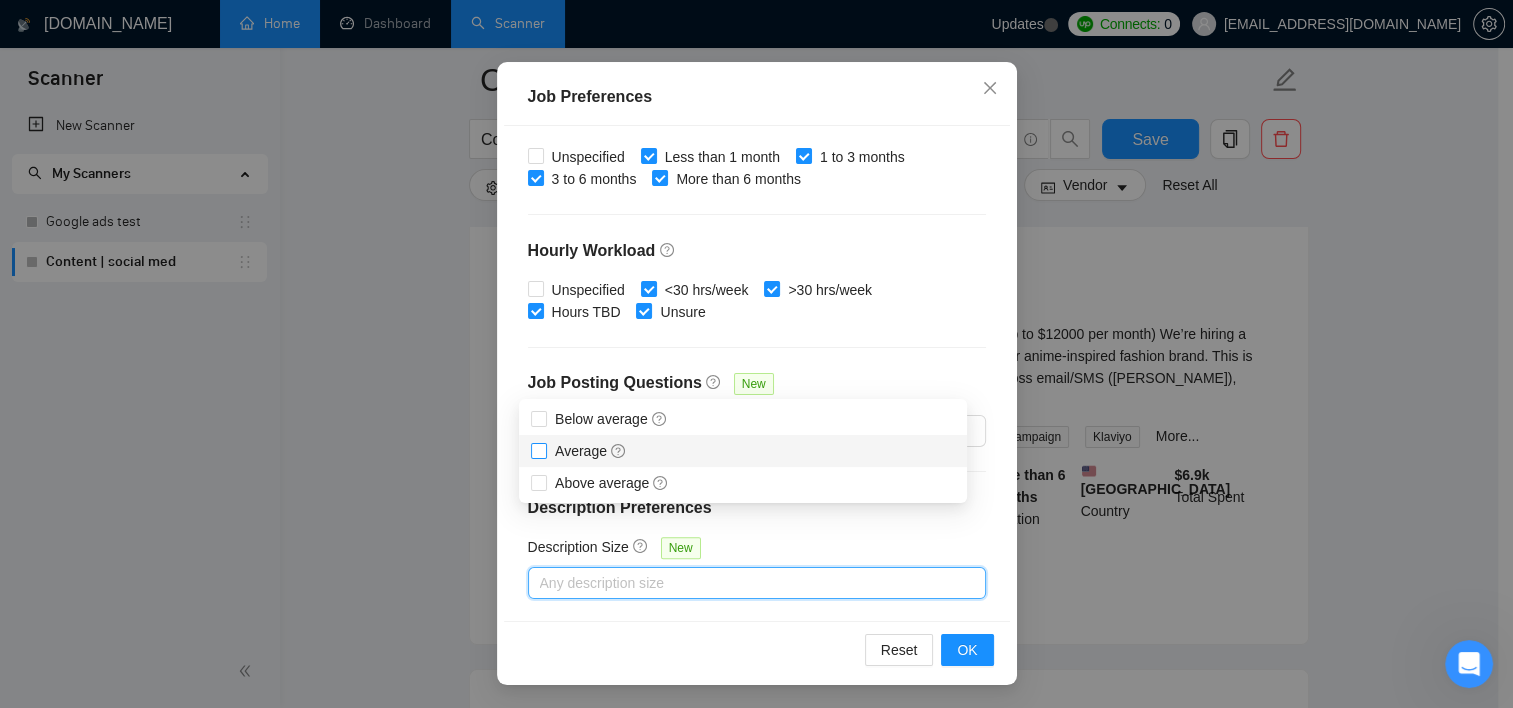 click on "Average" at bounding box center (591, 451) 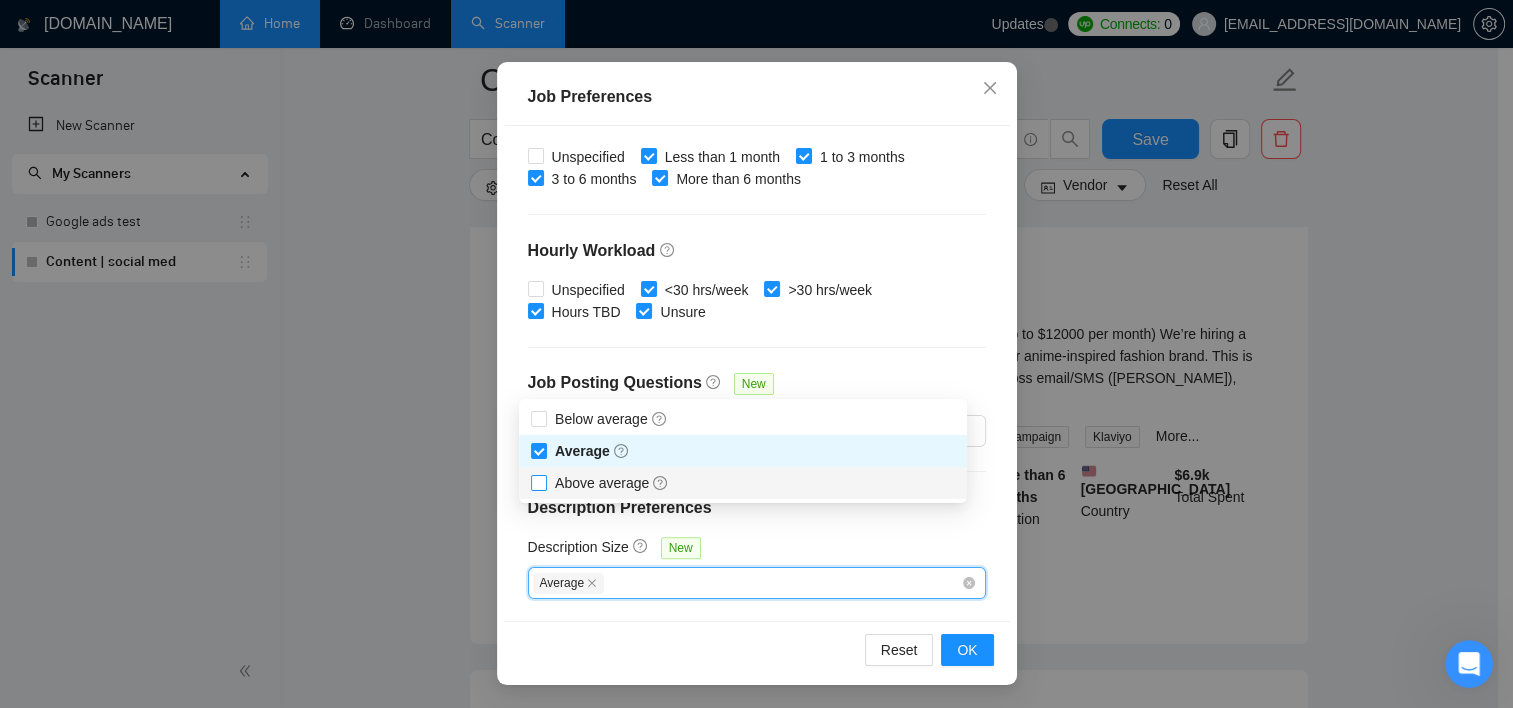 click on "Above average" at bounding box center [538, 482] 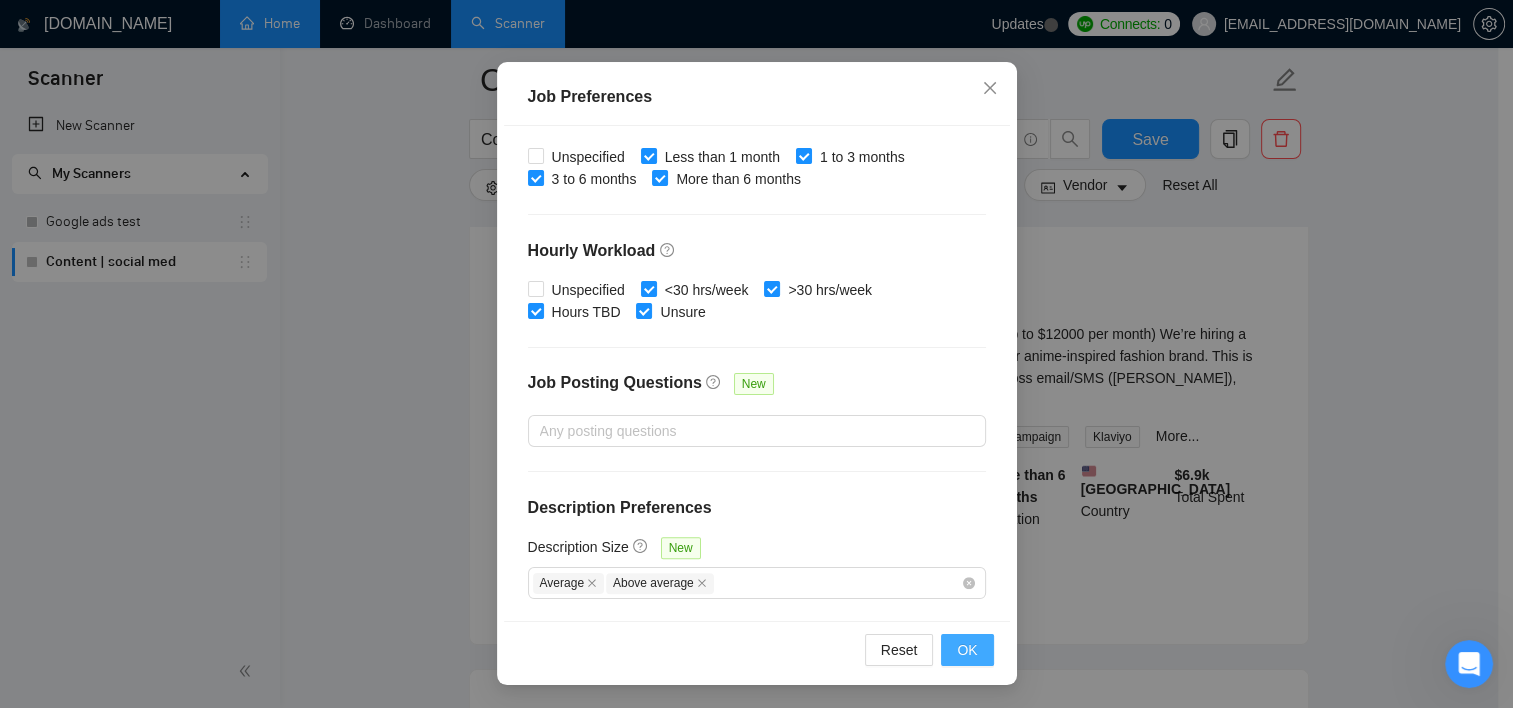 click on "OK" at bounding box center [967, 650] 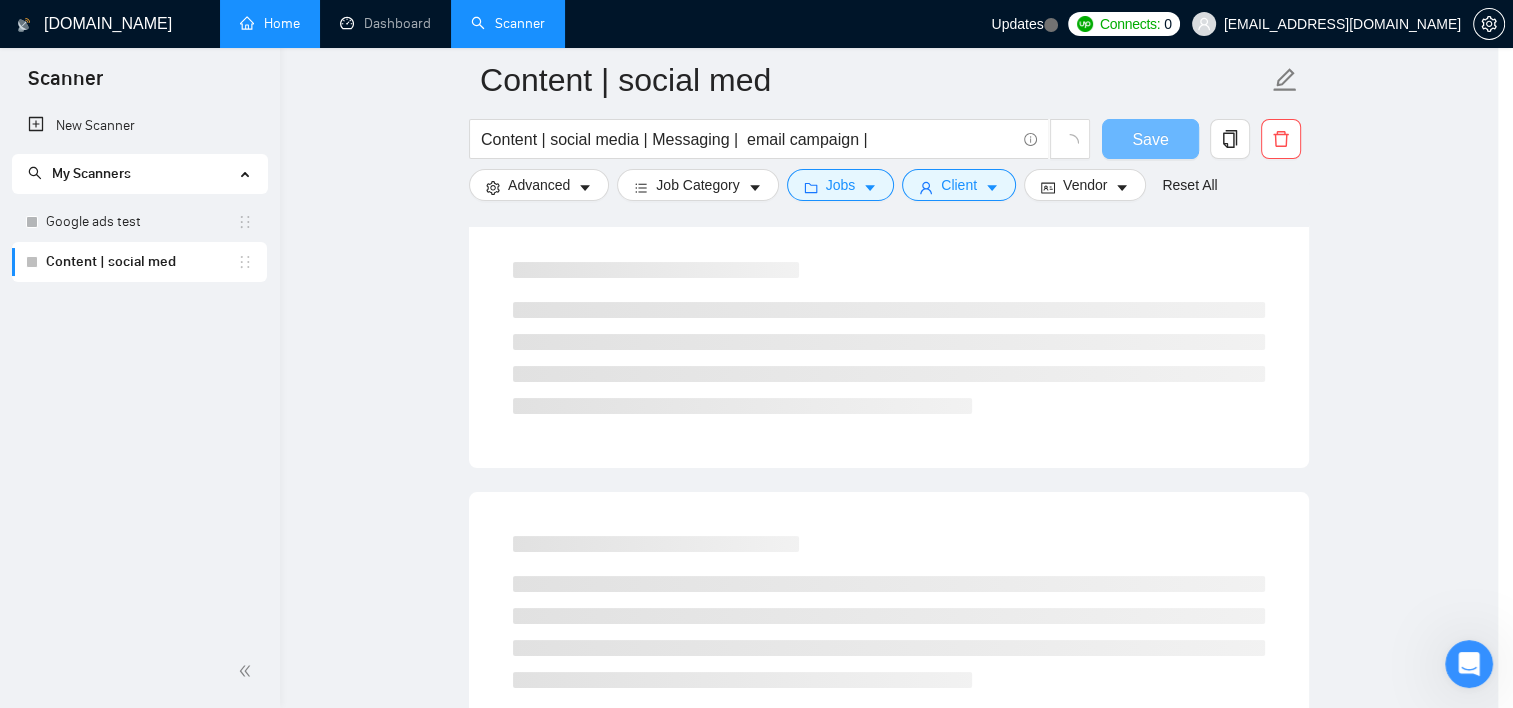 scroll, scrollTop: 59, scrollLeft: 0, axis: vertical 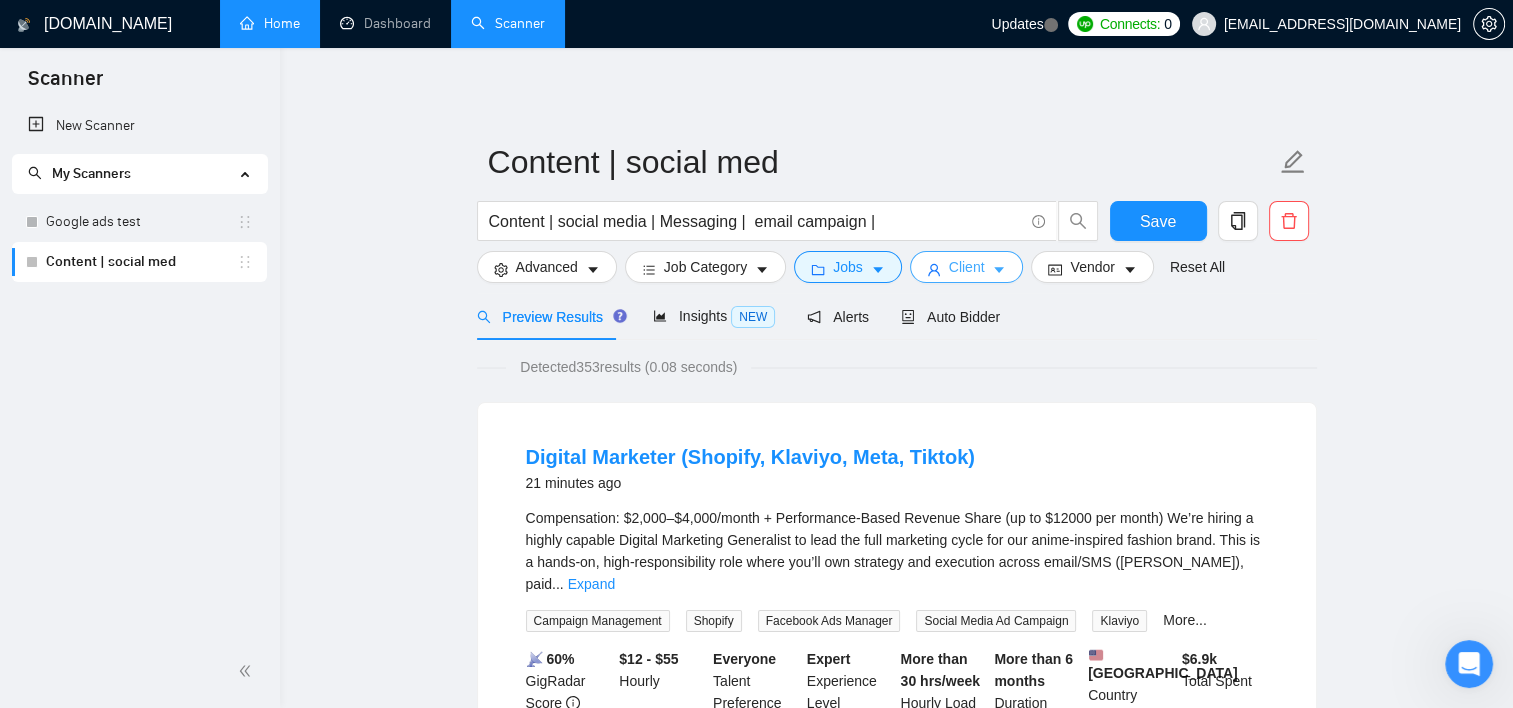 click 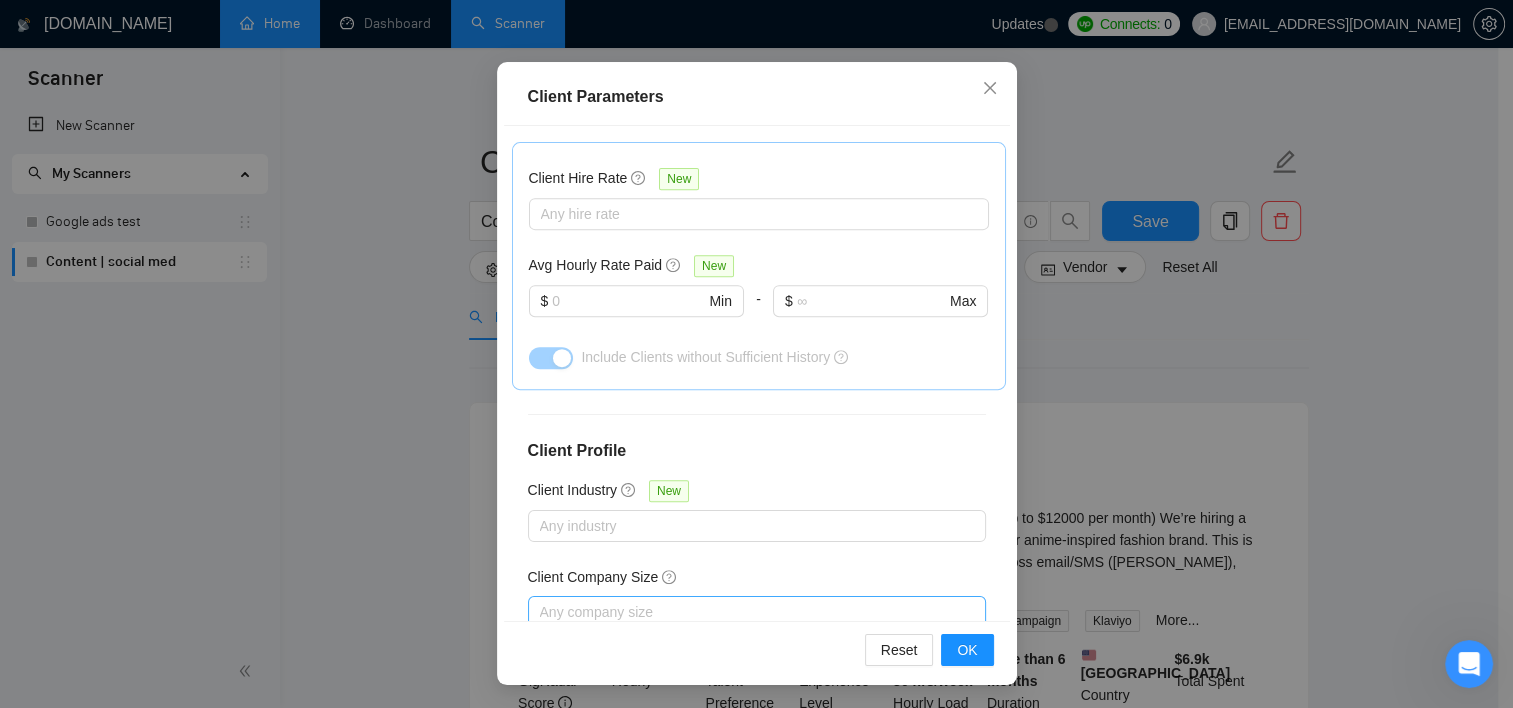 scroll, scrollTop: 140, scrollLeft: 0, axis: vertical 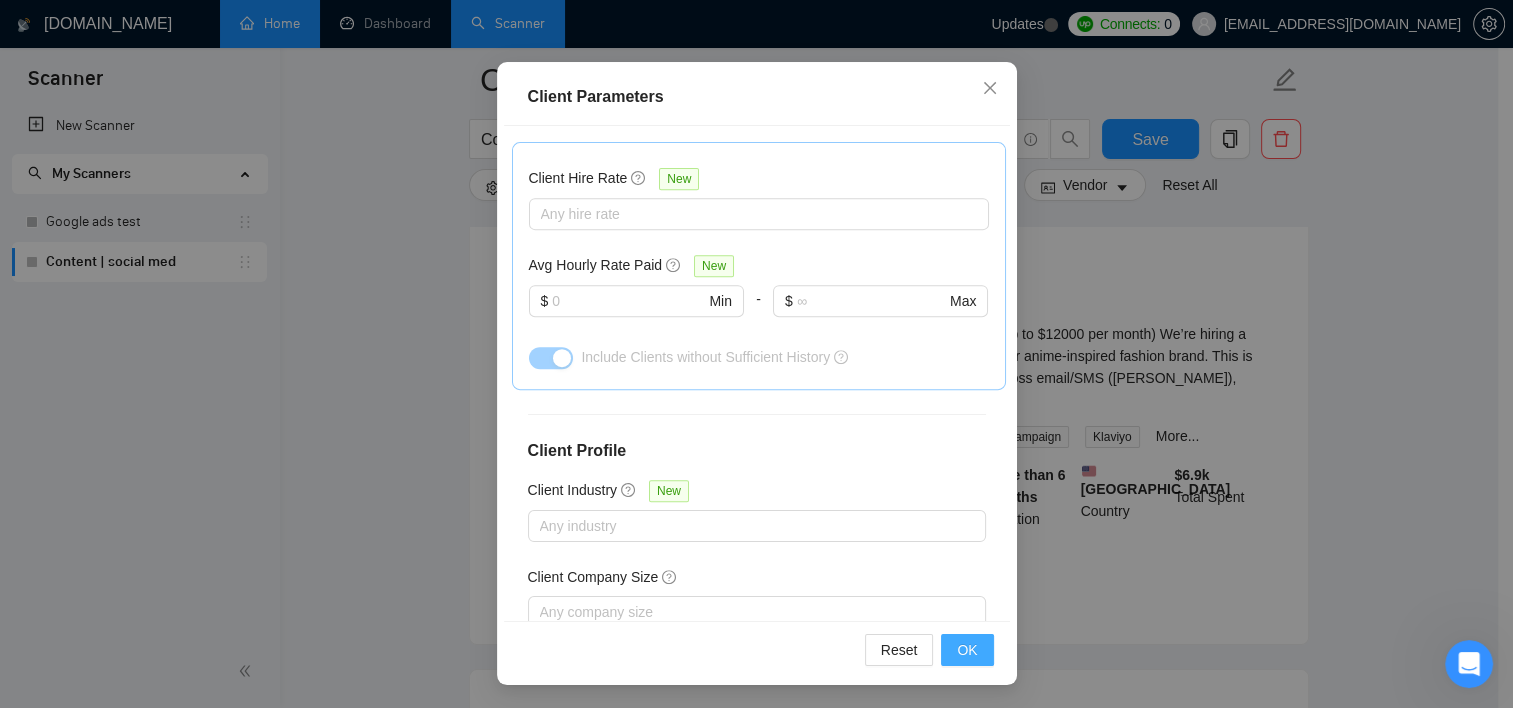 click on "OK" at bounding box center [967, 650] 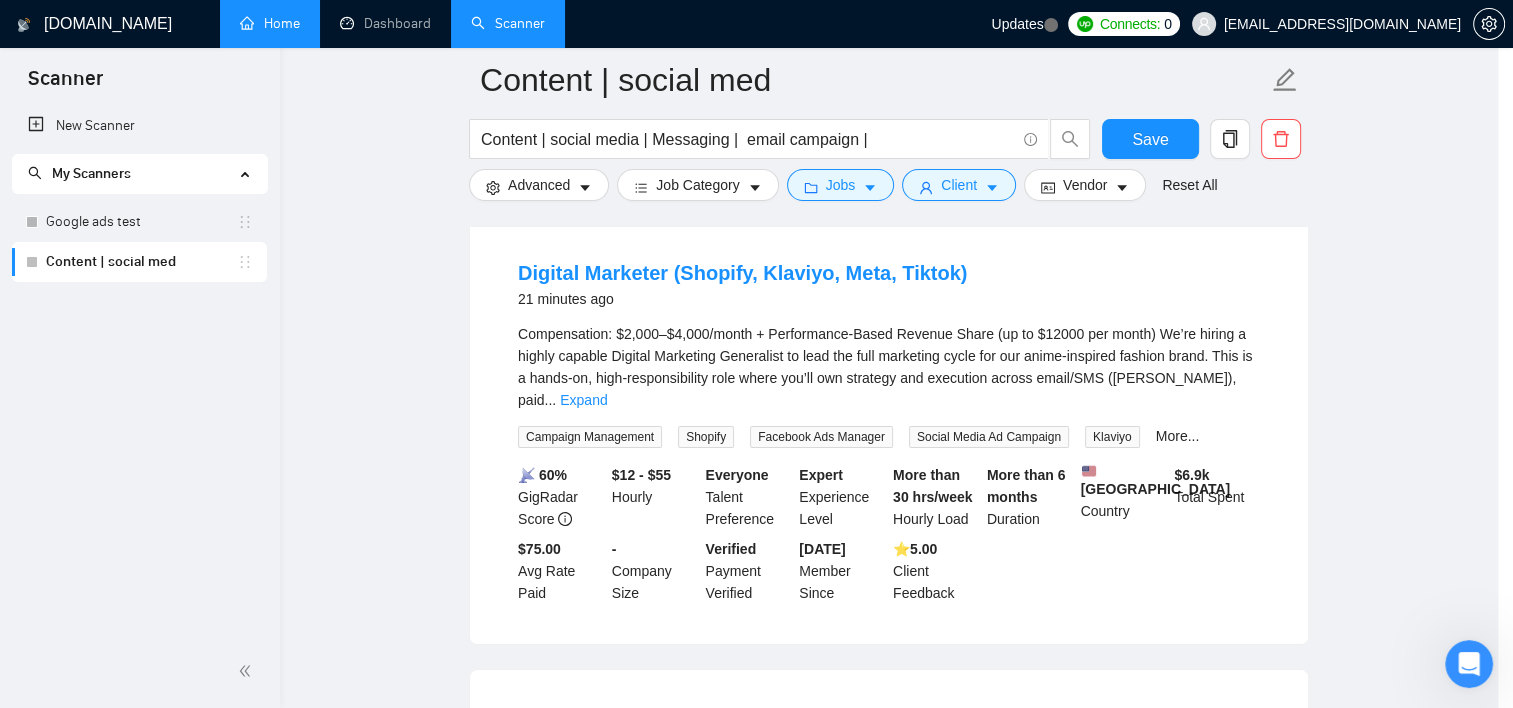 scroll, scrollTop: 59, scrollLeft: 0, axis: vertical 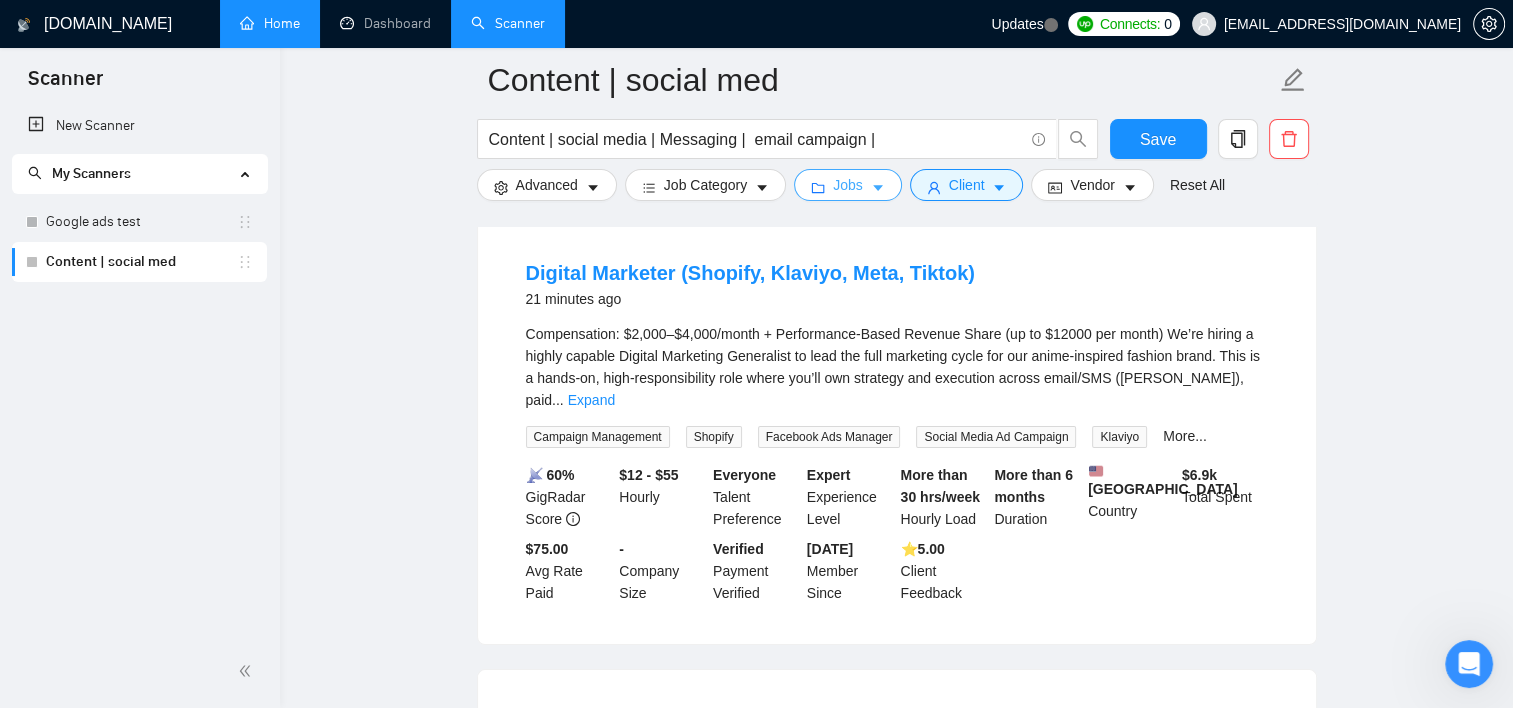 click on "Jobs" at bounding box center [848, 185] 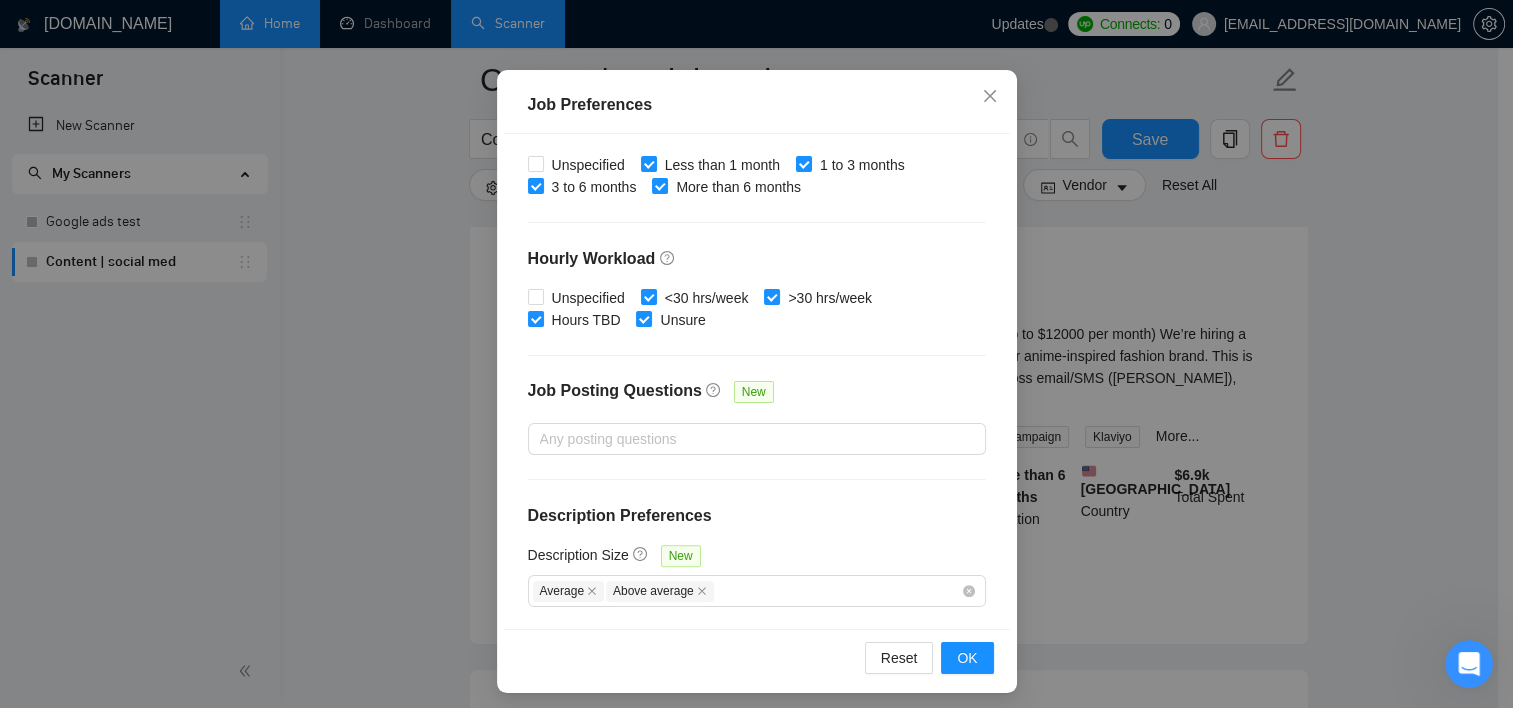 scroll, scrollTop: 140, scrollLeft: 0, axis: vertical 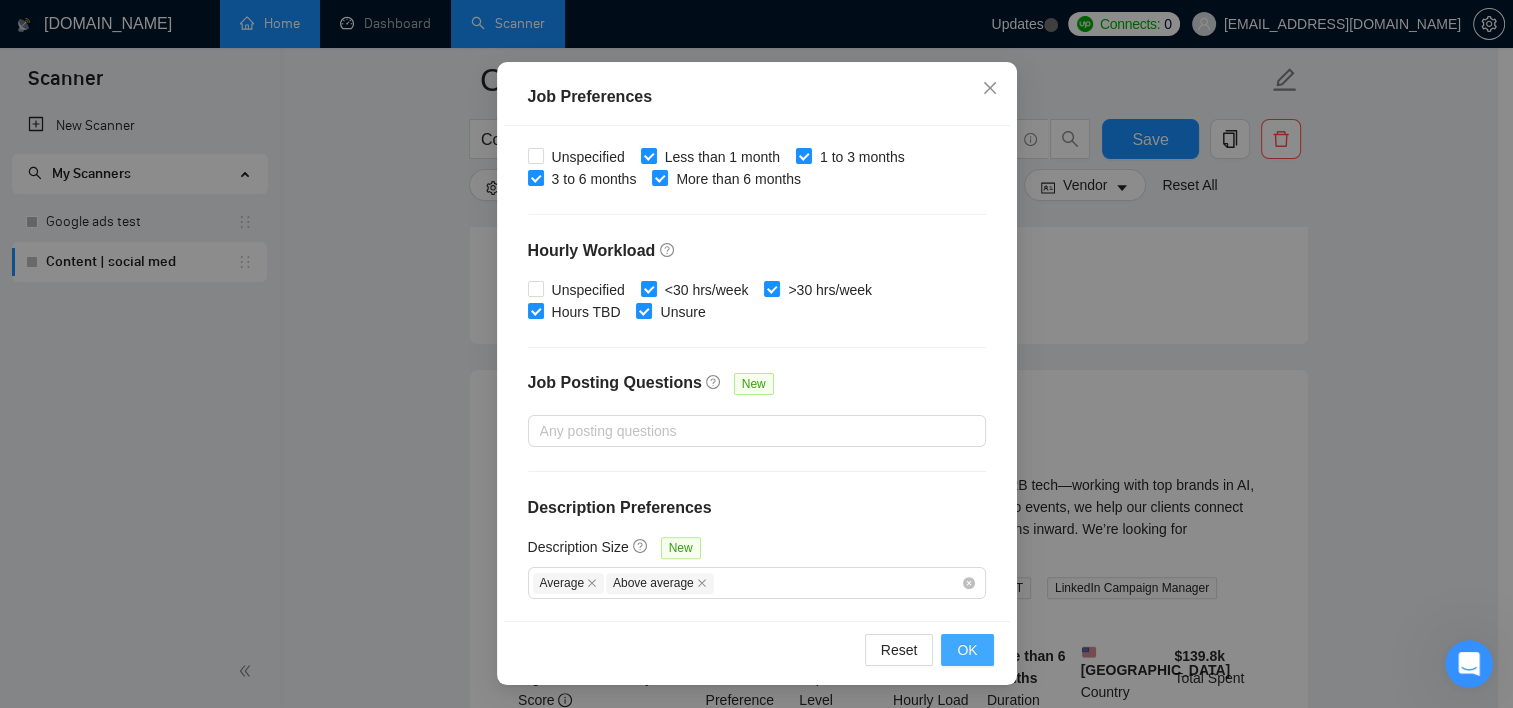 click on "OK" at bounding box center [967, 650] 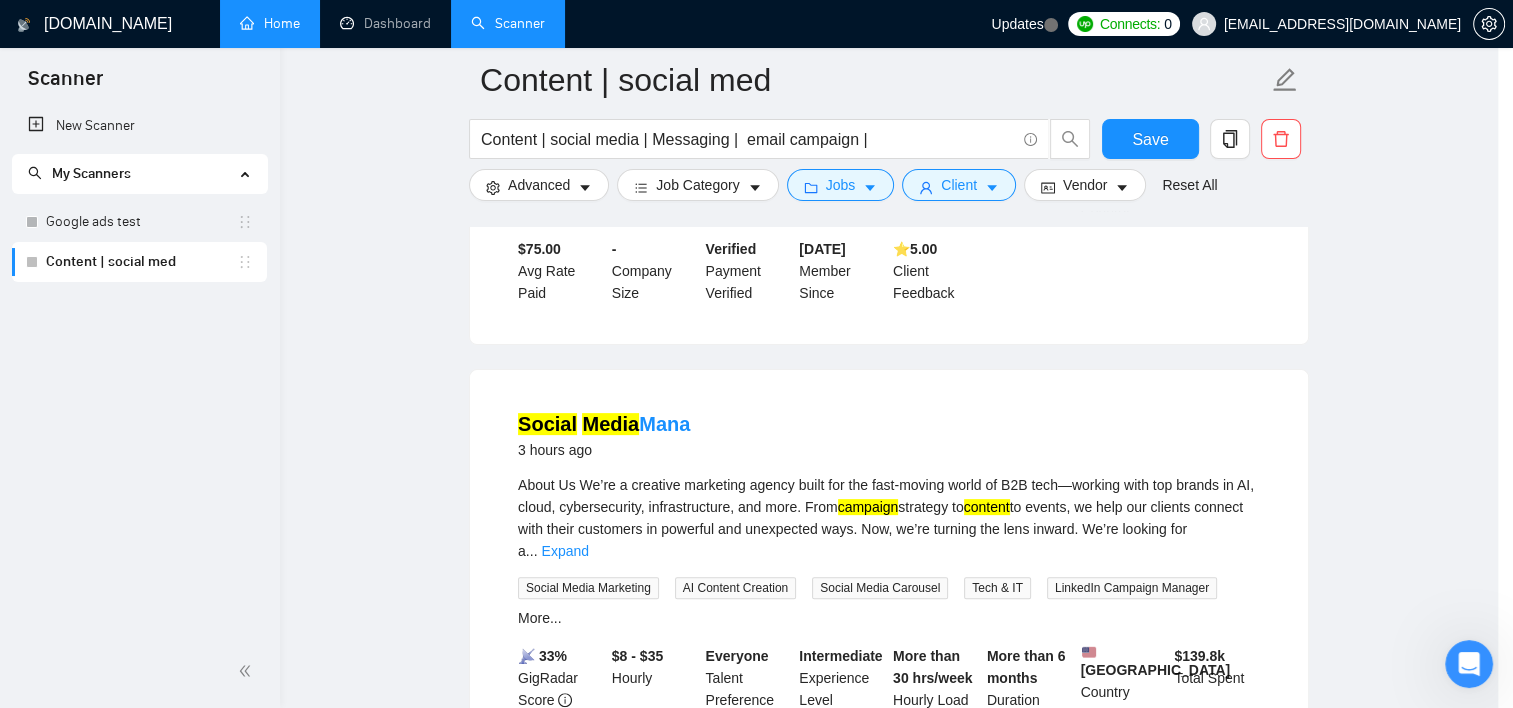 scroll, scrollTop: 59, scrollLeft: 0, axis: vertical 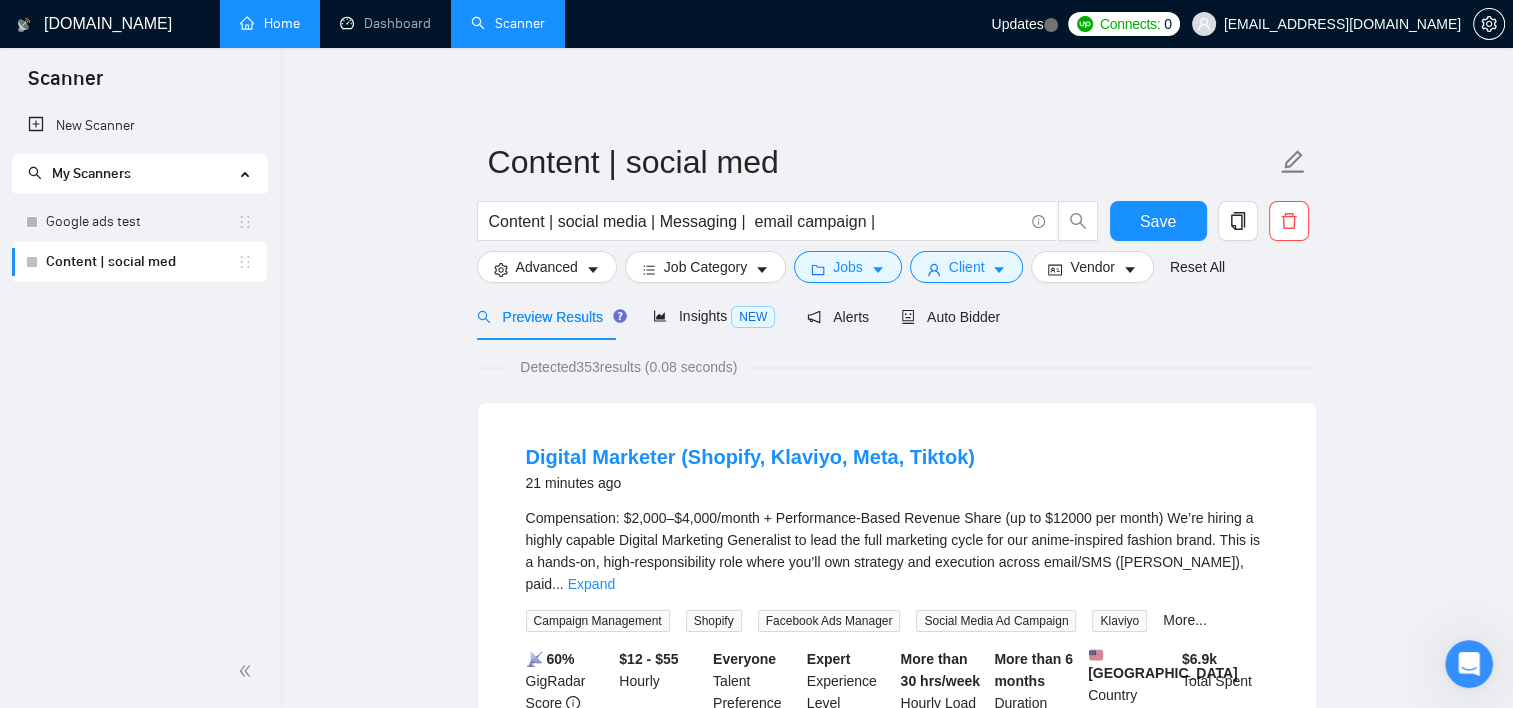 click on "Preview Results Insights NEW Alerts Auto Bidder" at bounding box center (897, 316) 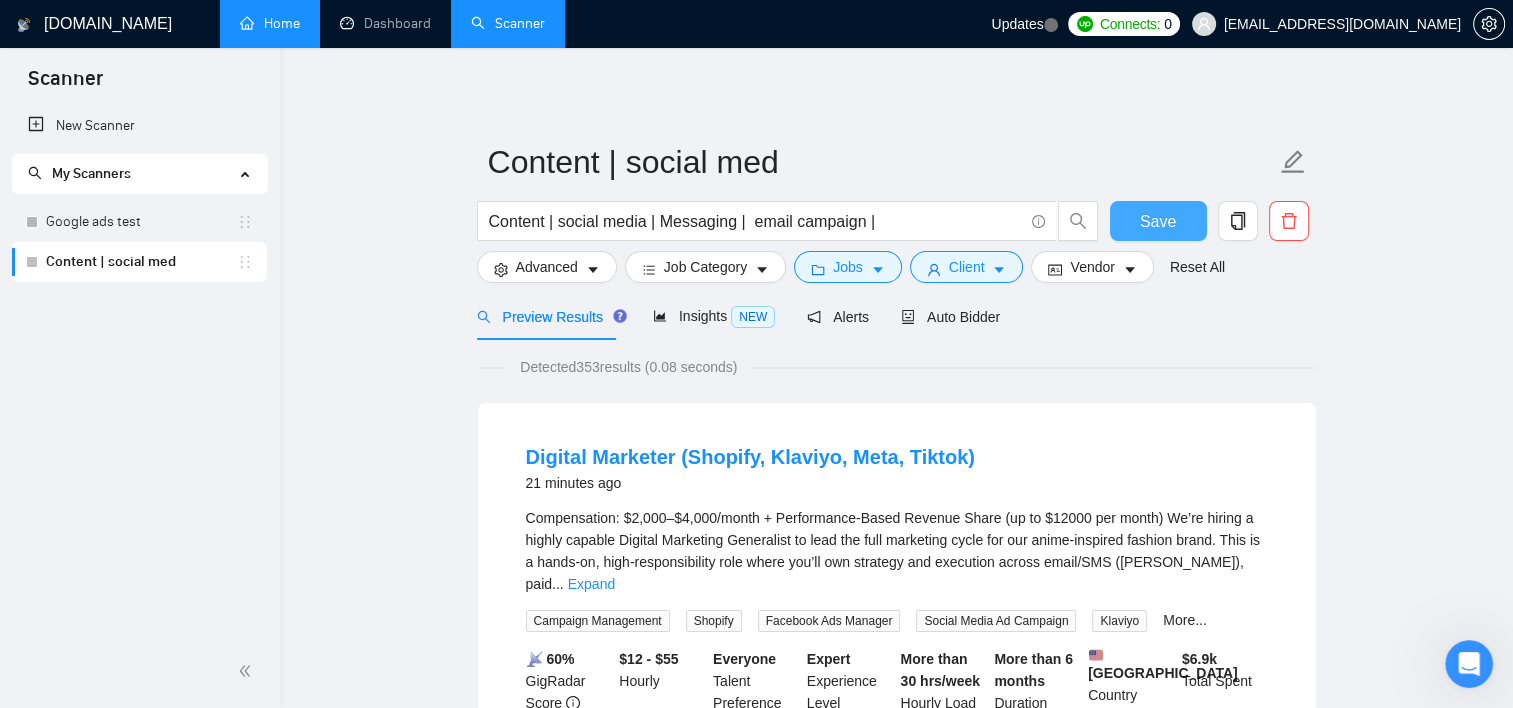 click on "Save" at bounding box center [1158, 221] 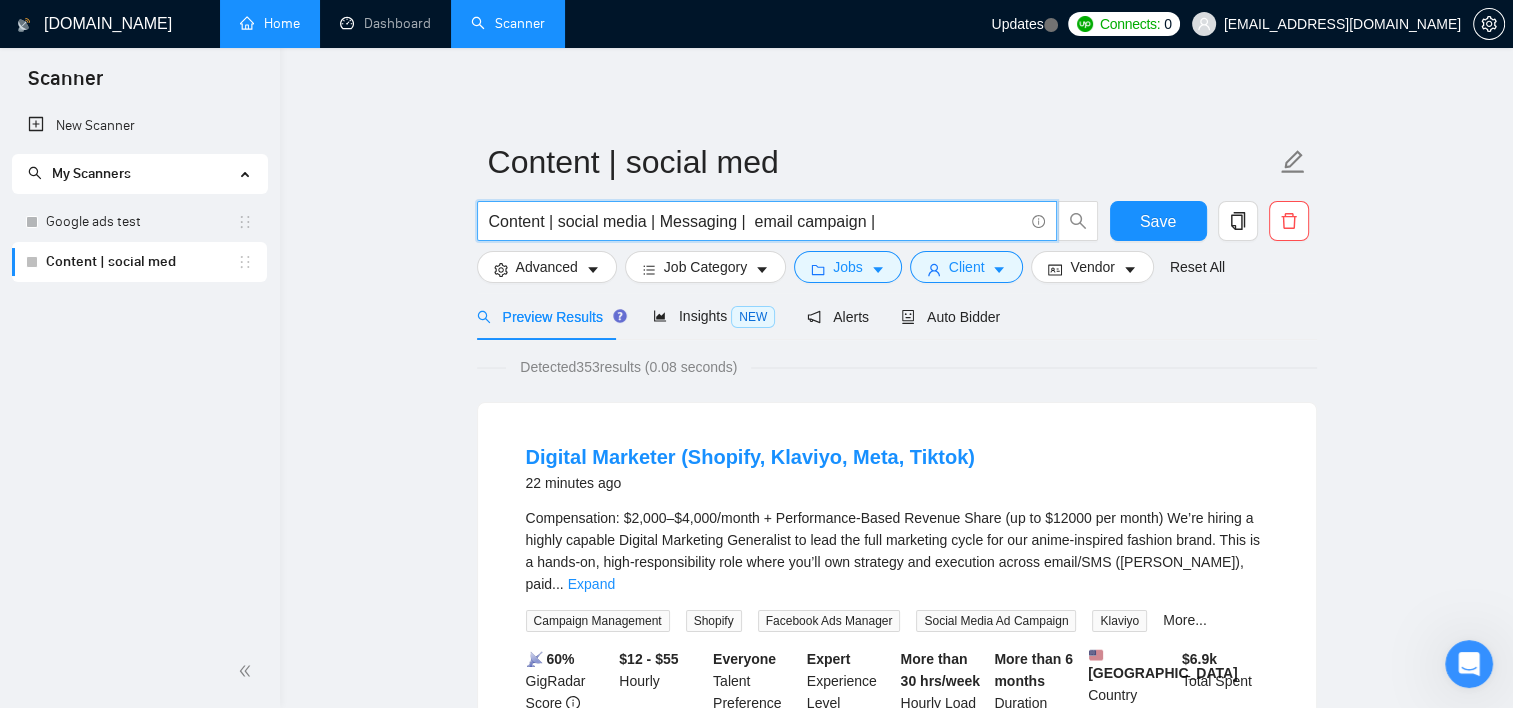 click on "Content | social media | Messaging |  email campaign |" at bounding box center [756, 221] 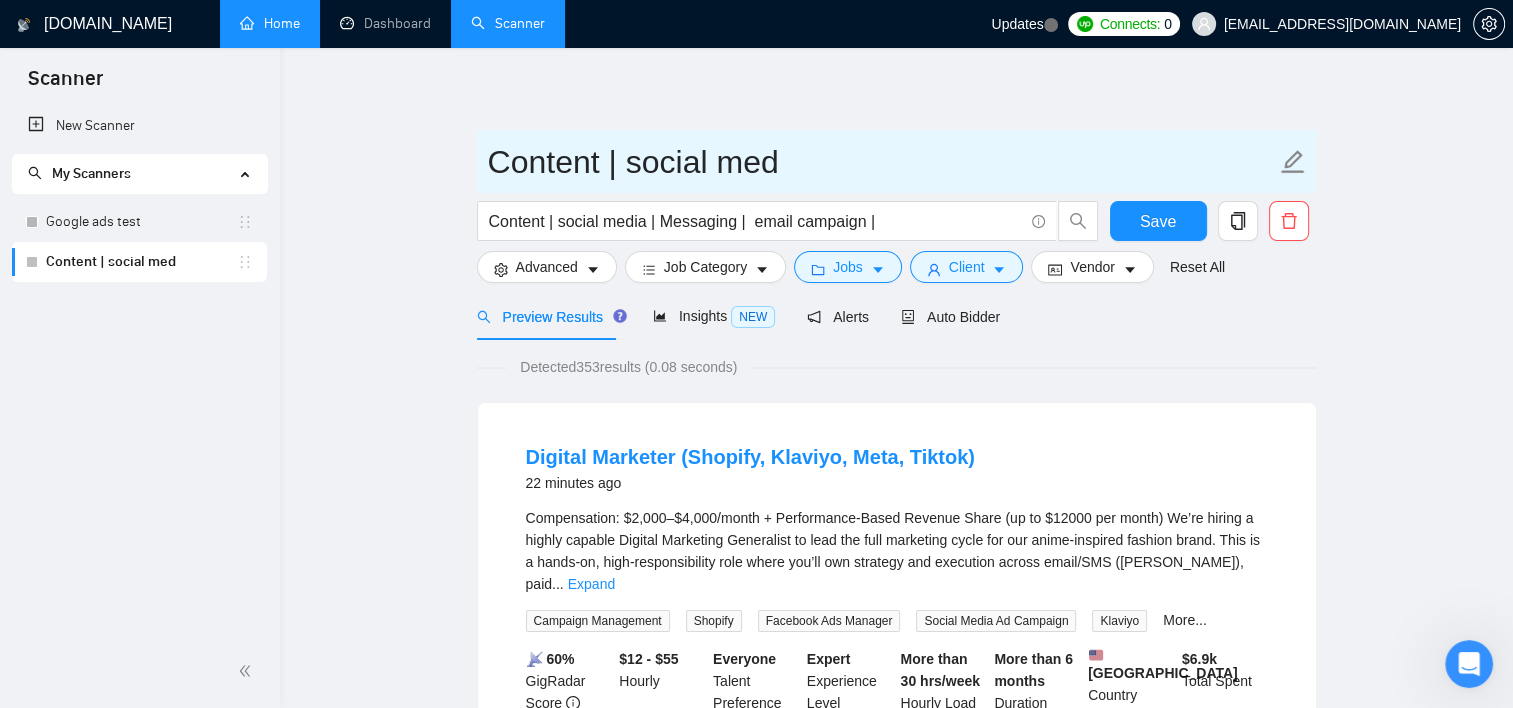 click on "Content | social med" at bounding box center (882, 162) 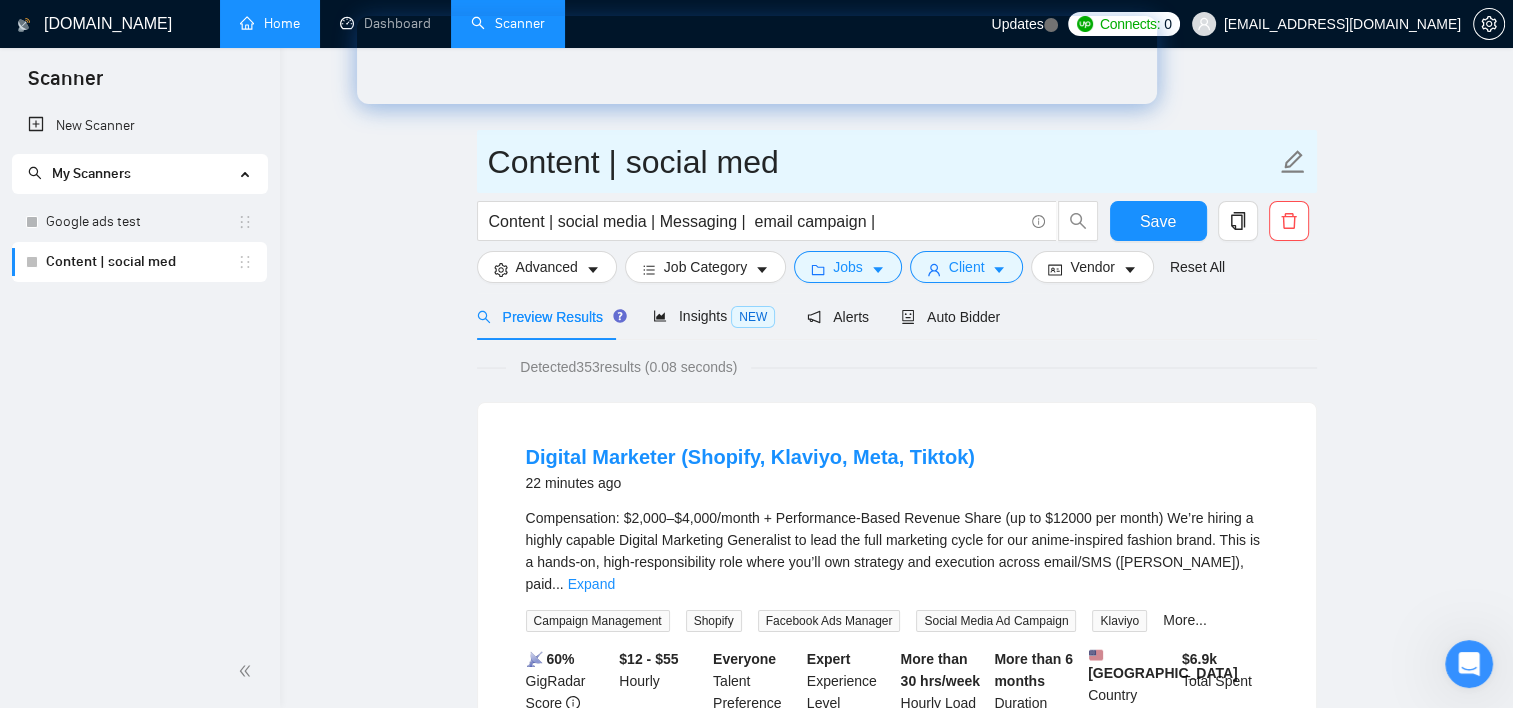 click on "Content | social med" at bounding box center (882, 162) 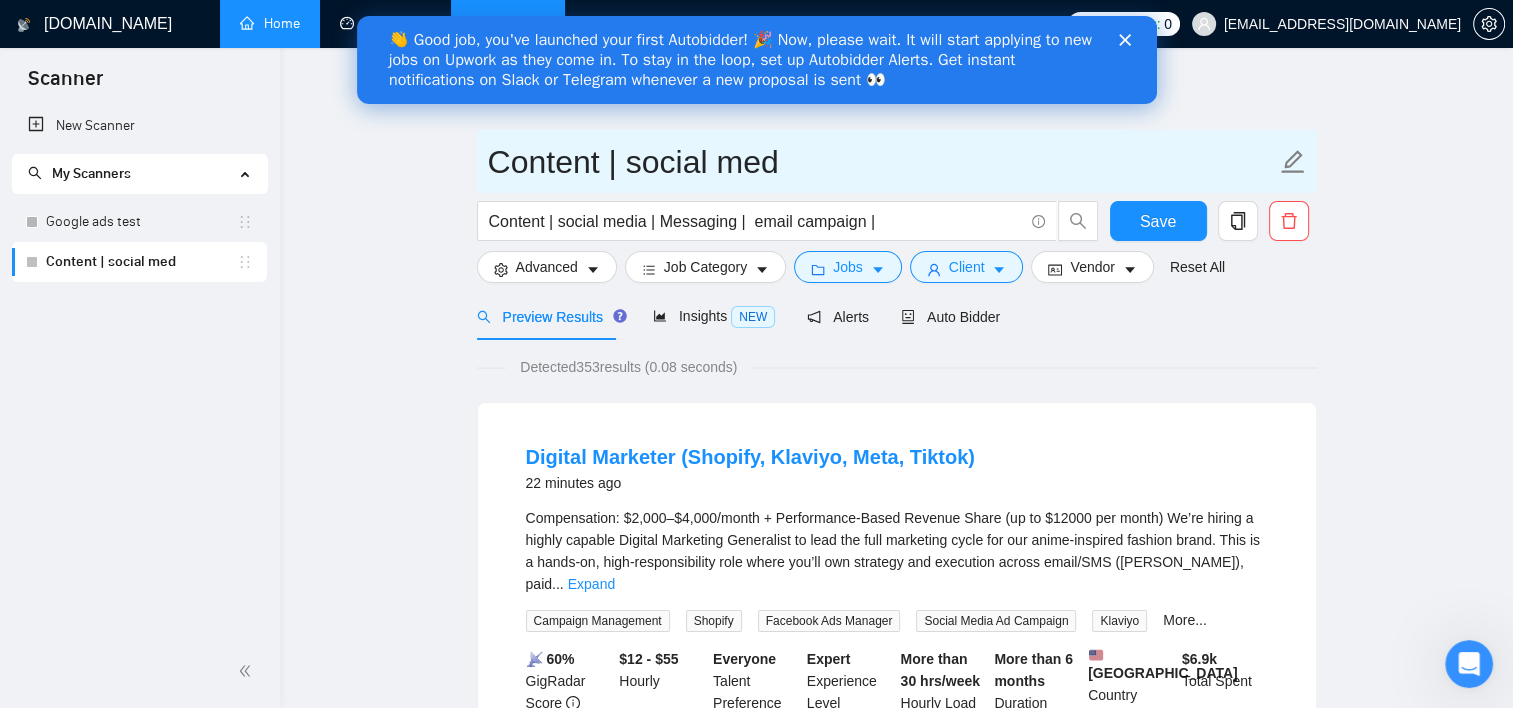 scroll, scrollTop: 0, scrollLeft: 0, axis: both 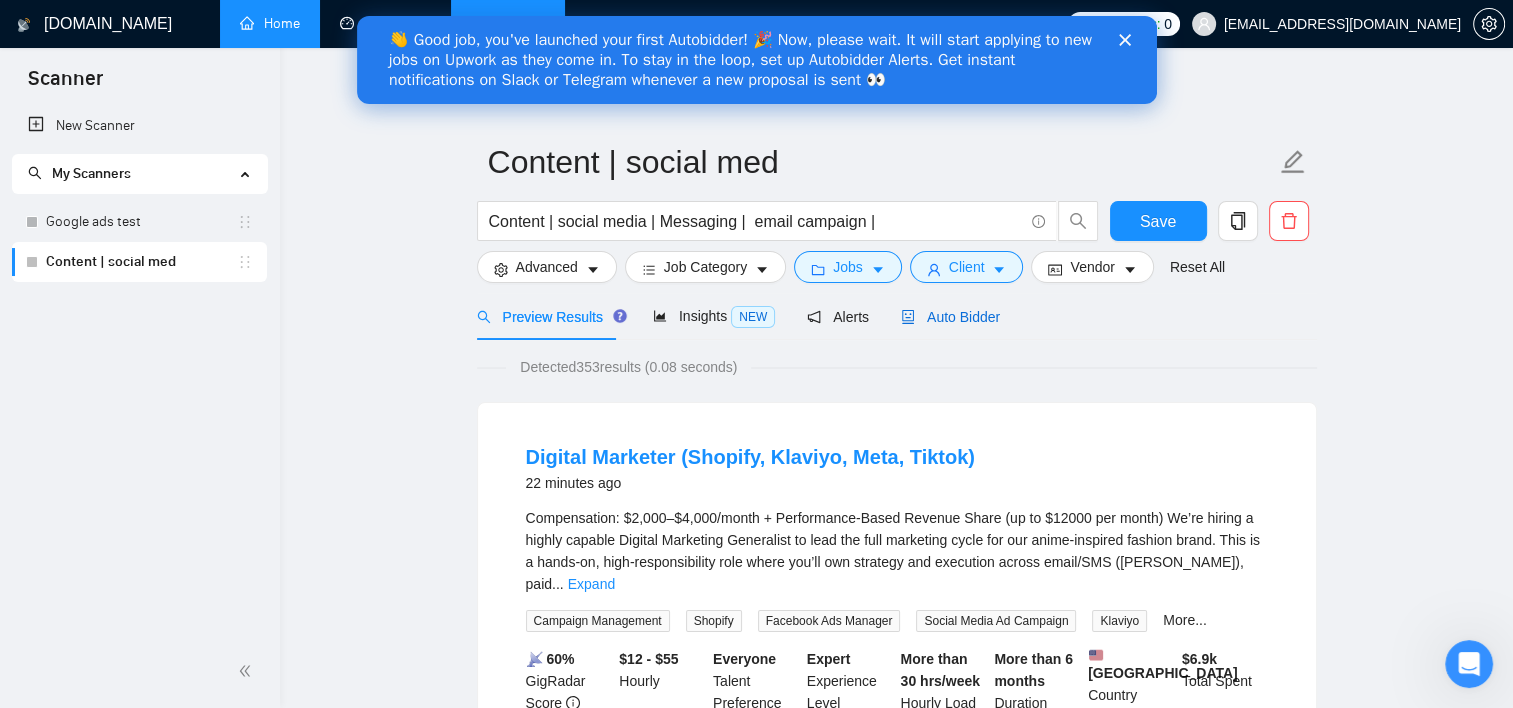click on "Auto Bidder" at bounding box center [950, 317] 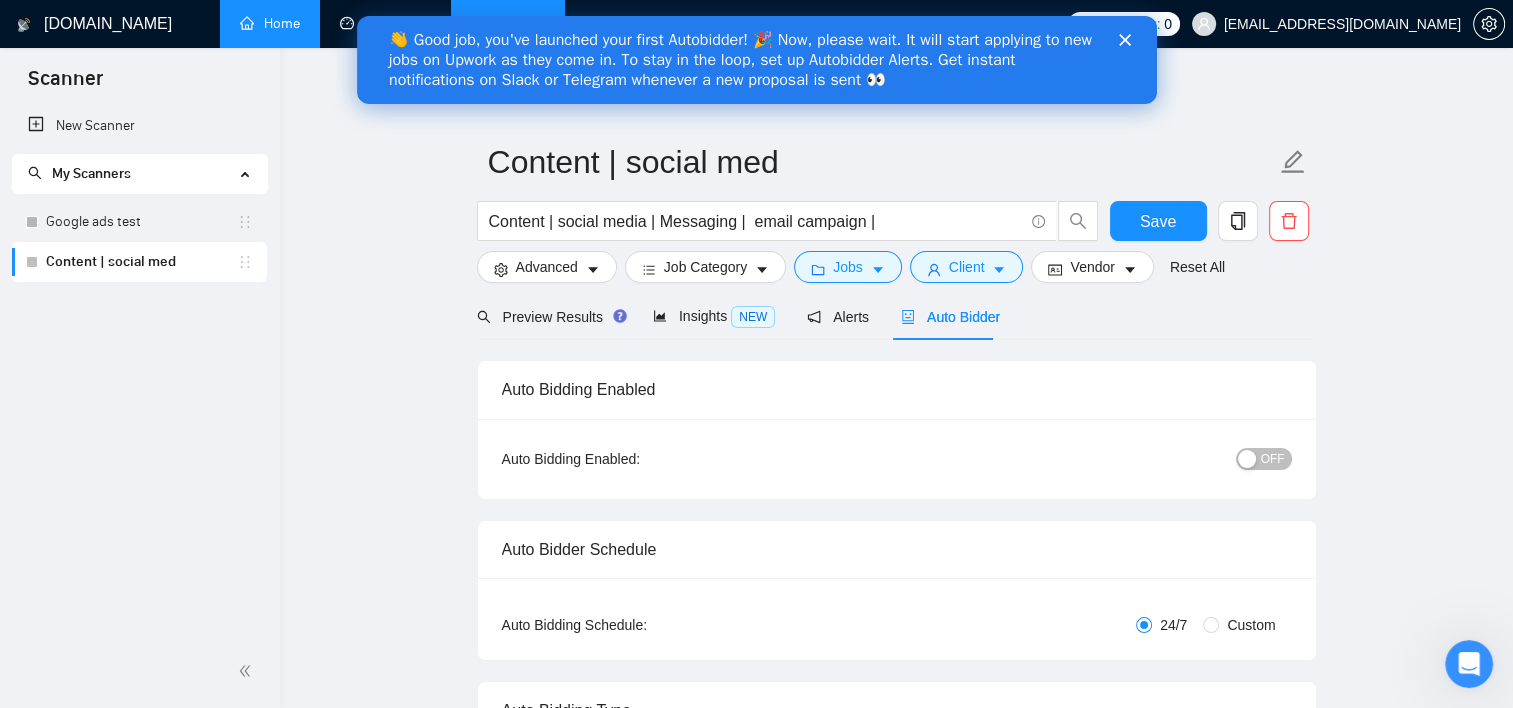 type 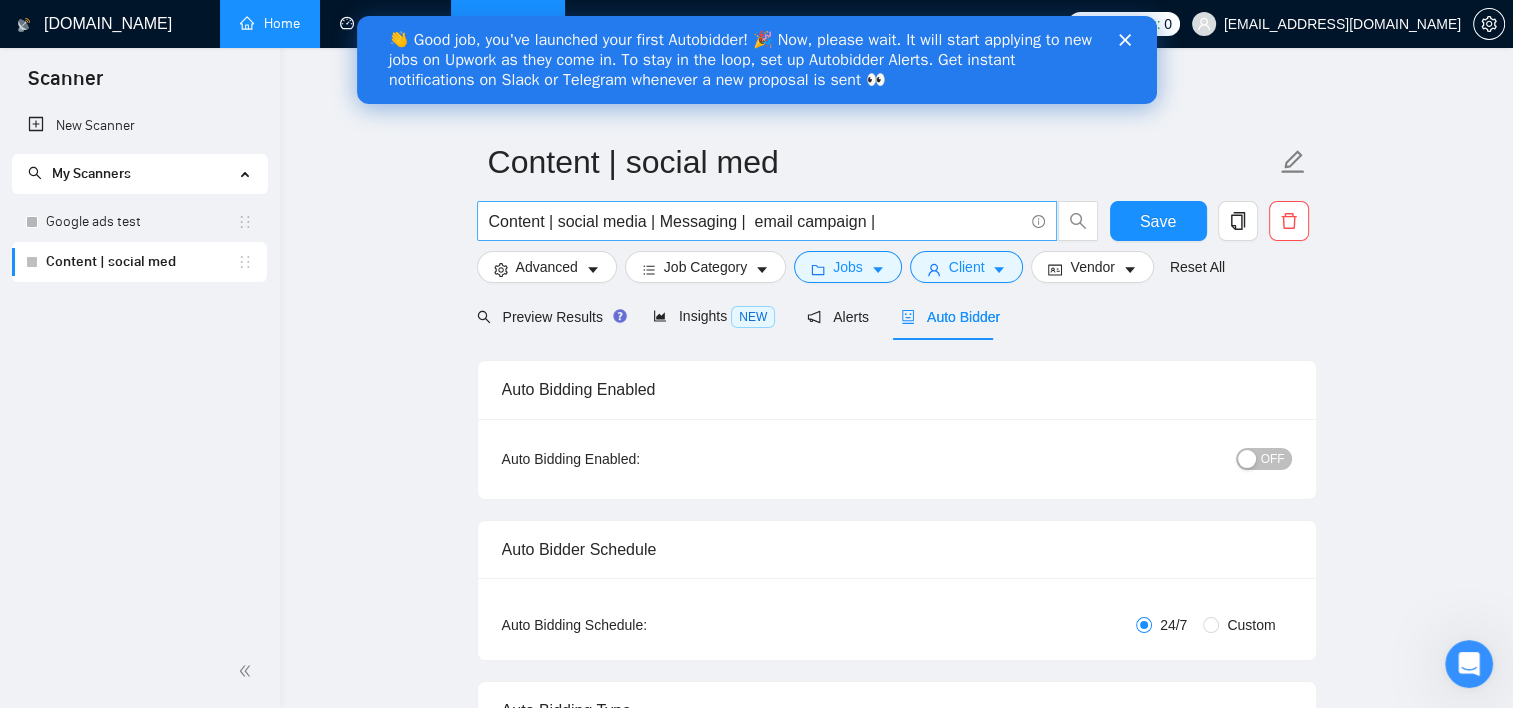 click on "Content | social media | Messaging |  email campaign |" at bounding box center (756, 221) 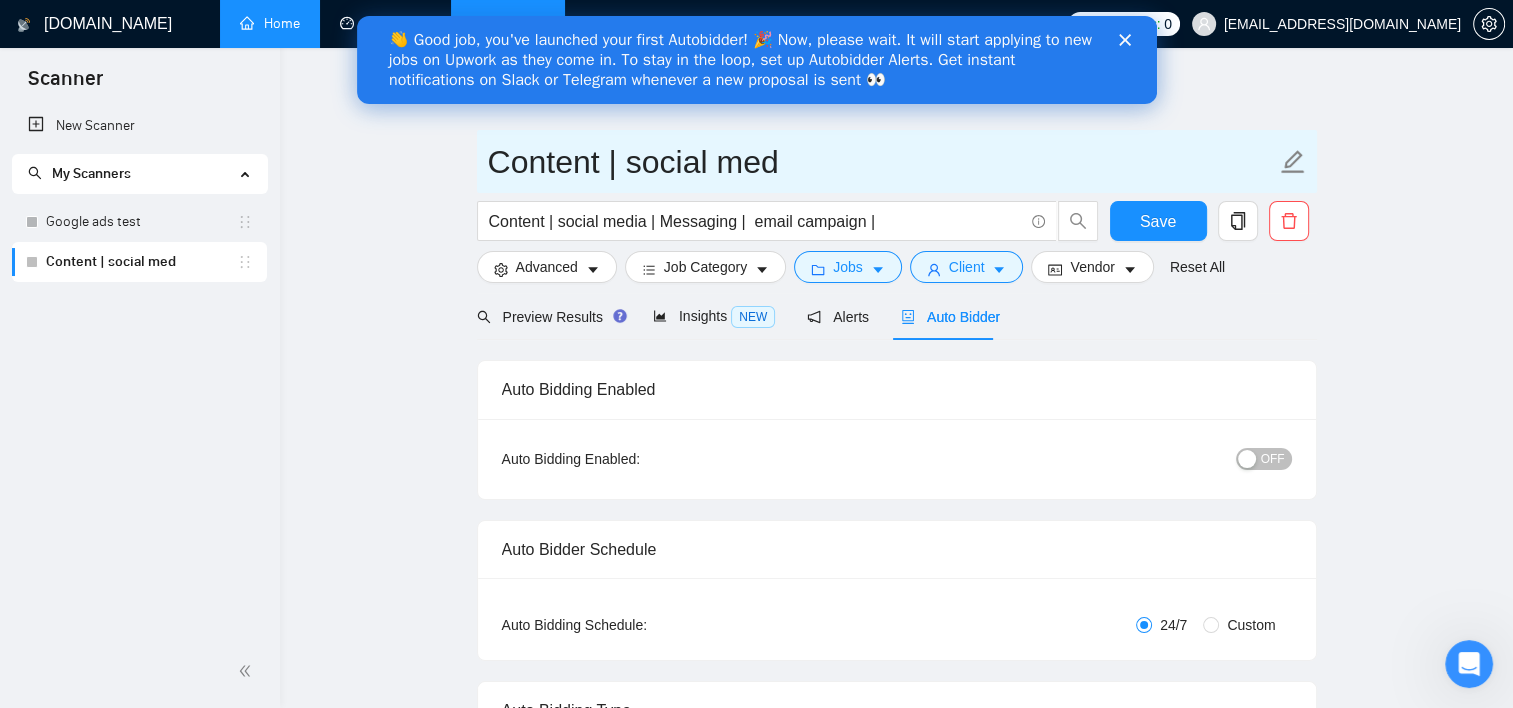 click on "Content | social med" at bounding box center [882, 162] 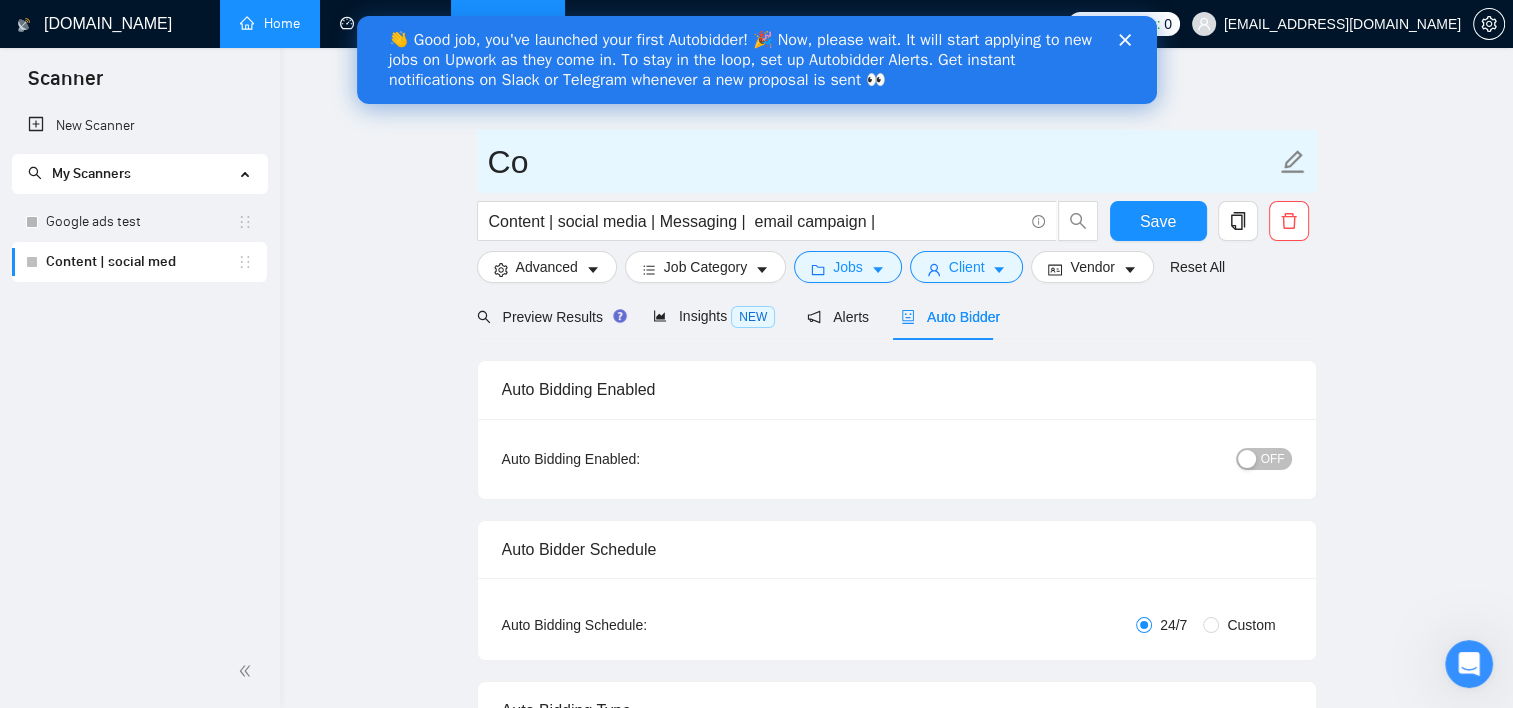 type on "C" 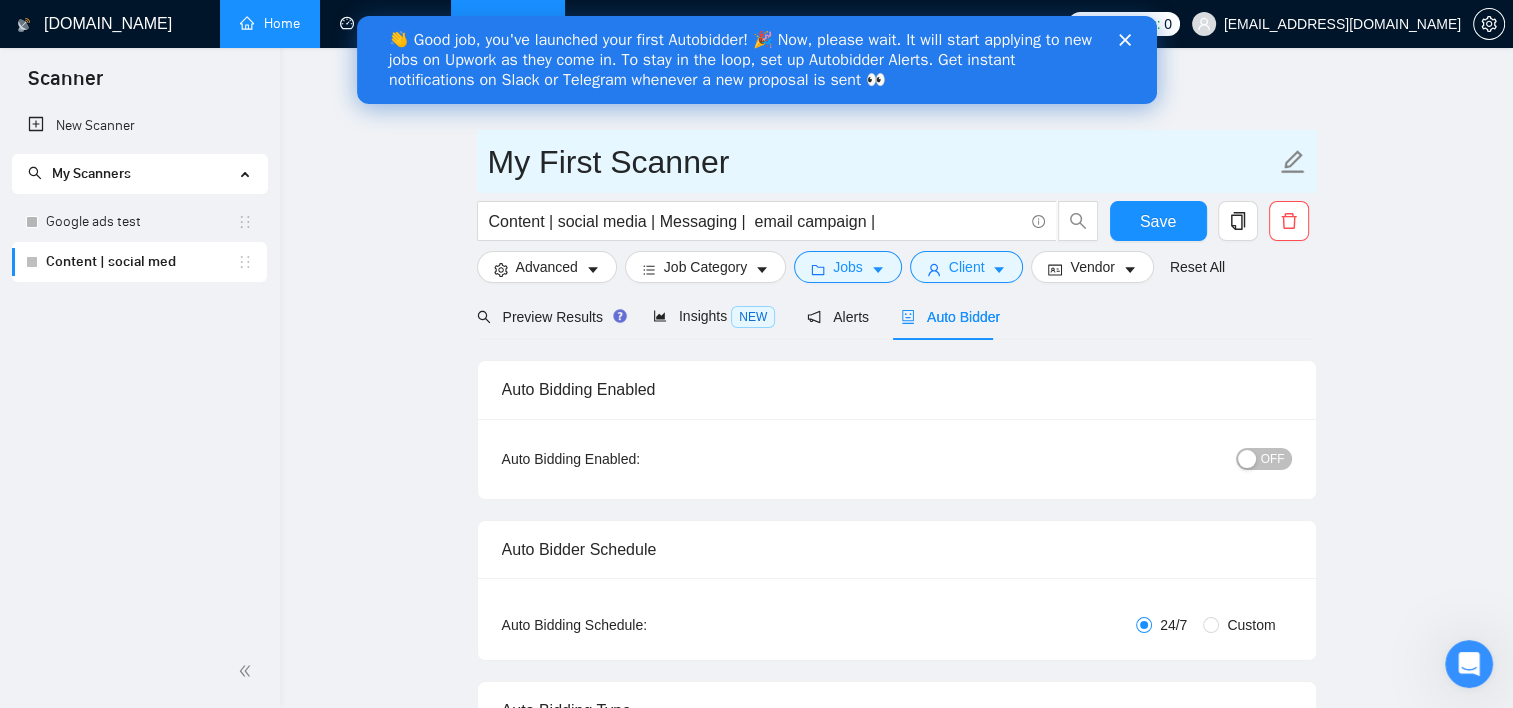 type on "My First Scanner" 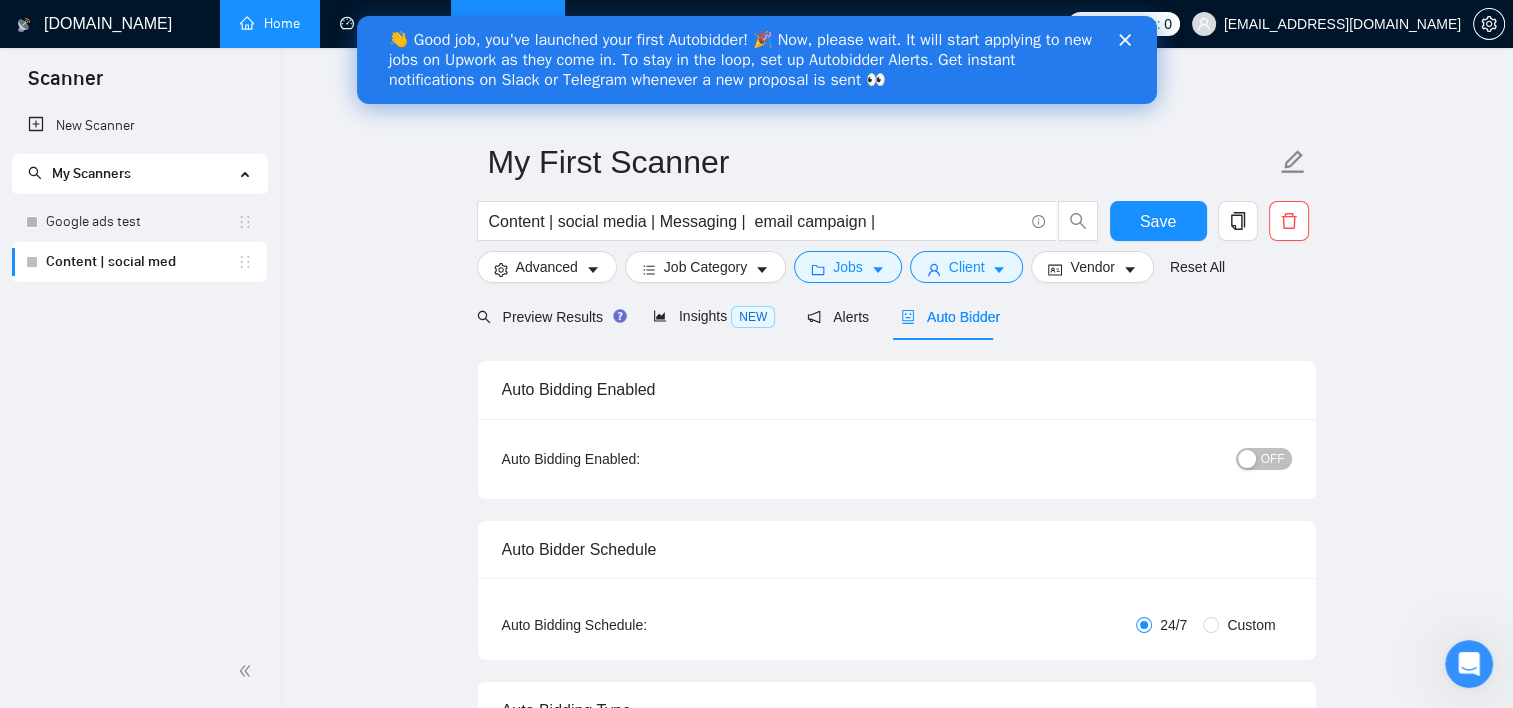 click on "My First Scanner Content | social media | Messaging |  email campaign | Save Advanced   Job Category   Jobs   Client   Vendor   Reset All Preview Results Insights NEW Alerts Auto Bidder Auto Bidding Enabled Auto Bidding Enabled: OFF Auto Bidder Schedule Auto Bidding Type: Automated (recommended) Semi-automated Auto Bidding Schedule: 24/7 Custom Custom Auto Bidder Schedule Repeat every week on Monday Tuesday Wednesday Thursday Friday Saturday Sunday Active Hours ( America/New_York ): From: To: ( 24  hours) America/New_York Auto Bidding Type Select your bidding algorithm: Choose the algorithm for you bidding. The price per proposal does not include your connects expenditure. Template Bidder Works great for narrow segments and short cover letters that don't change. 0.50  credits / proposal Sardor AI 🤖 Personalise your cover letter with ai [placeholders] 1.00  credits / proposal Experimental Laziza AI  👑   NEW   Learn more 2.00  credits / proposal 77.17 credits savings Team & Freelancer Select team: 0 /20." at bounding box center [896, 2521] 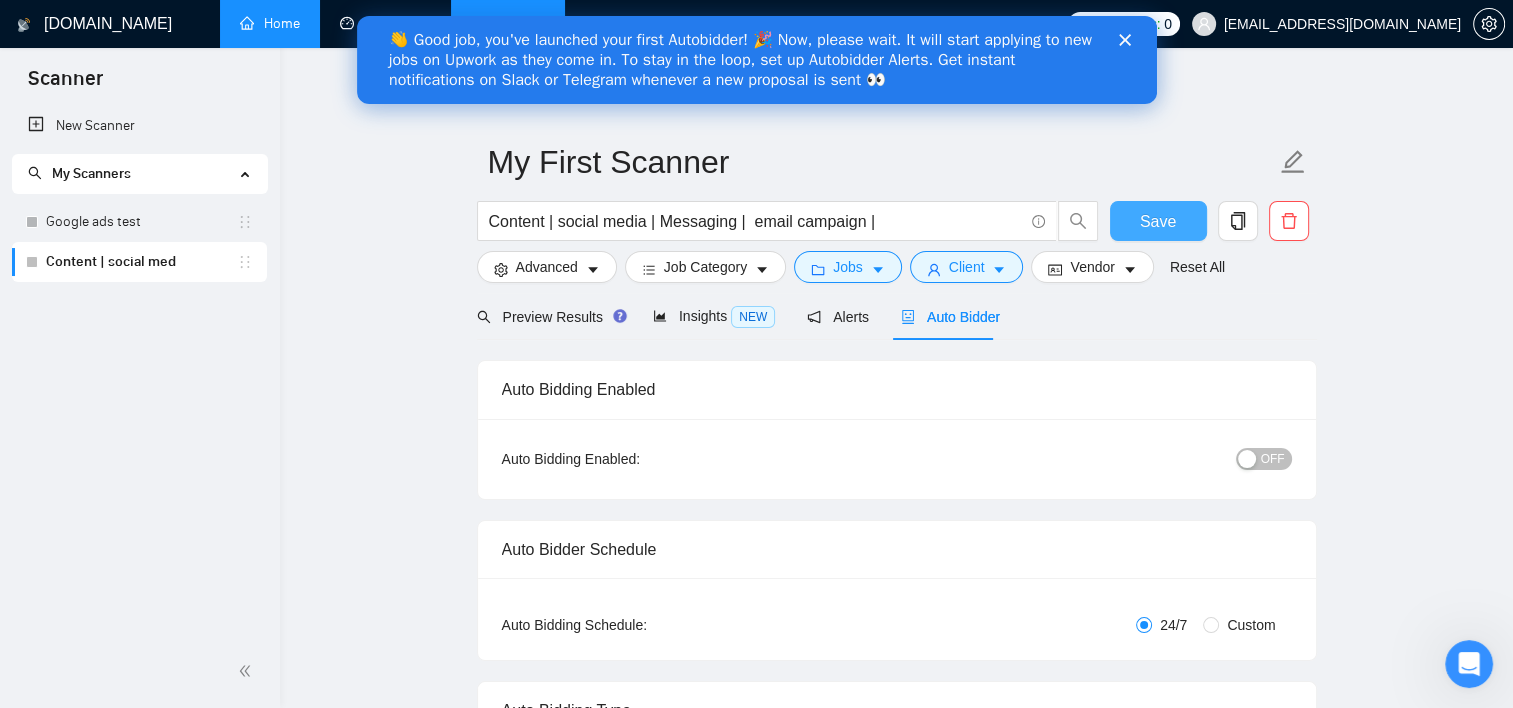 click on "Save" at bounding box center (1158, 221) 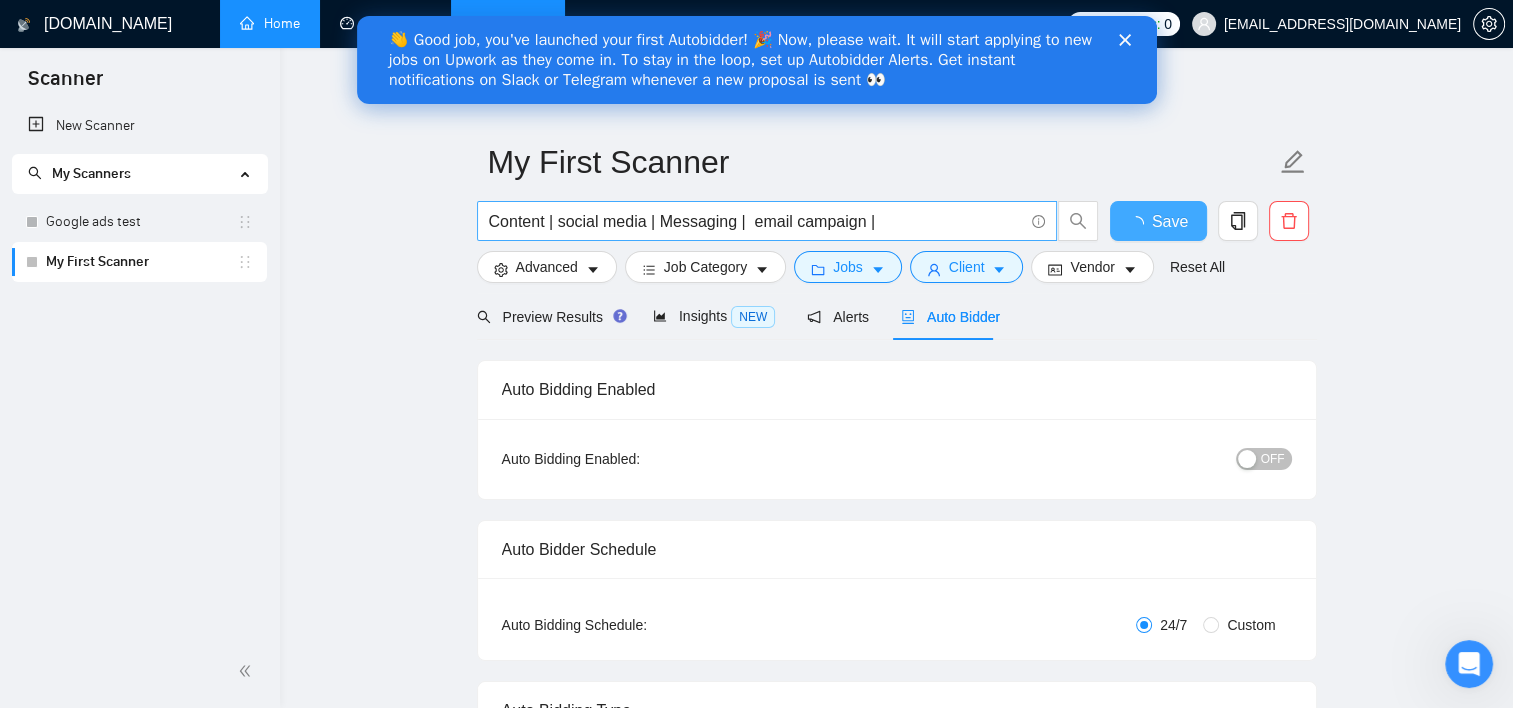 type 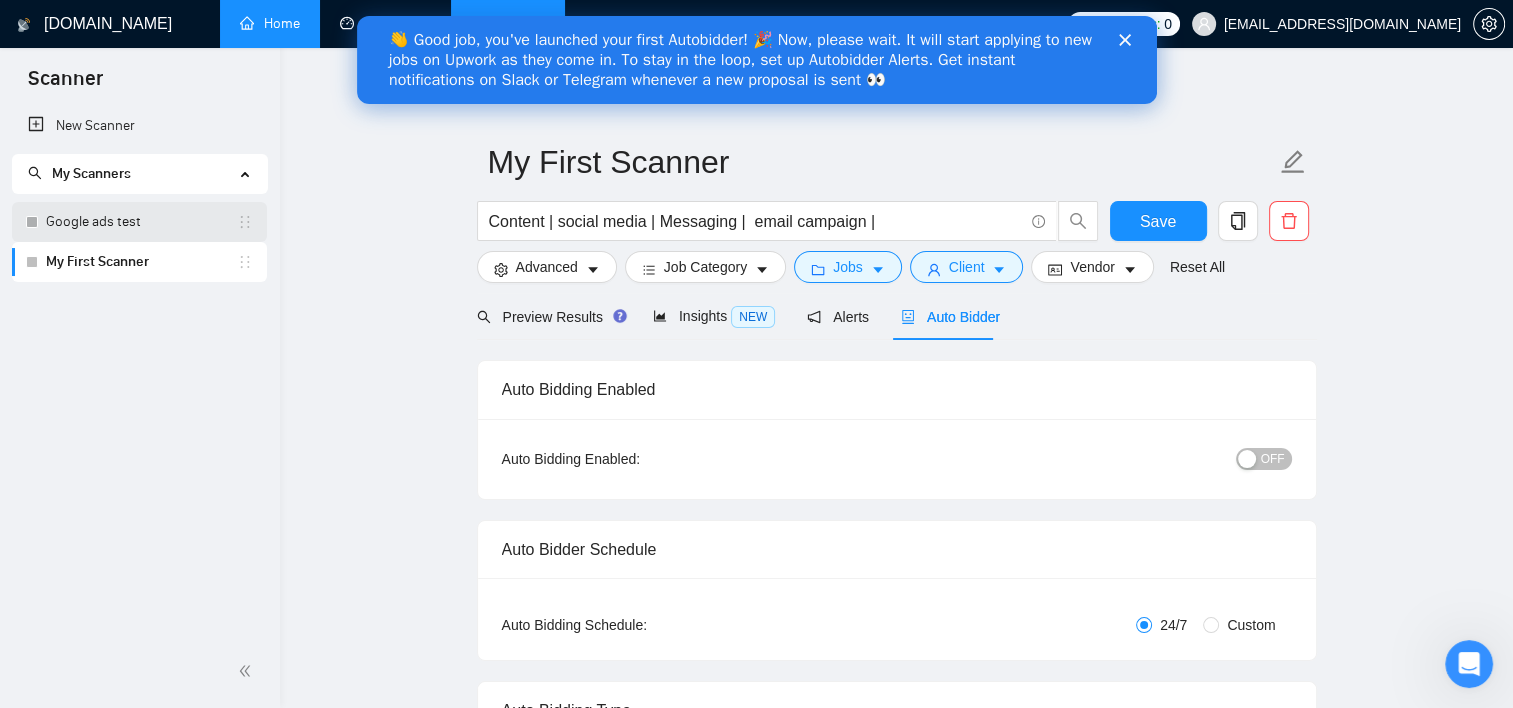 click on "Google ads test" at bounding box center (141, 222) 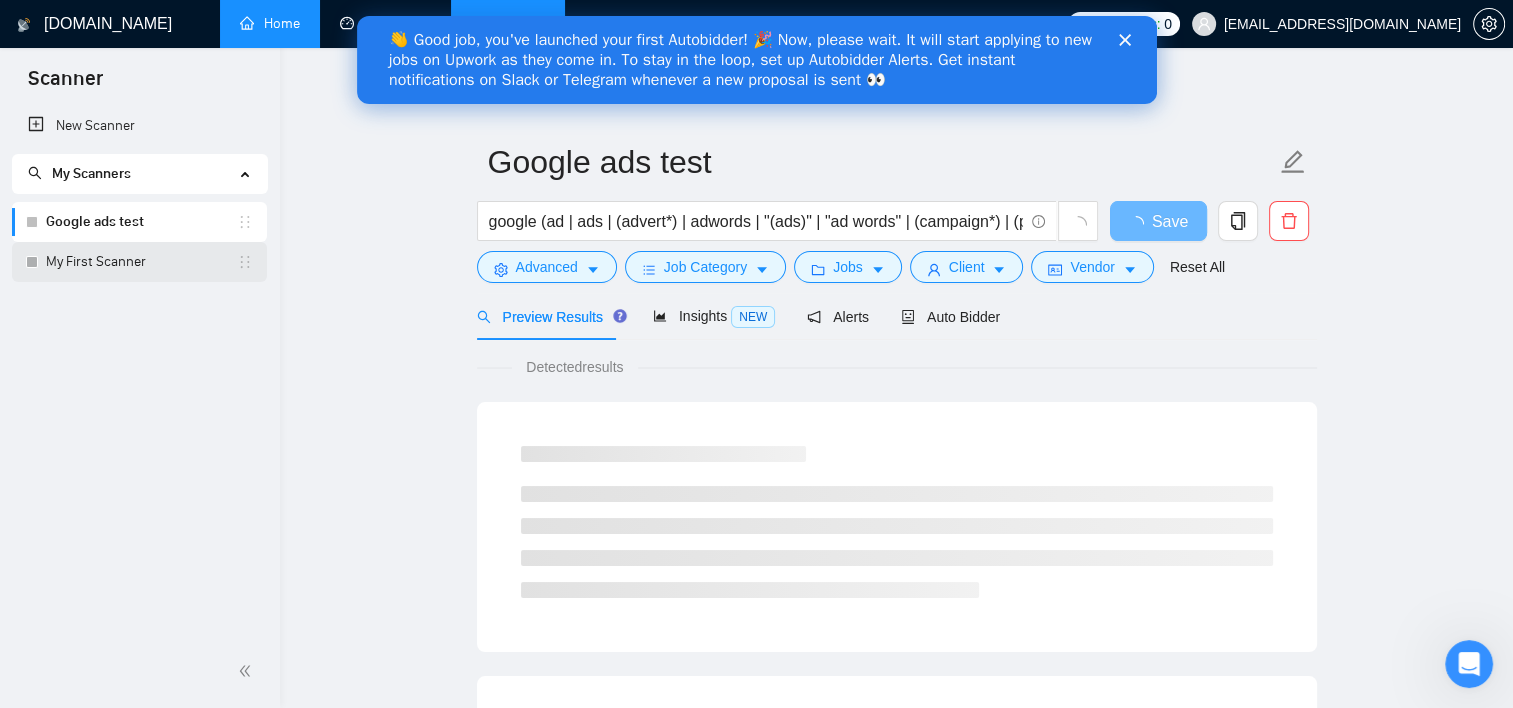 click on "My First Scanner" at bounding box center [141, 262] 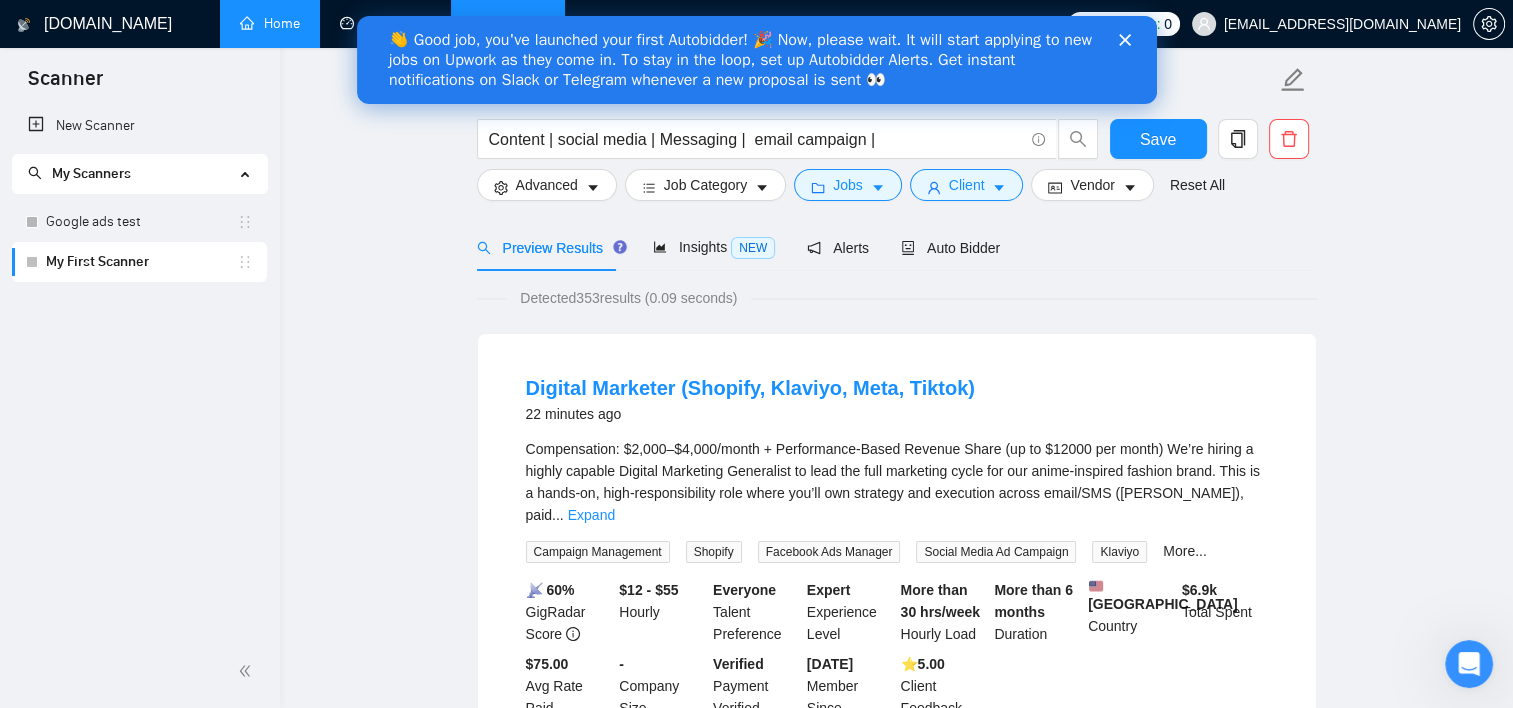scroll, scrollTop: 0, scrollLeft: 0, axis: both 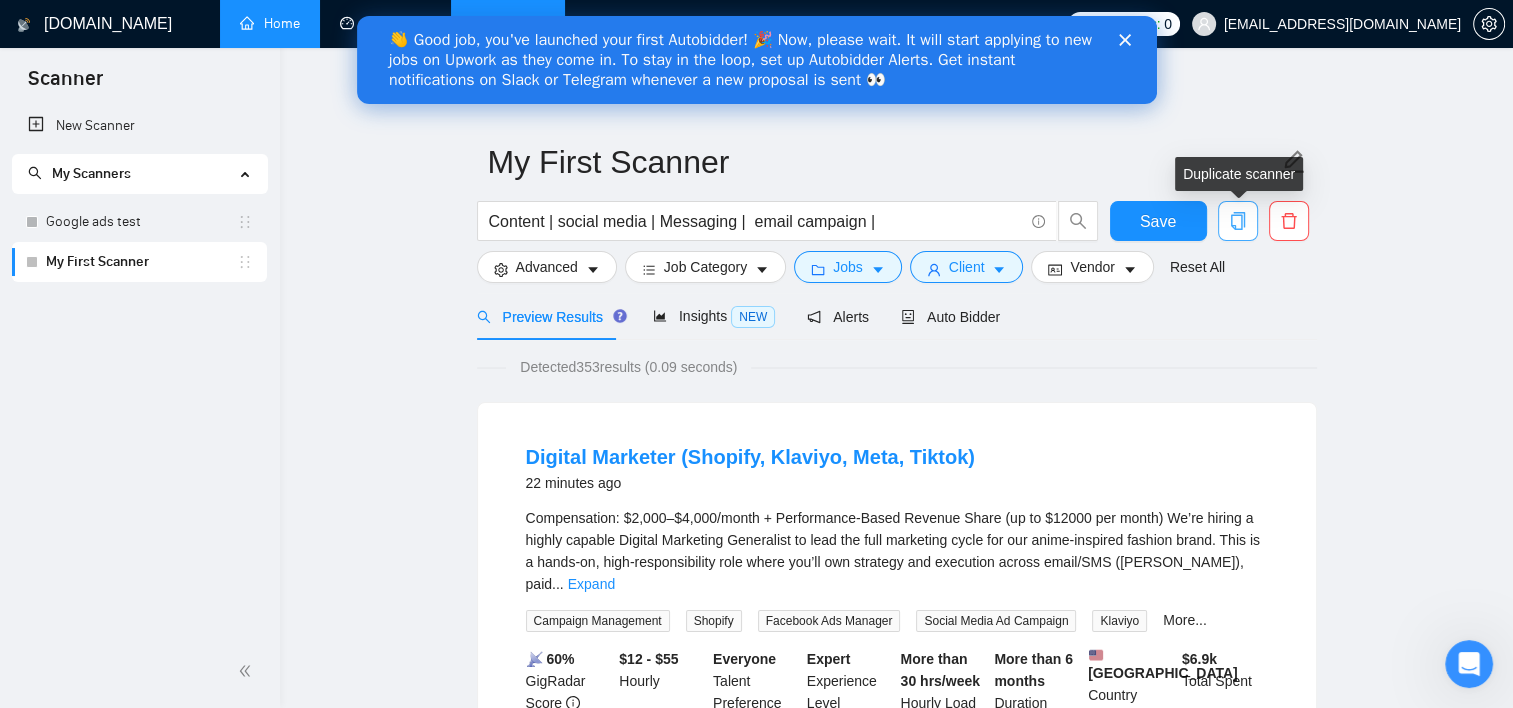 click 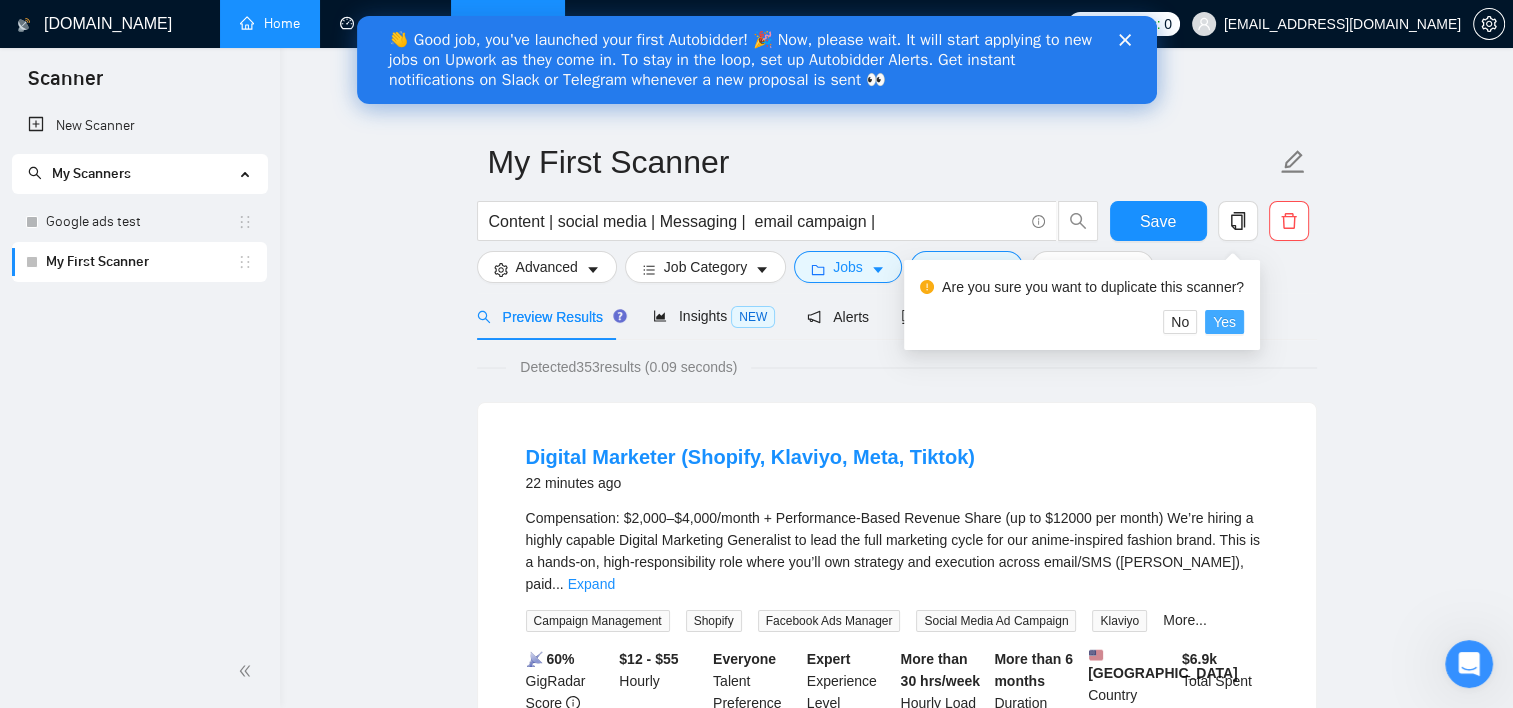 click on "Yes" at bounding box center [1224, 322] 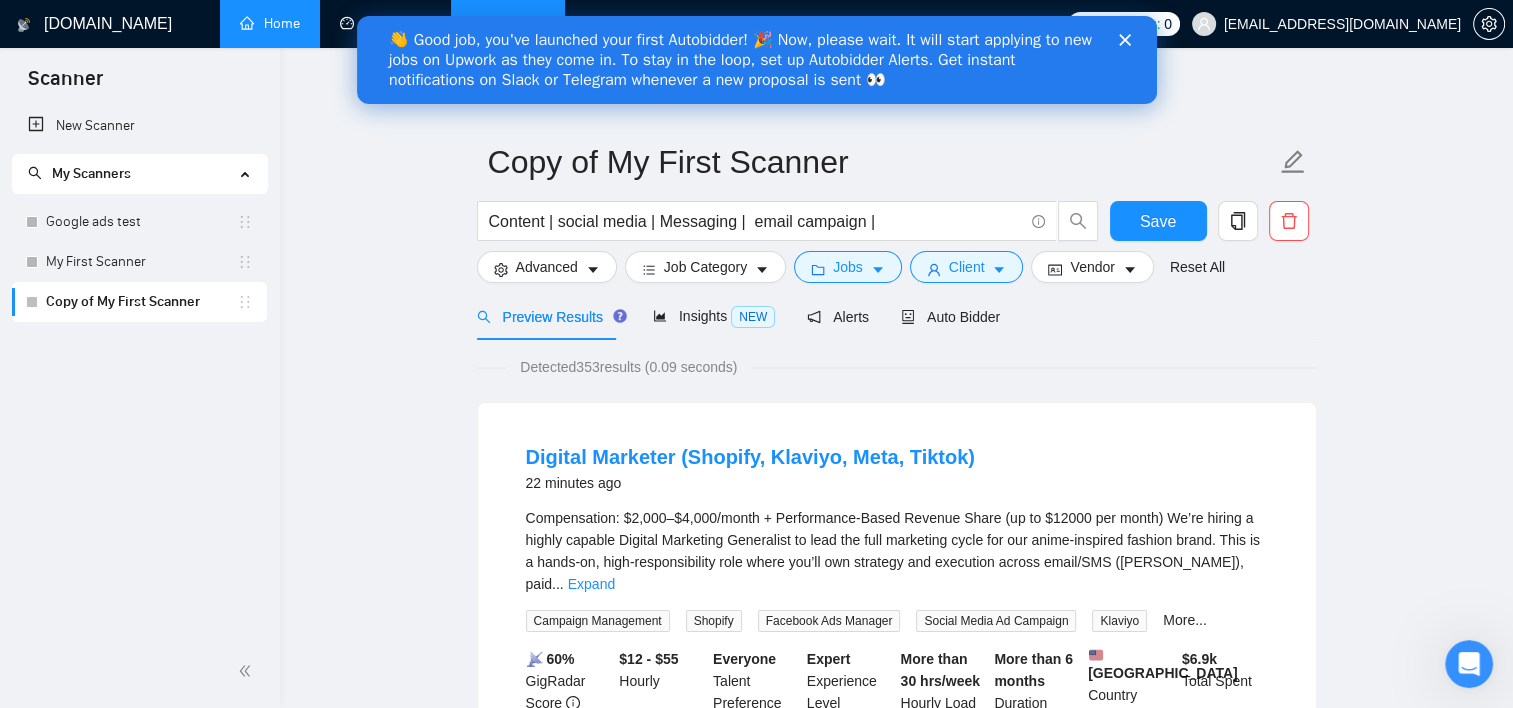click on "Detected   353  results   (0.09 seconds)" at bounding box center [628, 367] 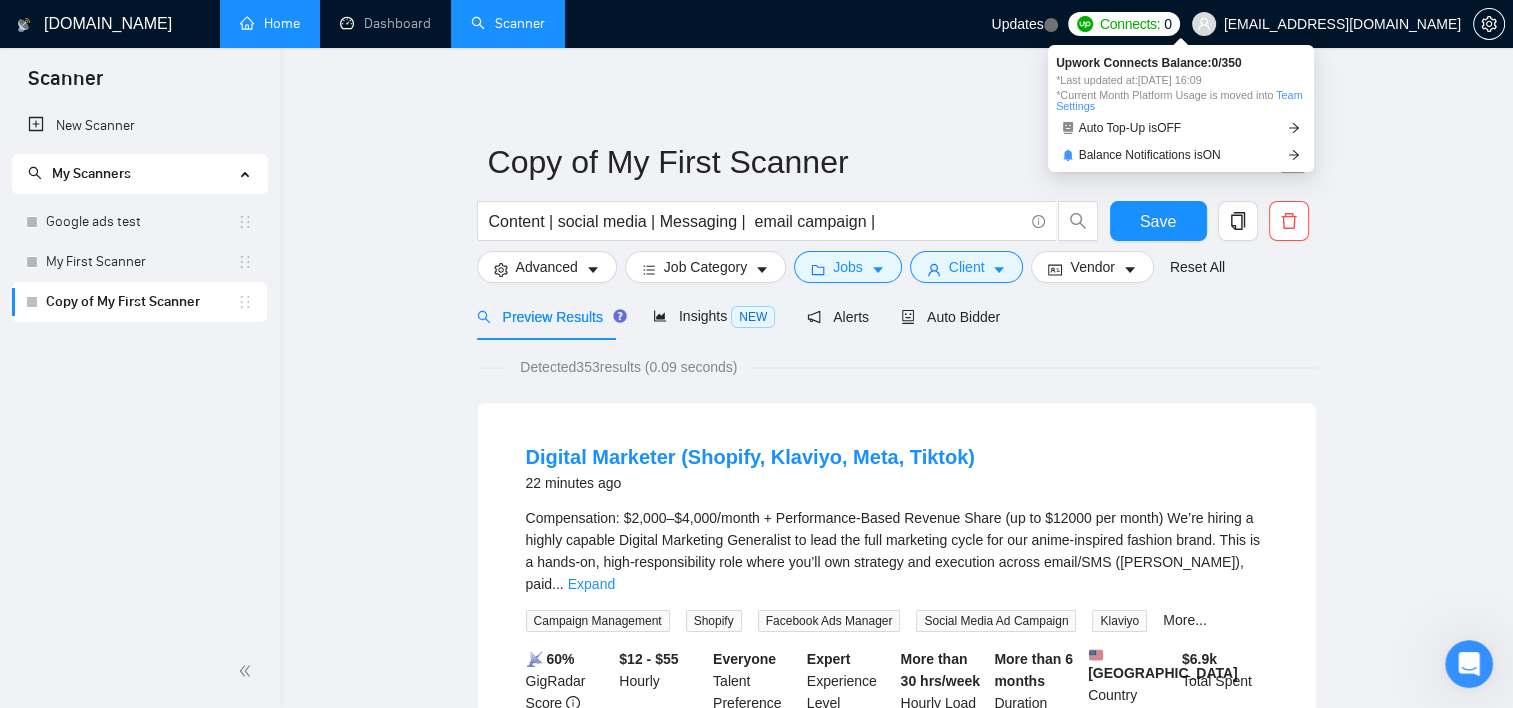 click on "Connects:" at bounding box center [1130, 24] 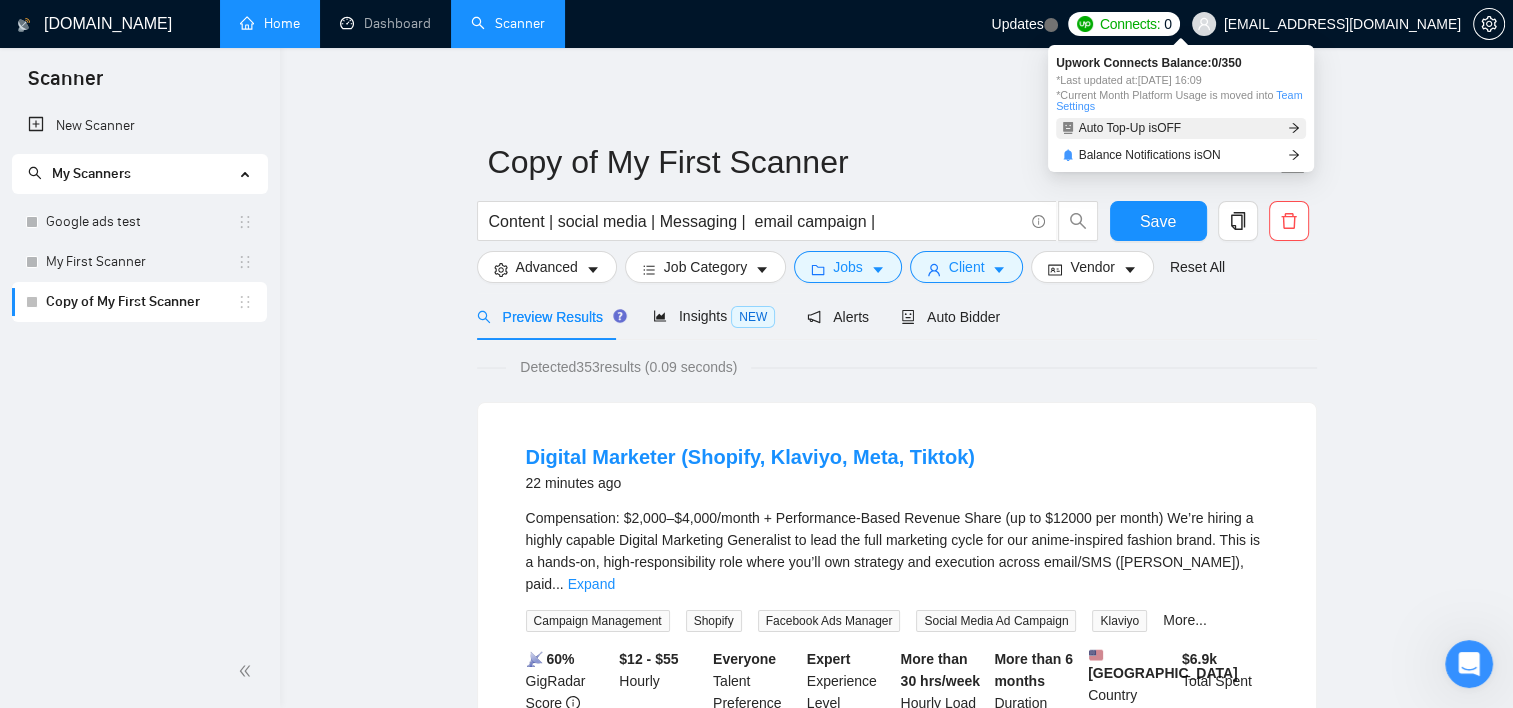 click on "Auto Top-Up is  OFF" at bounding box center (1181, 128) 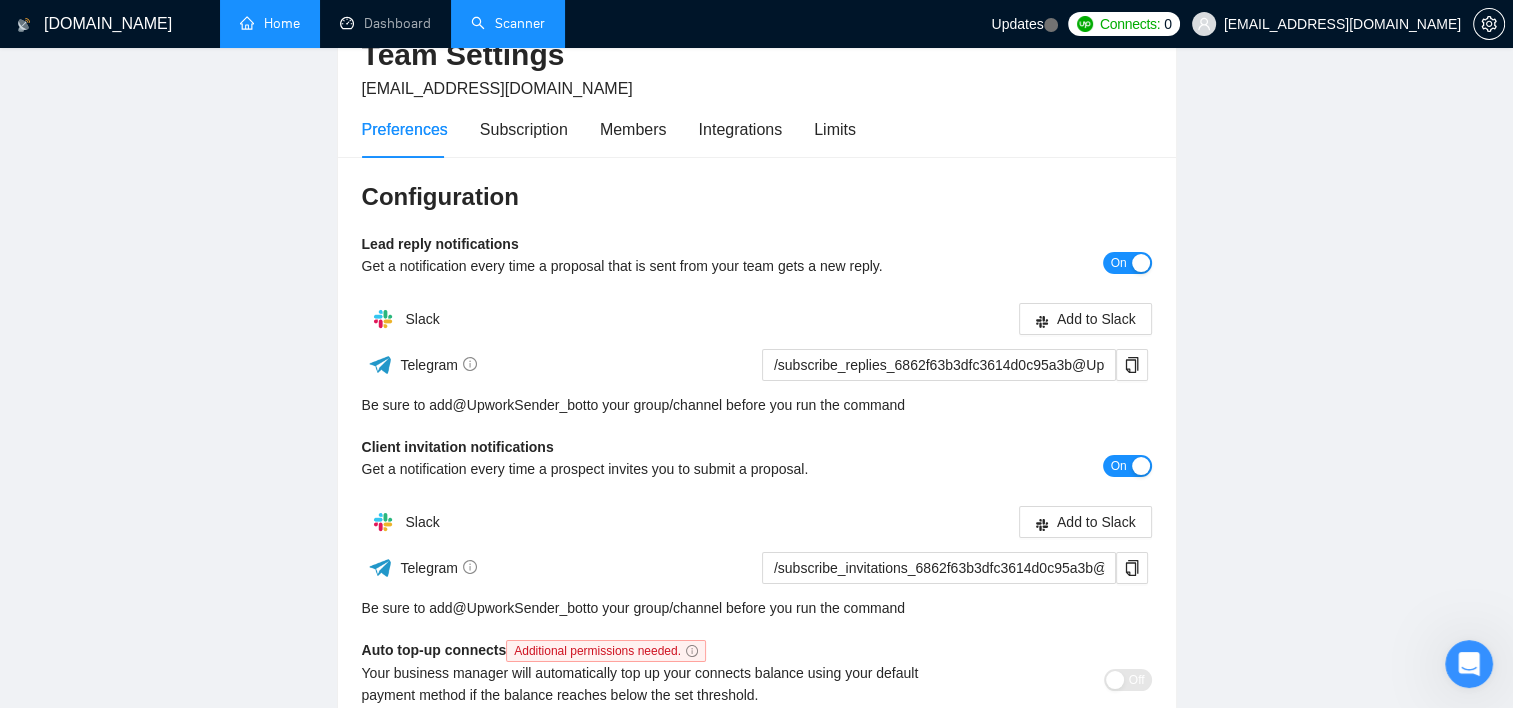 scroll, scrollTop: 100, scrollLeft: 0, axis: vertical 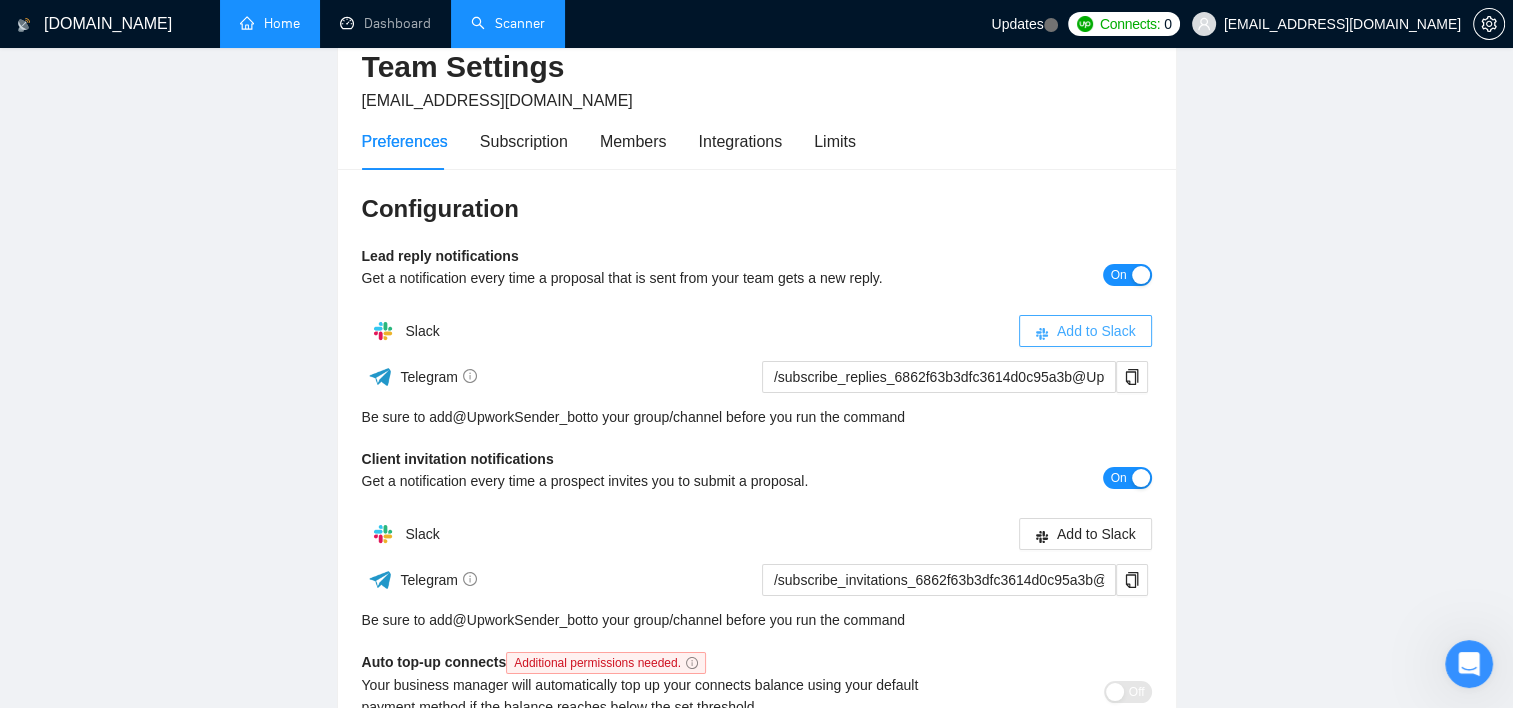 click on "Add to Slack" at bounding box center [1096, 331] 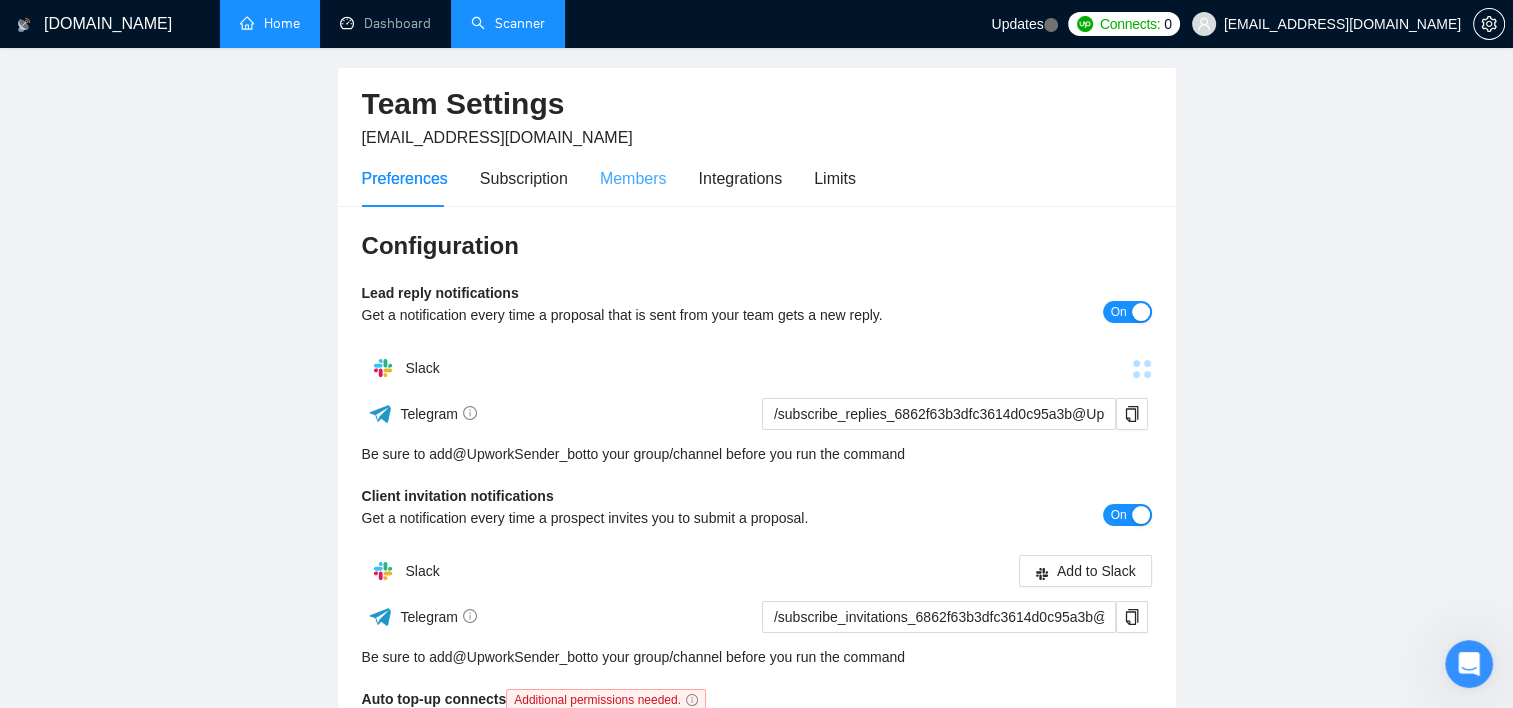 scroll, scrollTop: 0, scrollLeft: 0, axis: both 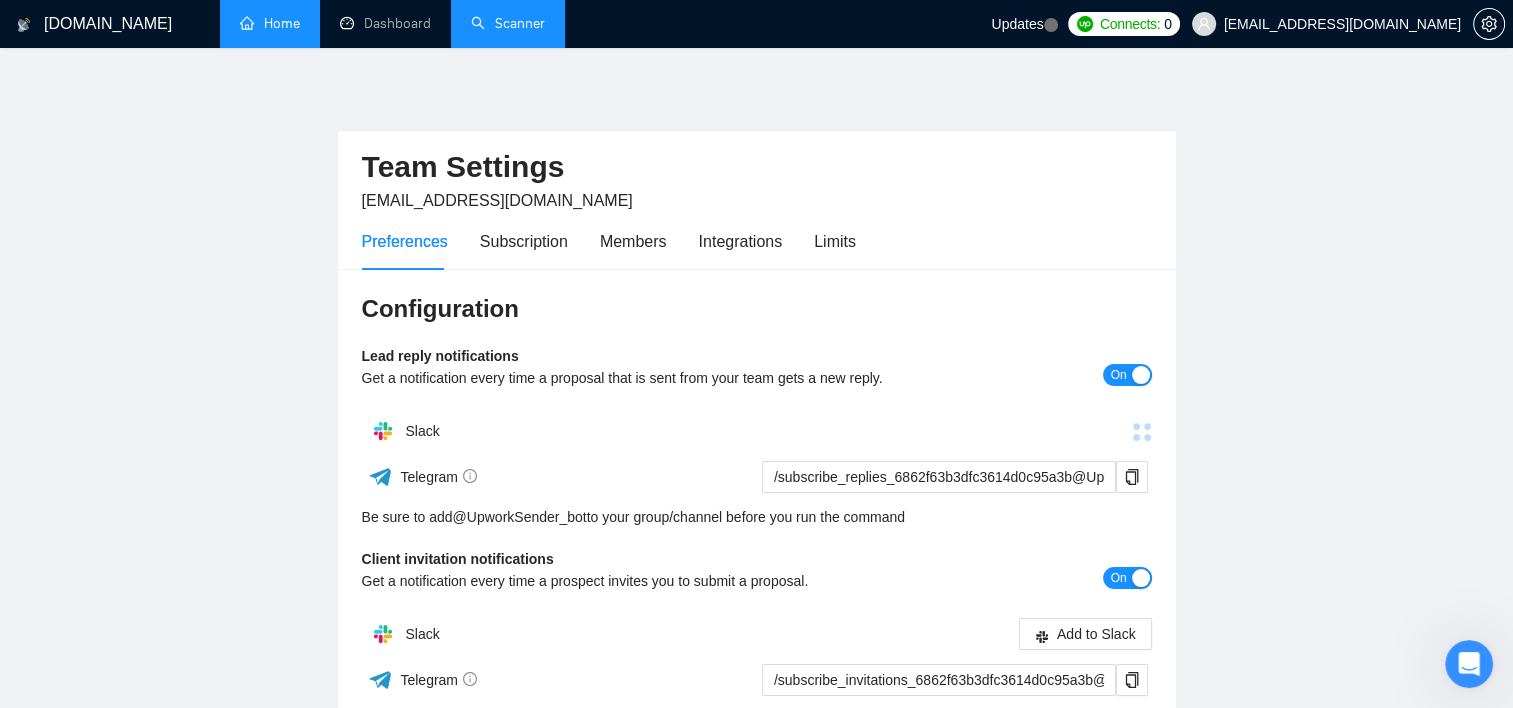 click on "Connects:" at bounding box center (1130, 24) 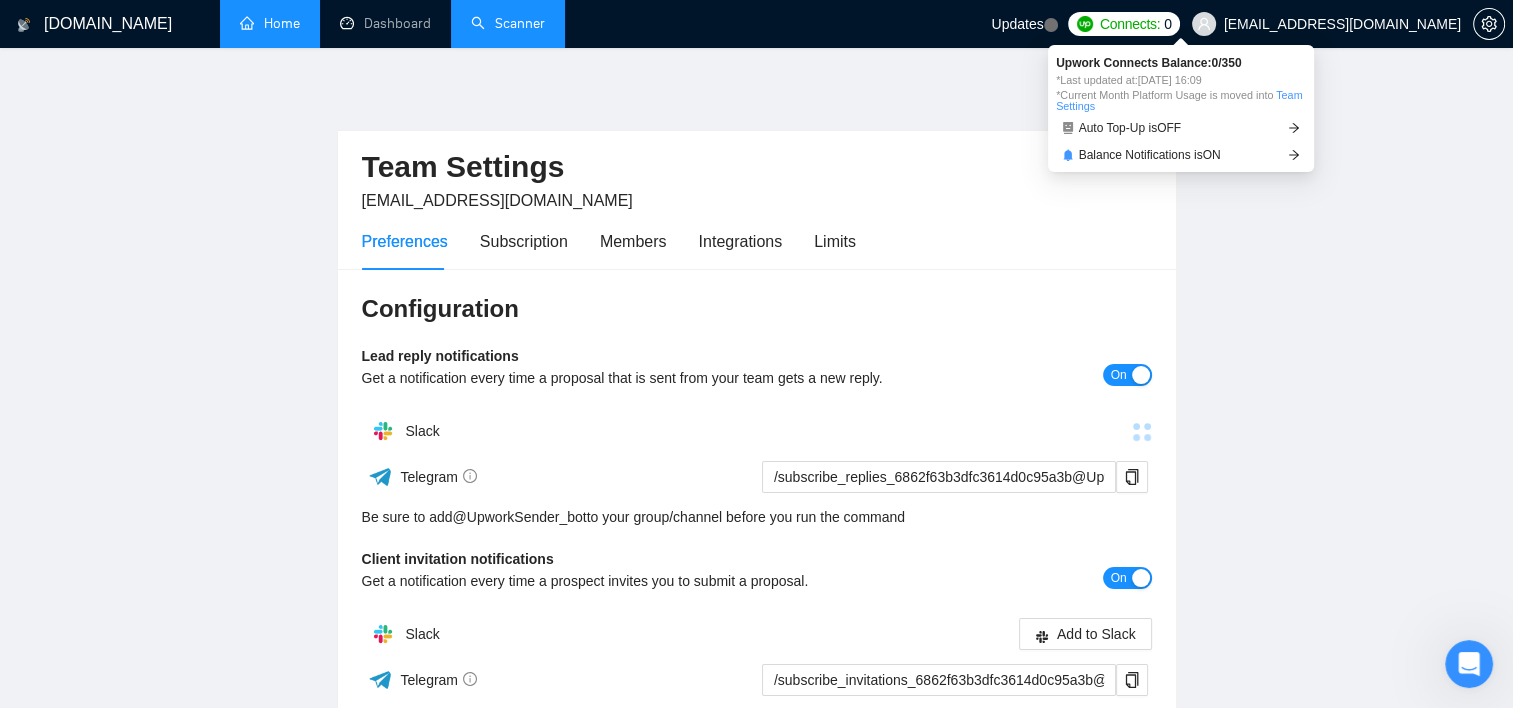 click on "Upwork Connects Balance:  0 / 350" at bounding box center [1181, 63] 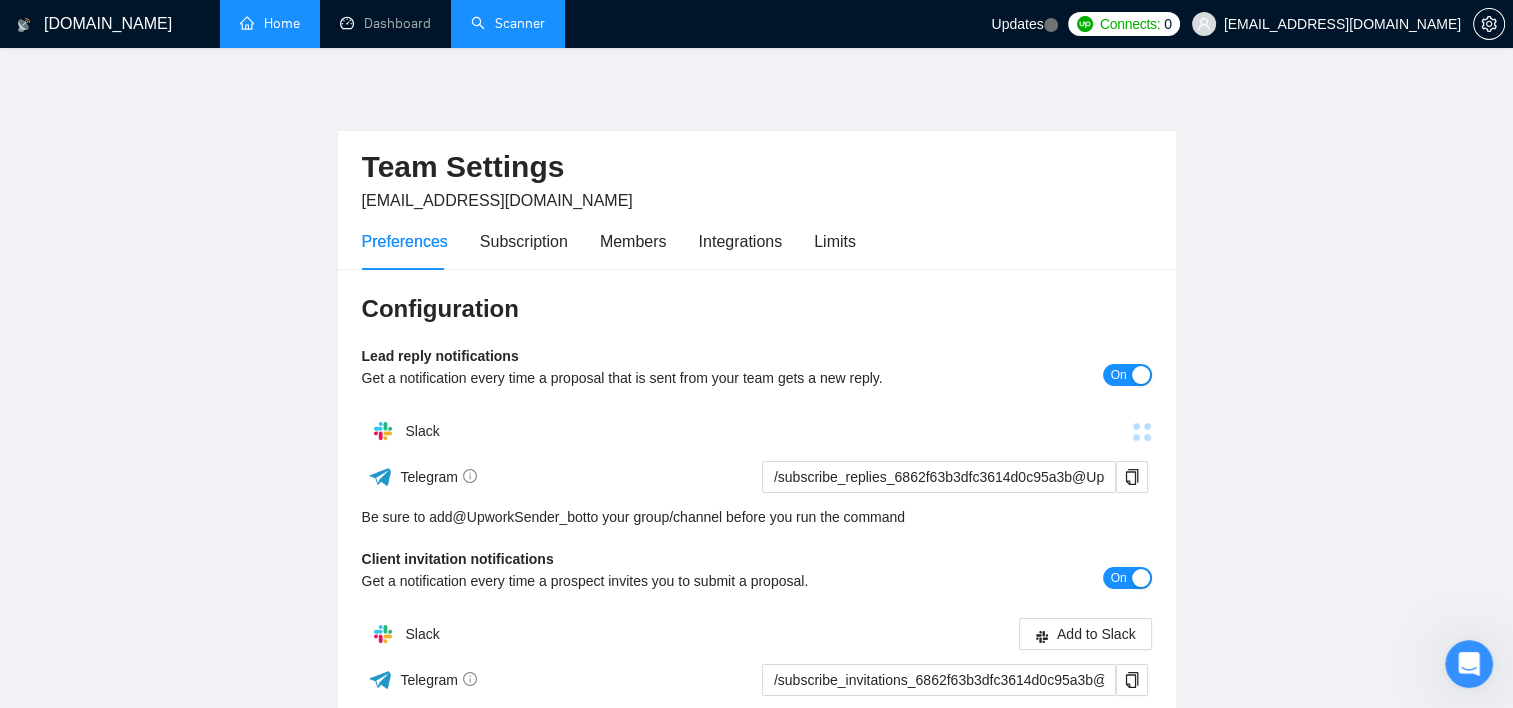 click on "Team Settings" at bounding box center (757, 167) 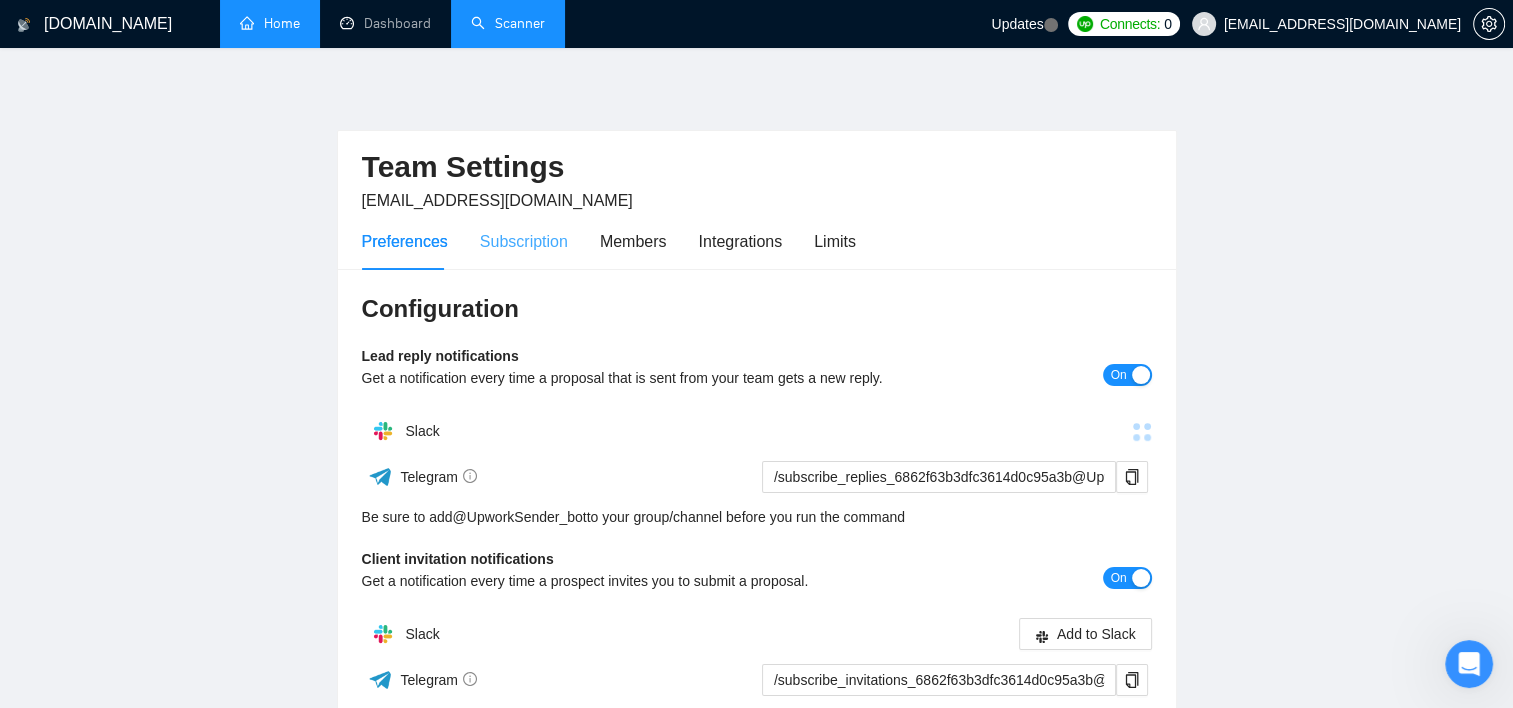 click on "Subscription" at bounding box center [524, 241] 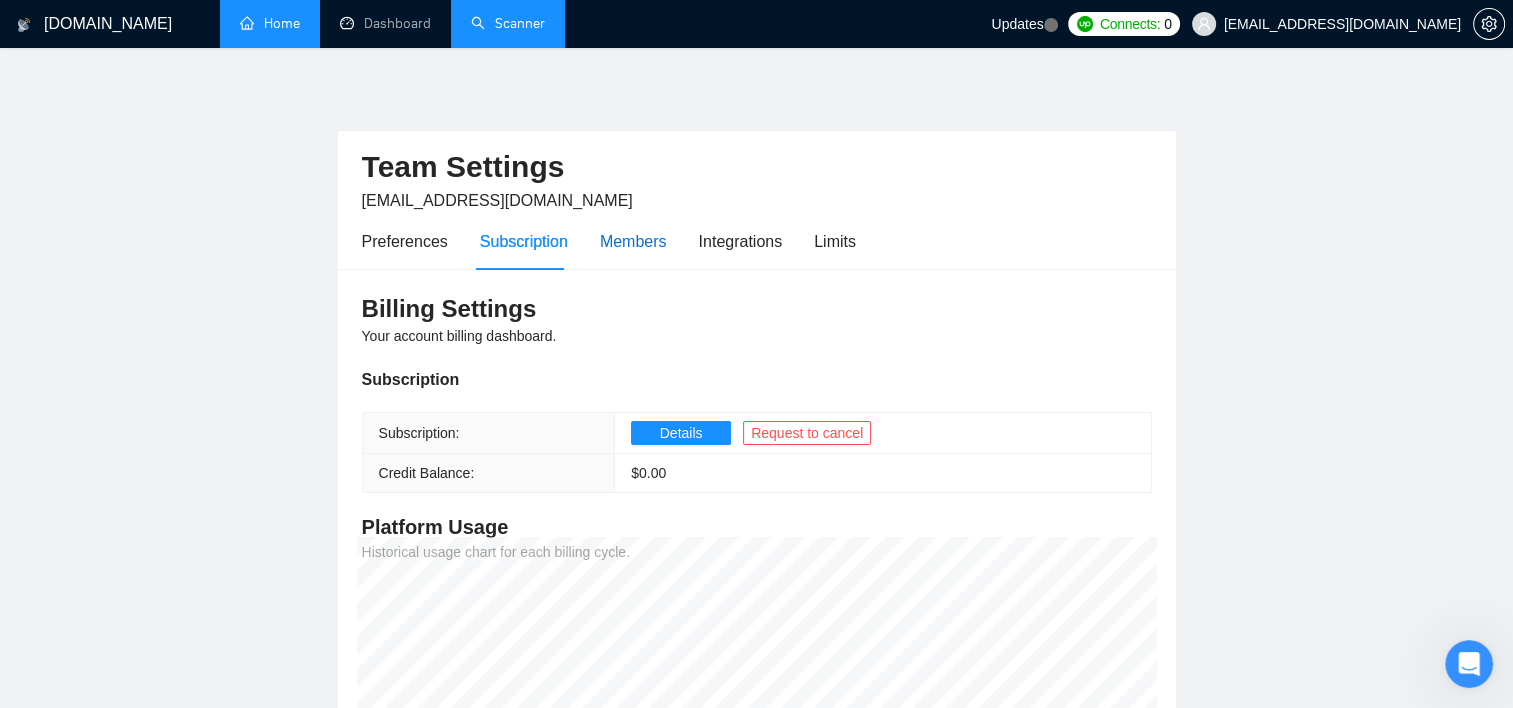 click on "Members" at bounding box center (633, 241) 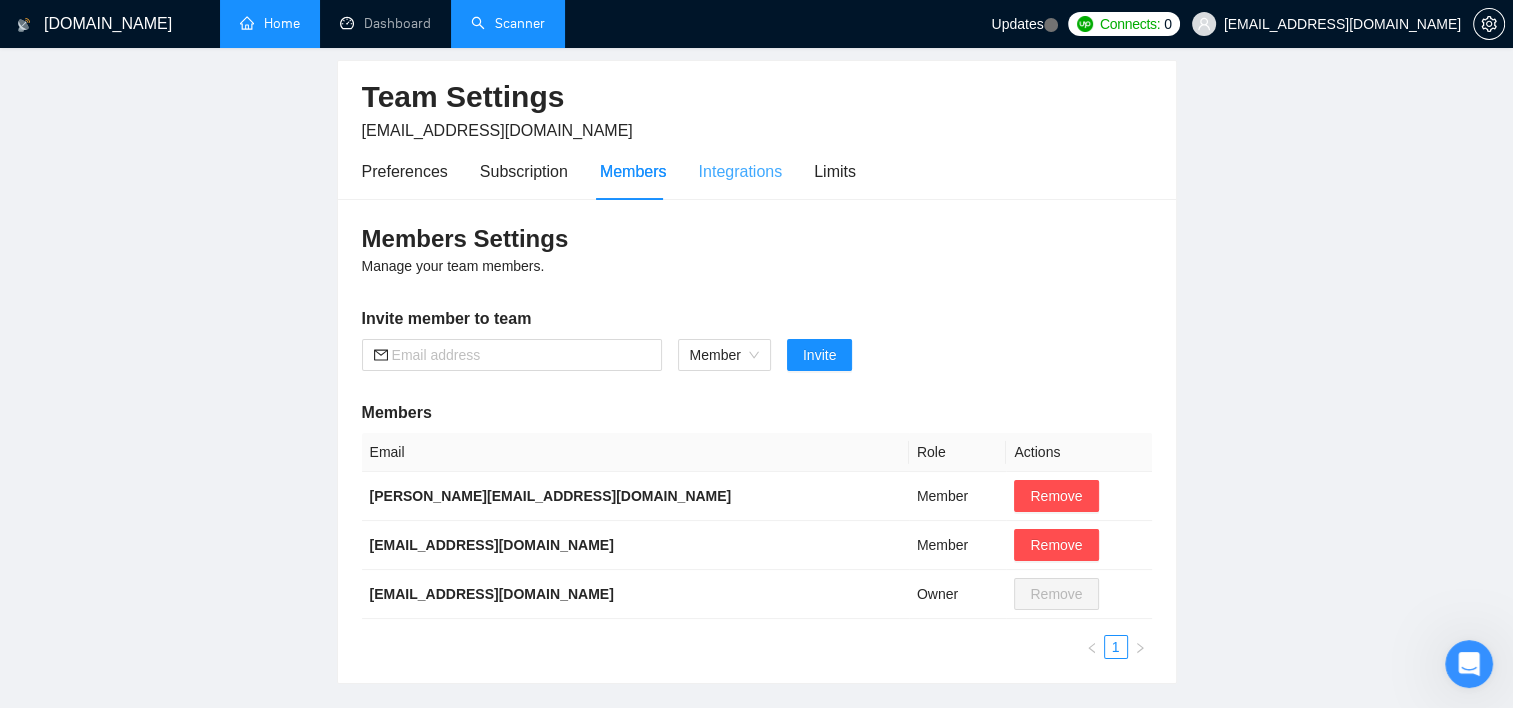 scroll, scrollTop: 100, scrollLeft: 0, axis: vertical 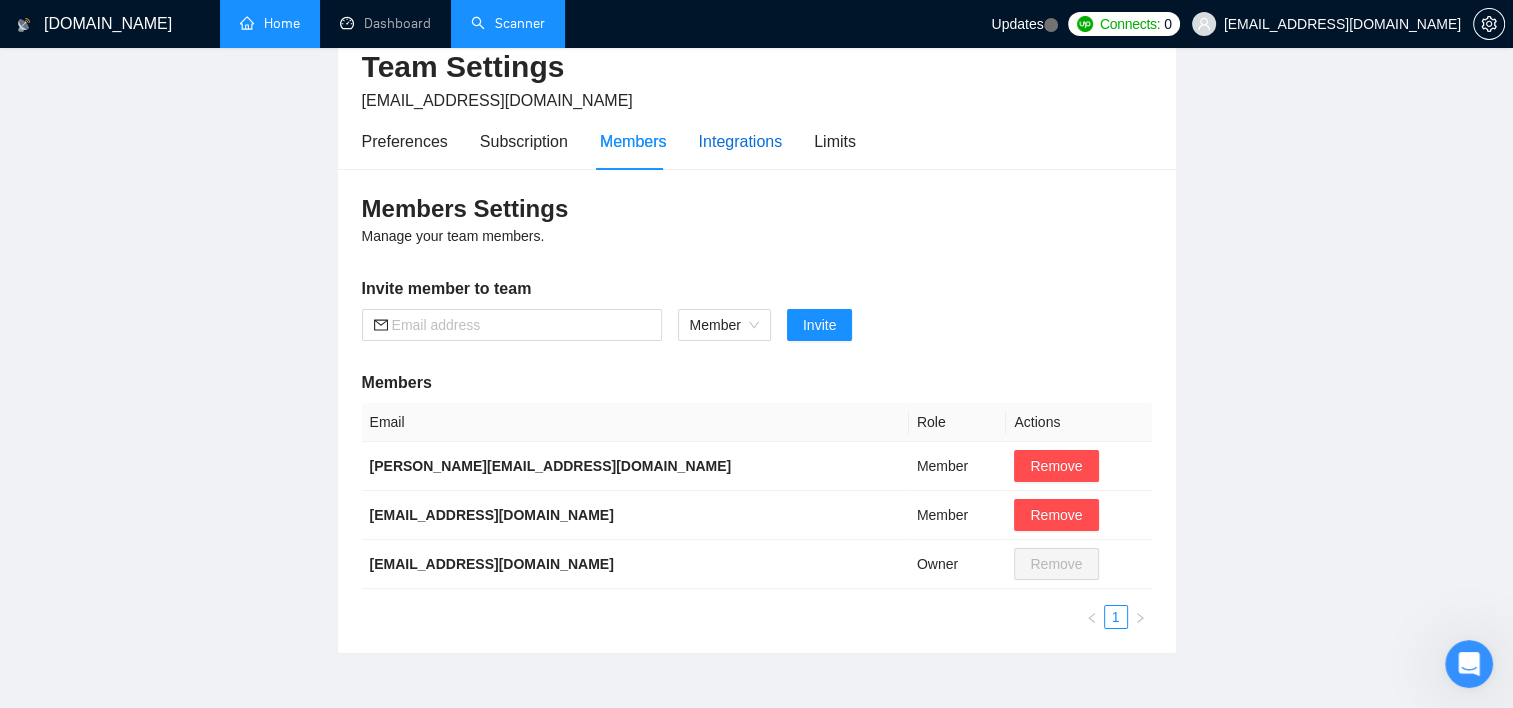click on "Integrations" at bounding box center [741, 141] 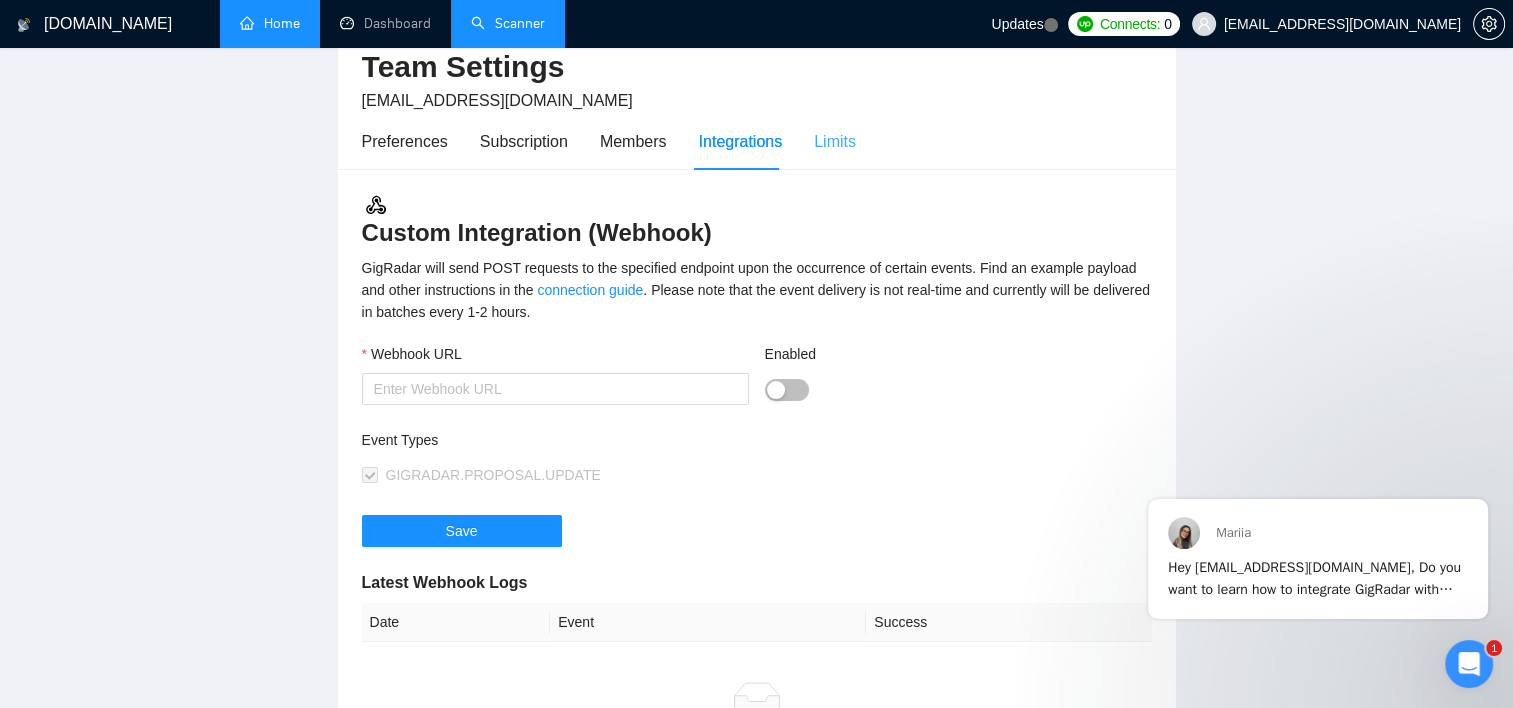 scroll, scrollTop: 0, scrollLeft: 0, axis: both 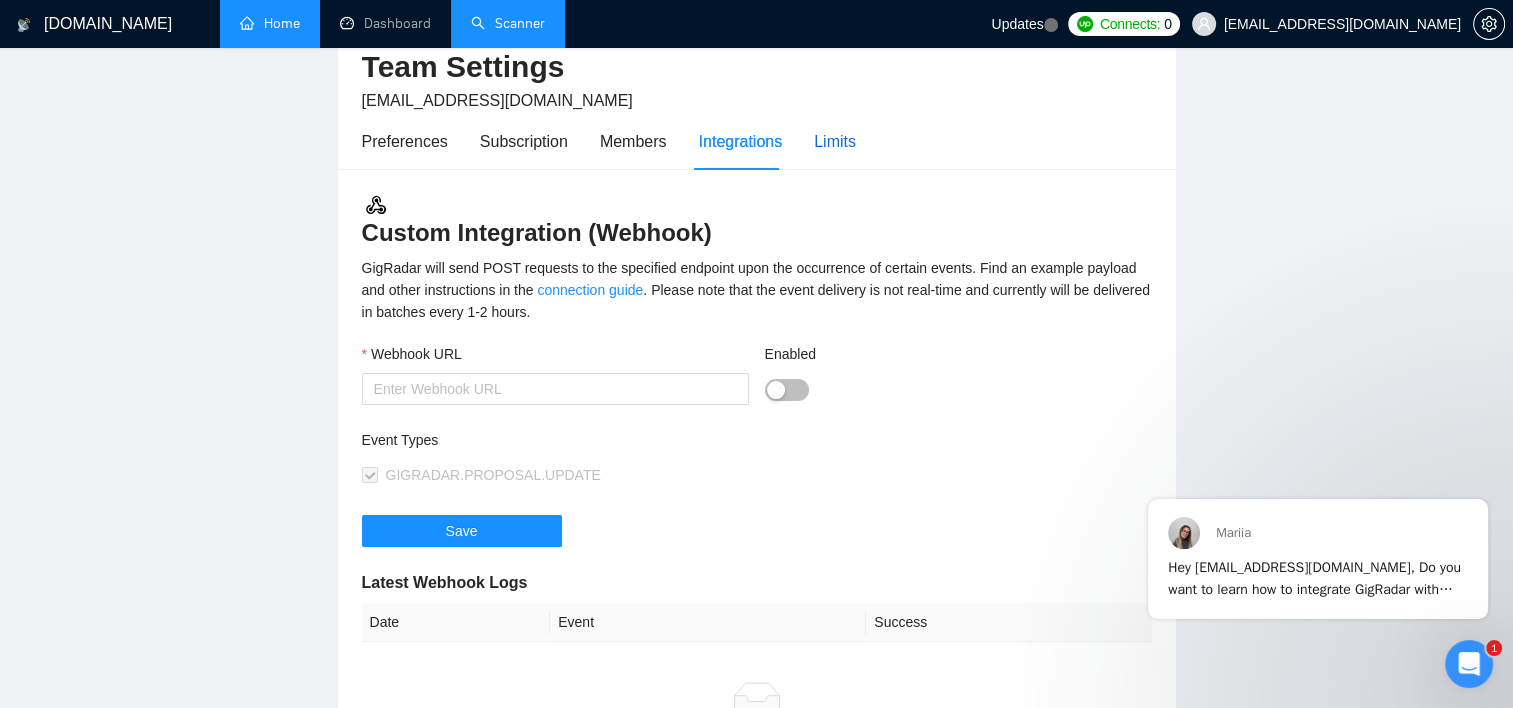 click on "Limits" at bounding box center [835, 141] 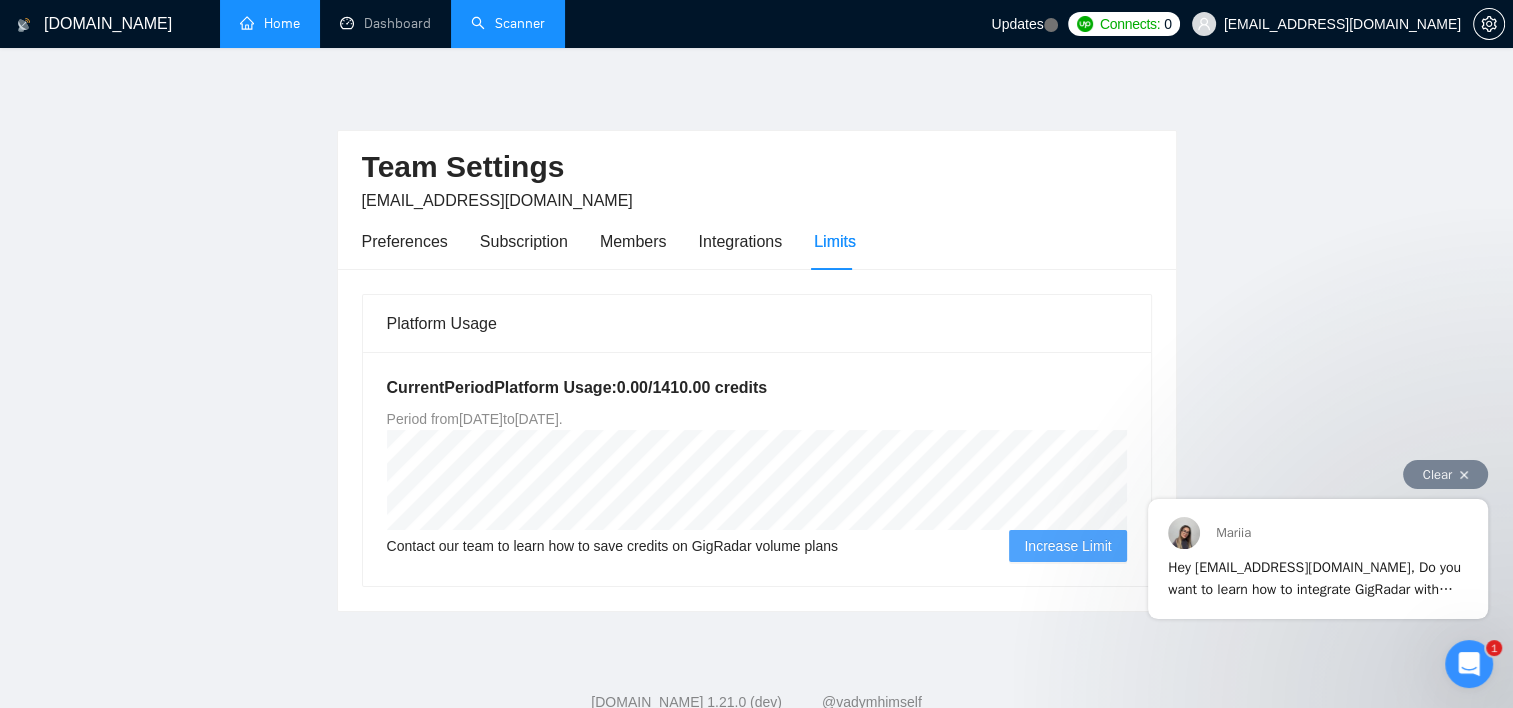 click on "Hey coachdavemarch@gmail.com, Do you want to learn how to integrate GigRadar with your CRM of choice?  Here are the steps to do so: 1. Navigate to the 'Integrations' tab within your Team Settings., 2. Input the URL endpoint that will receive the webhook payloads., 3. Select GIGRADAR.PROPOSAL.UPDATE to subscribe to proposal updates., 4. Perform a test to ensure connectivity and correct payload reception., 5. Once confirmed, save your webhook to start receiving real-time data. For more details, you can refer to https://help.gigradar.io/en/articles/8803619-connect-gigradar-to-your-crm-or-other-external-systems. 😊 ﻿​ ﻿Video guide: https://www.loom.com/share/b9e3cbcf573a4c3f87292e5d4927bc73?sid=4c751e5a-0599-4515-bba2-fd3f554e356e 🎥 ​﻿ ﻿Please feel free to reach out if you have any further questions about this 🤓" at bounding box center [1314, 732] 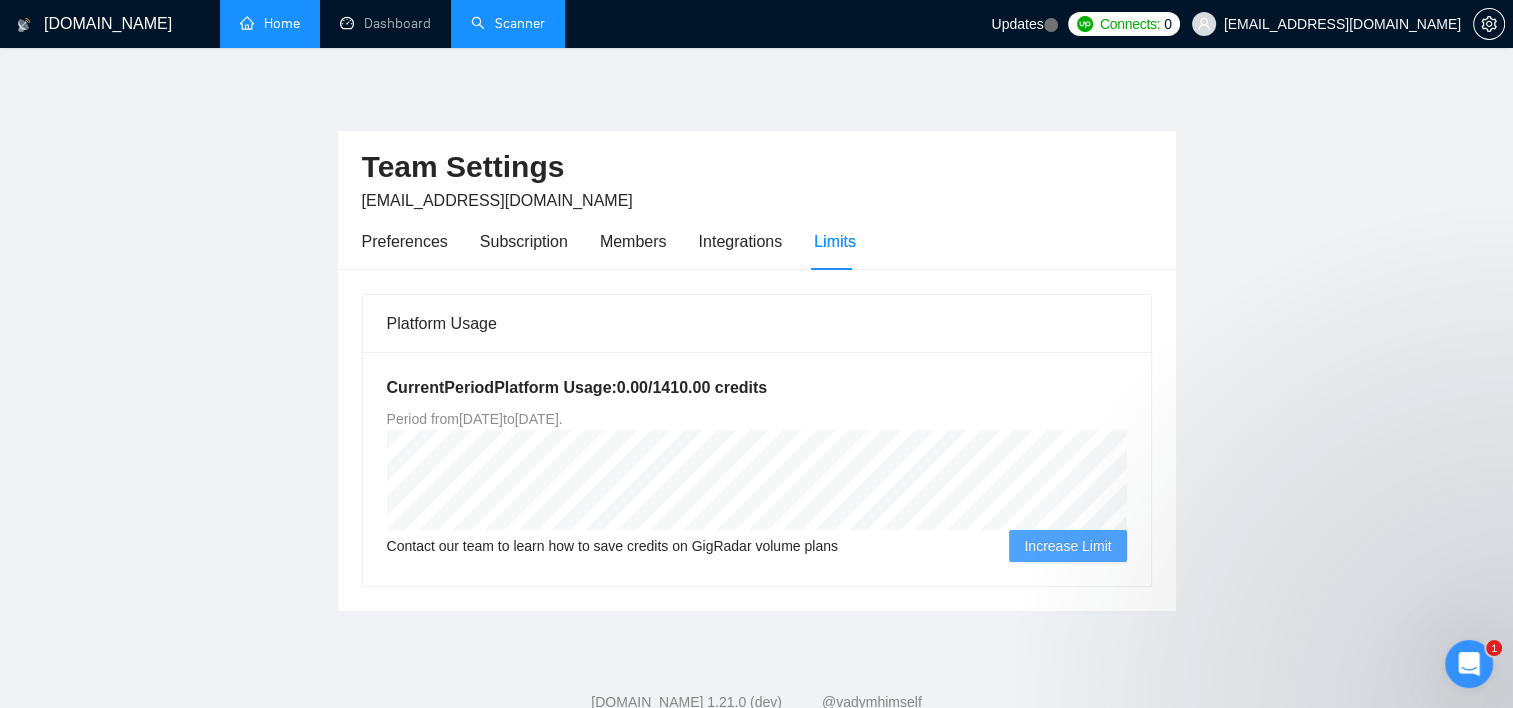 scroll, scrollTop: 0, scrollLeft: 0, axis: both 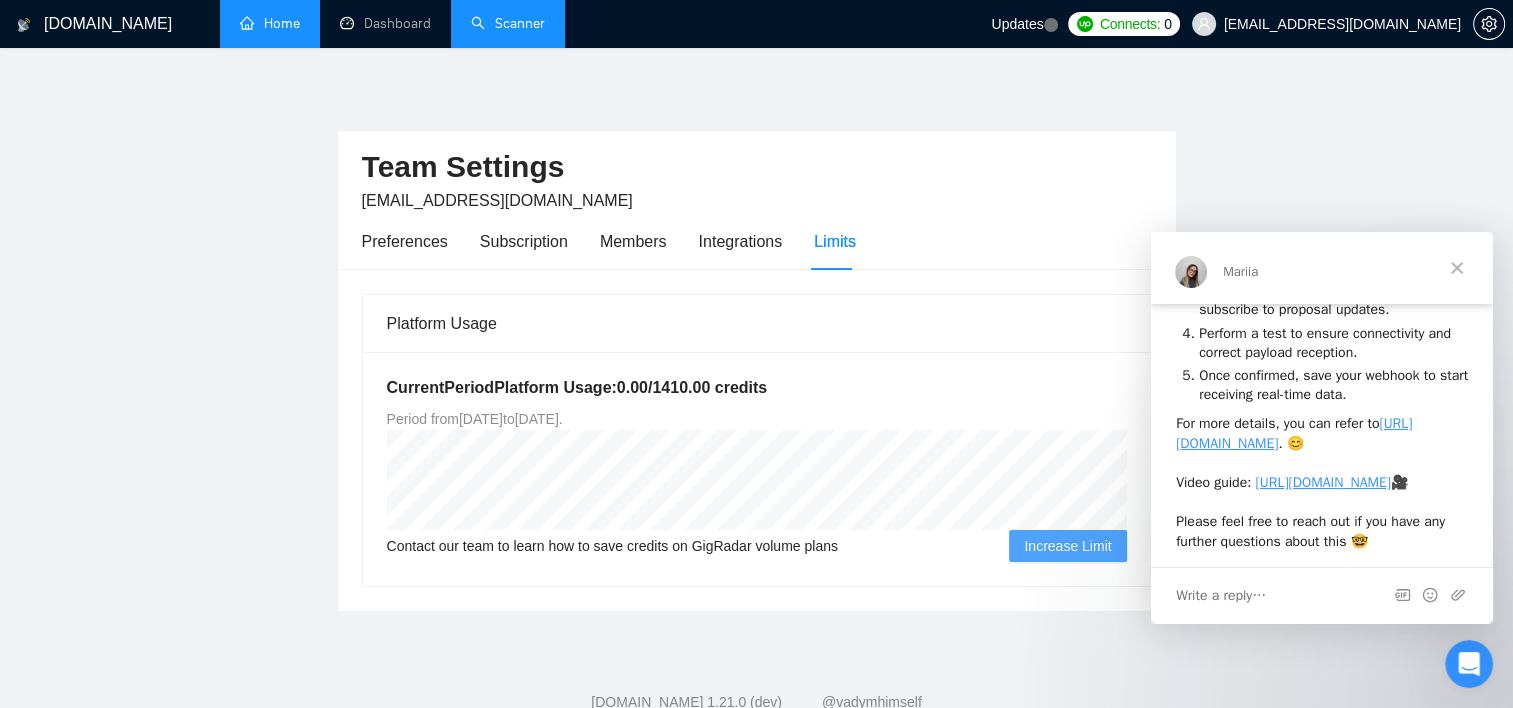 click on "Team Settings coachdavemarch@gmail.com Preferences Subscription Members Integrations Limits Platform Usage Current  Period  Platform Usage: 0.00 / 1410.00   credits Period from  Mon Jun 30 2025  to  Tue Sep 30 2025 . Contact our team to learn how to save credits on GigRadar volume plans Increase Limit" at bounding box center (756, 346) 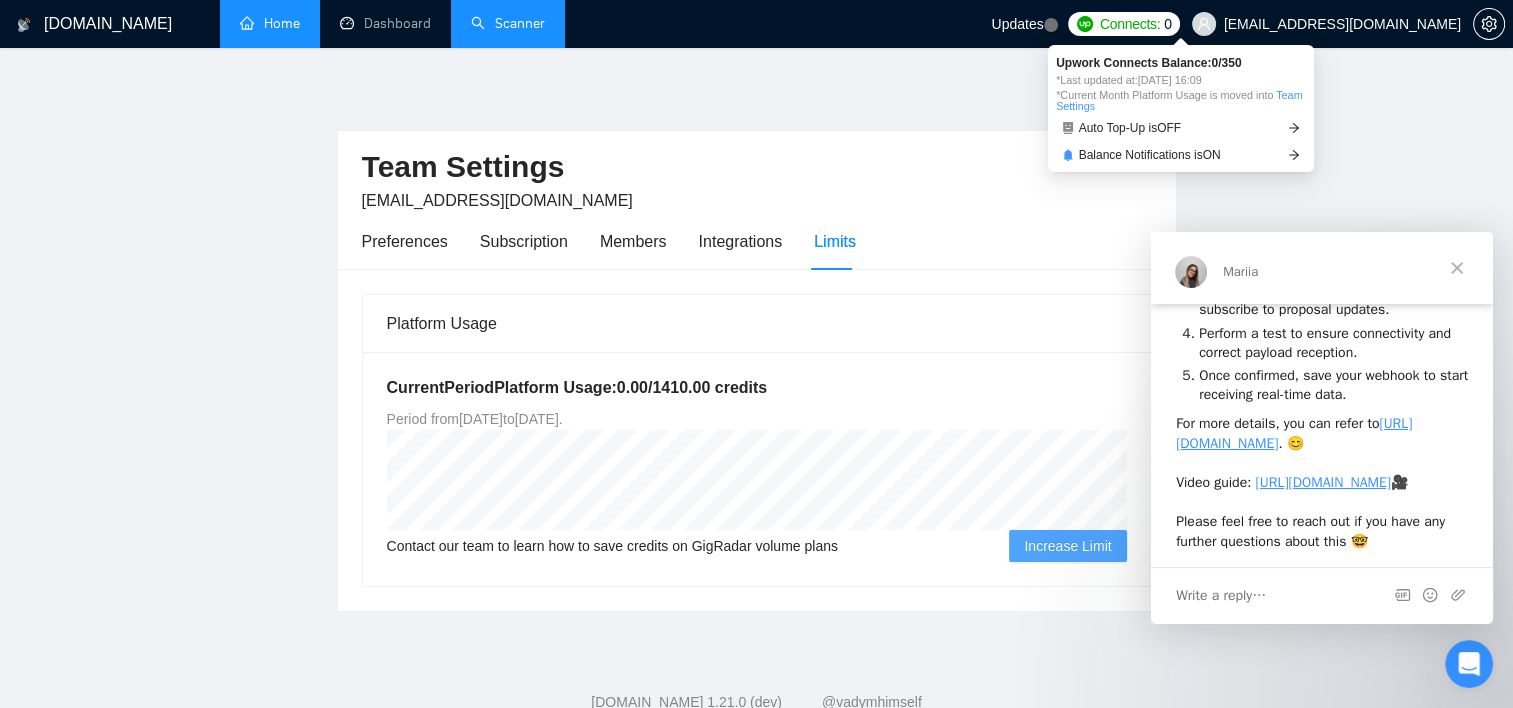 click on "Team Settings coachdavemarch@gmail.com Preferences Subscription Members Integrations Limits Platform Usage Current  Period  Platform Usage: 0.00 / 1410.00   credits Period from  Mon Jun 30 2025  to  Tue Sep 30 2025 . Contact our team to learn how to save credits on GigRadar volume plans Increase Limit" at bounding box center (756, 346) 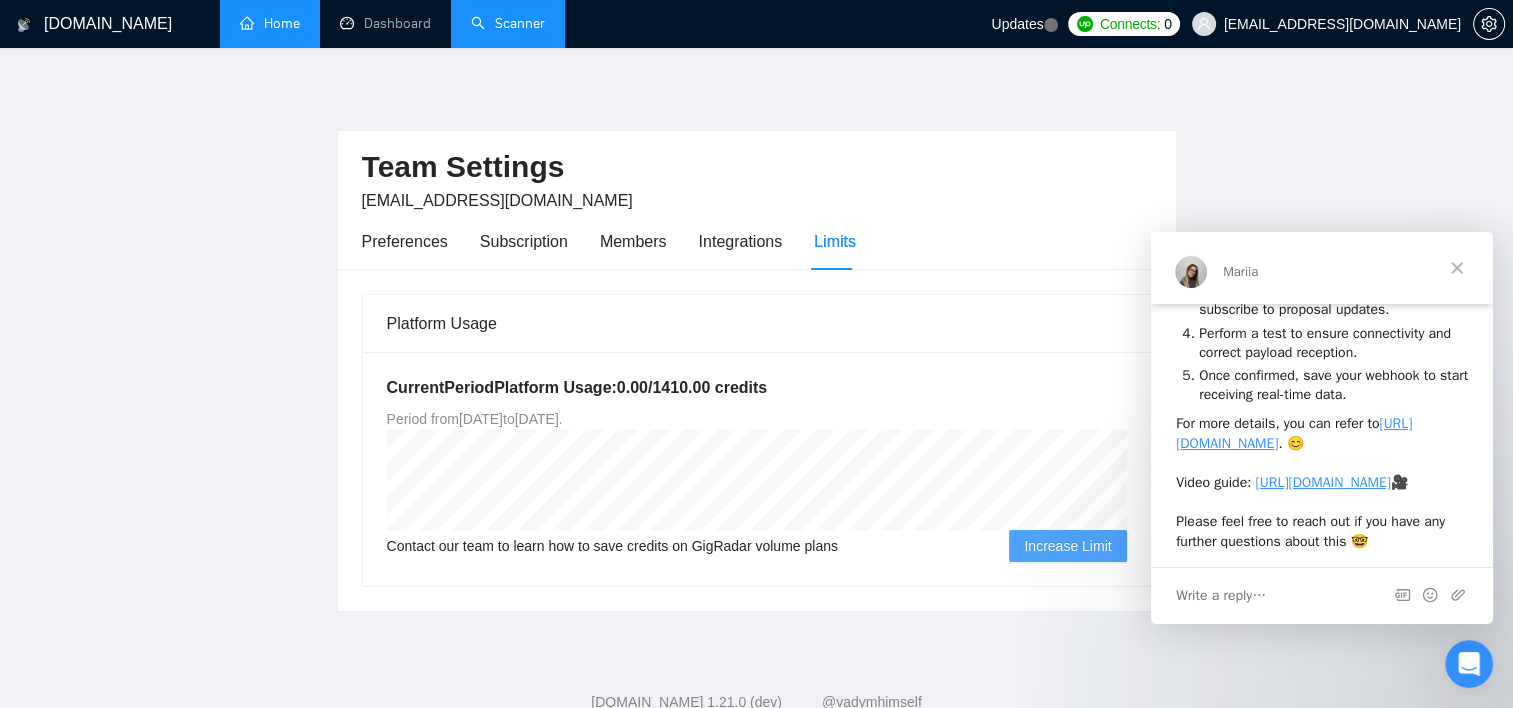 click at bounding box center (1457, 268) 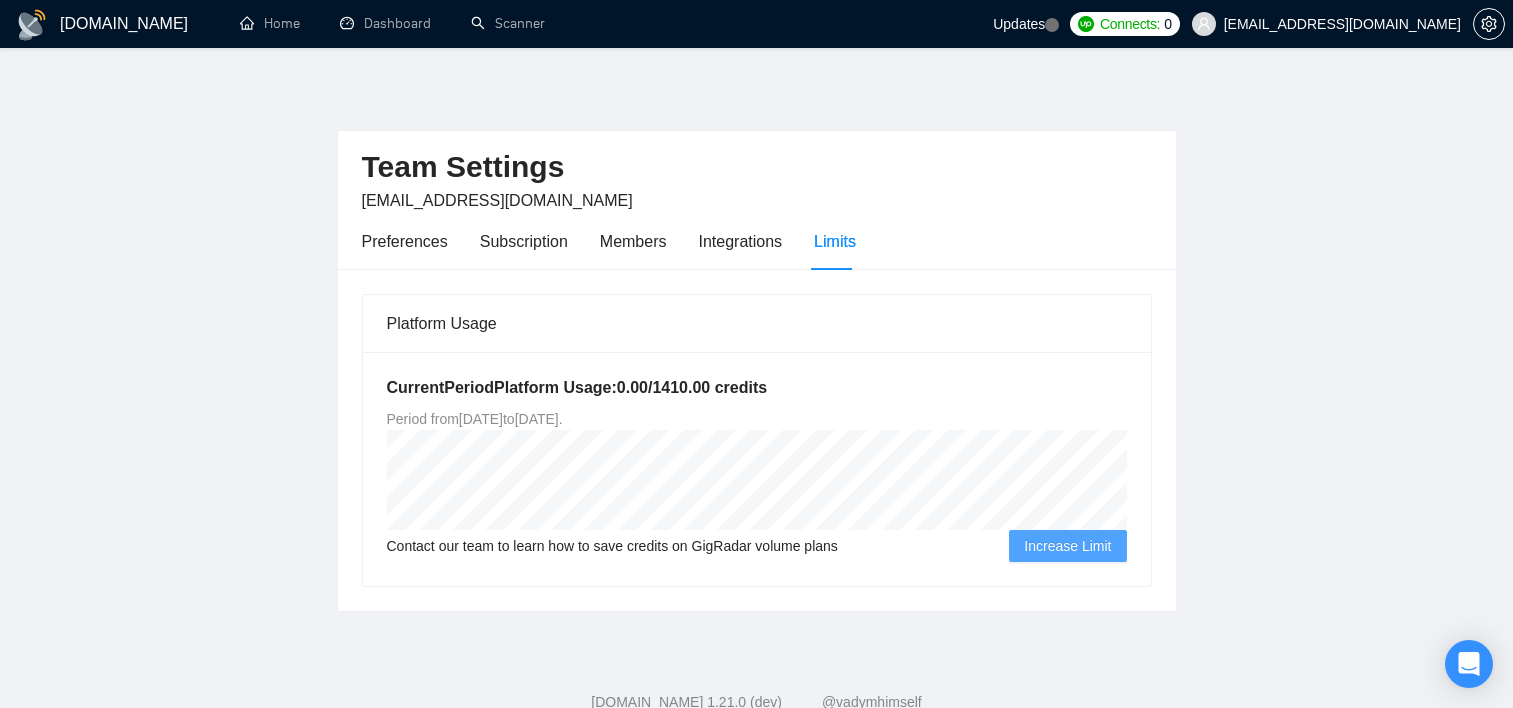 scroll, scrollTop: 0, scrollLeft: 0, axis: both 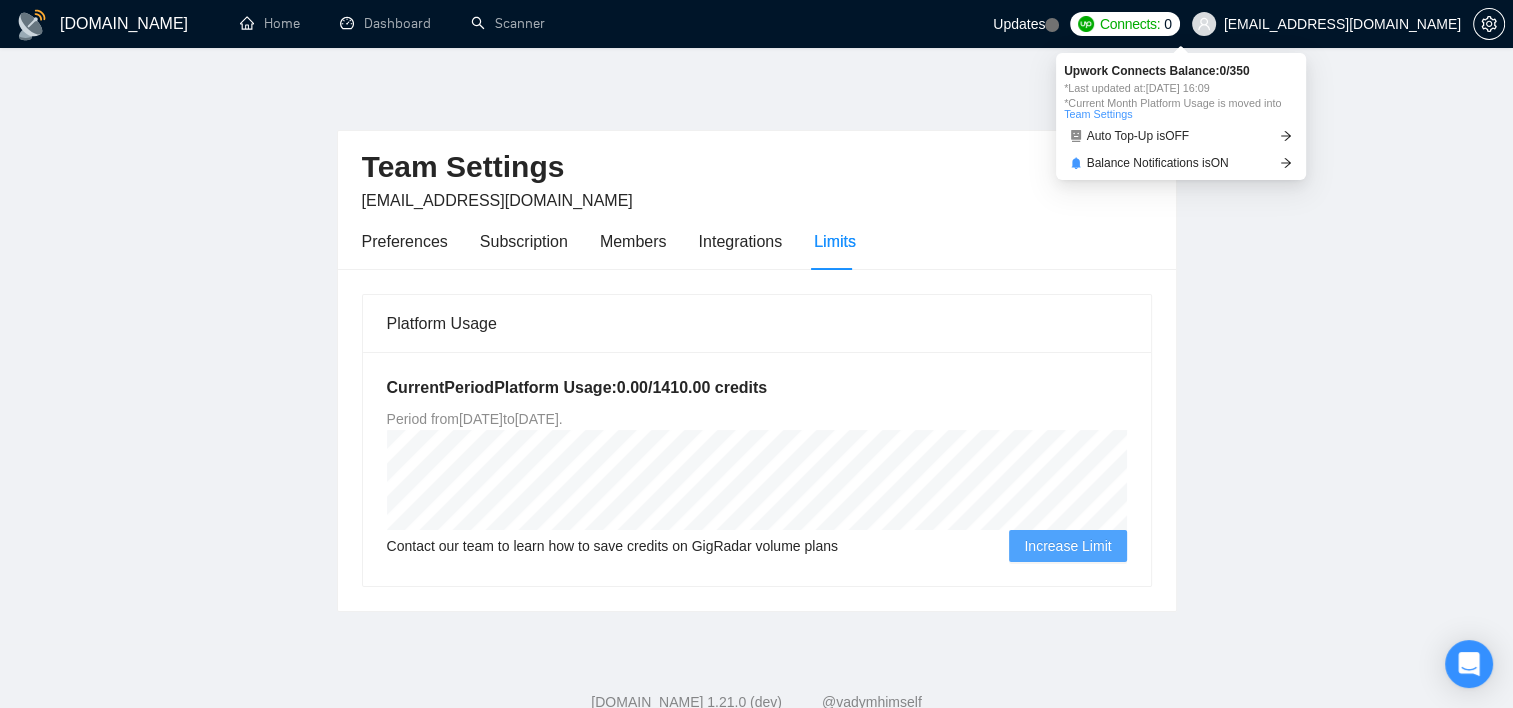 click on "Connects:" at bounding box center (1130, 24) 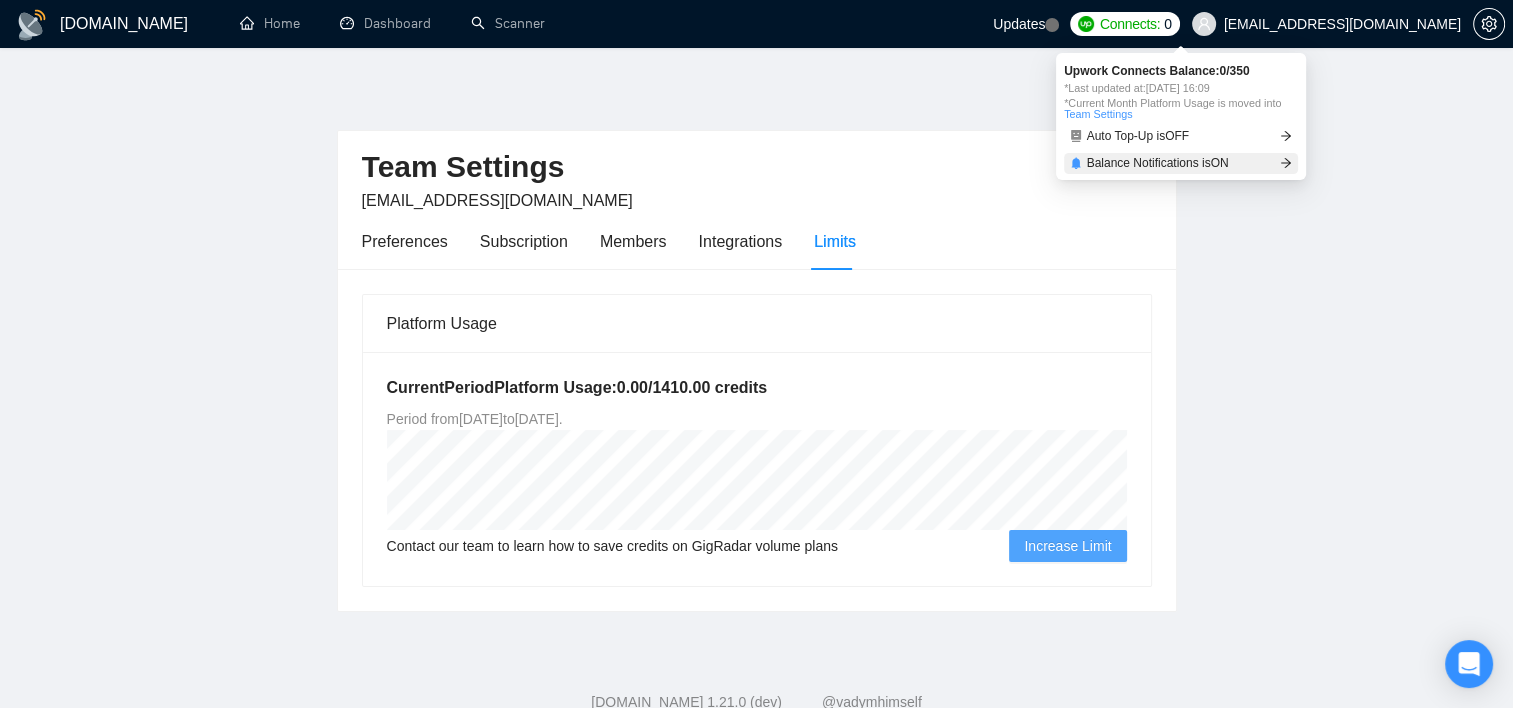 click on "Balance Notifications is  ON" at bounding box center (1158, 163) 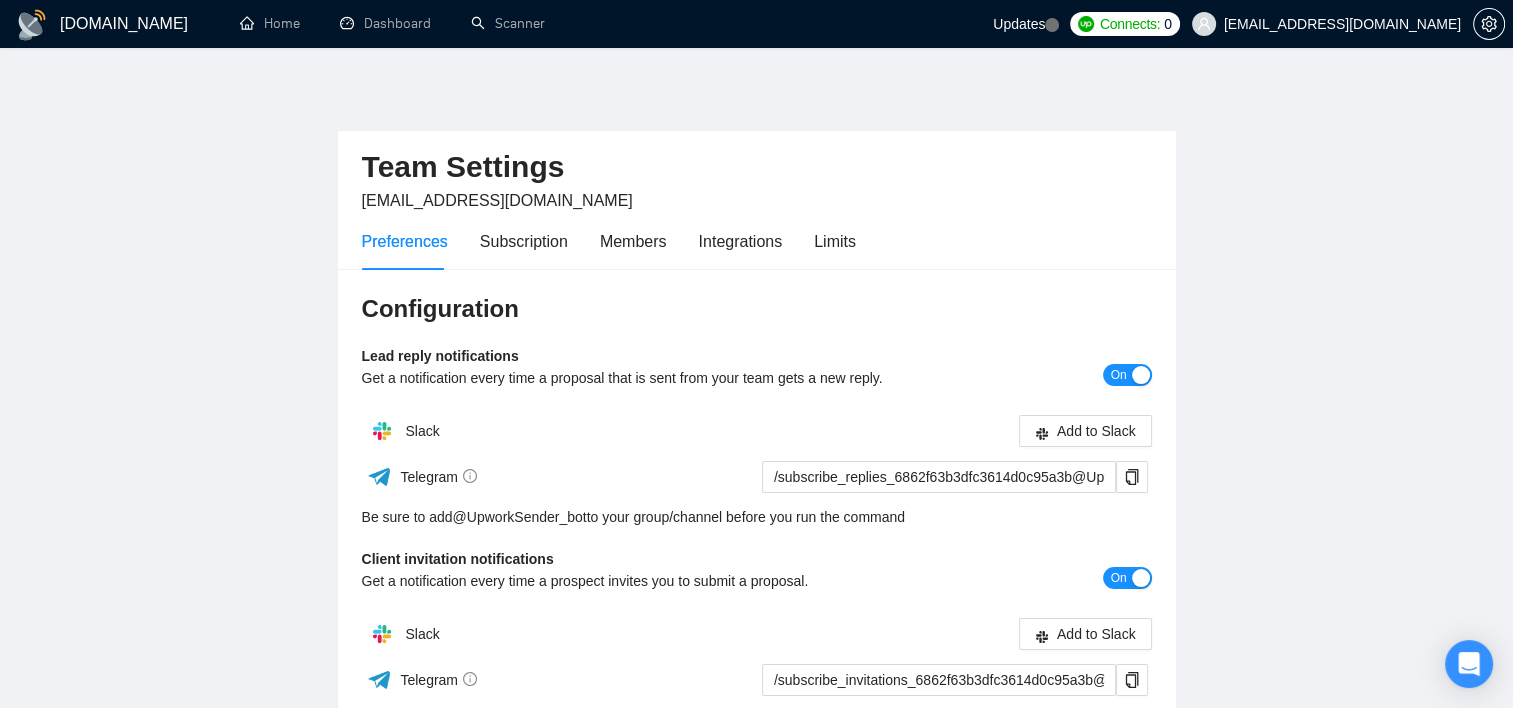 click on "Team Settings" at bounding box center [757, 167] 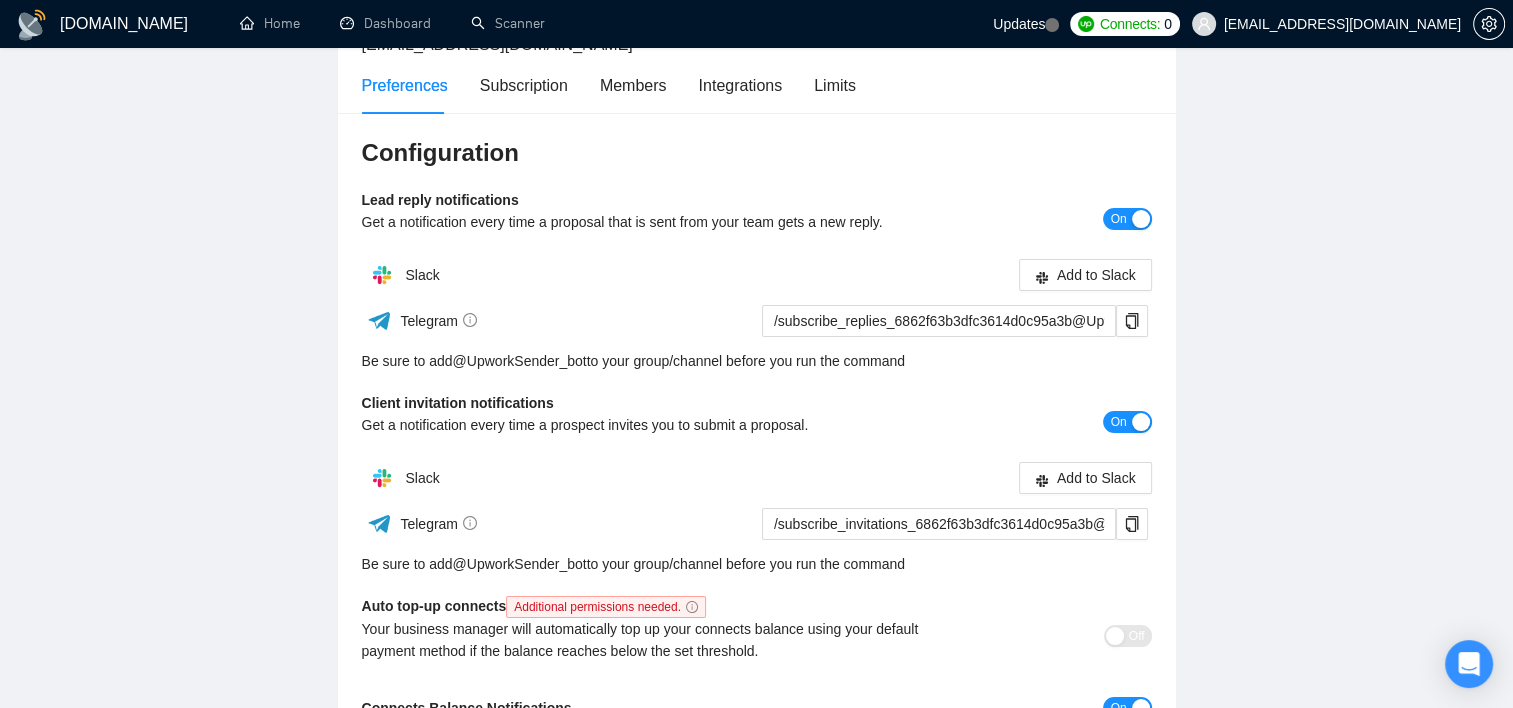 scroll, scrollTop: 200, scrollLeft: 0, axis: vertical 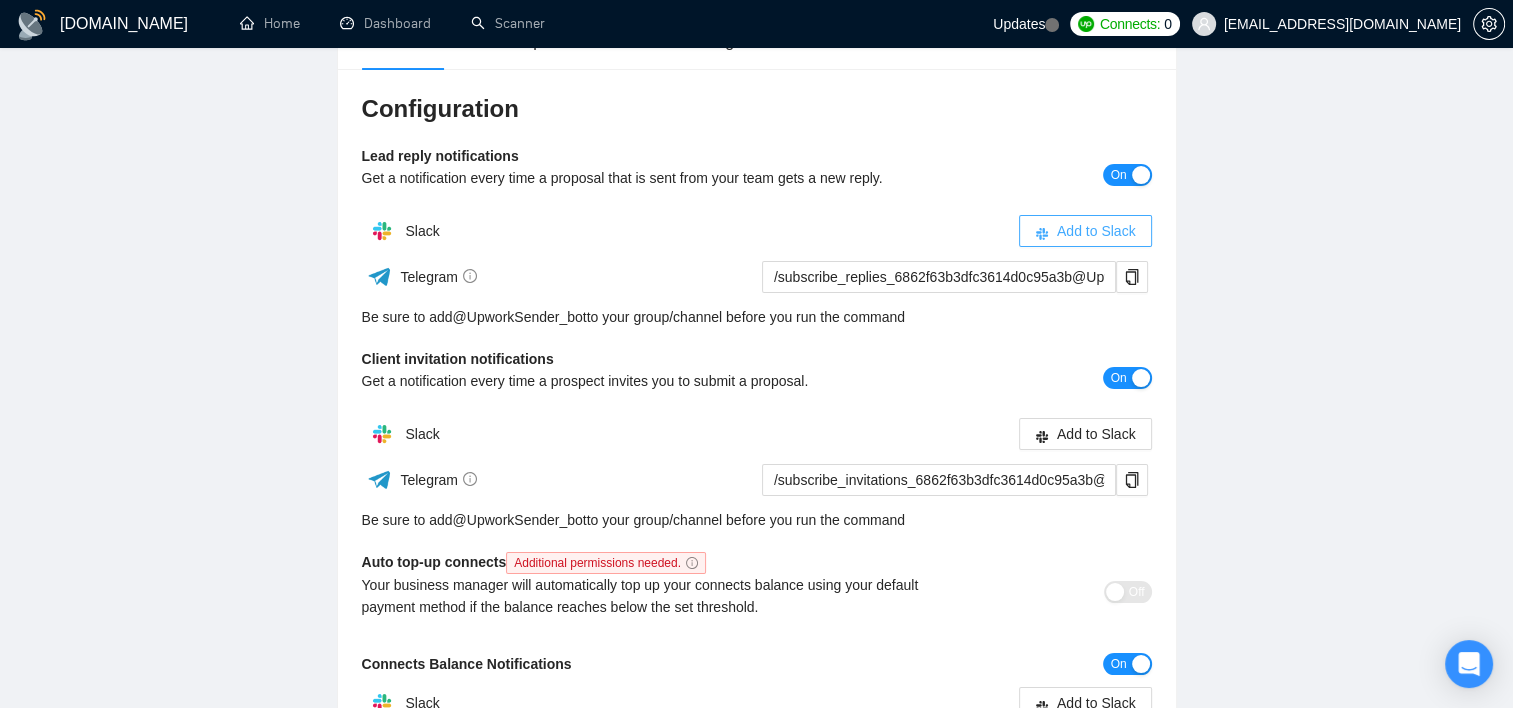 click on "Add to Slack" at bounding box center (1096, 231) 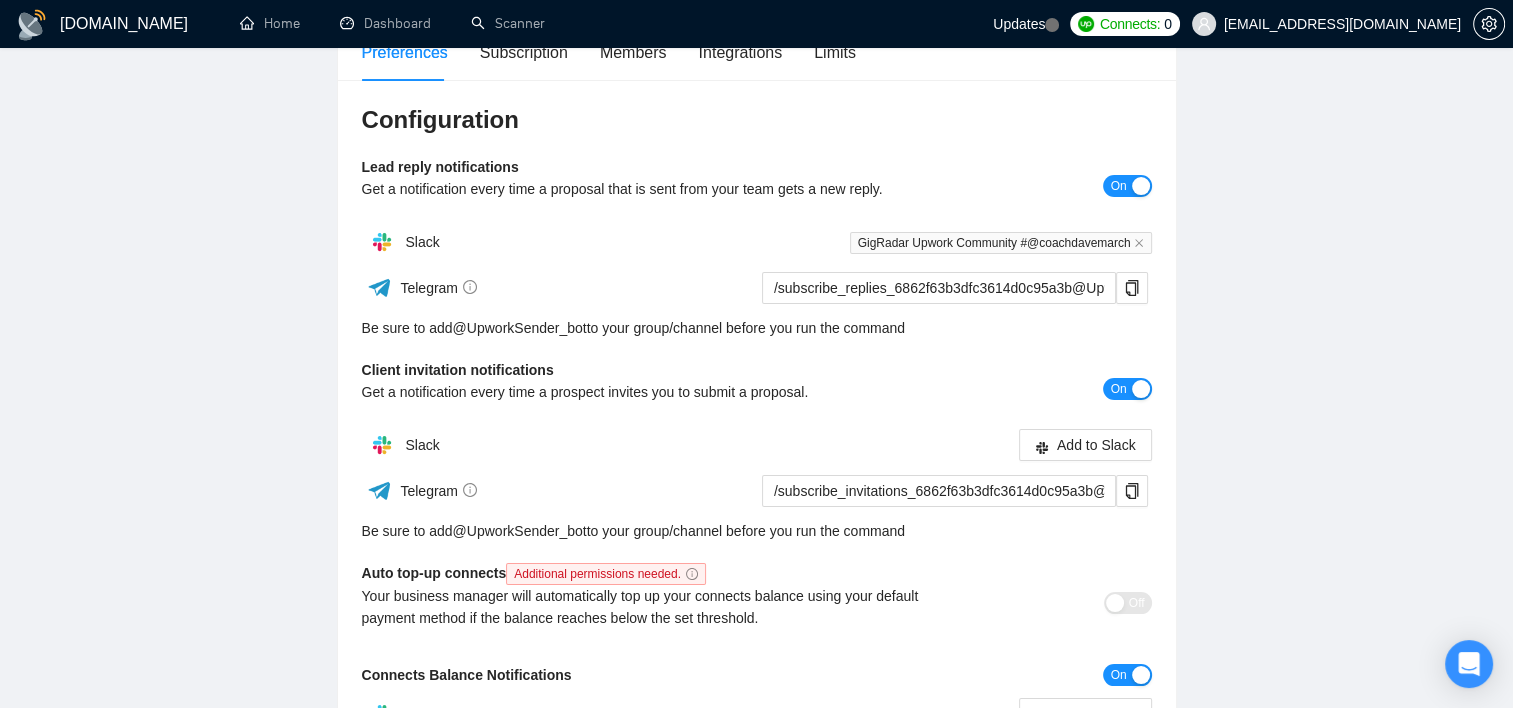 scroll, scrollTop: 0, scrollLeft: 0, axis: both 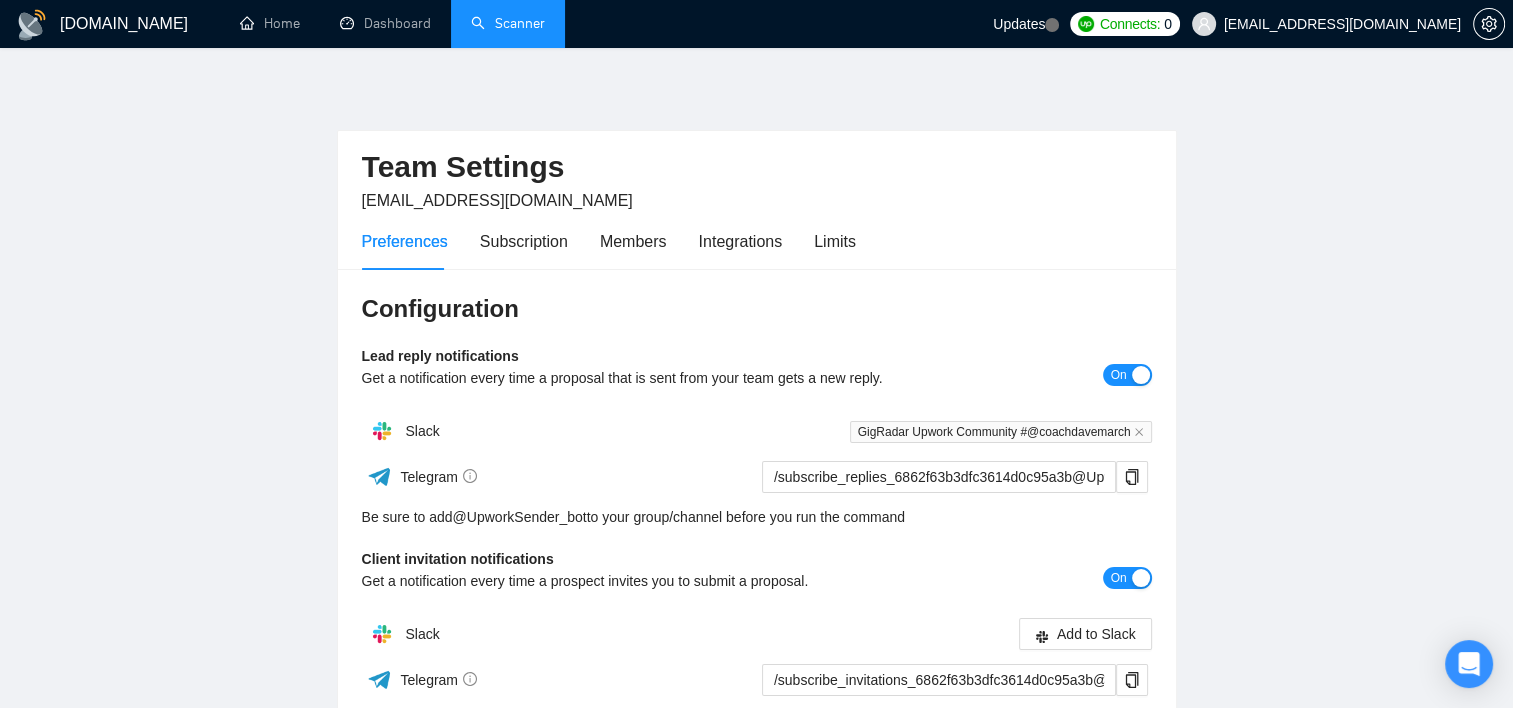 click on "Scanner" at bounding box center (508, 23) 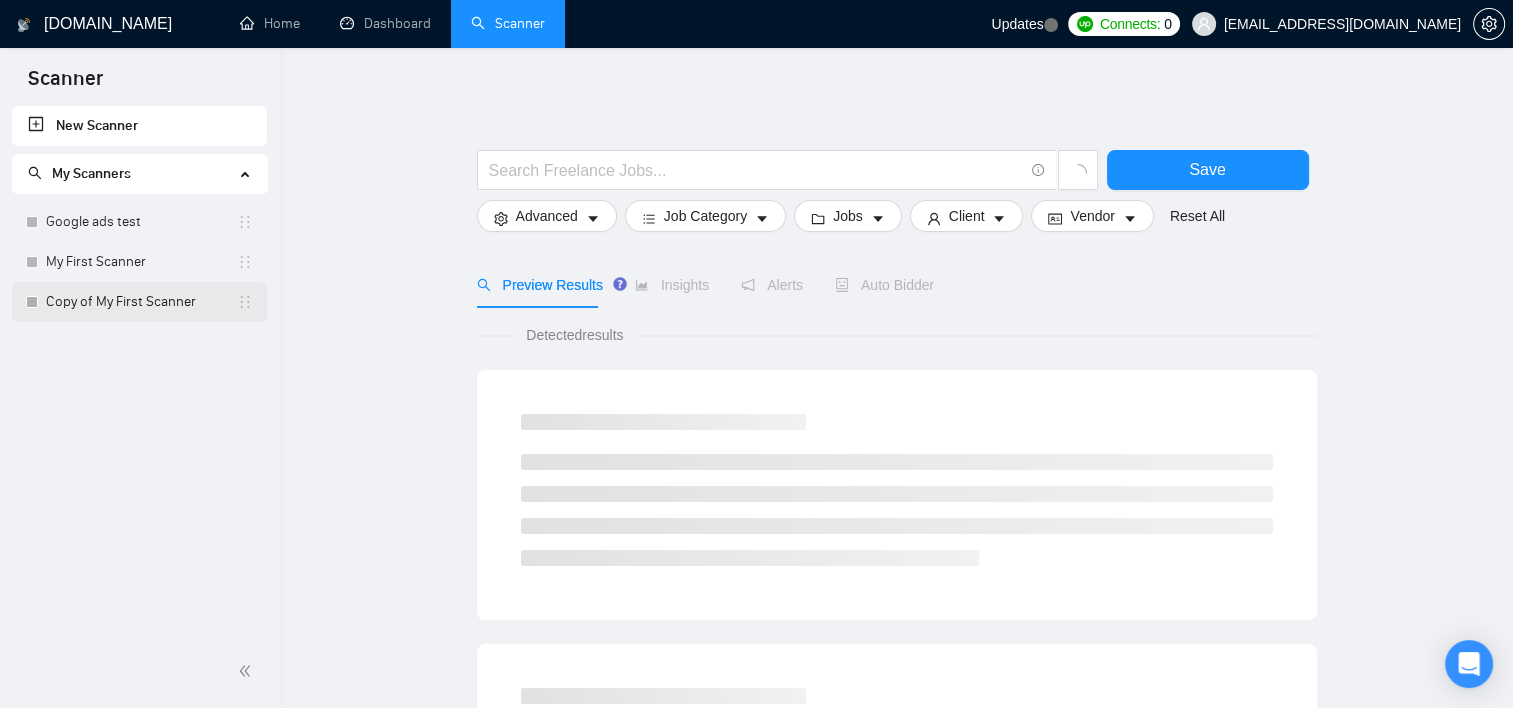 click on "Copy of My First Scanner" at bounding box center (141, 302) 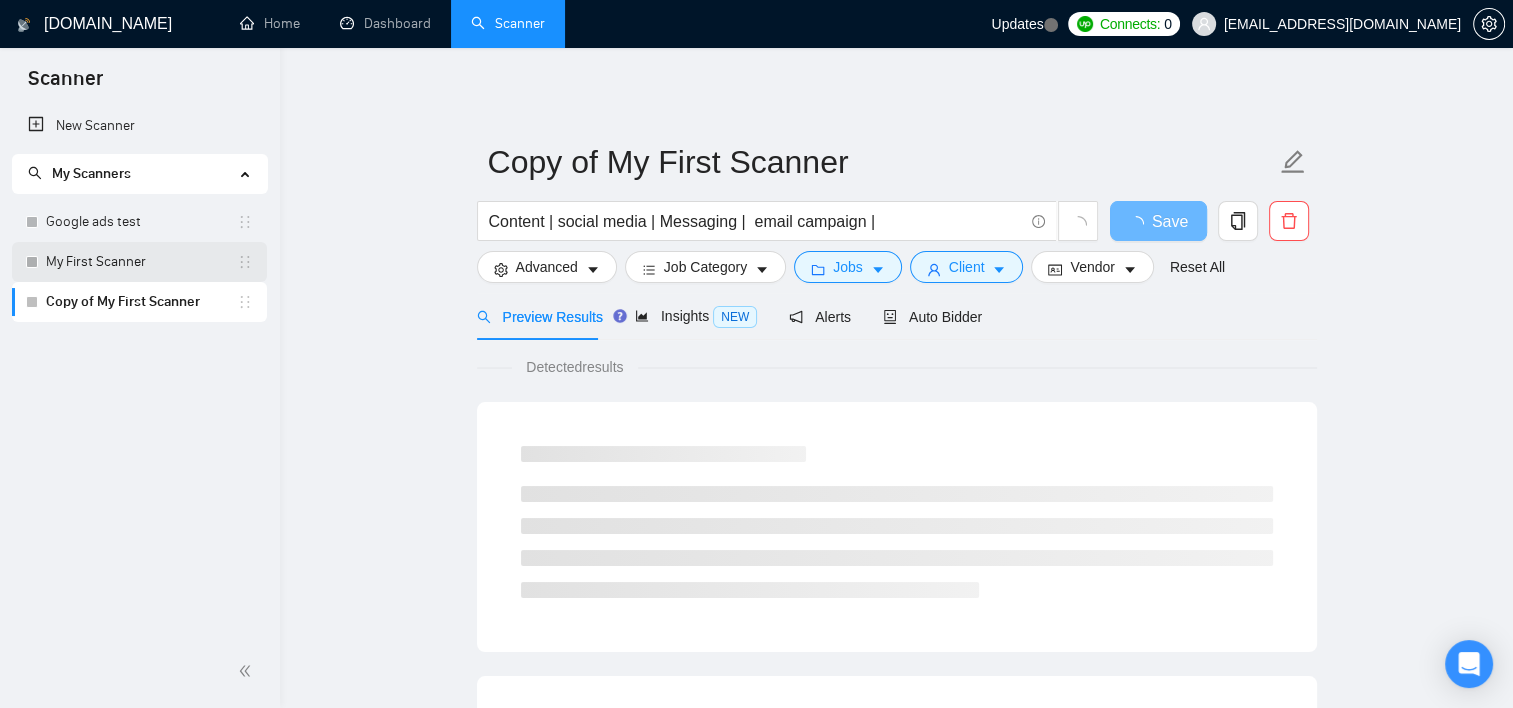 click on "My First Scanner" at bounding box center [141, 262] 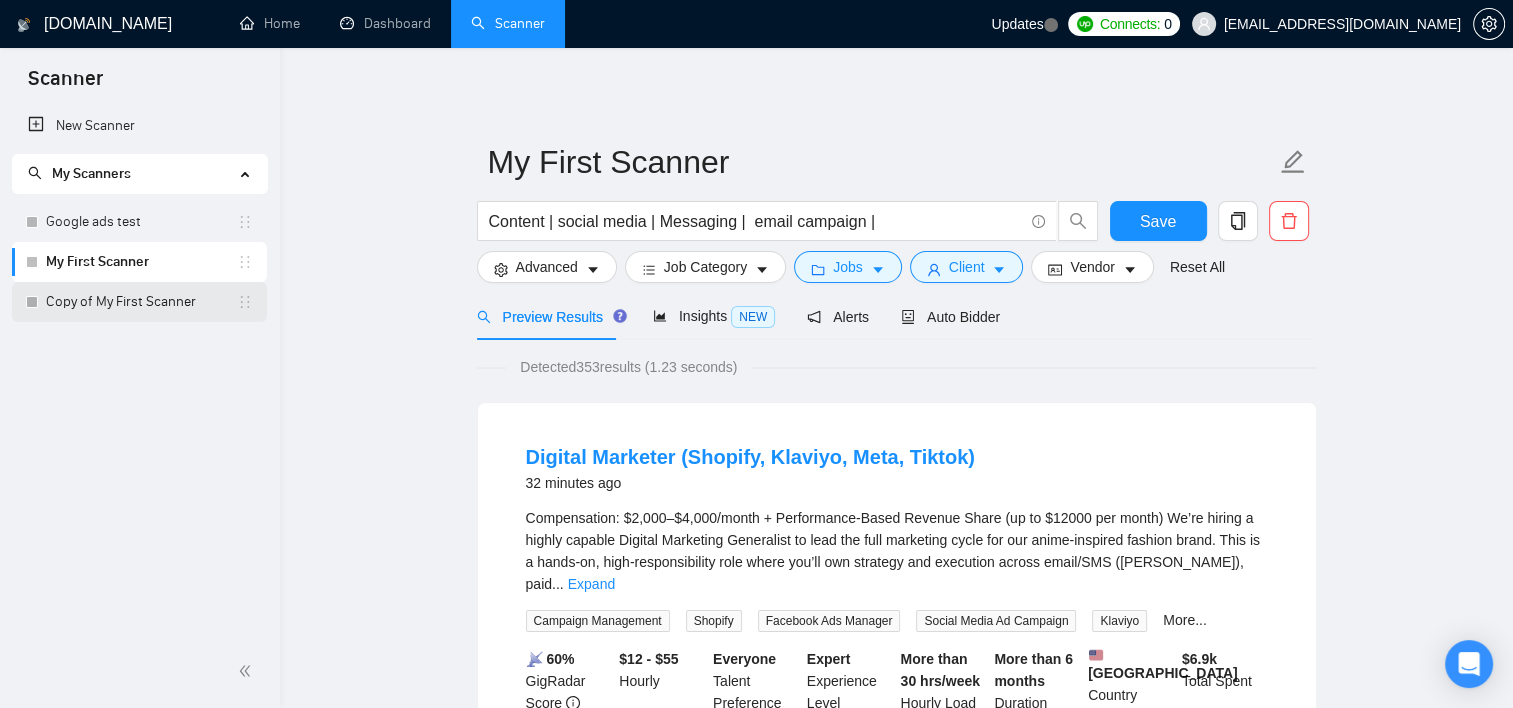 click on "Copy of My First Scanner" at bounding box center (141, 302) 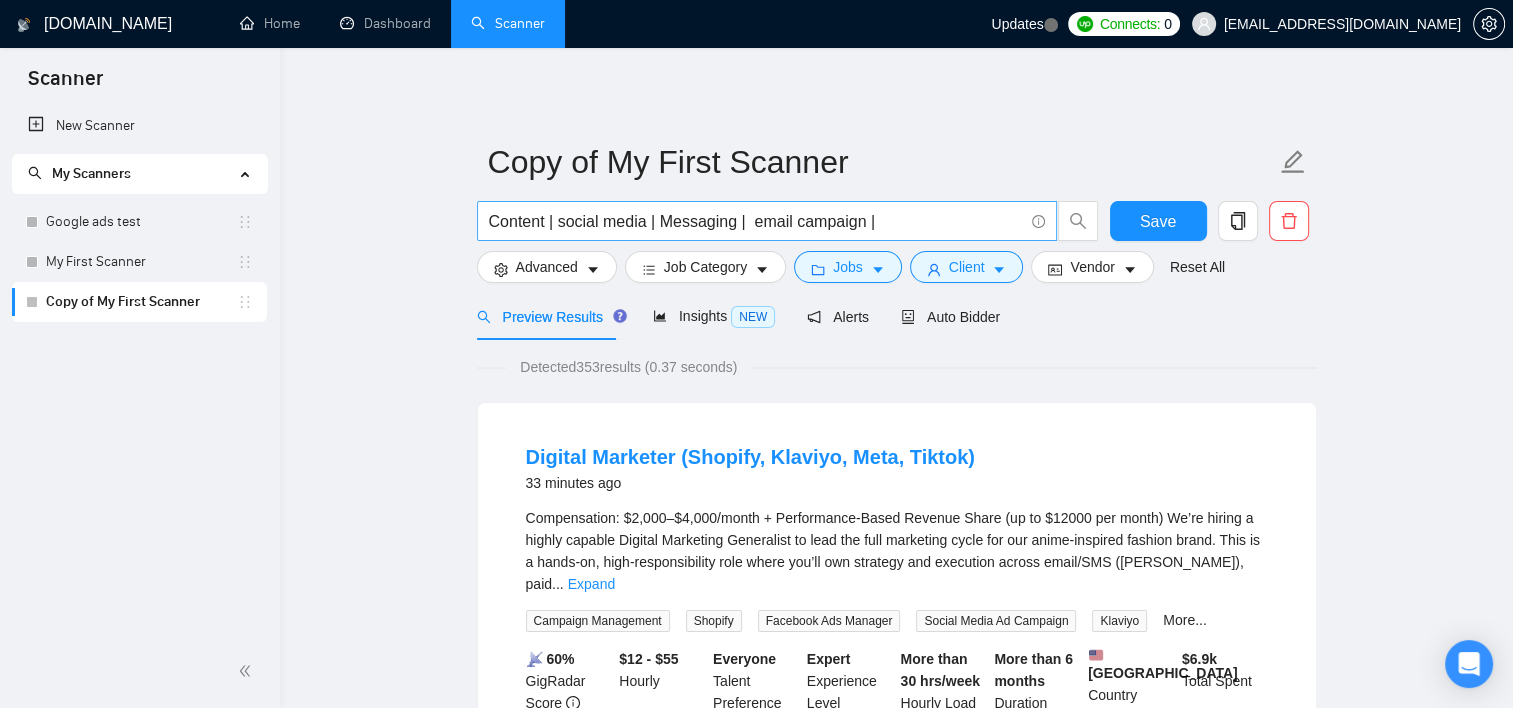 click on "Content | social media | Messaging |  email campaign |" at bounding box center [756, 221] 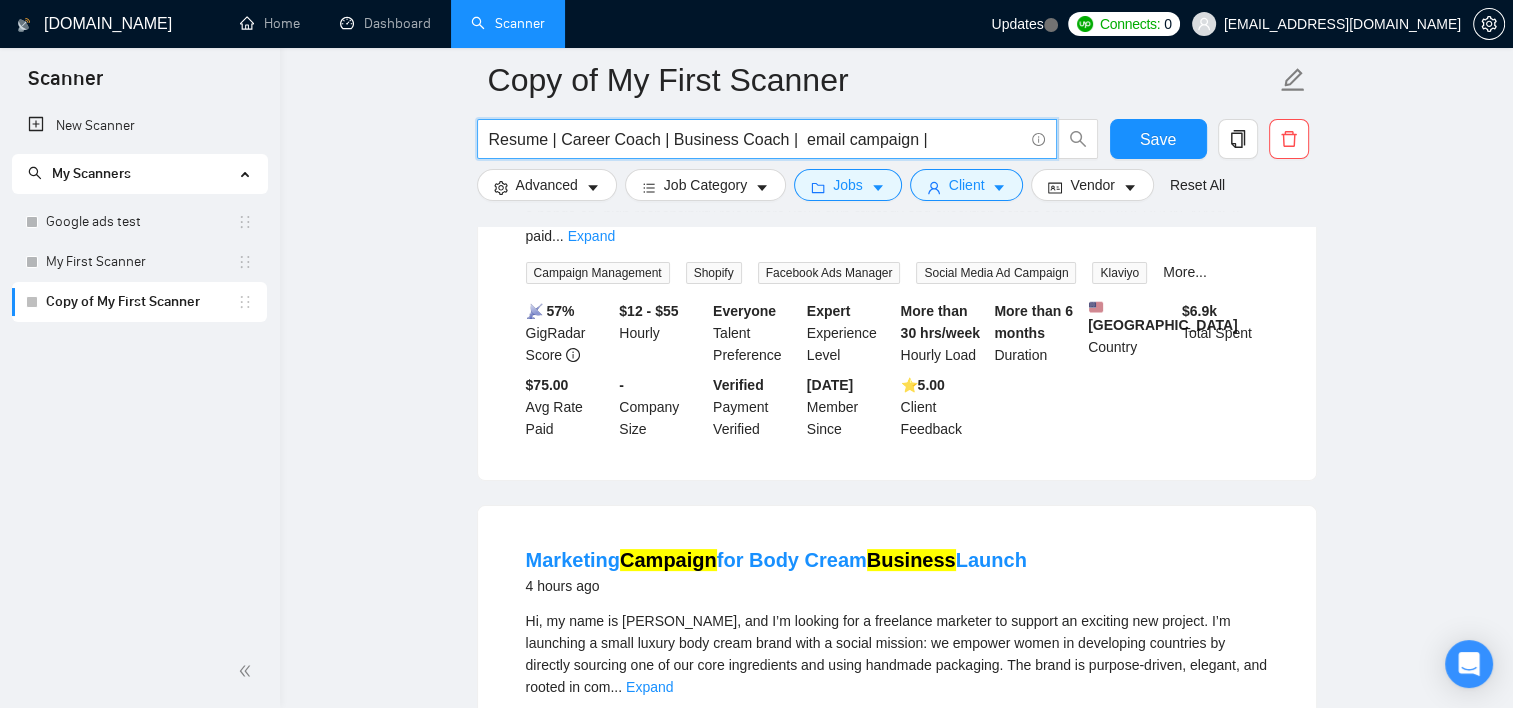 scroll, scrollTop: 0, scrollLeft: 0, axis: both 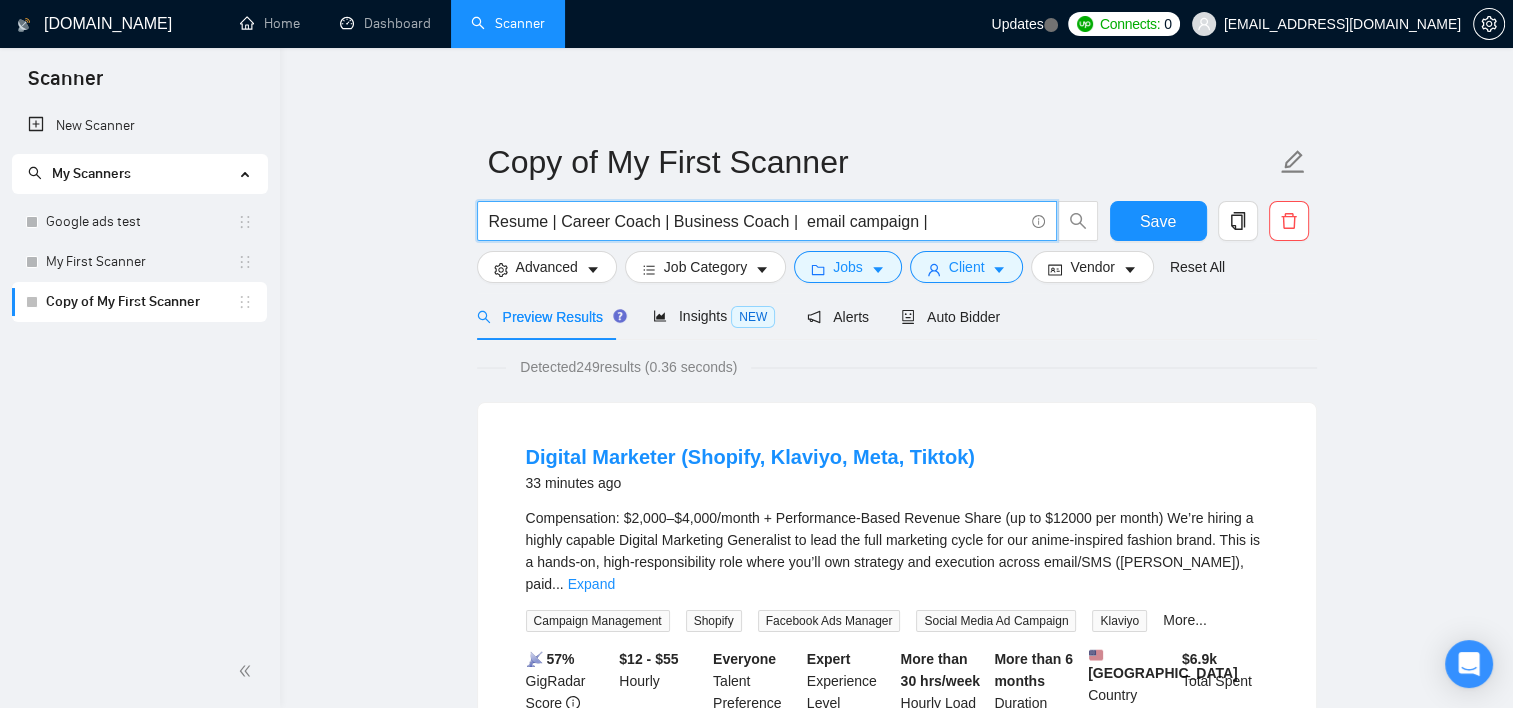 type on "Resume | Career Coach | Business Coach |  email campaign |" 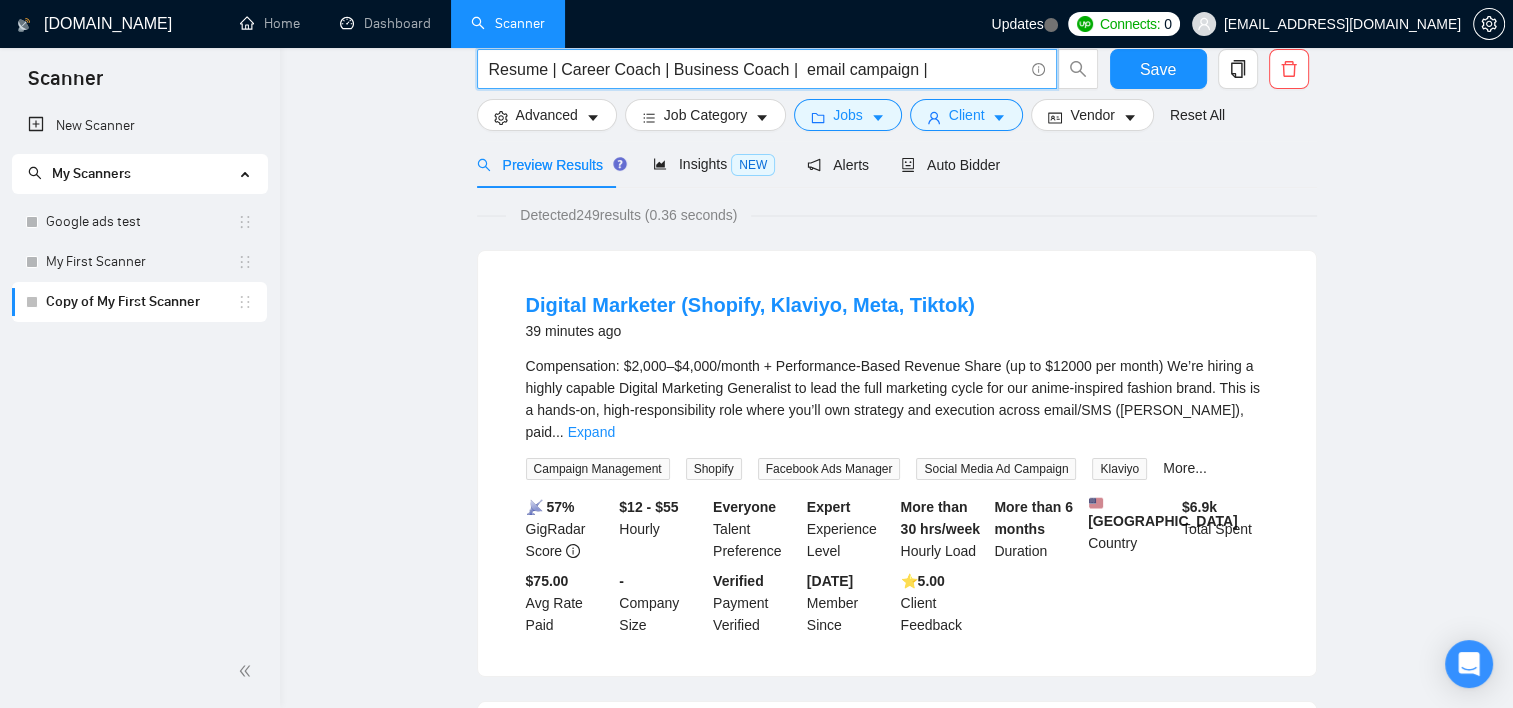 scroll, scrollTop: 0, scrollLeft: 0, axis: both 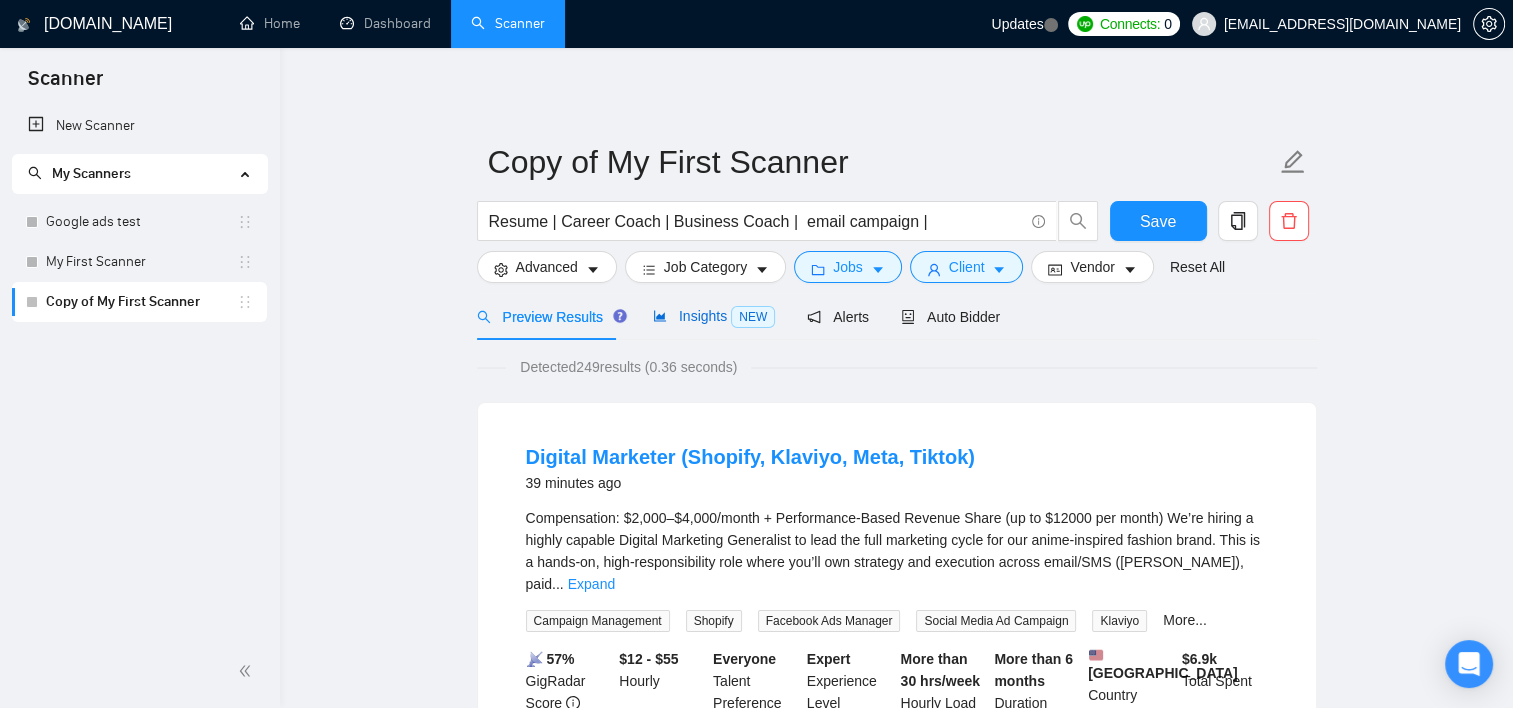 click on "Insights NEW" at bounding box center [714, 316] 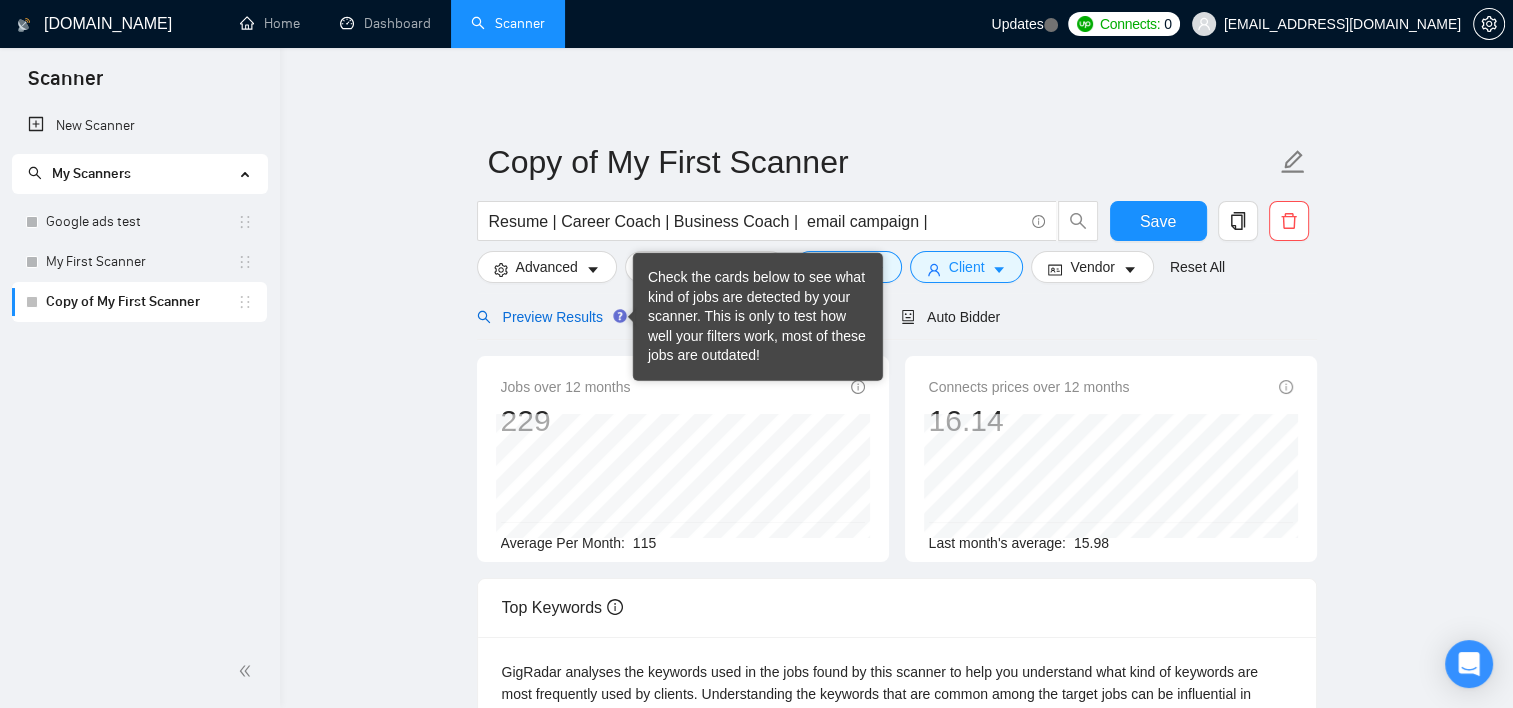 click on "Preview Results" at bounding box center [549, 317] 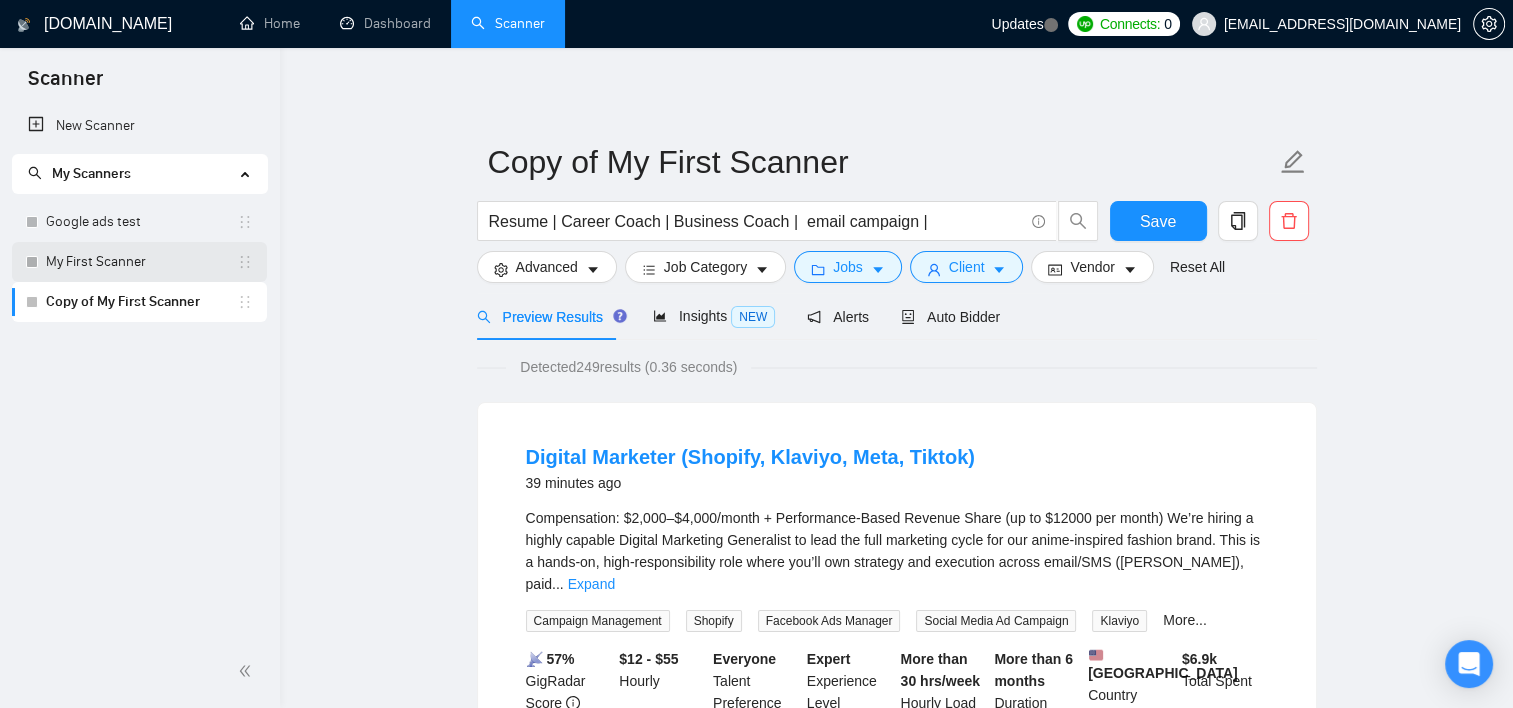click on "My First Scanner" at bounding box center [141, 262] 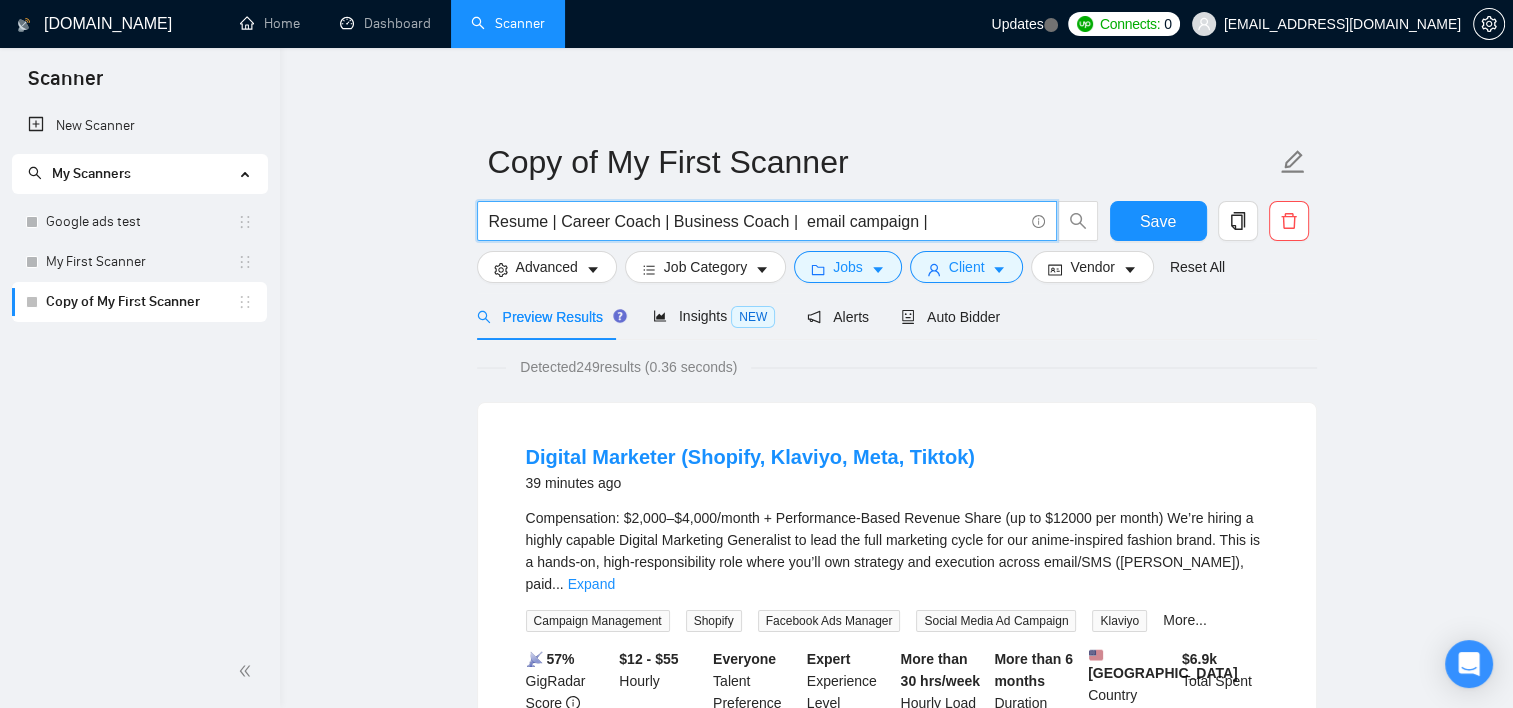 click on "Resume | Career Coach | Business Coach |  email campaign |" at bounding box center (756, 221) 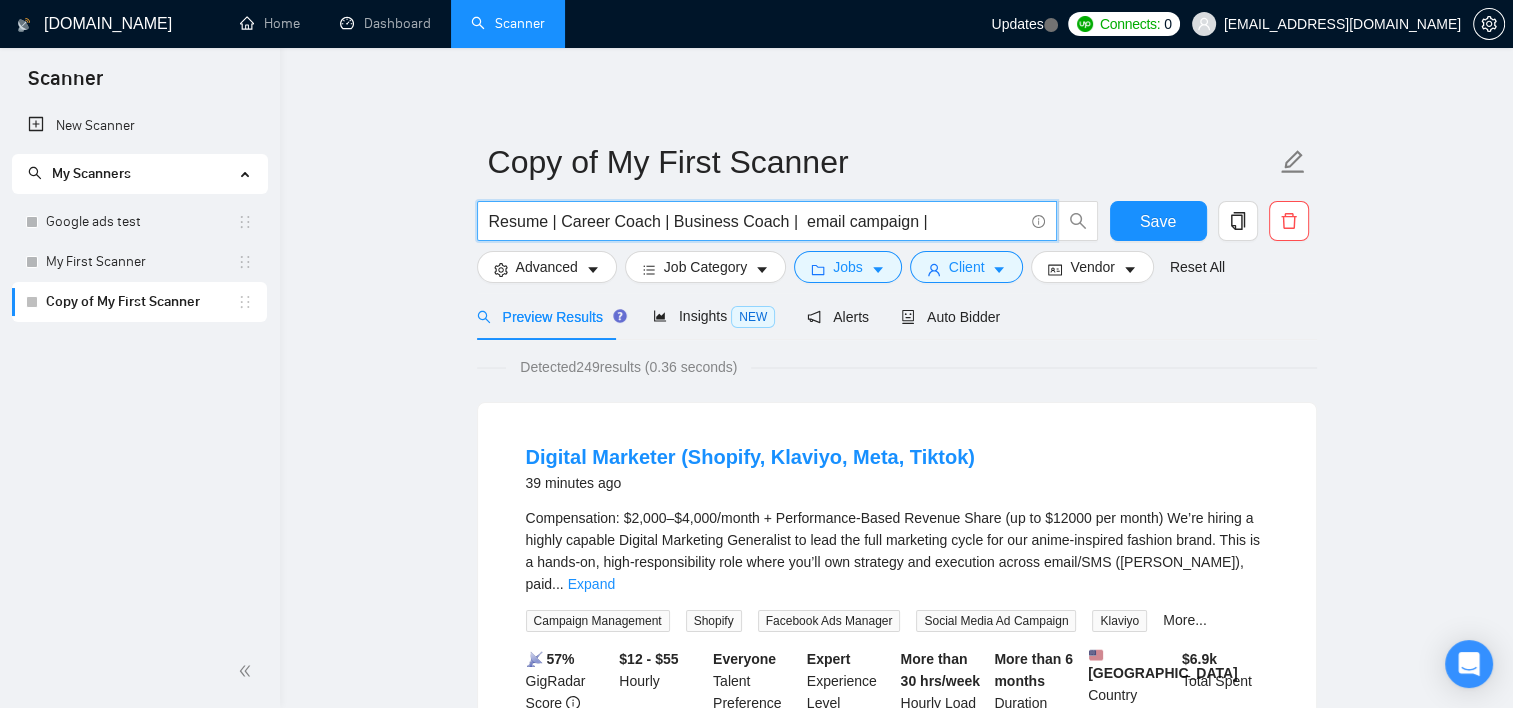 drag, startPoint x: 926, startPoint y: 225, endPoint x: 469, endPoint y: 228, distance: 457.00986 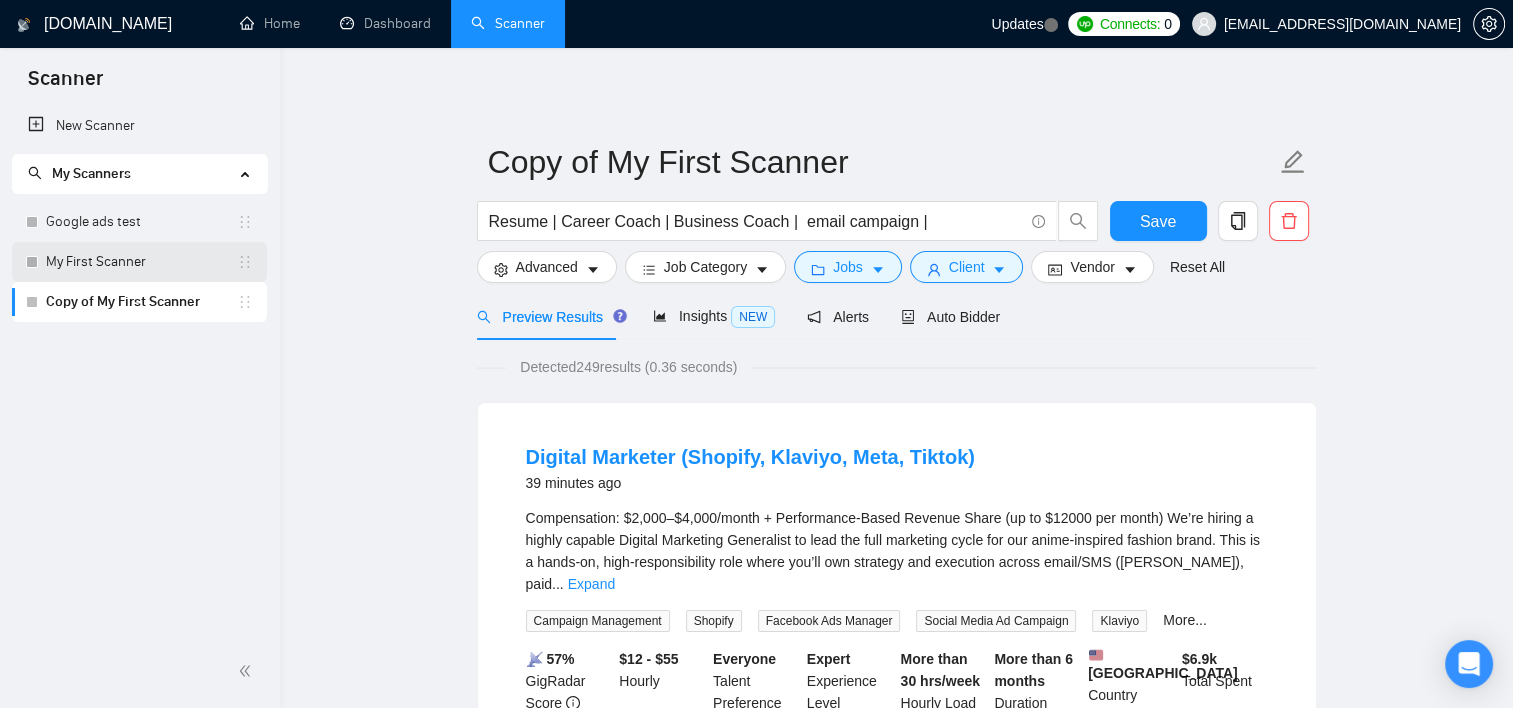 click on "My First Scanner" at bounding box center (141, 262) 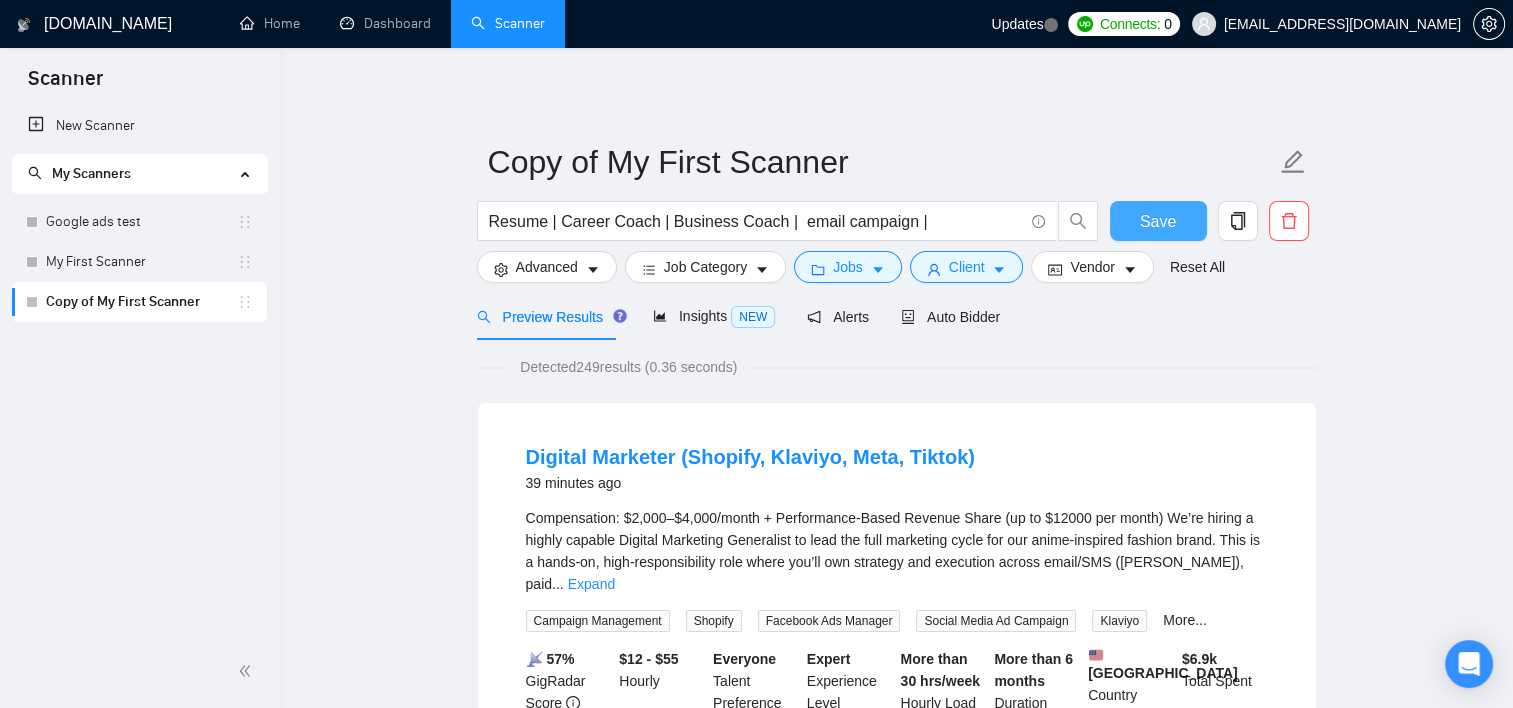 click on "Save" at bounding box center (1158, 221) 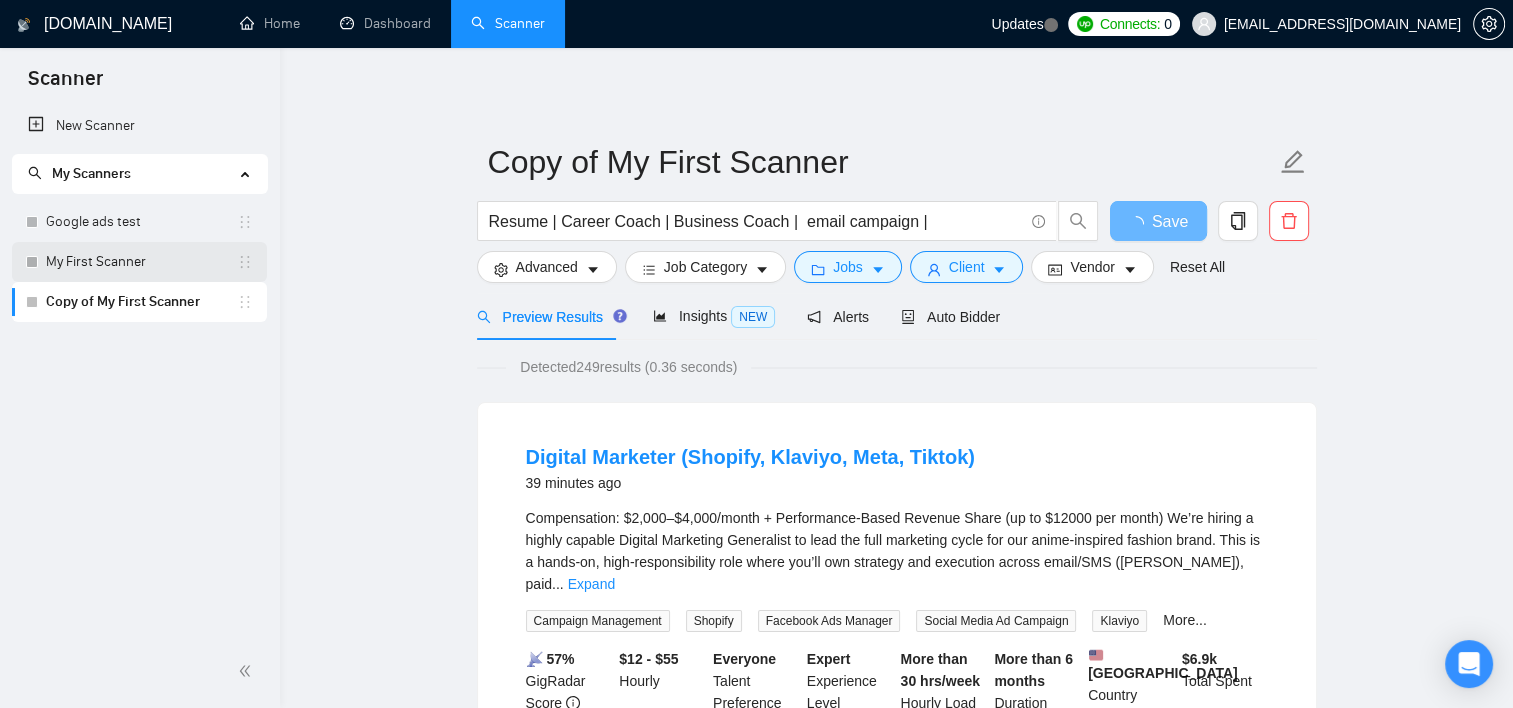 click on "My First Scanner" at bounding box center [141, 262] 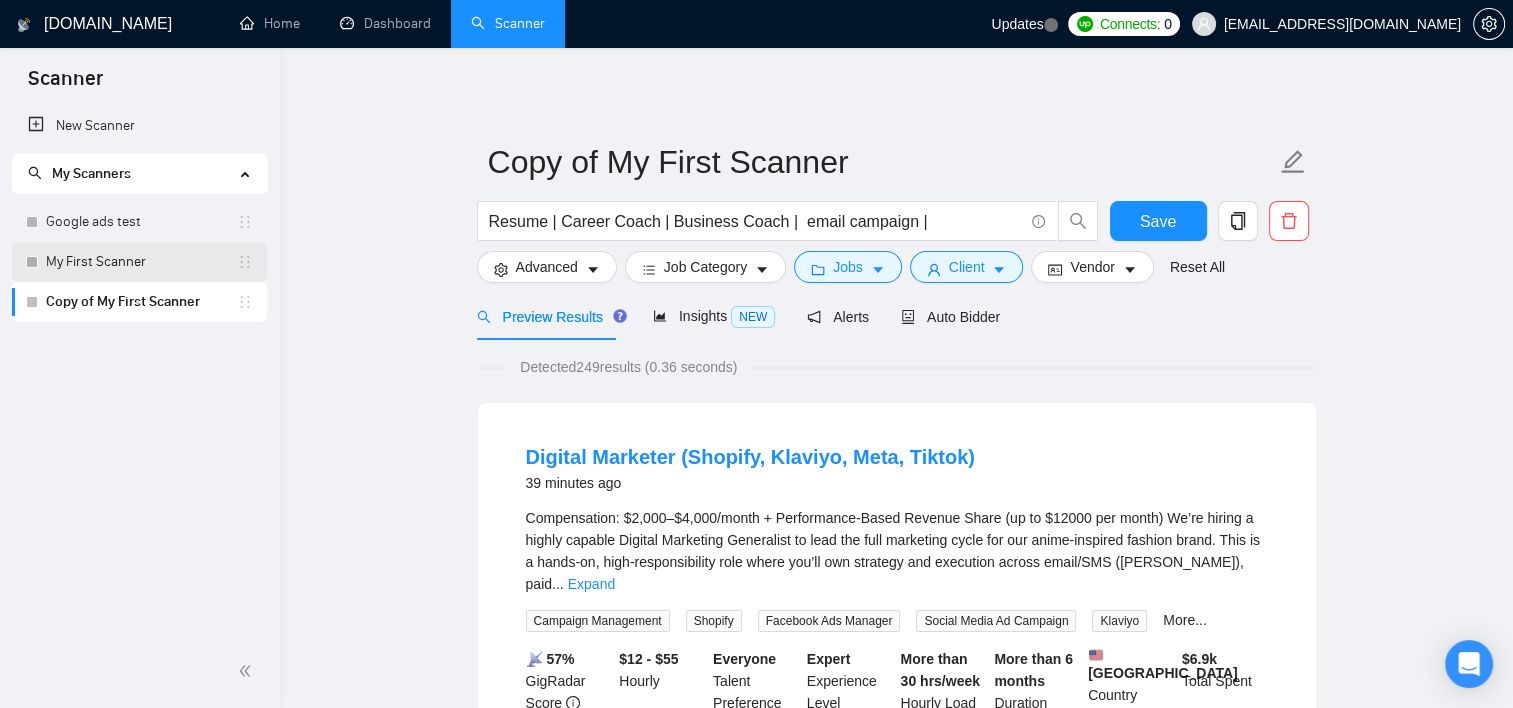 click on "My First Scanner" at bounding box center (141, 262) 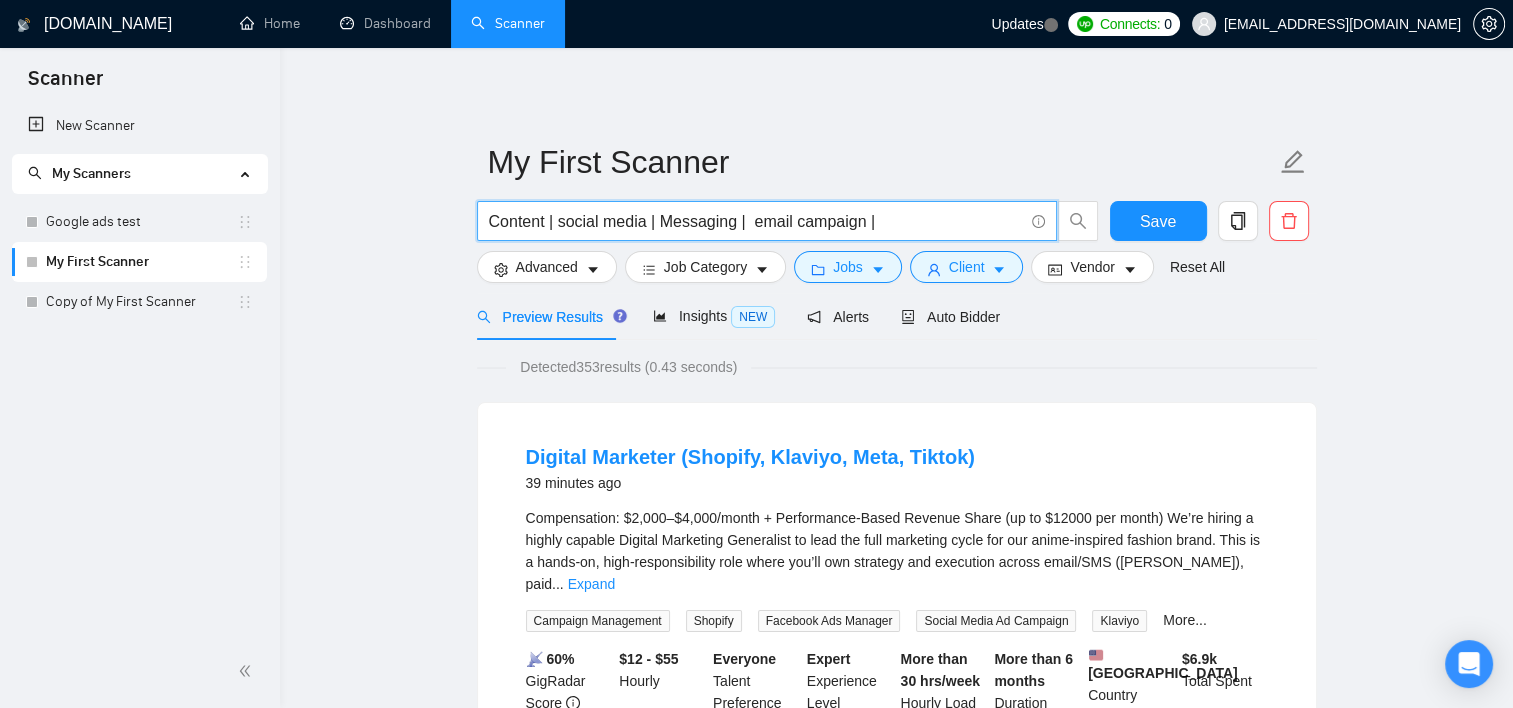 click on "Content | social media | Messaging |  email campaign |" at bounding box center (756, 221) 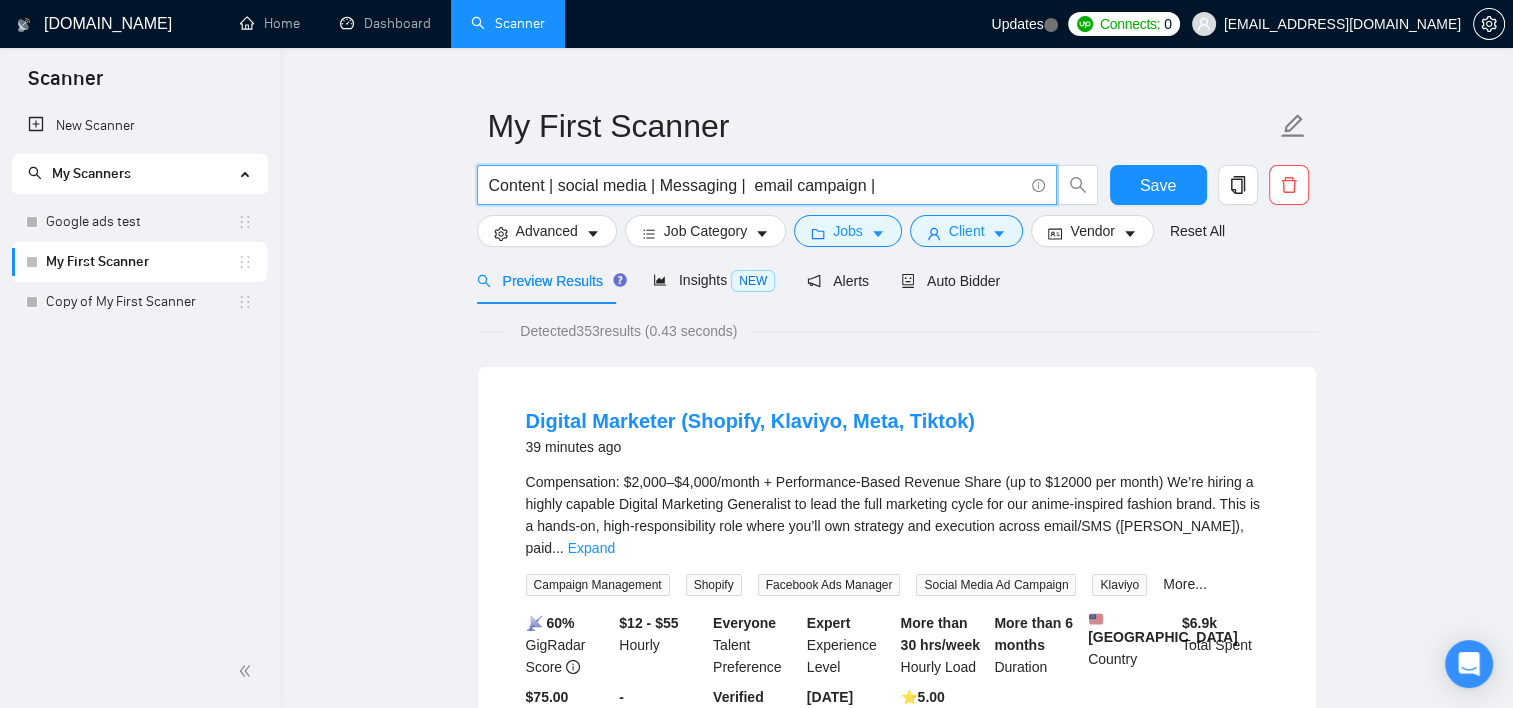 scroll, scrollTop: 100, scrollLeft: 0, axis: vertical 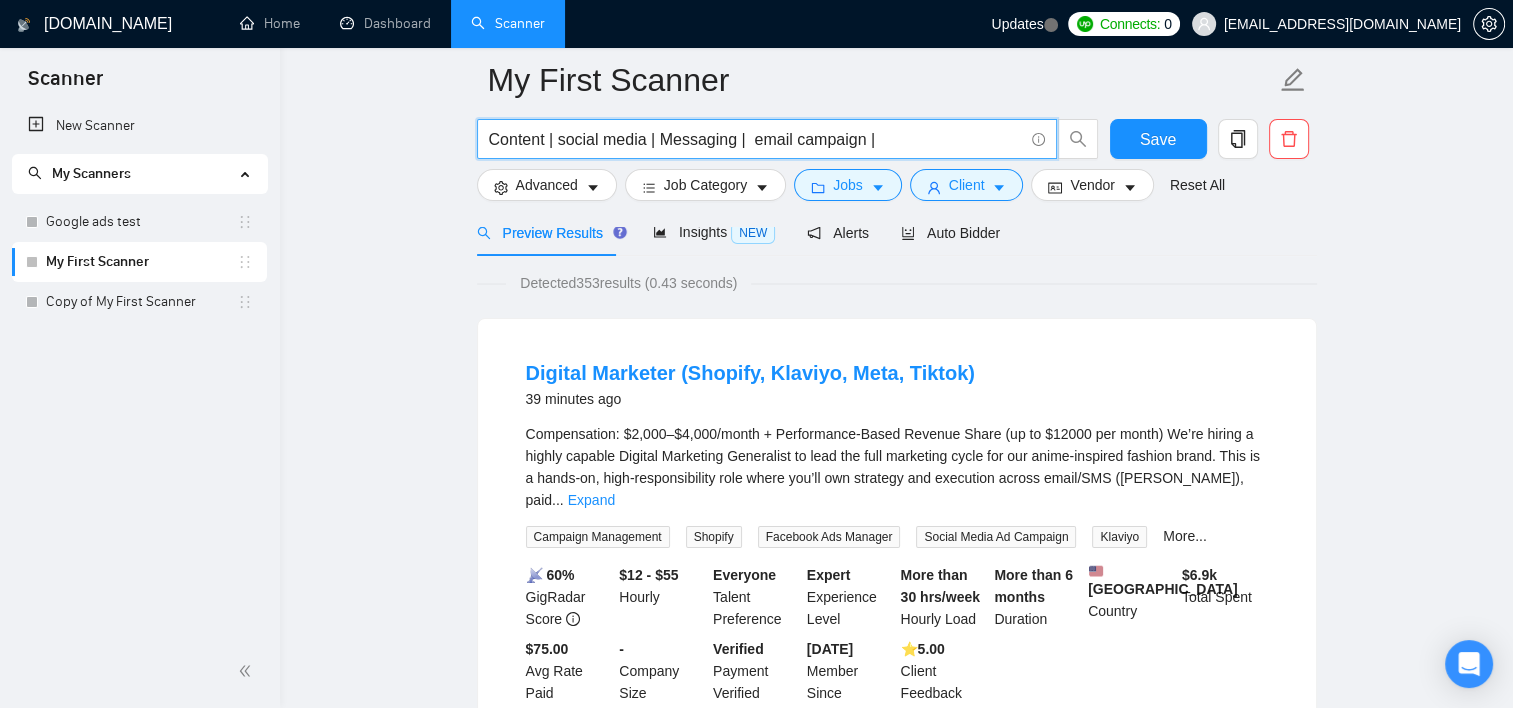 click at bounding box center (897, 219) 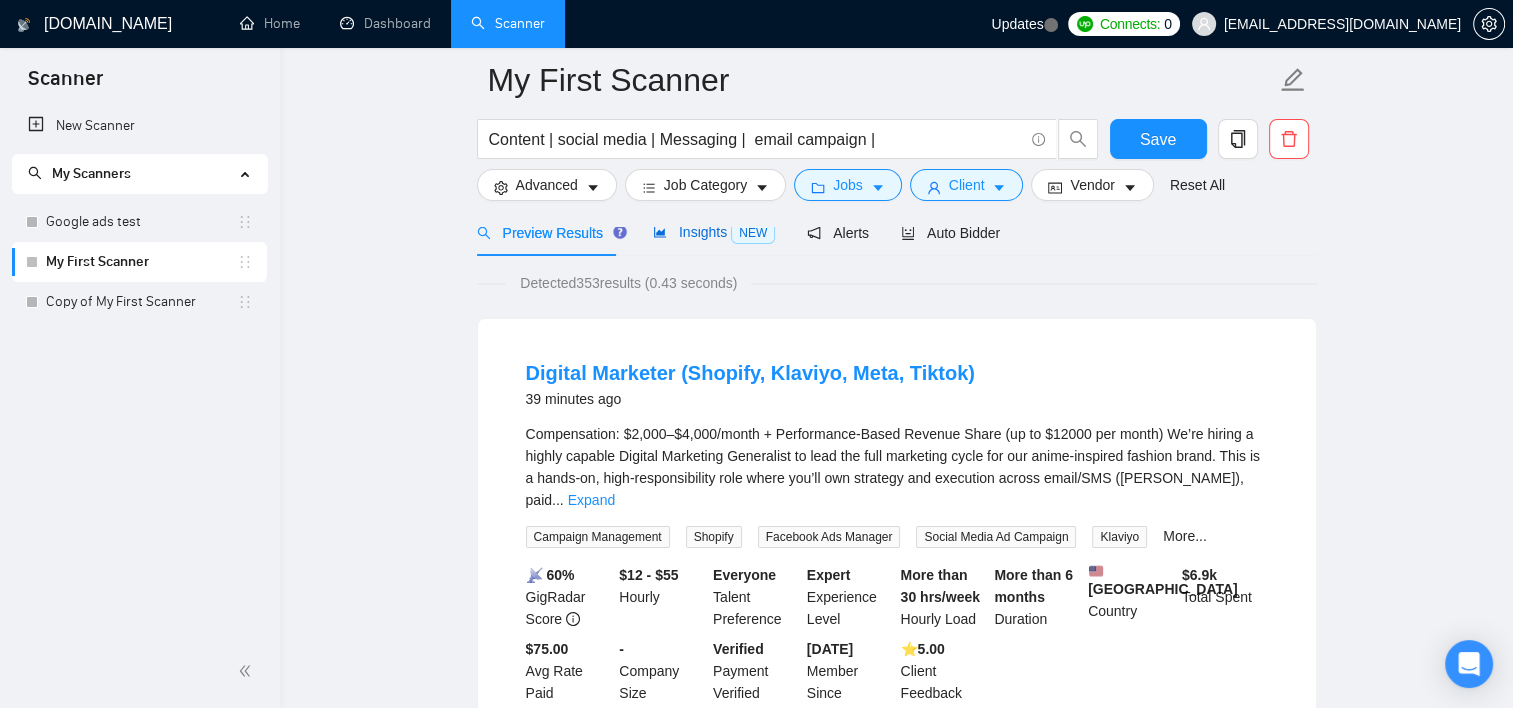 click on "Insights NEW" at bounding box center [714, 232] 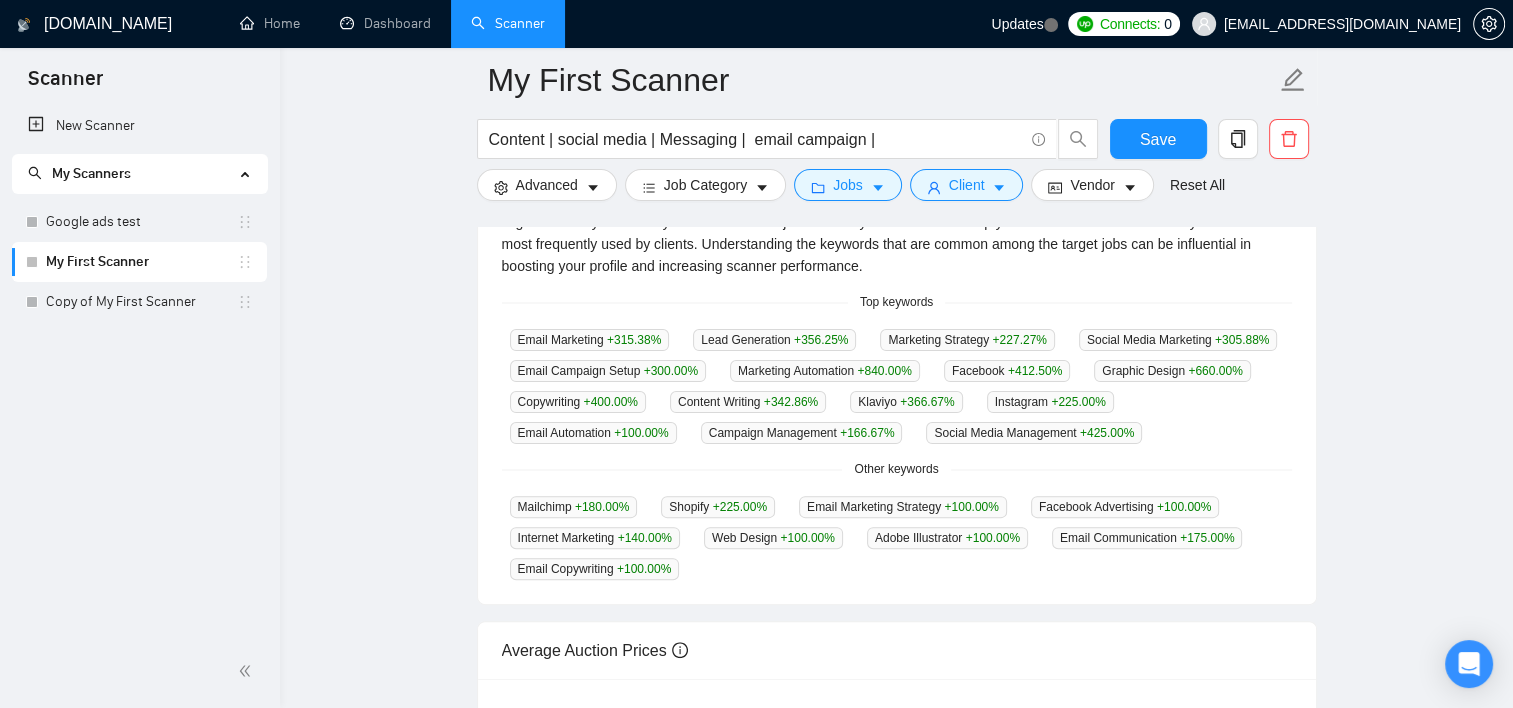 scroll, scrollTop: 500, scrollLeft: 0, axis: vertical 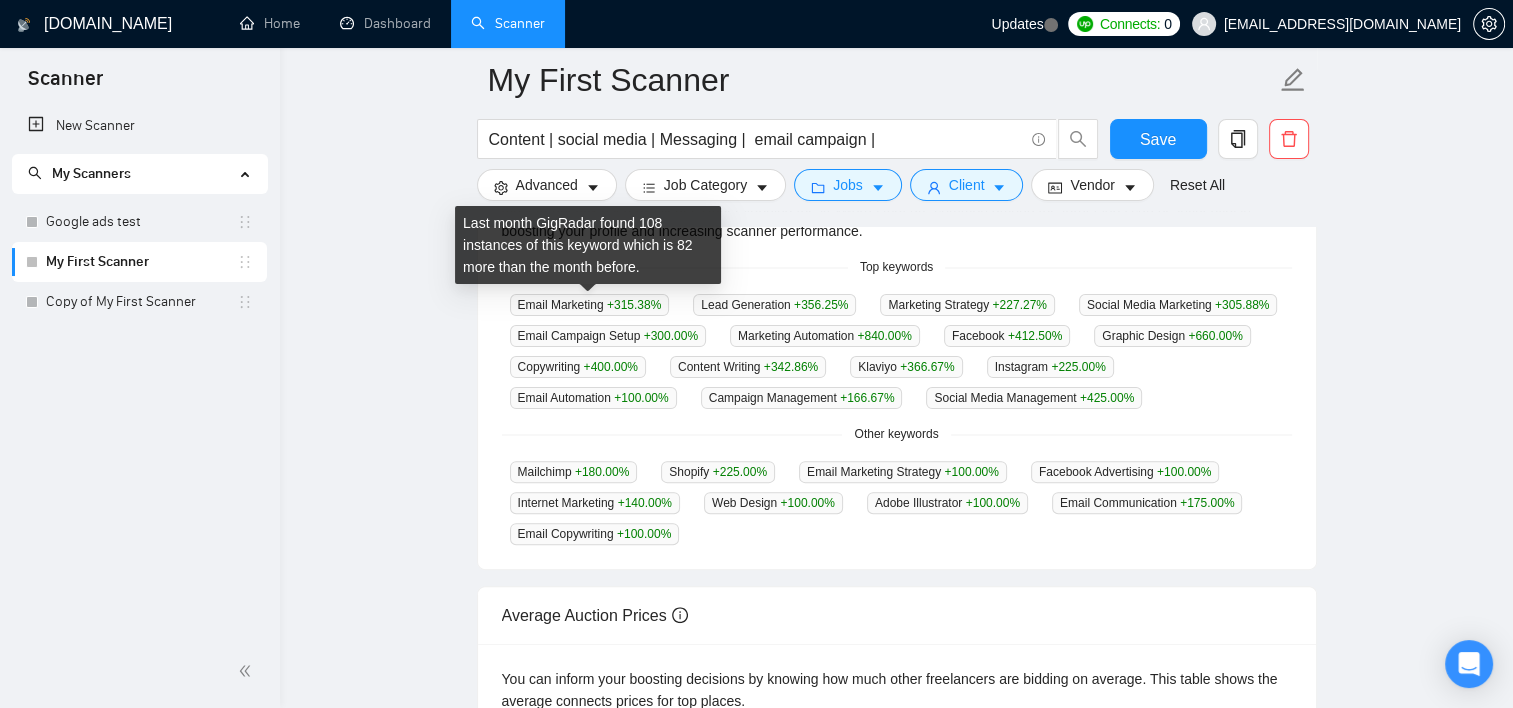 click on "Email Marketing   +315.38 %" at bounding box center [590, 305] 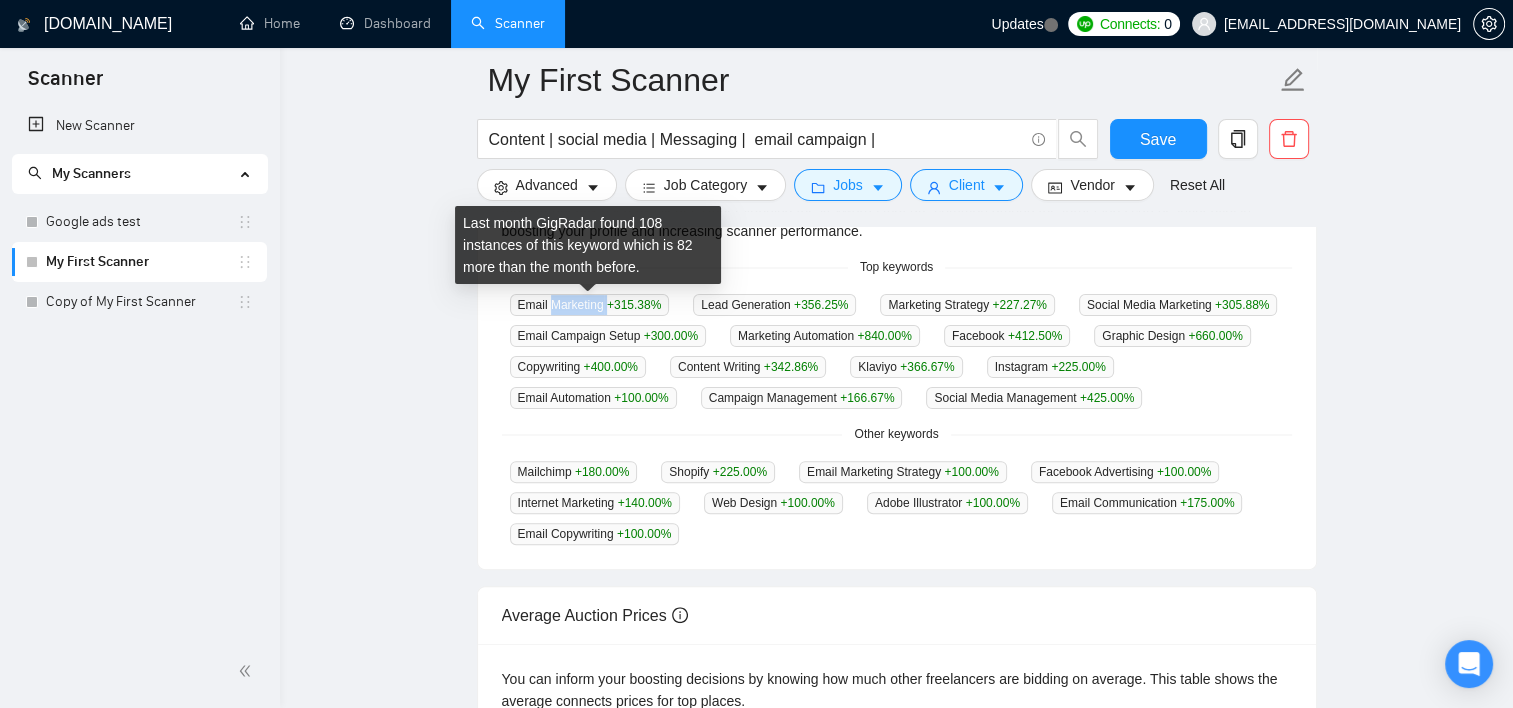 click on "Email Marketing   +315.38 %" at bounding box center [590, 305] 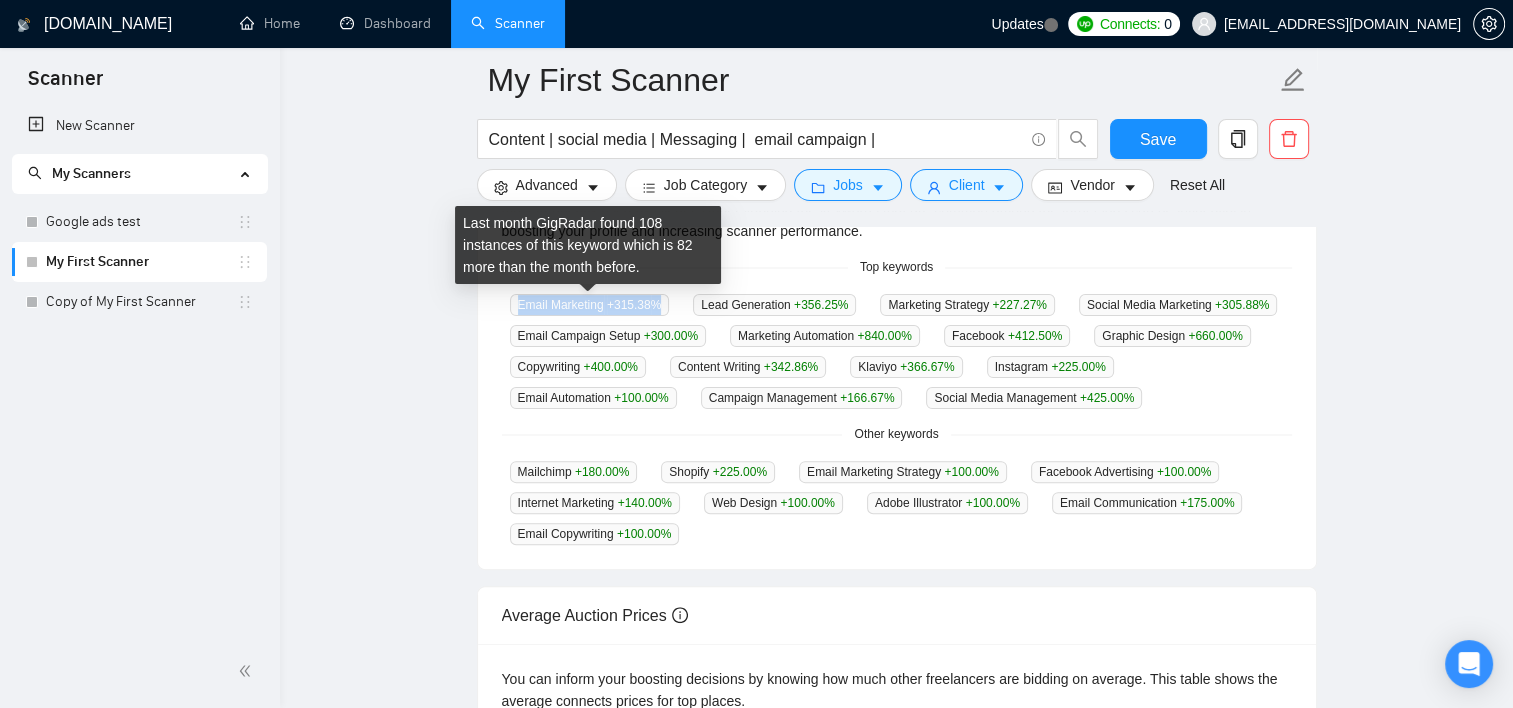 click on "Email Marketing   +315.38 %" at bounding box center [590, 305] 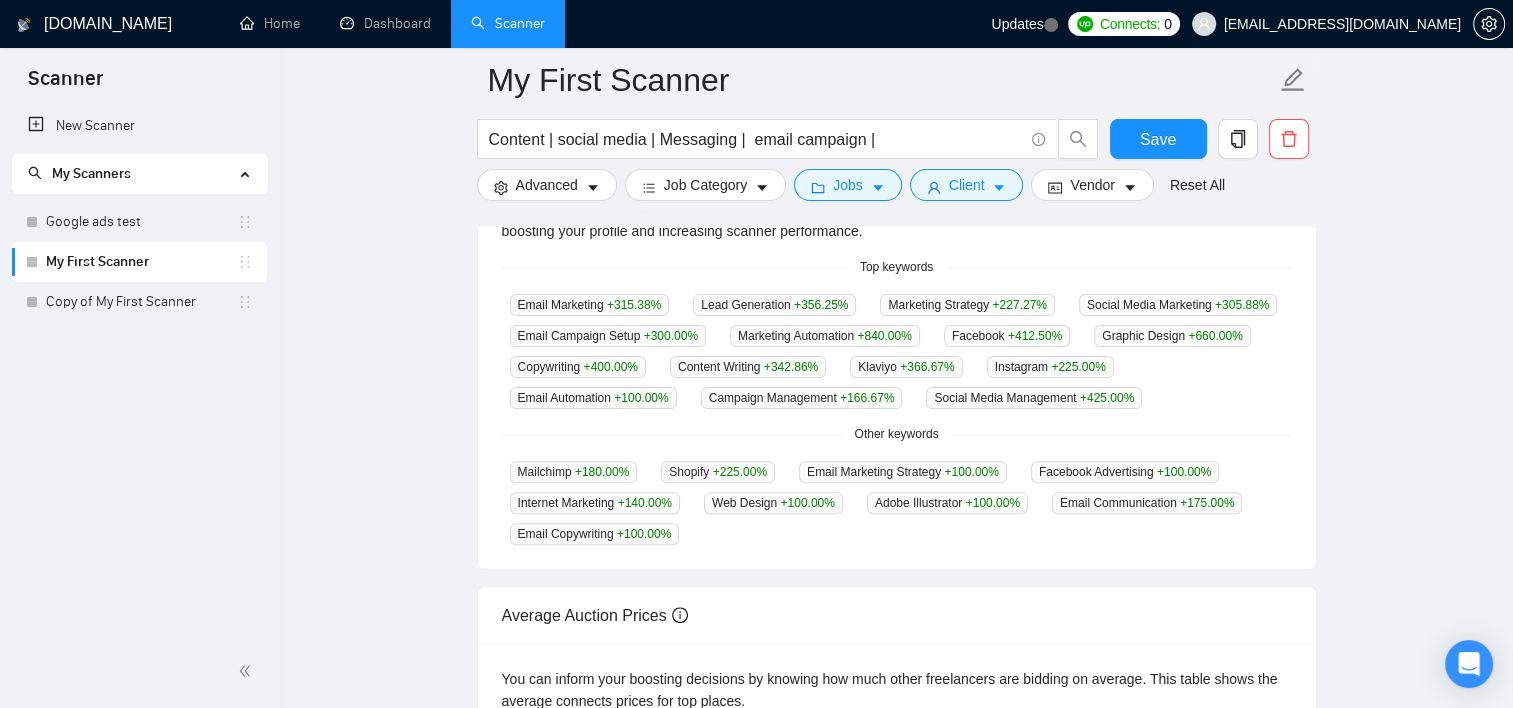 click on "Email Marketing   +315.38 %" at bounding box center [590, 304] 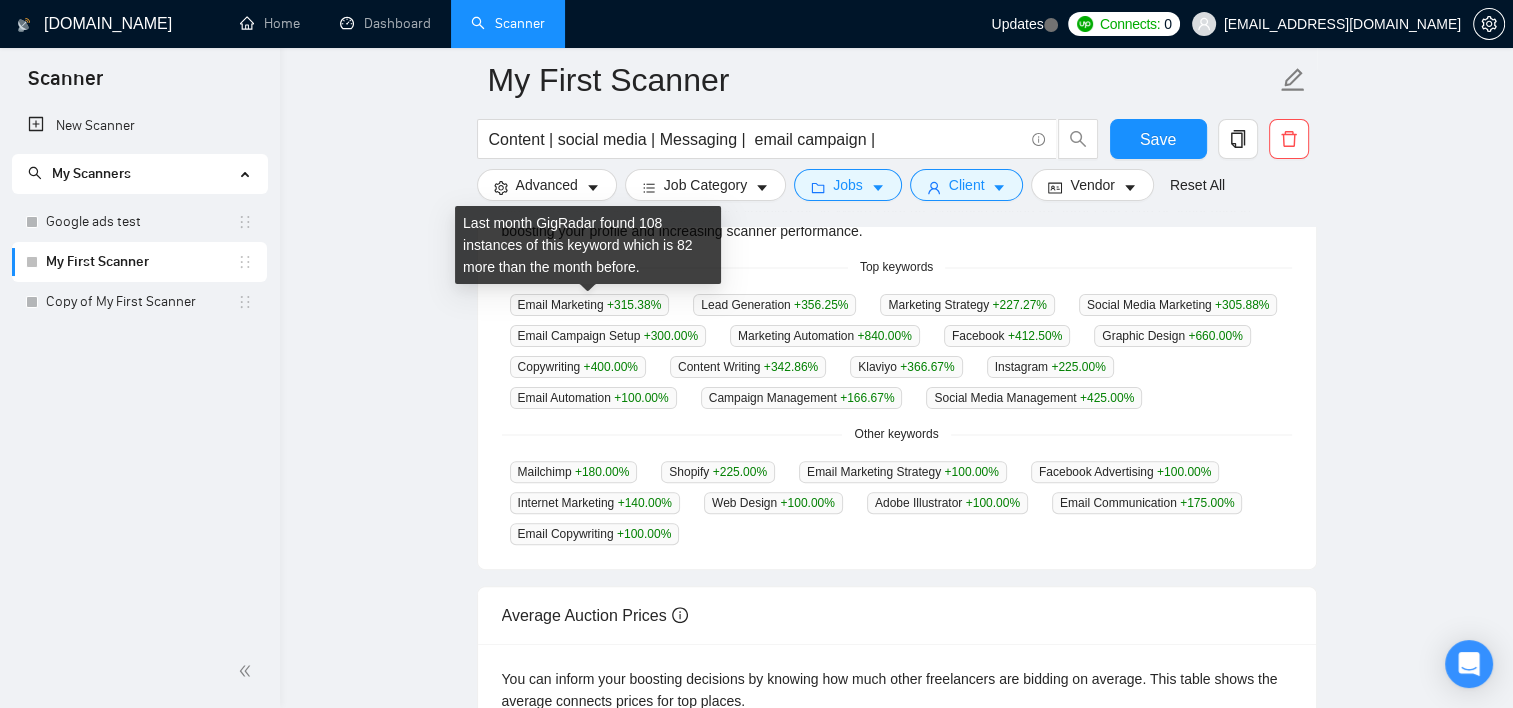 click on "Email Marketing   +315.38 %" at bounding box center (590, 305) 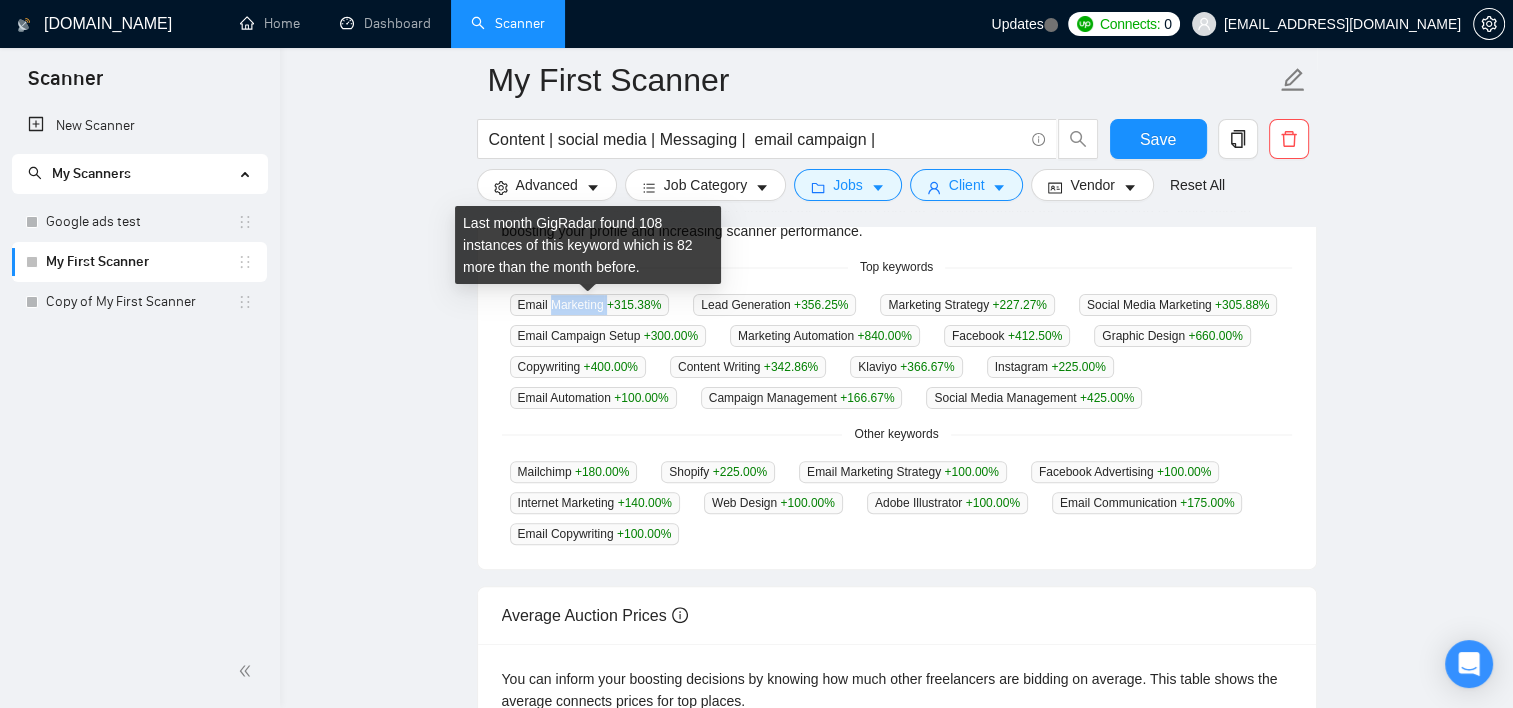 click on "Email Marketing   +315.38 %" at bounding box center [590, 305] 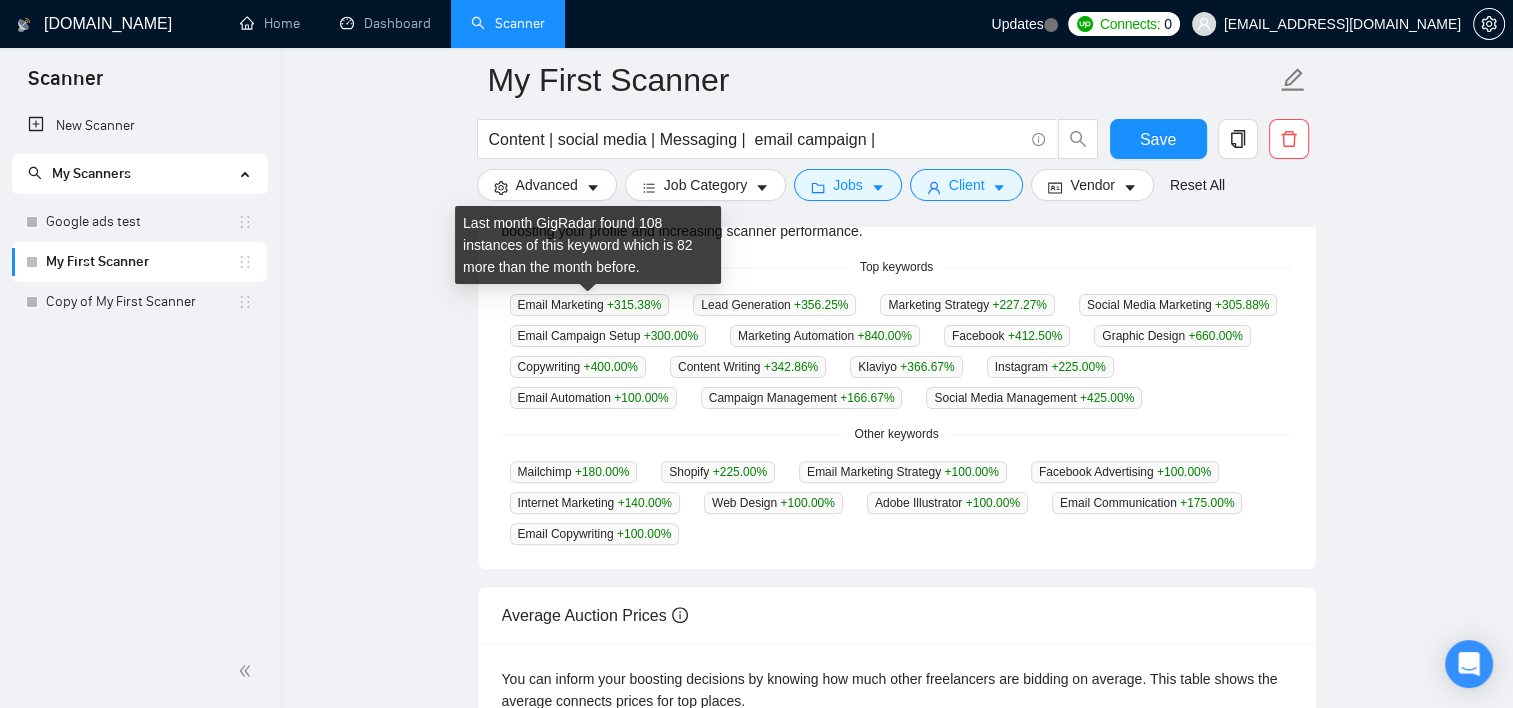 click on "Email Marketing   +315.38 %" at bounding box center [590, 305] 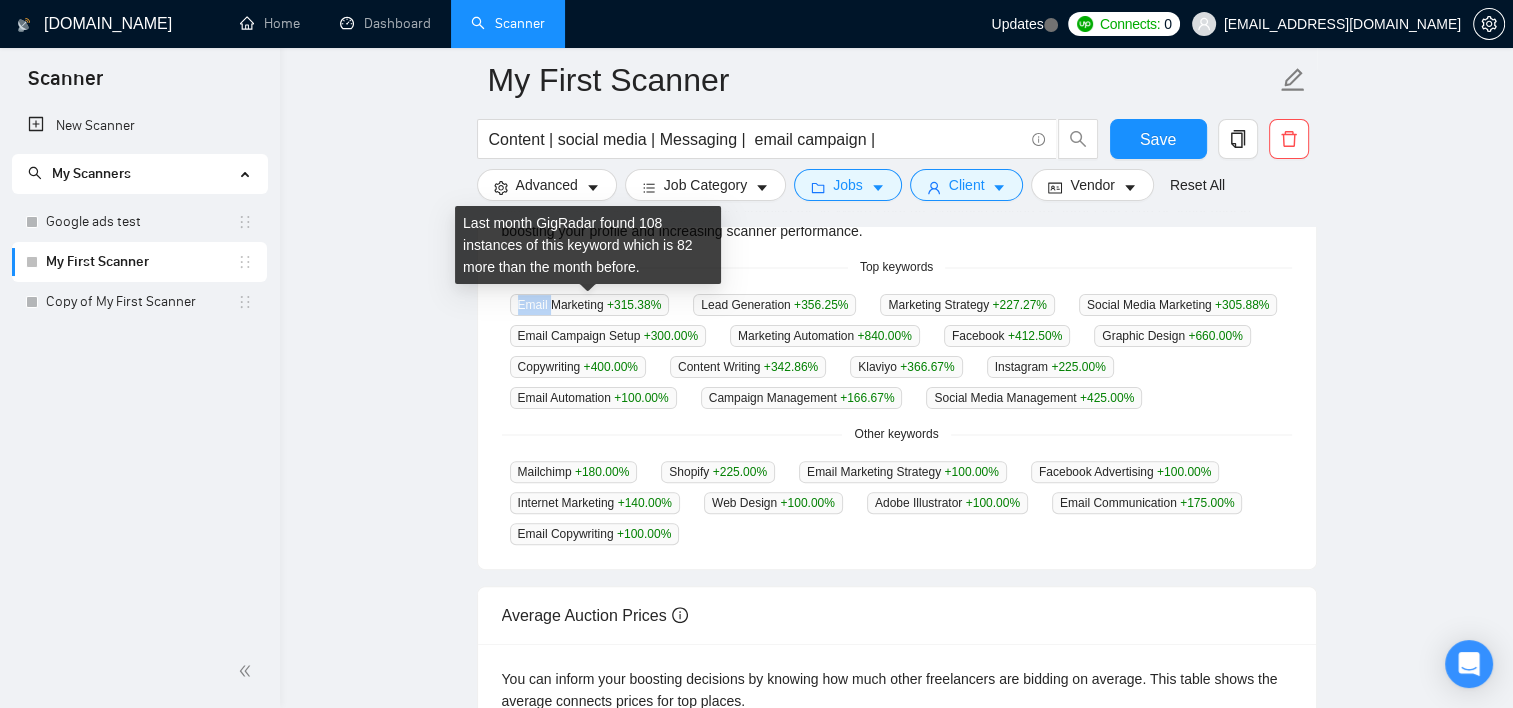 click on "Email Marketing   +315.38 %" at bounding box center (590, 305) 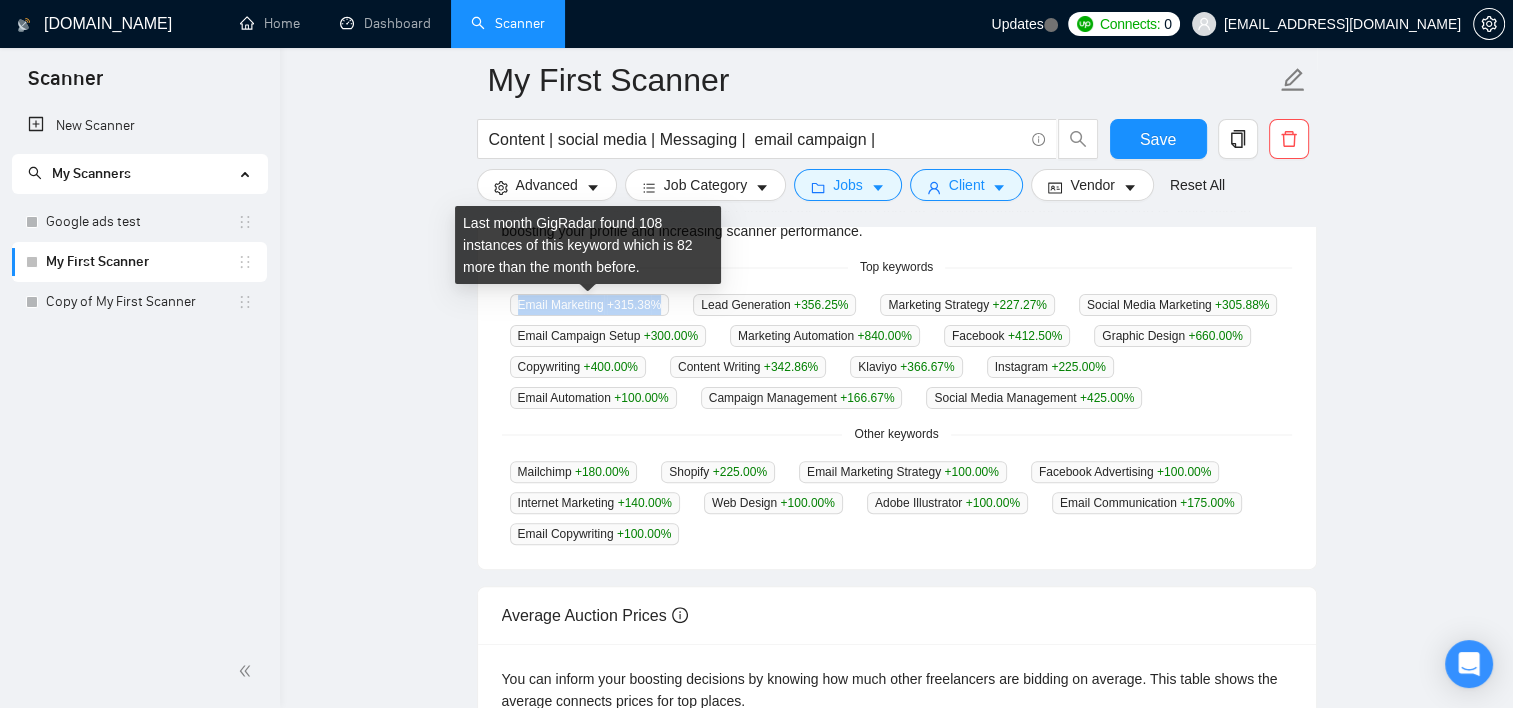 click on "Email Marketing   +315.38 %" at bounding box center (590, 305) 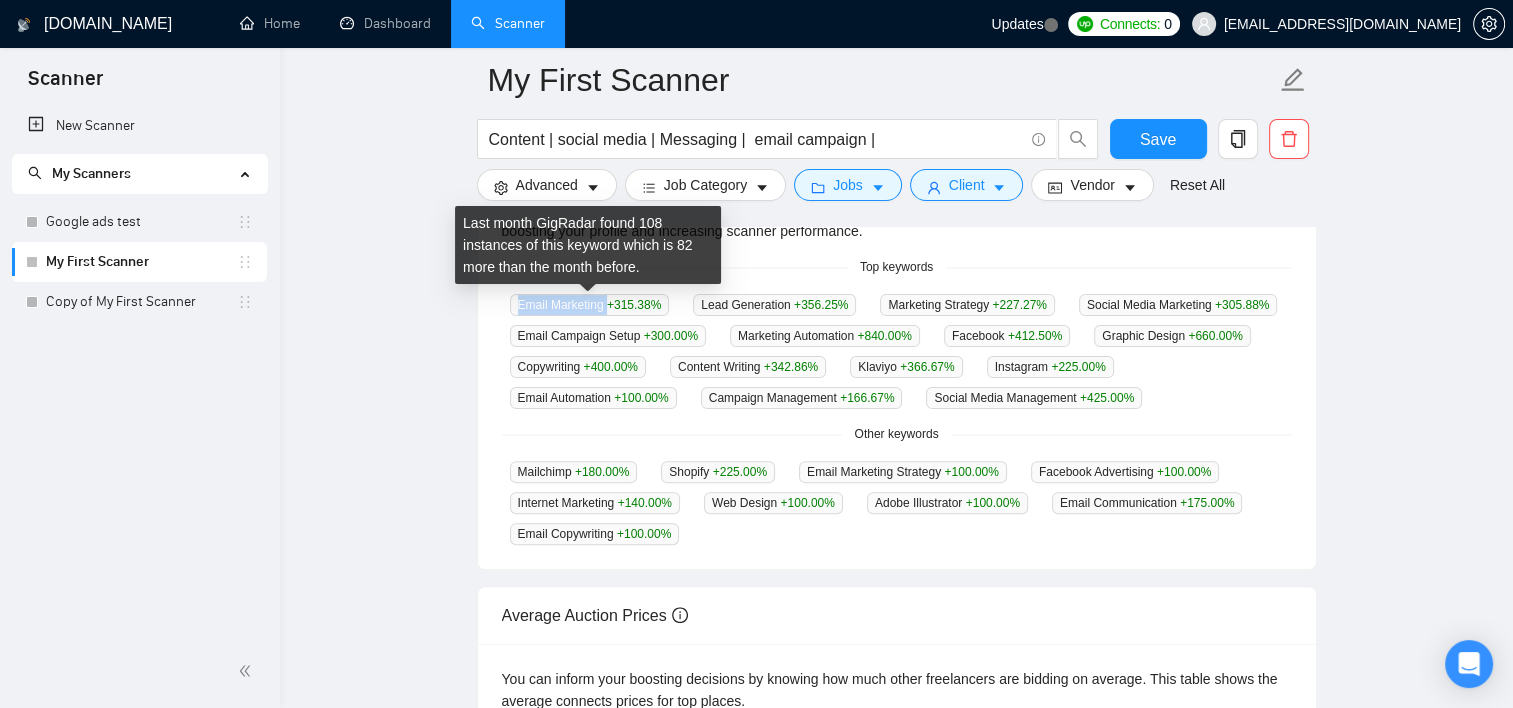 drag, startPoint x: 604, startPoint y: 304, endPoint x: 516, endPoint y: 297, distance: 88.27797 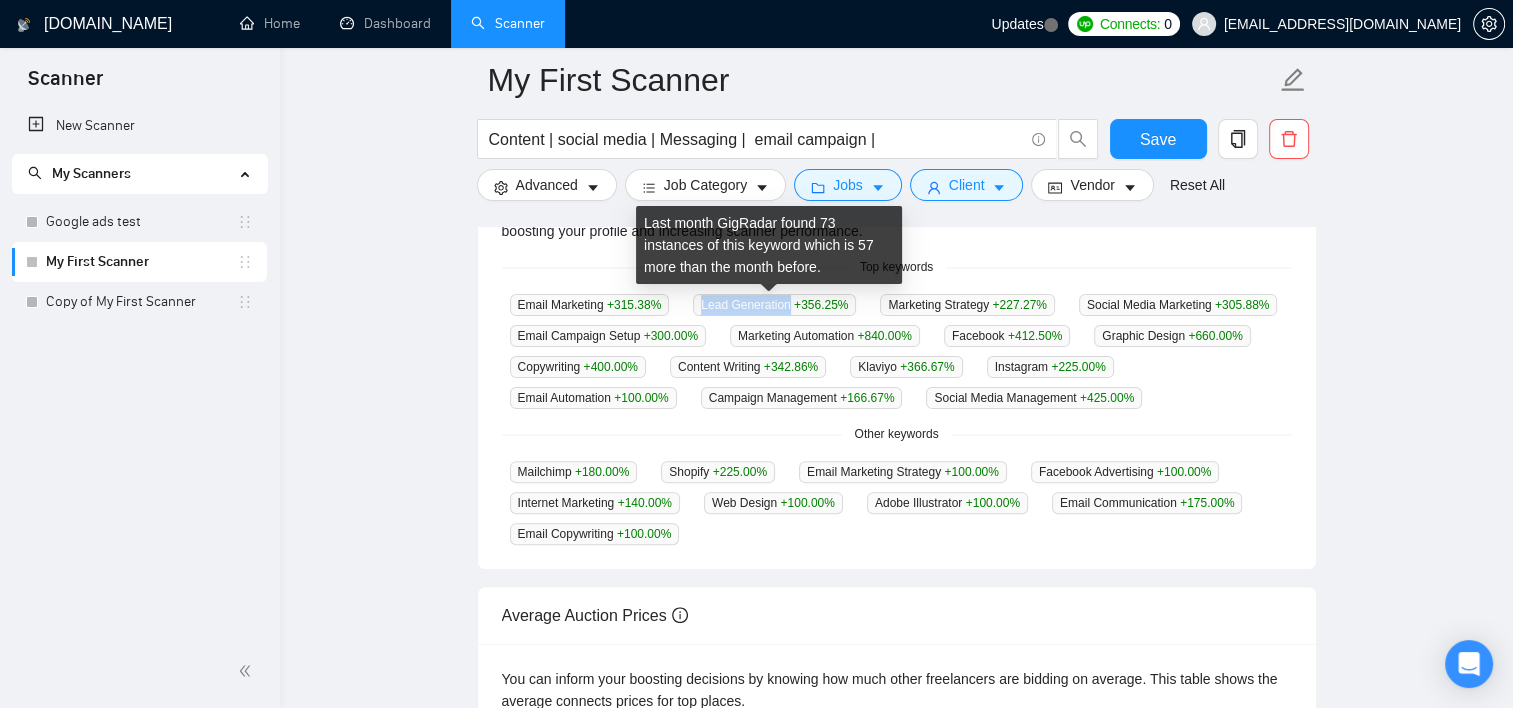 drag, startPoint x: 698, startPoint y: 300, endPoint x: 784, endPoint y: 304, distance: 86.09297 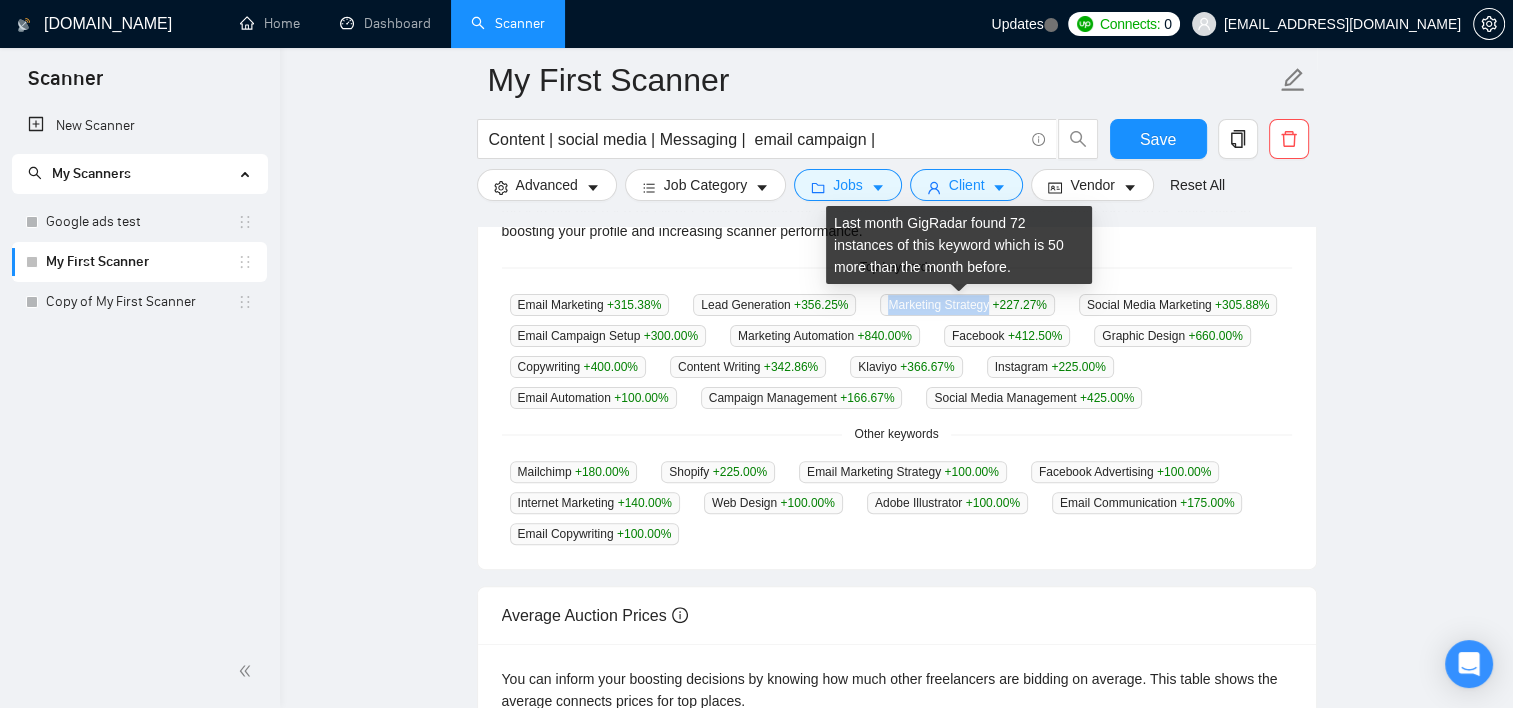 drag, startPoint x: 883, startPoint y: 307, endPoint x: 981, endPoint y: 304, distance: 98.045906 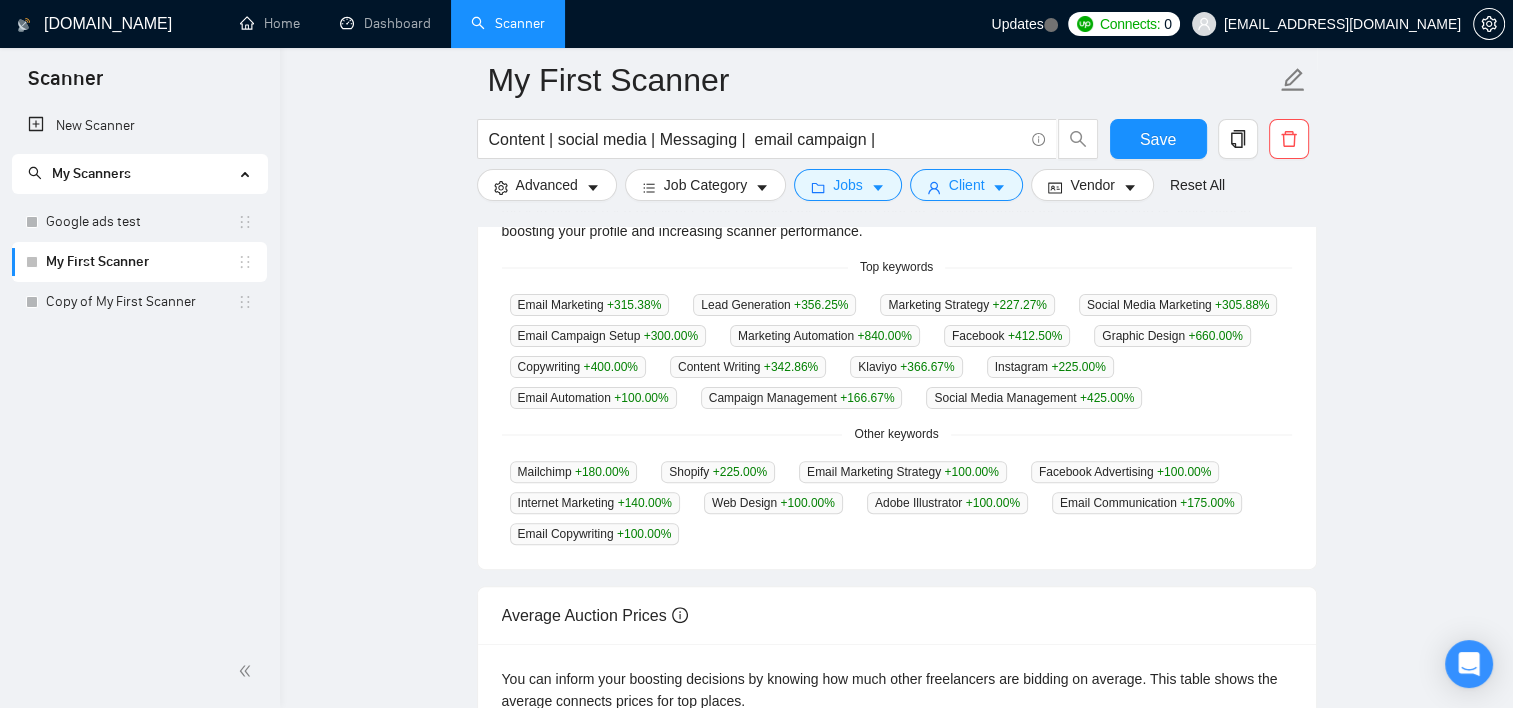 click on "Social Media Marketing   +305.88 %" at bounding box center (1178, 305) 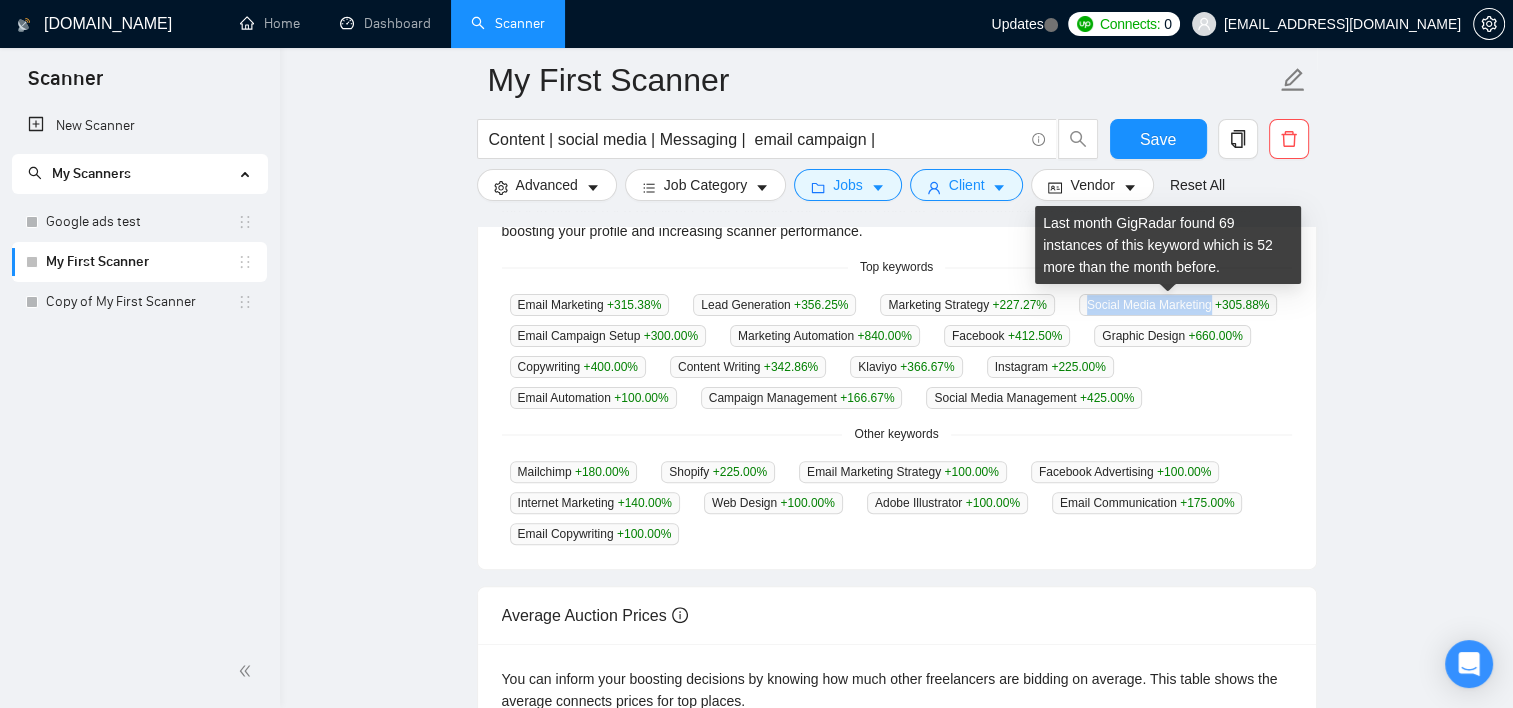 drag, startPoint x: 1080, startPoint y: 303, endPoint x: 1200, endPoint y: 303, distance: 120 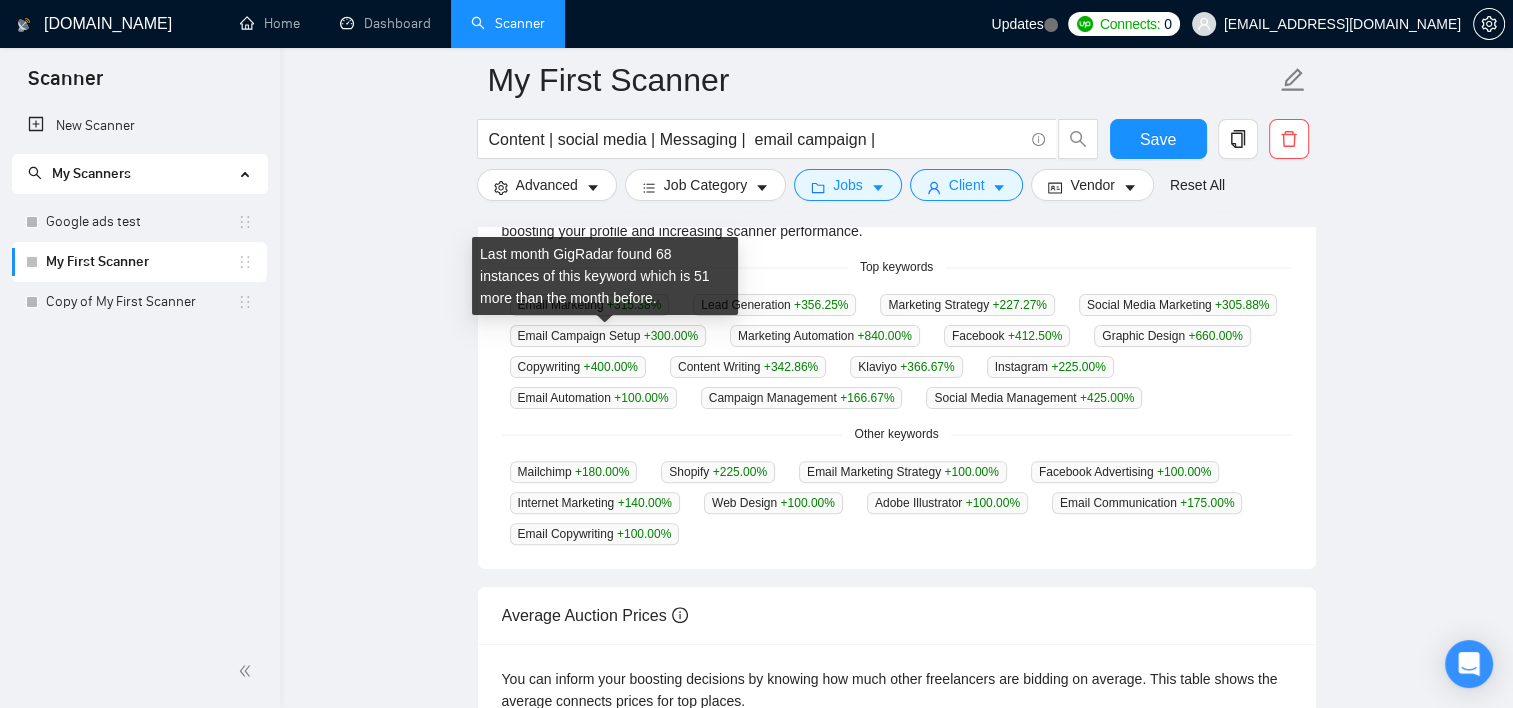 click on "Email Campaign Setup   +300.00 %" at bounding box center (608, 336) 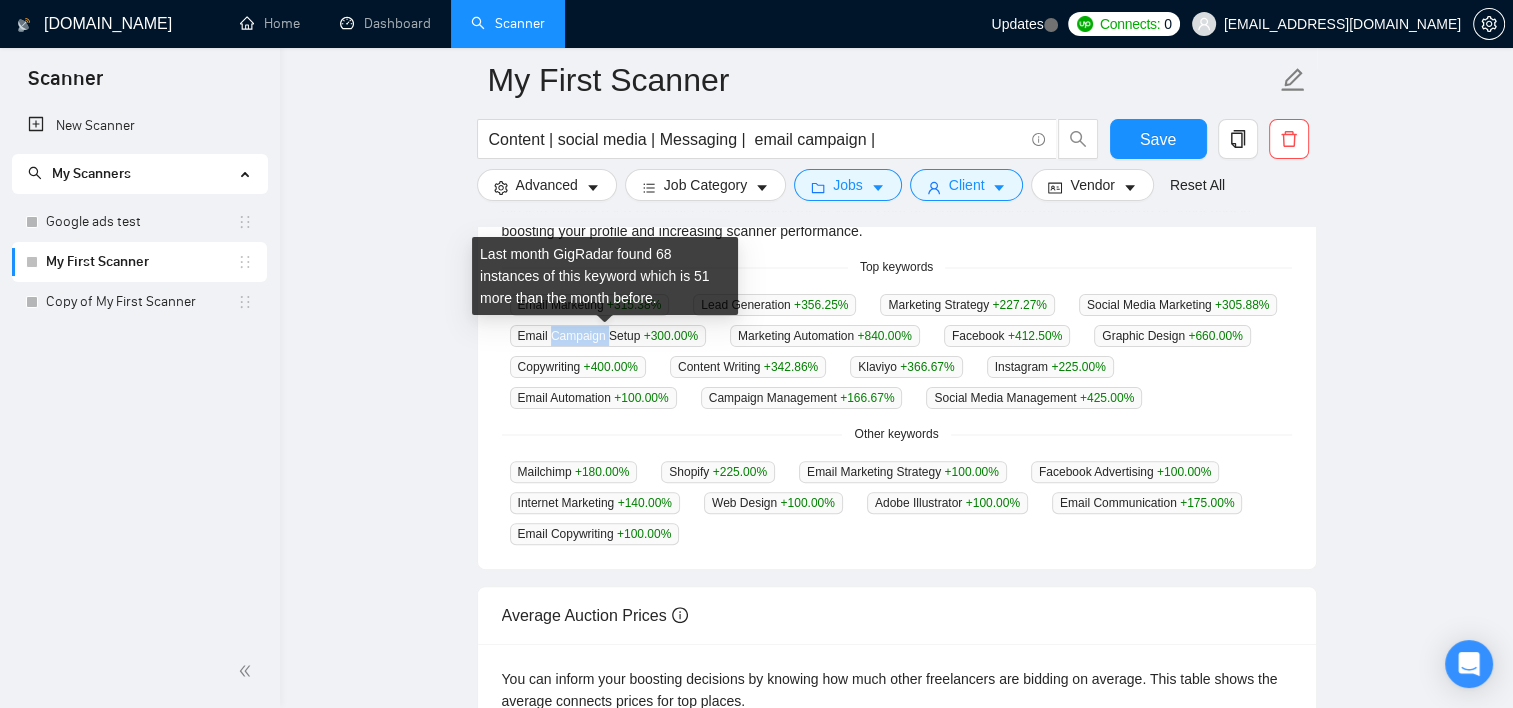 click on "Email Campaign Setup   +300.00 %" at bounding box center [608, 336] 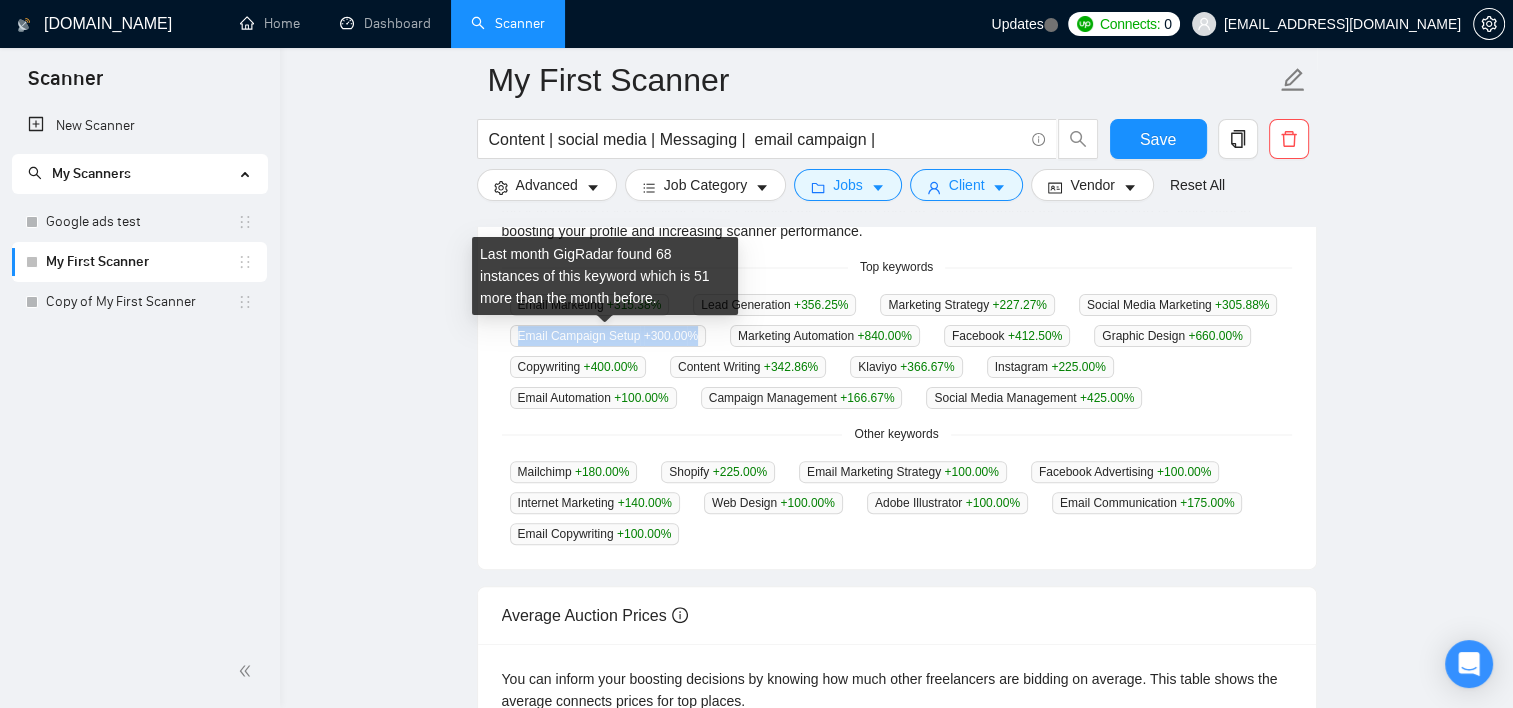 click on "Email Campaign Setup   +300.00 %" at bounding box center [608, 336] 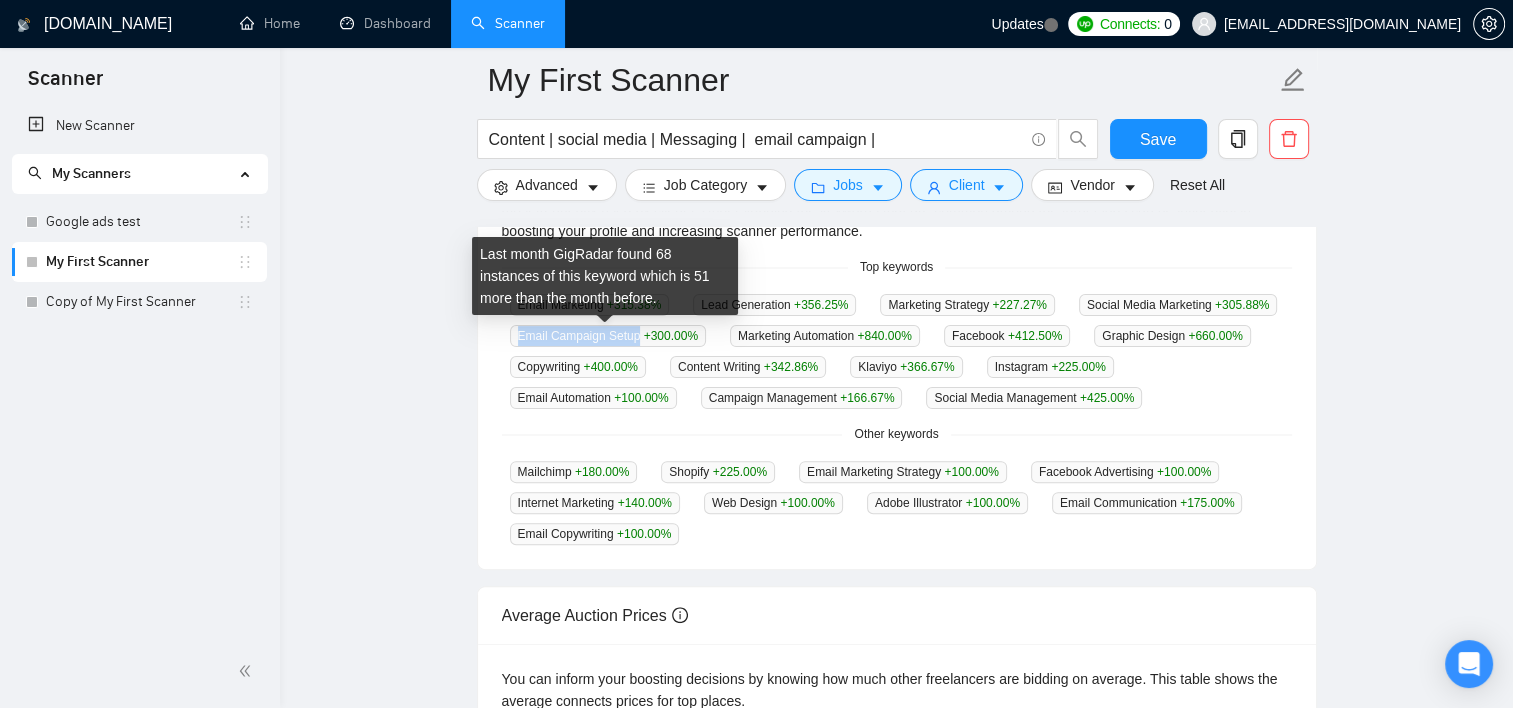 drag, startPoint x: 632, startPoint y: 340, endPoint x: 519, endPoint y: 344, distance: 113.07078 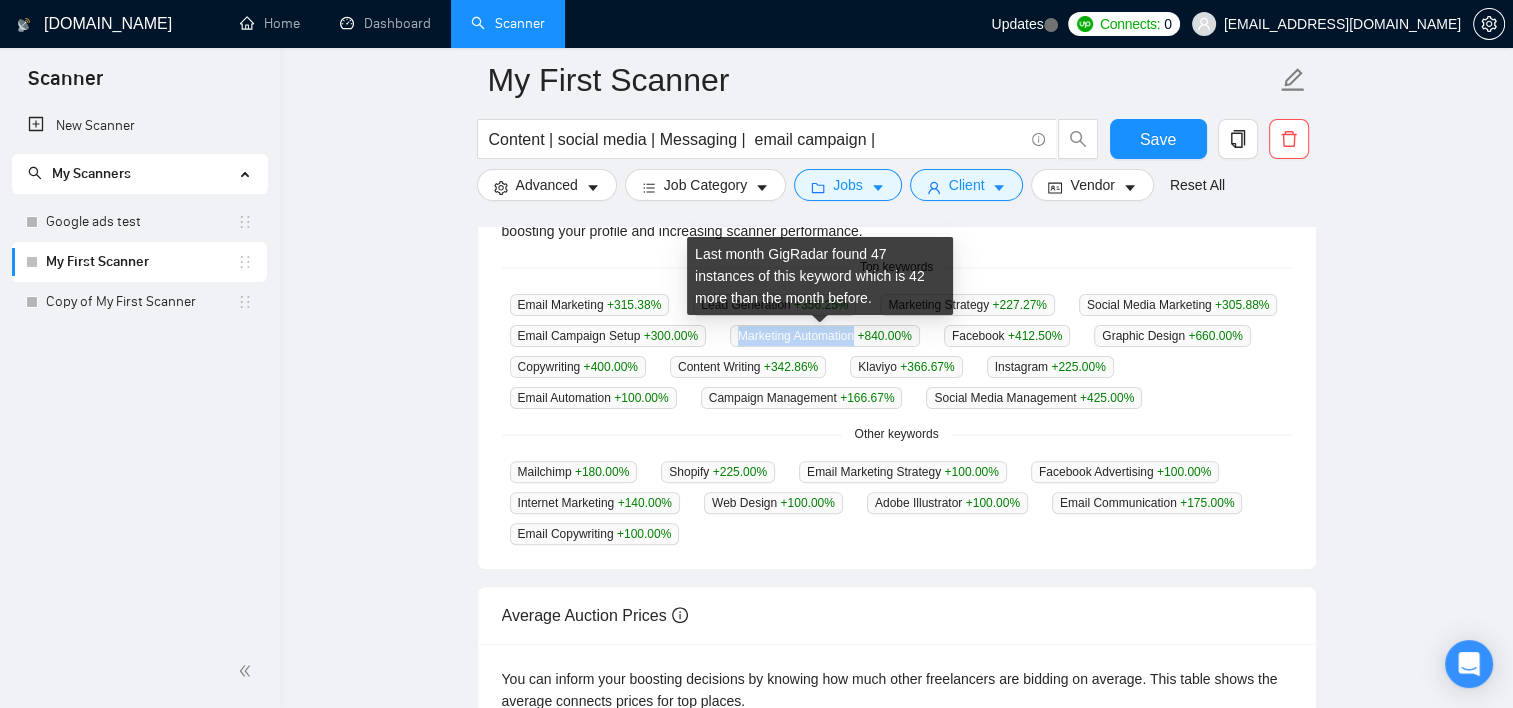 drag, startPoint x: 736, startPoint y: 332, endPoint x: 852, endPoint y: 328, distance: 116.06895 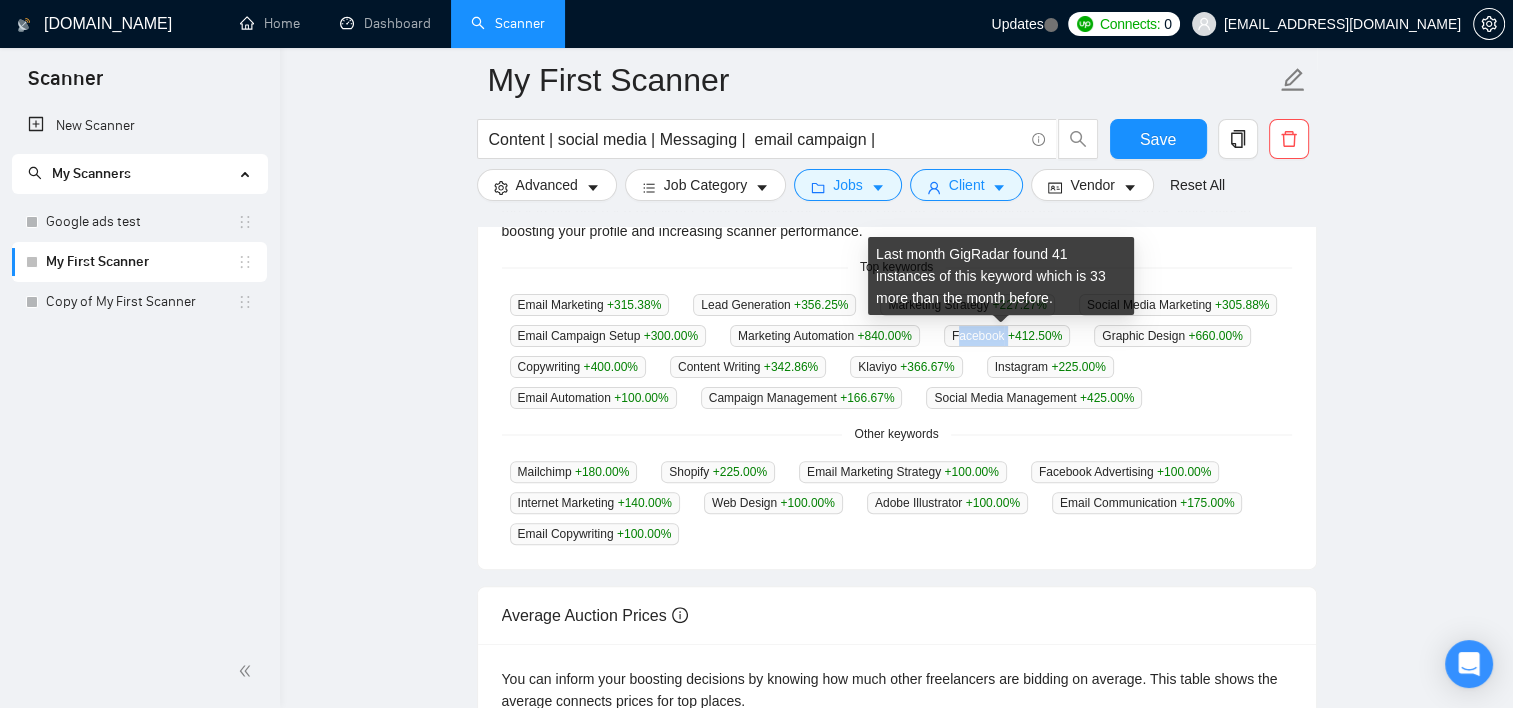 drag, startPoint x: 952, startPoint y: 336, endPoint x: 1002, endPoint y: 338, distance: 50.039986 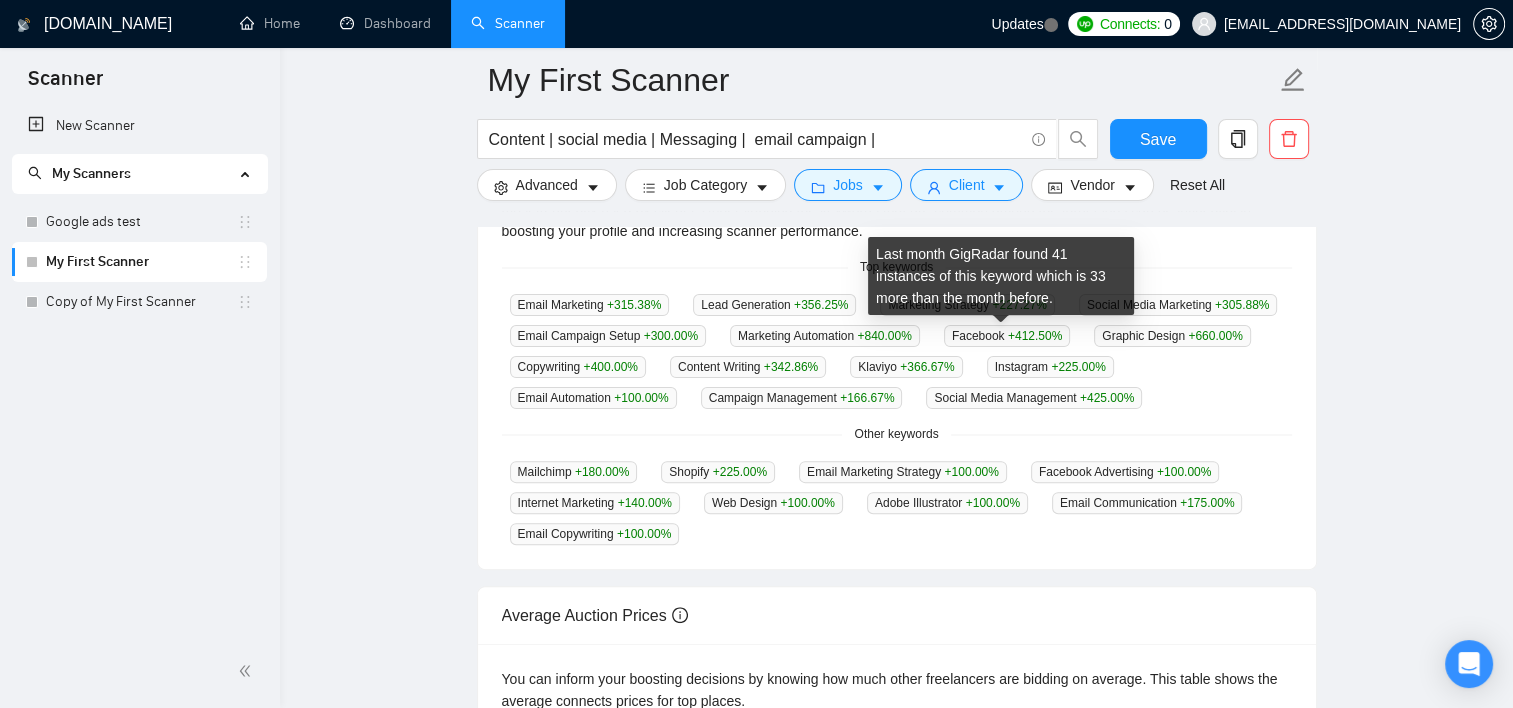 click on "+412.50 %" at bounding box center (1035, 336) 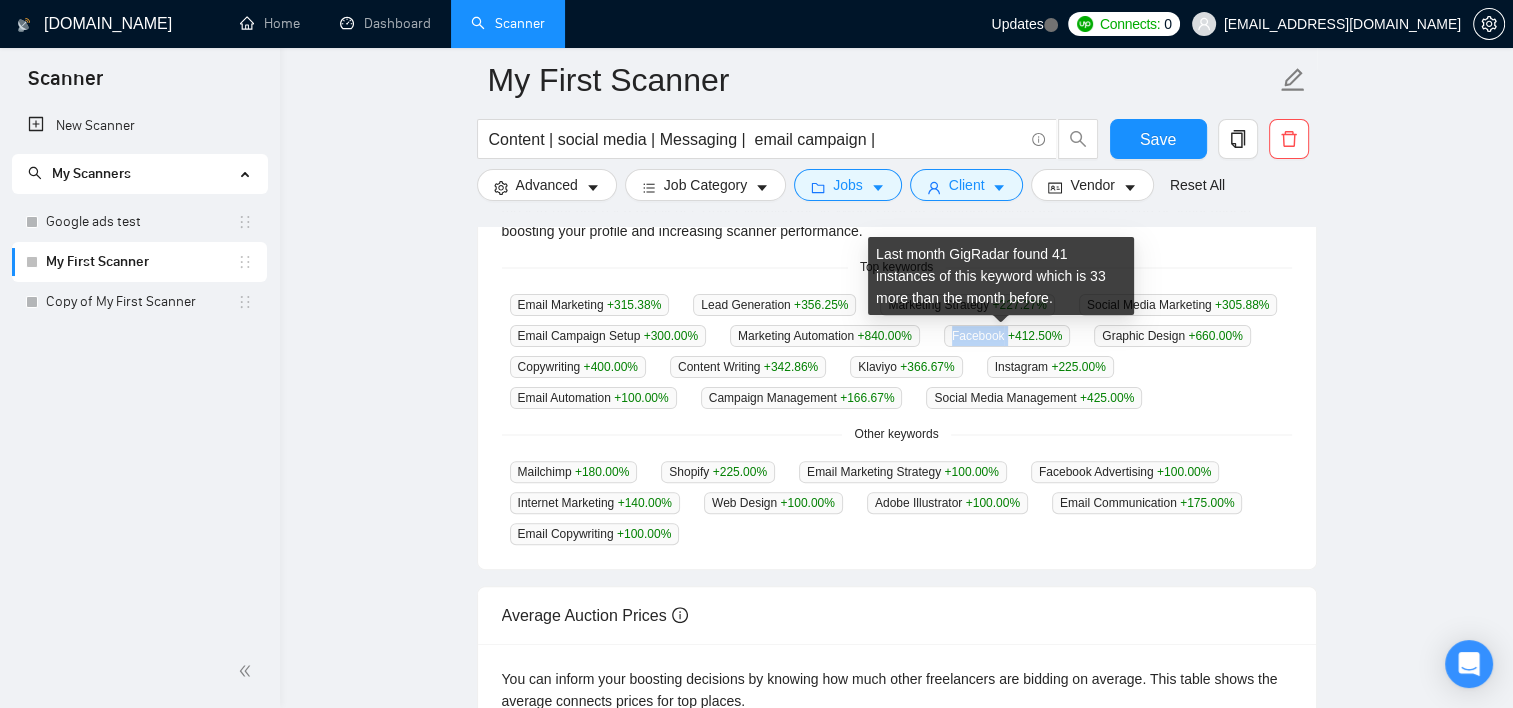 drag, startPoint x: 1001, startPoint y: 336, endPoint x: 940, endPoint y: 344, distance: 61.522354 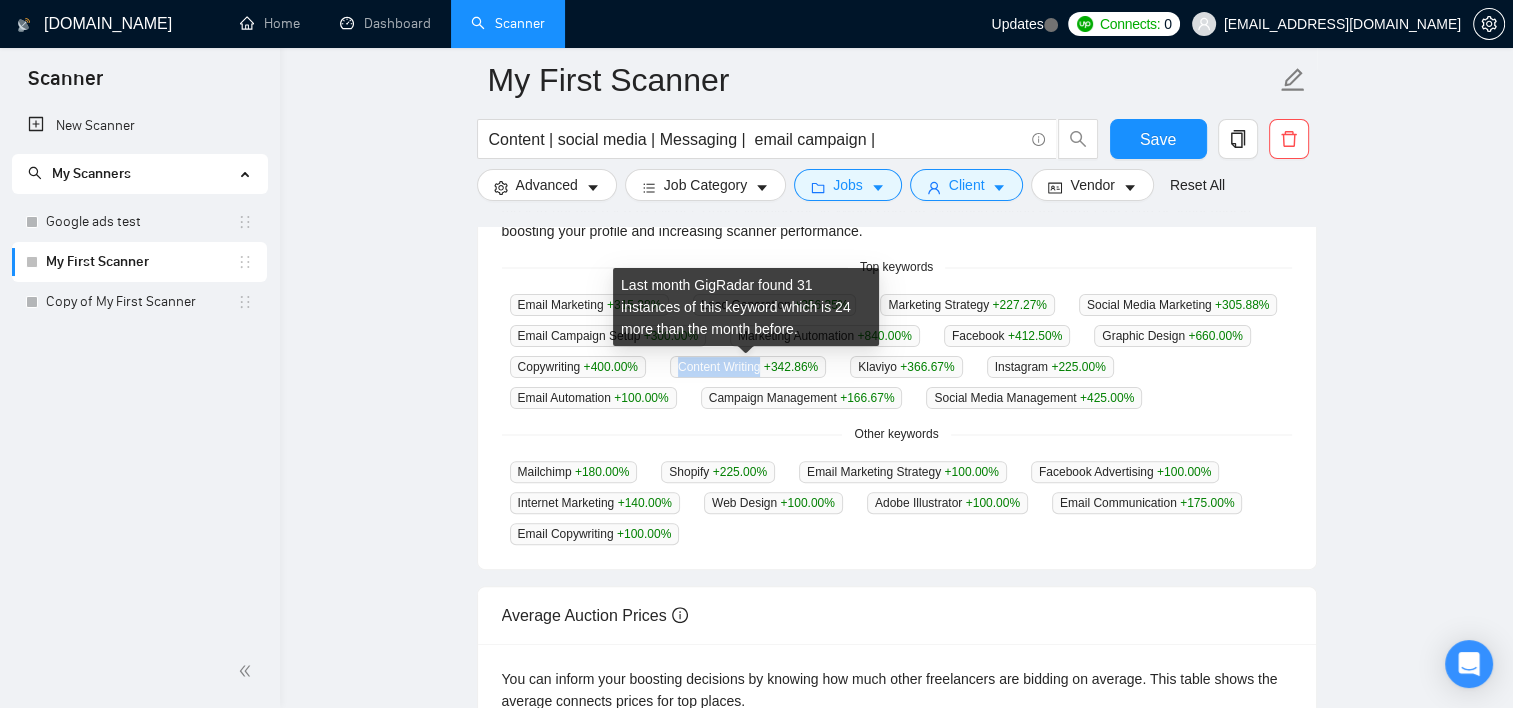 drag, startPoint x: 760, startPoint y: 365, endPoint x: 676, endPoint y: 364, distance: 84.00595 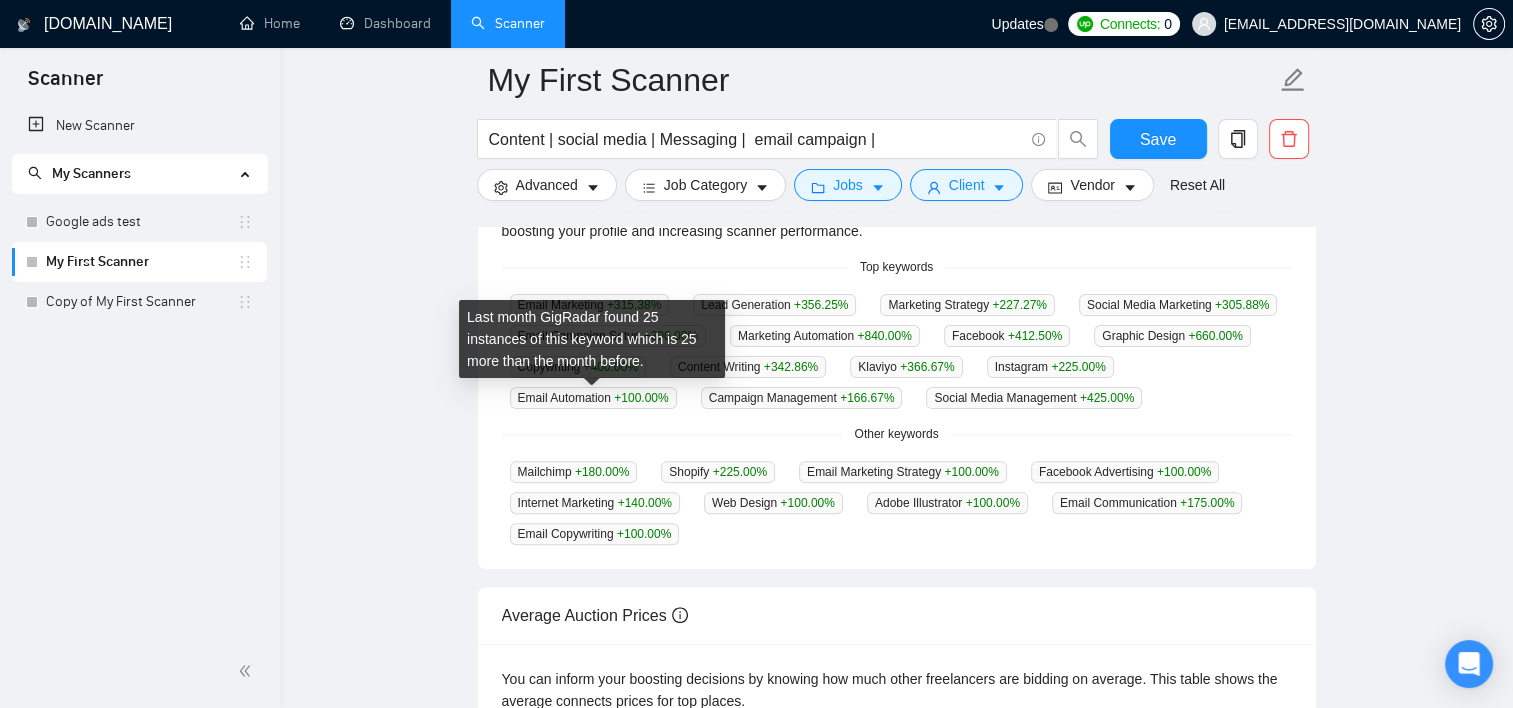 click on "Top Keywords GigRadar analyses the keywords used in the jobs found by this scanner to help you understand what kind of keywords are most frequently used by clients. Understanding the keywords that are common among the target jobs can be influential in boosting your profile and increasing scanner performance. Top keywords Email Marketing   +315.38 % Lead Generation   +356.25 % Marketing Strategy   +227.27 % Social Media Marketing   +305.88 % Email Campaign Setup   +300.00 % Marketing Automation   +840.00 % Facebook   +412.50 % Graphic Design   +660.00 % Copywriting   +400.00 % Content Writing   +342.86 % Klaviyo   +366.67 % Instagram   +225.00 % Email Automation   +100.00 % Campaign Management   +166.67 % Social Media Management   +425.00 % Other keywords Mailchimp   +180.00 % Shopify   +225.00 % Email Marketing Strategy   +100.00 % Facebook Advertising   +100.00 % Internet Marketing   +140.00 % Web Design   +100.00 % Adobe Illustrator   +100.00 % Email Communication   +175.00 % Email Copywriting   +100.00 %" at bounding box center (897, 332) 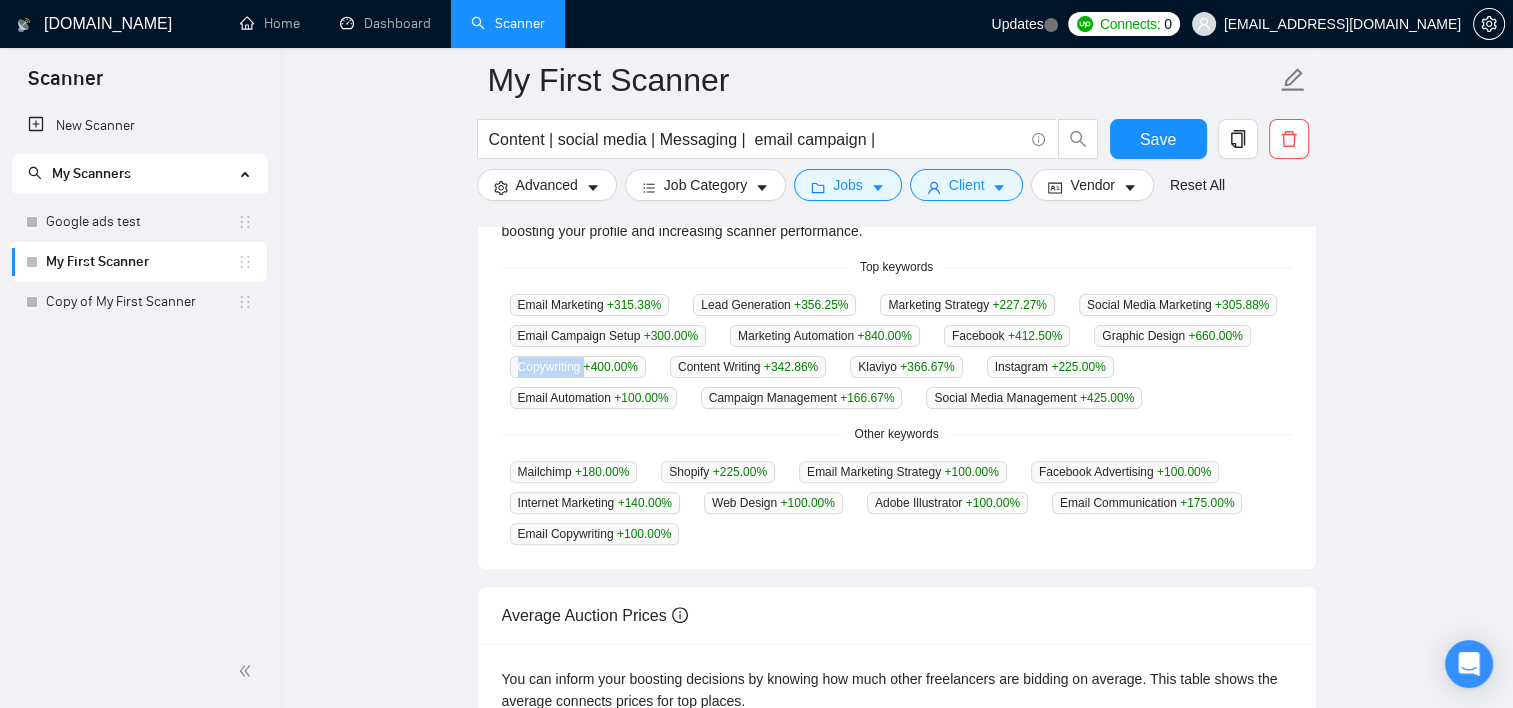 drag, startPoint x: 583, startPoint y: 365, endPoint x: 504, endPoint y: 369, distance: 79.101204 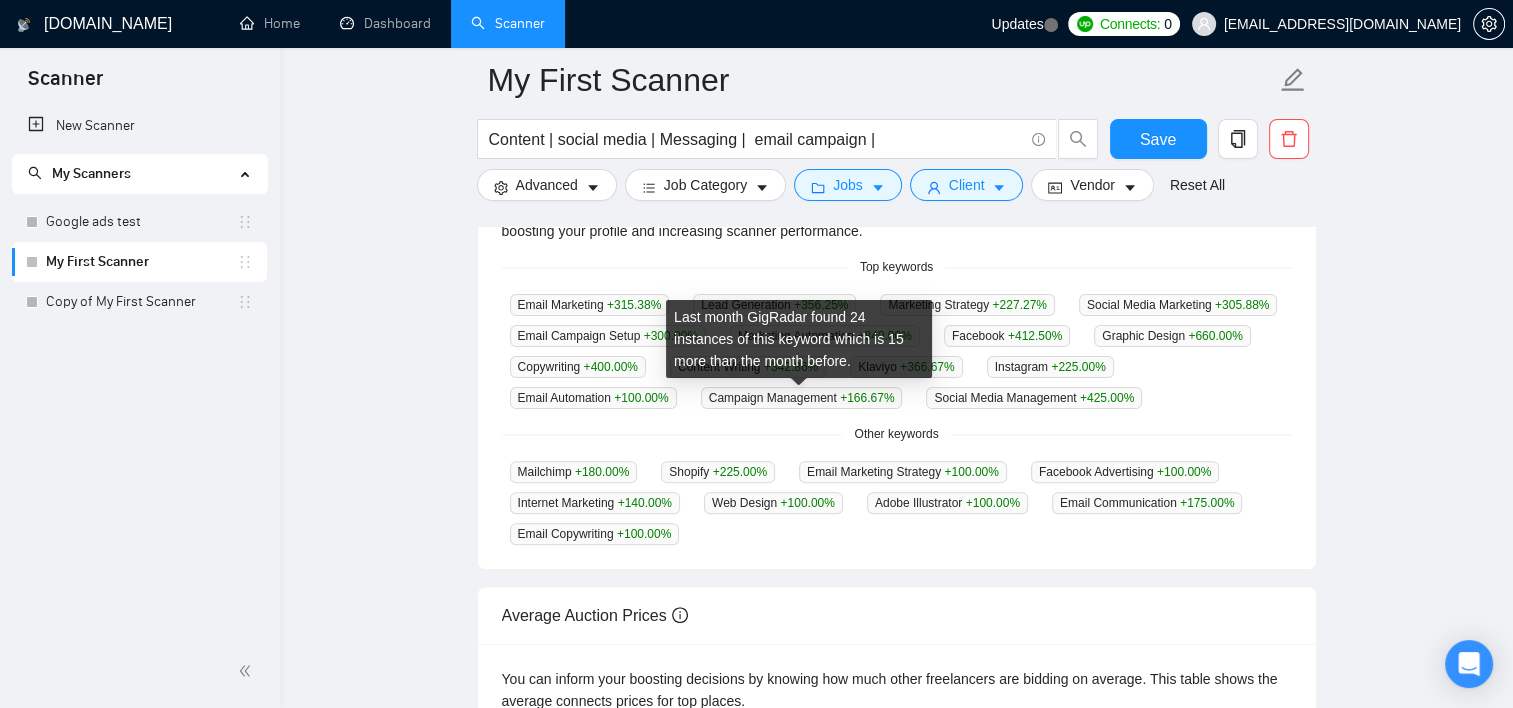 click on "Campaign Management   +166.67 %" at bounding box center [802, 398] 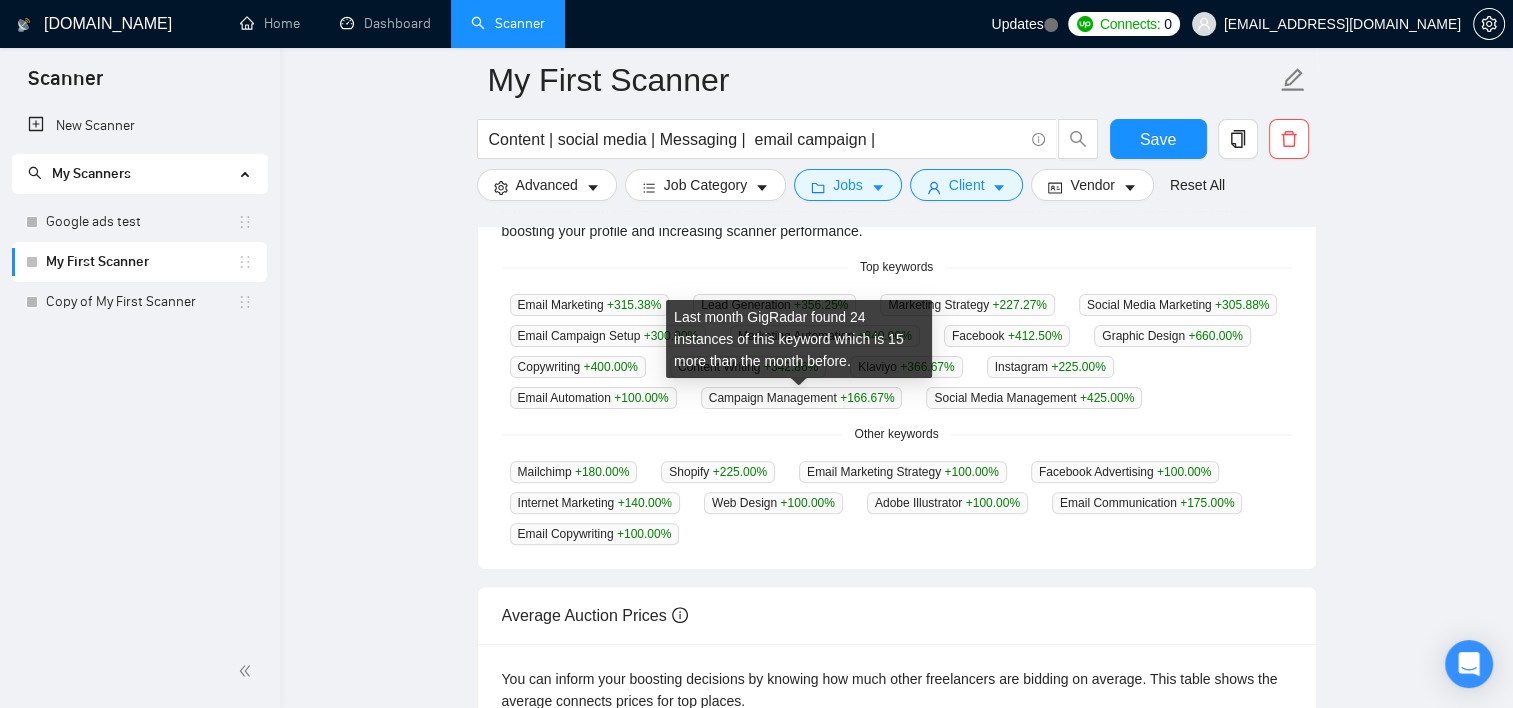 click on "Campaign Management   +166.67 %" at bounding box center [802, 398] 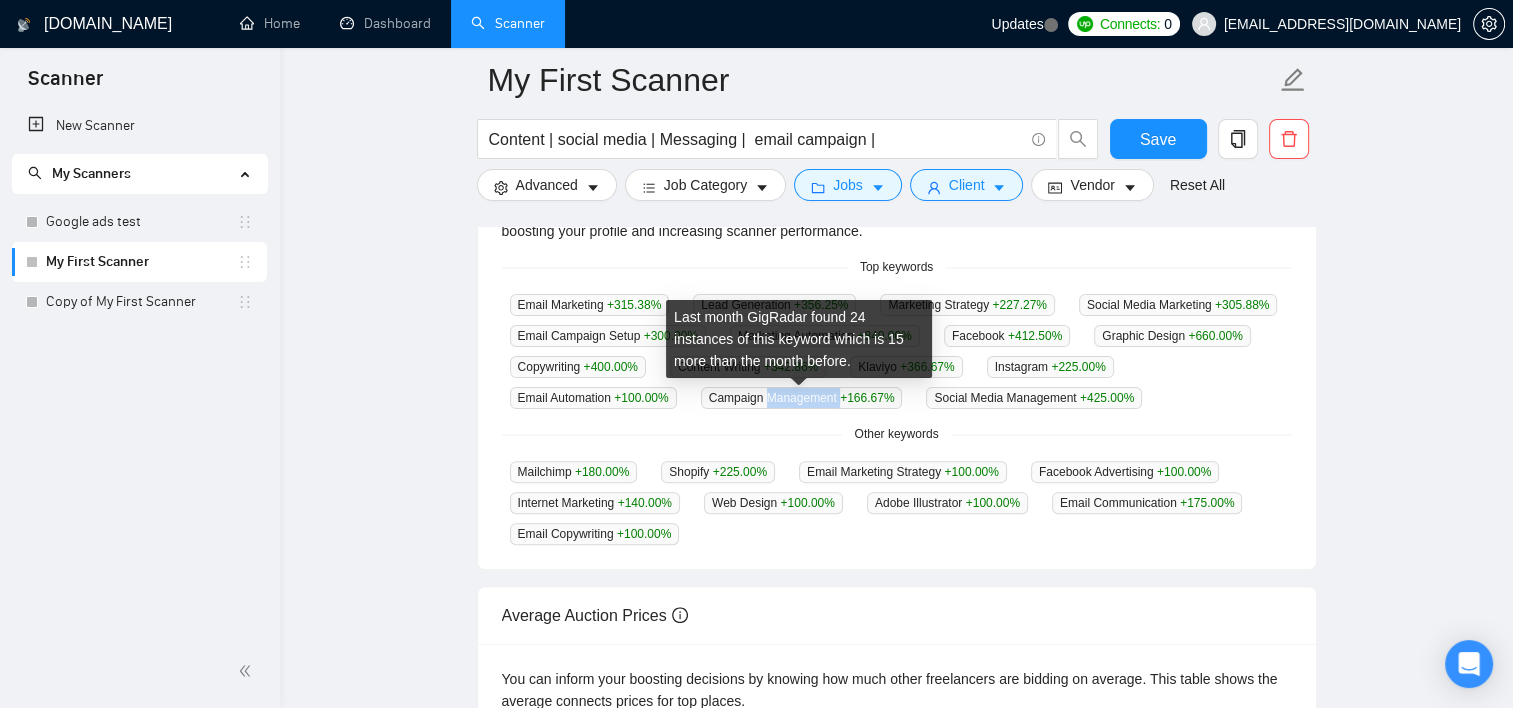 click on "Campaign Management   +166.67 %" at bounding box center (802, 398) 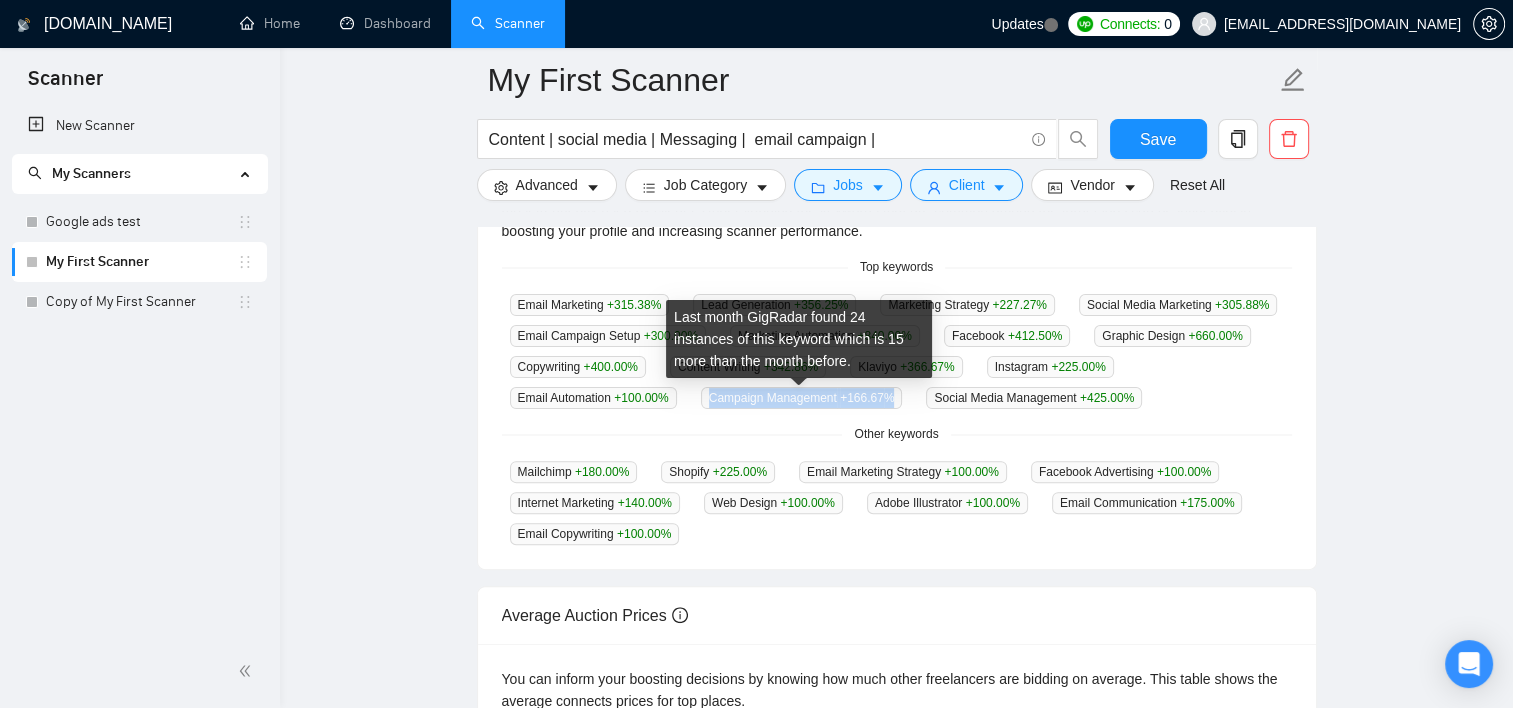 click on "Campaign Management   +166.67 %" at bounding box center (802, 398) 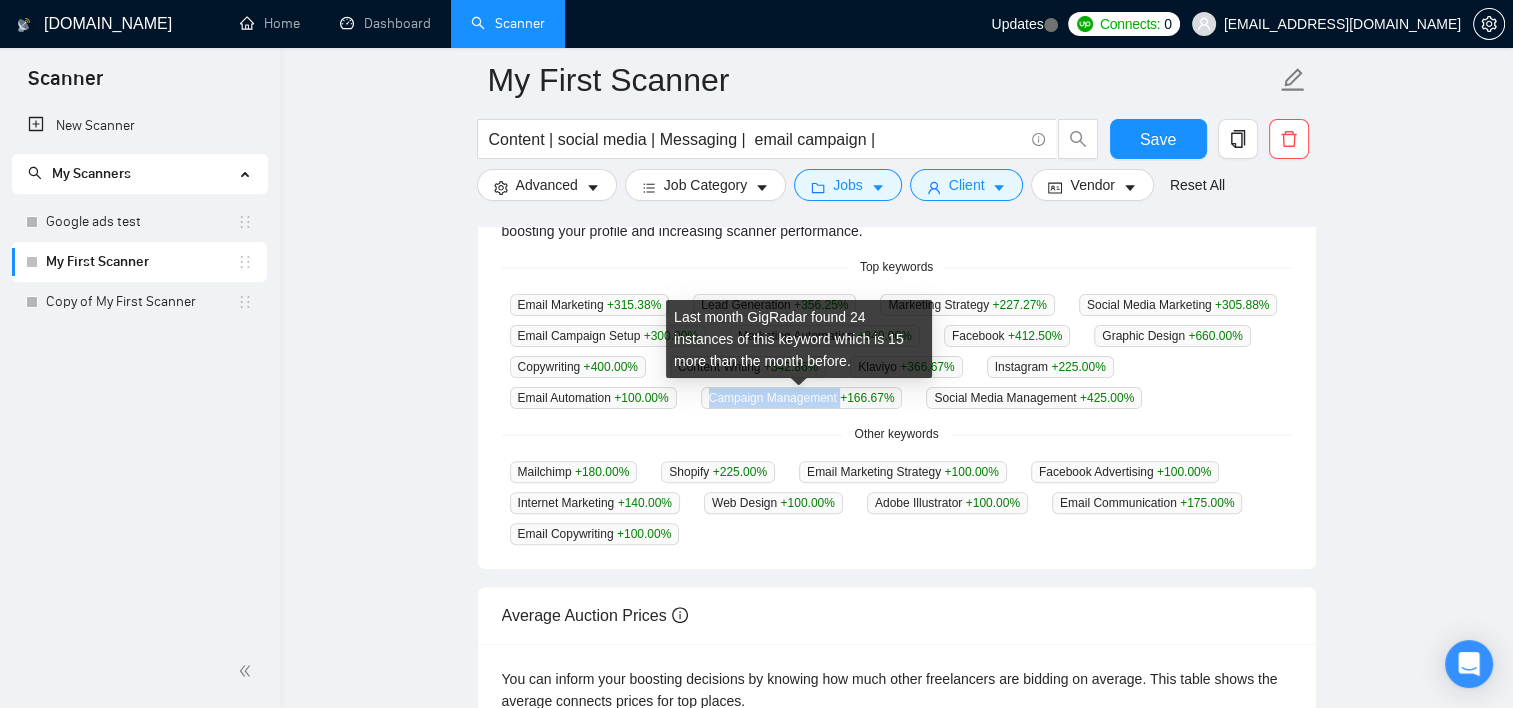 drag, startPoint x: 836, startPoint y: 399, endPoint x: 708, endPoint y: 399, distance: 128 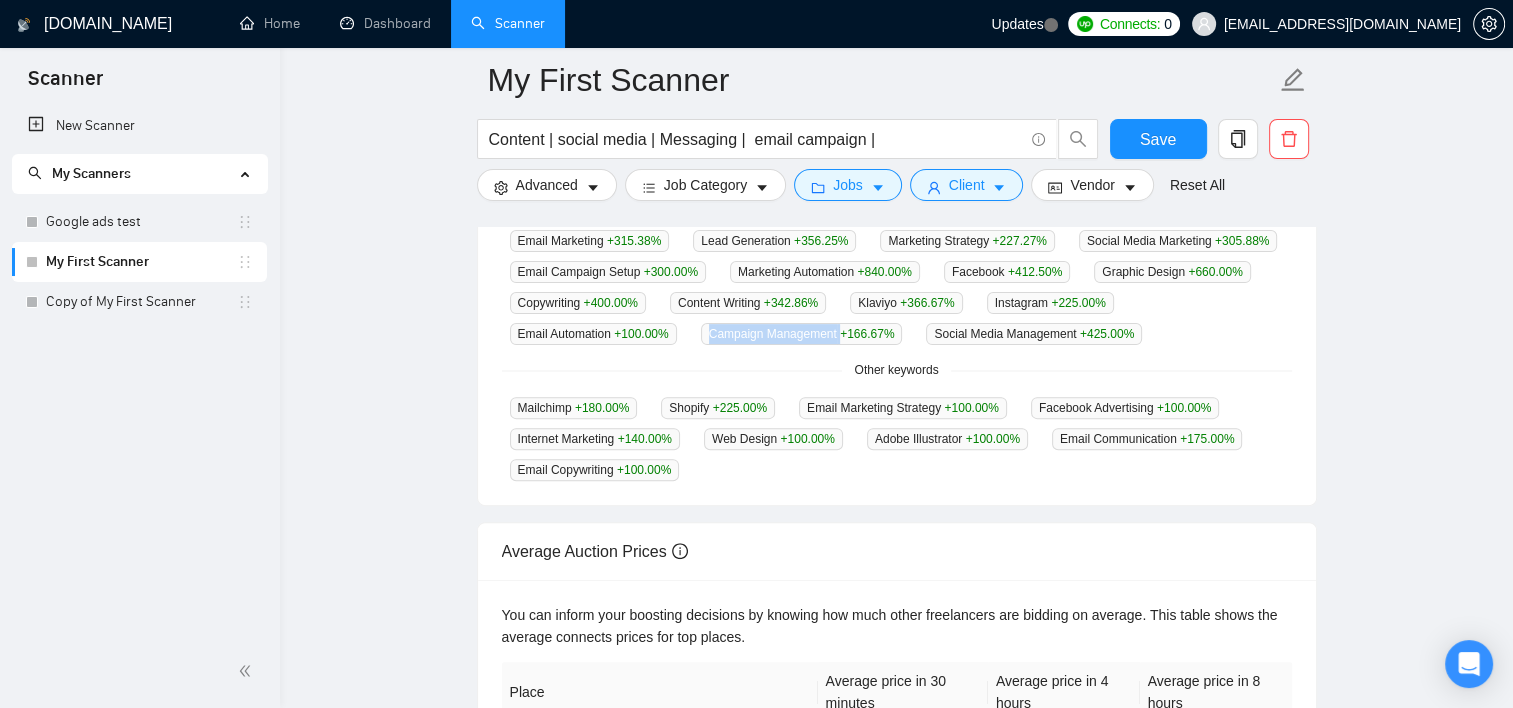 scroll, scrollTop: 600, scrollLeft: 0, axis: vertical 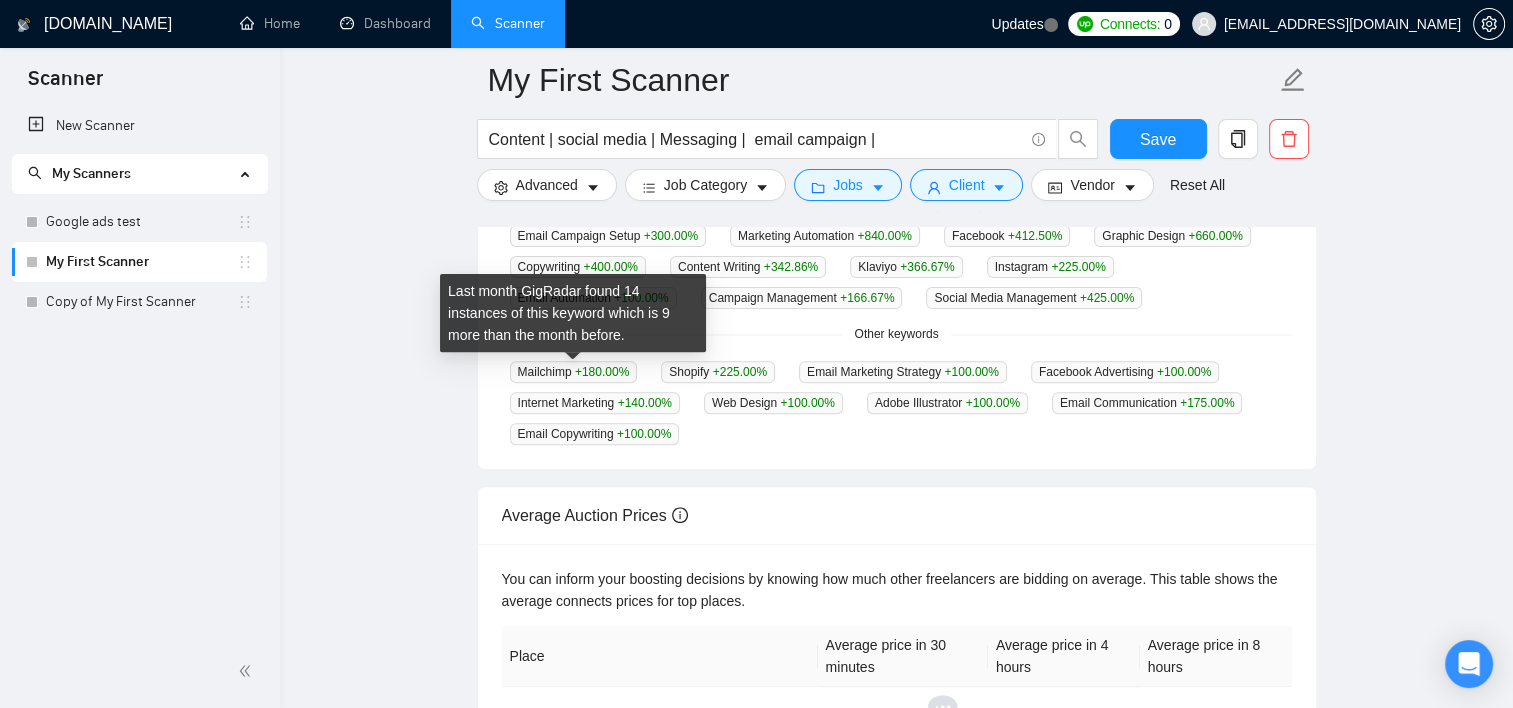 click on "Mailchimp   +180.00 %" at bounding box center (574, 372) 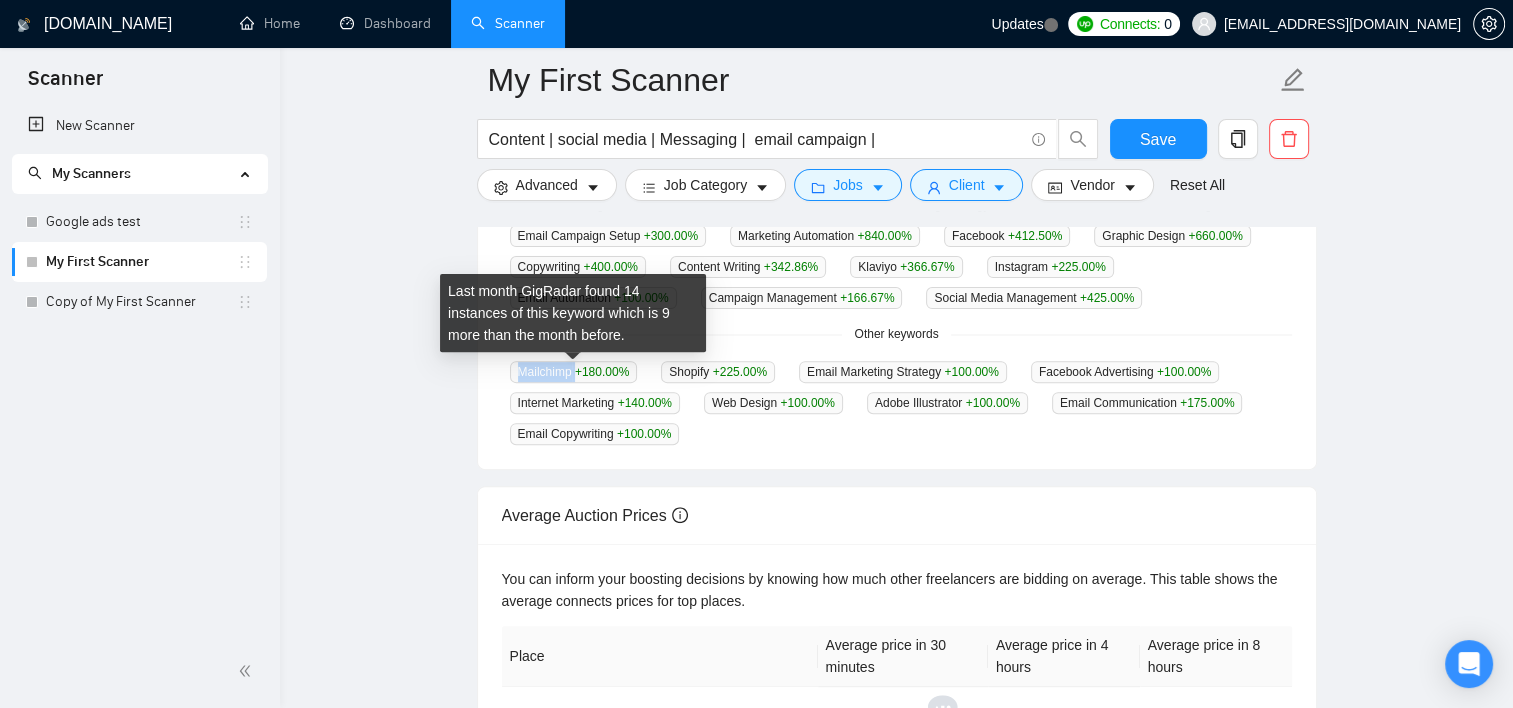 click on "Mailchimp   +180.00 %" at bounding box center (574, 372) 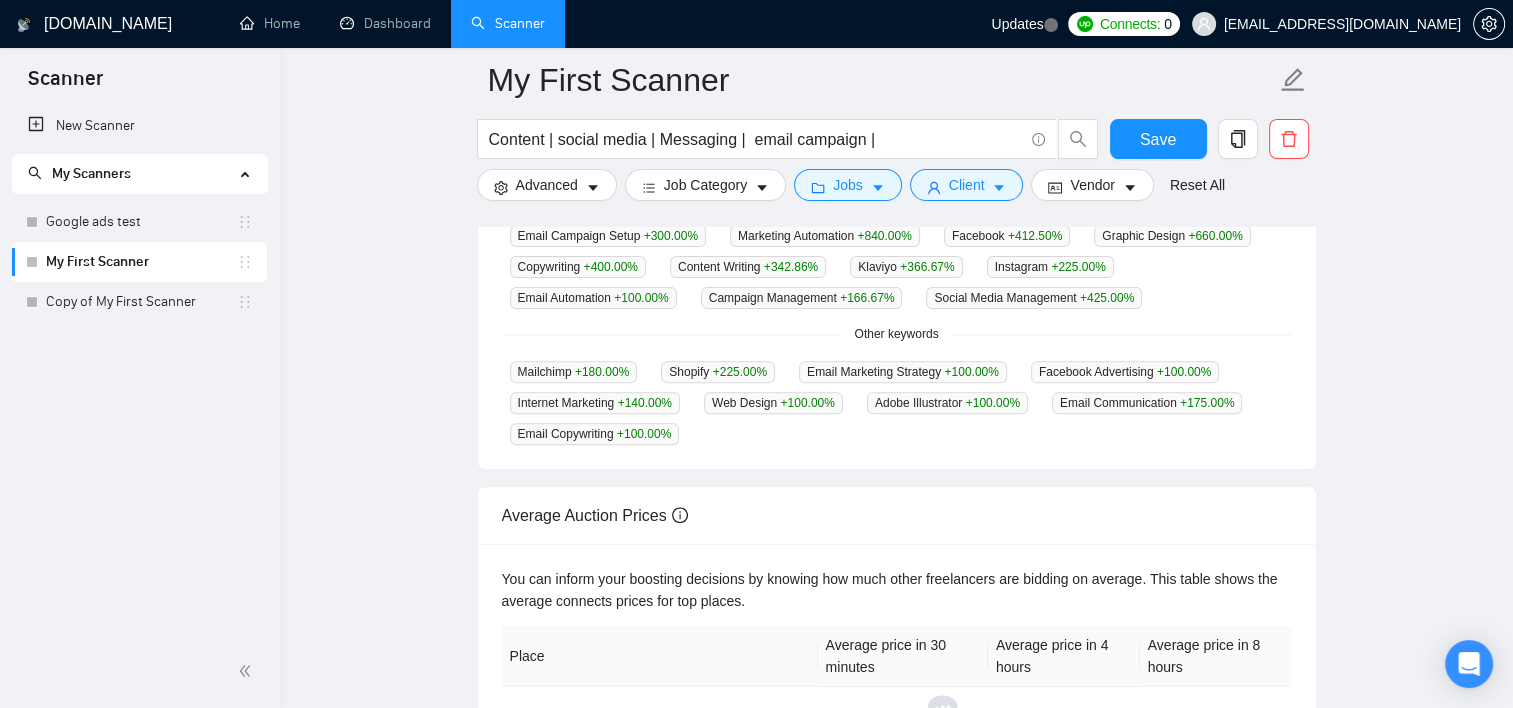 click on "GigRadar analyses the keywords used in the jobs found by this scanner to help you understand what kind of keywords are most frequently used by clients. Understanding the keywords that are common among the target jobs can be influential in boosting your profile and increasing scanner performance. Top keywords Email Marketing   +315.38 % Lead Generation   +356.25 % Marketing Strategy   +227.27 % Social Media Marketing   +305.88 % Email Campaign Setup   +300.00 % Marketing Automation   +840.00 % Facebook   +412.50 % Graphic Design   +660.00 % Copywriting   +400.00 % Content Writing   +342.86 % Klaviyo   +366.67 % Instagram   +225.00 % Email Automation   +100.00 % Campaign Management   +166.67 % Social Media Management   +425.00 % Other keywords Mailchimp   +180.00 % Shopify   +225.00 % Email Marketing Strategy   +100.00 % Facebook Advertising   +100.00 % Internet Marketing   +140.00 % Web Design   +100.00 % Adobe Illustrator   +100.00 % Email Communication   +175.00 % Email Copywriting   +100.00 %" at bounding box center (897, 260) 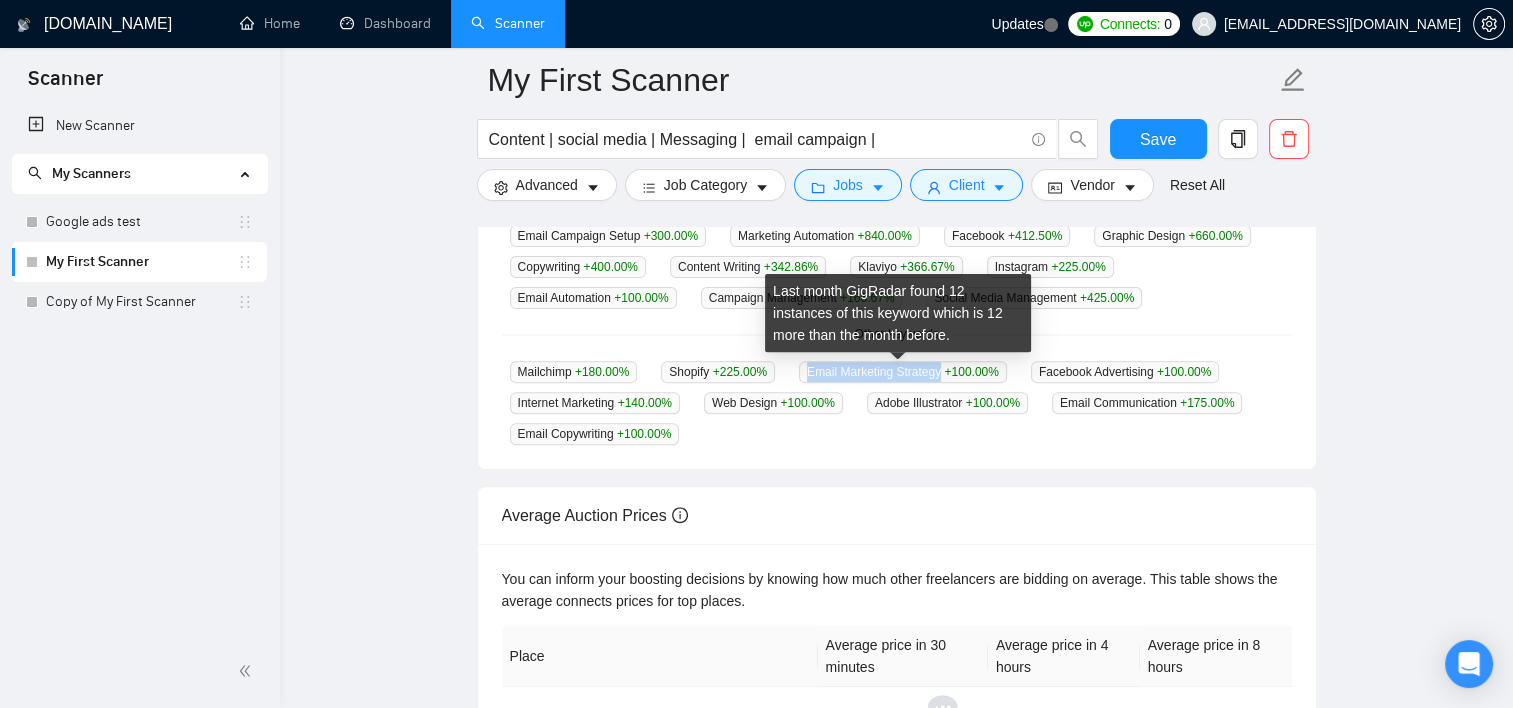 drag, startPoint x: 805, startPoint y: 368, endPoint x: 934, endPoint y: 366, distance: 129.0155 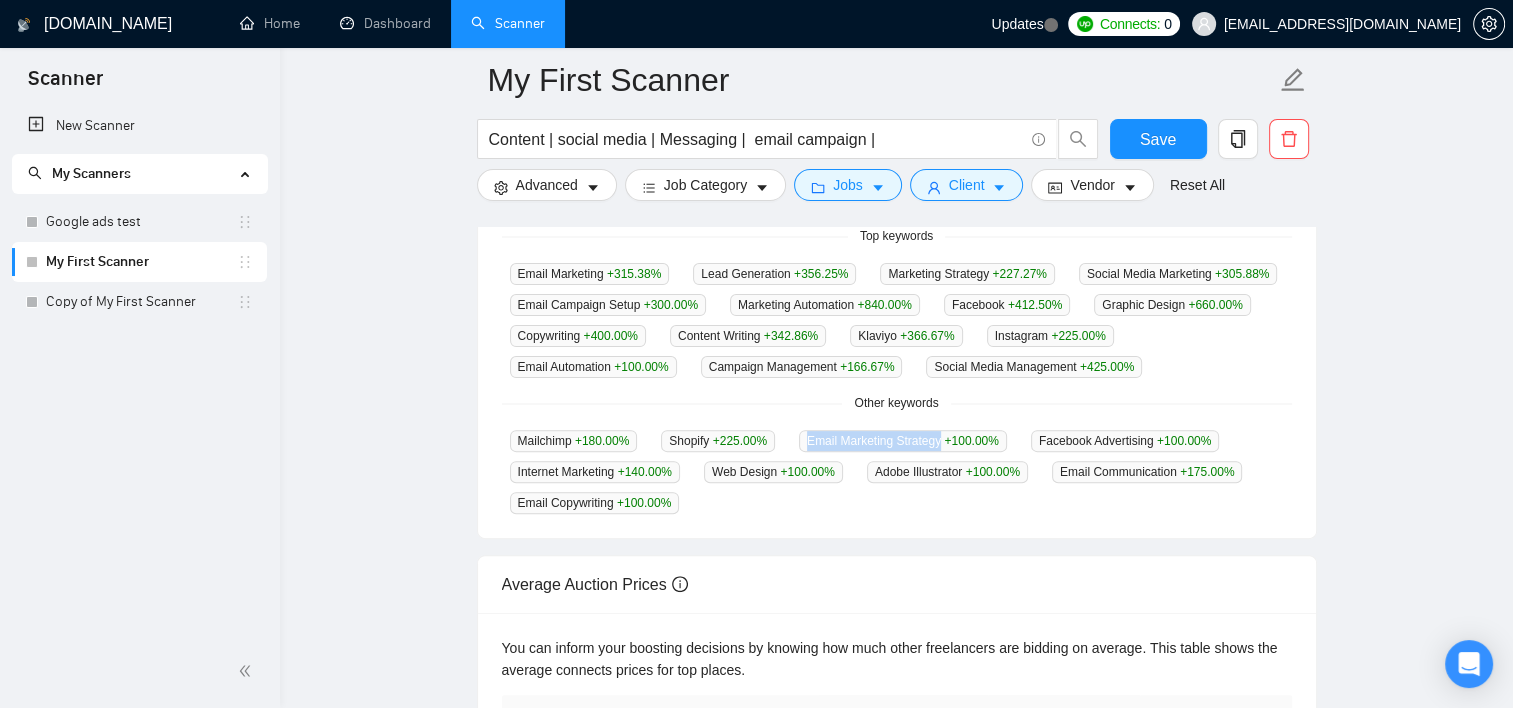 scroll, scrollTop: 500, scrollLeft: 0, axis: vertical 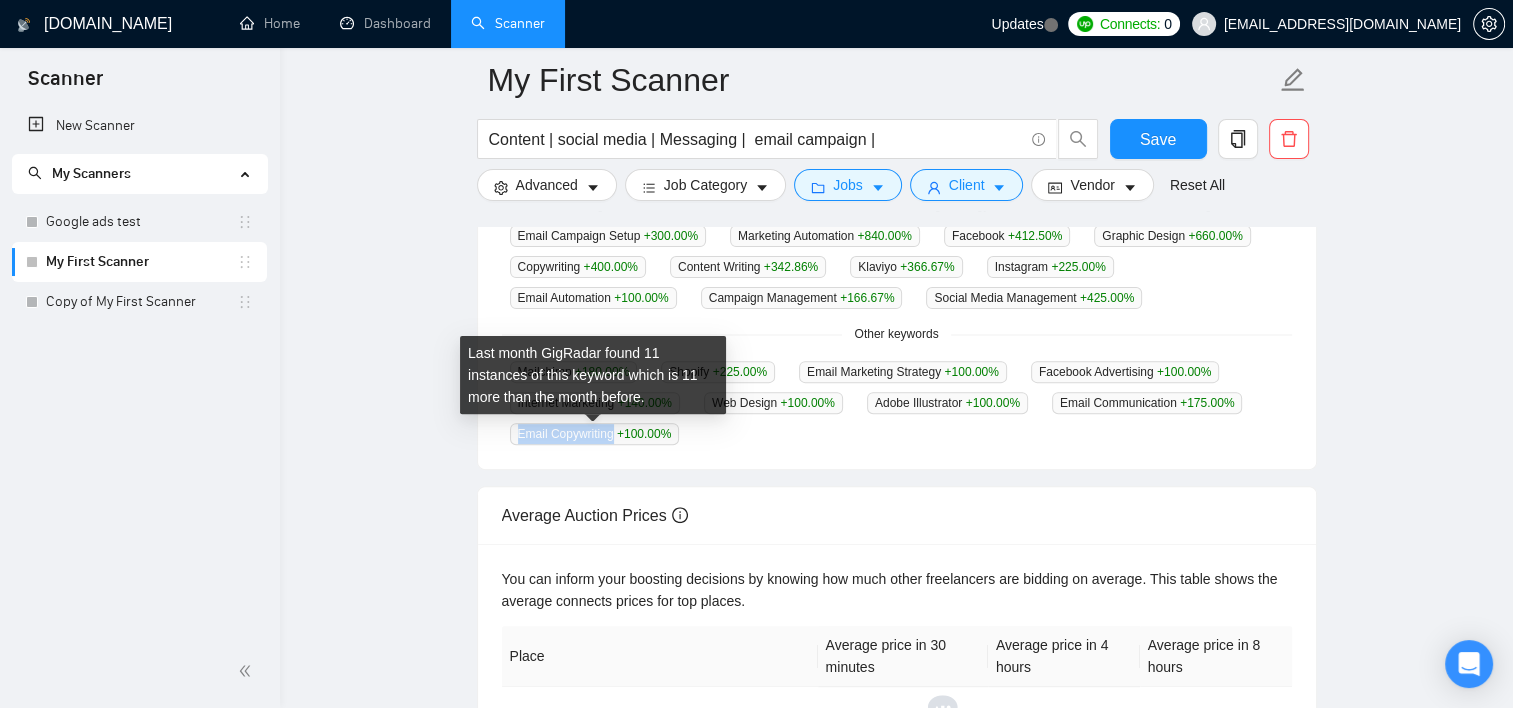 drag, startPoint x: 613, startPoint y: 430, endPoint x: 511, endPoint y: 428, distance: 102.01961 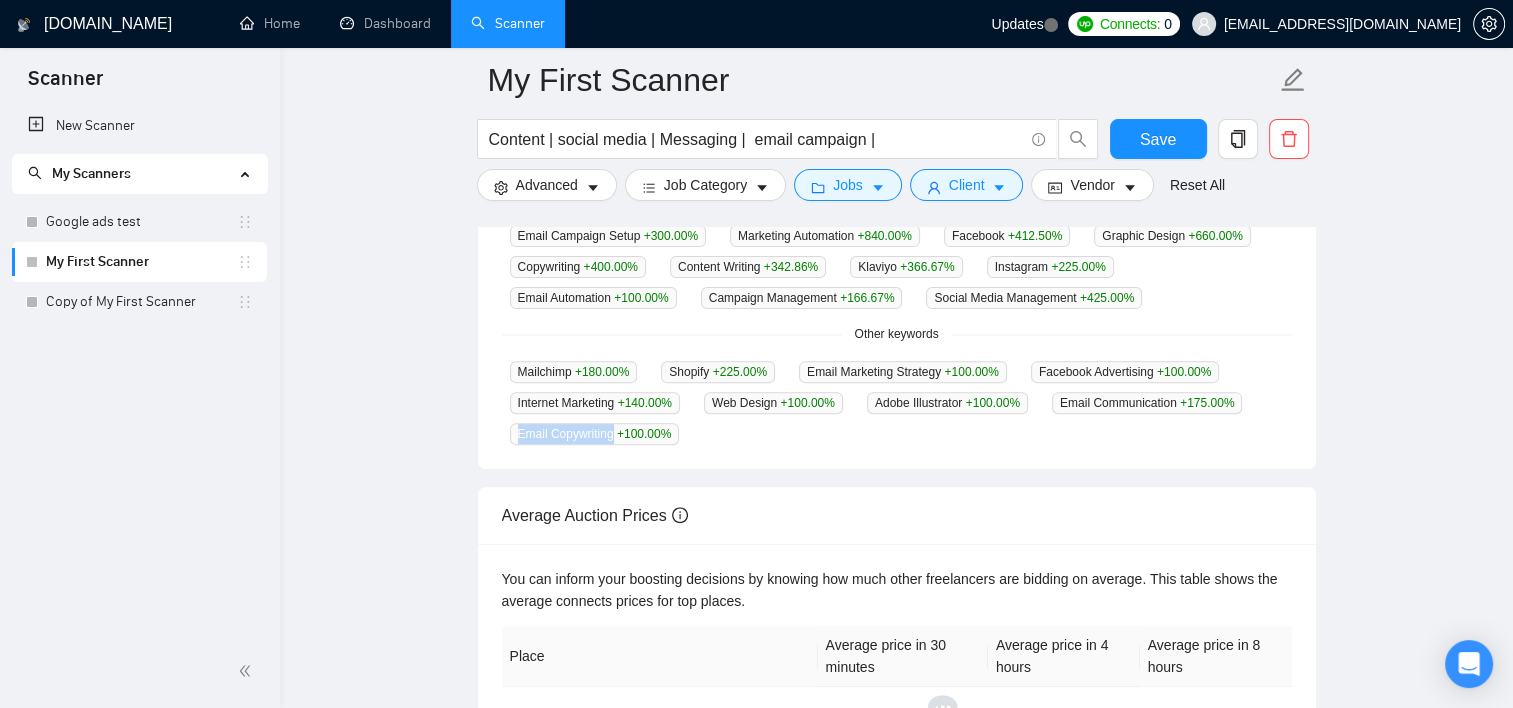 copy on "Email Copywriting" 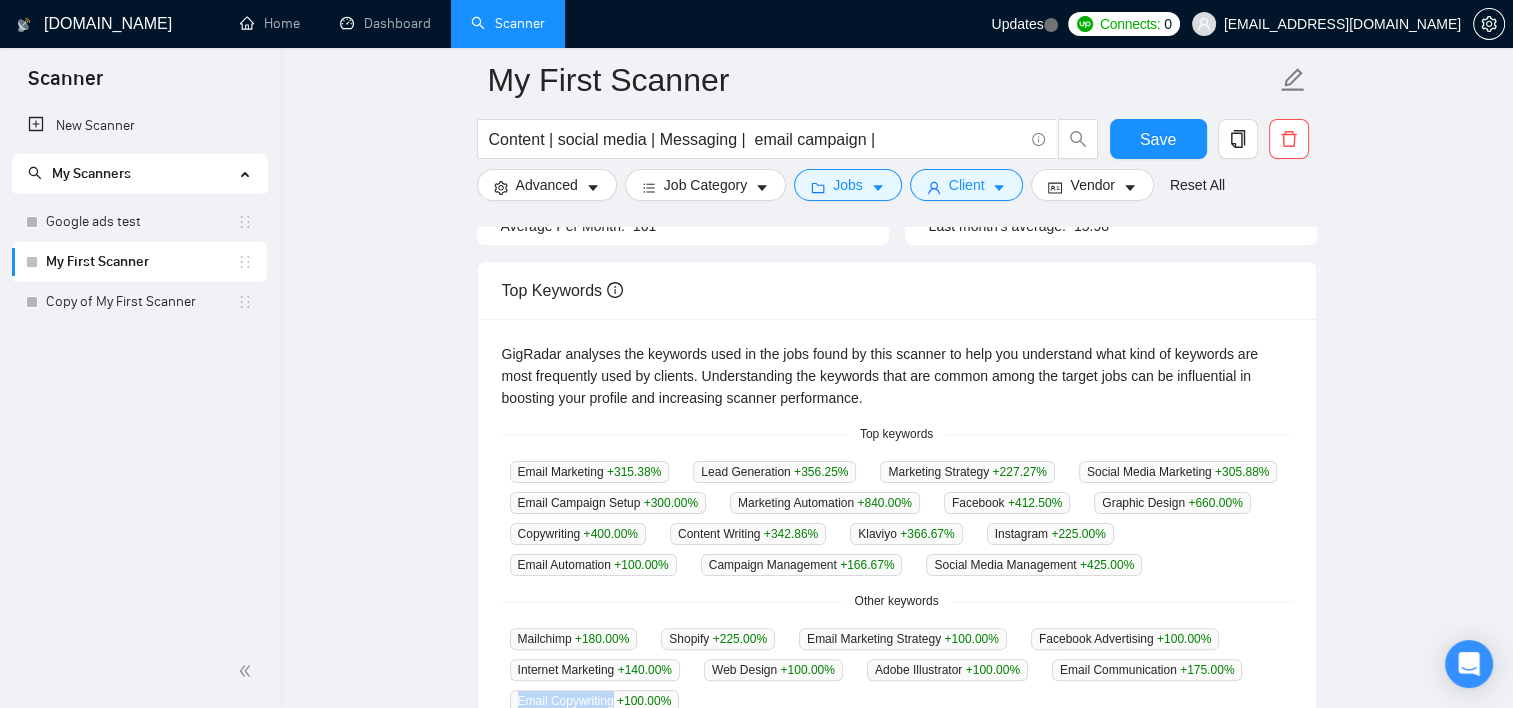 scroll, scrollTop: 304, scrollLeft: 0, axis: vertical 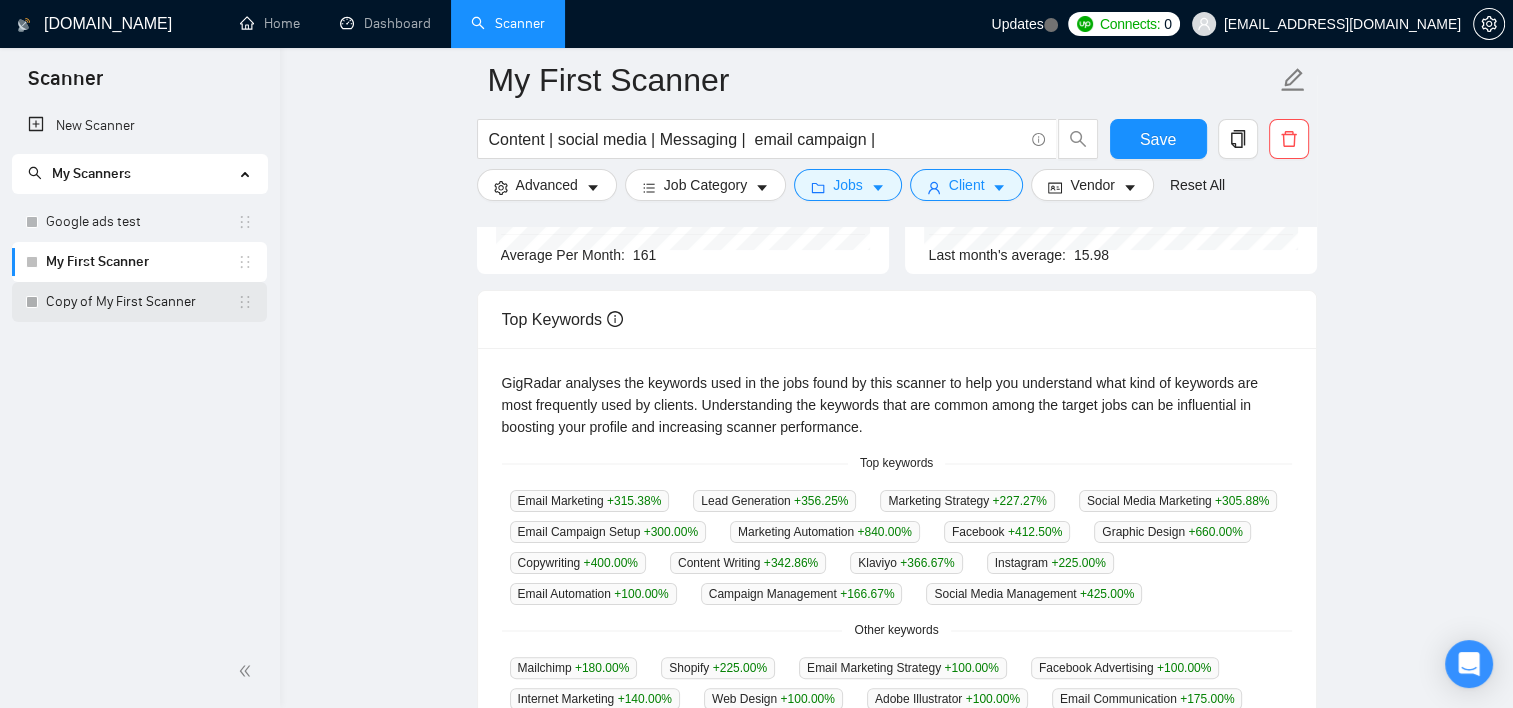click on "Copy of My First Scanner" at bounding box center [141, 302] 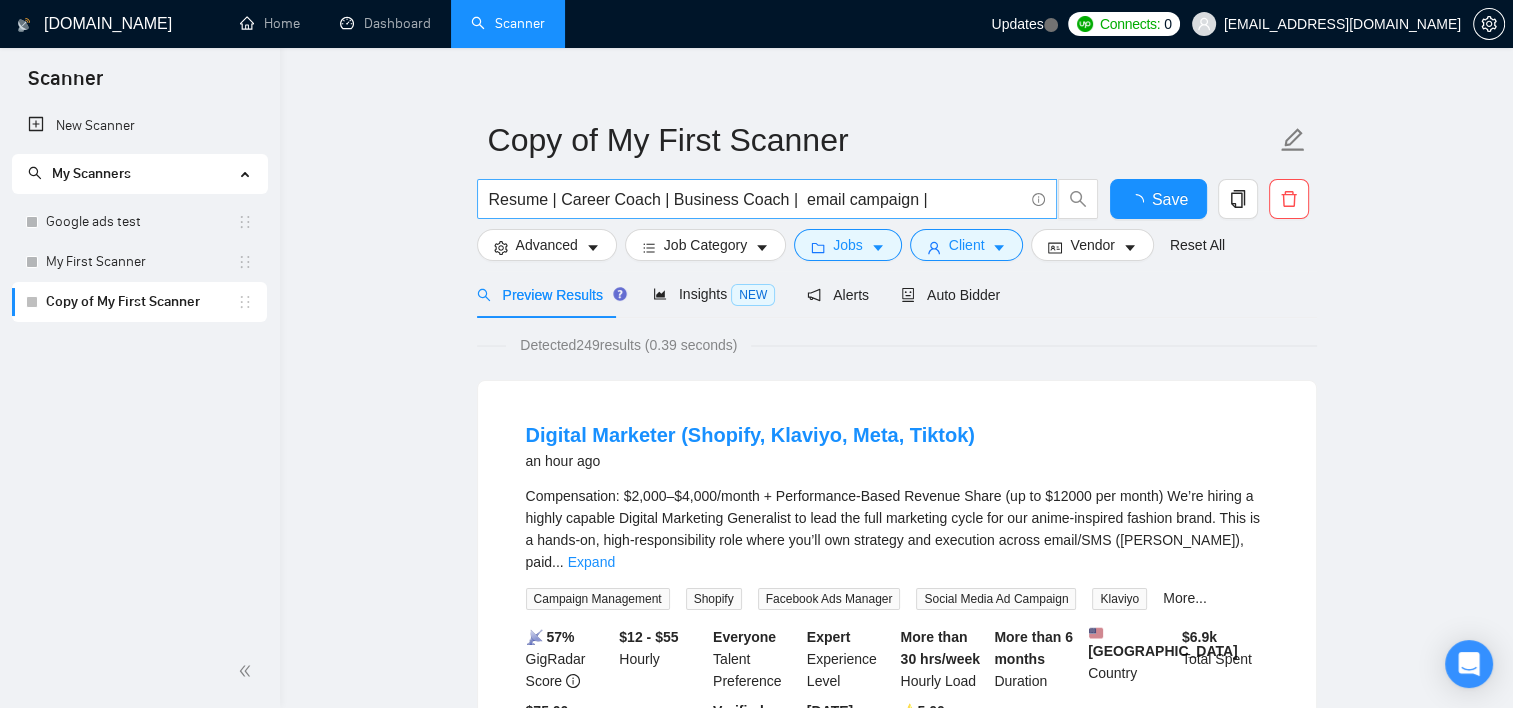 click on "Resume | Career Coach | Business Coach |  email campaign |" at bounding box center [756, 199] 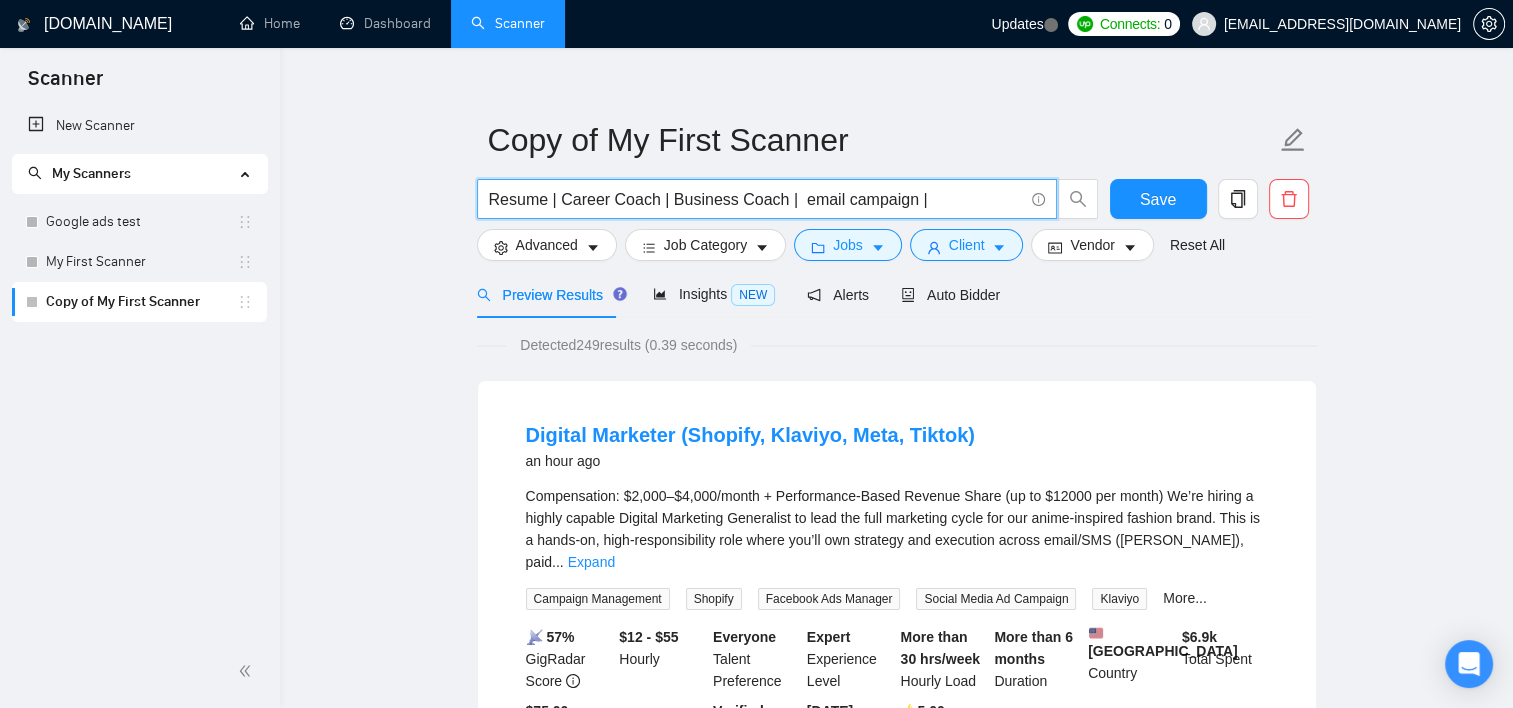 drag, startPoint x: 948, startPoint y: 200, endPoint x: 441, endPoint y: 204, distance: 507.01578 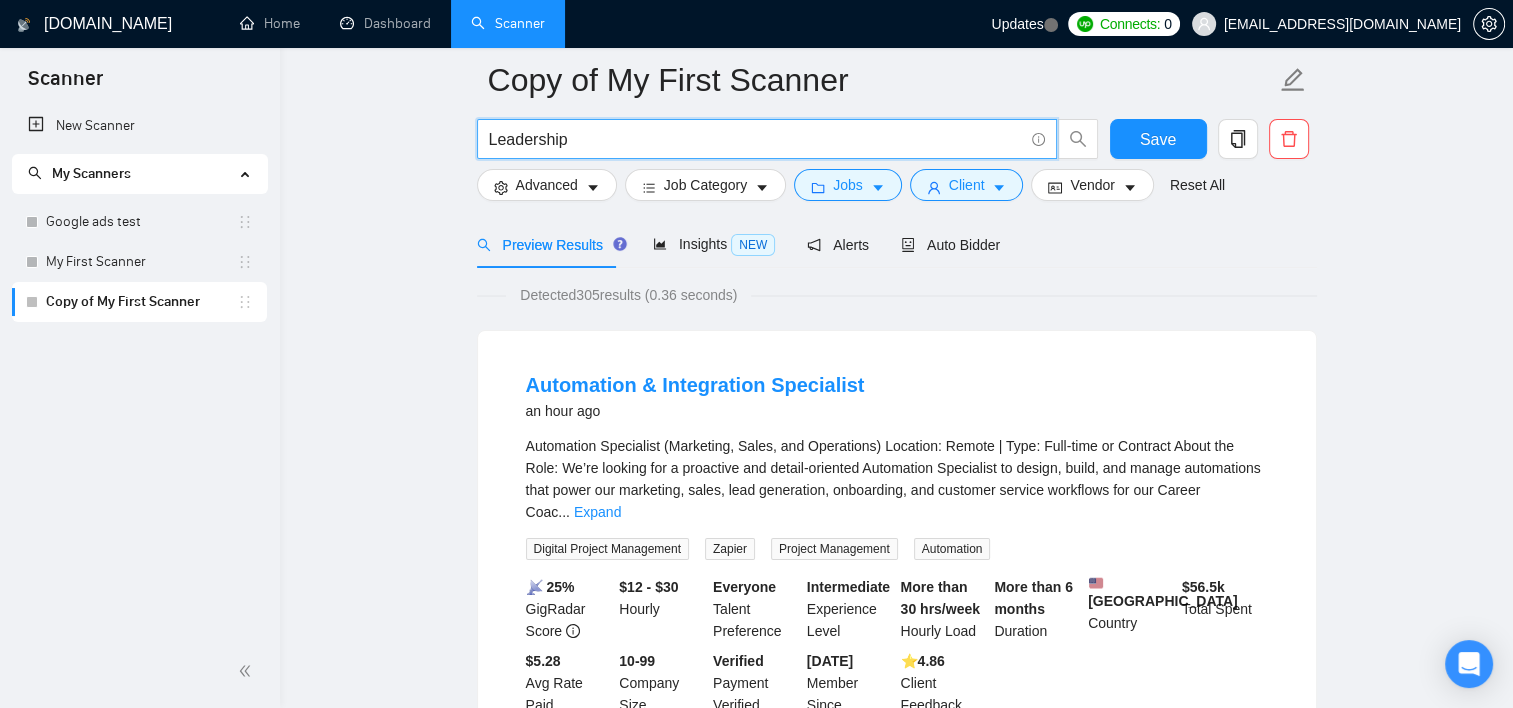scroll, scrollTop: 222, scrollLeft: 0, axis: vertical 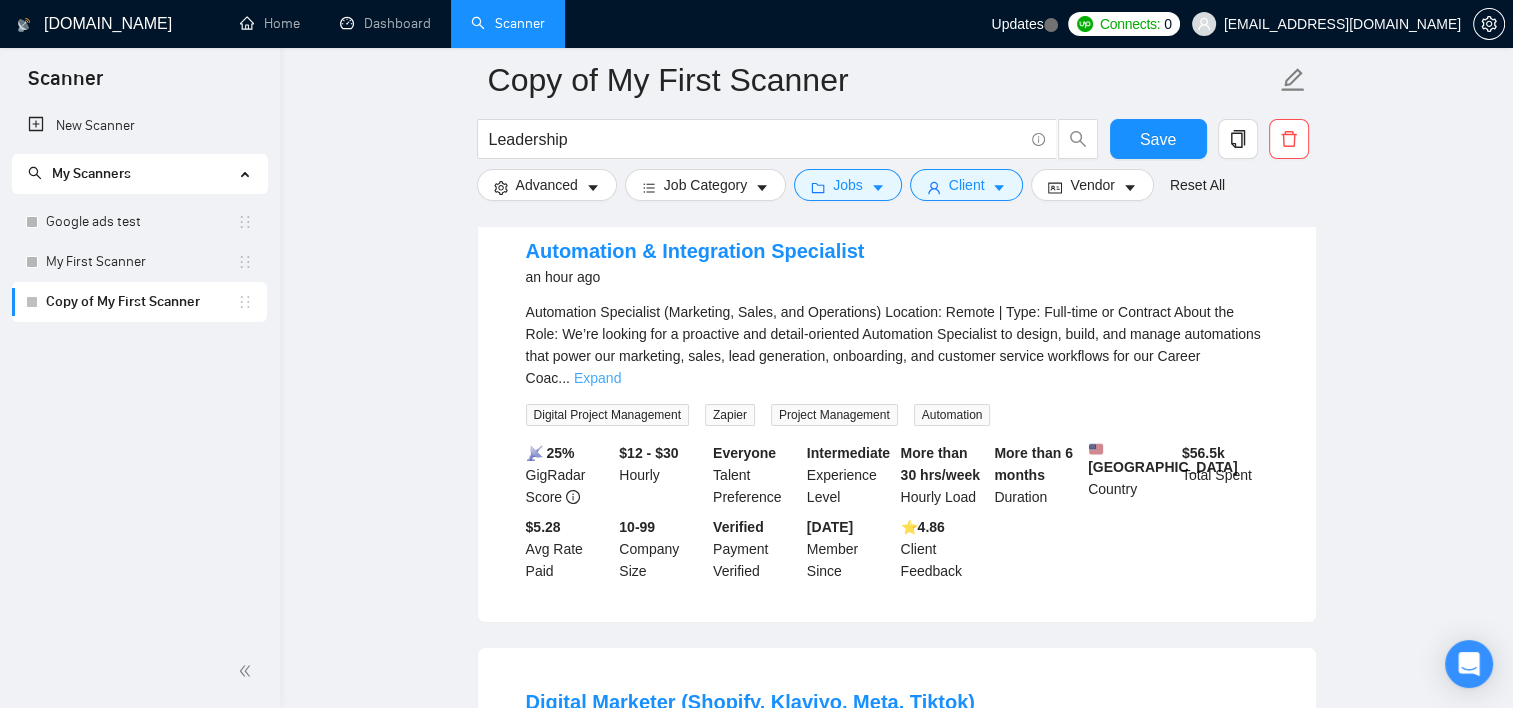 click on "Expand" at bounding box center (597, 378) 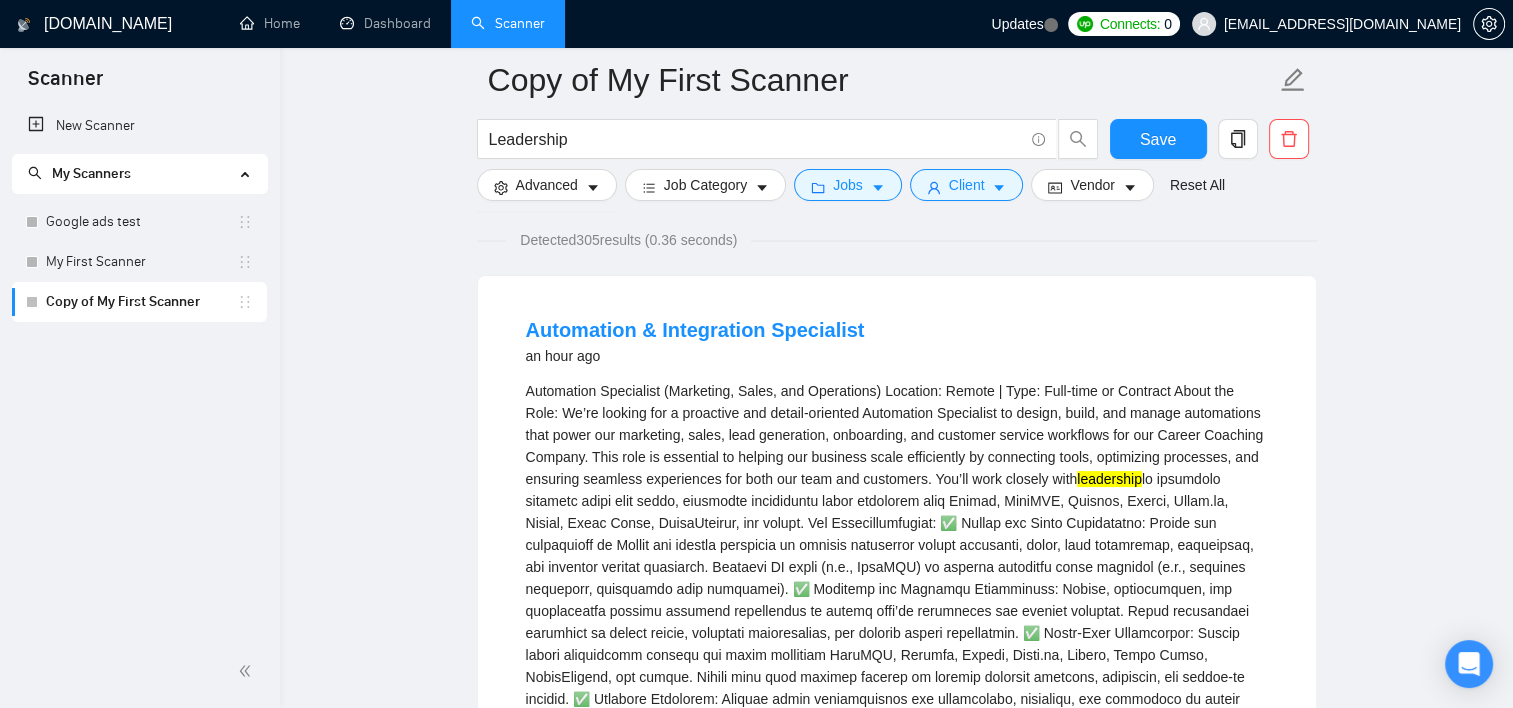 scroll, scrollTop: 0, scrollLeft: 0, axis: both 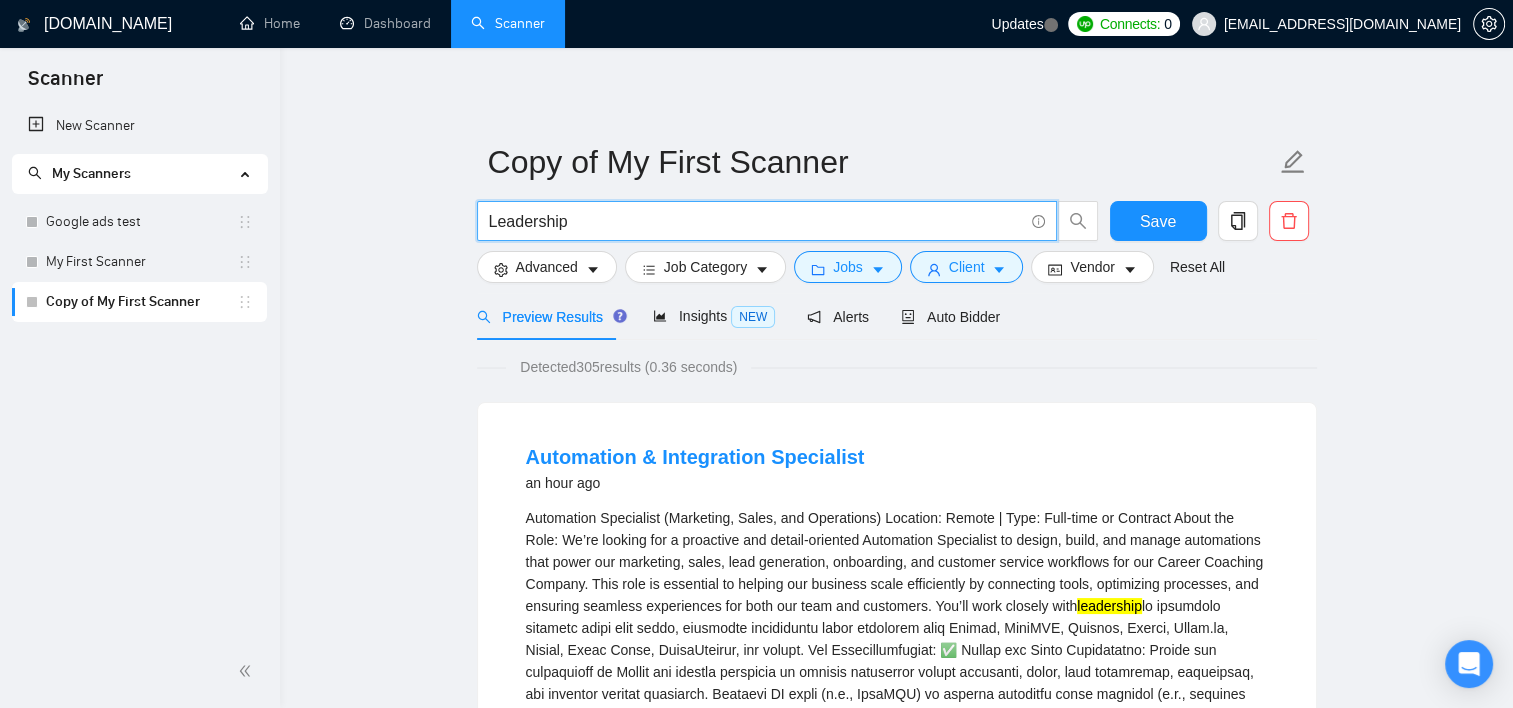 click on "Leadership" at bounding box center (756, 221) 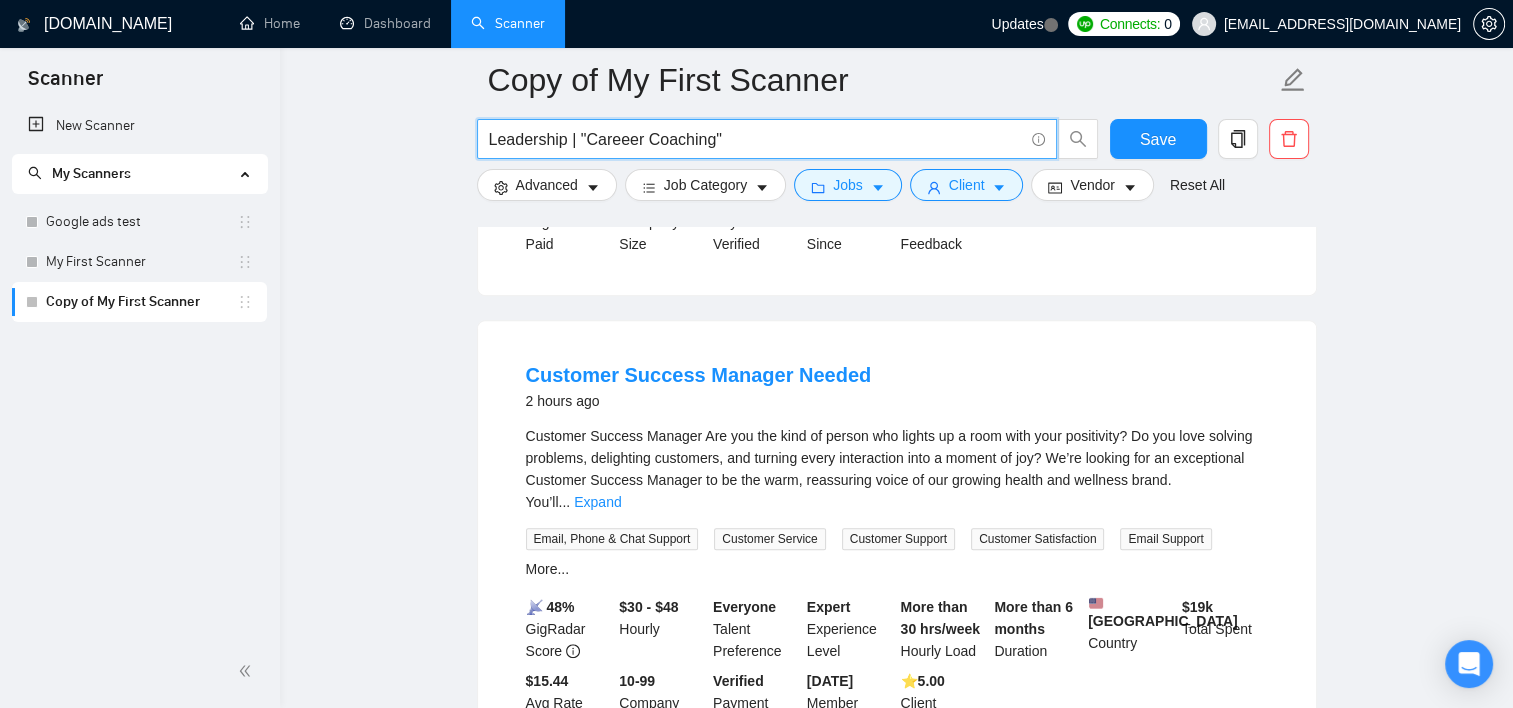 scroll, scrollTop: 1100, scrollLeft: 0, axis: vertical 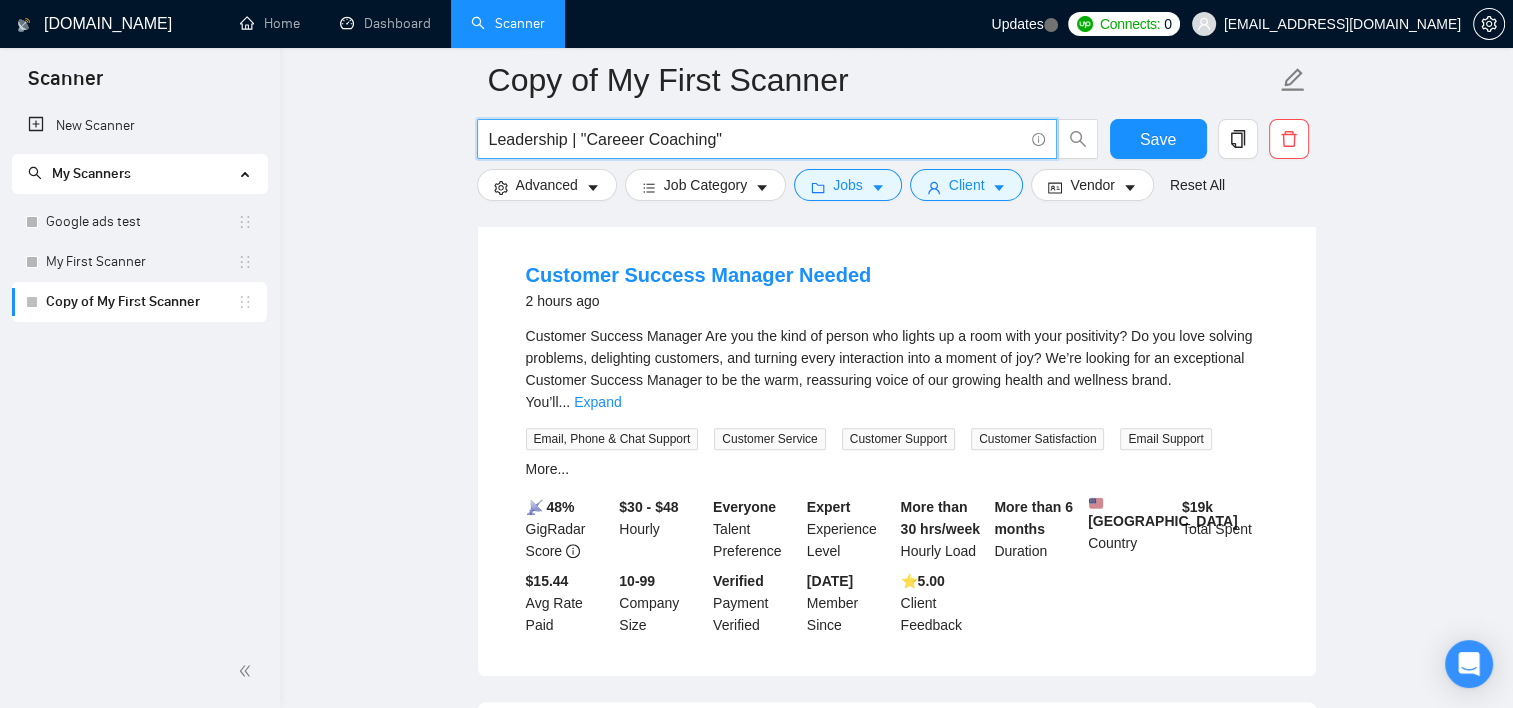 click on "Expand" at bounding box center [597, 402] 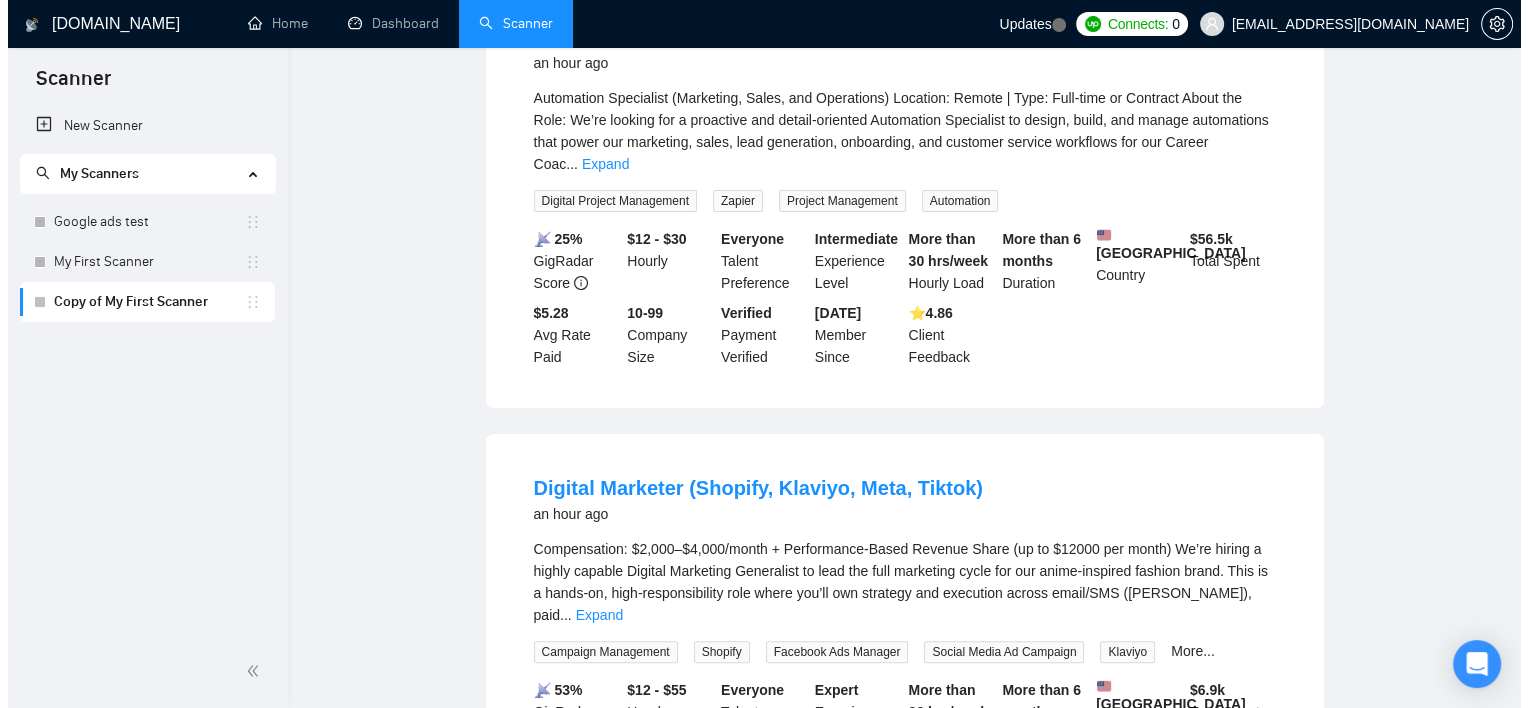 scroll, scrollTop: 0, scrollLeft: 0, axis: both 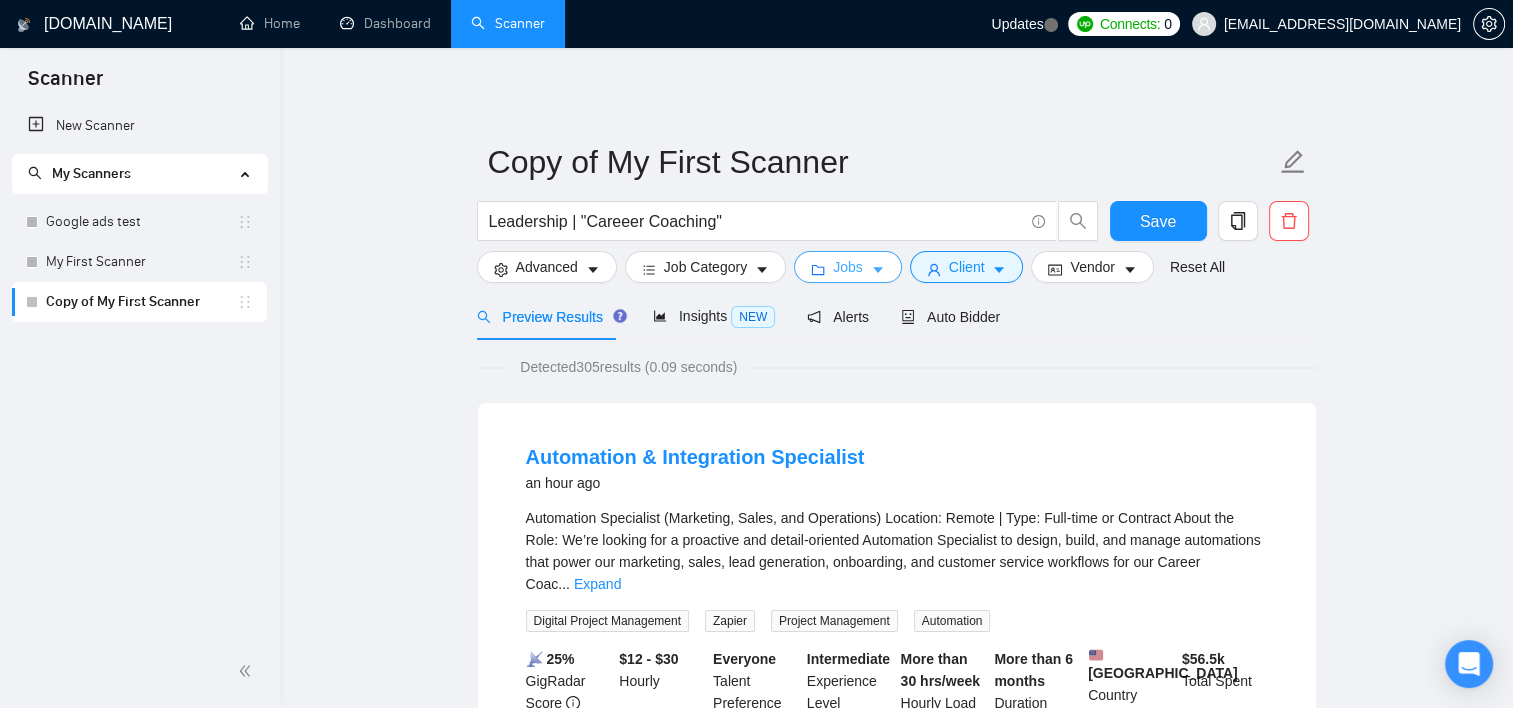 click on "Jobs" at bounding box center (848, 267) 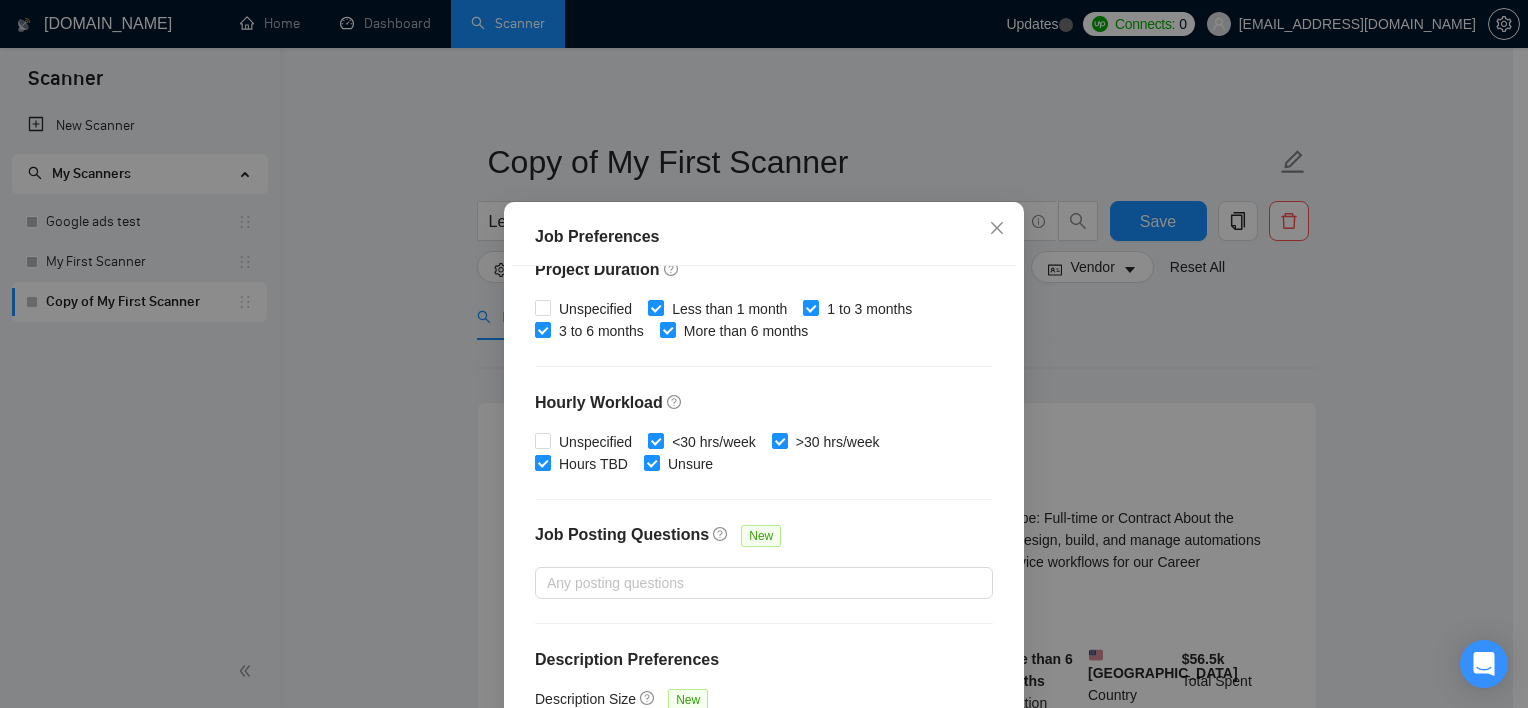 scroll, scrollTop: 632, scrollLeft: 0, axis: vertical 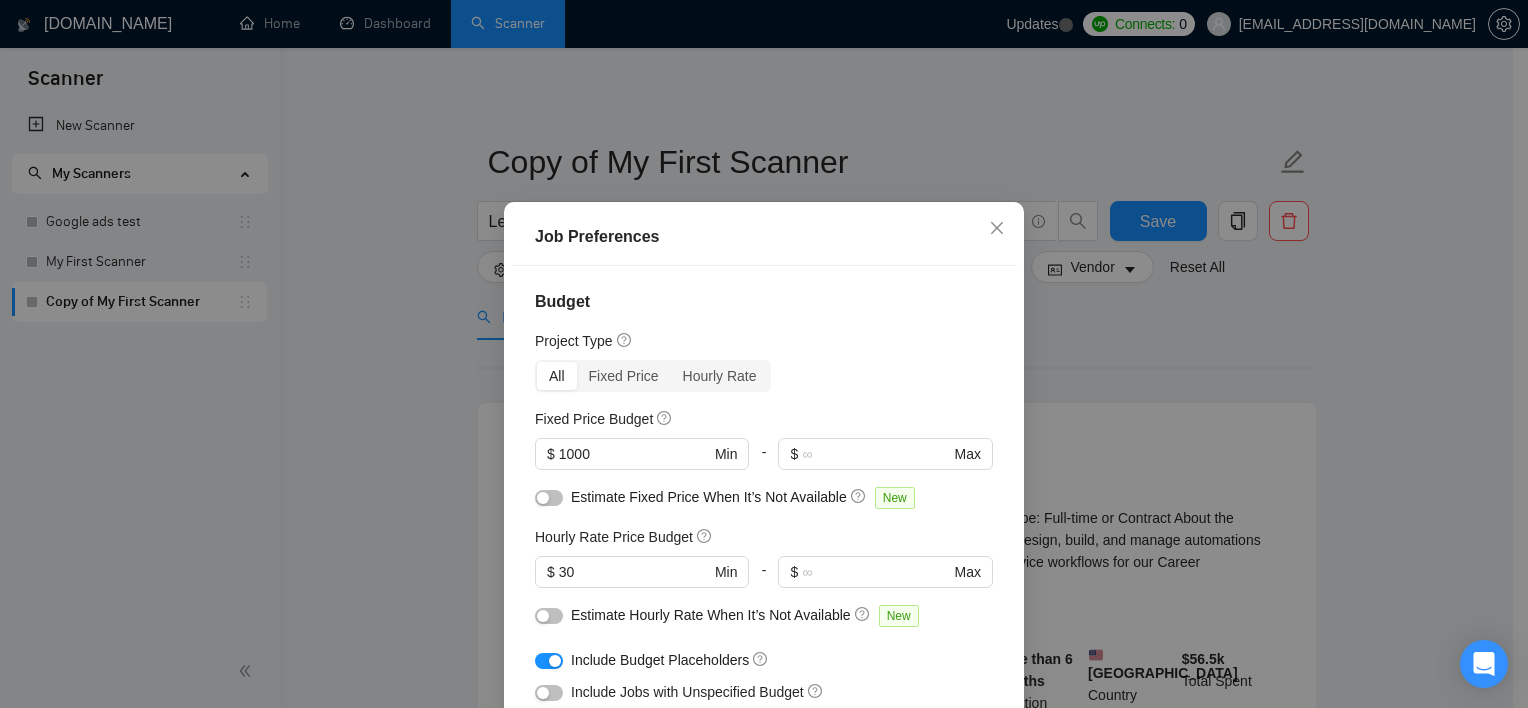 click on "Job Preferences Budget Project Type All Fixed Price Hourly Rate   Fixed Price Budget $ 1000 Min - $ Max Estimate Fixed Price When It’s Not Available New   Hourly Rate Price Budget $ 30 Min - $ Max Estimate Hourly Rate When It’s Not Available New Include Budget Placeholders Include Jobs with Unspecified Budget   Connects Price New Min - Max Project Duration   Unspecified Less than 1 month 1 to 3 months 3 to 6 months More than 6 months Hourly Workload   Unspecified <30 hrs/week >30 hrs/week Hours TBD Unsure Job Posting Questions New   Any posting questions Description Preferences Description Size New Average Above average   Reset OK" at bounding box center [764, 354] 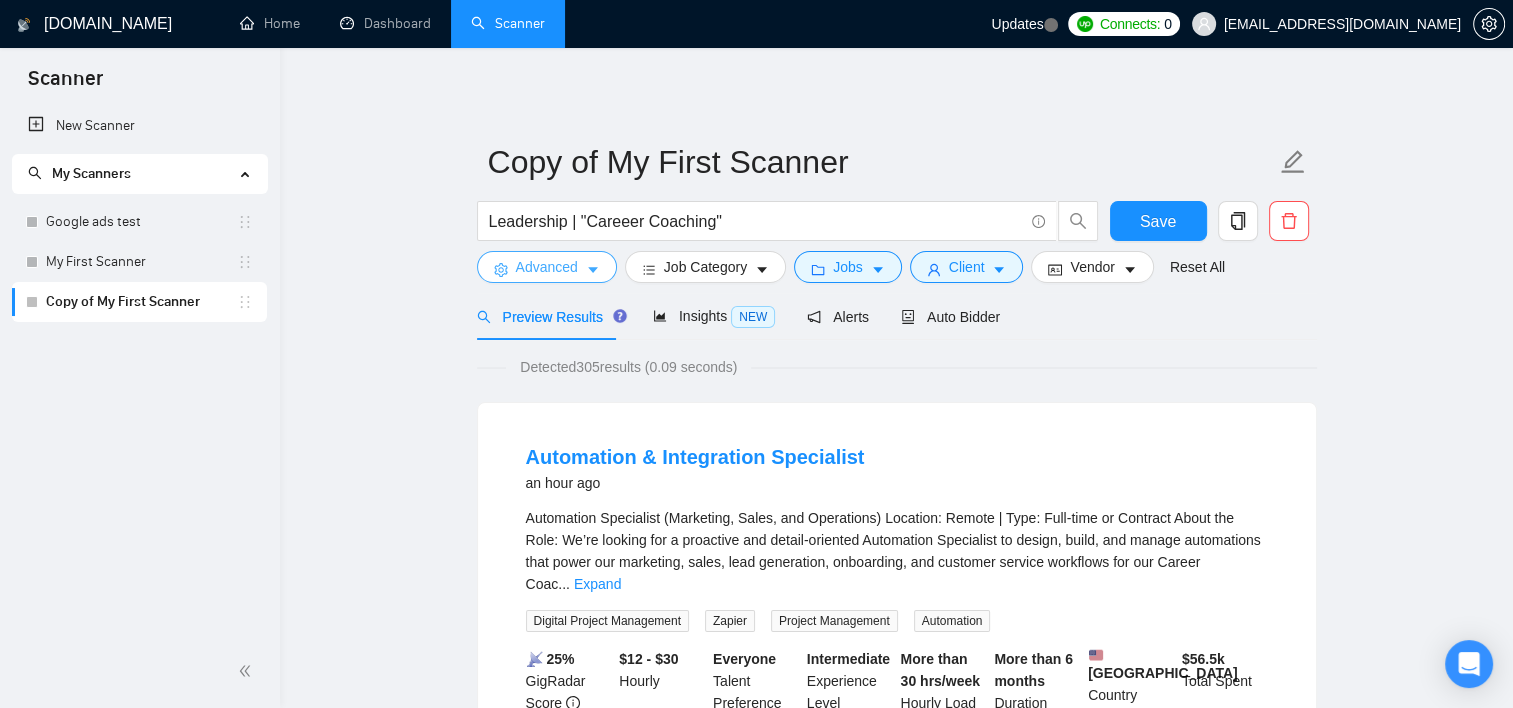 click on "Advanced" at bounding box center [547, 267] 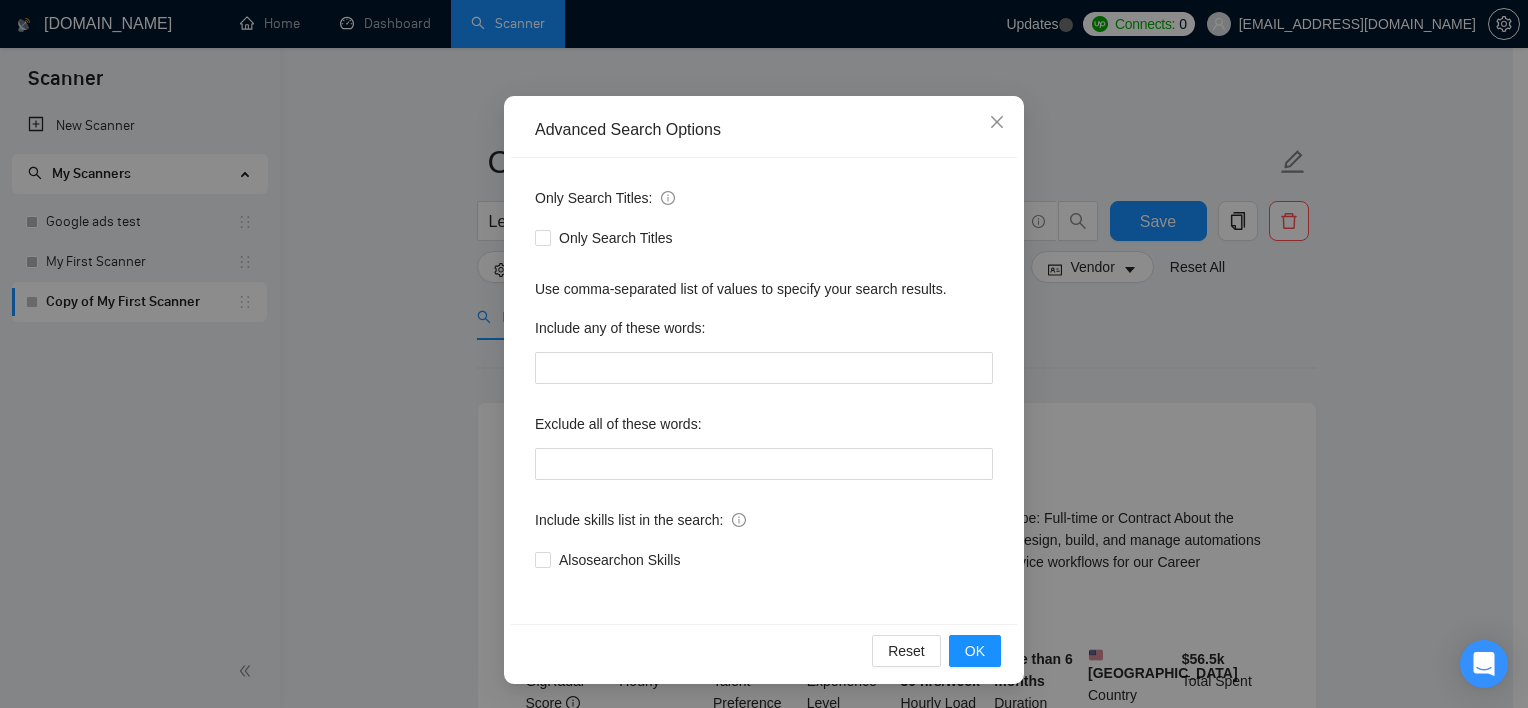 drag, startPoint x: 1163, startPoint y: 394, endPoint x: 1105, endPoint y: 384, distance: 58.855755 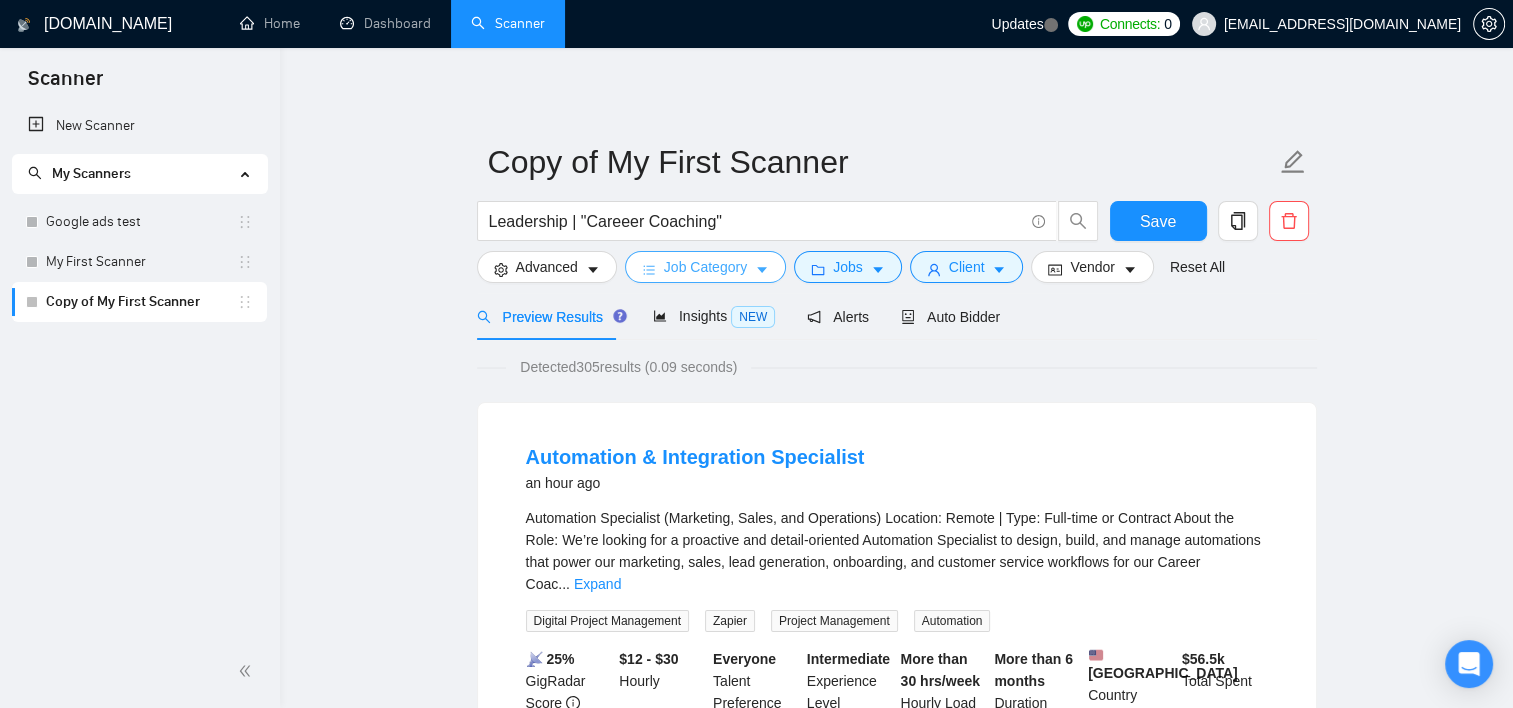 click on "Job Category" at bounding box center [705, 267] 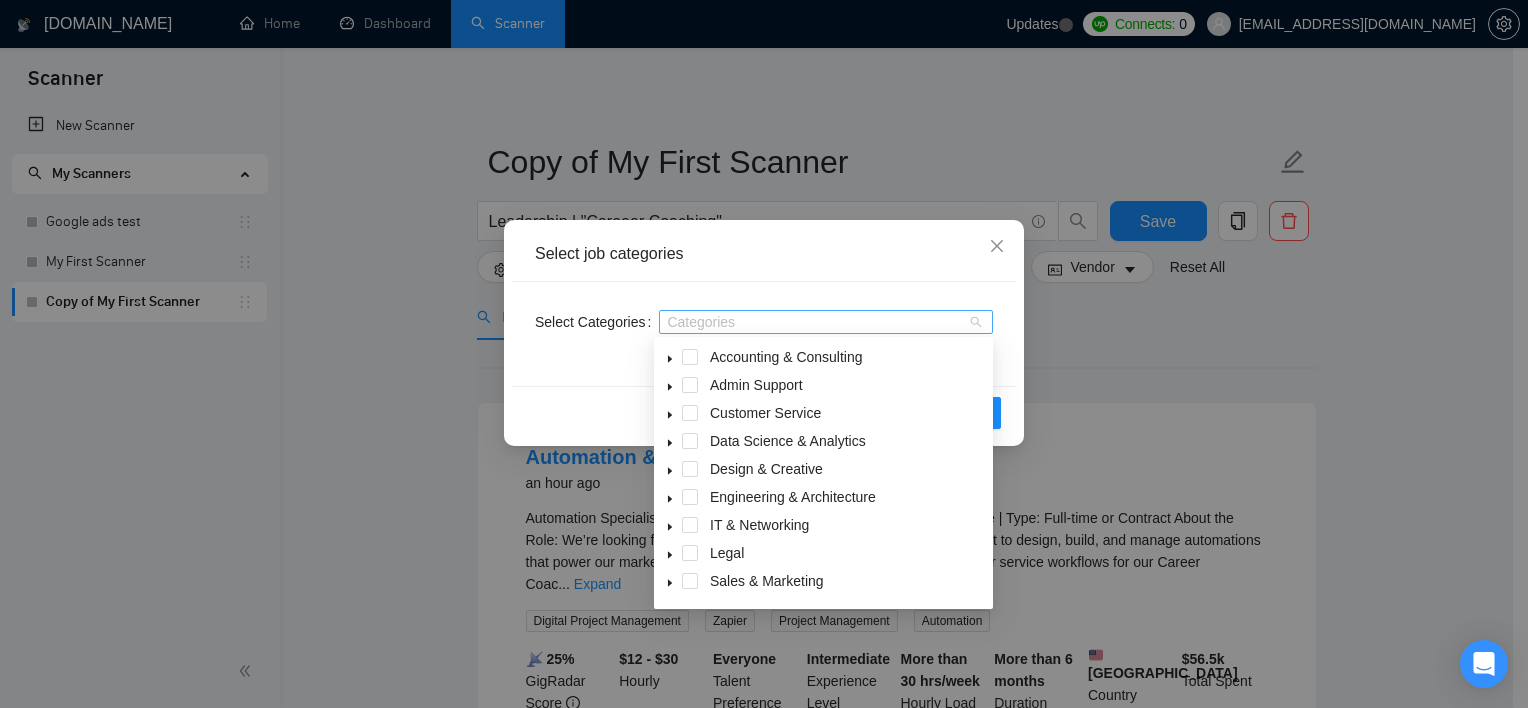 click on "Categories" at bounding box center (826, 322) 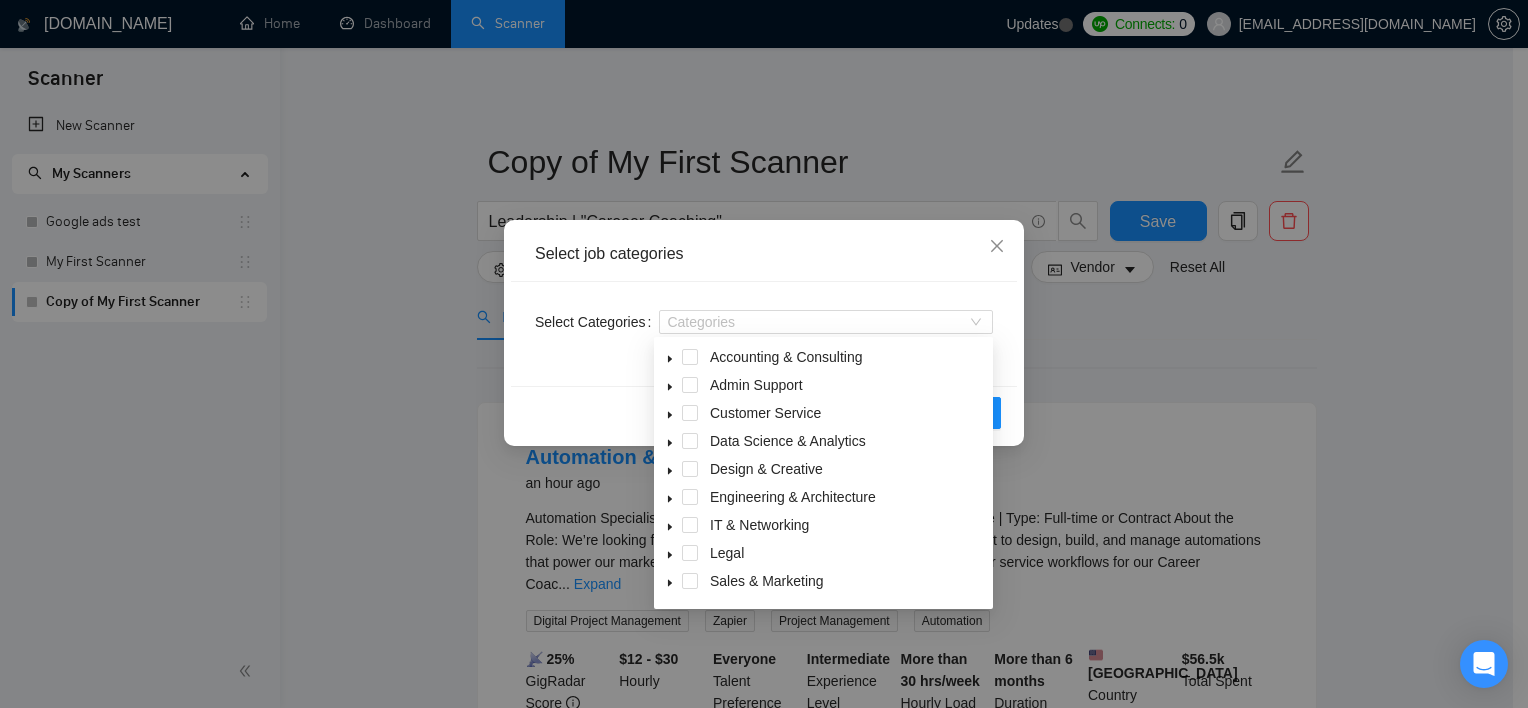 click on "Select job categories Select Categories   Categories Reset OK" at bounding box center [764, 354] 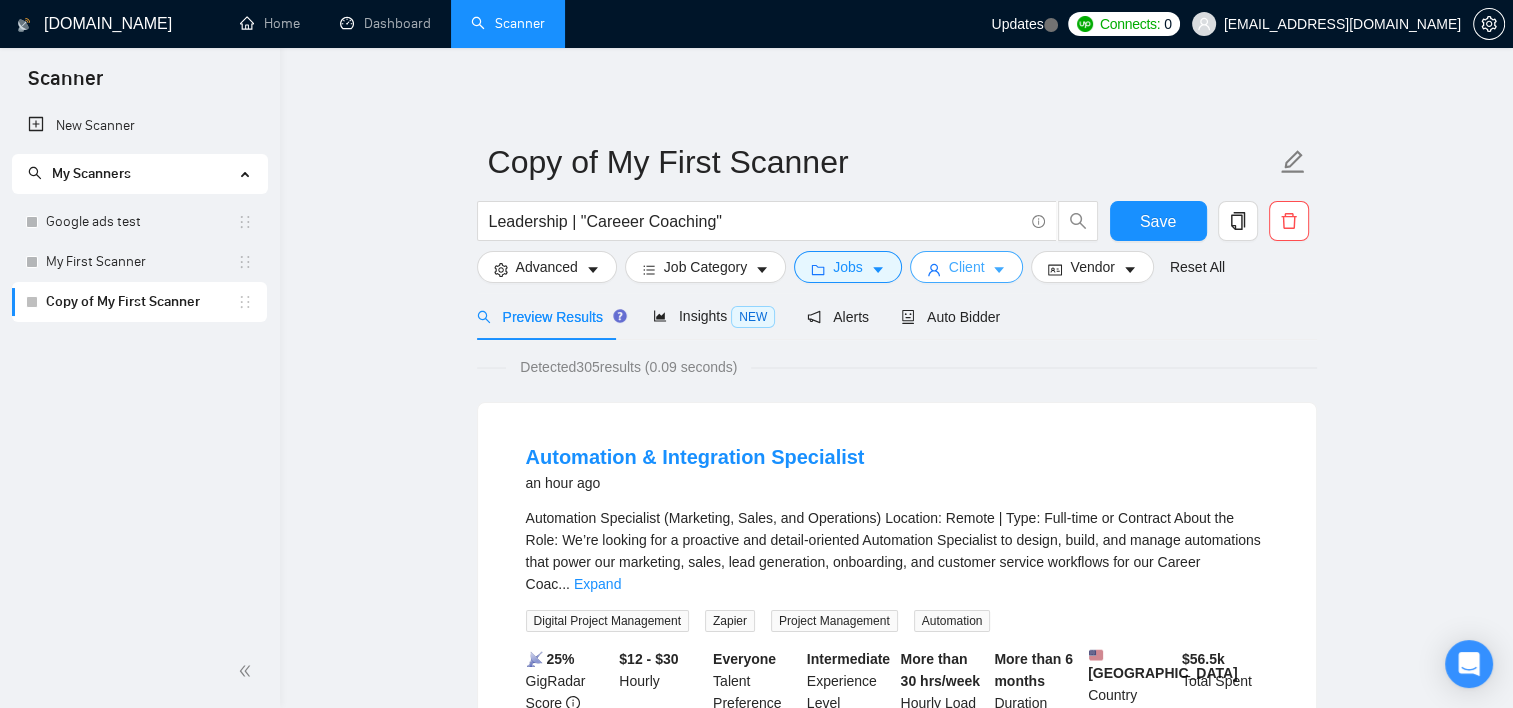 click on "Client" at bounding box center [967, 267] 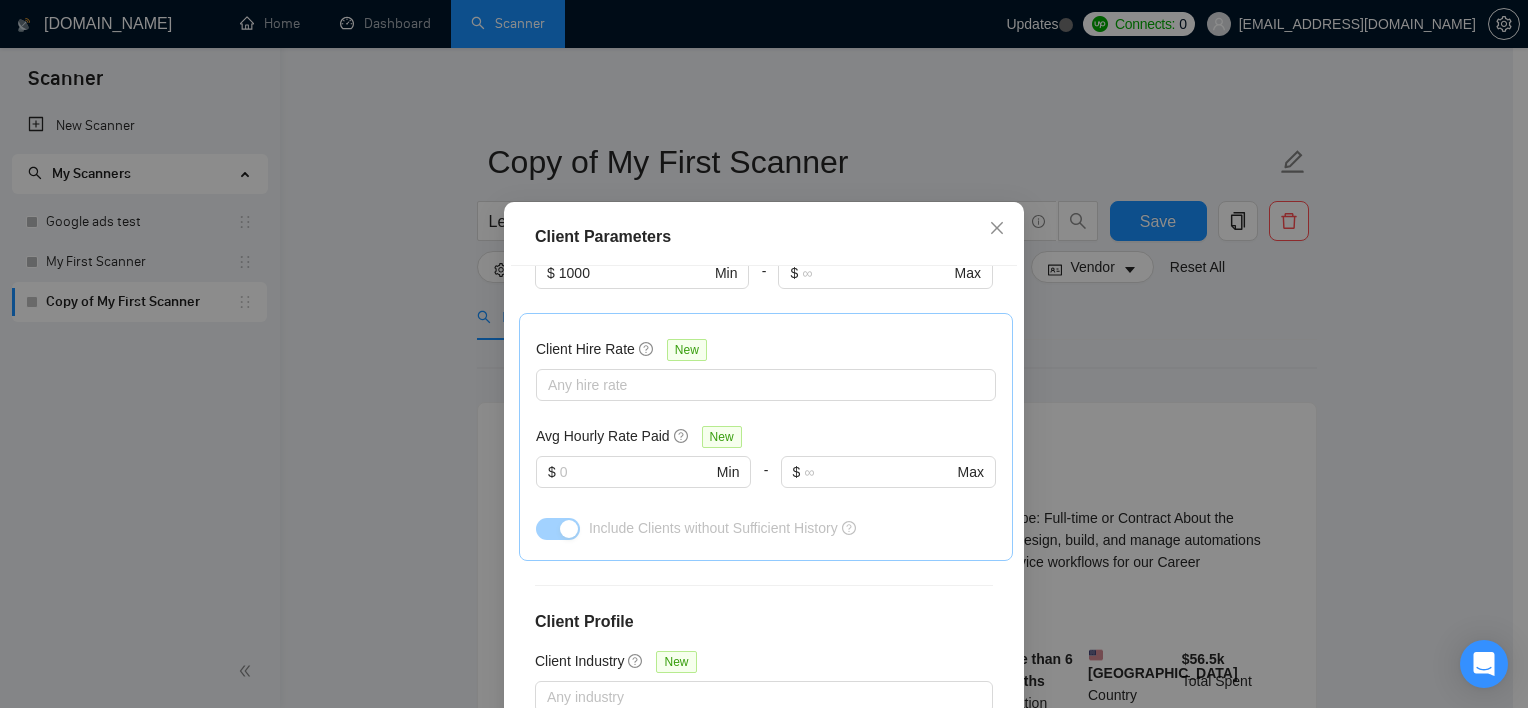scroll, scrollTop: 891, scrollLeft: 0, axis: vertical 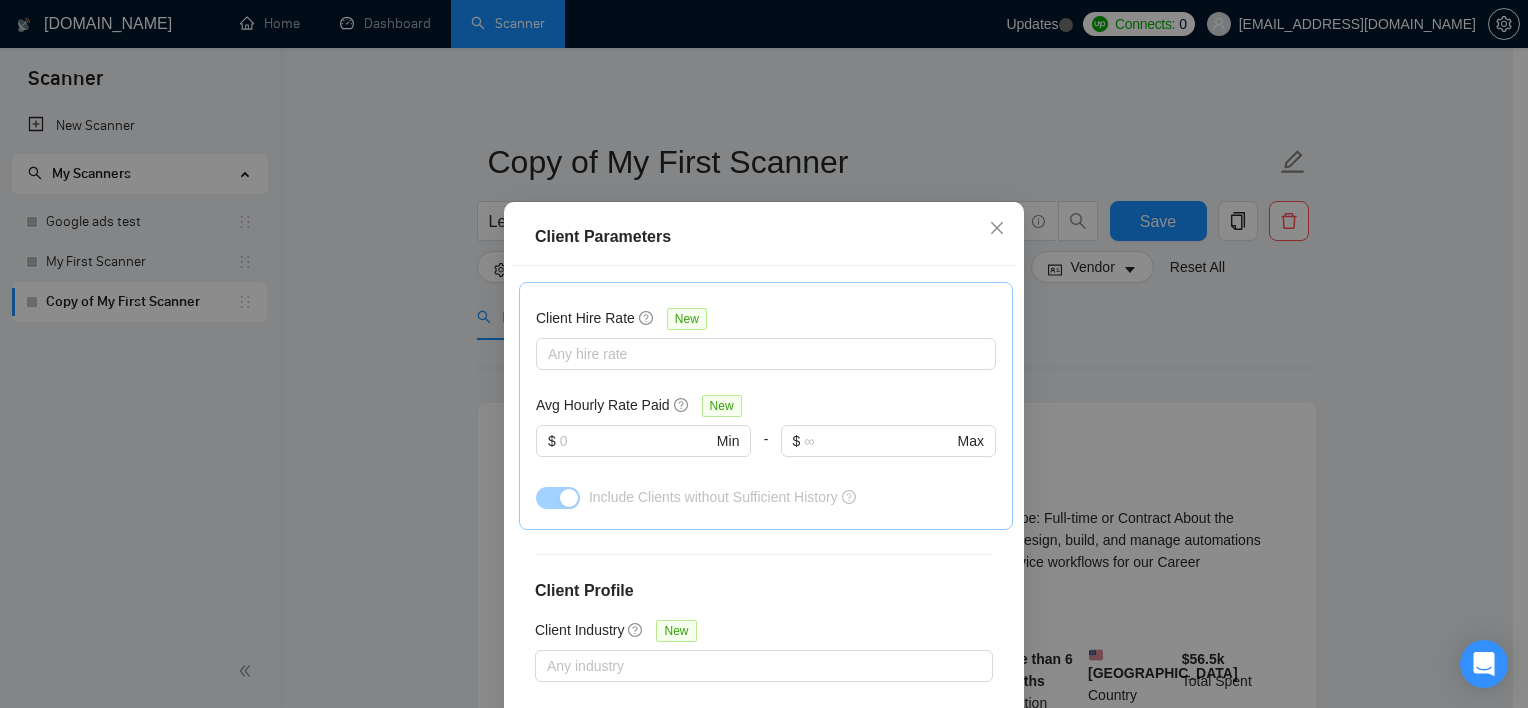 click on "Client Parameters Client Location Include Client Countries [GEOGRAPHIC_DATA] [GEOGRAPHIC_DATA] [GEOGRAPHIC_DATA] [GEOGRAPHIC_DATA] [GEOGRAPHIC_DATA] [GEOGRAPHIC_DATA] [GEOGRAPHIC_DATA] [GEOGRAPHIC_DATA] [GEOGRAPHIC_DATA] [GEOGRAPHIC_DATA] [GEOGRAPHIC_DATA] [GEOGRAPHIC_DATA] [US_STATE] [GEOGRAPHIC_DATA] [GEOGRAPHIC_DATA] [GEOGRAPHIC_DATA] [GEOGRAPHIC_DATA] [GEOGRAPHIC_DATA] [GEOGRAPHIC_DATA] [GEOGRAPHIC_DATA] [GEOGRAPHIC_DATA] [GEOGRAPHIC_DATA] [GEOGRAPHIC_DATA] [GEOGRAPHIC_DATA]   Exclude Client Countries   Select Client Rating Client Min Average Feedback Include clients with no feedback Client Payment Details Payment Verified Hire Rate Stats   Client Total Spent $ 1000 Min - $ Max Client Hire Rate New   Any hire rate   Avg Hourly Rate Paid New $ Min - $ Max Include Clients without Sufficient History Client Profile Client Industry New   Any industry Client Company Size   Any company size Enterprise Clients New   Any clients Reset OK" at bounding box center [764, 354] 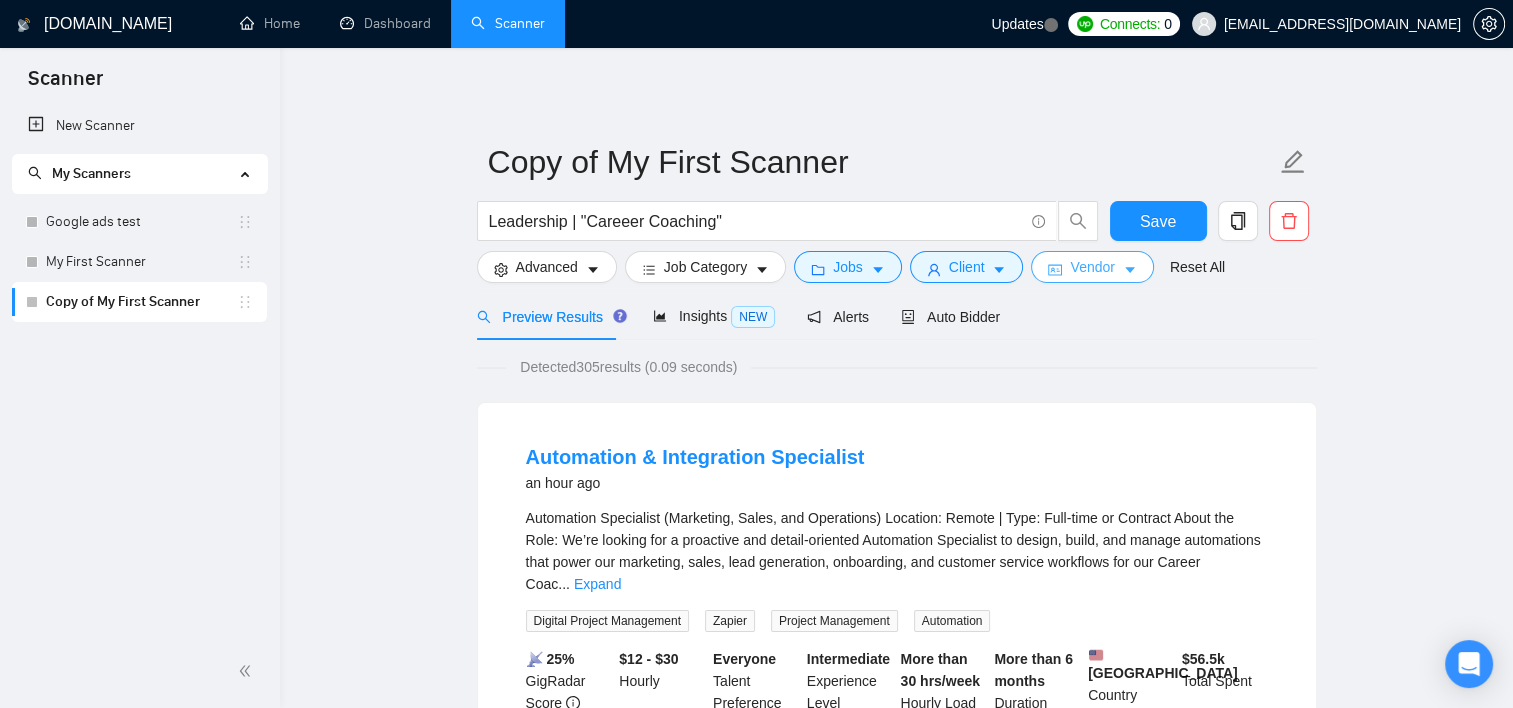 click on "Vendor" at bounding box center [1092, 267] 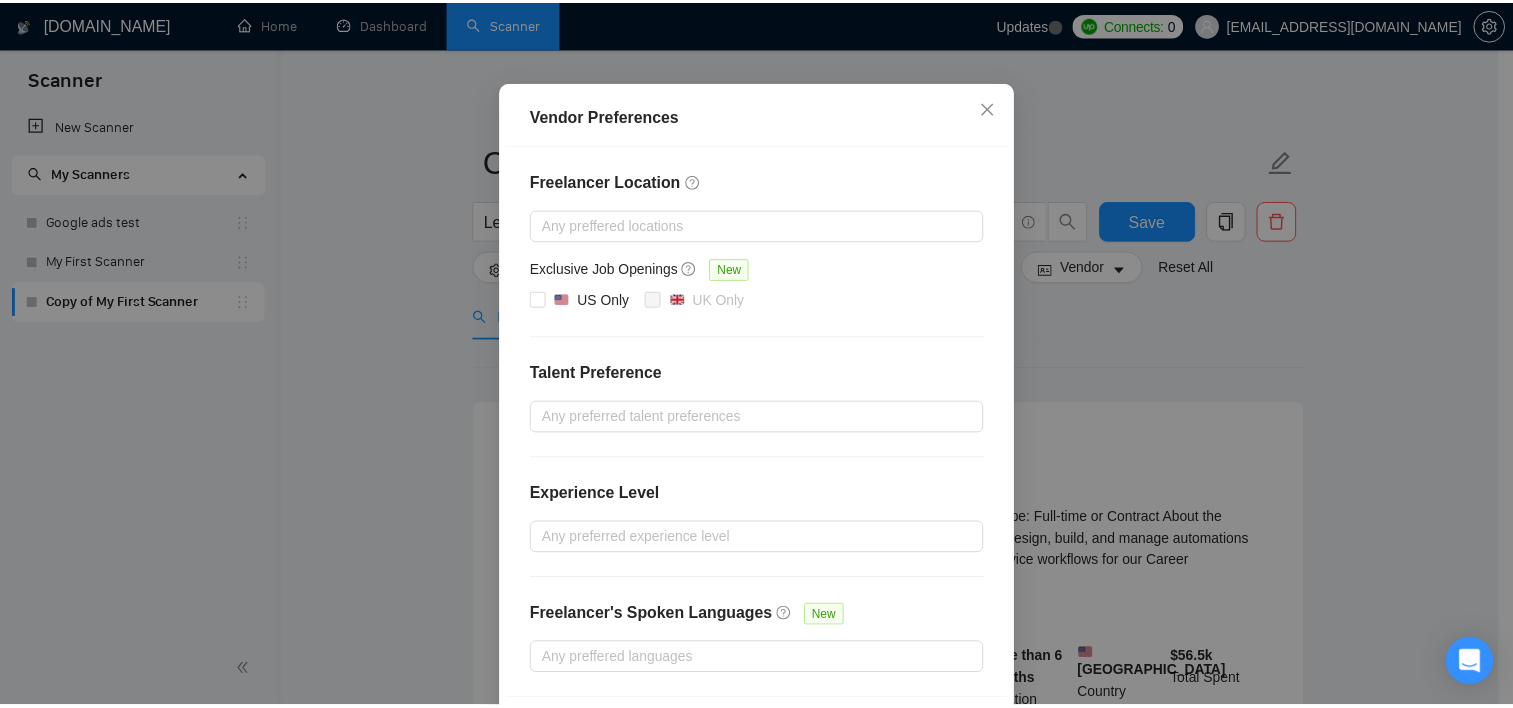 scroll, scrollTop: 0, scrollLeft: 0, axis: both 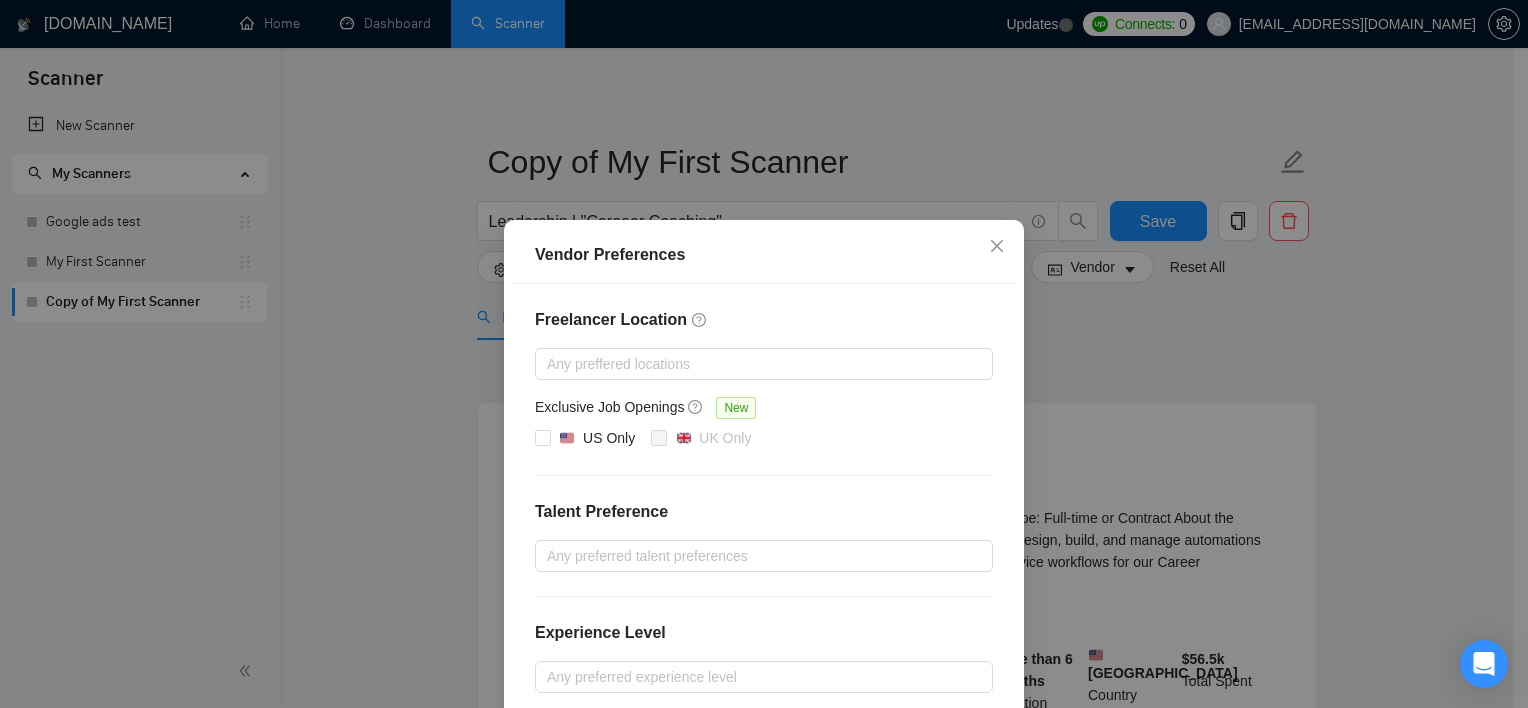 click on "Vendor Preferences Freelancer Location     Any preffered locations Exclusive Job Openings [GEOGRAPHIC_DATA] Only UK Only Talent Preference   Any preferred talent preferences Experience Level   Any preferred experience level Freelancer's Spoken Languages New   Any preffered languages Reset OK" at bounding box center [764, 354] 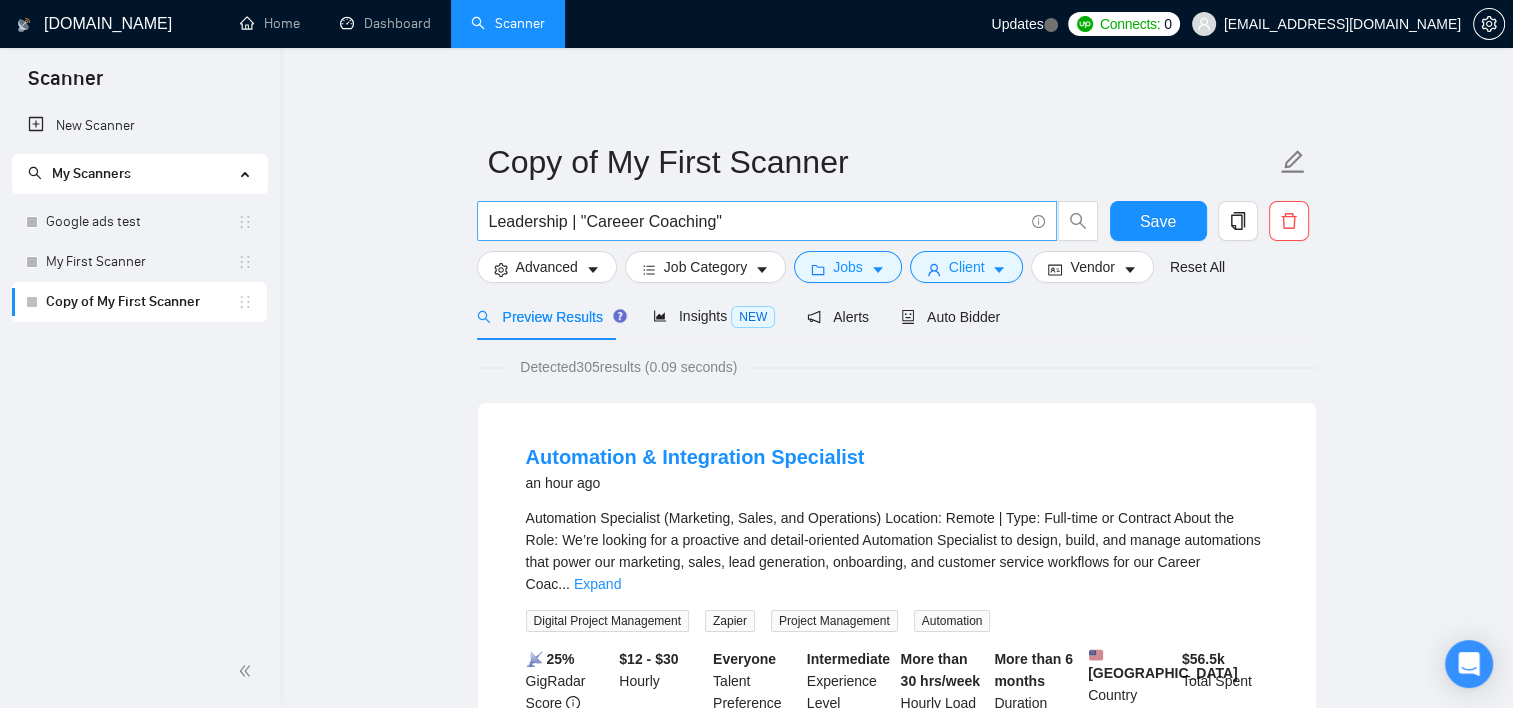 click on "Leadership | "Careeer Coaching"" at bounding box center [756, 221] 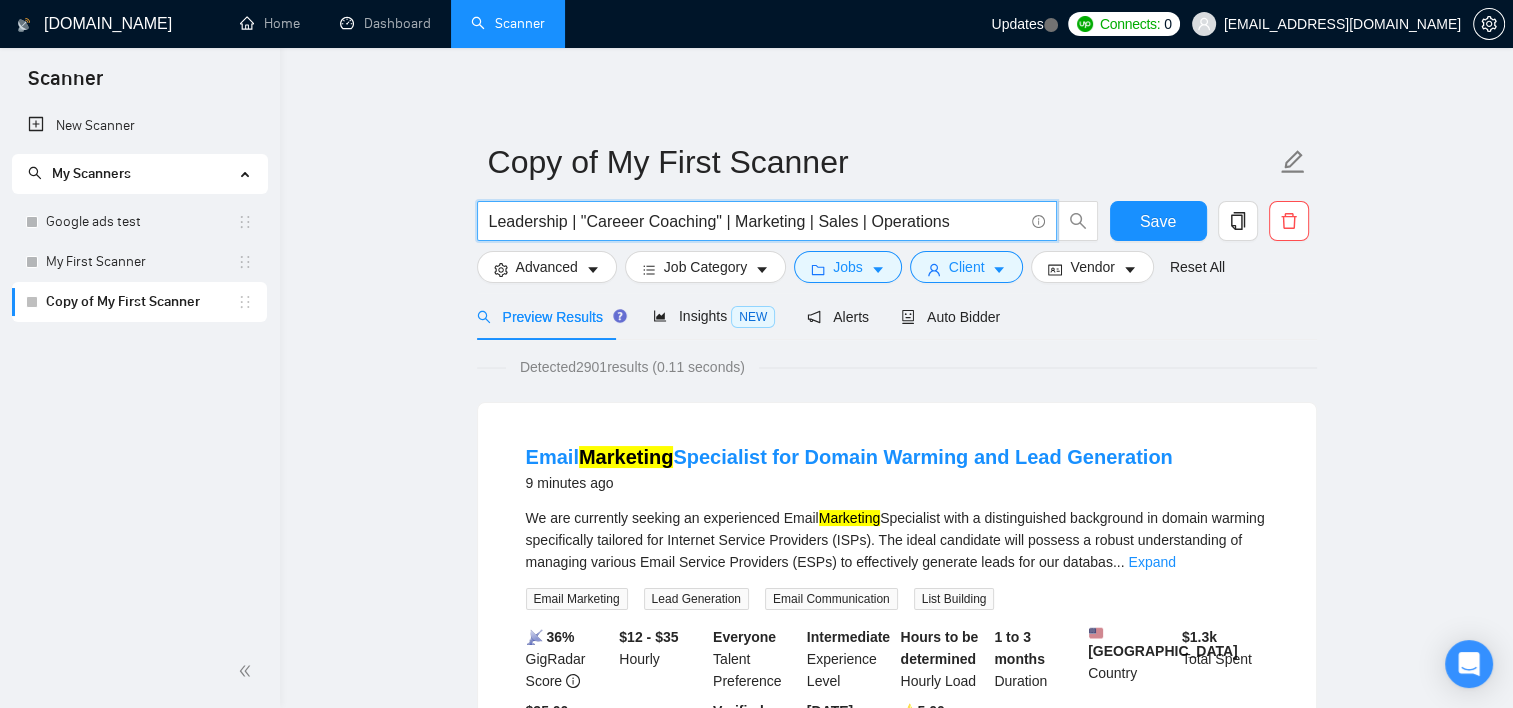 click on "Leadership | "Careeer Coaching" | Marketing | Sales | Operations" at bounding box center (756, 221) 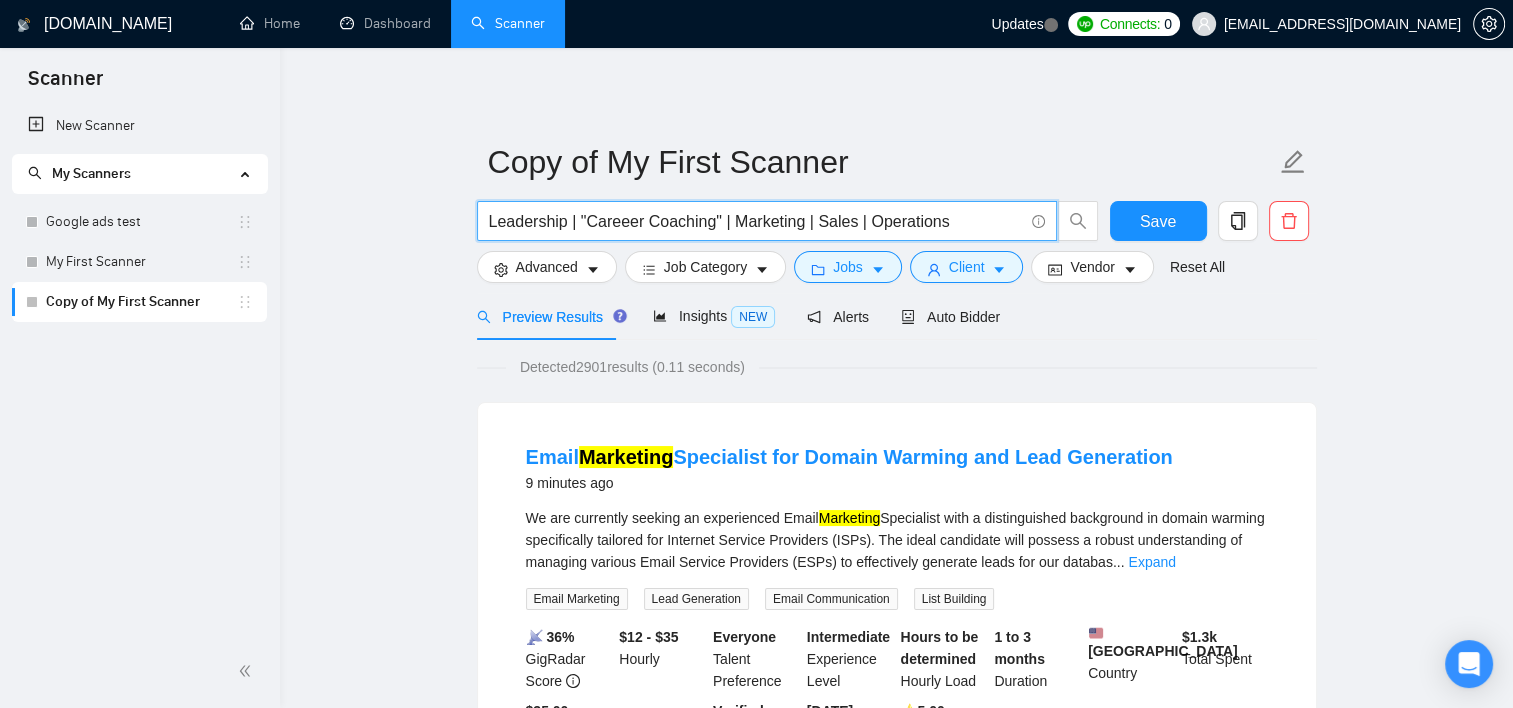 click on "Leadership | "Careeer Coaching" | Marketing | Sales | Operations" at bounding box center [756, 221] 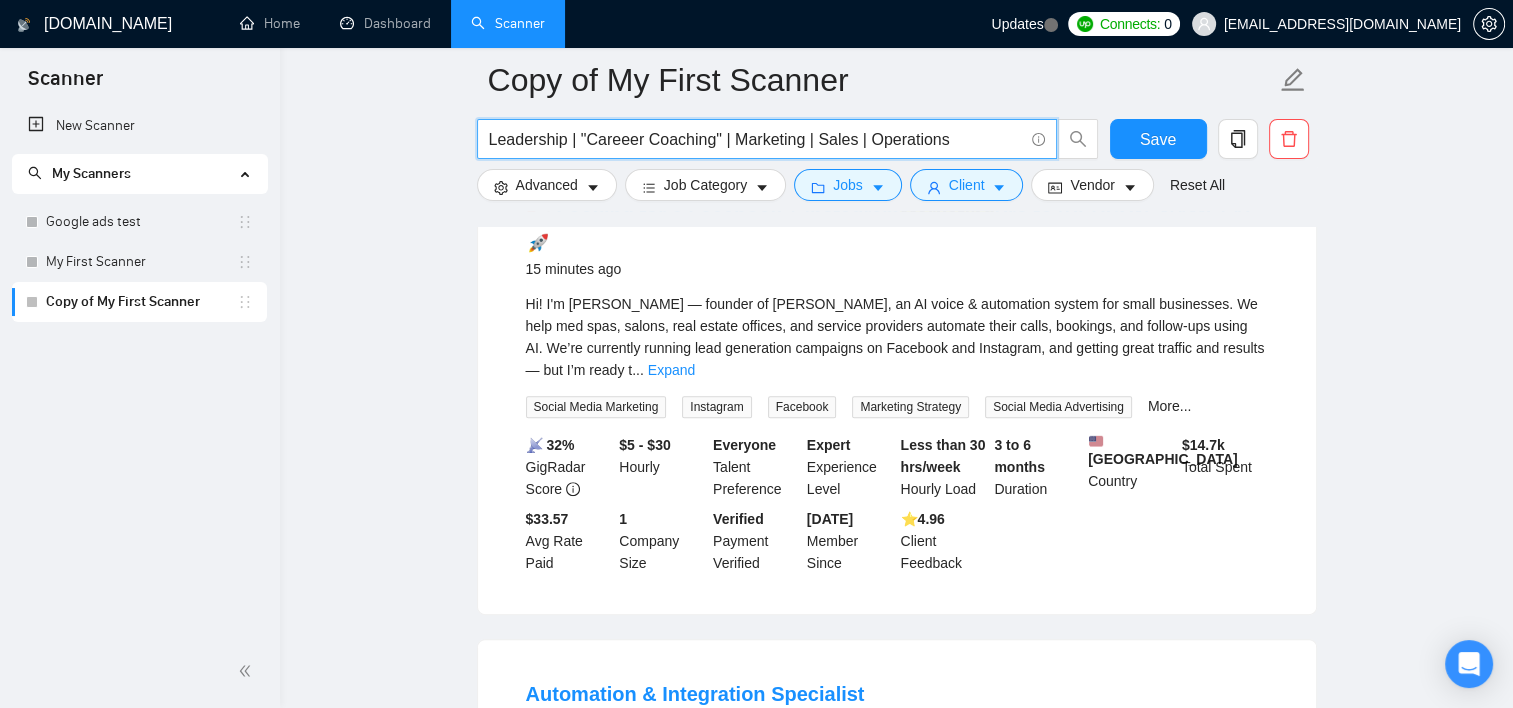 scroll, scrollTop: 700, scrollLeft: 0, axis: vertical 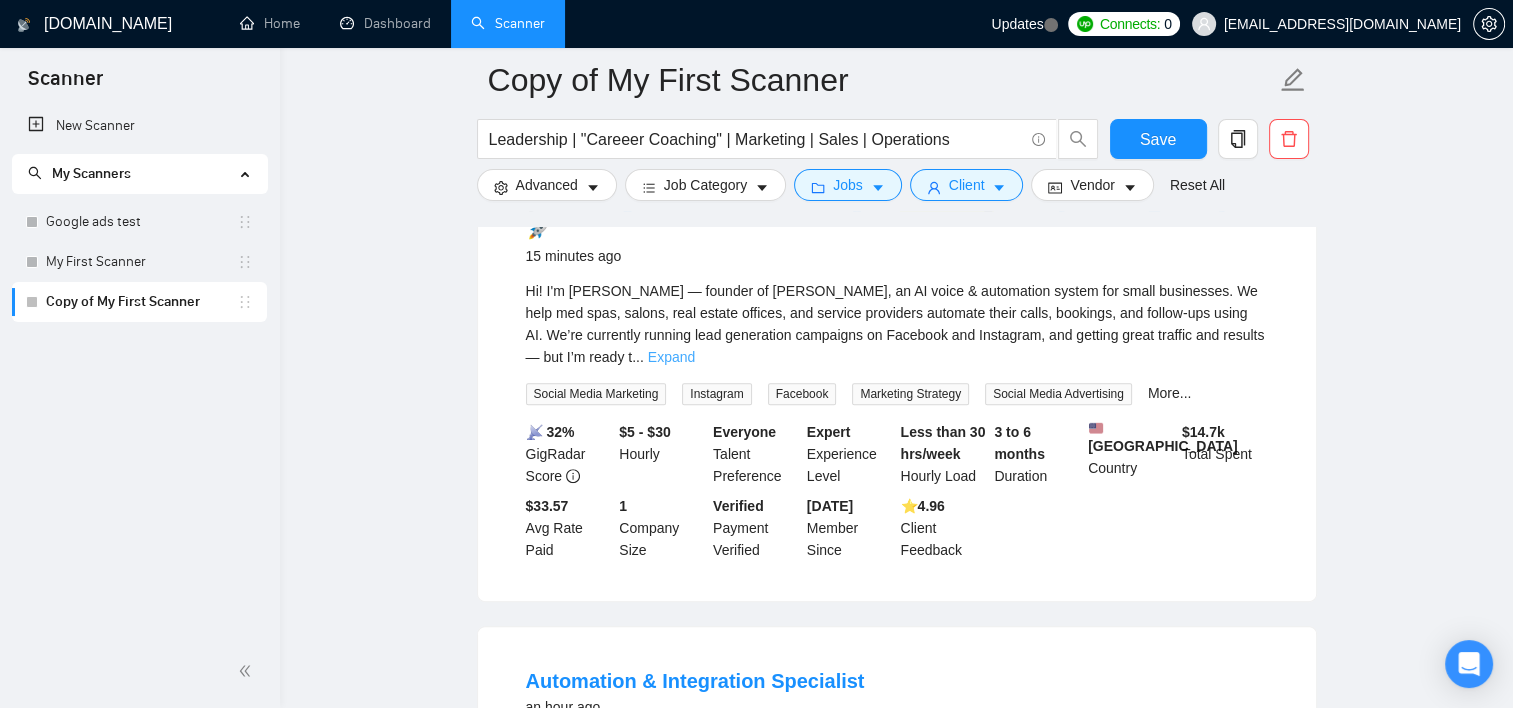 click on "Expand" at bounding box center (671, 357) 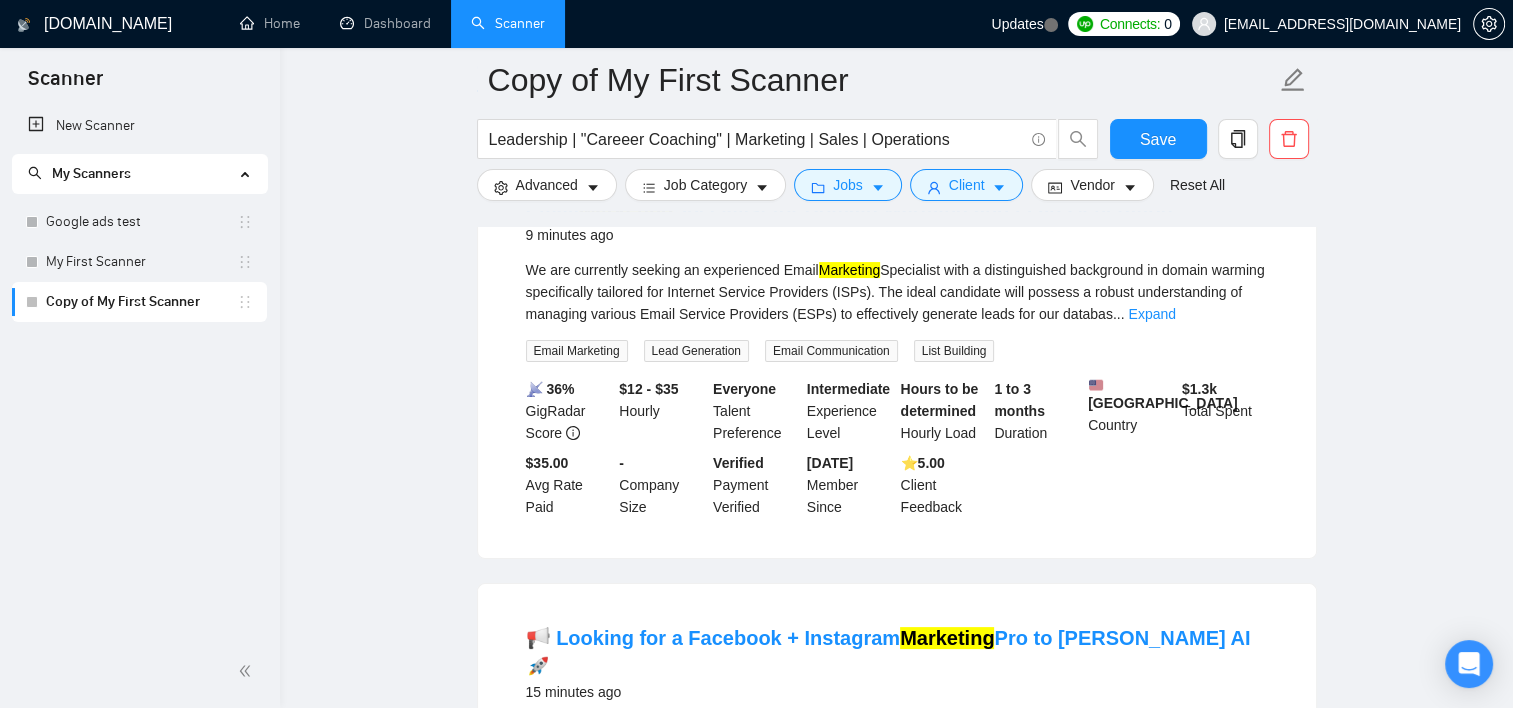 scroll, scrollTop: 0, scrollLeft: 0, axis: both 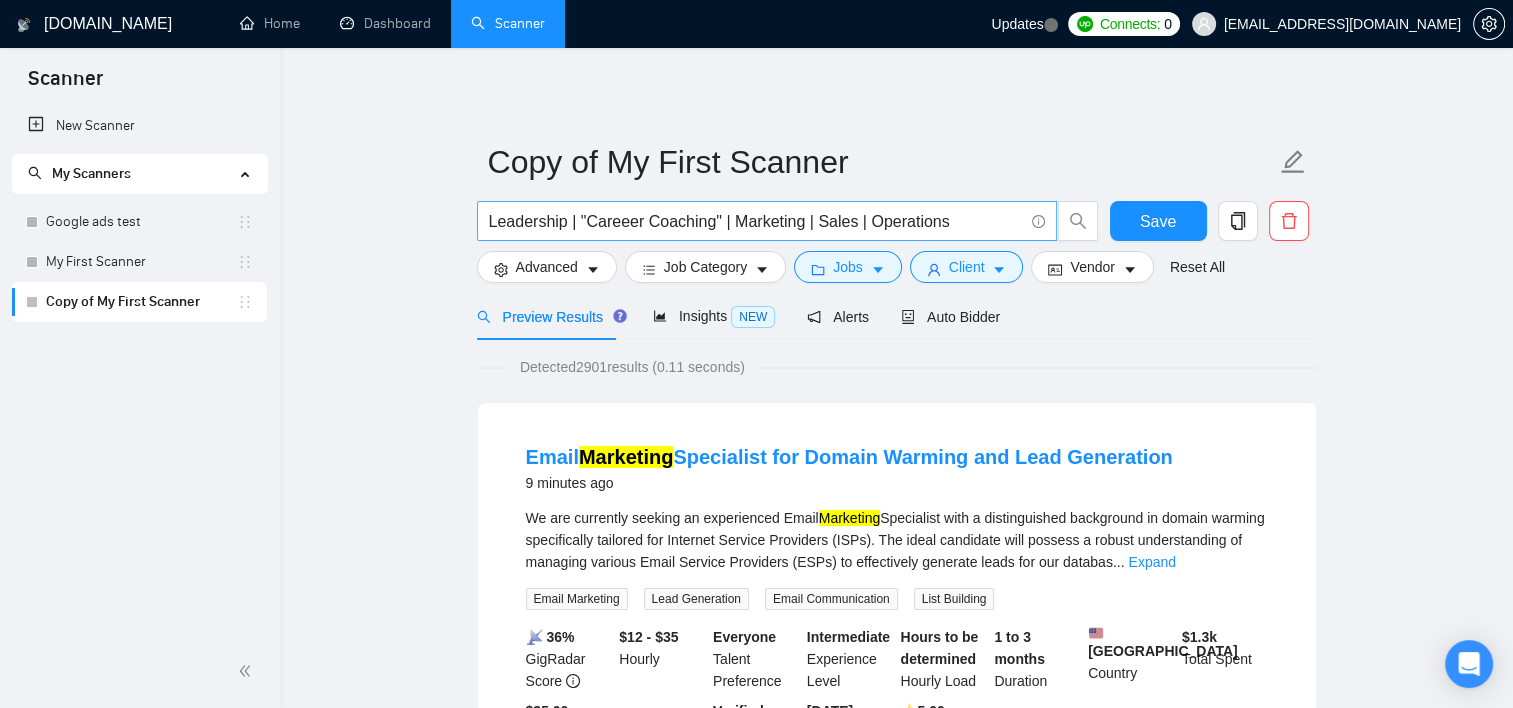 click on "Leadership | "Careeer Coaching" | Marketing | Sales | Operations" at bounding box center (756, 221) 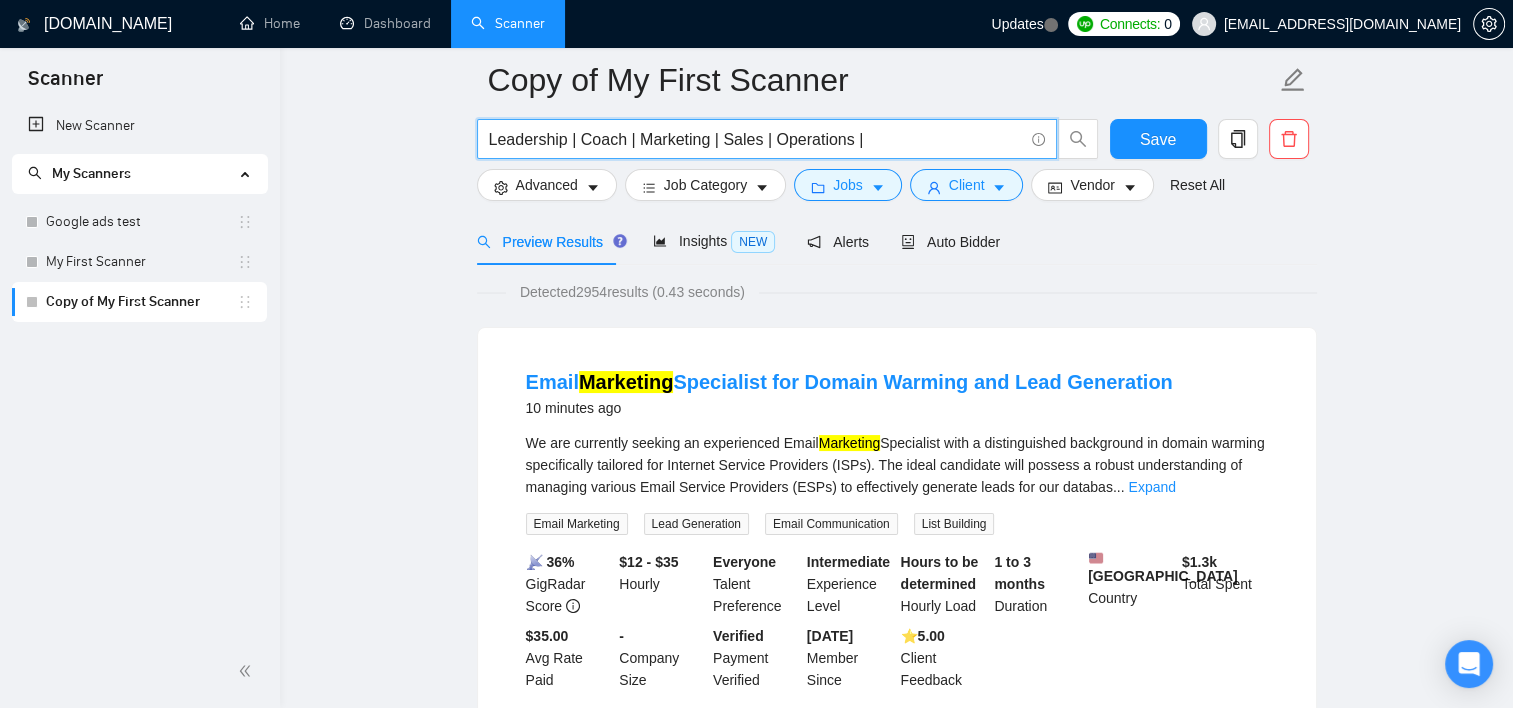 scroll, scrollTop: 0, scrollLeft: 0, axis: both 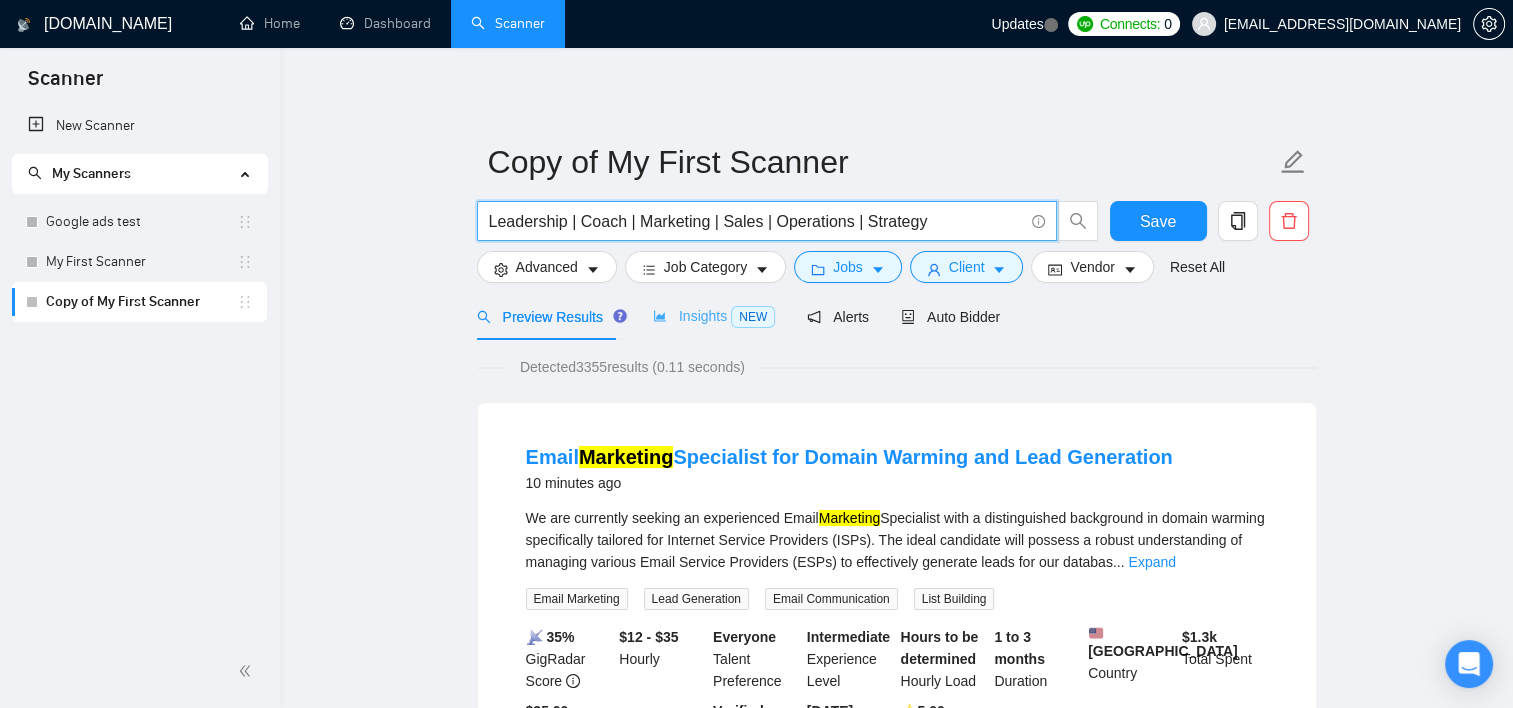 type on "Leadership | Coach | Marketing | Sales | Operations | Strategy" 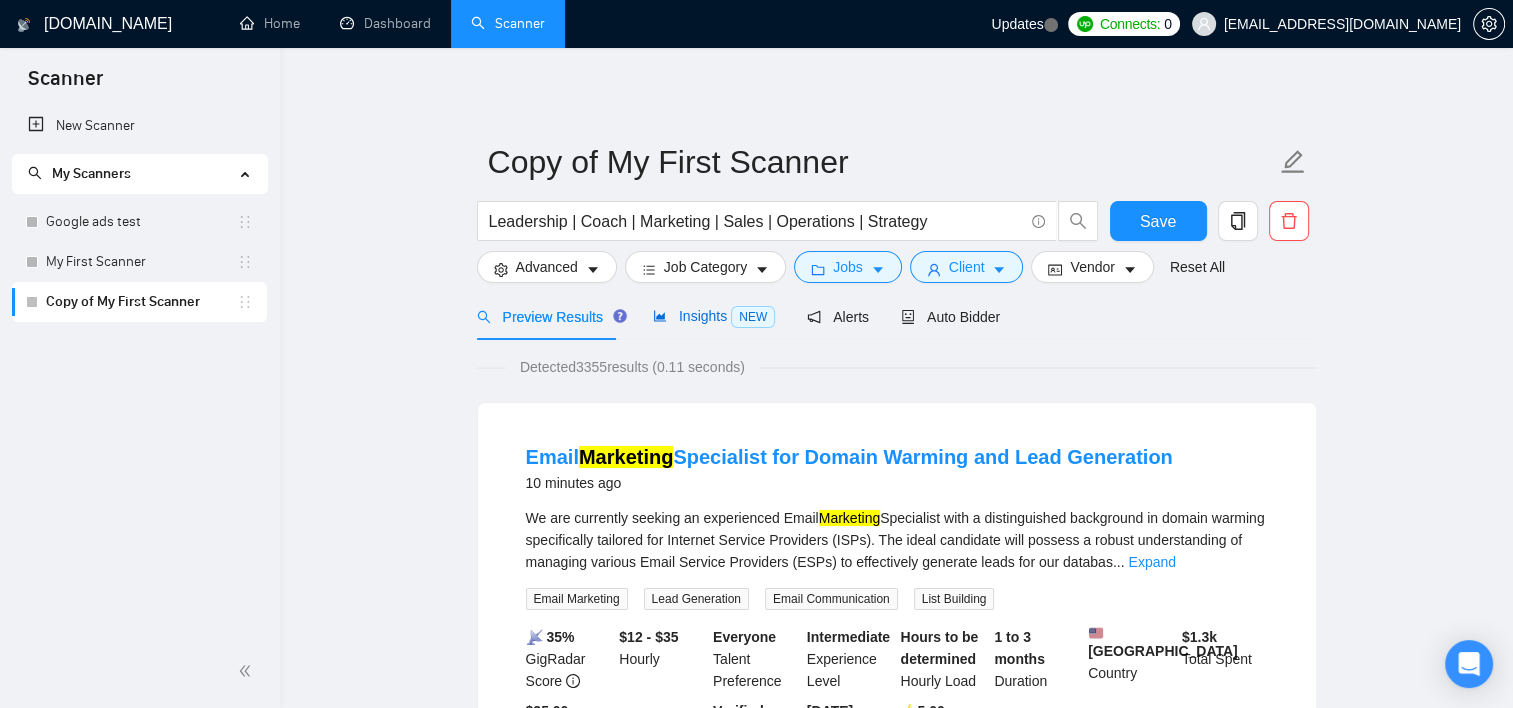 click on "Insights NEW" at bounding box center (714, 316) 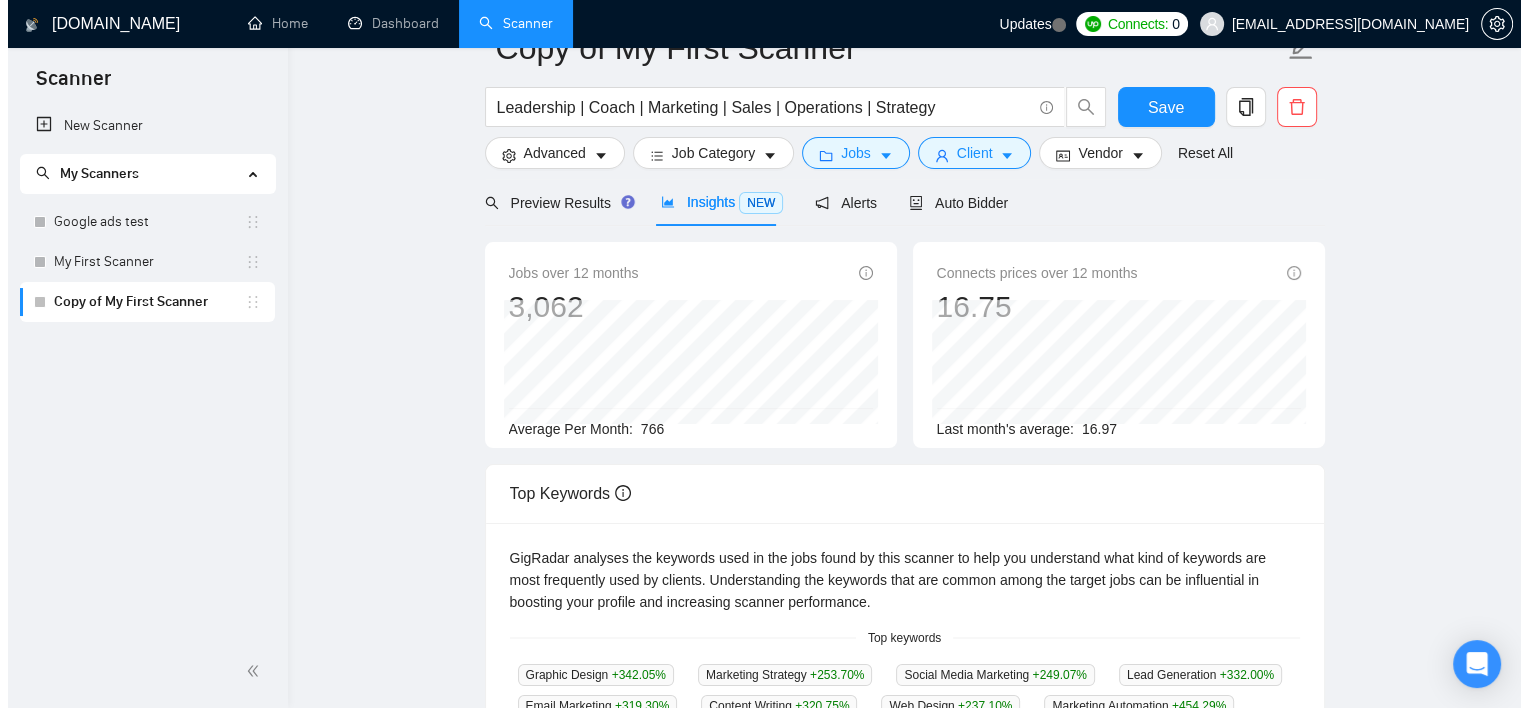 scroll, scrollTop: 0, scrollLeft: 0, axis: both 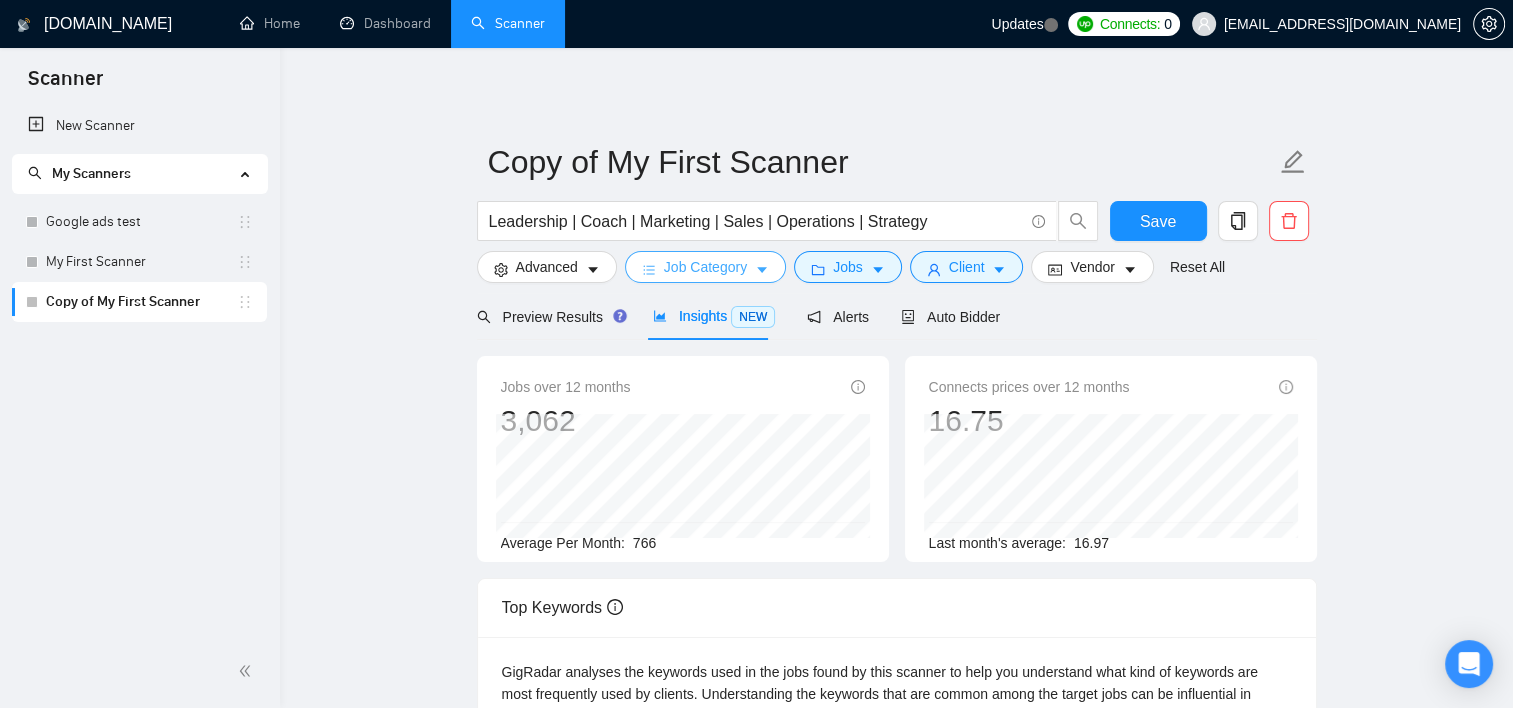 click on "Job Category" at bounding box center [705, 267] 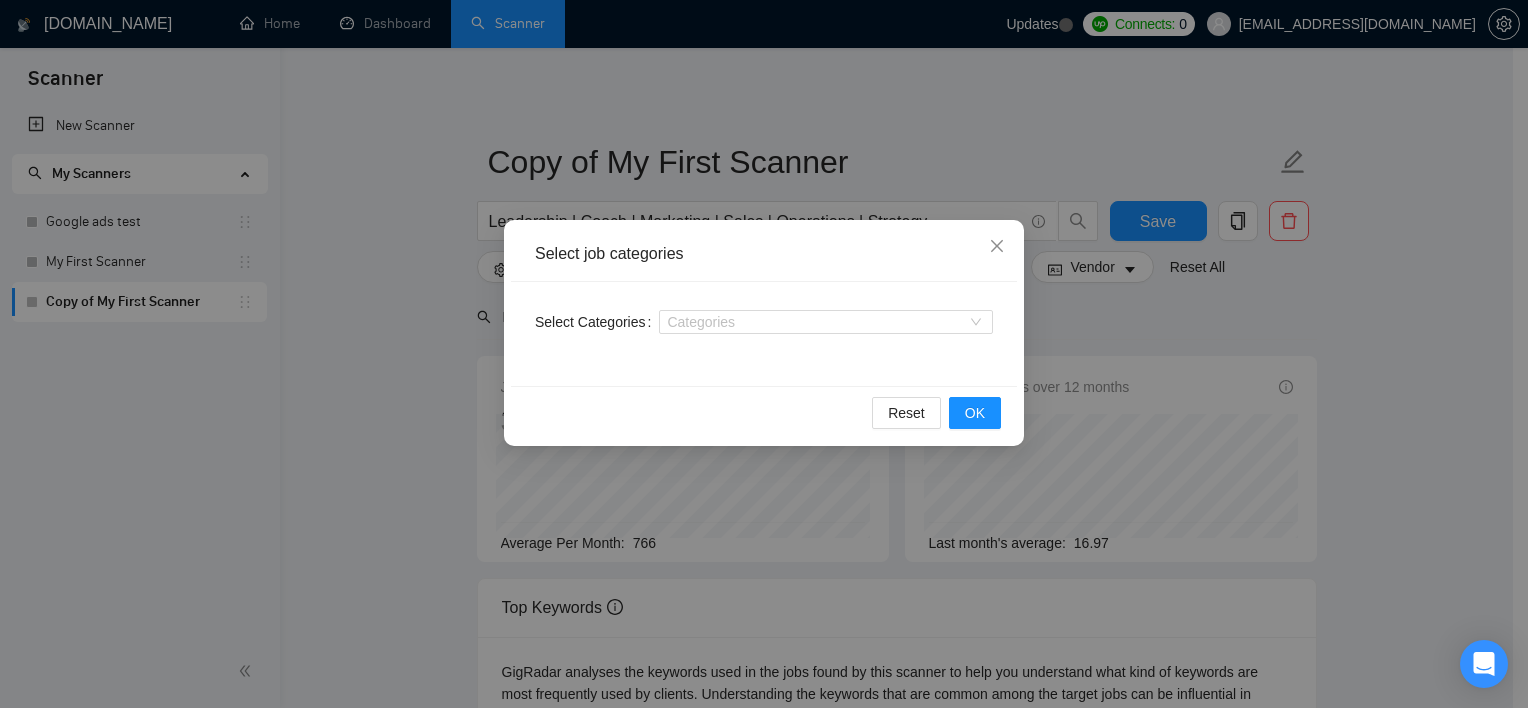 click on "Select job categories Select Categories   Categories Reset OK" at bounding box center [764, 354] 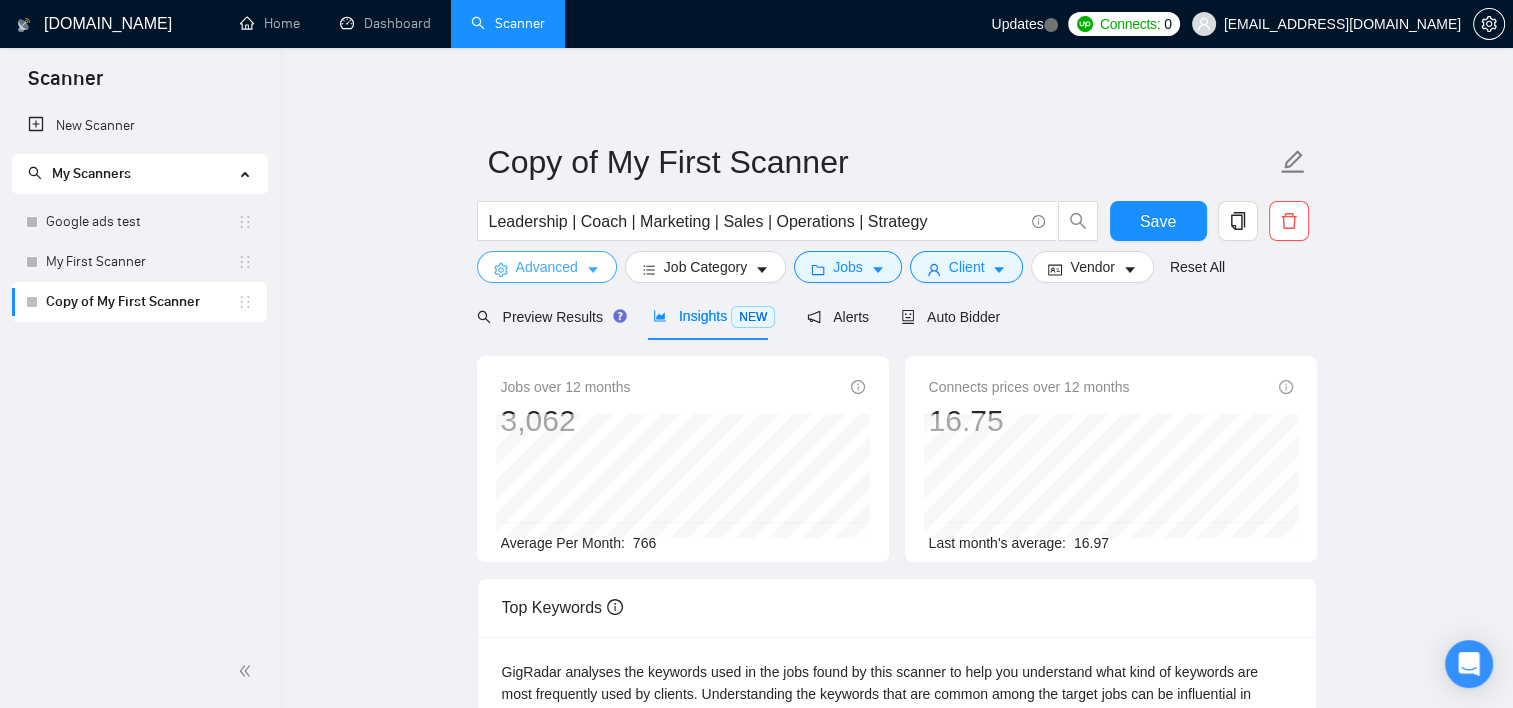 click on "Advanced" at bounding box center (547, 267) 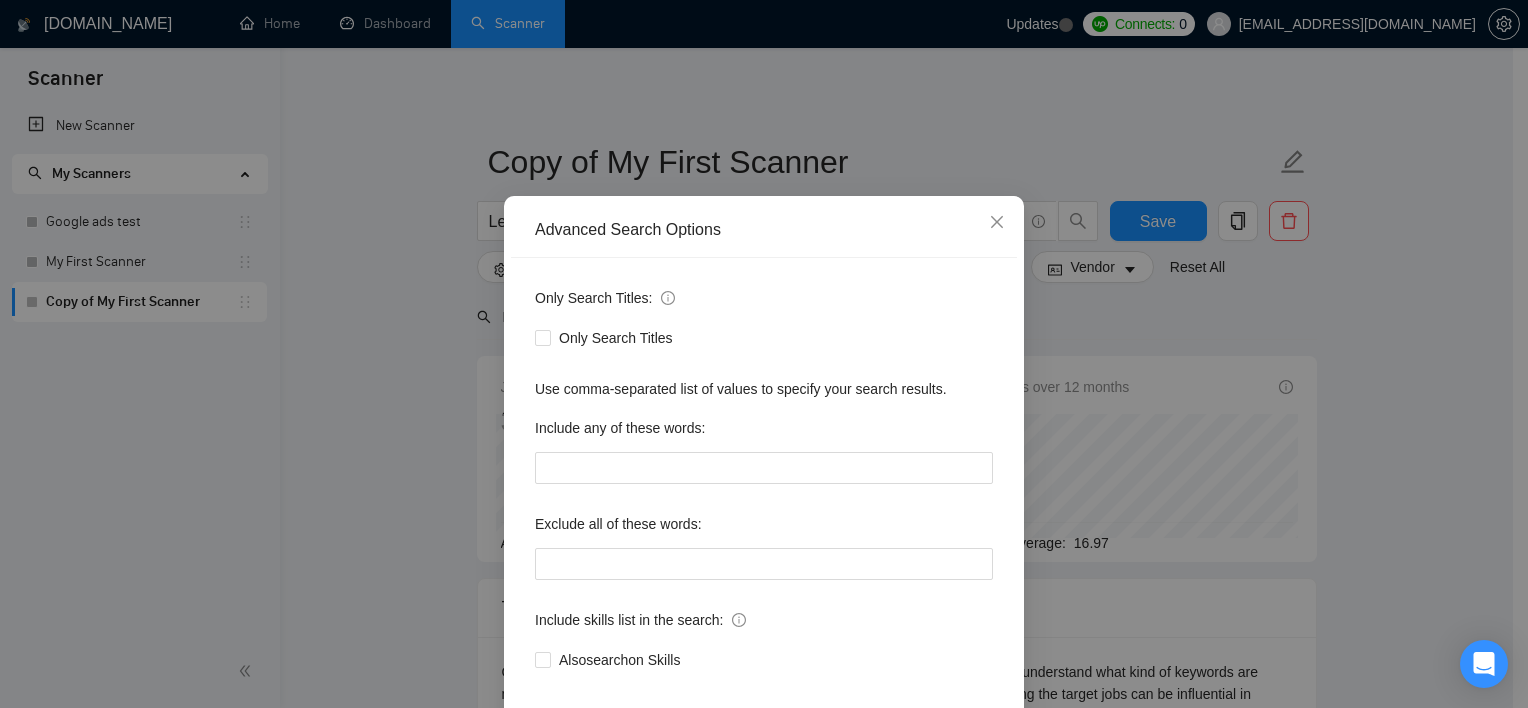 click on "Advanced Search Options Only Search Titles:   Only Search Titles Use comma-separated list of values to specify your search results. Include any of these words: Exclude all of these words: Include skills list in the search:   Also  search  on Skills Reset OK" at bounding box center (764, 354) 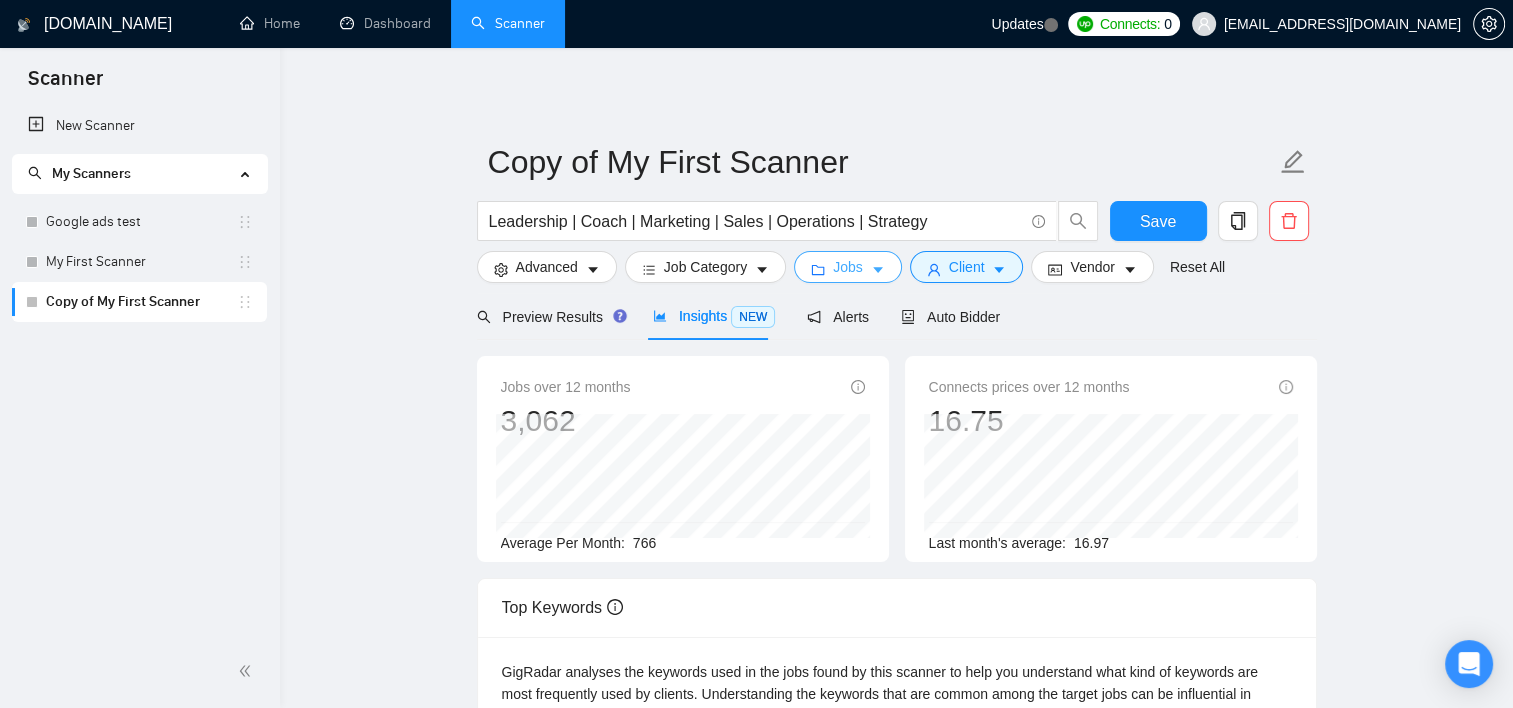 click on "Jobs" at bounding box center (848, 267) 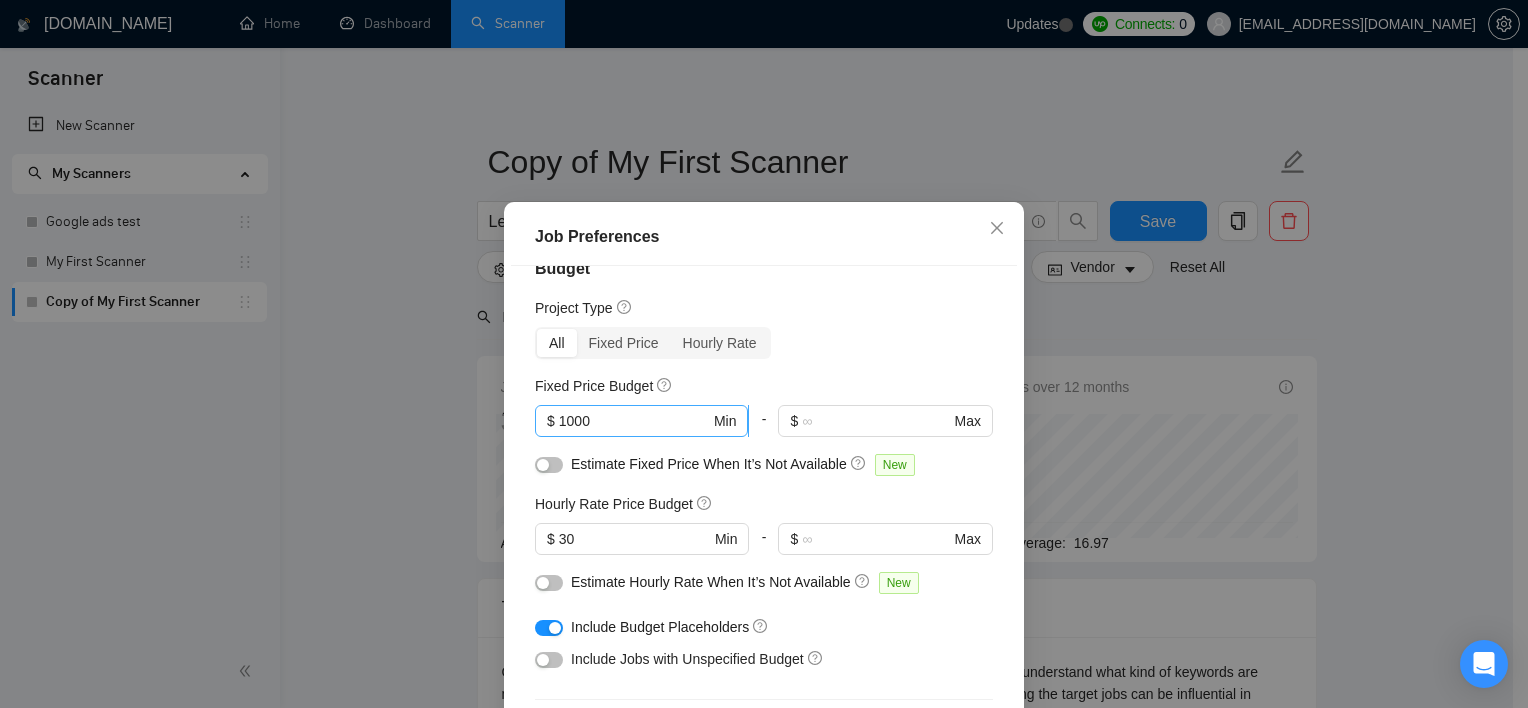 scroll, scrollTop: 0, scrollLeft: 0, axis: both 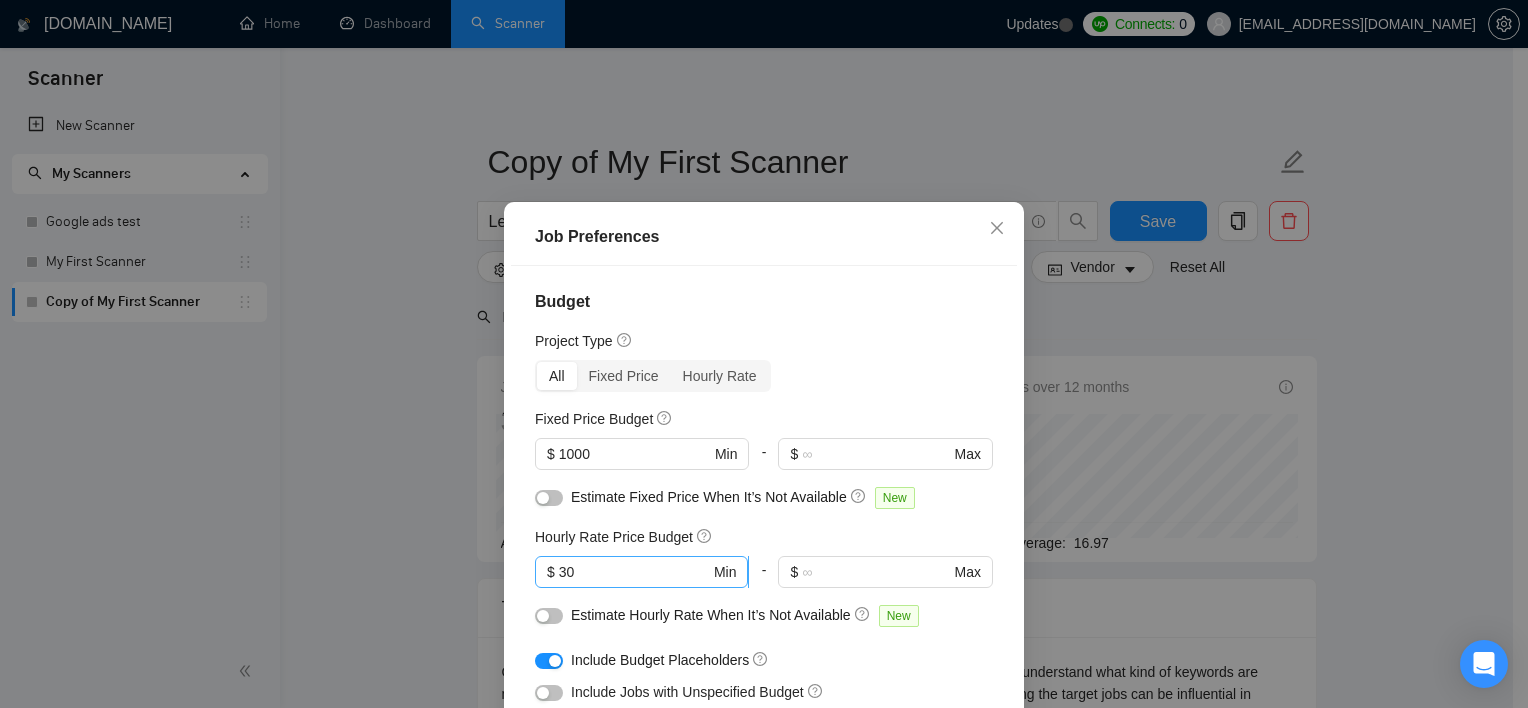 click on "30" at bounding box center [634, 572] 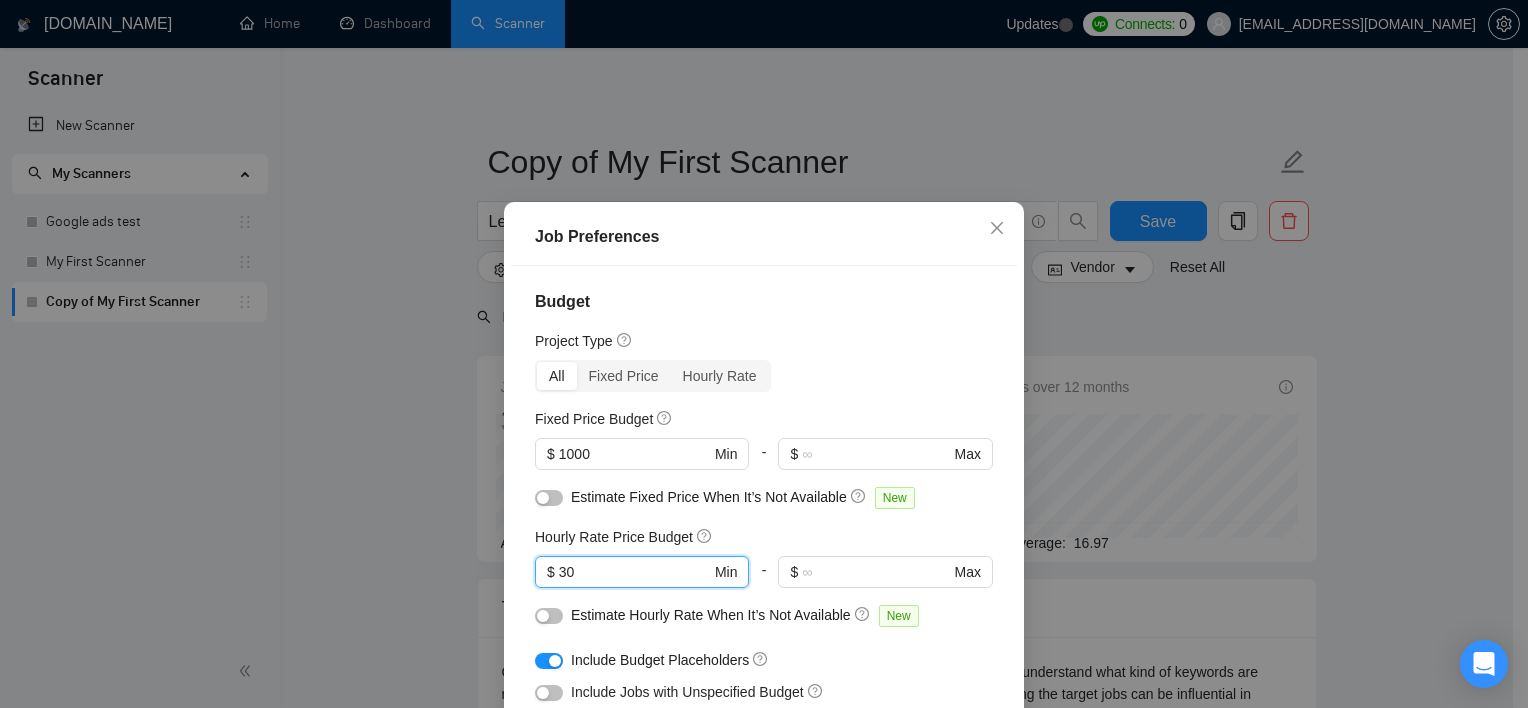 type on "3" 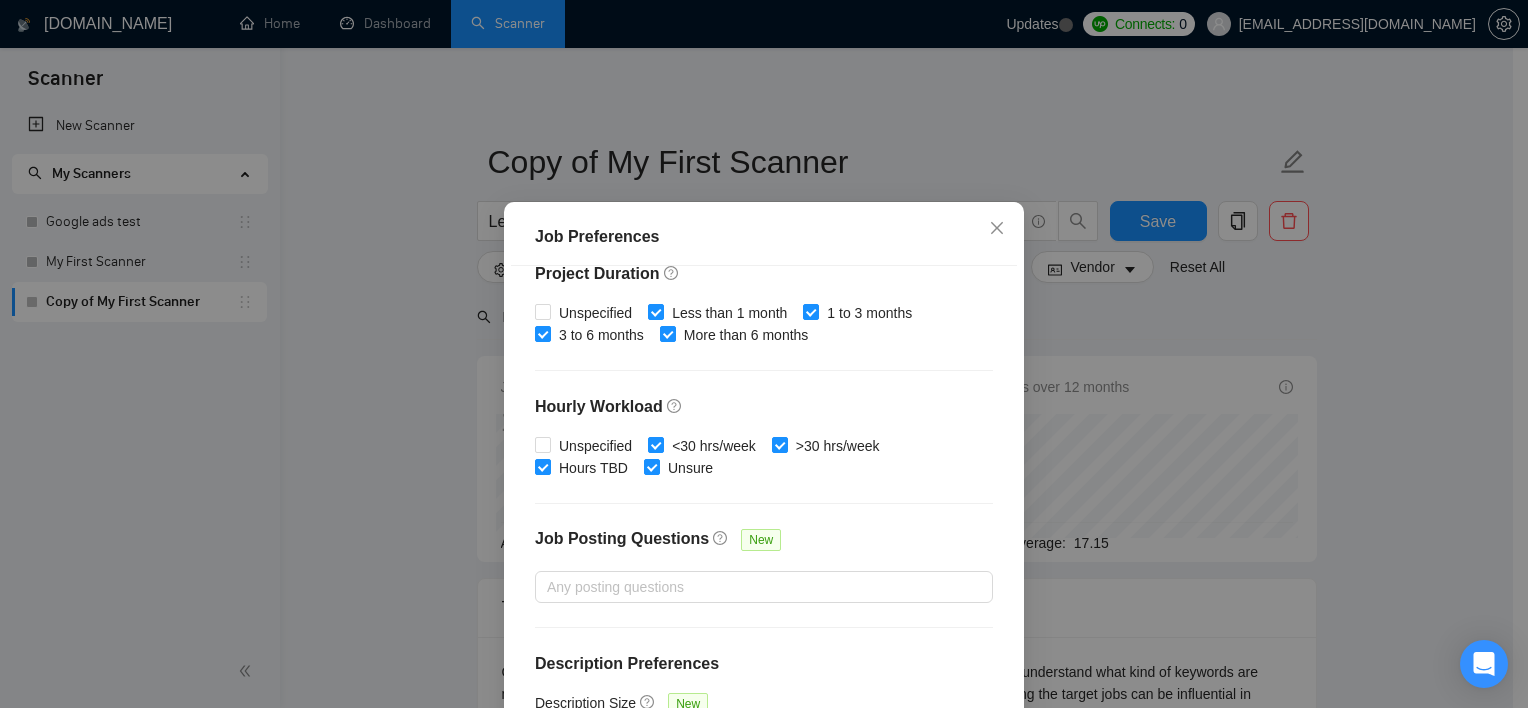 scroll, scrollTop: 632, scrollLeft: 0, axis: vertical 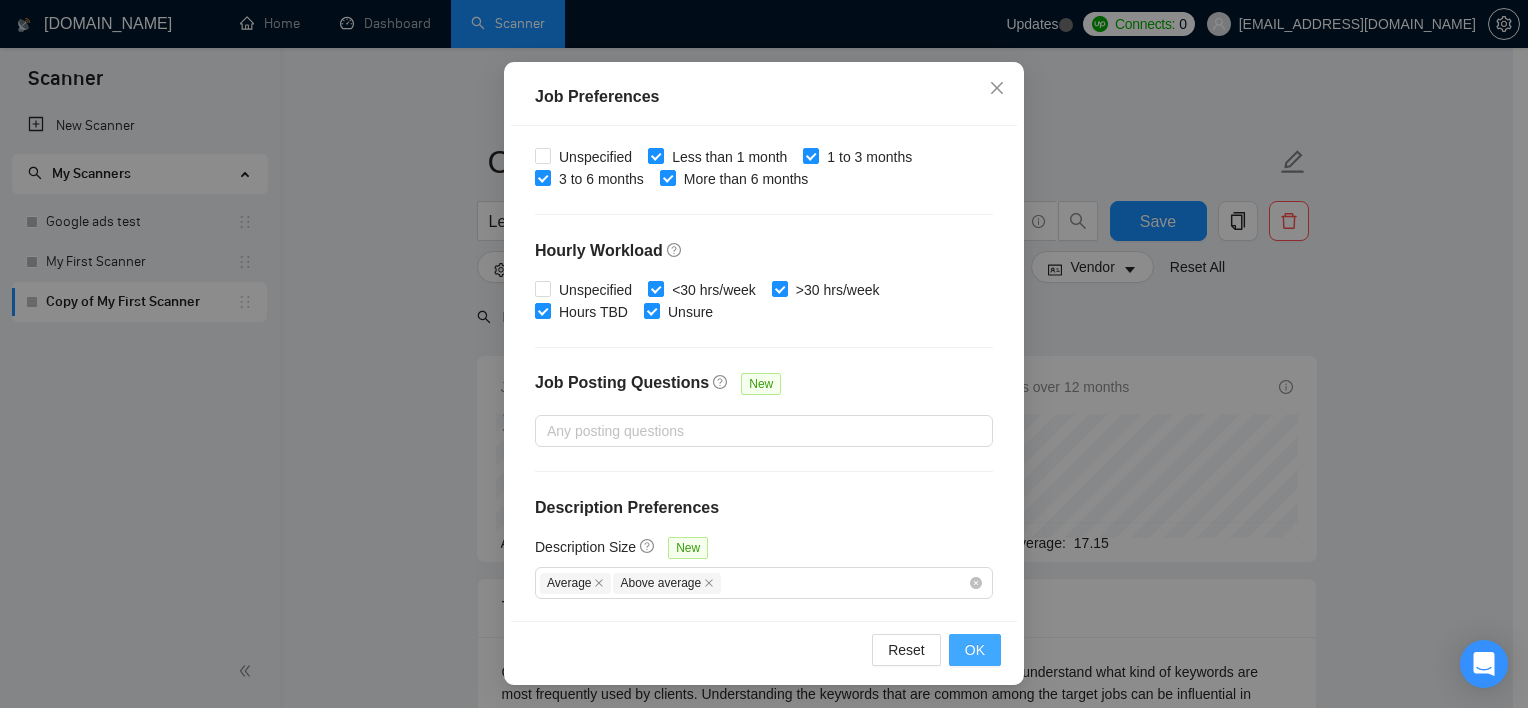 type on "50" 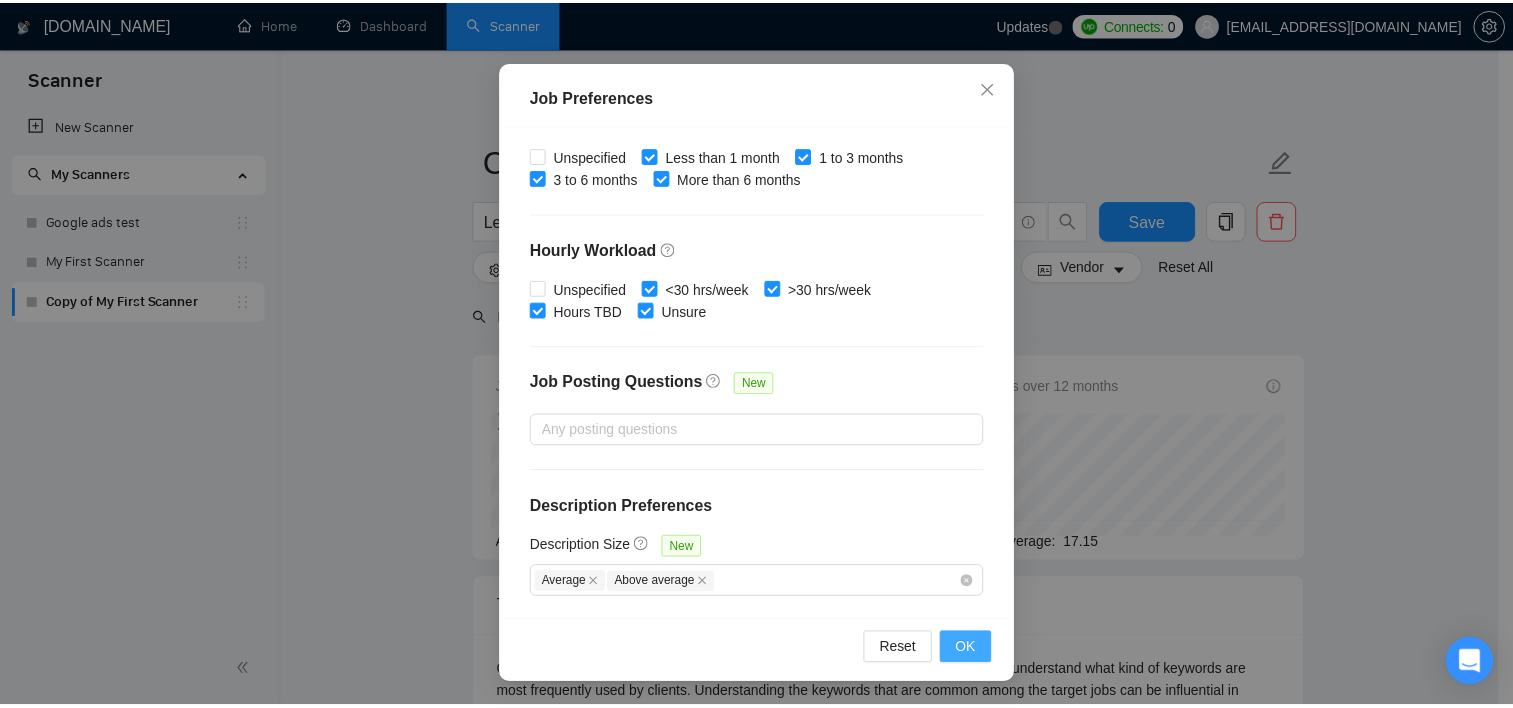 scroll, scrollTop: 59, scrollLeft: 0, axis: vertical 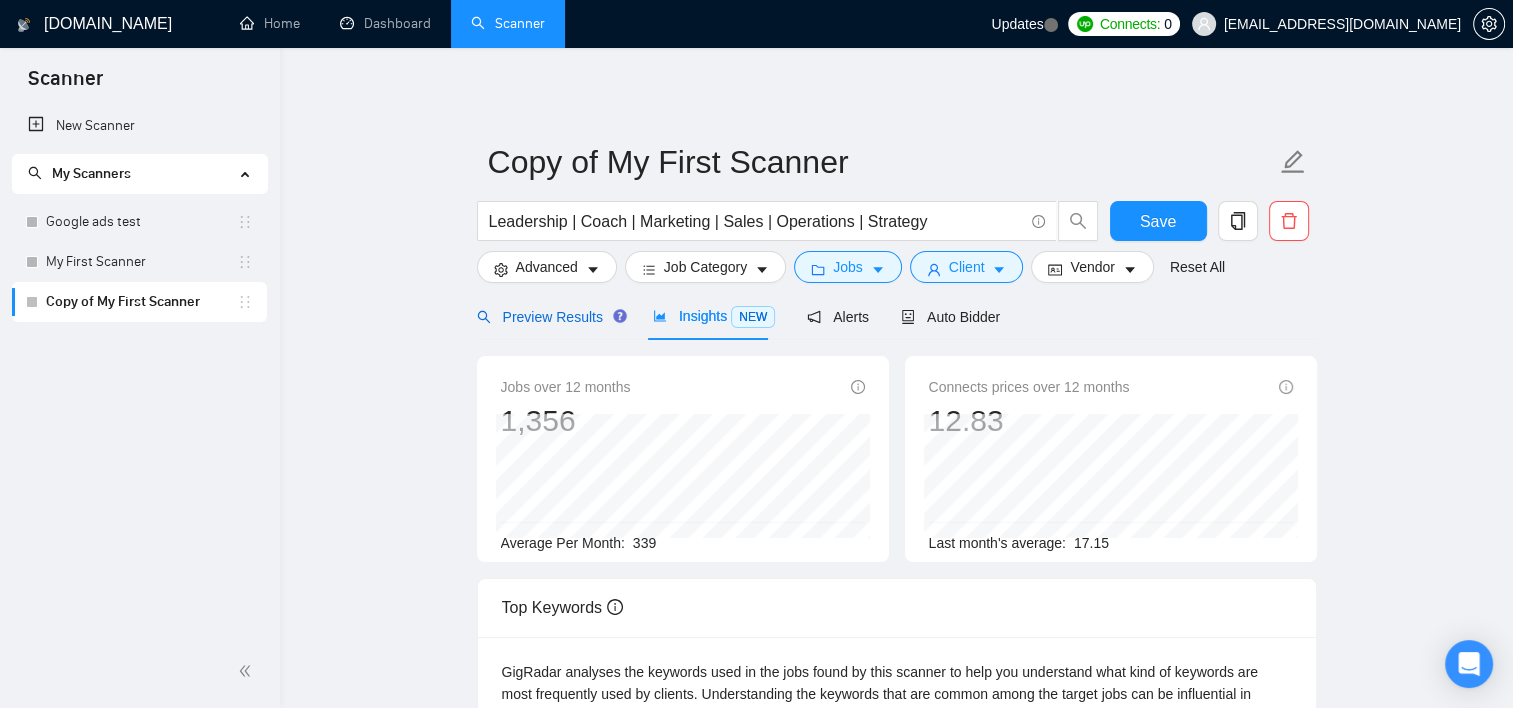 click on "Preview Results" at bounding box center [549, 317] 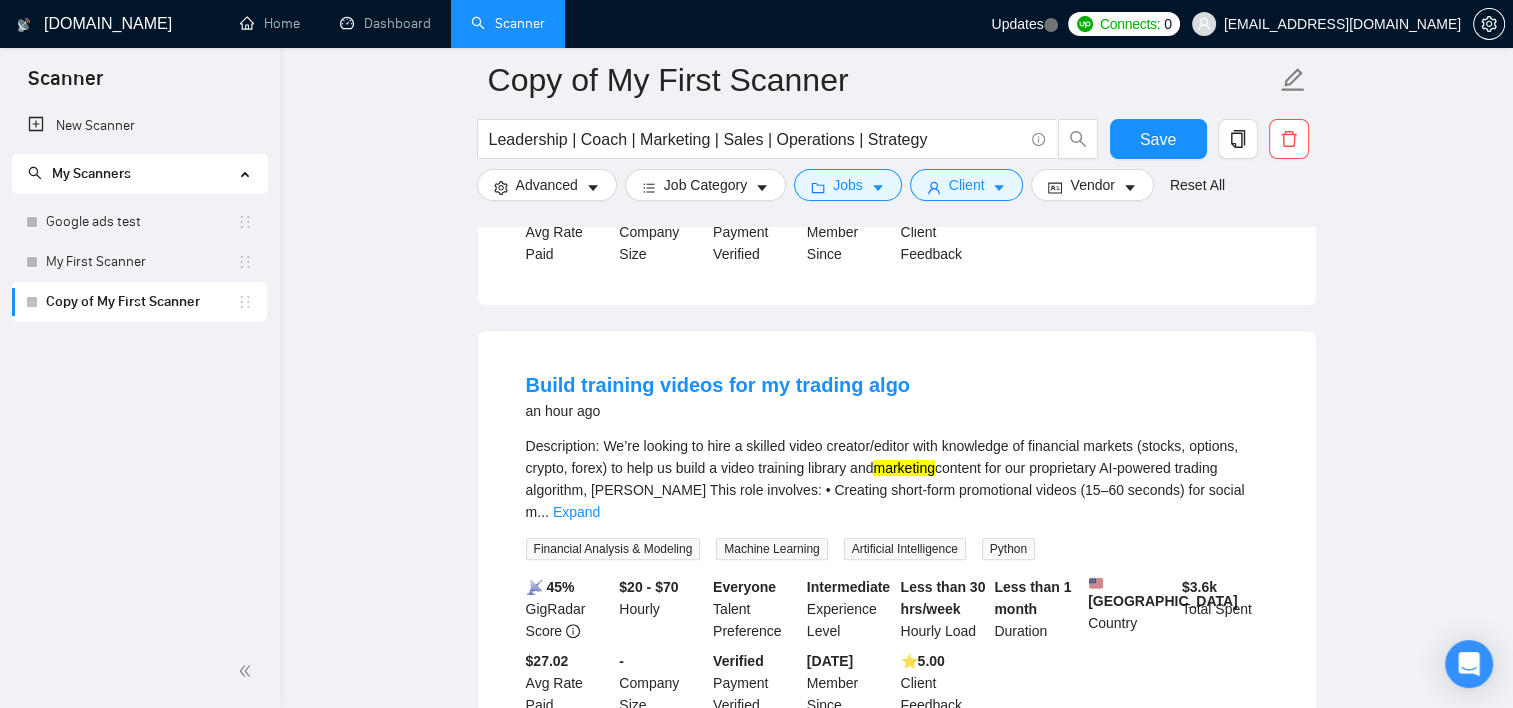 scroll, scrollTop: 1000, scrollLeft: 0, axis: vertical 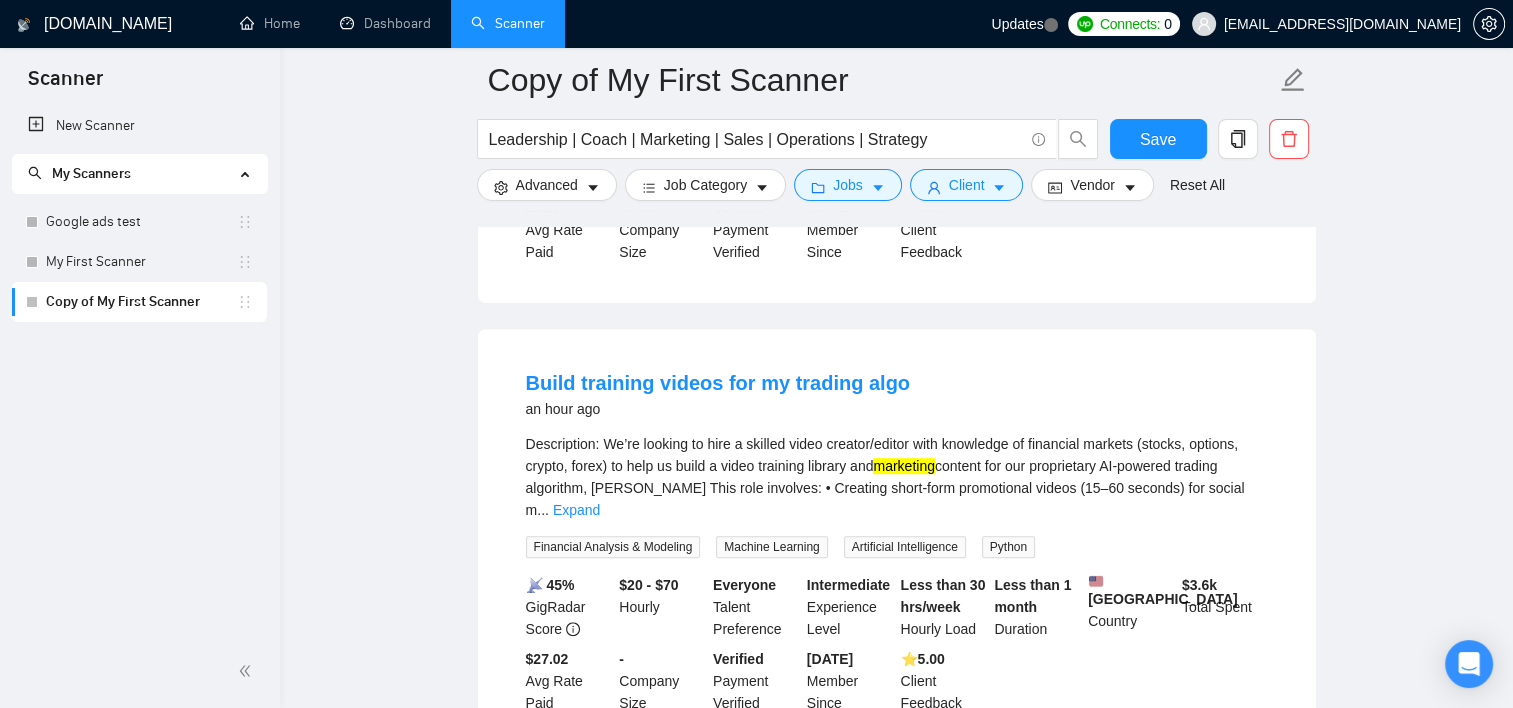 click on "Expand" at bounding box center (576, 510) 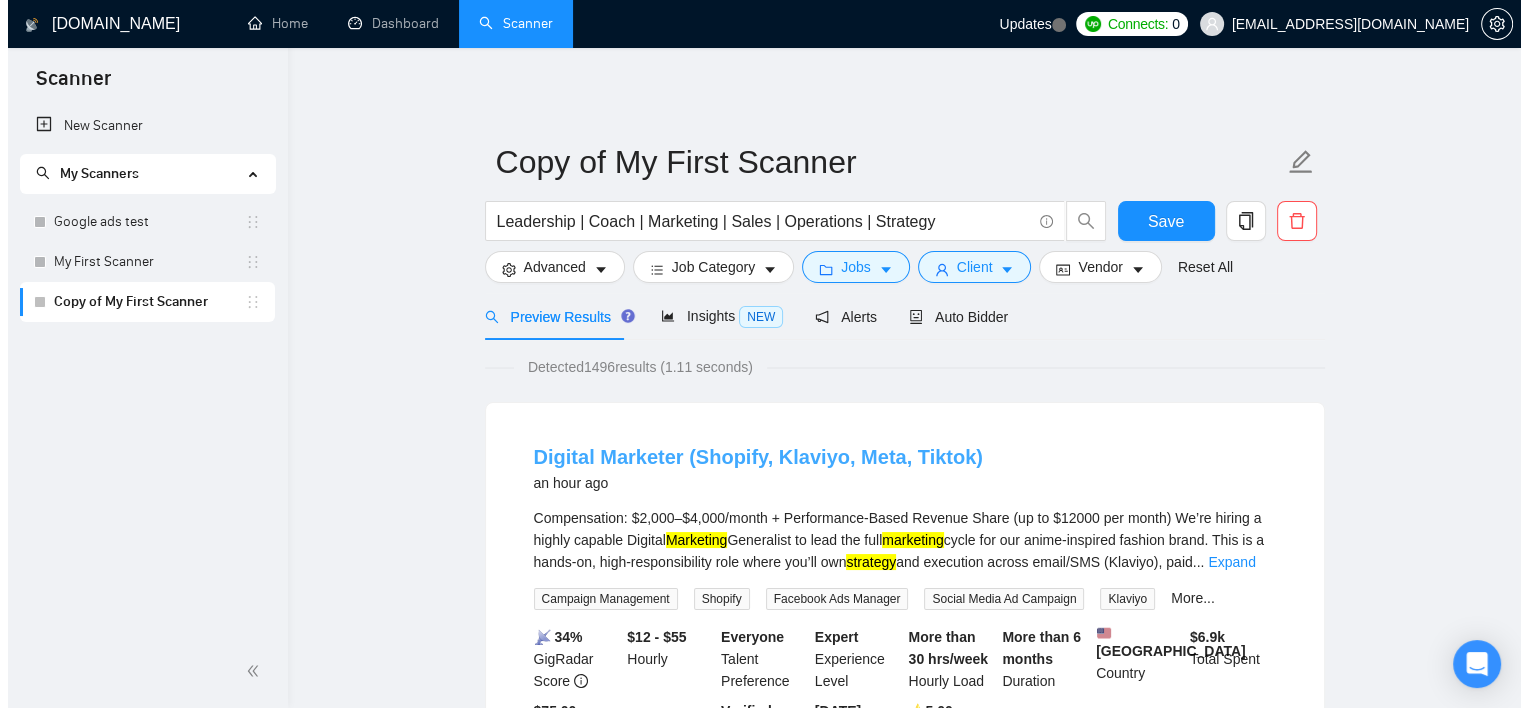 scroll, scrollTop: 0, scrollLeft: 0, axis: both 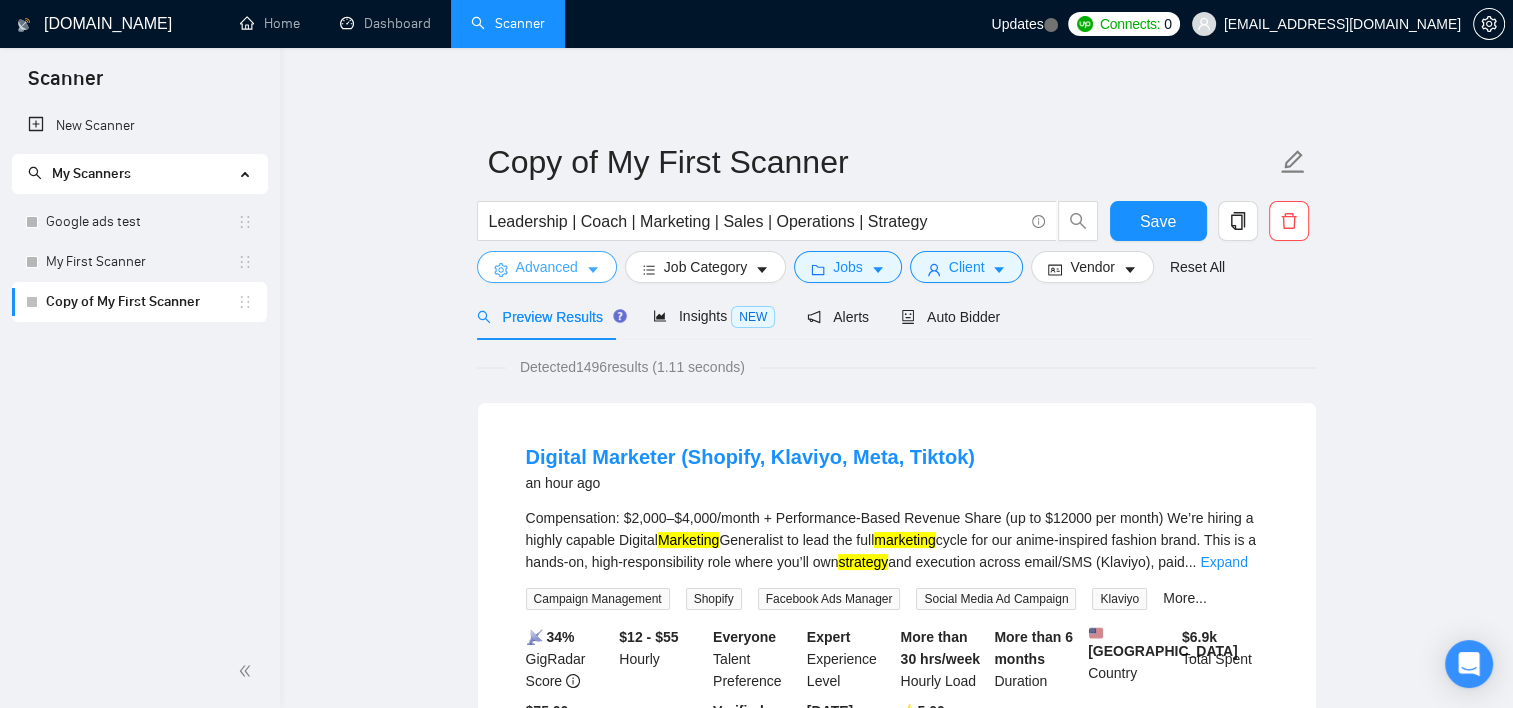 click on "Advanced" at bounding box center (547, 267) 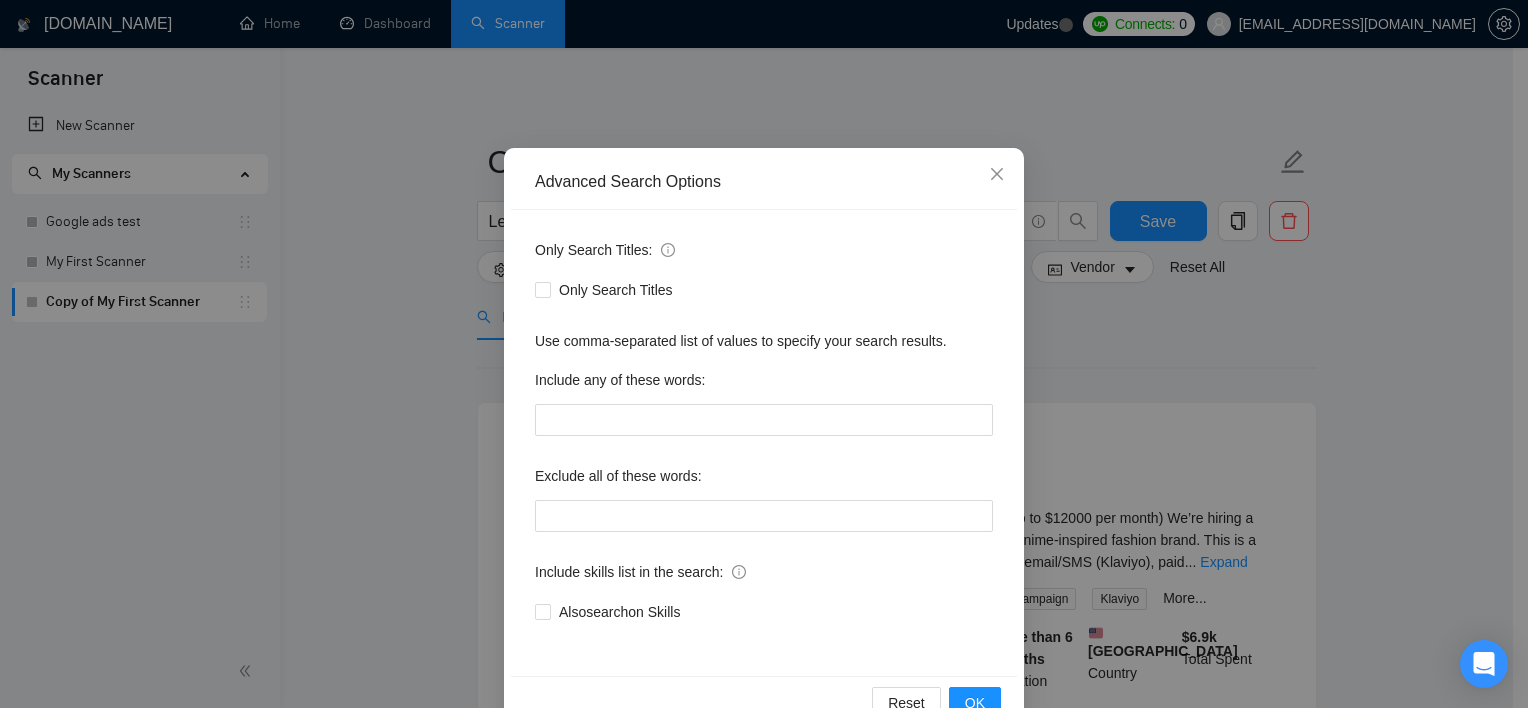 scroll, scrollTop: 100, scrollLeft: 0, axis: vertical 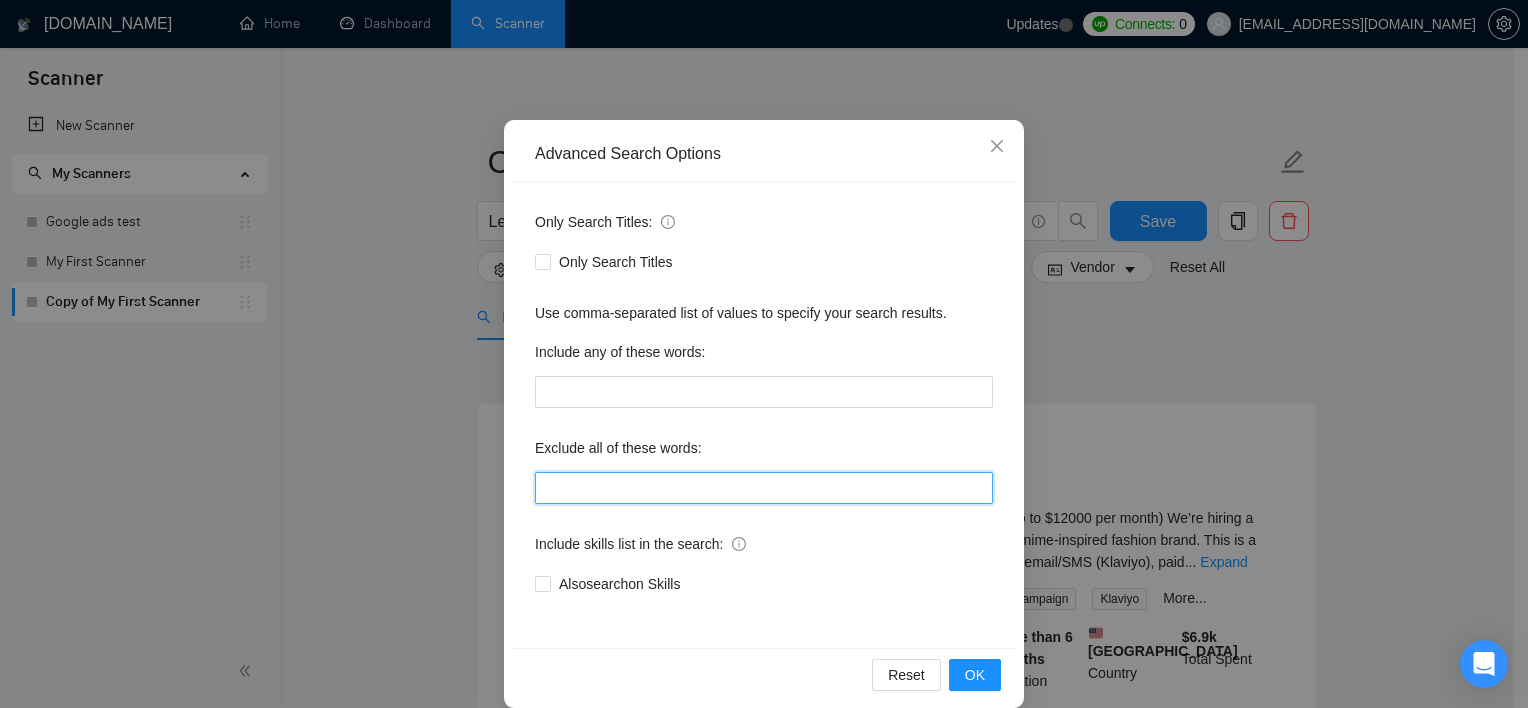 click at bounding box center (764, 488) 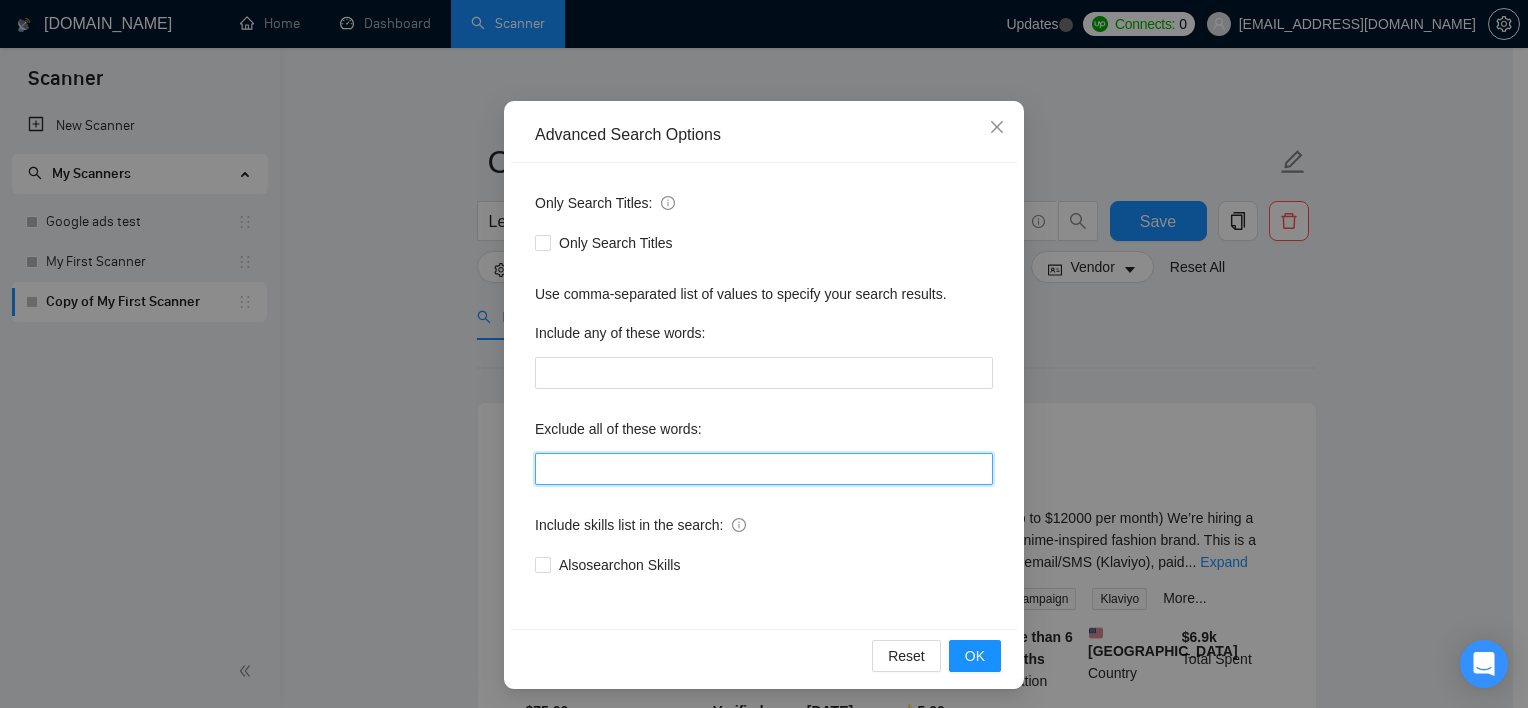 scroll, scrollTop: 124, scrollLeft: 0, axis: vertical 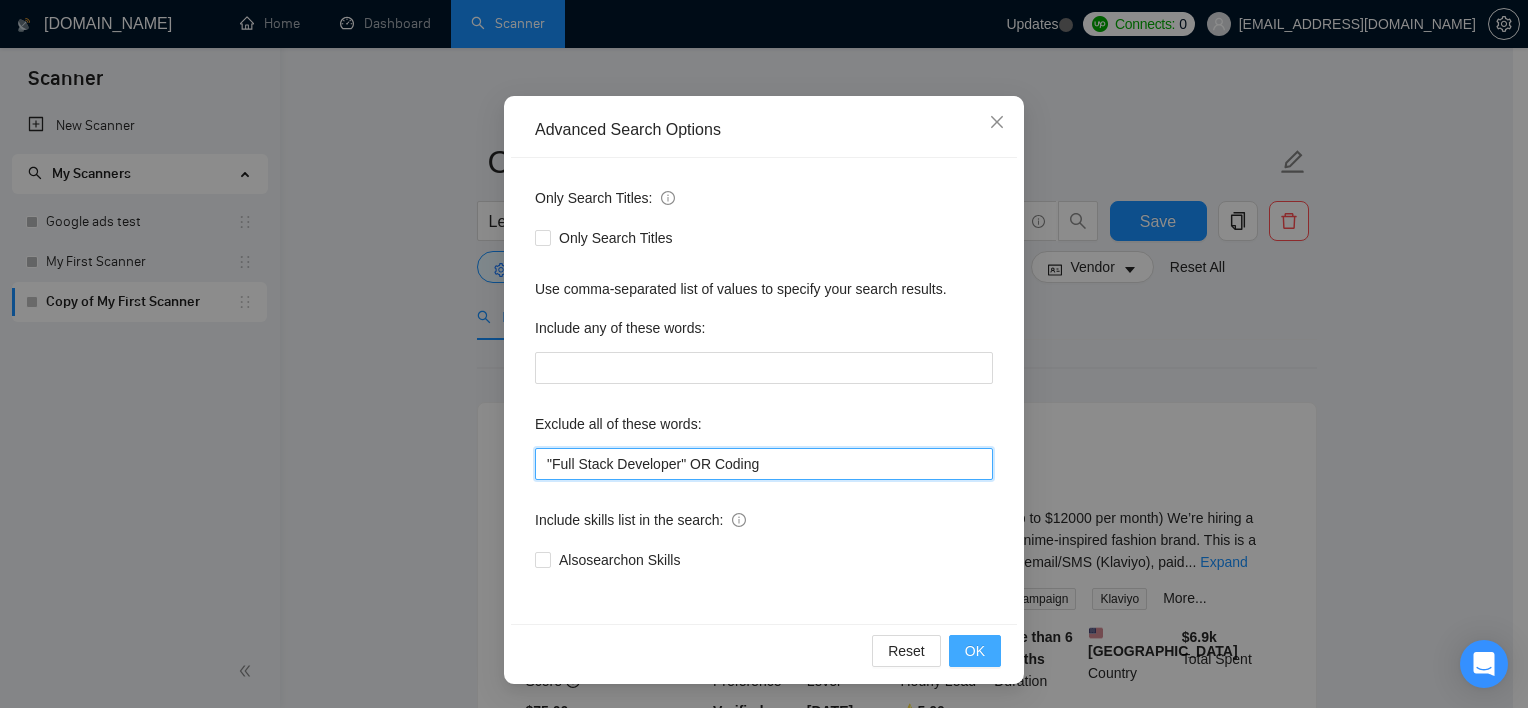 type on ""Full Stack Developer" OR Coding" 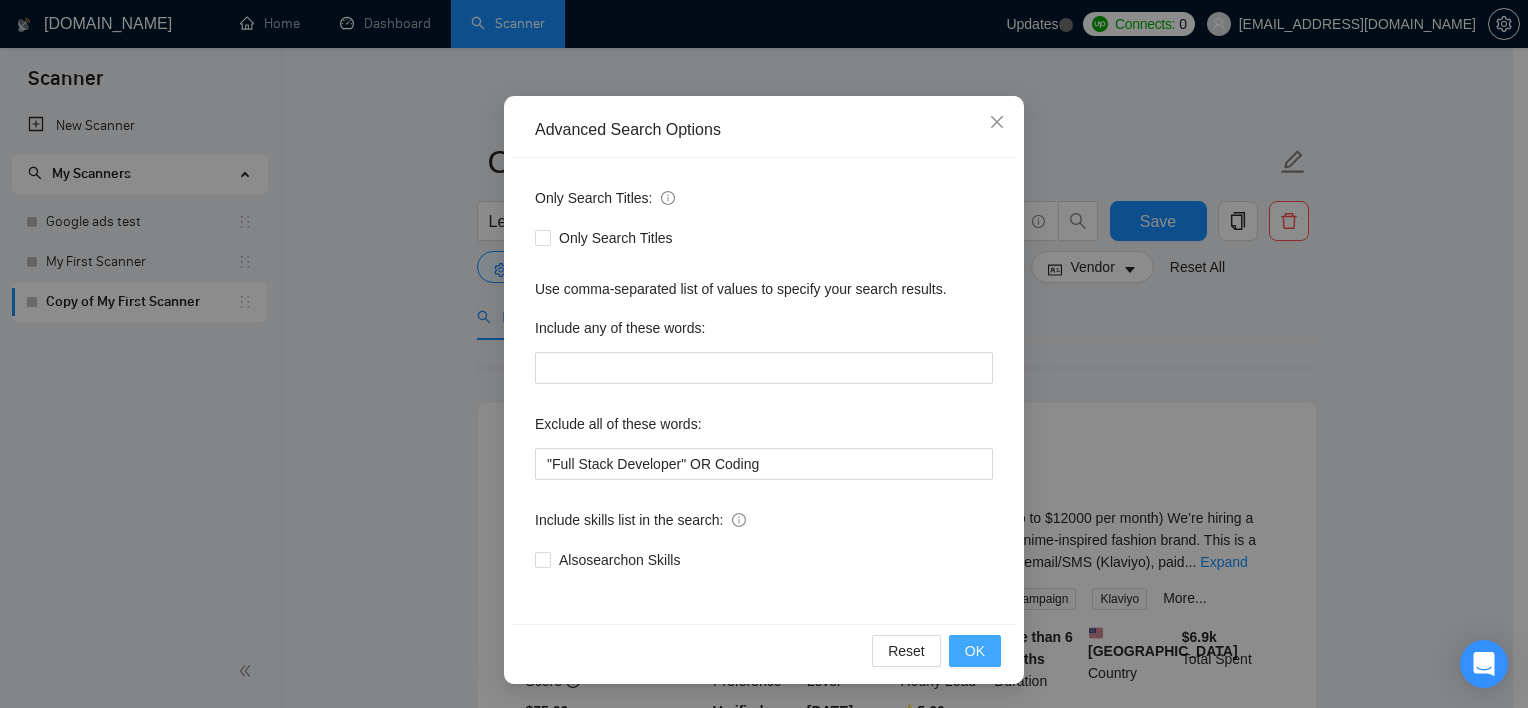 click on "OK" at bounding box center (975, 651) 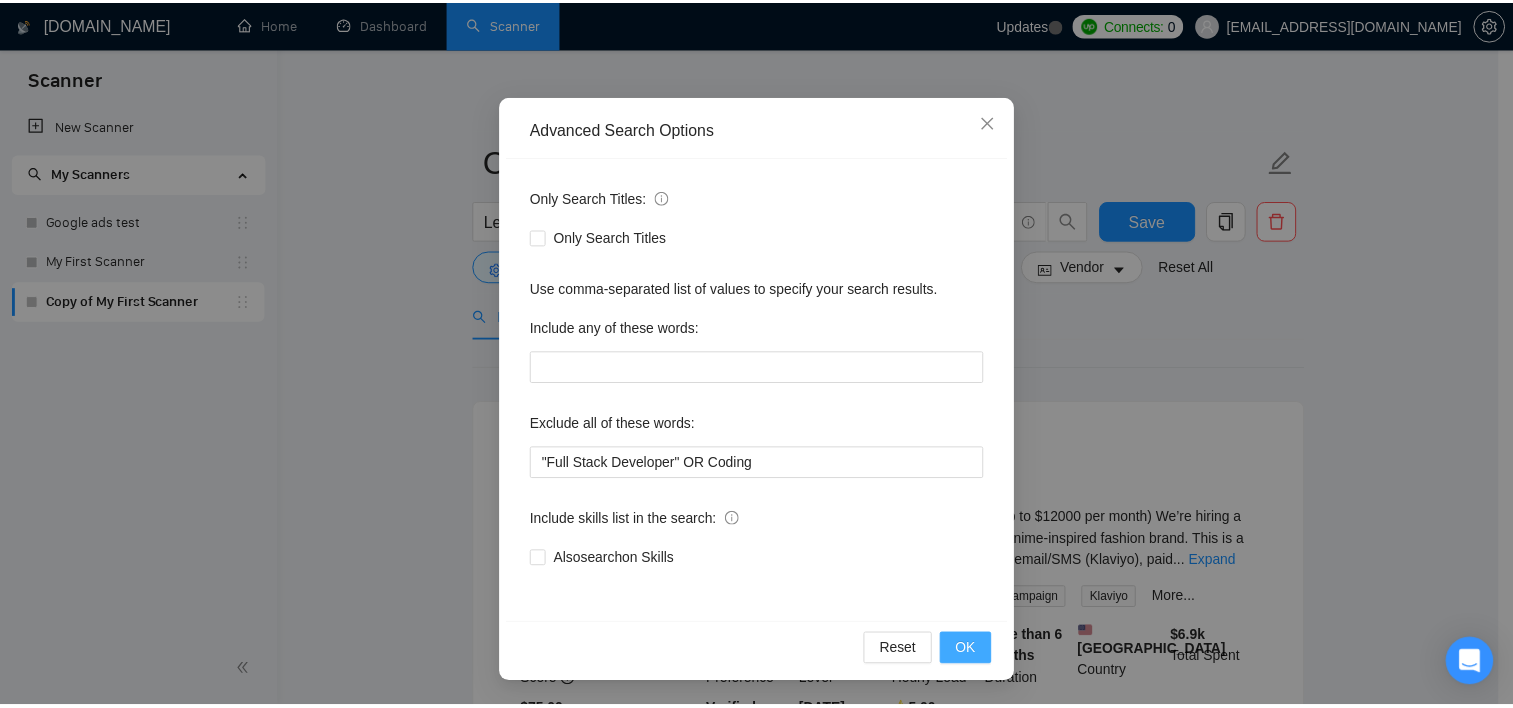 scroll, scrollTop: 24, scrollLeft: 0, axis: vertical 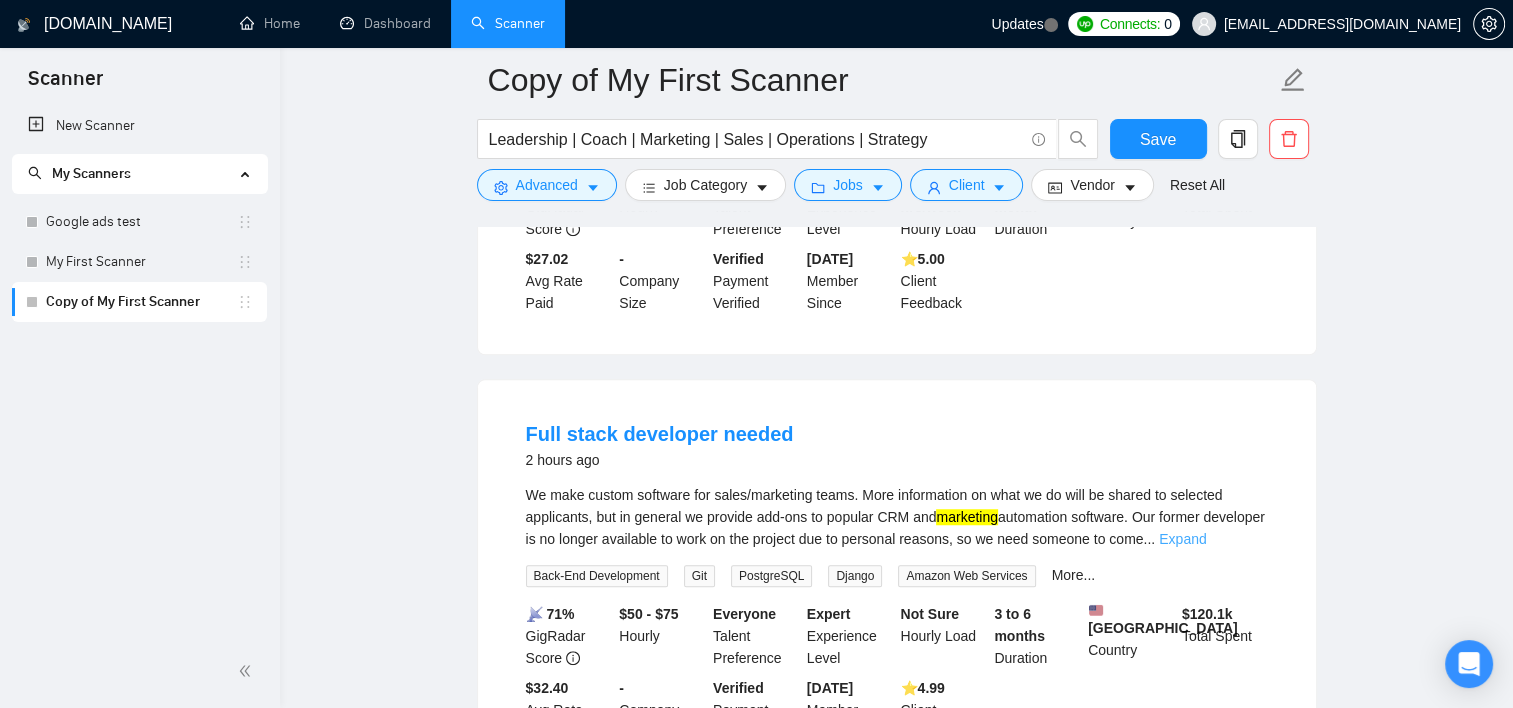 click on "Expand" at bounding box center [1182, 539] 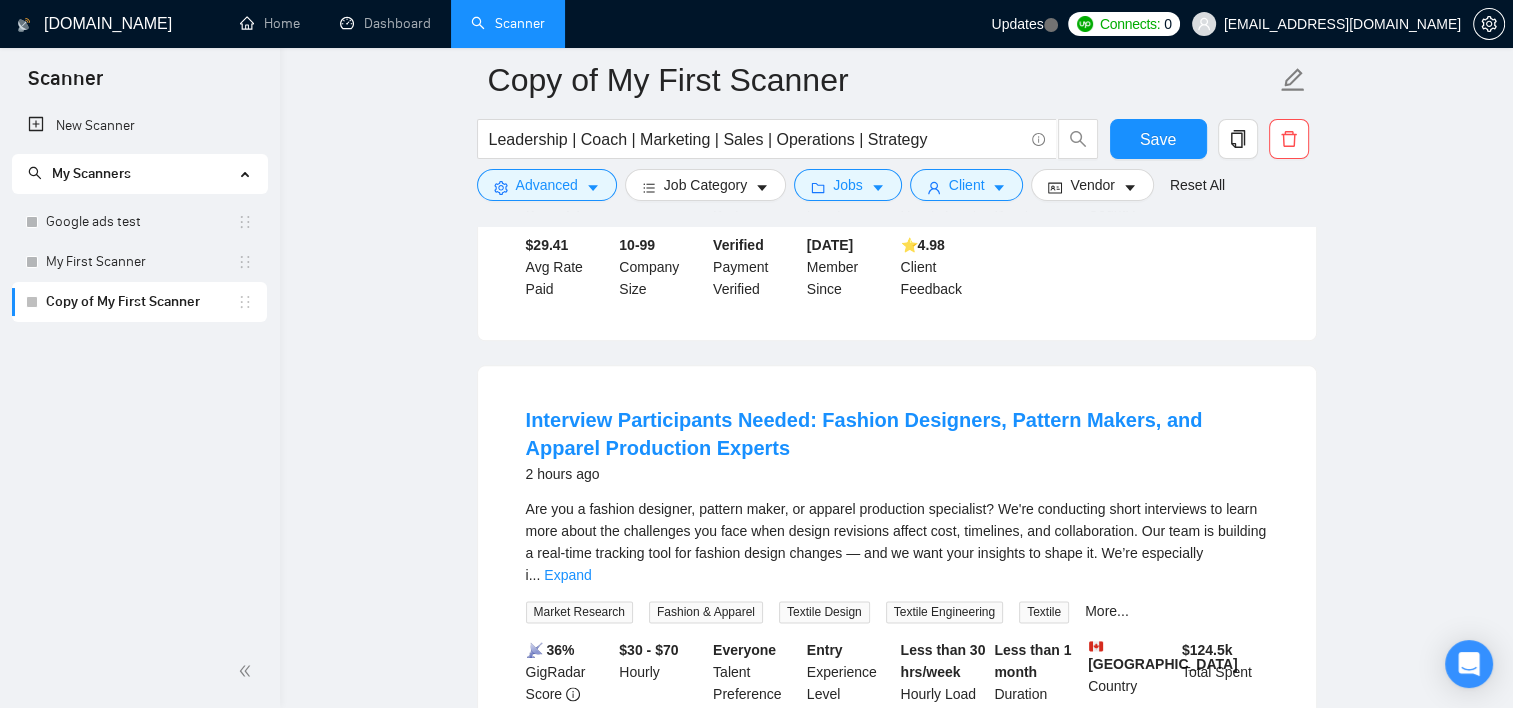 scroll, scrollTop: 2500, scrollLeft: 0, axis: vertical 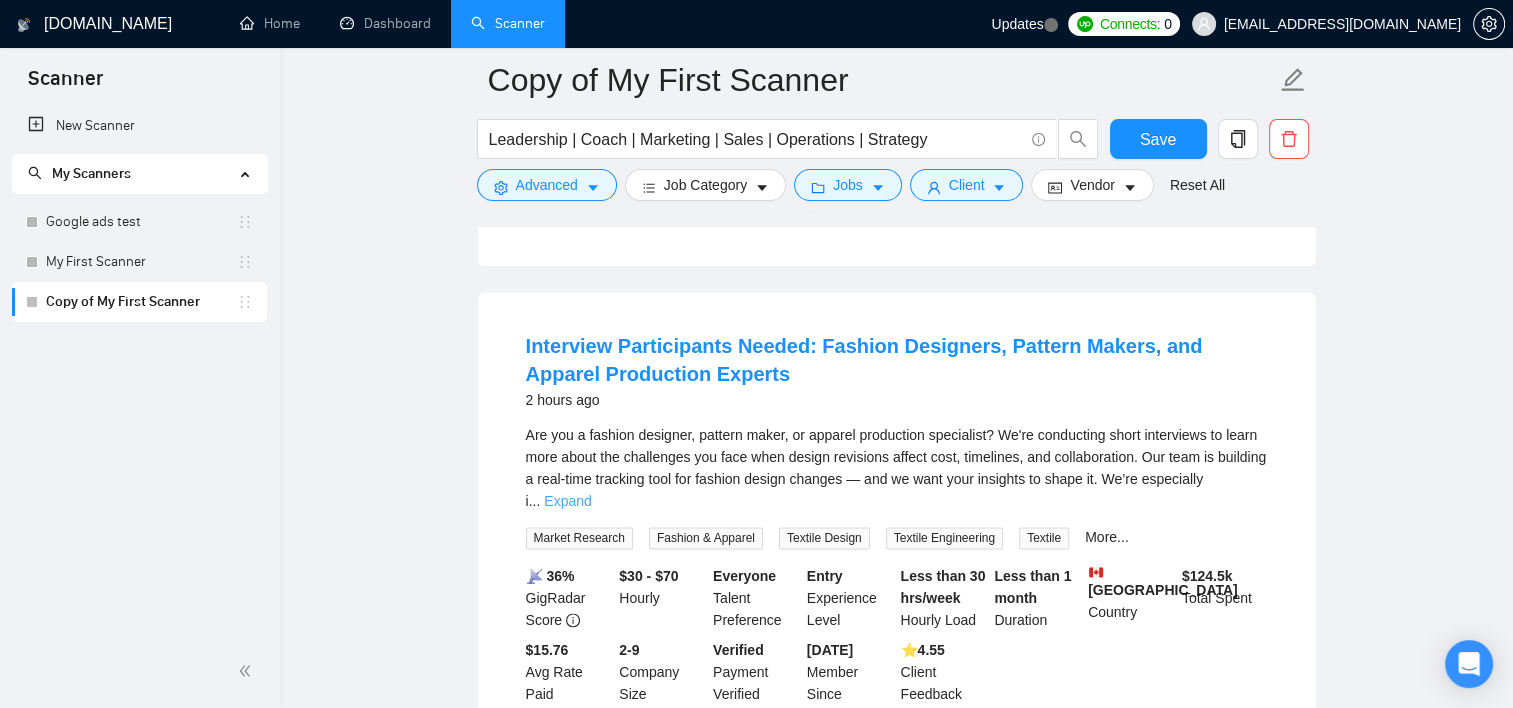 click on "Expand" at bounding box center [567, 501] 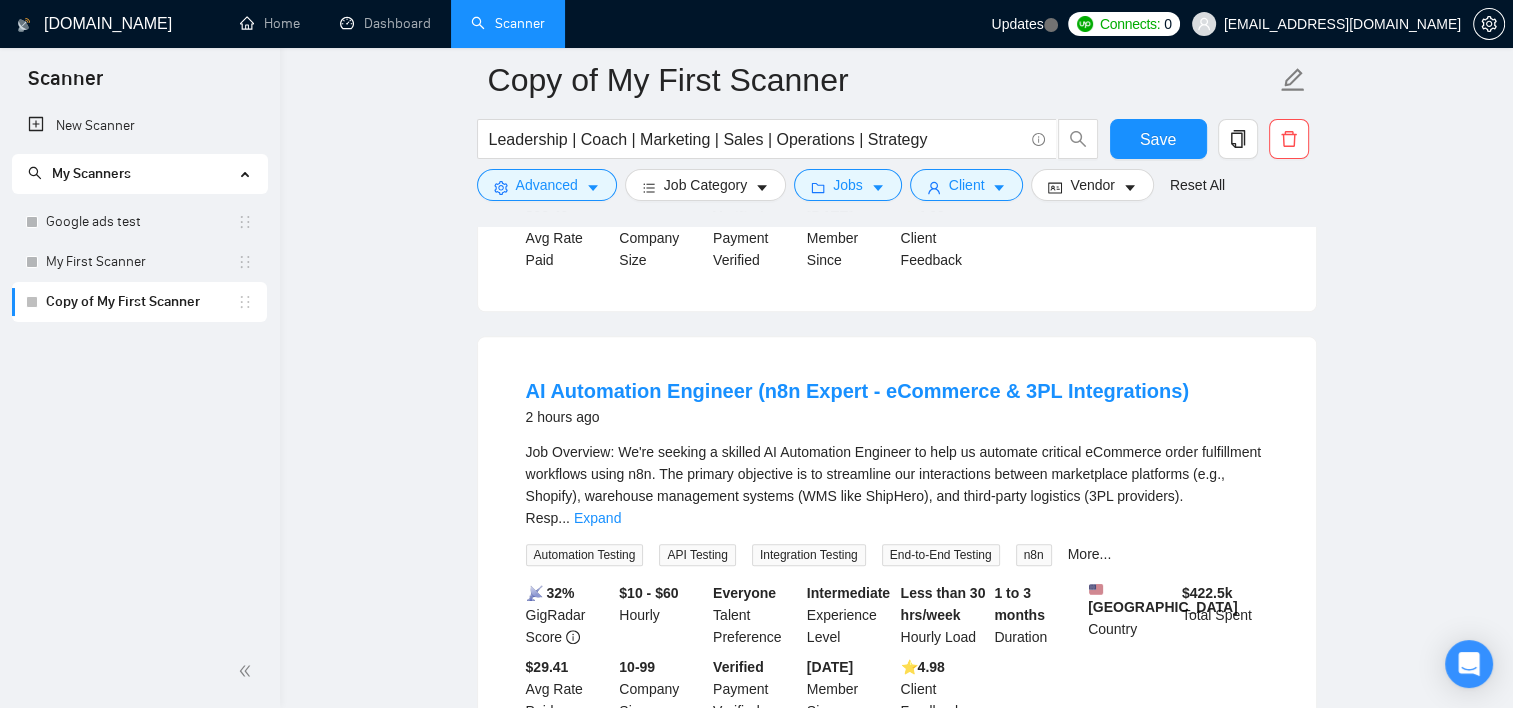 scroll, scrollTop: 2000, scrollLeft: 0, axis: vertical 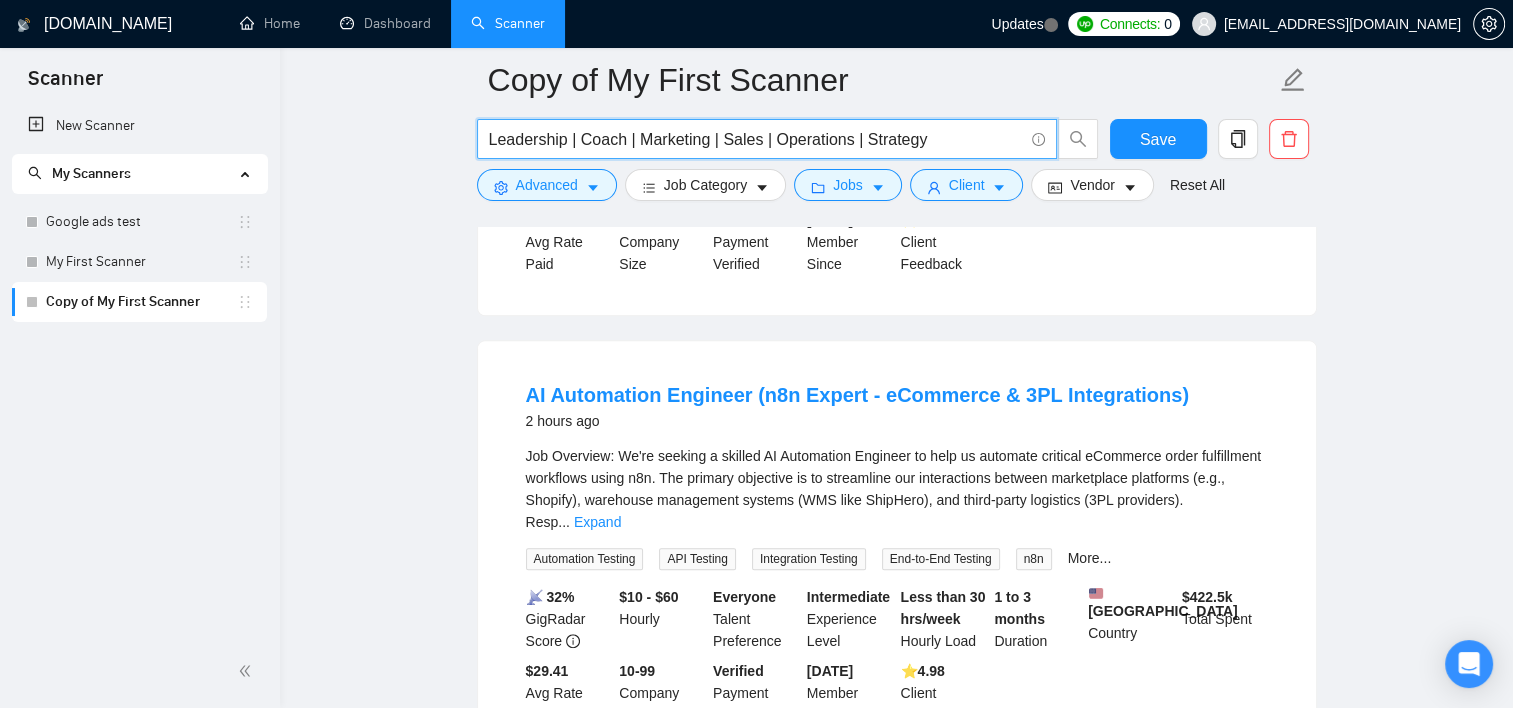 click on "Leadership | Coach | Marketing | Sales | Operations | Strategy" at bounding box center (756, 139) 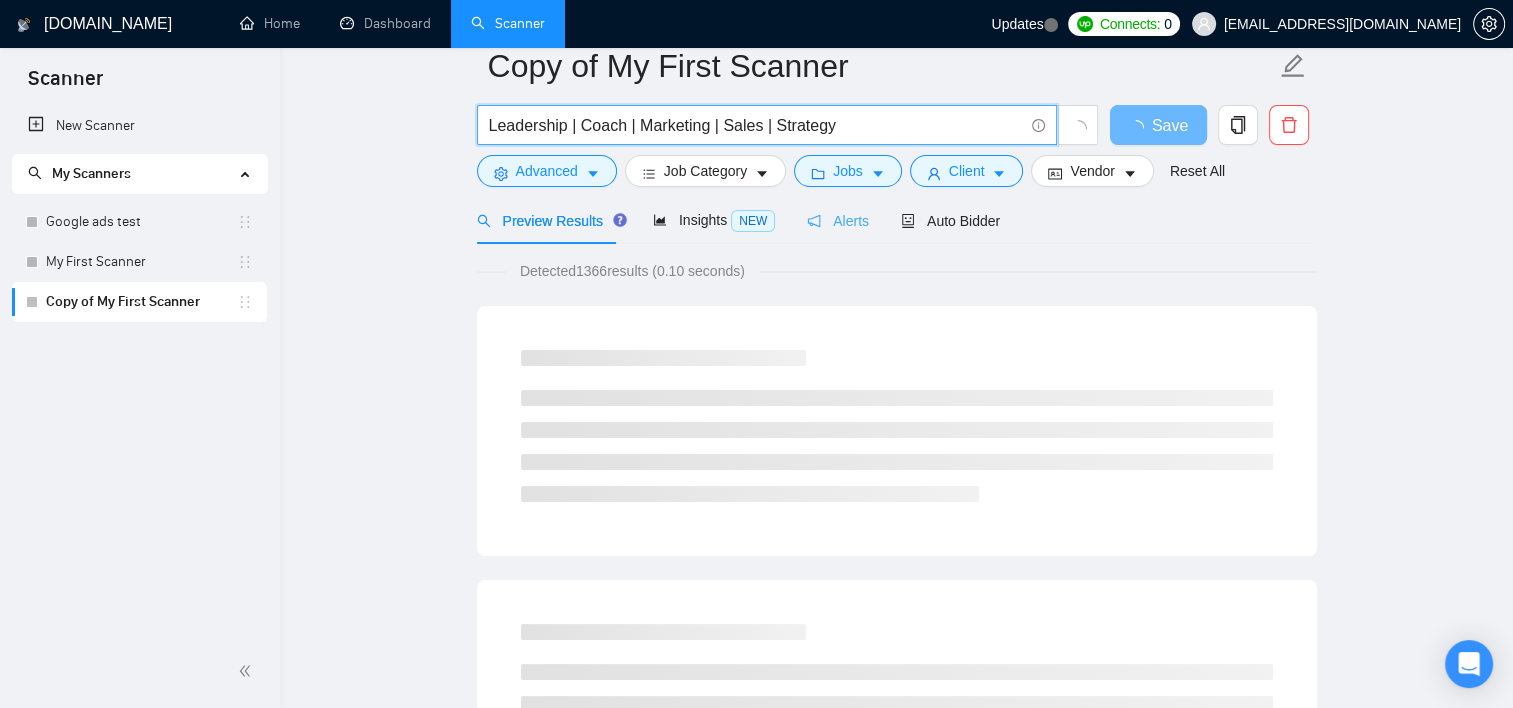 scroll, scrollTop: 0, scrollLeft: 0, axis: both 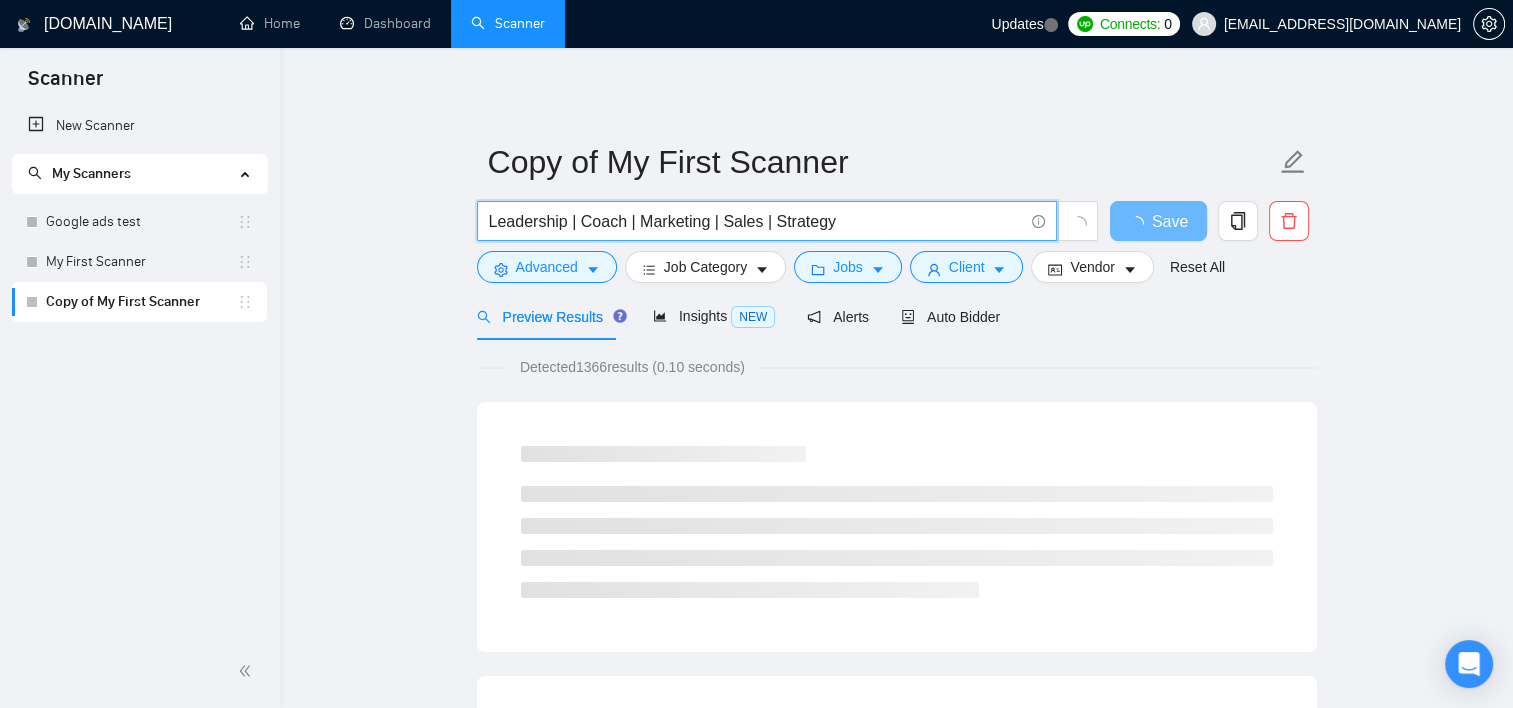 click on "Leadership | Coach | Marketing | Sales | Strategy" at bounding box center (756, 221) 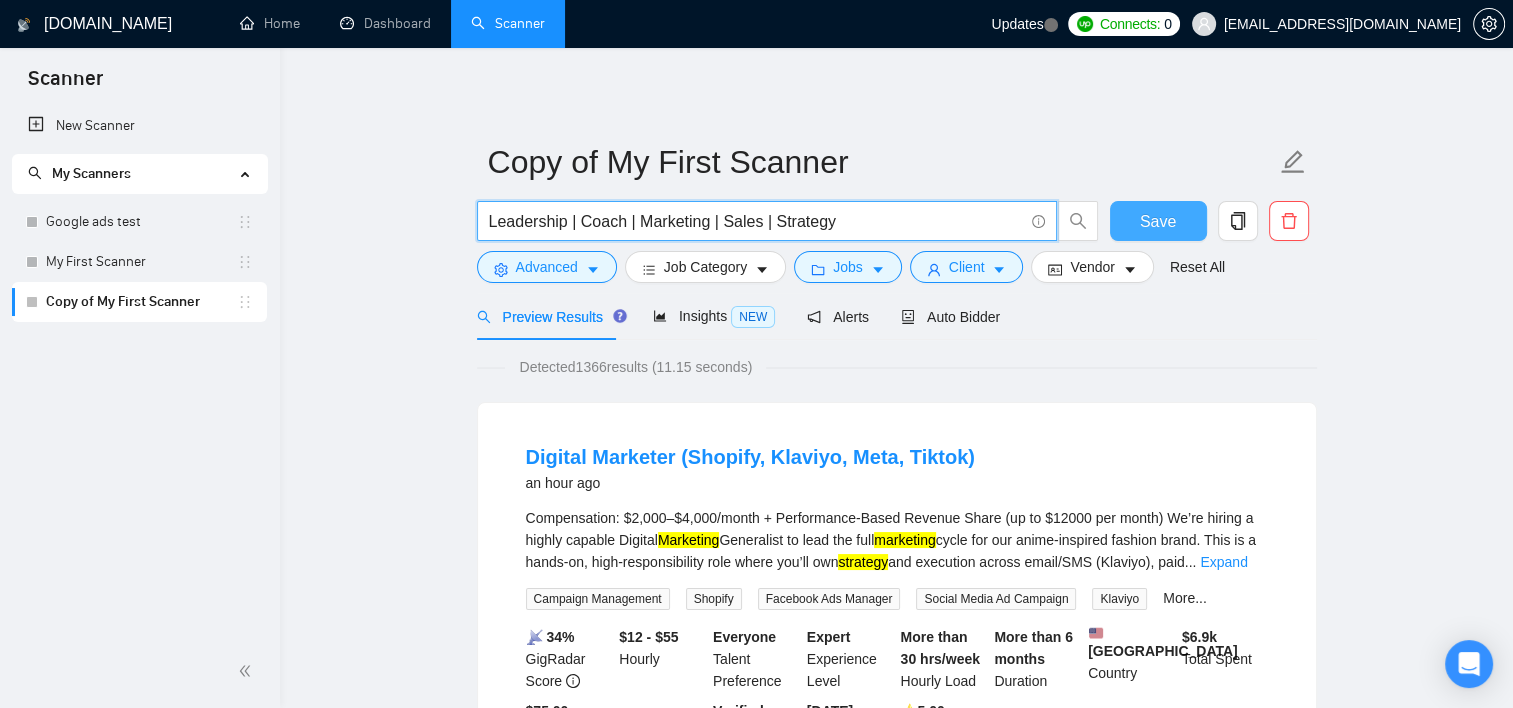 type on "Leadership | Coach | Marketing | Sales | Strategy" 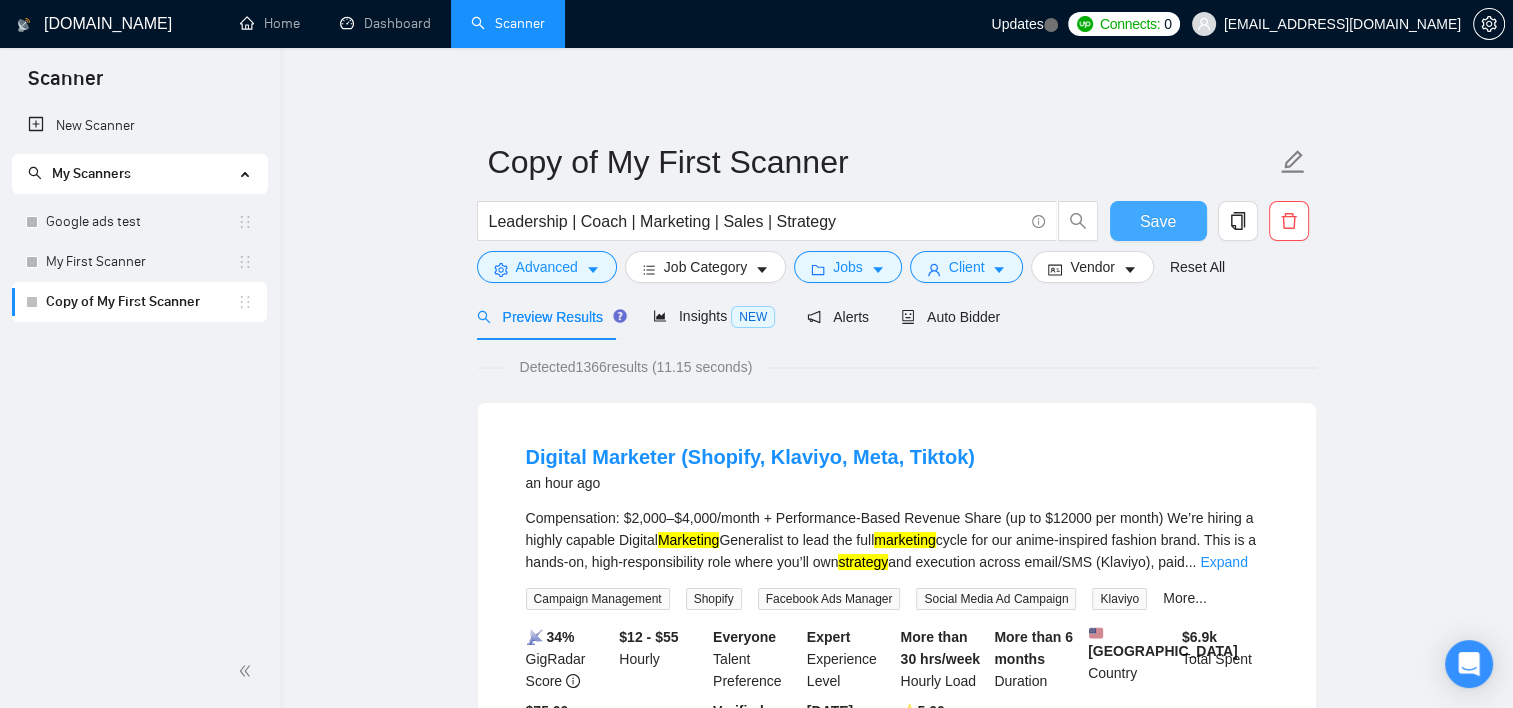 click on "Save" at bounding box center (1158, 221) 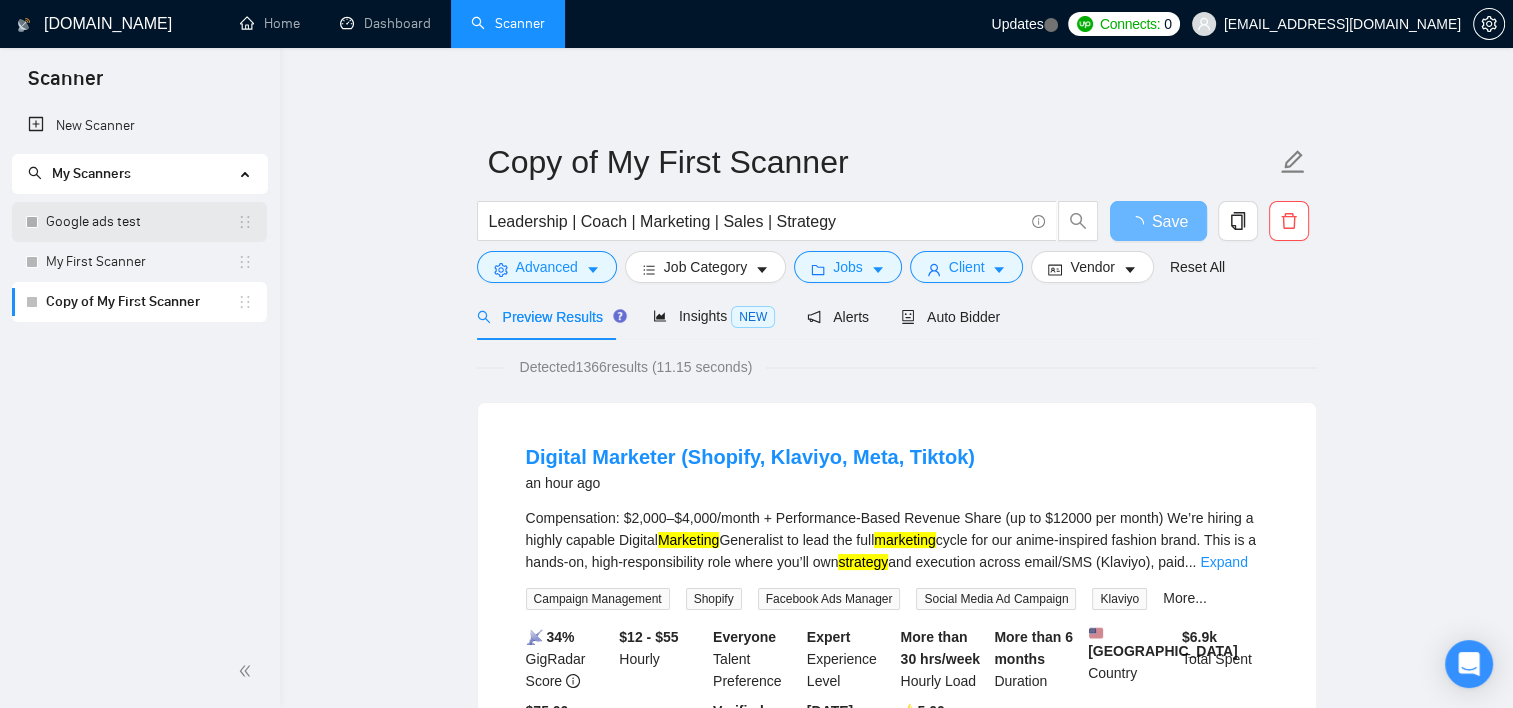 click on "Google ads test" at bounding box center [141, 222] 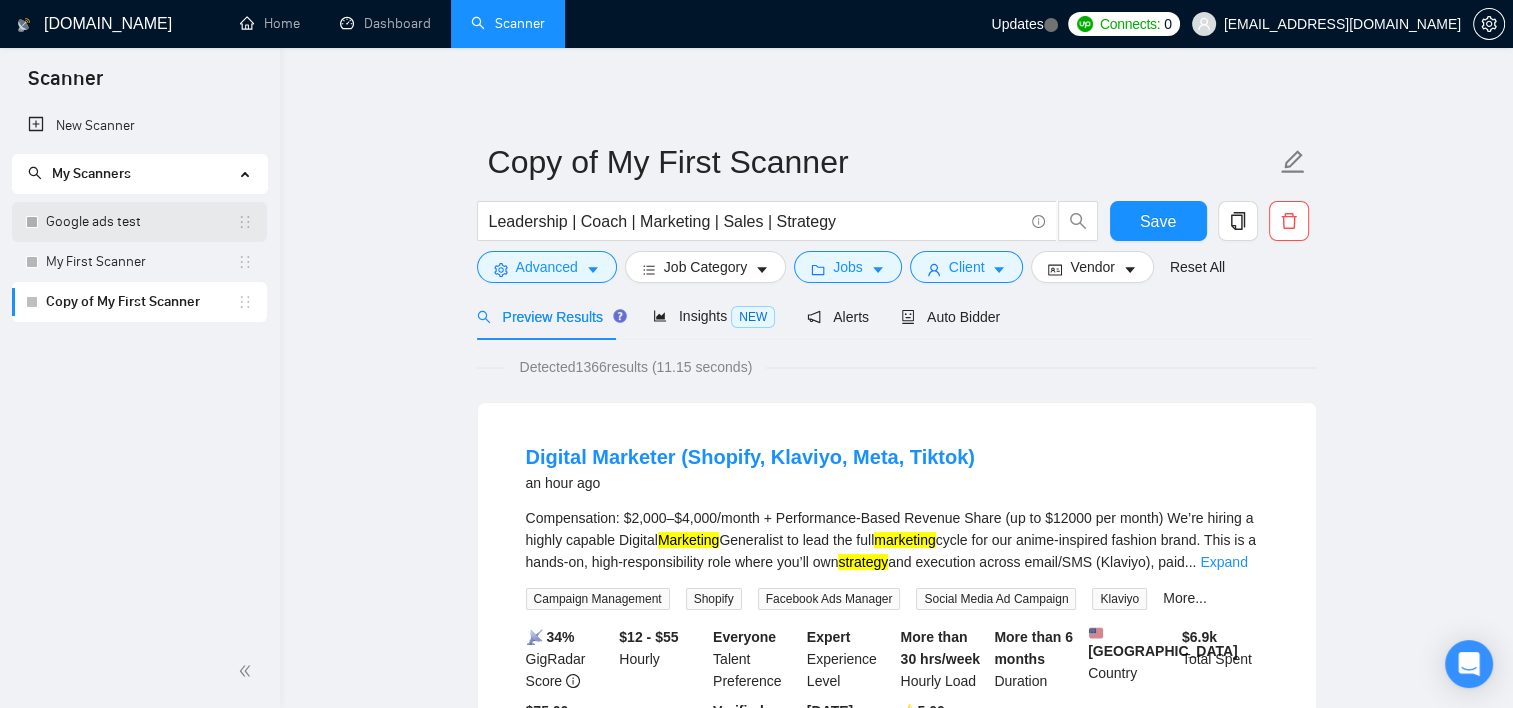 click on "Google ads test" at bounding box center [141, 222] 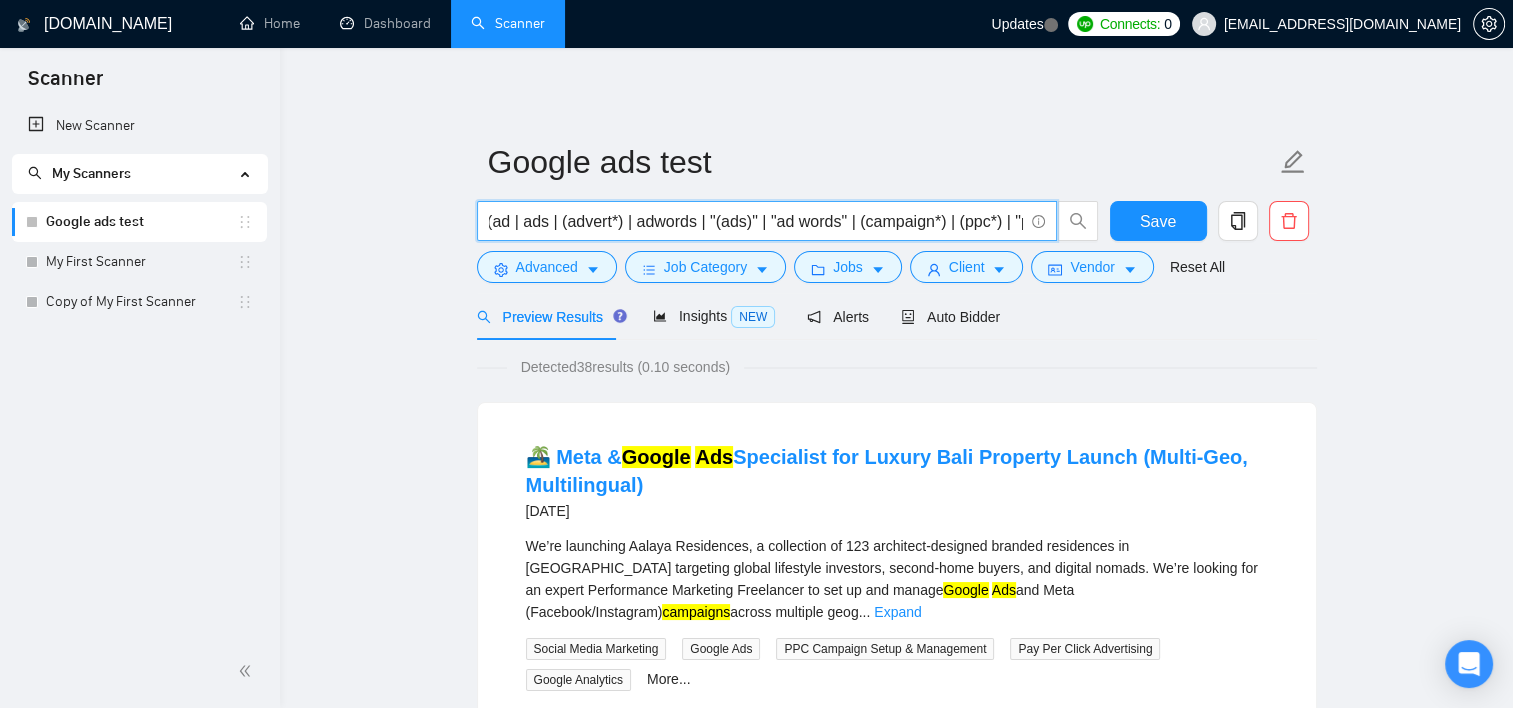 scroll, scrollTop: 0, scrollLeft: 149, axis: horizontal 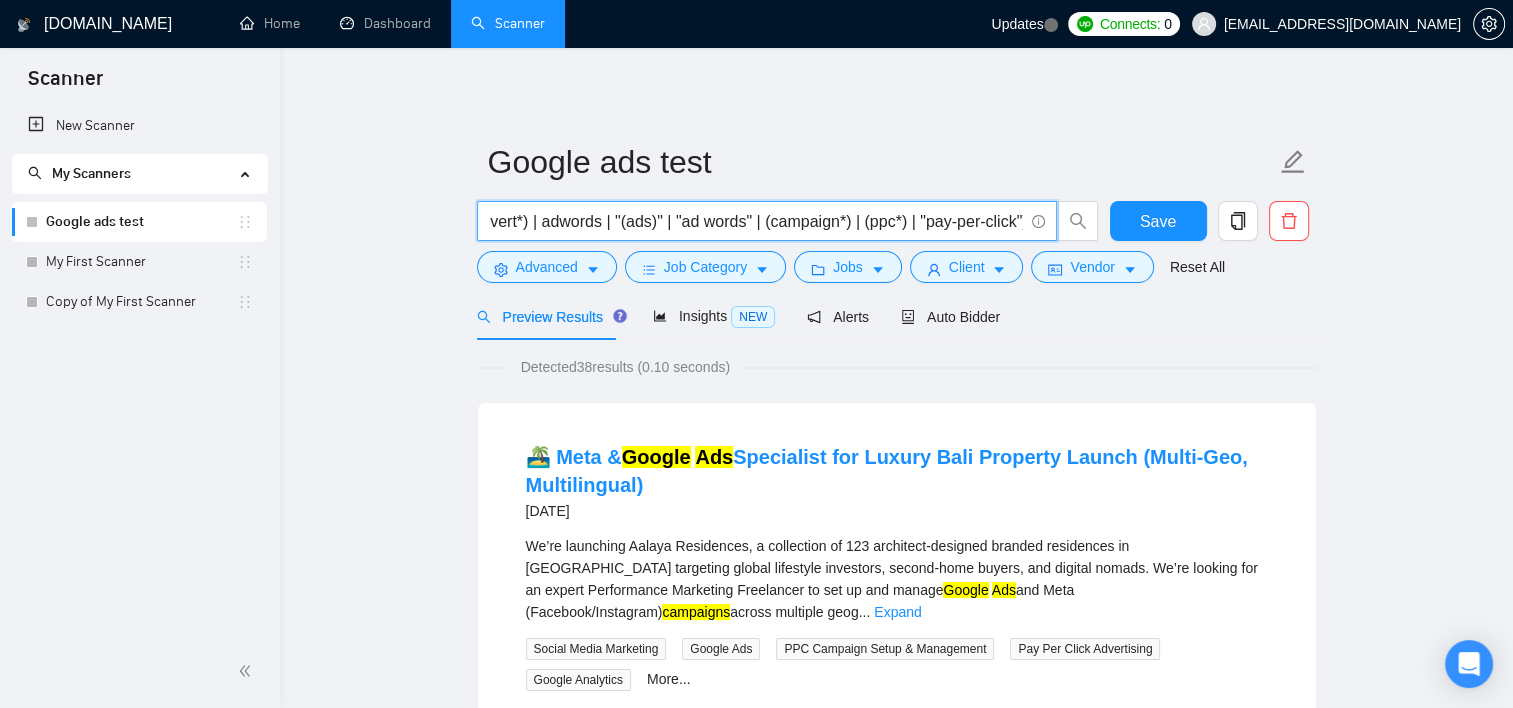 drag, startPoint x: 489, startPoint y: 222, endPoint x: 845, endPoint y: 213, distance: 356.11374 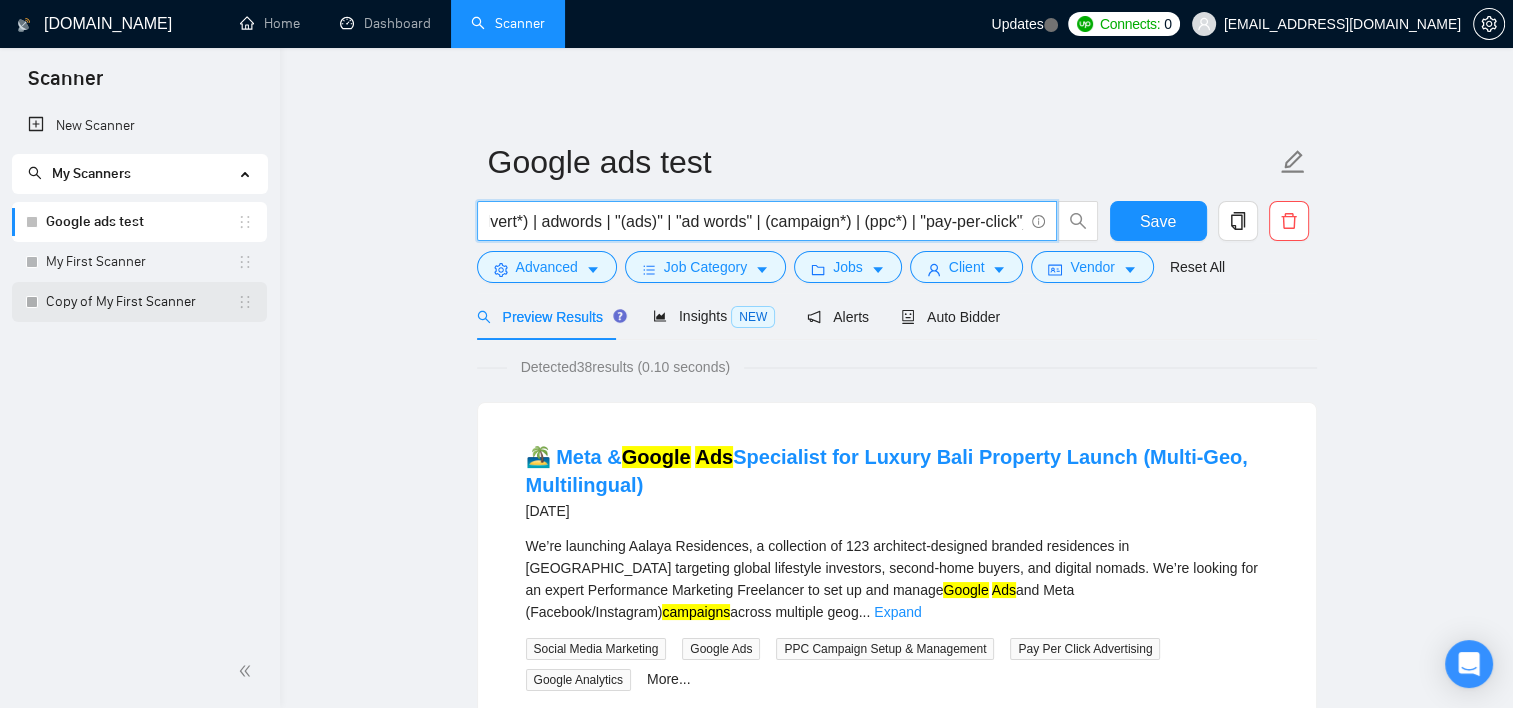 scroll, scrollTop: 0, scrollLeft: 0, axis: both 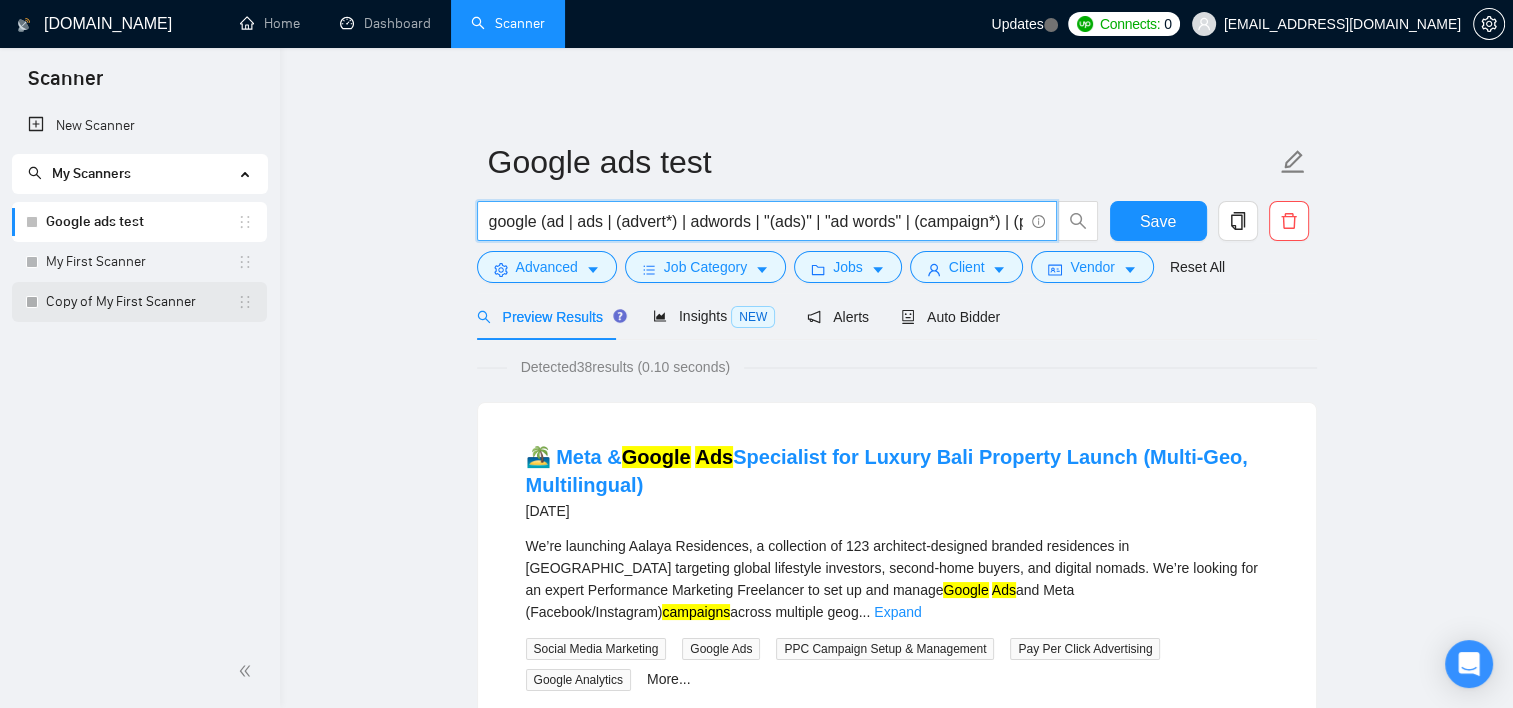 click on "Copy of My First Scanner" at bounding box center [141, 302] 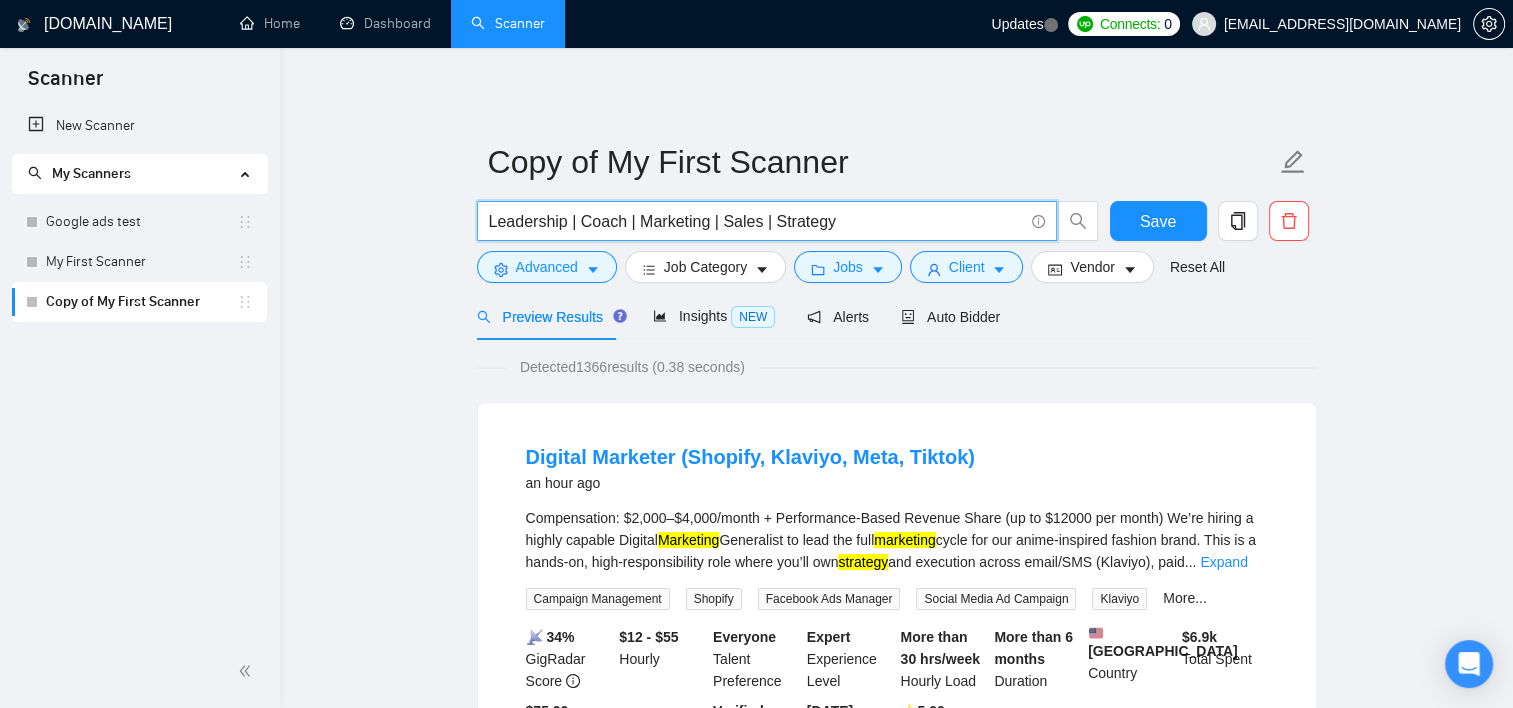 click on "Leadership | Coach | Marketing | Sales | Strategy" at bounding box center [756, 221] 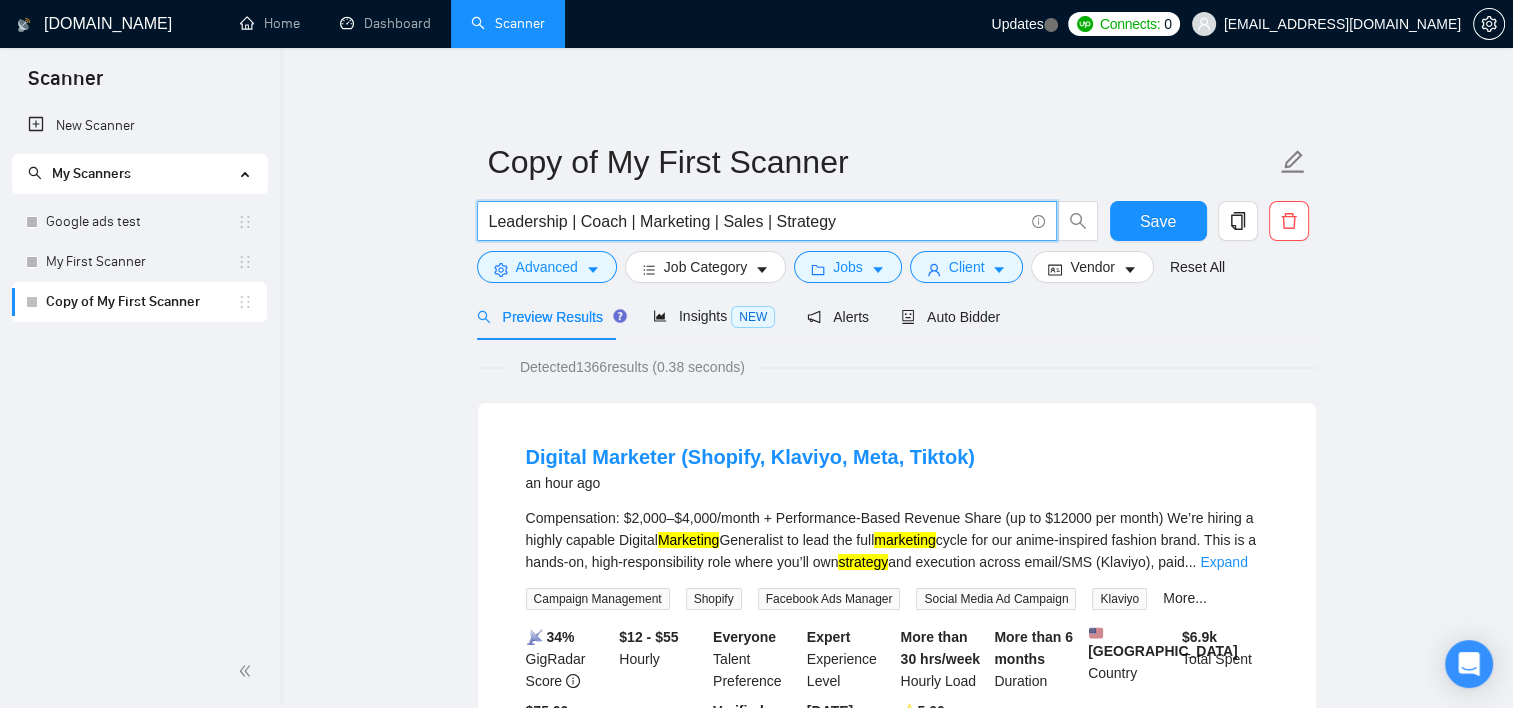 paste on "google (ad | ads | (advert*) | adwords | "(ads)" | "ad words" | (campaign*)" 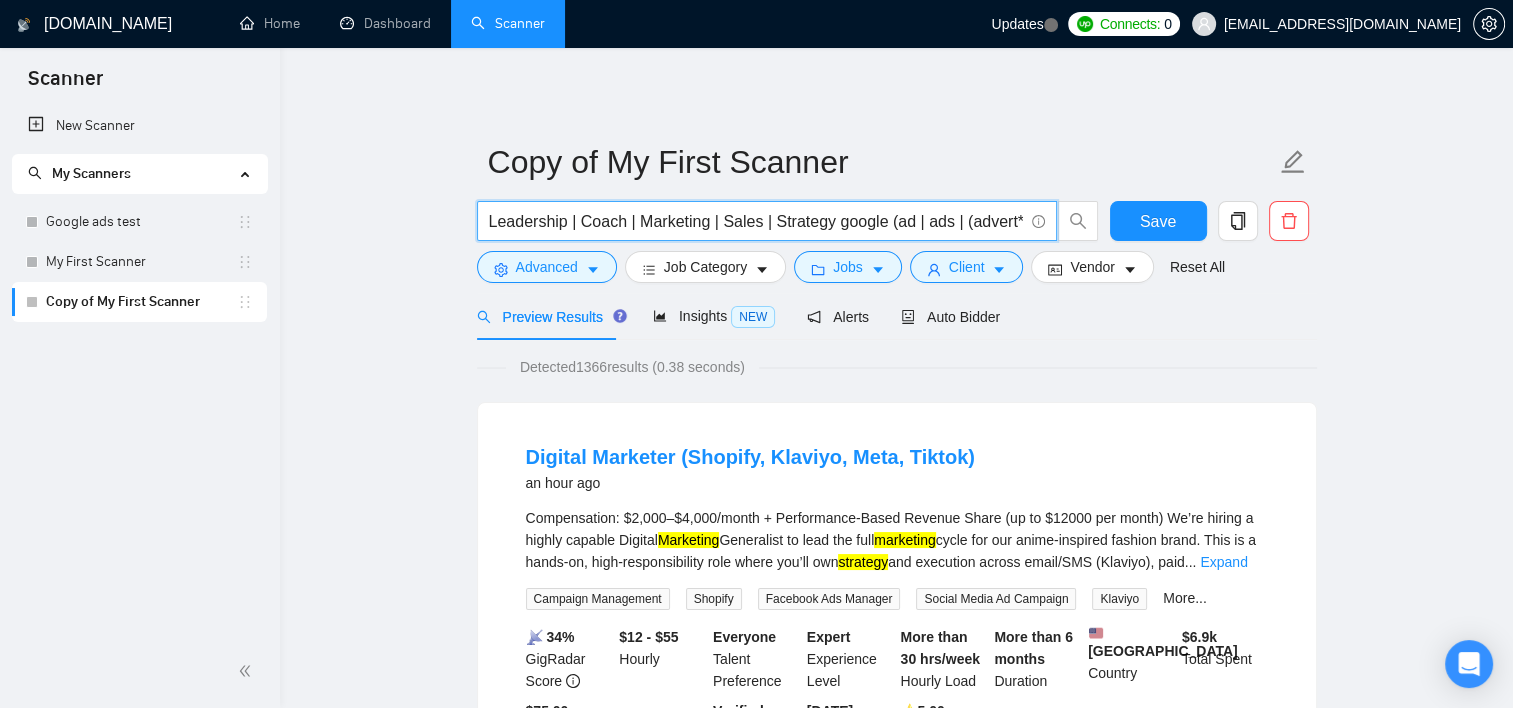 scroll, scrollTop: 0, scrollLeft: 313, axis: horizontal 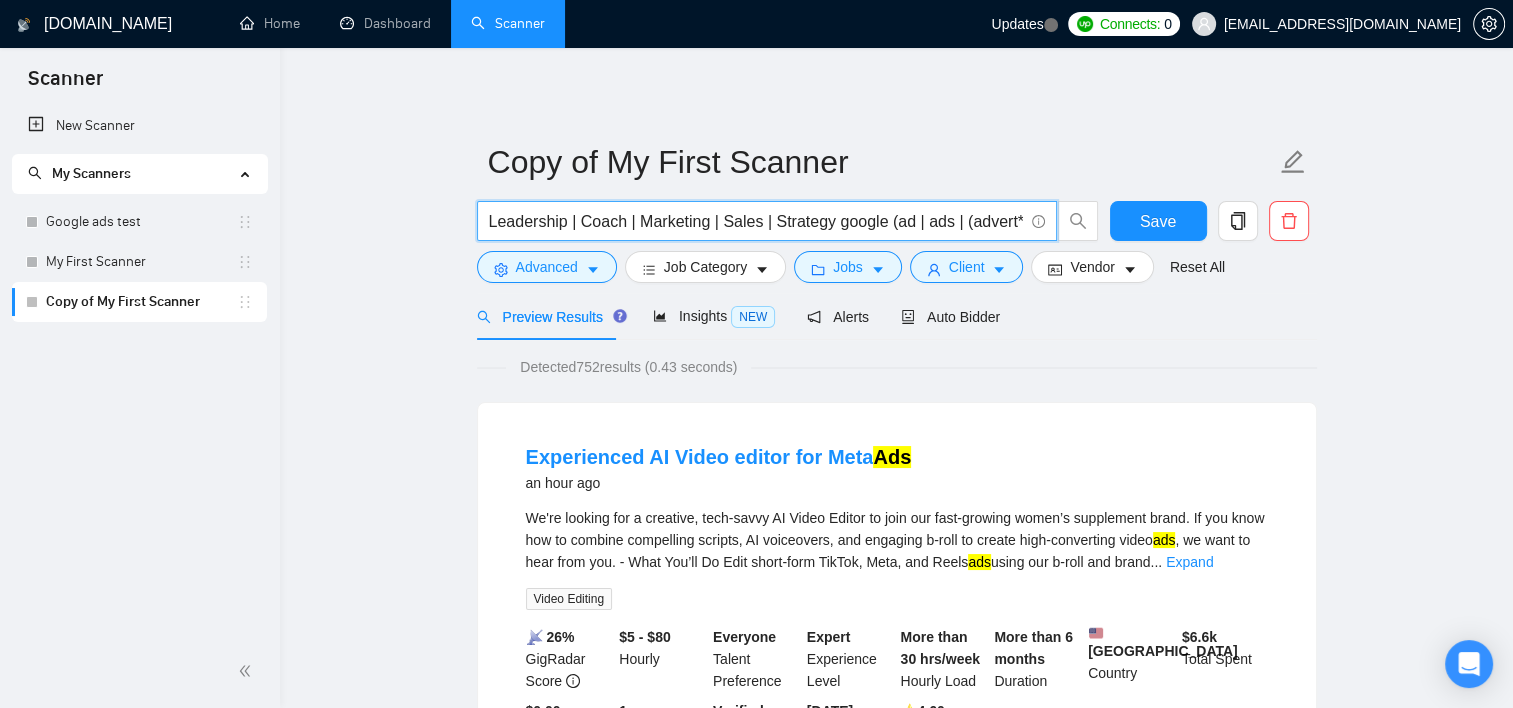 drag, startPoint x: 901, startPoint y: 219, endPoint x: 453, endPoint y: 213, distance: 448.0402 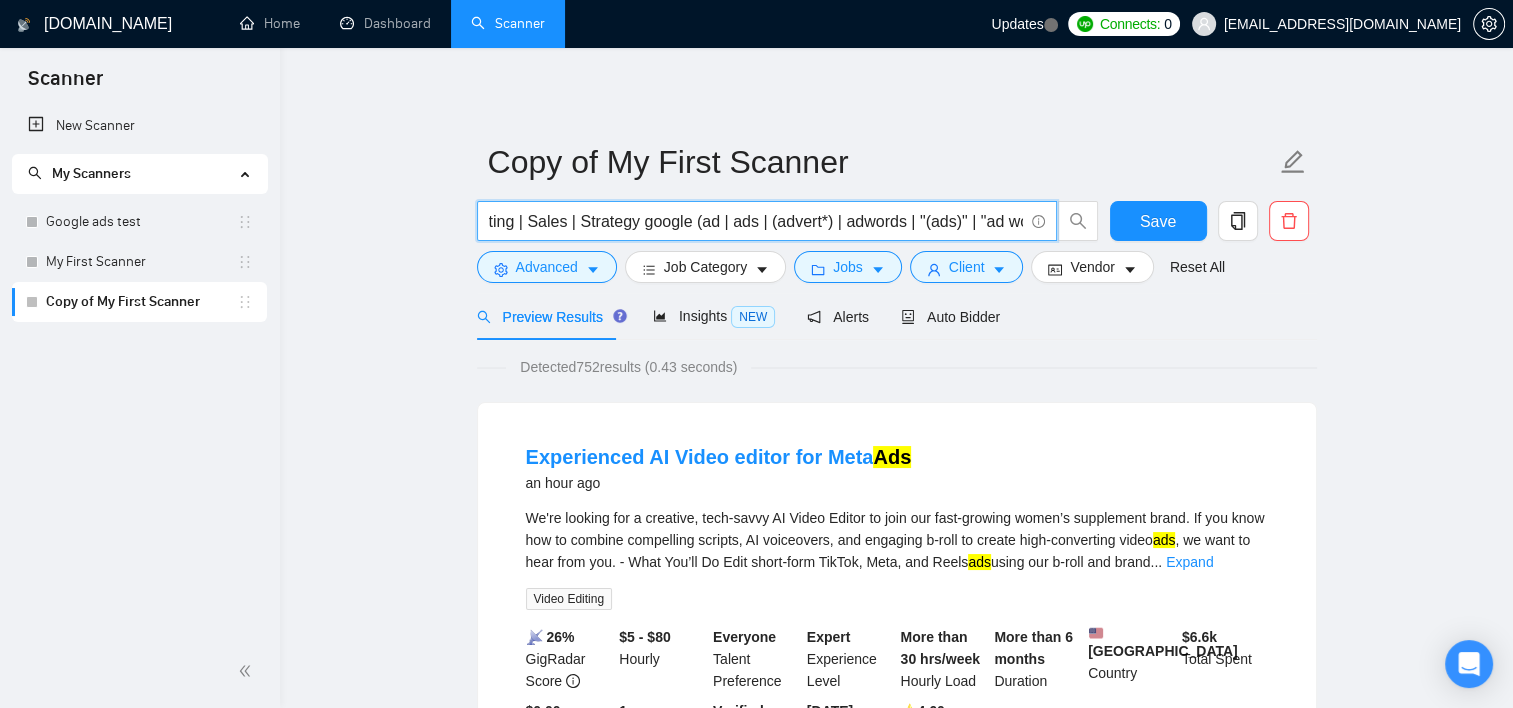 scroll, scrollTop: 0, scrollLeft: 0, axis: both 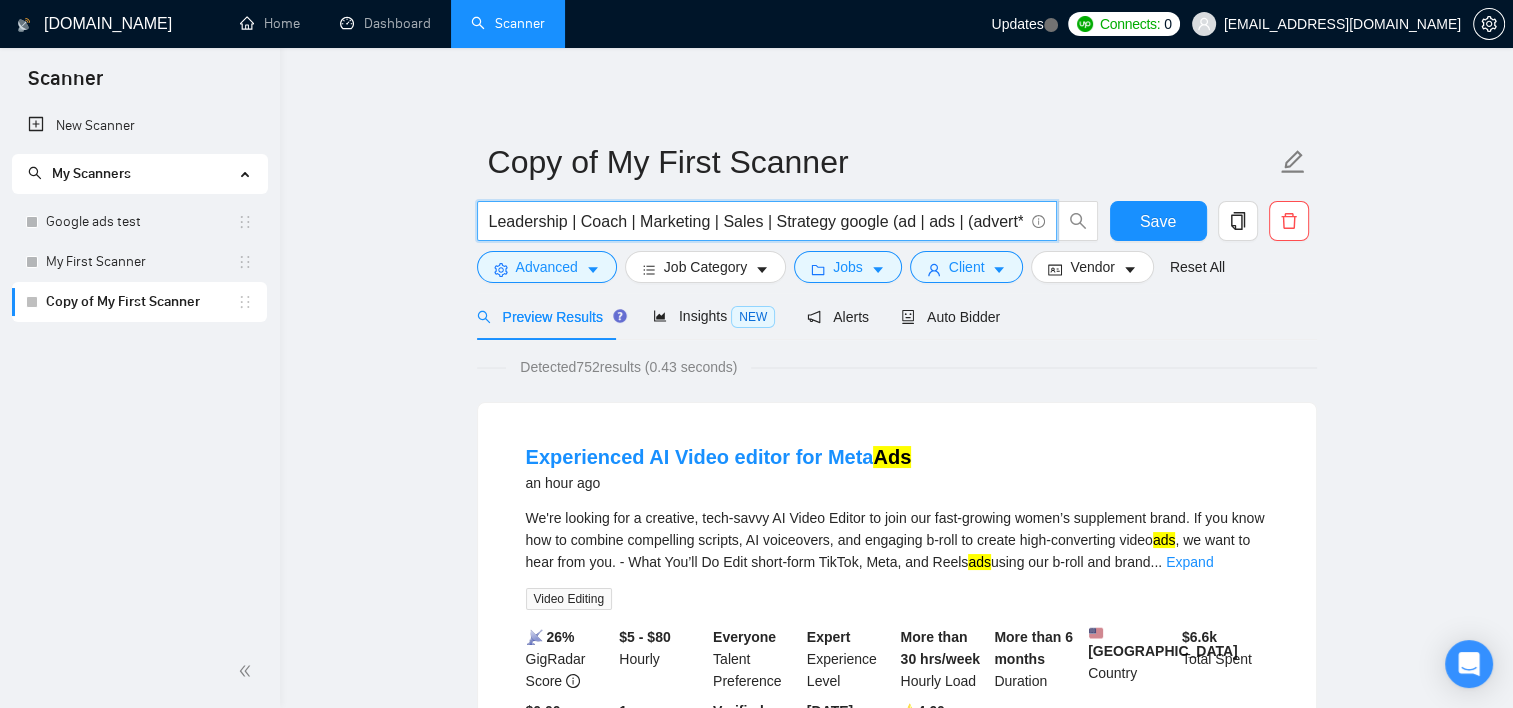drag, startPoint x: 914, startPoint y: 225, endPoint x: 435, endPoint y: 207, distance: 479.33807 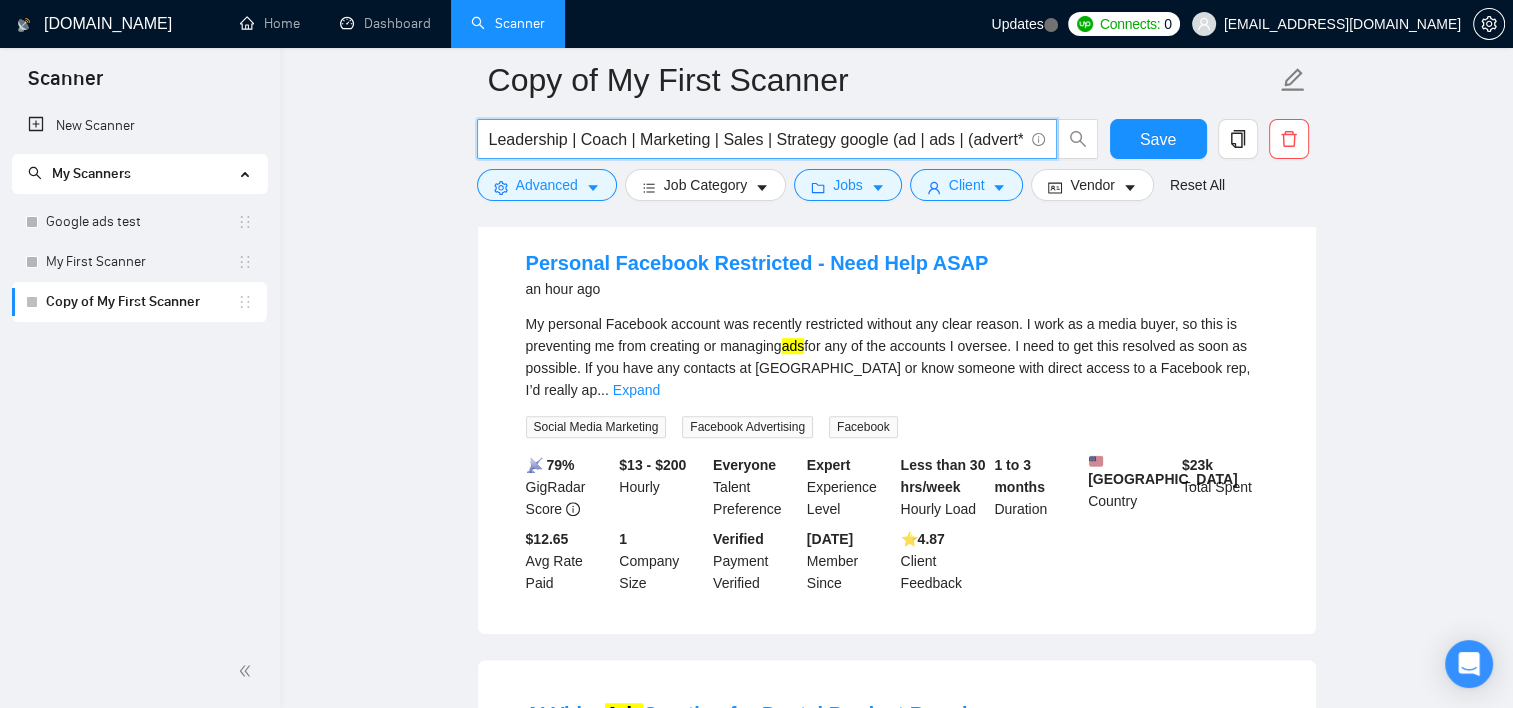 scroll, scrollTop: 1100, scrollLeft: 0, axis: vertical 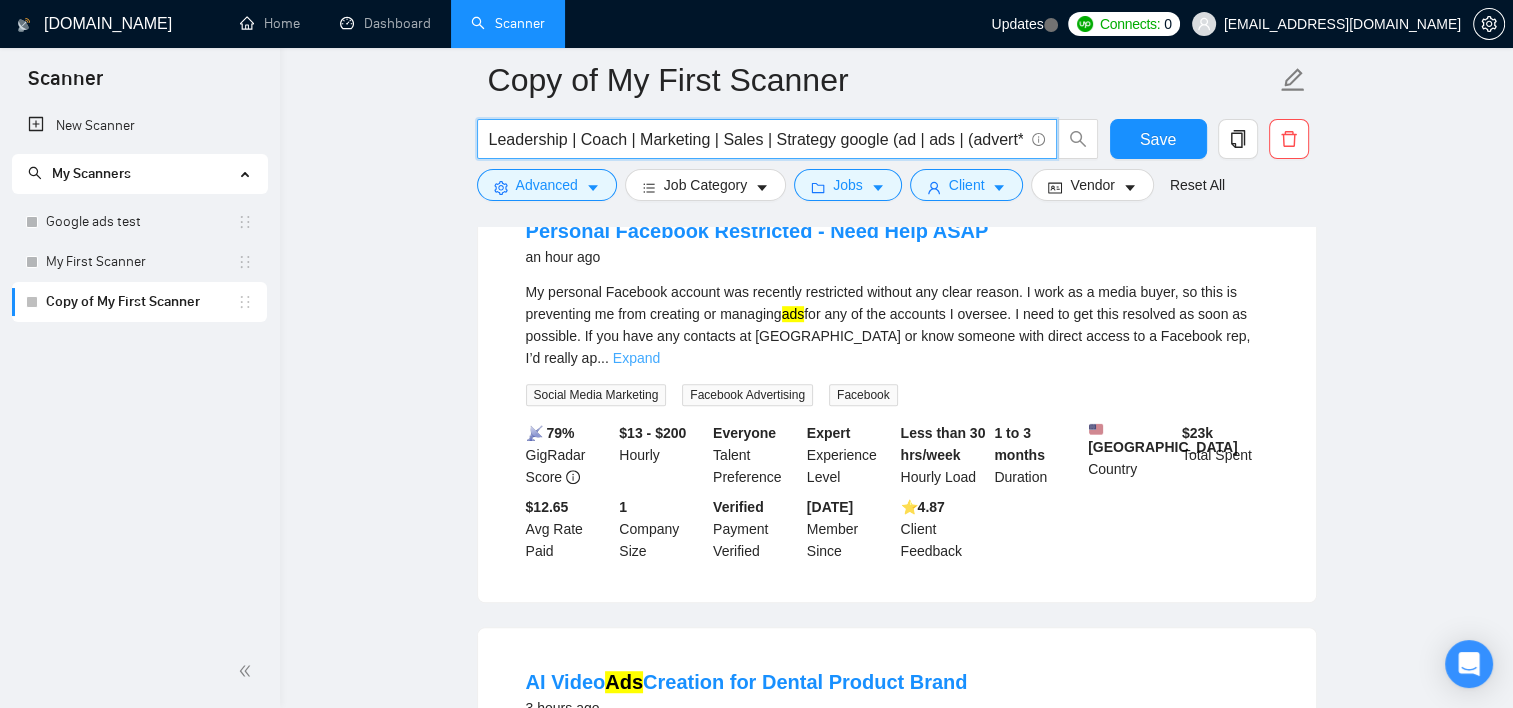 type on "Leadership | Coach | Marketing | Sales | Strategy google (ad | ads | (advert*) | adwords | "(ads)" | "ad words" | (campaign*)" 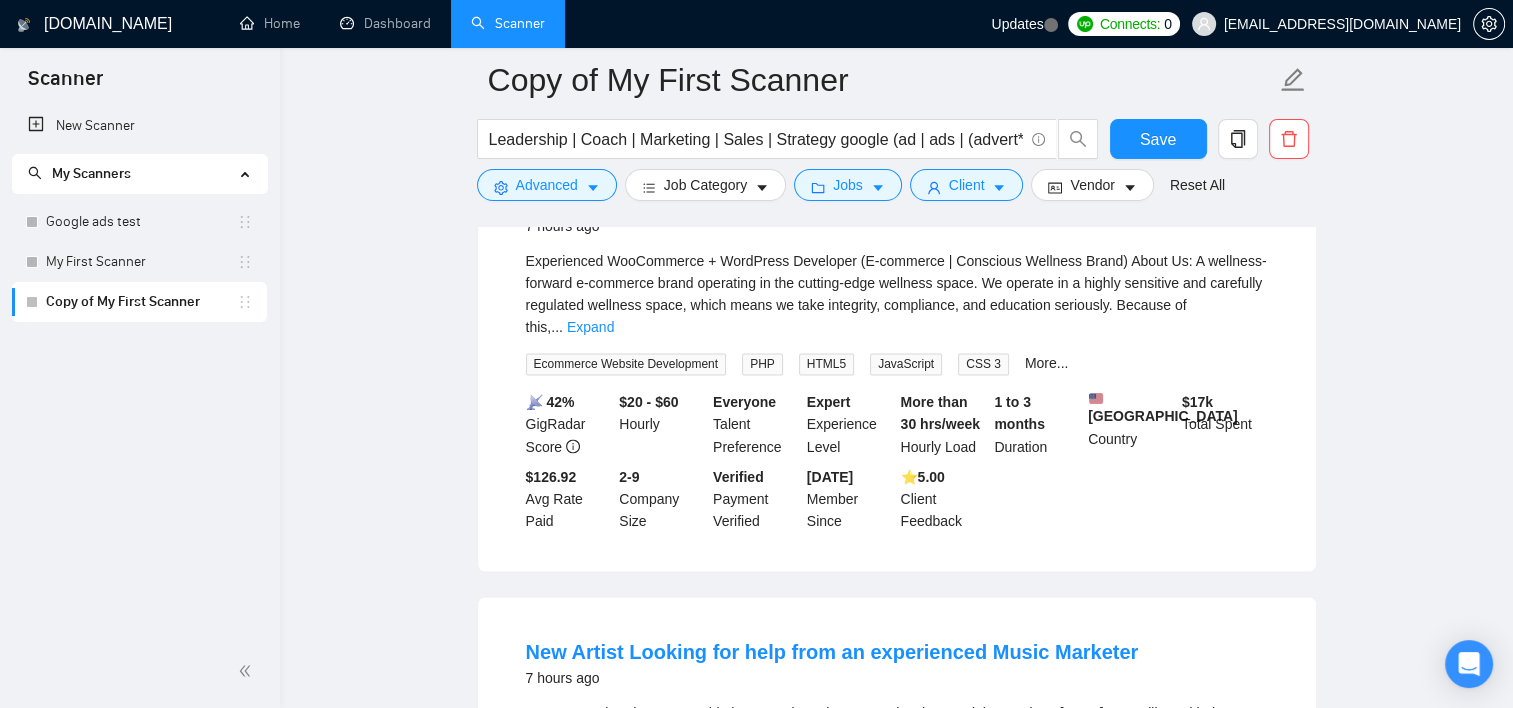 scroll, scrollTop: 3300, scrollLeft: 0, axis: vertical 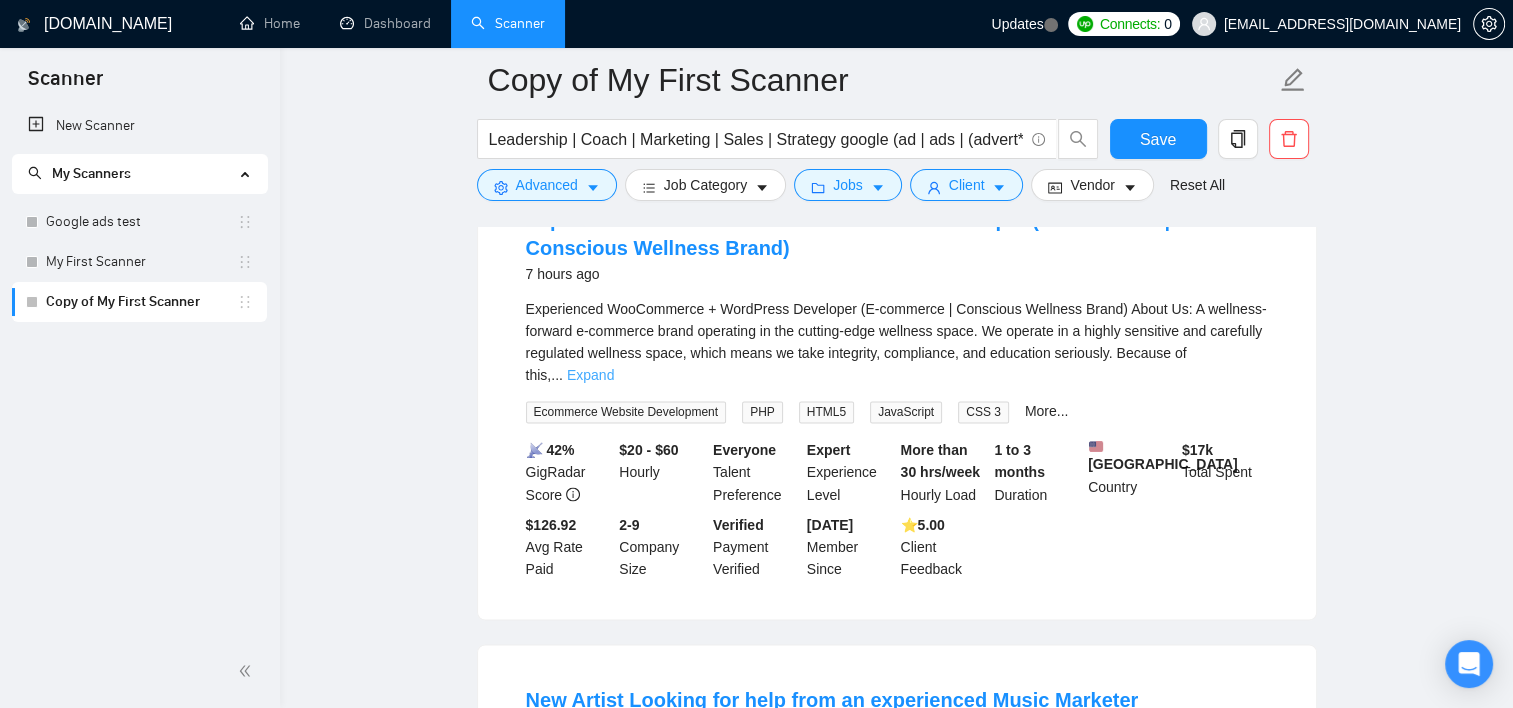 click on "Expand" at bounding box center (590, 375) 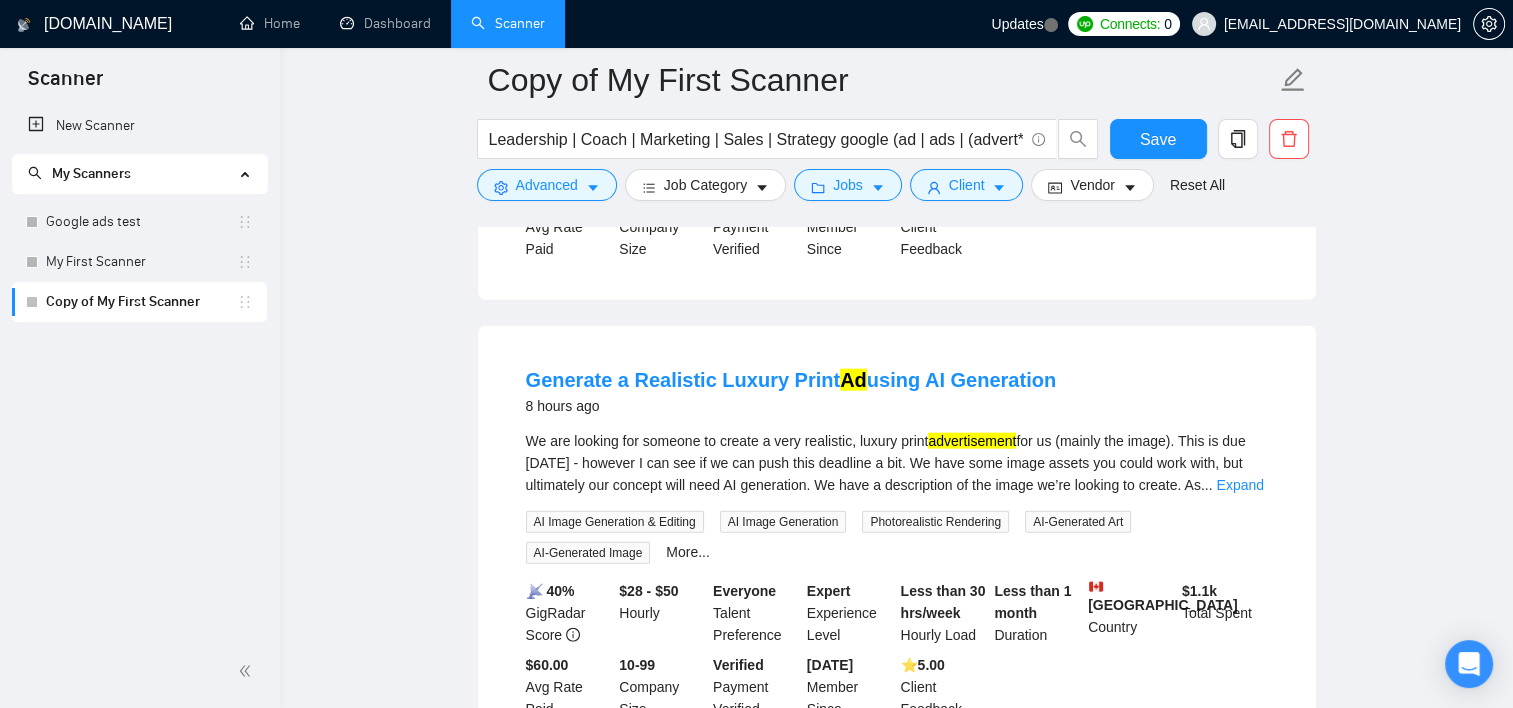 scroll, scrollTop: 4741, scrollLeft: 0, axis: vertical 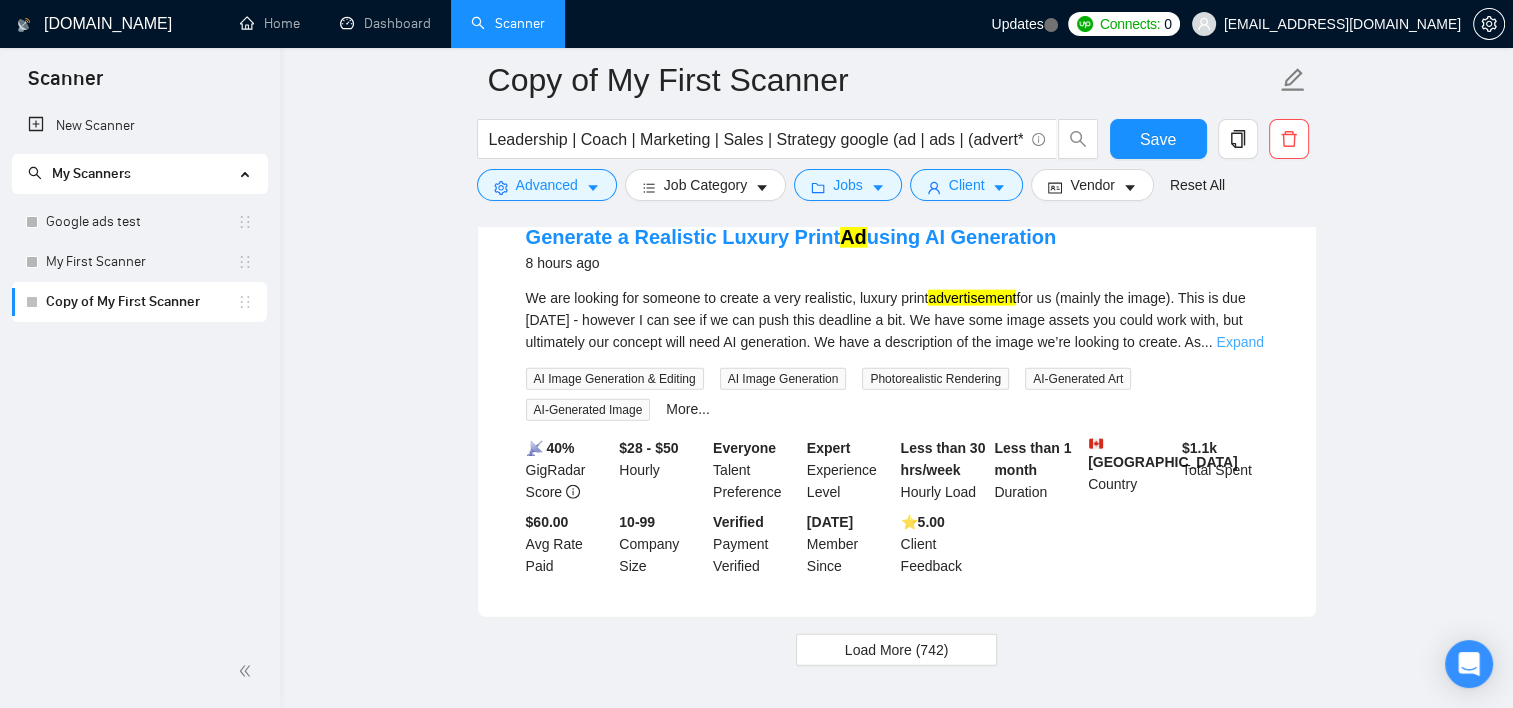 click on "Expand" at bounding box center (1239, 342) 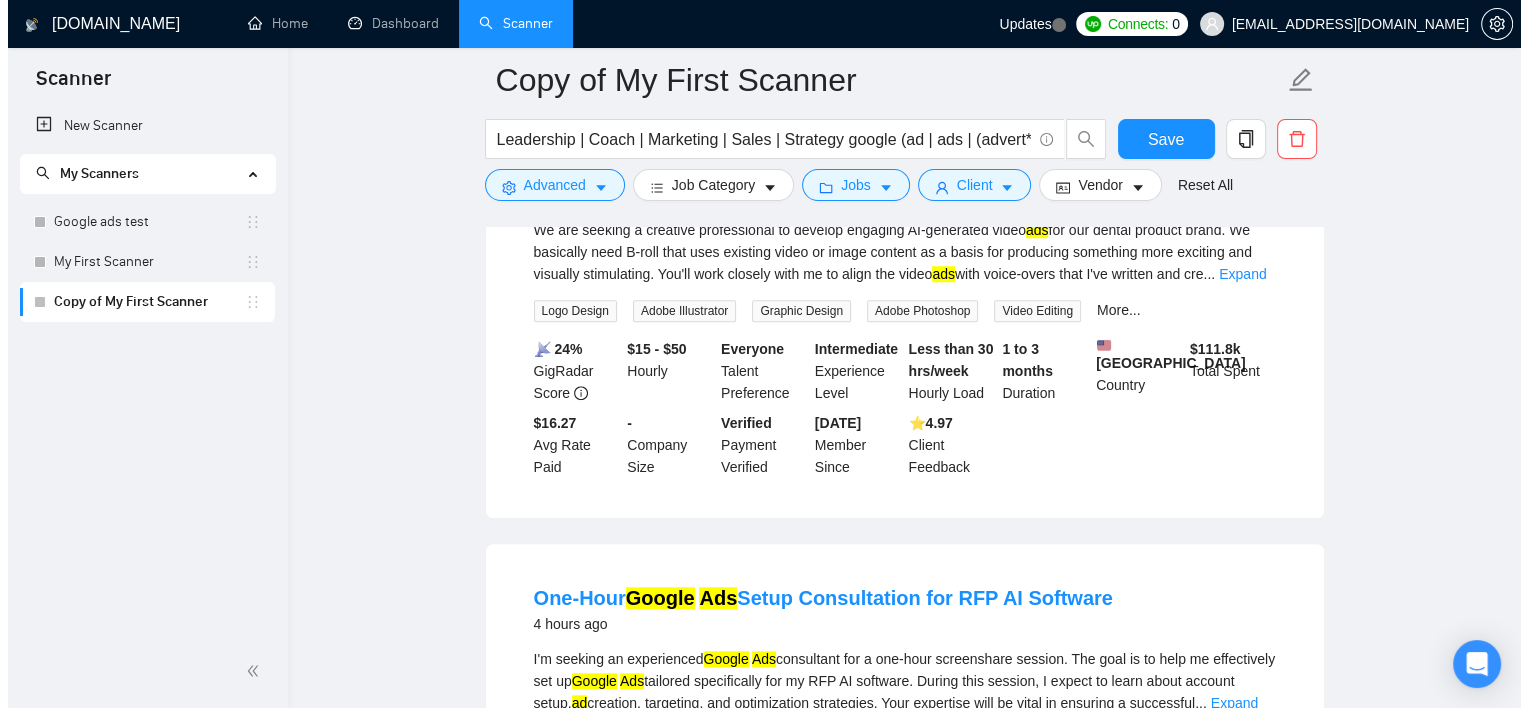 scroll, scrollTop: 1341, scrollLeft: 0, axis: vertical 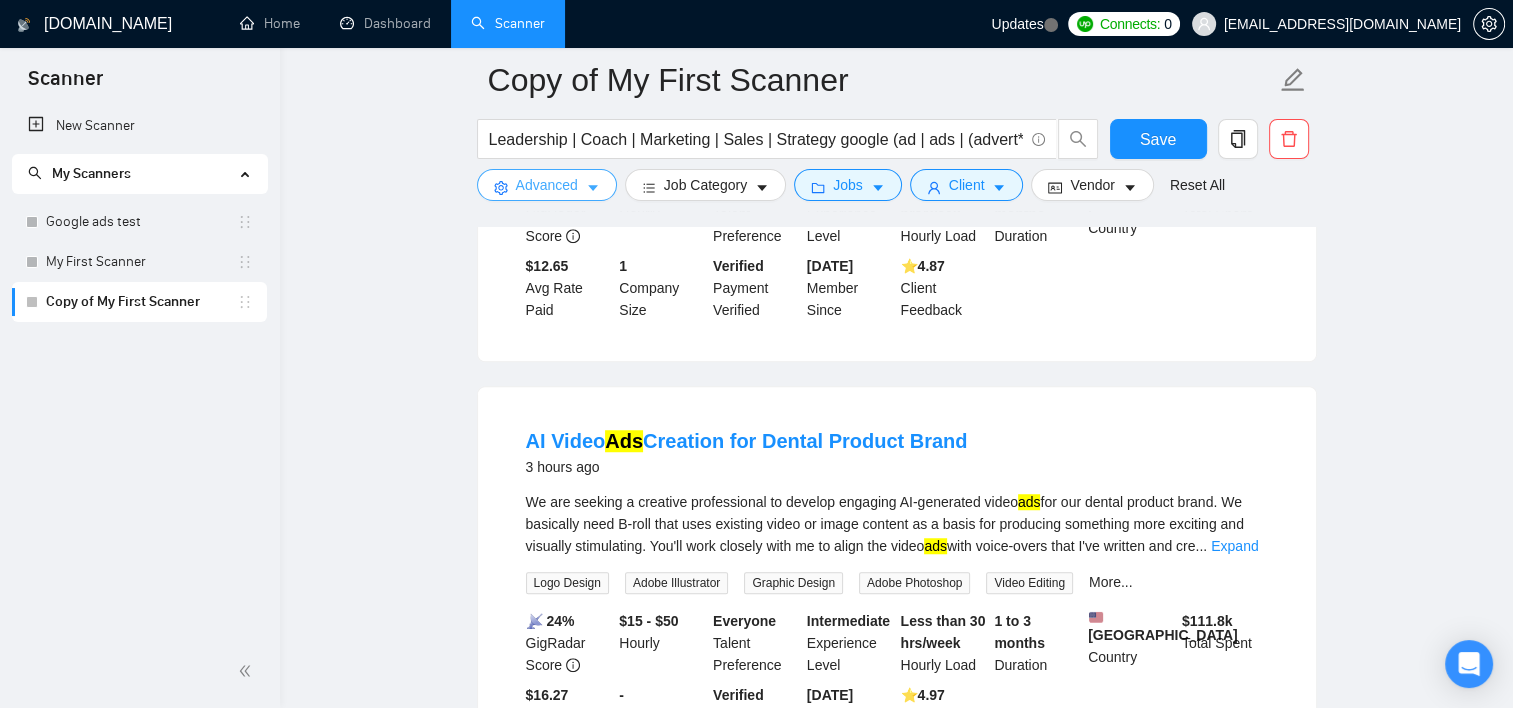 click on "Advanced" at bounding box center (547, 185) 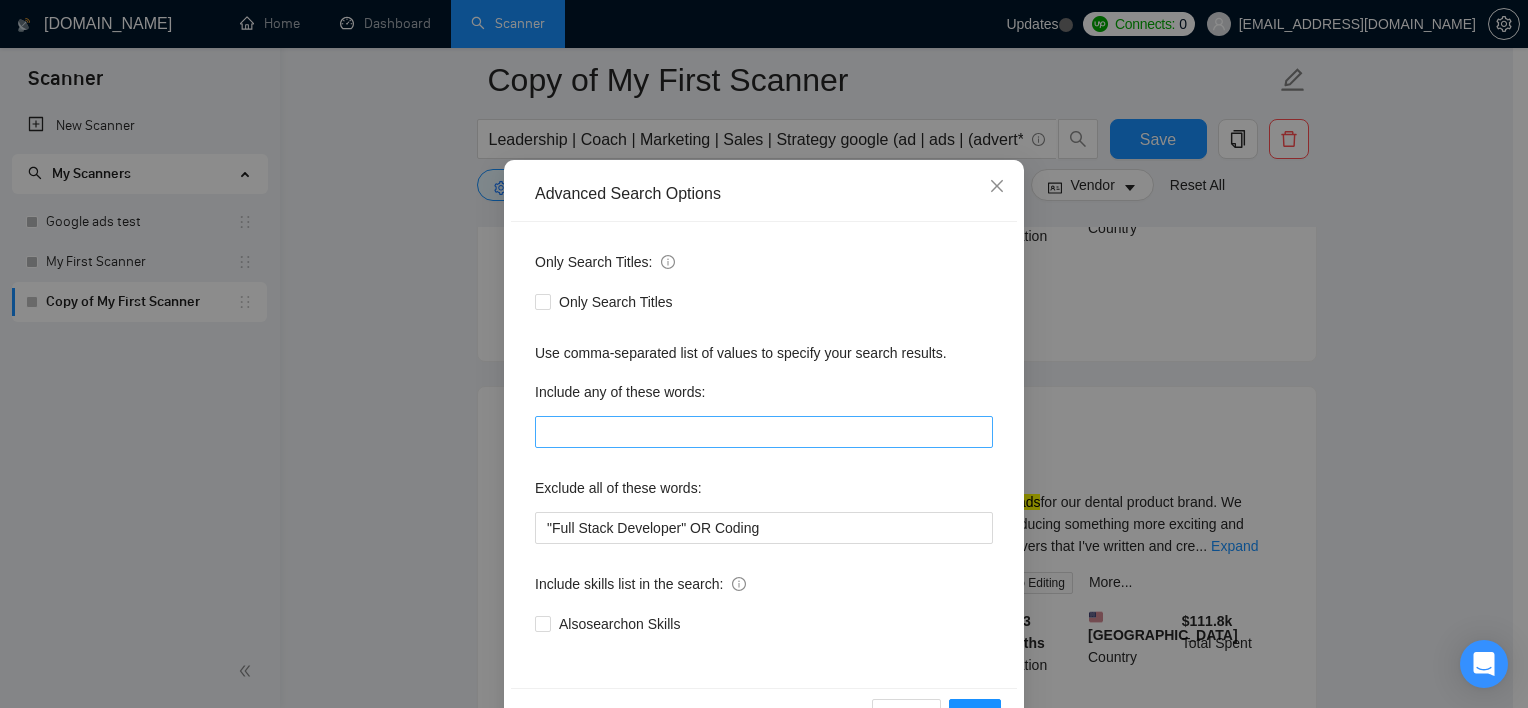 scroll, scrollTop: 124, scrollLeft: 0, axis: vertical 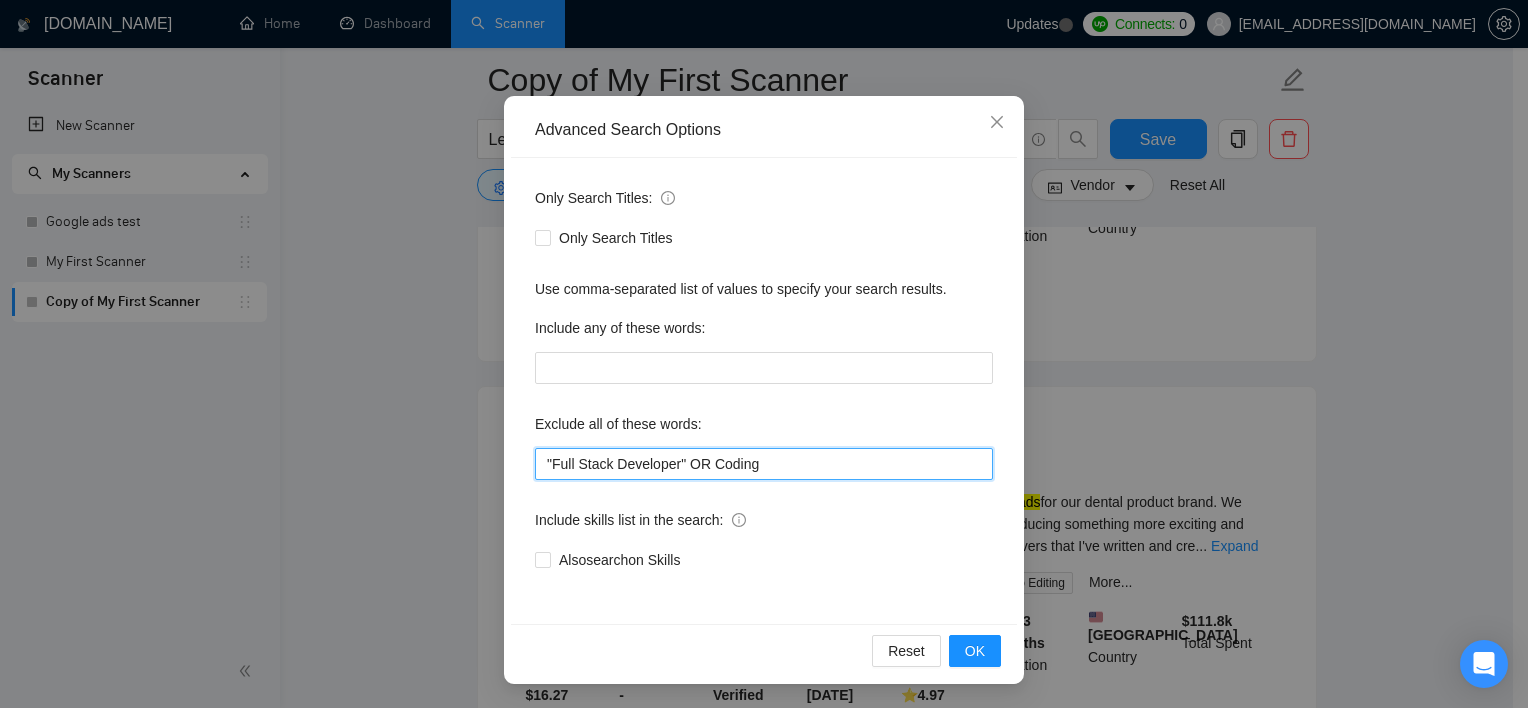 click on ""Full Stack Developer" OR Coding" at bounding box center [764, 464] 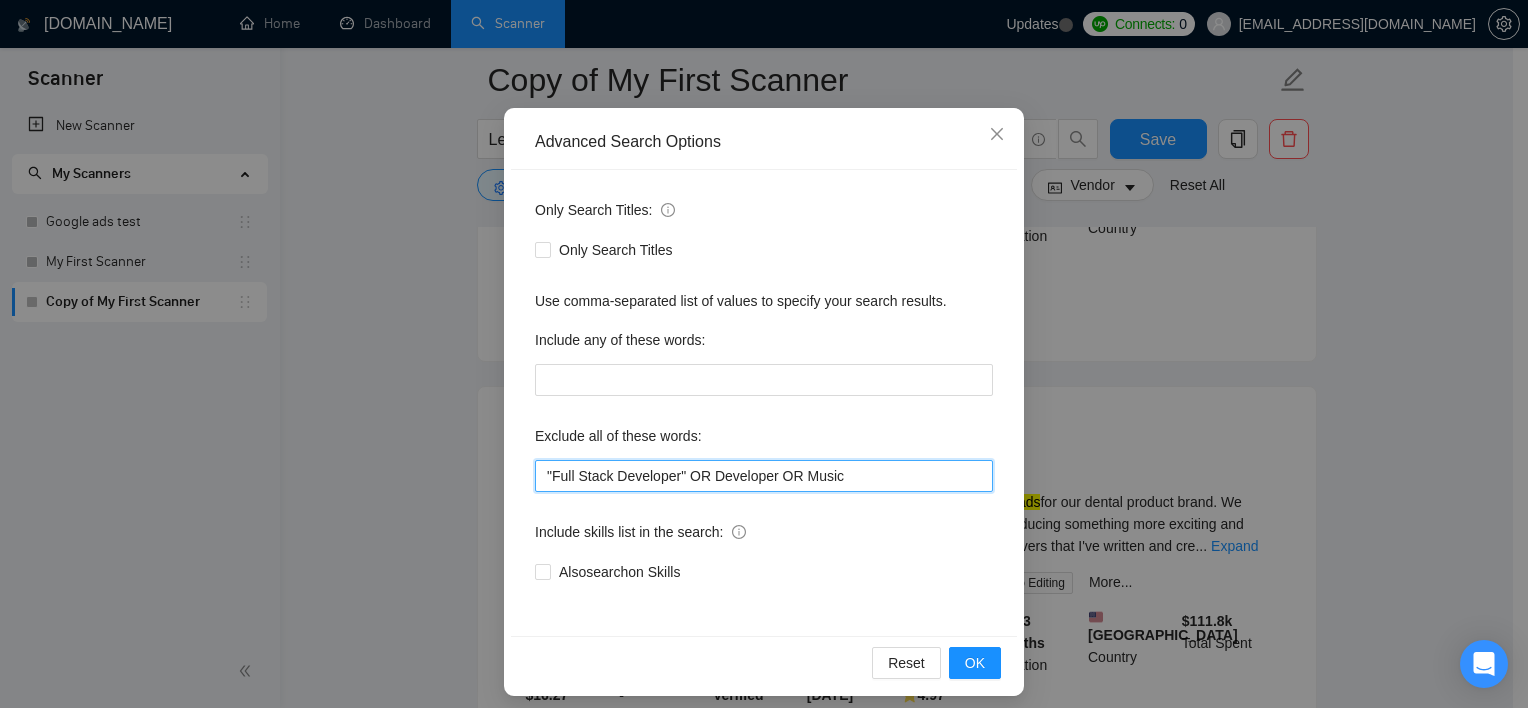 scroll, scrollTop: 124, scrollLeft: 0, axis: vertical 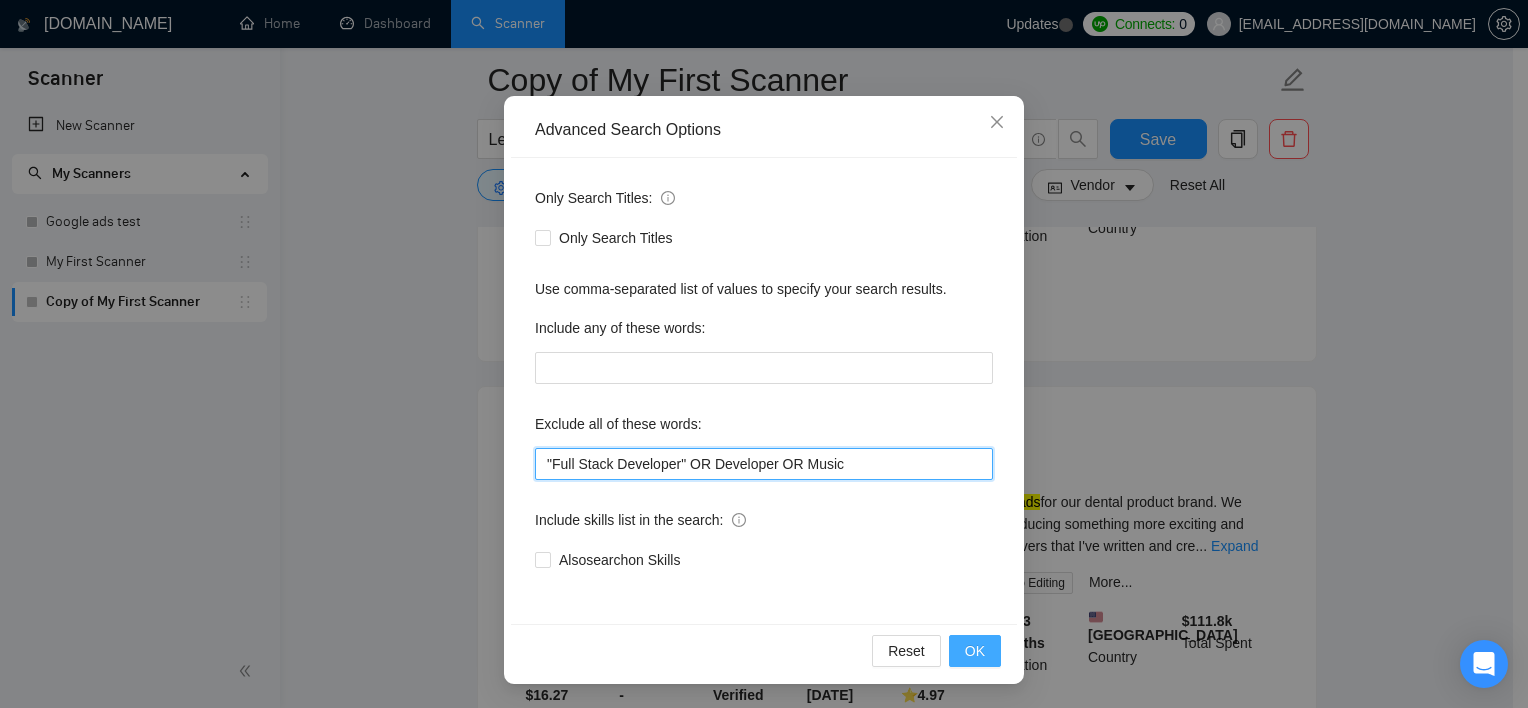 type on ""Full Stack Developer" OR Developer OR Music" 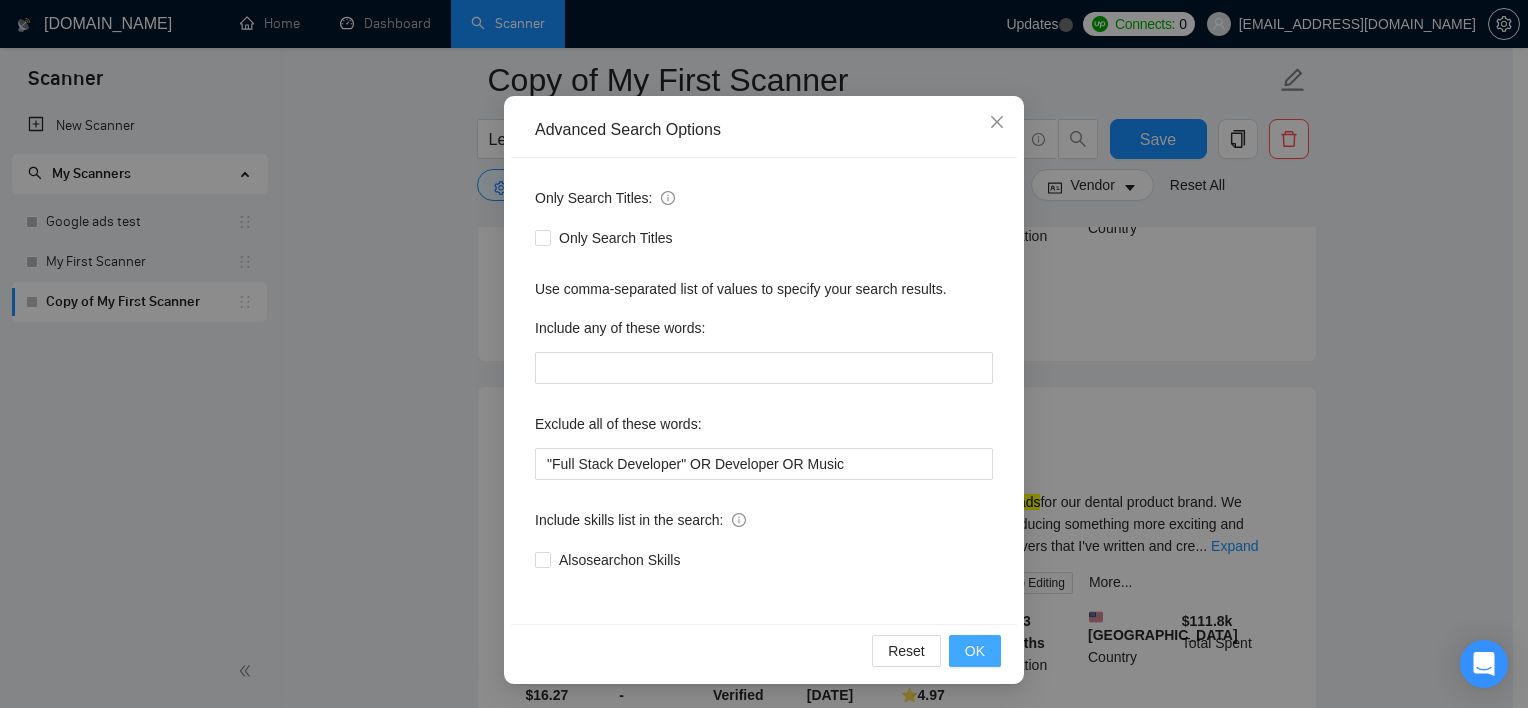 click on "OK" at bounding box center [975, 651] 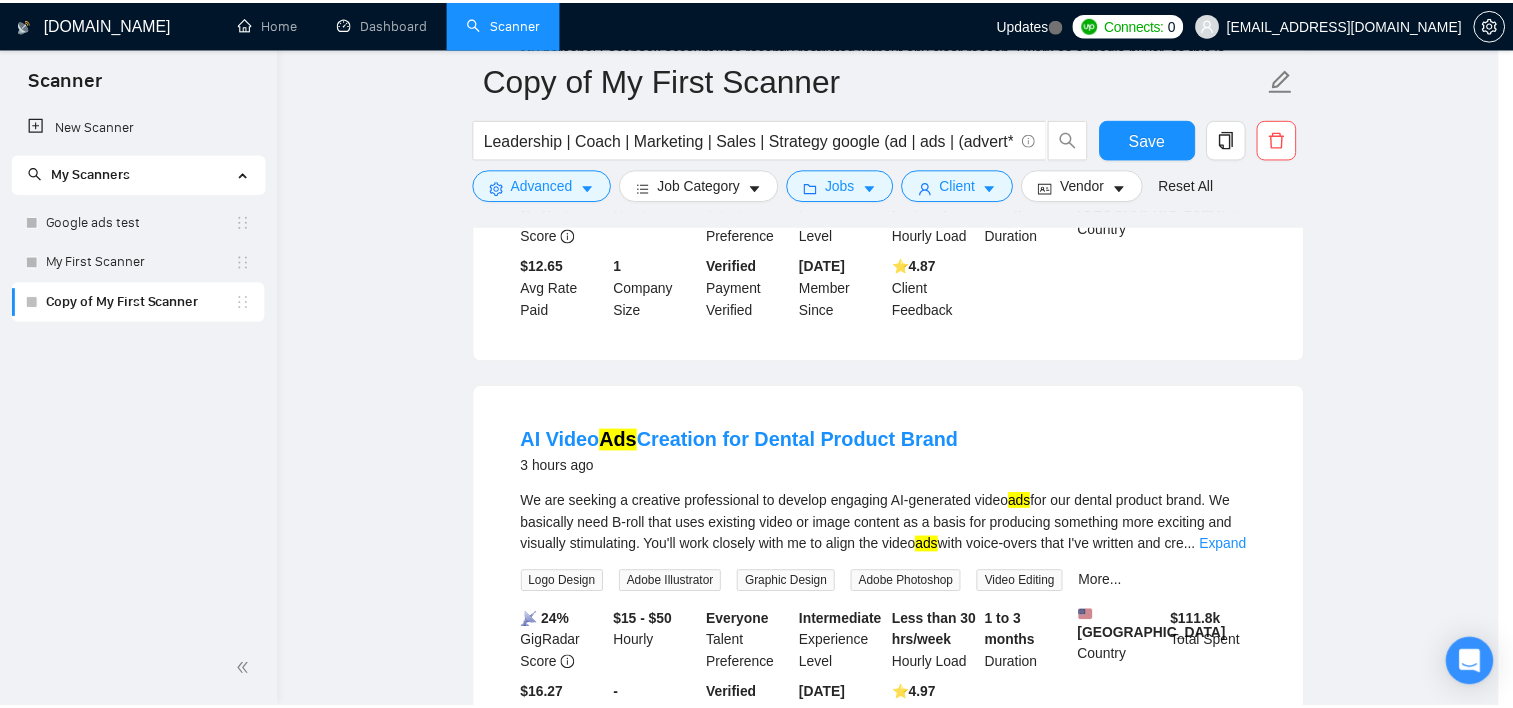 scroll, scrollTop: 24, scrollLeft: 0, axis: vertical 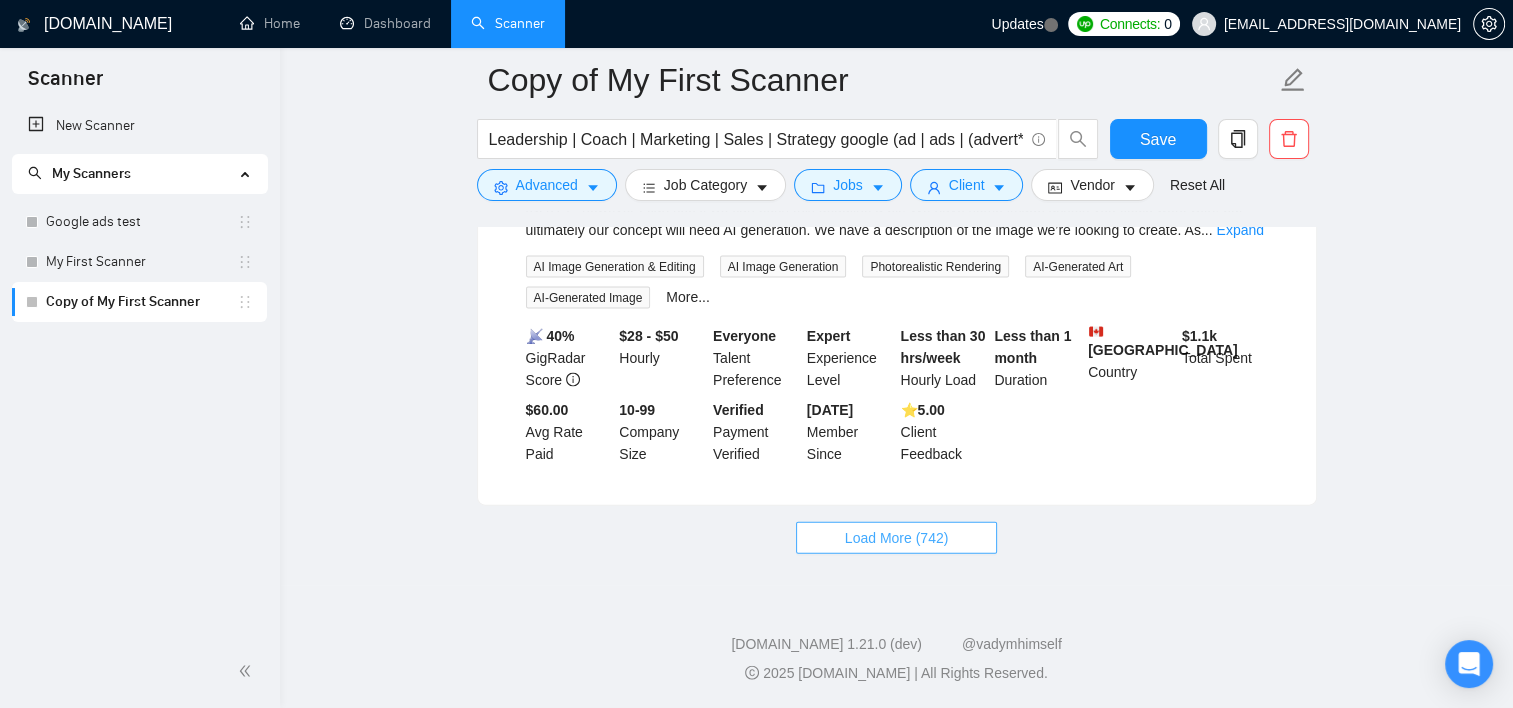 click on "Load More (742)" at bounding box center [897, 538] 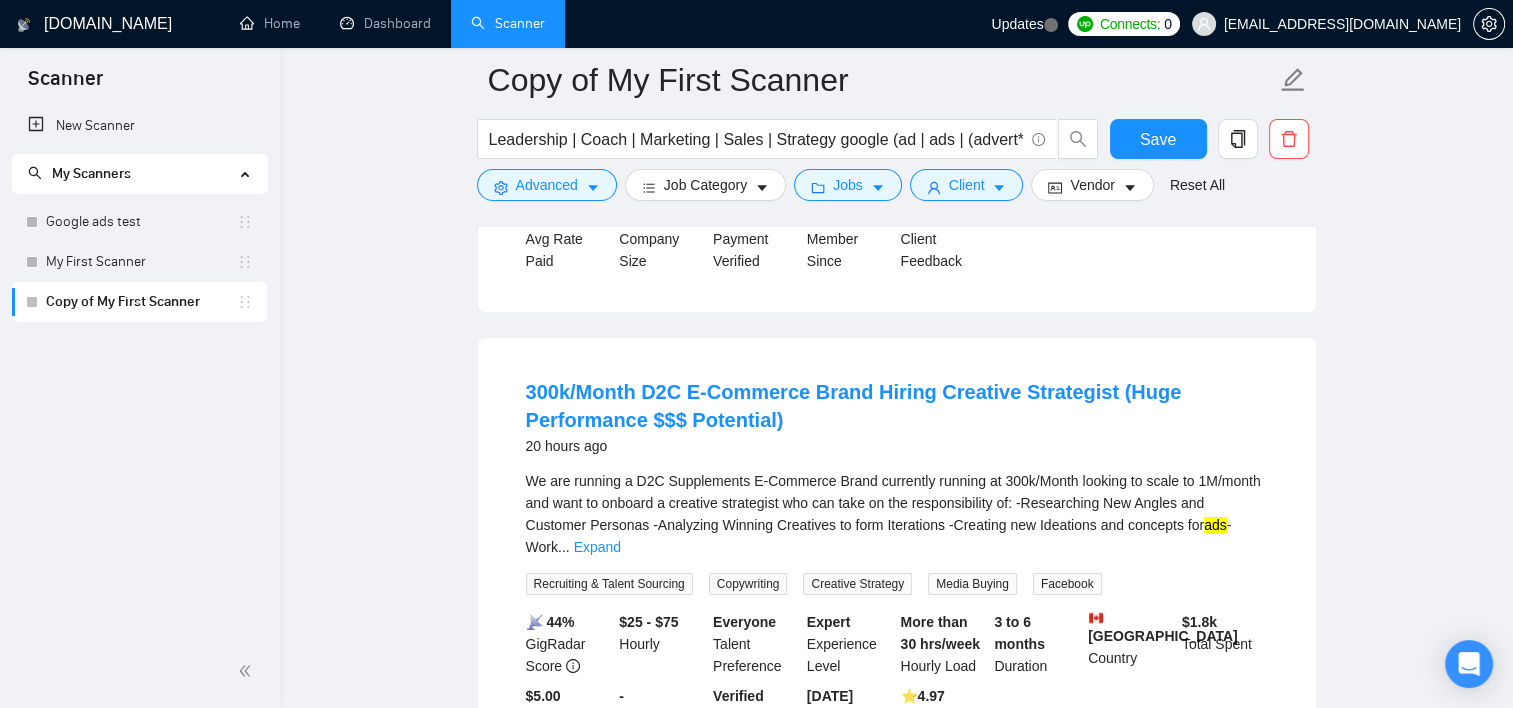 scroll, scrollTop: 7248, scrollLeft: 0, axis: vertical 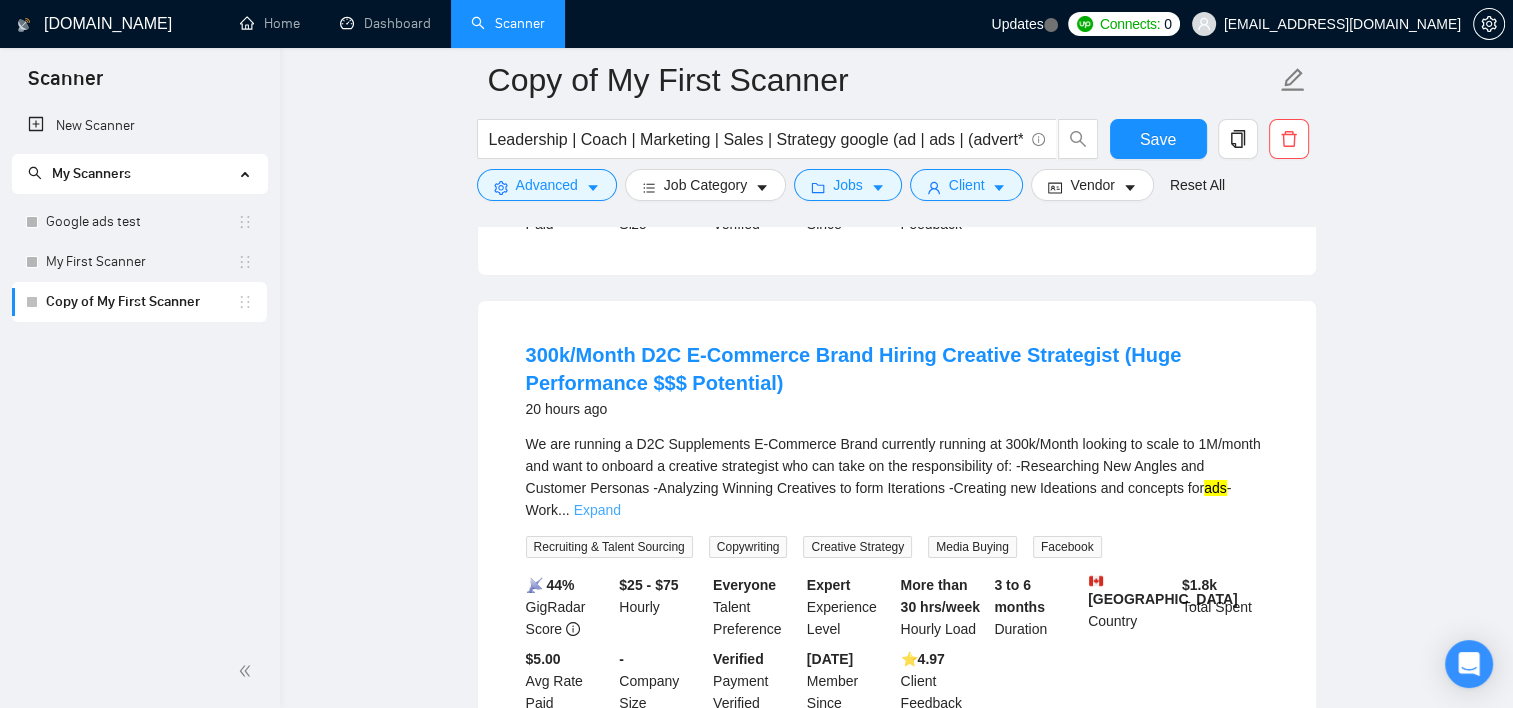 click on "Expand" at bounding box center [597, 510] 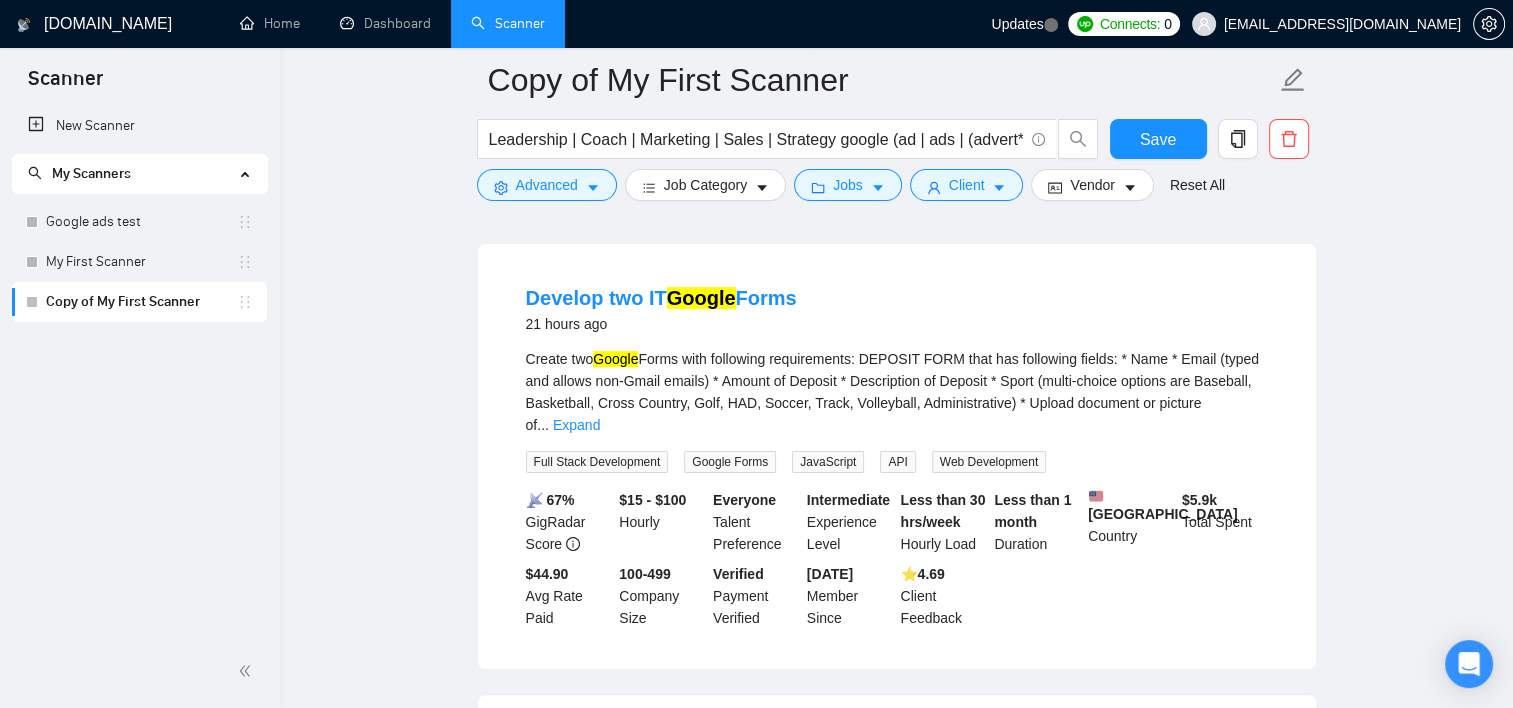scroll, scrollTop: 7948, scrollLeft: 0, axis: vertical 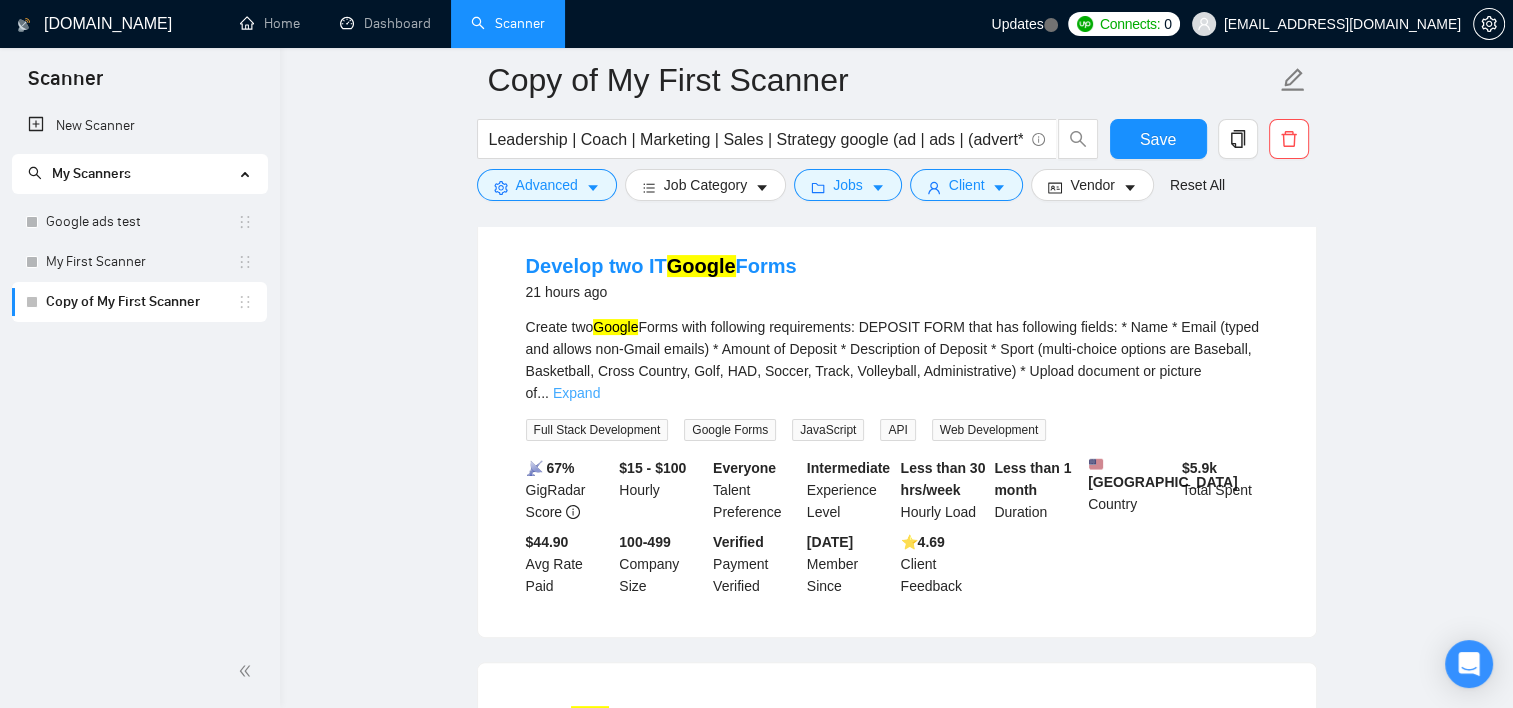 click on "Expand" at bounding box center (576, 393) 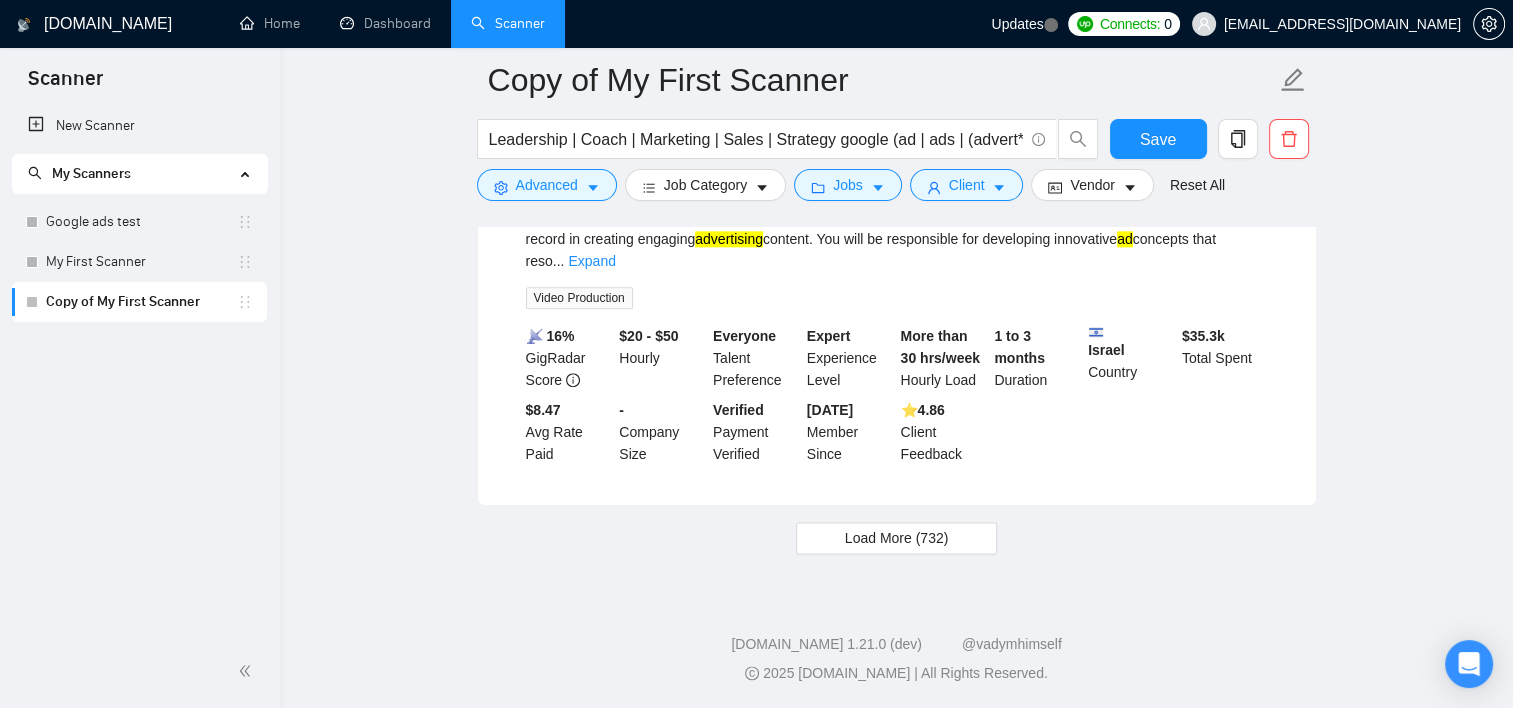 scroll, scrollTop: 9892, scrollLeft: 0, axis: vertical 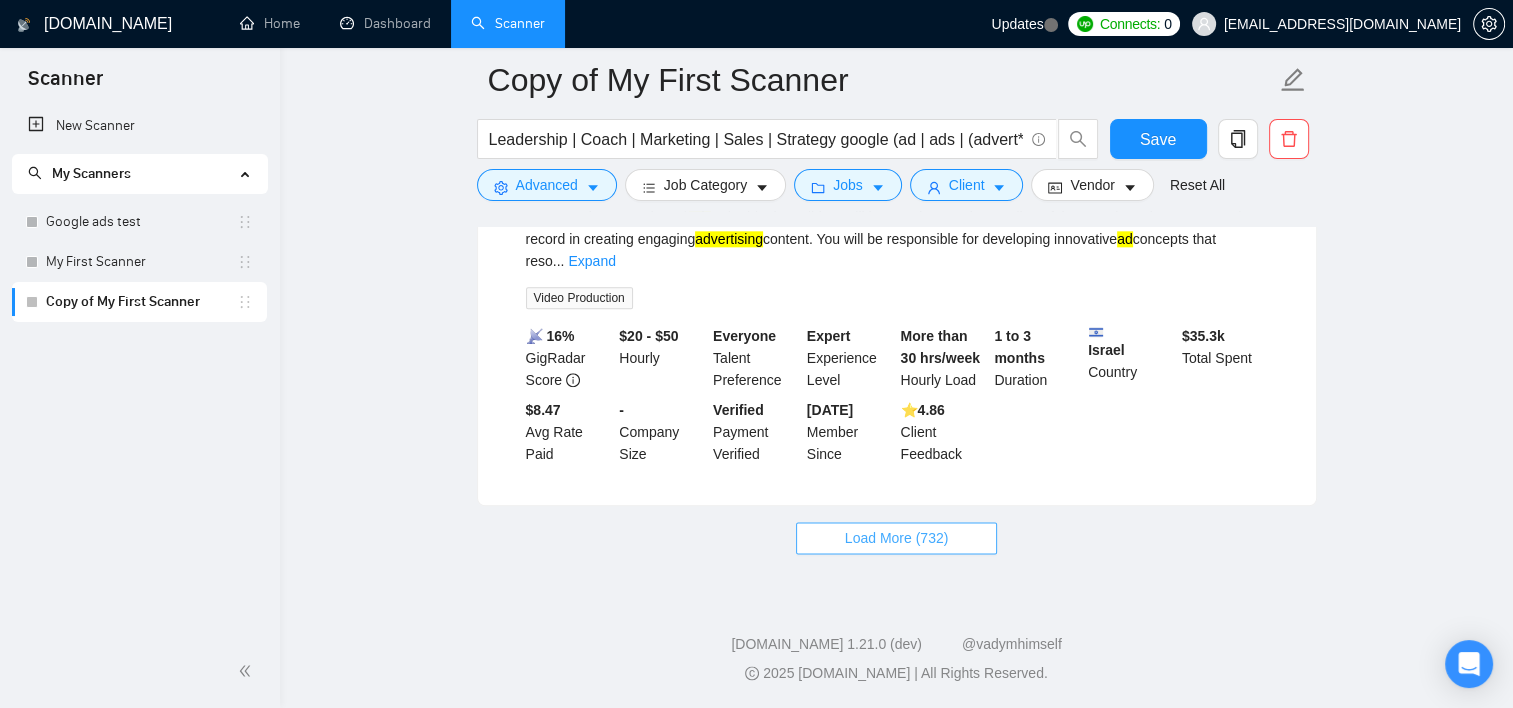 click on "Load More (732)" at bounding box center (897, 538) 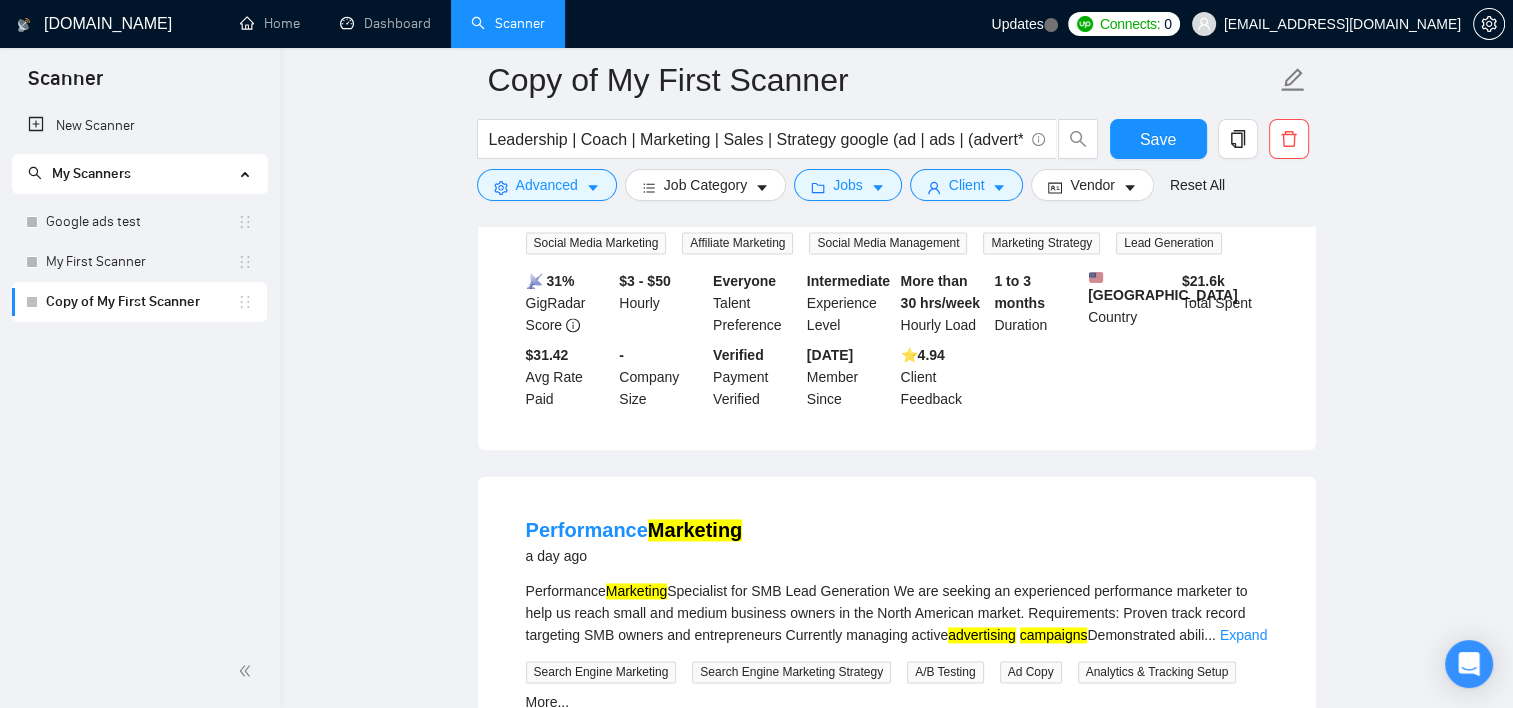 scroll, scrollTop: 10592, scrollLeft: 0, axis: vertical 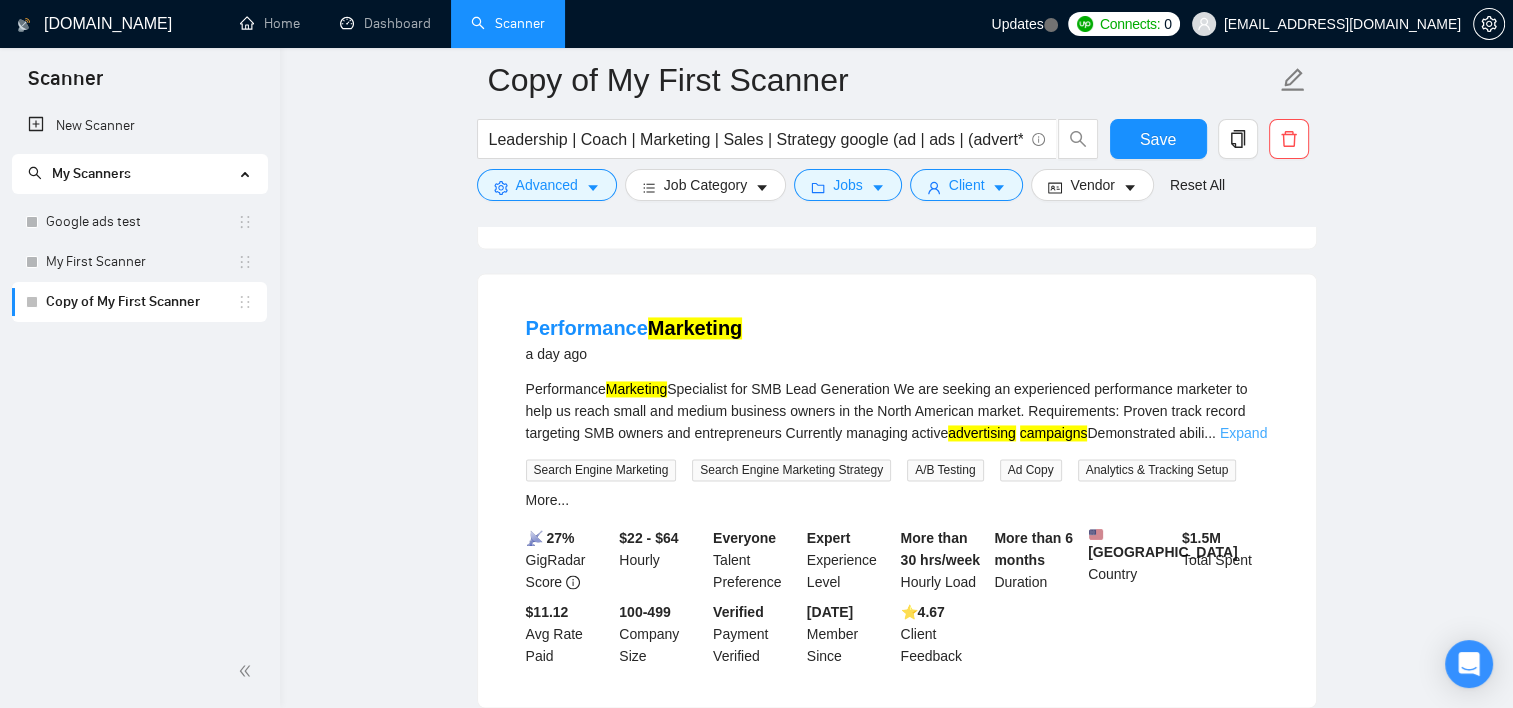 click on "Expand" at bounding box center [1243, 433] 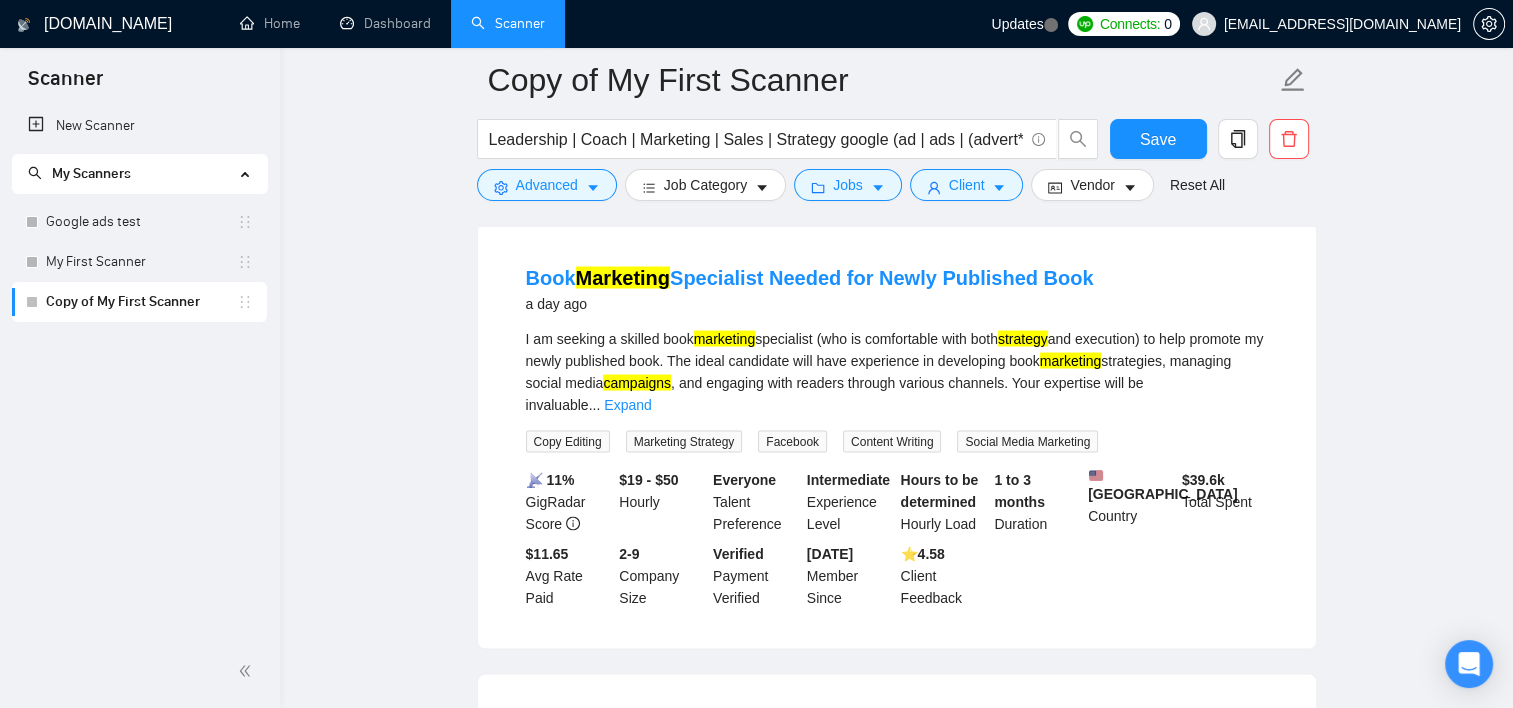 scroll, scrollTop: 11292, scrollLeft: 0, axis: vertical 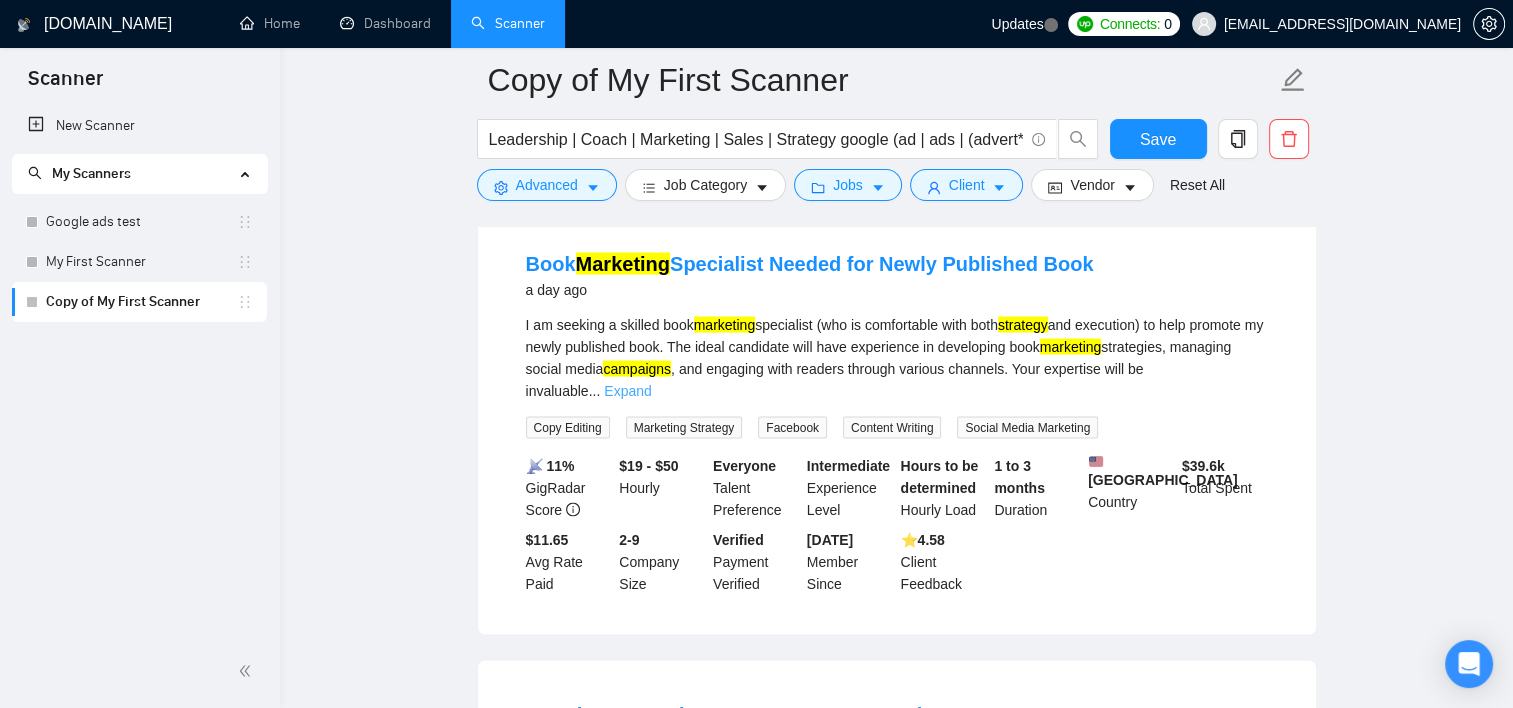 click on "Expand" at bounding box center [627, 390] 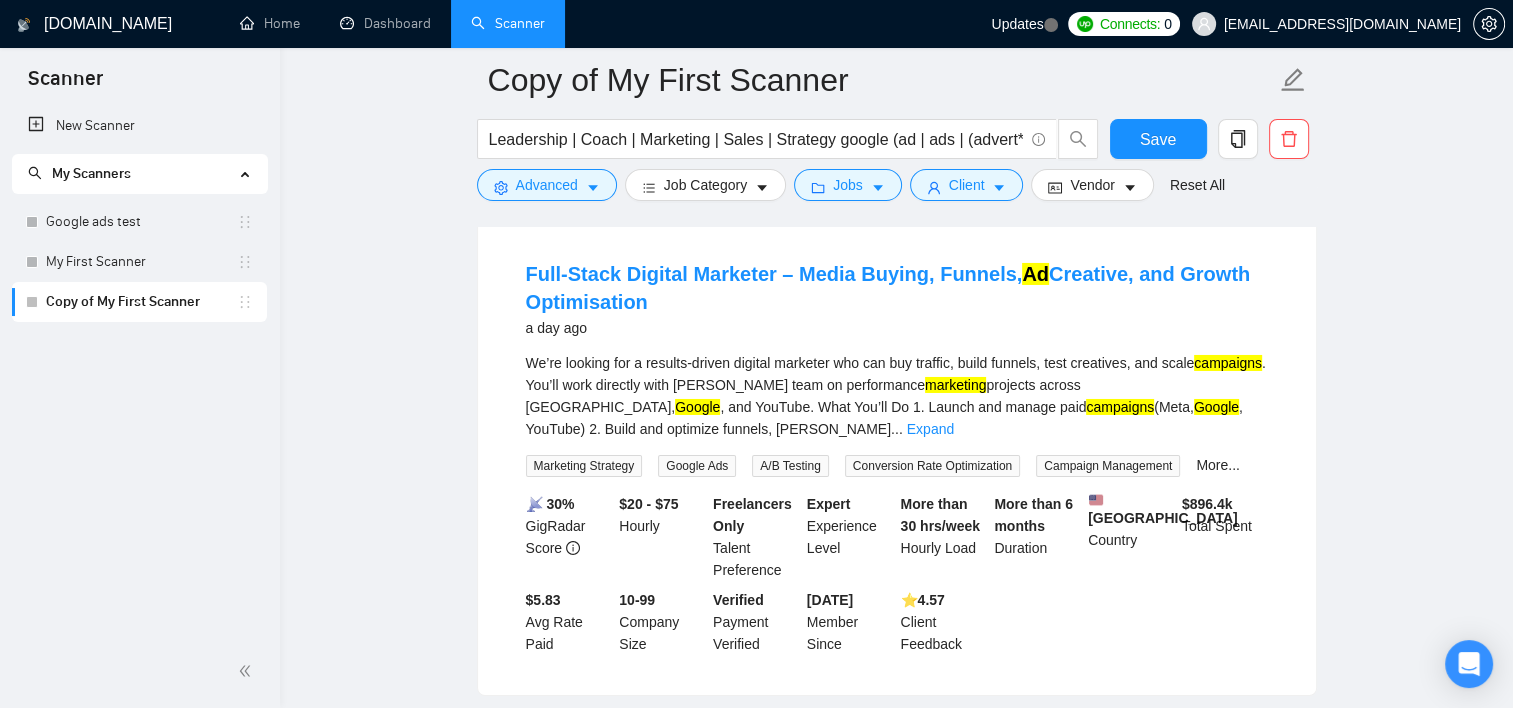 scroll, scrollTop: 14492, scrollLeft: 0, axis: vertical 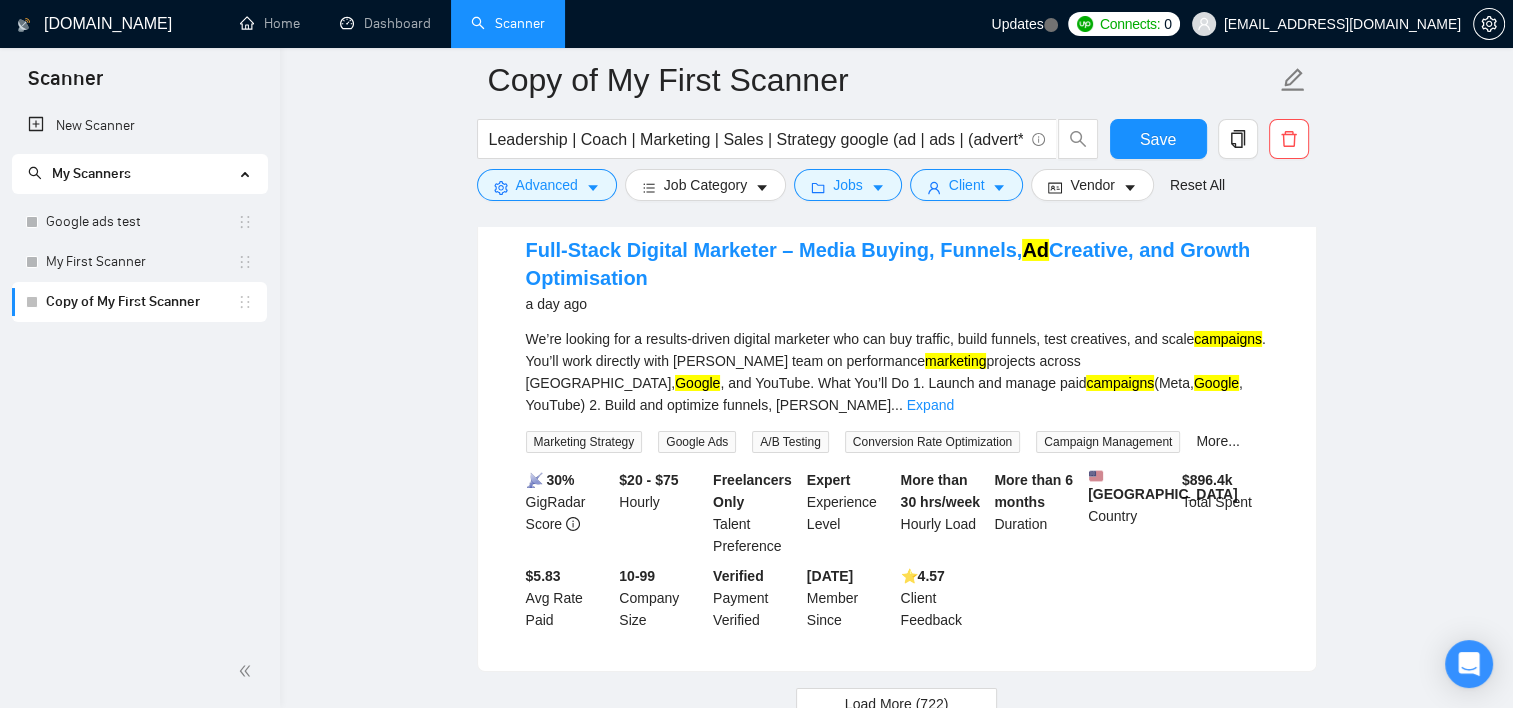 click on "Expand" at bounding box center (930, 405) 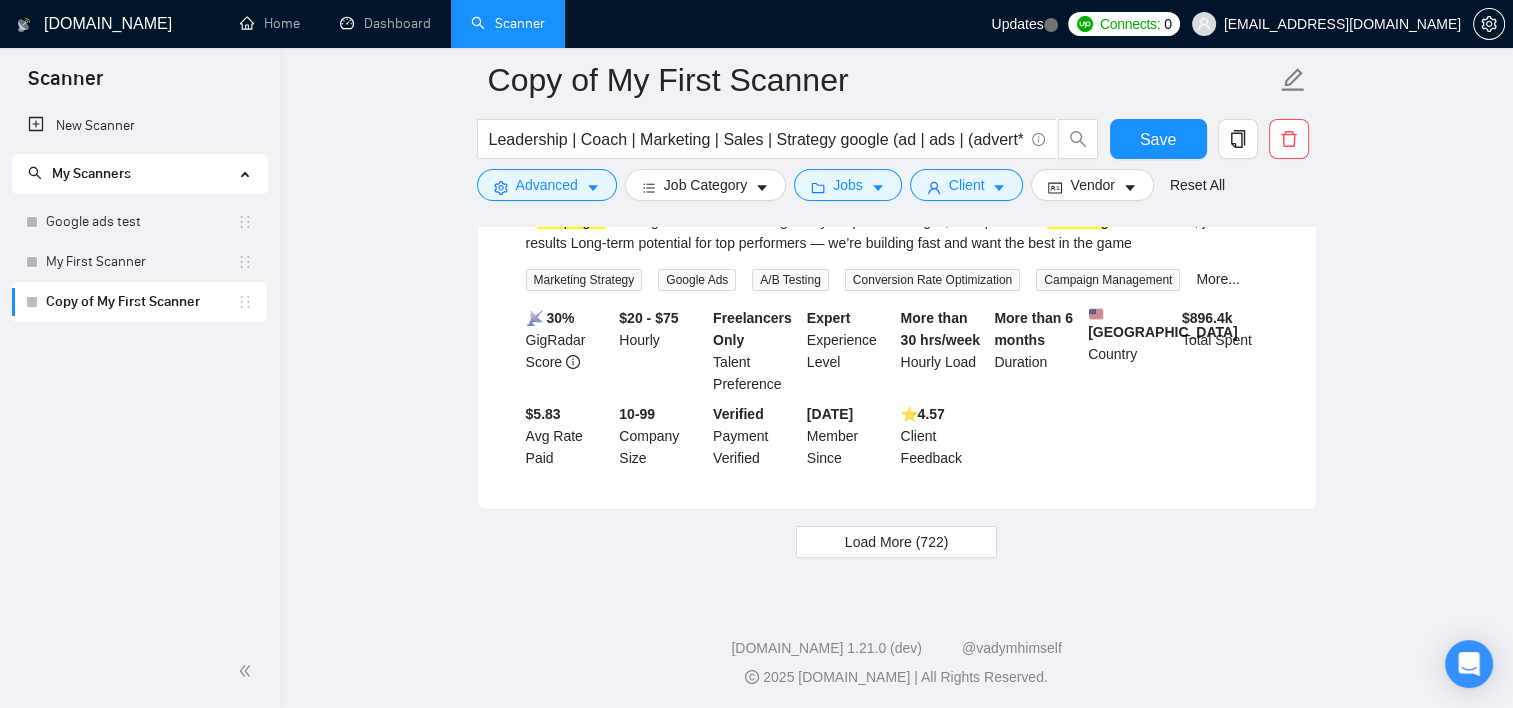 scroll, scrollTop: 14835, scrollLeft: 0, axis: vertical 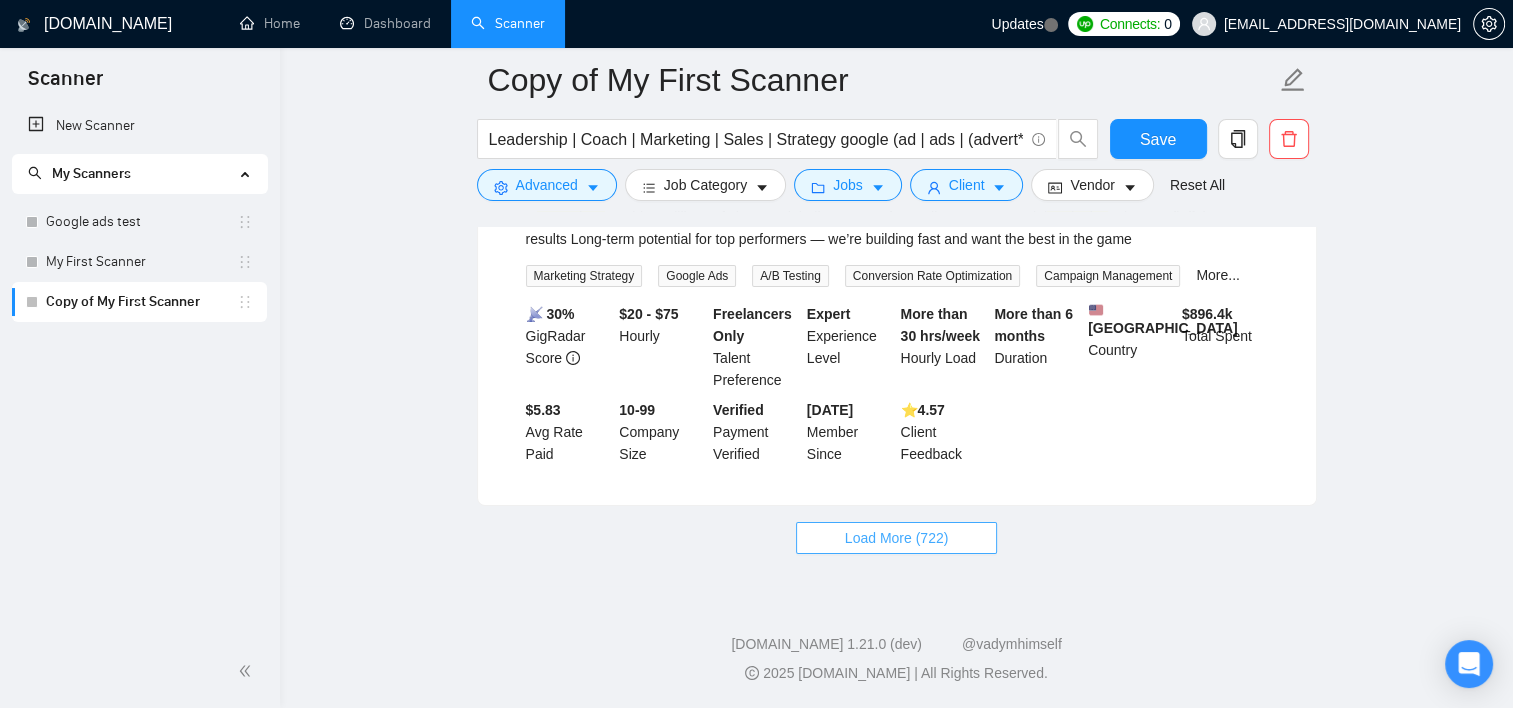 click on "Load More (722)" at bounding box center (897, 538) 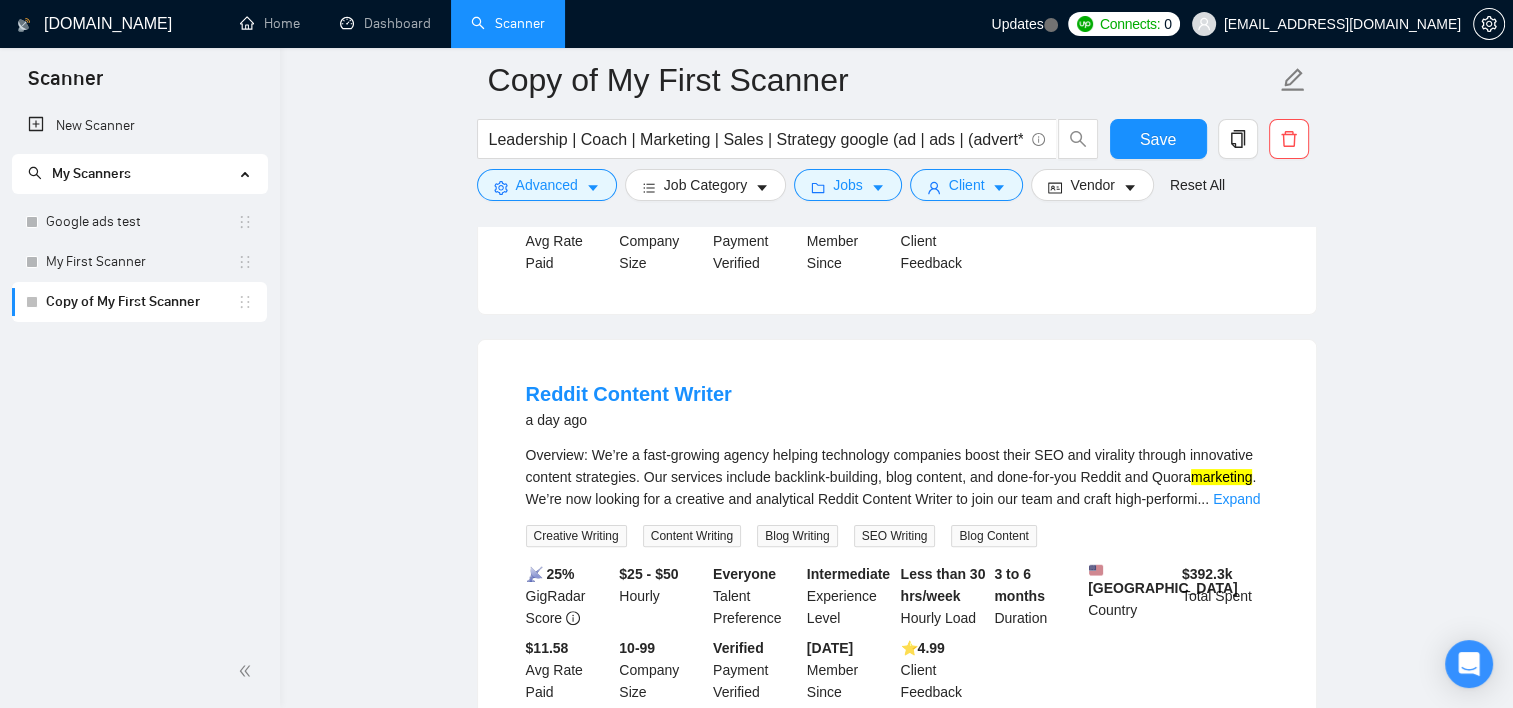 scroll, scrollTop: 15635, scrollLeft: 0, axis: vertical 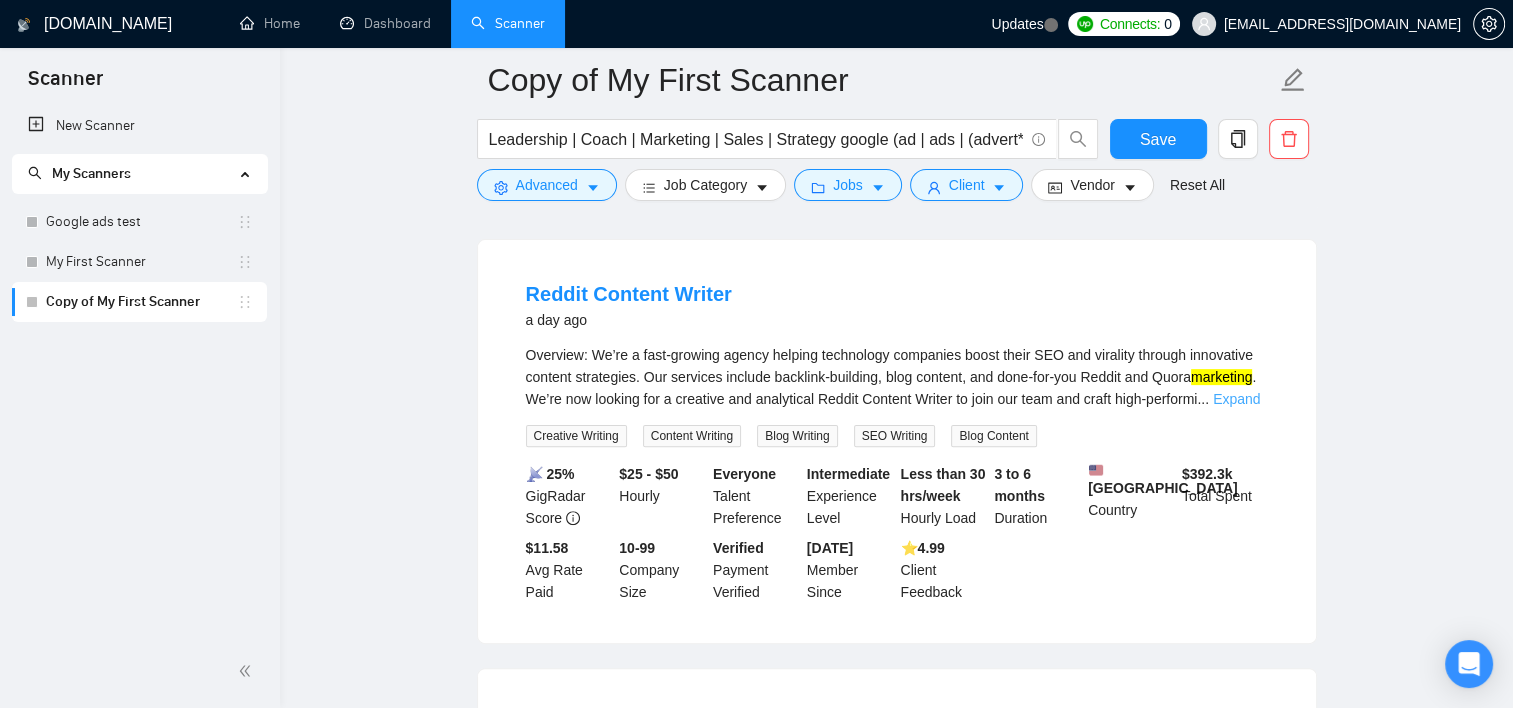 click on "Expand" at bounding box center (1236, 399) 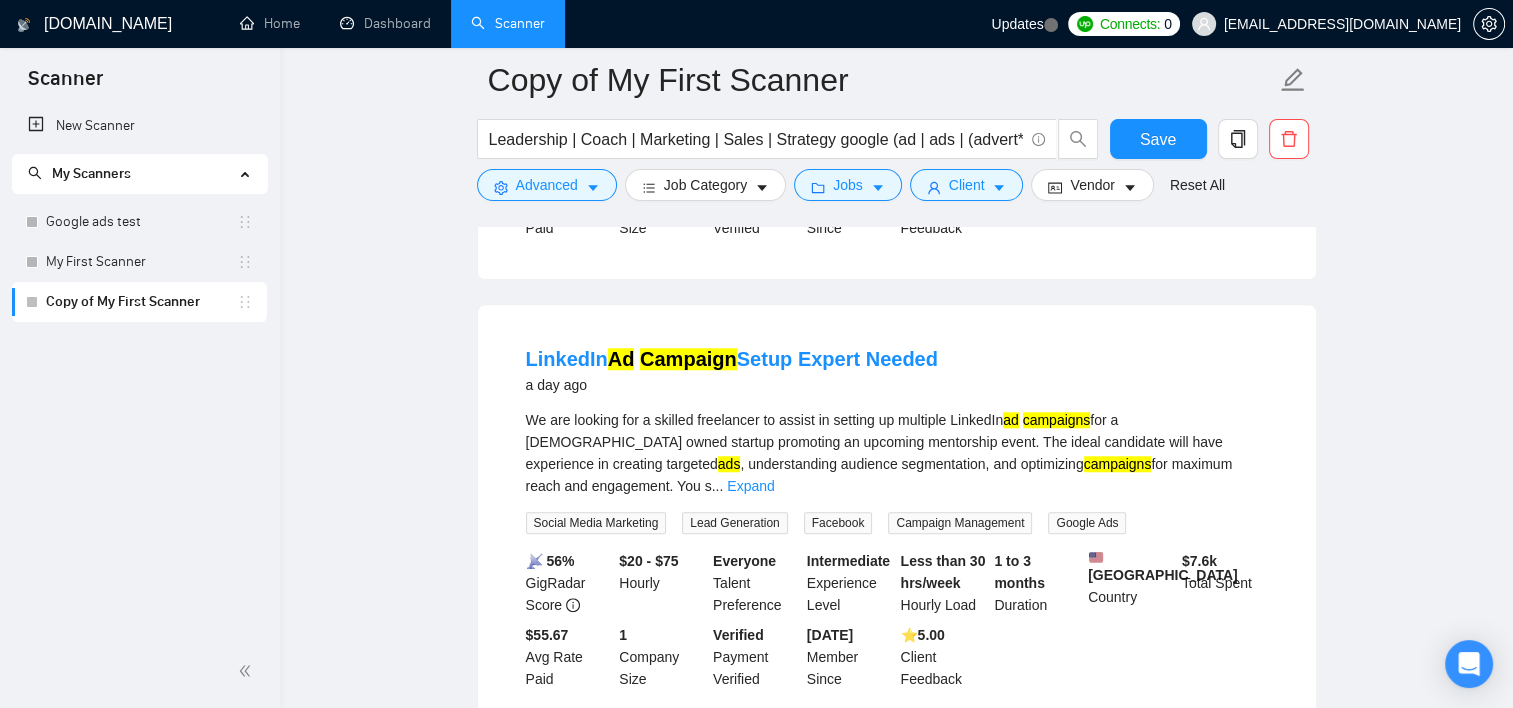 scroll, scrollTop: 16835, scrollLeft: 0, axis: vertical 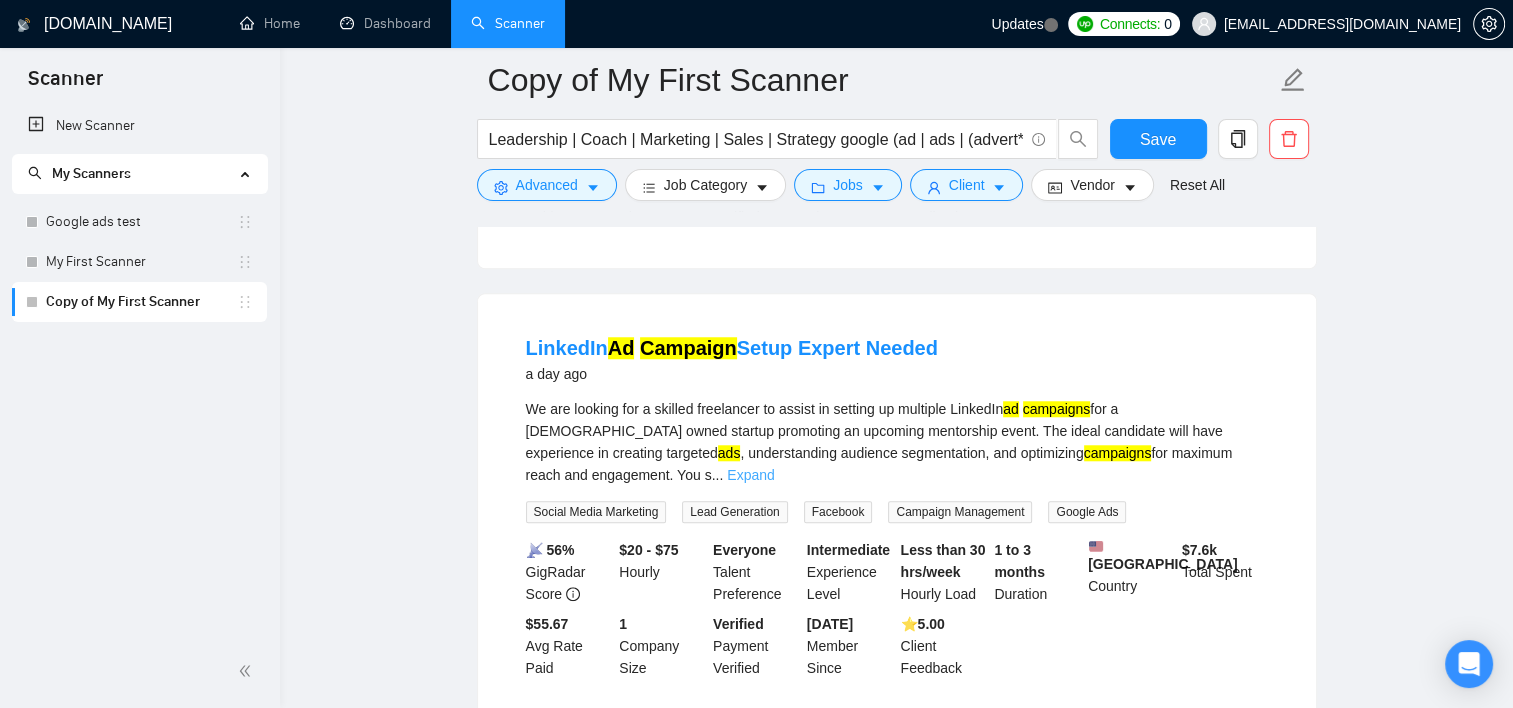 click on "Expand" at bounding box center (750, 475) 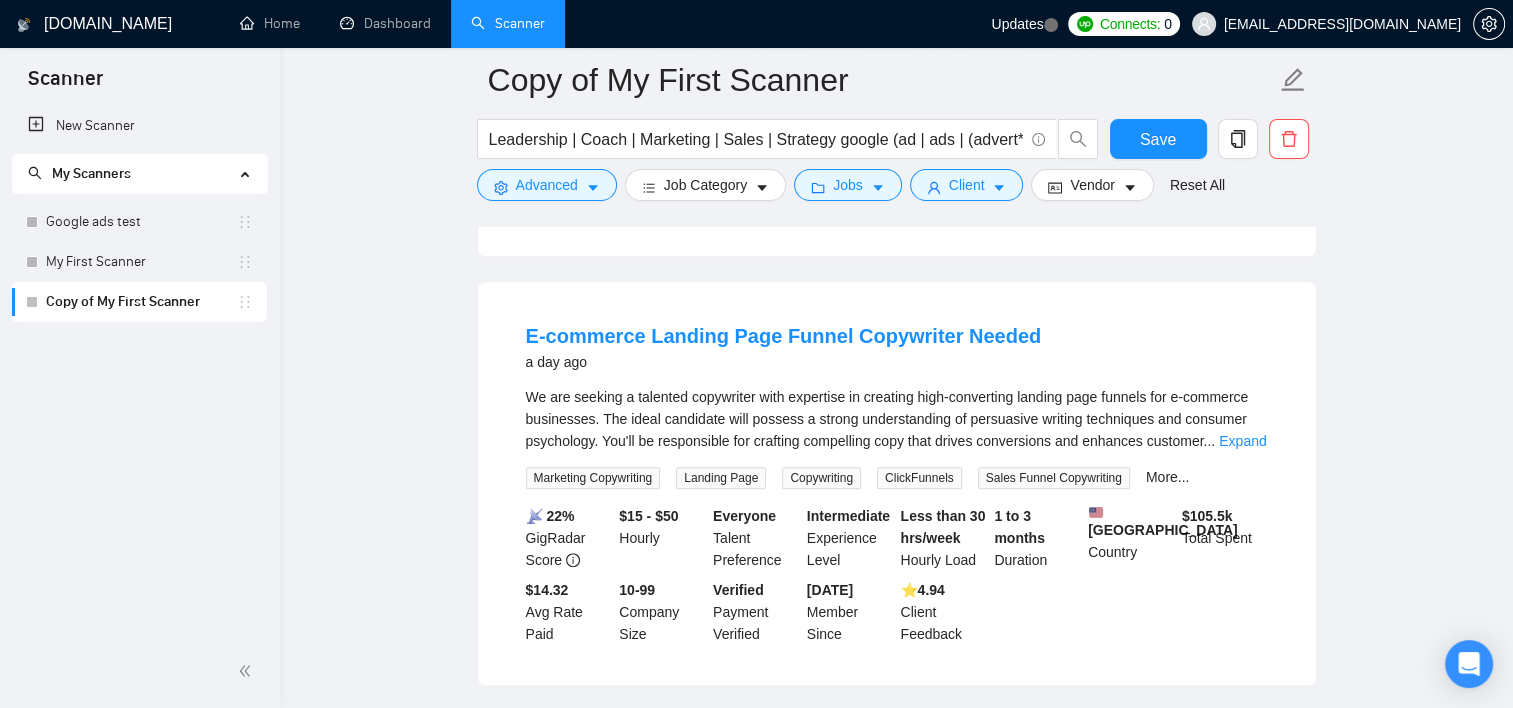scroll, scrollTop: 17335, scrollLeft: 0, axis: vertical 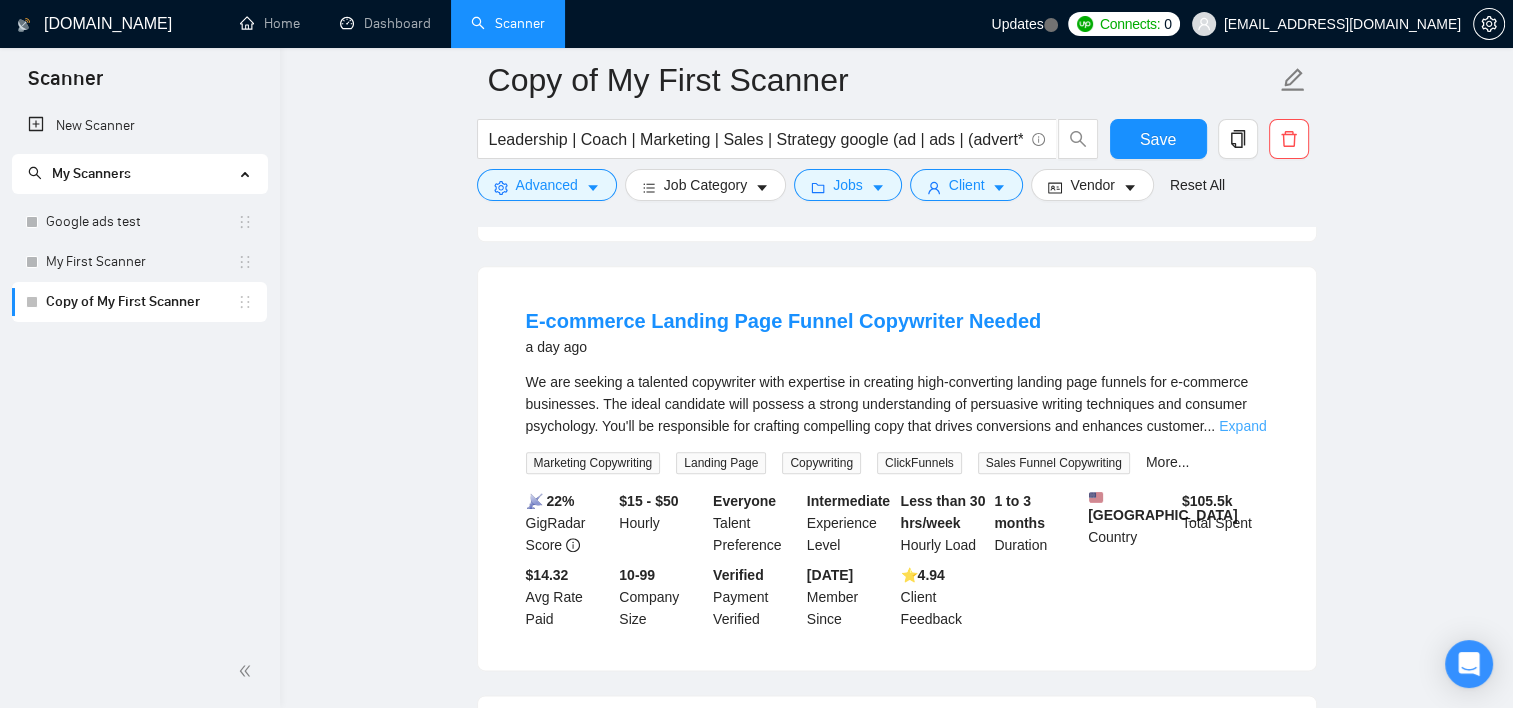 click on "Expand" at bounding box center (1242, 426) 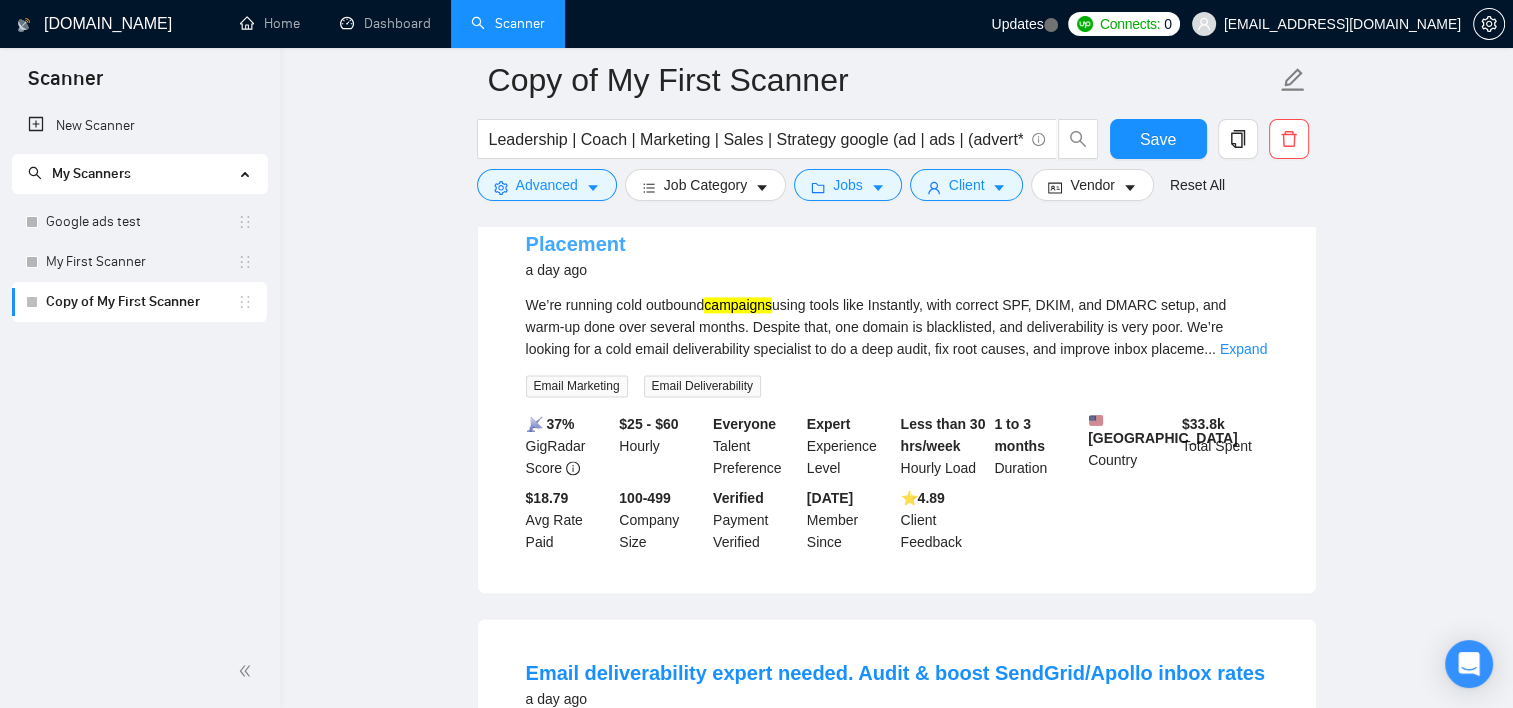 scroll, scrollTop: 17835, scrollLeft: 0, axis: vertical 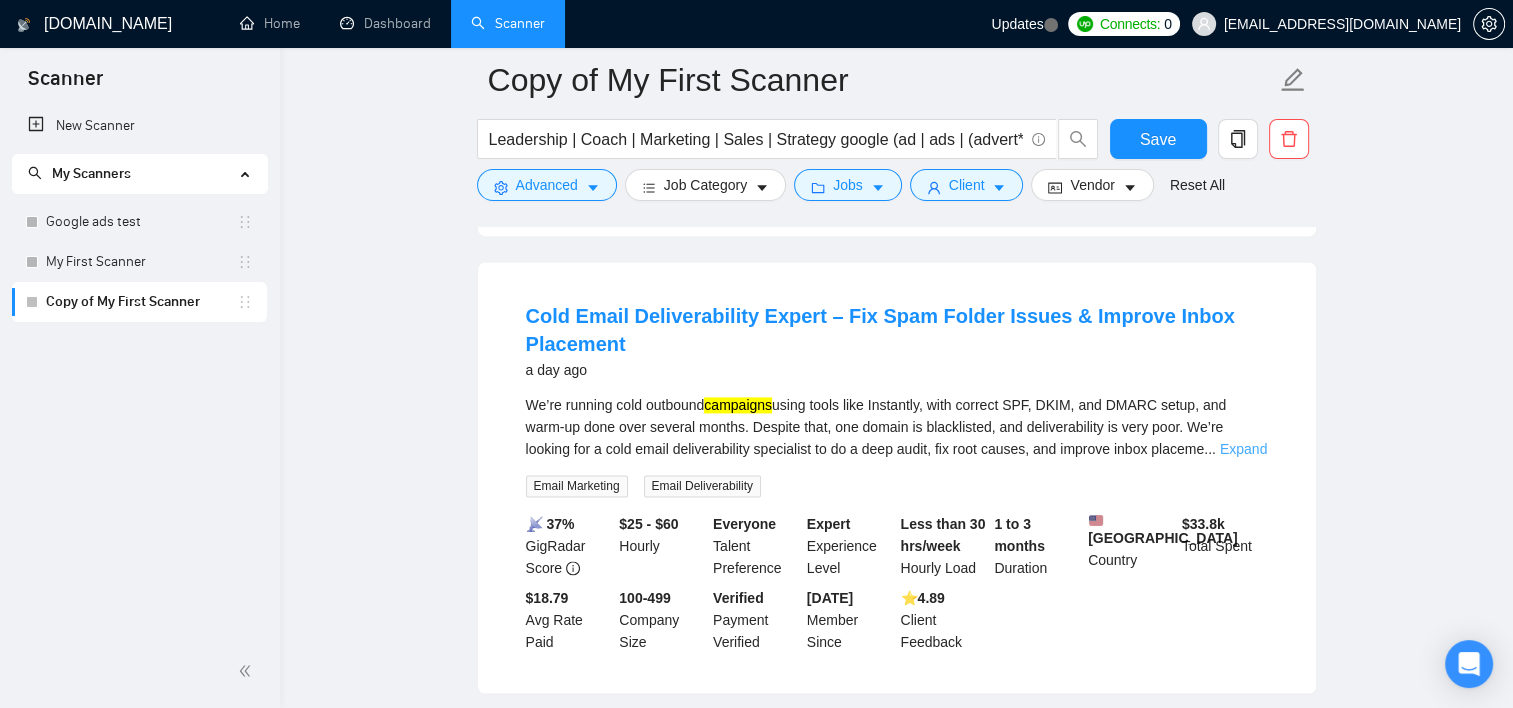 click on "Expand" at bounding box center (1243, 449) 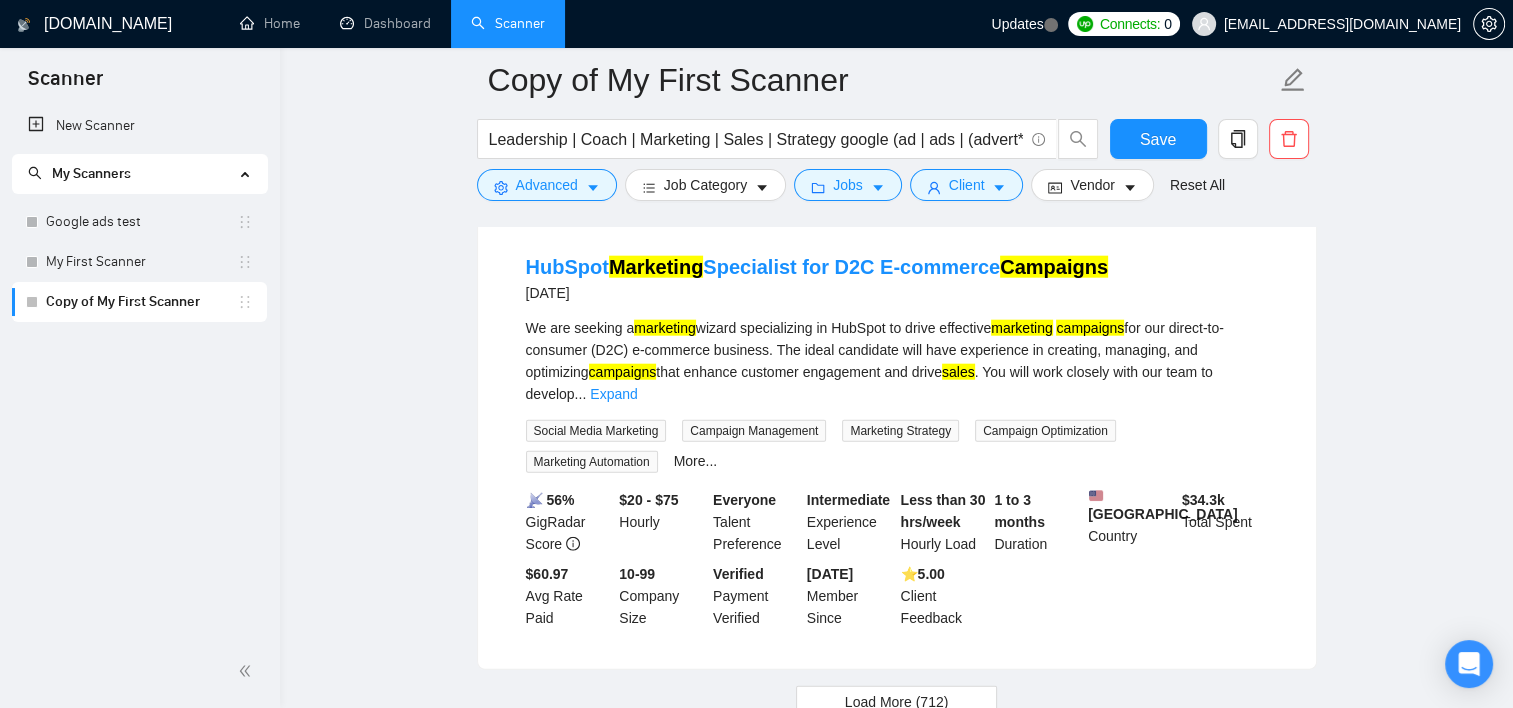 scroll, scrollTop: 20130, scrollLeft: 0, axis: vertical 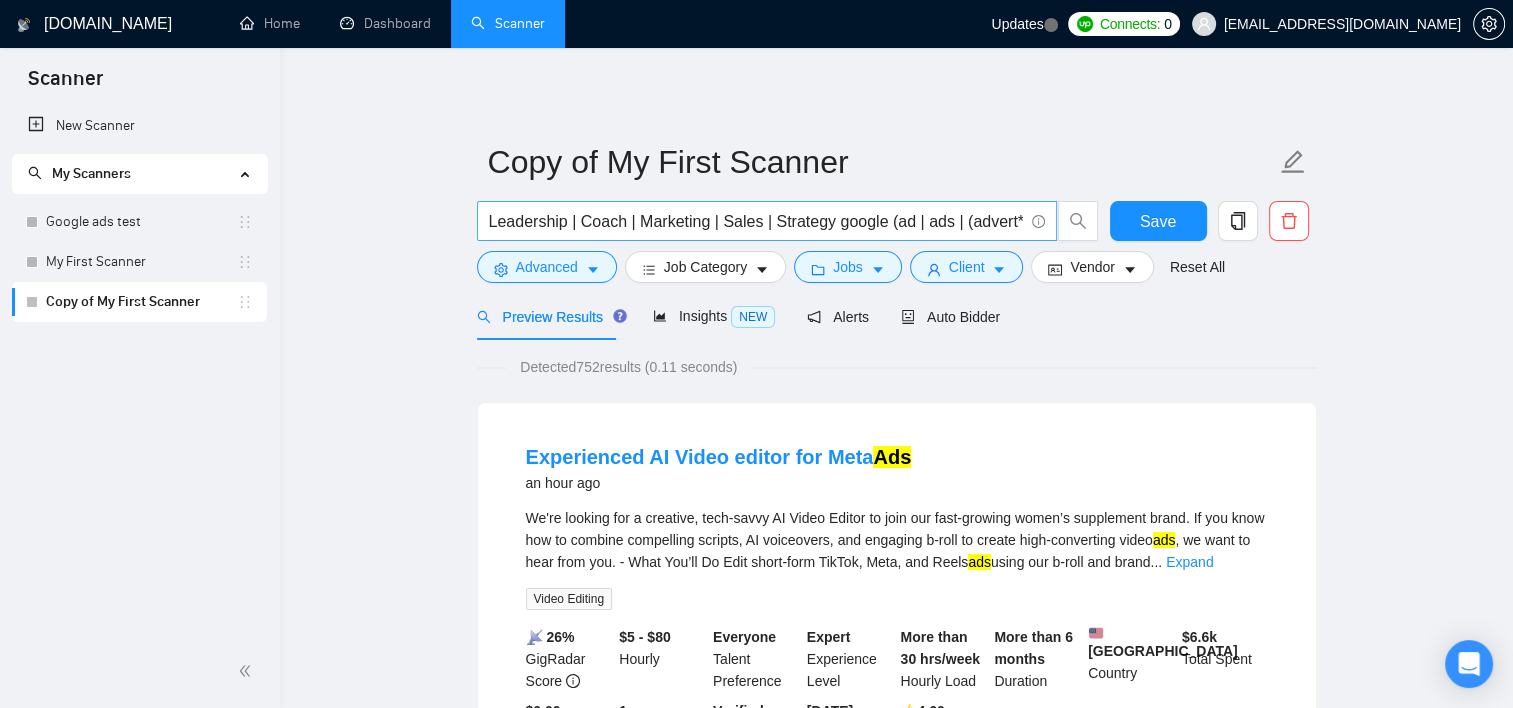 drag, startPoint x: 641, startPoint y: 206, endPoint x: 603, endPoint y: 209, distance: 38.118237 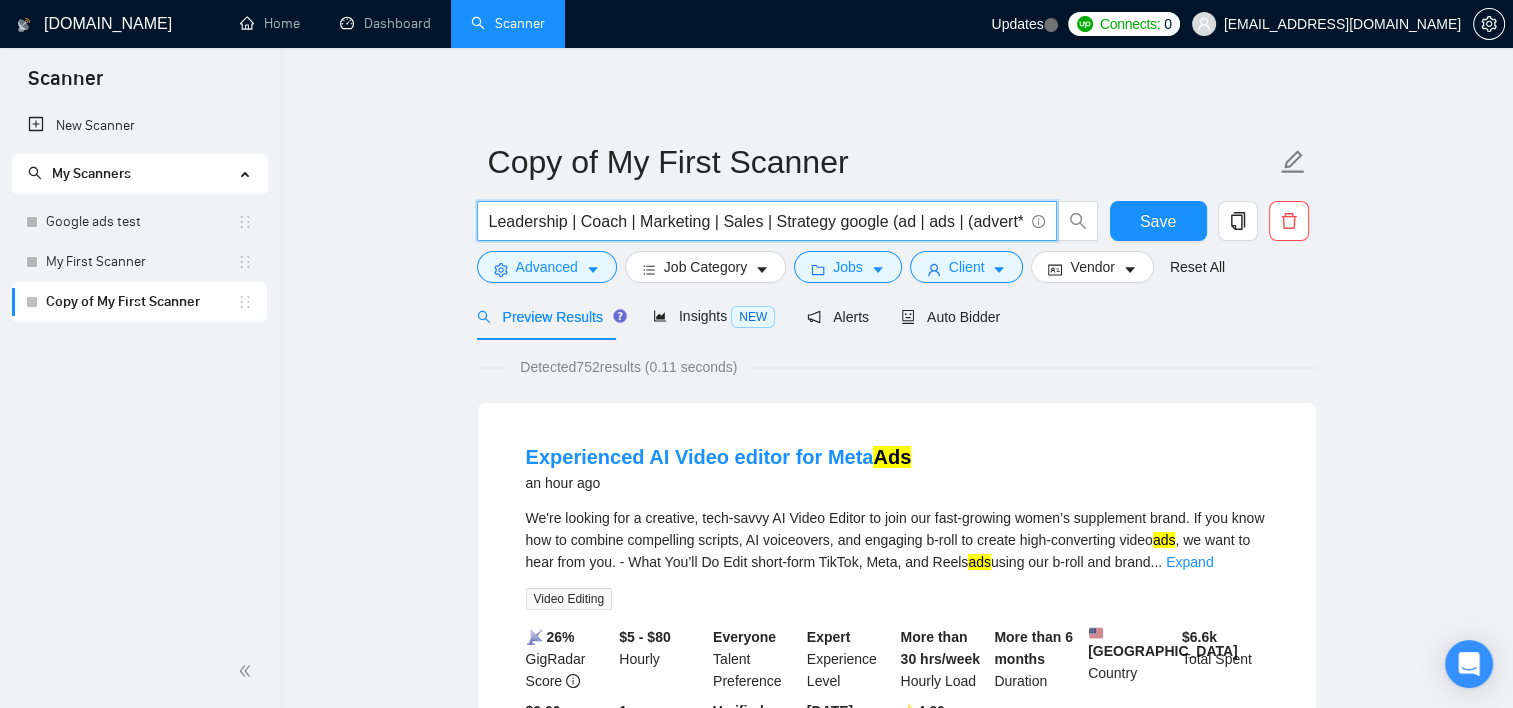 click on "Leadership | Coach | Marketing | Sales | Strategy google (ad | ads | (advert*) | adwords | "(ads)" | "ad words" | (campaign*)" at bounding box center (756, 221) 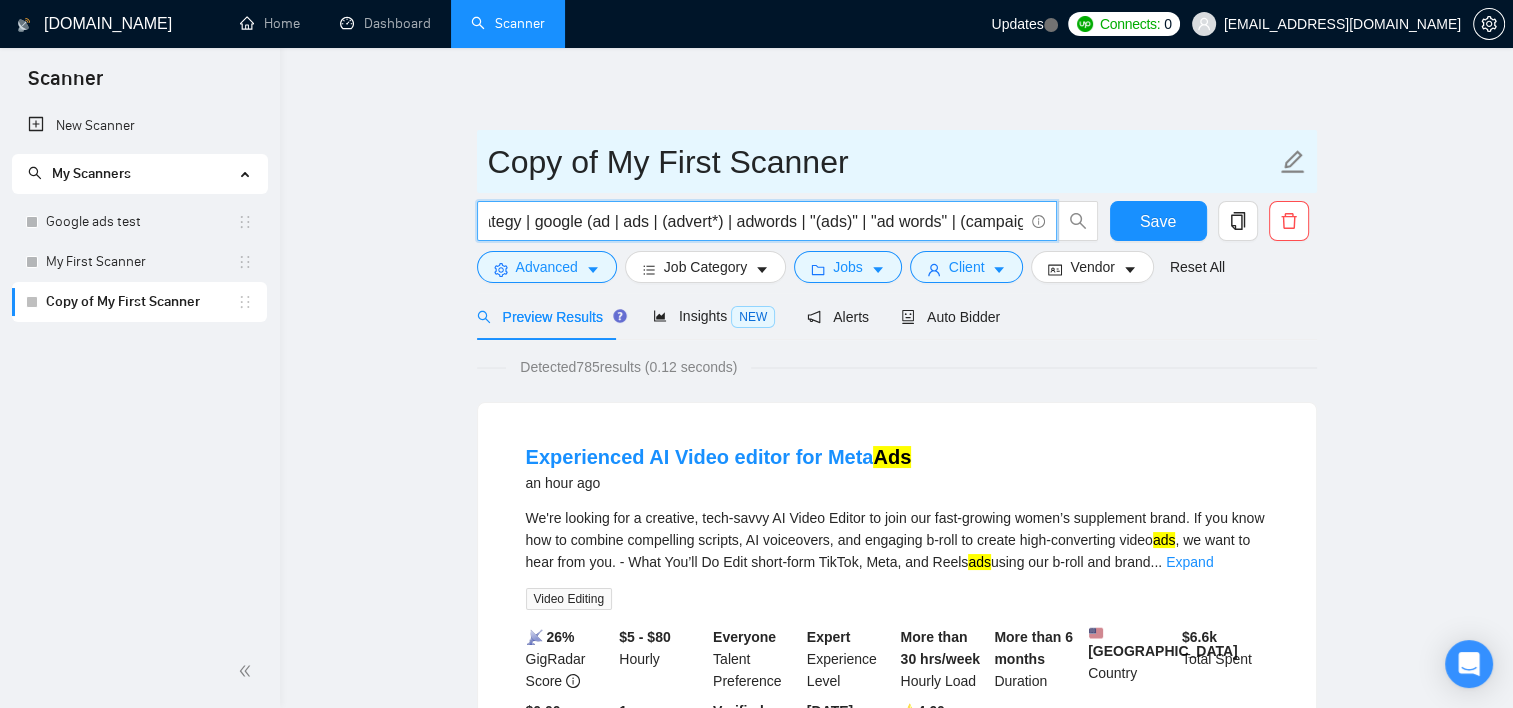 scroll, scrollTop: 0, scrollLeft: 226, axis: horizontal 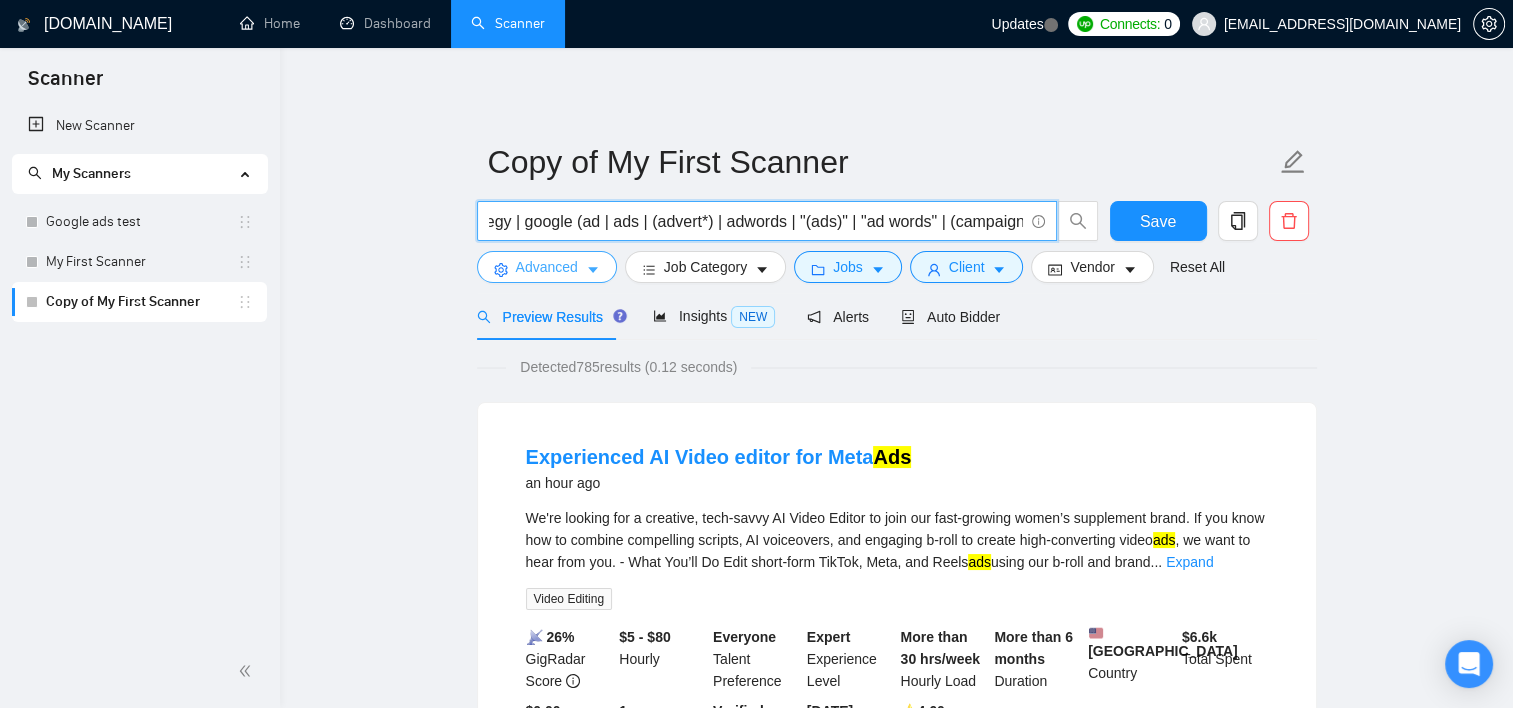 type on "Email | Marketing | Sales | Strategy | google (ad | ads | (advert*) | adwords | "(ads)" | "ad words" | (campaign*)" 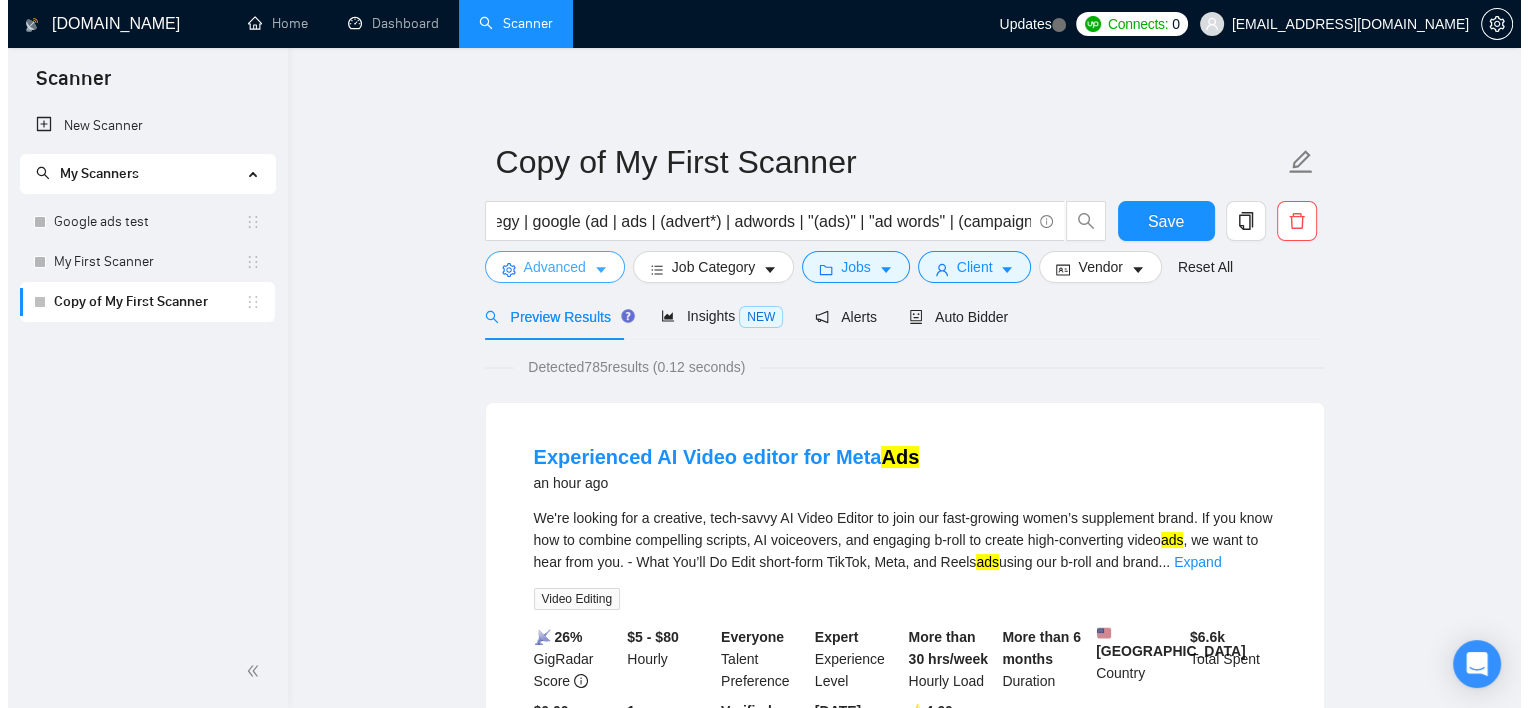 scroll, scrollTop: 0, scrollLeft: 0, axis: both 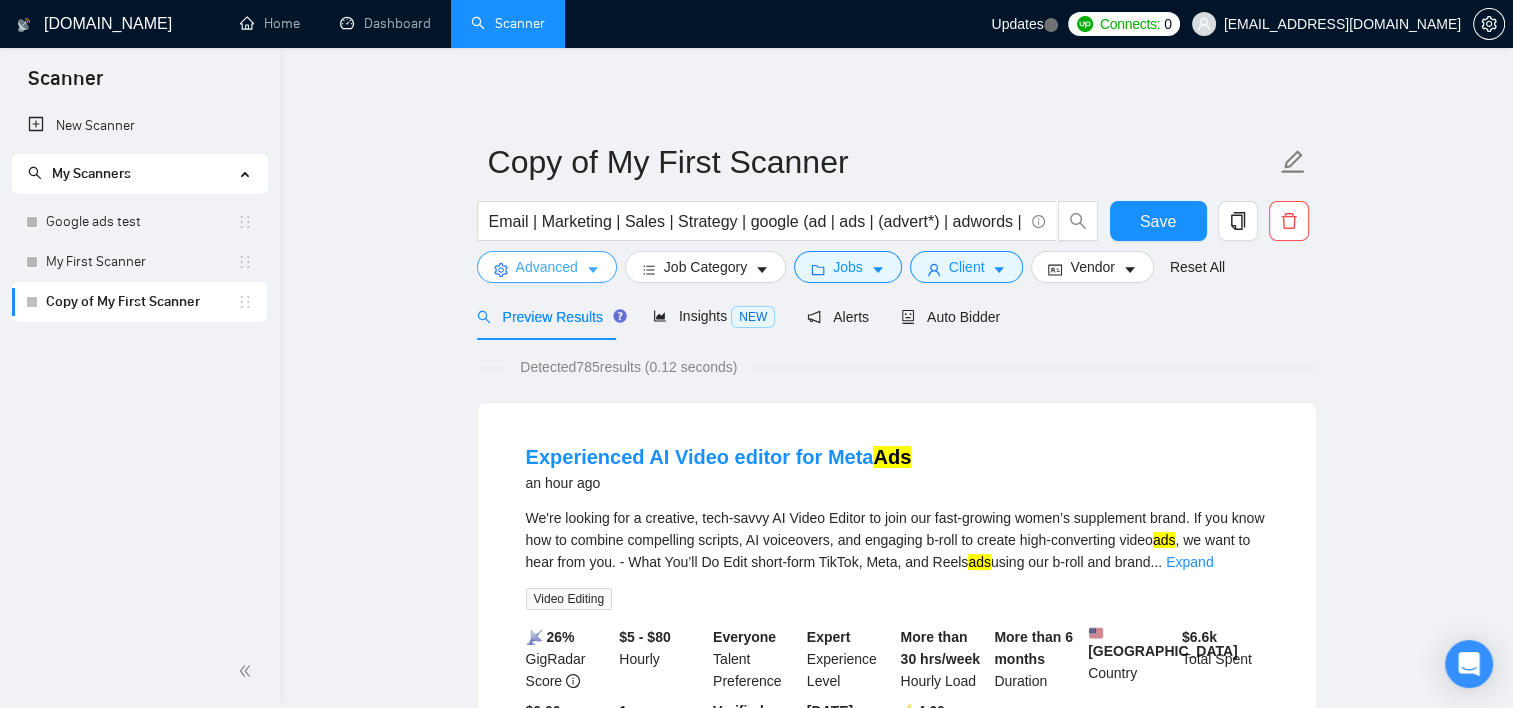 click on "Advanced" at bounding box center (547, 267) 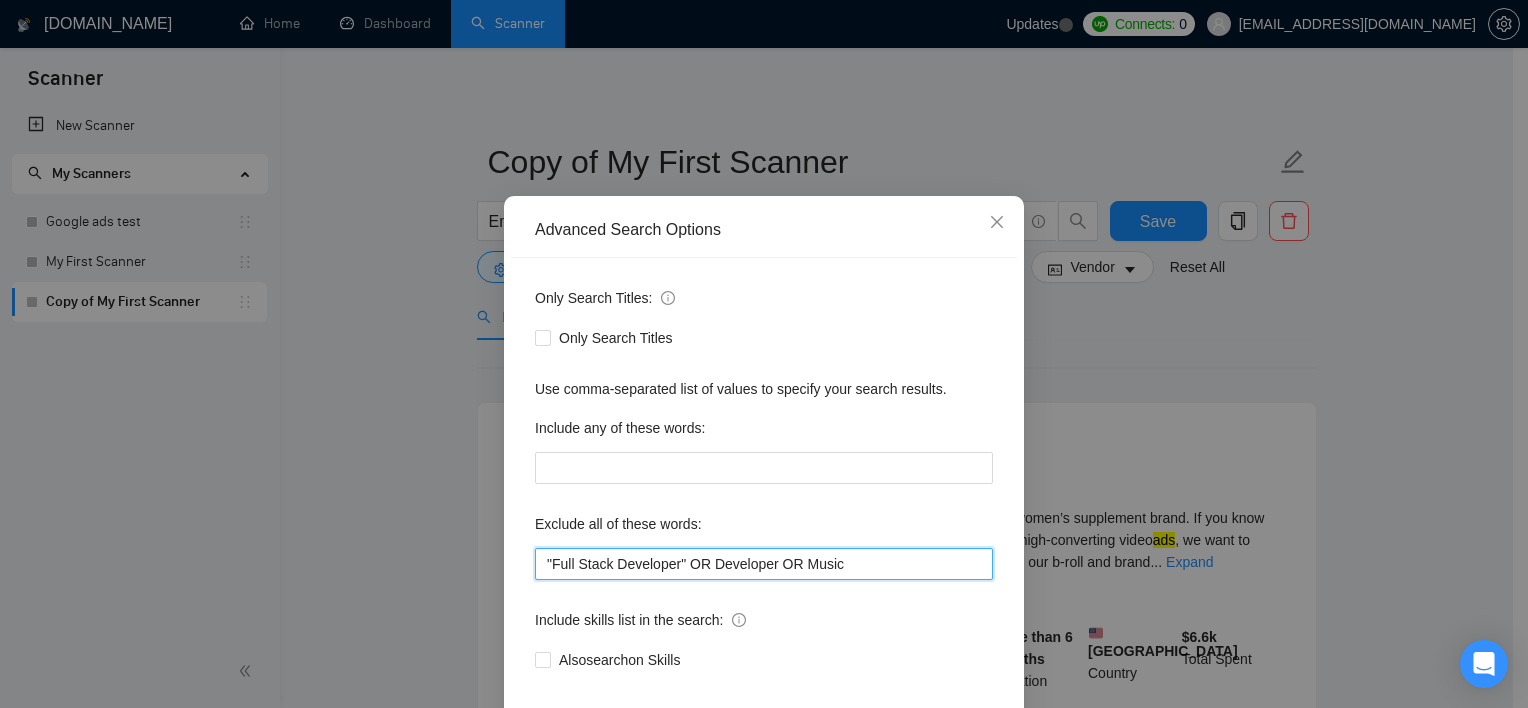 click on ""Full Stack Developer" OR Developer OR Music" at bounding box center [764, 564] 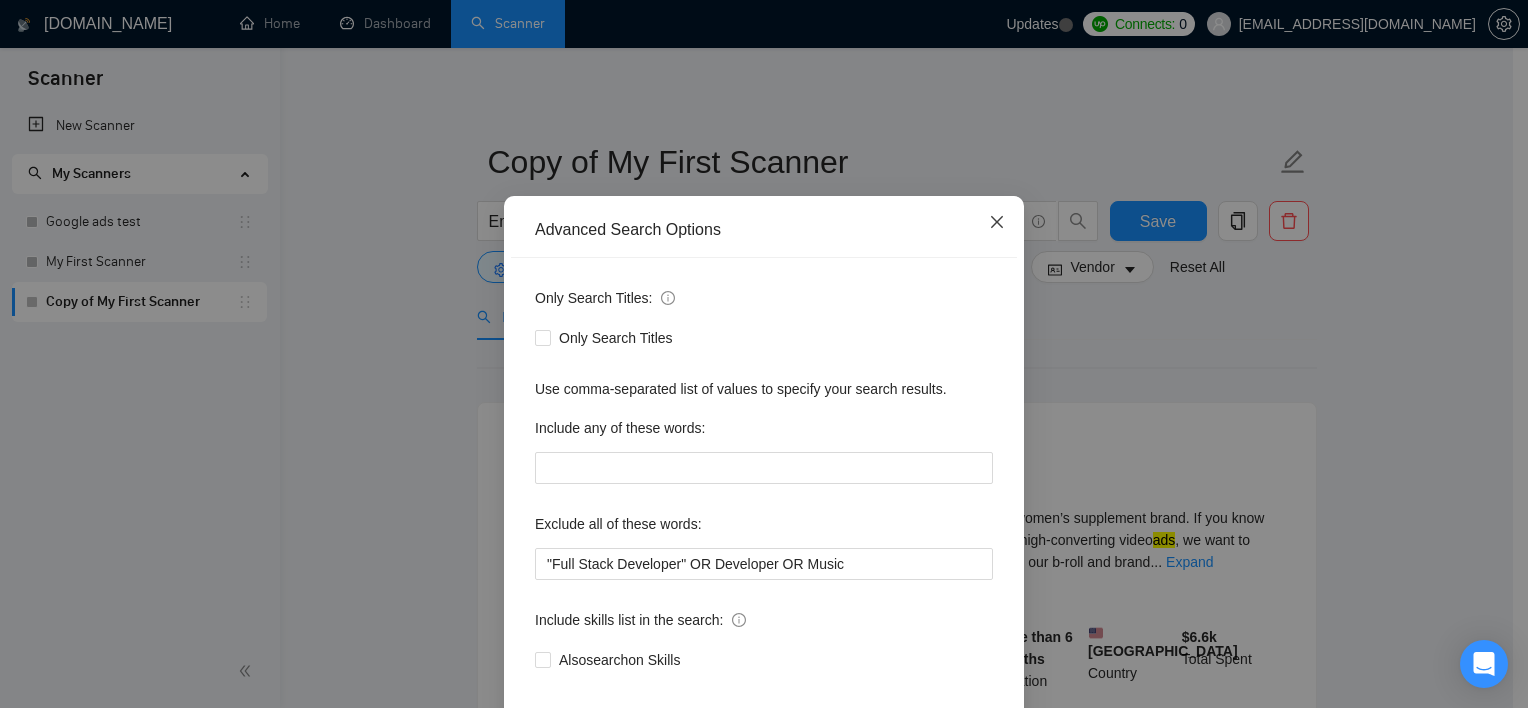 click 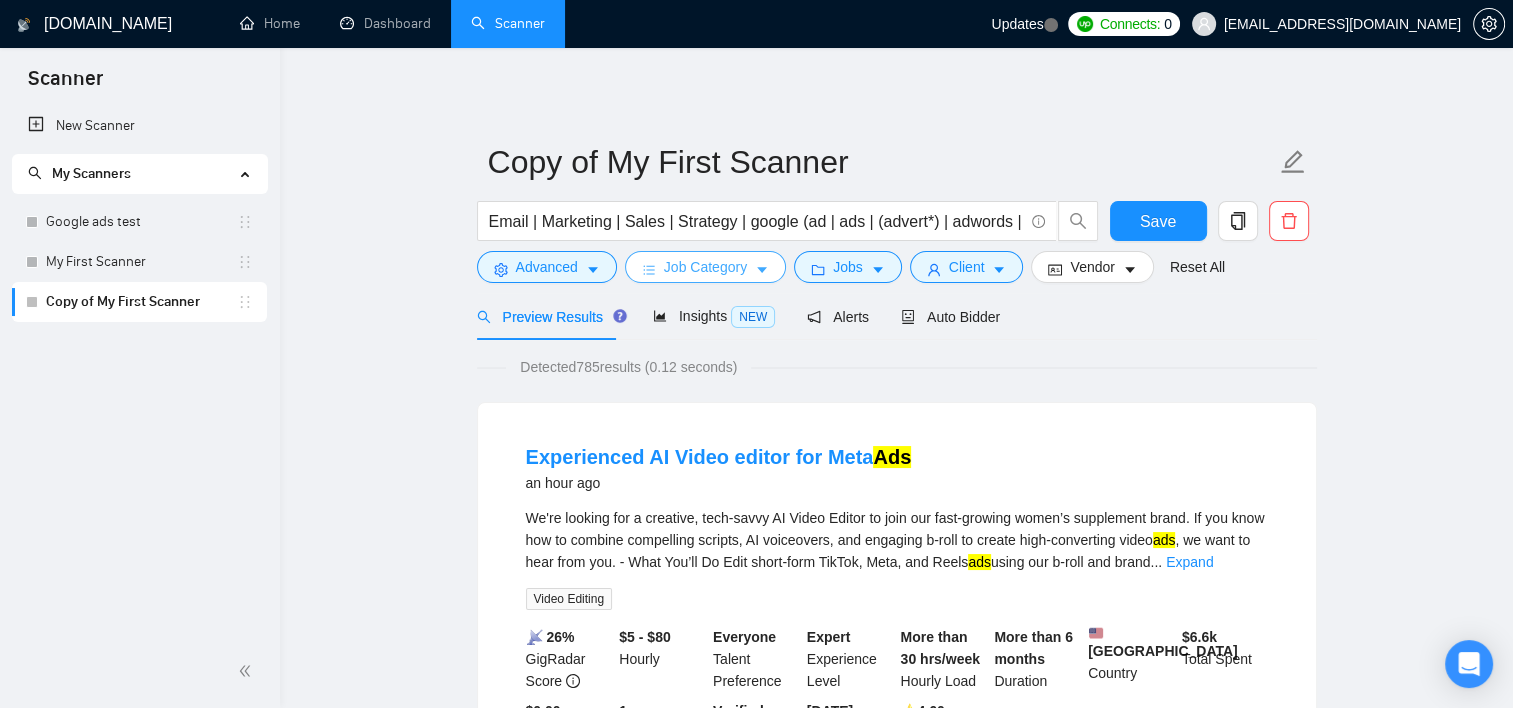 click on "Job Category" at bounding box center (705, 267) 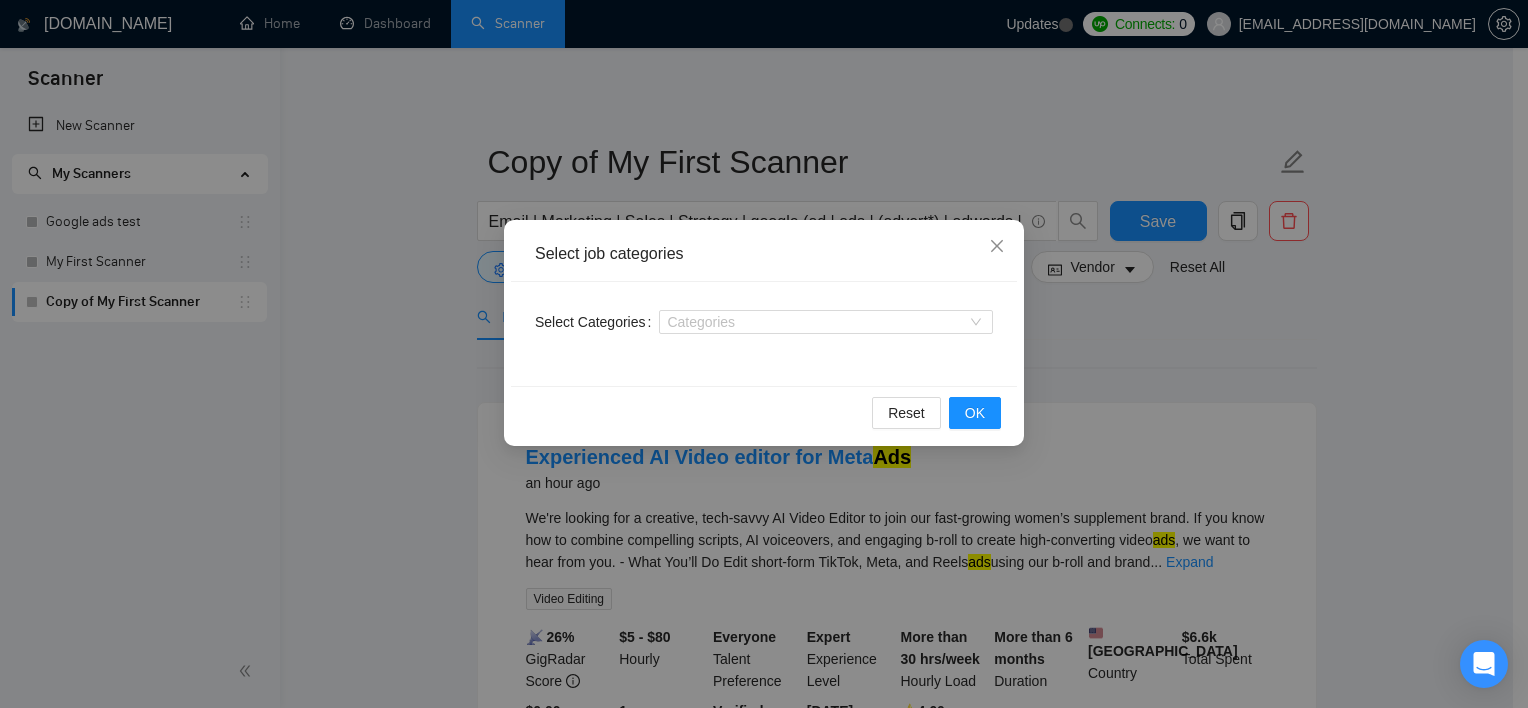 click on "Select Categories   Categories" at bounding box center [764, 334] 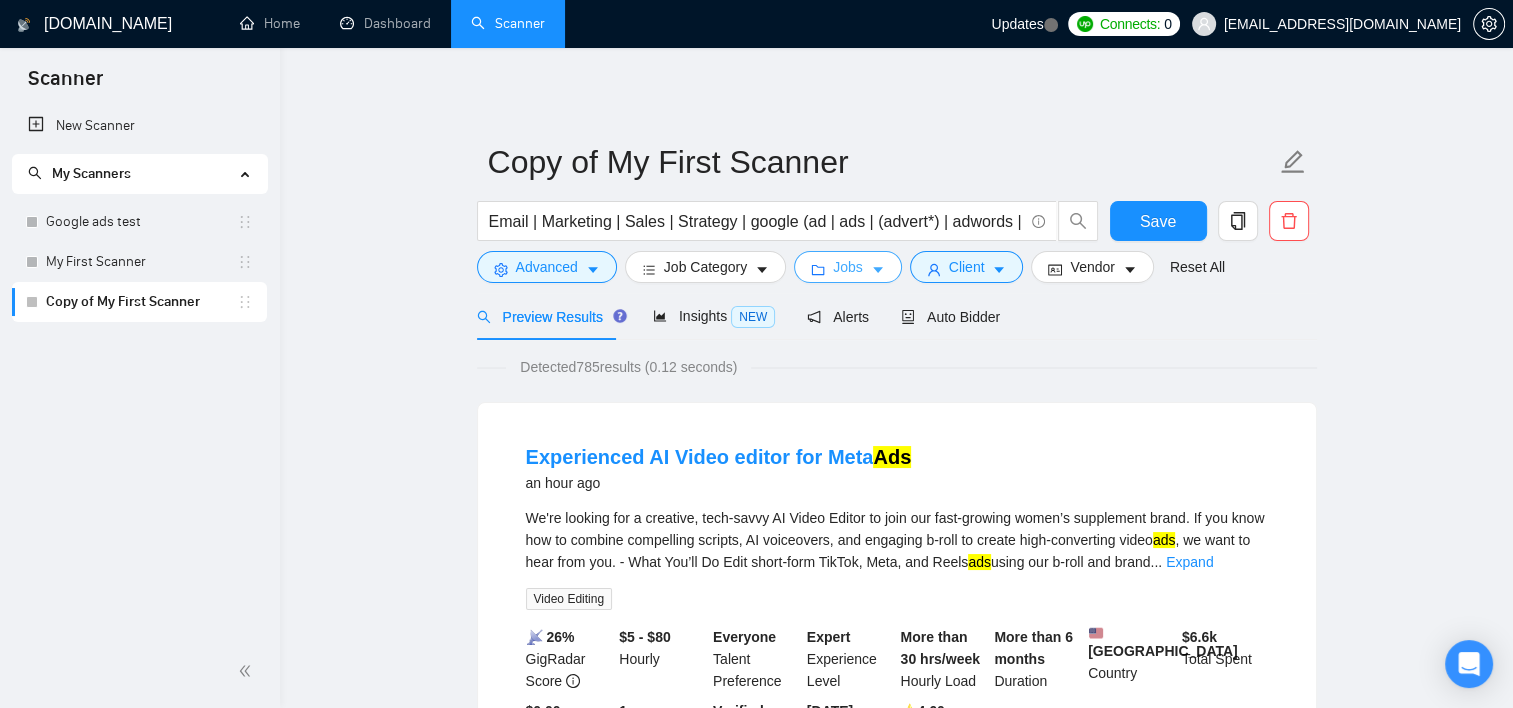 click on "Jobs" at bounding box center [848, 267] 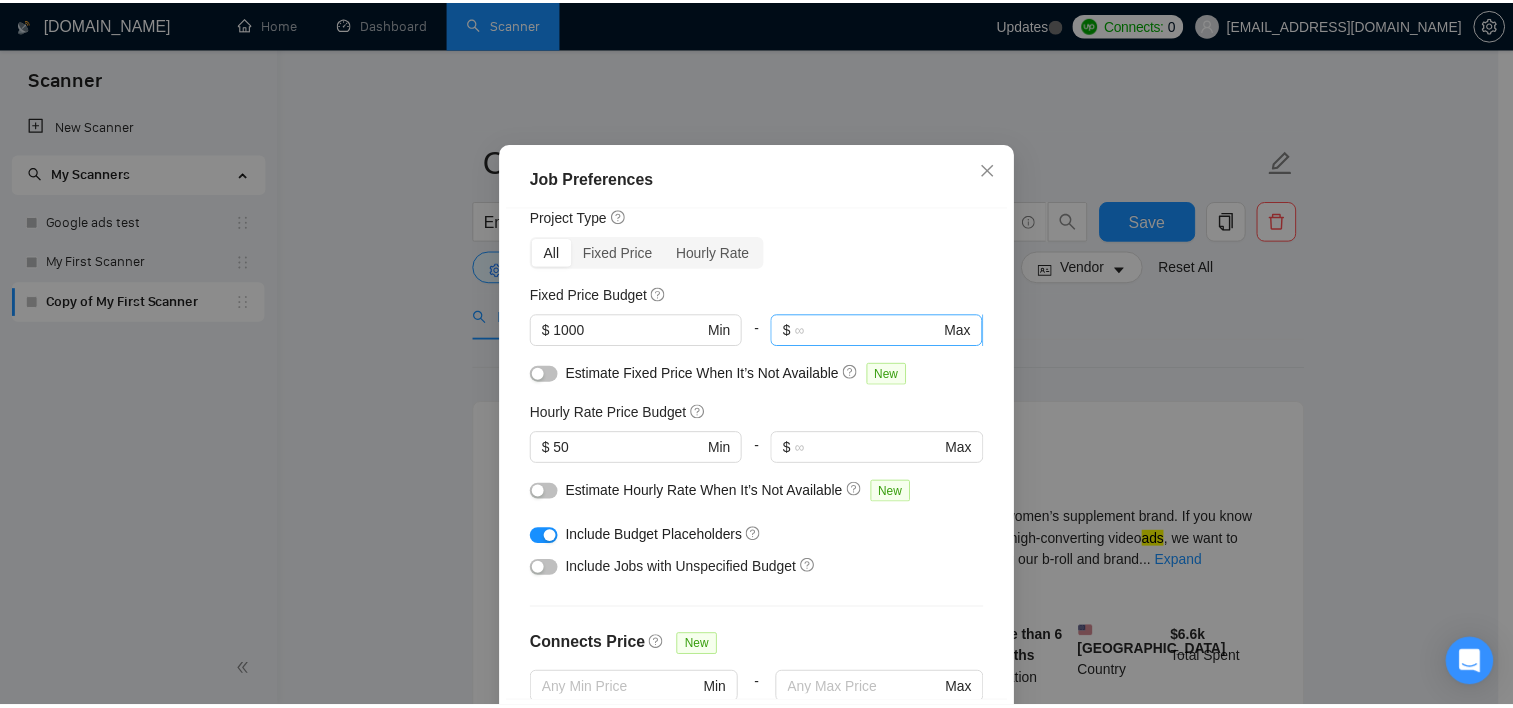 scroll, scrollTop: 100, scrollLeft: 0, axis: vertical 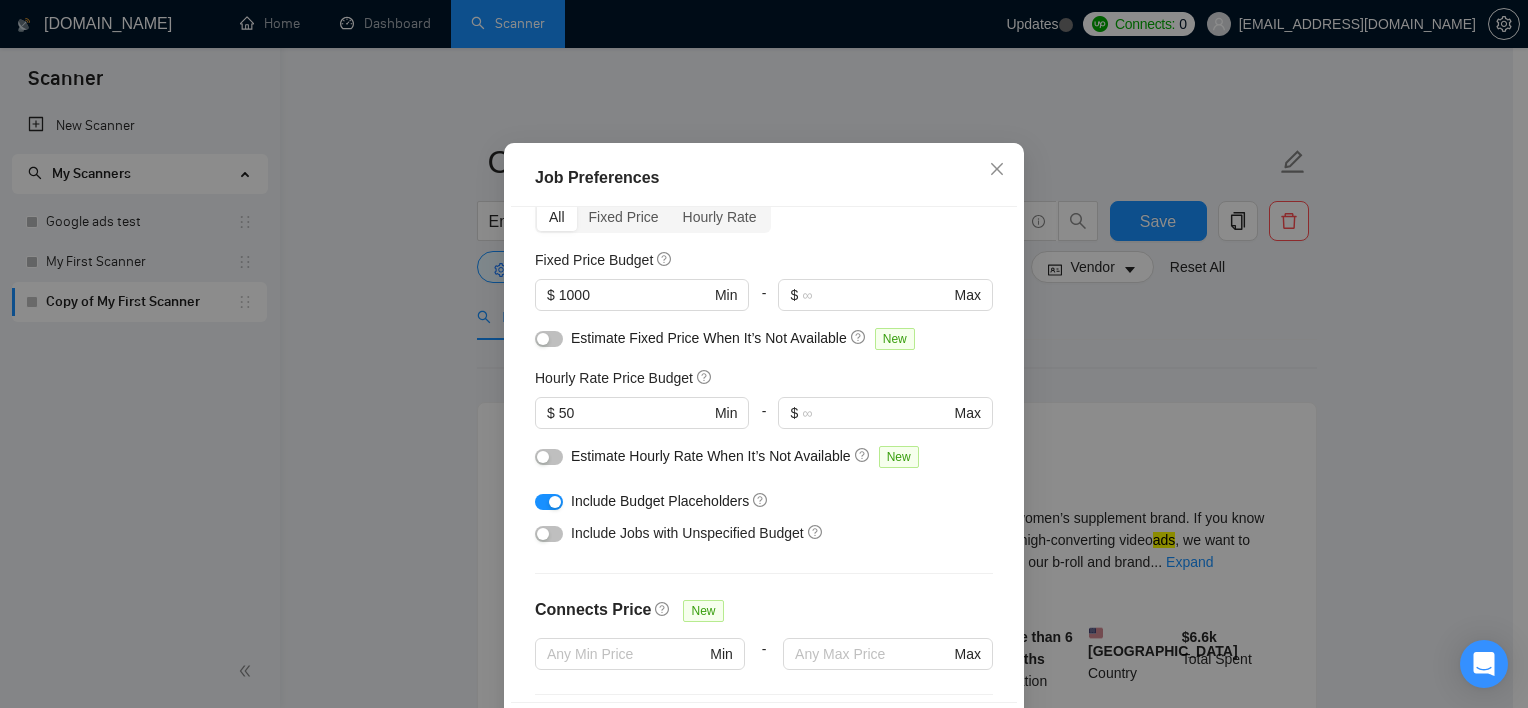 click on "Job Preferences Budget Project Type All Fixed Price Hourly Rate   Fixed Price Budget $ 1000 Min - $ Max Estimate Fixed Price When It’s Not Available New   Hourly Rate Price Budget $ 50 Min - $ Max Estimate Hourly Rate When It’s Not Available New Include Budget Placeholders Include Jobs with Unspecified Budget   Connects Price New Min - Max Project Duration   Unspecified Less than 1 month 1 to 3 months 3 to 6 months More than 6 months Hourly Workload   Unspecified <30 hrs/week >30 hrs/week Hours TBD Unsure Job Posting Questions New   Any posting questions Description Preferences Description Size New Average Above average   Reset OK" at bounding box center [764, 354] 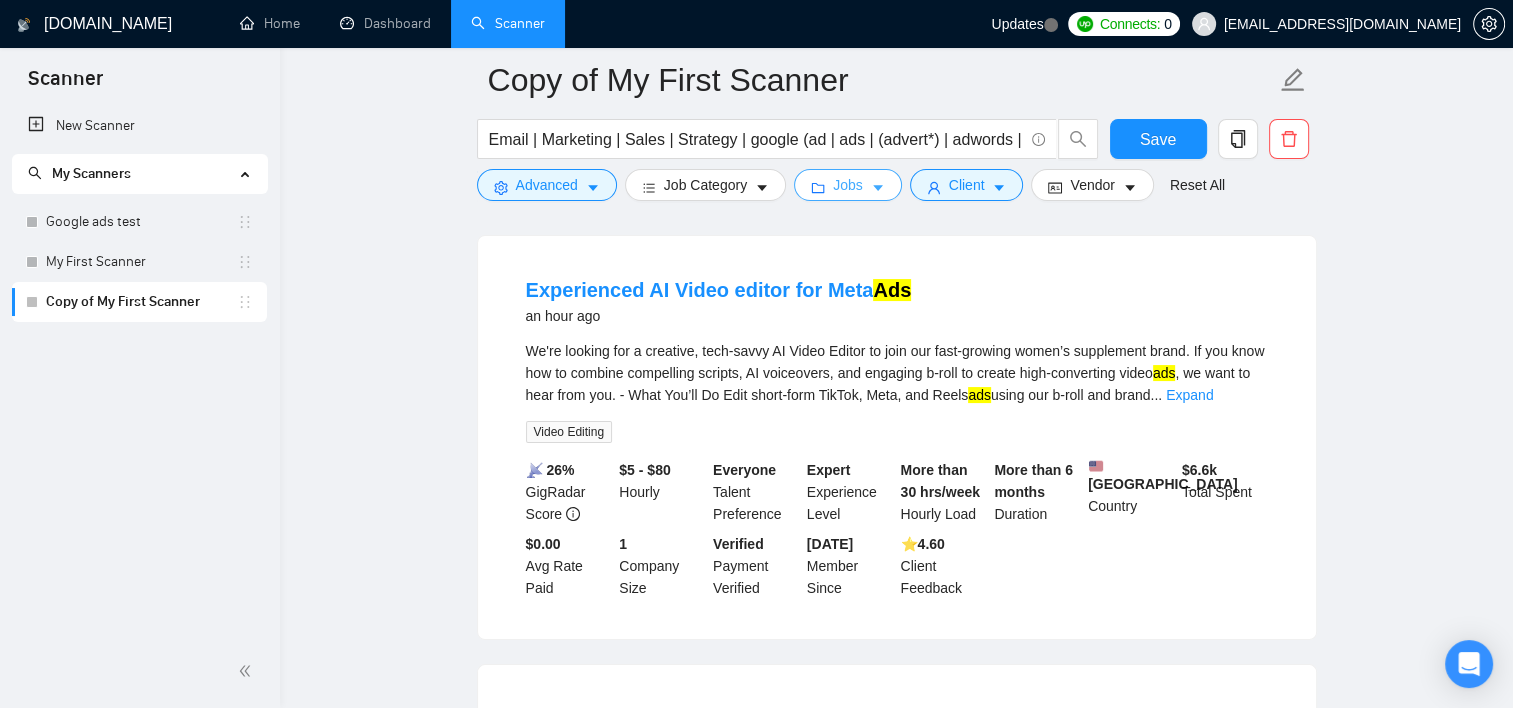 scroll, scrollTop: 0, scrollLeft: 0, axis: both 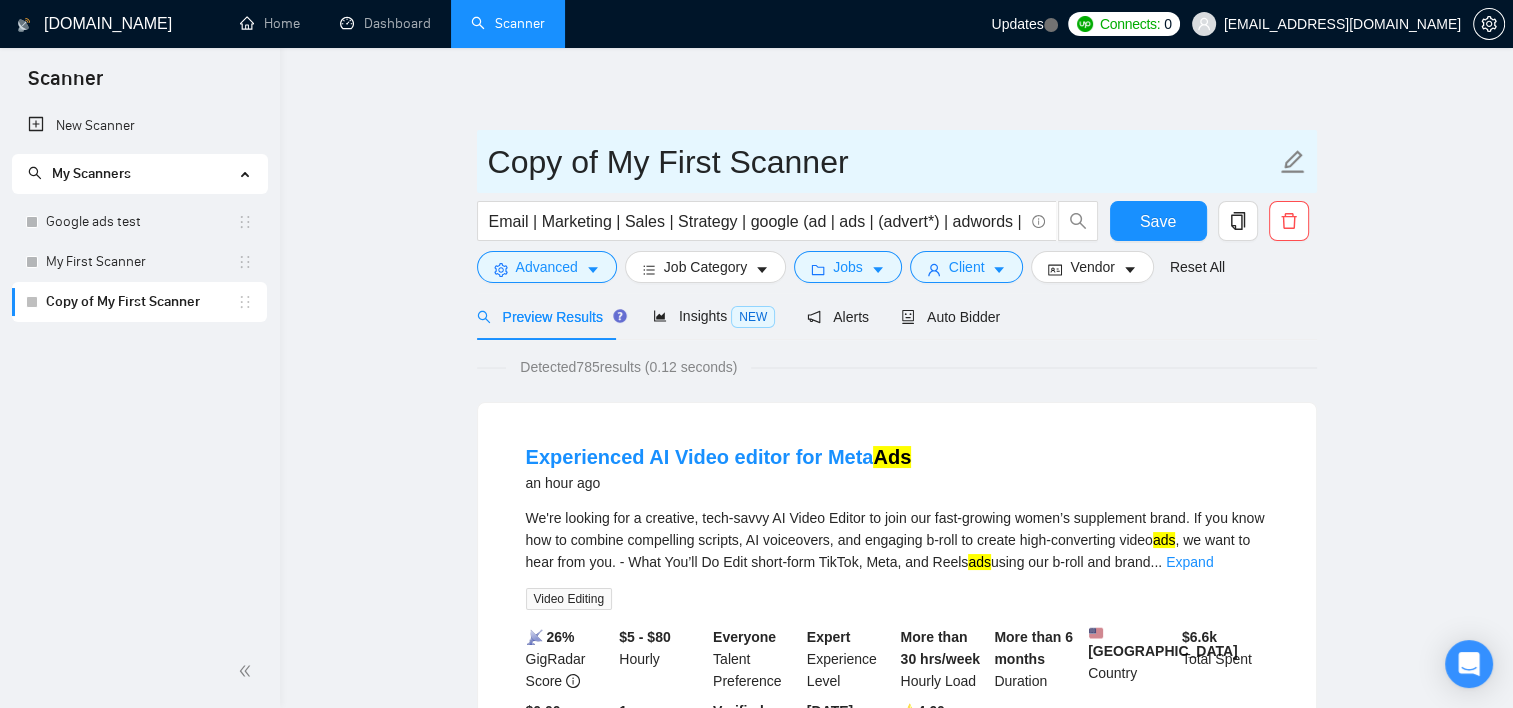 click on "Copy of My First Scanner" at bounding box center (882, 162) 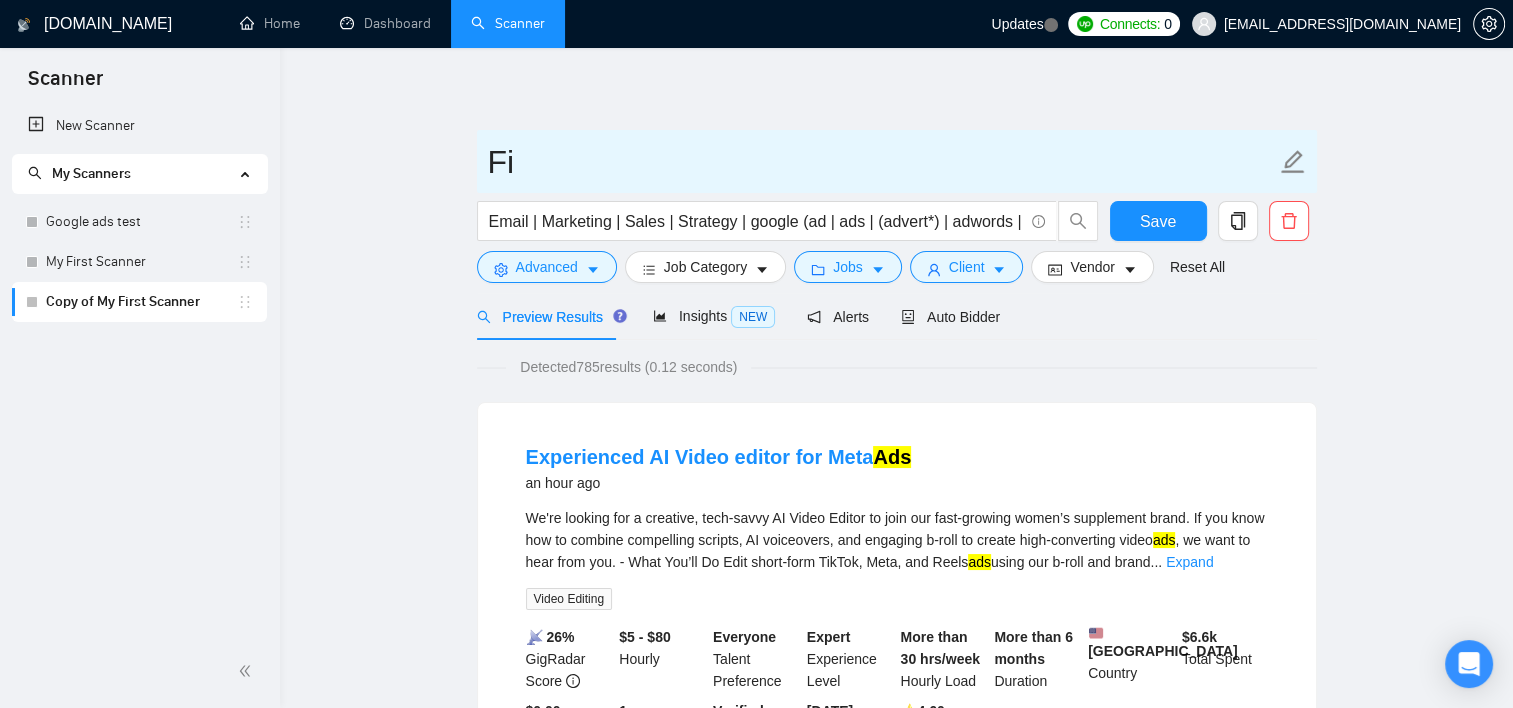 type on "F" 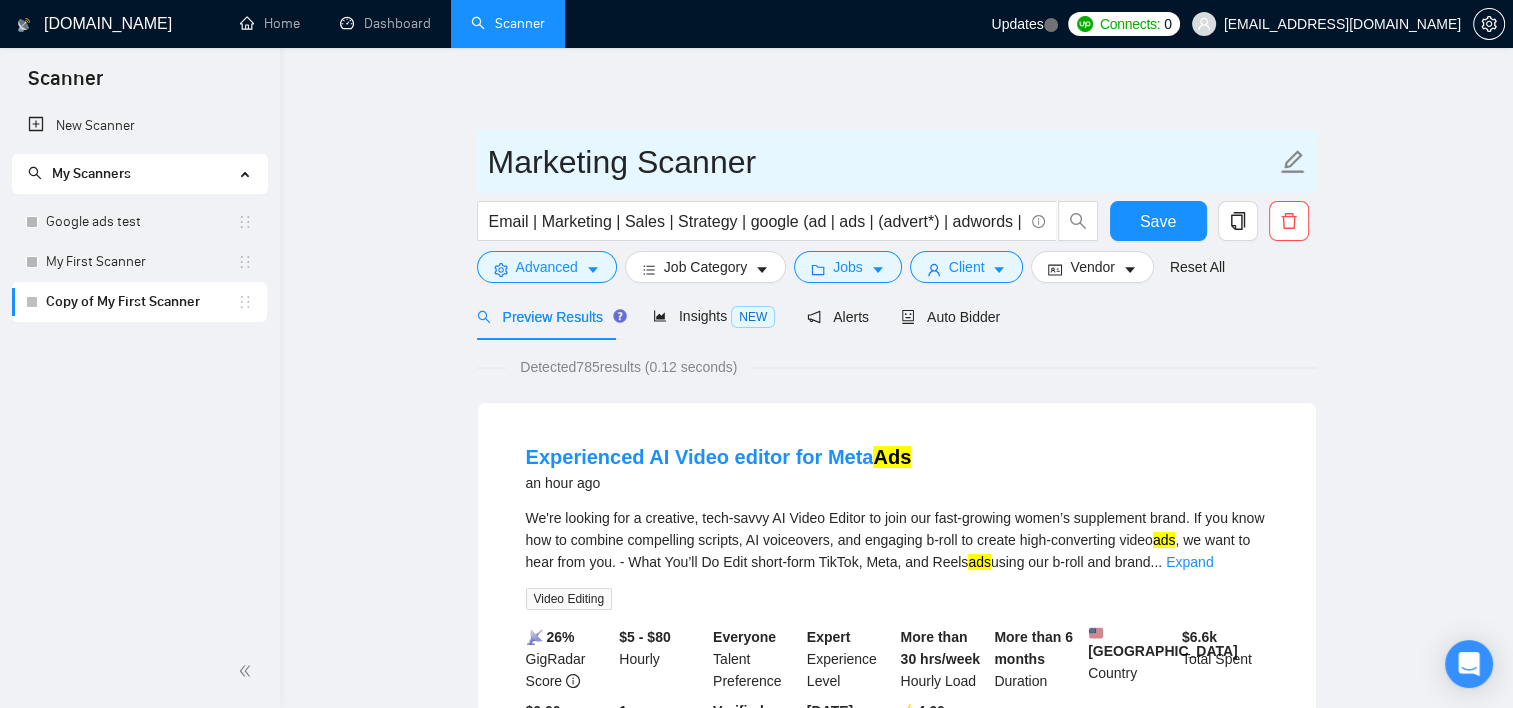type on "Marketing Scanner" 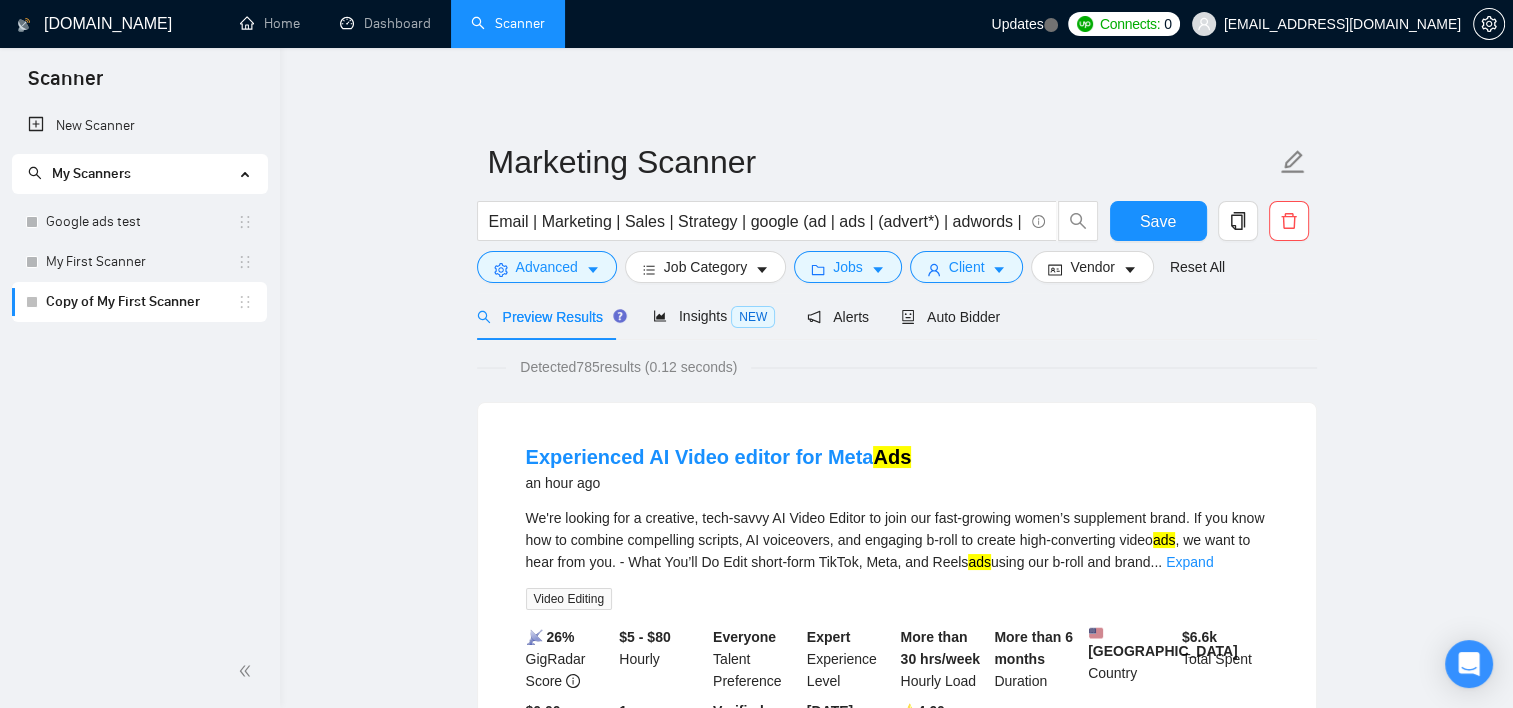 click on "Detected   785  results   (0.12 seconds)" at bounding box center (897, 367) 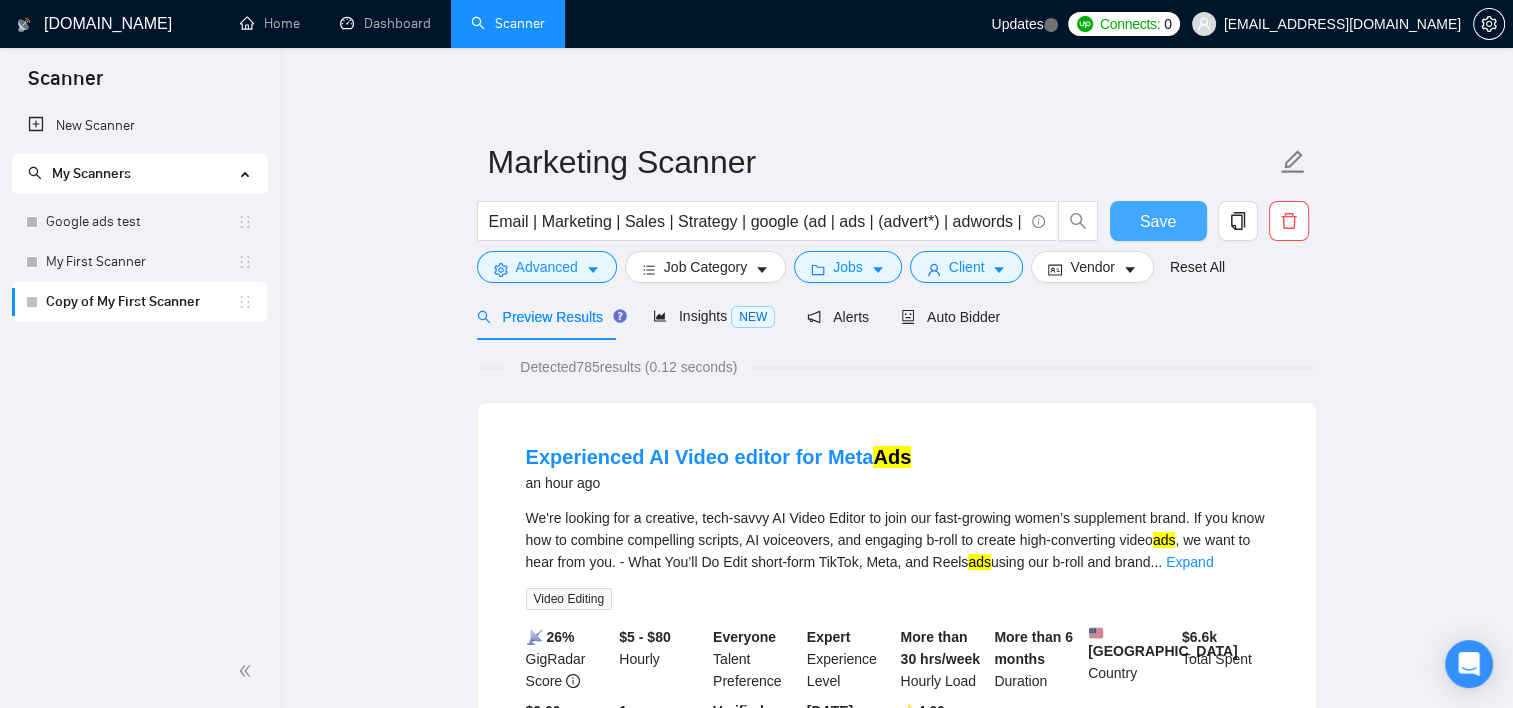 click on "Save" at bounding box center [1158, 221] 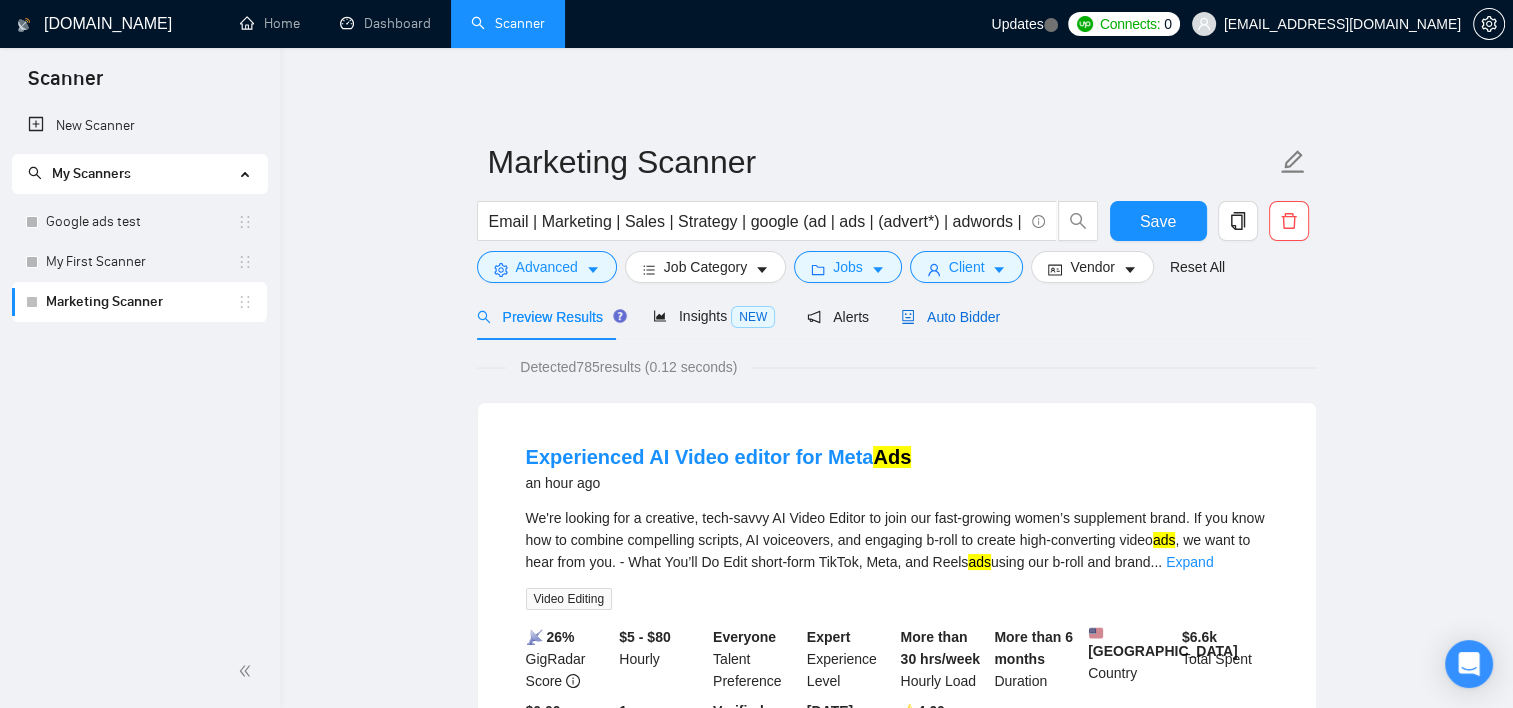 click on "Auto Bidder" at bounding box center [950, 317] 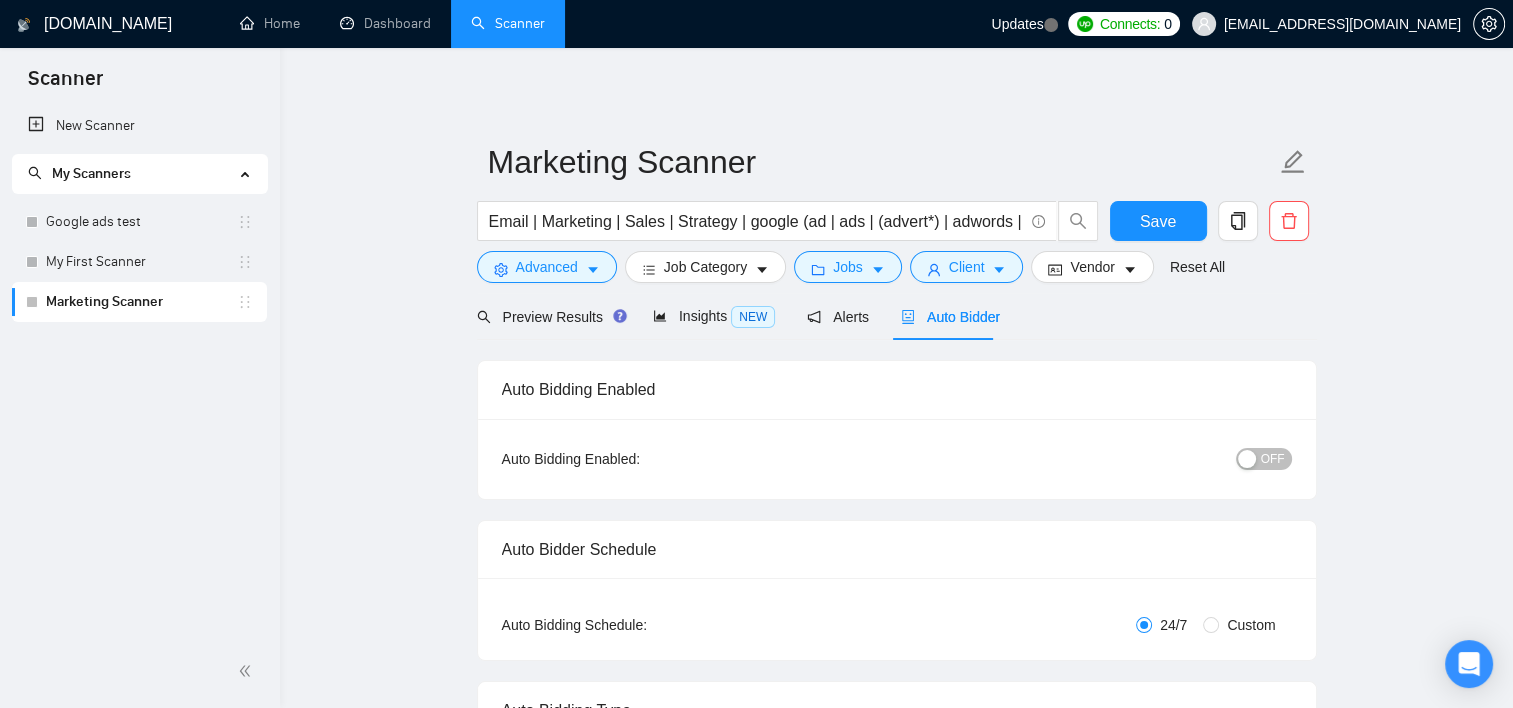 type 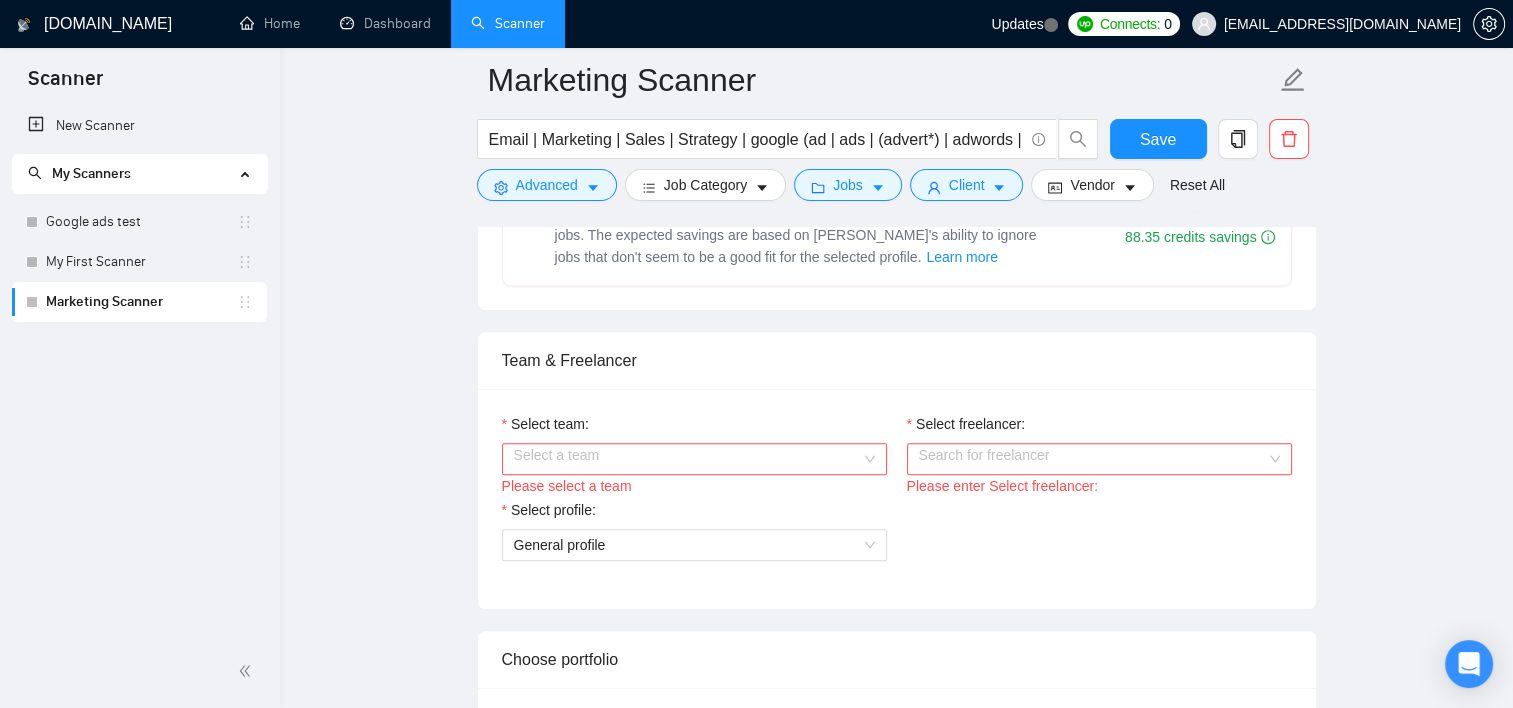 scroll, scrollTop: 900, scrollLeft: 0, axis: vertical 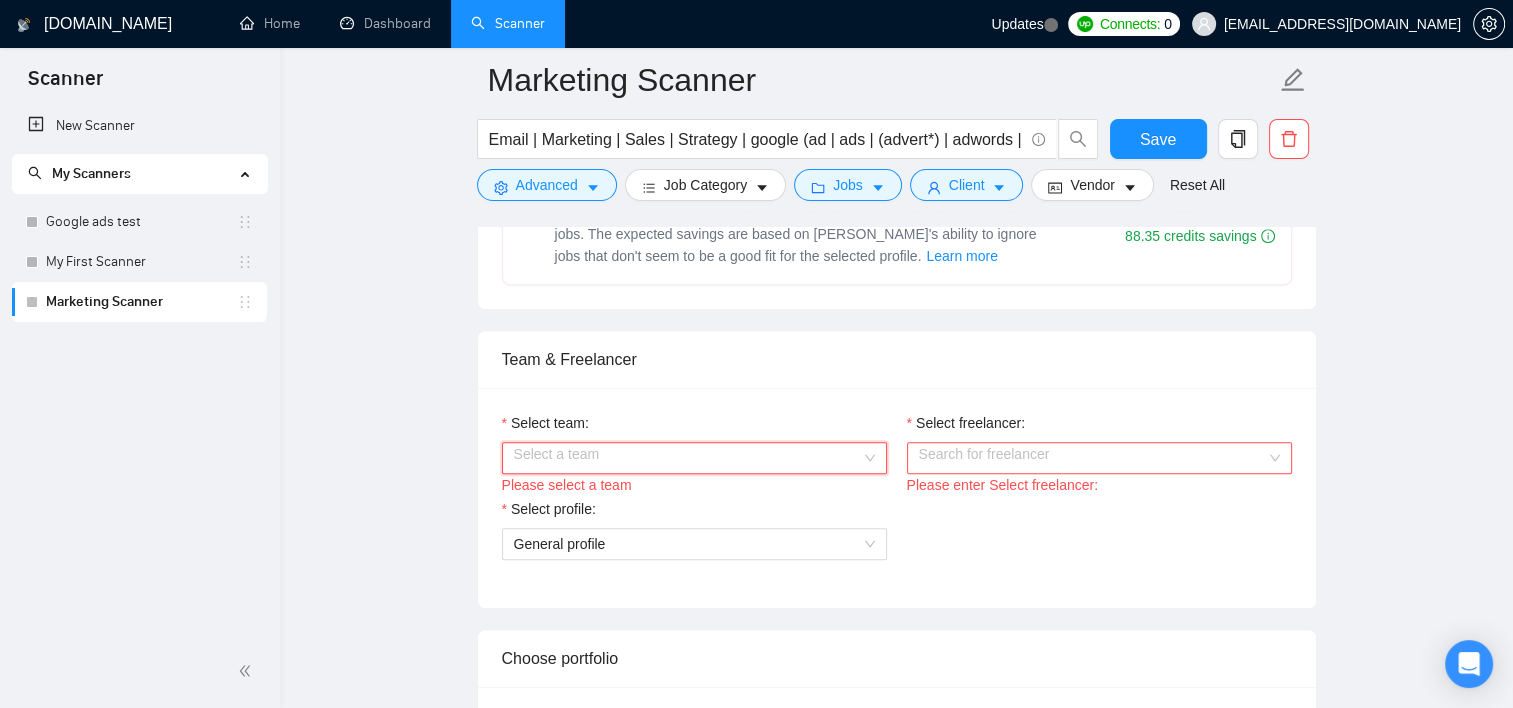 click on "Select team:" at bounding box center [687, 458] 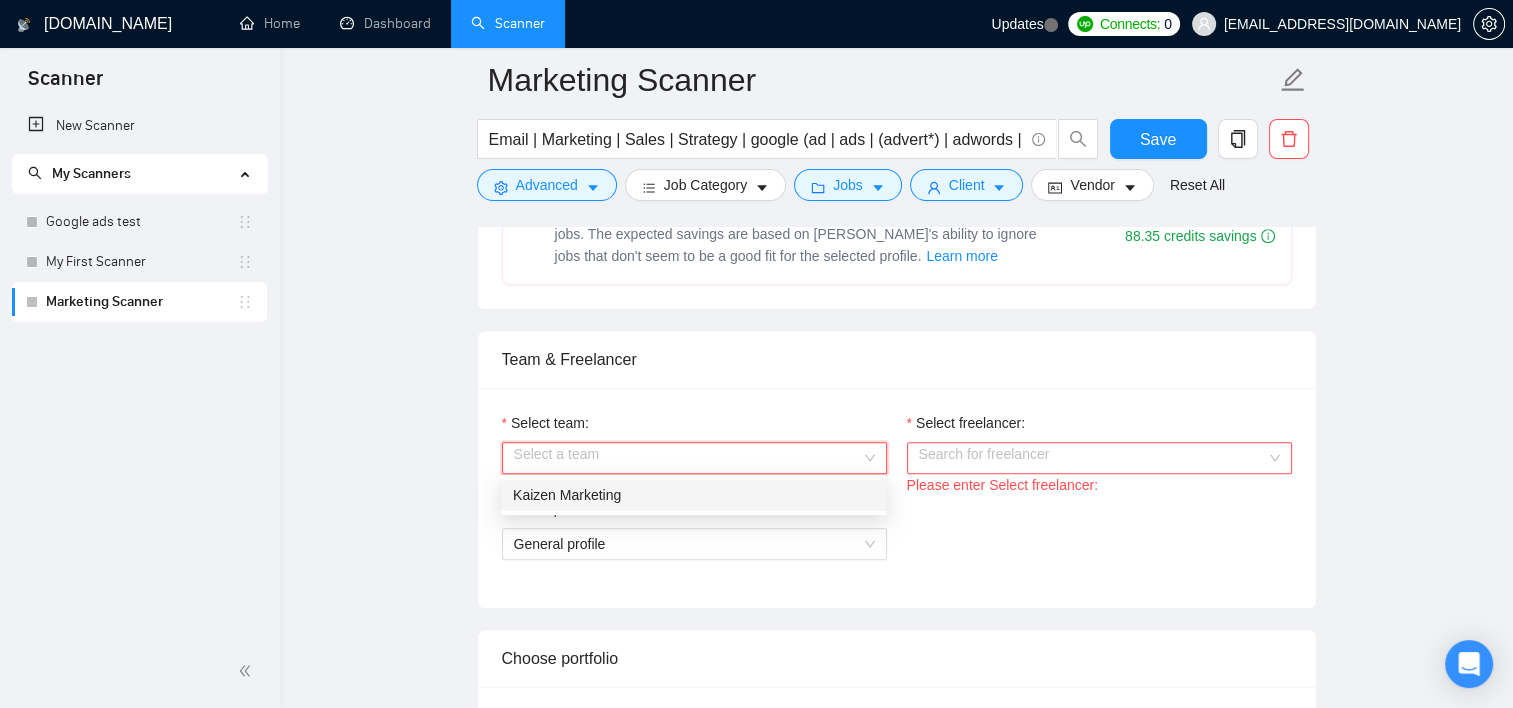 click on "Kaizen Marketing" at bounding box center (693, 495) 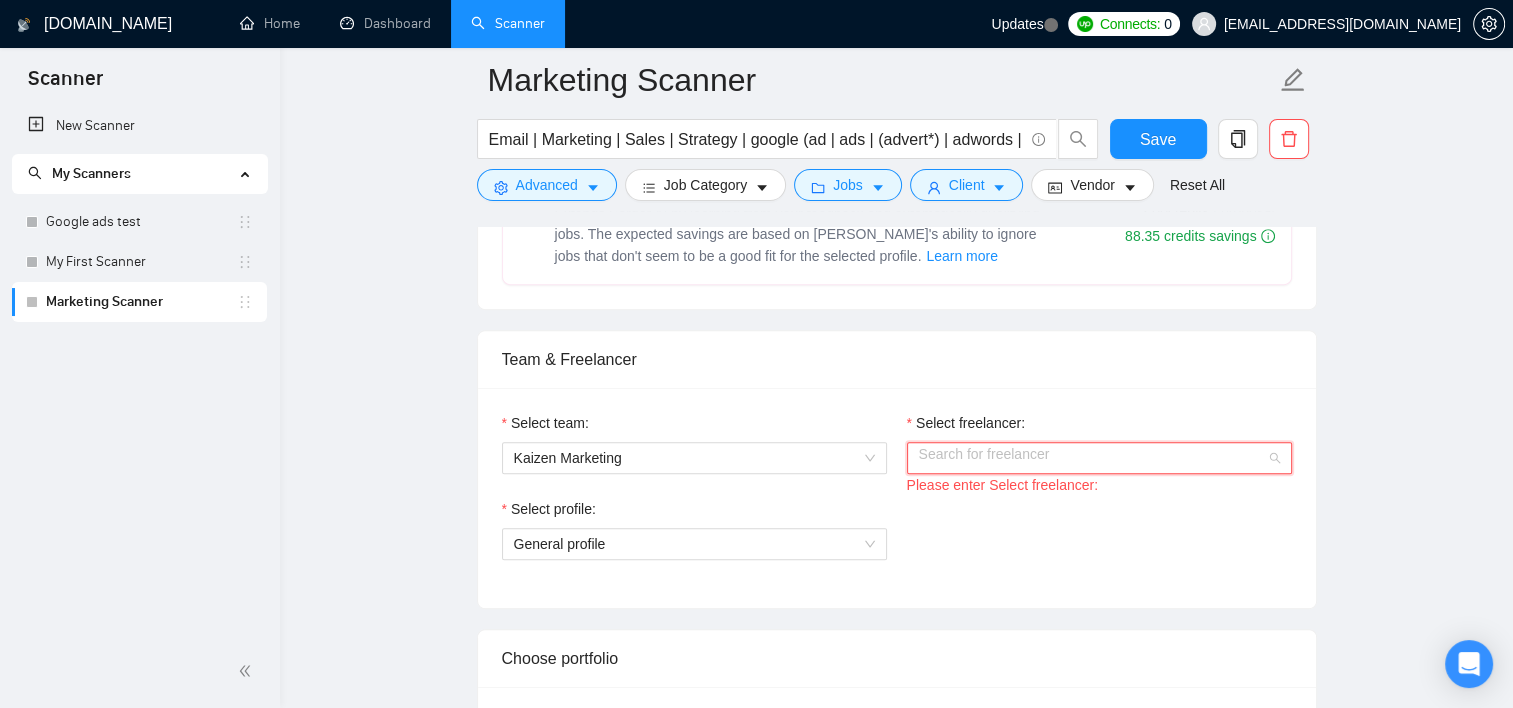 click on "Select freelancer:" at bounding box center [1092, 458] 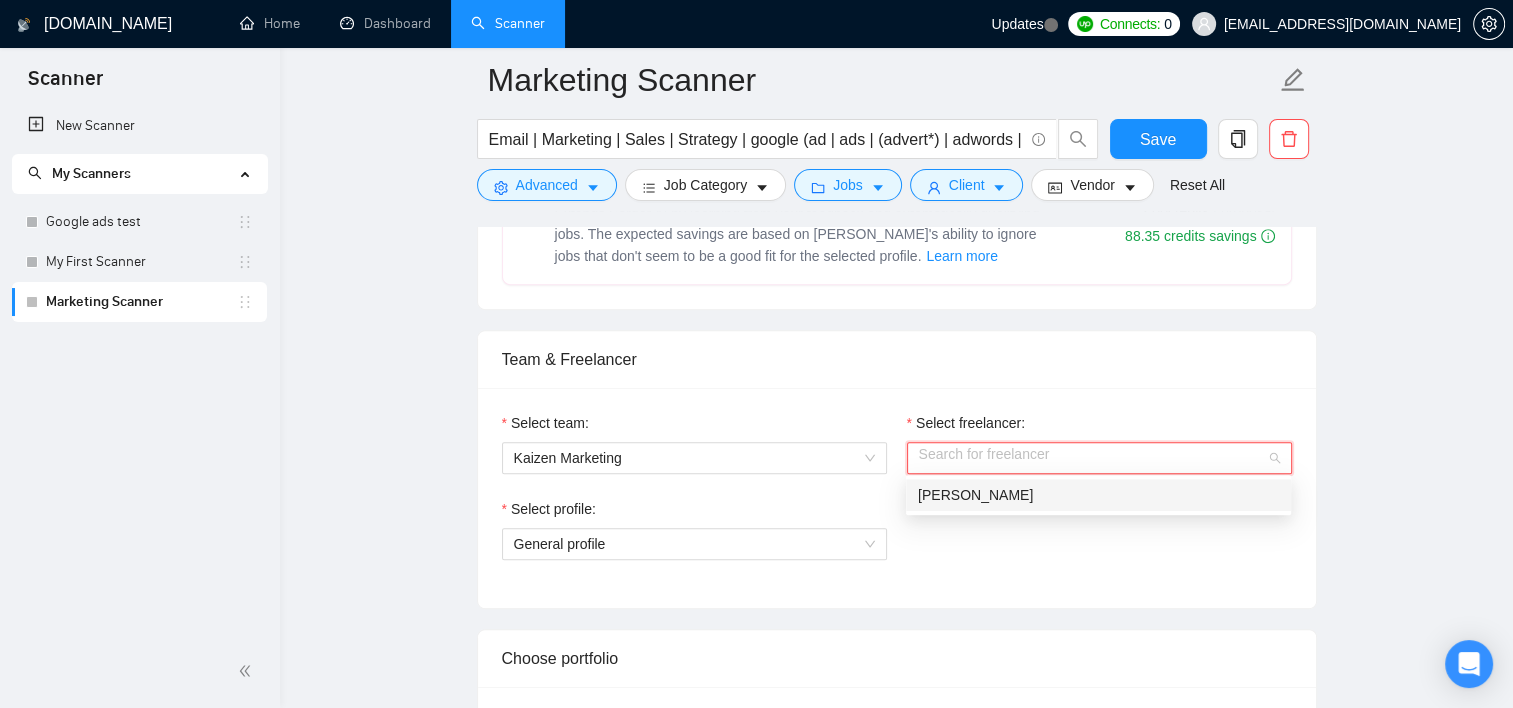 click on "[PERSON_NAME]" at bounding box center [975, 495] 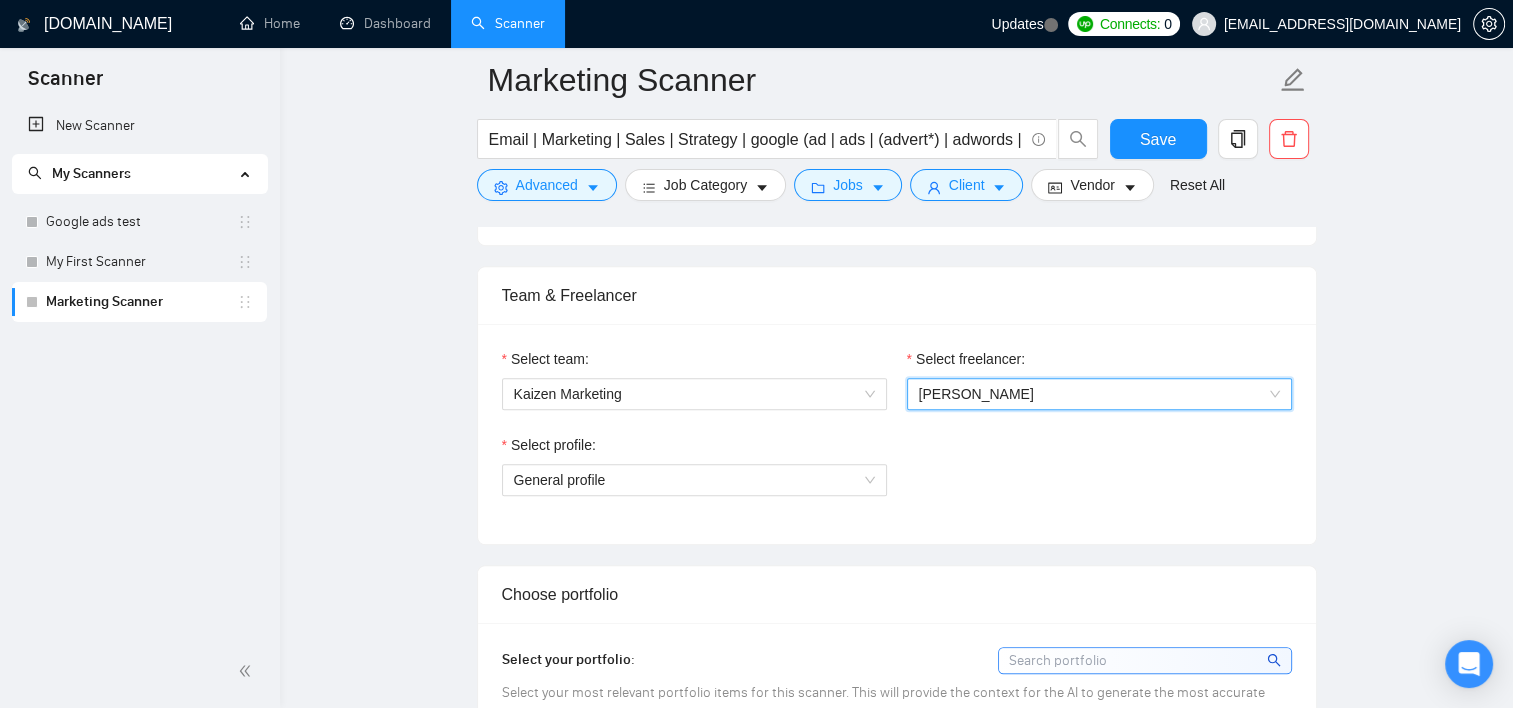scroll, scrollTop: 1000, scrollLeft: 0, axis: vertical 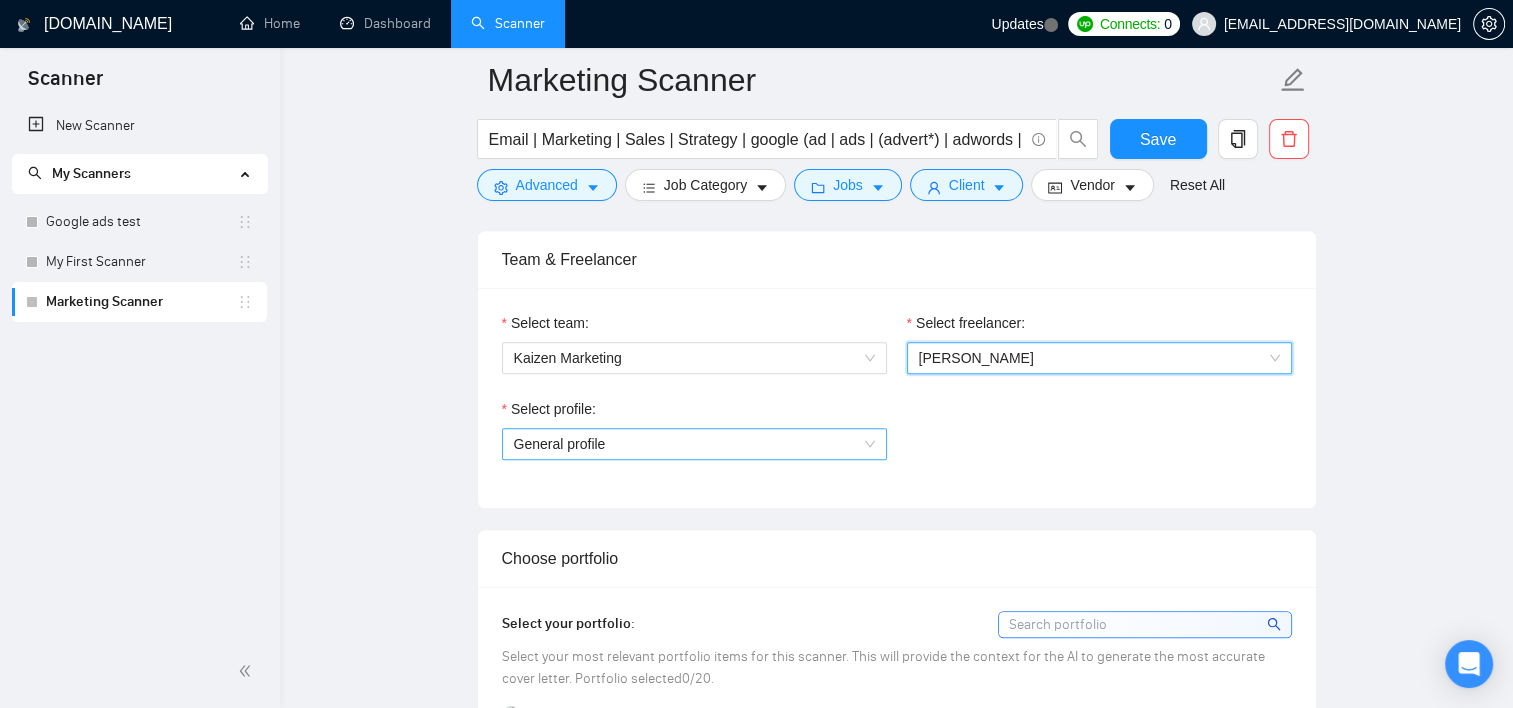 click on "General profile" at bounding box center (694, 444) 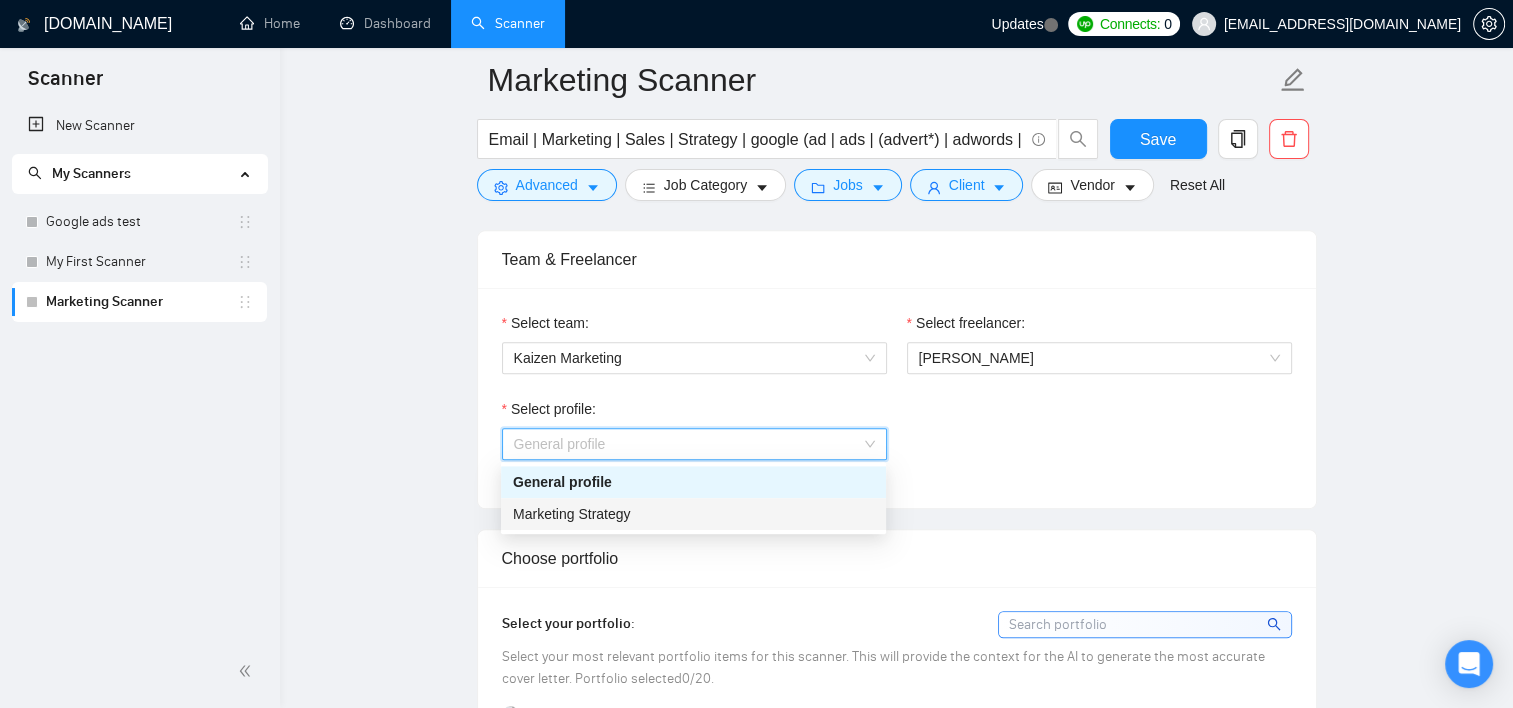 click on "Marketing Strategy" at bounding box center (693, 514) 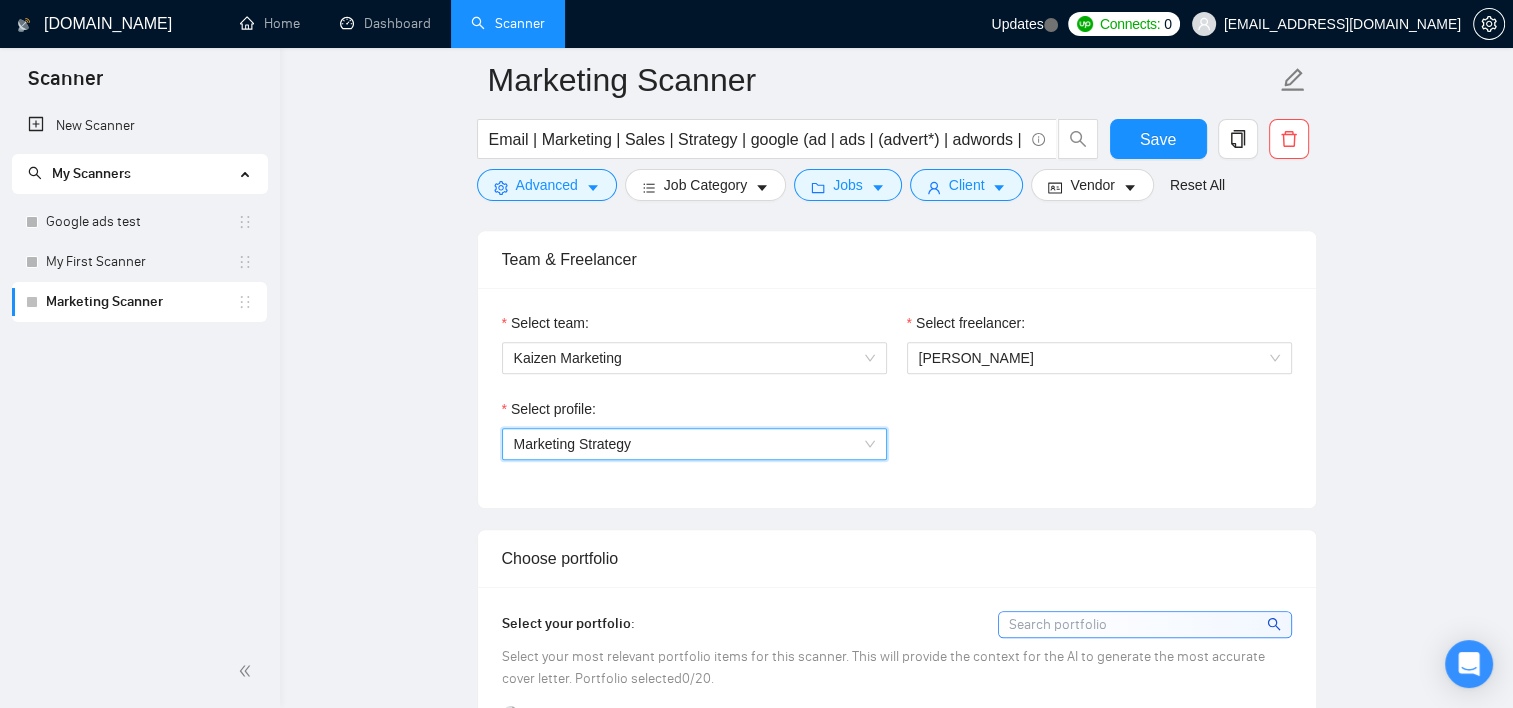 click on "Select profile: 1017484851352698974 Marketing Strategy" at bounding box center (897, 441) 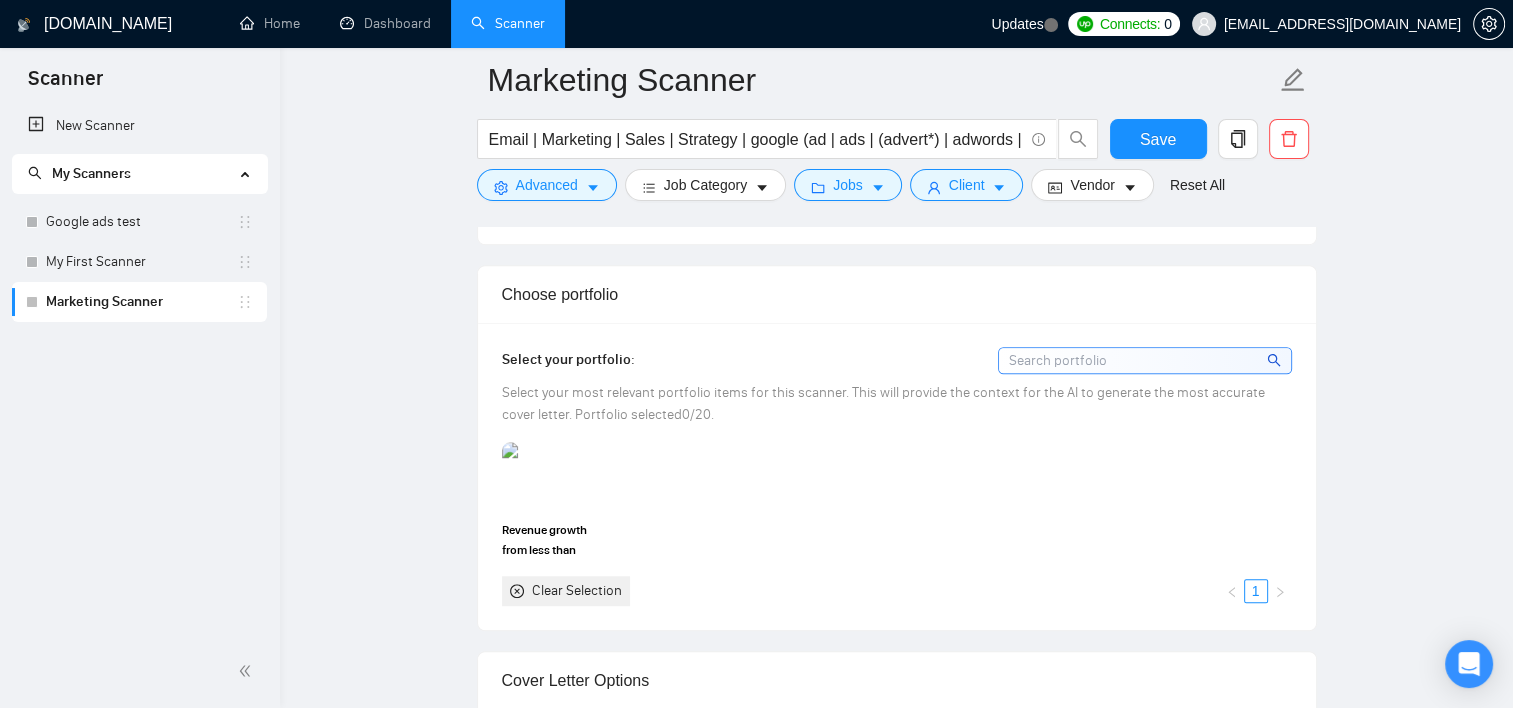 scroll, scrollTop: 1300, scrollLeft: 0, axis: vertical 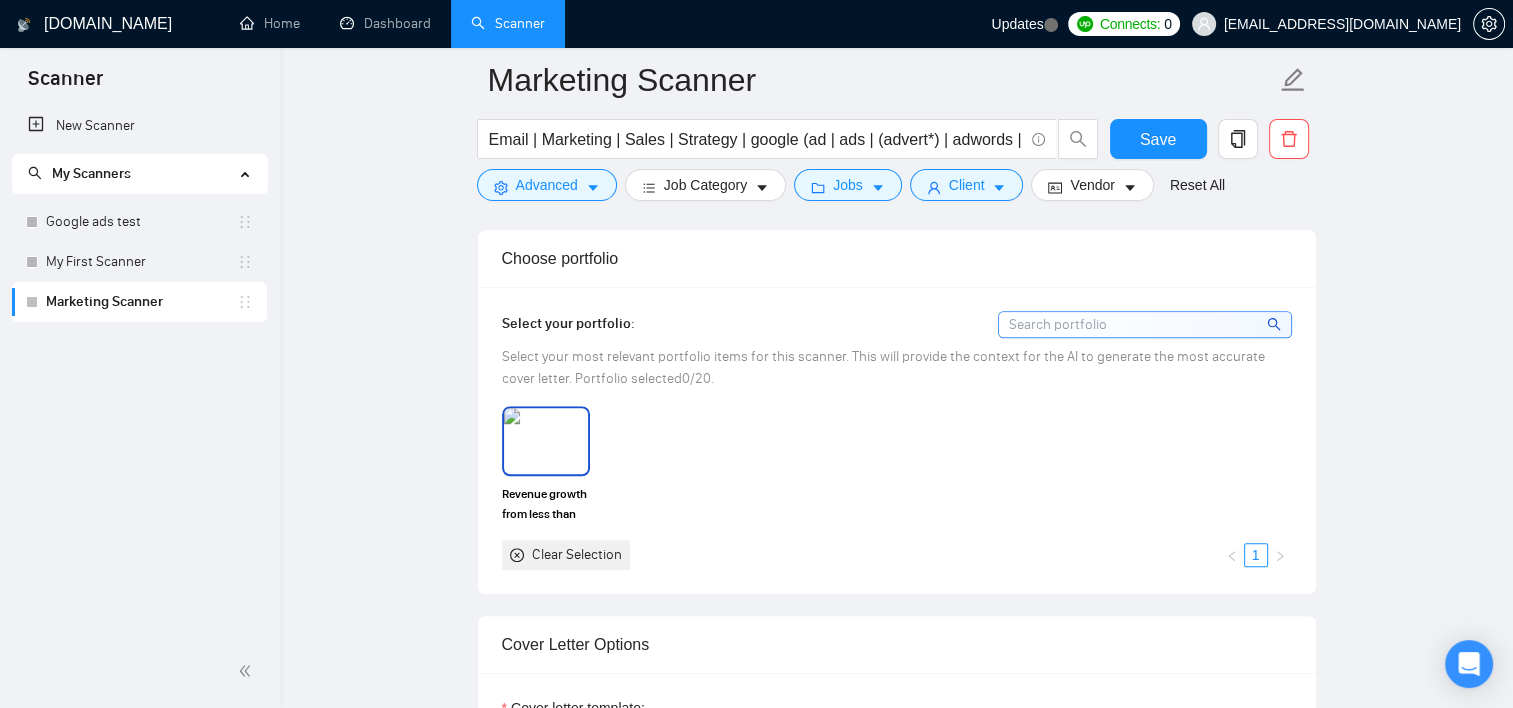 click at bounding box center [546, 441] 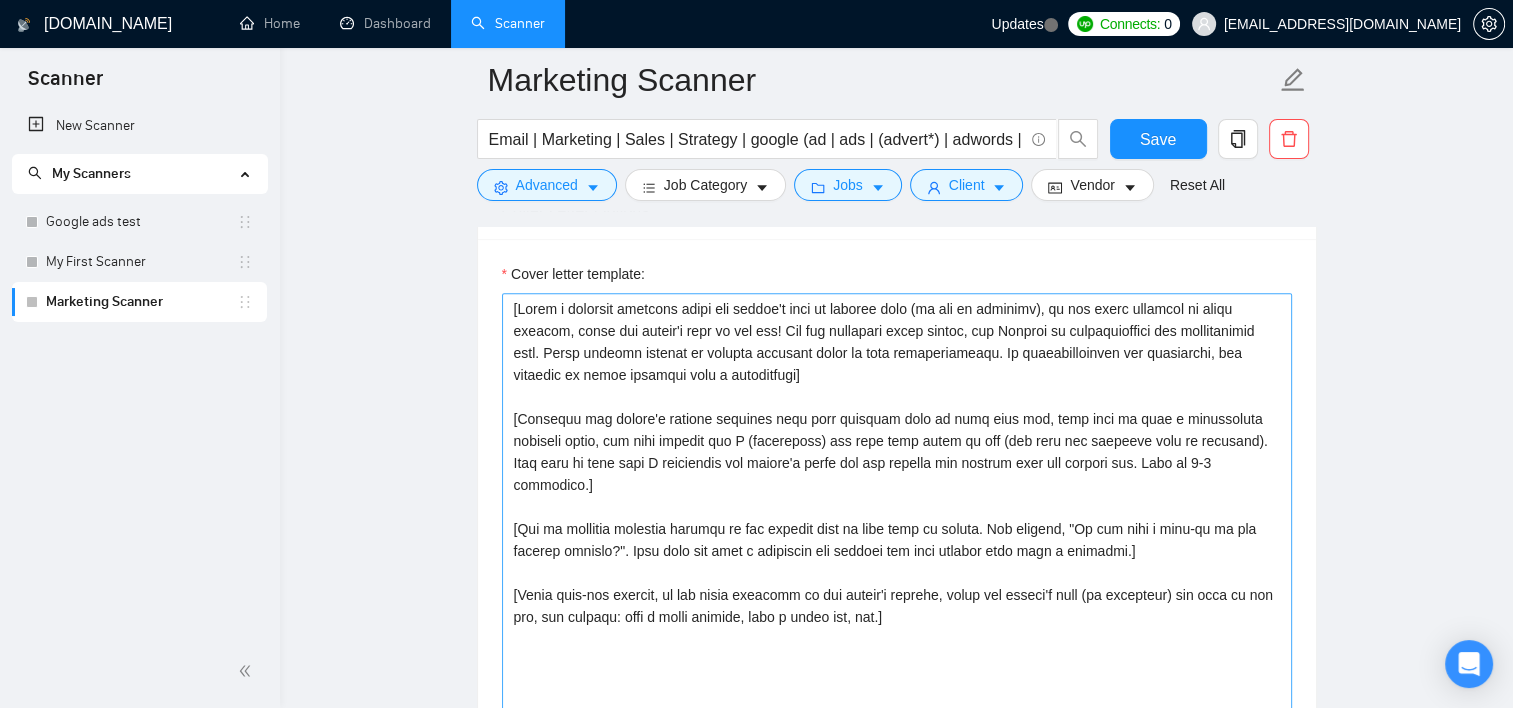 scroll, scrollTop: 1700, scrollLeft: 0, axis: vertical 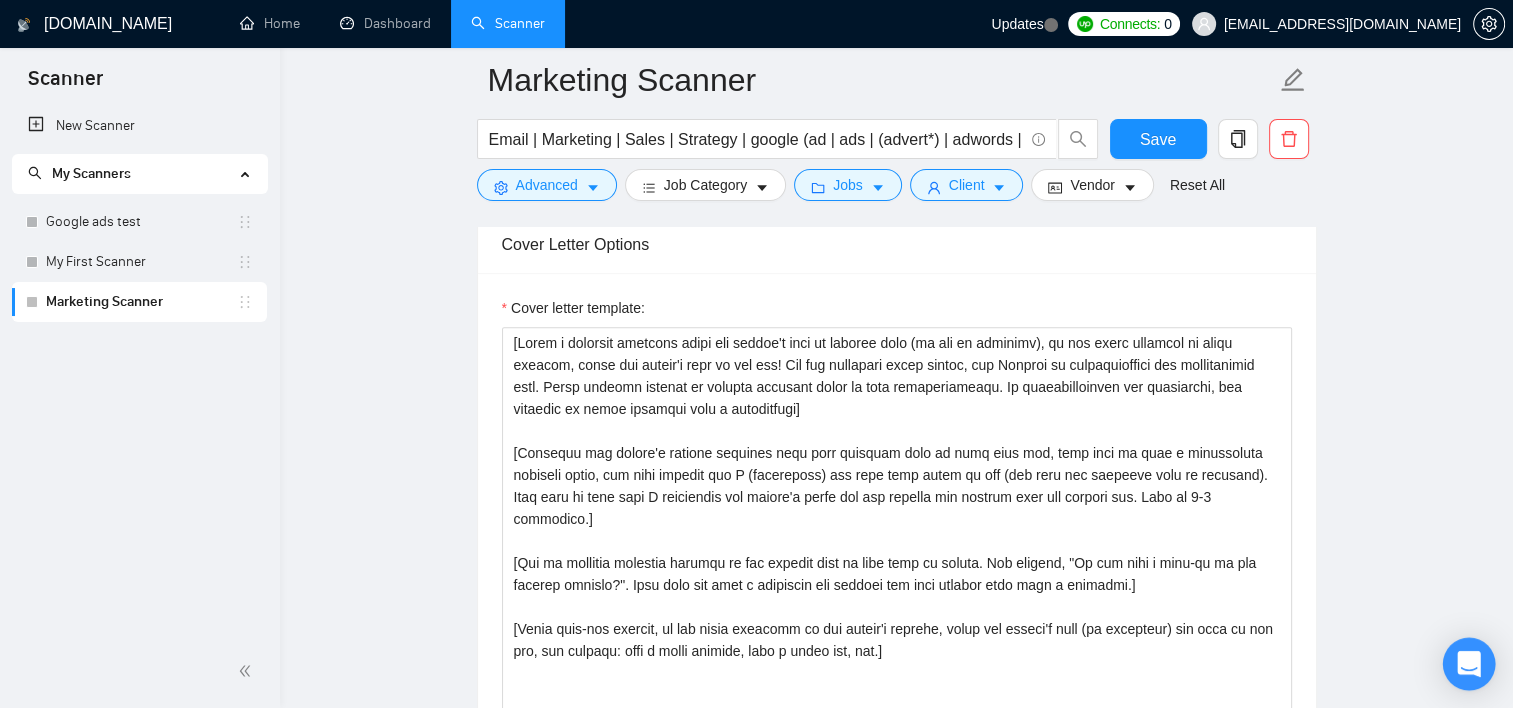 click at bounding box center (1469, 664) 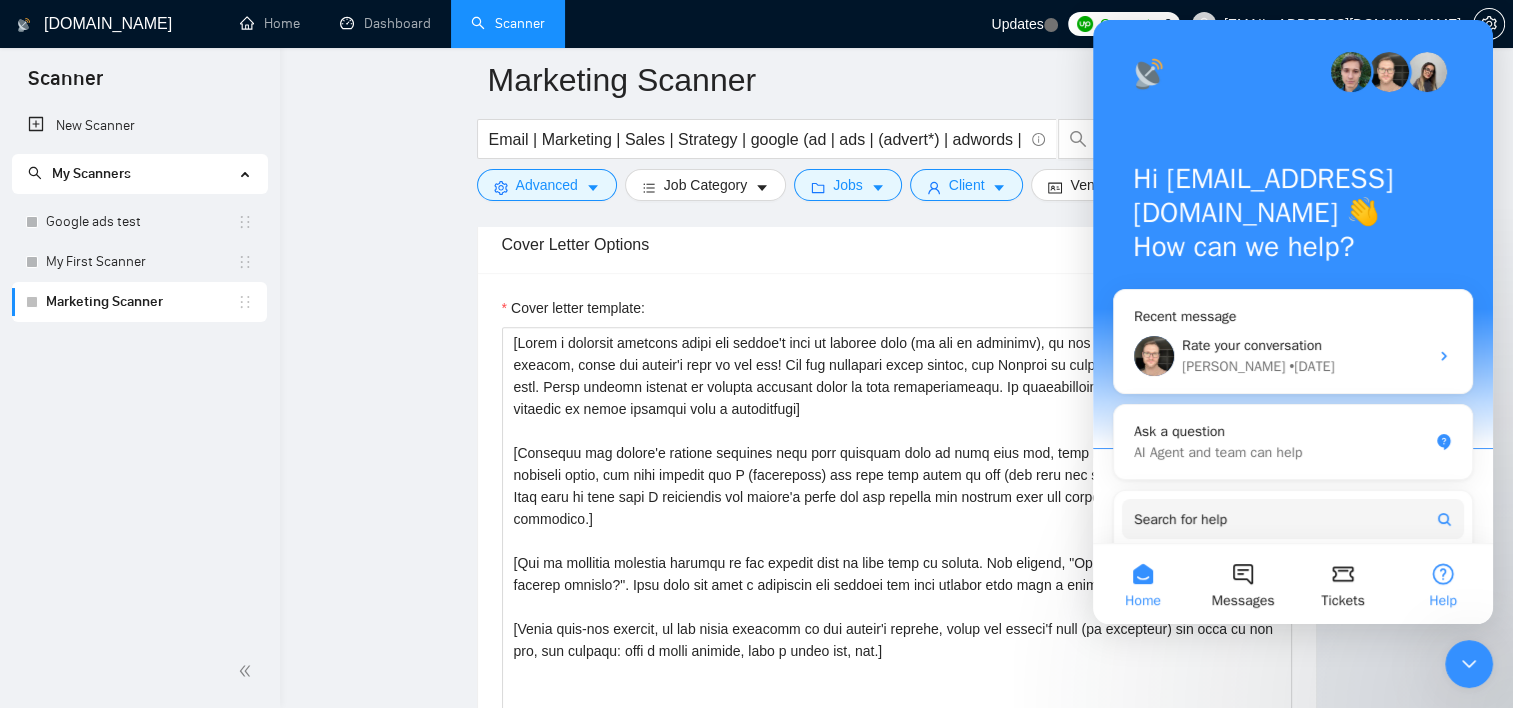 scroll, scrollTop: 0, scrollLeft: 0, axis: both 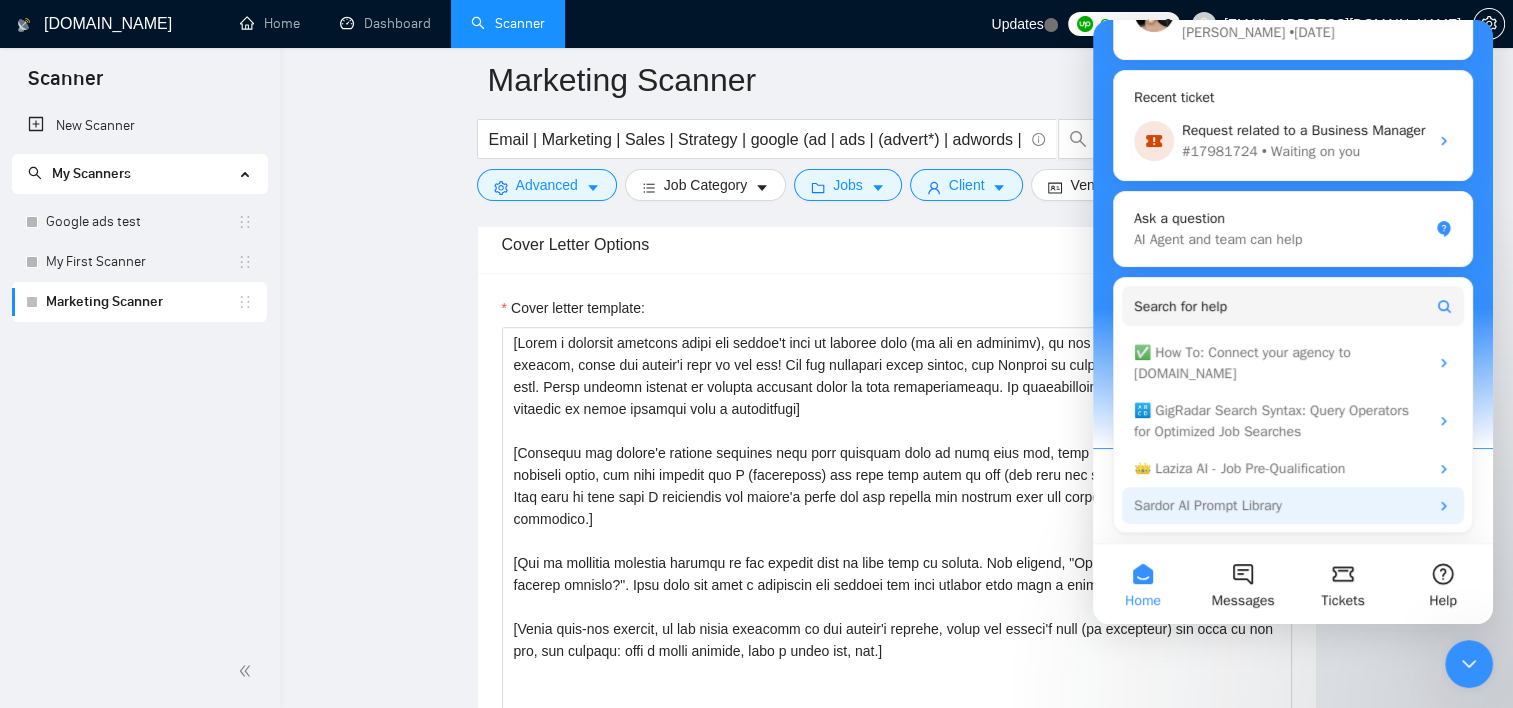 click on "Sardor AI Prompt Library" at bounding box center [1281, 505] 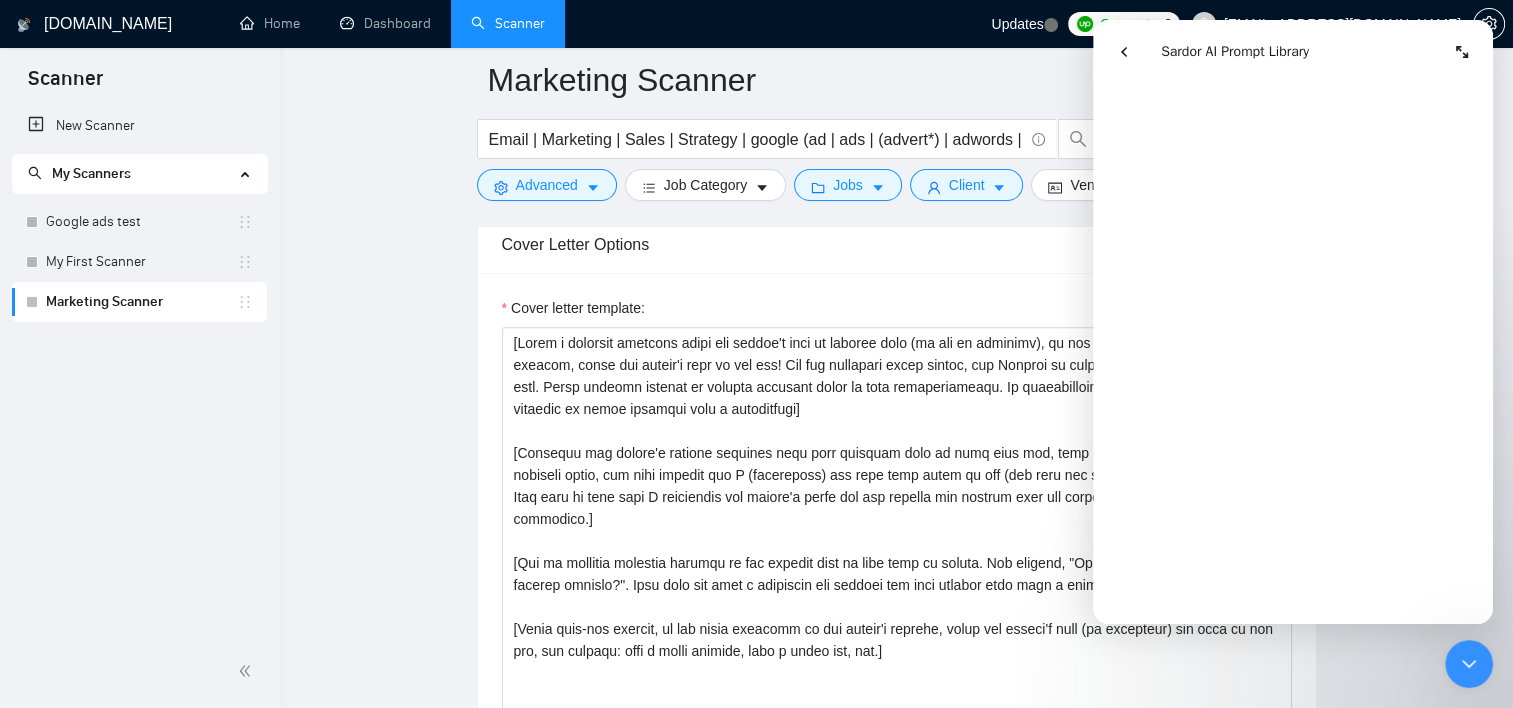 scroll, scrollTop: 200, scrollLeft: 0, axis: vertical 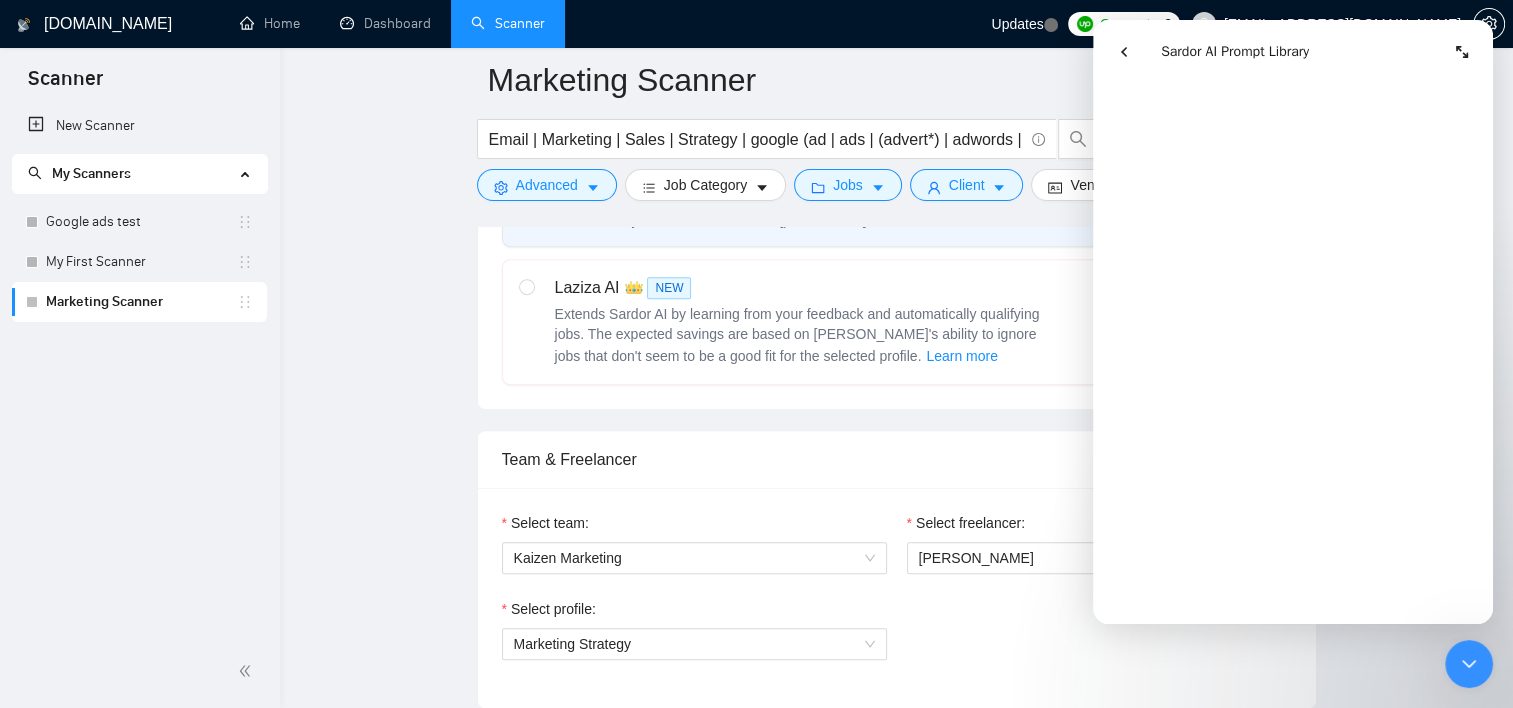 click 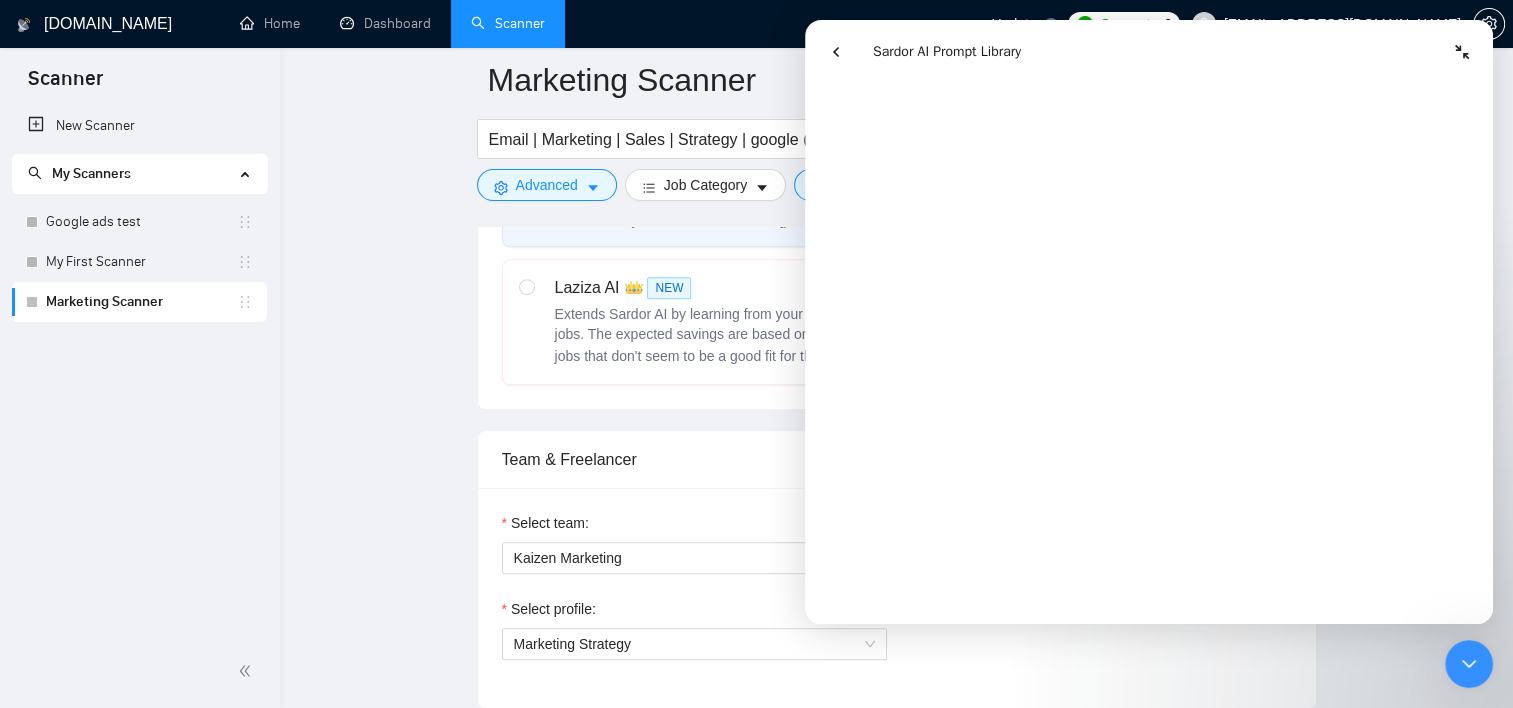 scroll, scrollTop: 1305, scrollLeft: 0, axis: vertical 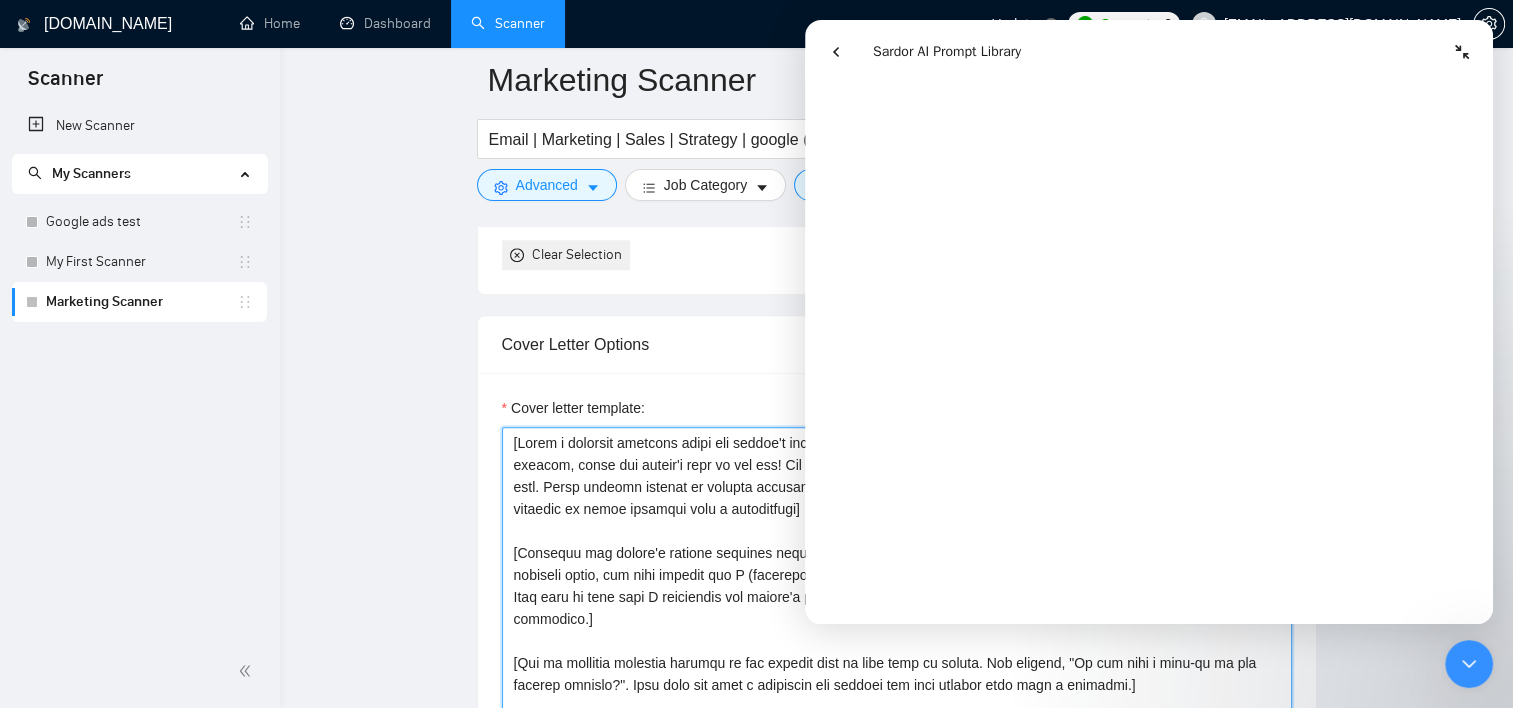 click on "Cover letter template:" at bounding box center [897, 652] 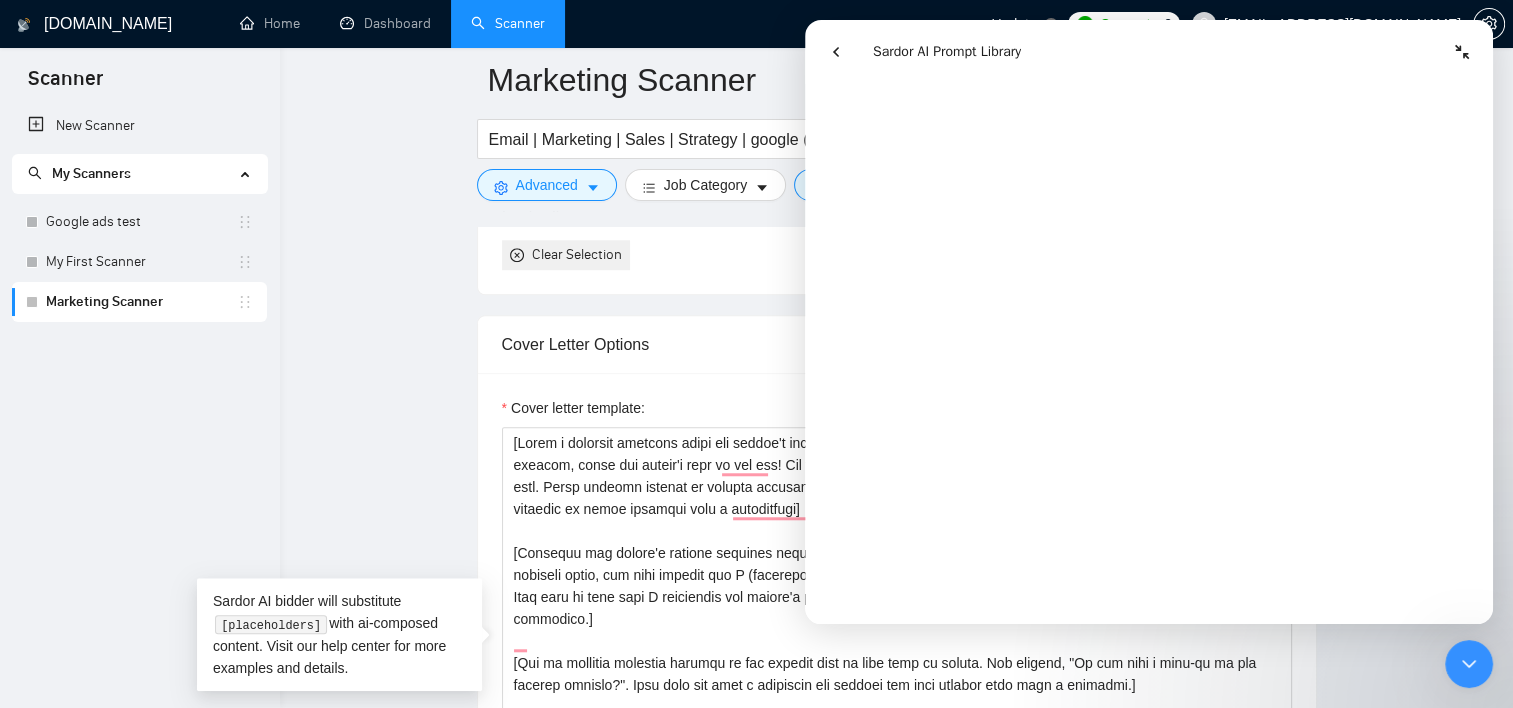 click 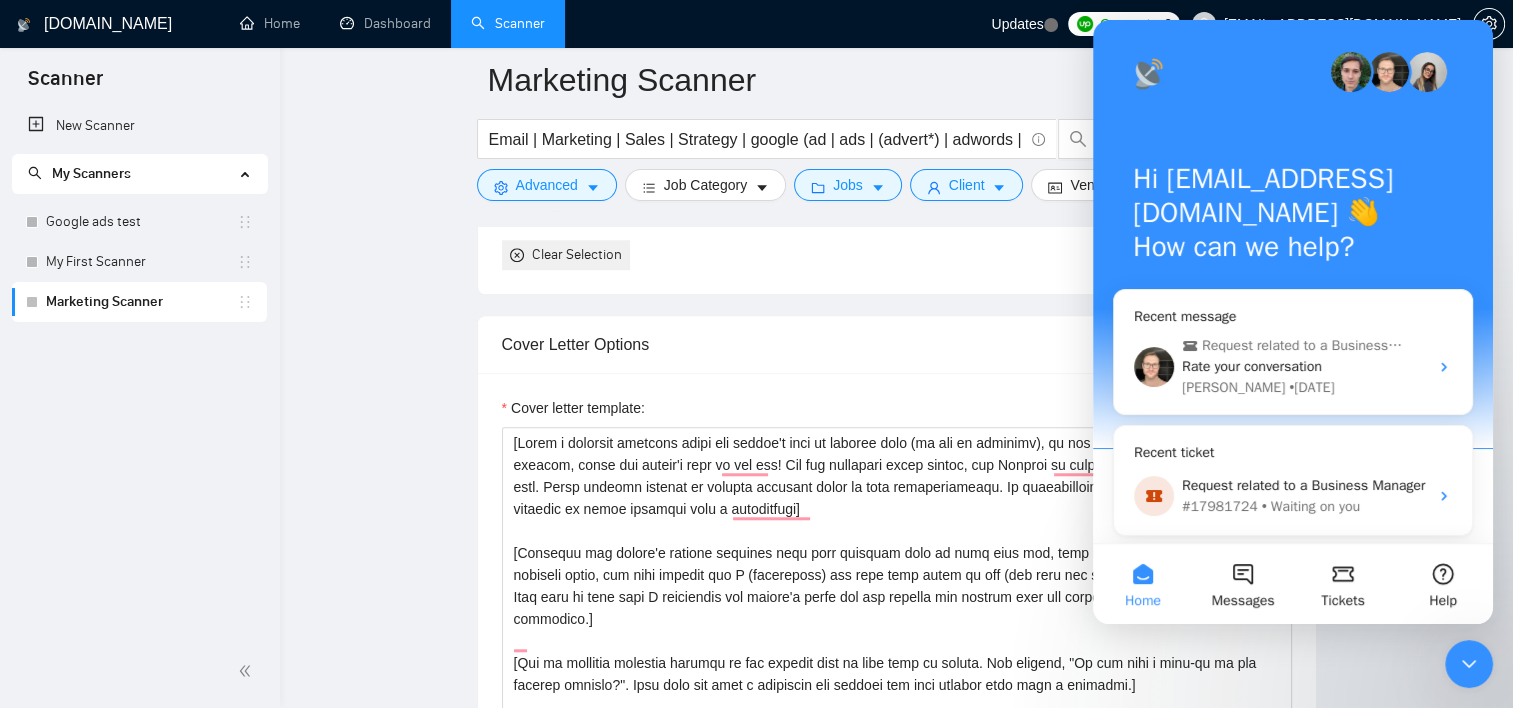 click 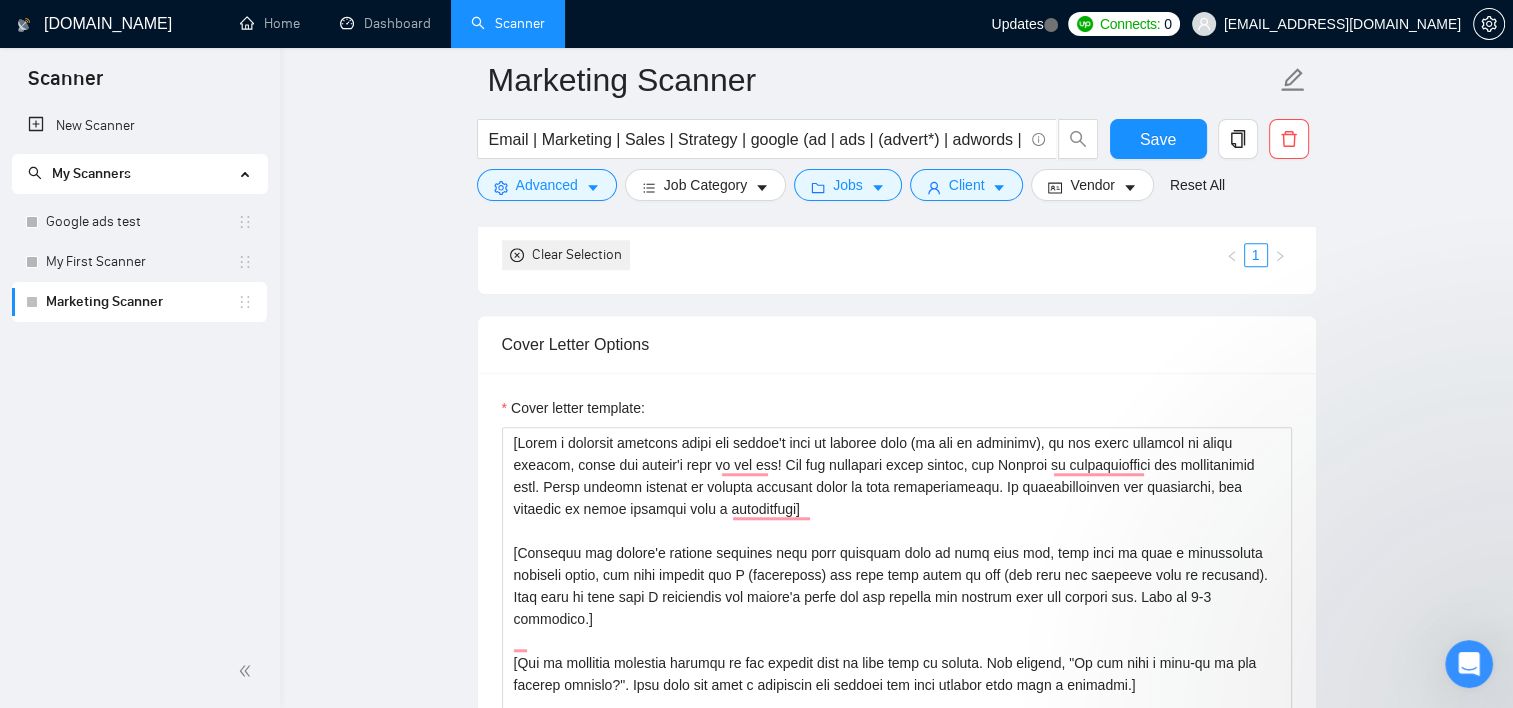 scroll, scrollTop: 0, scrollLeft: 0, axis: both 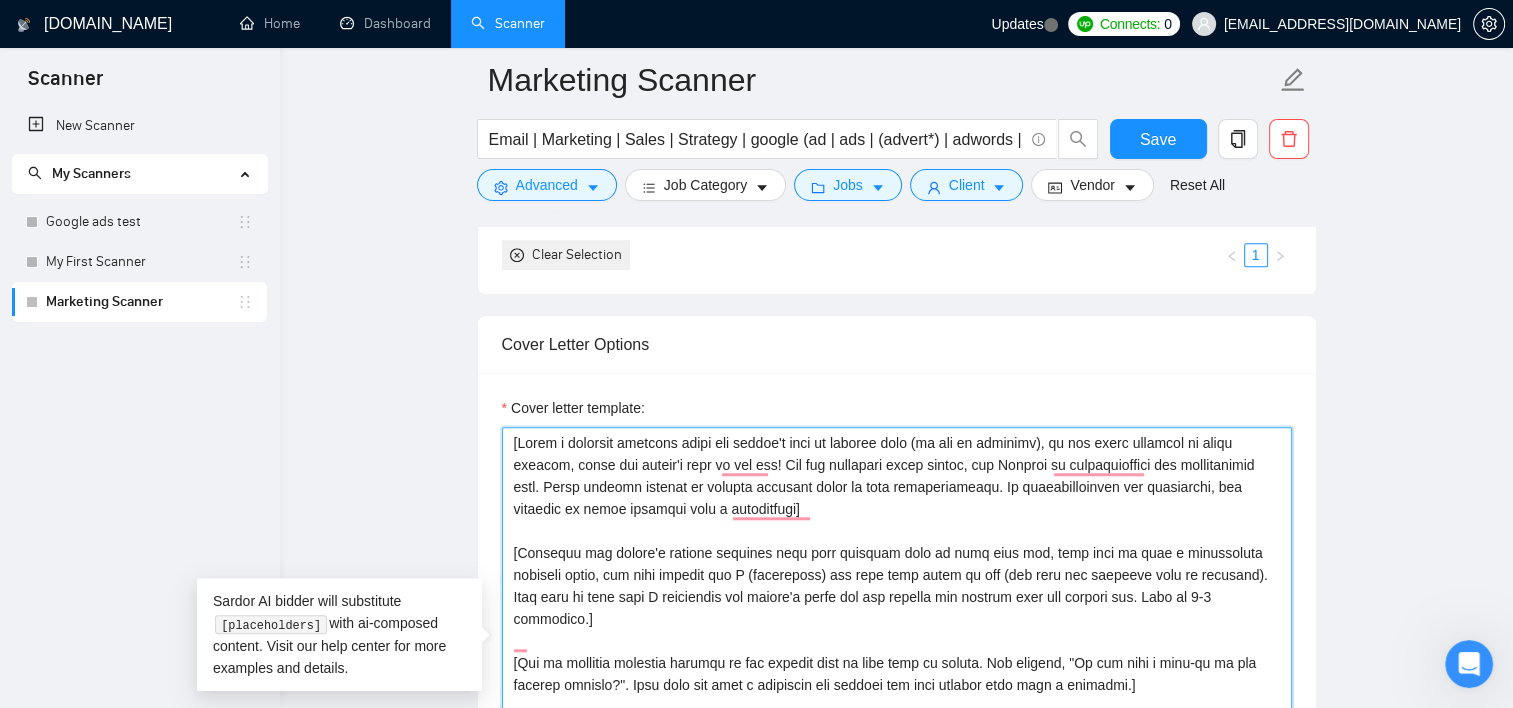 drag, startPoint x: 777, startPoint y: 465, endPoint x: 817, endPoint y: 508, distance: 58.728188 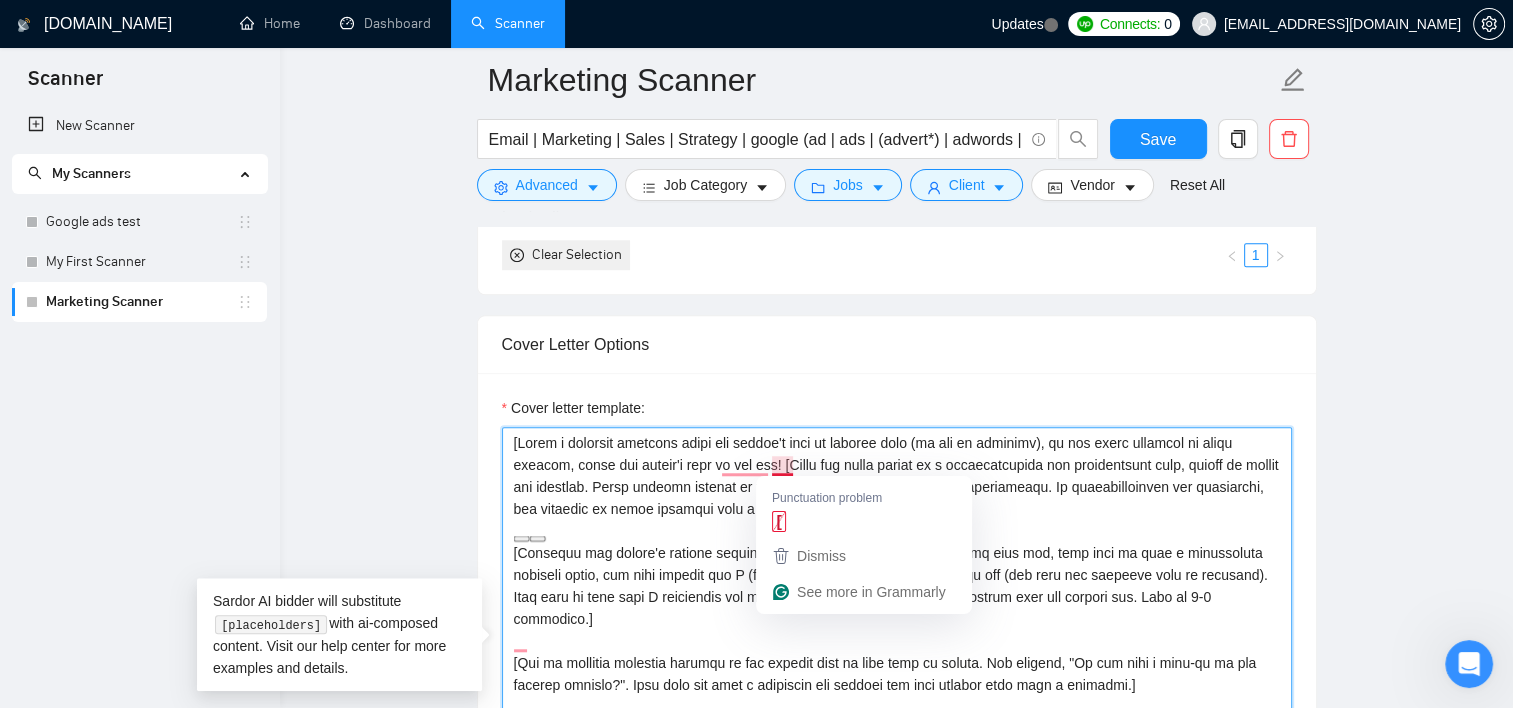 click on "Cover letter template:" at bounding box center (897, 652) 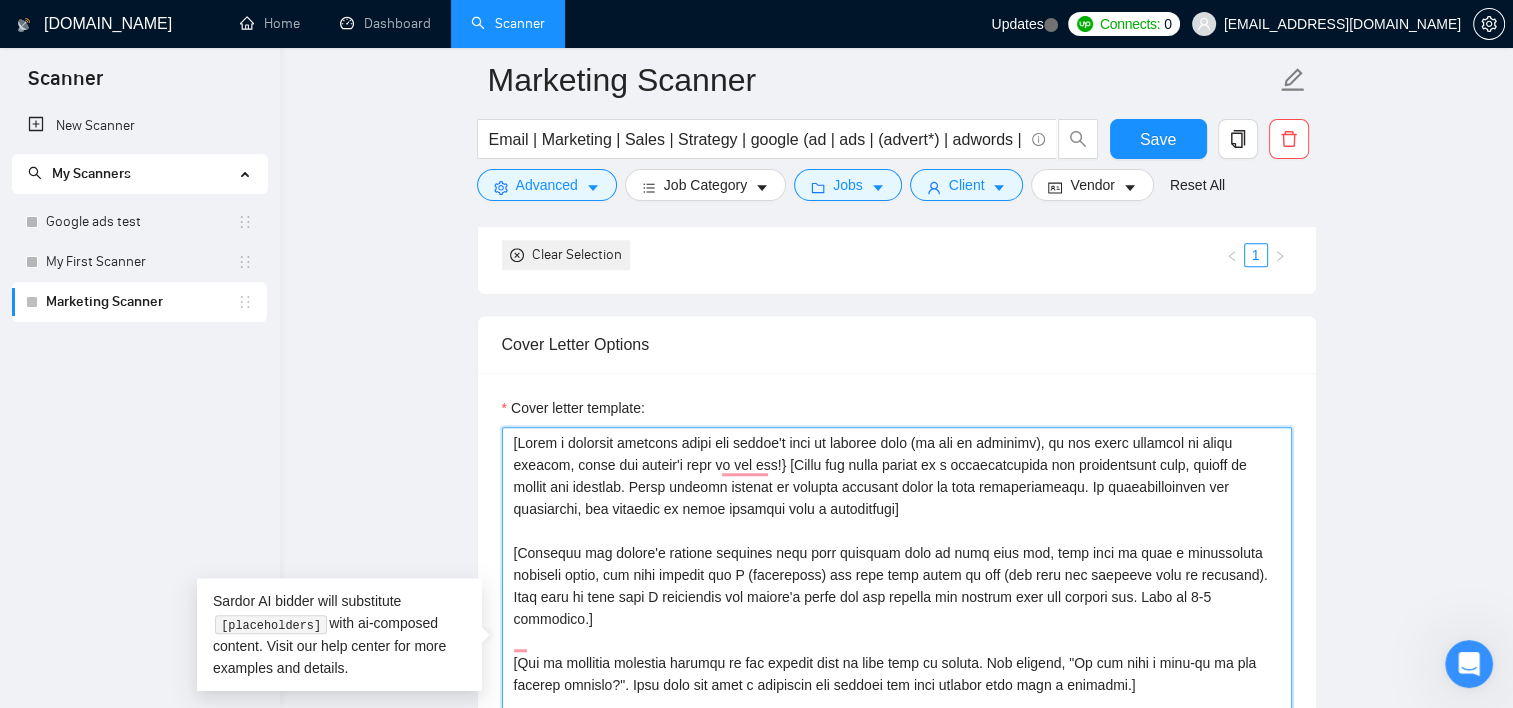 click on "Cover letter template:" at bounding box center (897, 652) 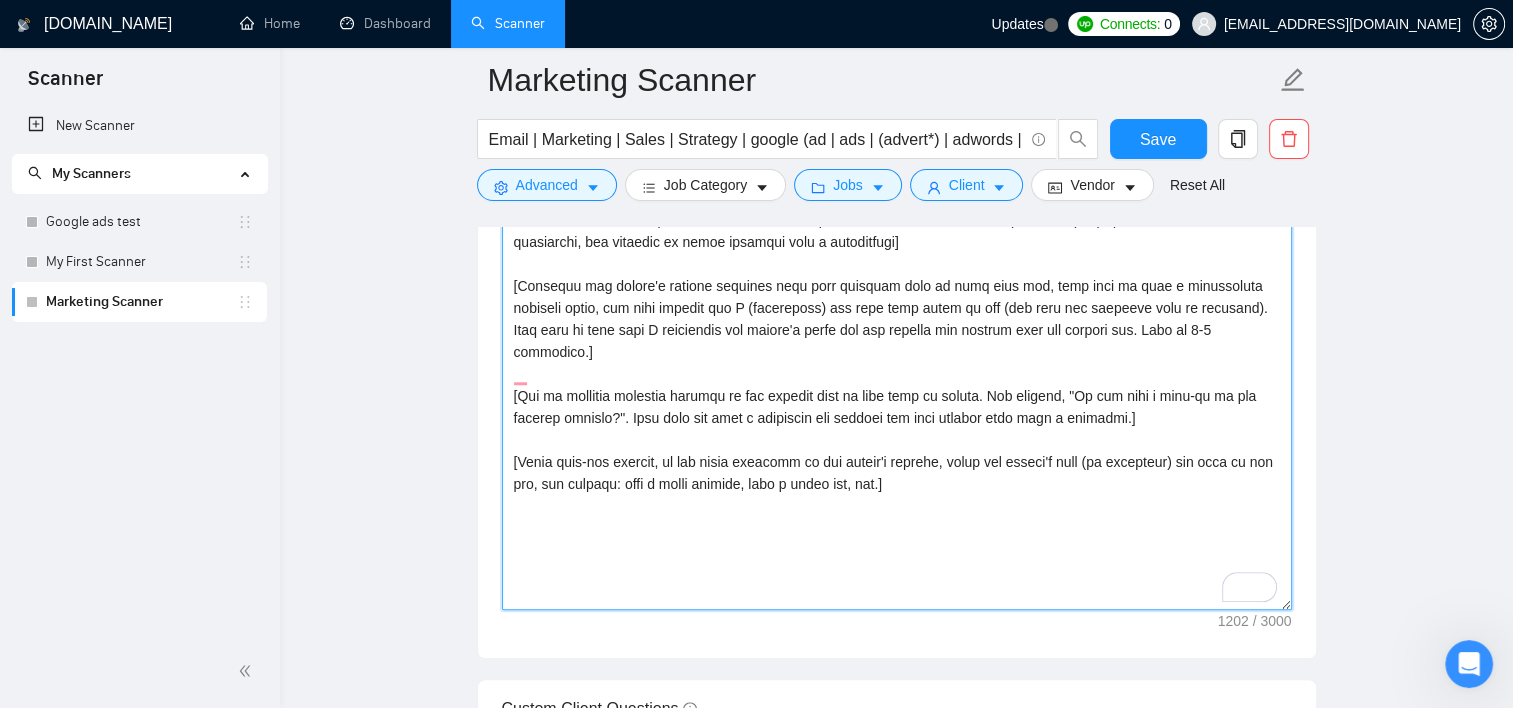 scroll, scrollTop: 1900, scrollLeft: 0, axis: vertical 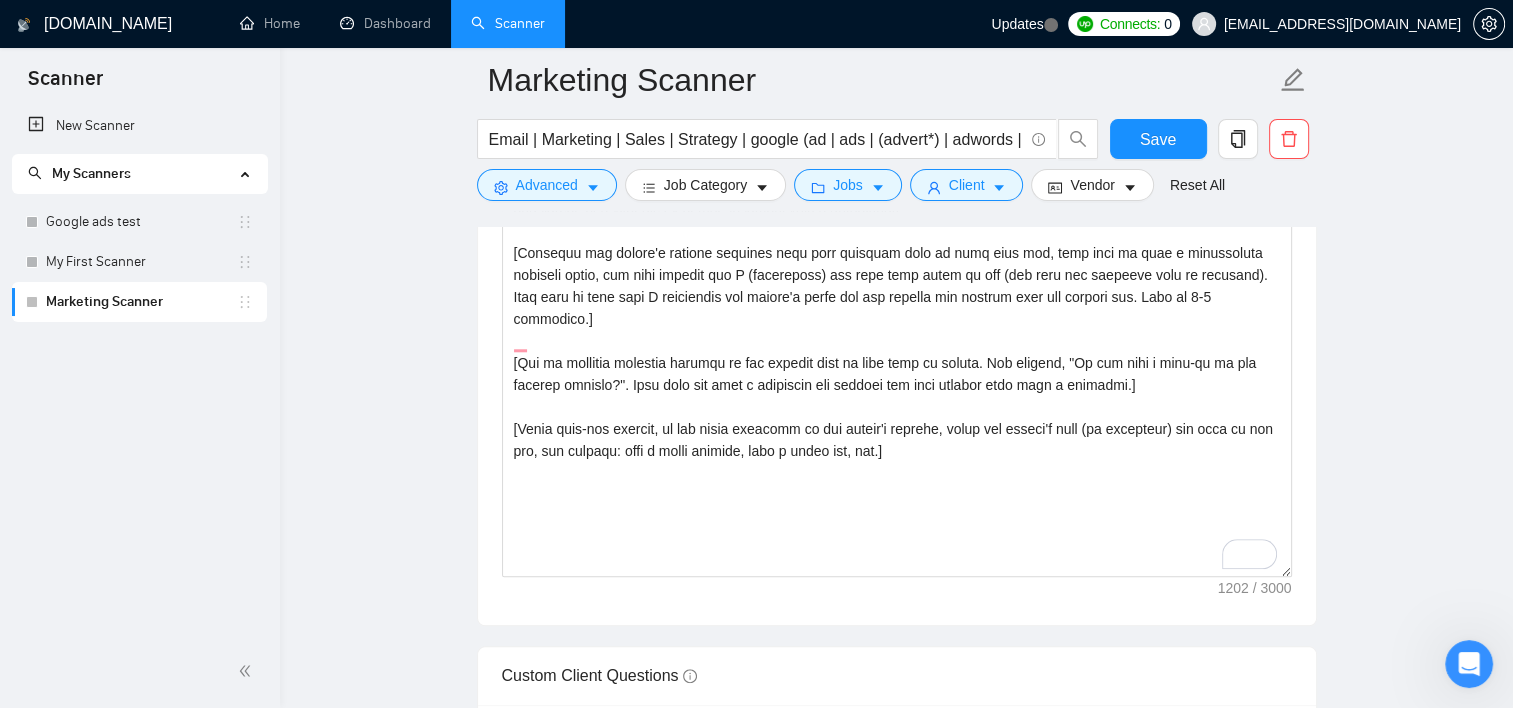 click 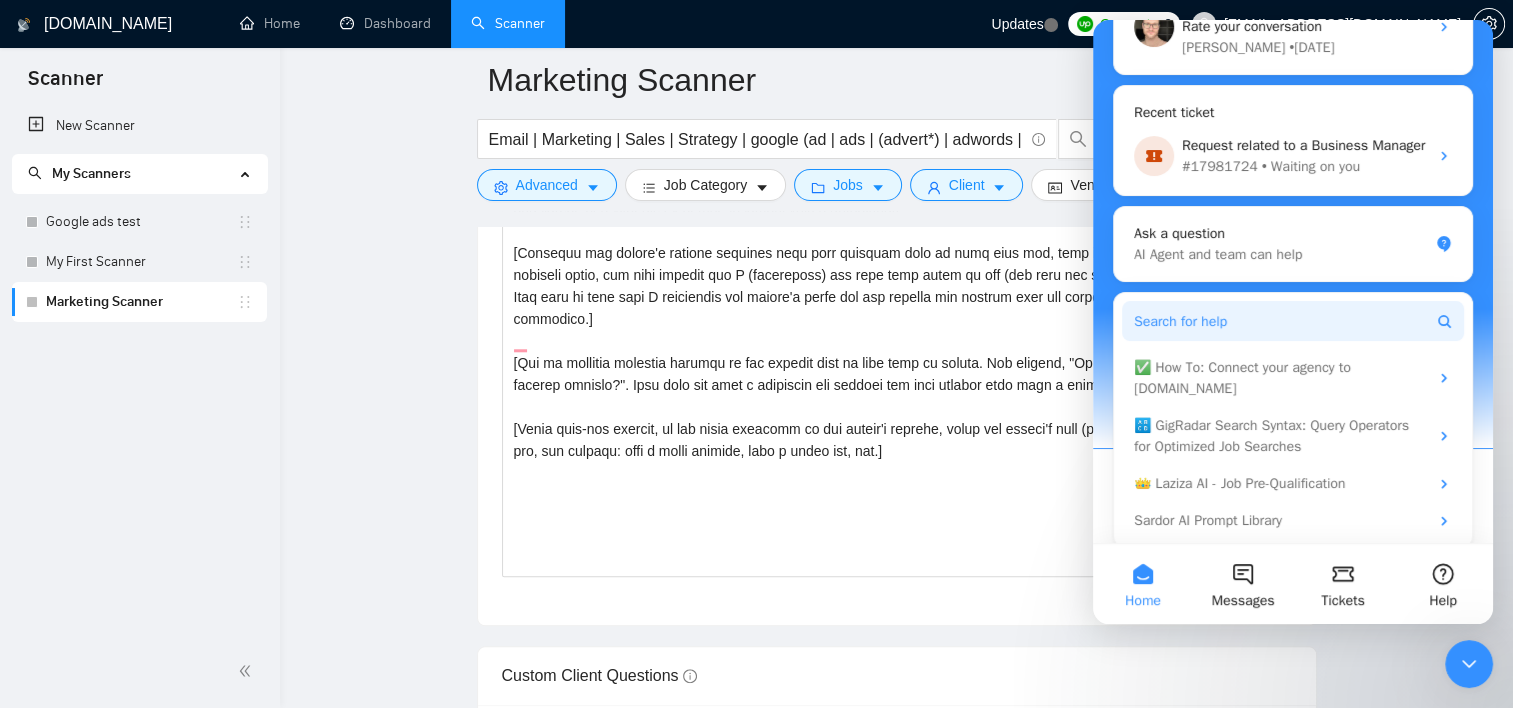 scroll, scrollTop: 387, scrollLeft: 0, axis: vertical 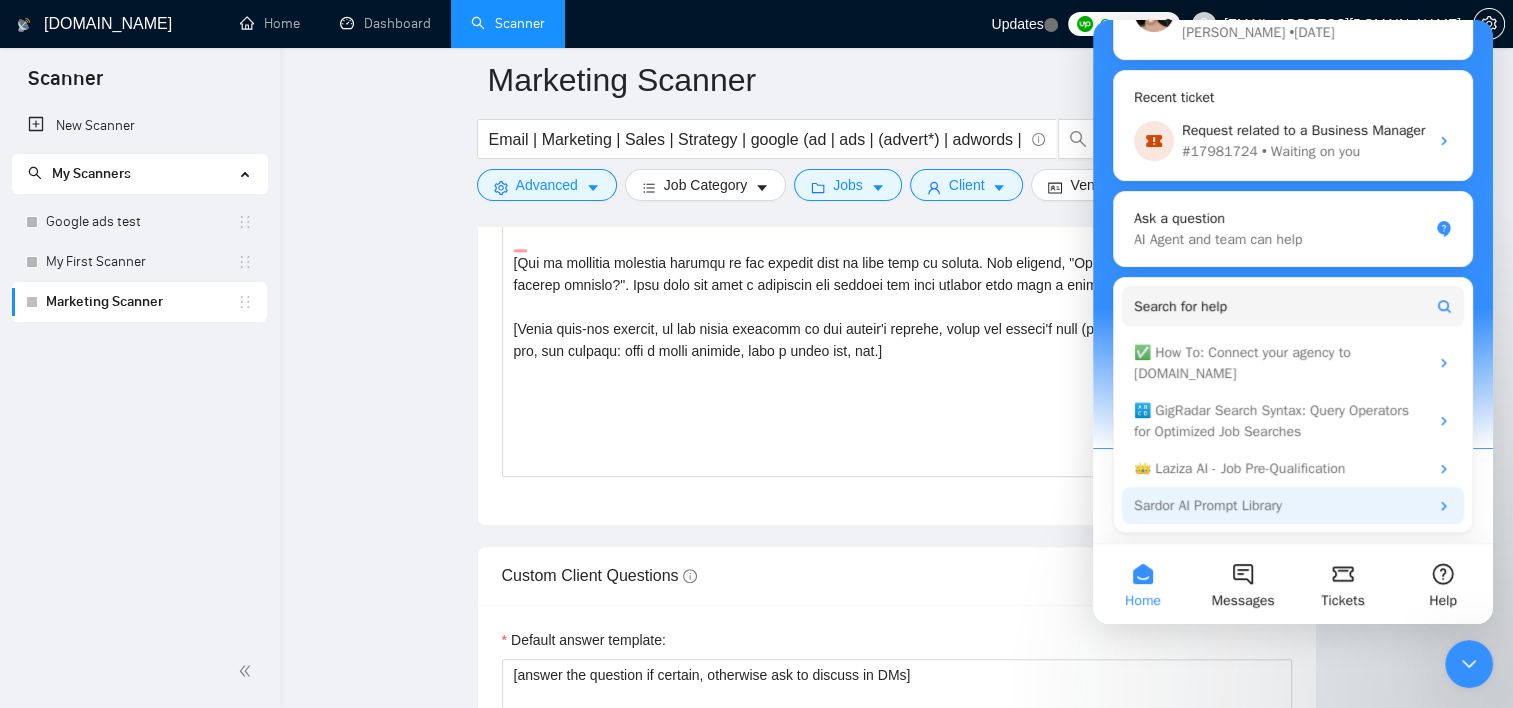 click on "Sardor AI Prompt Library" at bounding box center [1281, 505] 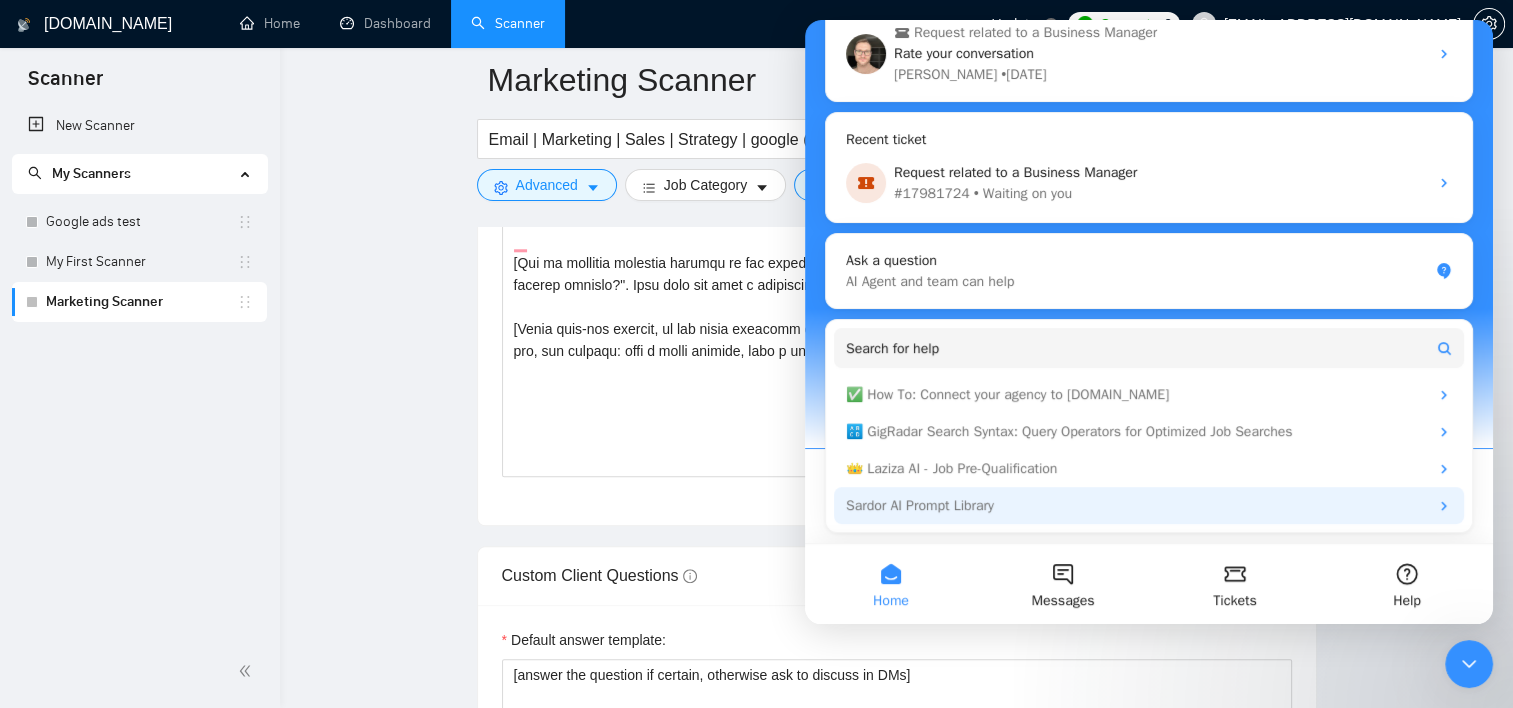scroll, scrollTop: 277, scrollLeft: 0, axis: vertical 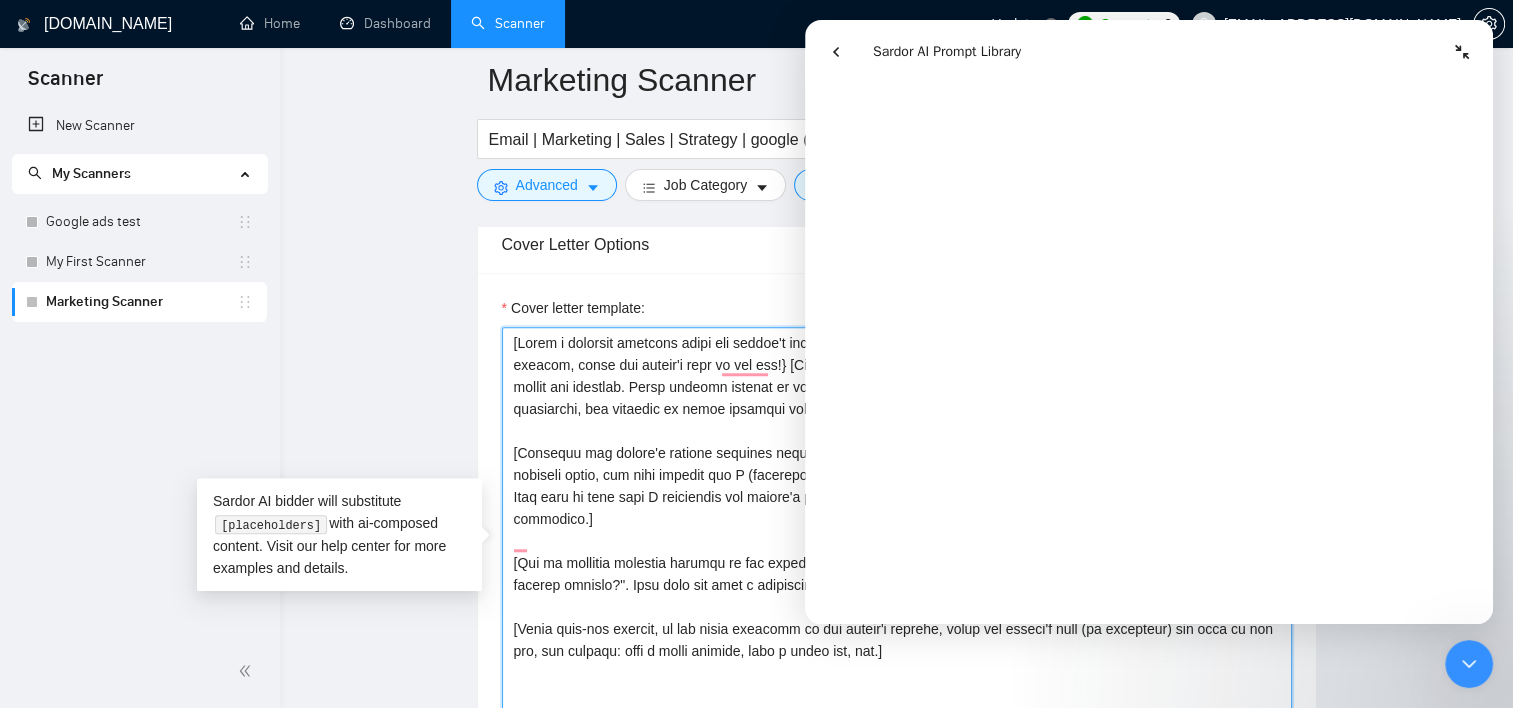 click on "Cover letter template:" at bounding box center (897, 552) 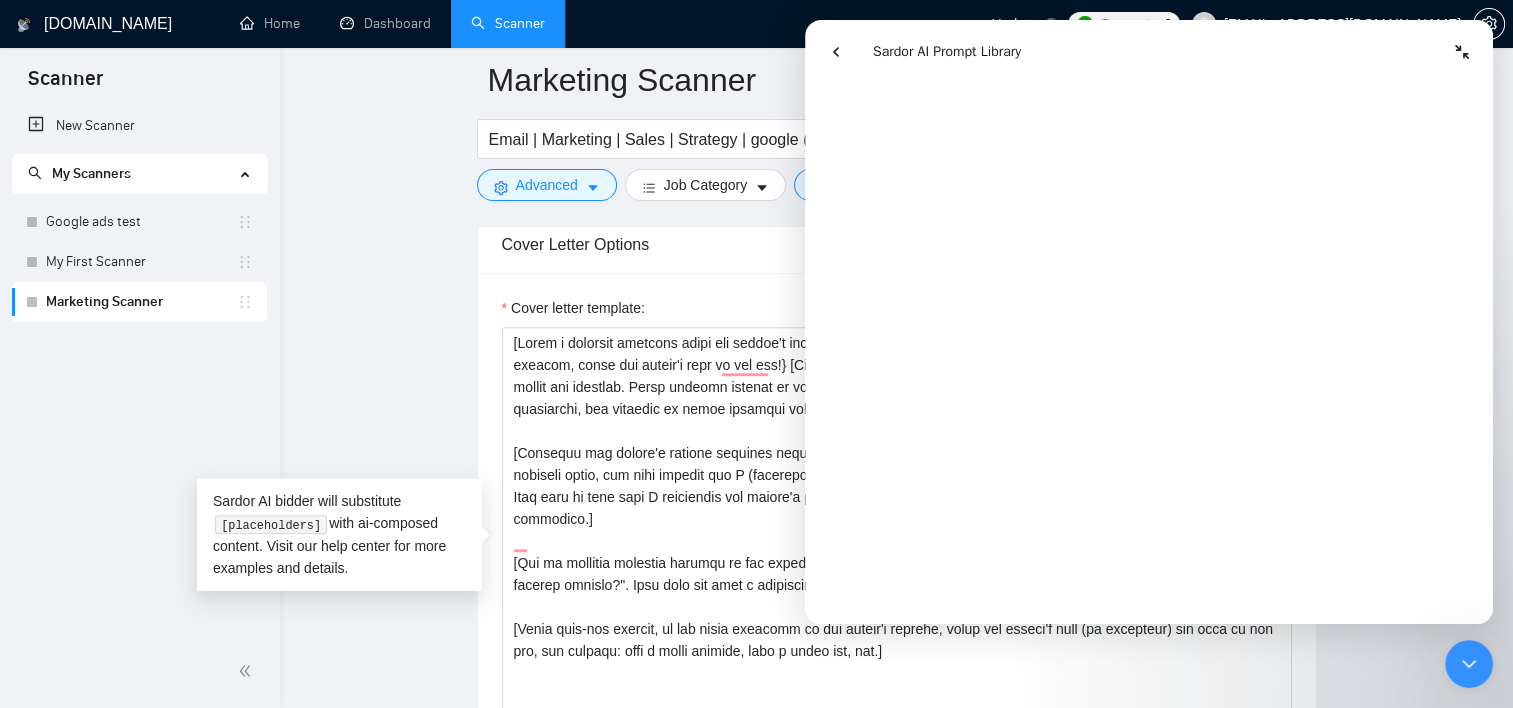click at bounding box center [836, 52] 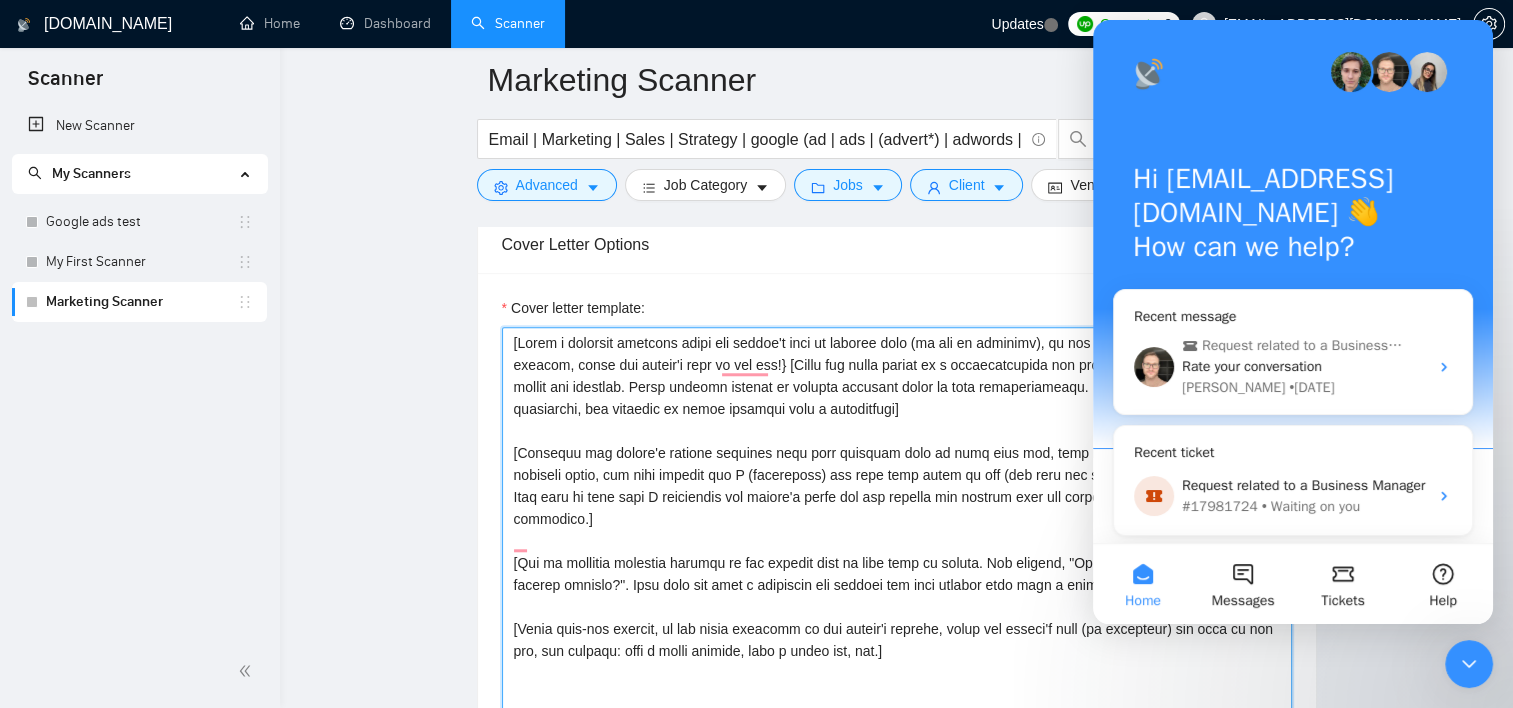click on "Cover letter template:" at bounding box center [897, 552] 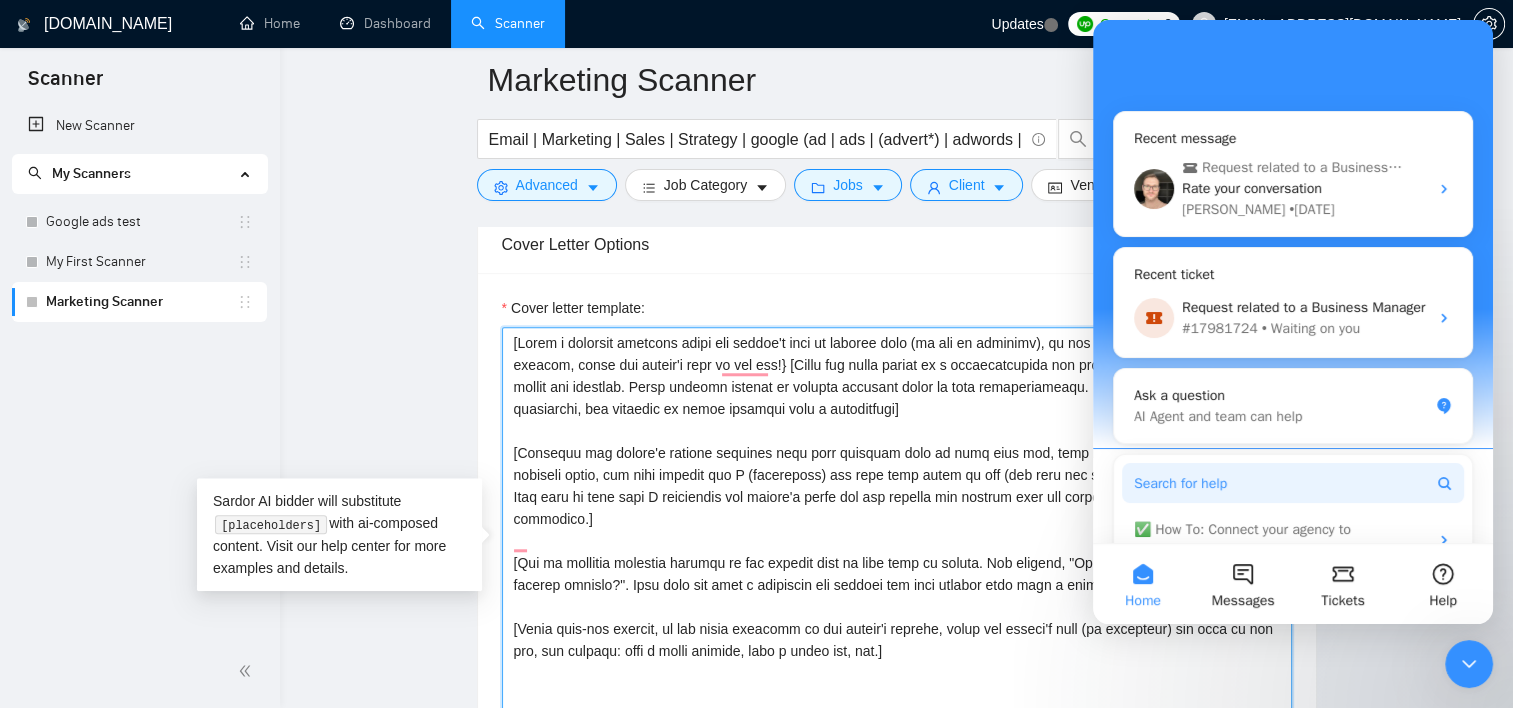 scroll, scrollTop: 387, scrollLeft: 0, axis: vertical 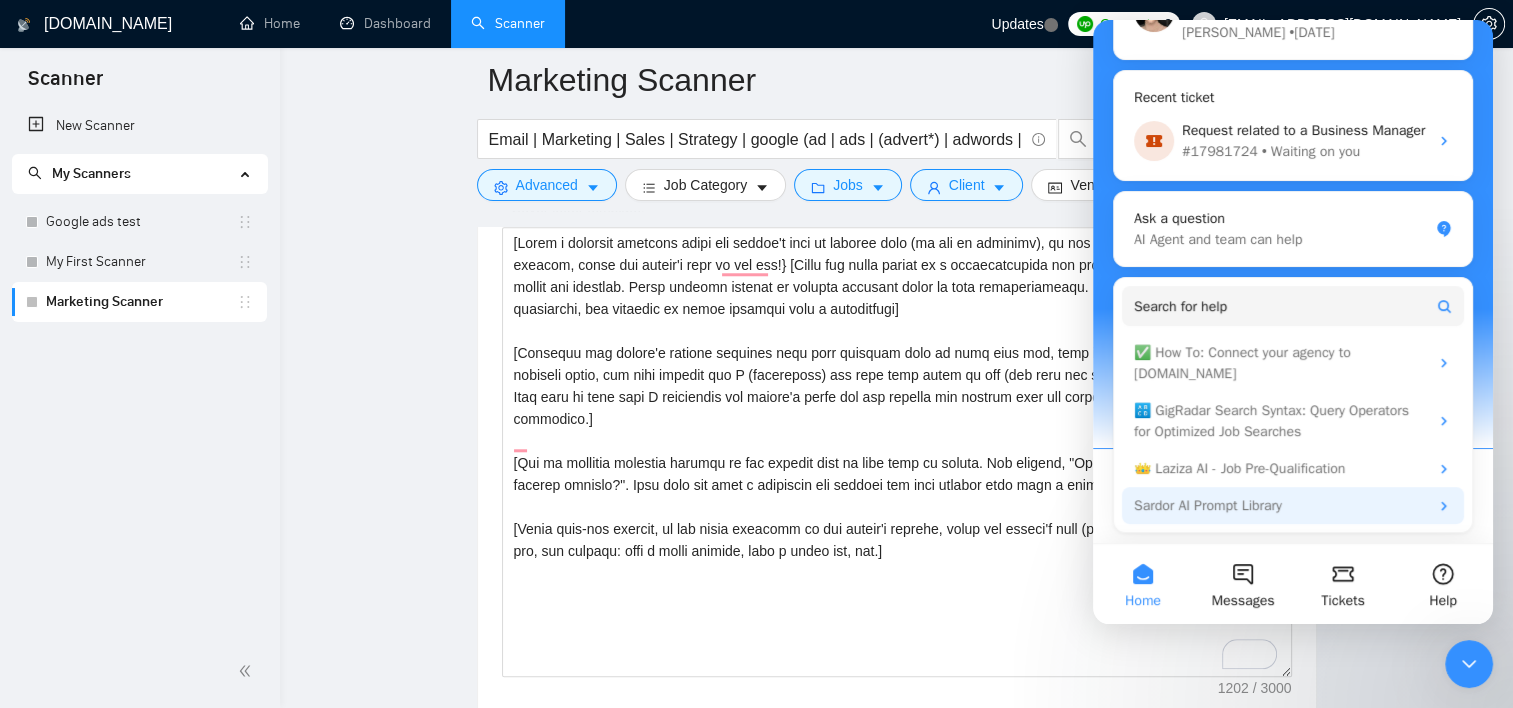 click on "Sardor AI Prompt Library" at bounding box center (1281, 505) 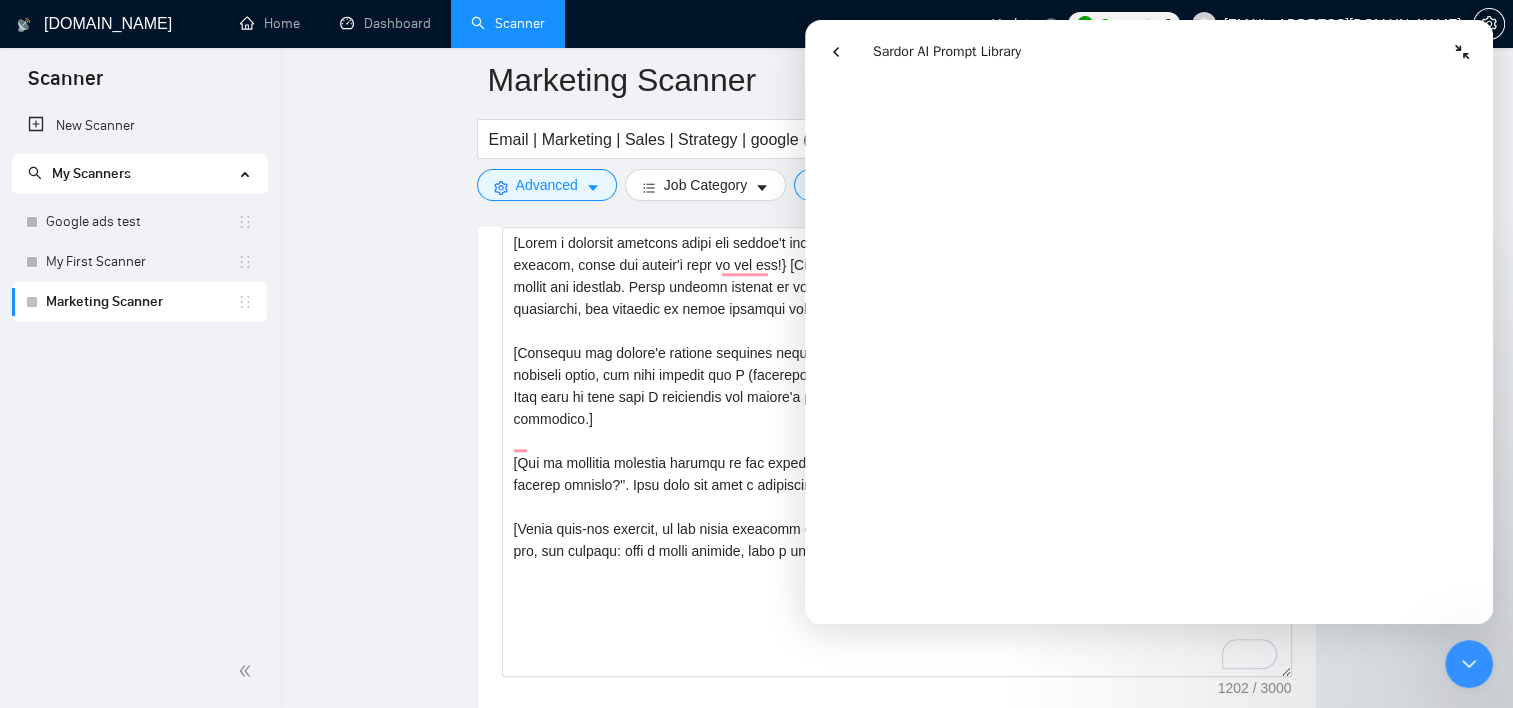 scroll, scrollTop: 3400, scrollLeft: 0, axis: vertical 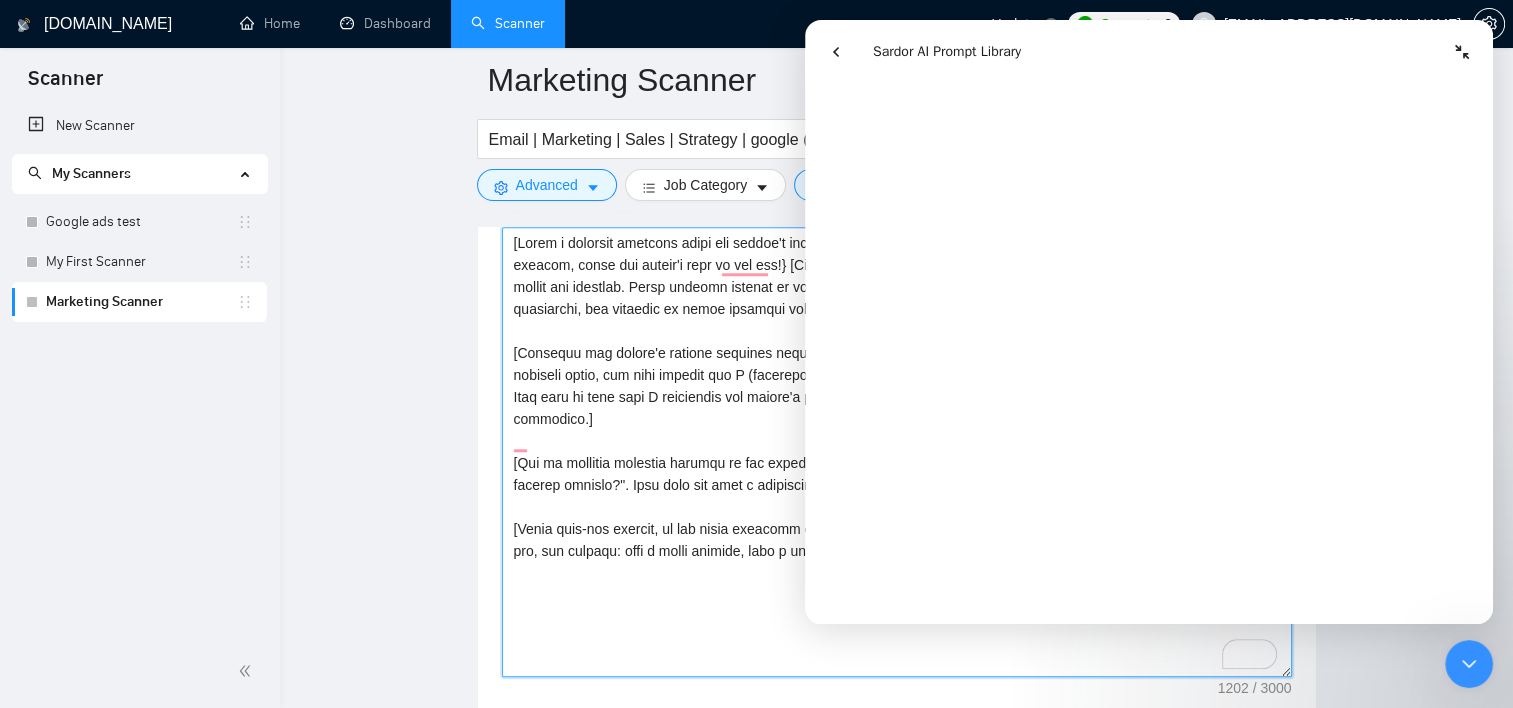 click on "Cover letter template:" at bounding box center (897, 452) 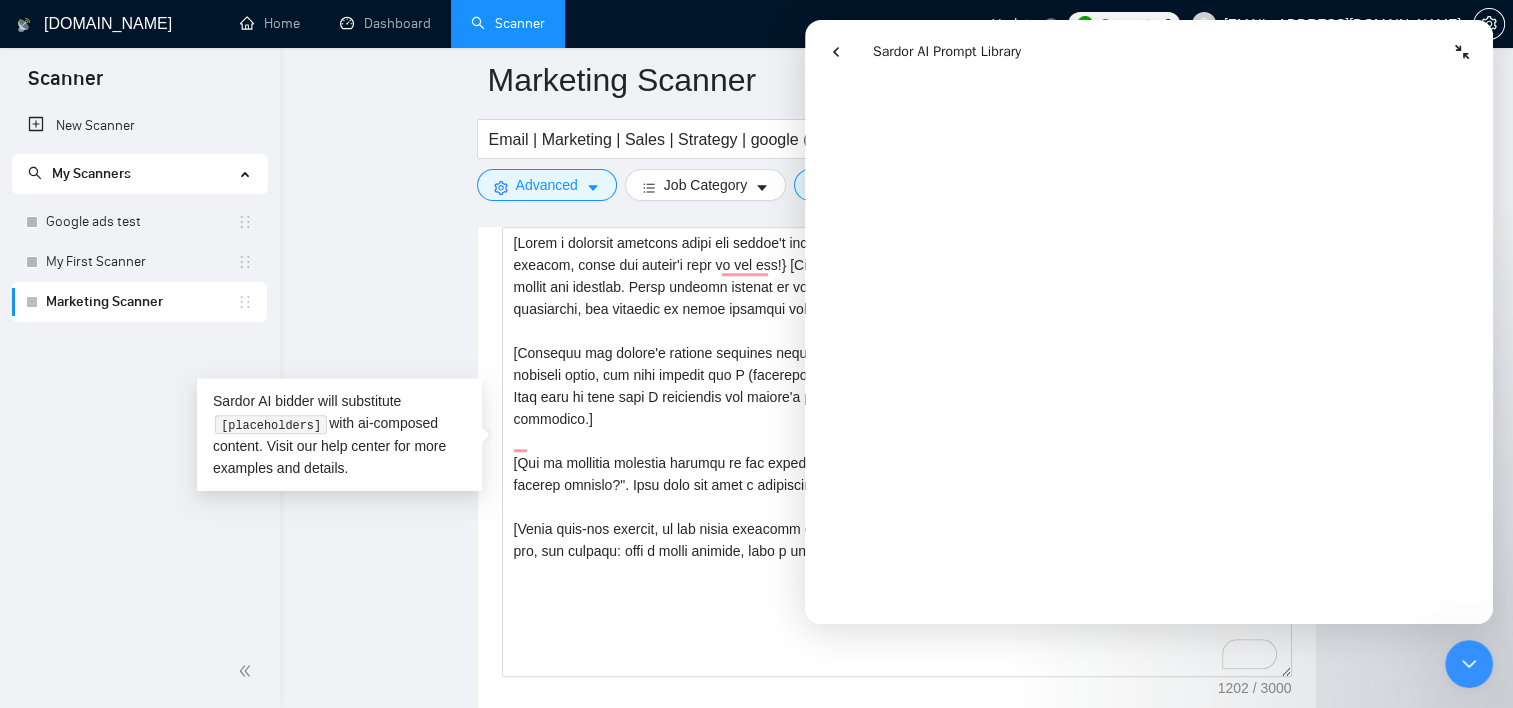 click 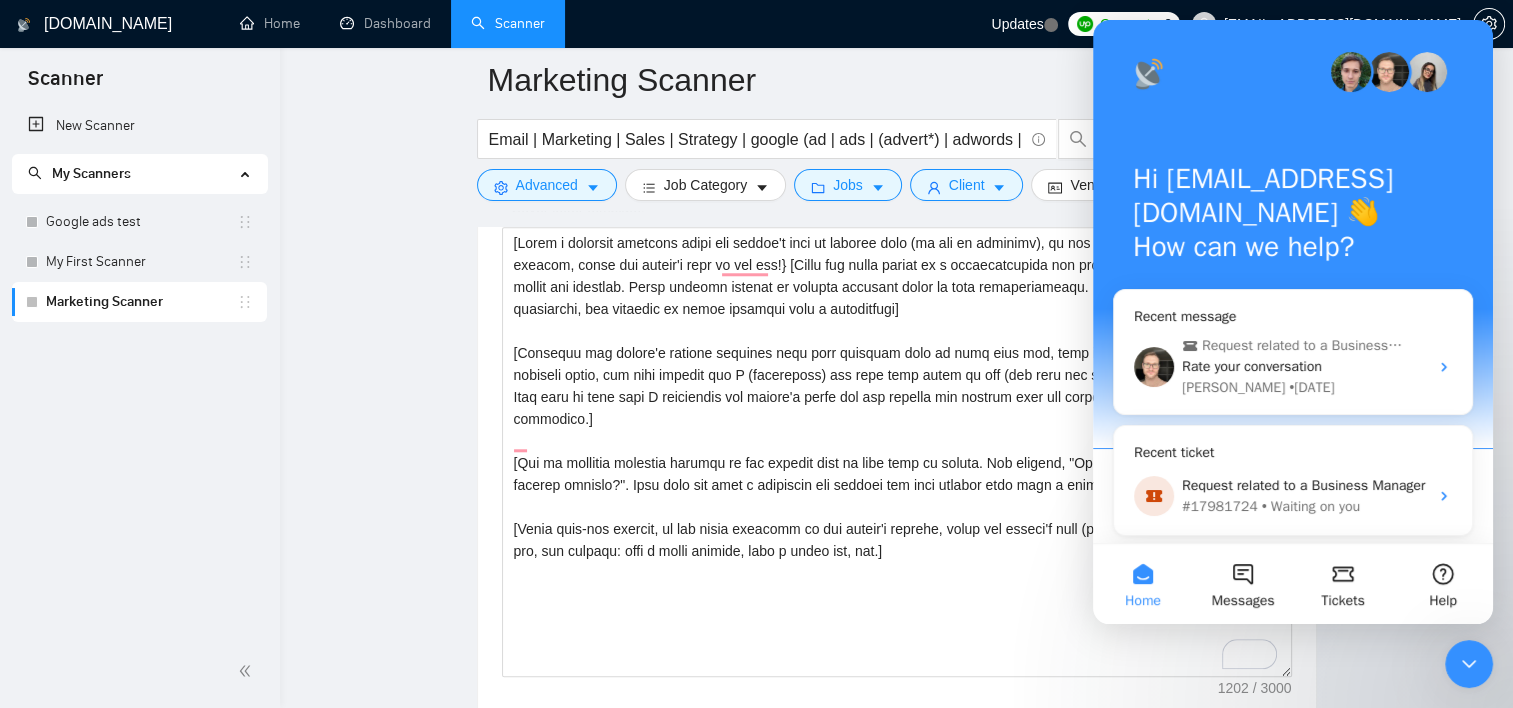 click 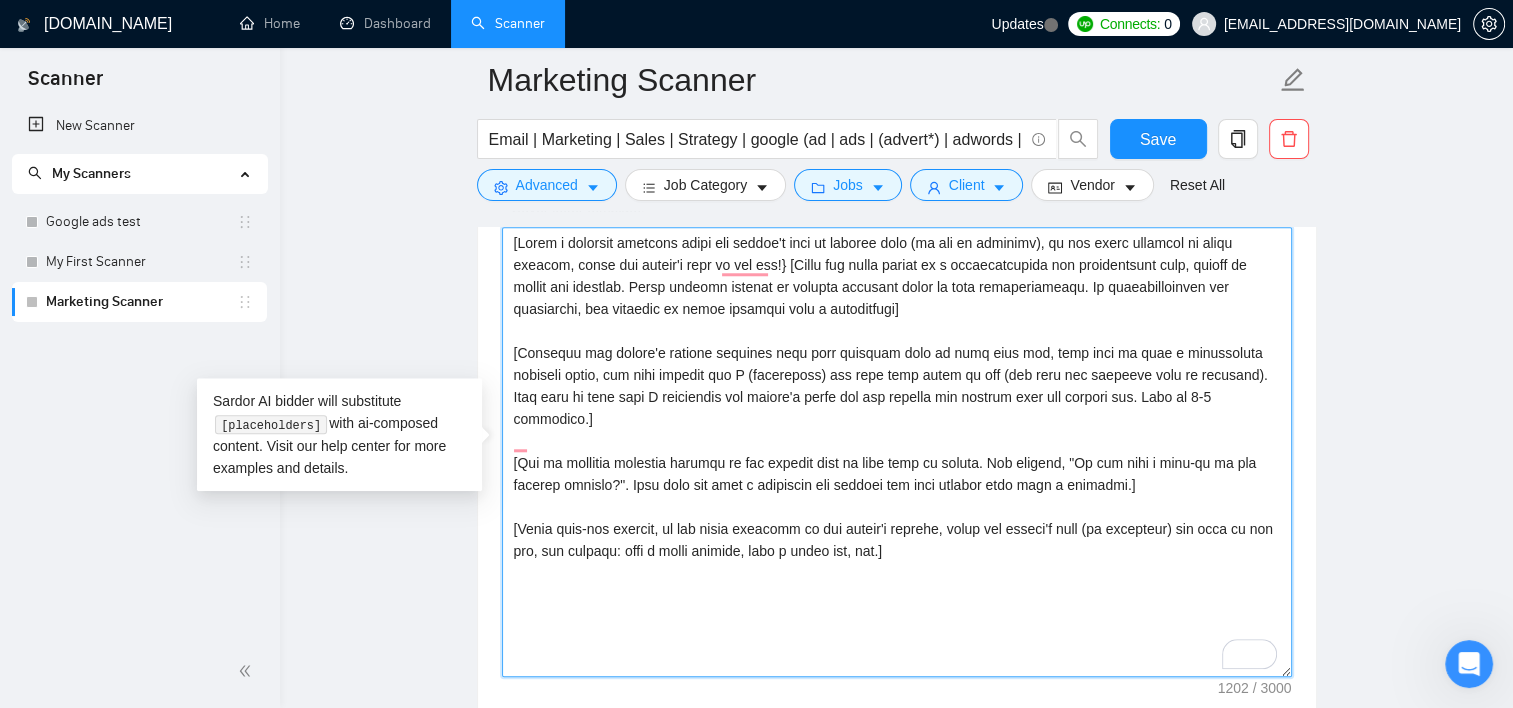 drag, startPoint x: 1177, startPoint y: 392, endPoint x: 548, endPoint y: 364, distance: 629.6229 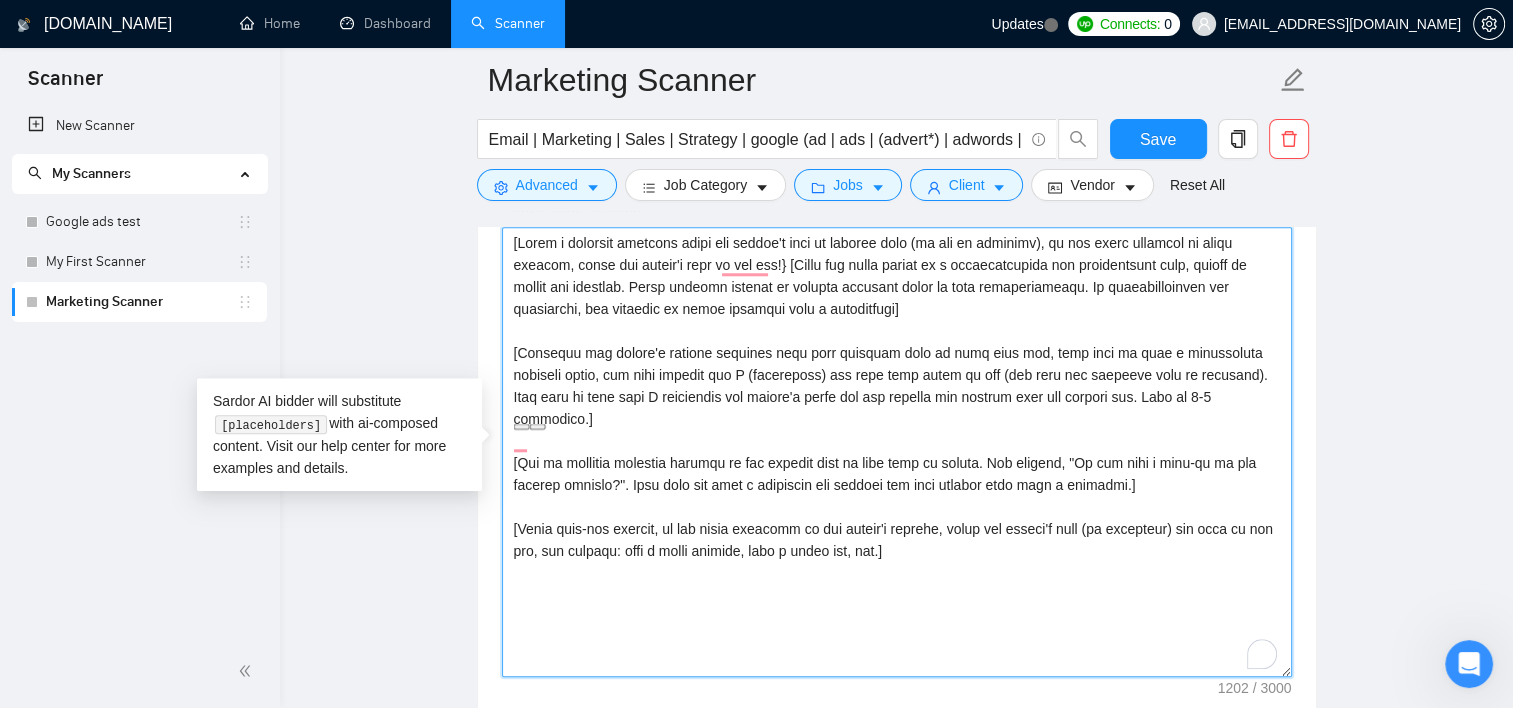 click on "Cover letter template:" at bounding box center (897, 452) 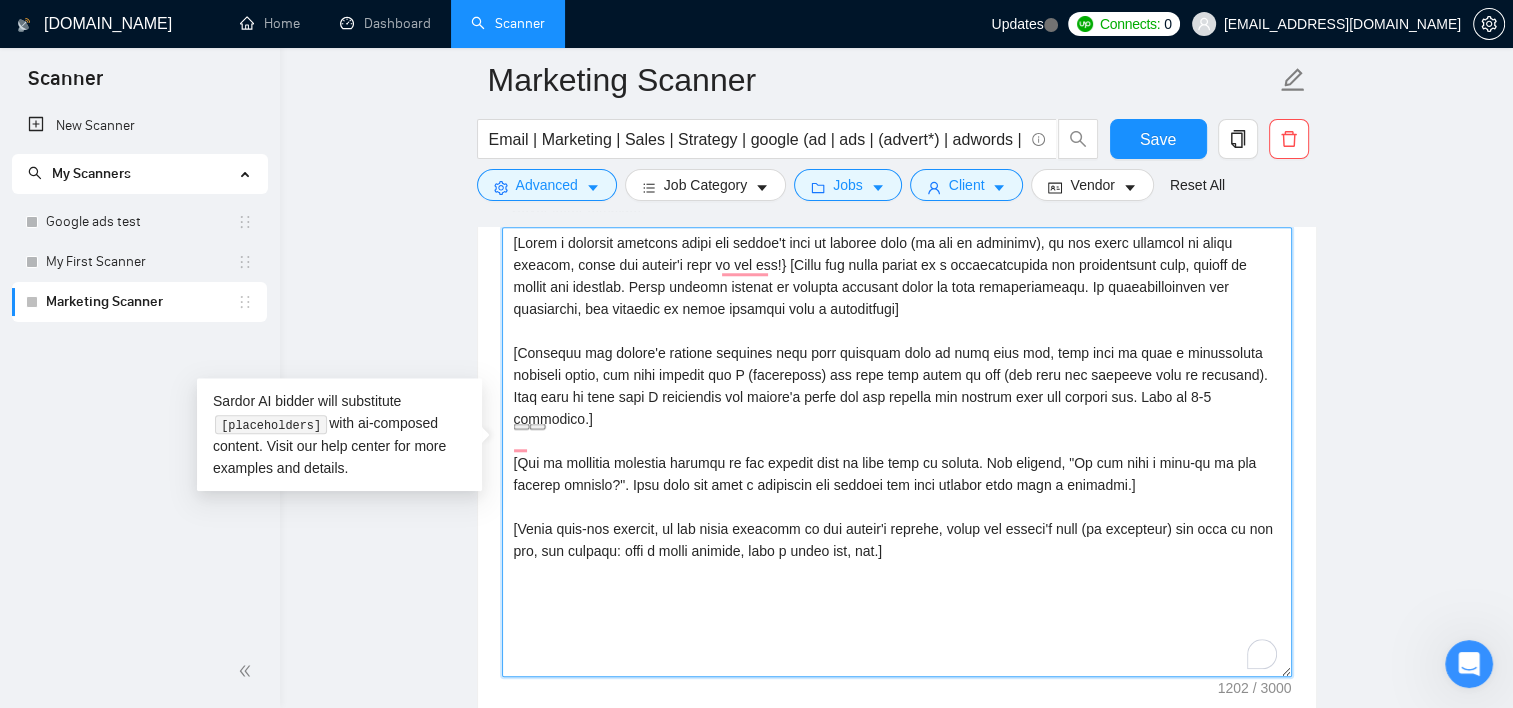 drag, startPoint x: 1132, startPoint y: 368, endPoint x: 1000, endPoint y: 353, distance: 132.84953 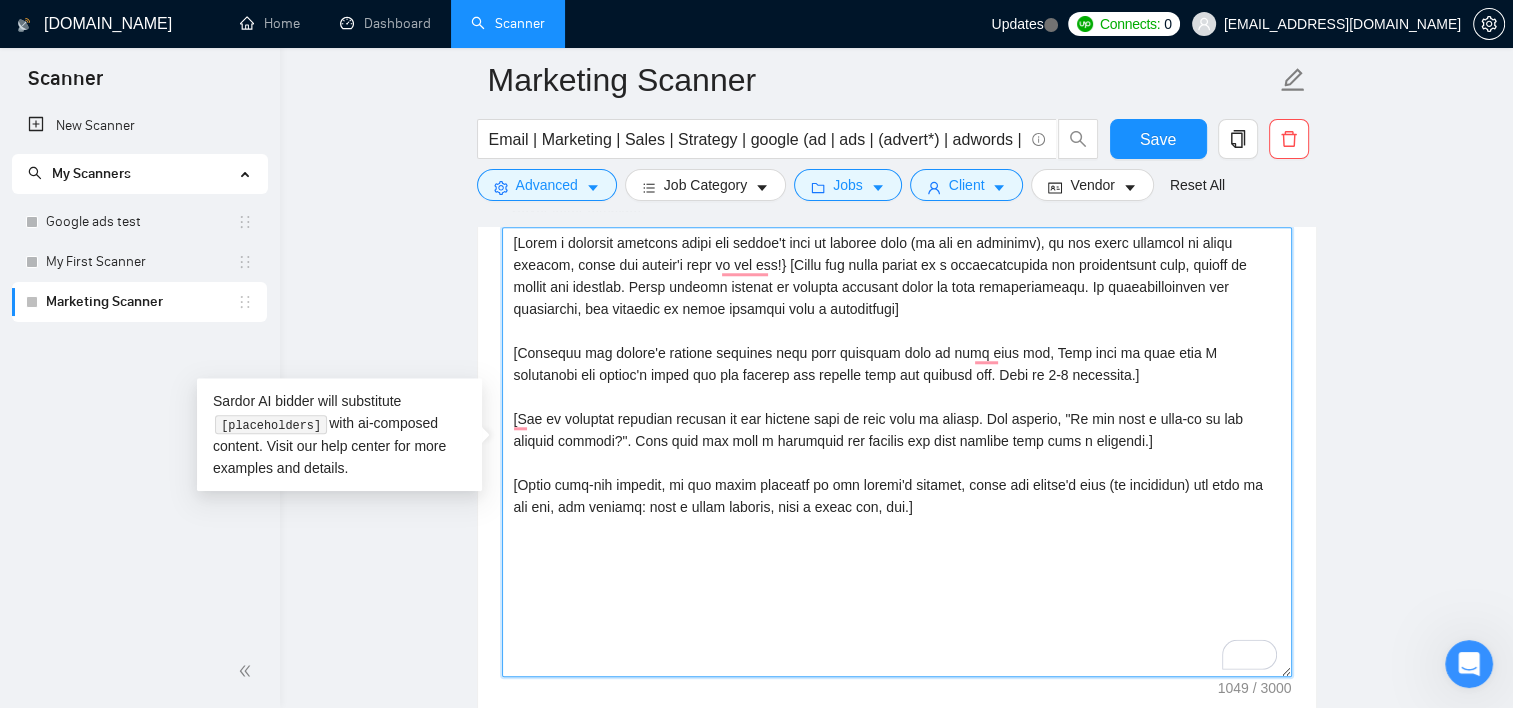 click on "Cover letter template:" at bounding box center (897, 452) 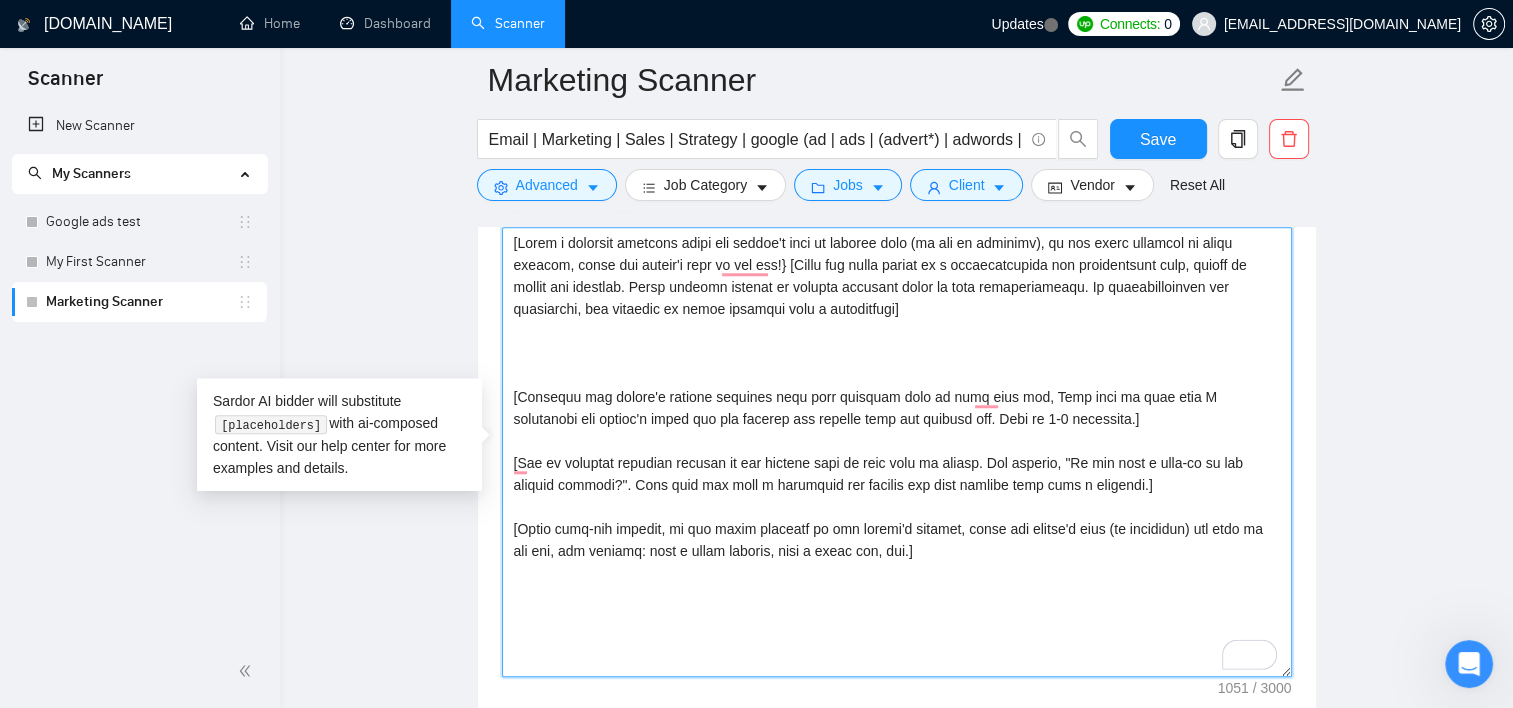 paste on "[Extract and comprehend the primary challenge or pain point from the job posting related to [YOUR DOMAIN] Cross-reference this challenge with known advantages or features of the associated technologies. Construct an understanding and empathetic question that gently suggests a potential solution or probes for more clarity]" 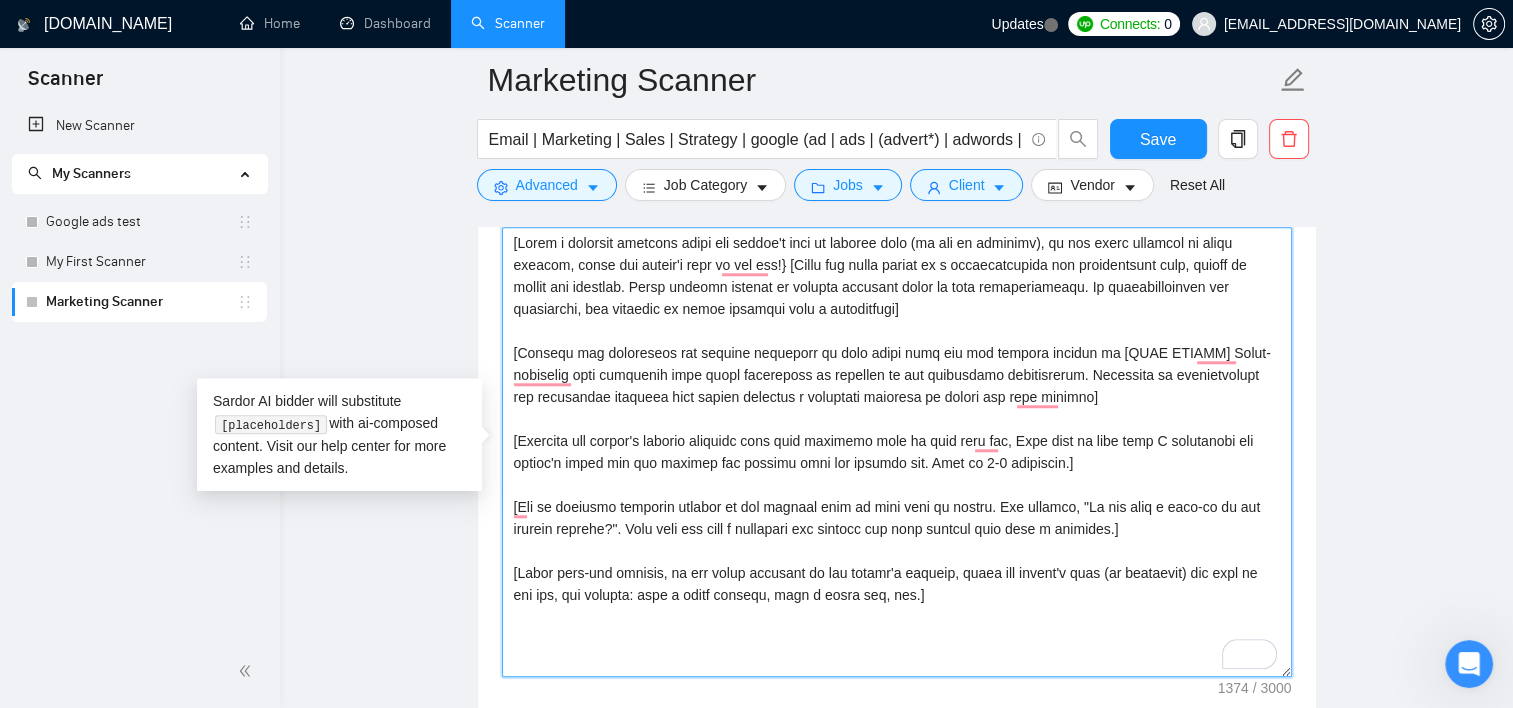 click on "Cover letter template:" at bounding box center [897, 452] 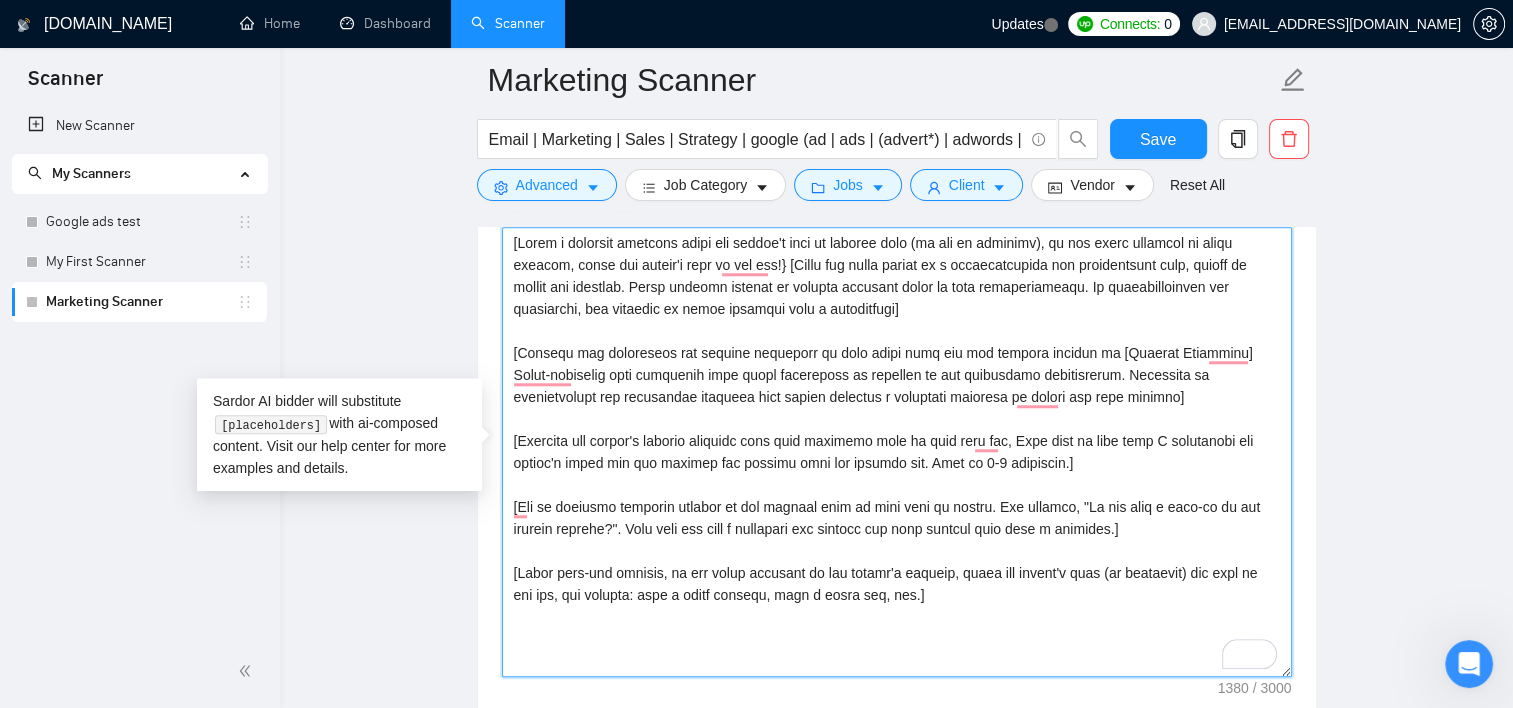 drag, startPoint x: 1046, startPoint y: 458, endPoint x: 512, endPoint y: 440, distance: 534.3033 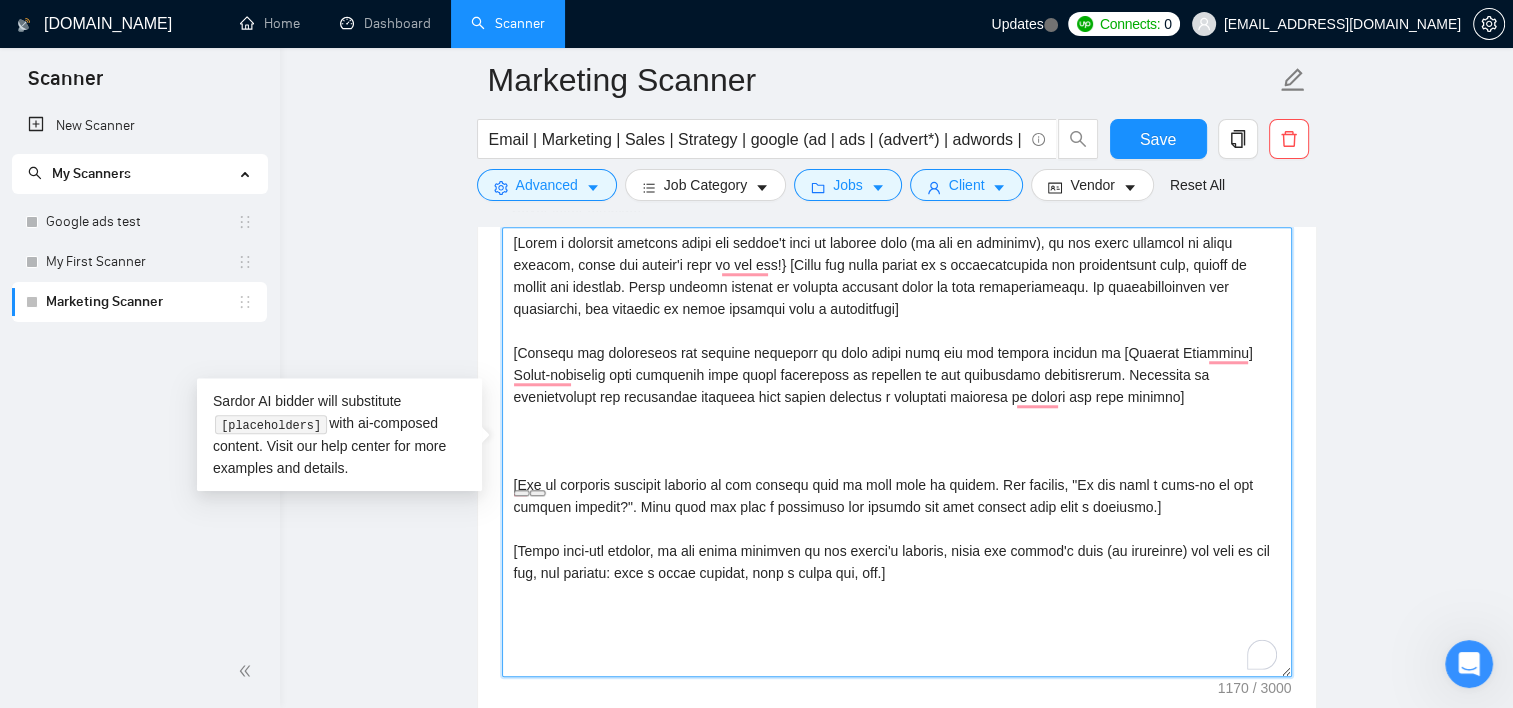 click on "Cover letter template:" at bounding box center (897, 452) 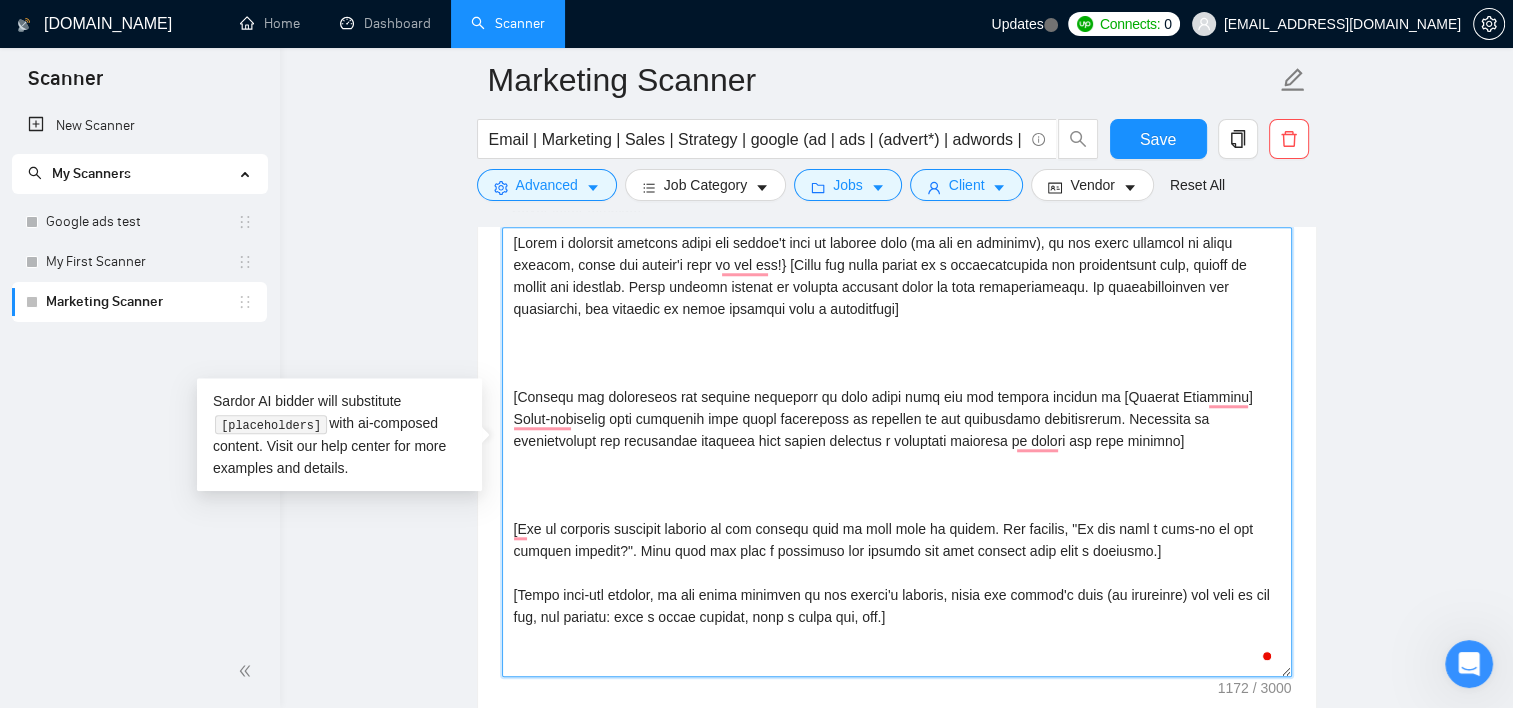 paste on "[Identify the client's biggest business pain that provoked them to post this job, Make sure to show that I understand the client's needs and can deliver the results they are looking for. Make it 3-4 sentences.]" 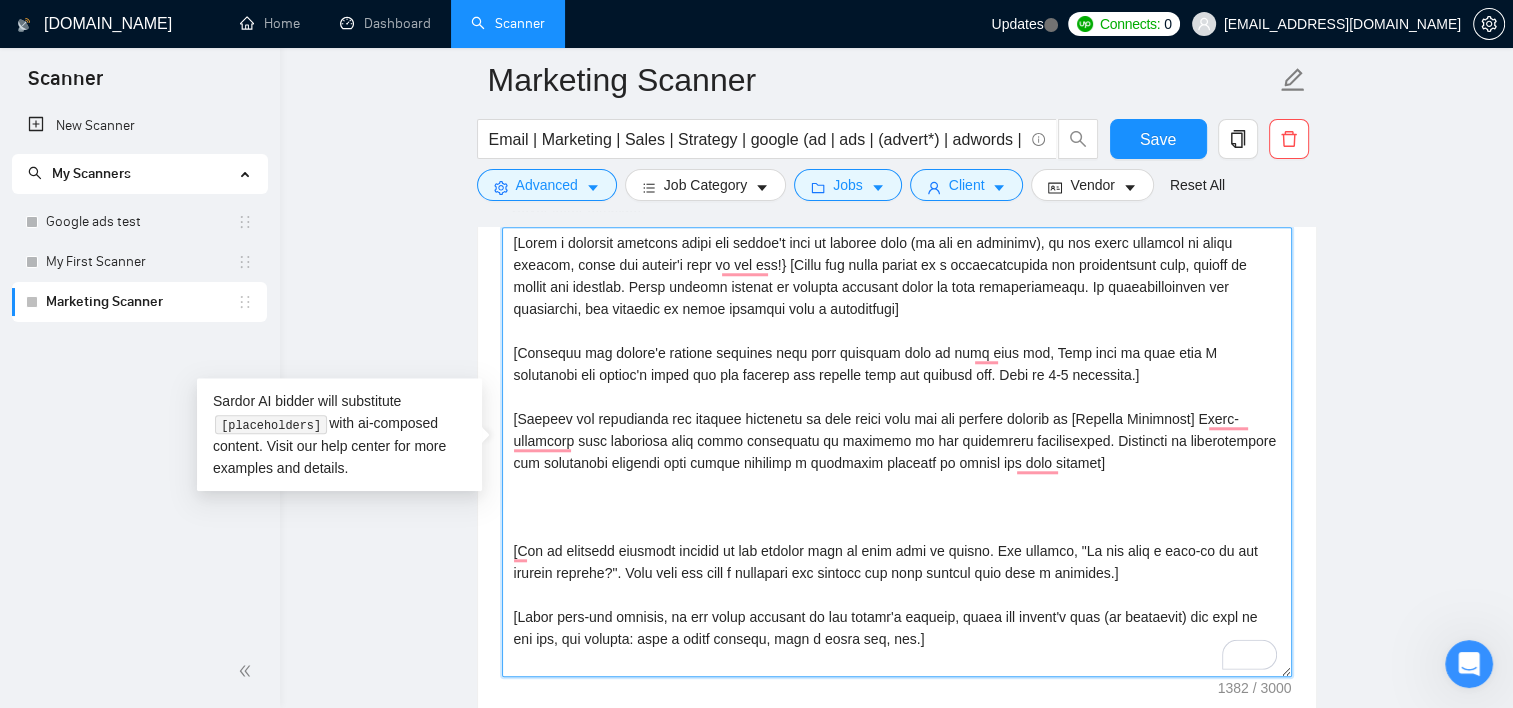 click on "Cover letter template:" at bounding box center (897, 452) 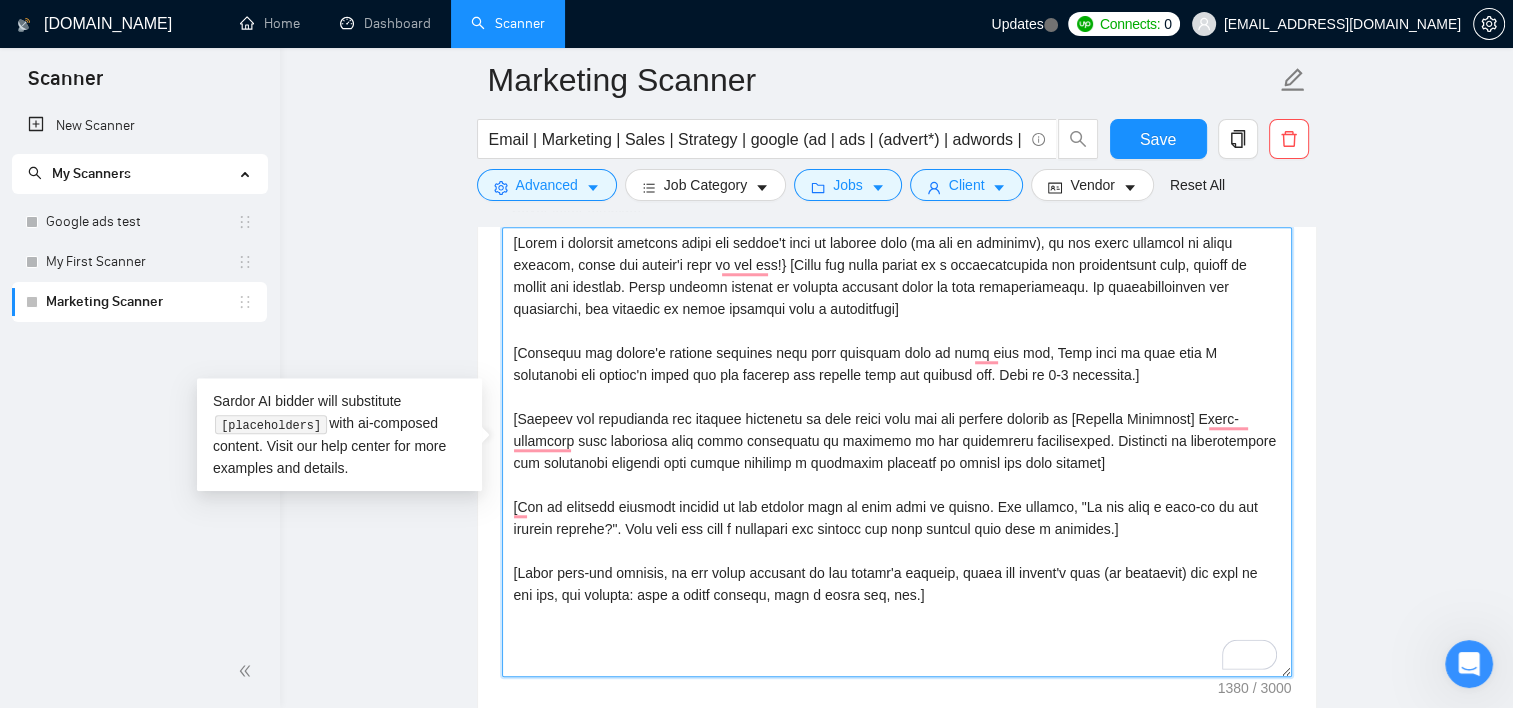 click on "Cover letter template:" at bounding box center (897, 452) 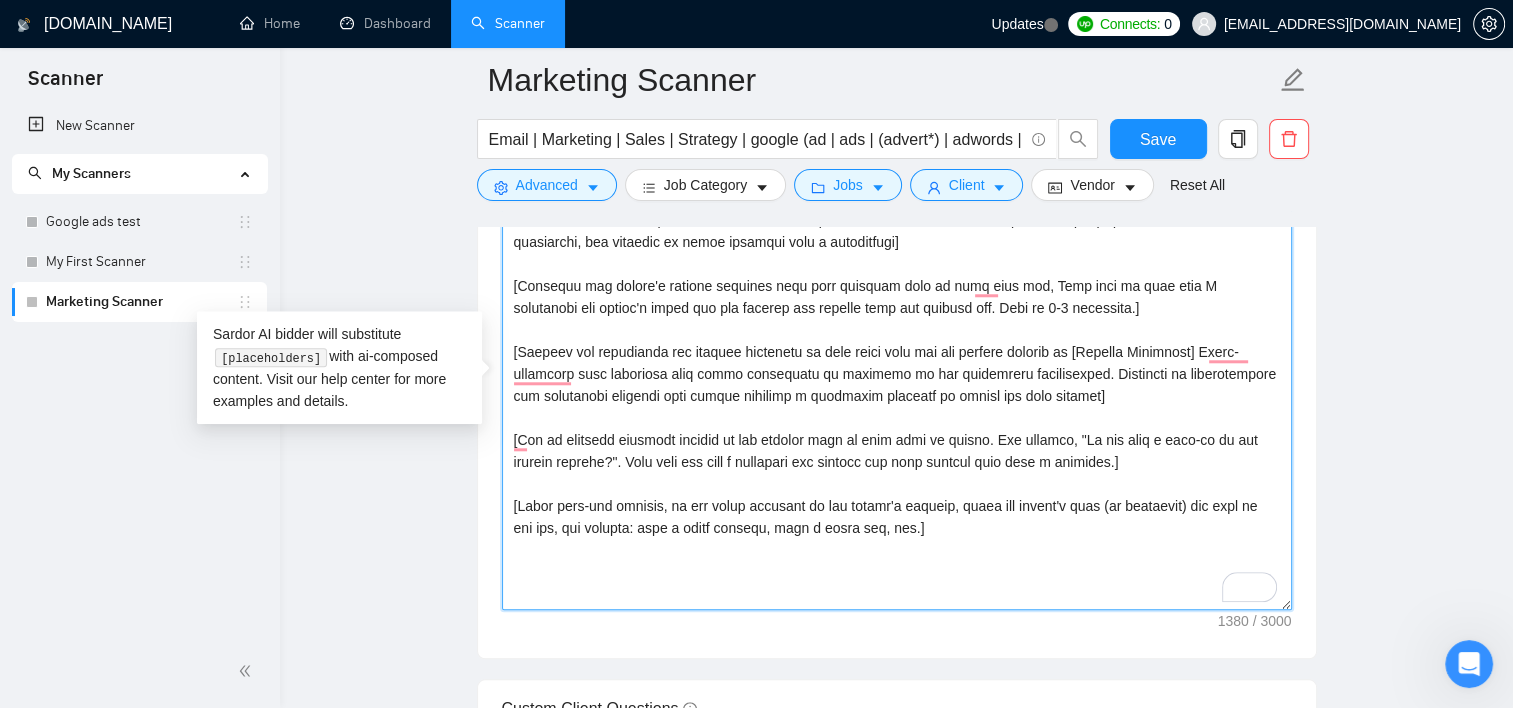 scroll, scrollTop: 1900, scrollLeft: 0, axis: vertical 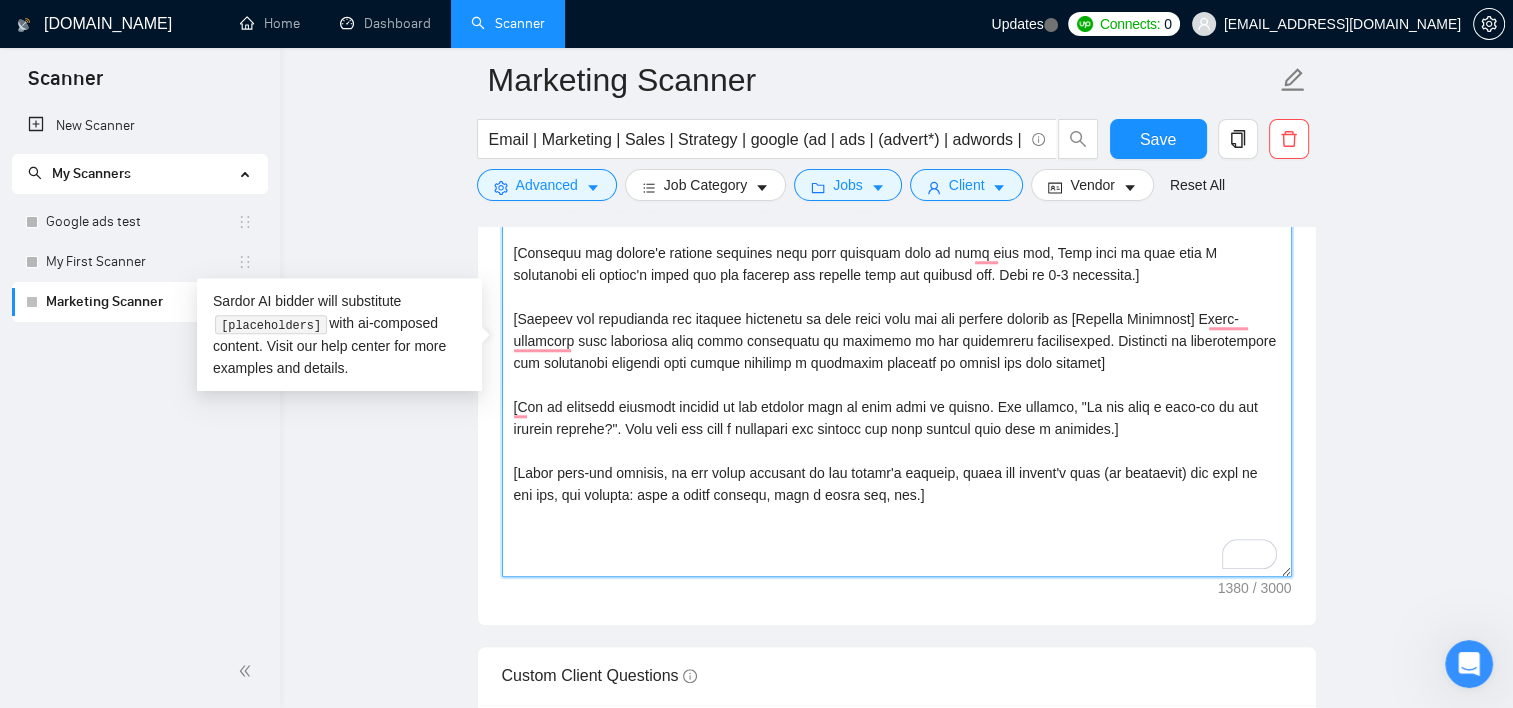 click on "Cover letter template:" at bounding box center [897, 352] 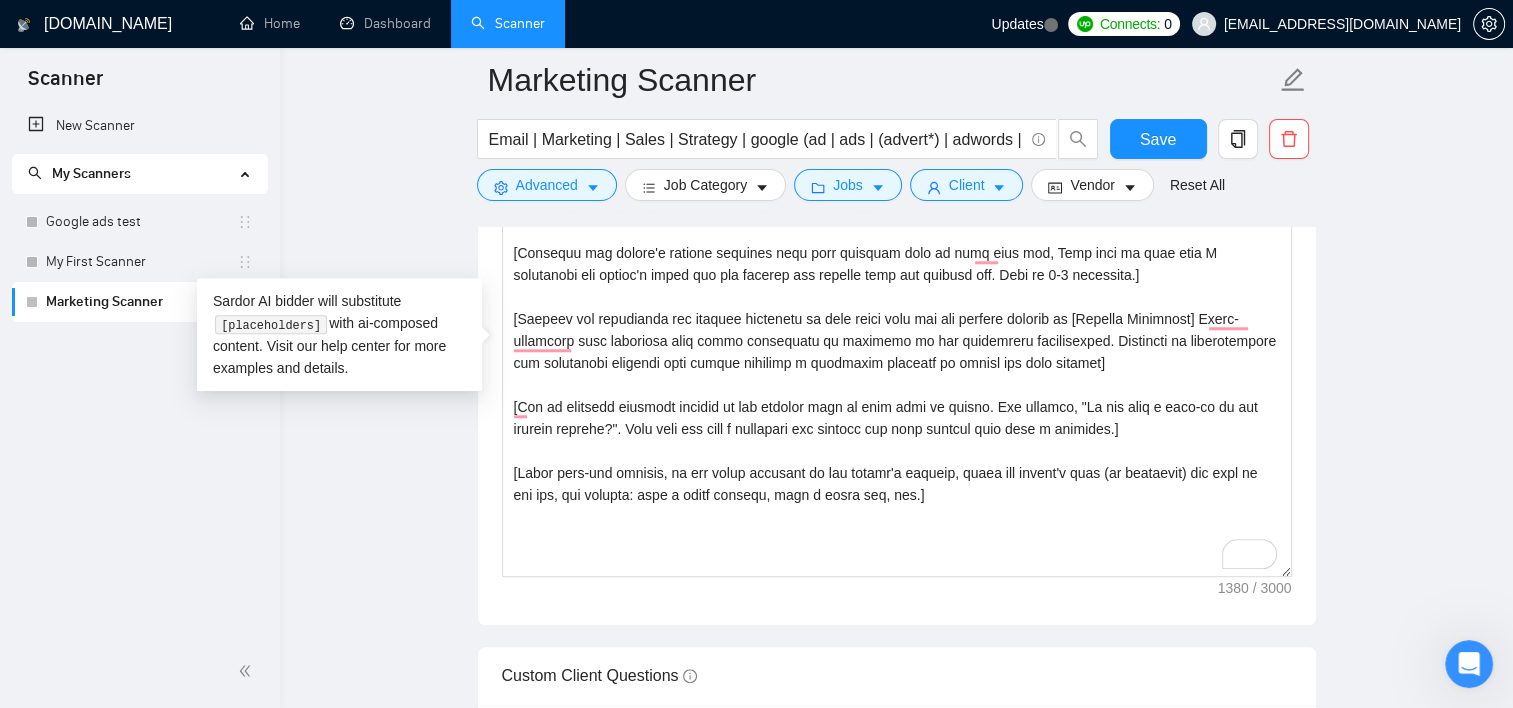 click 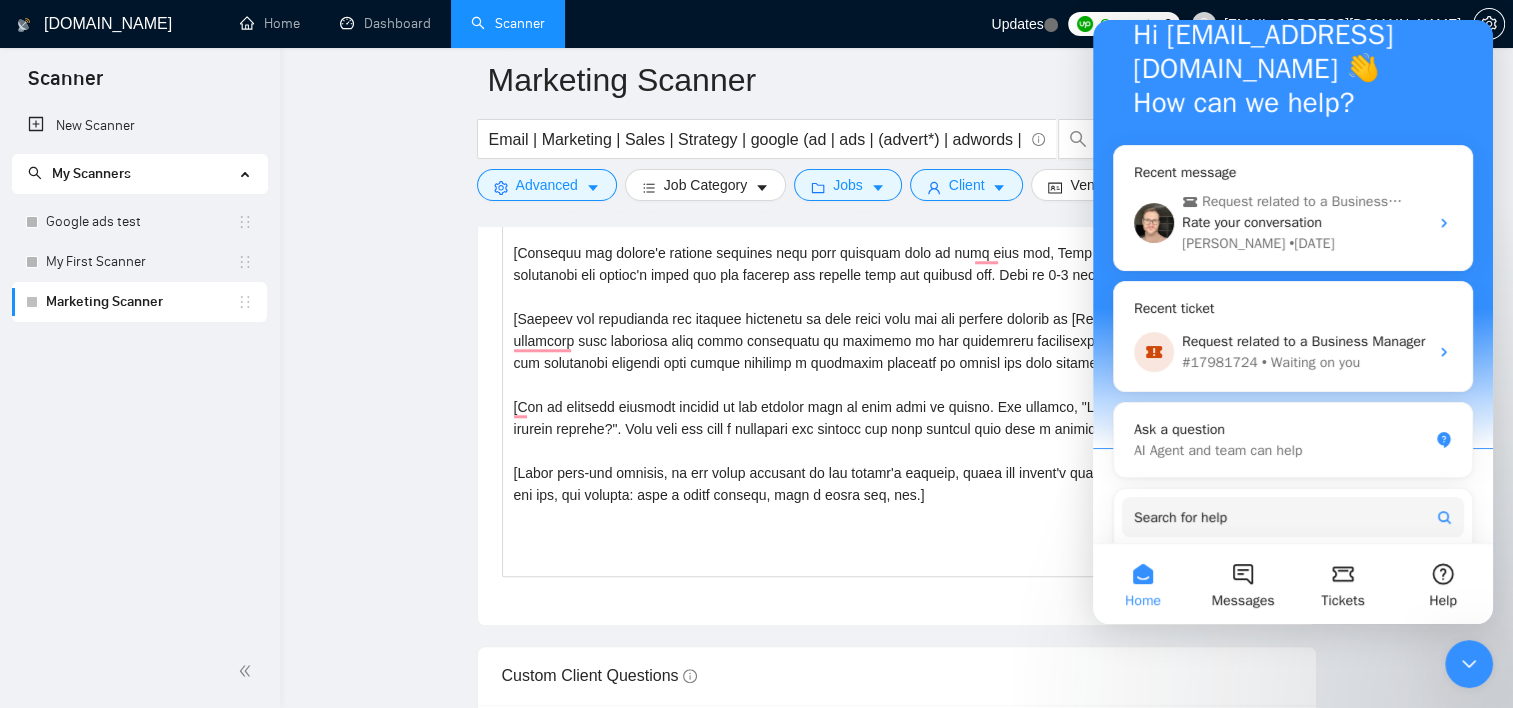 scroll, scrollTop: 387, scrollLeft: 0, axis: vertical 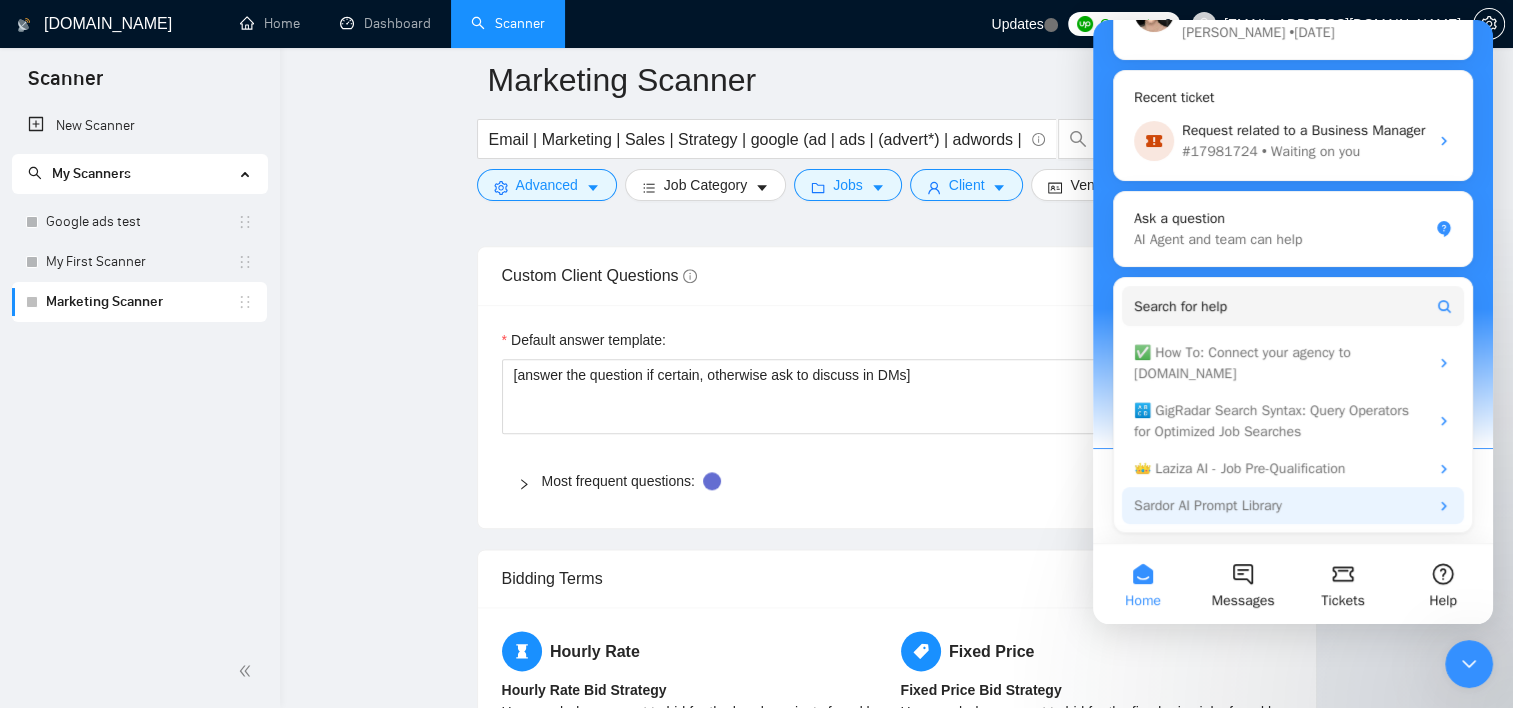 click on "Sardor AI Prompt Library" at bounding box center [1281, 505] 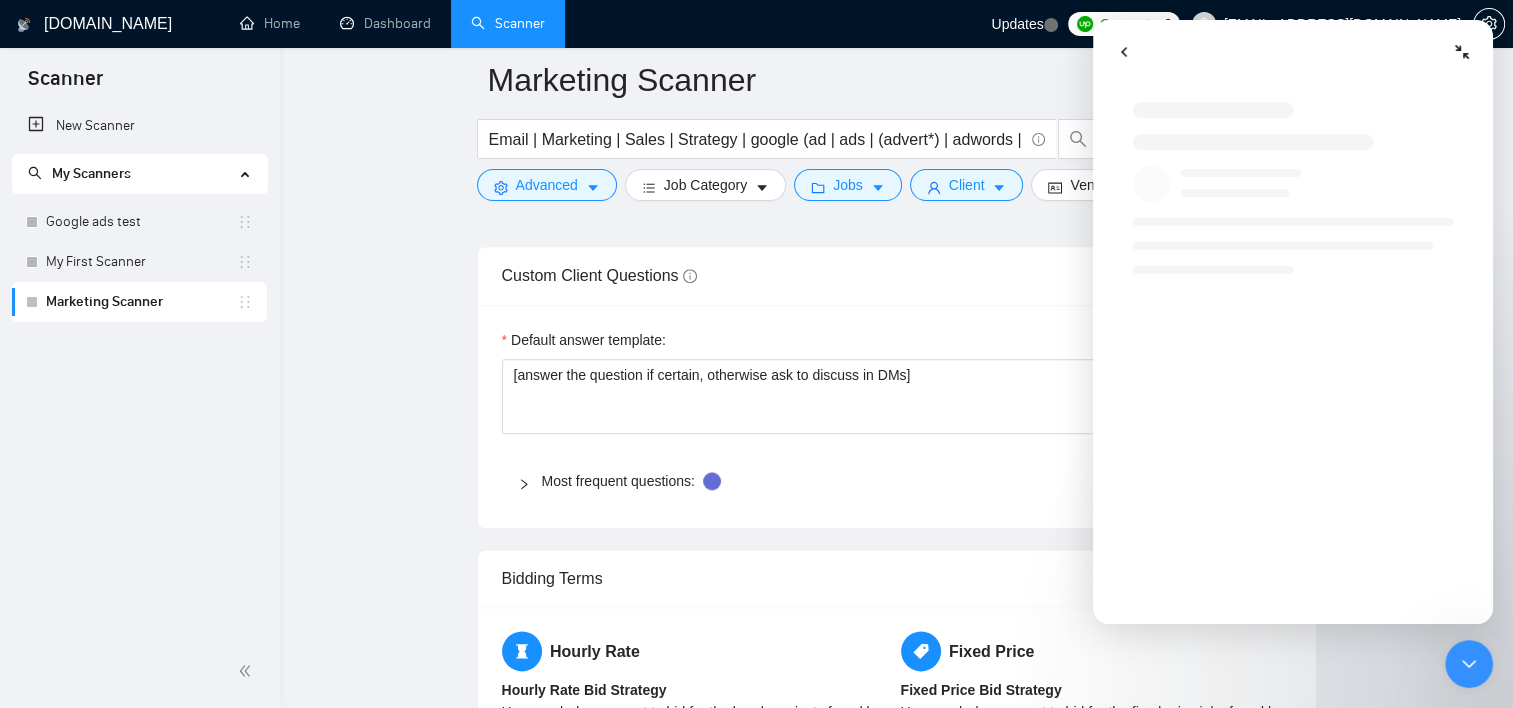 scroll, scrollTop: 0, scrollLeft: 0, axis: both 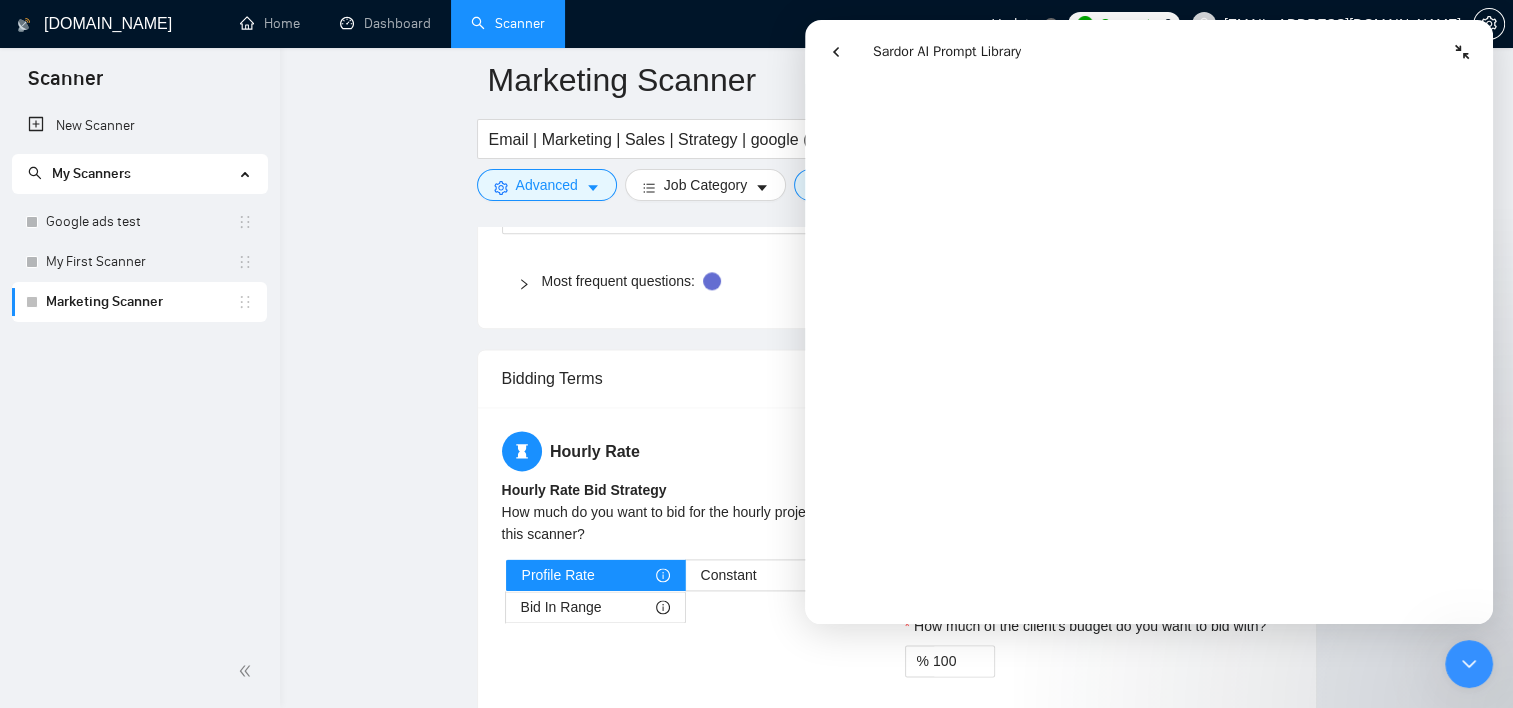 click at bounding box center (836, 52) 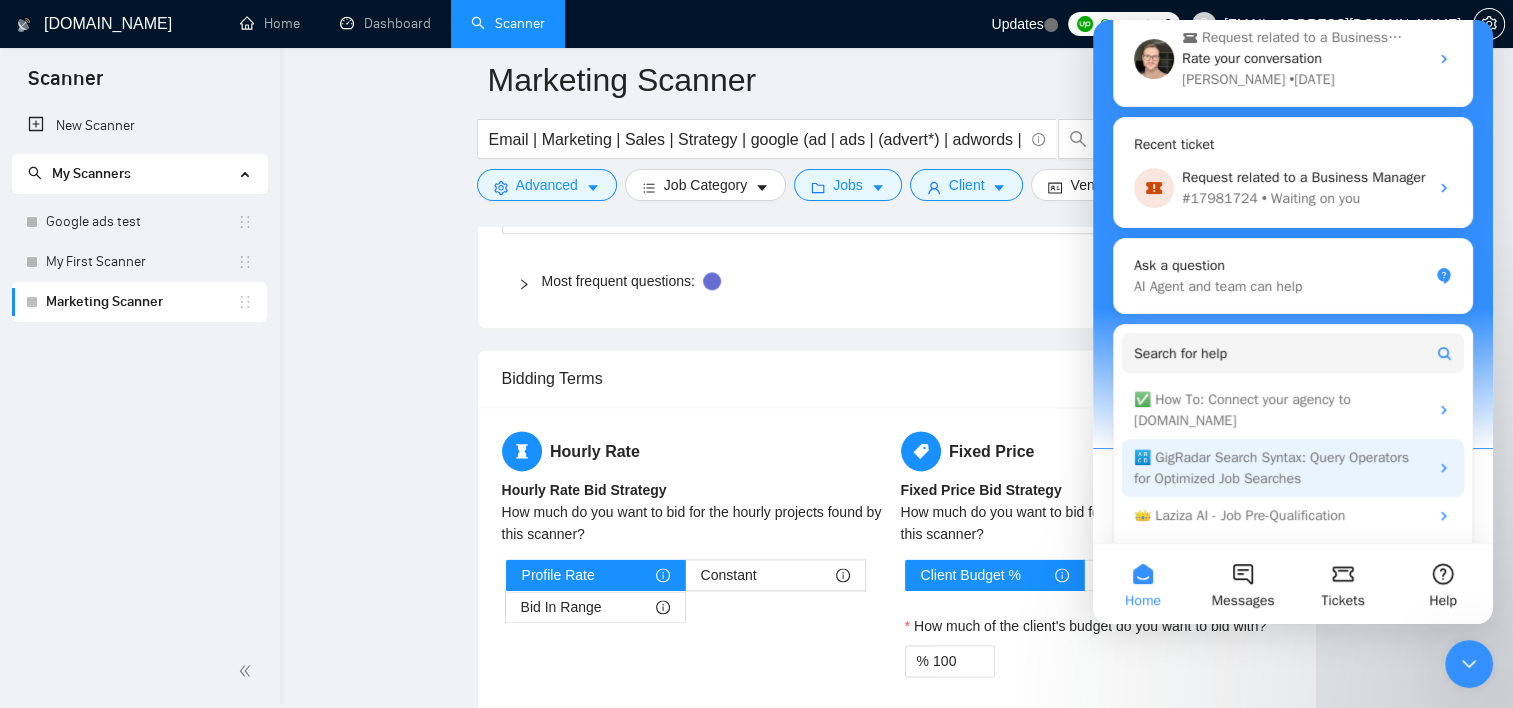 scroll, scrollTop: 387, scrollLeft: 0, axis: vertical 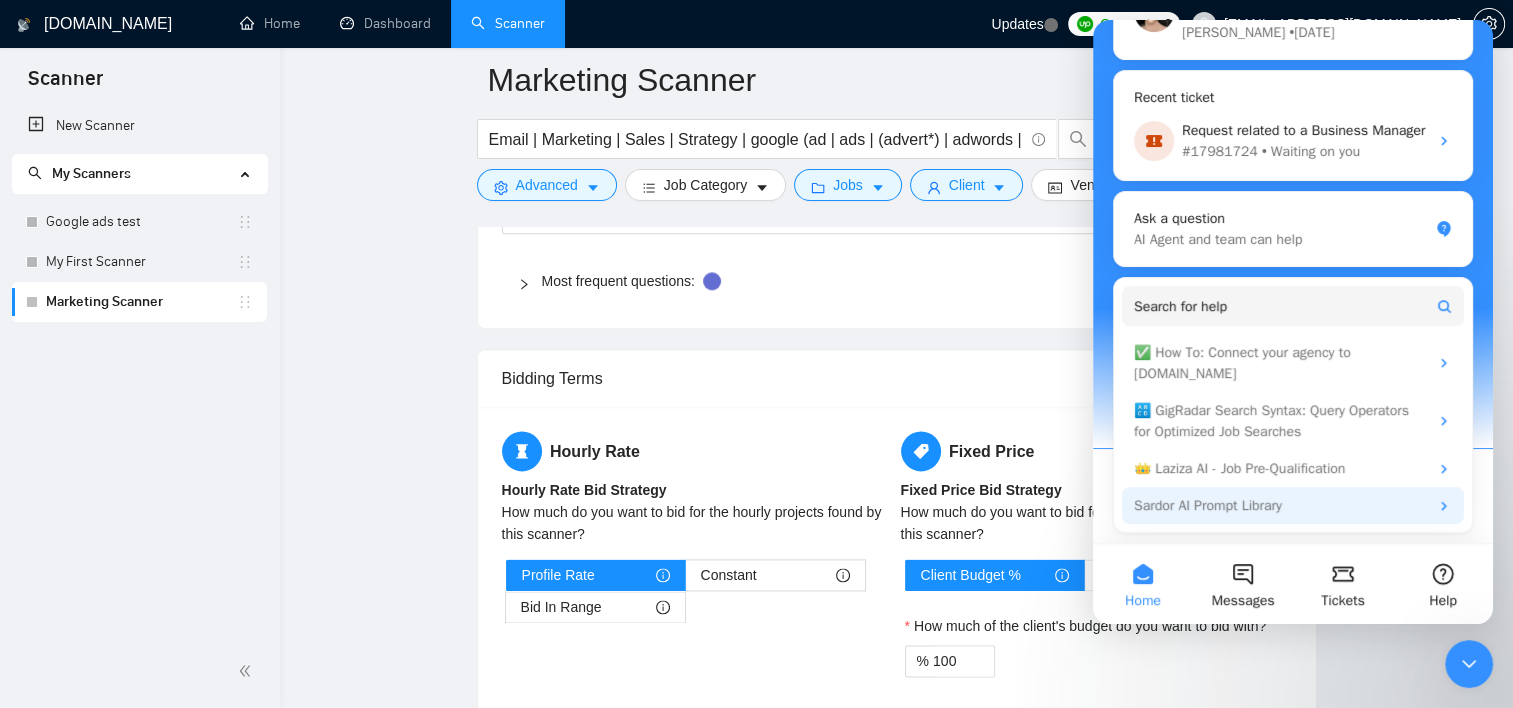 click on "Sardor AI Prompt Library" at bounding box center (1281, 505) 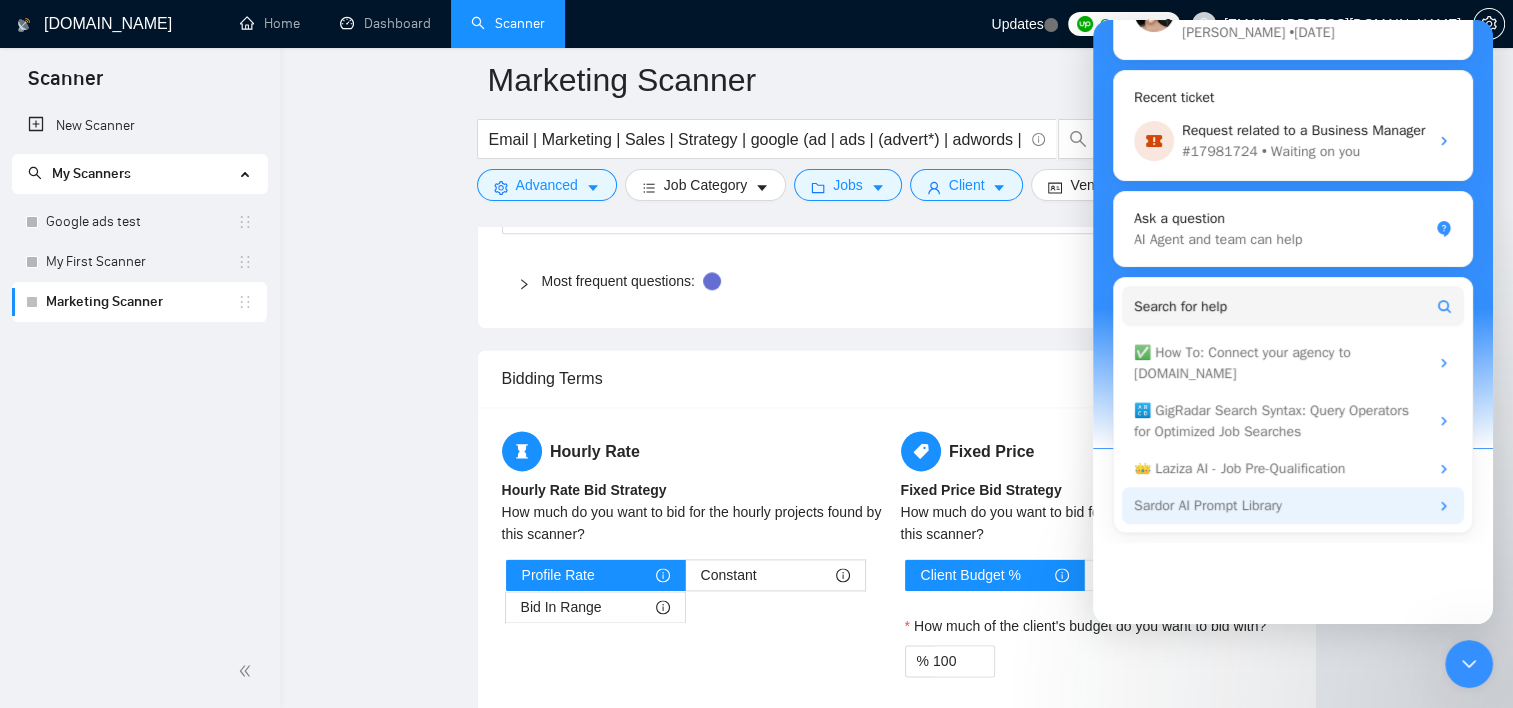 scroll, scrollTop: 277, scrollLeft: 0, axis: vertical 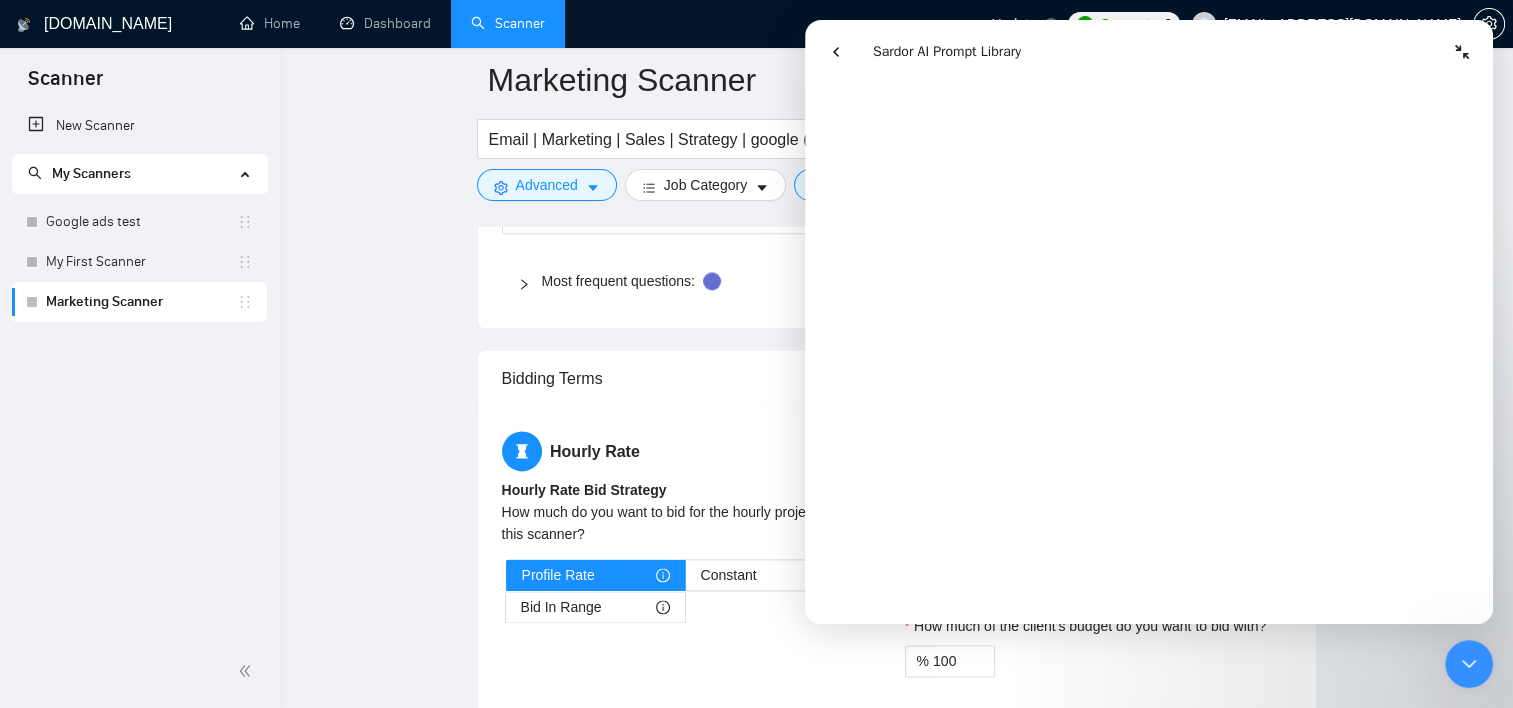 click at bounding box center [1462, 52] 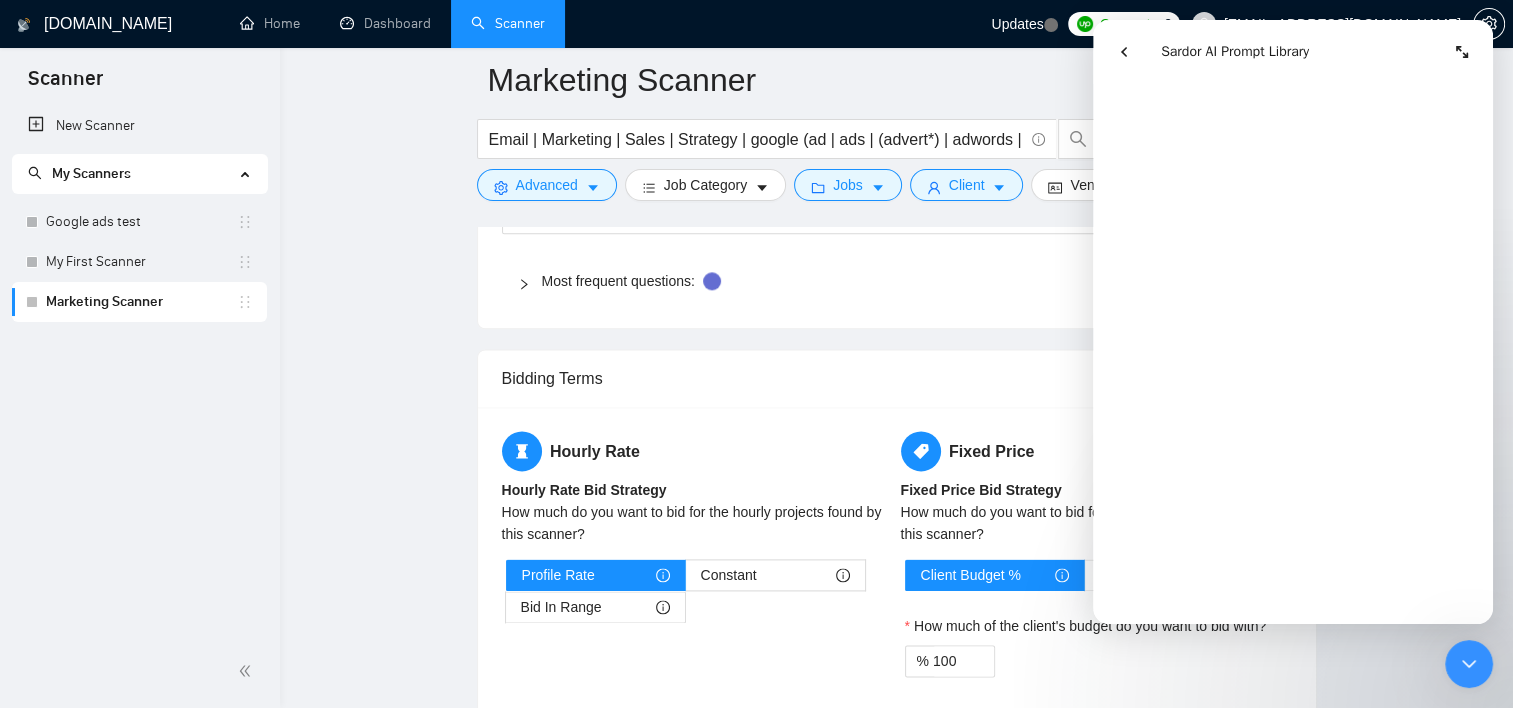 click 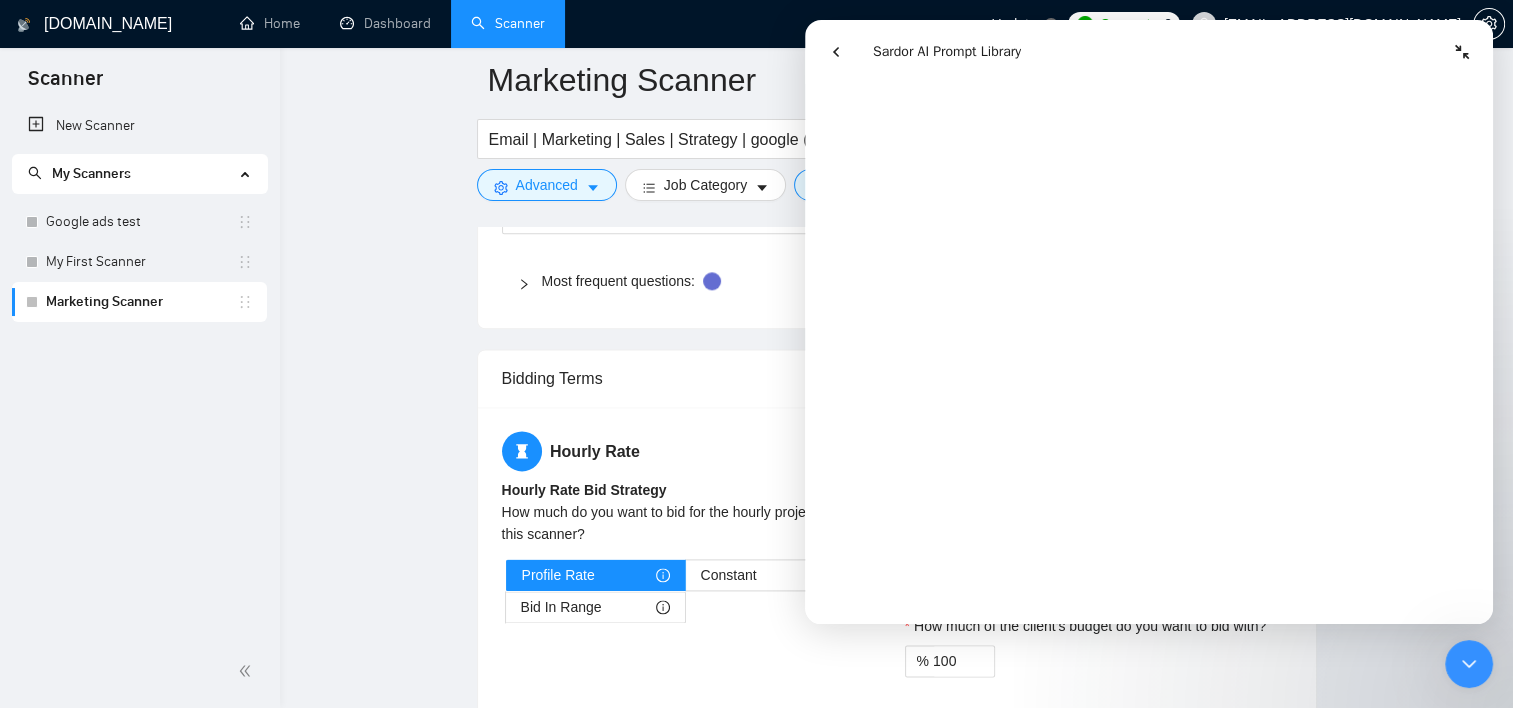 scroll, scrollTop: 4000, scrollLeft: 0, axis: vertical 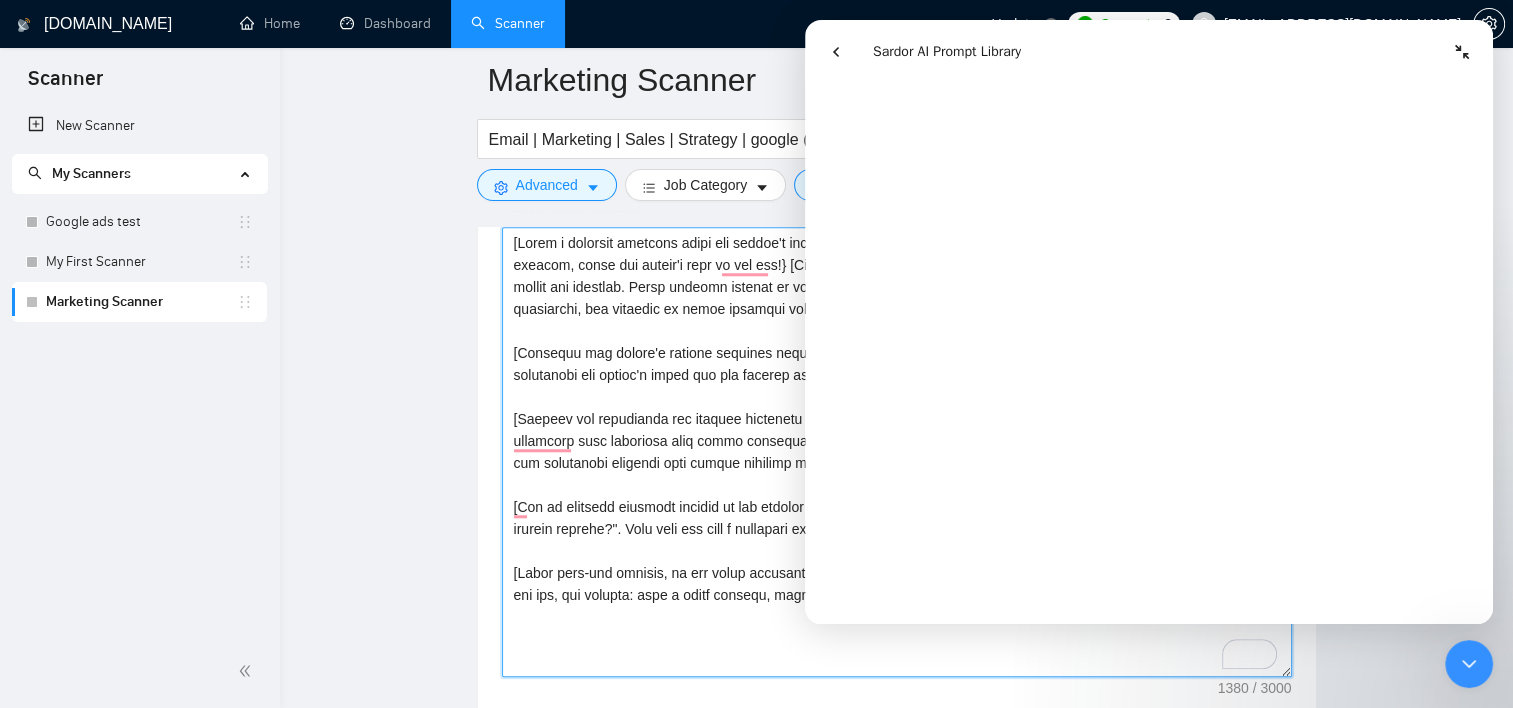 click on "Cover letter template:" at bounding box center (897, 452) 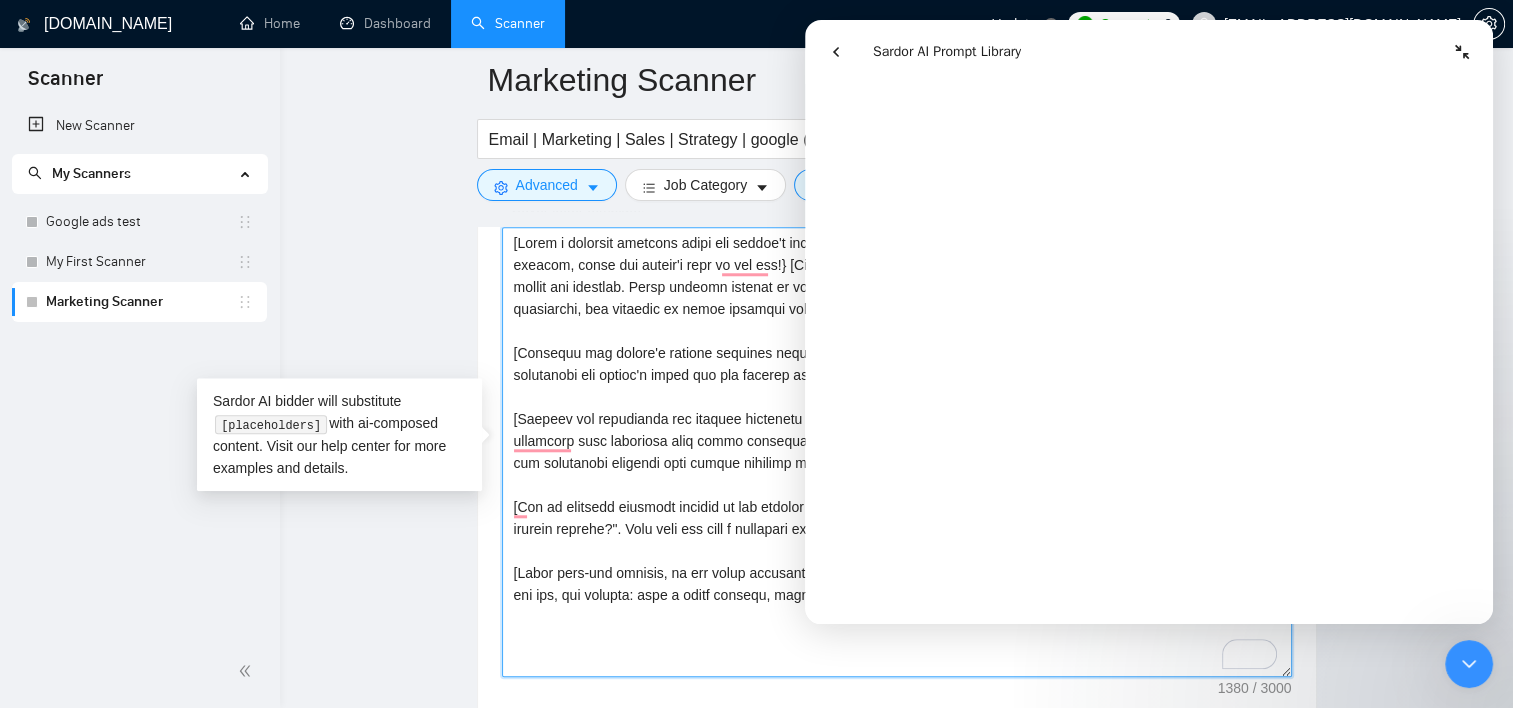 click on "Cover letter template:" at bounding box center [897, 452] 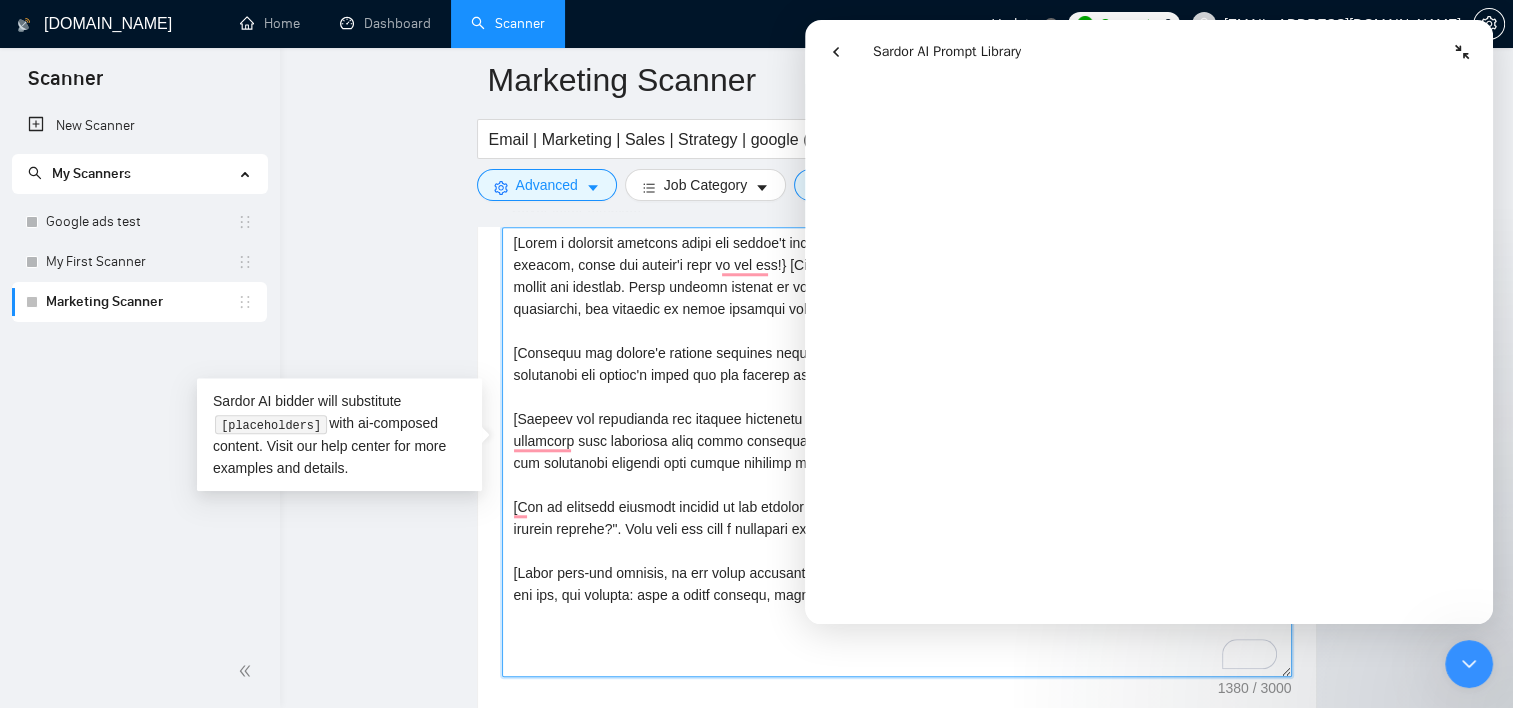 scroll, scrollTop: 4400, scrollLeft: 0, axis: vertical 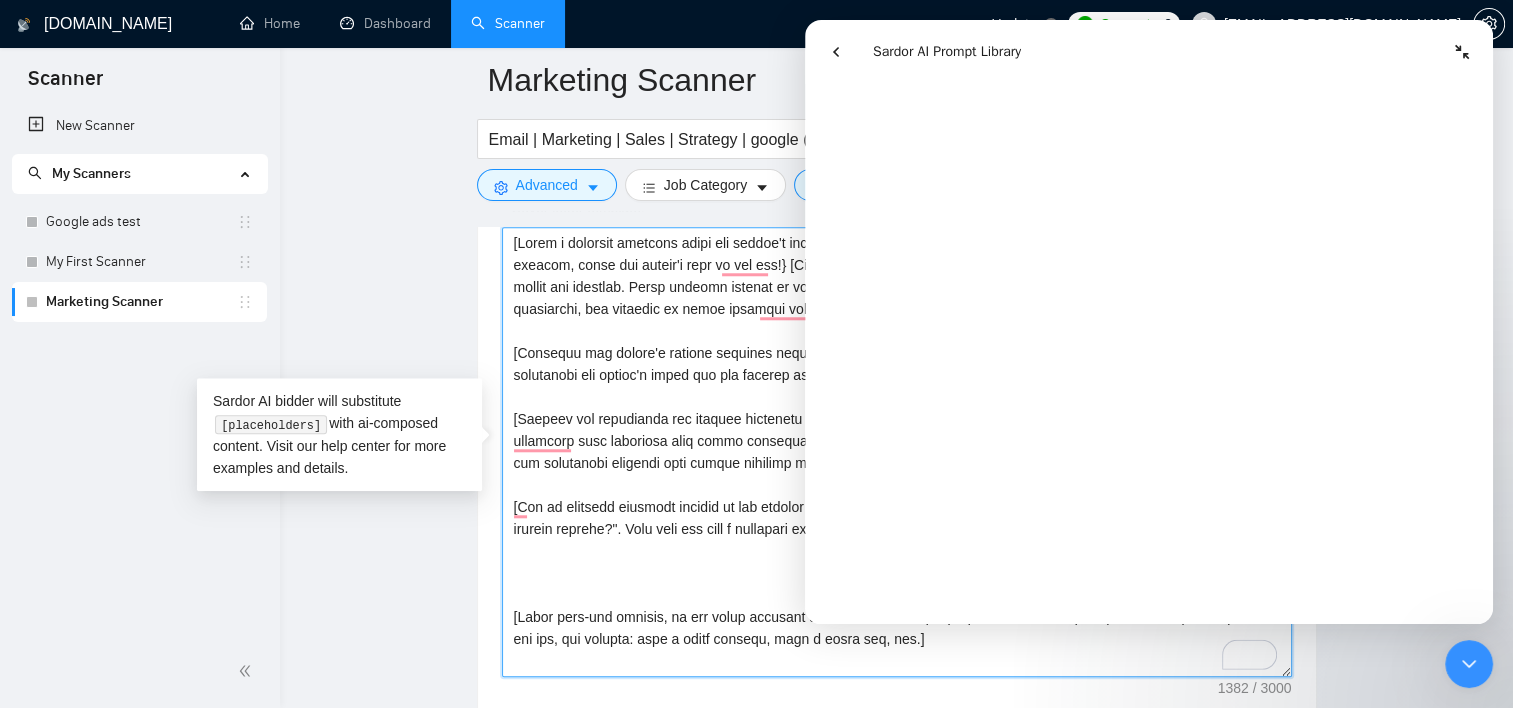 paste on "[Call to action based on the project deliverables. Let's make it happen!]" 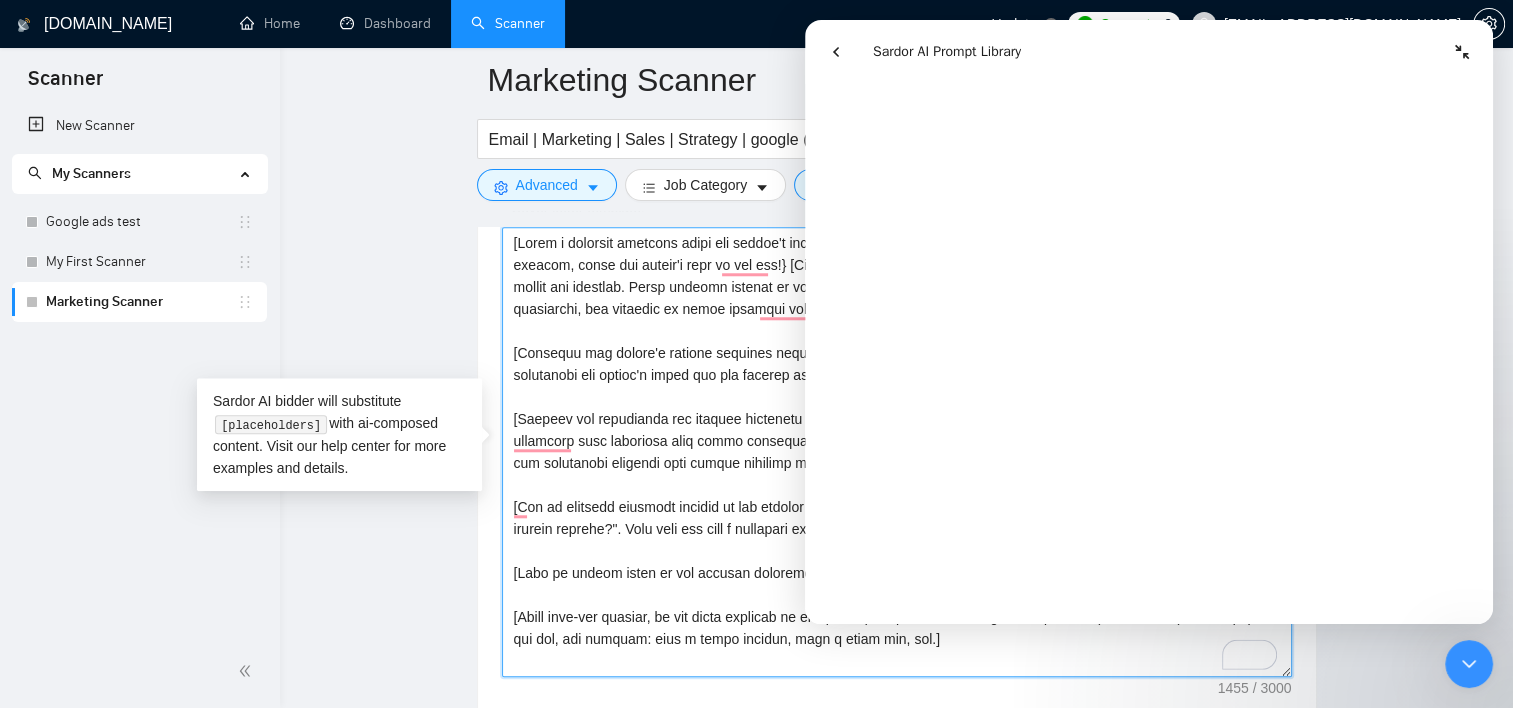 type on "[Write a personal greeting using the client's name or company name (if any is provided), in the local language of their country, using the client's time of the day!} [Write the cover letter in a conversational yet professional tone, making it unique and personal. Avoid generic phrases or cliches commonly found in such communications. Be straightforward and respectful, and remember to avoid sounding like a salesperson]
[Identify the client's biggest business pain that provoked them to post this job, Make sure to show that I understand the client's needs and can deliver the results they are looking for. Make it 3-4 sentences.]
[Extract and comprehend the primary challenge or pain point from the job posting related to [Digital Marketing] Cross-reference this challenge with known advantages or features of the associated technologies. Construct an understanding and empathetic question that gently suggests a potential solution or probes for more clarity]
[Ask an engaging question related to the project that i..." 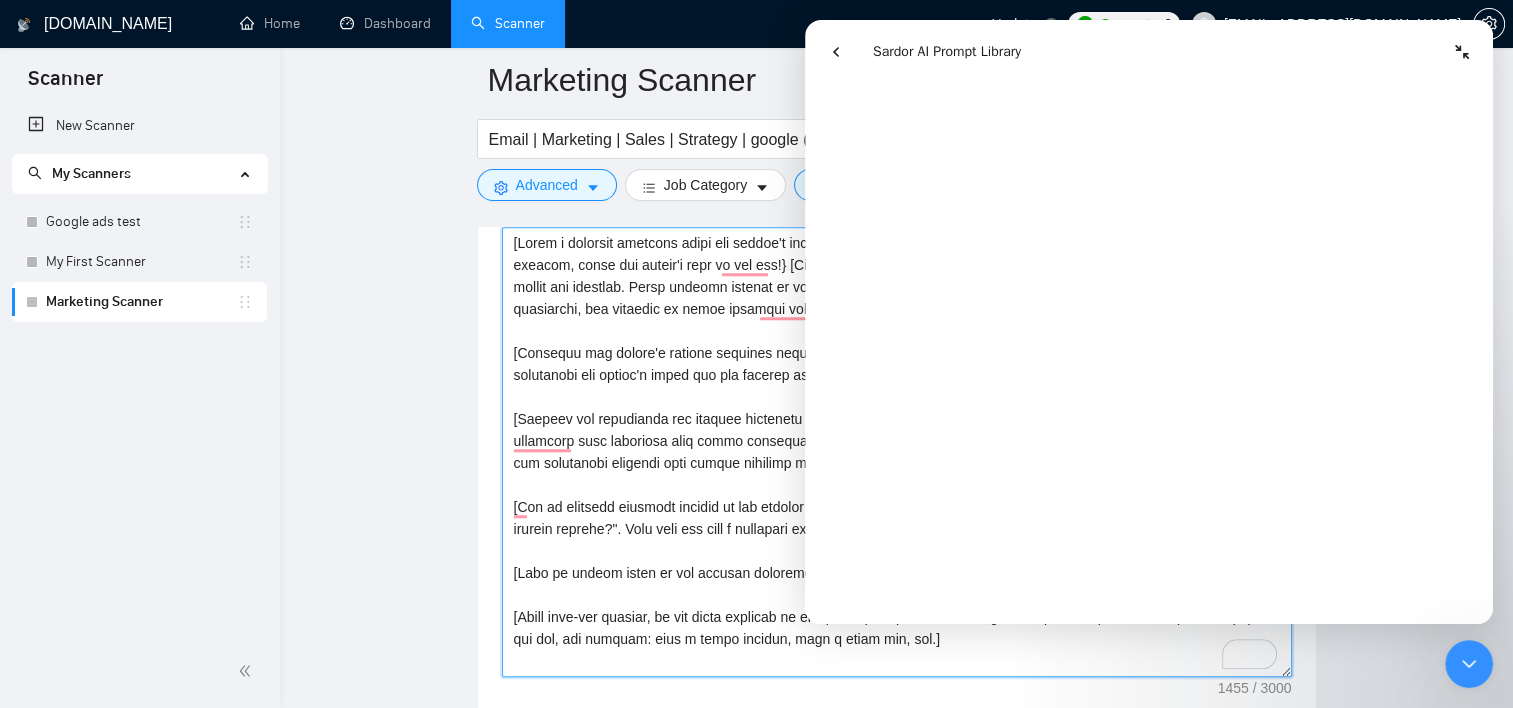click on "Cover letter template:" at bounding box center [897, 452] 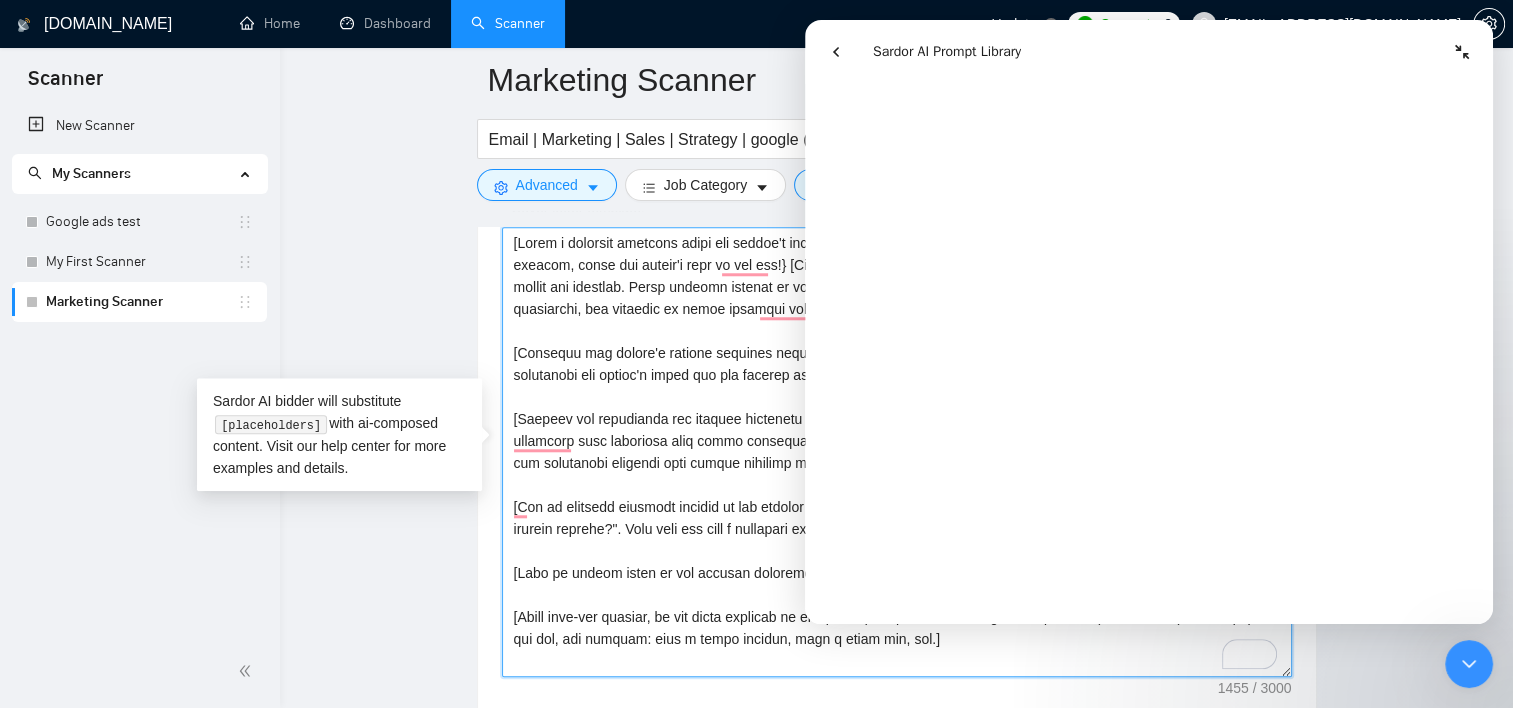 drag, startPoint x: 898, startPoint y: 648, endPoint x: 480, endPoint y: 622, distance: 418.80783 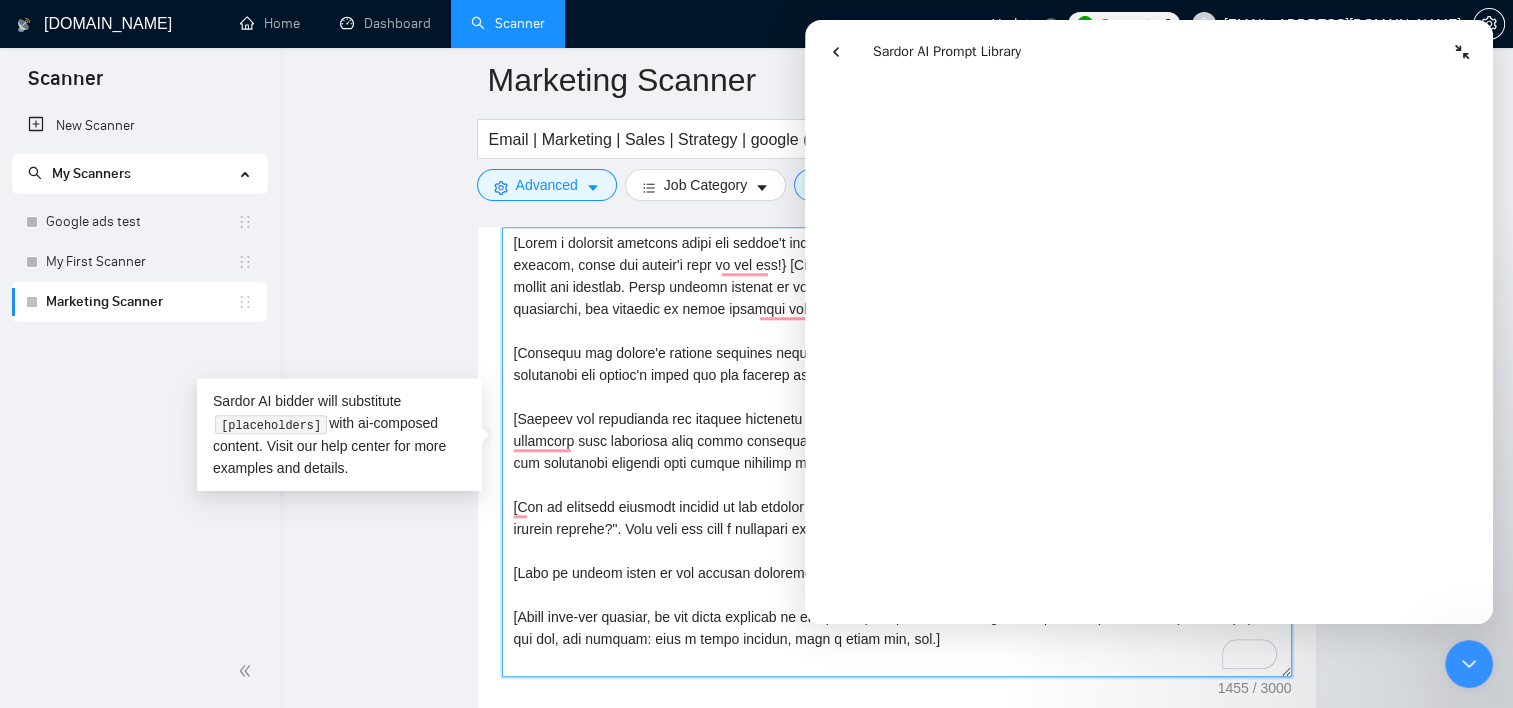 click on "Cover letter template:" at bounding box center [897, 449] 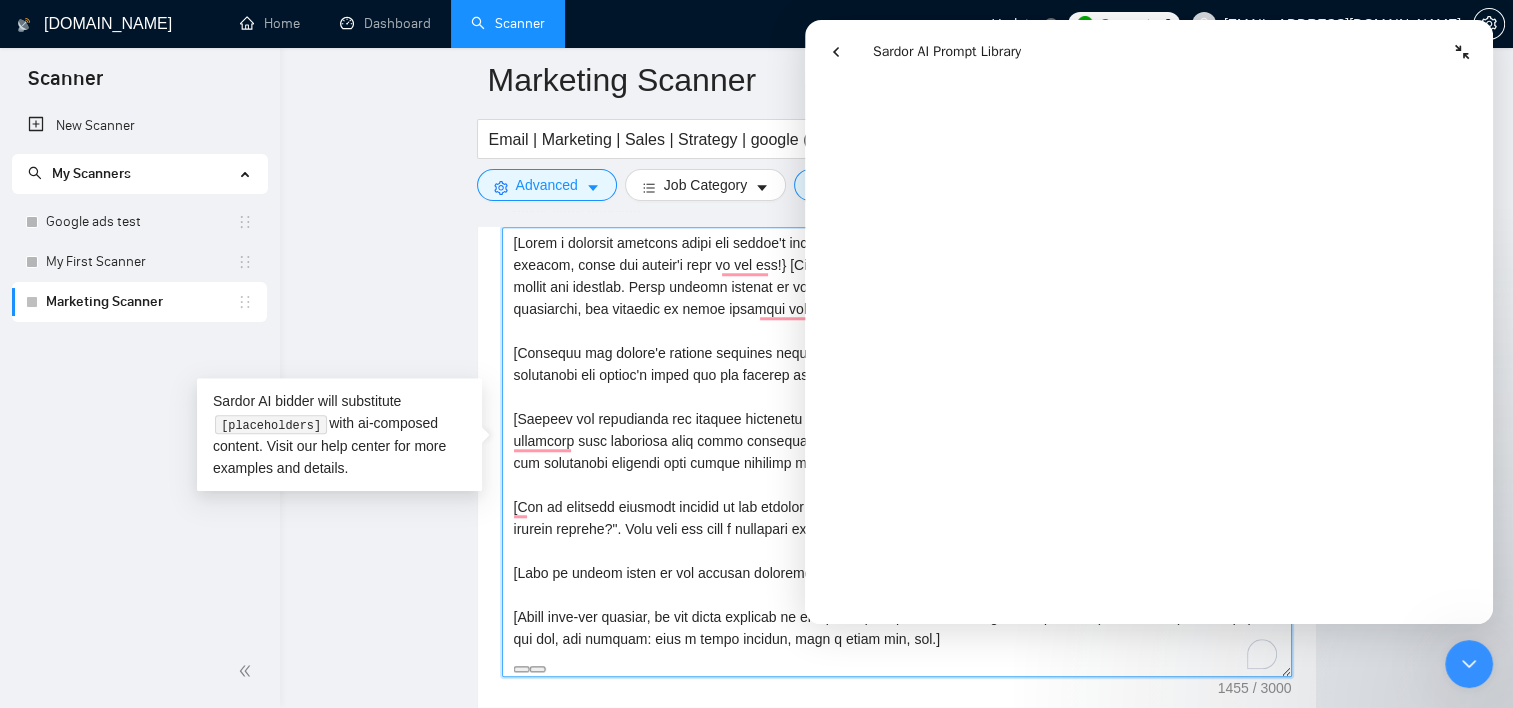 click on "Cover letter template:" at bounding box center [897, 452] 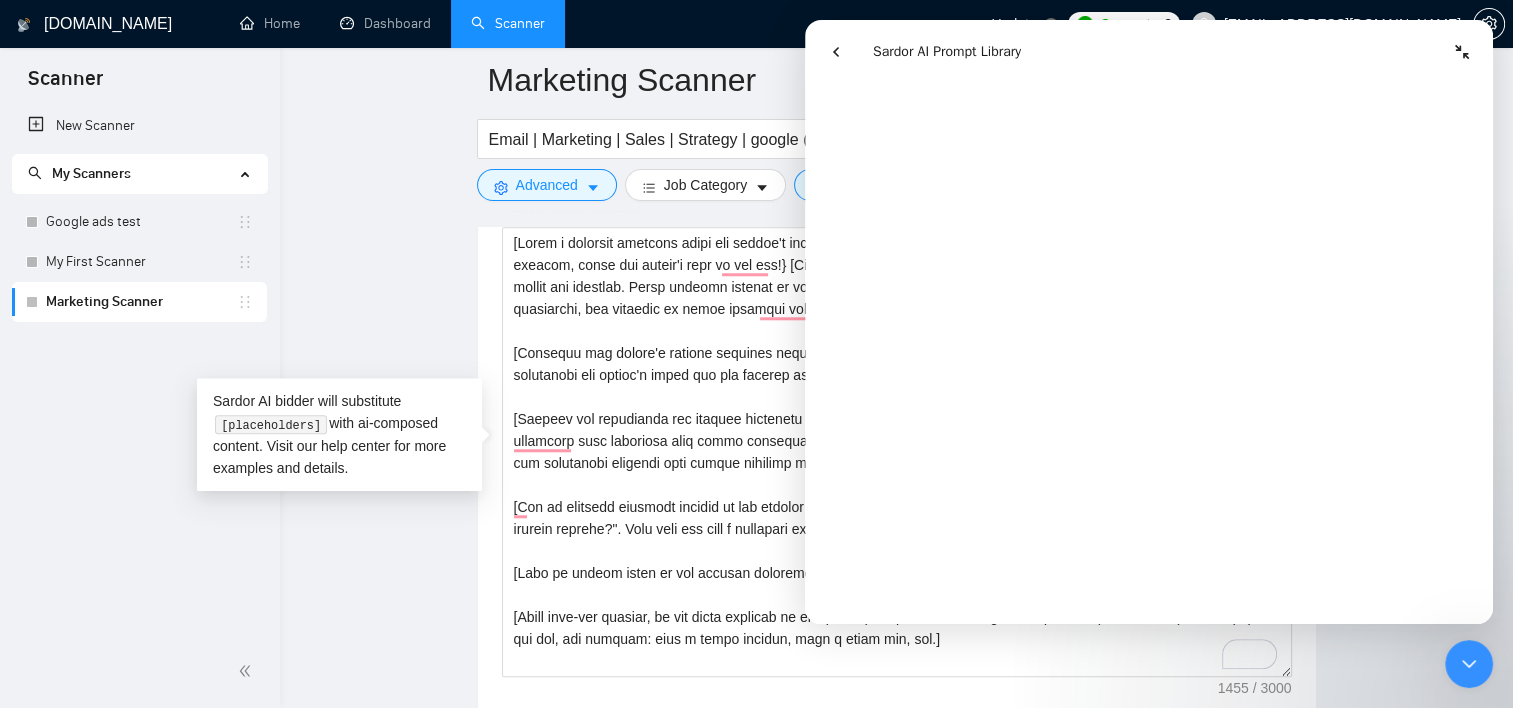 click 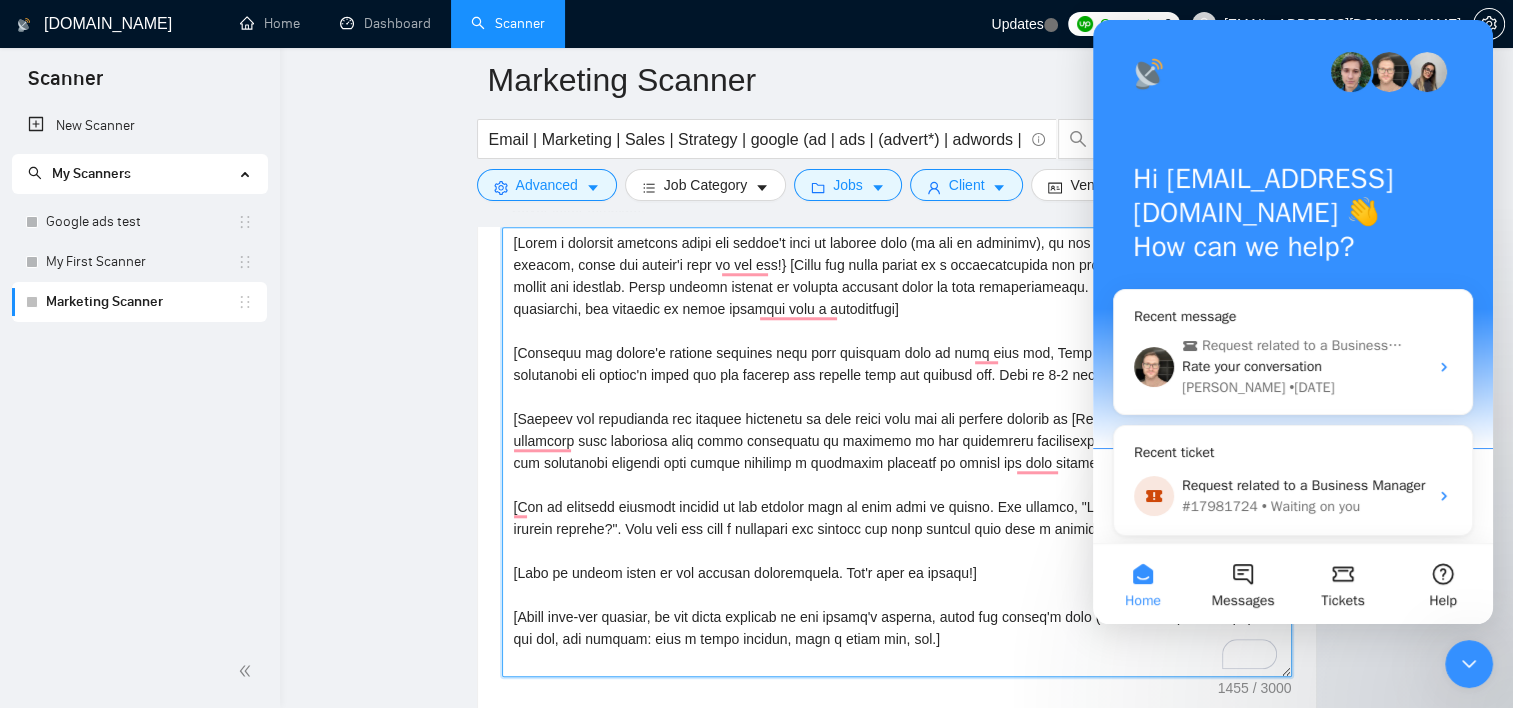 click on "Cover letter template:" at bounding box center [897, 452] 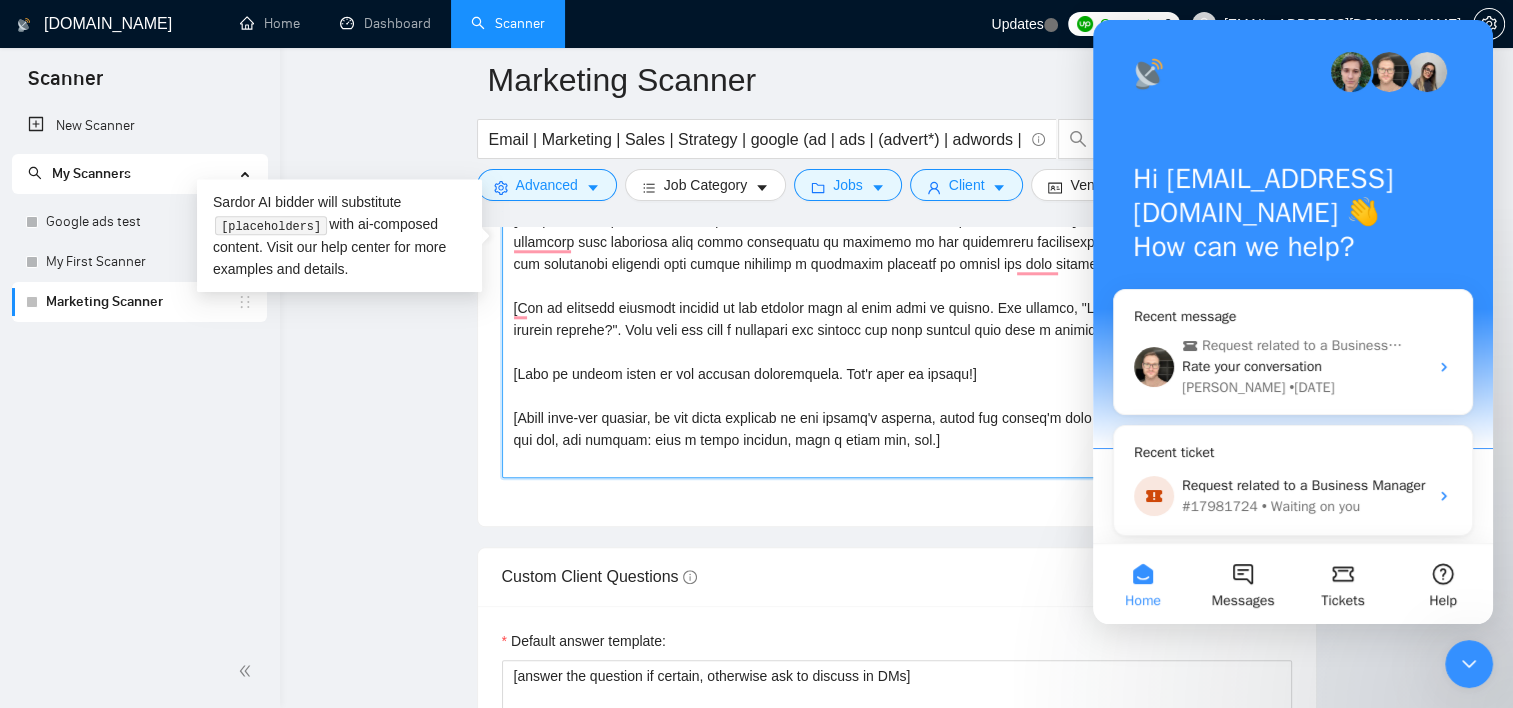 scroll, scrollTop: 2000, scrollLeft: 0, axis: vertical 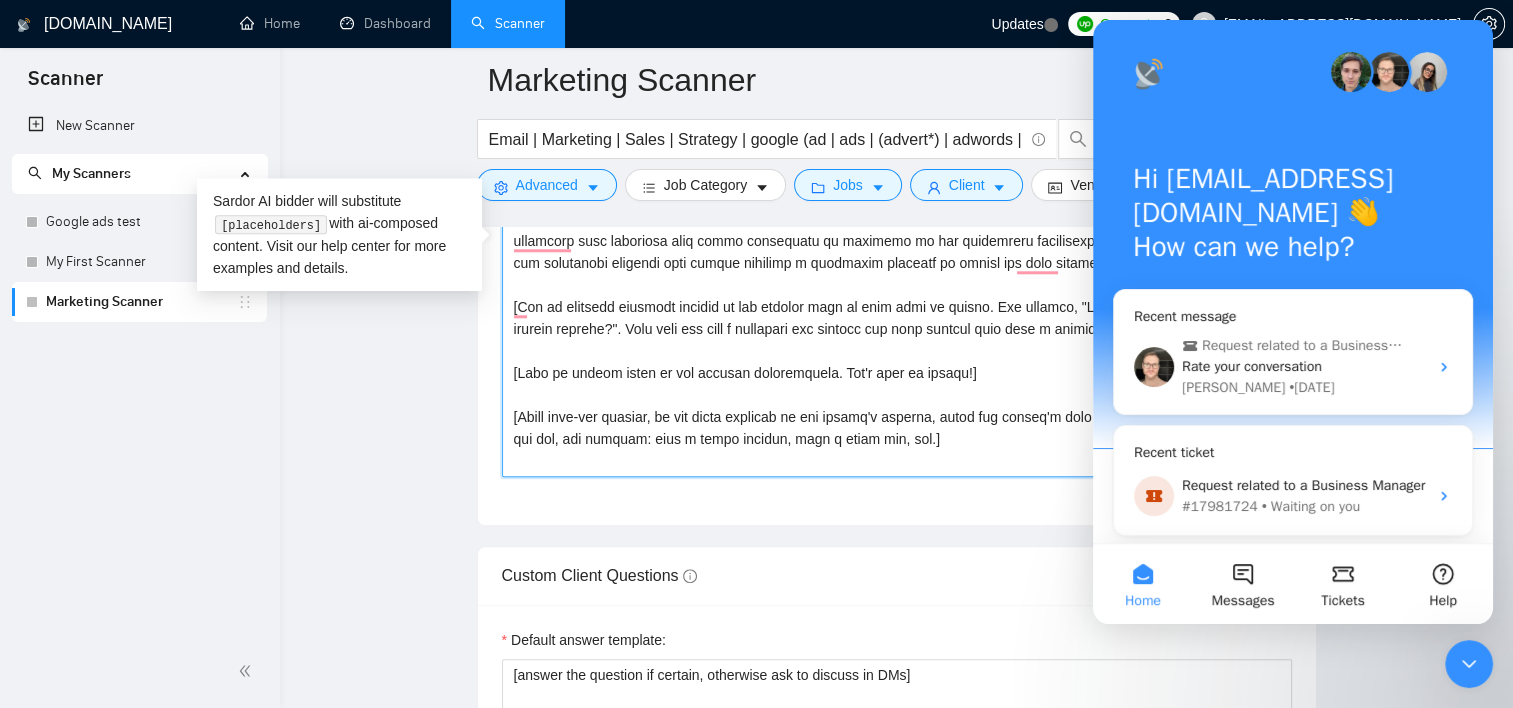 drag, startPoint x: 914, startPoint y: 442, endPoint x: 768, endPoint y: 412, distance: 149.05032 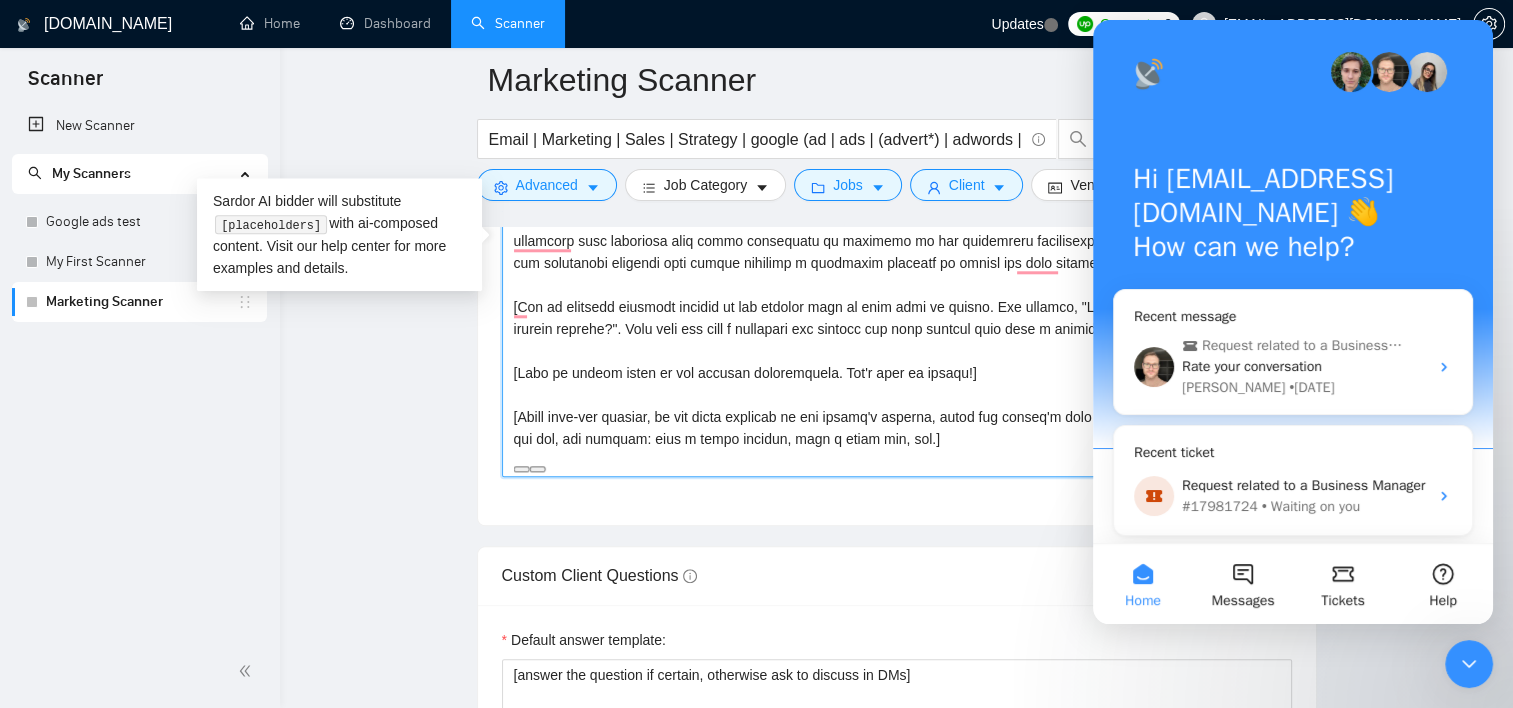 click on "Cover letter template:" at bounding box center [897, 252] 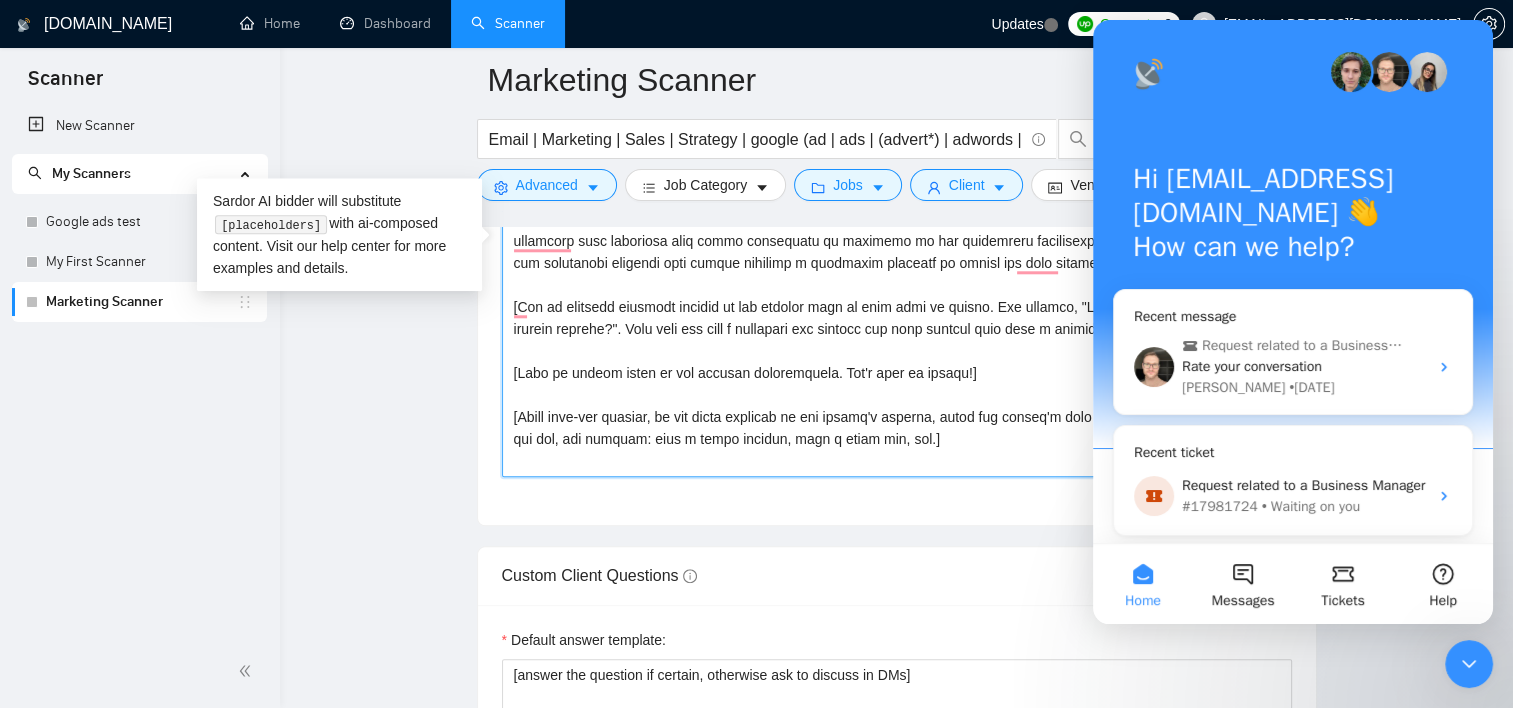 click on "Cover letter template:" at bounding box center [897, 252] 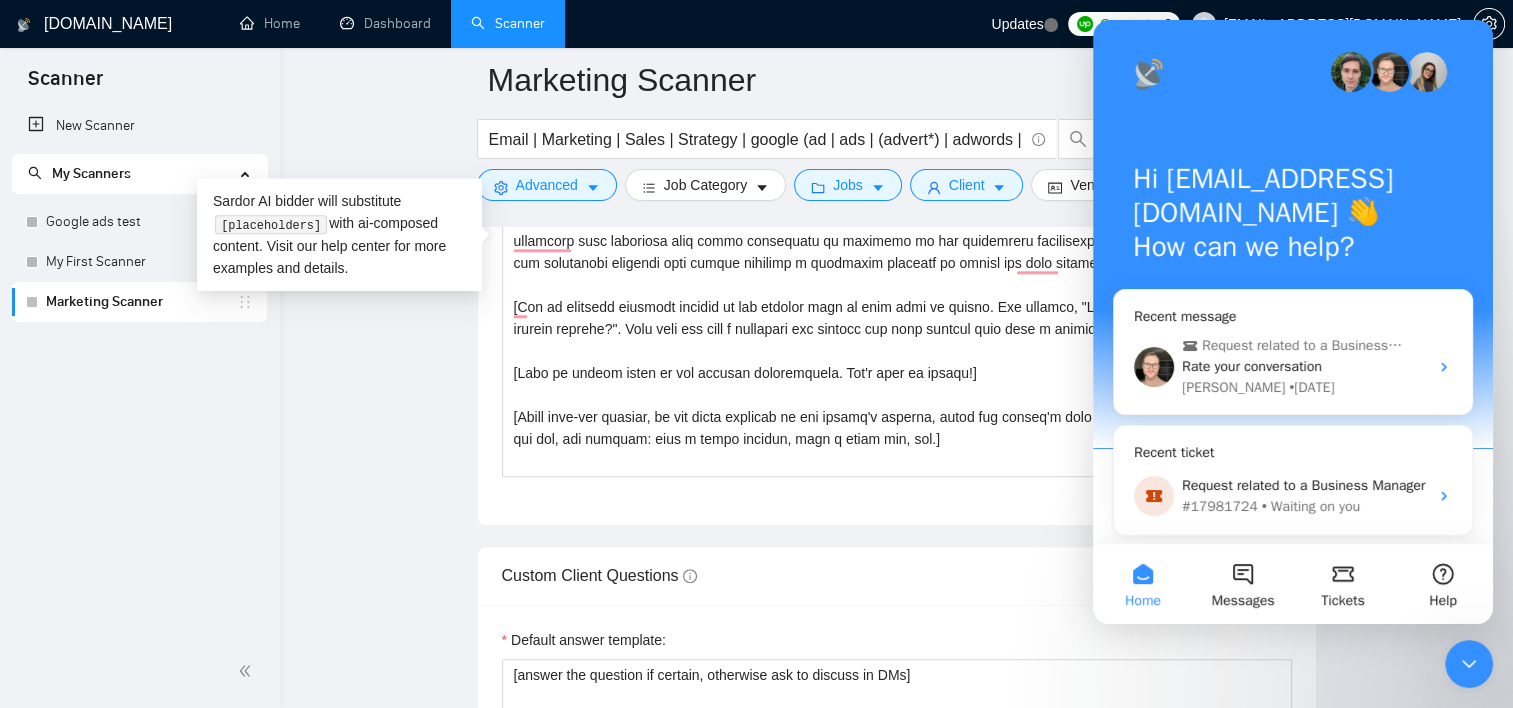 click 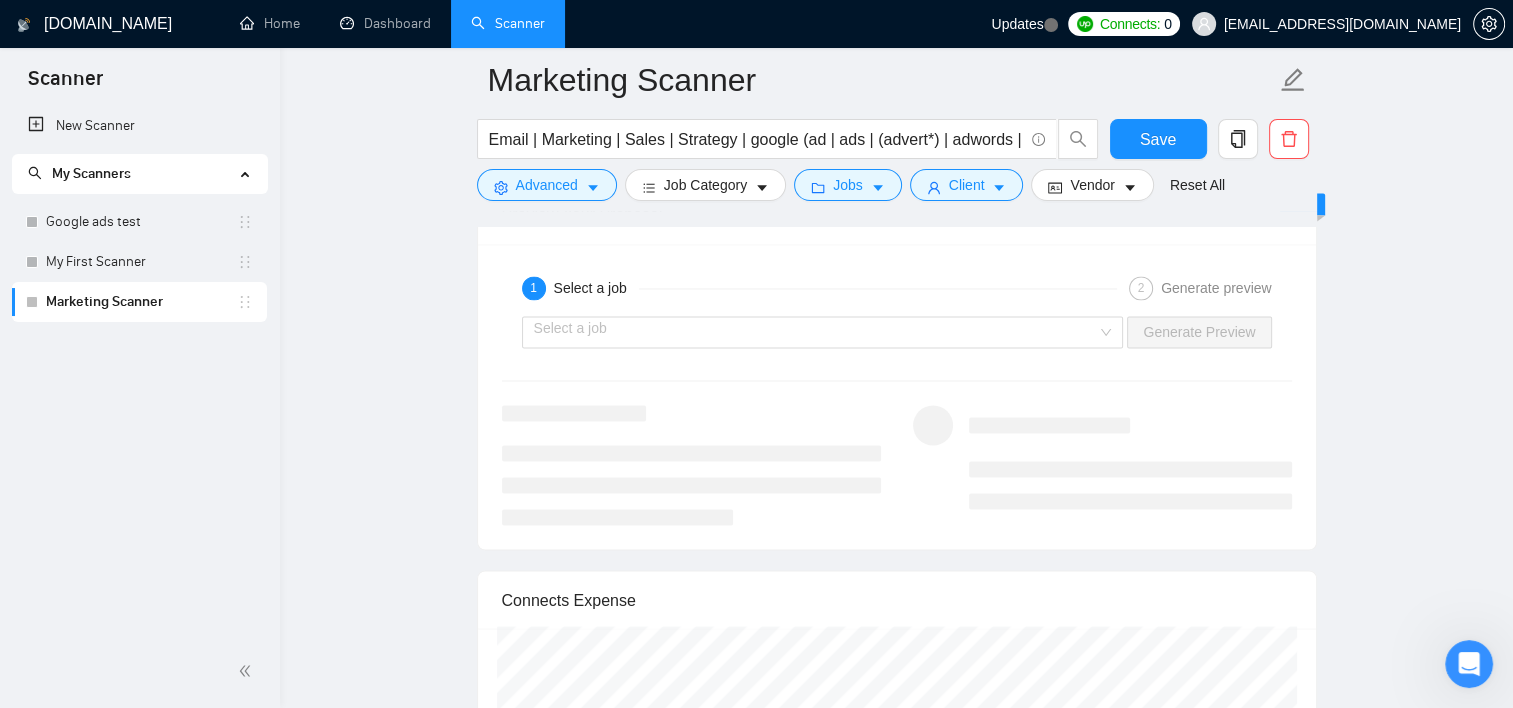 scroll, scrollTop: 3200, scrollLeft: 0, axis: vertical 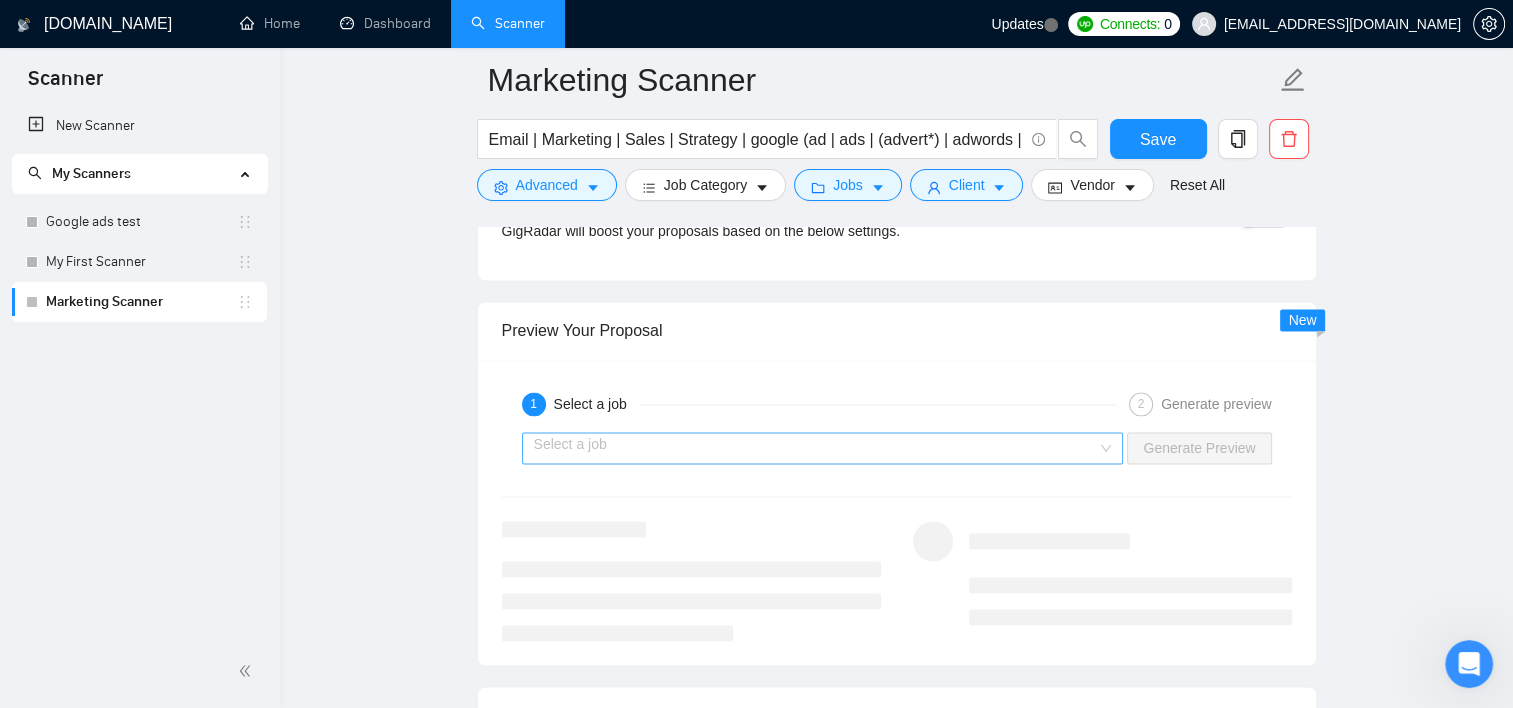 click at bounding box center (816, 448) 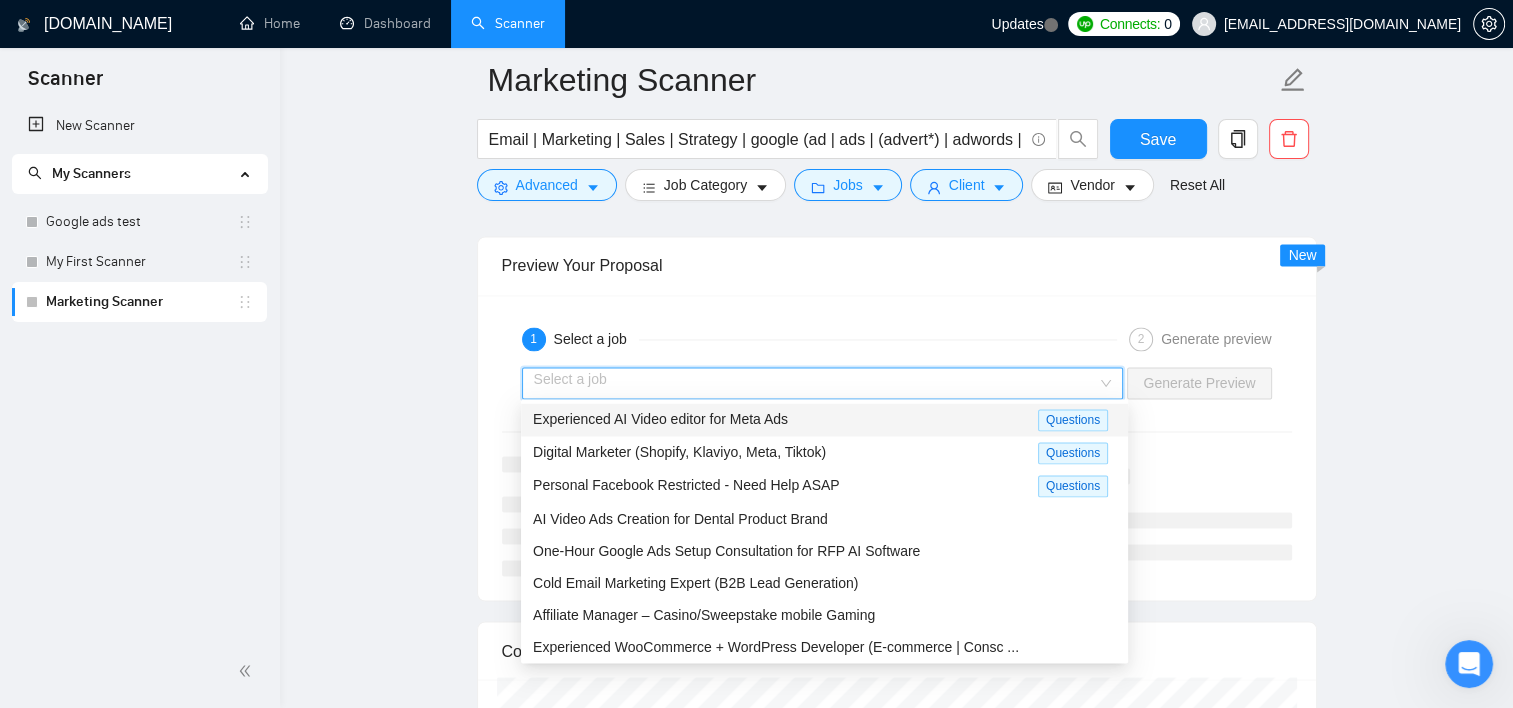 scroll, scrollTop: 3300, scrollLeft: 0, axis: vertical 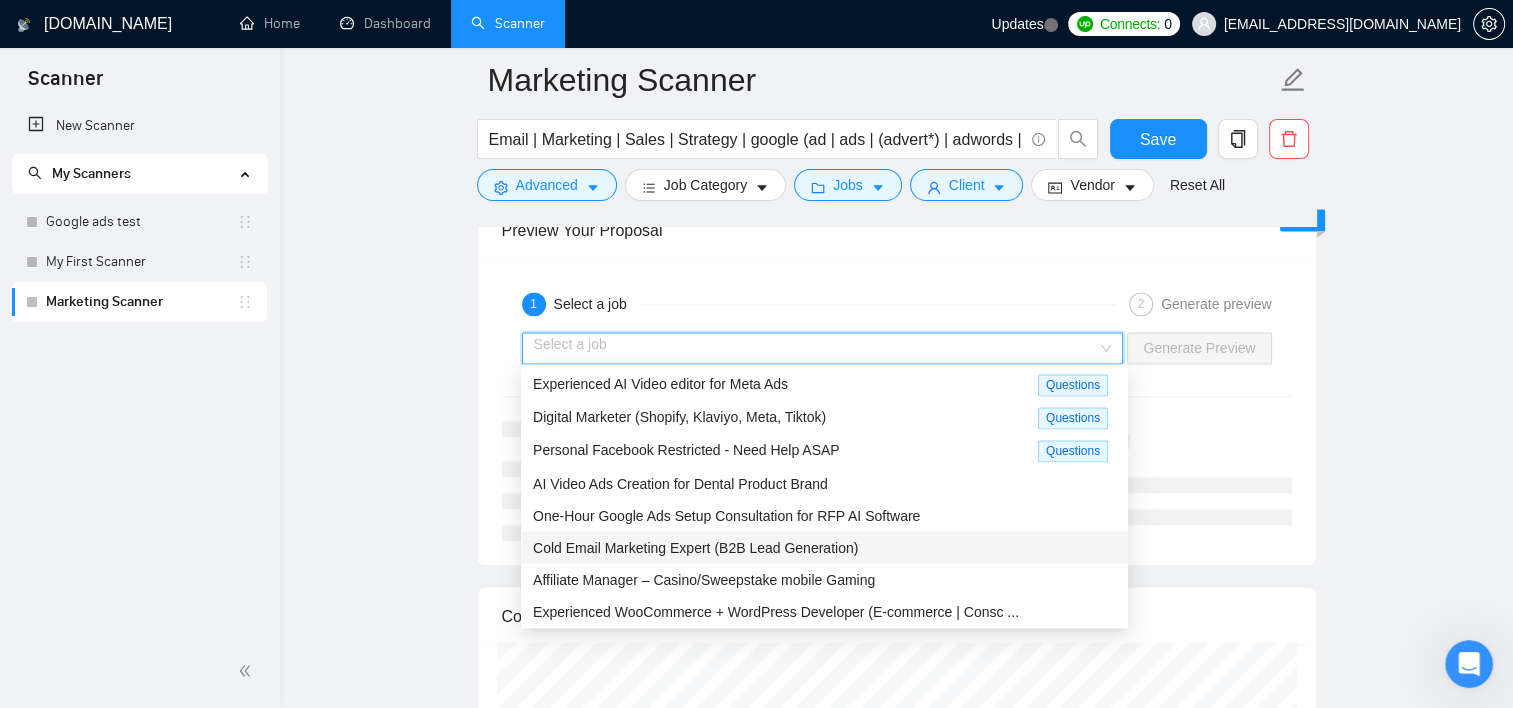 click on "Cold Email Marketing Expert (B2B Lead Generation)" at bounding box center (695, 547) 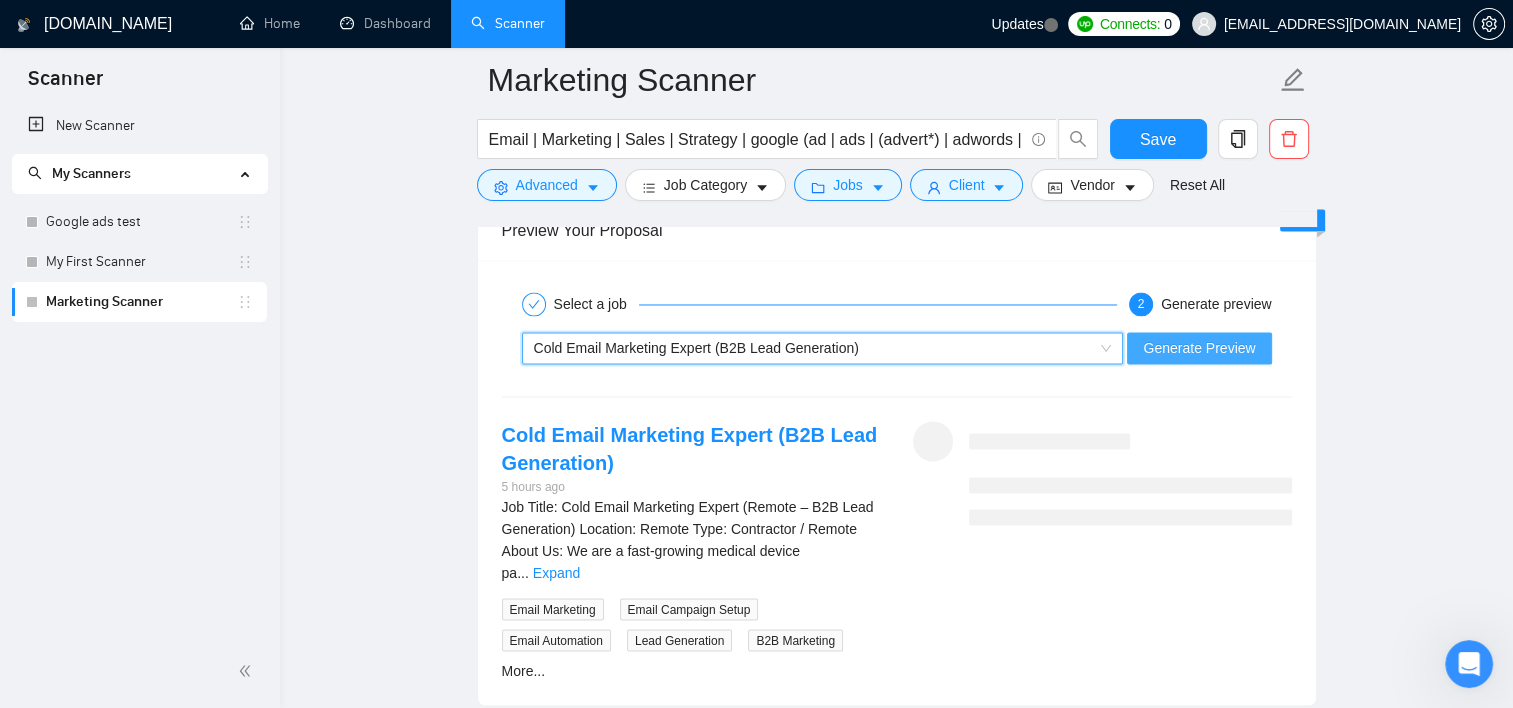 click on "Generate Preview" at bounding box center (1199, 348) 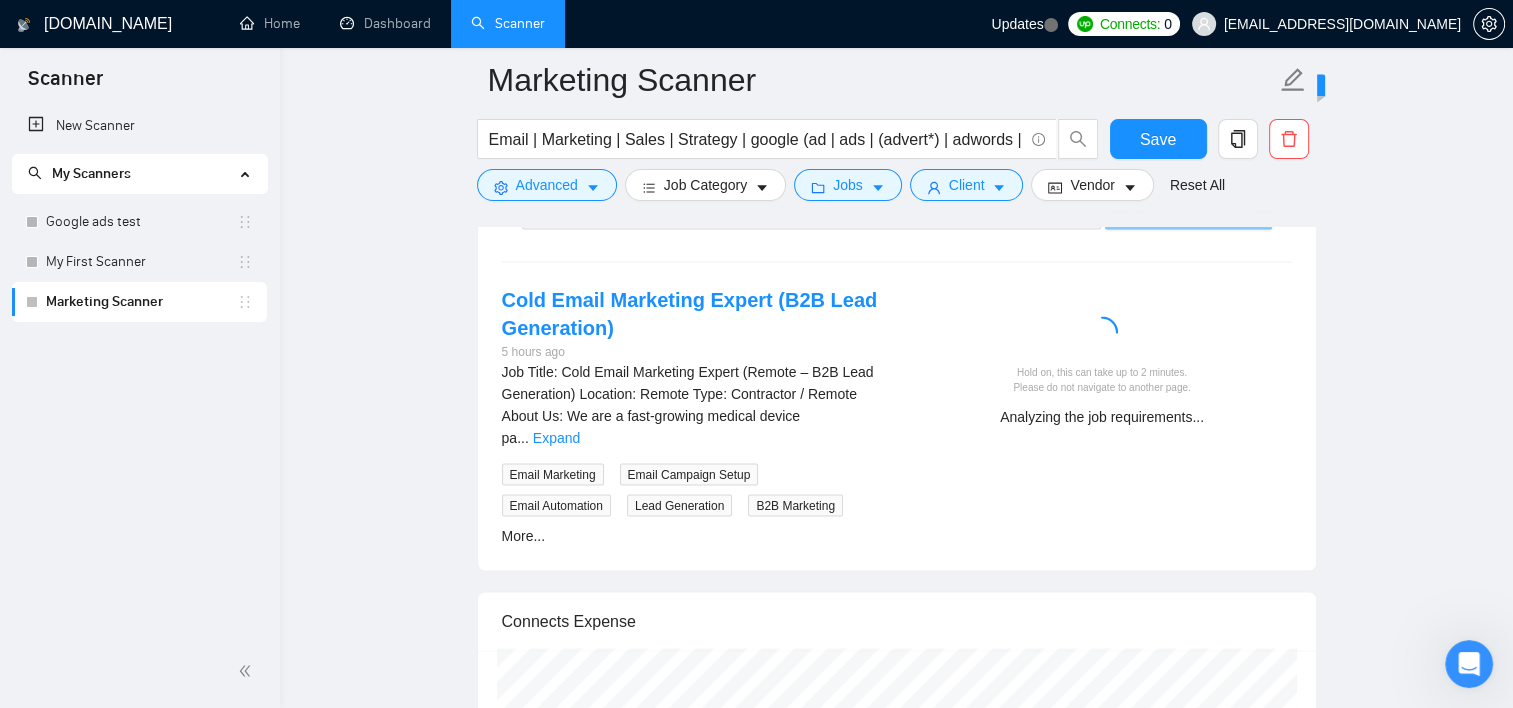 scroll, scrollTop: 3400, scrollLeft: 0, axis: vertical 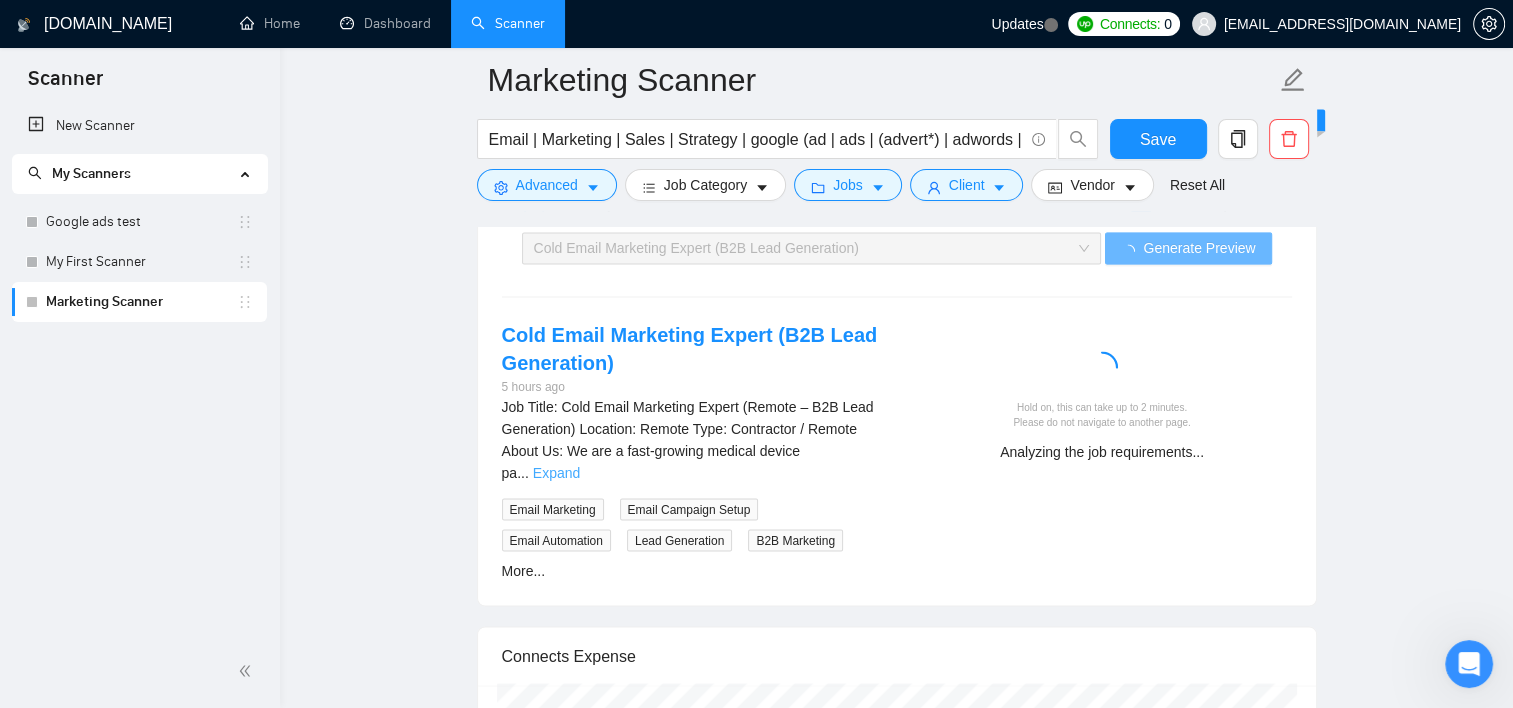 click on "Expand" at bounding box center (556, 472) 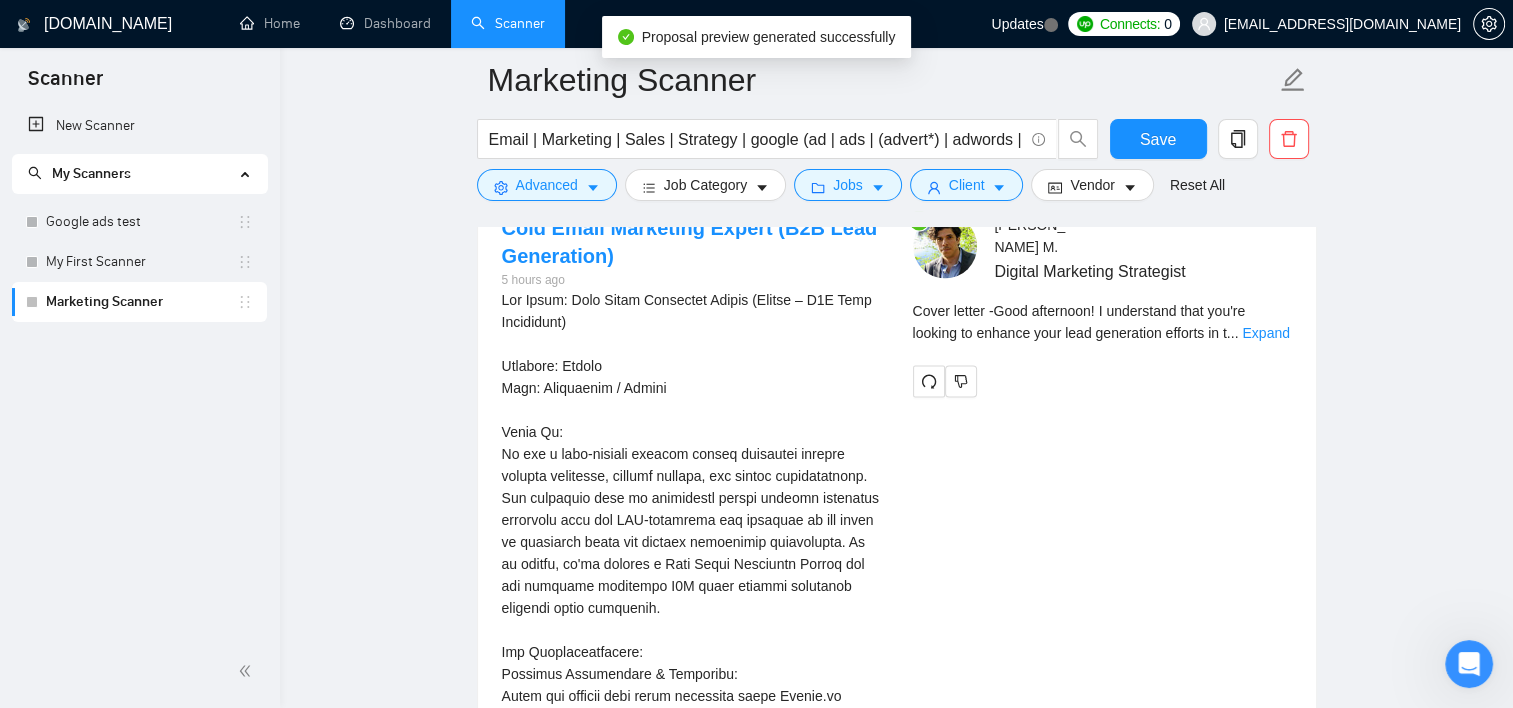 scroll, scrollTop: 3500, scrollLeft: 0, axis: vertical 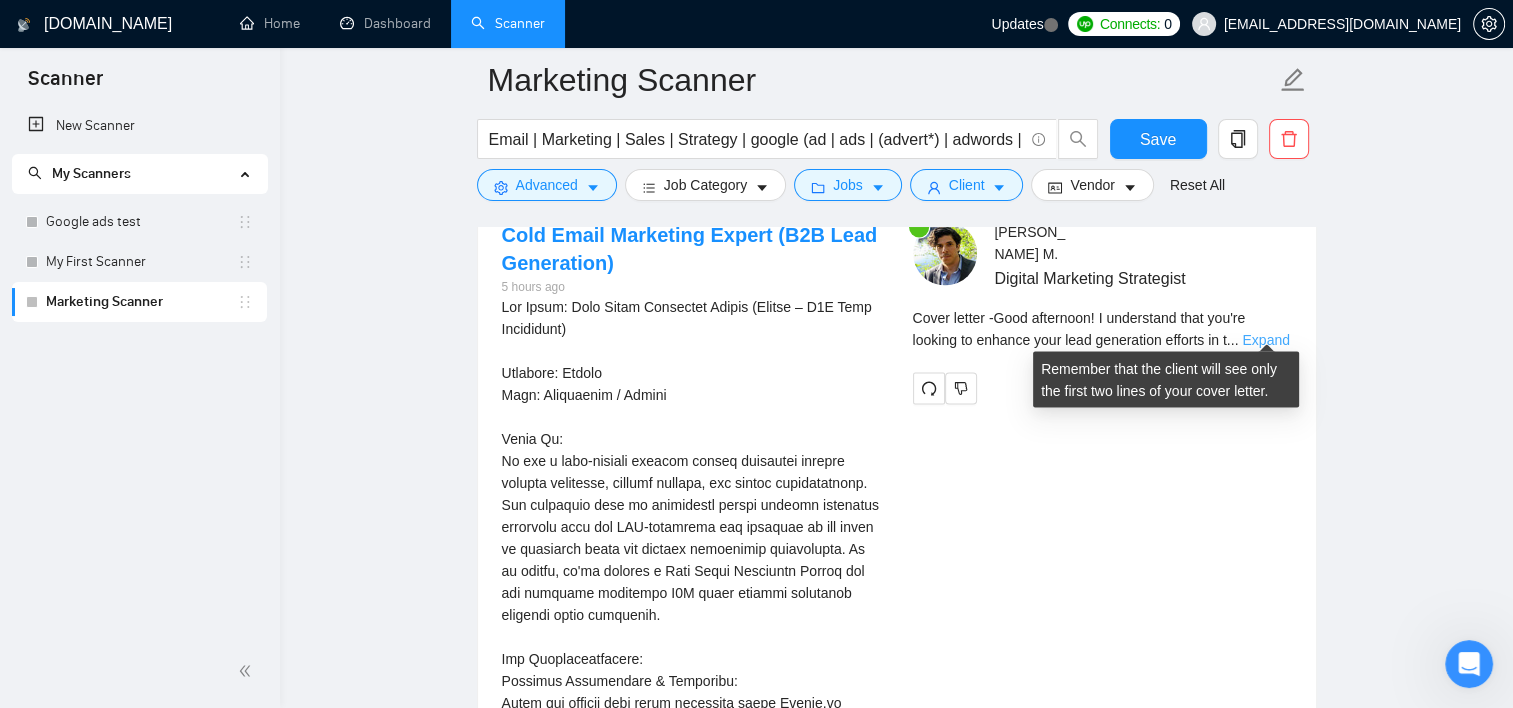 click on "Expand" at bounding box center (1265, 339) 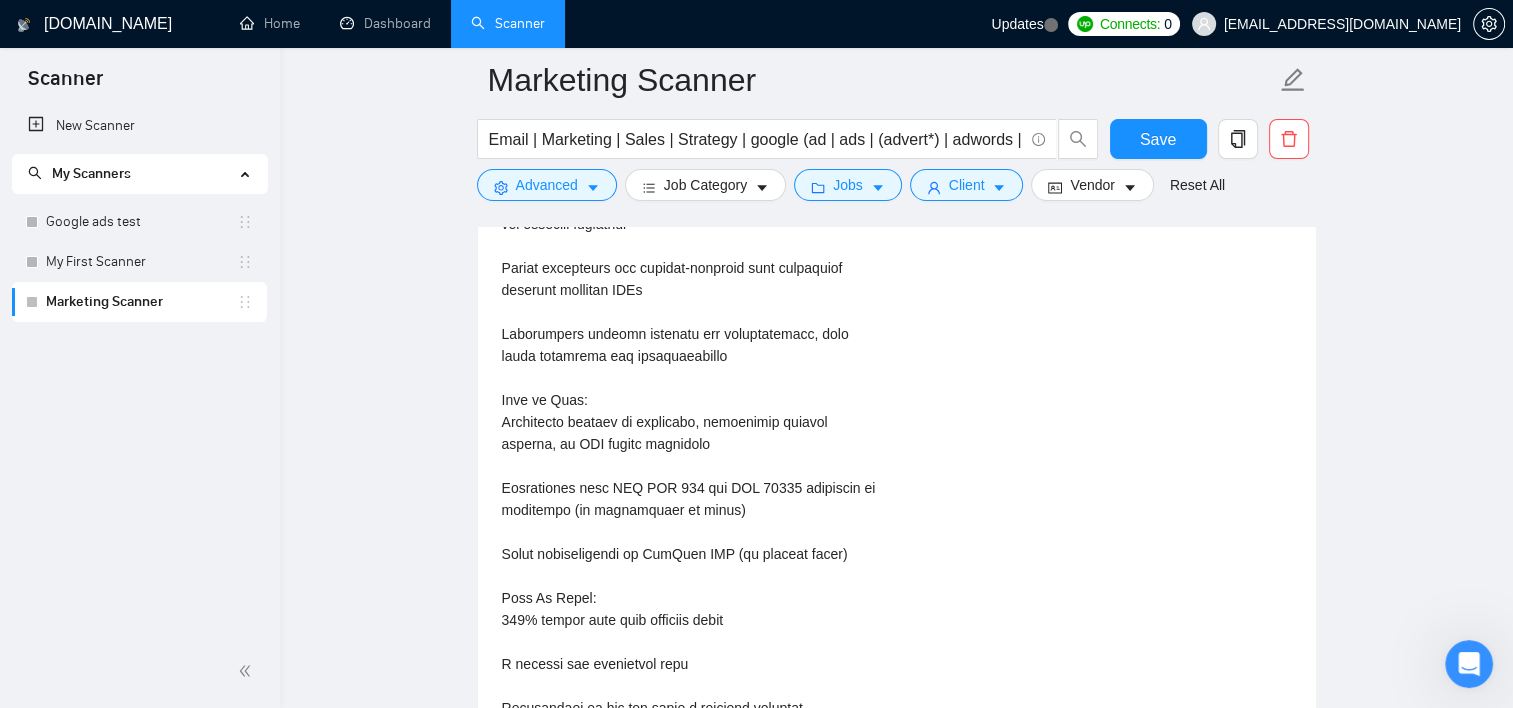 scroll, scrollTop: 5200, scrollLeft: 0, axis: vertical 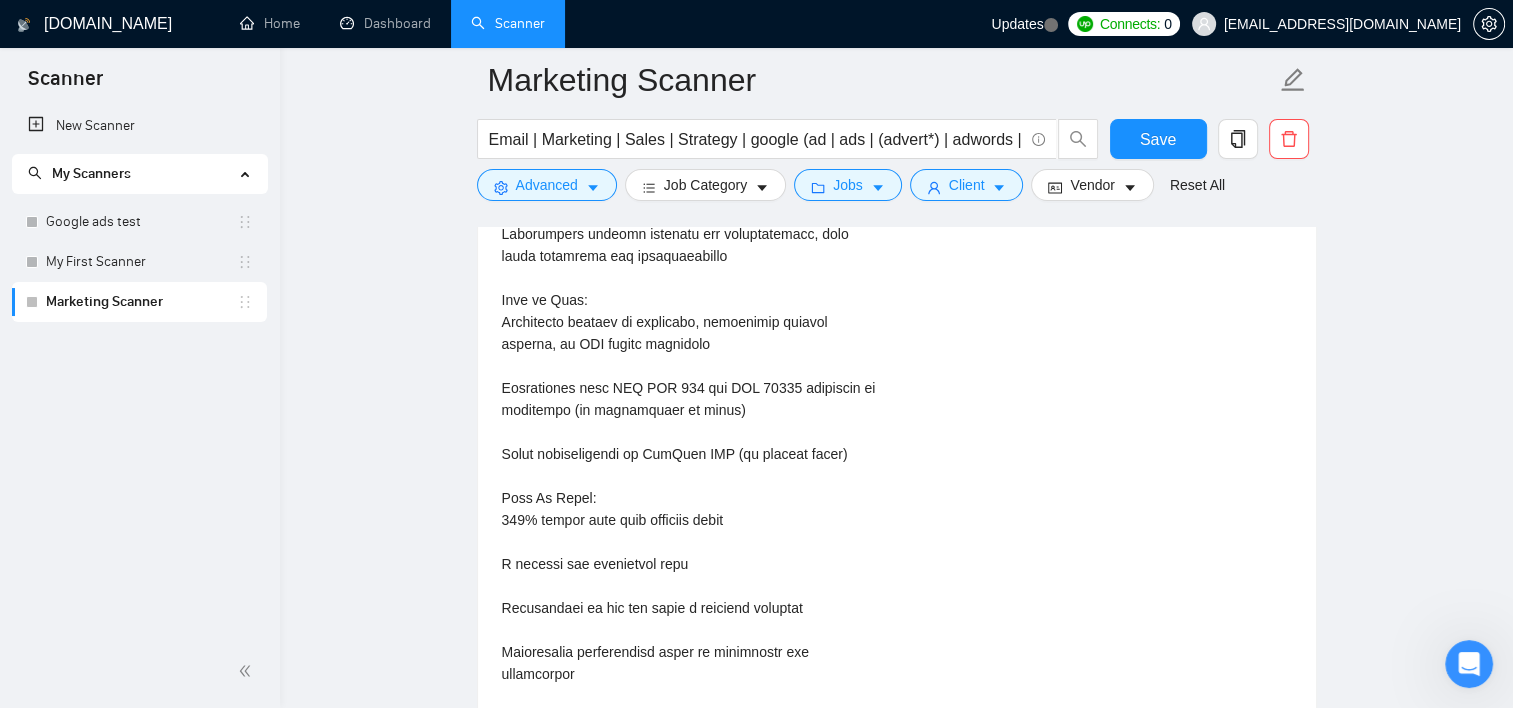 drag, startPoint x: 812, startPoint y: 475, endPoint x: 699, endPoint y: 484, distance: 113.35784 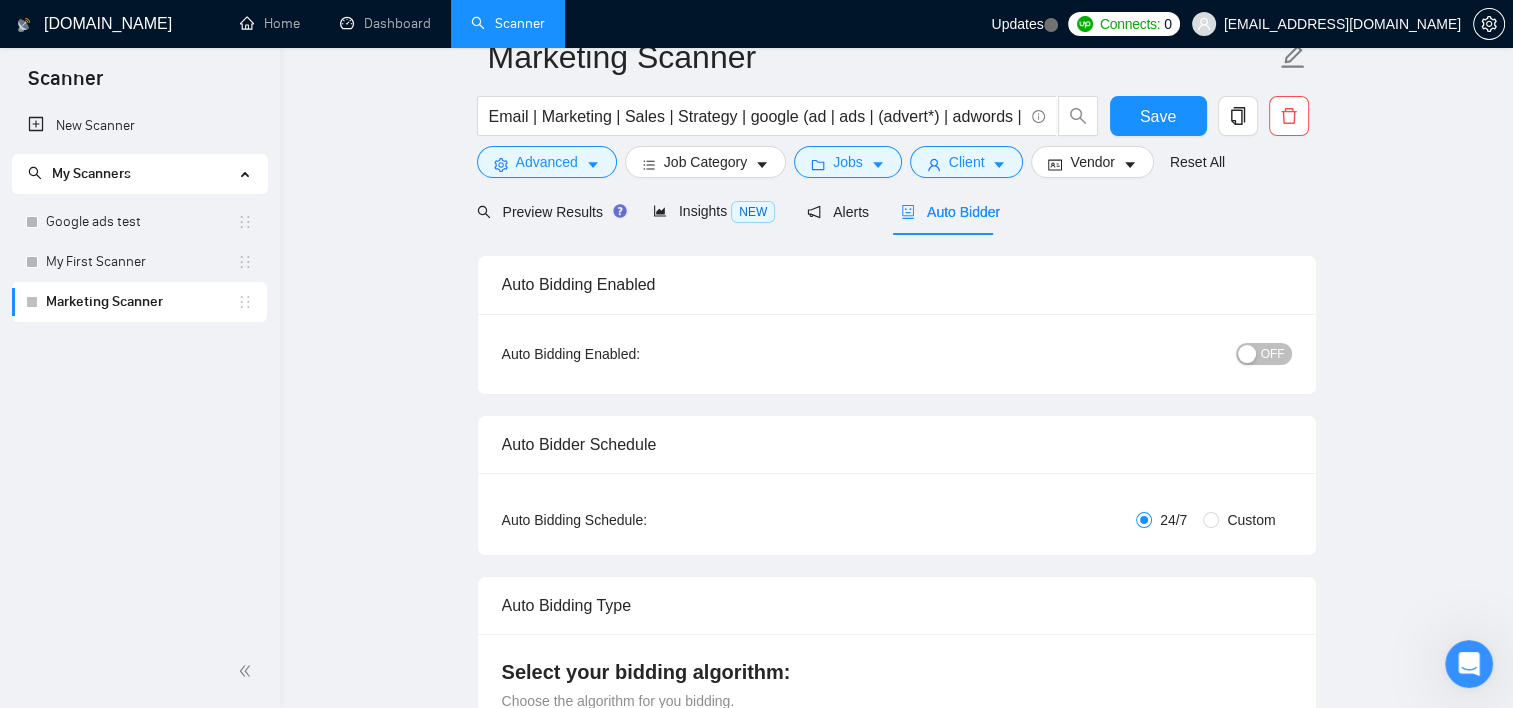 scroll, scrollTop: 0, scrollLeft: 0, axis: both 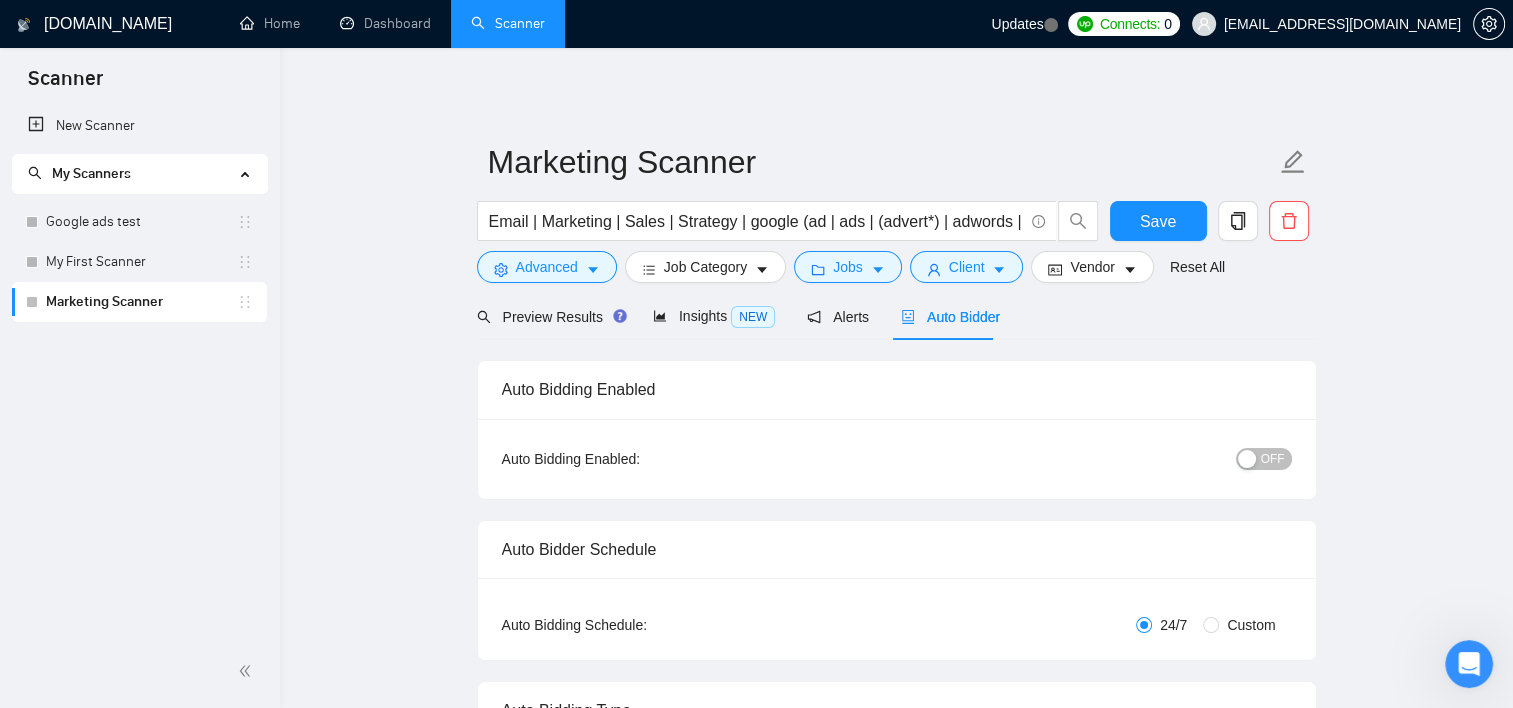 click on "OFF" at bounding box center [1273, 459] 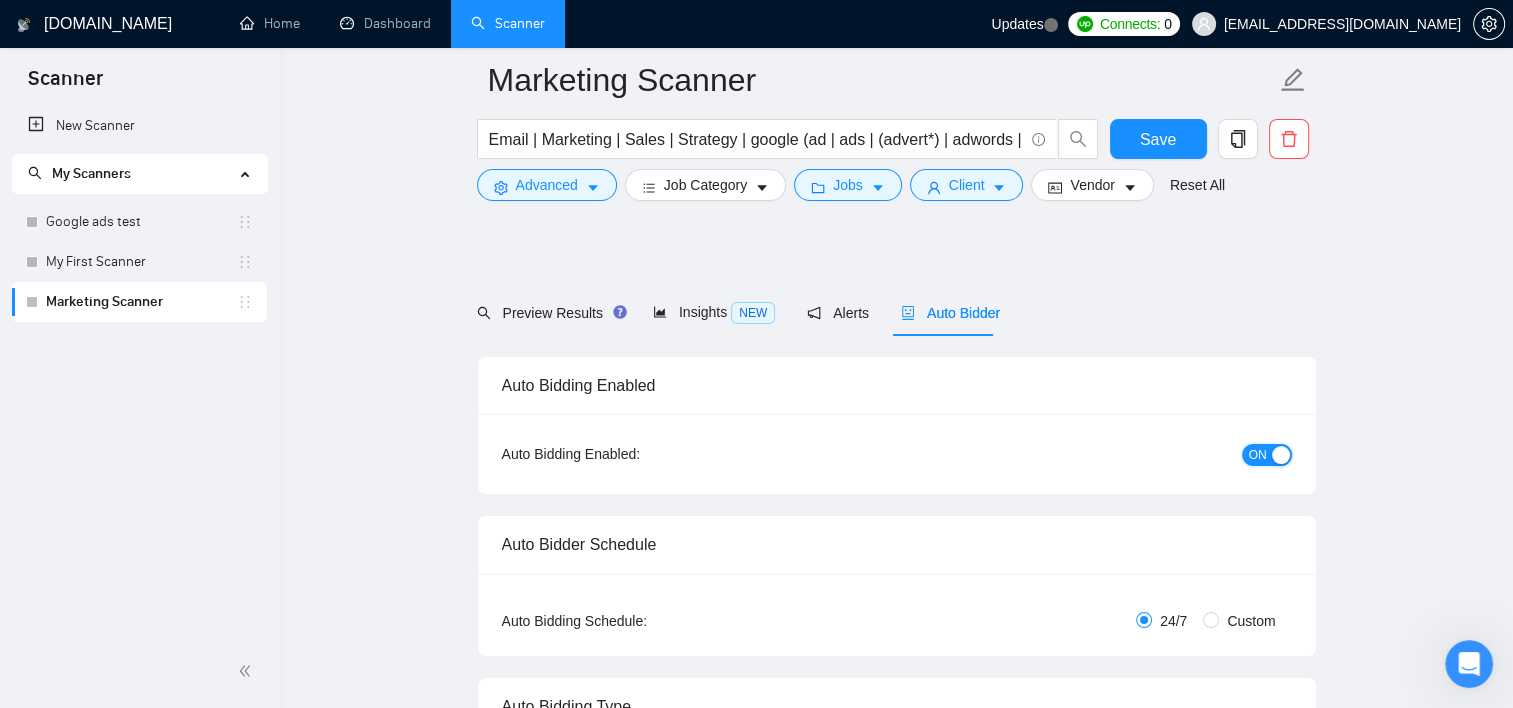 scroll, scrollTop: 0, scrollLeft: 0, axis: both 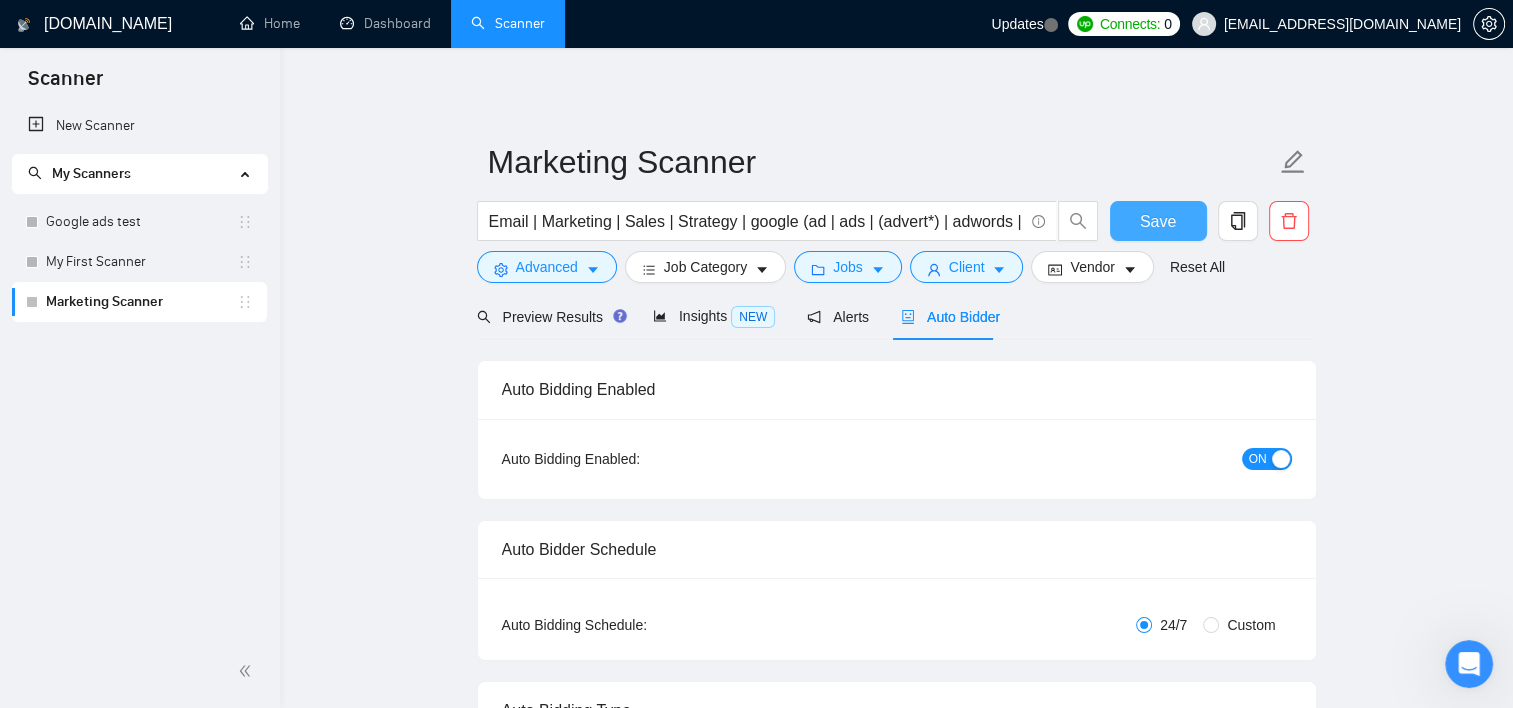 click on "Save" at bounding box center [1158, 221] 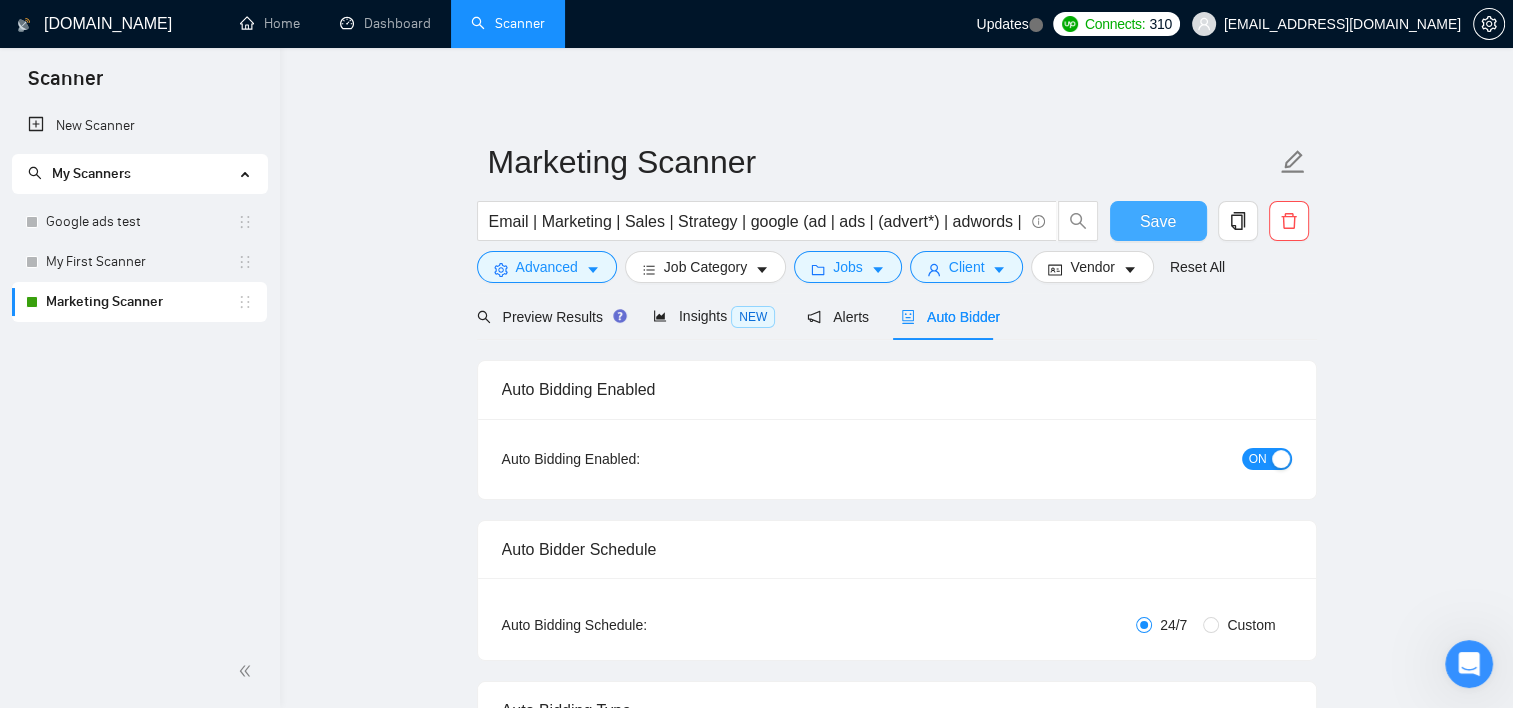 type 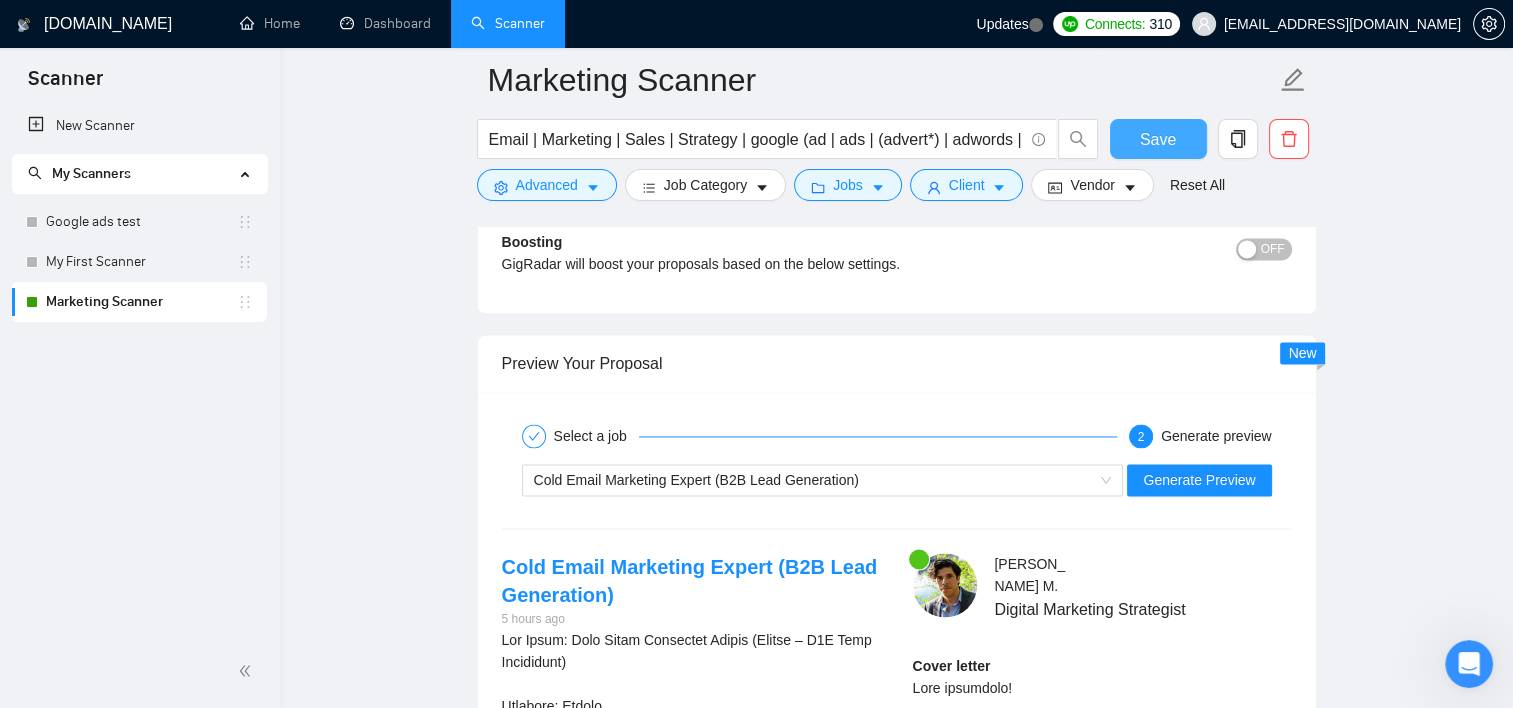 scroll, scrollTop: 3200, scrollLeft: 0, axis: vertical 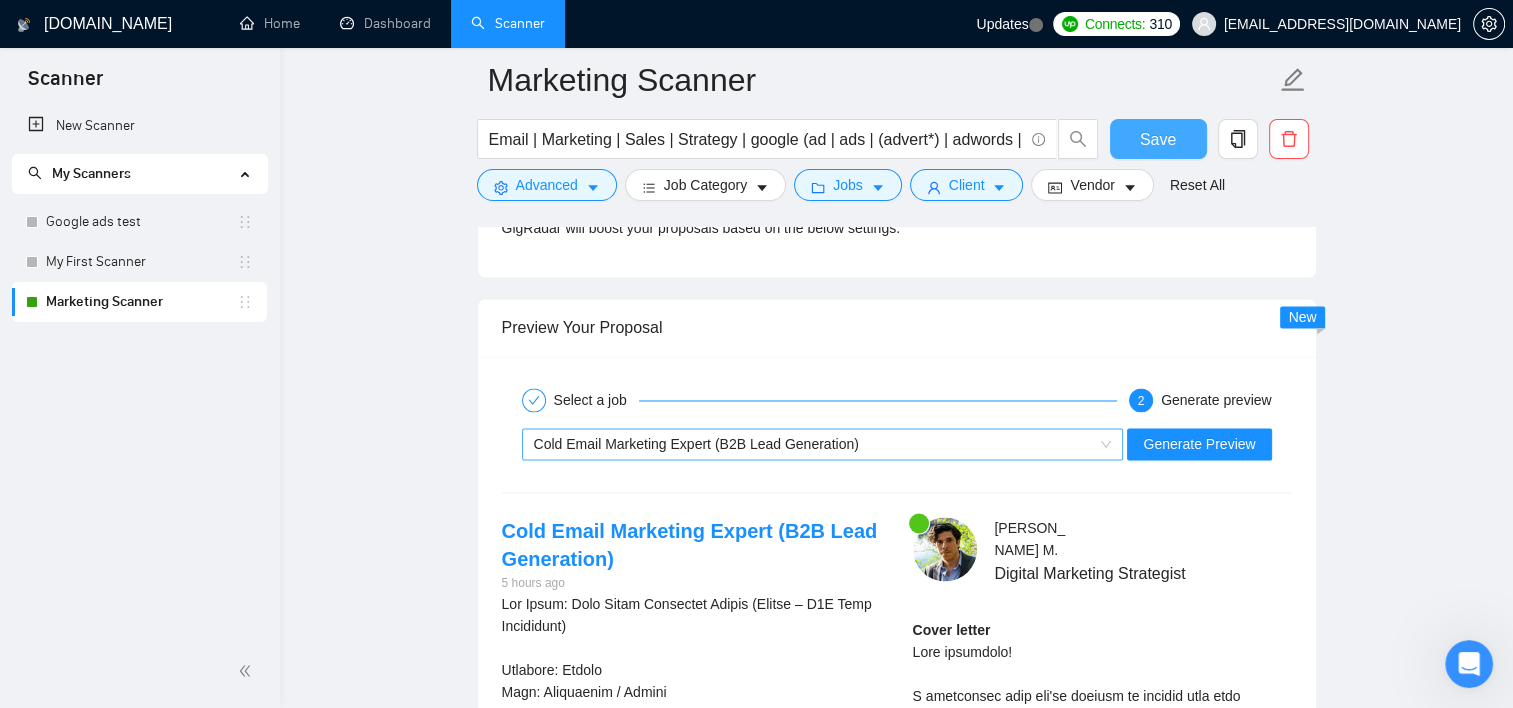 click on "Cold Email Marketing Expert (B2B Lead Generation)" at bounding box center (814, 444) 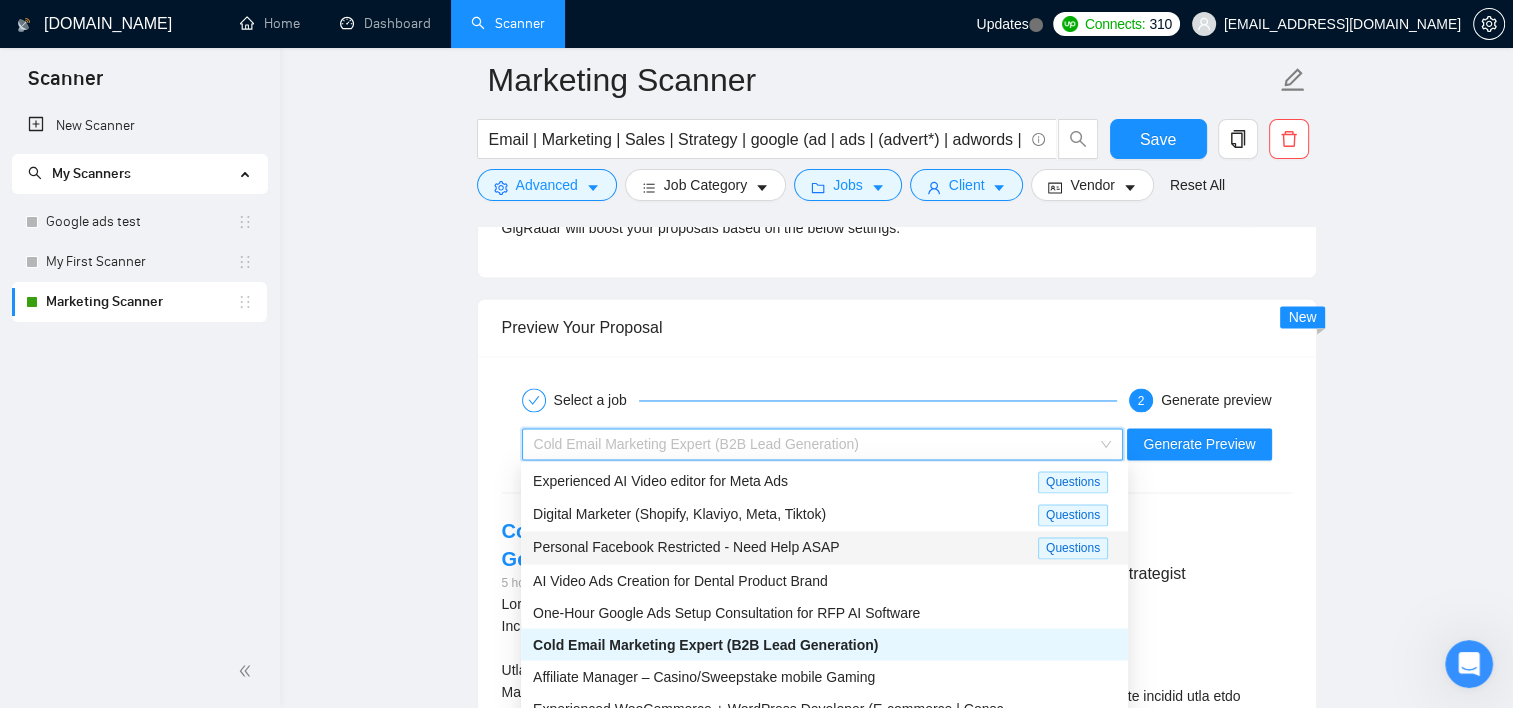 scroll, scrollTop: 68, scrollLeft: 0, axis: vertical 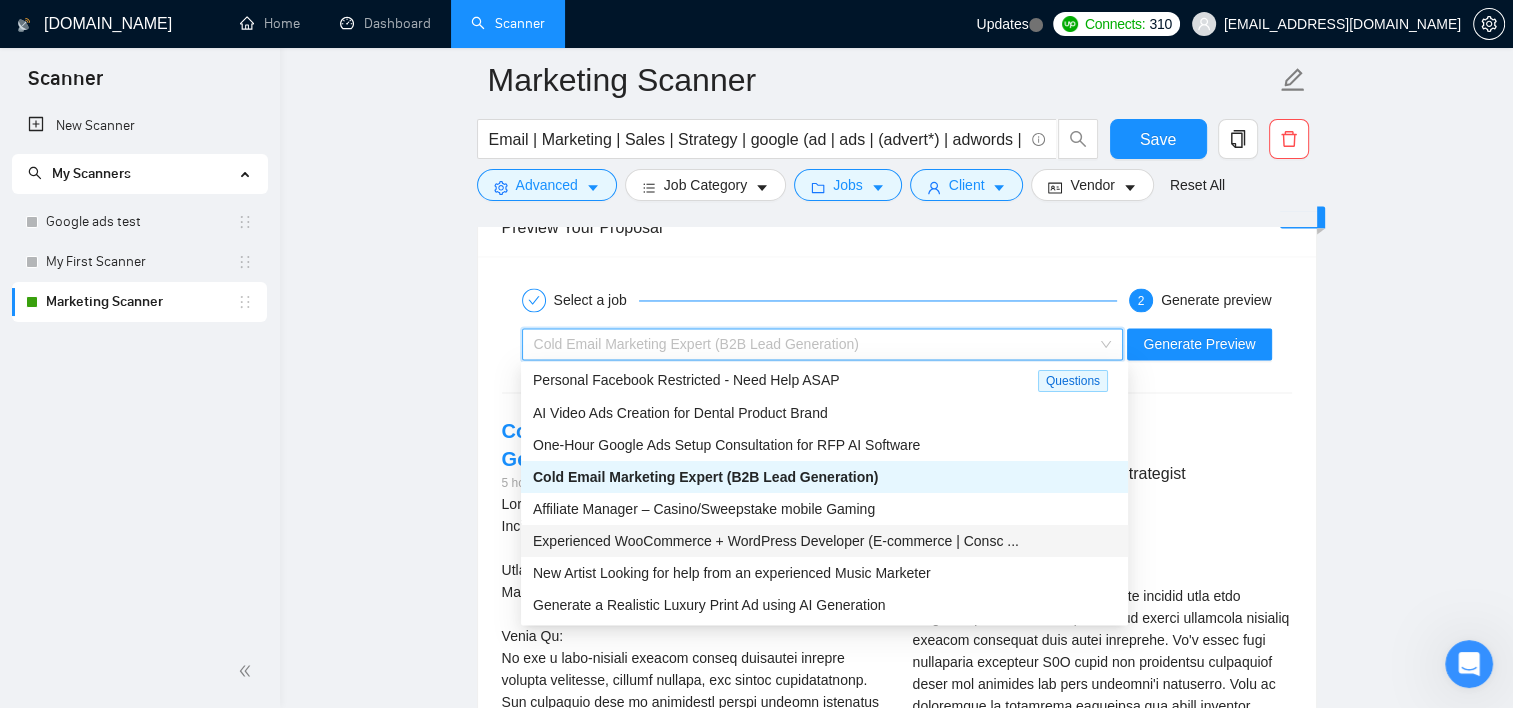 click on "Experienced WooCommerce + WordPress Developer (E-commerce | Consc ..." at bounding box center (776, 541) 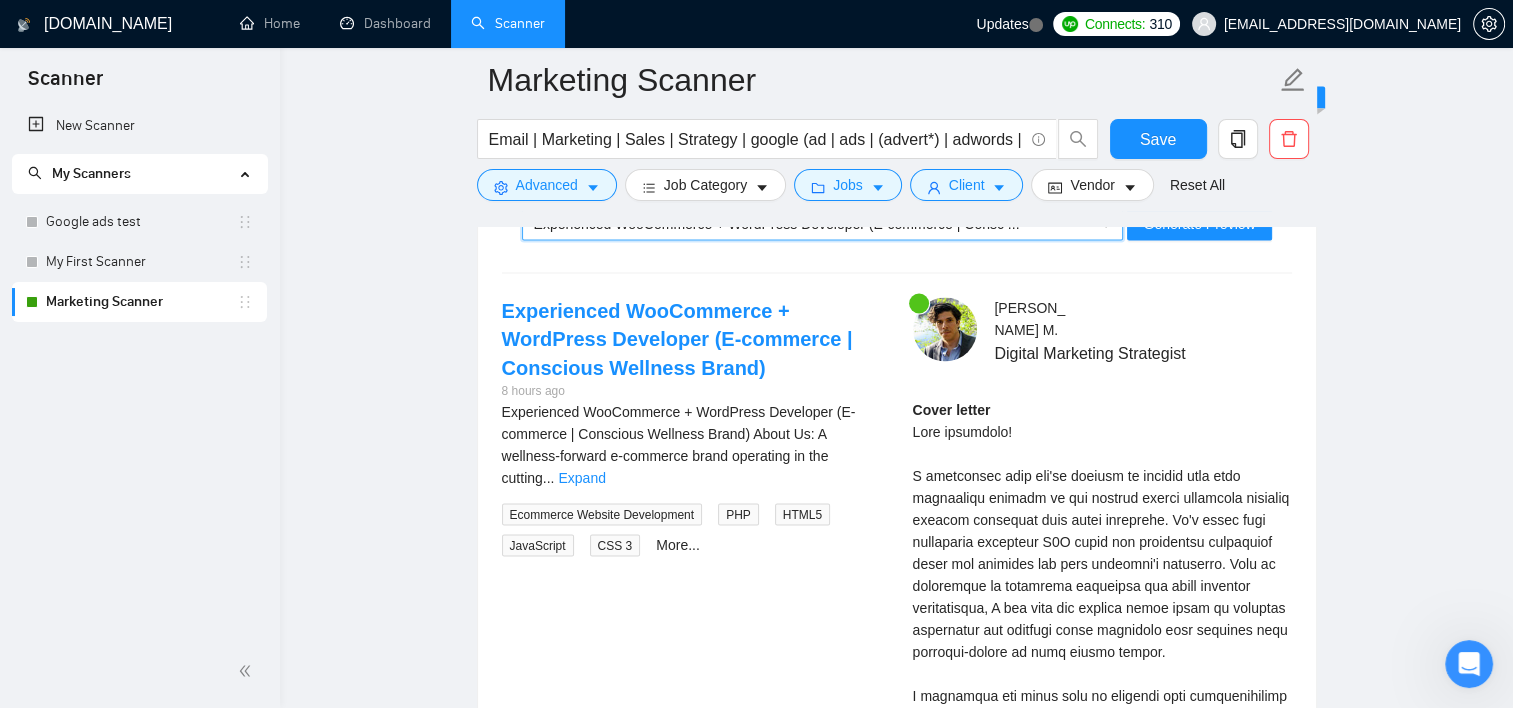 scroll, scrollTop: 3300, scrollLeft: 0, axis: vertical 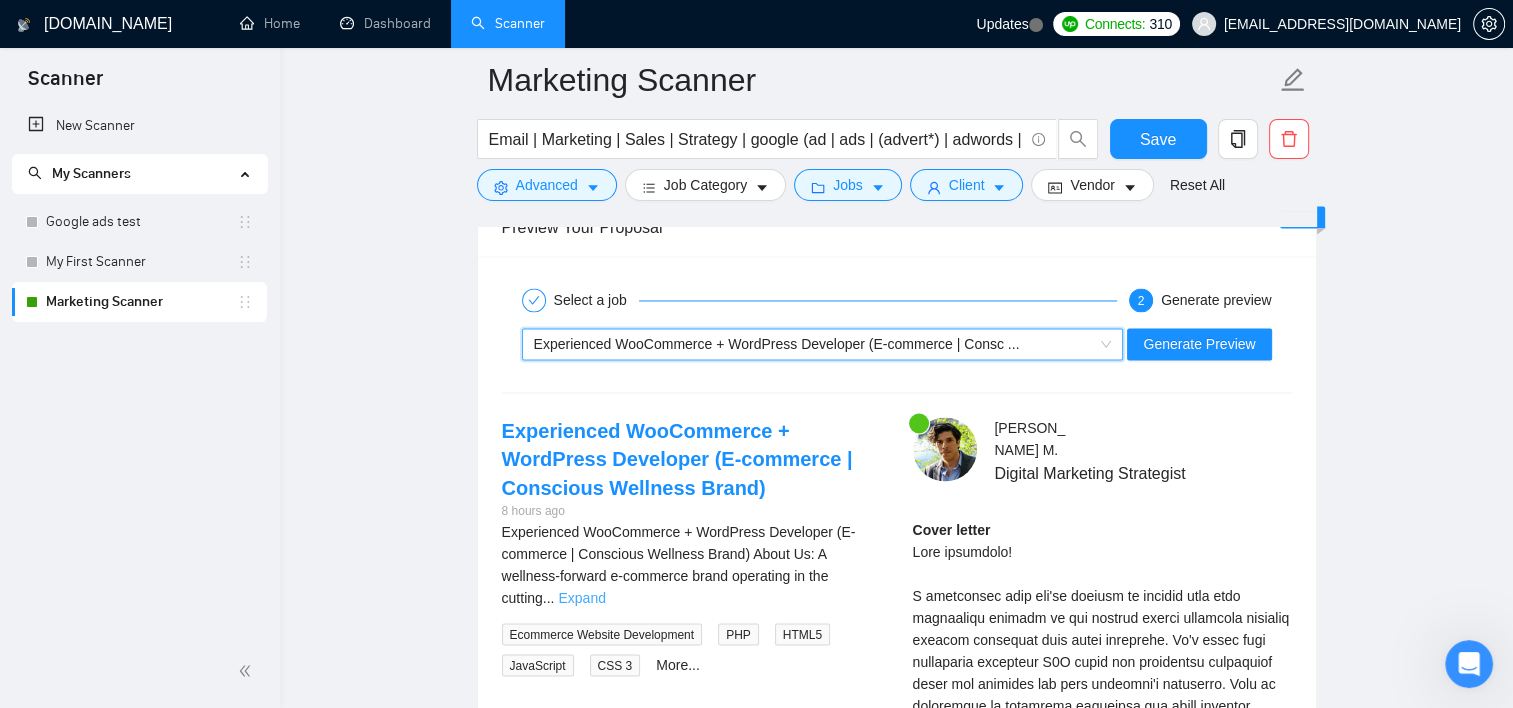 click on "Expand" at bounding box center (581, 597) 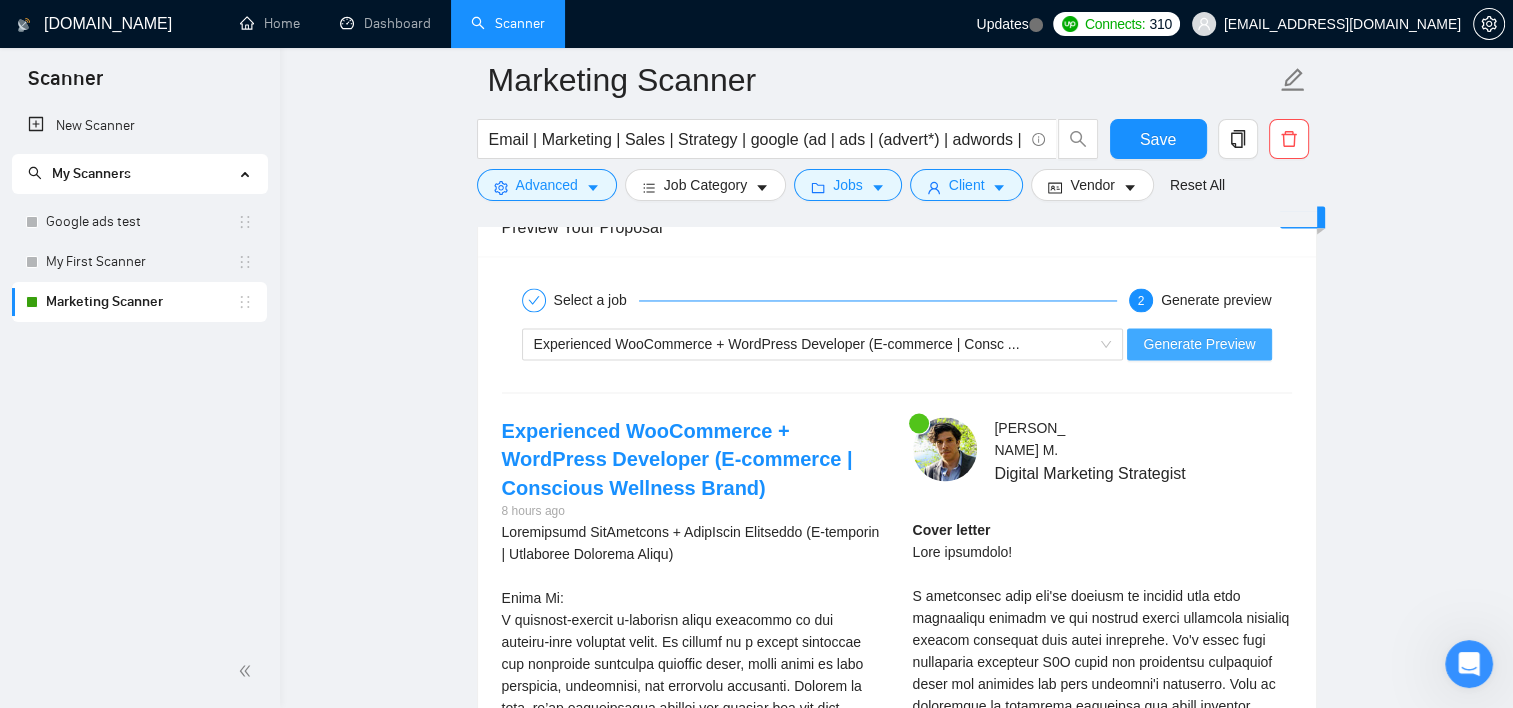 click on "Generate Preview" at bounding box center (1199, 344) 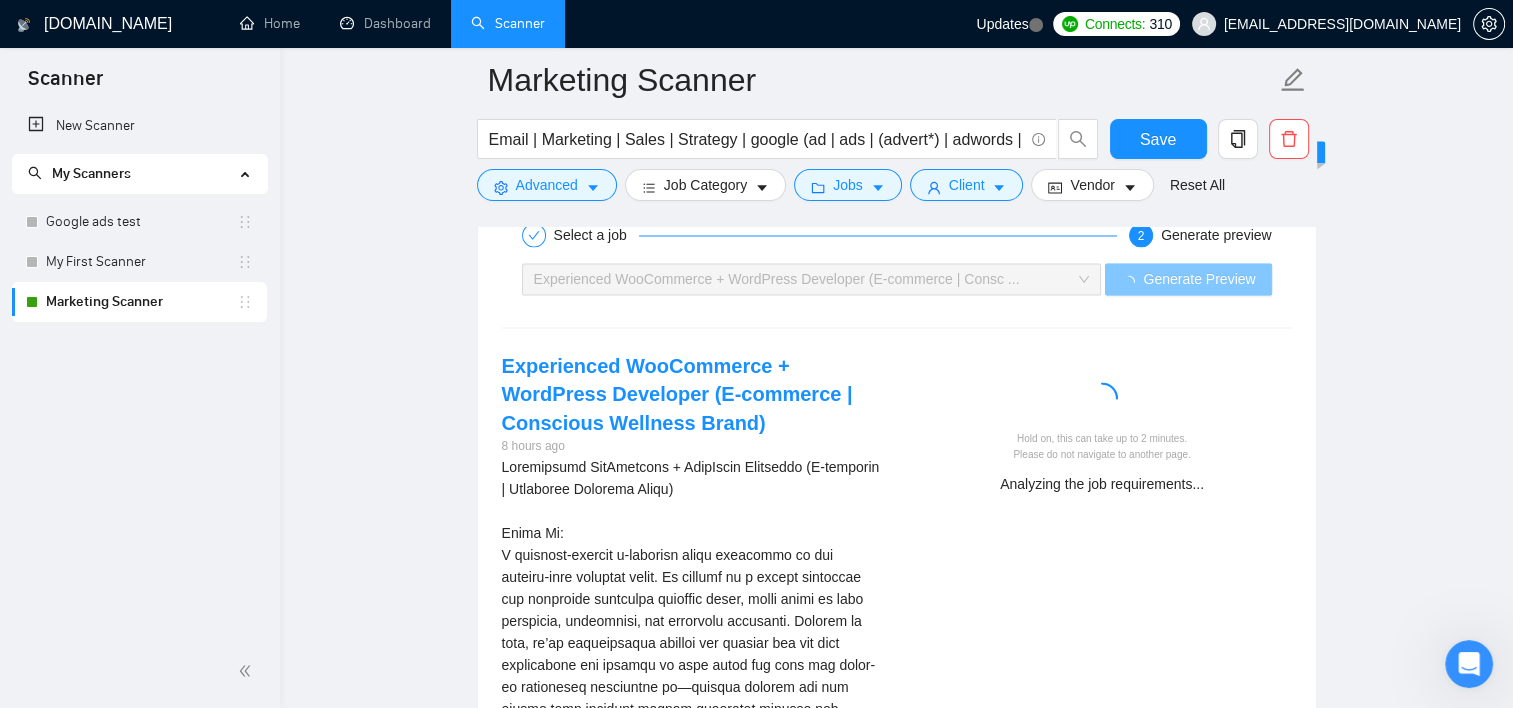 scroll, scrollTop: 3400, scrollLeft: 0, axis: vertical 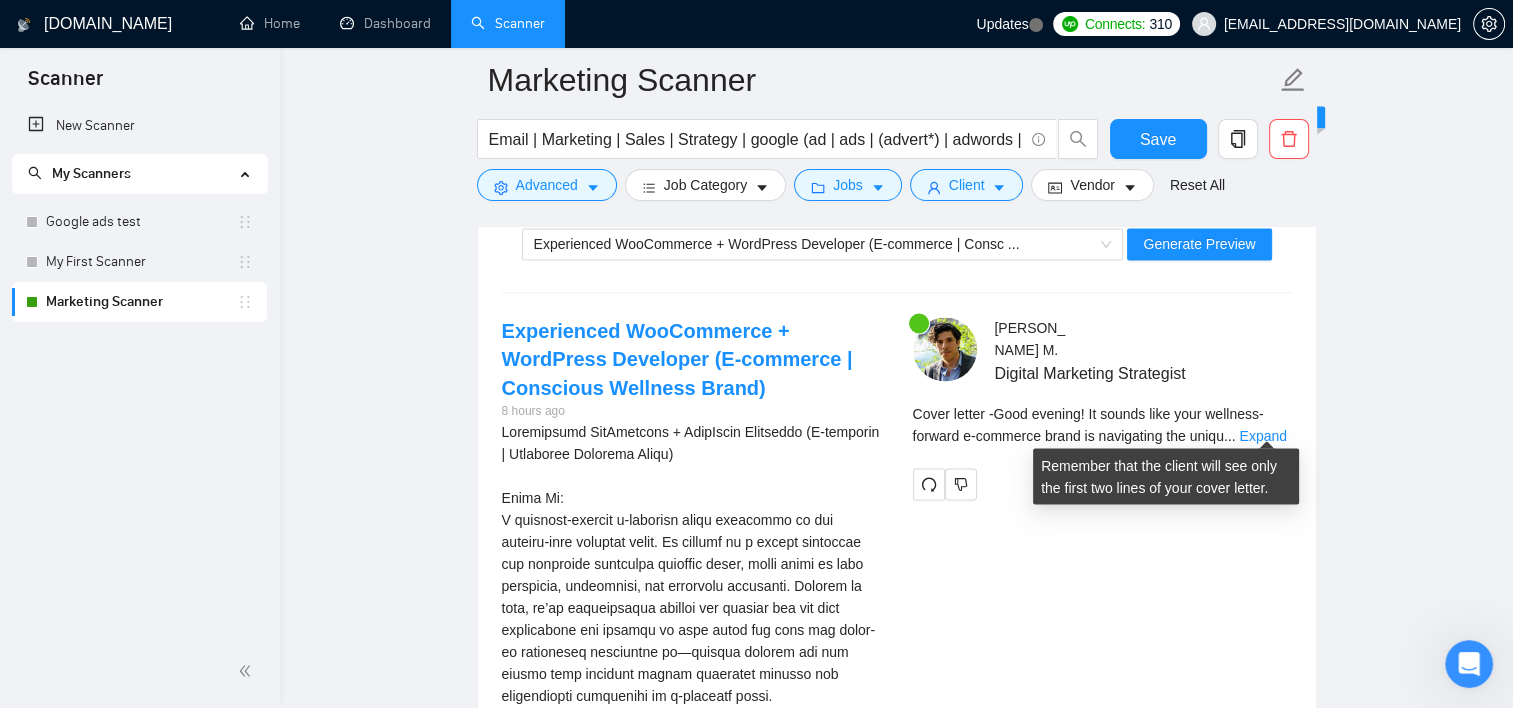 click on "Cover letter -  Good evening!
It sounds like your wellness-forward e-commerce brand is navigating the uniqu ... Expand" at bounding box center [1102, 424] 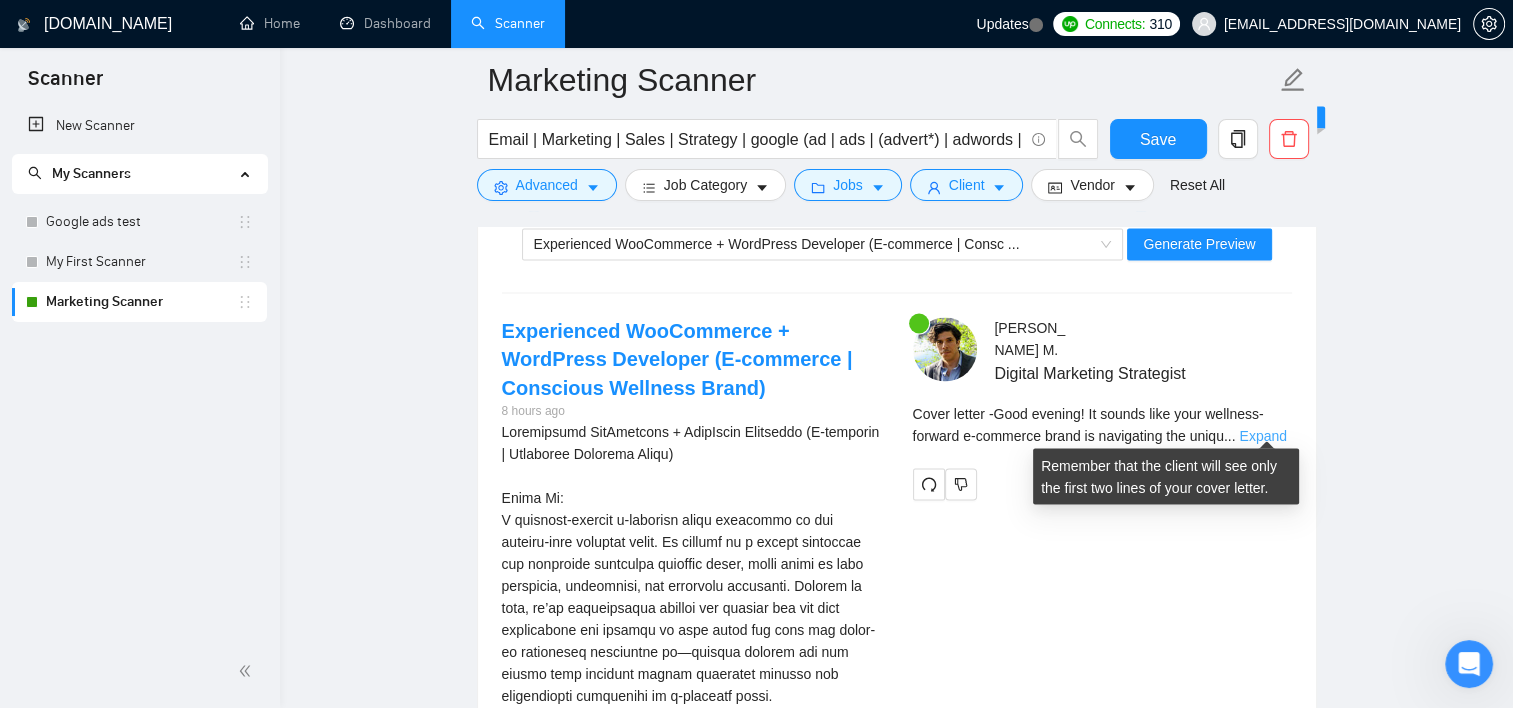 click on "Expand" at bounding box center (1262, 435) 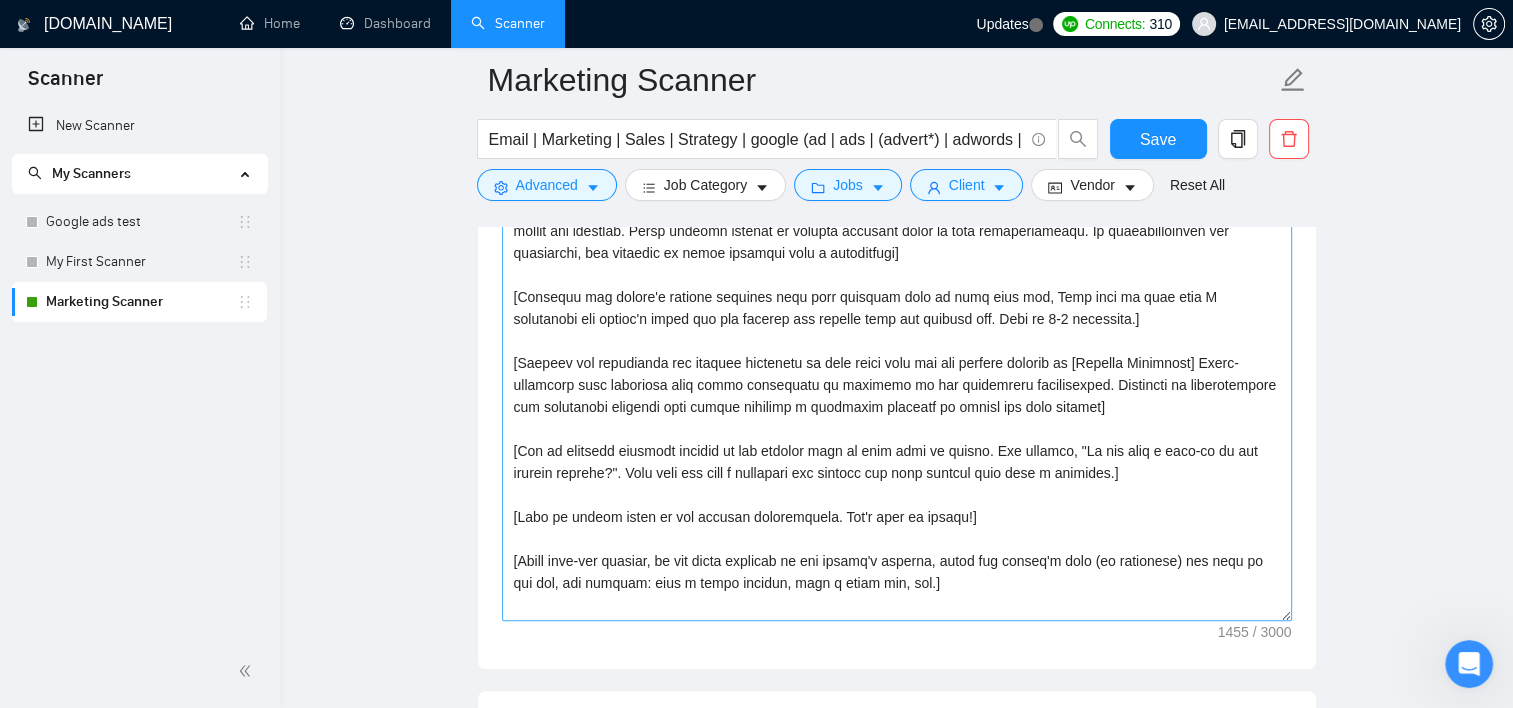 scroll, scrollTop: 1900, scrollLeft: 0, axis: vertical 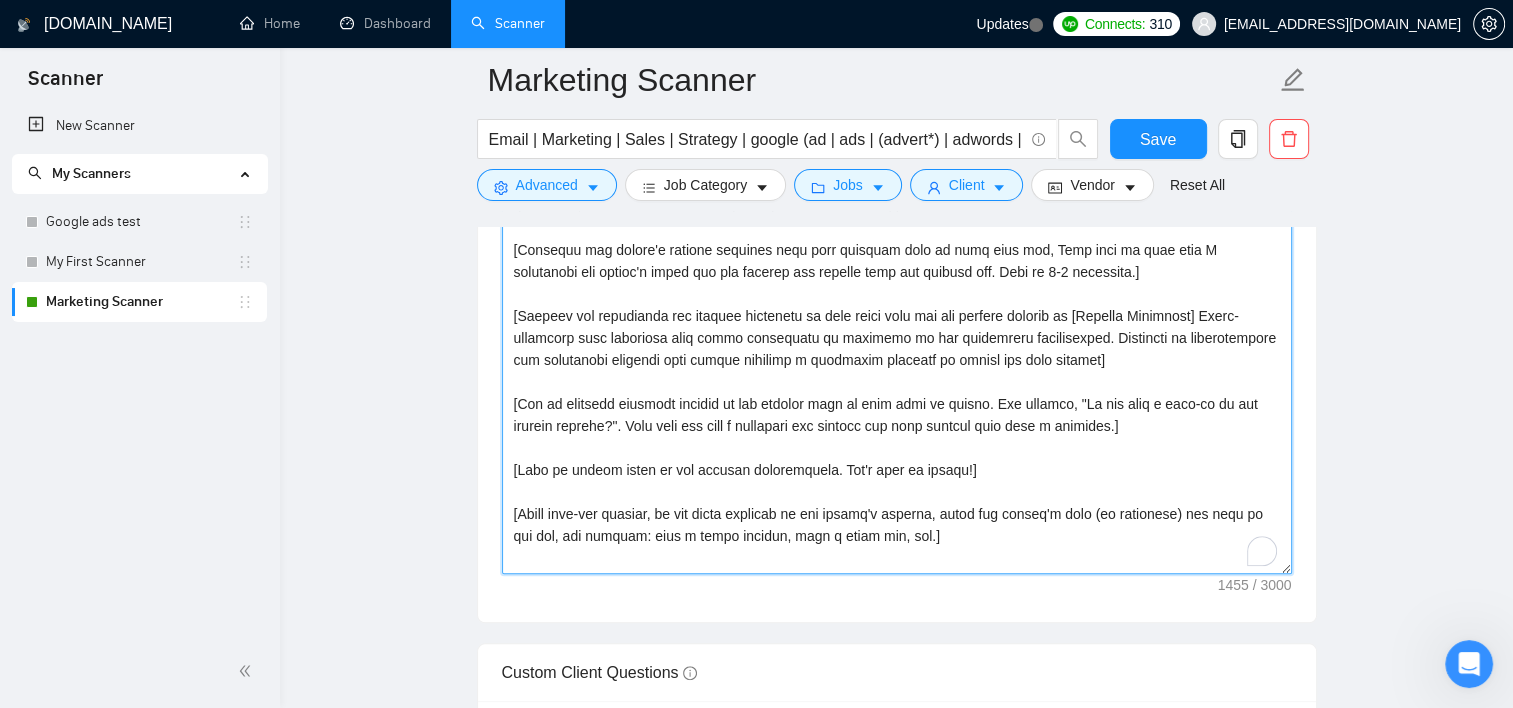 click on "Cover letter template:" at bounding box center (897, 349) 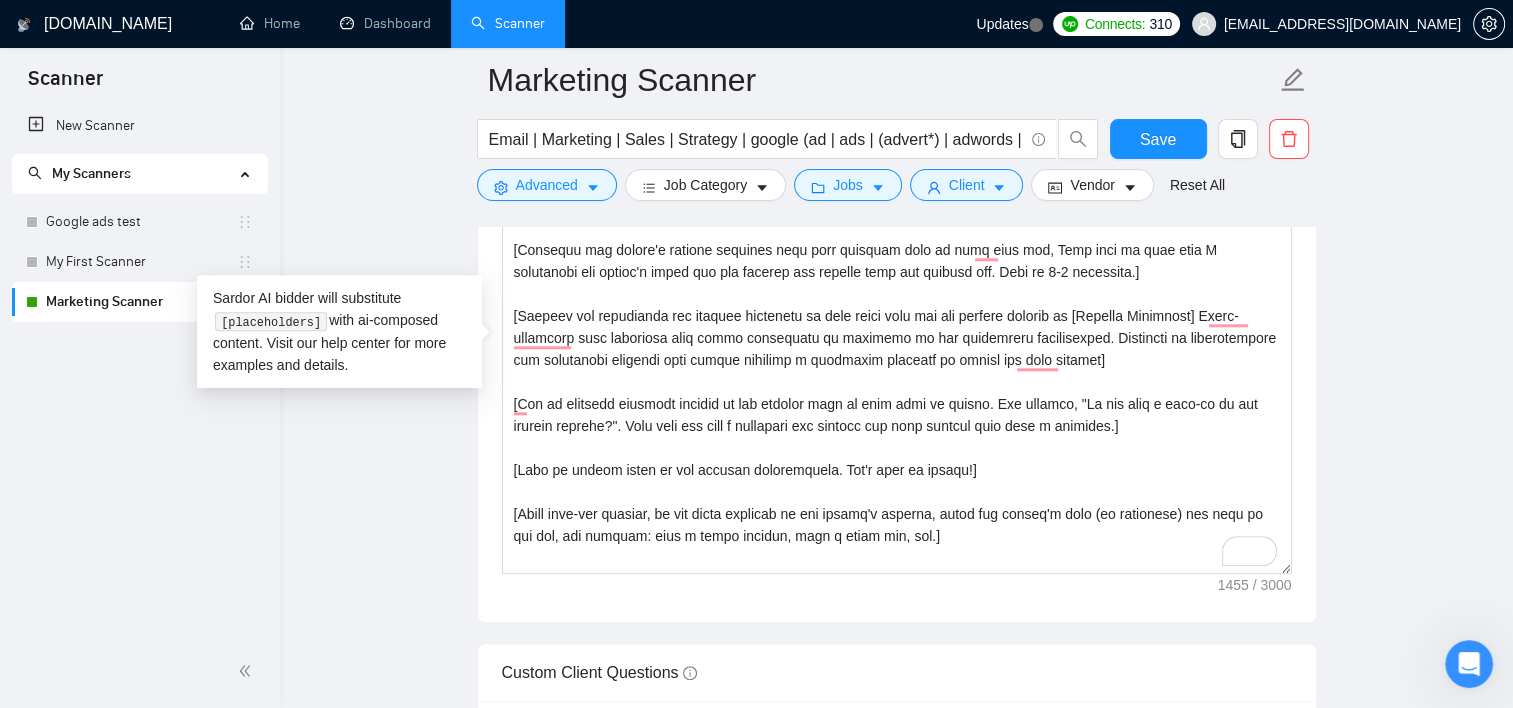 click 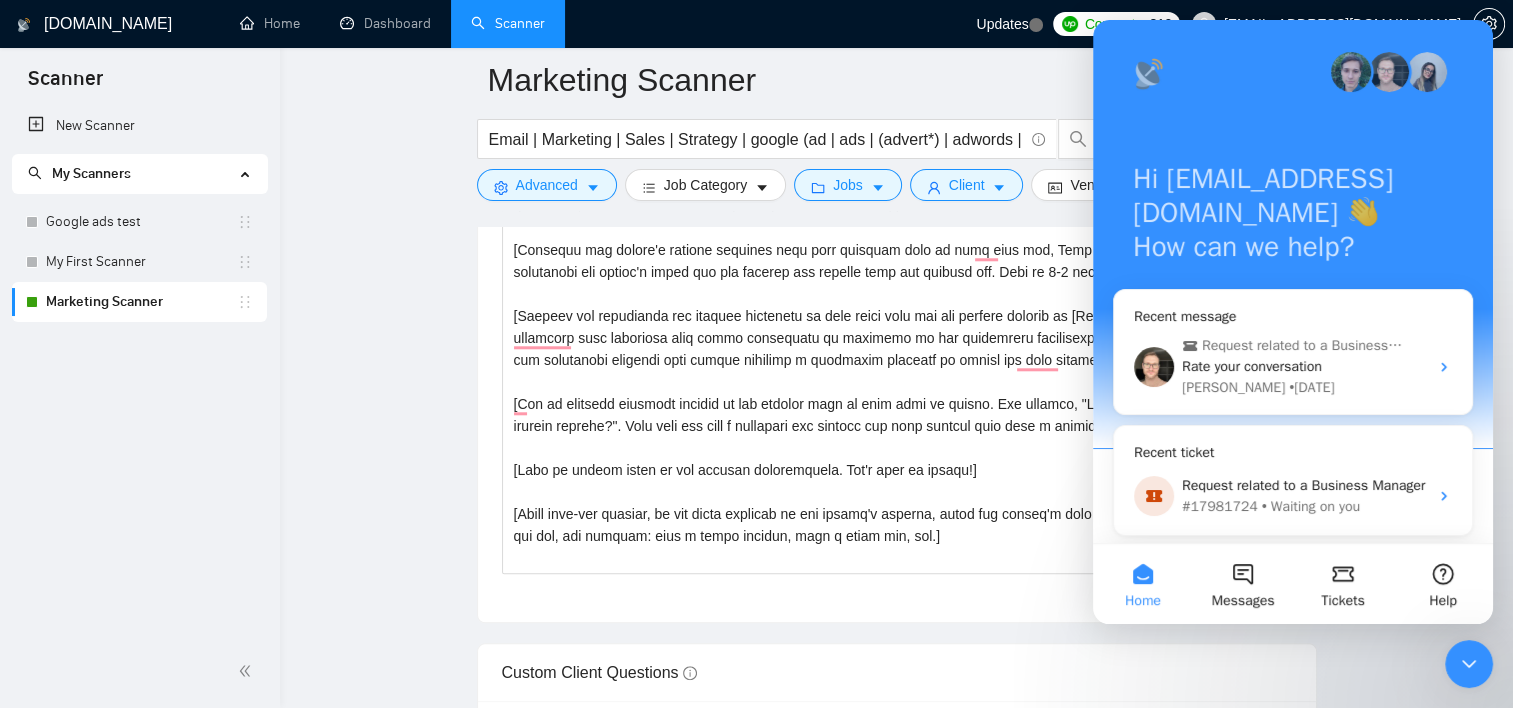scroll, scrollTop: 387, scrollLeft: 0, axis: vertical 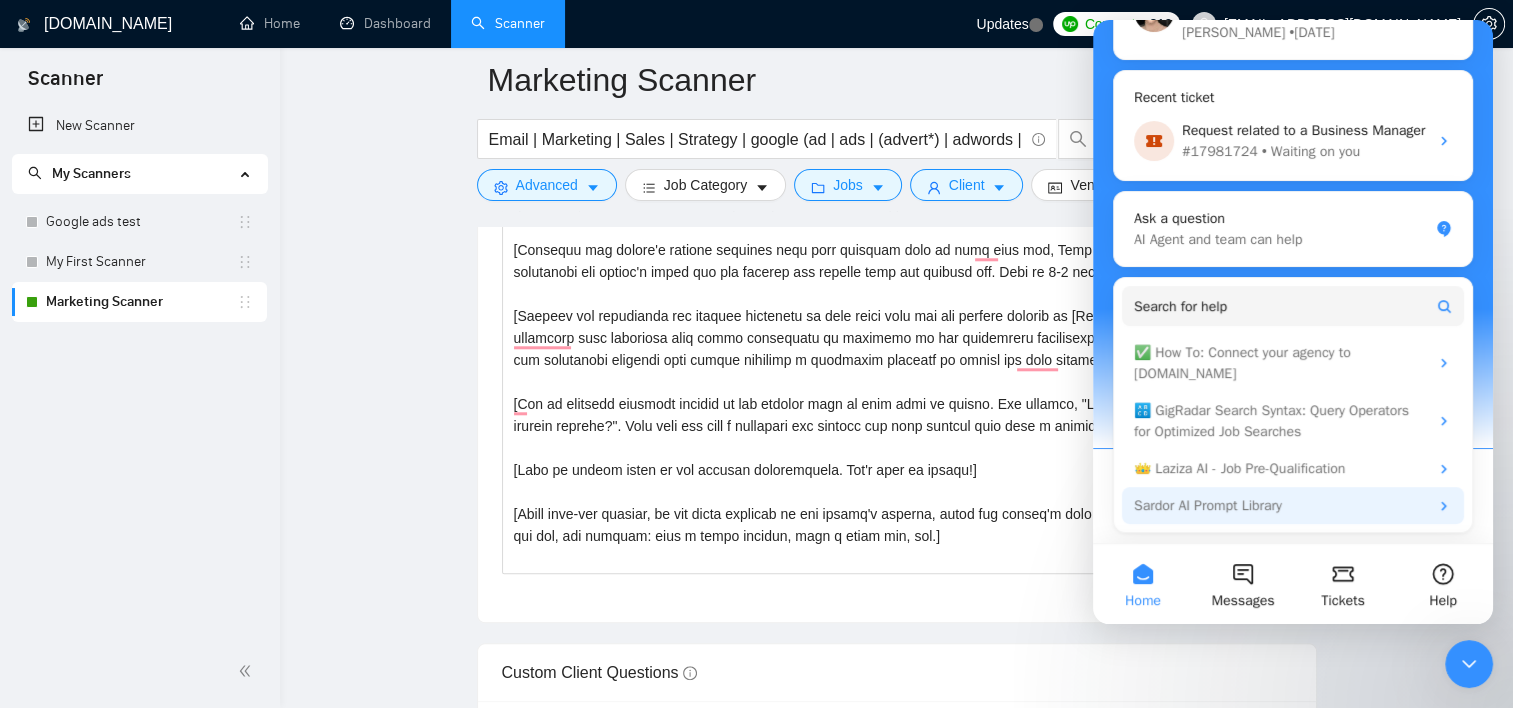 click on "Sardor AI Prompt Library" at bounding box center (1293, 505) 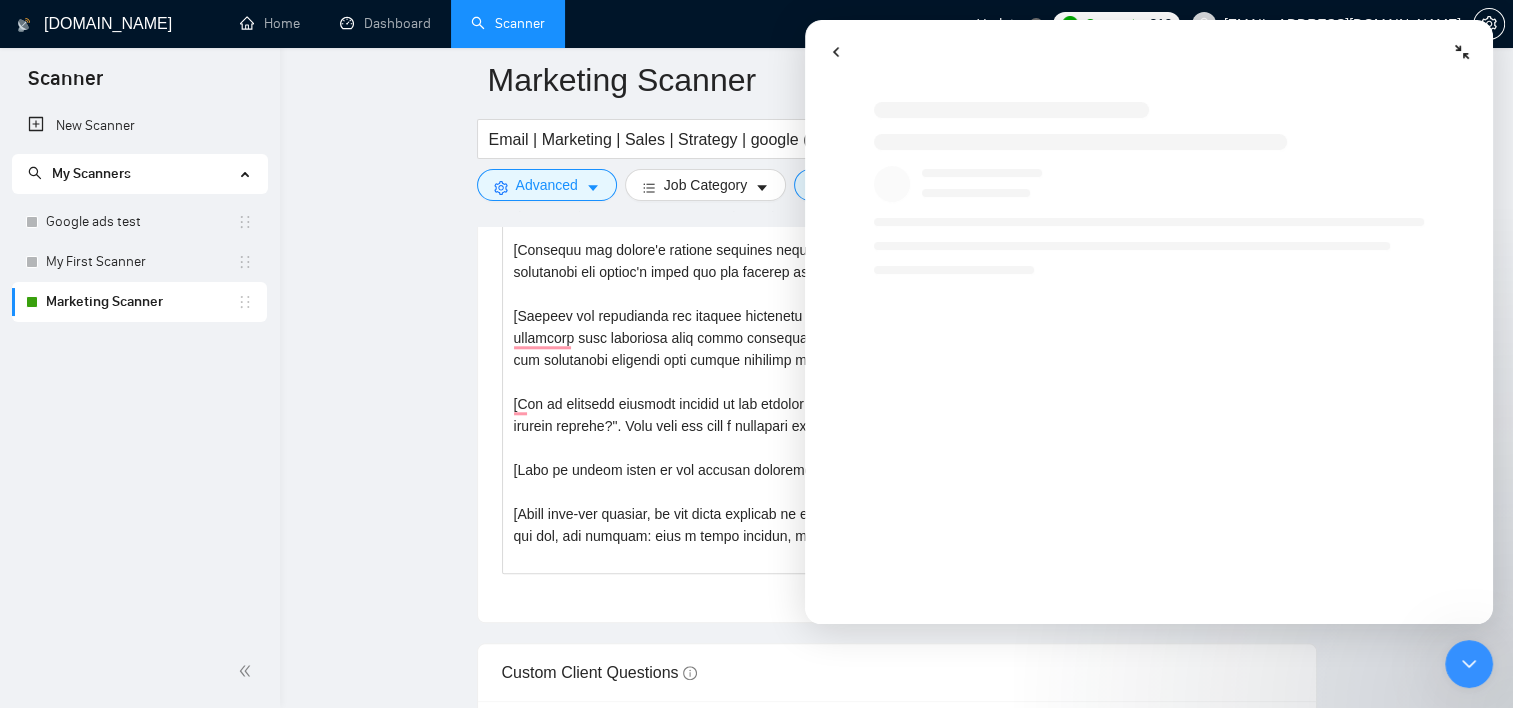 scroll, scrollTop: 277, scrollLeft: 0, axis: vertical 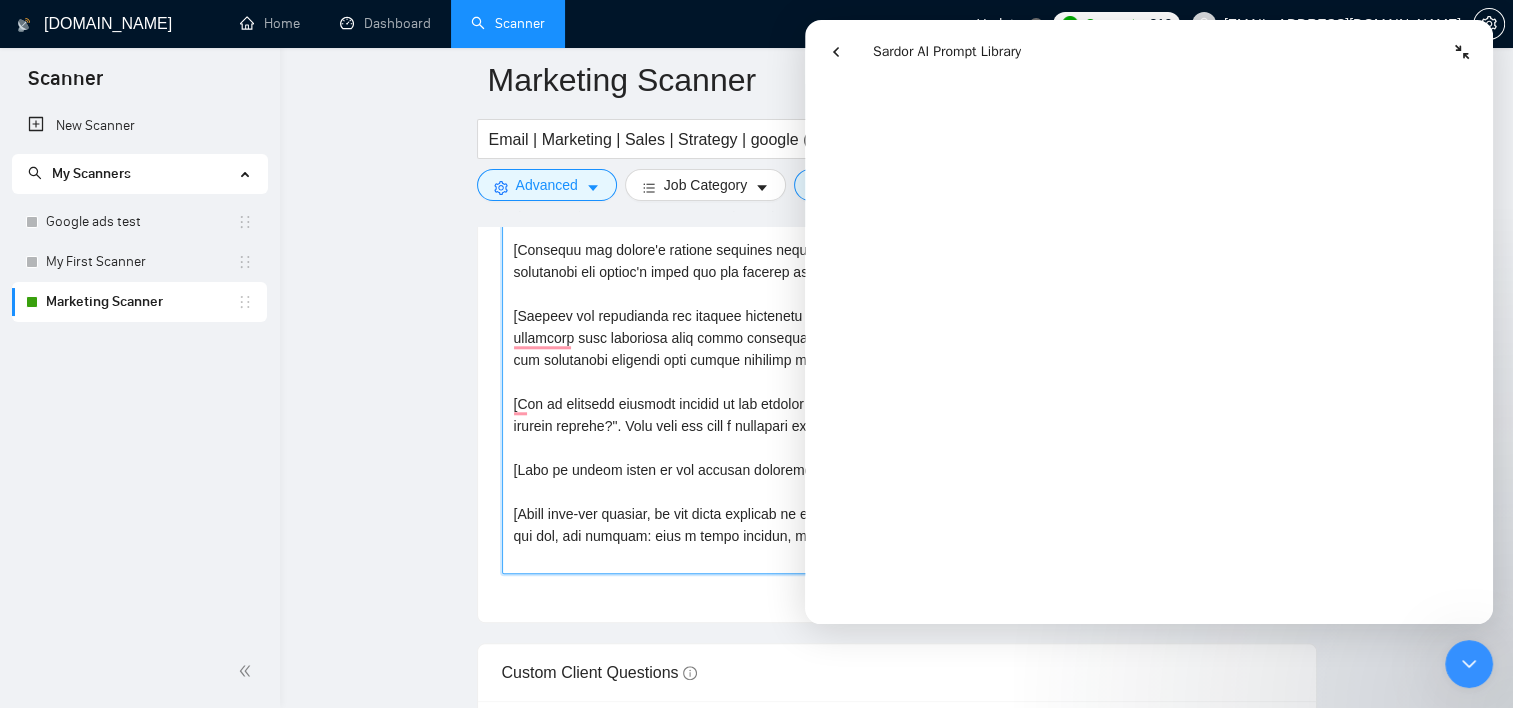 click on "Cover letter template:" at bounding box center [897, 349] 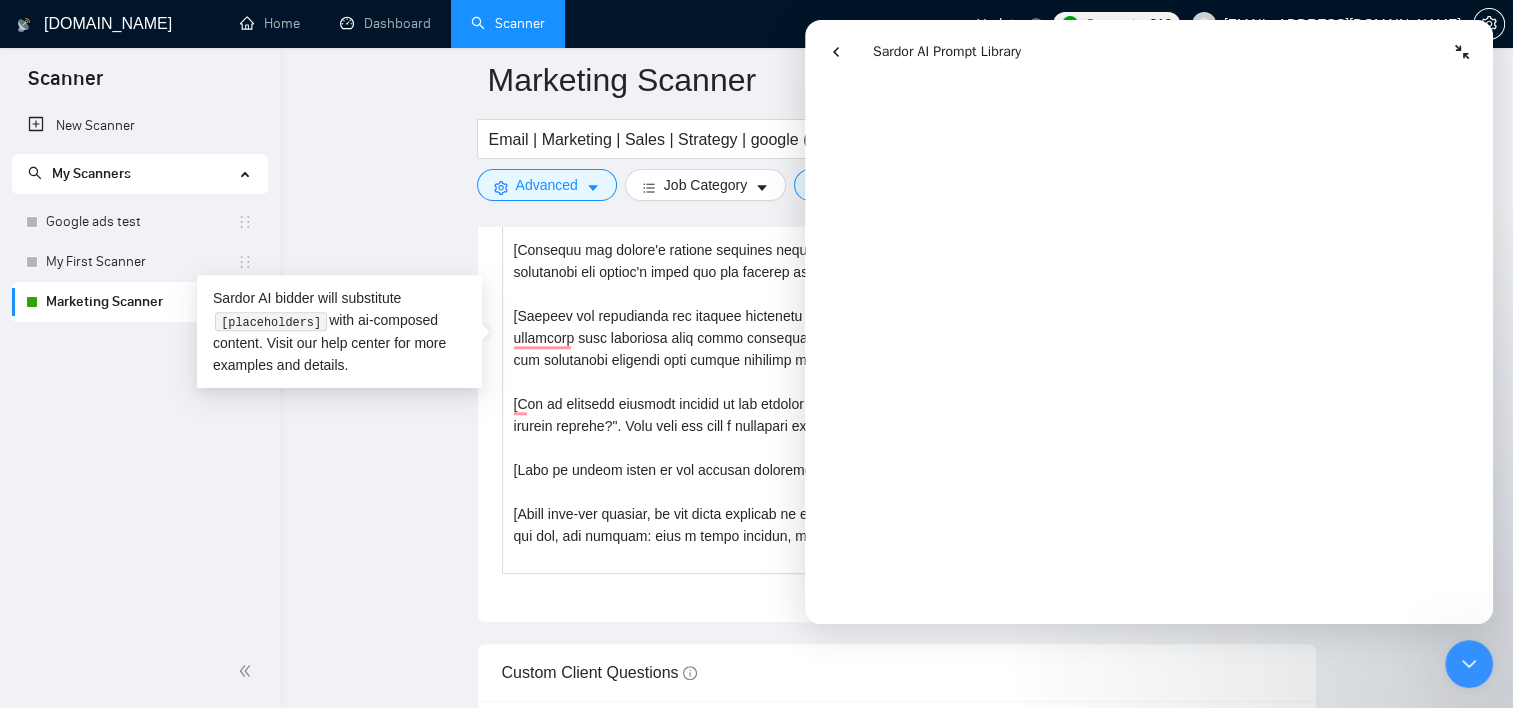 click 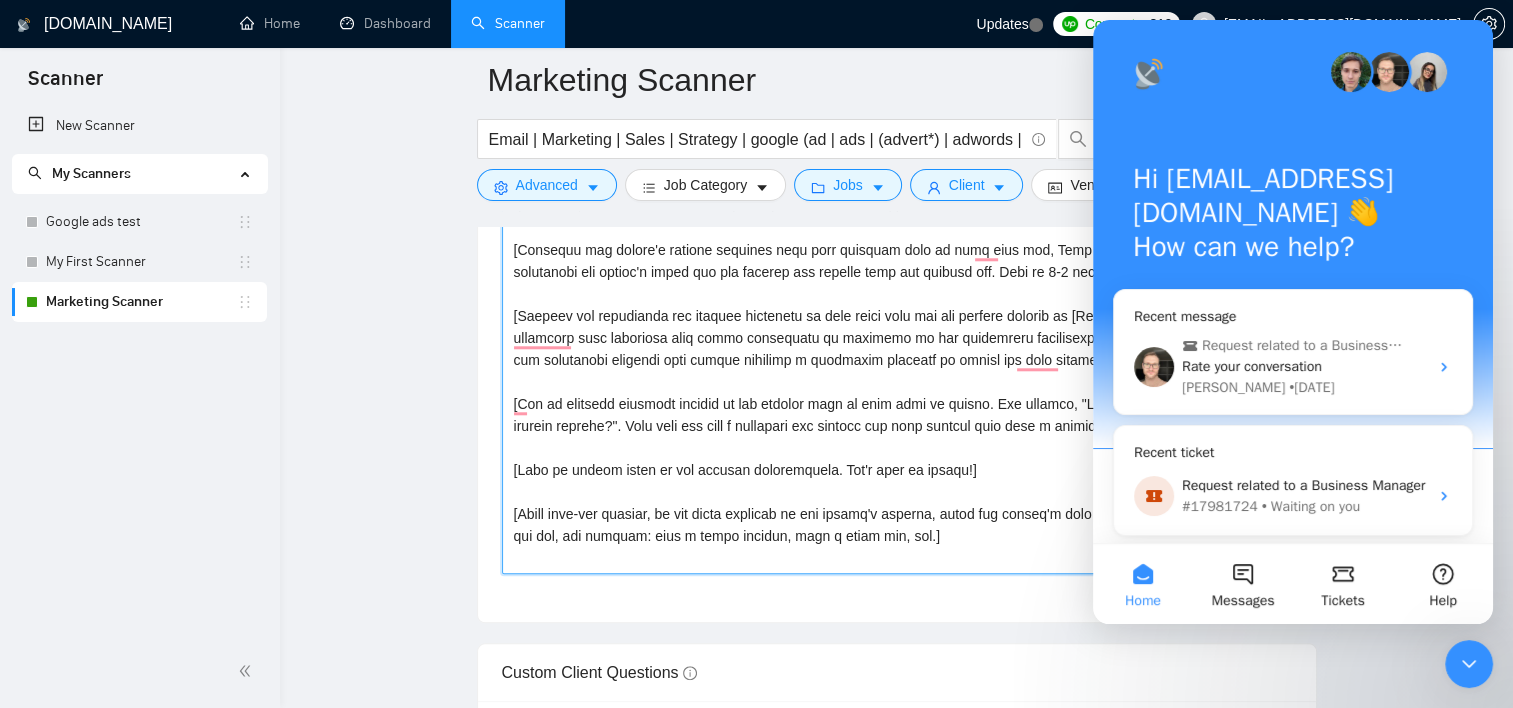 click on "Cover letter template:" at bounding box center [897, 349] 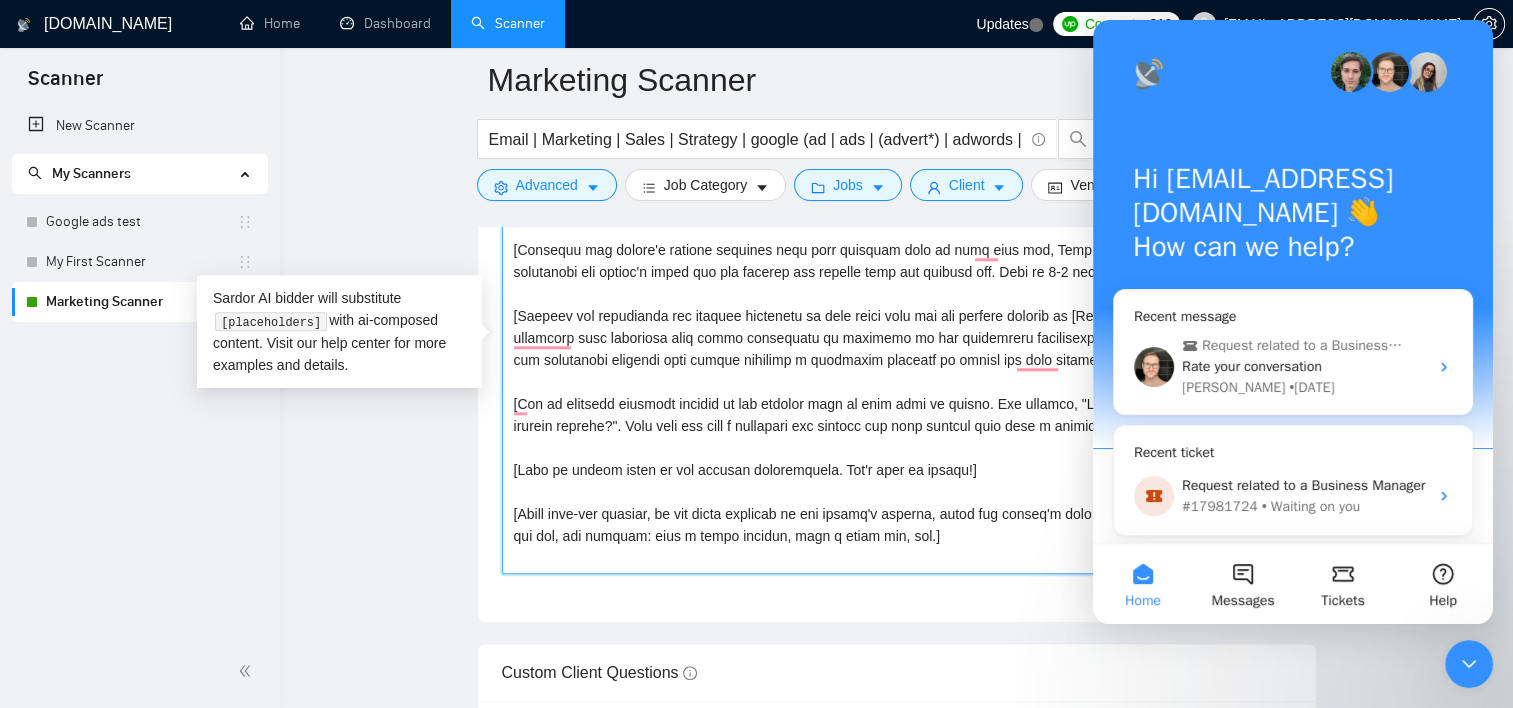 drag, startPoint x: 908, startPoint y: 536, endPoint x: 503, endPoint y: 520, distance: 405.31592 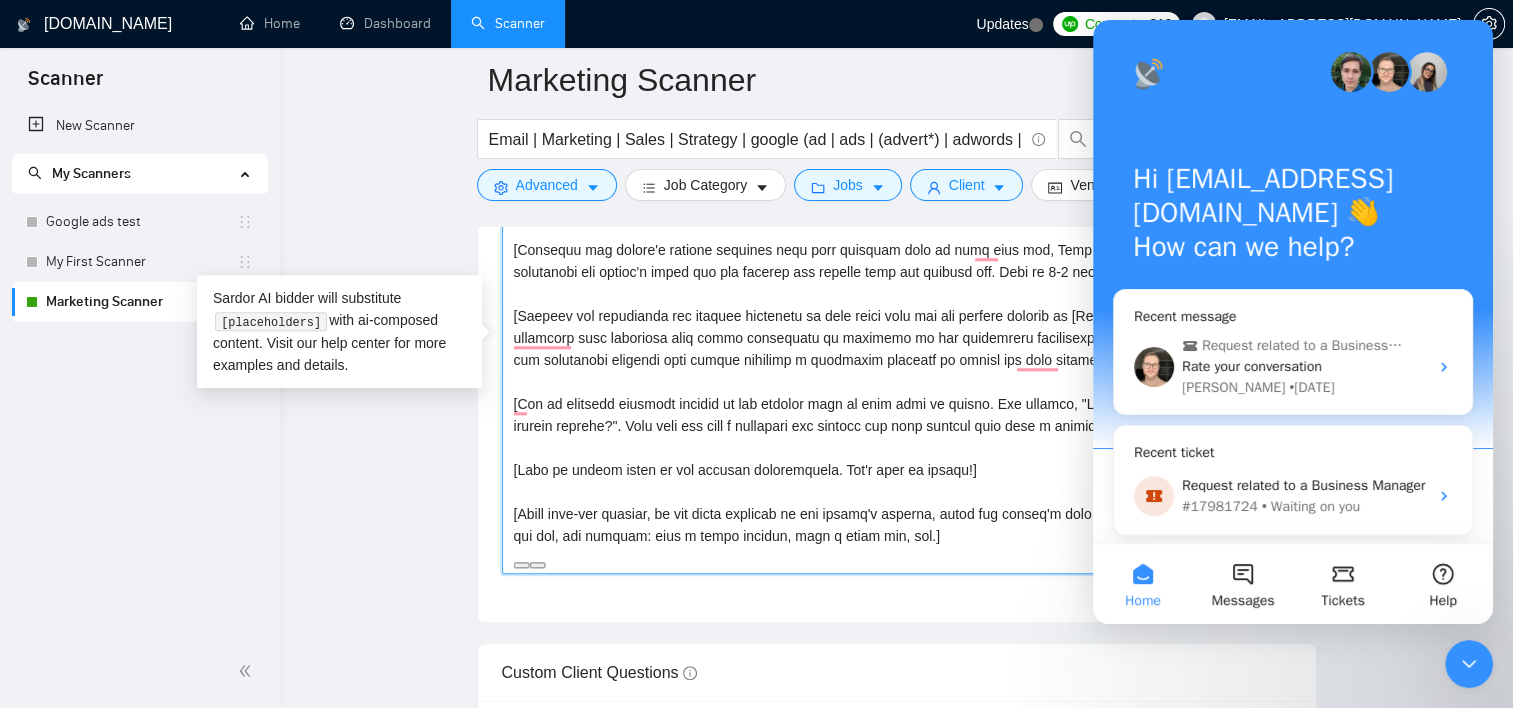 paste on "Generate a brief, professional, and personalized sign-off that reflects the user's identity and the job's context. E.g., "Eager to explore this with you further."" 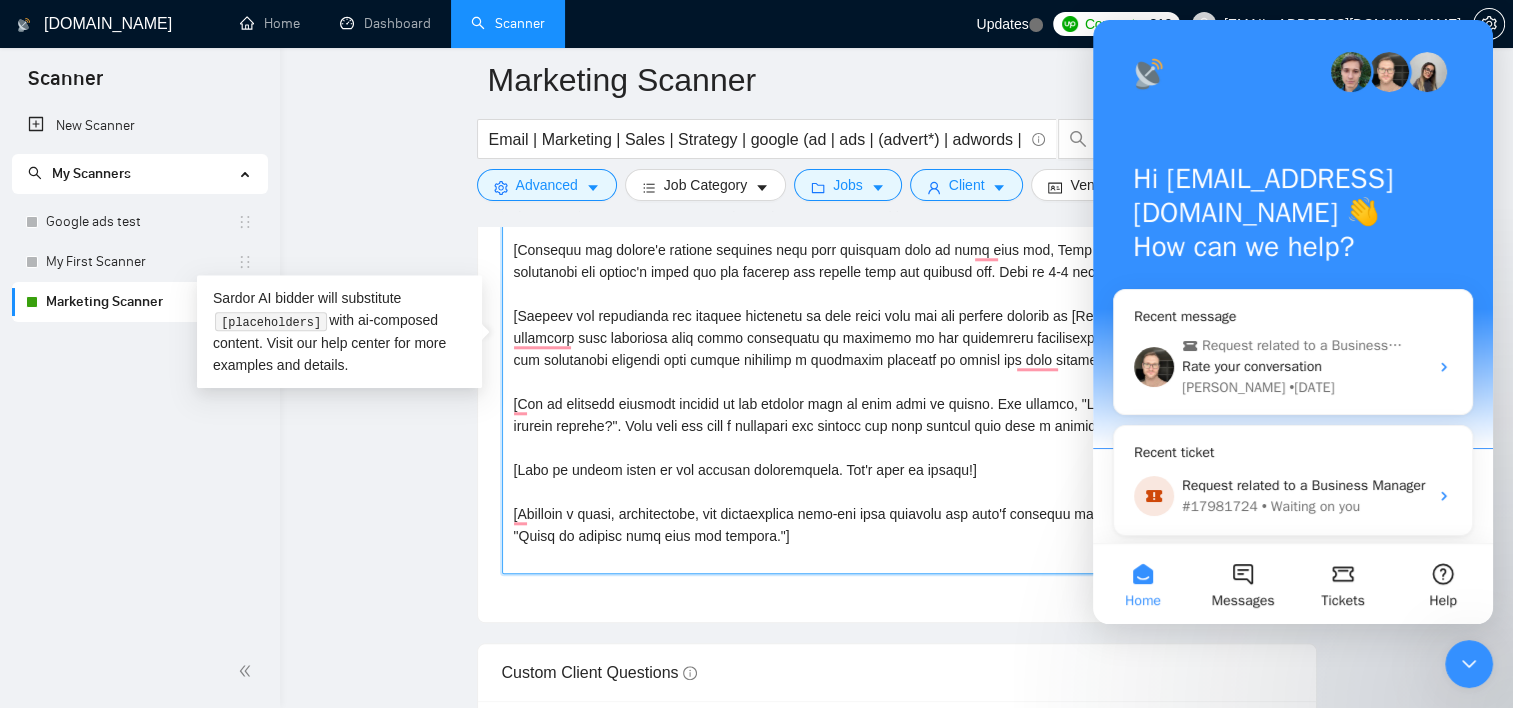 type on "[Write a personal greeting using the client's name or company name (if any is provided), in the local language of their country, using the client's time of the day!} [Write the cover letter in a conversational yet professional tone, making it unique and personal. Avoid generic phrases or cliches commonly found in such communications. Be straightforward and respectful, and remember to avoid sounding like a salesperson]
[Identify the client's biggest business pain that provoked them to post this job, Make sure to show that I understand the client's needs and can deliver the results they are looking for. Make it 3-4 sentences.]
[Extract and comprehend the primary challenge or pain point from the job posting related to [Digital Marketing] Cross-reference this challenge with known advantages or features of the associated technologies. Construct an understanding and empathetic question that gently suggests a potential solution or probes for more clarity]
[Ask an engaging question related to the project that i..." 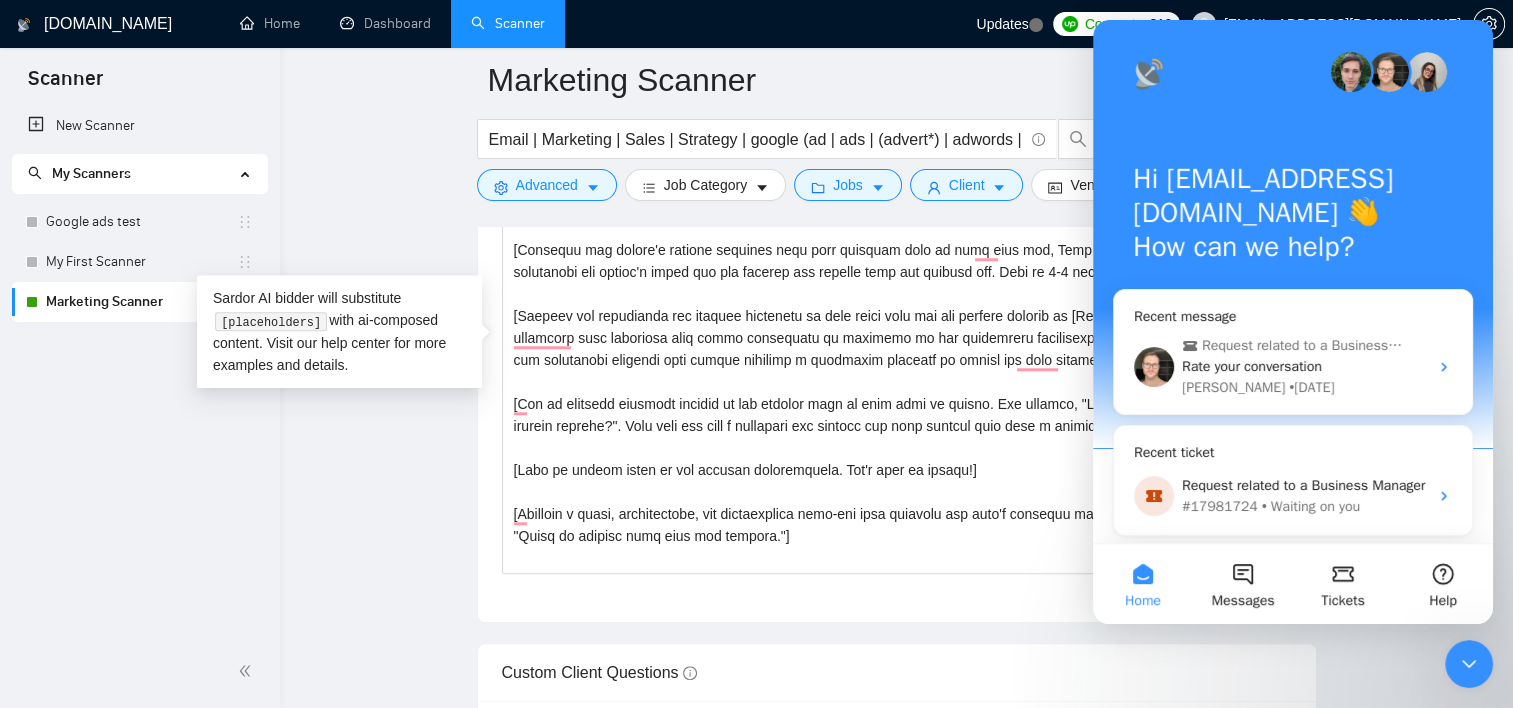 click 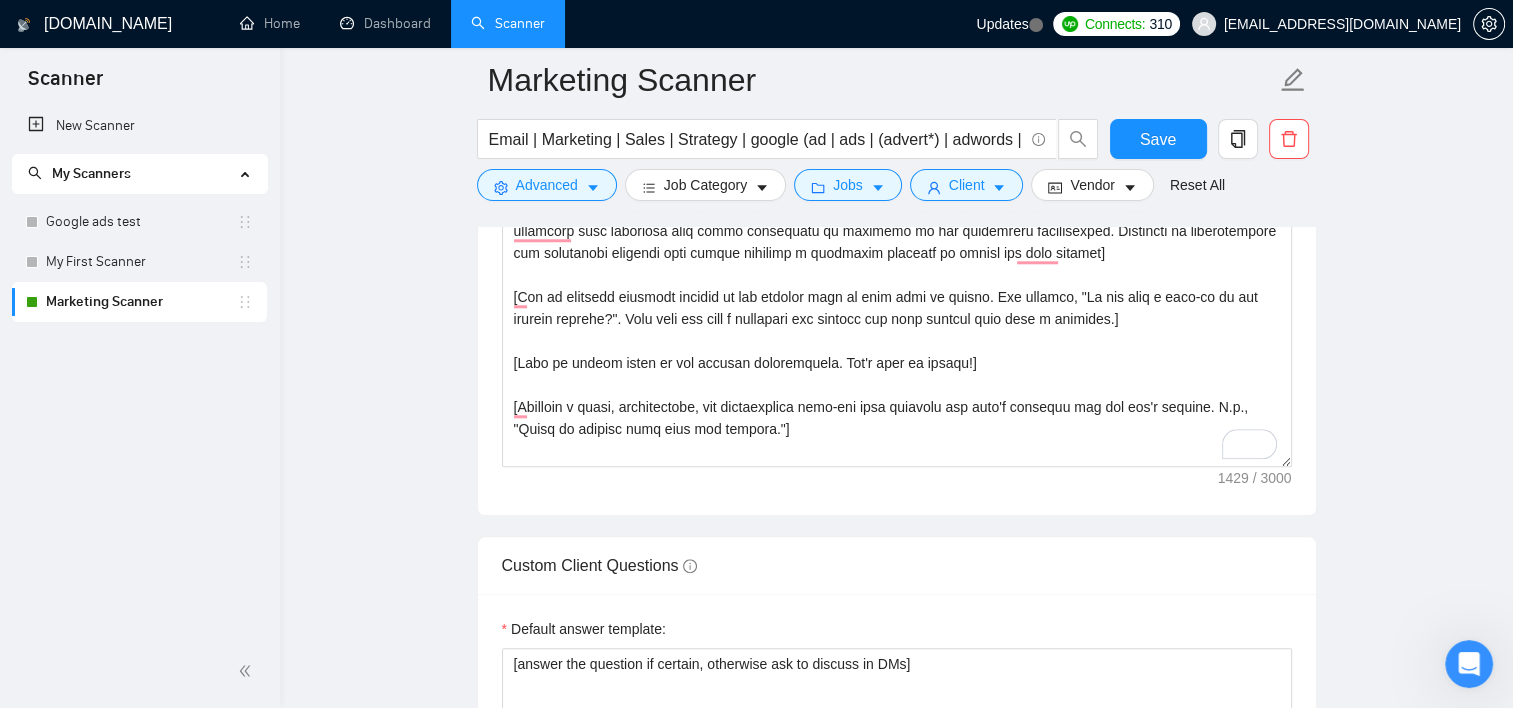 scroll, scrollTop: 2000, scrollLeft: 0, axis: vertical 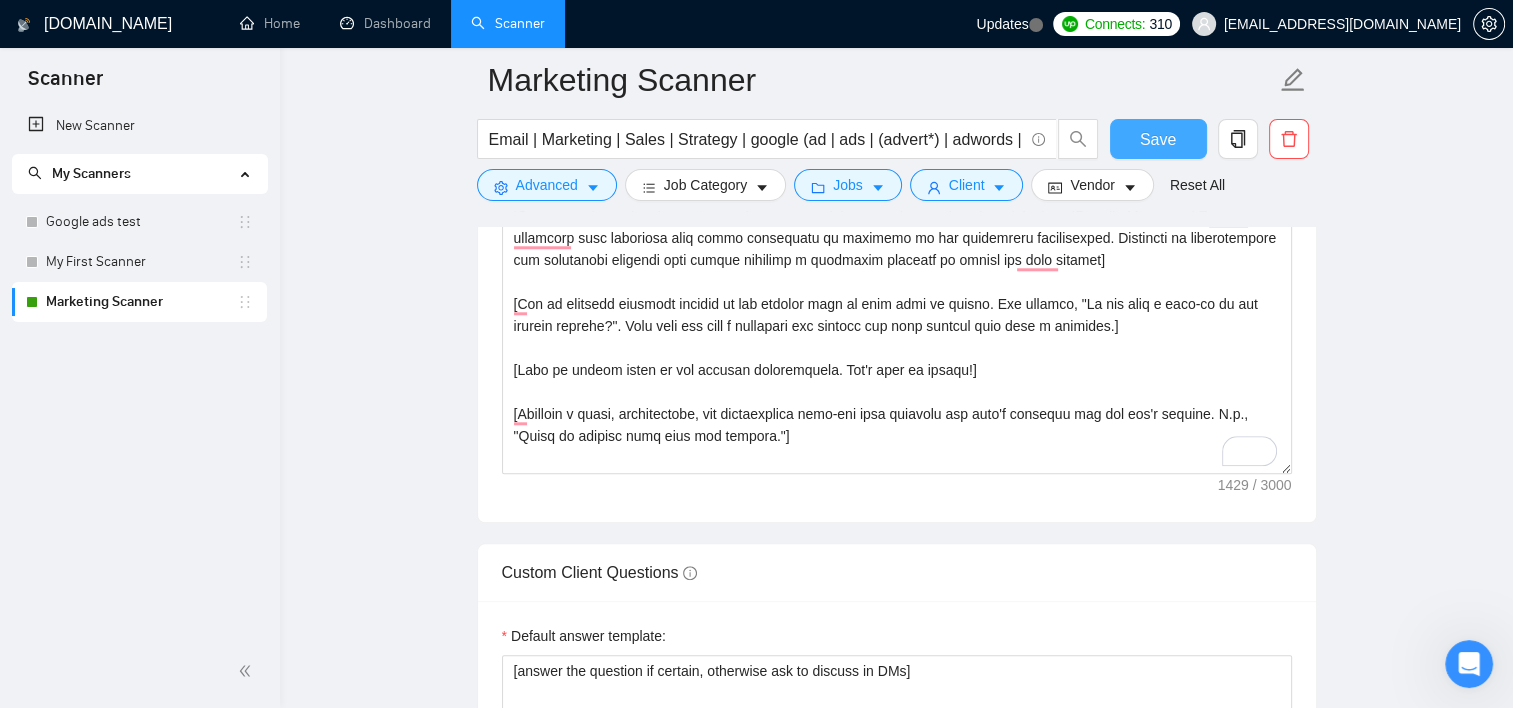 click on "Save" at bounding box center (1158, 139) 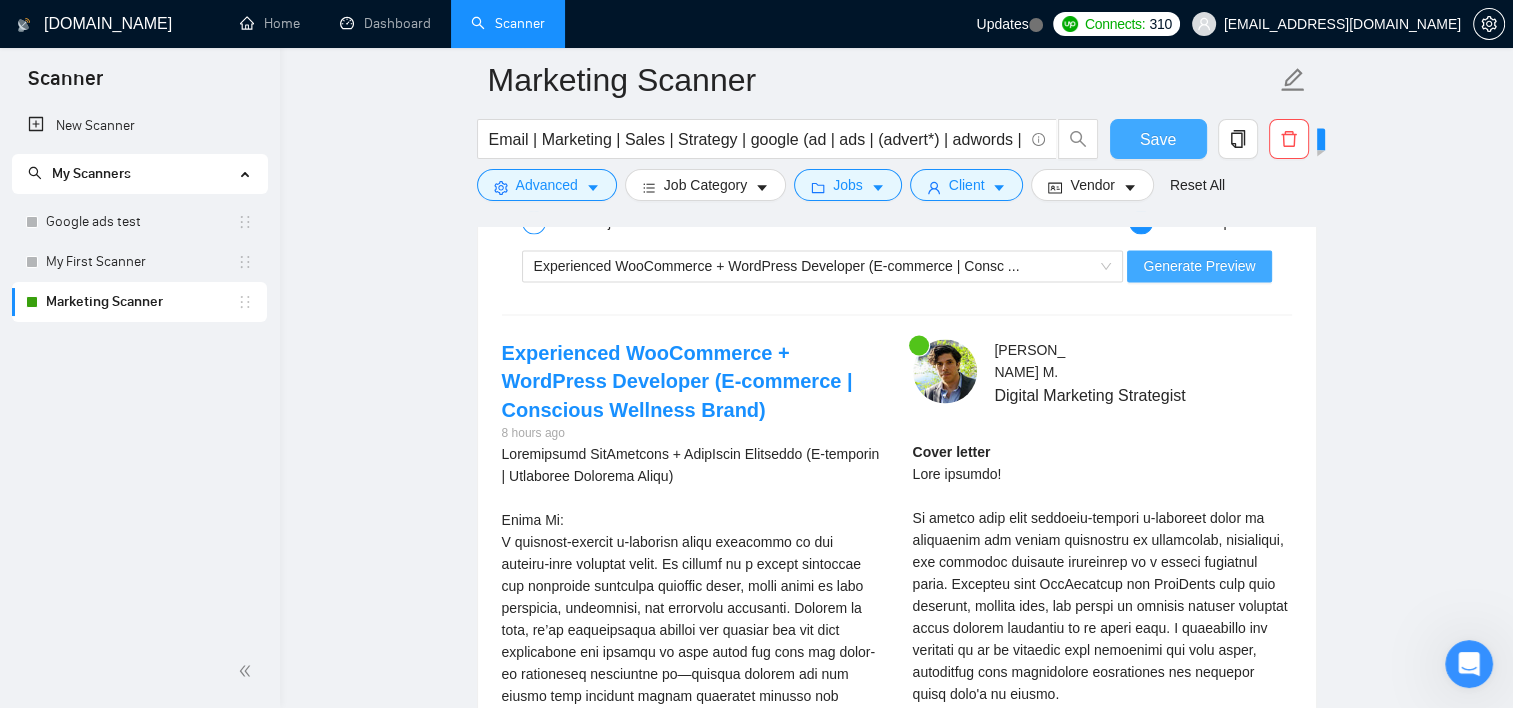 scroll, scrollTop: 3200, scrollLeft: 0, axis: vertical 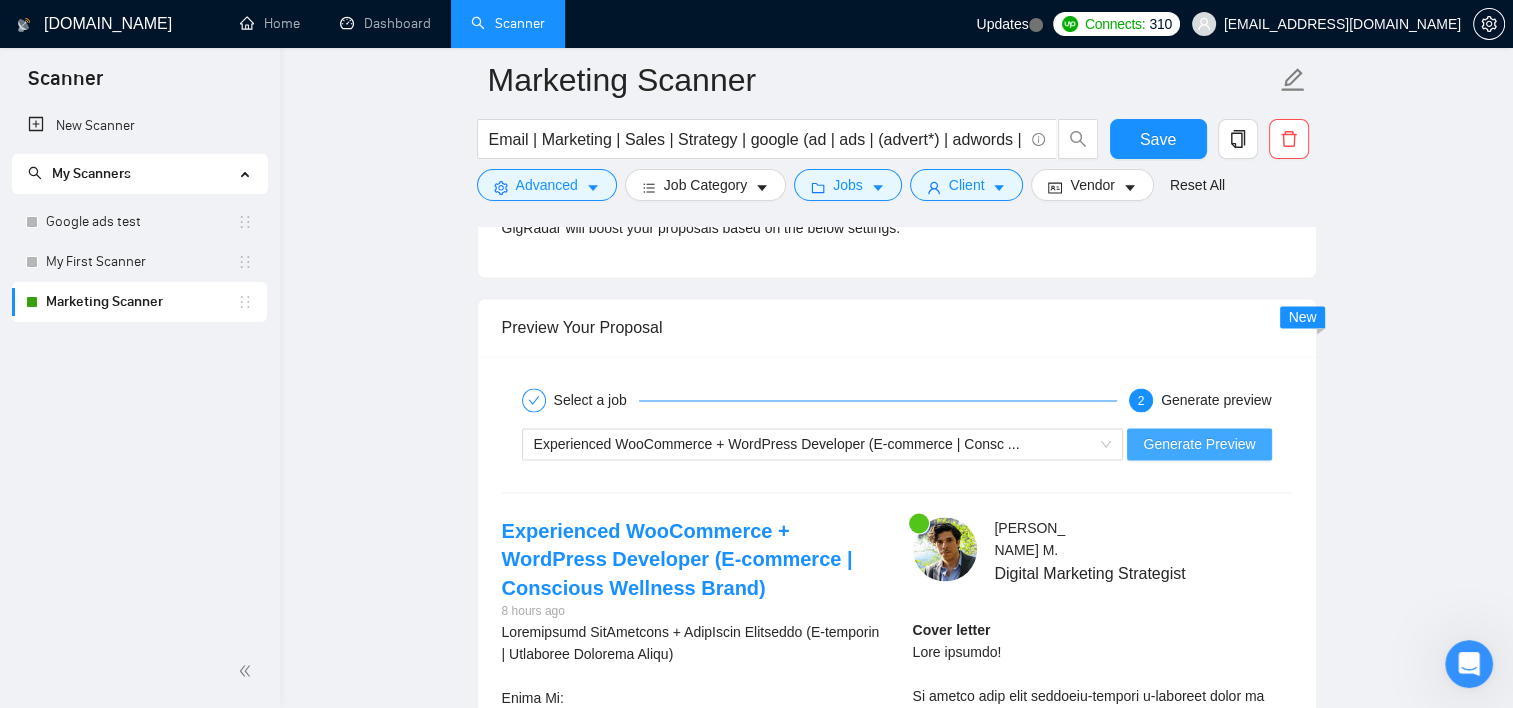 click on "Generate Preview" at bounding box center [1199, 444] 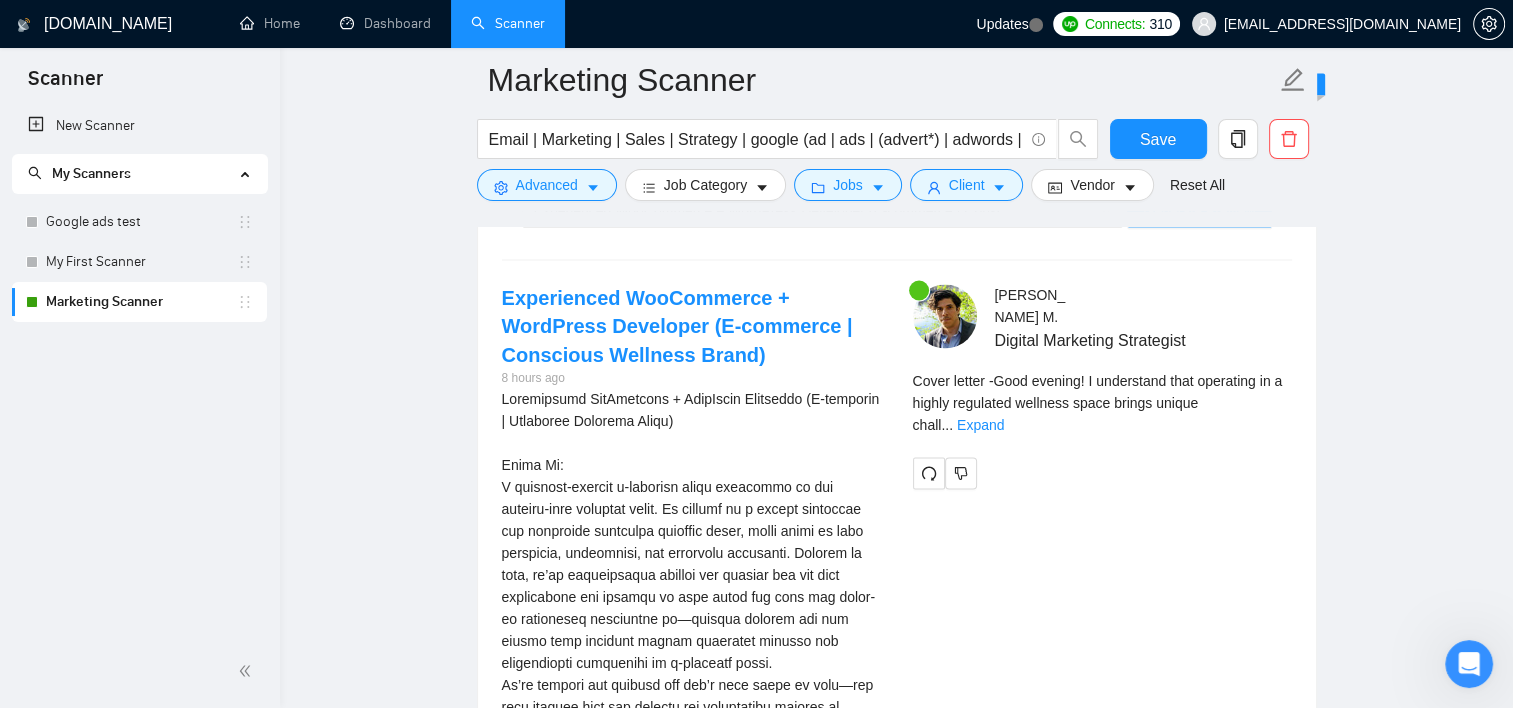 scroll, scrollTop: 3400, scrollLeft: 0, axis: vertical 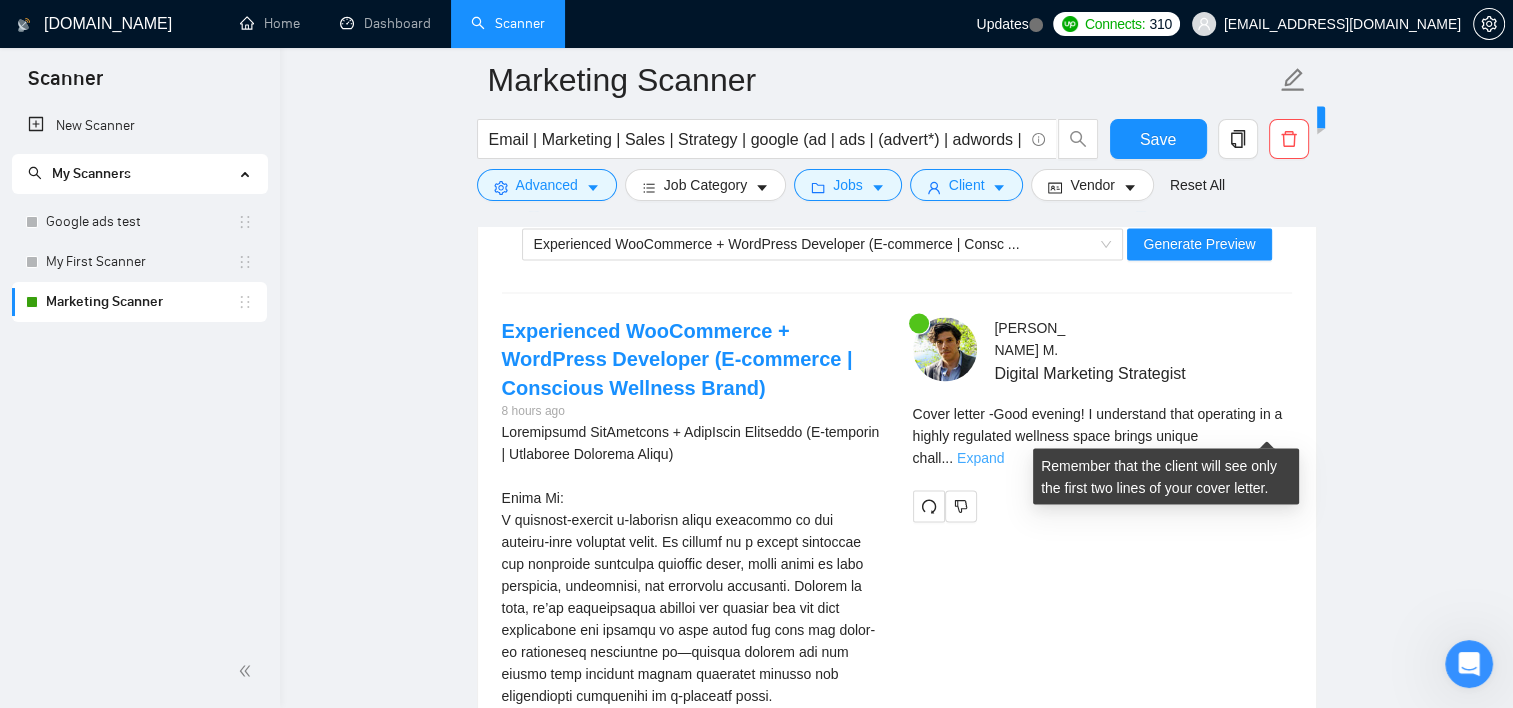 click on "Expand" at bounding box center [980, 457] 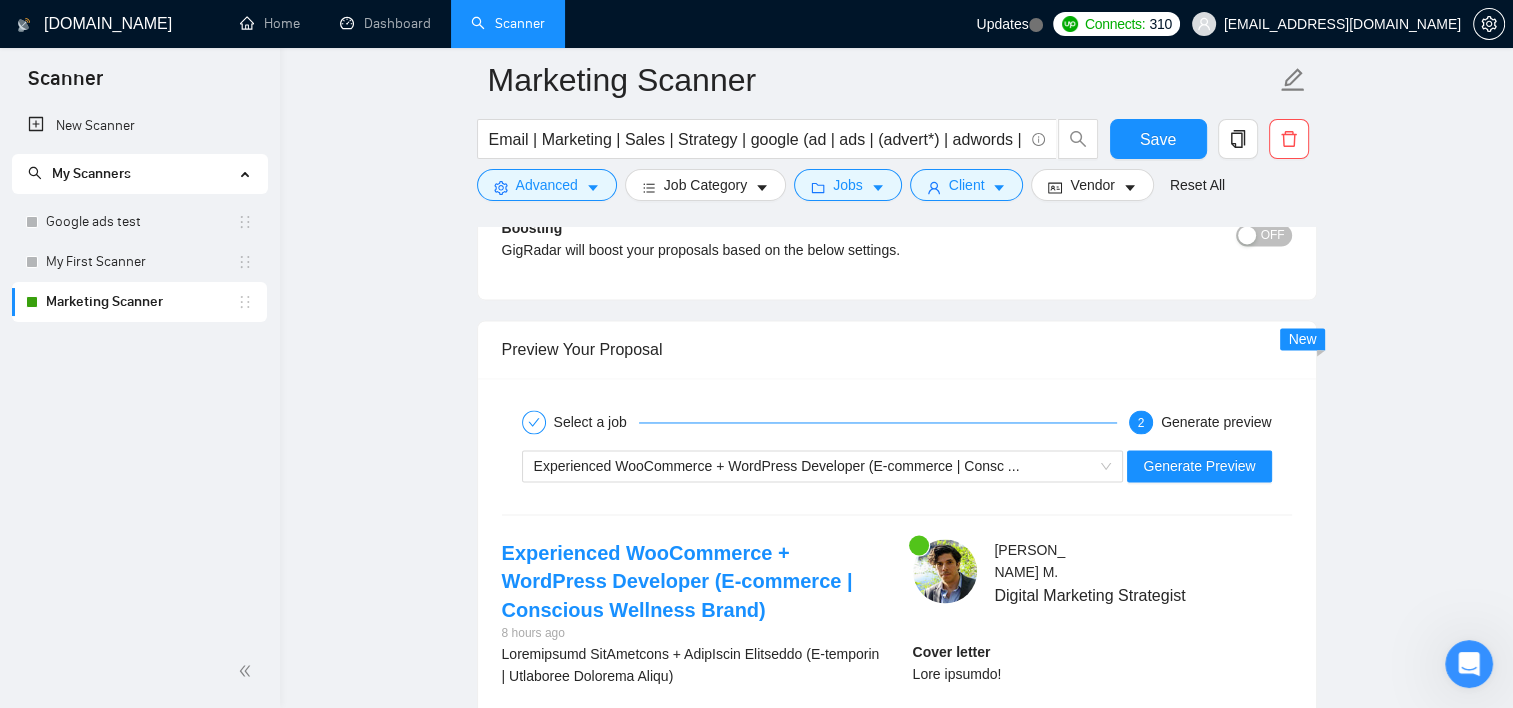 scroll, scrollTop: 2900, scrollLeft: 0, axis: vertical 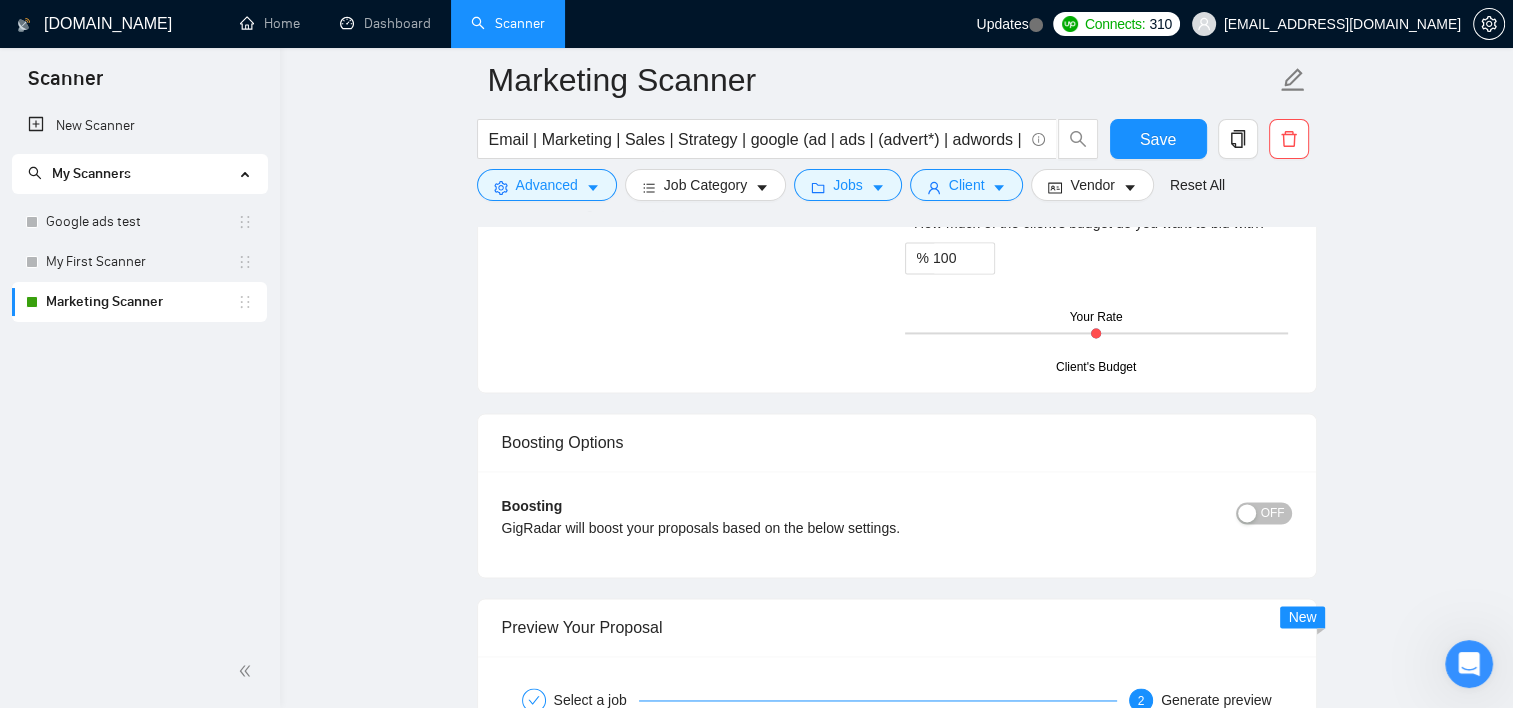 click on "New Scanner My Scanners Google ads test My First Scanner Marketing Scanner" at bounding box center (140, 370) 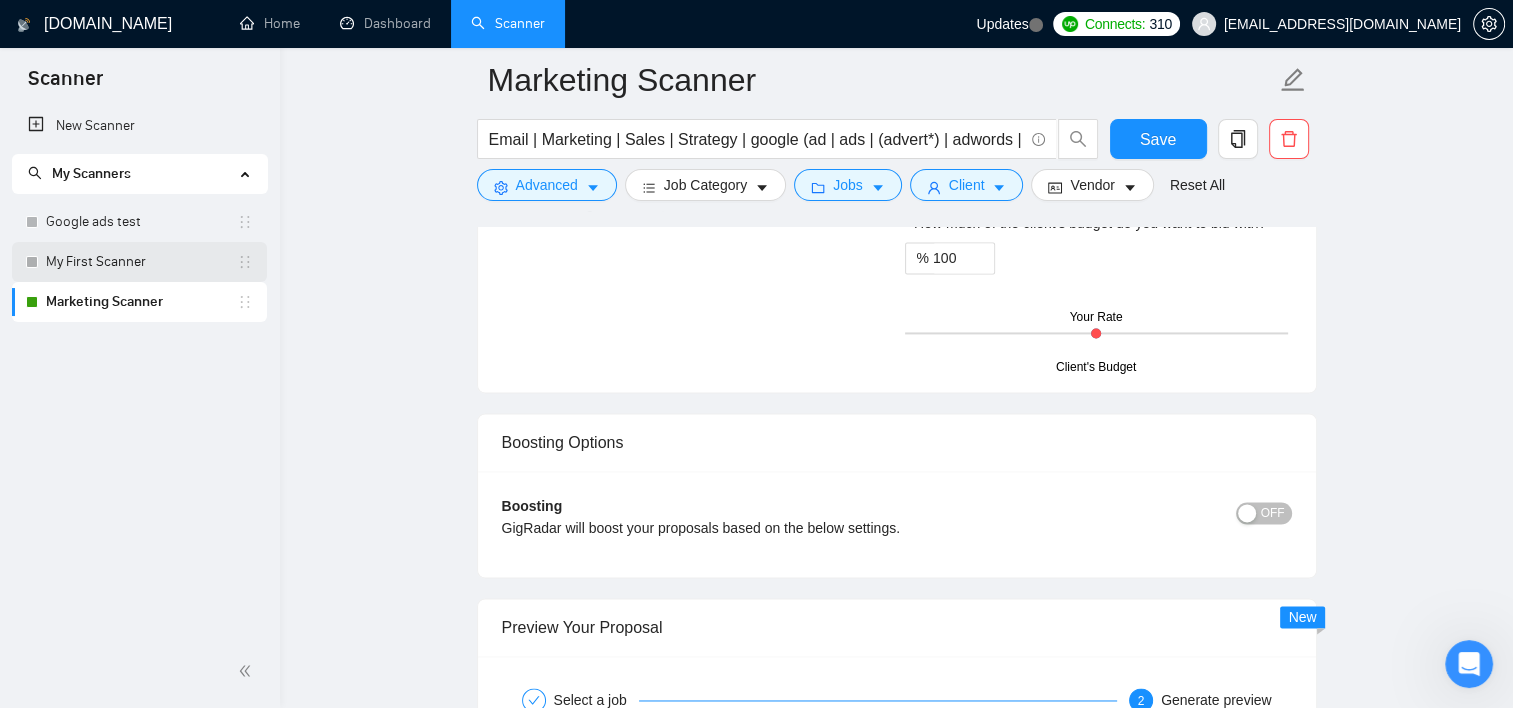 click on "My First Scanner" at bounding box center [141, 262] 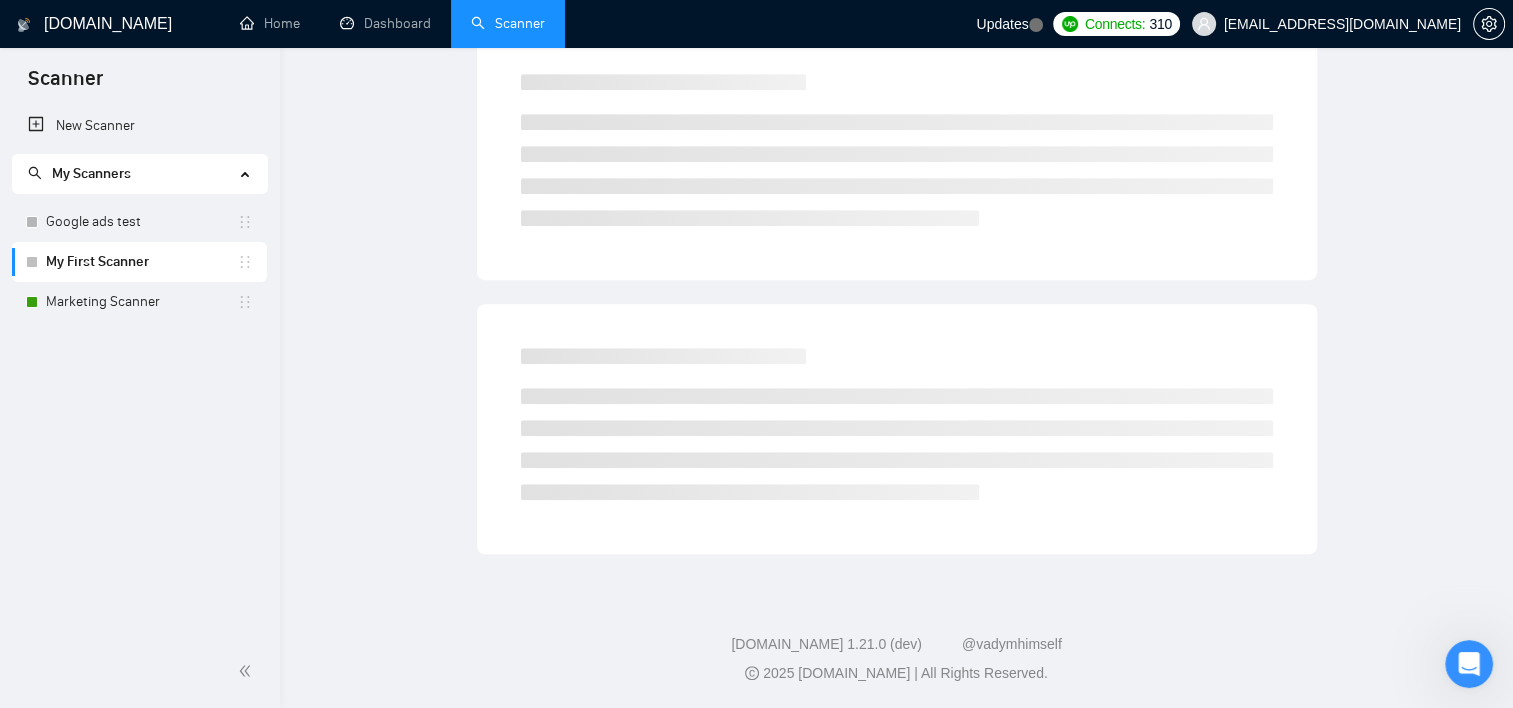 scroll, scrollTop: 22, scrollLeft: 0, axis: vertical 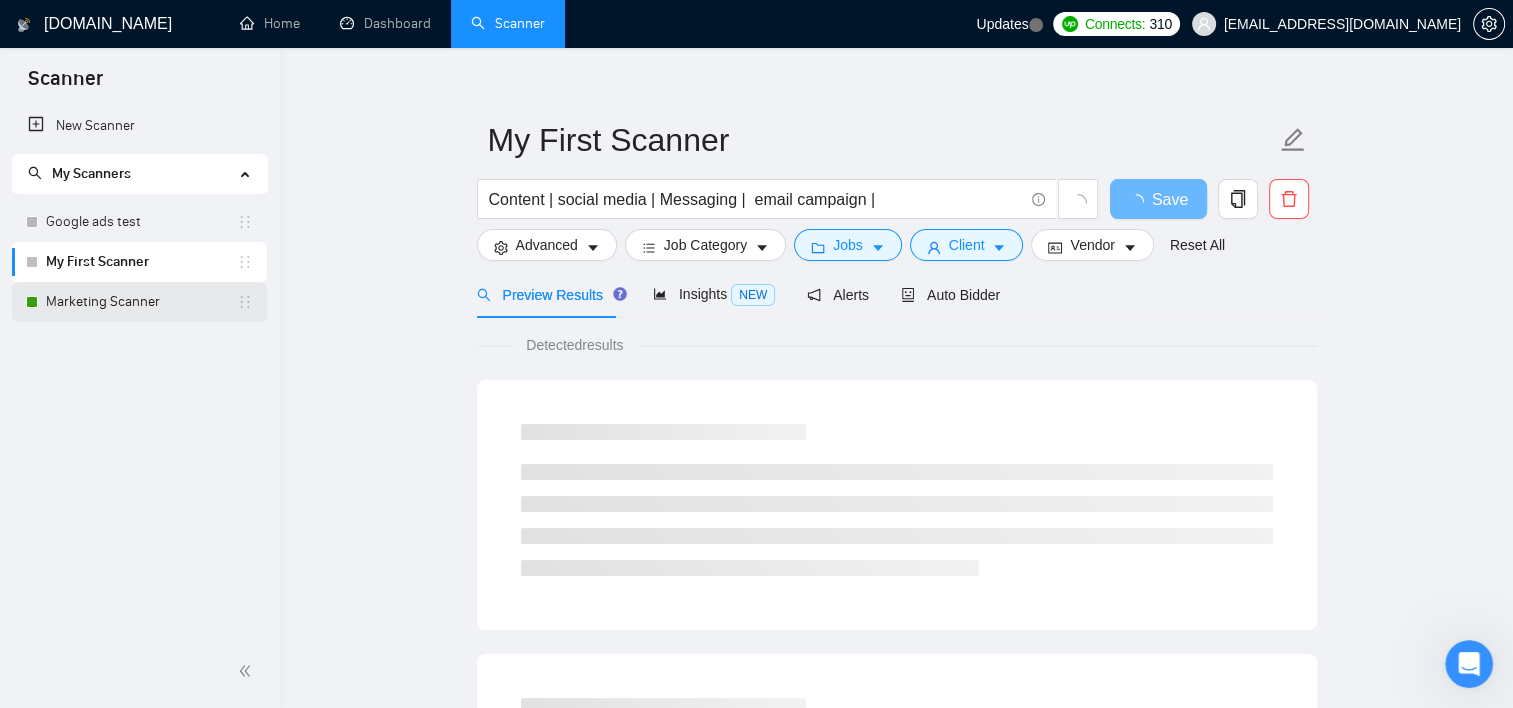 click on "Marketing Scanner" at bounding box center (141, 302) 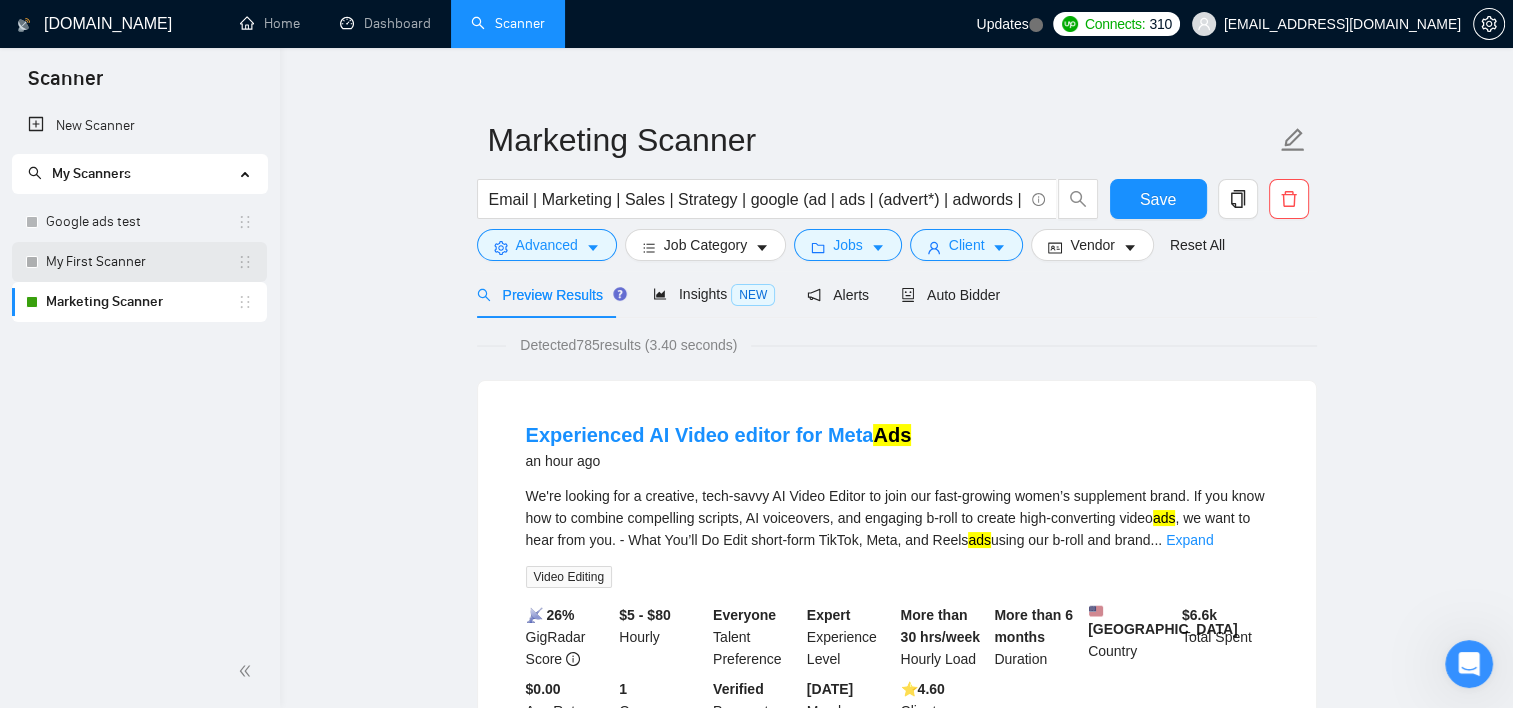 click on "My First Scanner" at bounding box center [141, 262] 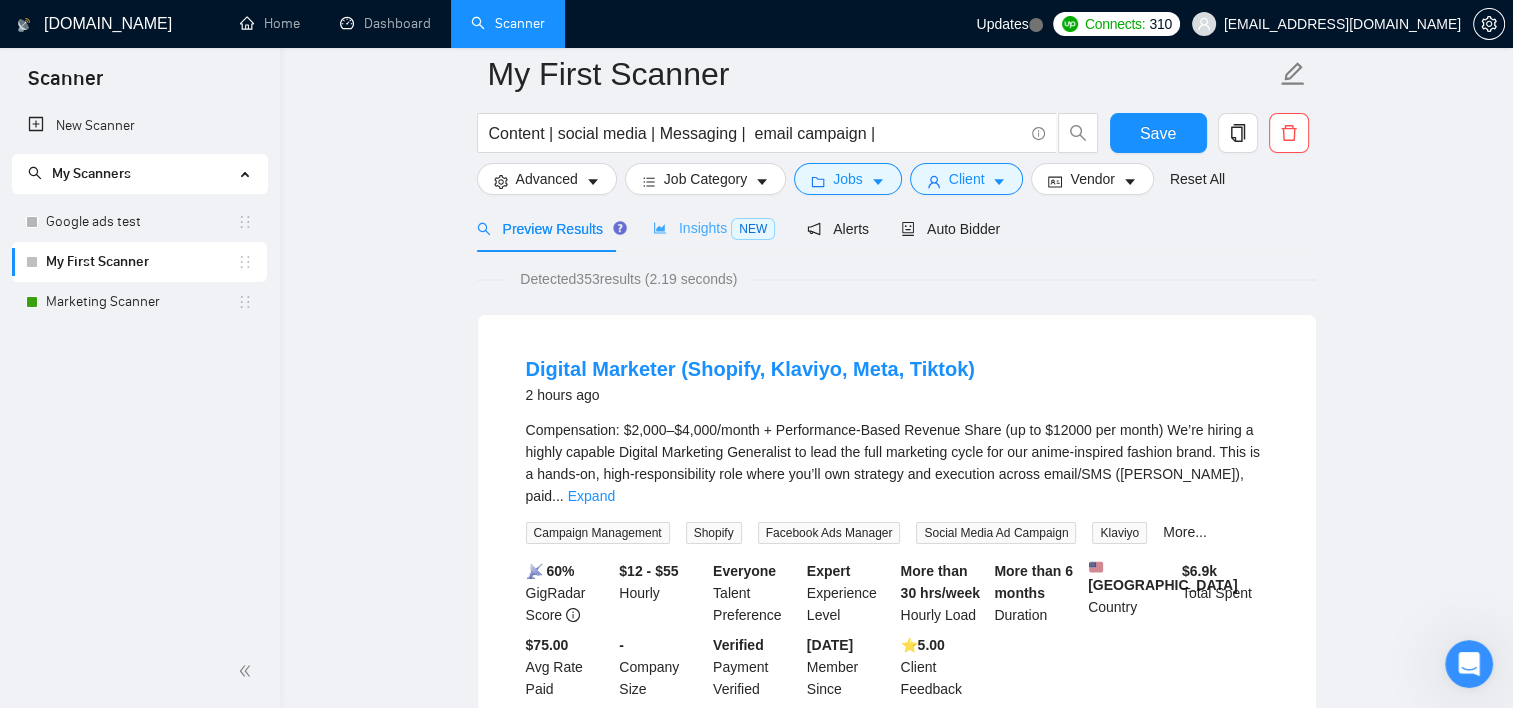 scroll, scrollTop: 122, scrollLeft: 0, axis: vertical 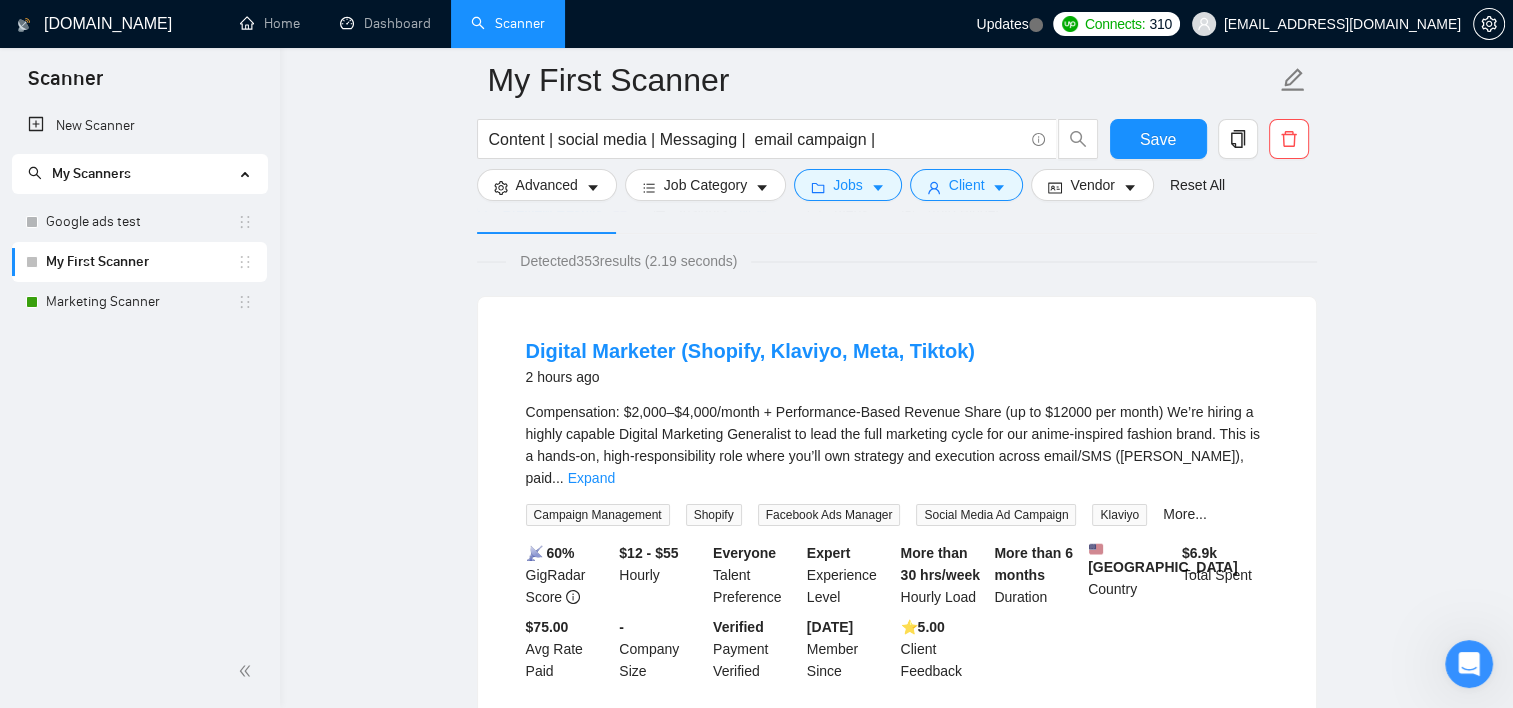 click on "Compensation: $2,000–$4,000/month + Performance-Based Revenue Share (up to $12000 per month)
We’re hiring a highly capable Digital Marketing Generalist to lead the full marketing cycle for our anime-inspired fashion brand. This is a hands-on, high-responsibility role where you’ll own strategy and execution across email/SMS ([PERSON_NAME]), paid  ... Expand" at bounding box center [897, 445] 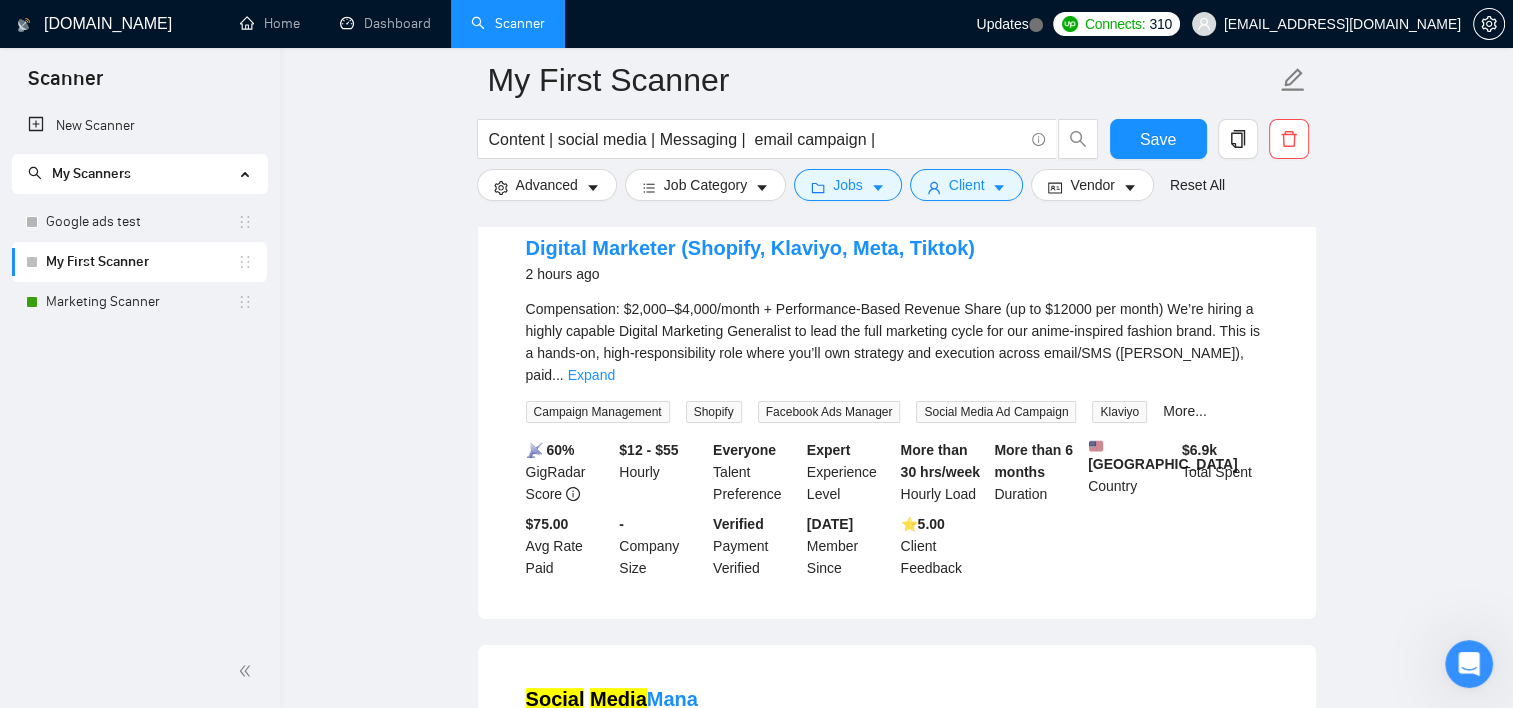 scroll, scrollTop: 0, scrollLeft: 0, axis: both 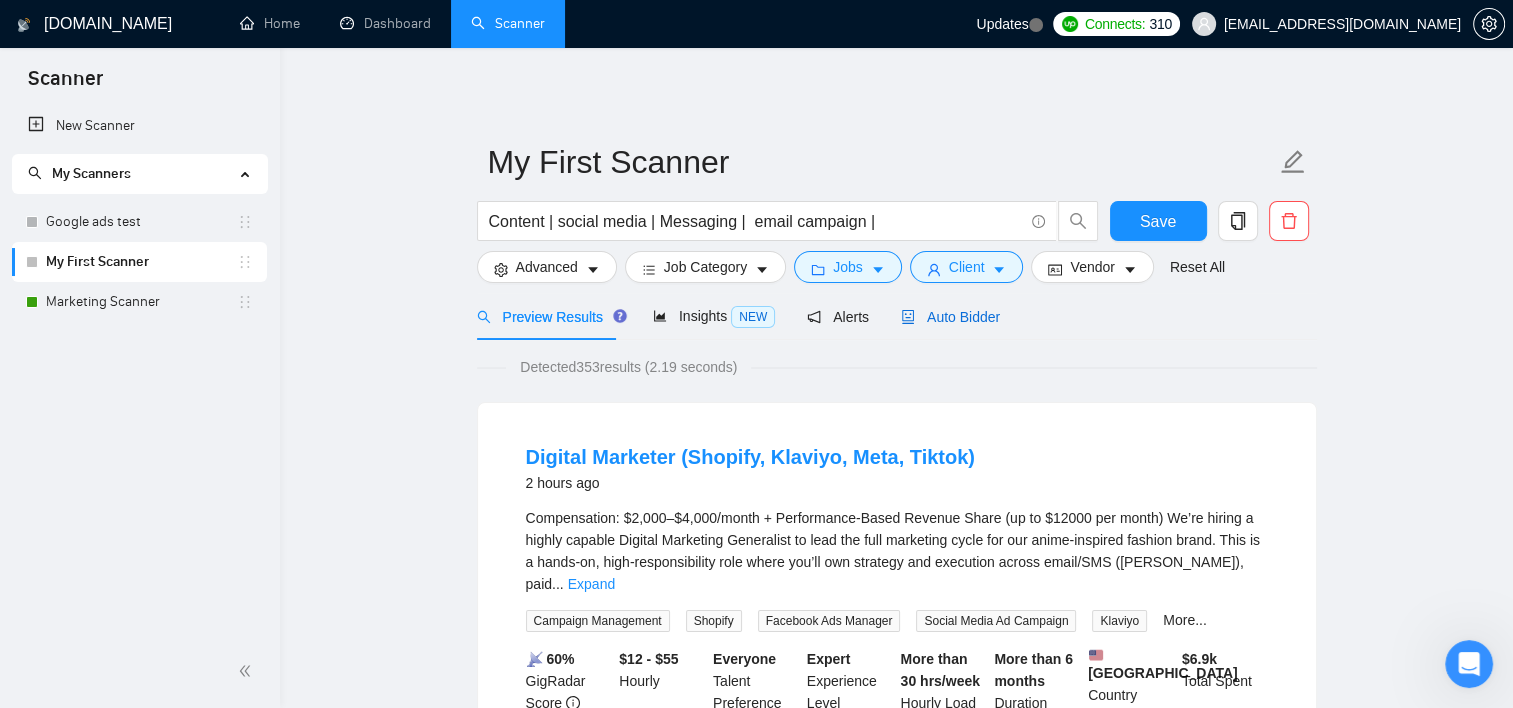 click on "Auto Bidder" at bounding box center [950, 317] 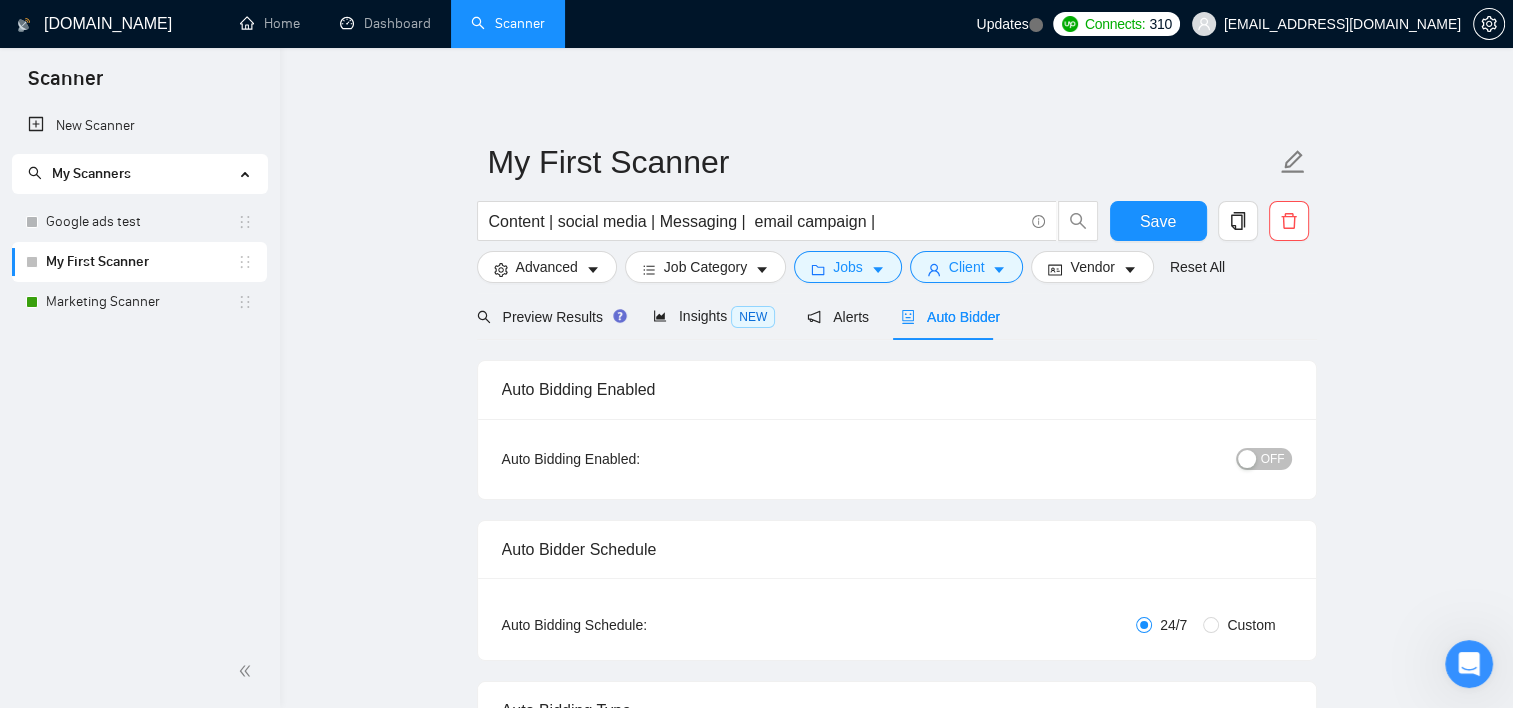 type 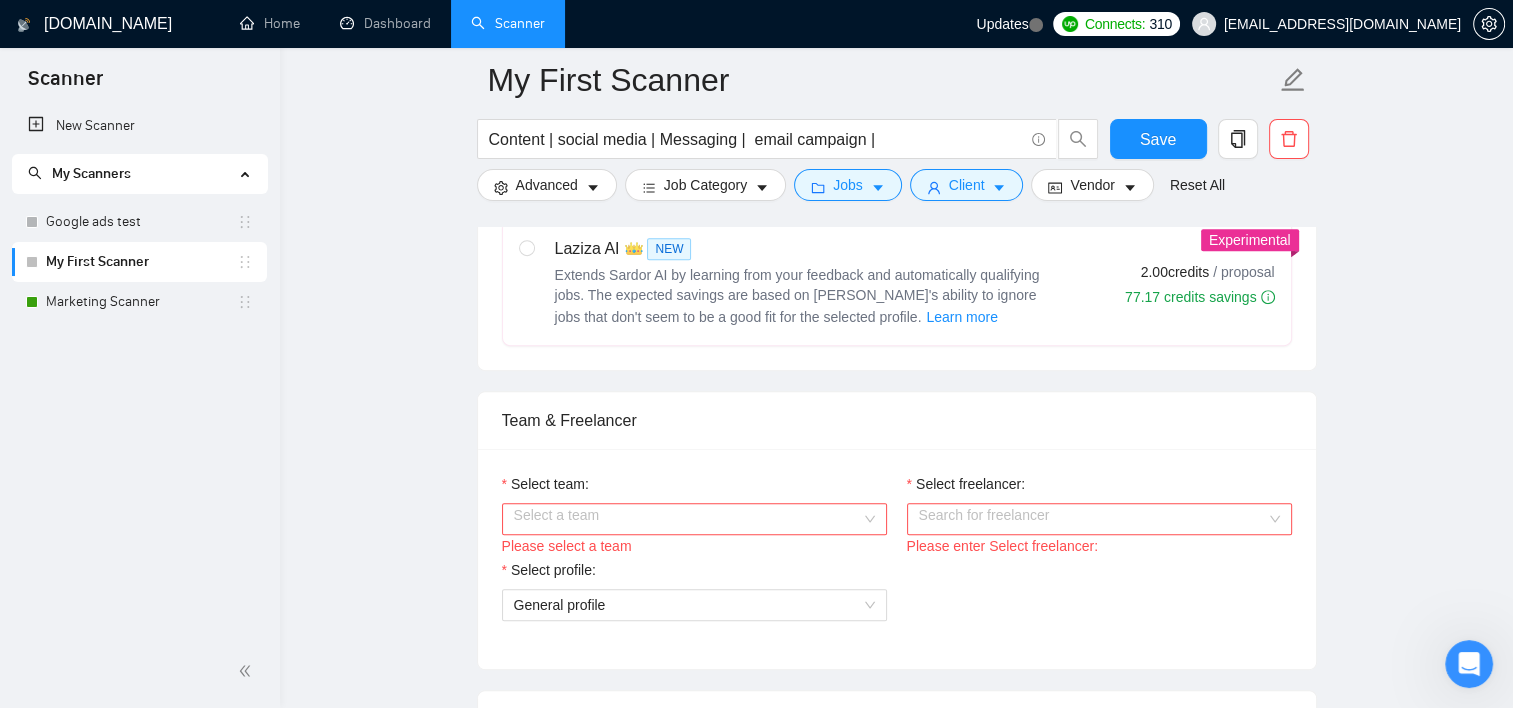scroll, scrollTop: 1000, scrollLeft: 0, axis: vertical 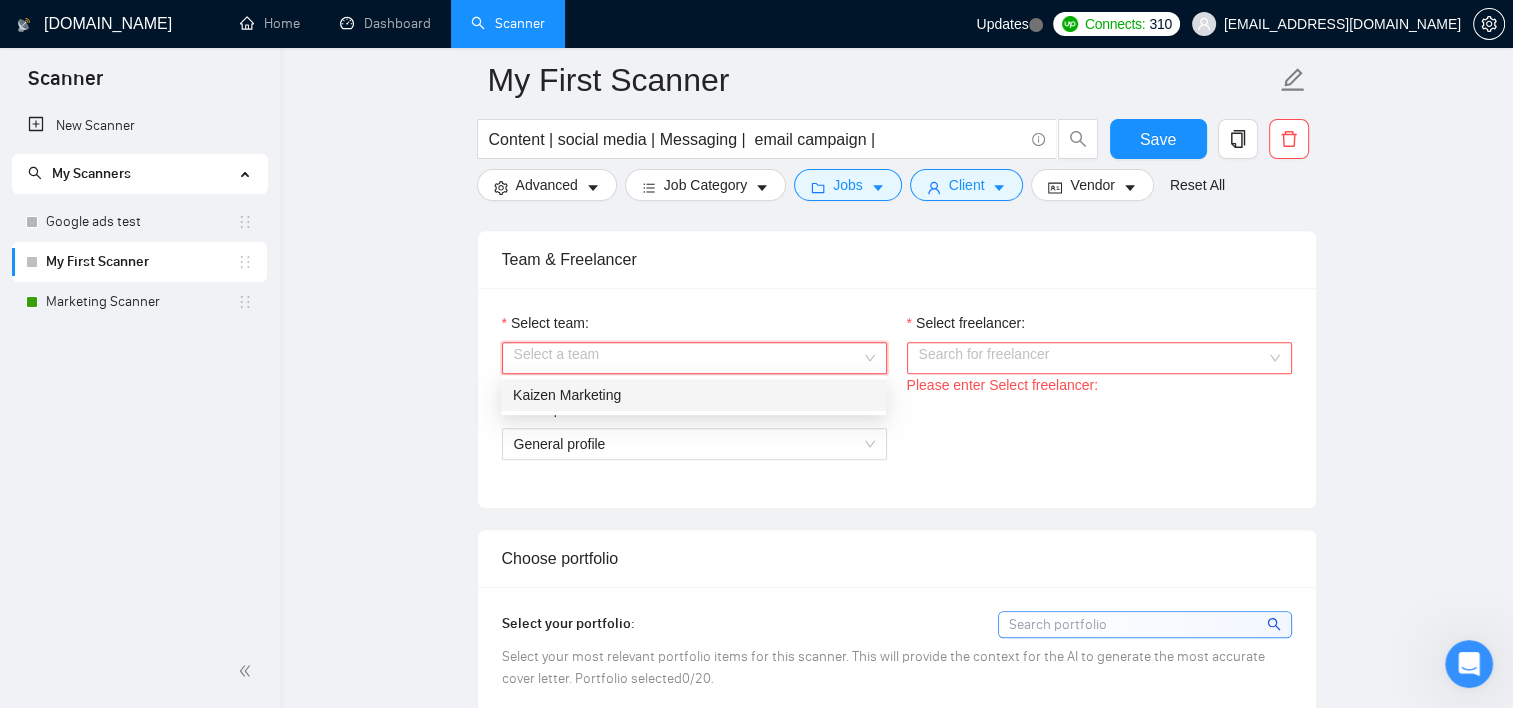click on "Select team:" at bounding box center [687, 358] 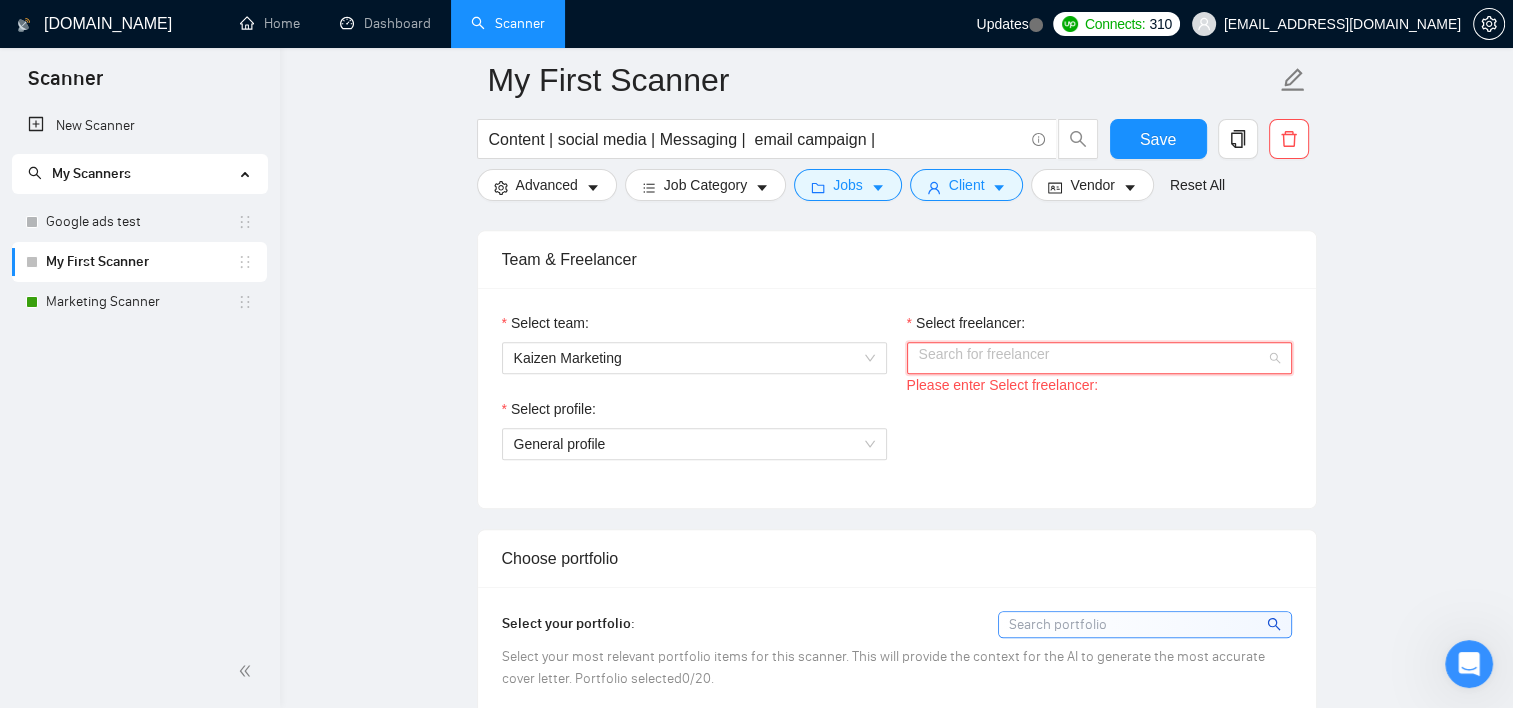 click on "Select freelancer:" at bounding box center [1092, 358] 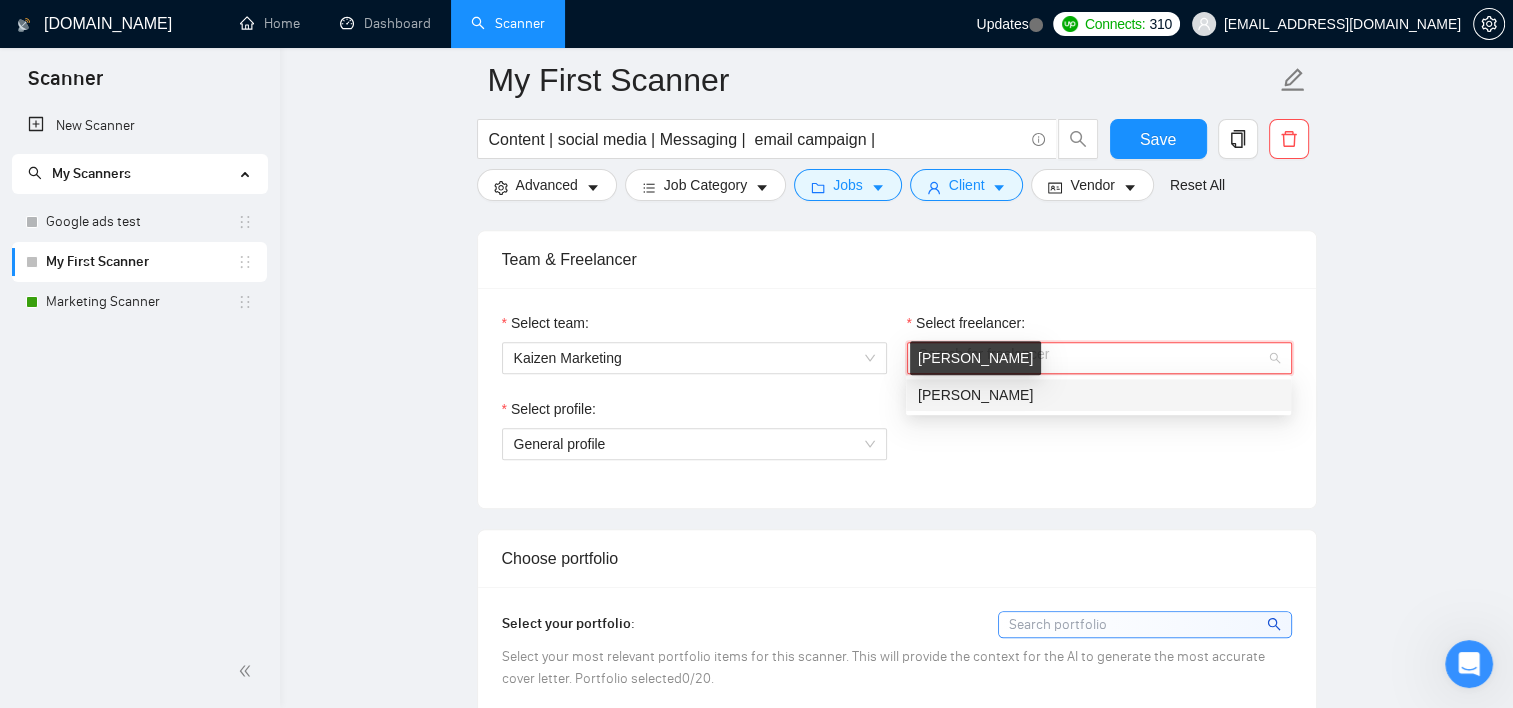 click on "[PERSON_NAME]" at bounding box center [975, 395] 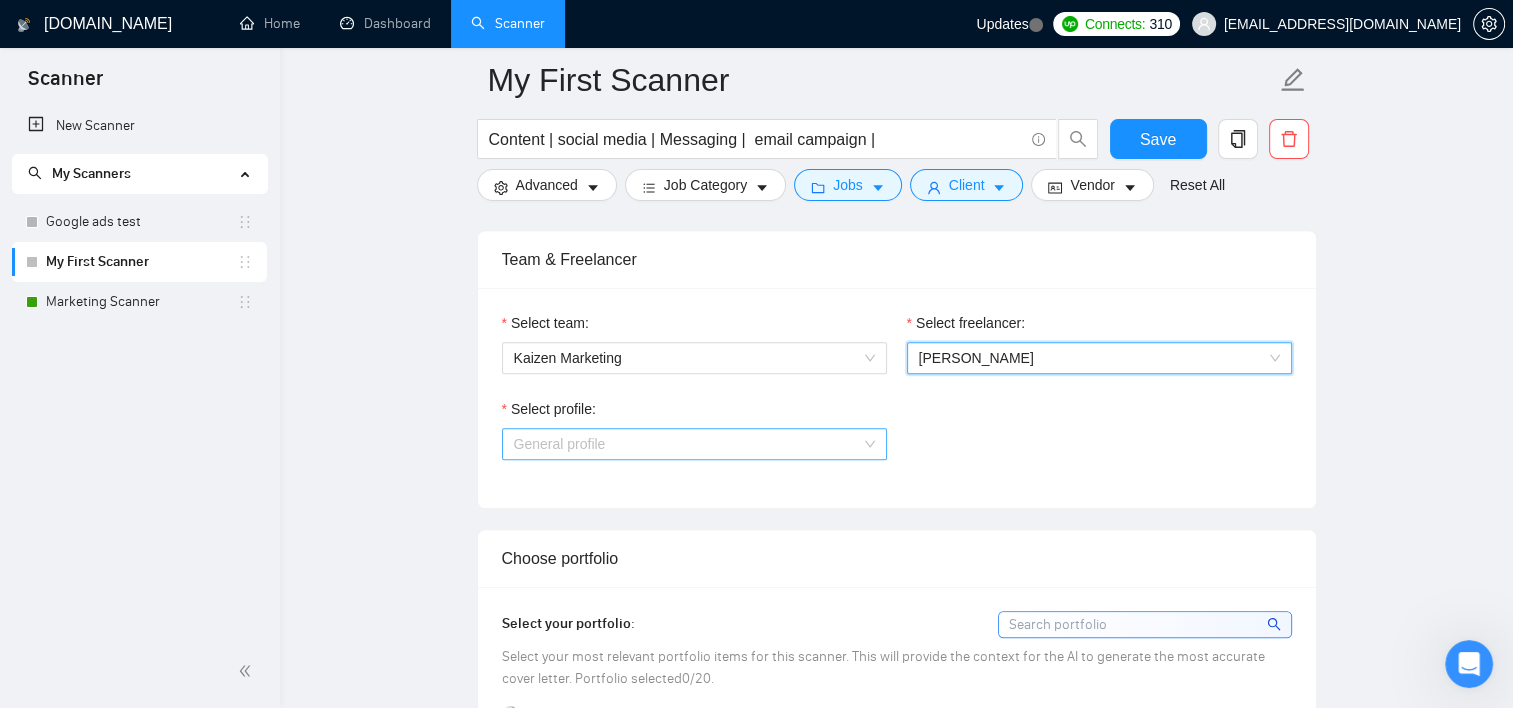click on "General profile" at bounding box center [694, 444] 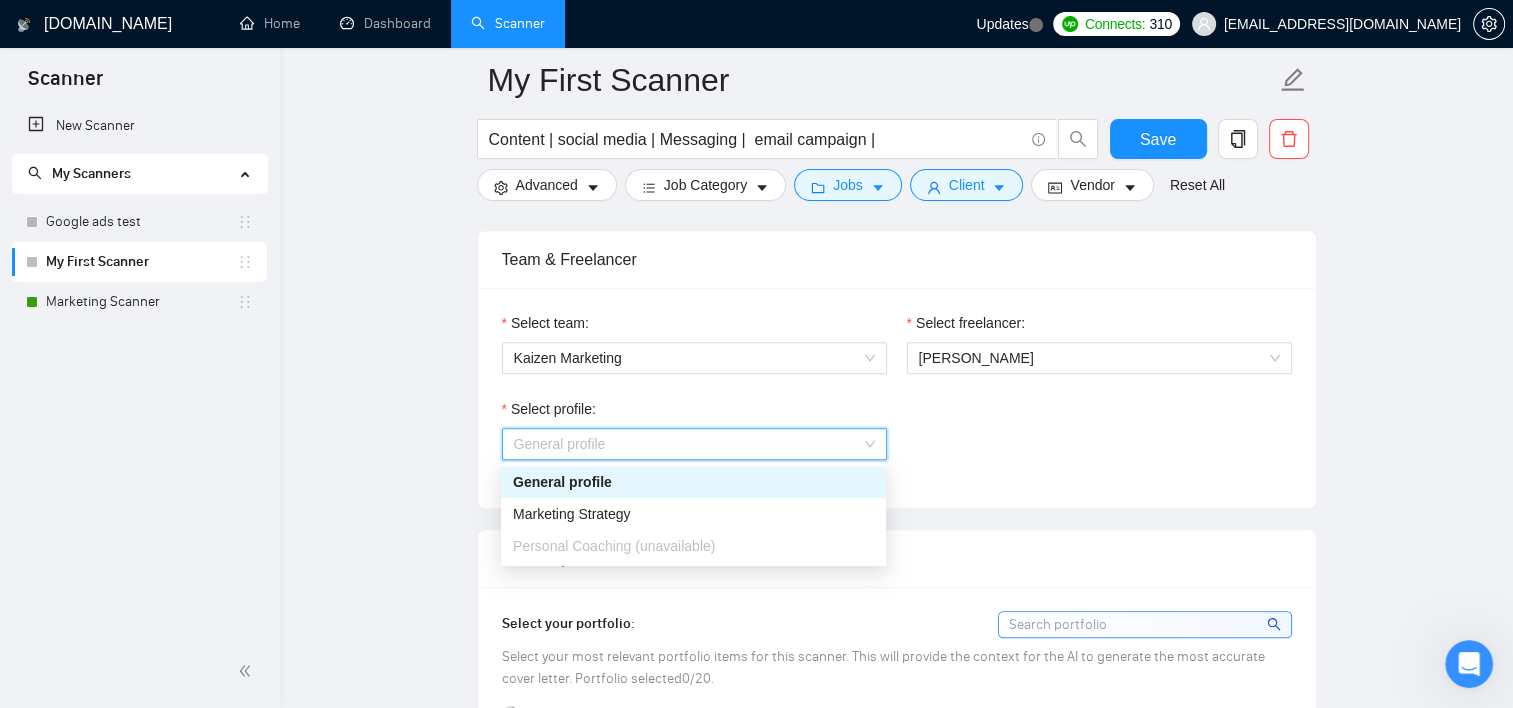 click on "General profile" at bounding box center [693, 482] 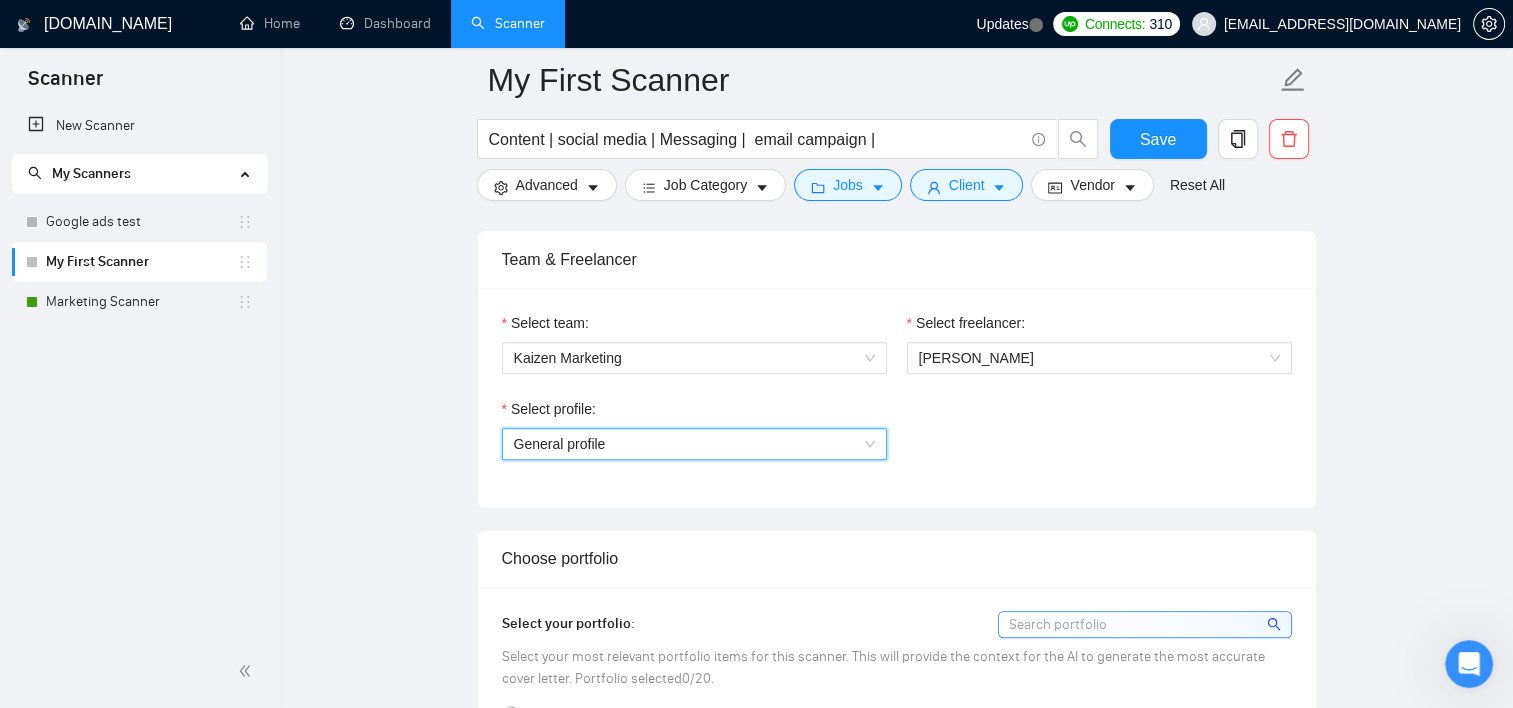 click on "Select profile: General profile General profile" at bounding box center (897, 441) 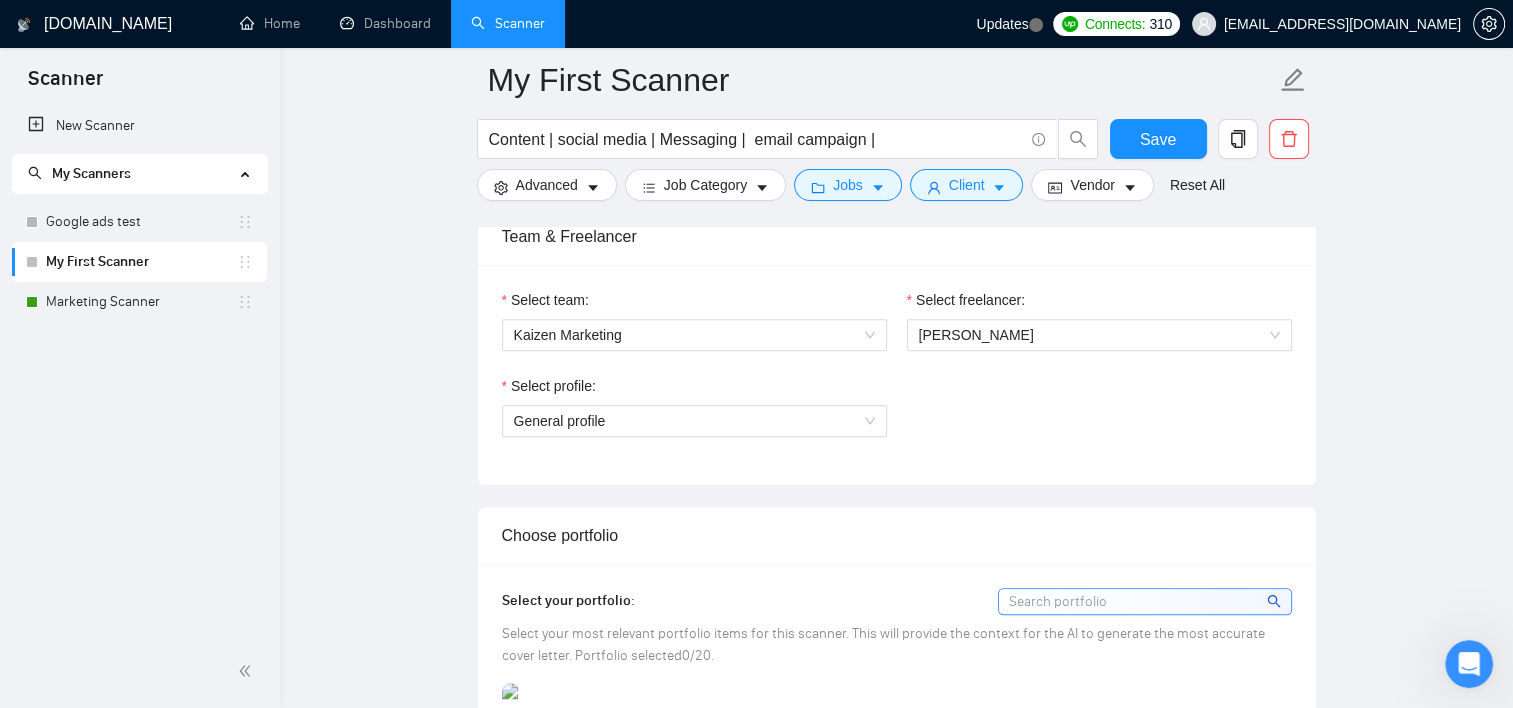 scroll, scrollTop: 1100, scrollLeft: 0, axis: vertical 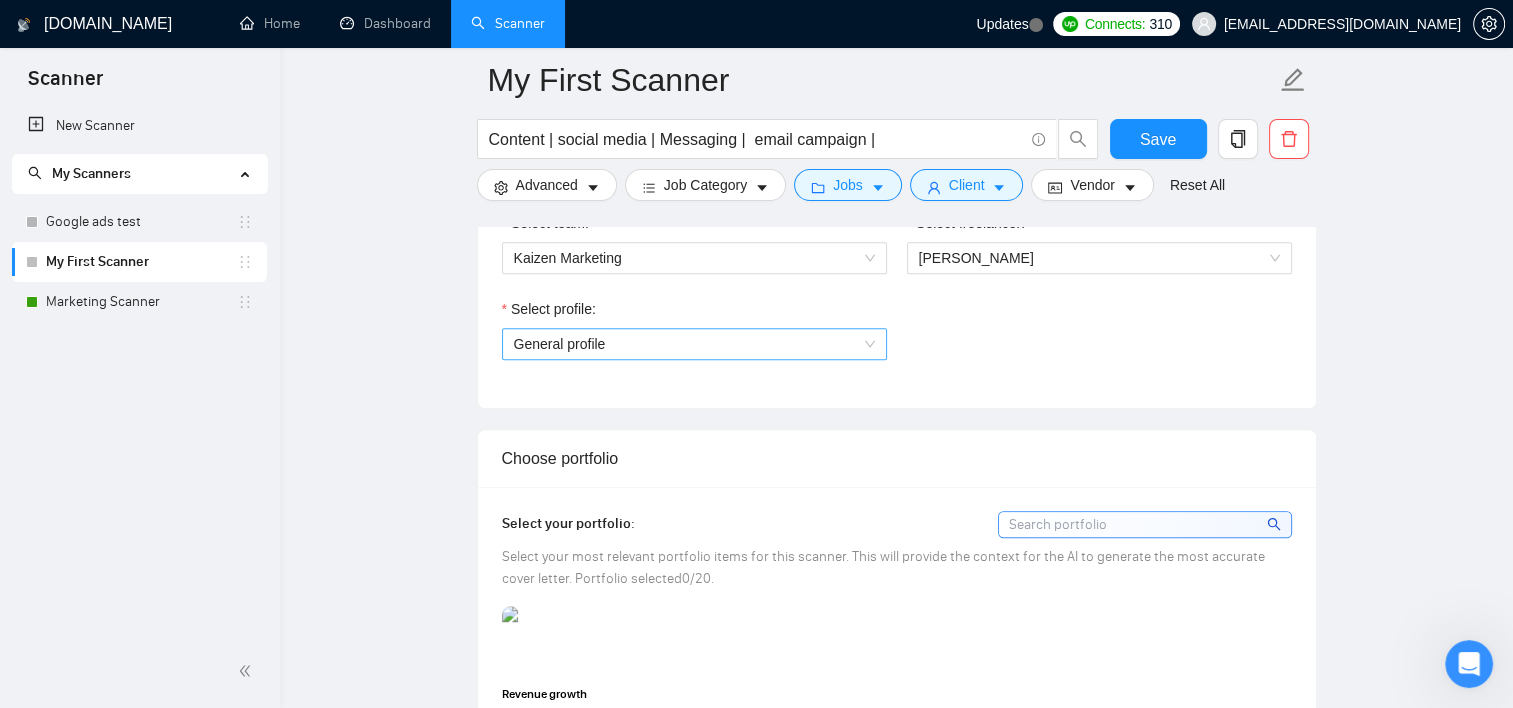 click on "General profile" at bounding box center [694, 344] 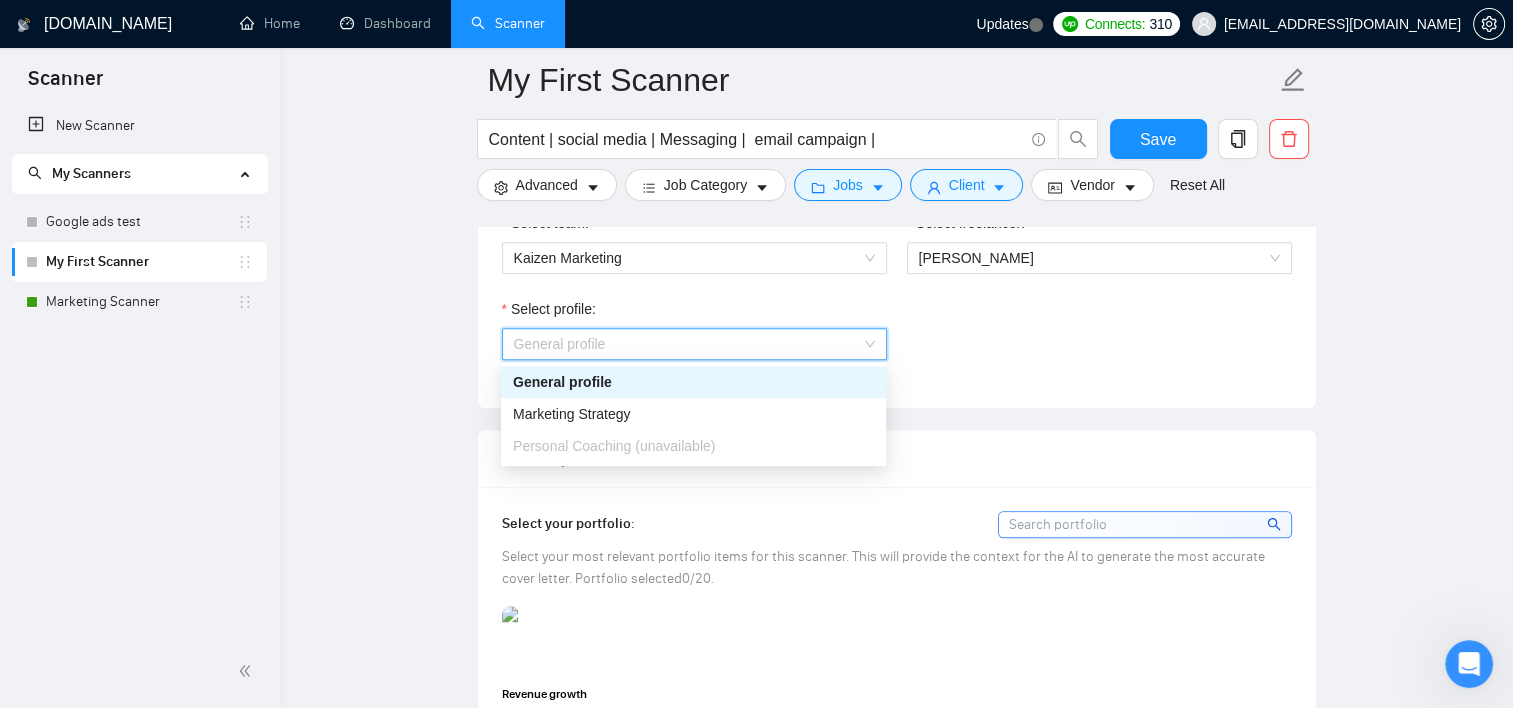 click on "General profile" at bounding box center [694, 344] 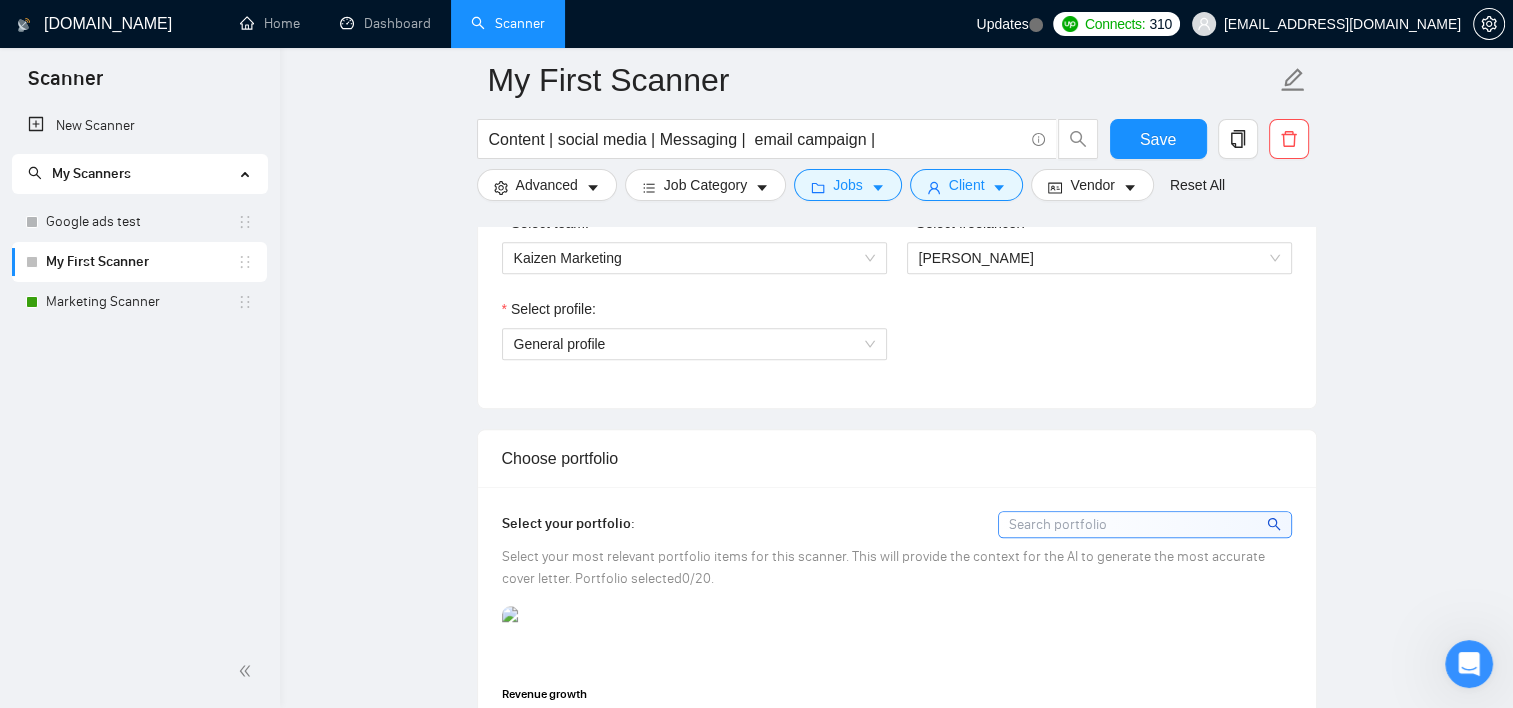 click on "Select profile: General profile" at bounding box center [897, 341] 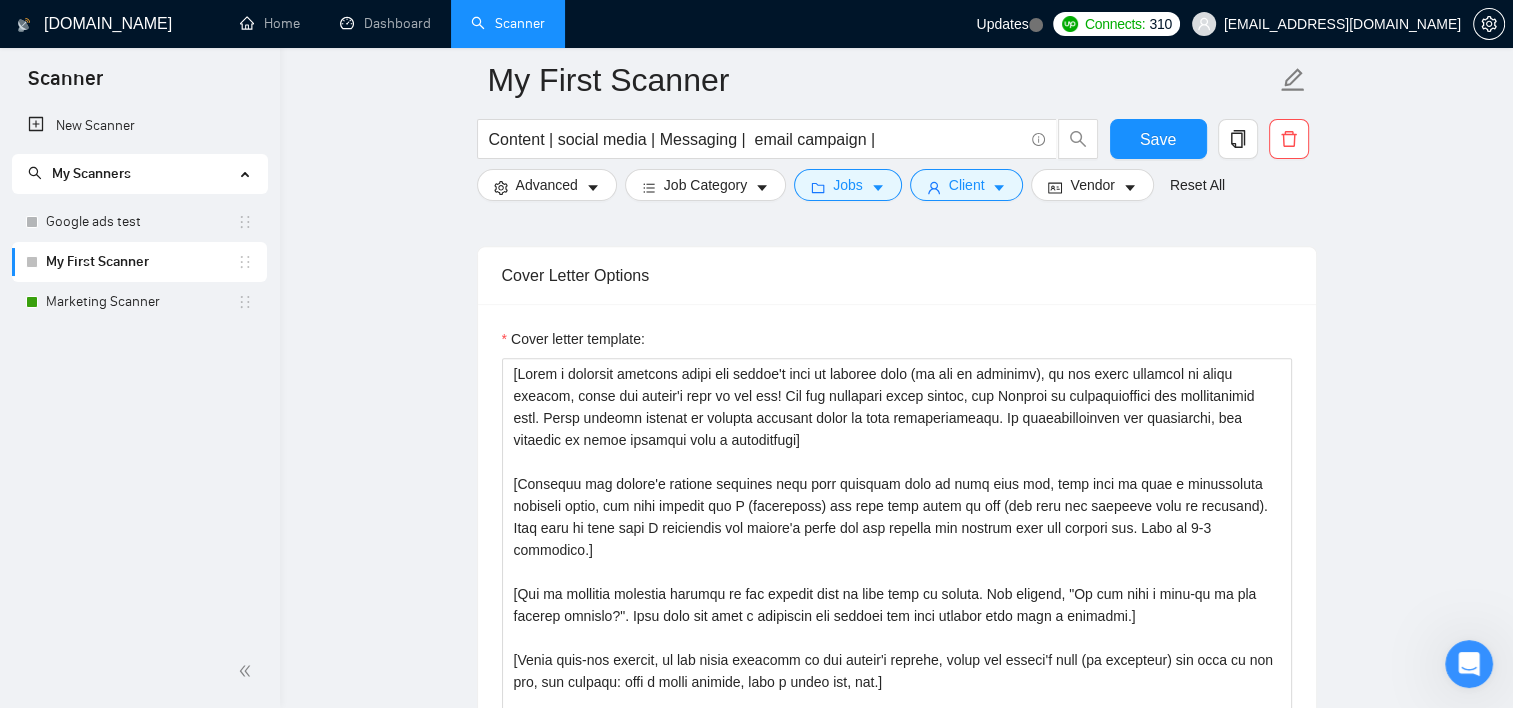 scroll, scrollTop: 1300, scrollLeft: 0, axis: vertical 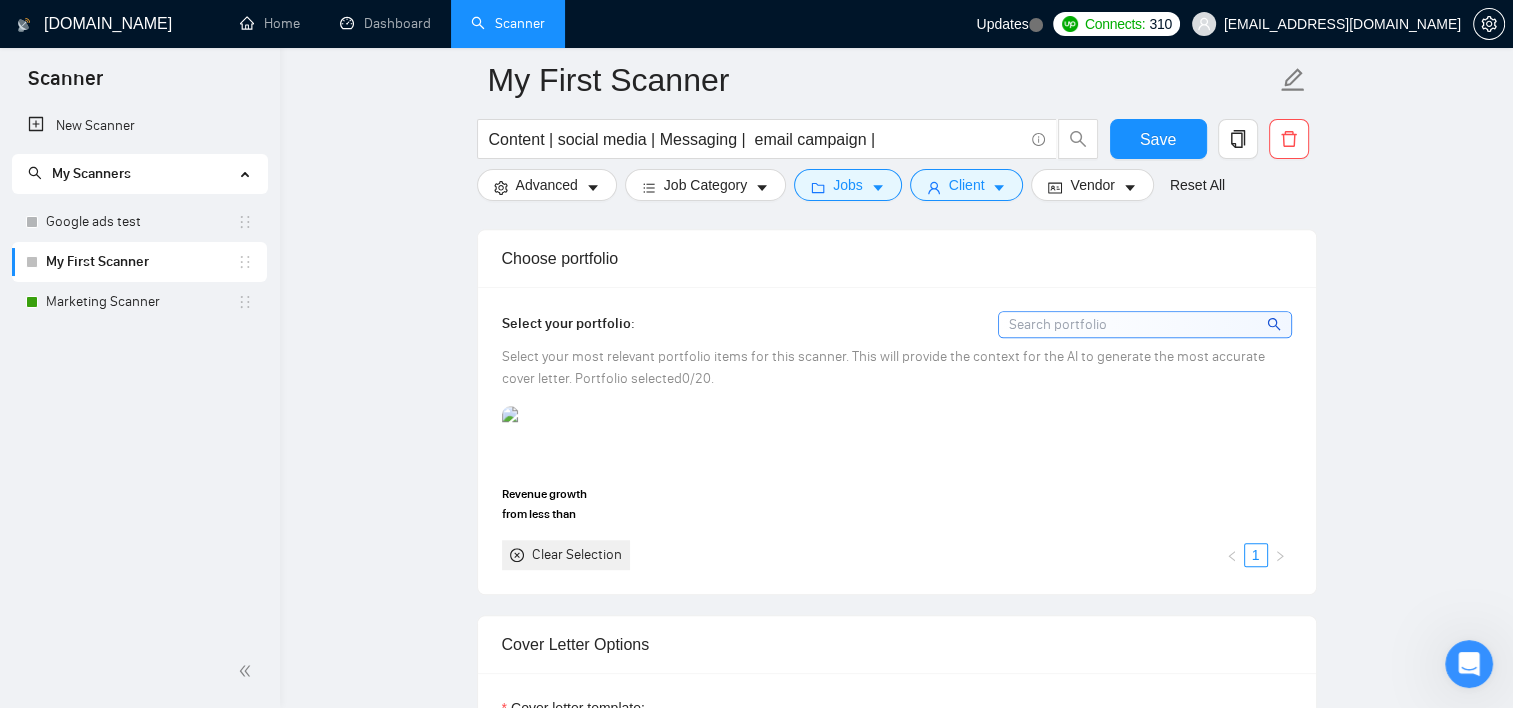 click at bounding box center (1145, 324) 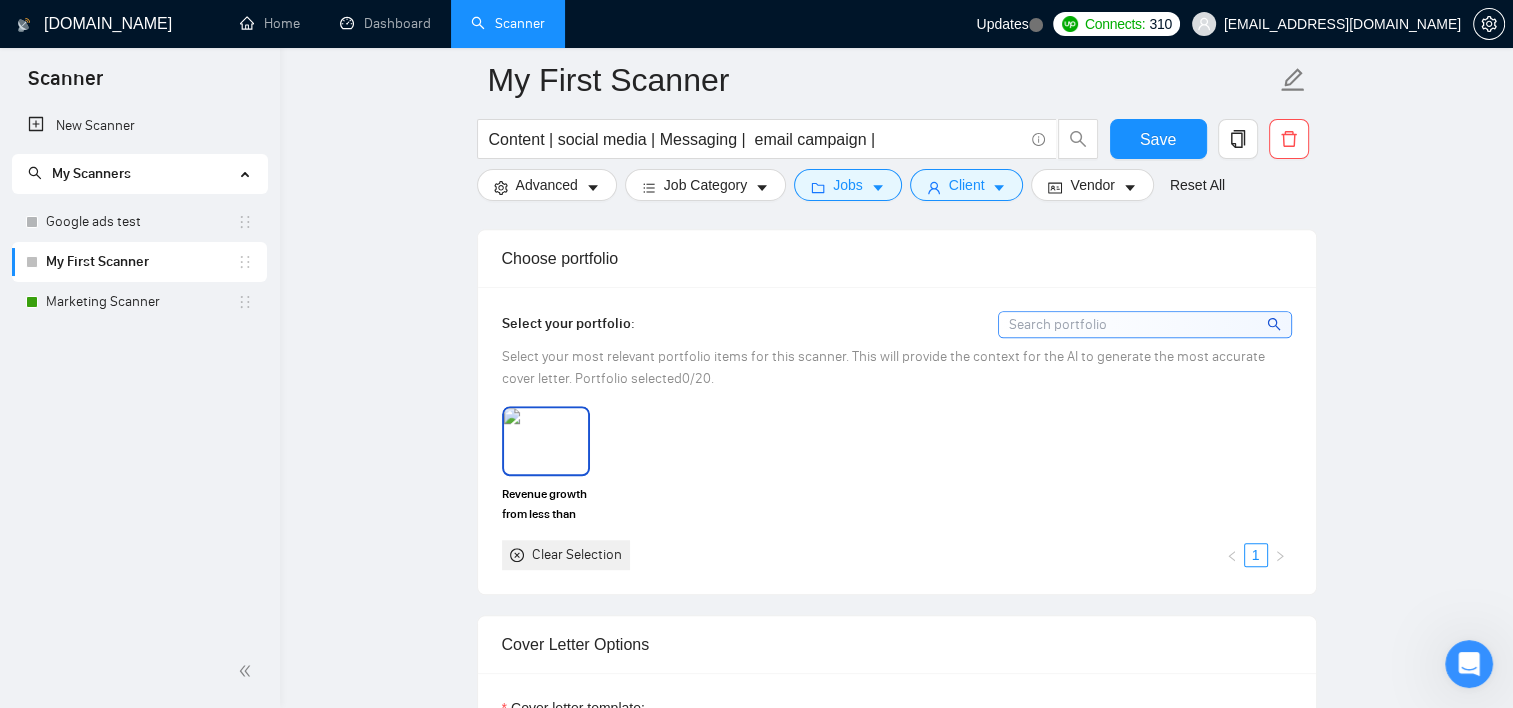click at bounding box center (546, 441) 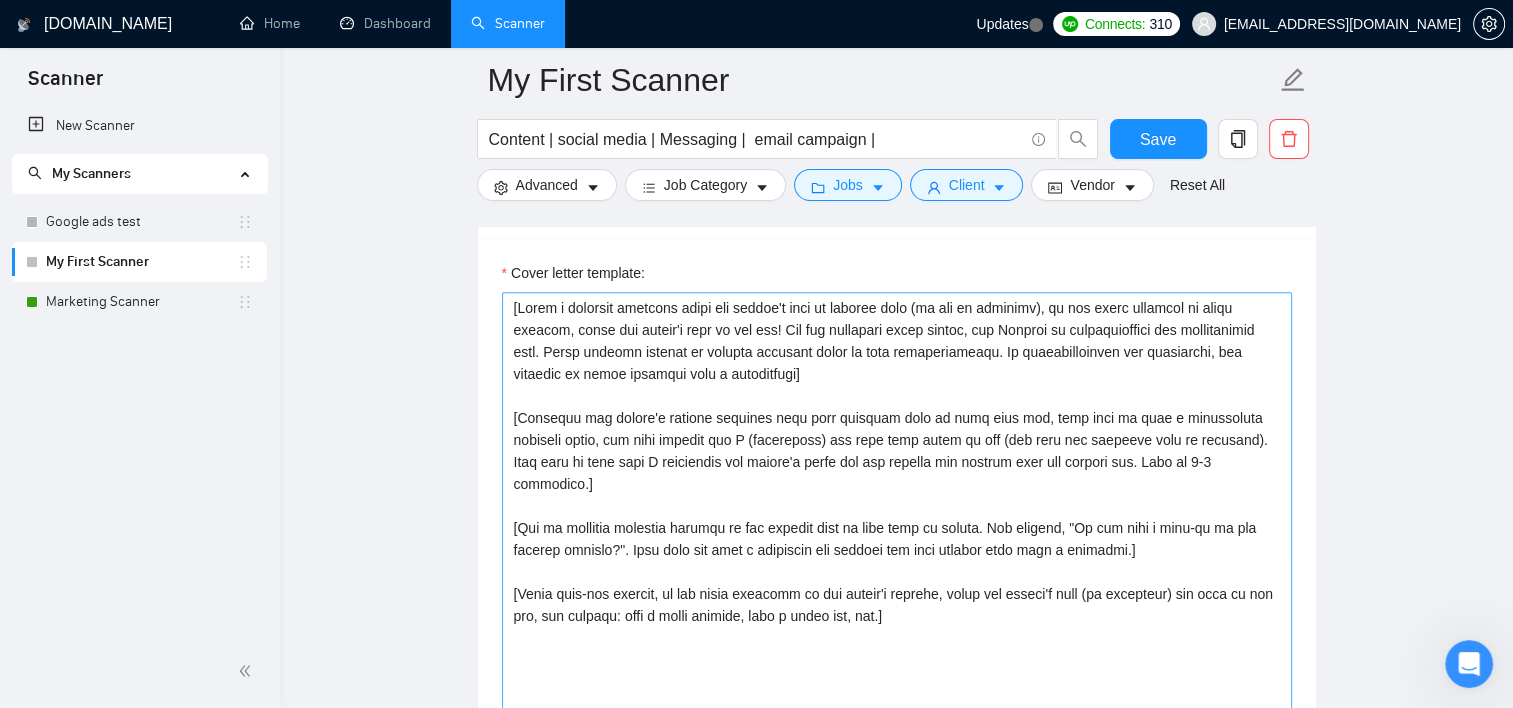 scroll, scrollTop: 1700, scrollLeft: 0, axis: vertical 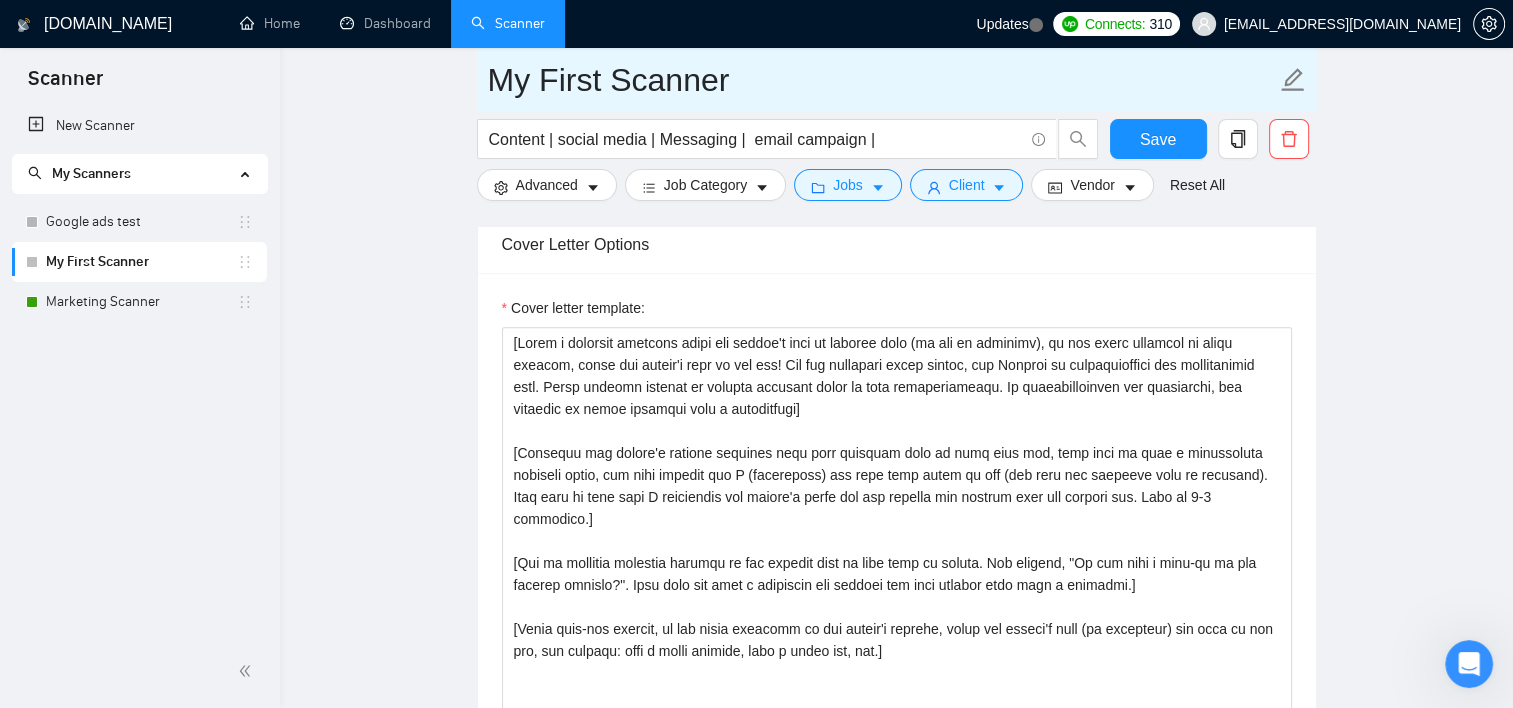 drag, startPoint x: 146, startPoint y: 301, endPoint x: 935, endPoint y: 84, distance: 818.297 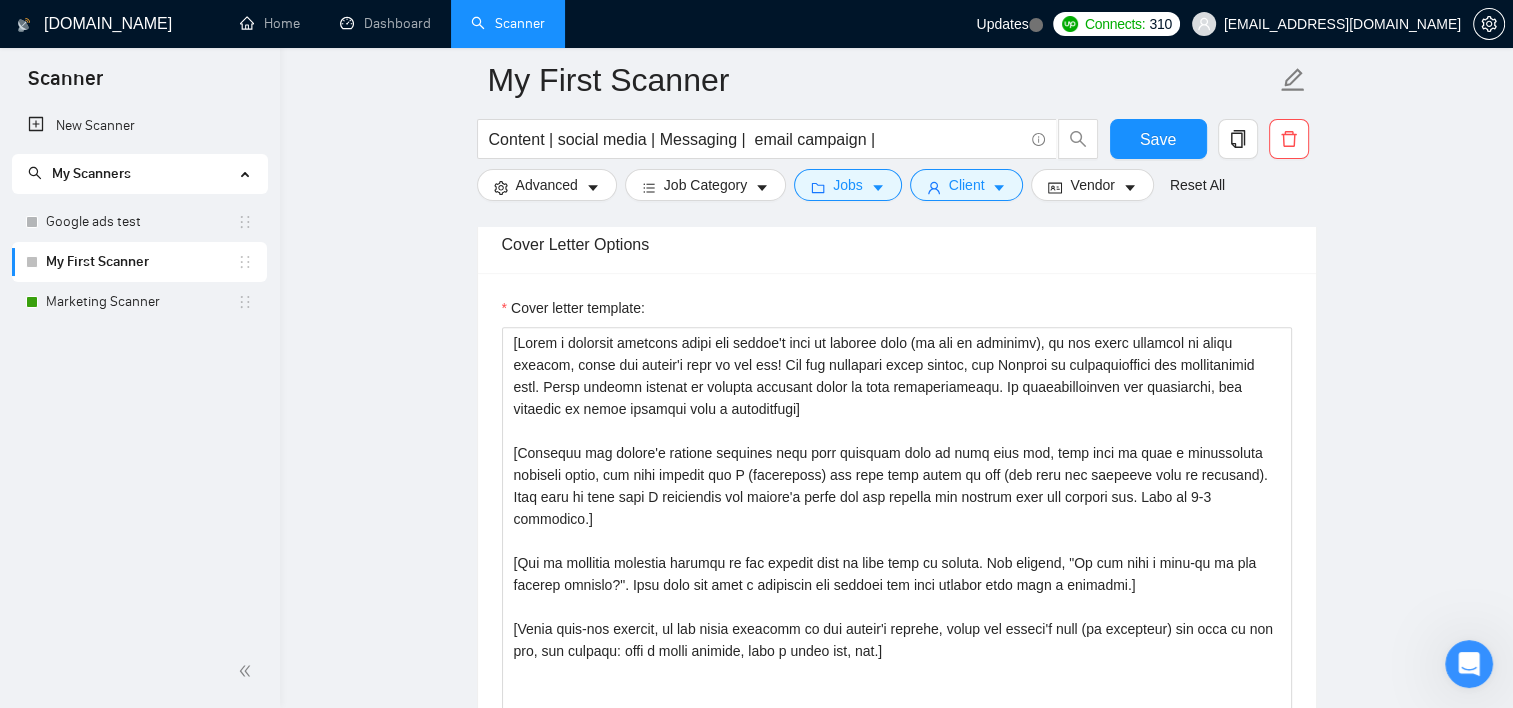 click on "New Scanner My Scanners Google ads test My First Scanner Marketing Scanner" at bounding box center (140, 370) 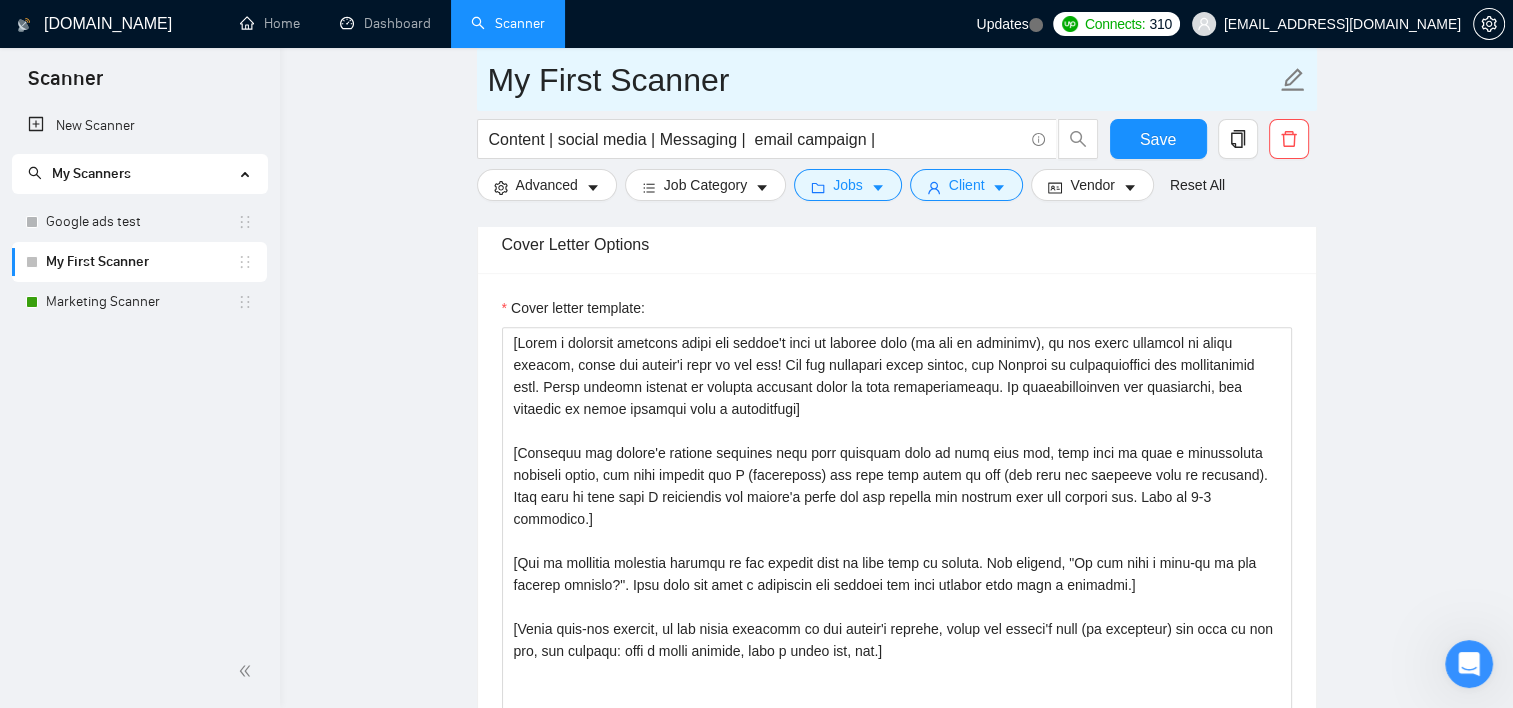 click on "Marketing Scanner" at bounding box center (141, 302) 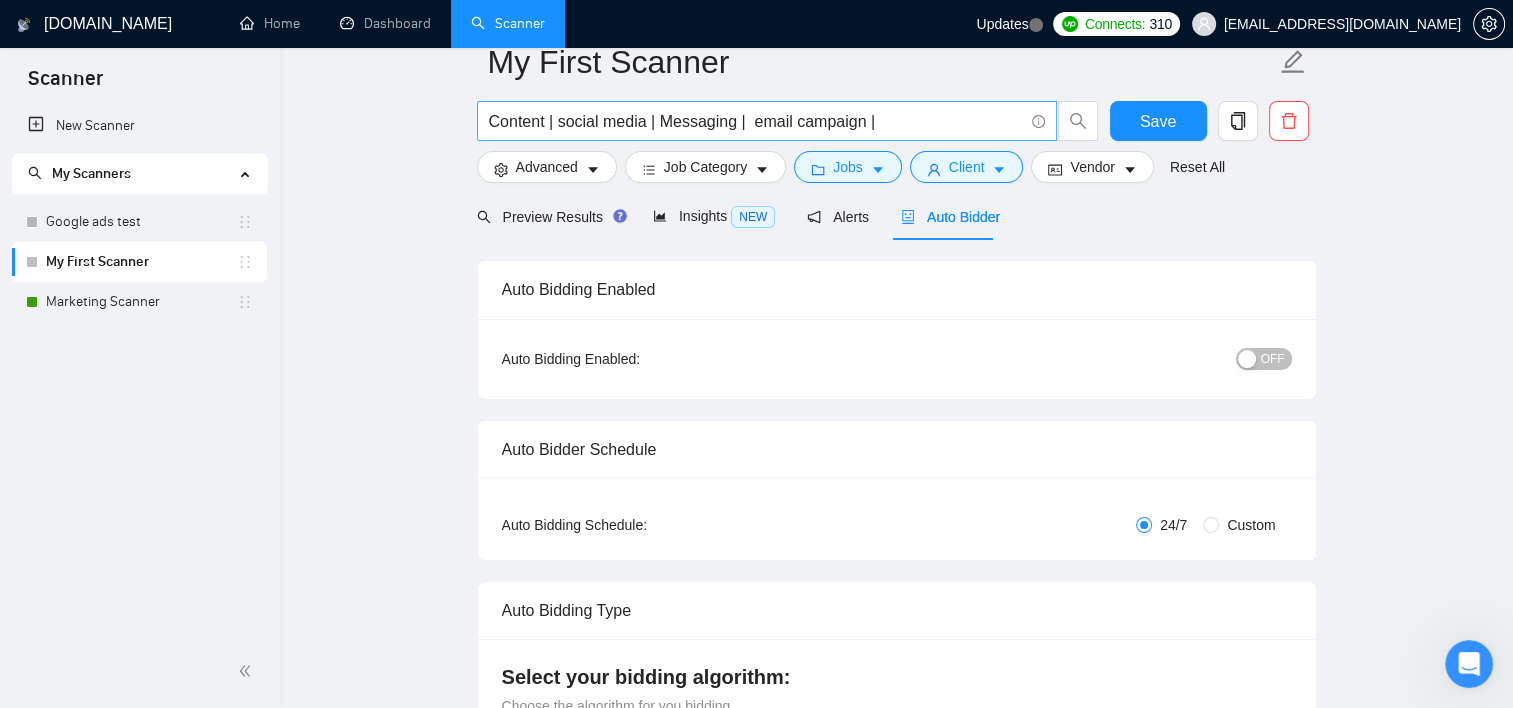 scroll, scrollTop: 0, scrollLeft: 0, axis: both 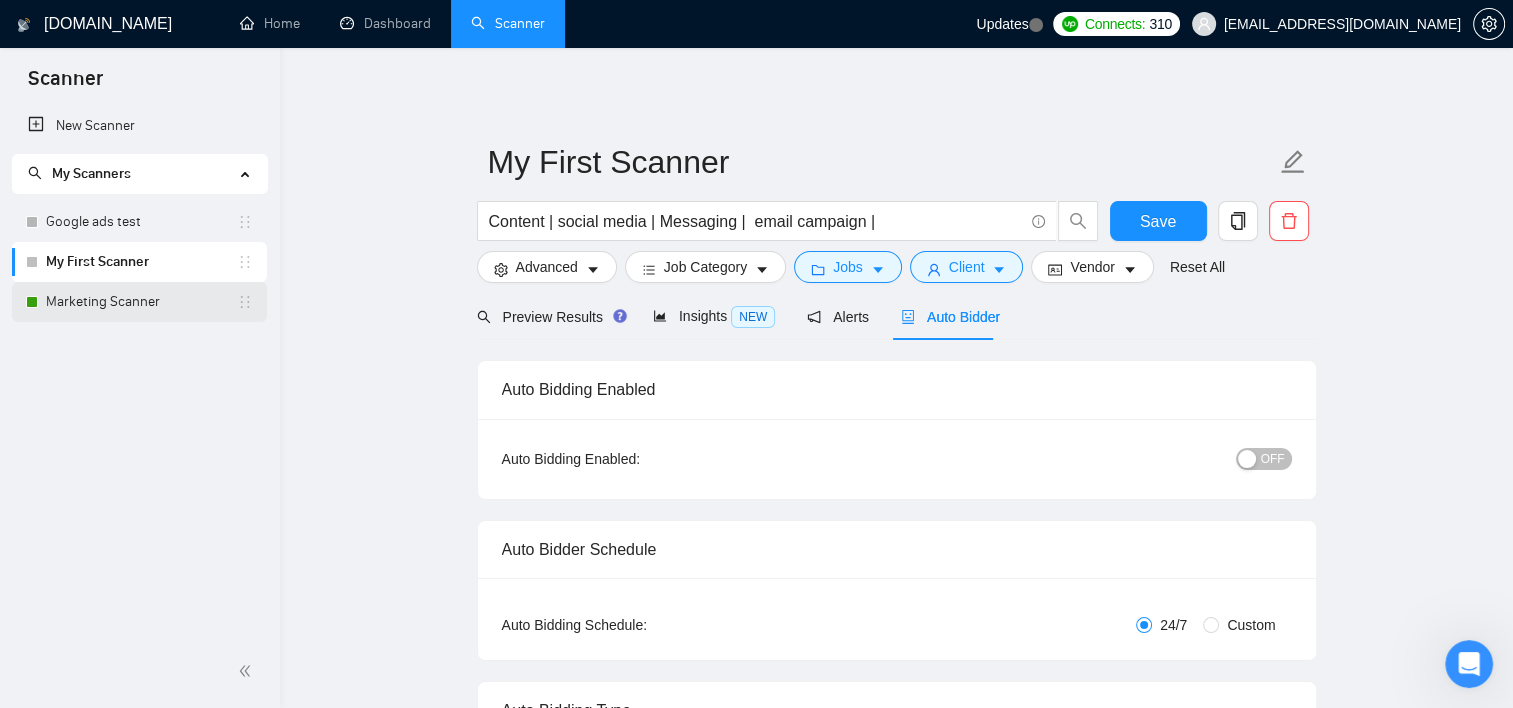 click on "Marketing Scanner" at bounding box center [139, 302] 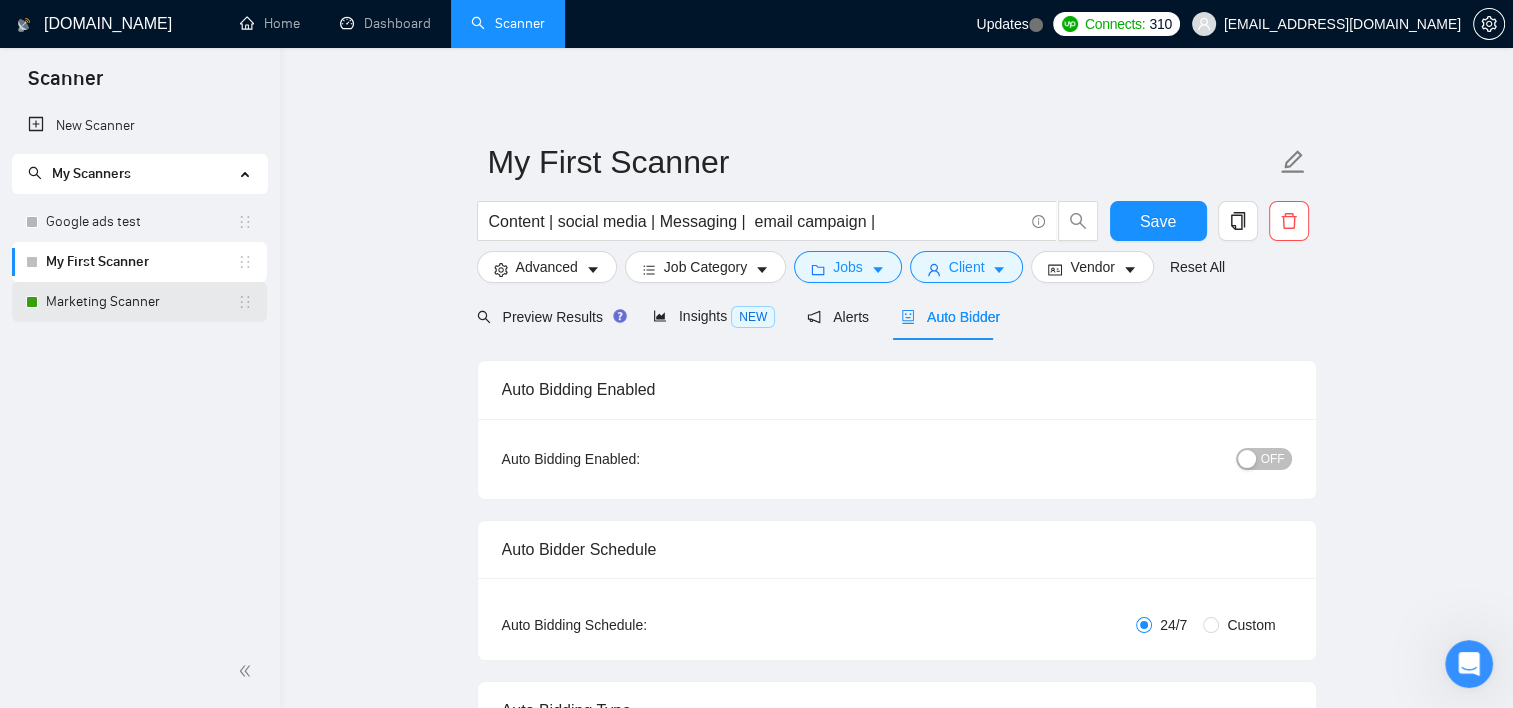 click on "Marketing Scanner" at bounding box center (141, 302) 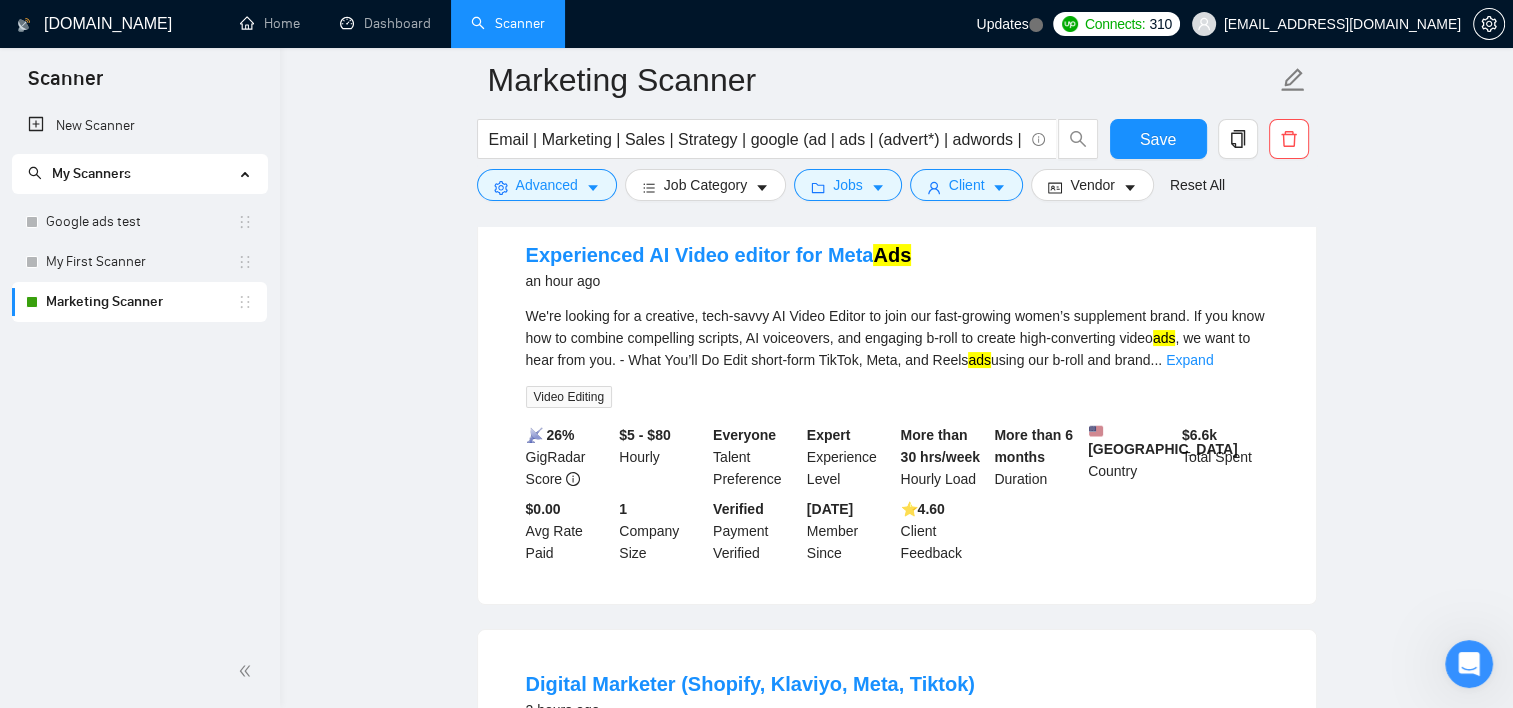 scroll, scrollTop: 0, scrollLeft: 0, axis: both 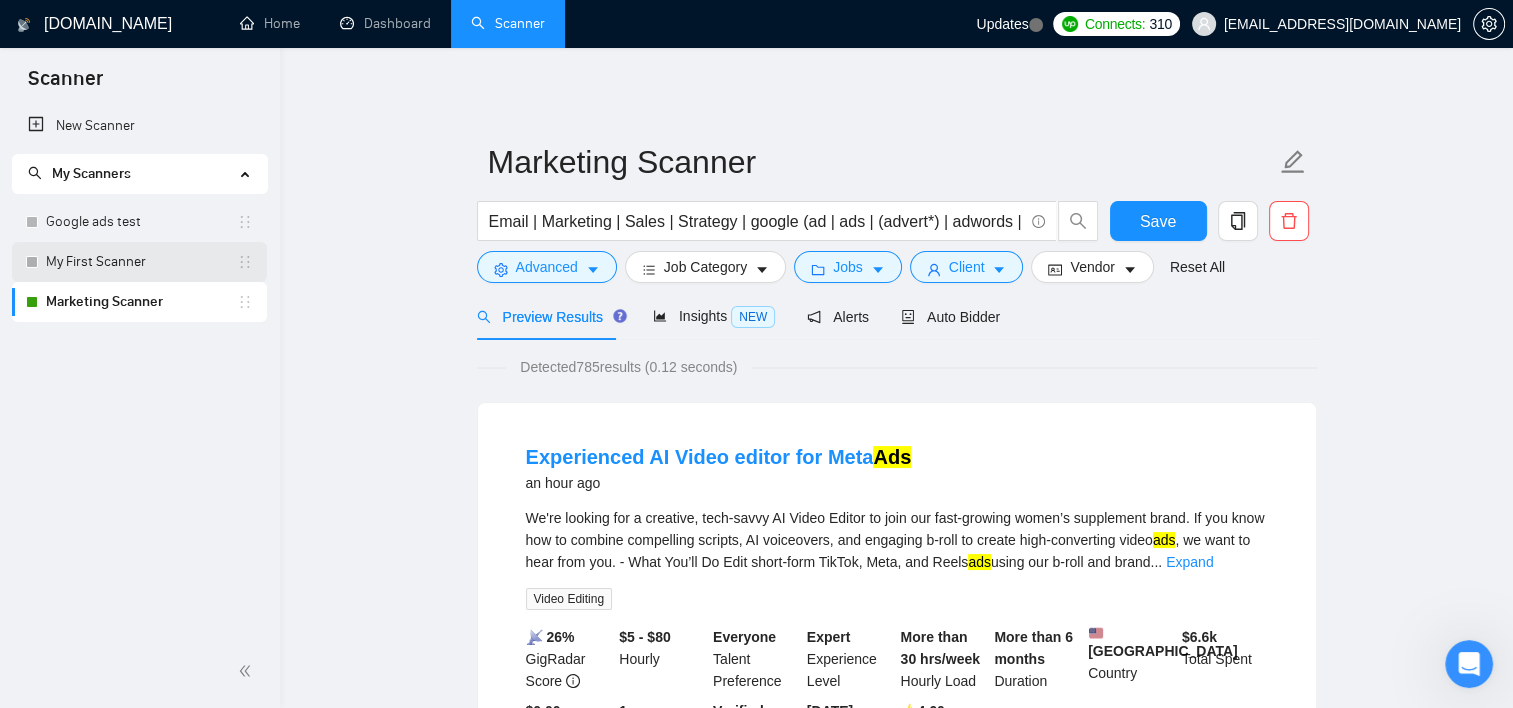click on "My First Scanner" at bounding box center (141, 262) 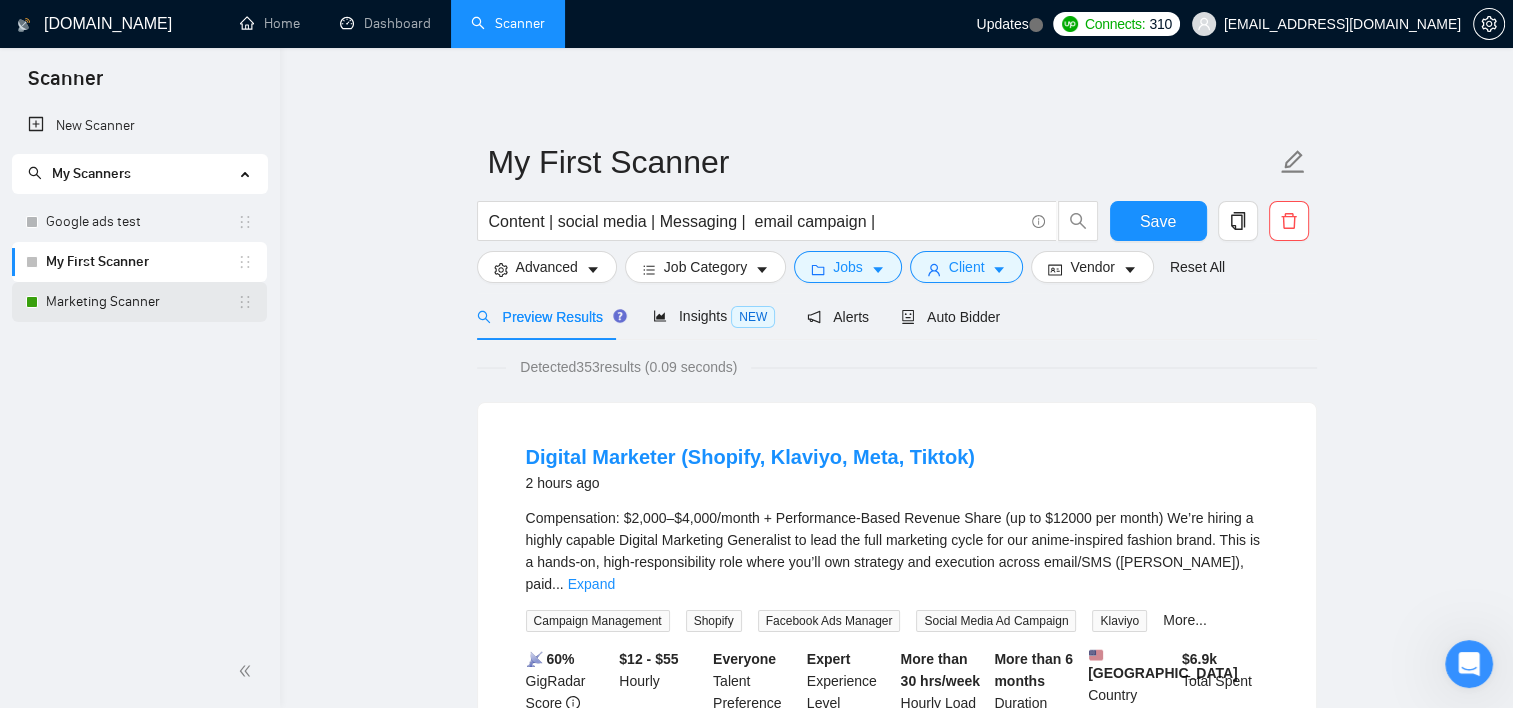 click on "Marketing Scanner" at bounding box center [141, 302] 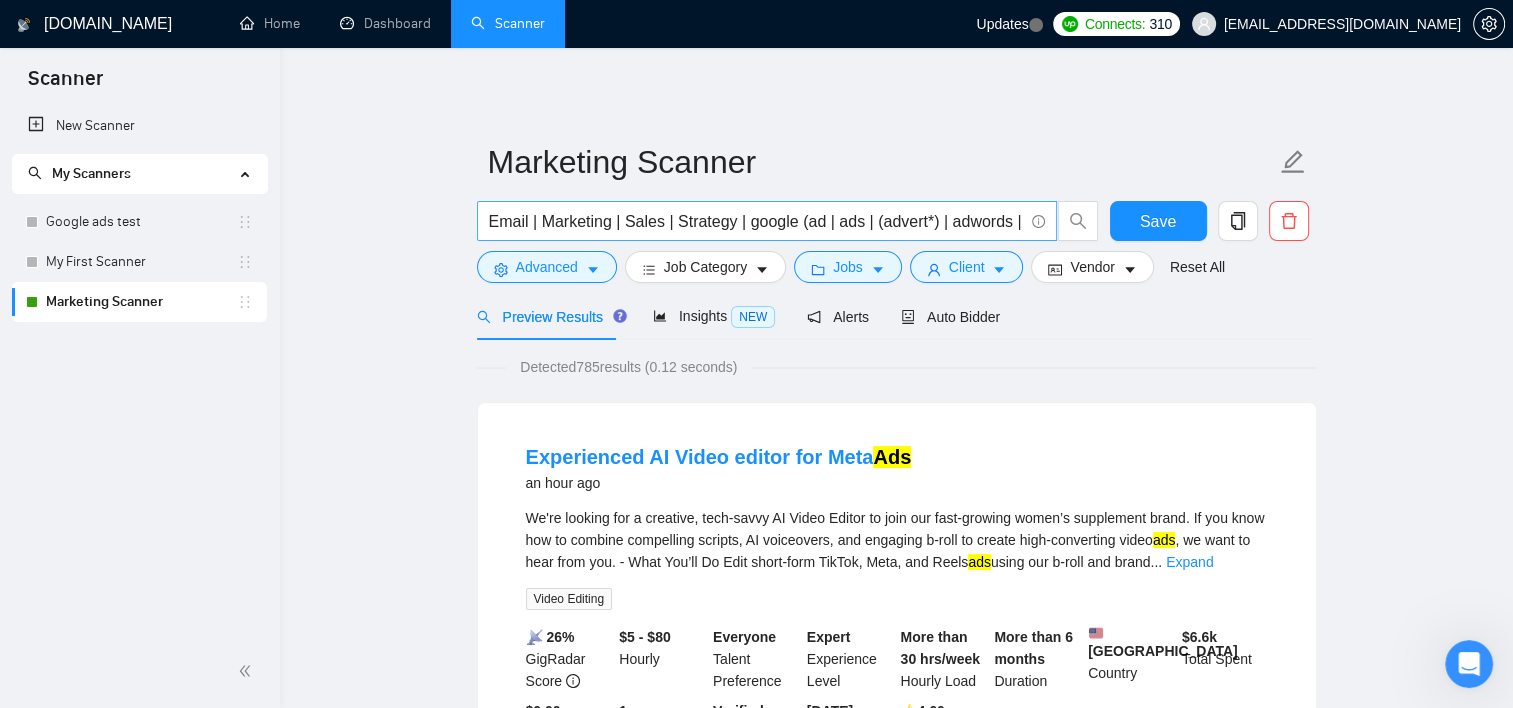 click on "Email | Marketing | Sales | Strategy | google (ad | ads | (advert*) | adwords | "(ads)" | "ad words" | (campaign*)" at bounding box center (756, 221) 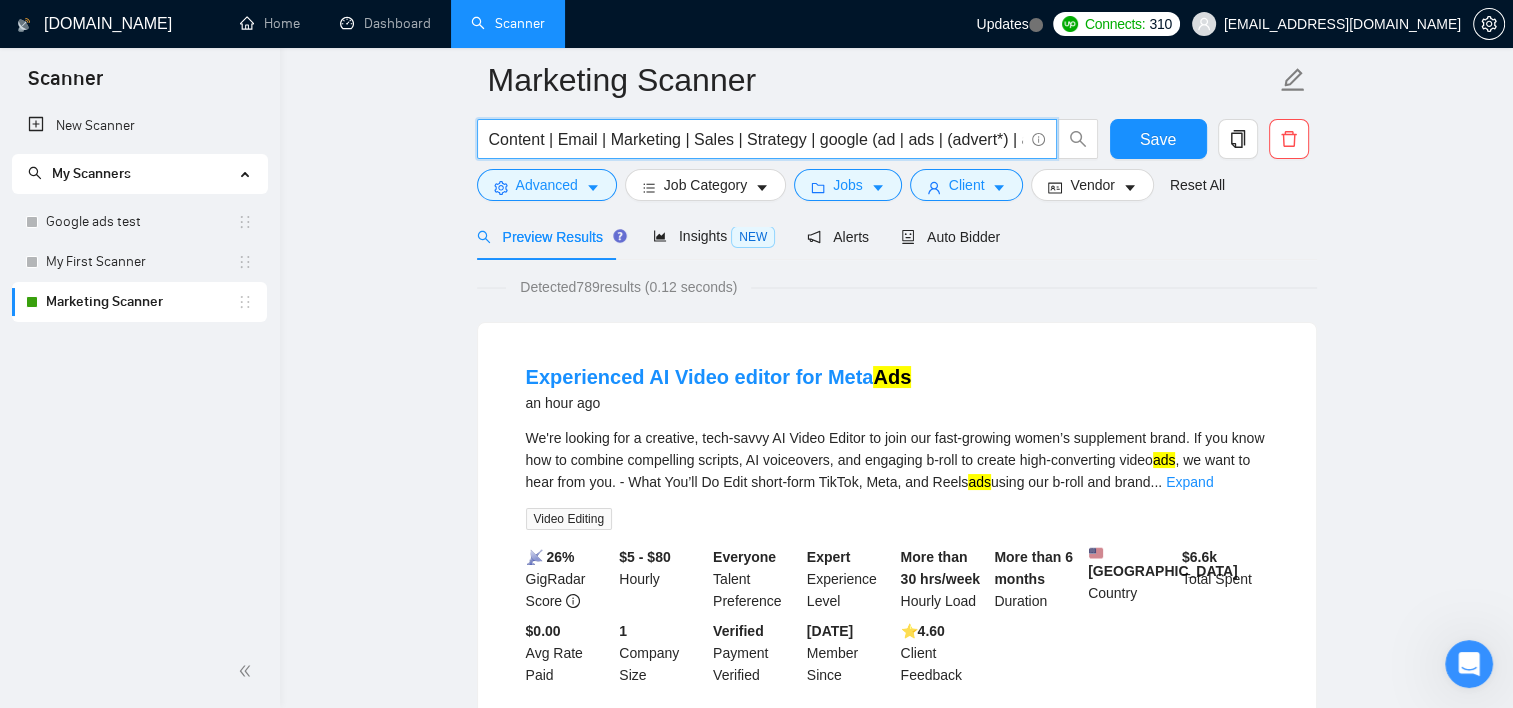 scroll, scrollTop: 100, scrollLeft: 0, axis: vertical 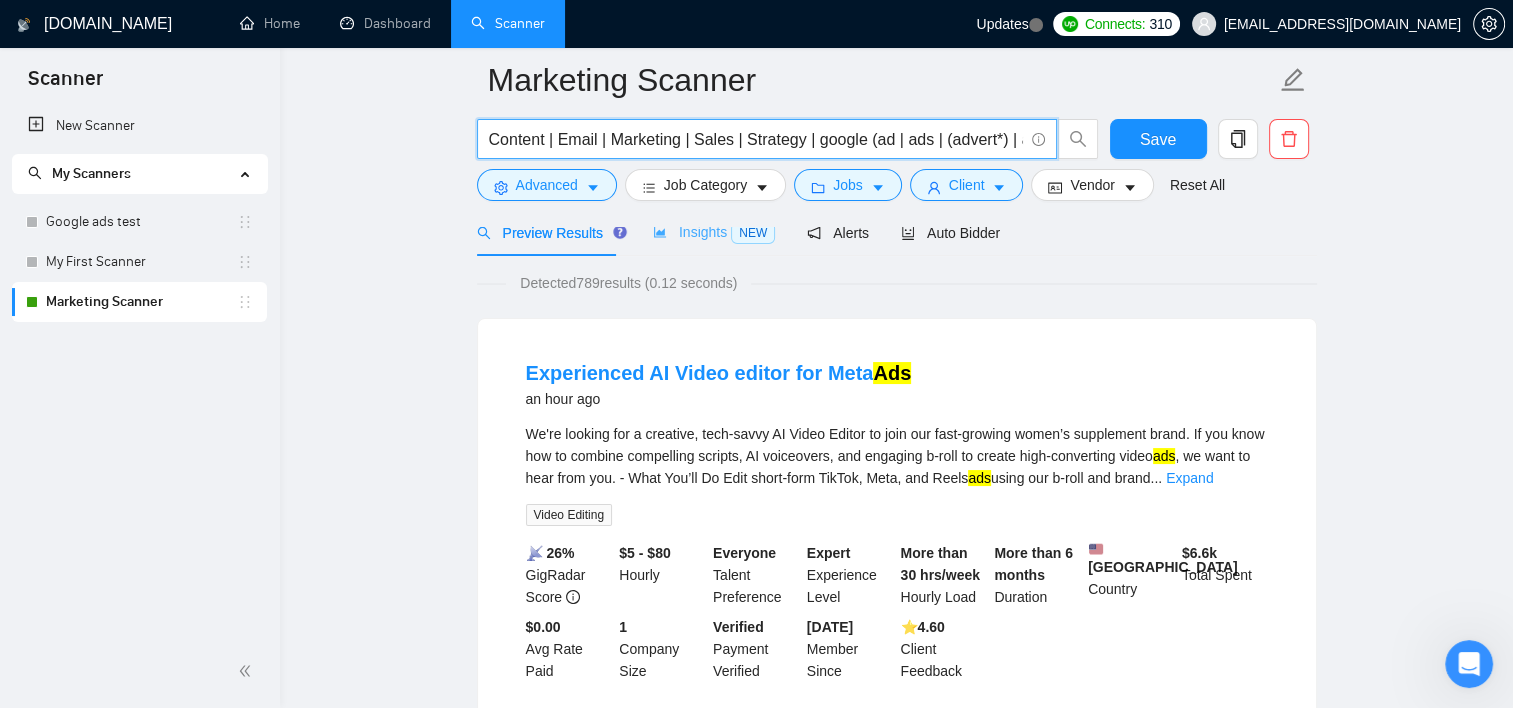 type on "Content | Email | Marketing | Sales | Strategy | google (ad | ads | (advert*) | adwords | "(ads)" | "ad words" | (campaign*)" 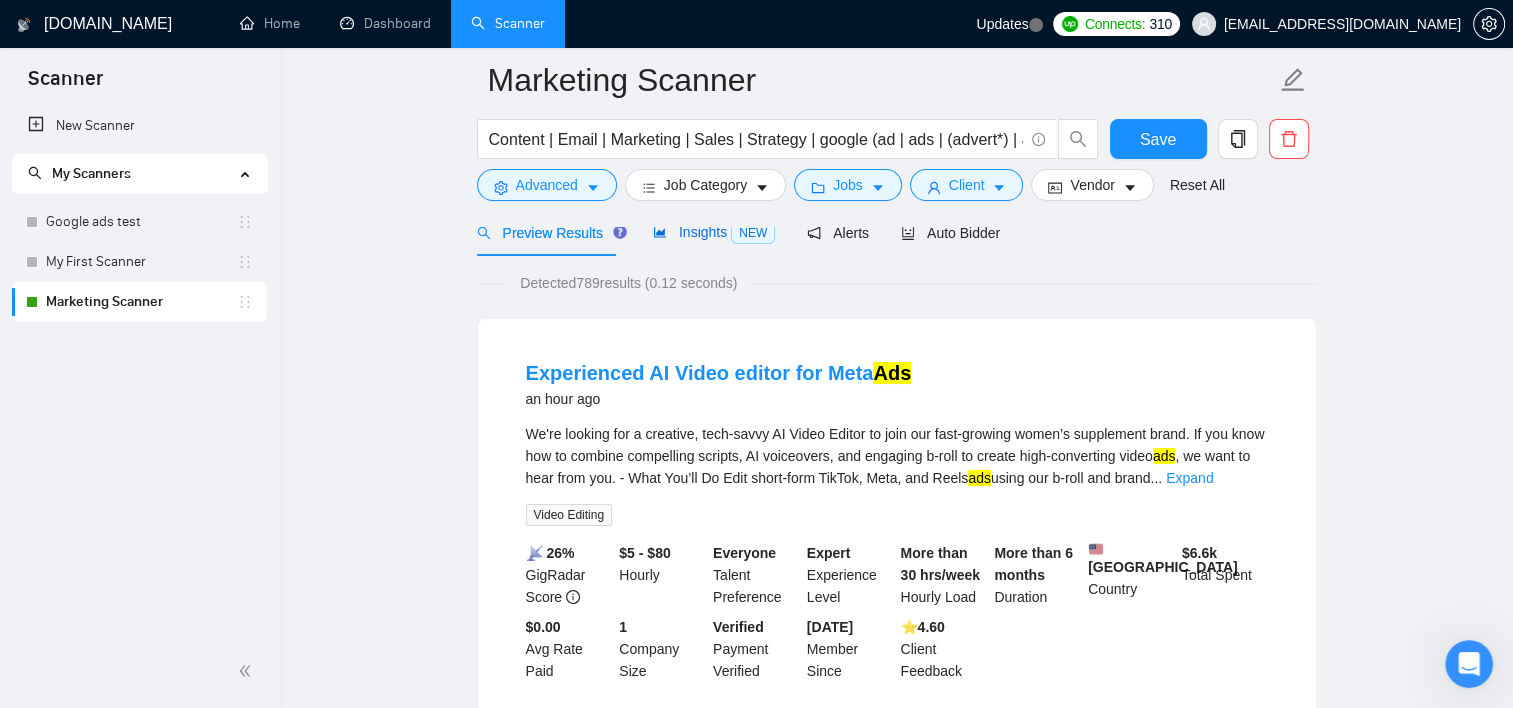 click on "Insights NEW" at bounding box center [714, 232] 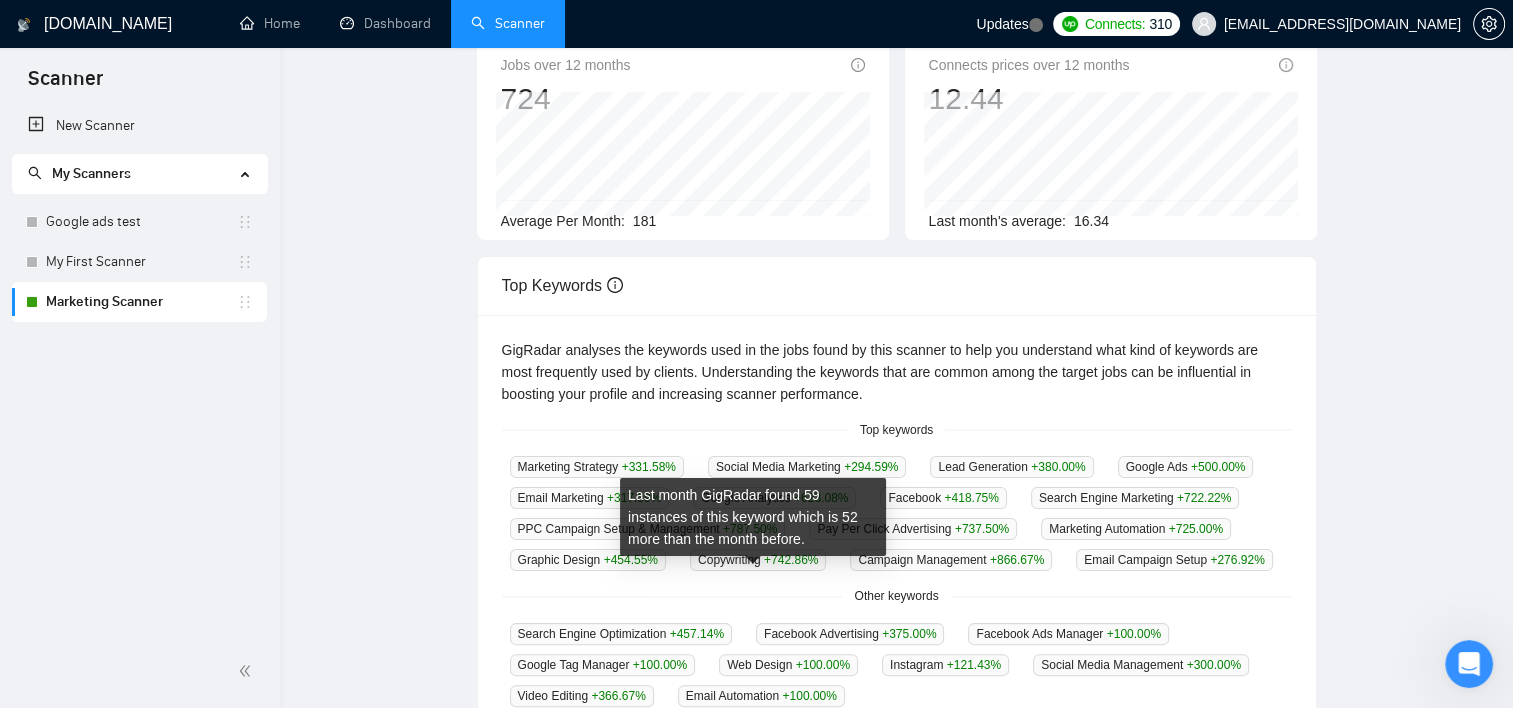 scroll, scrollTop: 0, scrollLeft: 0, axis: both 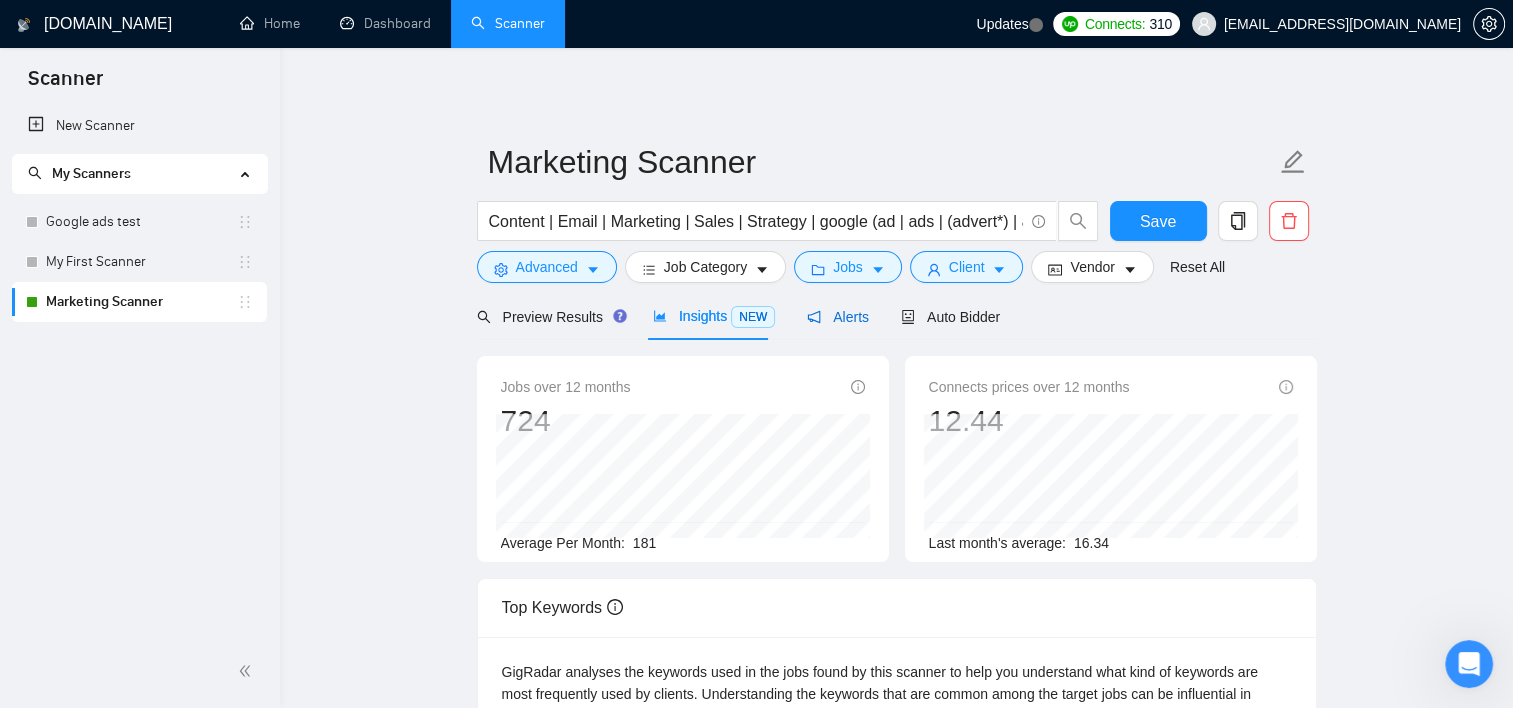 click on "Alerts" at bounding box center [838, 317] 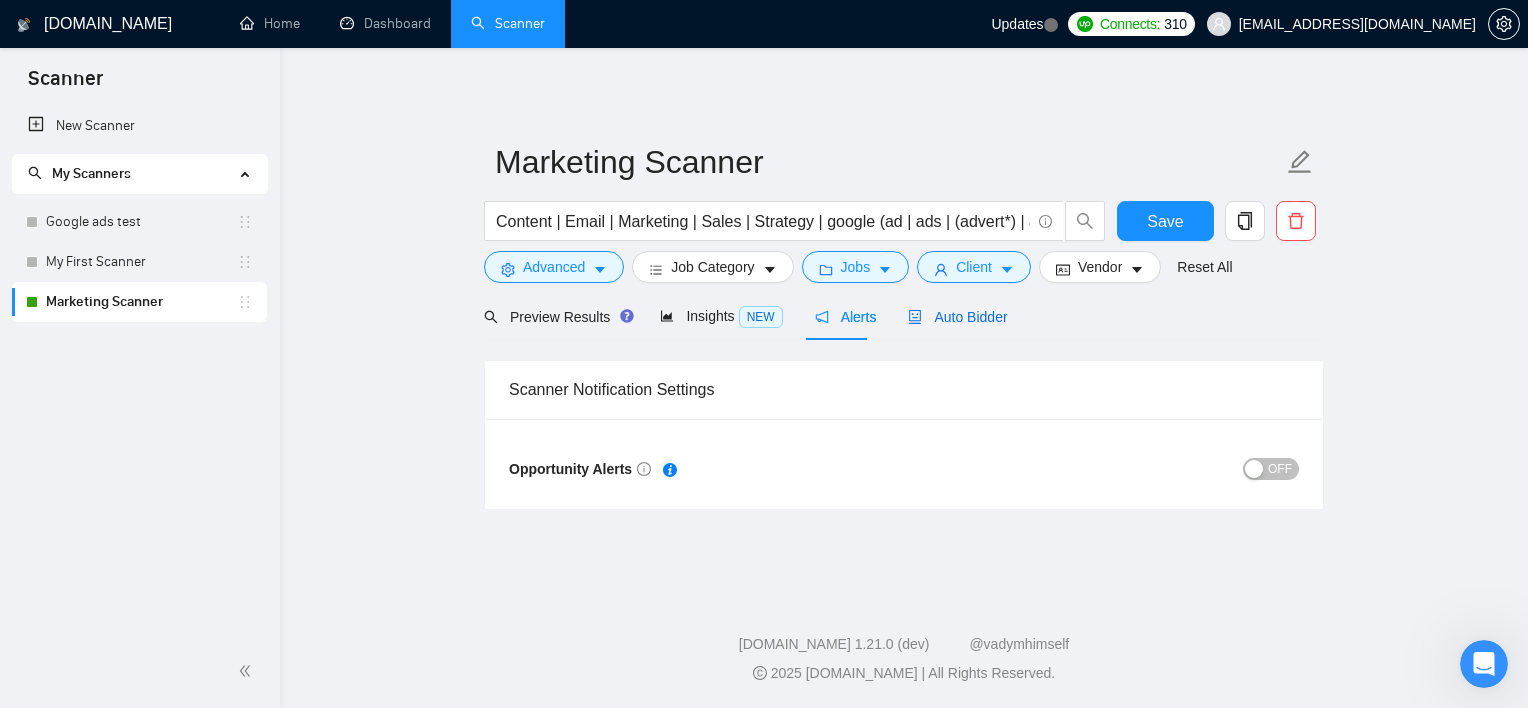 click on "Auto Bidder" at bounding box center [957, 317] 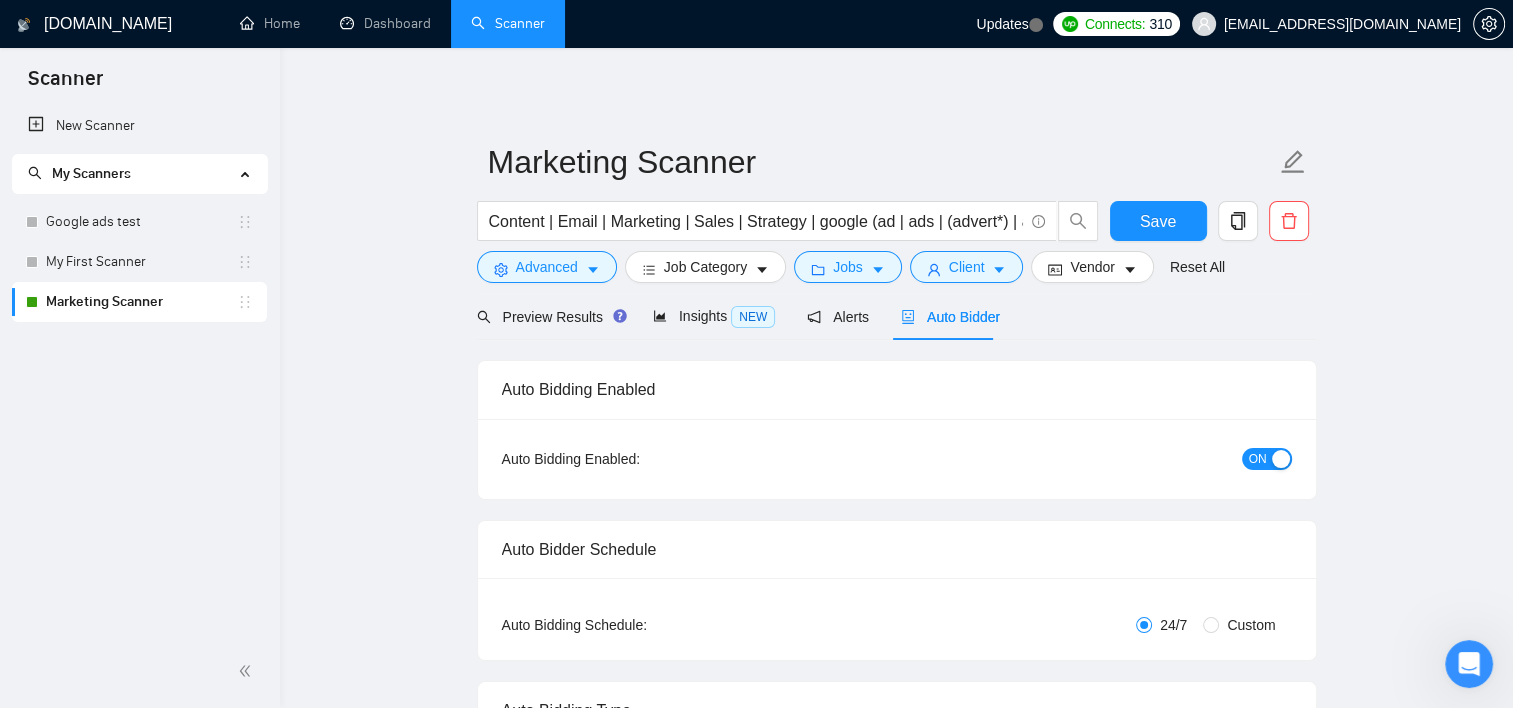 type 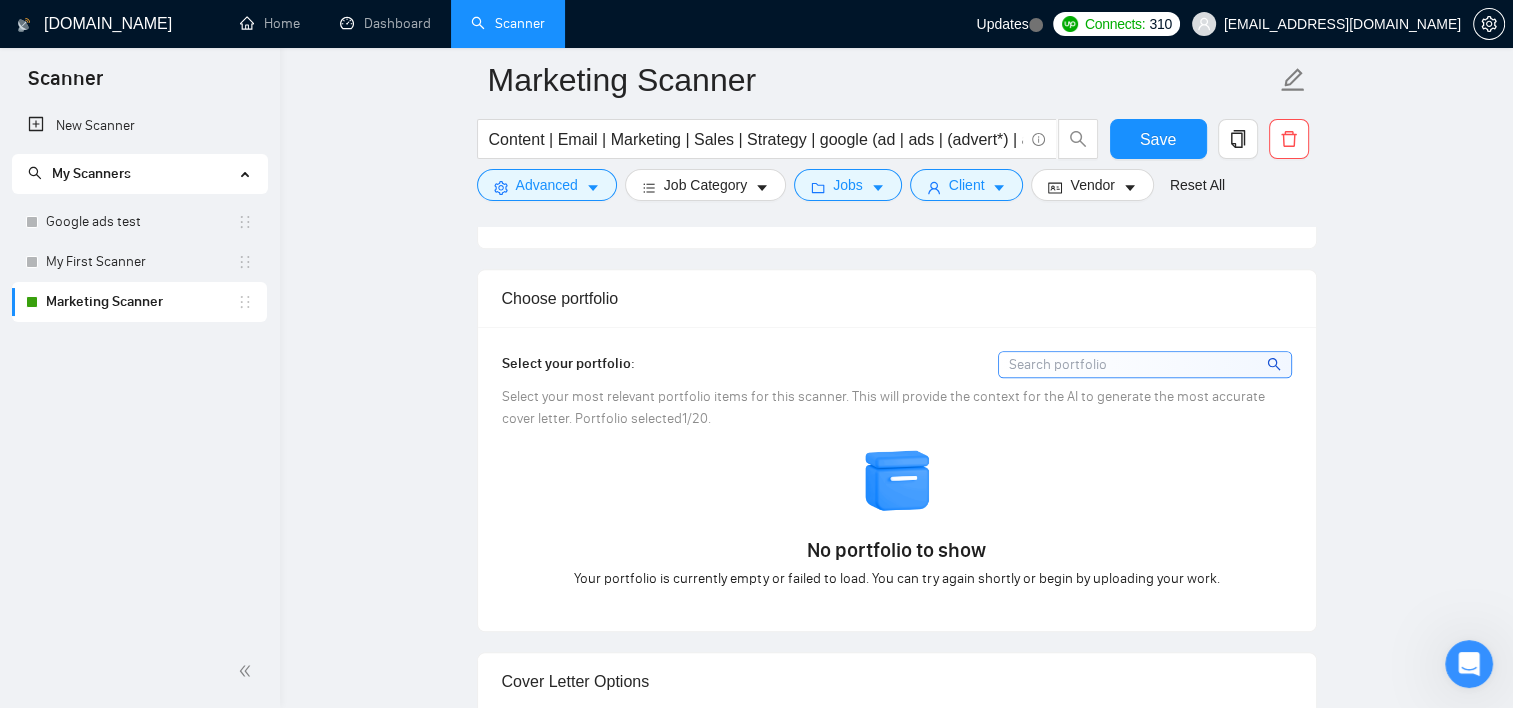 scroll, scrollTop: 1200, scrollLeft: 0, axis: vertical 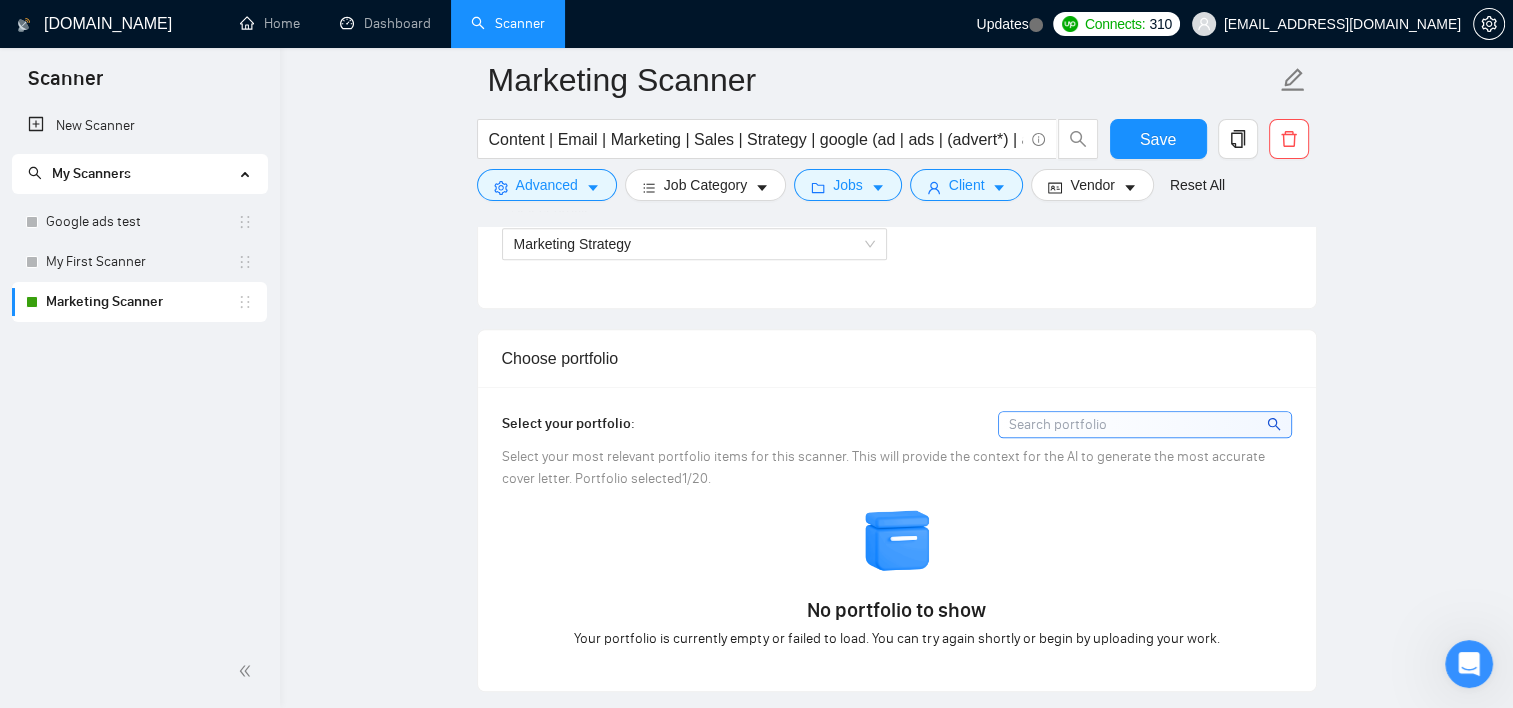 click at bounding box center [1145, 424] 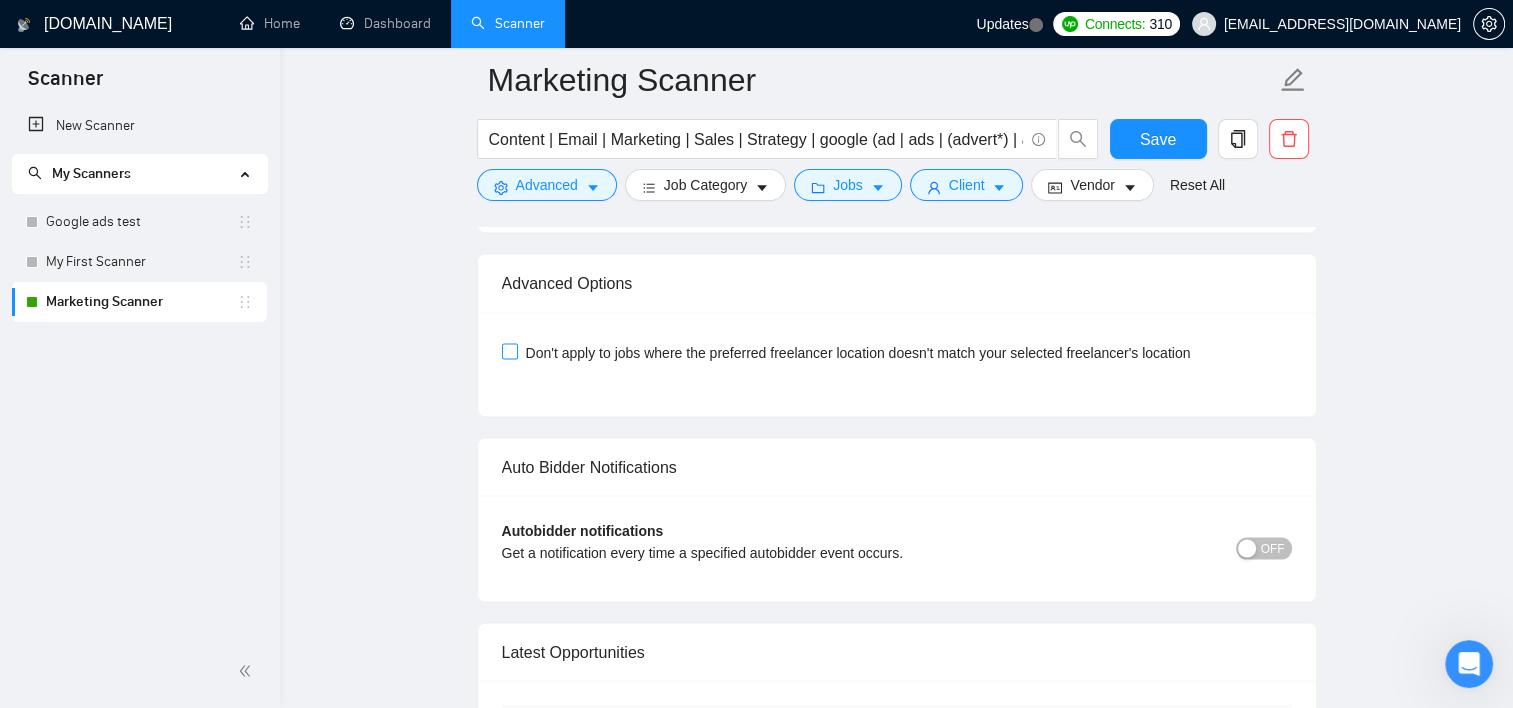 scroll, scrollTop: 4000, scrollLeft: 0, axis: vertical 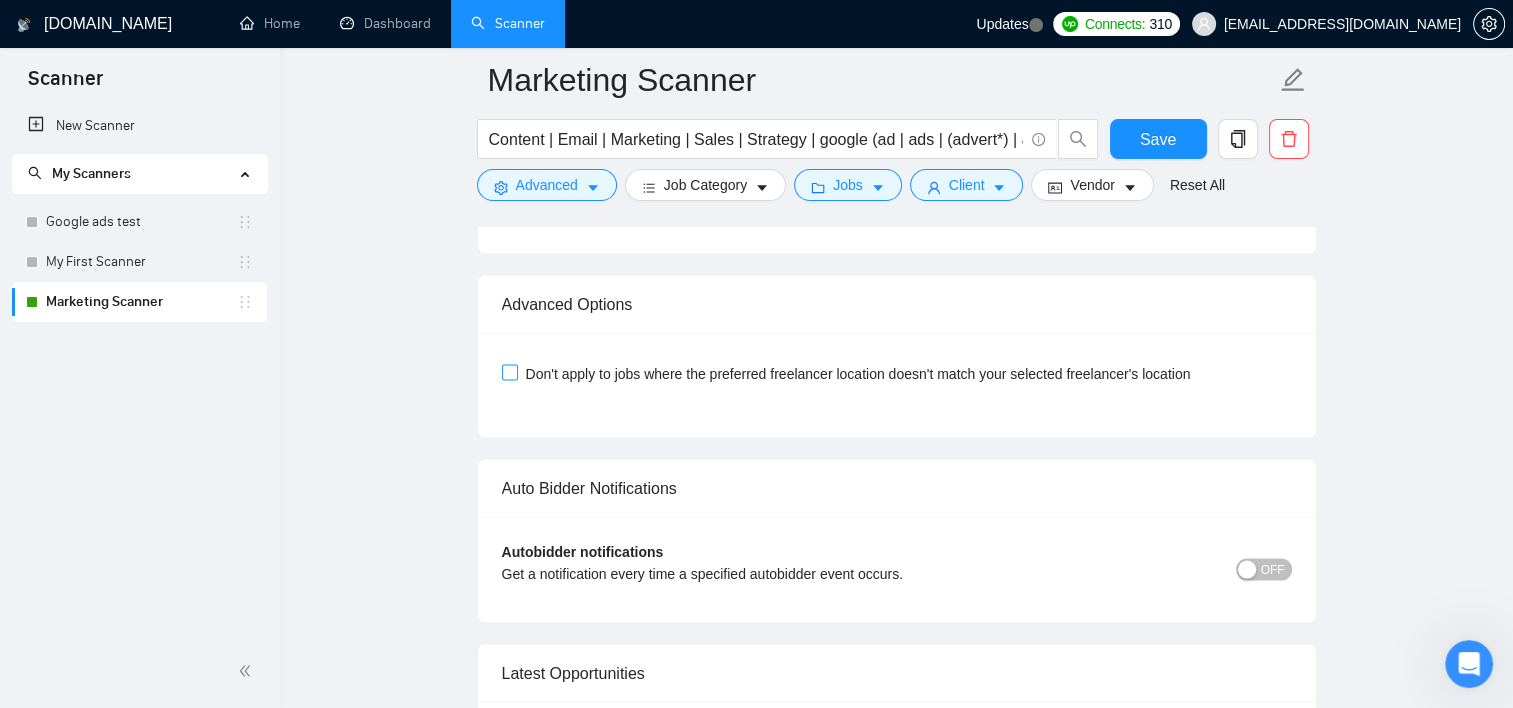 click on "Don't apply to jobs where the preferred freelancer location doesn't match your selected freelancer's location" at bounding box center (858, 374) 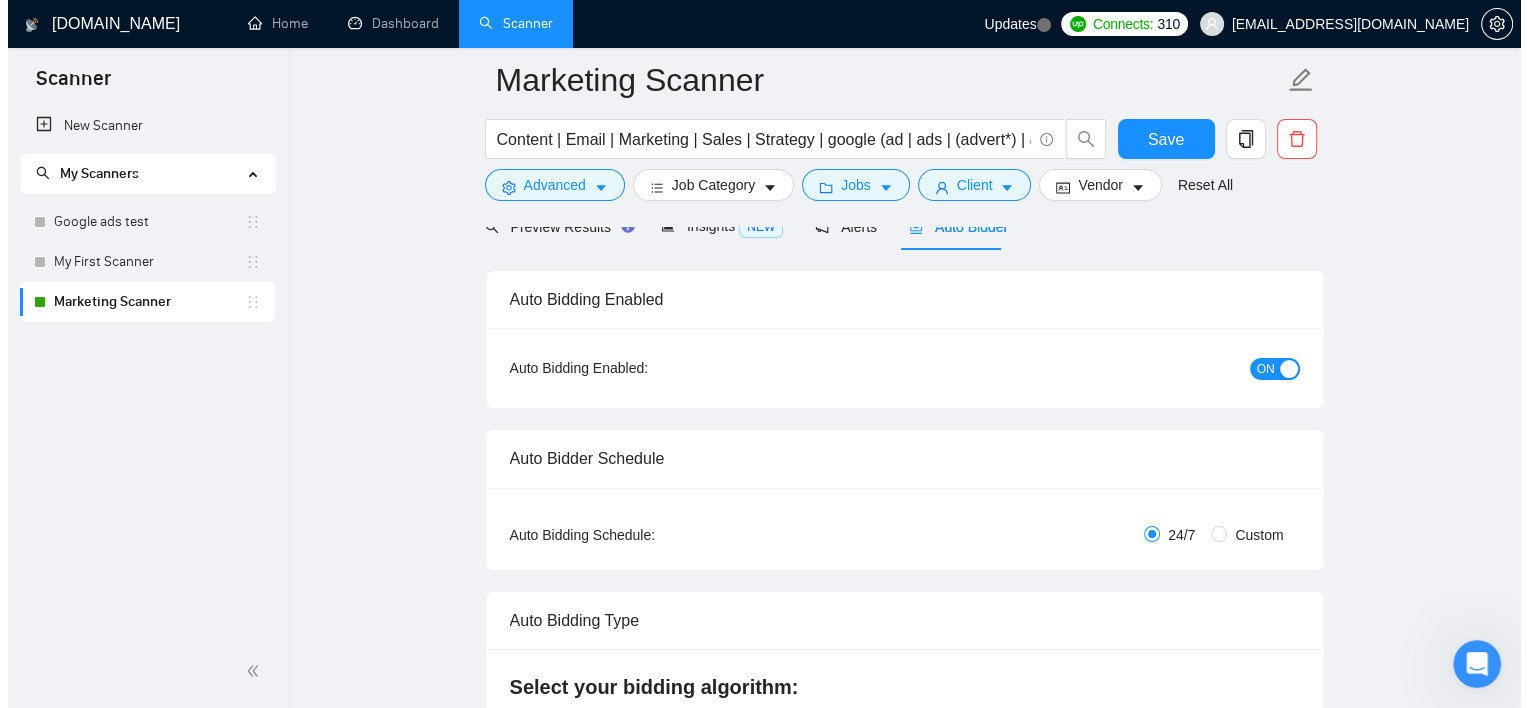scroll, scrollTop: 0, scrollLeft: 0, axis: both 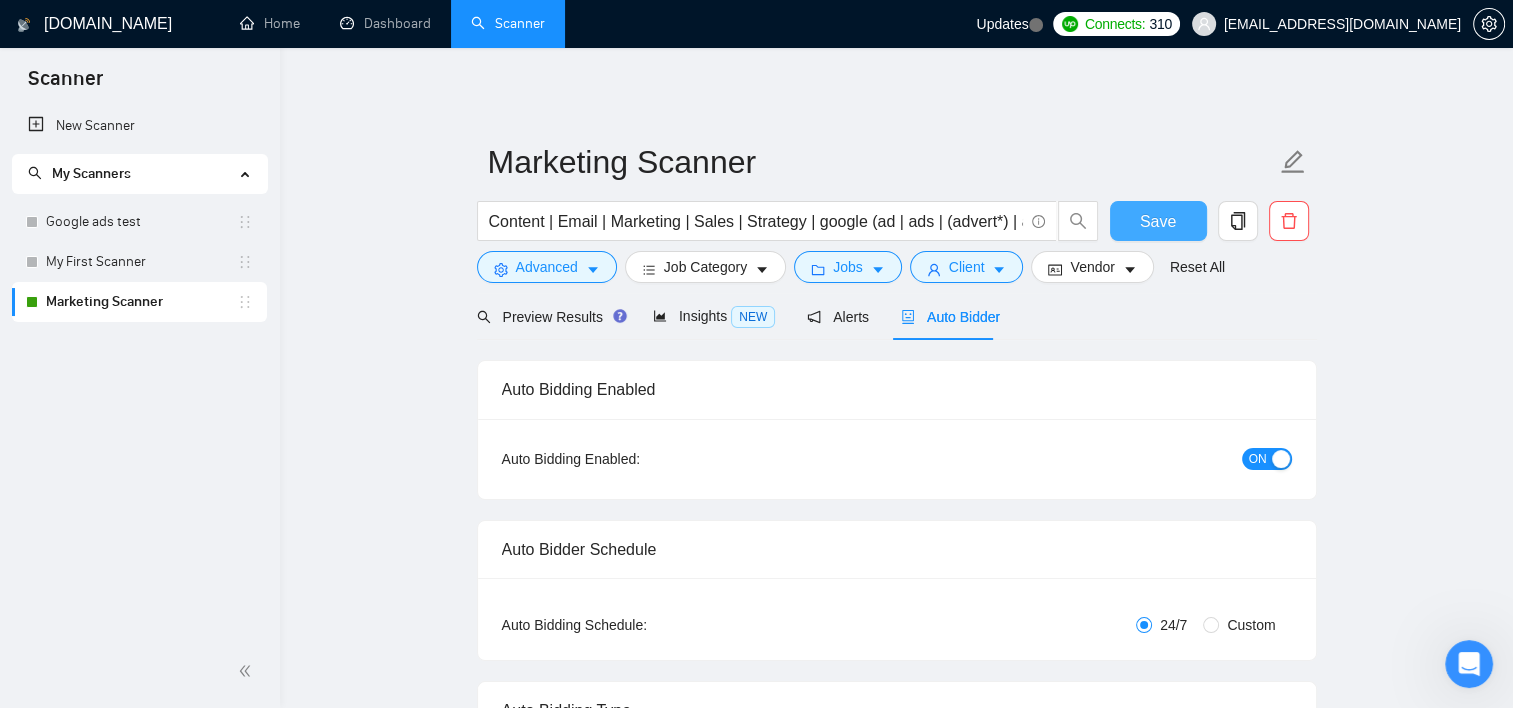 click on "Save" at bounding box center [1158, 221] 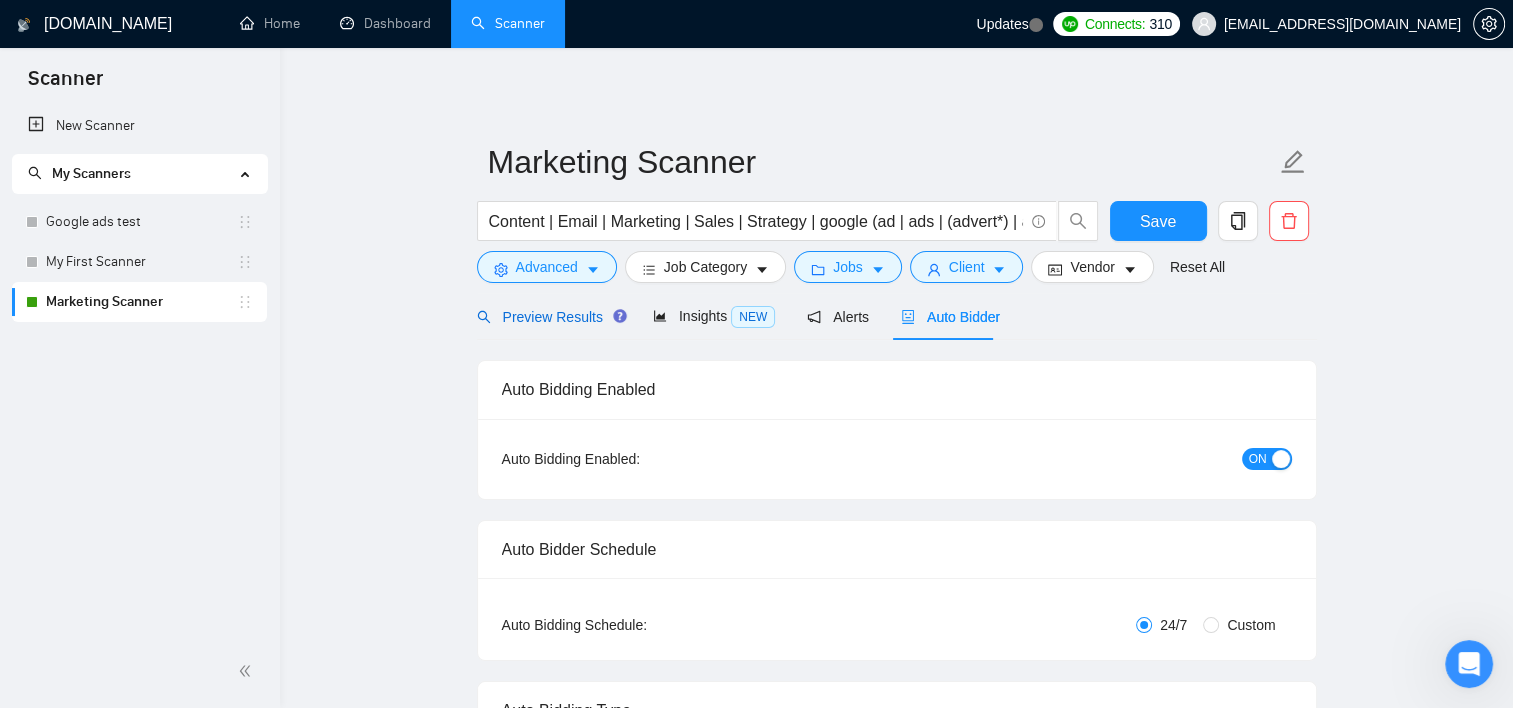 click on "Preview Results" at bounding box center [549, 317] 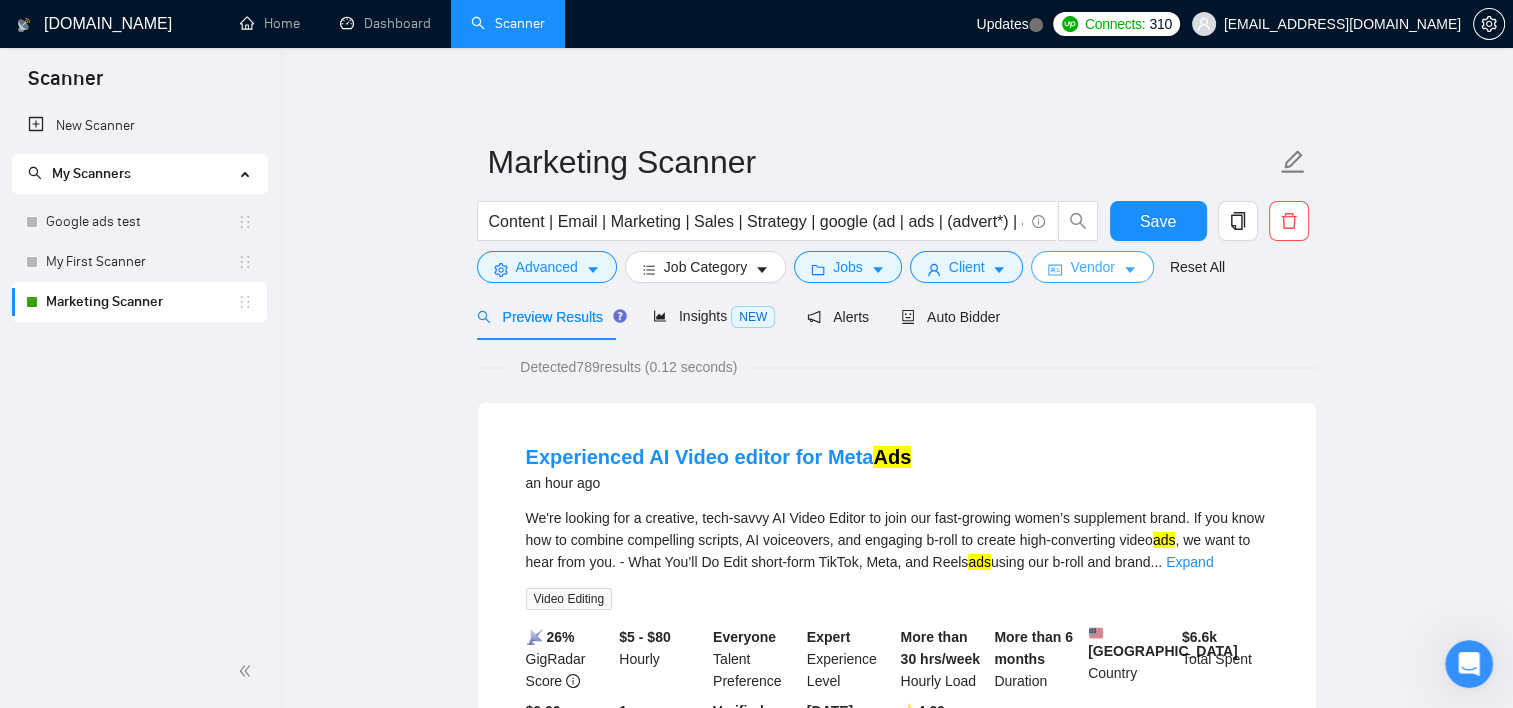 click on "Vendor" at bounding box center (1092, 267) 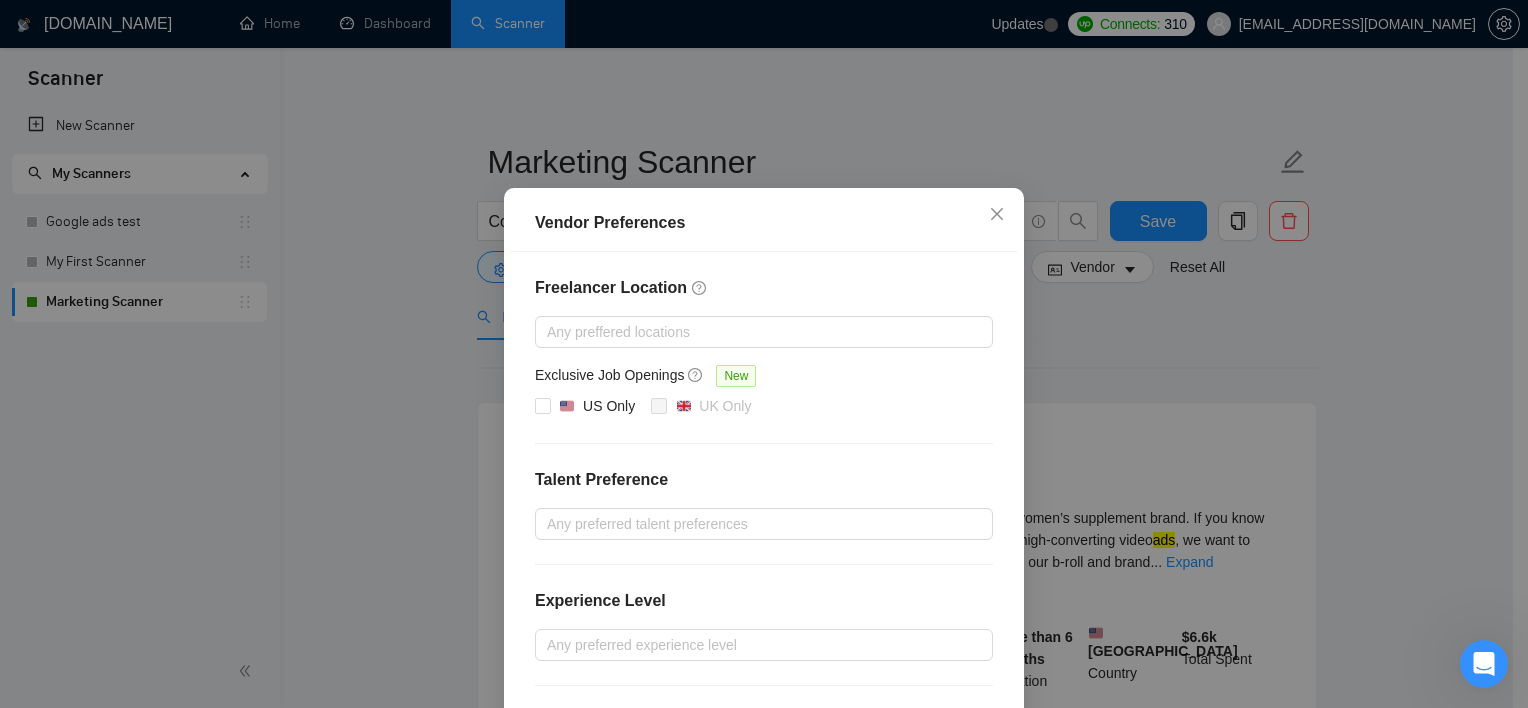 scroll, scrollTop: 0, scrollLeft: 0, axis: both 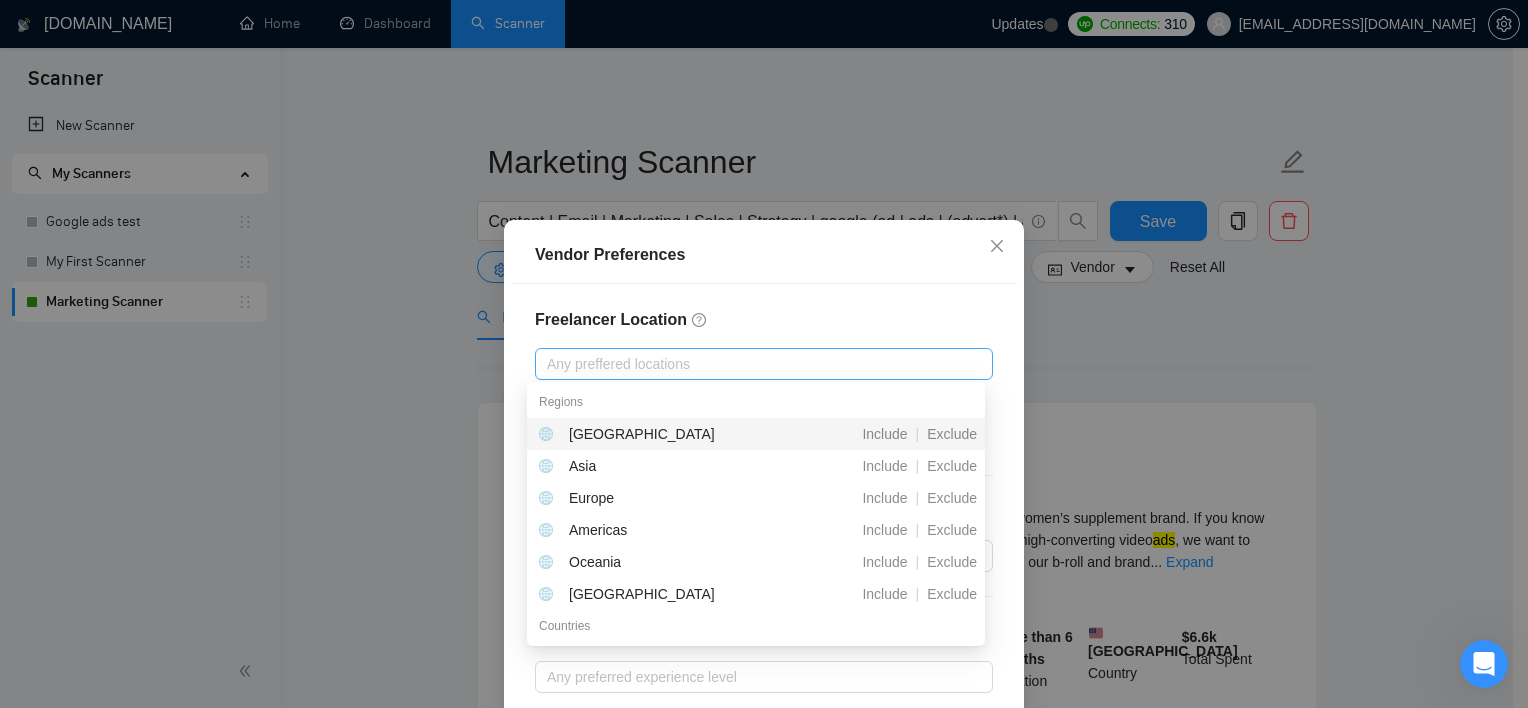 click at bounding box center (754, 364) 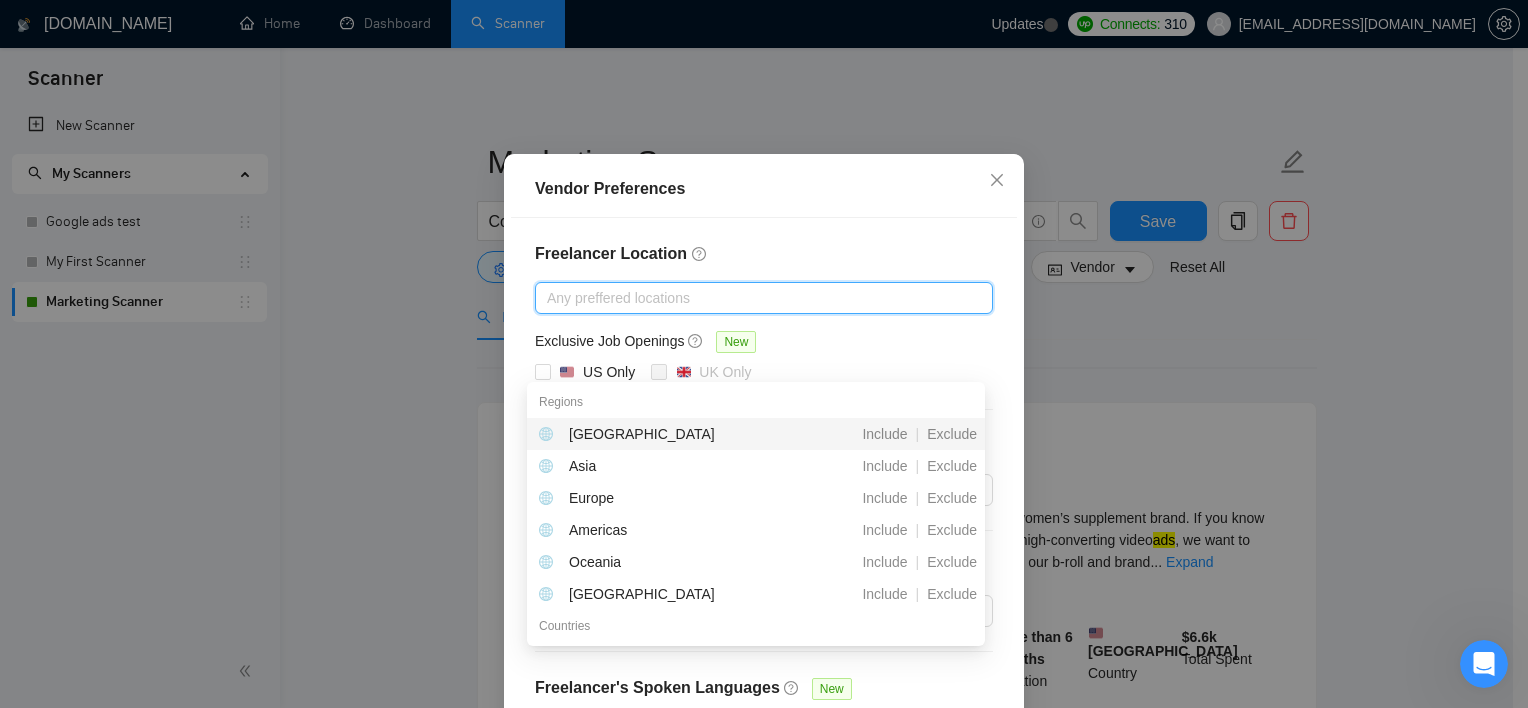 scroll, scrollTop: 100, scrollLeft: 0, axis: vertical 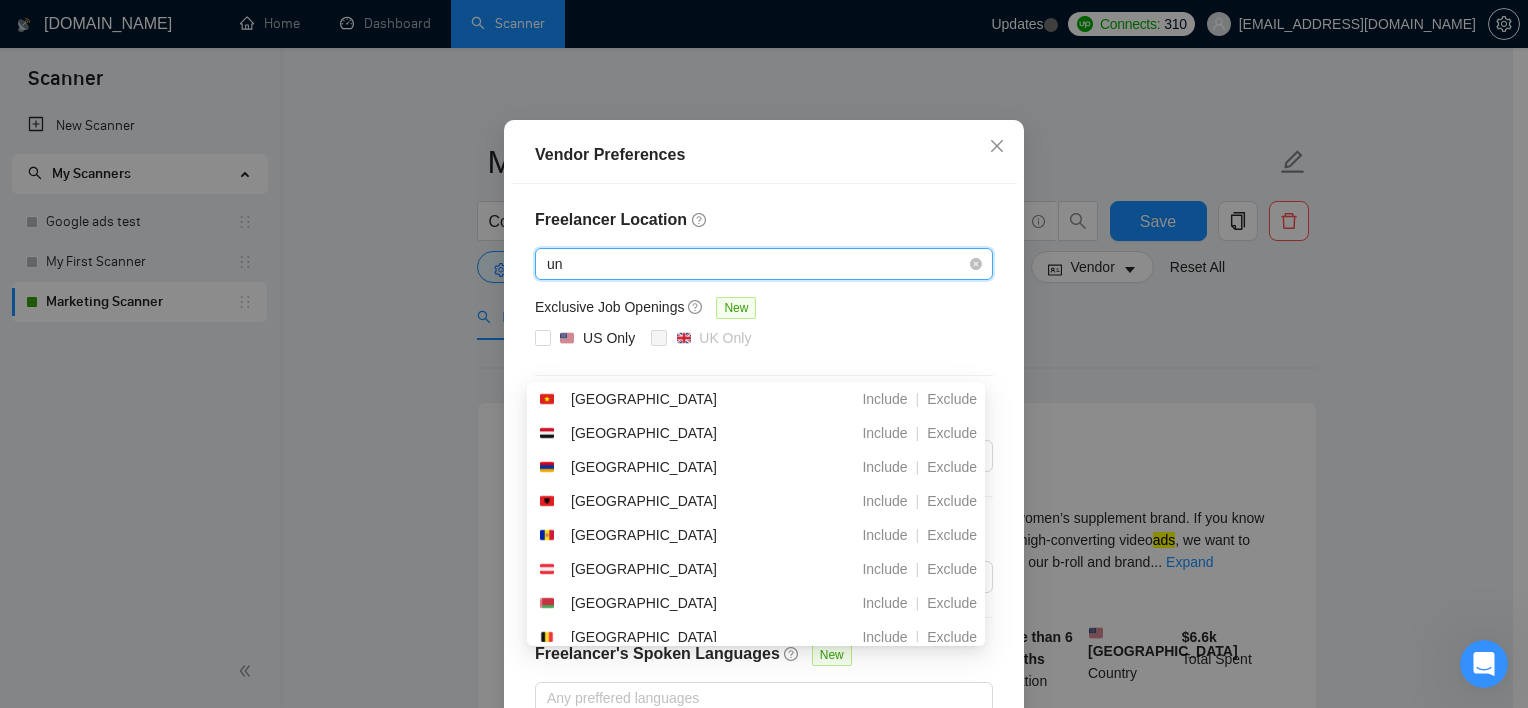 type on "uni" 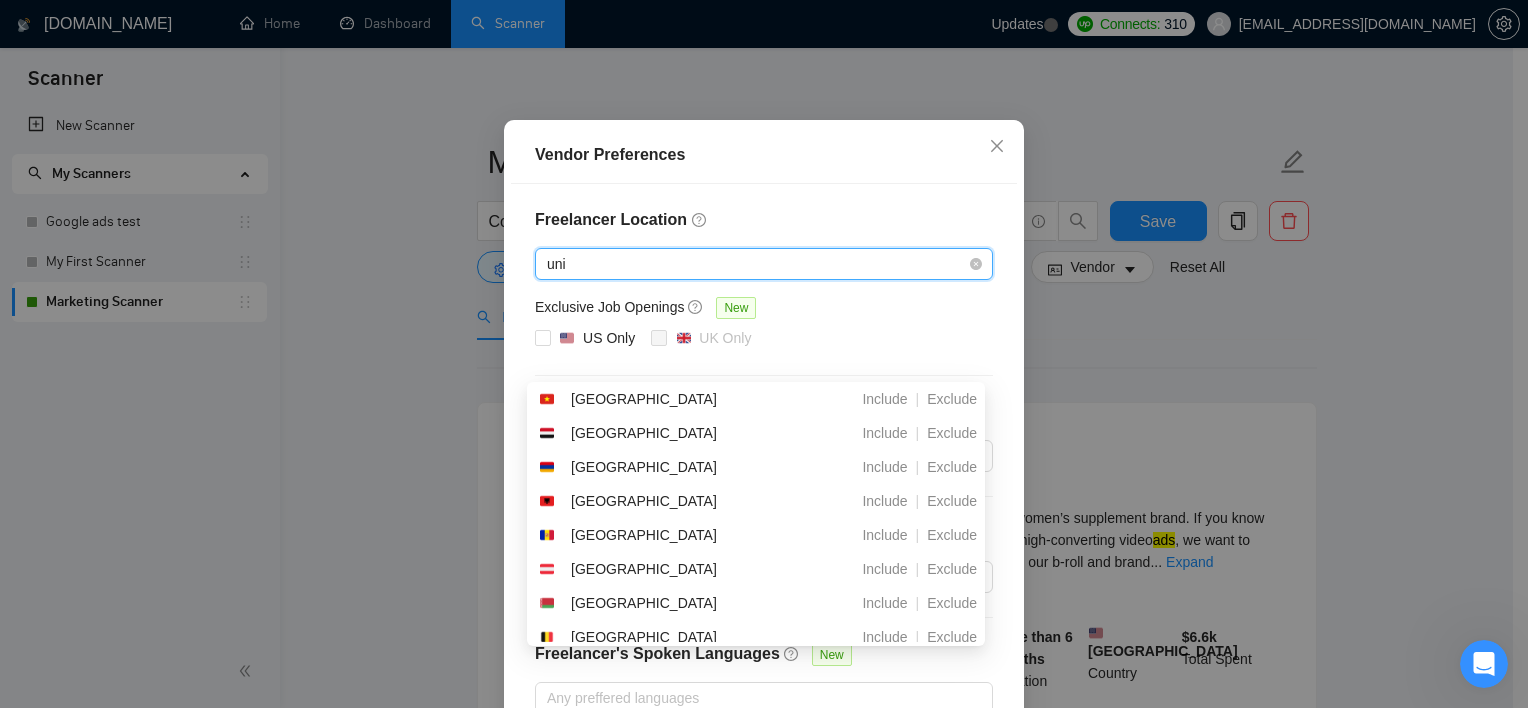 scroll, scrollTop: 8, scrollLeft: 0, axis: vertical 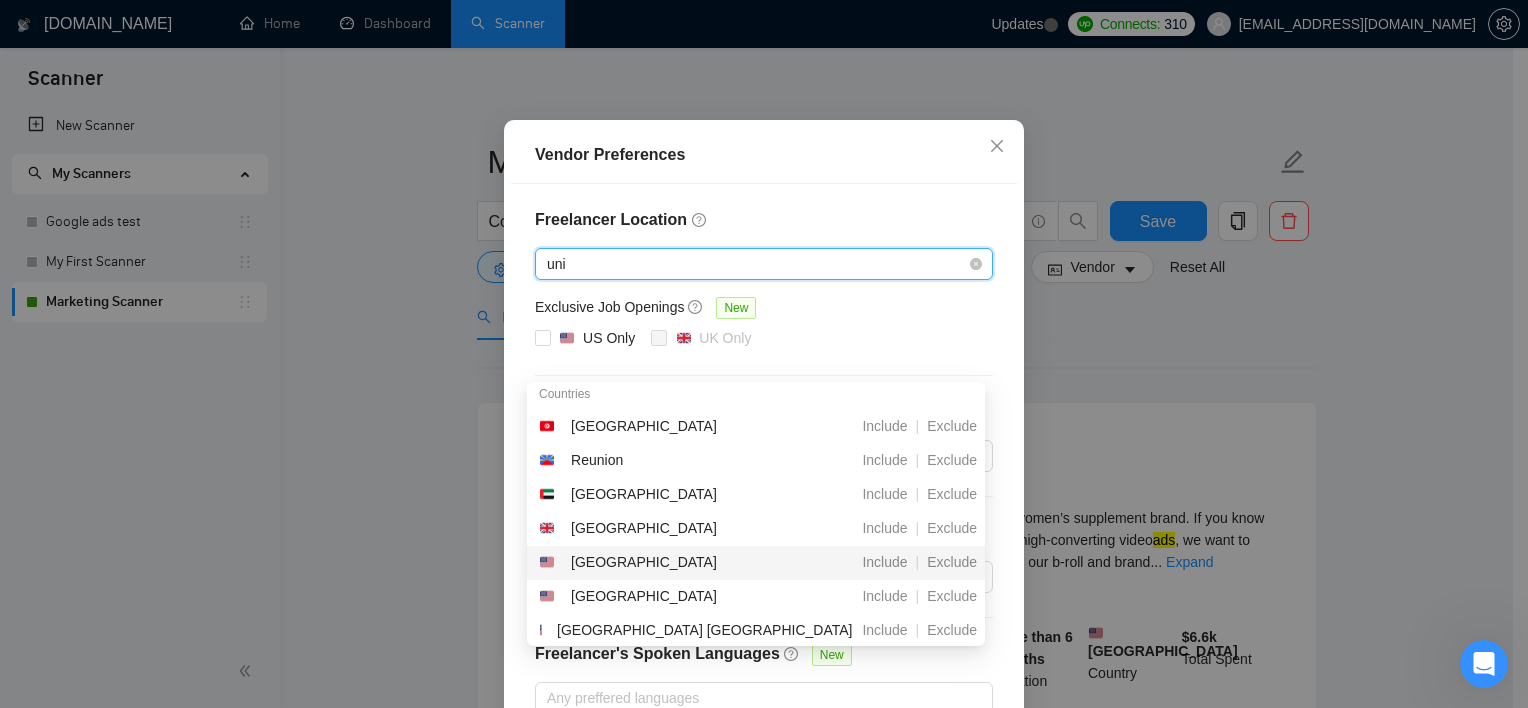 click on "[GEOGRAPHIC_DATA]" at bounding box center [644, 562] 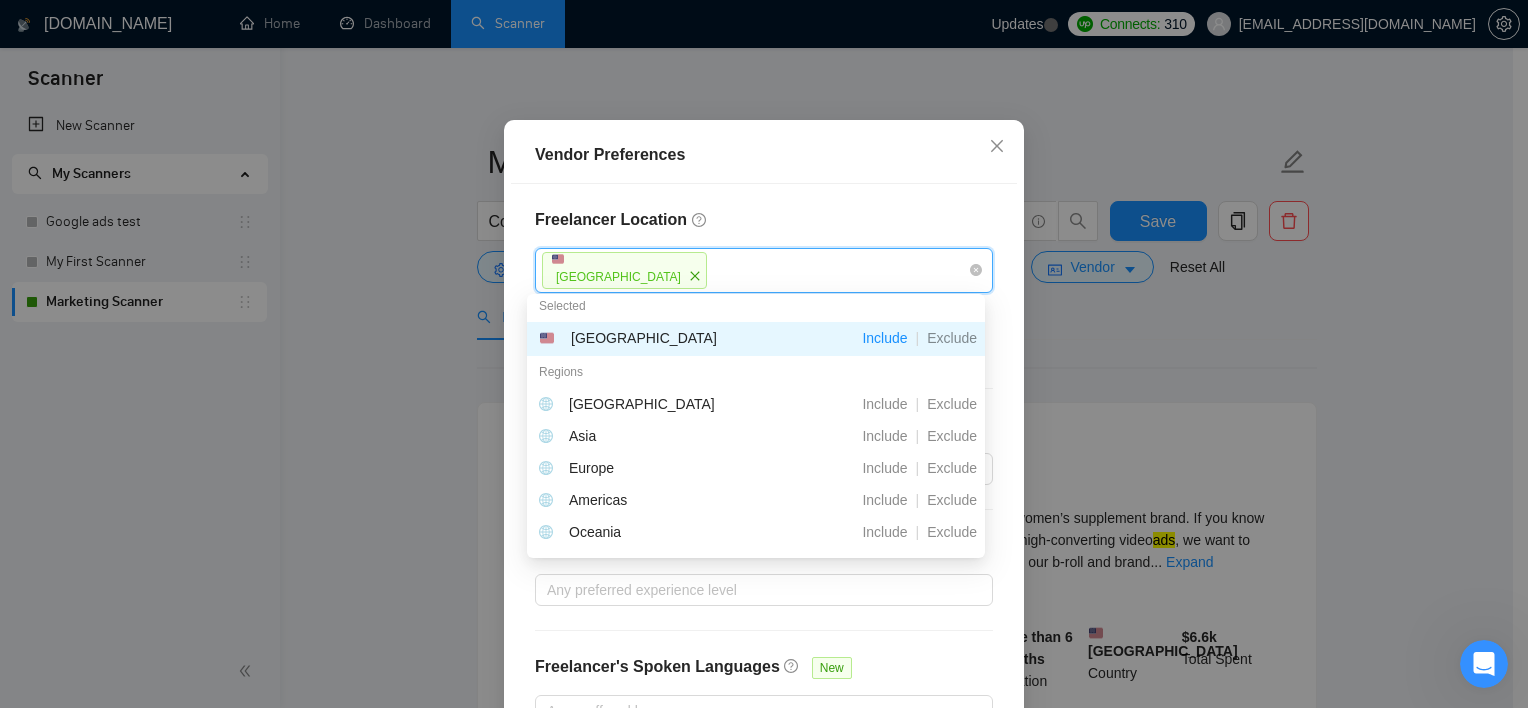 click on "Freelancer Location" at bounding box center [764, 220] 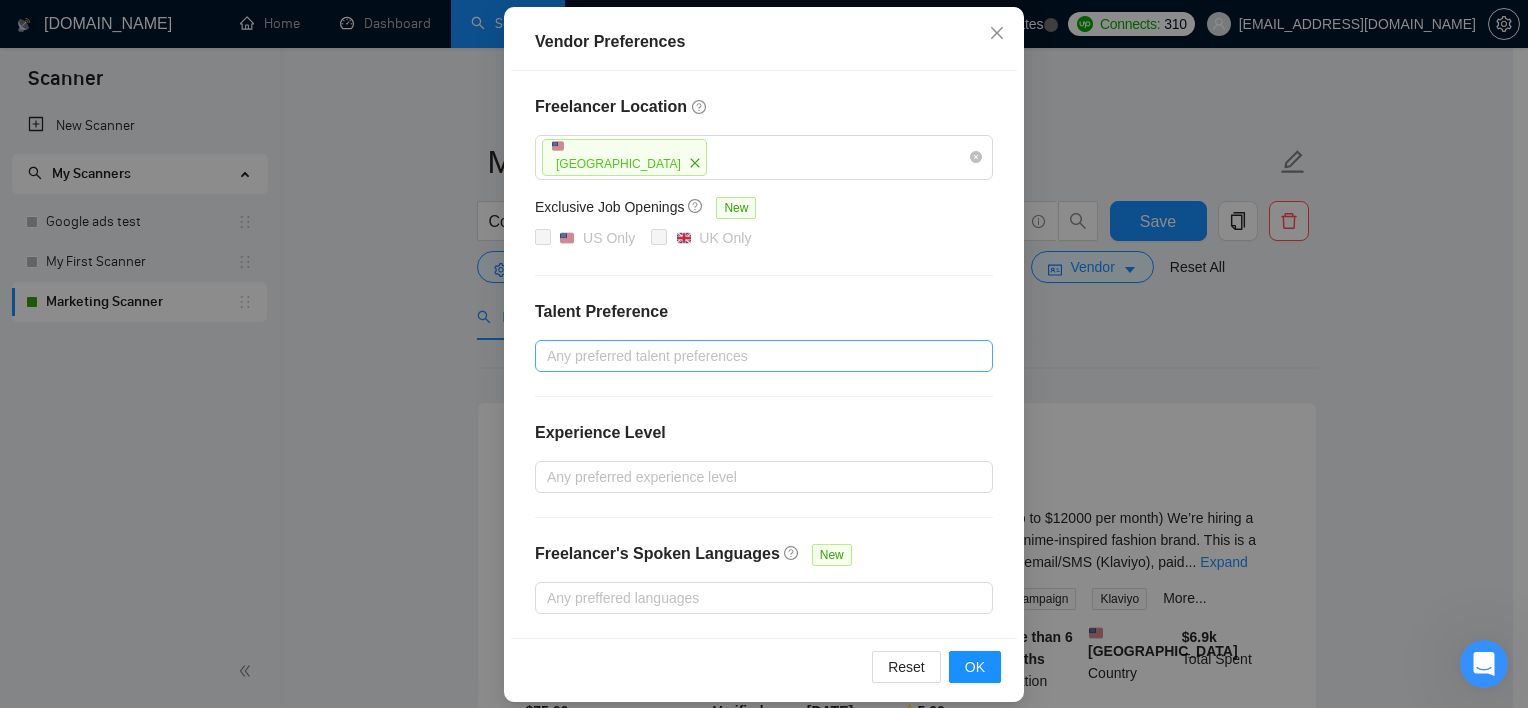 scroll, scrollTop: 227, scrollLeft: 0, axis: vertical 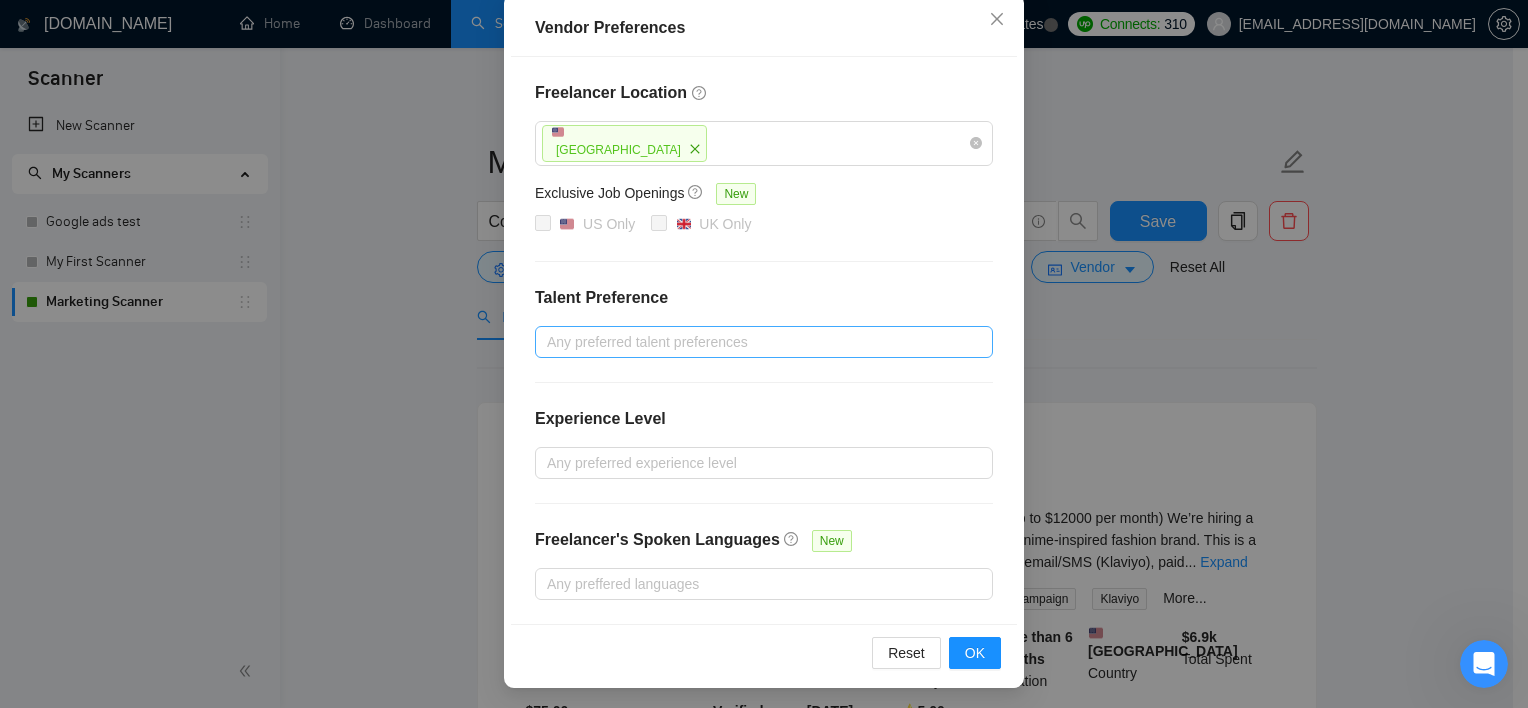 click at bounding box center [754, 342] 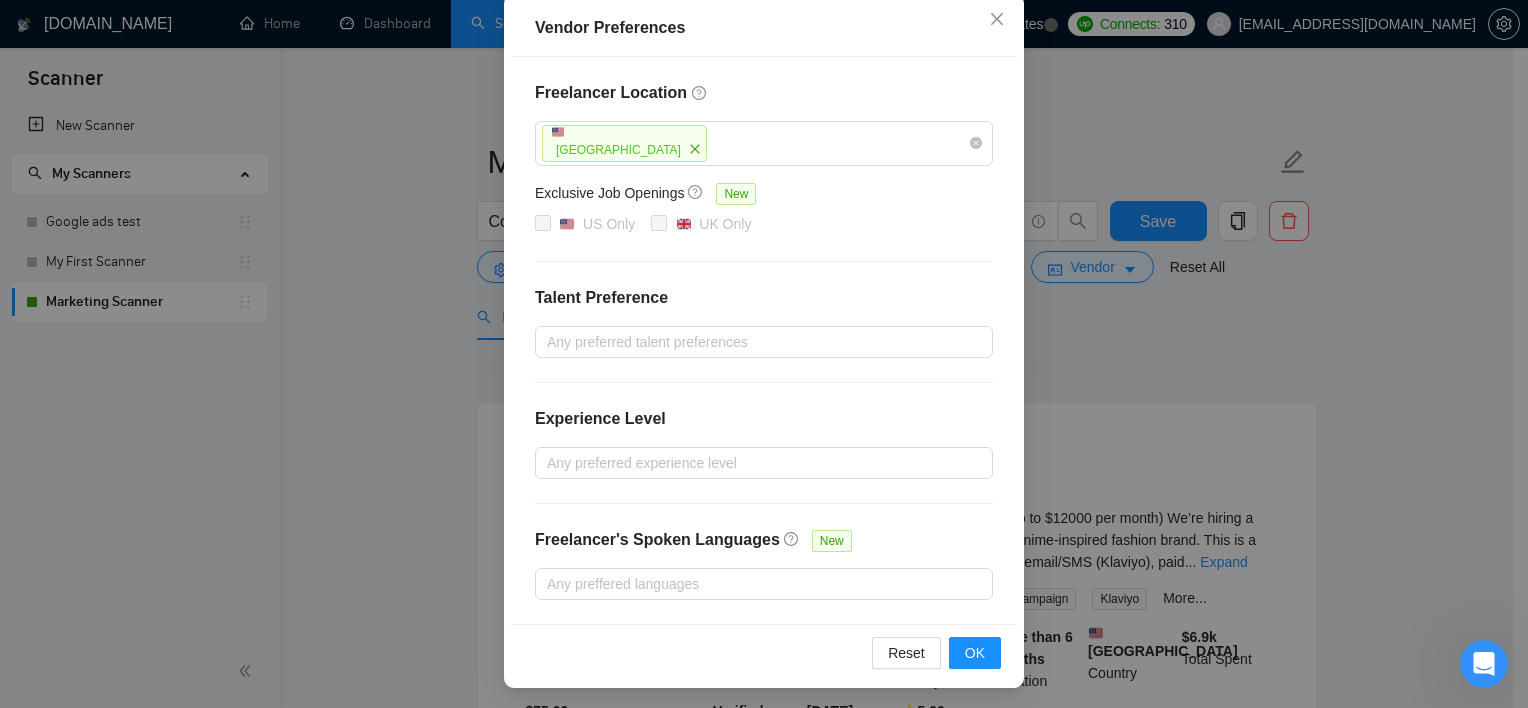 click on "Talent Preference" at bounding box center (764, 298) 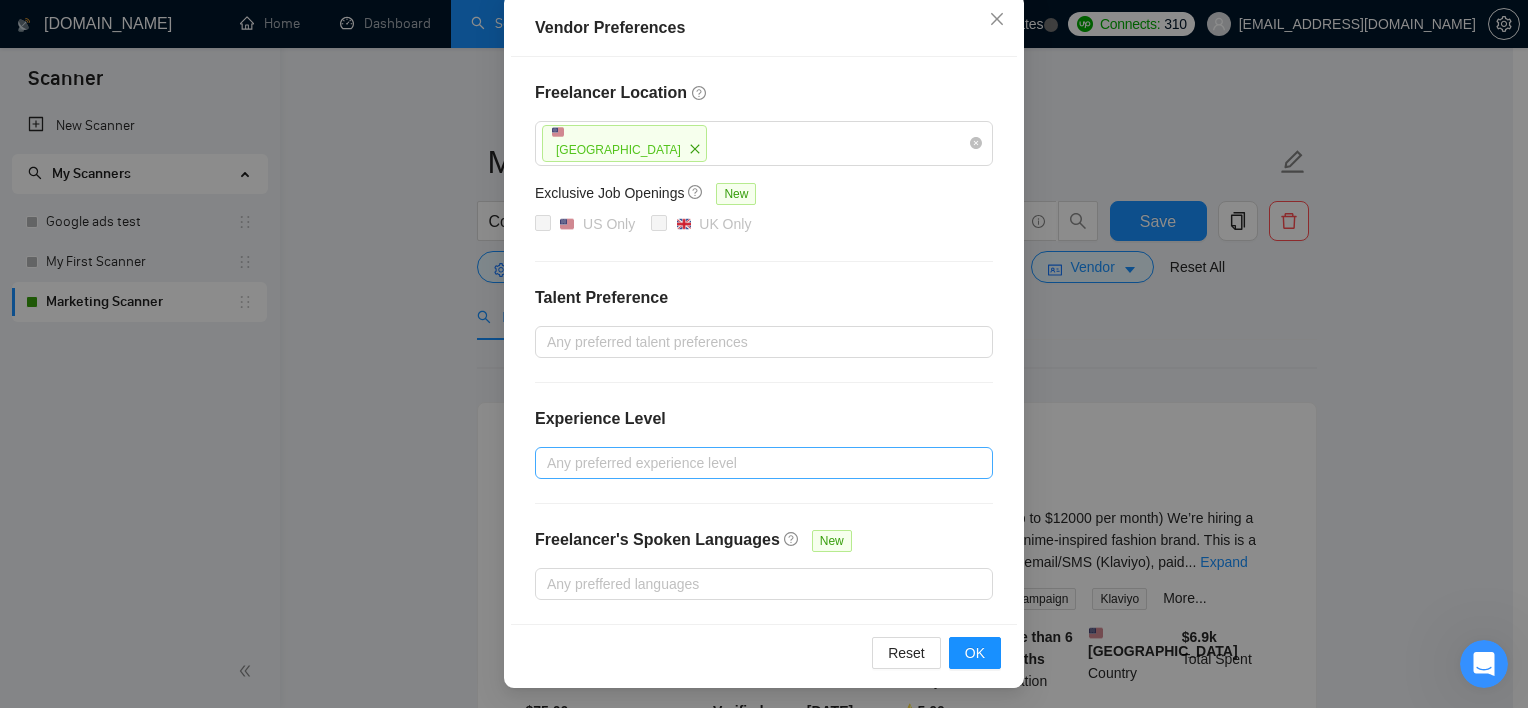 click at bounding box center [754, 463] 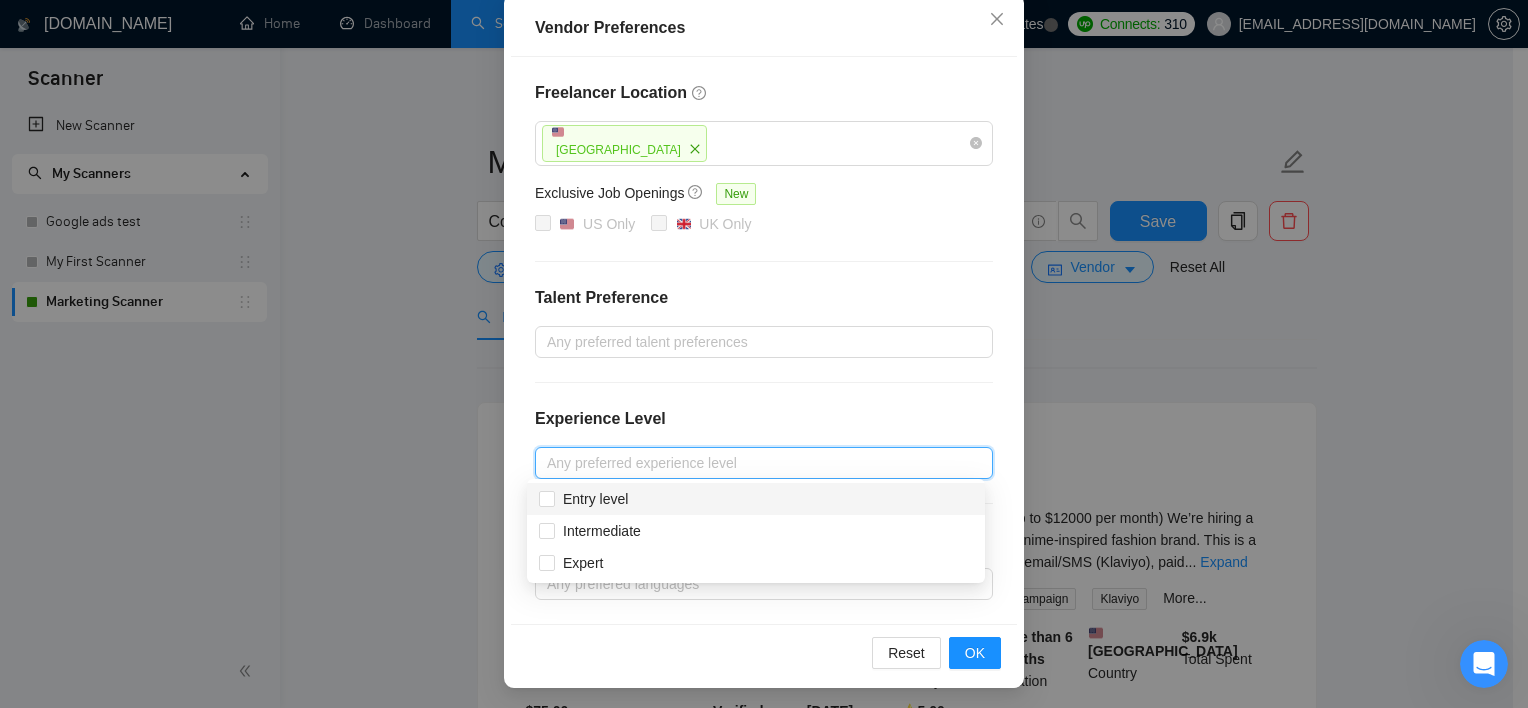 click on "Freelancer Location   [GEOGRAPHIC_DATA]   Exclusive Job Openings New US Only UK Only Talent Preference   Any preferred talent preferences Experience Level   Any preferred experience level Freelancer's Spoken Languages New   Any preffered languages" at bounding box center (764, 340) 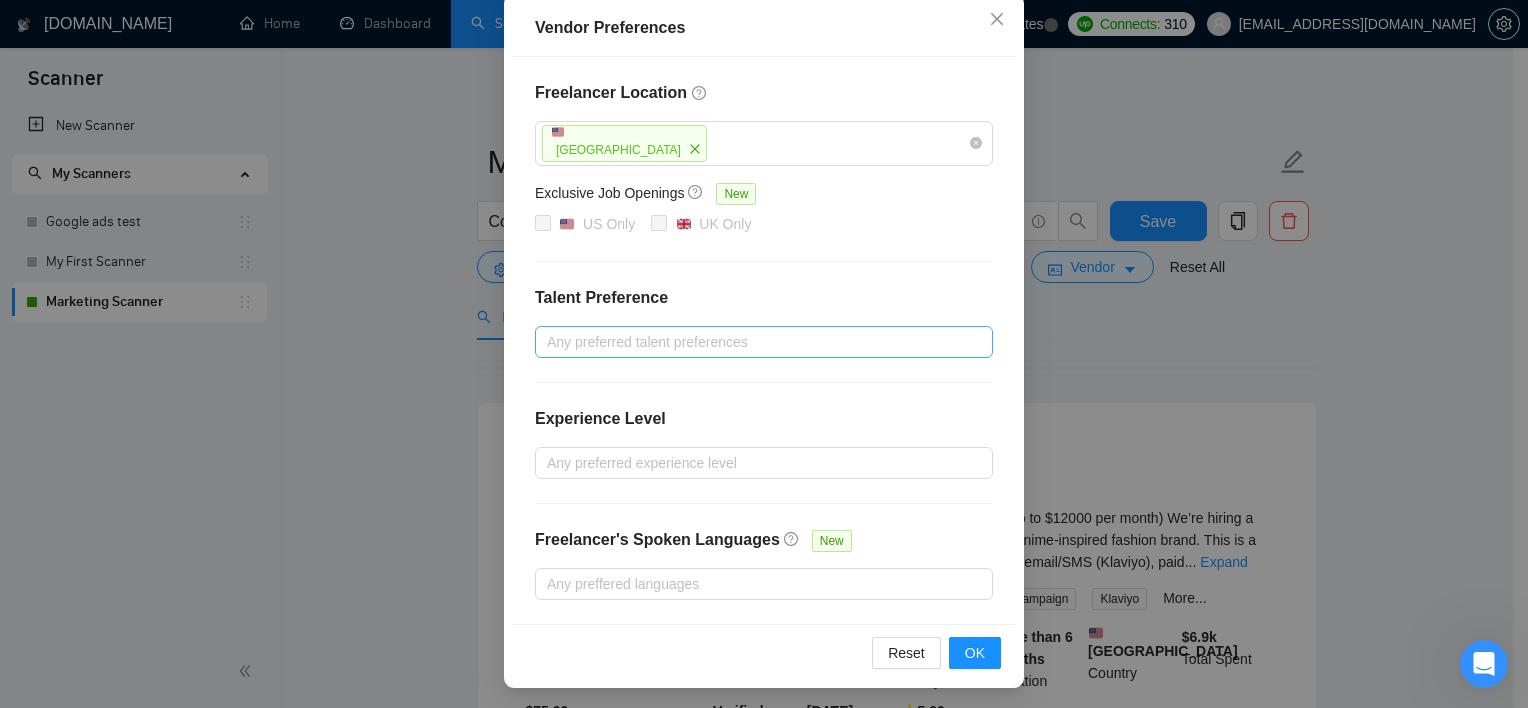 click at bounding box center (754, 342) 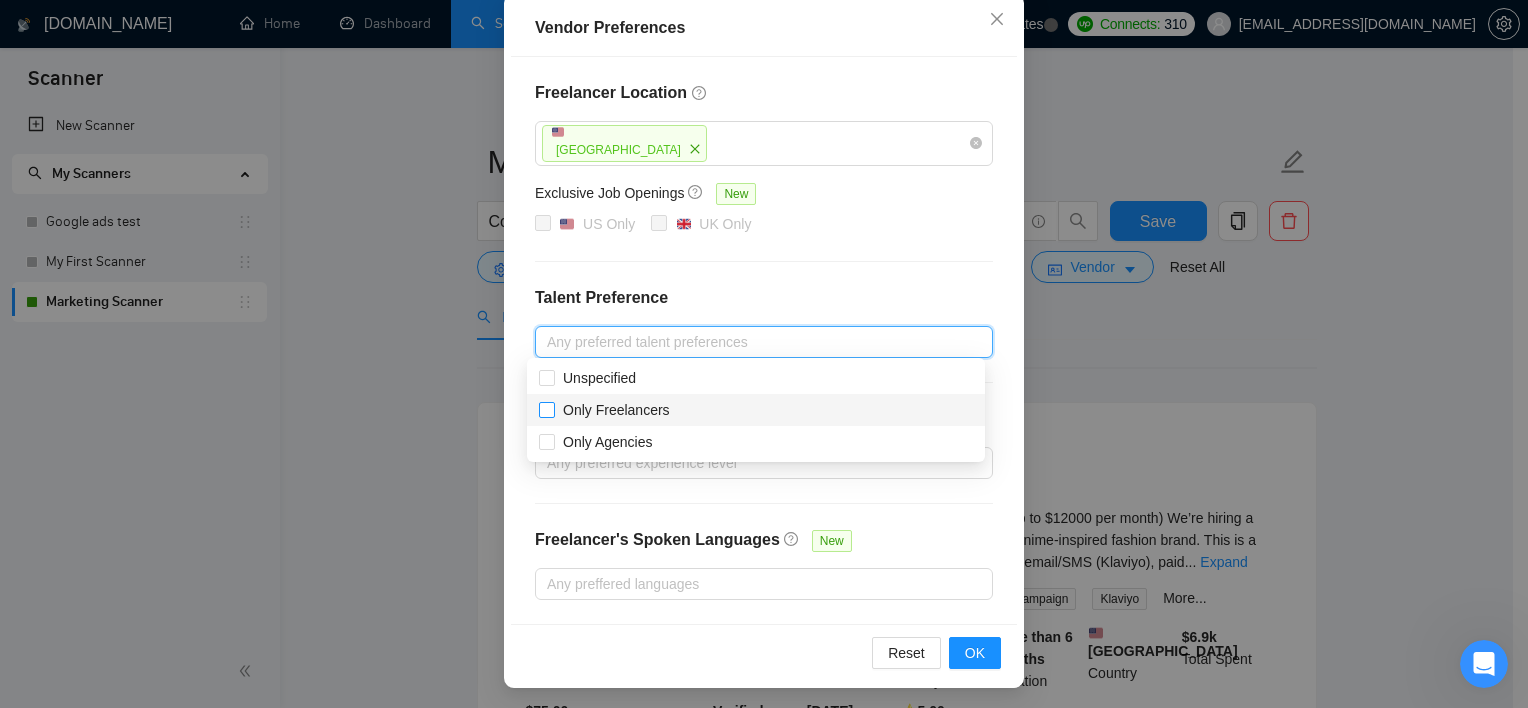 click on "Only Freelancers" at bounding box center [616, 410] 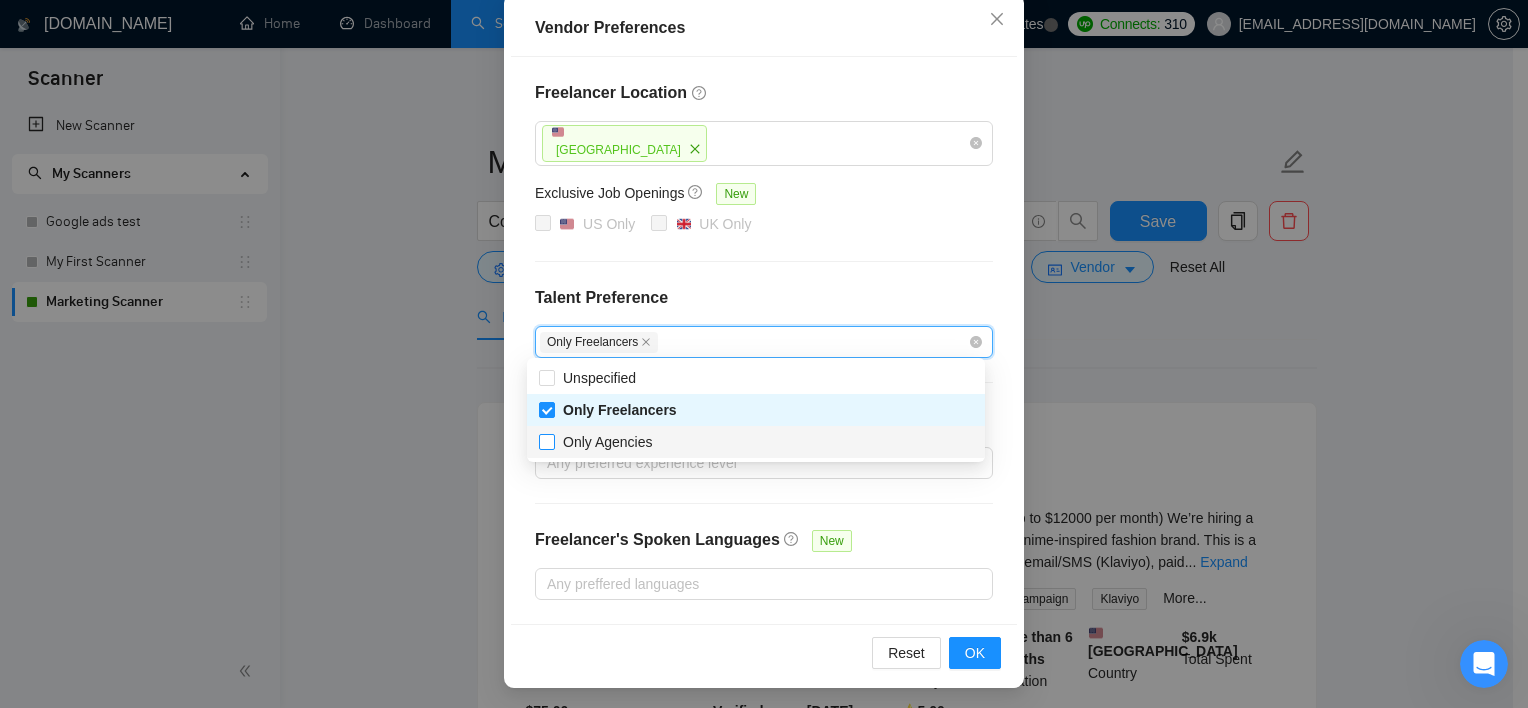 click on "Only Agencies" at bounding box center [608, 442] 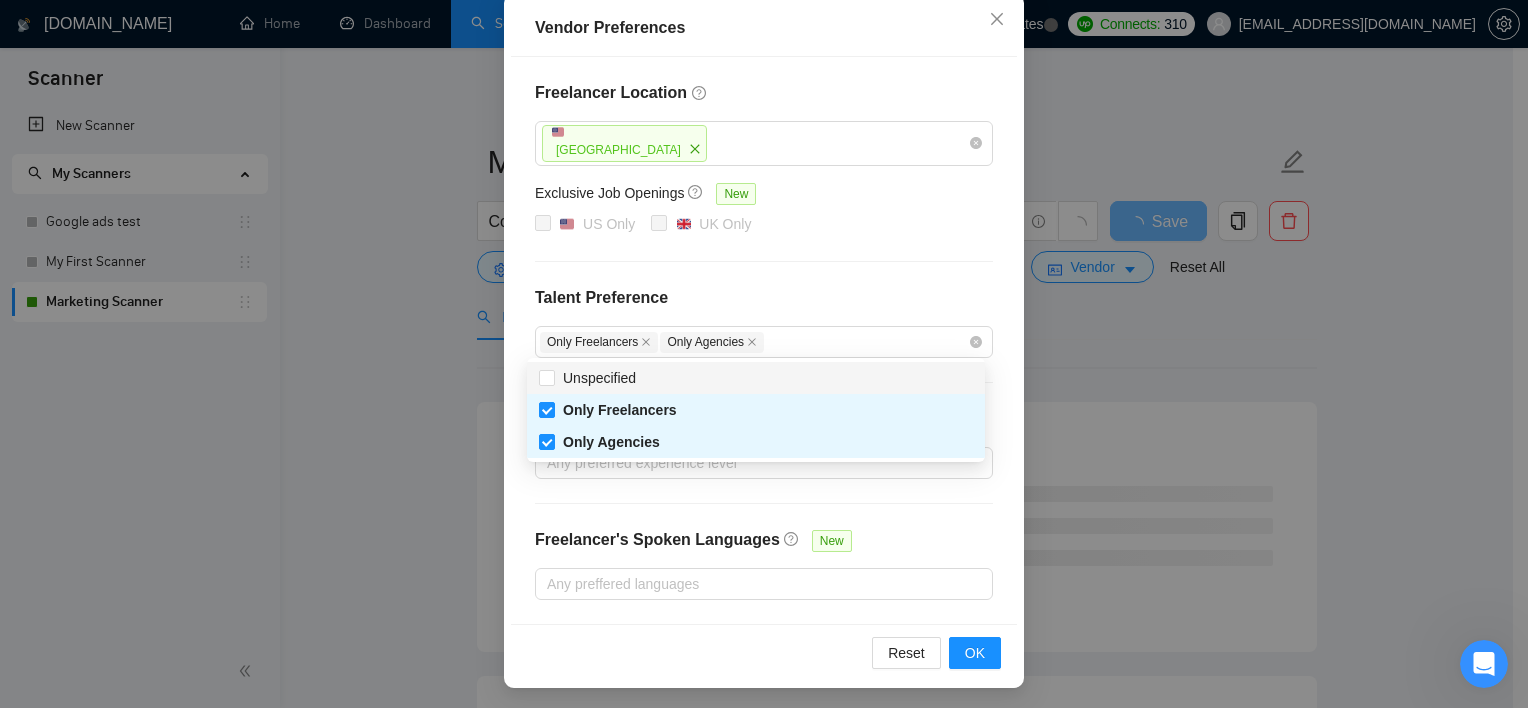 click on "Talent Preference" at bounding box center (764, 298) 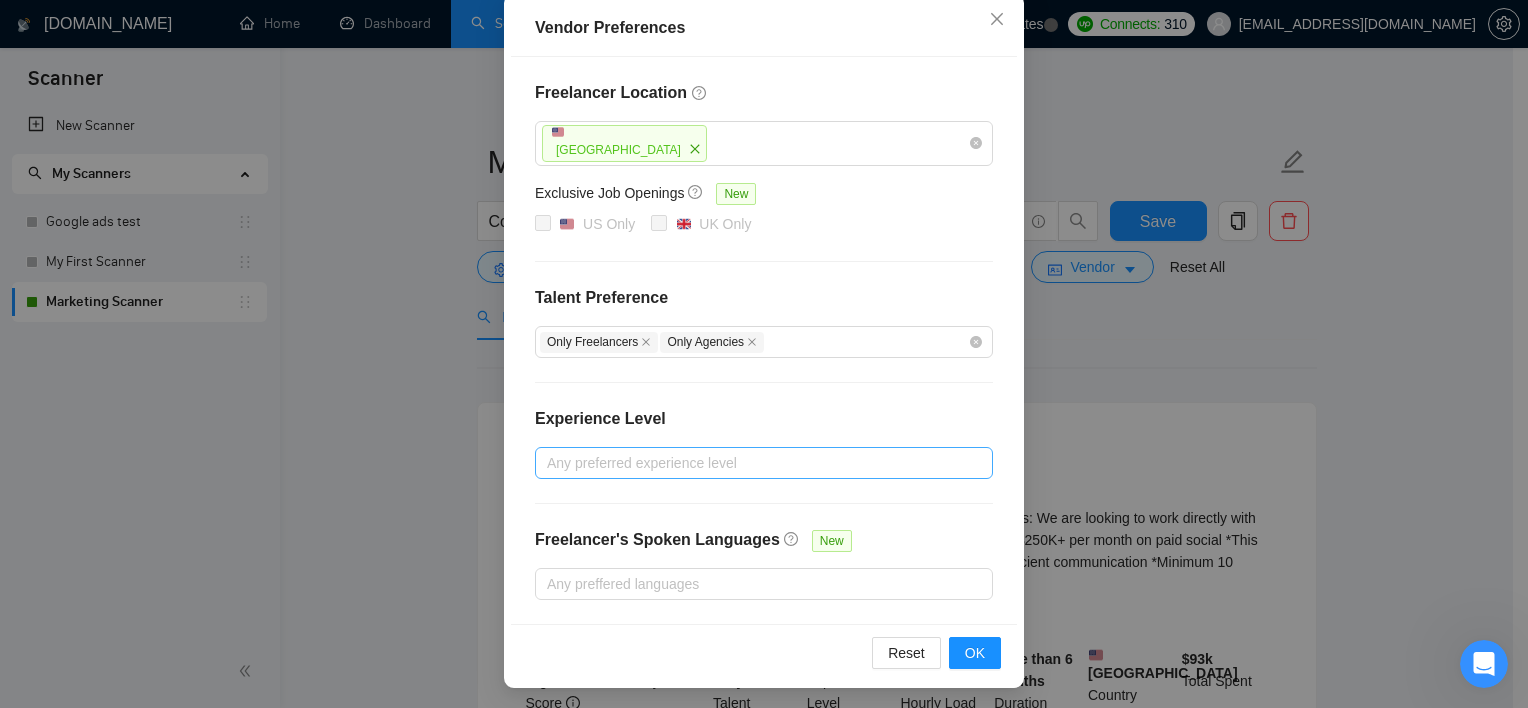 click at bounding box center [754, 463] 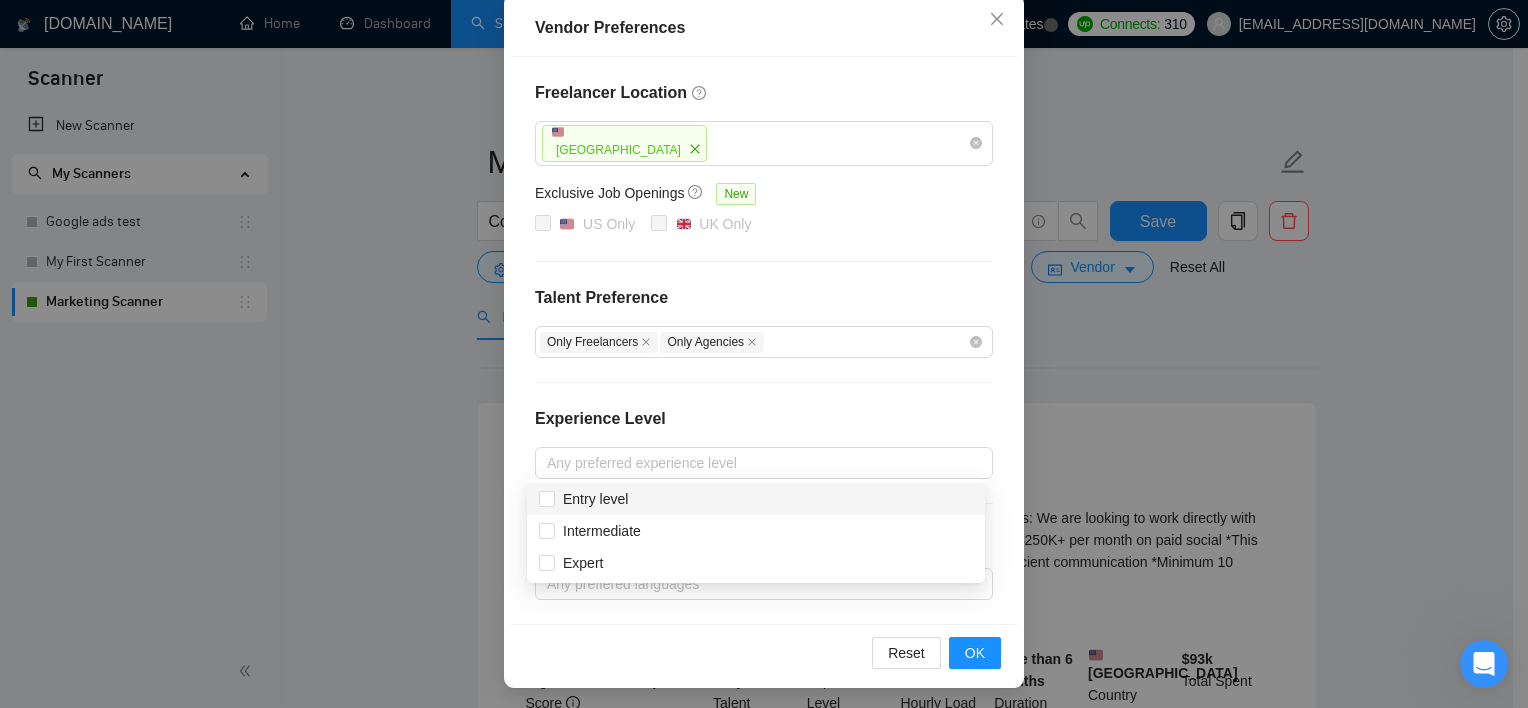click on "Freelancer Location   [GEOGRAPHIC_DATA]   Exclusive Job Openings New US Only UK Only Talent Preference Only Freelancers Only Agencies   Experience Level   Any preferred experience level Freelancer's Spoken Languages New   Any preffered languages" at bounding box center (764, 340) 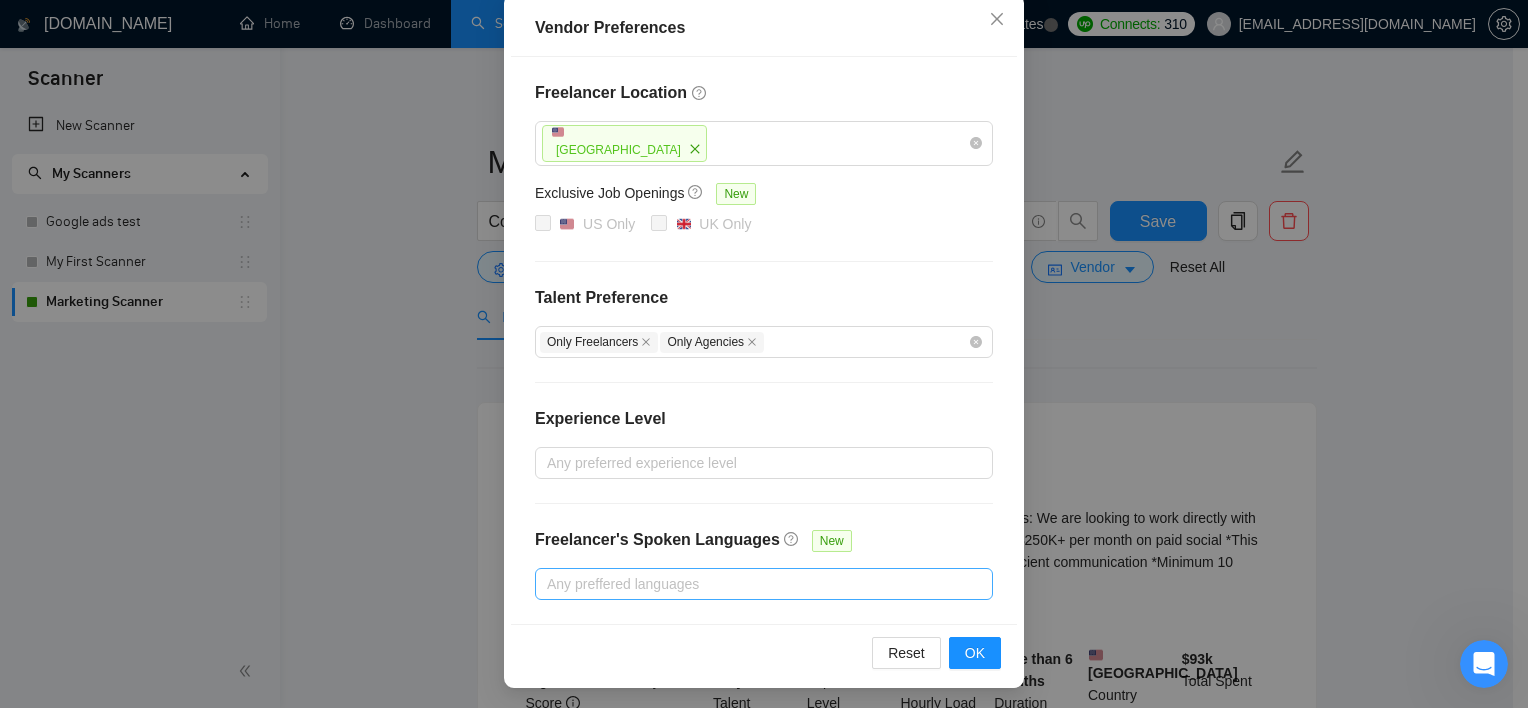click at bounding box center (754, 584) 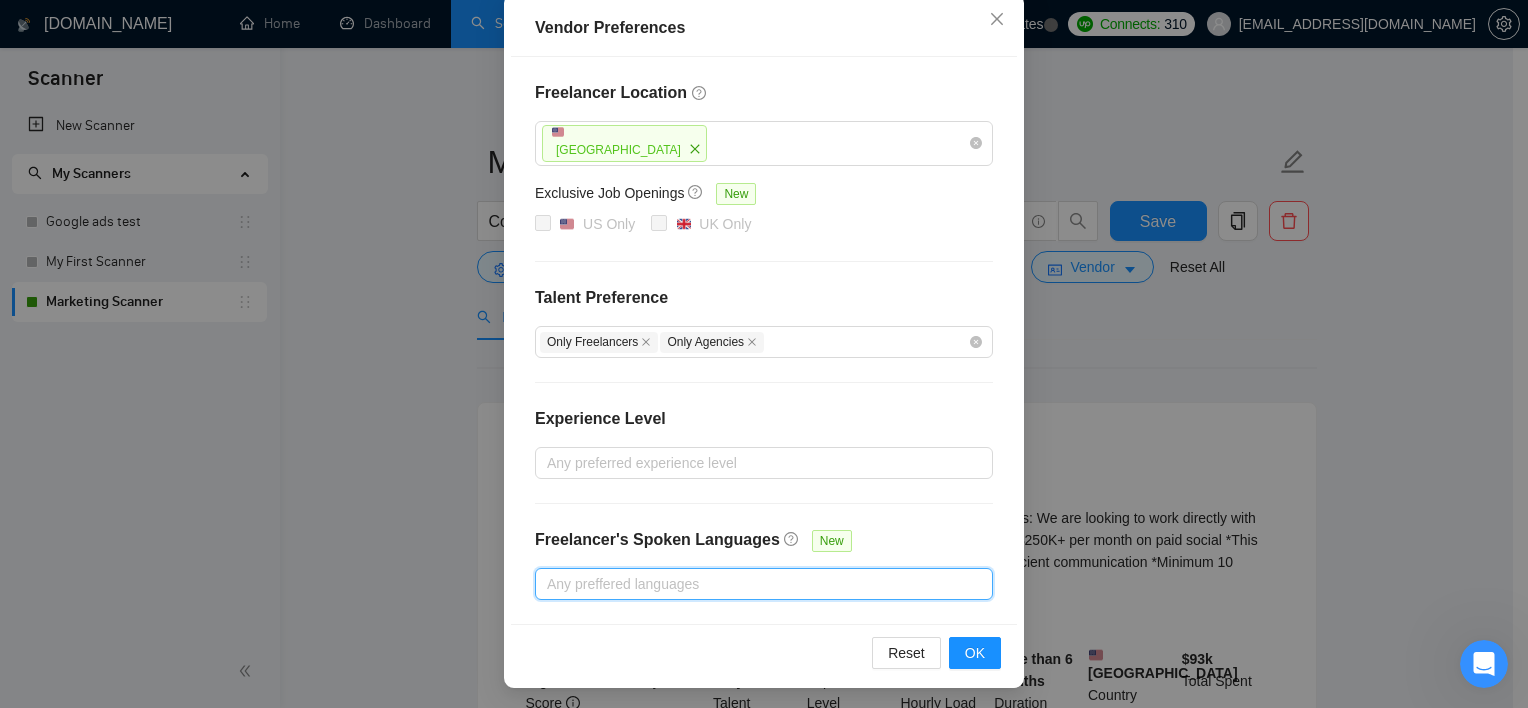 click at bounding box center (754, 584) 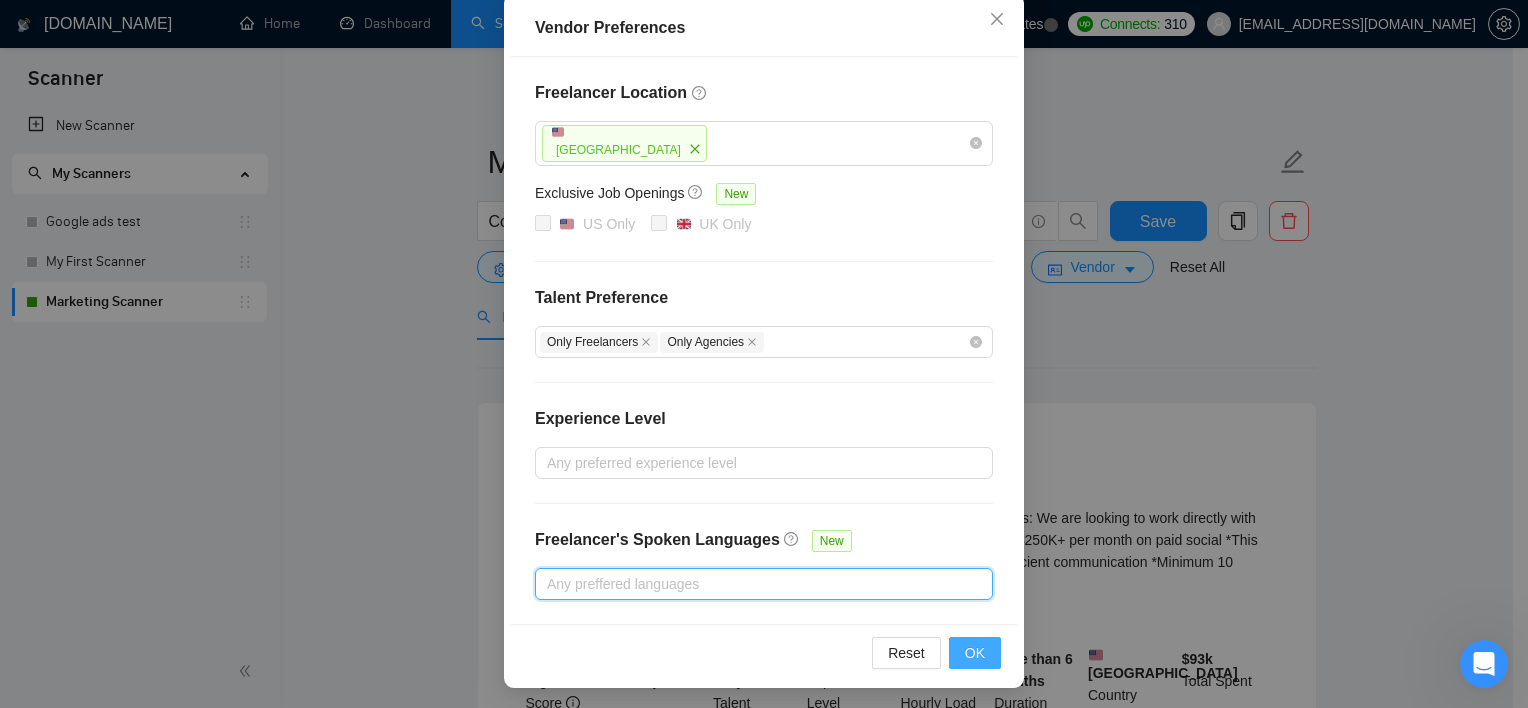 click on "OK" at bounding box center [975, 653] 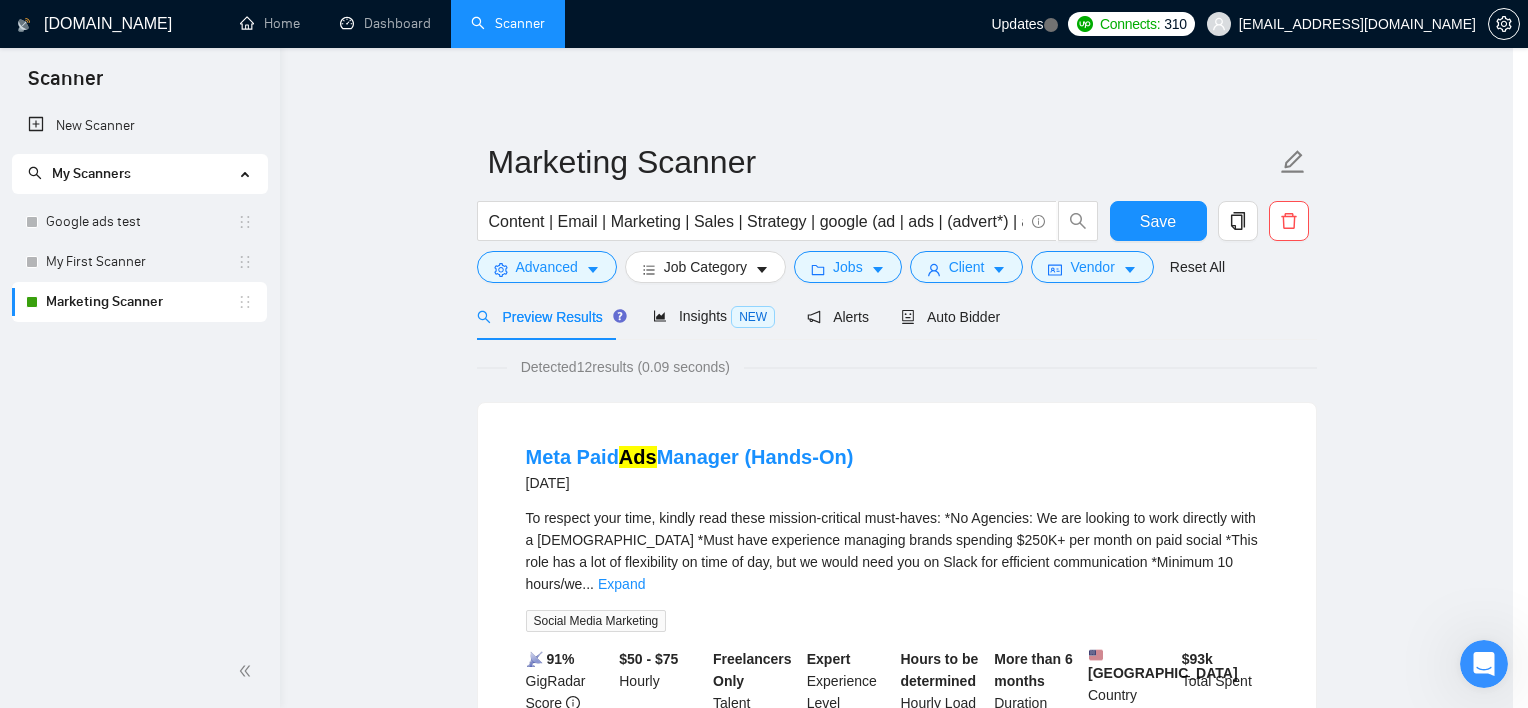 scroll, scrollTop: 127, scrollLeft: 0, axis: vertical 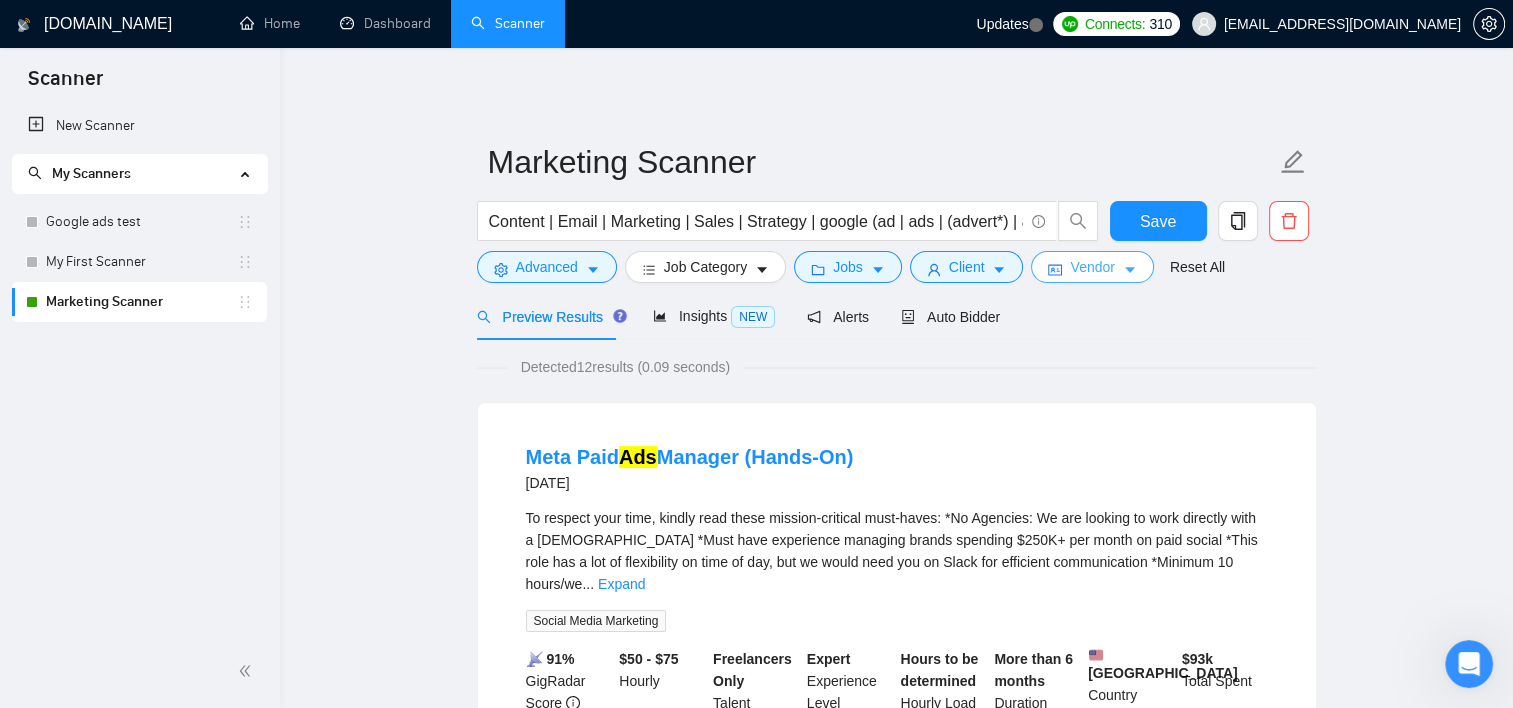 click on "Vendor" at bounding box center (1092, 267) 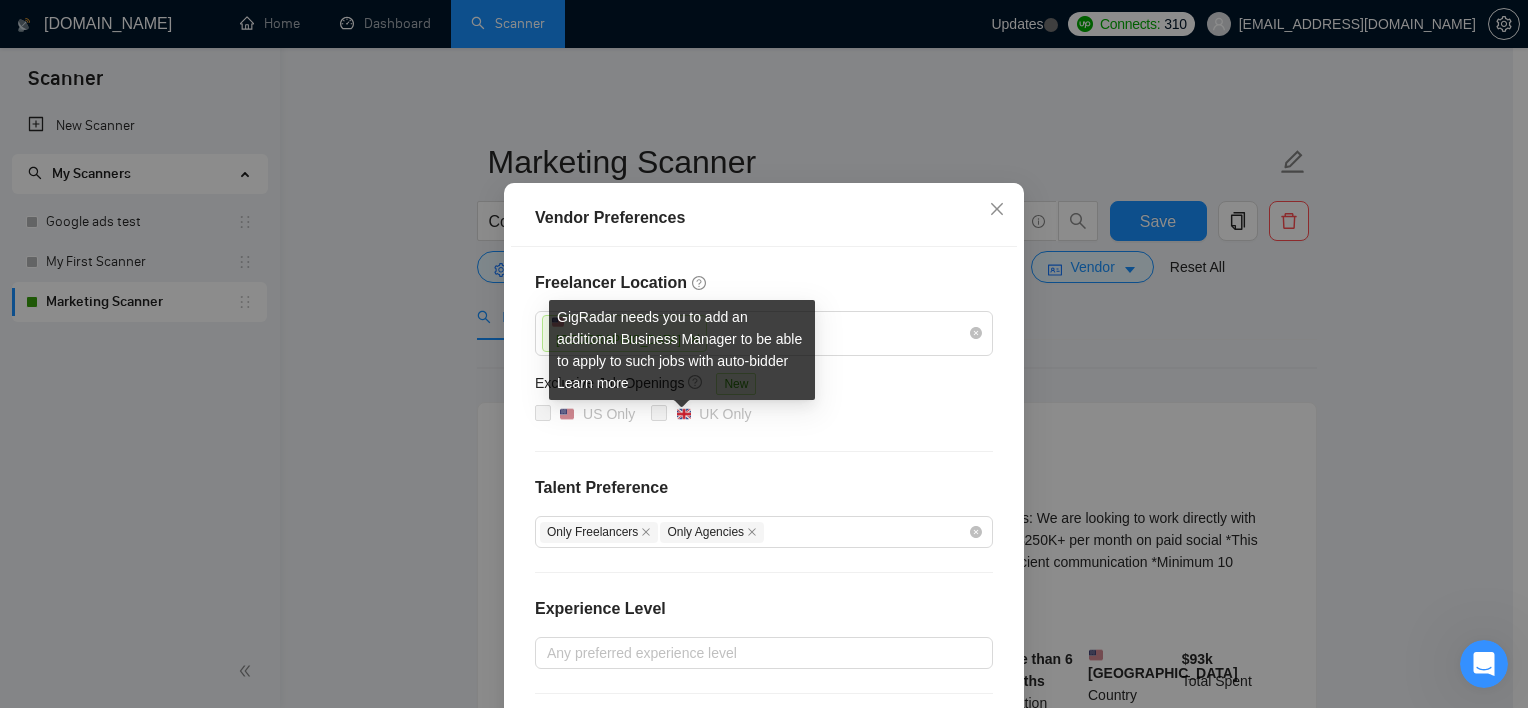 scroll, scrollTop: 100, scrollLeft: 0, axis: vertical 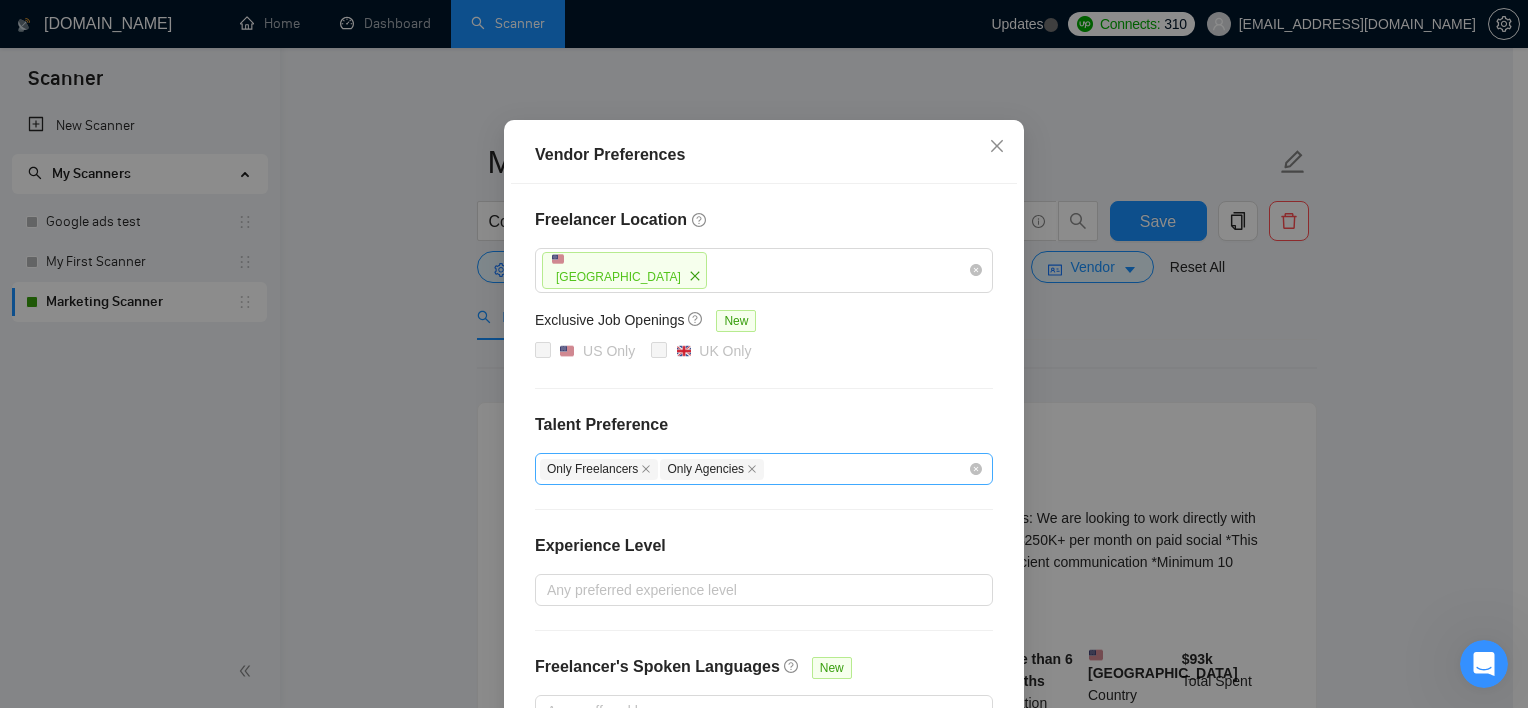 click on "Only Agencies" at bounding box center [712, 469] 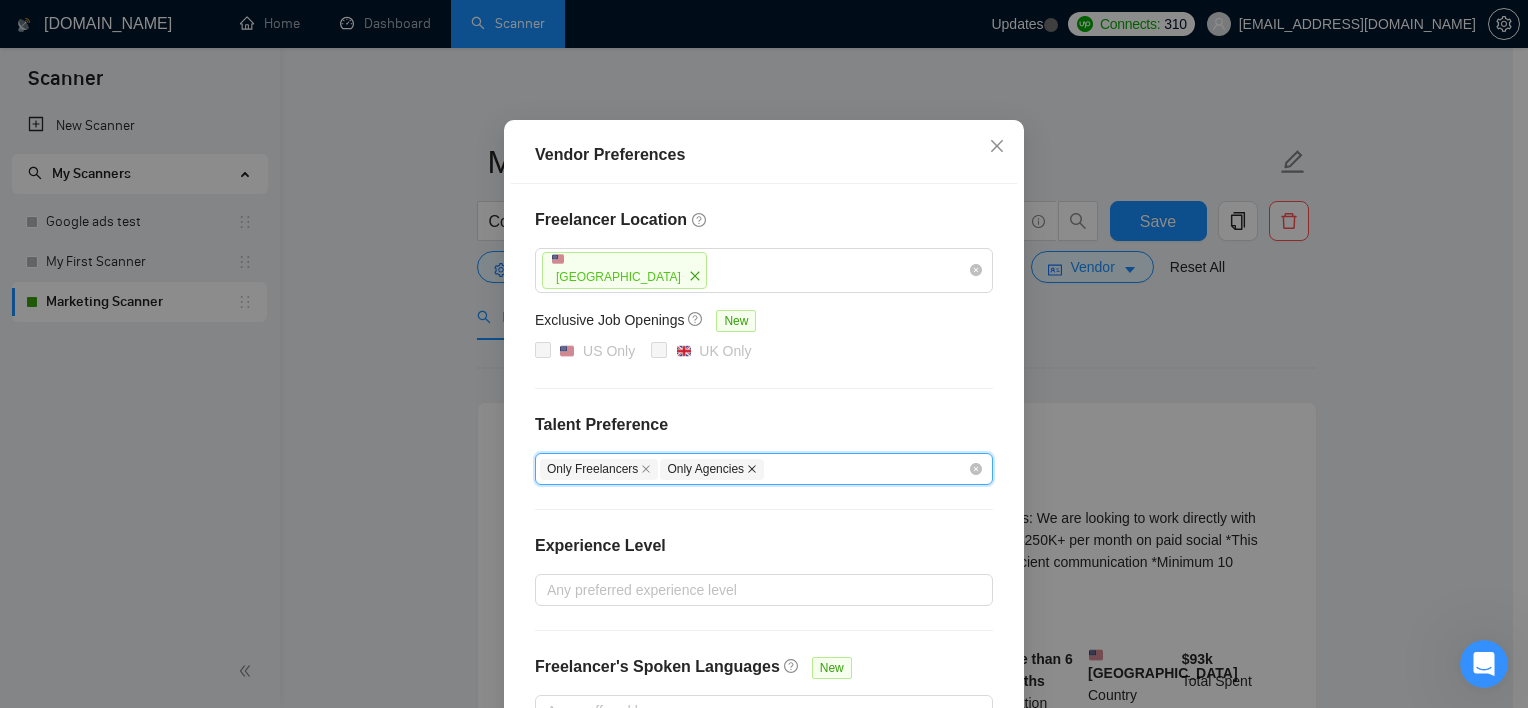 click 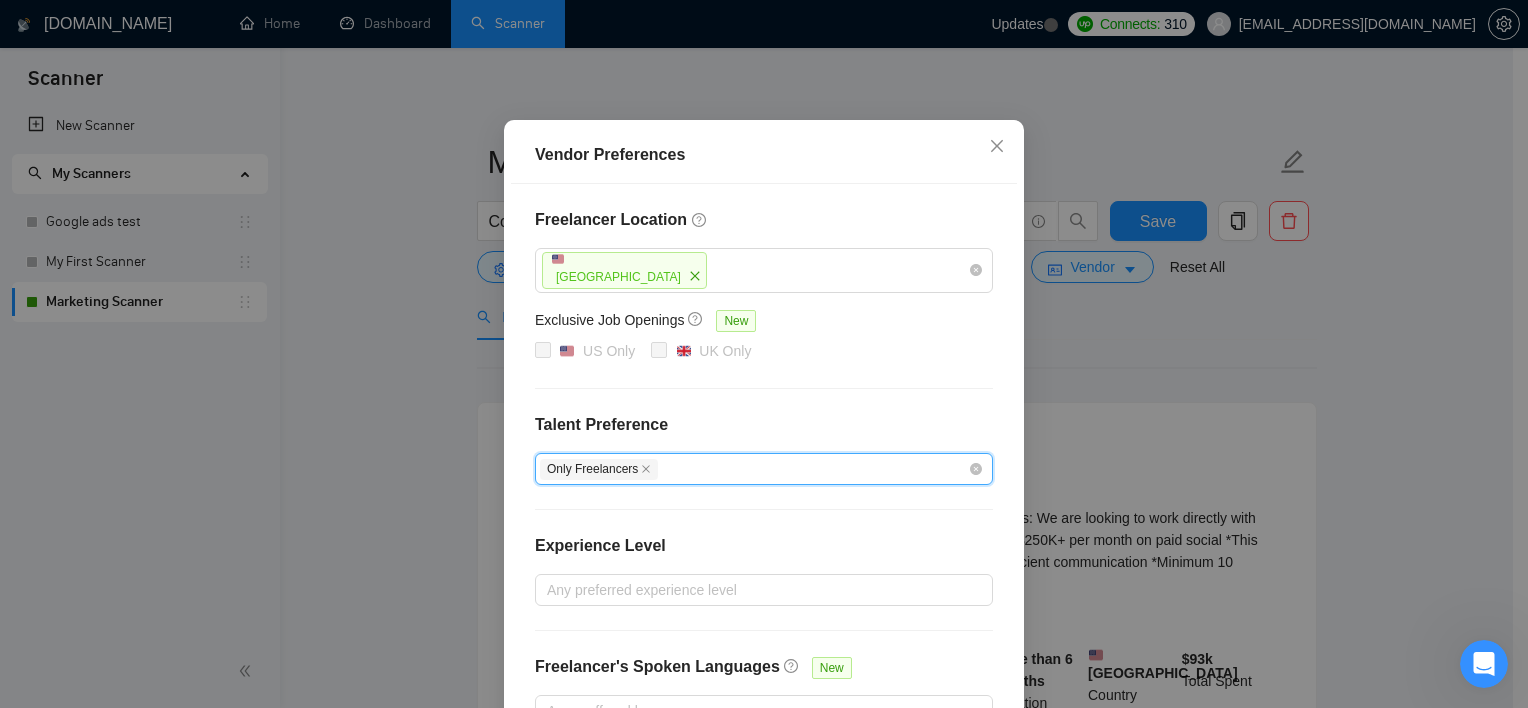 click on "Only Freelancers" at bounding box center [599, 469] 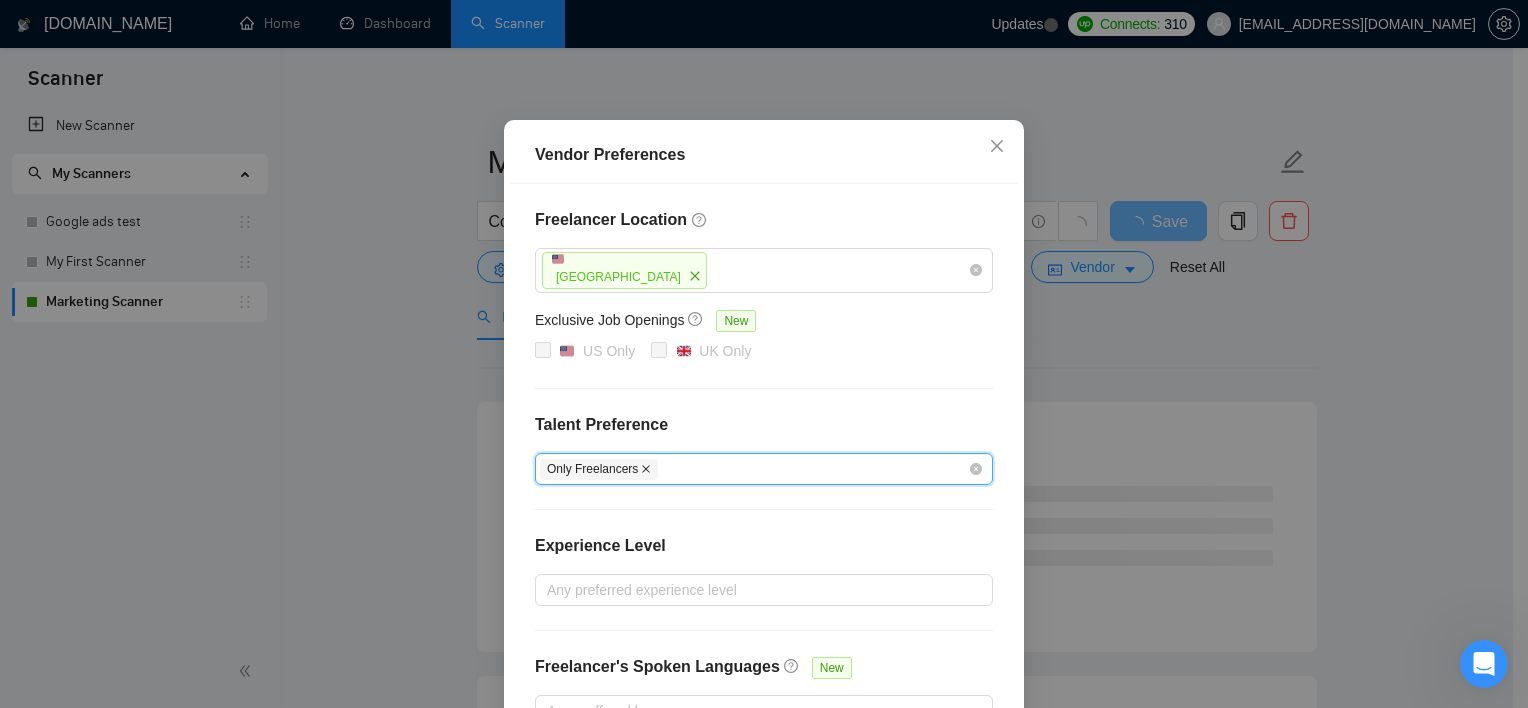 click 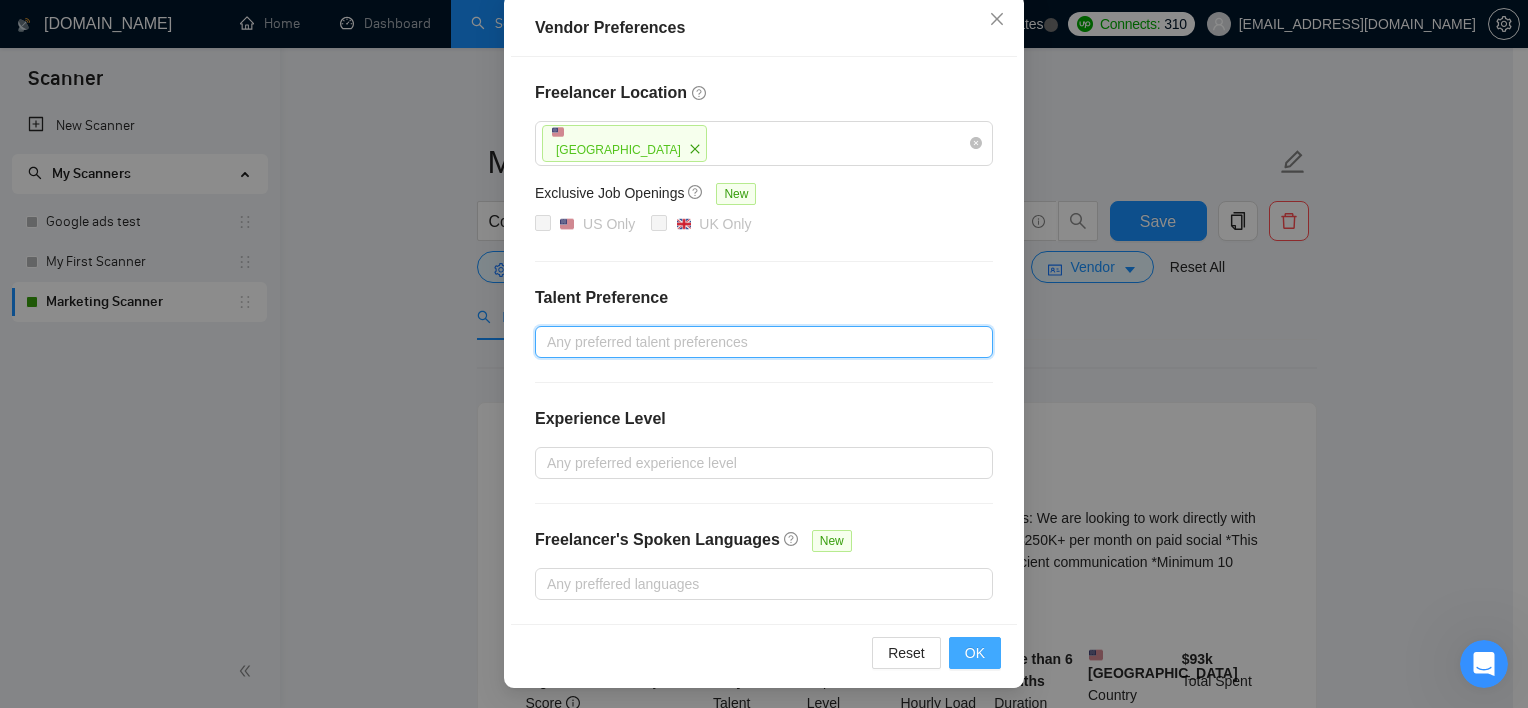 click on "OK" at bounding box center [975, 653] 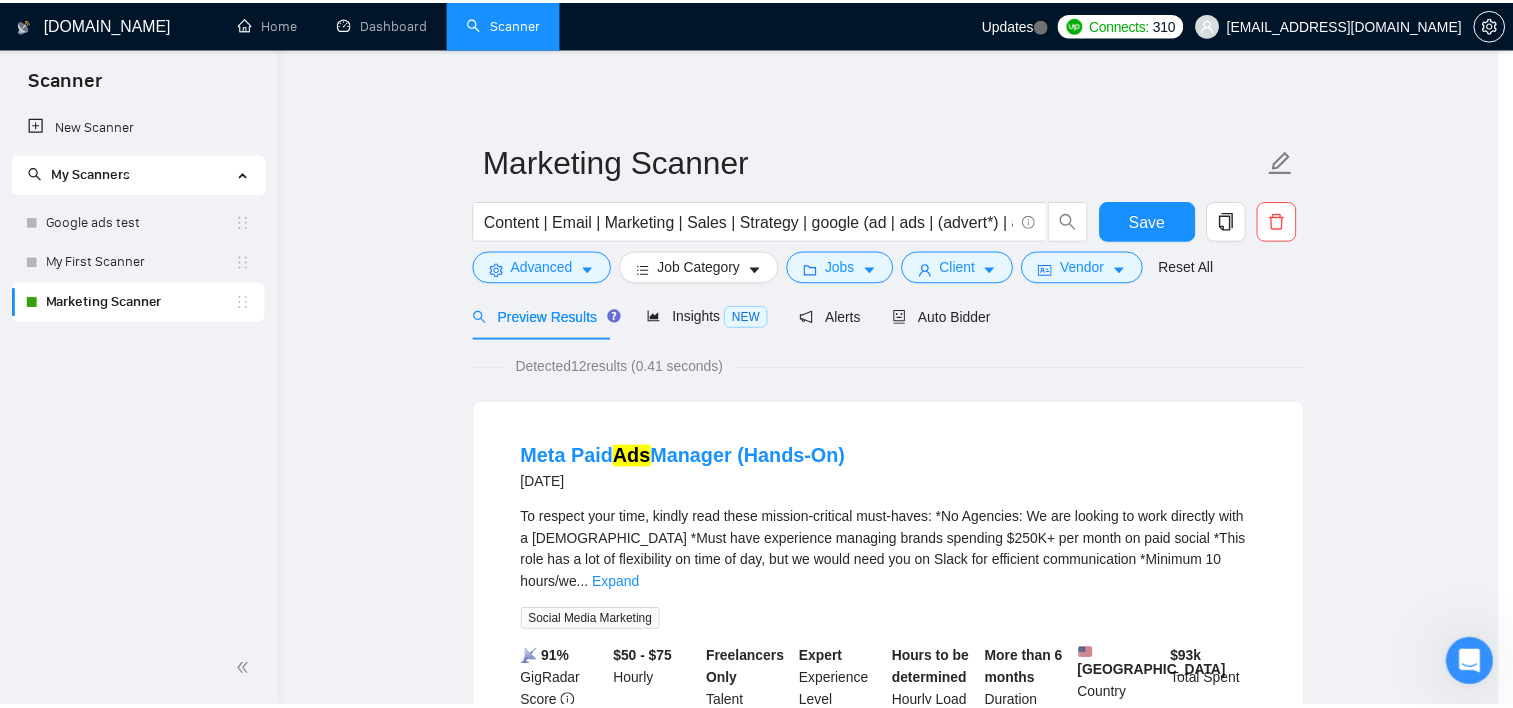 scroll, scrollTop: 127, scrollLeft: 0, axis: vertical 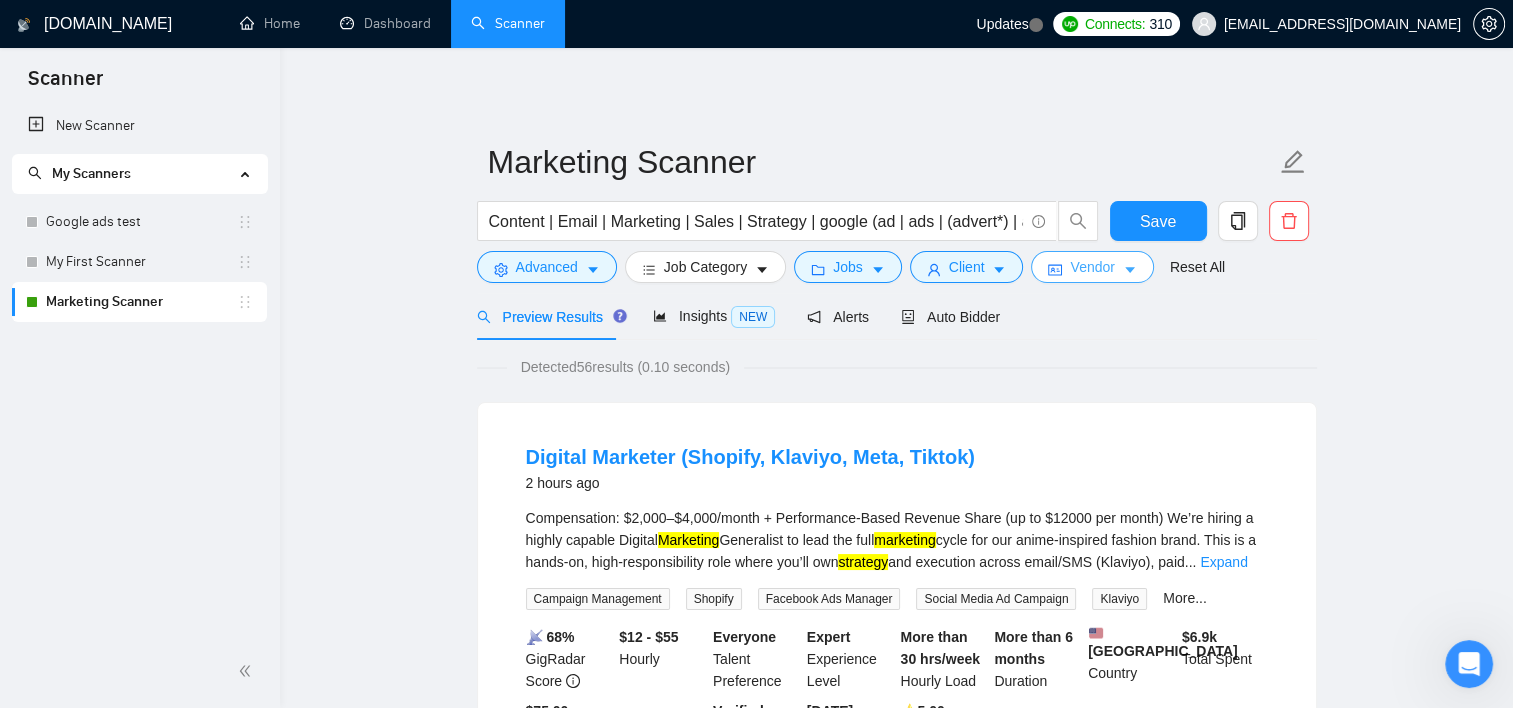 click on "Vendor" at bounding box center [1092, 267] 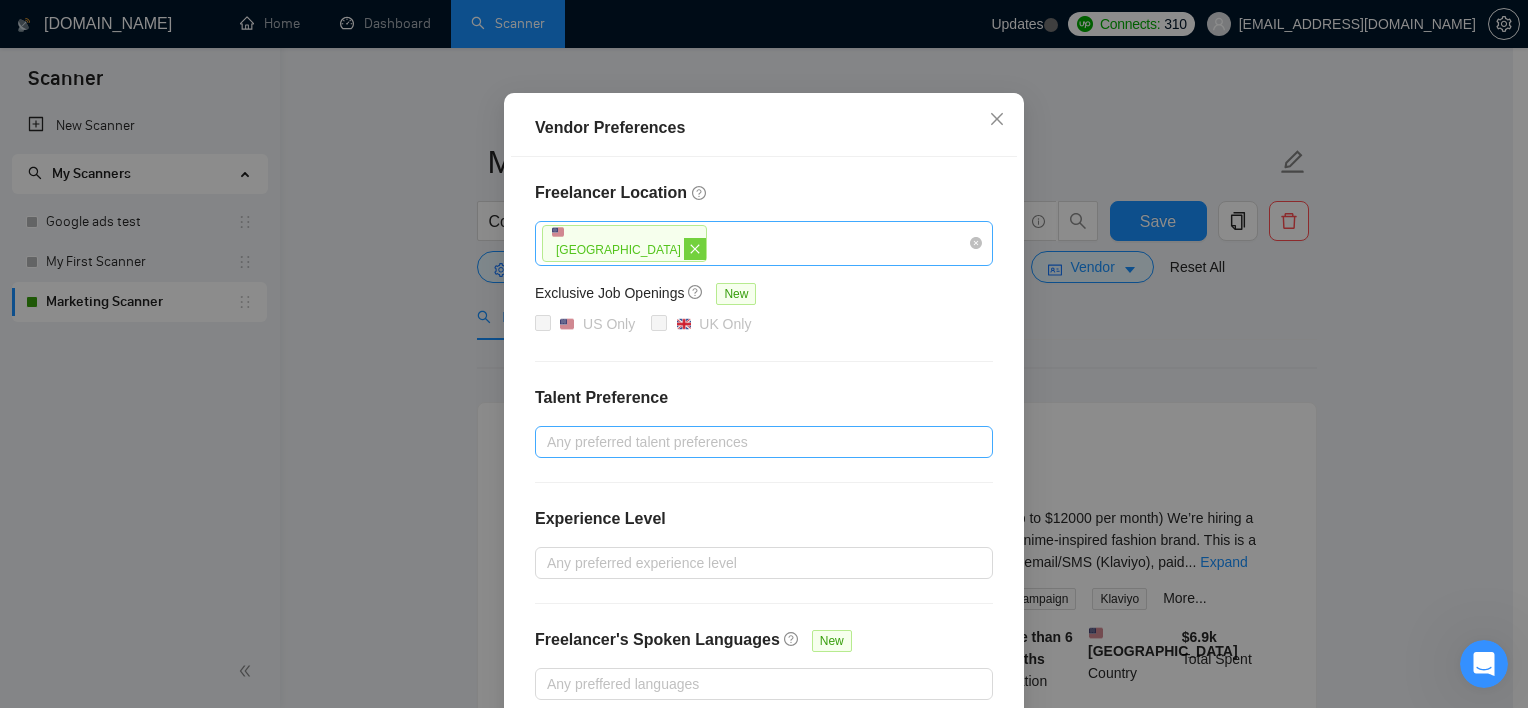 click at bounding box center (695, 249) 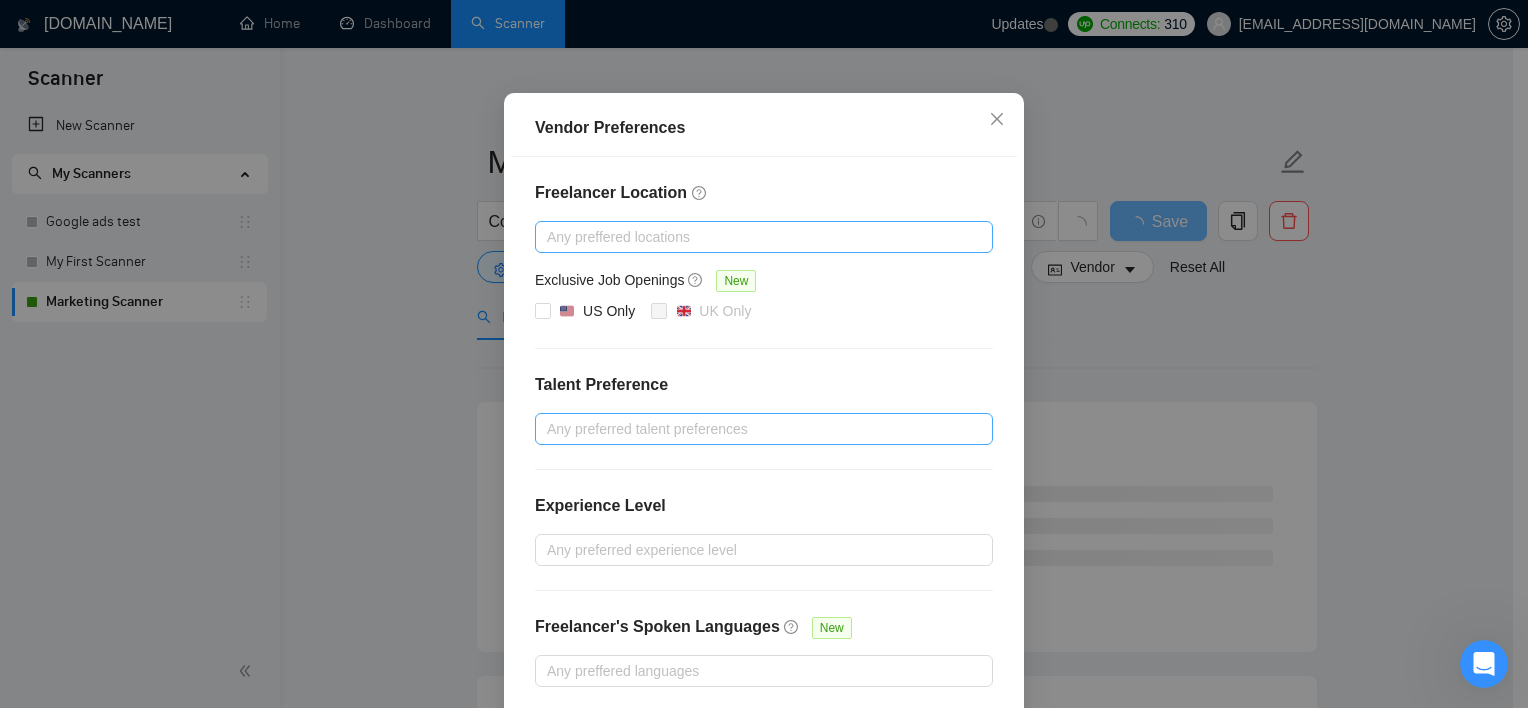 click on "Vendor Preferences Freelancer Location     Any preffered locations Exclusive Job Openings [GEOGRAPHIC_DATA] Only UK Only Talent Preference   Any preferred talent preferences Experience Level   Any preferred experience level Freelancer's Spoken Languages New   Any preffered languages Reset OK" at bounding box center (764, 354) 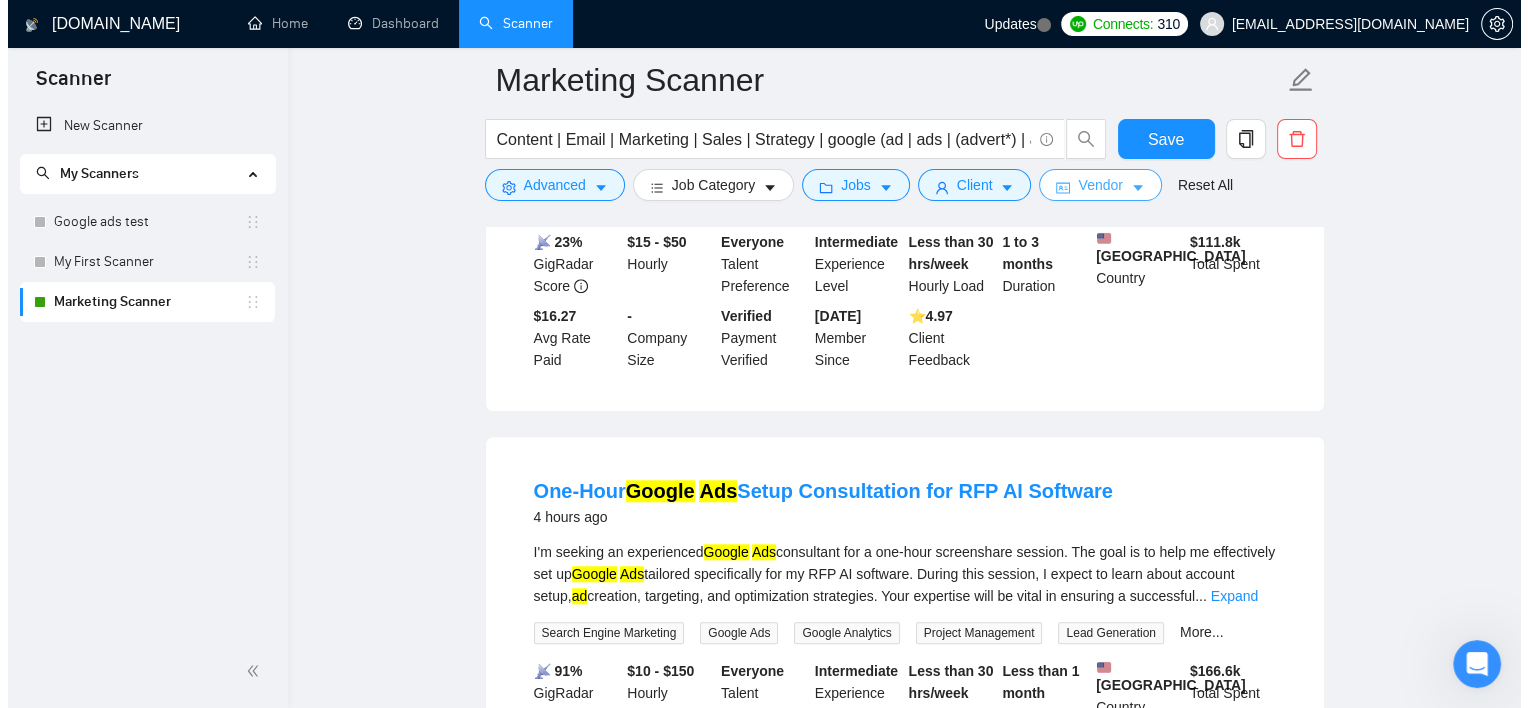 scroll, scrollTop: 1448, scrollLeft: 0, axis: vertical 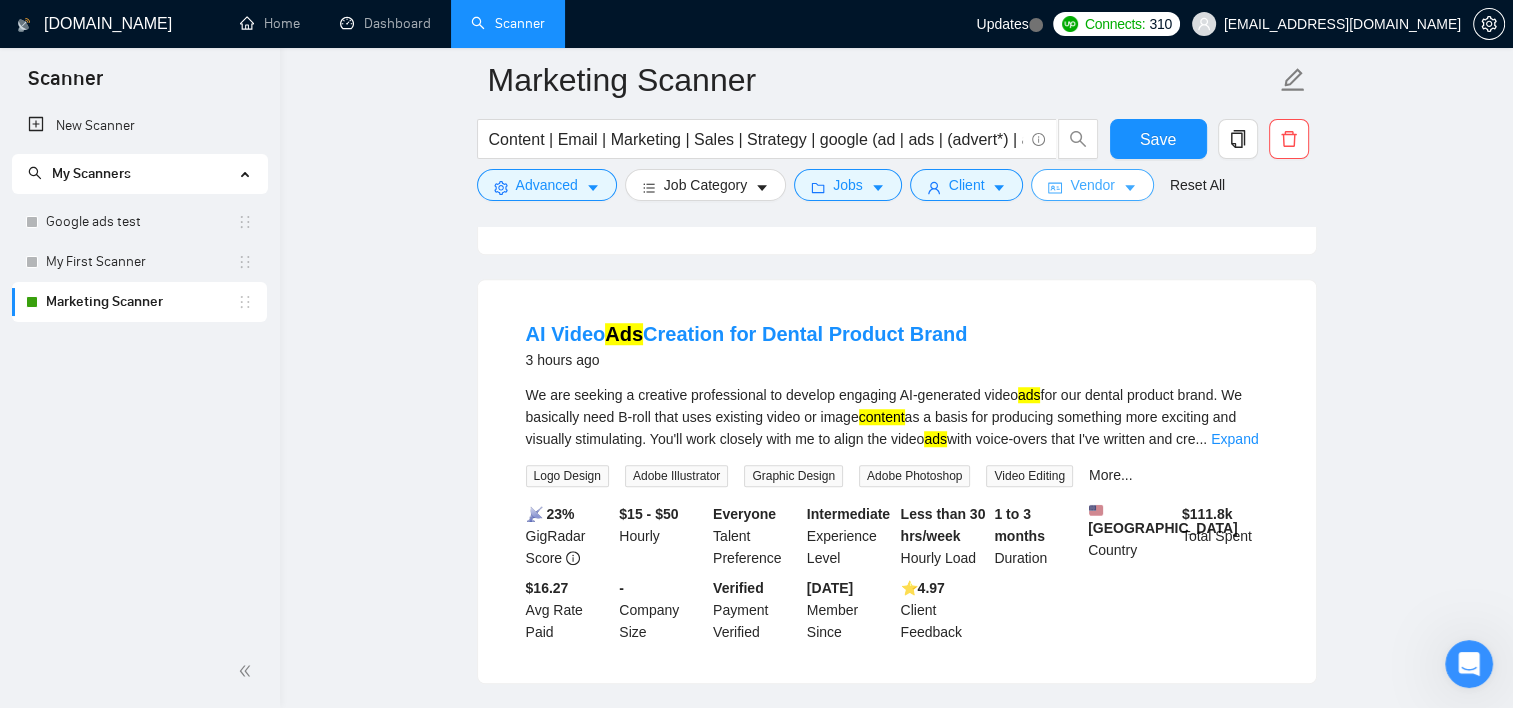 click on "Vendor" at bounding box center (1092, 185) 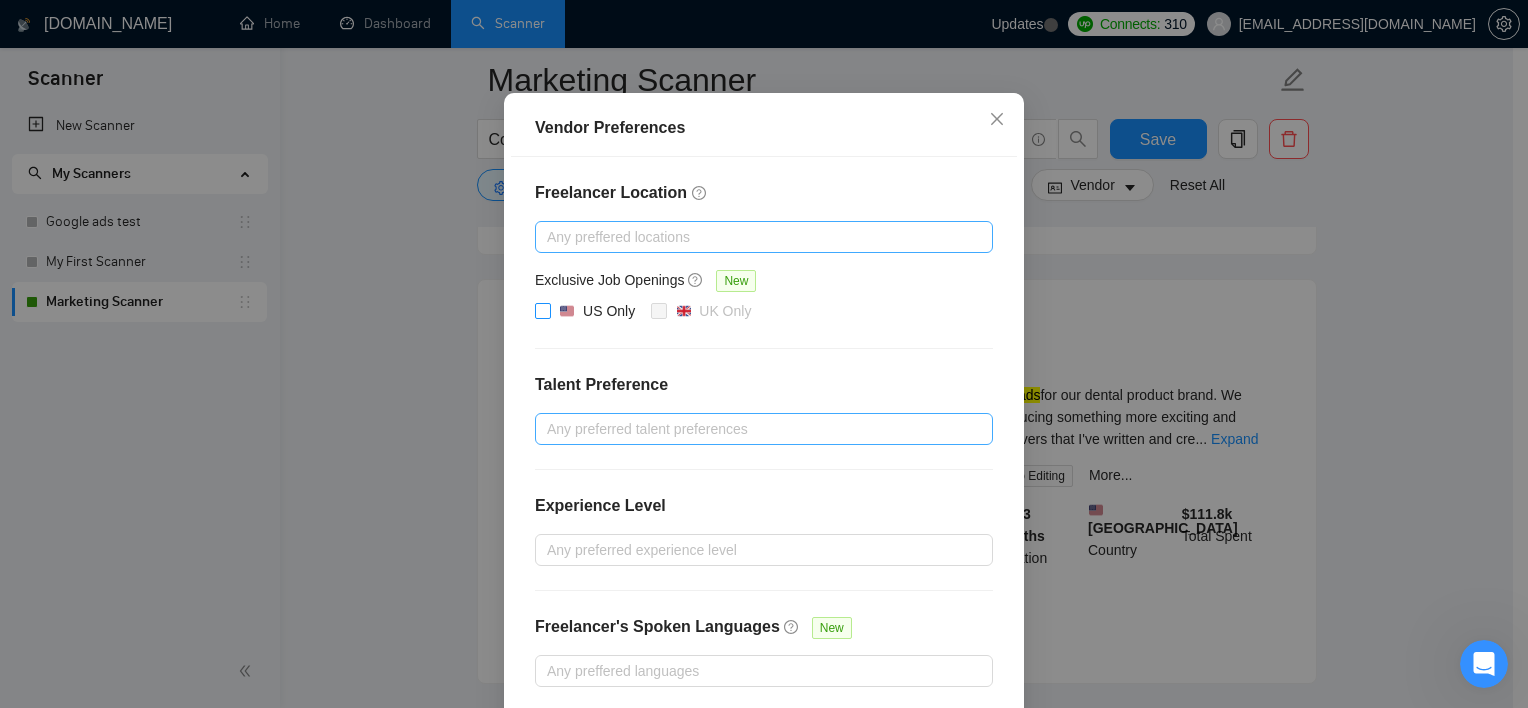 click on "US Only" at bounding box center (597, 312) 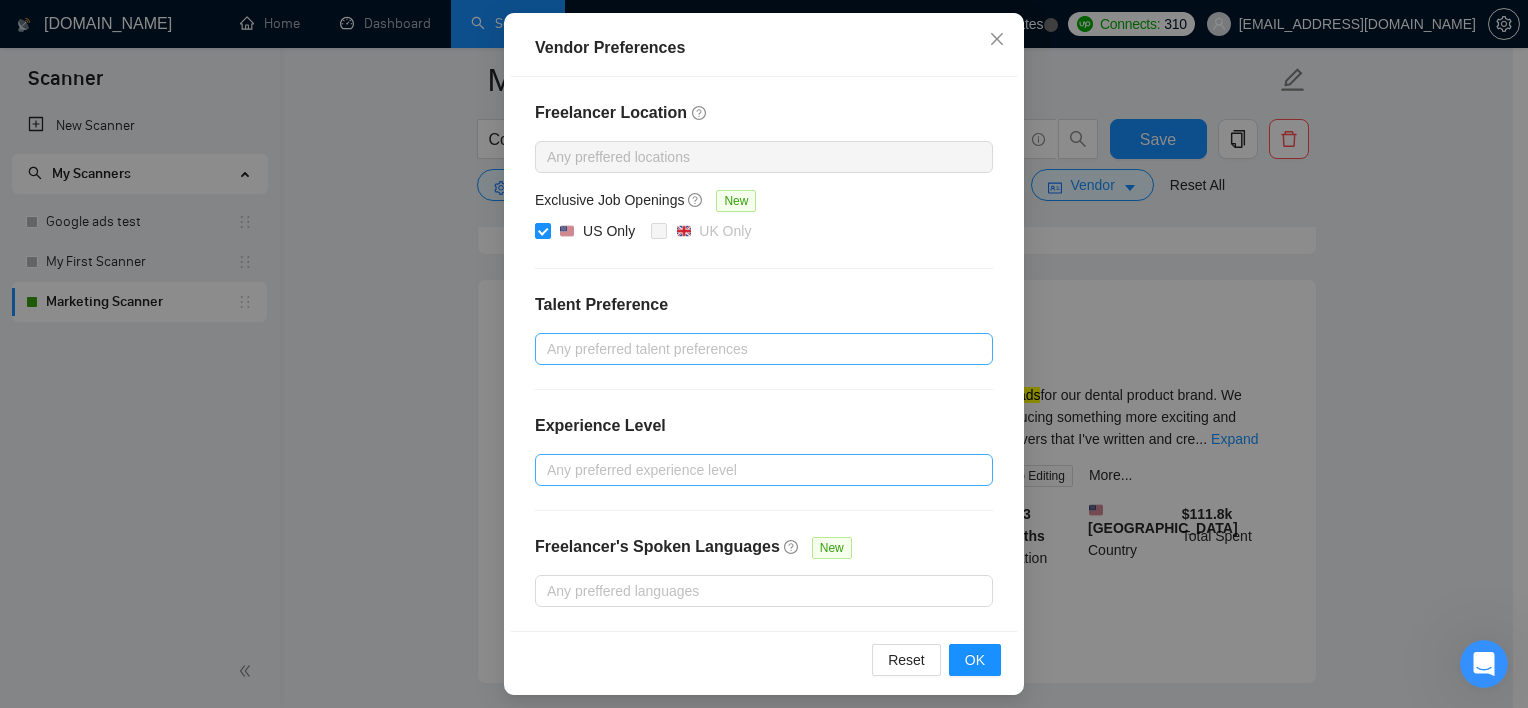 scroll, scrollTop: 216, scrollLeft: 0, axis: vertical 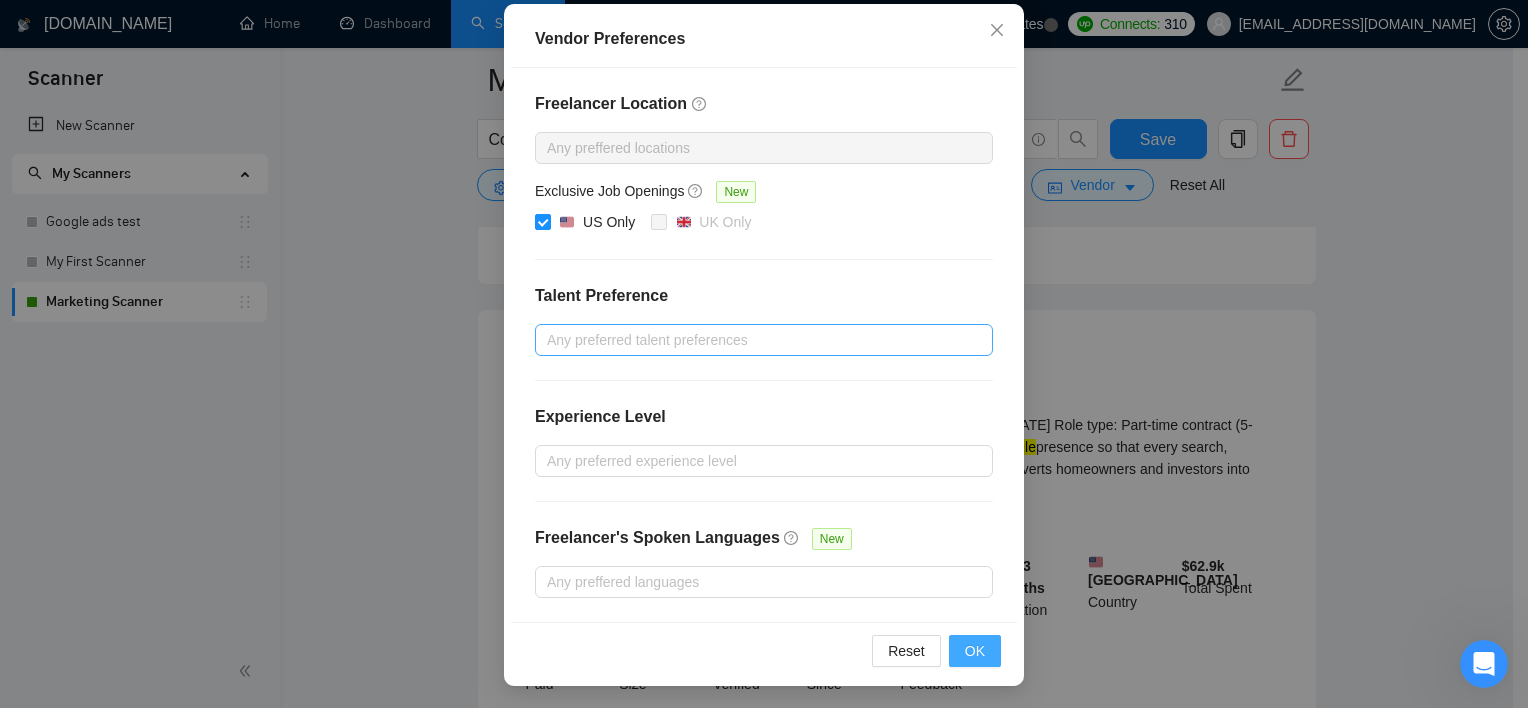 click on "OK" at bounding box center (975, 651) 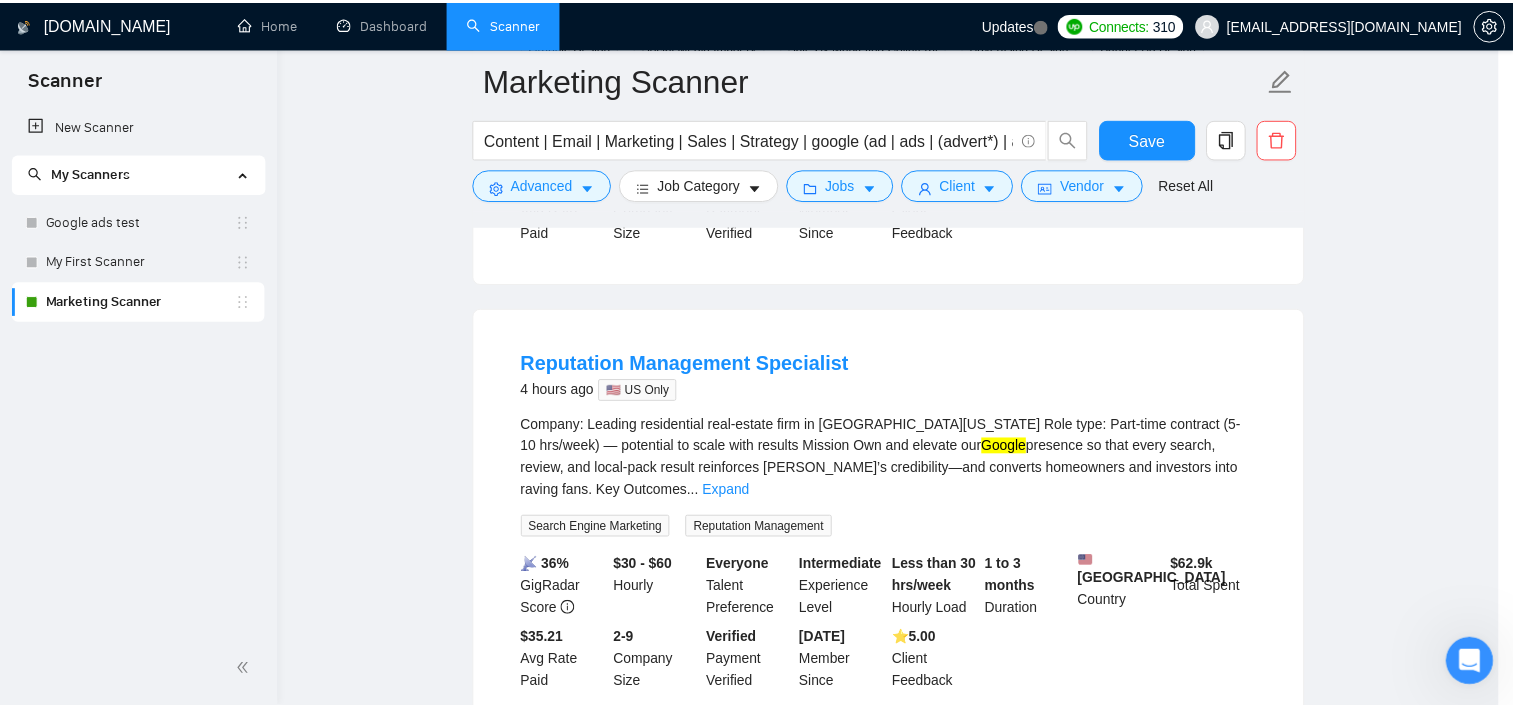scroll, scrollTop: 116, scrollLeft: 0, axis: vertical 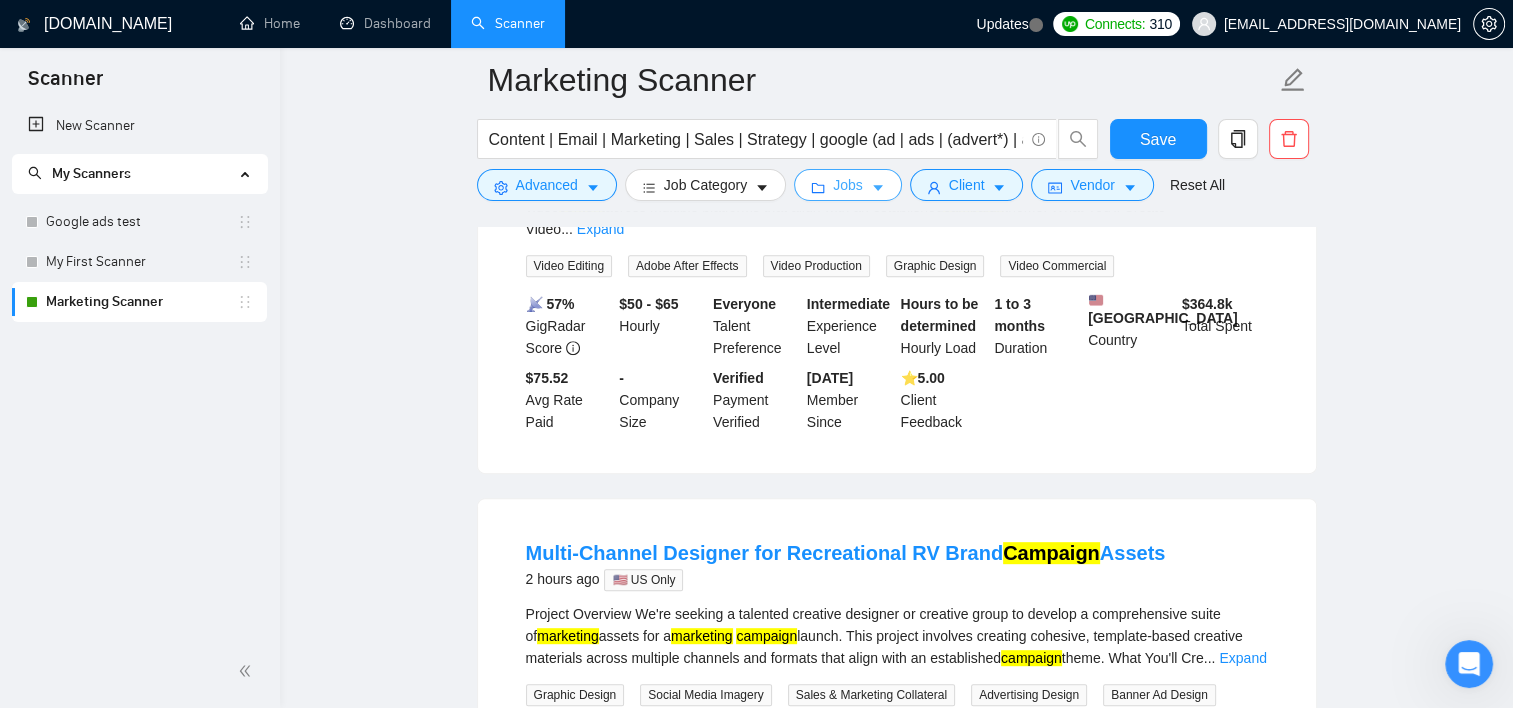 click 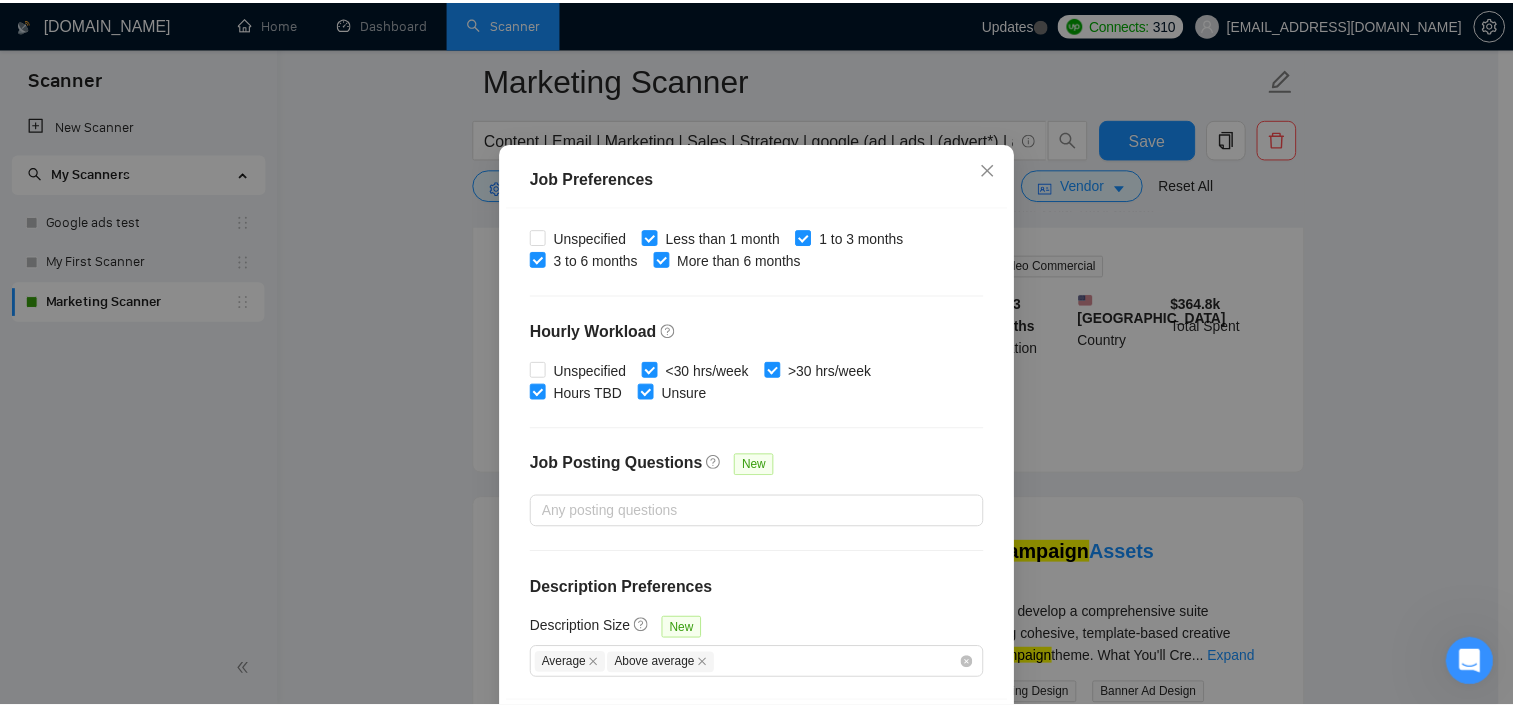 scroll, scrollTop: 0, scrollLeft: 0, axis: both 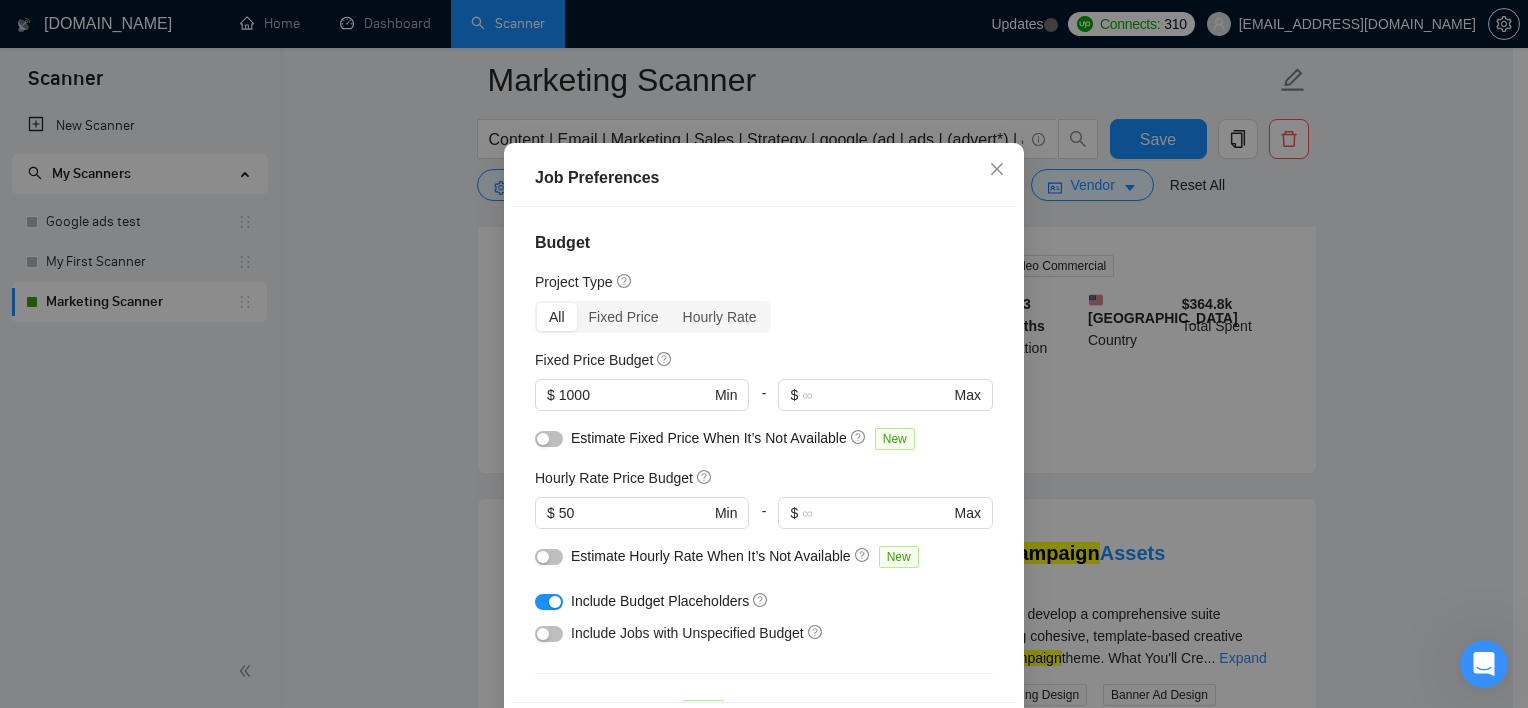click on "Job Preferences Budget Project Type All Fixed Price Hourly Rate   Fixed Price Budget $ 1000 Min - $ Max Estimate Fixed Price When It’s Not Available New   Hourly Rate Price Budget $ 50 Min - $ Max Estimate Hourly Rate When It’s Not Available New Include Budget Placeholders Include Jobs with Unspecified Budget   Connects Price New Min - Max Project Duration   Unspecified Less than 1 month 1 to 3 months 3 to 6 months More than 6 months Hourly Workload   Unspecified <30 hrs/week >30 hrs/week Hours TBD Unsure Job Posting Questions New   Any posting questions Description Preferences Description Size New Average Above average   Reset OK" at bounding box center [764, 354] 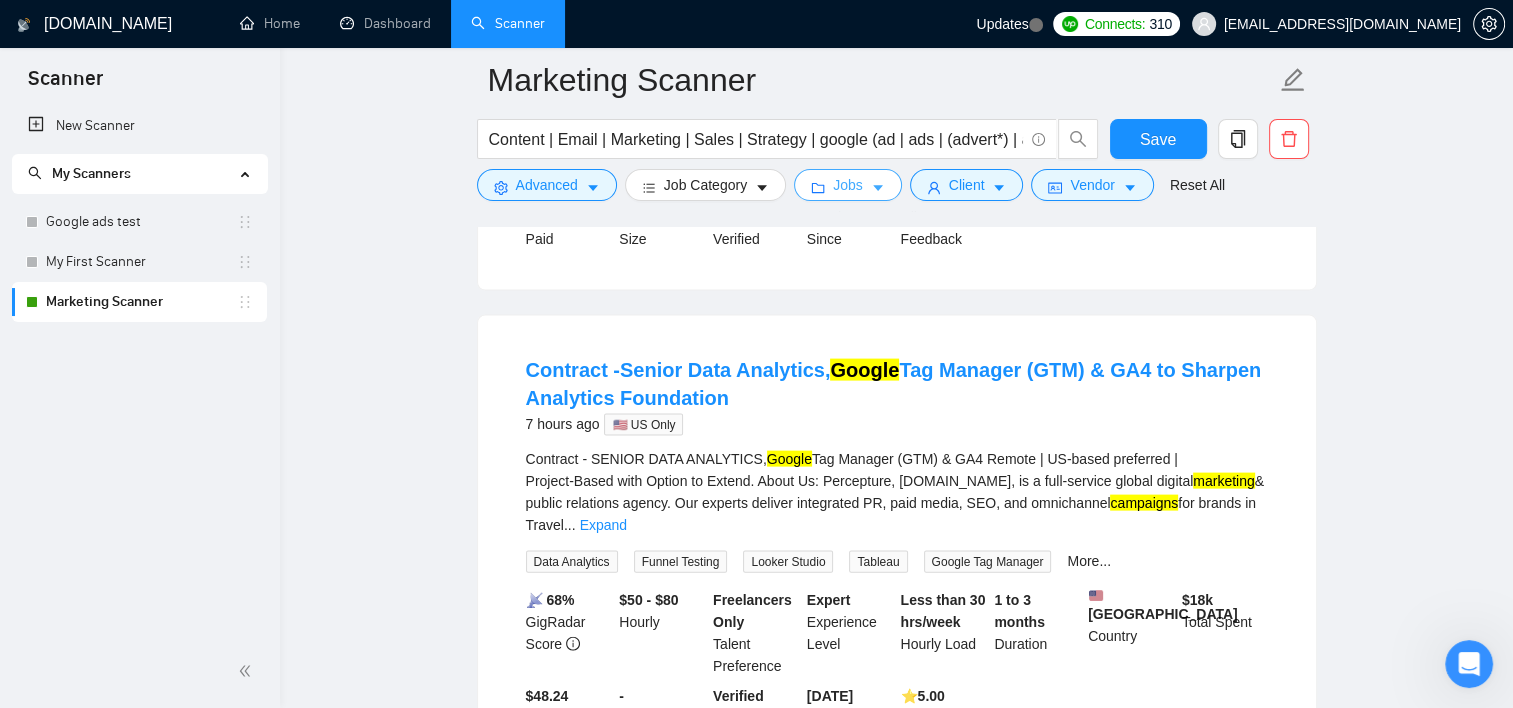 scroll, scrollTop: 4376, scrollLeft: 0, axis: vertical 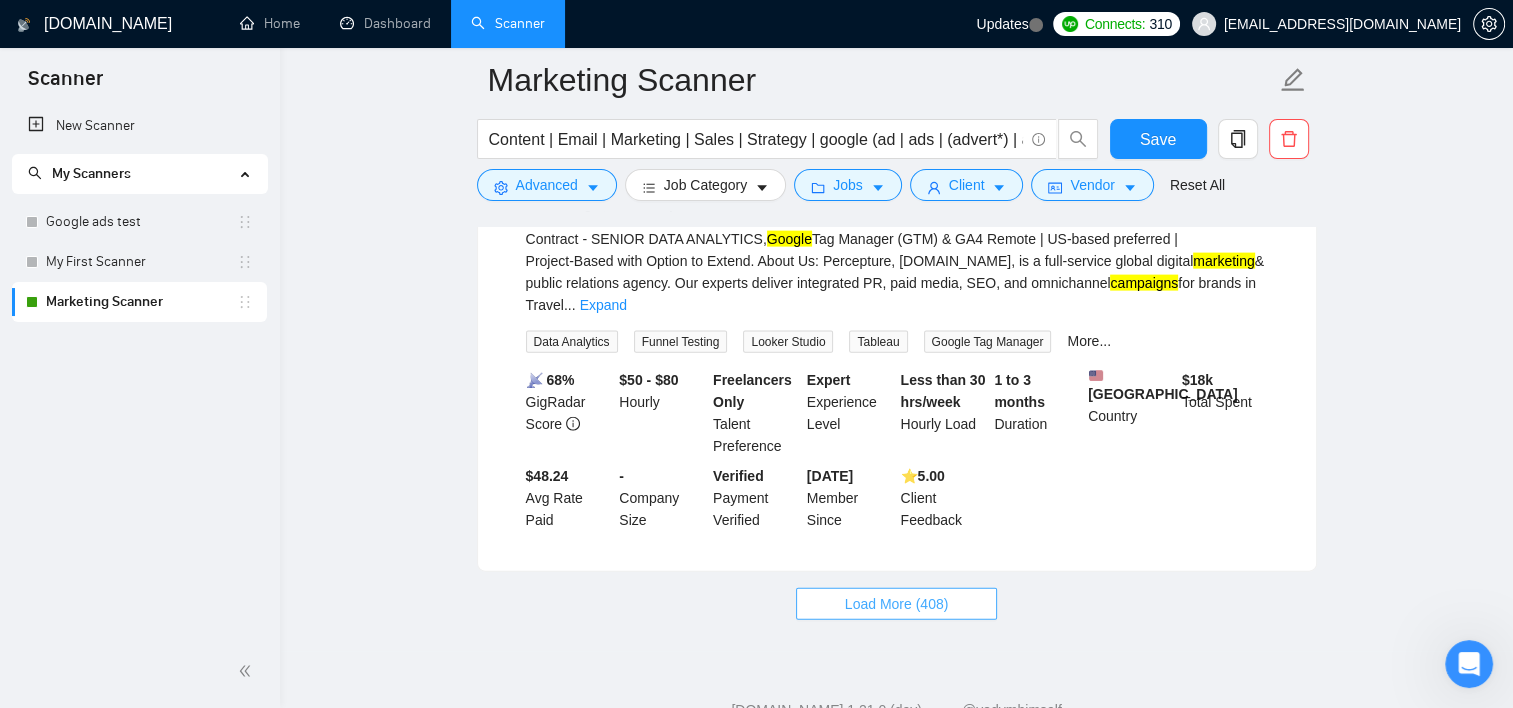click on "Load More (408)" at bounding box center [897, 604] 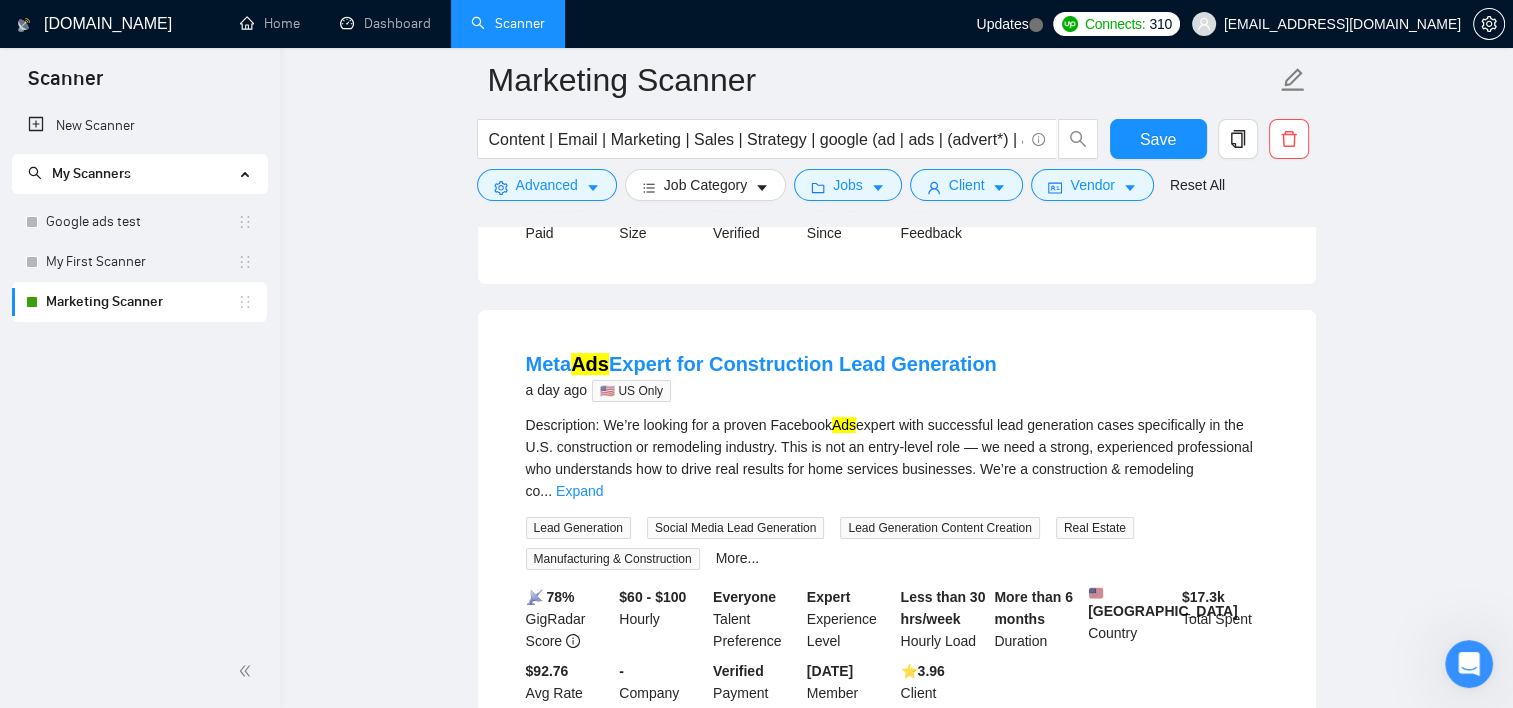 scroll, scrollTop: 7876, scrollLeft: 0, axis: vertical 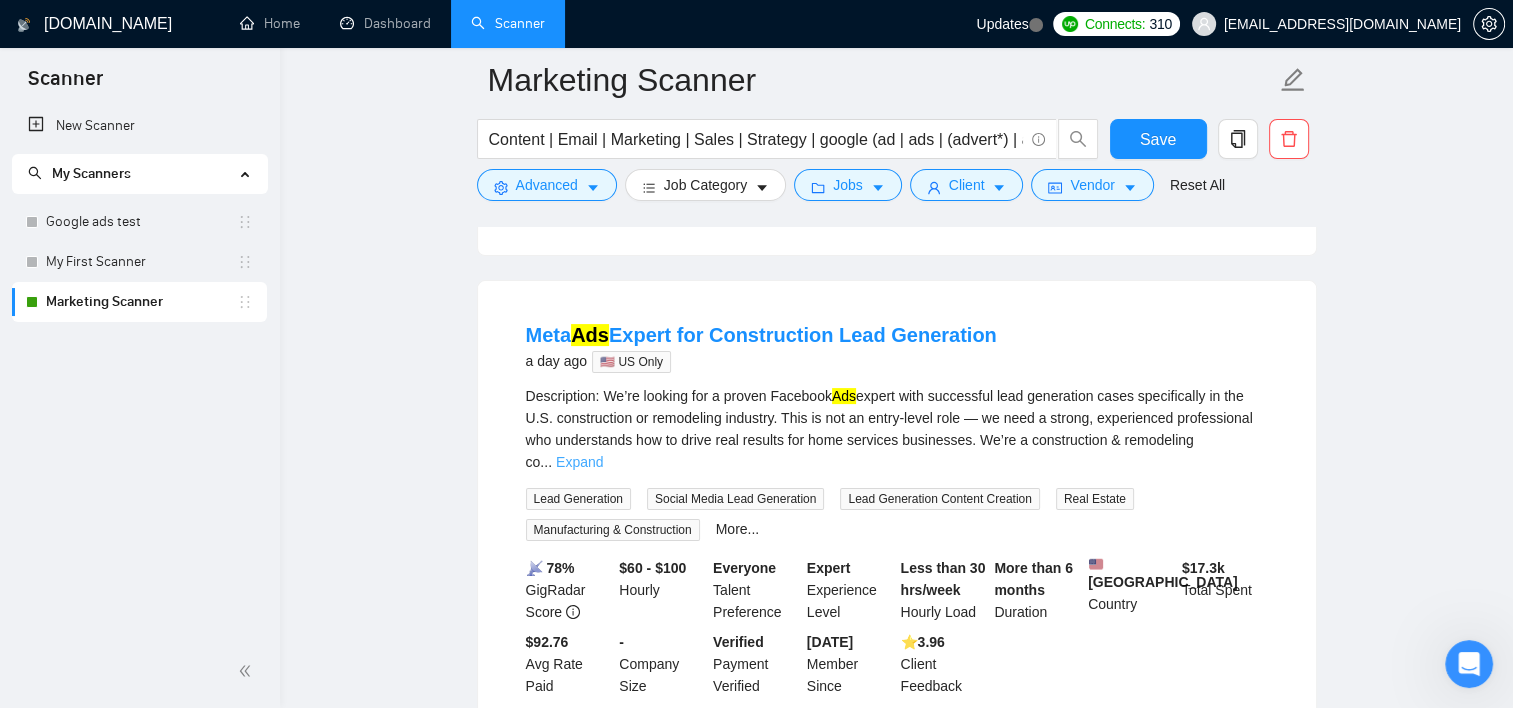 click on "Expand" at bounding box center (579, 462) 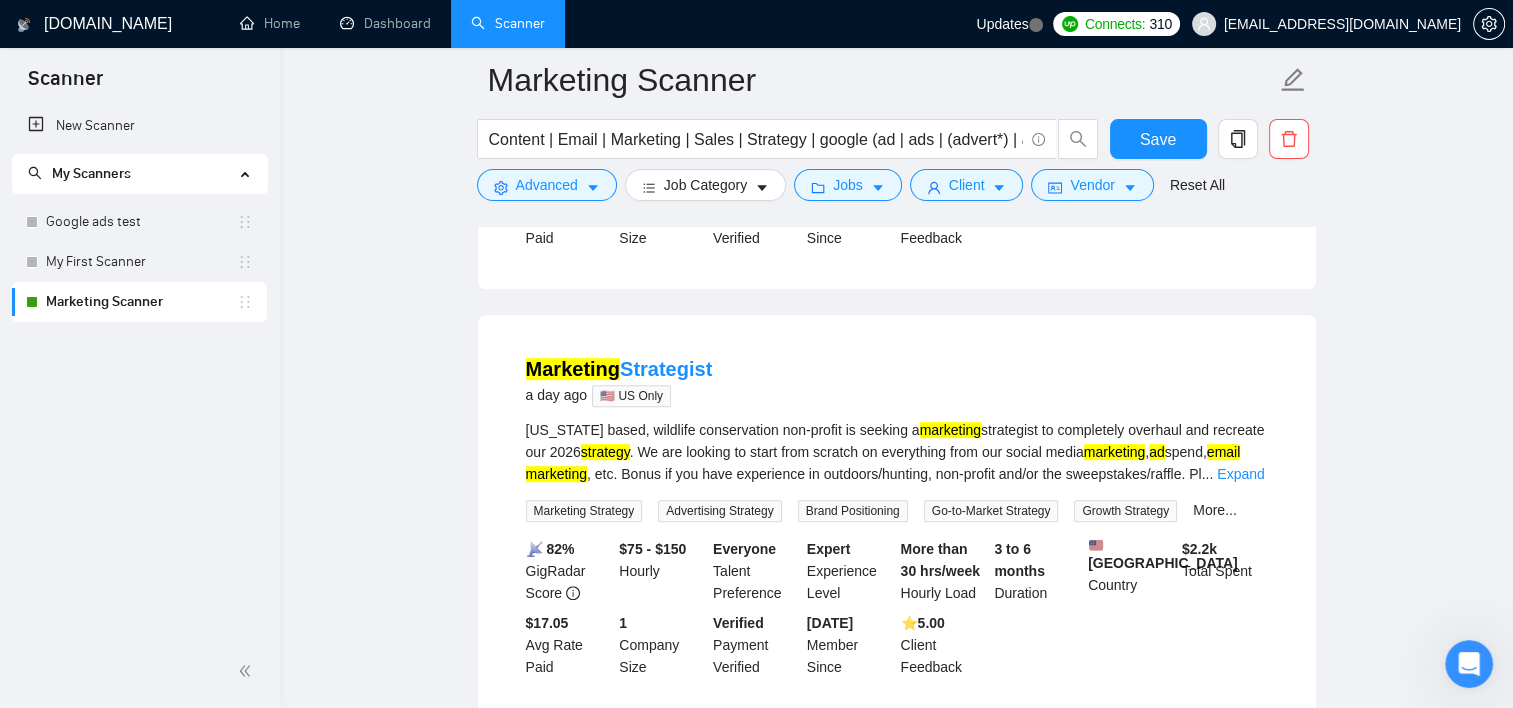 scroll, scrollTop: 8476, scrollLeft: 0, axis: vertical 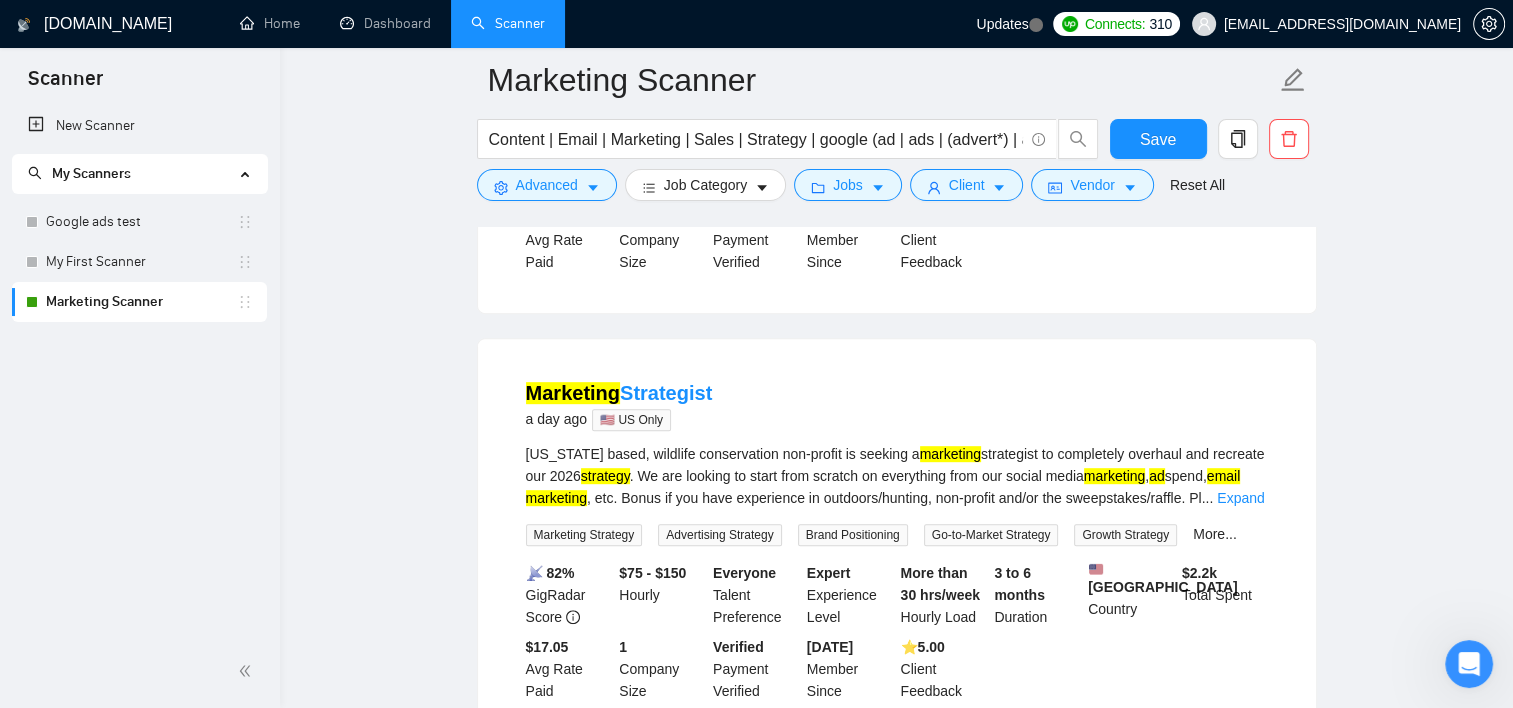 click on "Expand" at bounding box center [1240, 498] 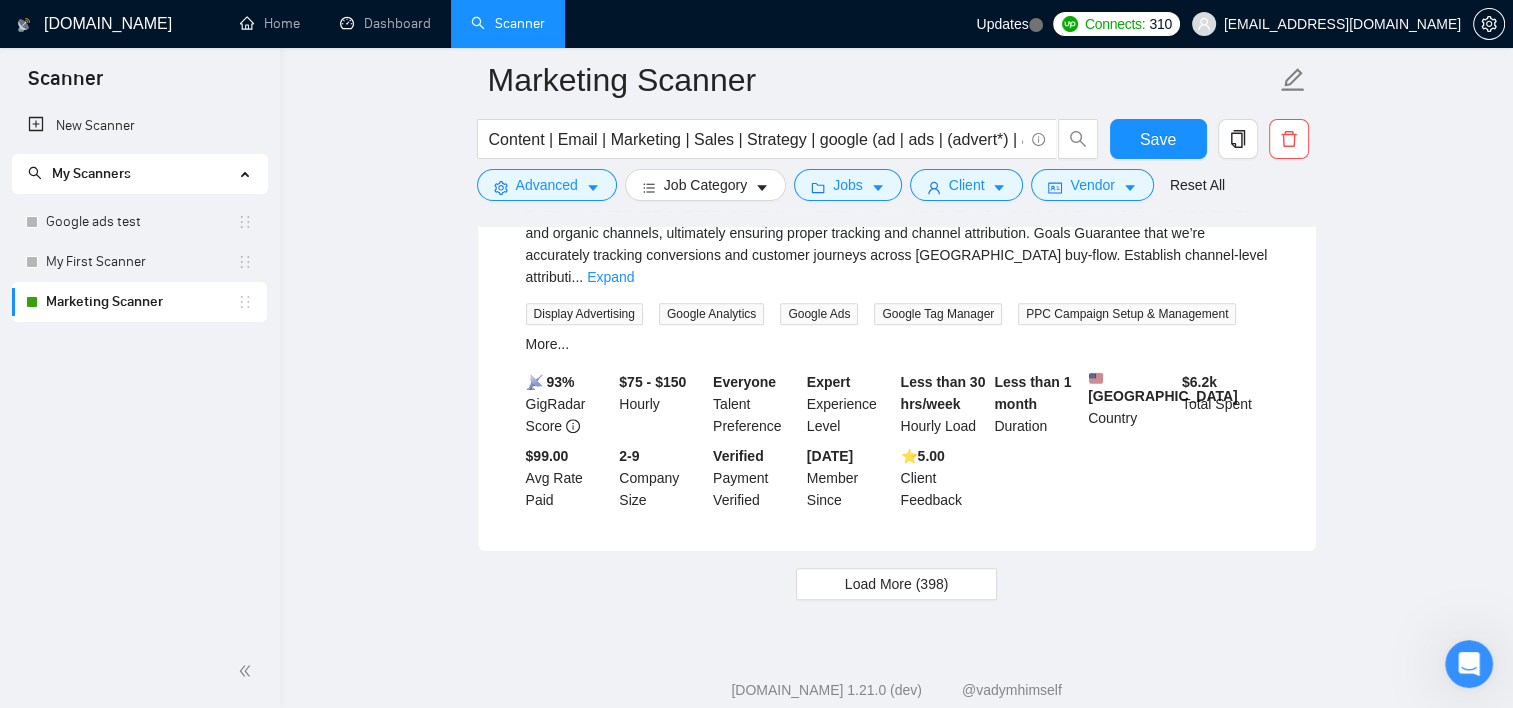 scroll, scrollTop: 9172, scrollLeft: 0, axis: vertical 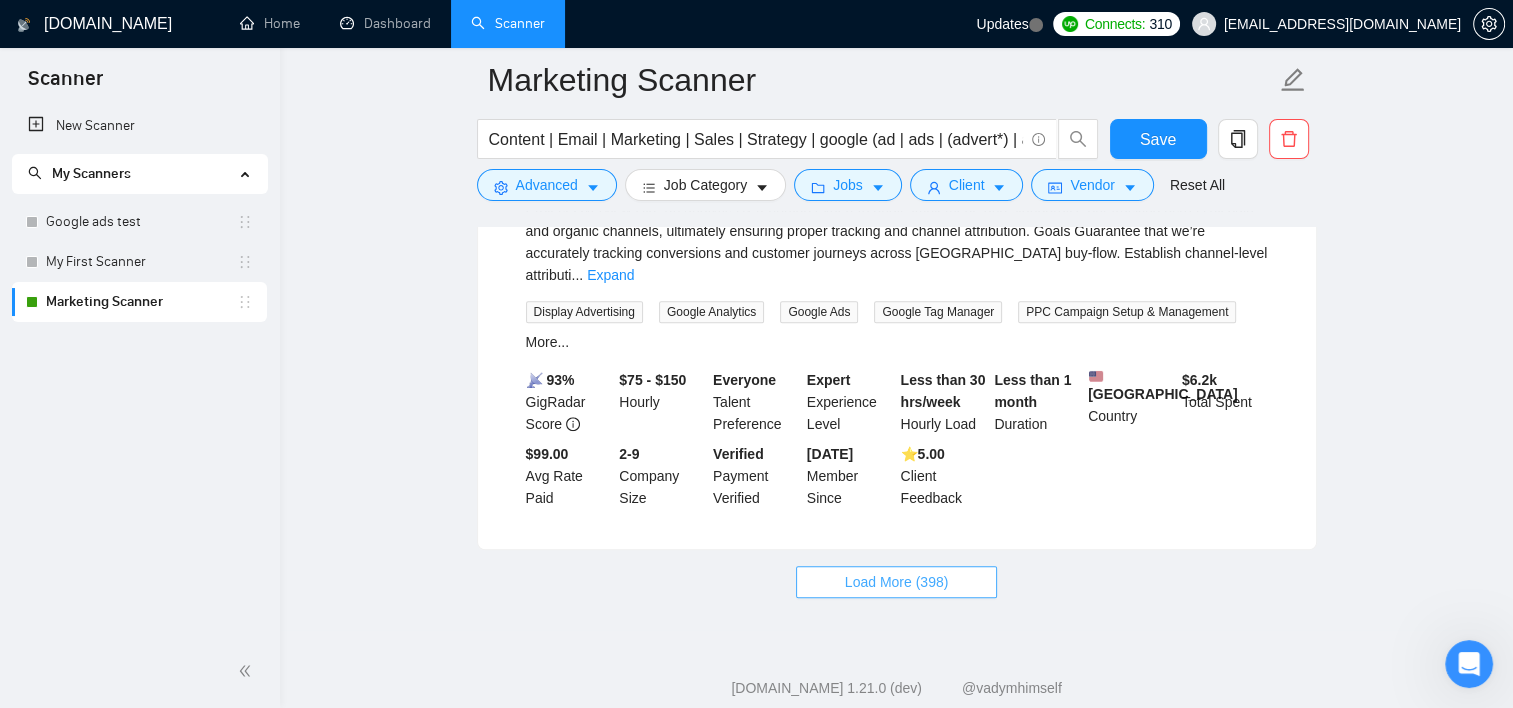 click on "Load More (398)" at bounding box center (897, 582) 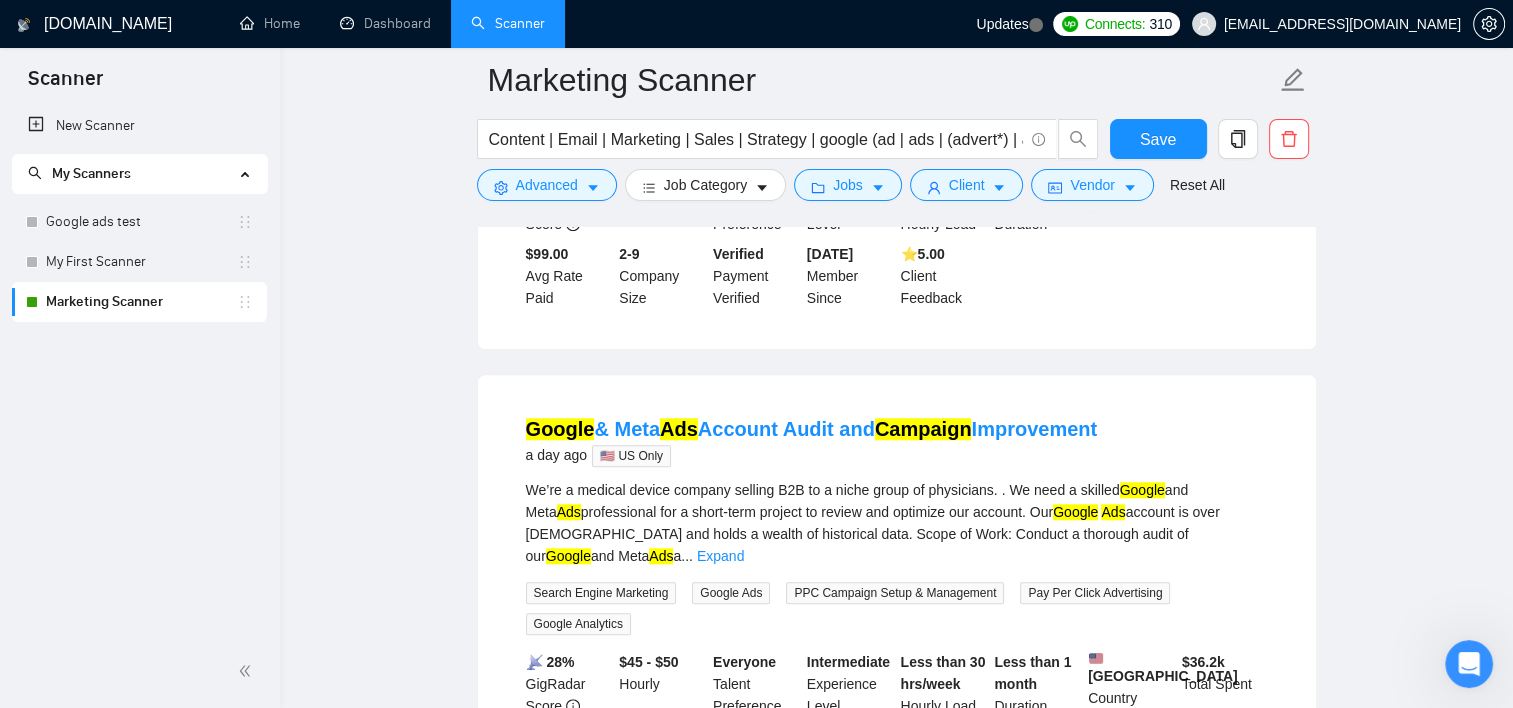 scroll, scrollTop: 9472, scrollLeft: 0, axis: vertical 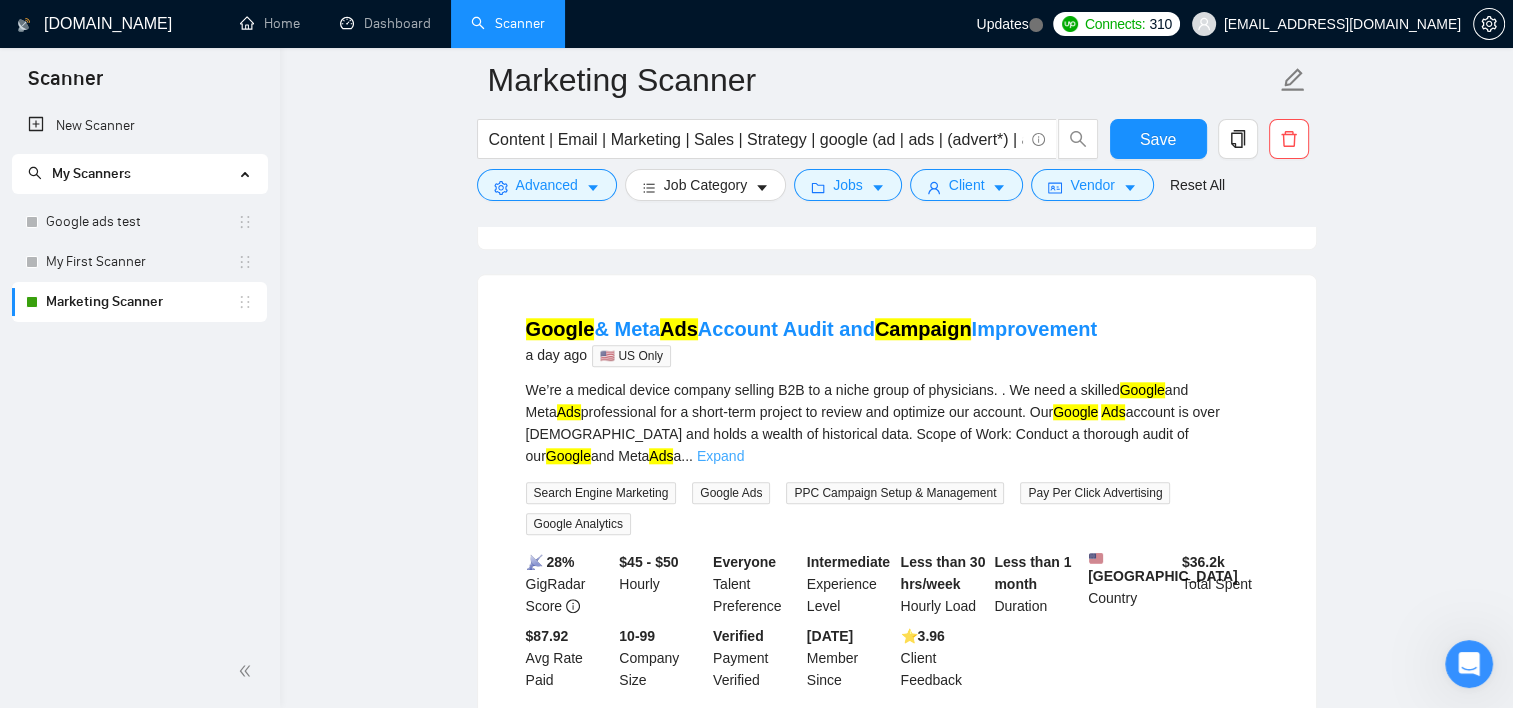 click on "We’re a medical device company selling B2B to a niche group of physicians. . We need a skilled  Google  and Meta  Ads  professional for a short-term project to review and optimize our account. Our  Google   Ads  account is over [DEMOGRAPHIC_DATA] and holds a wealth of historical data.
Scope of Work:
Conduct a thorough audit of our  Google  and Meta  Ads  a ... Expand" at bounding box center (897, 423) 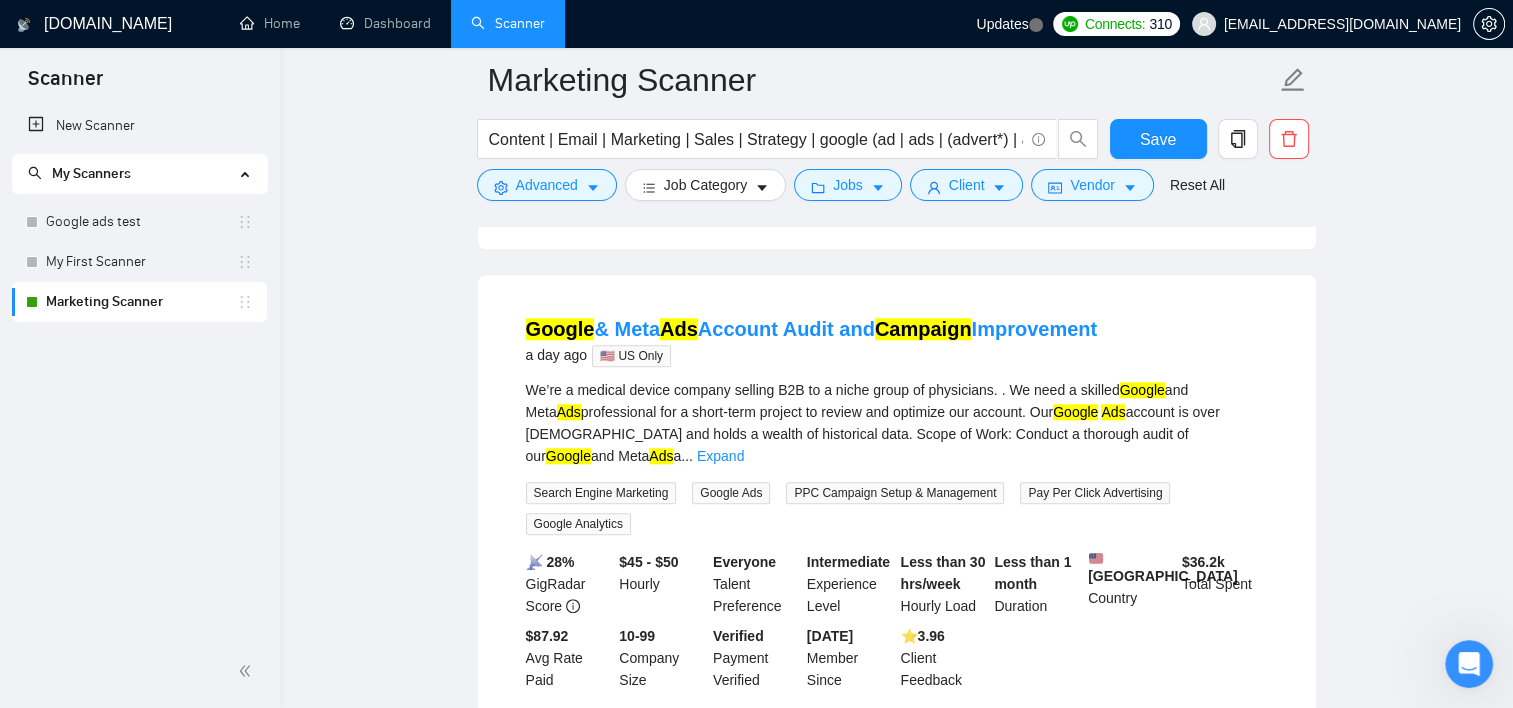 click on "Expand" at bounding box center [720, 456] 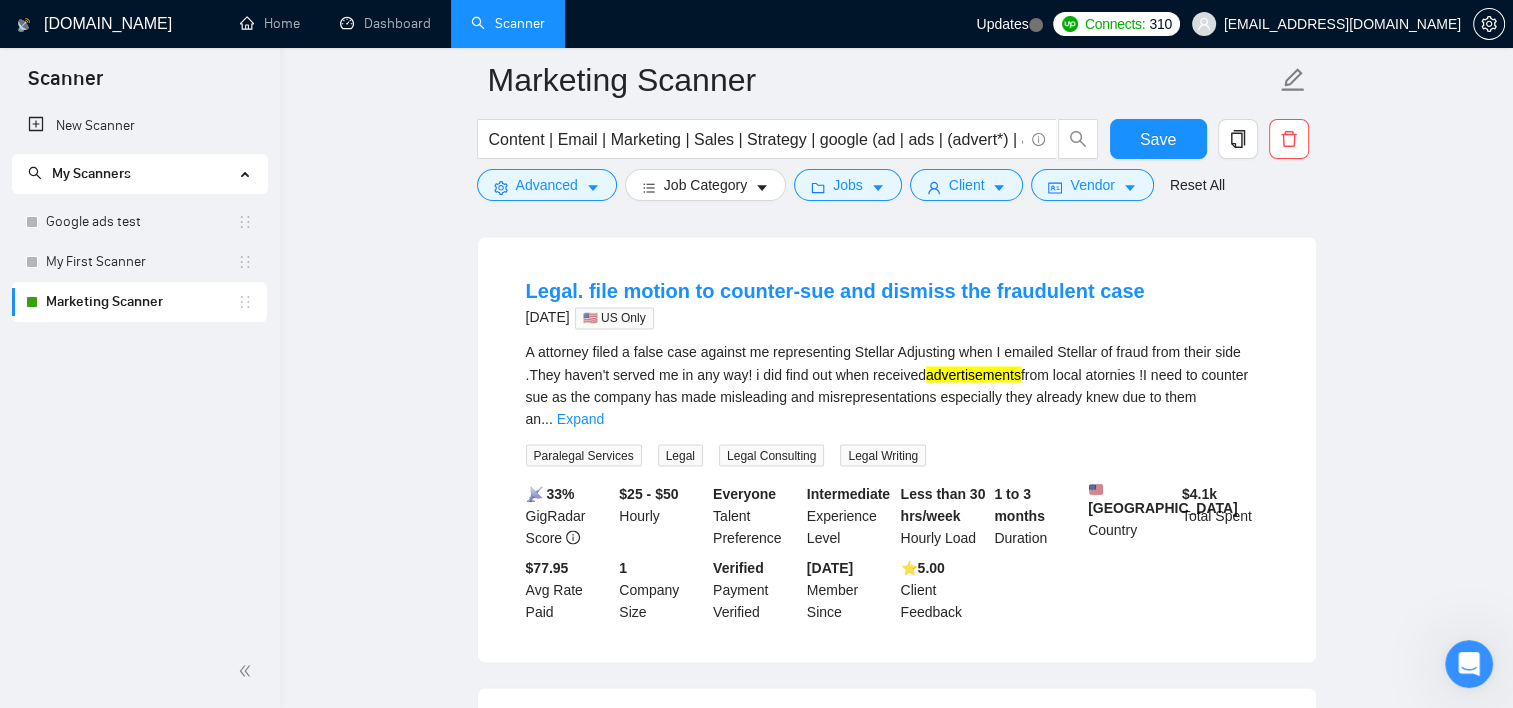 scroll, scrollTop: 10972, scrollLeft: 0, axis: vertical 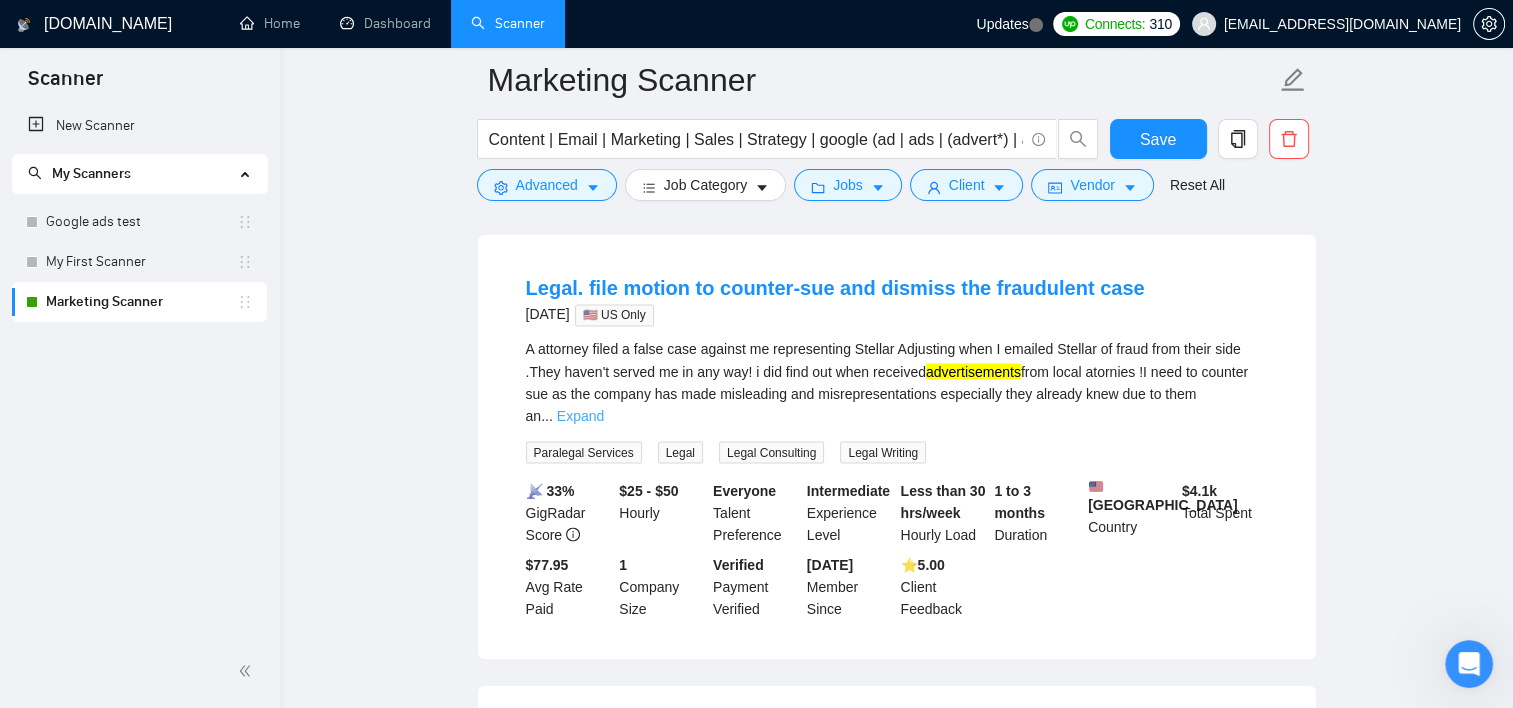 click on "Expand" at bounding box center (580, 415) 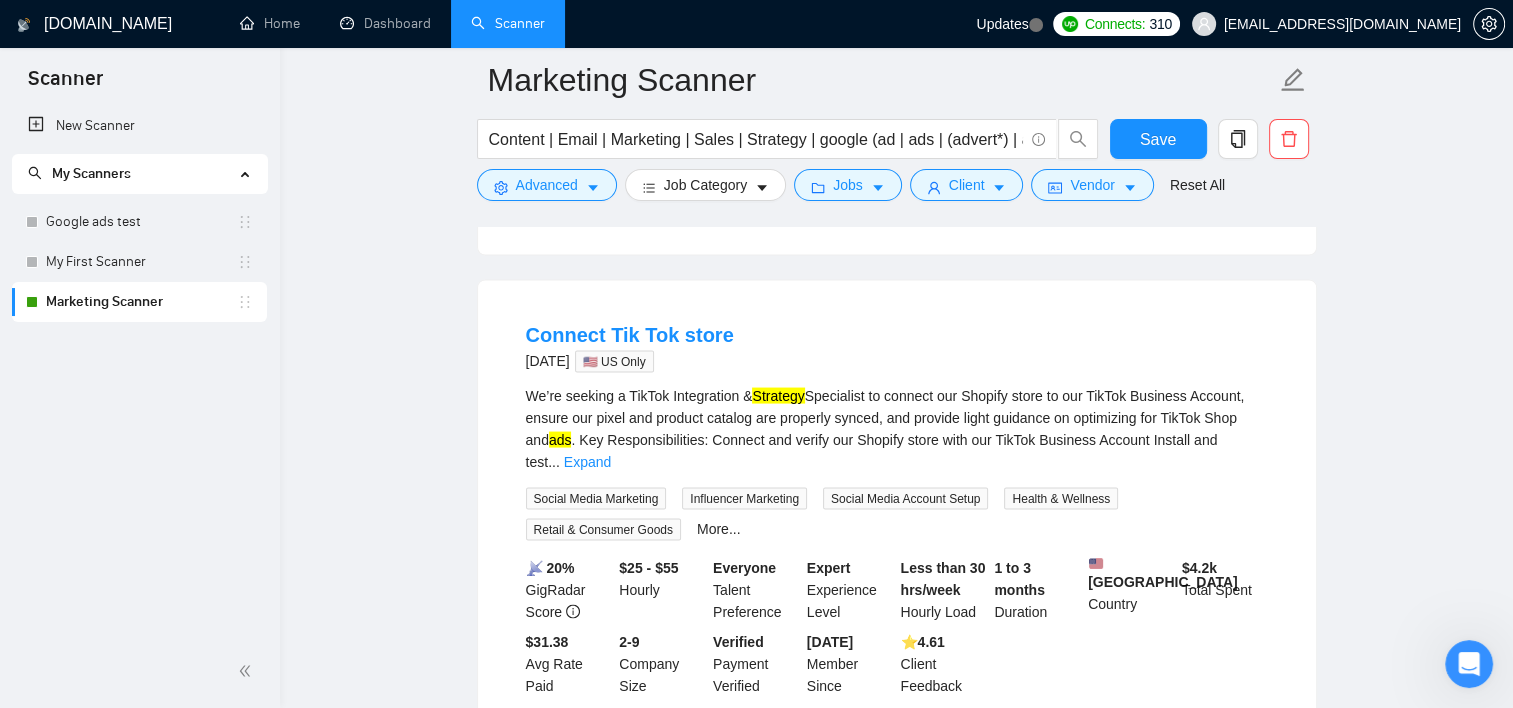 scroll, scrollTop: 11472, scrollLeft: 0, axis: vertical 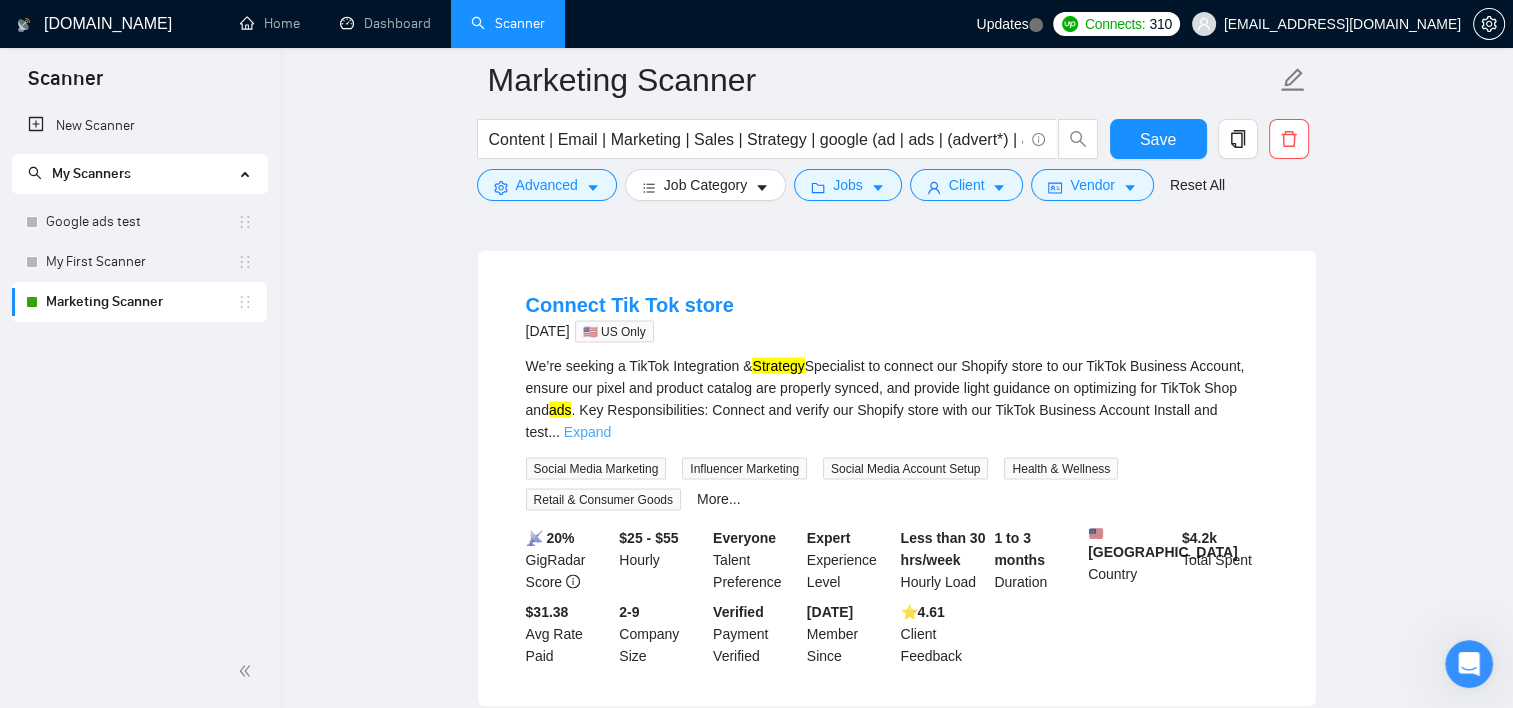 click on "Expand" at bounding box center [587, 432] 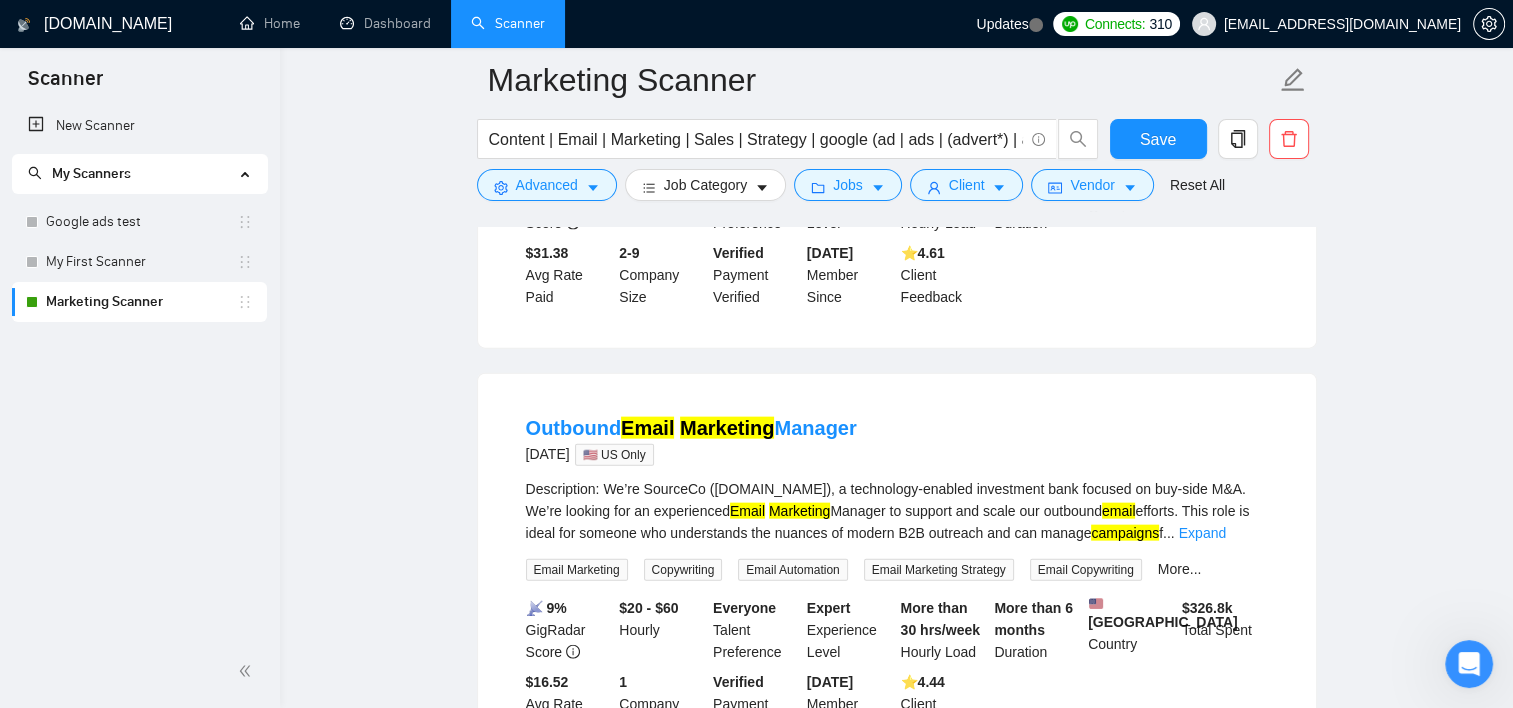 scroll, scrollTop: 12072, scrollLeft: 0, axis: vertical 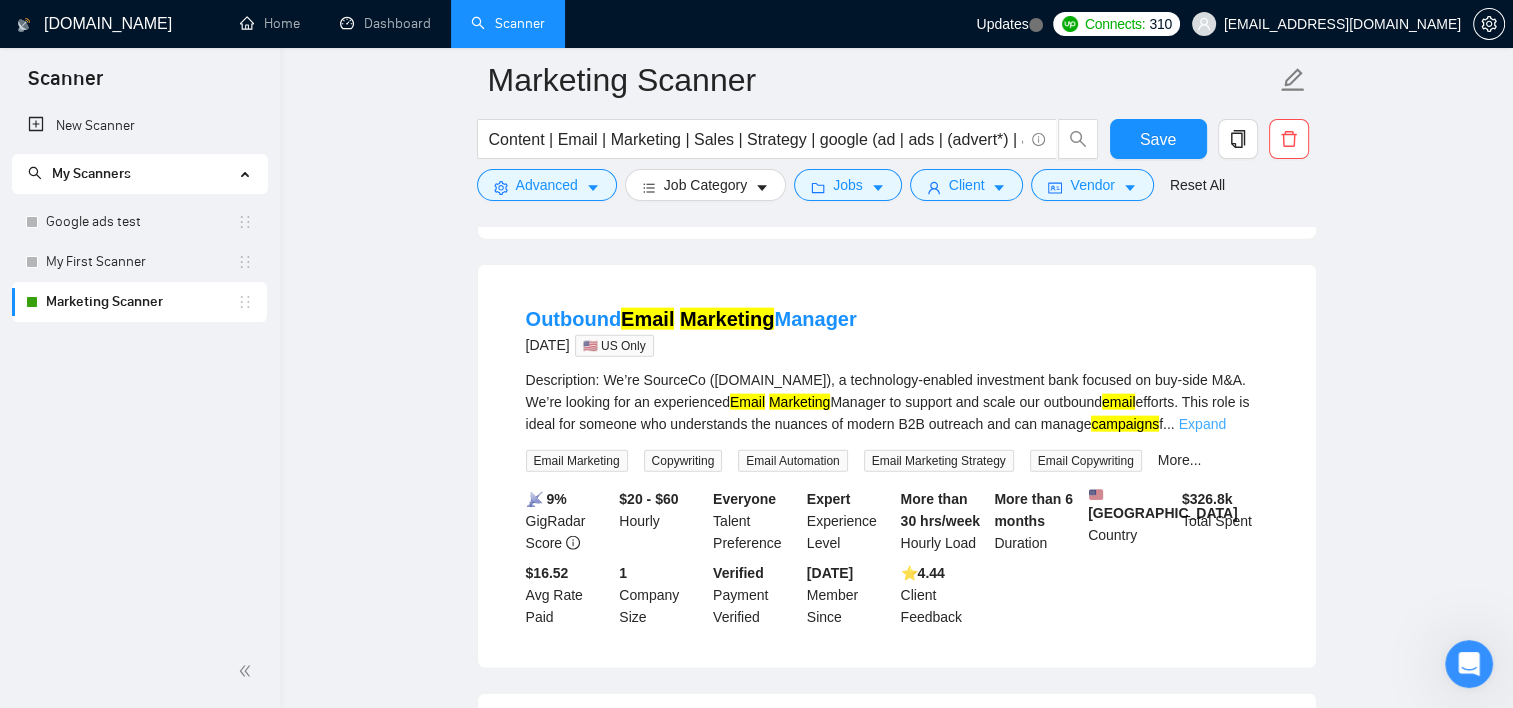 click on "Expand" at bounding box center [1202, 424] 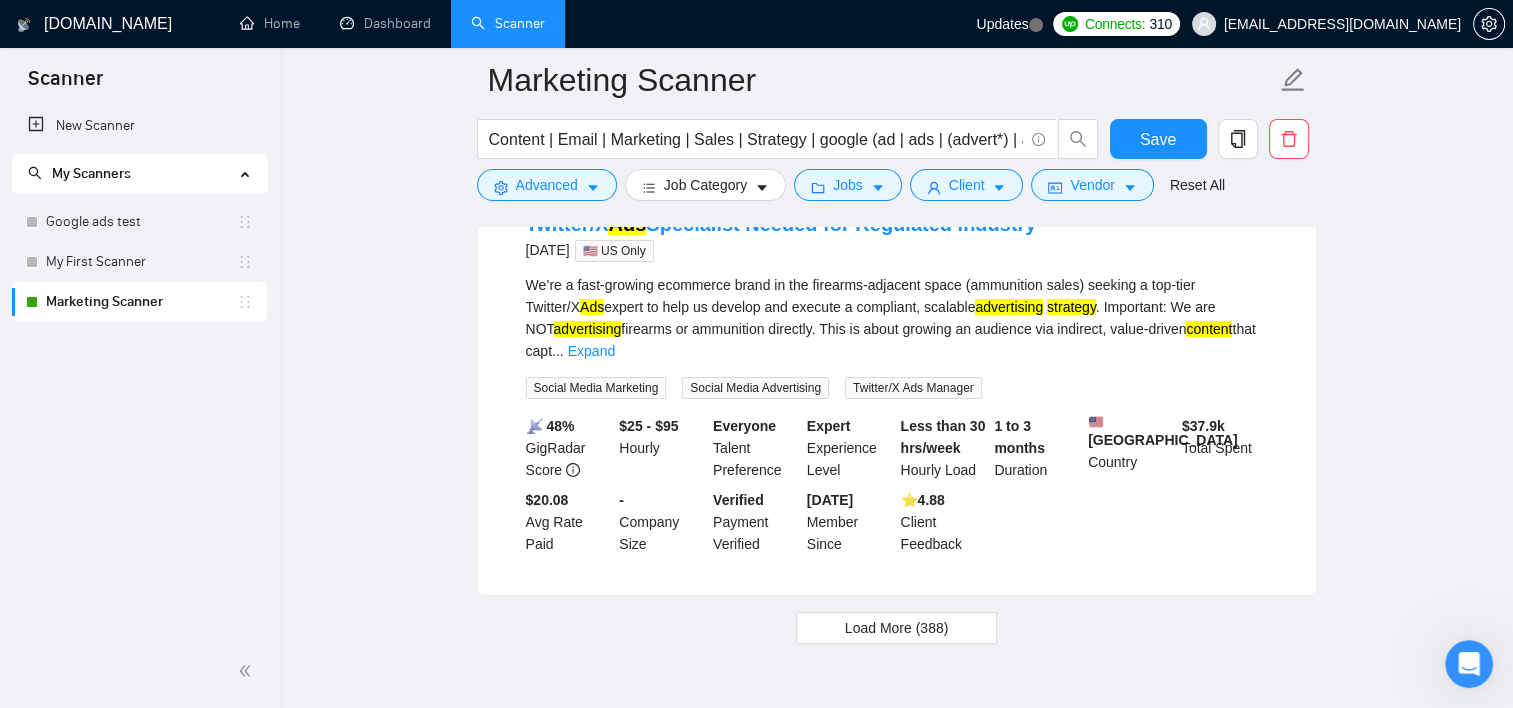 scroll, scrollTop: 14369, scrollLeft: 0, axis: vertical 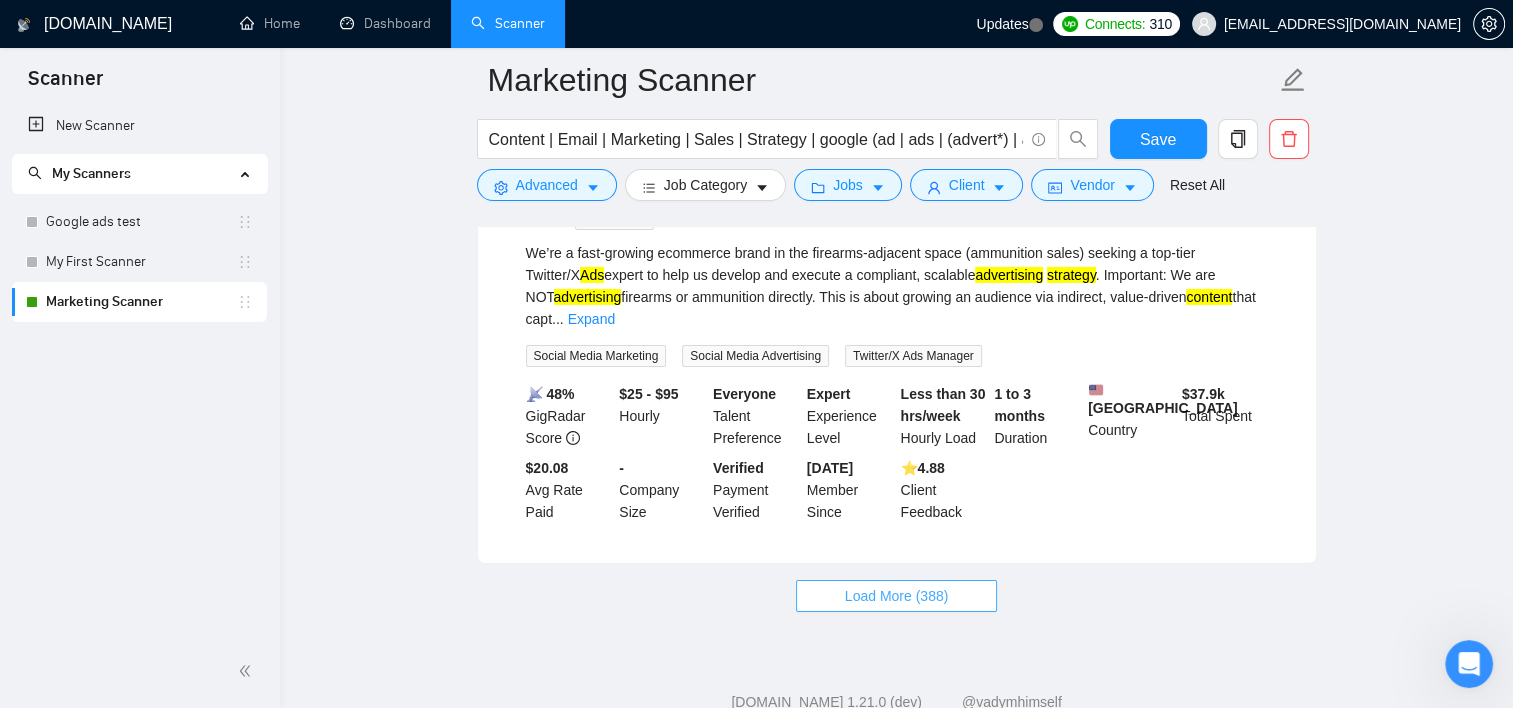 click on "Load More (388)" at bounding box center (897, 596) 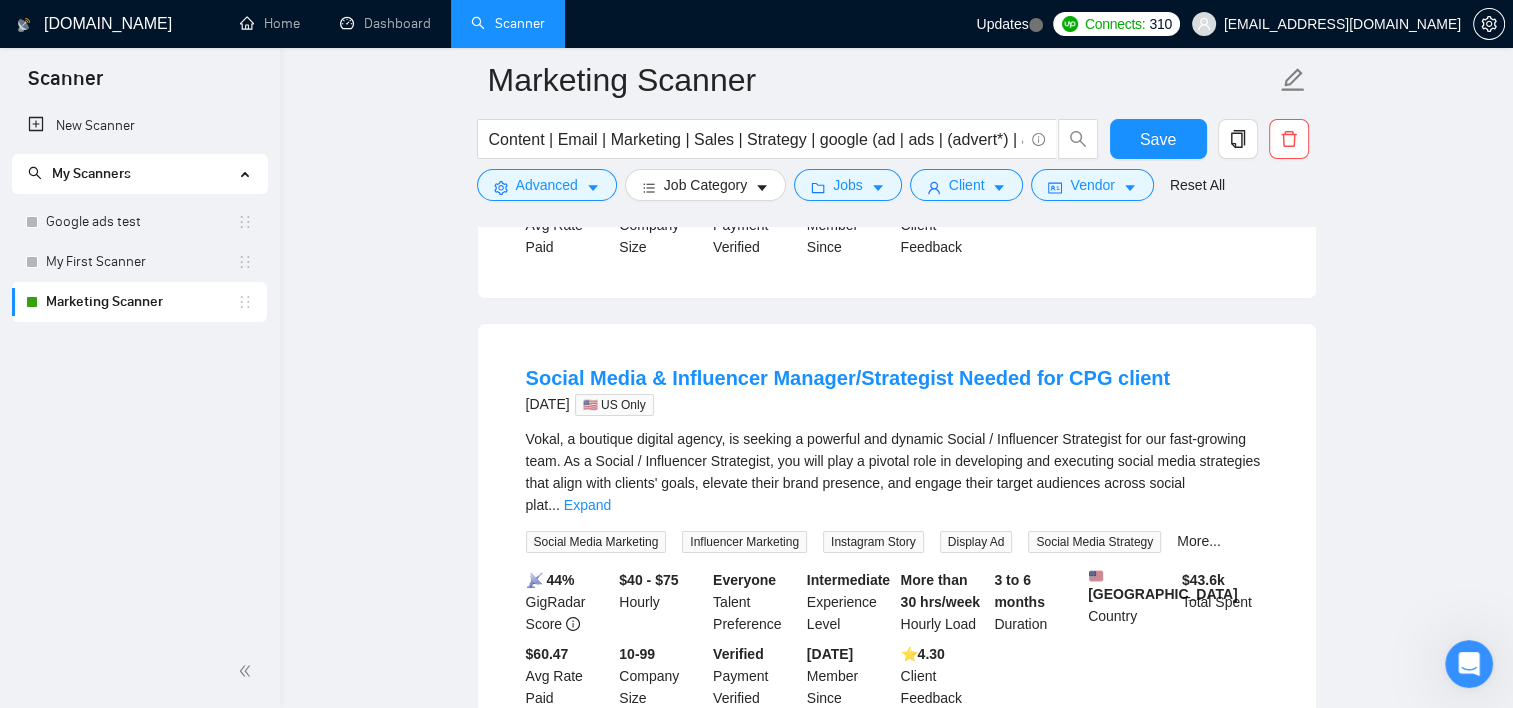 scroll, scrollTop: 14669, scrollLeft: 0, axis: vertical 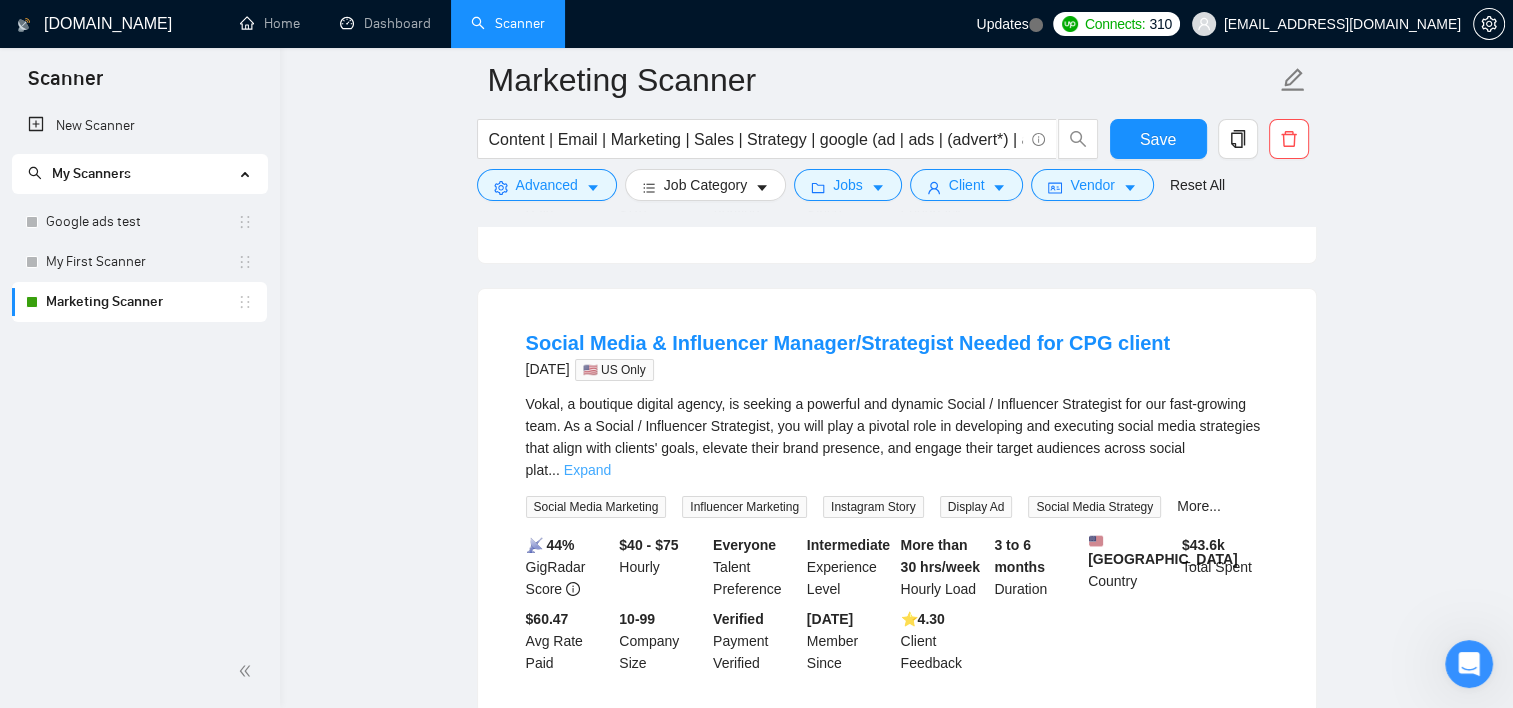 click on "Expand" at bounding box center [587, 470] 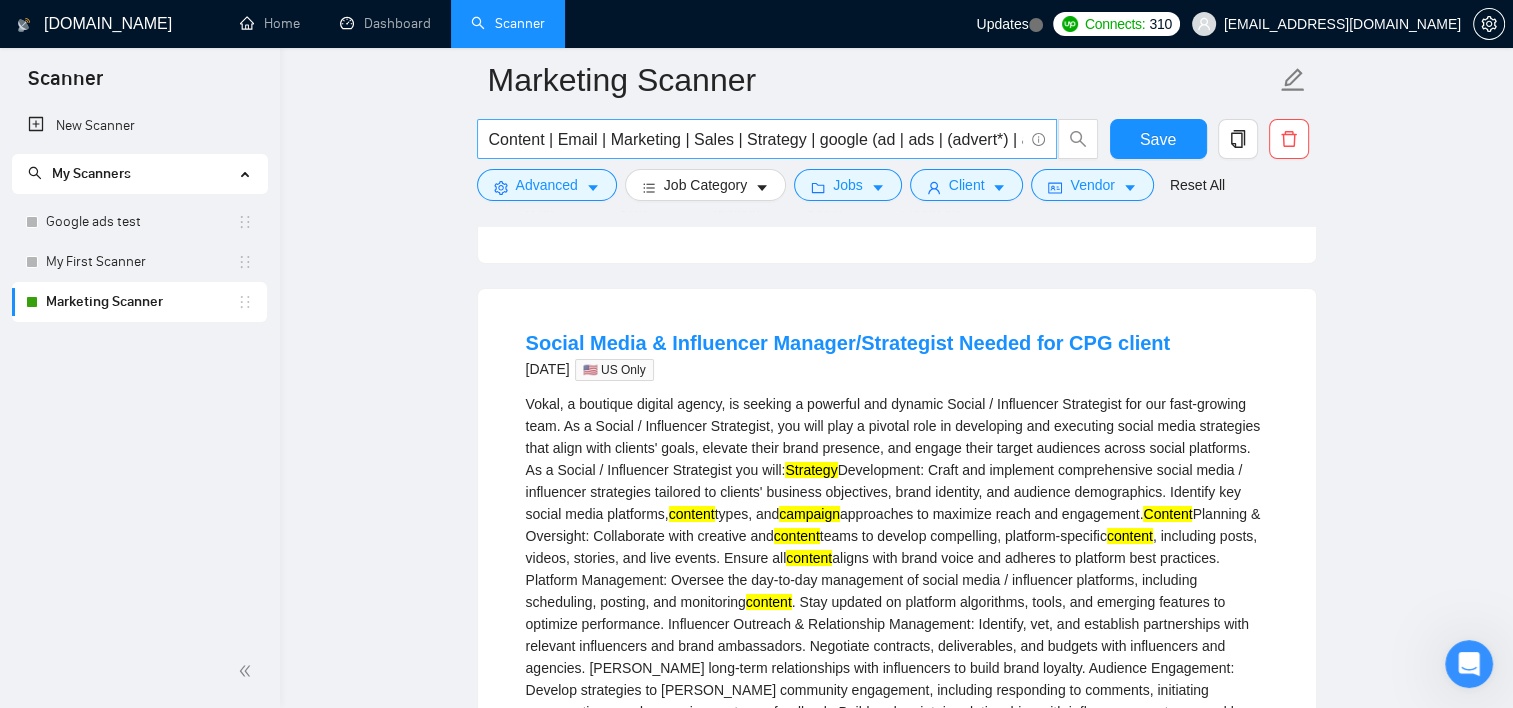 click on "Content | Email | Marketing | Sales | Strategy | google (ad | ads | (advert*) | adwords | "(ads)" | "ad words" | (campaign*)" at bounding box center (756, 139) 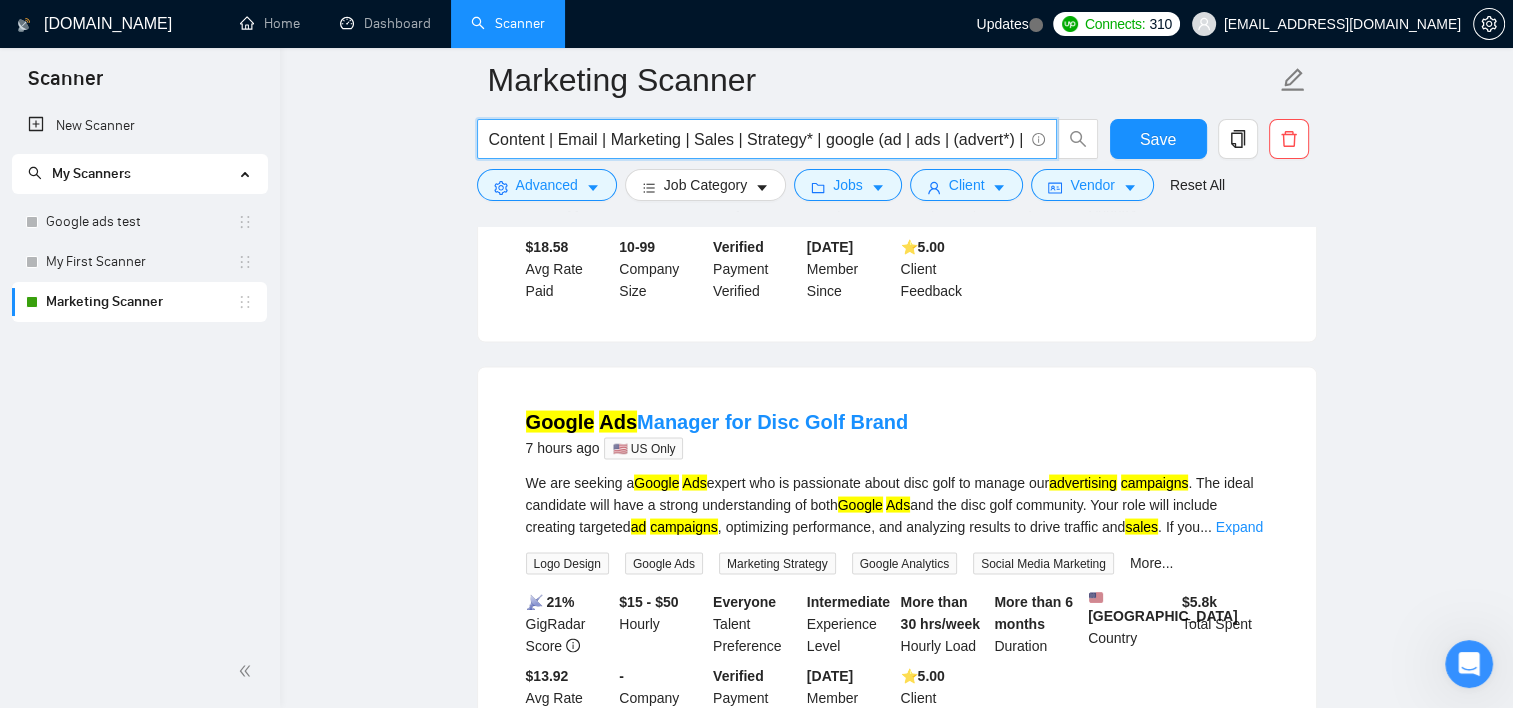 scroll, scrollTop: 3776, scrollLeft: 0, axis: vertical 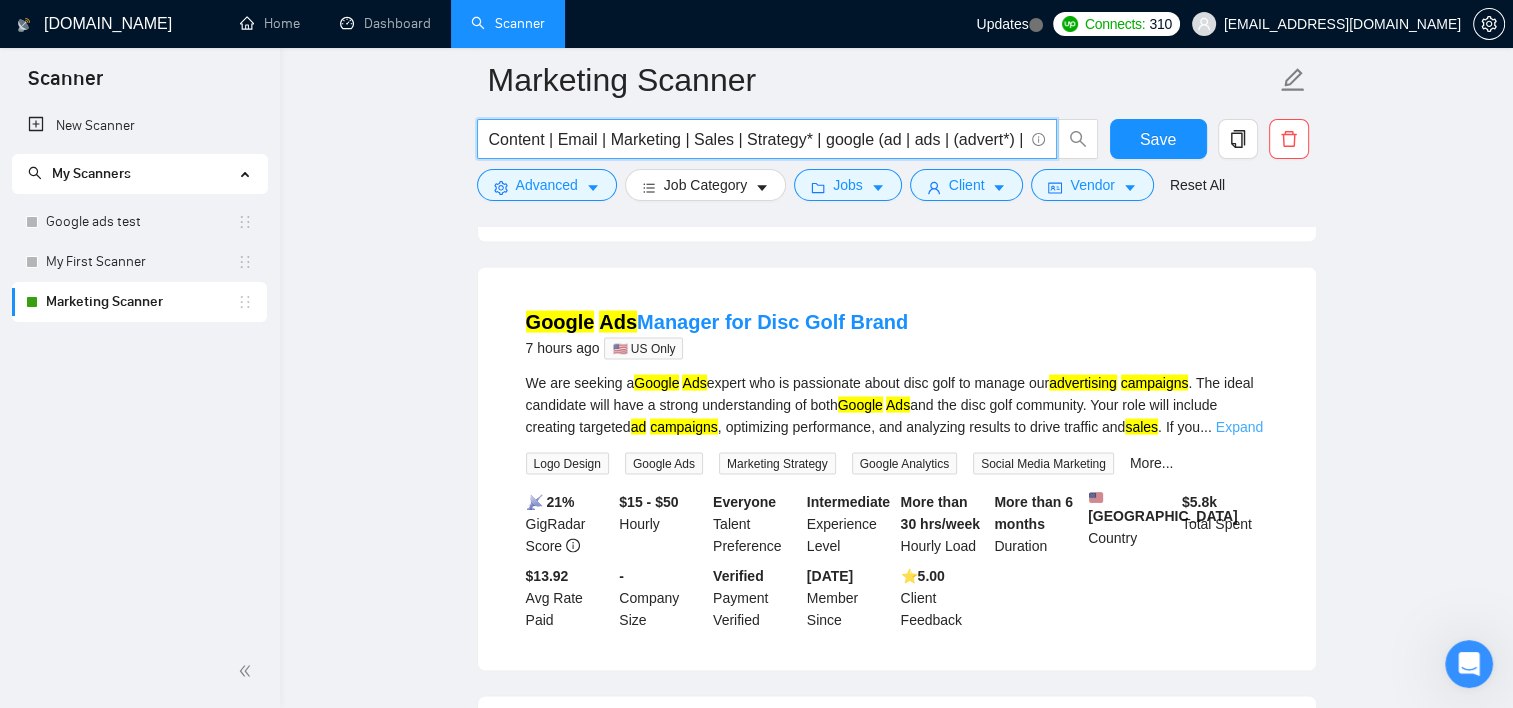 click on "Expand" at bounding box center (1239, 426) 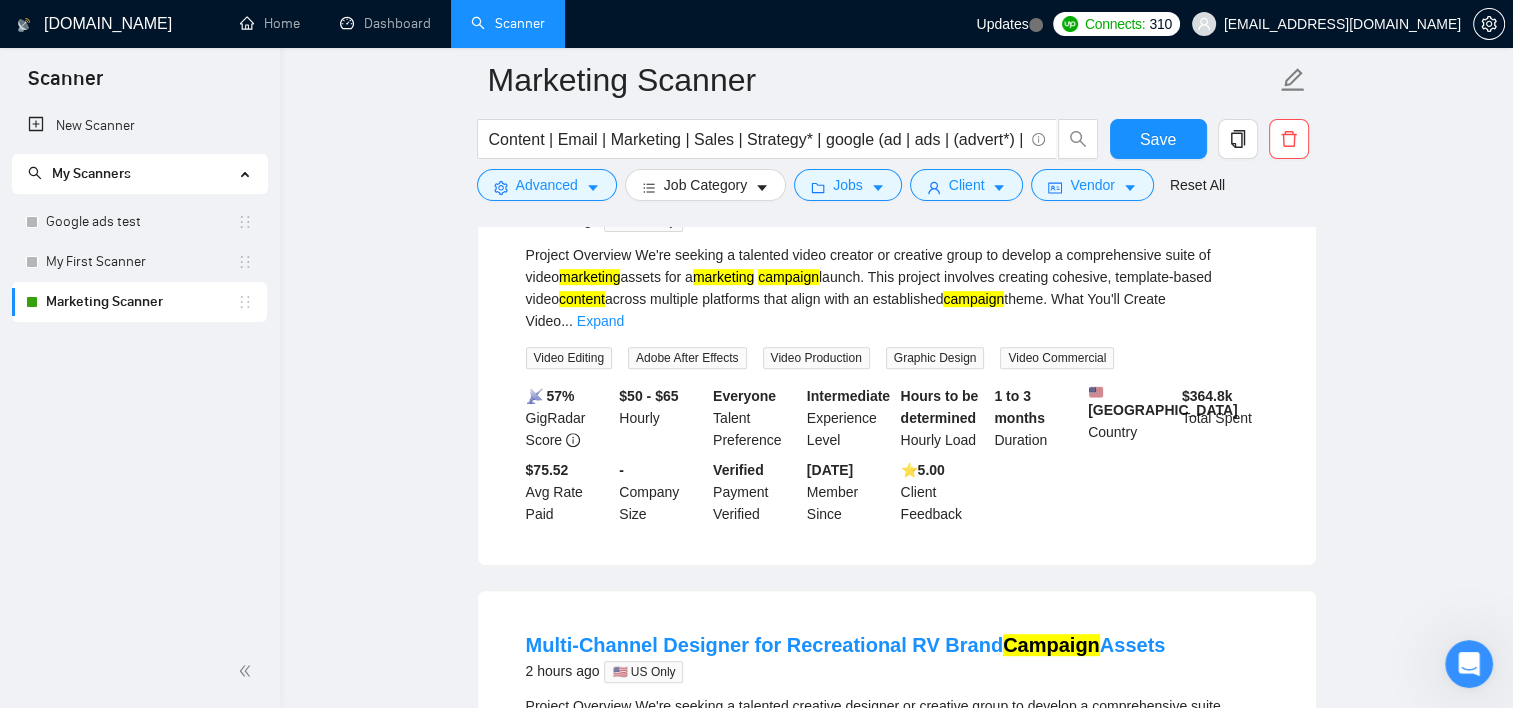 scroll, scrollTop: 109, scrollLeft: 0, axis: vertical 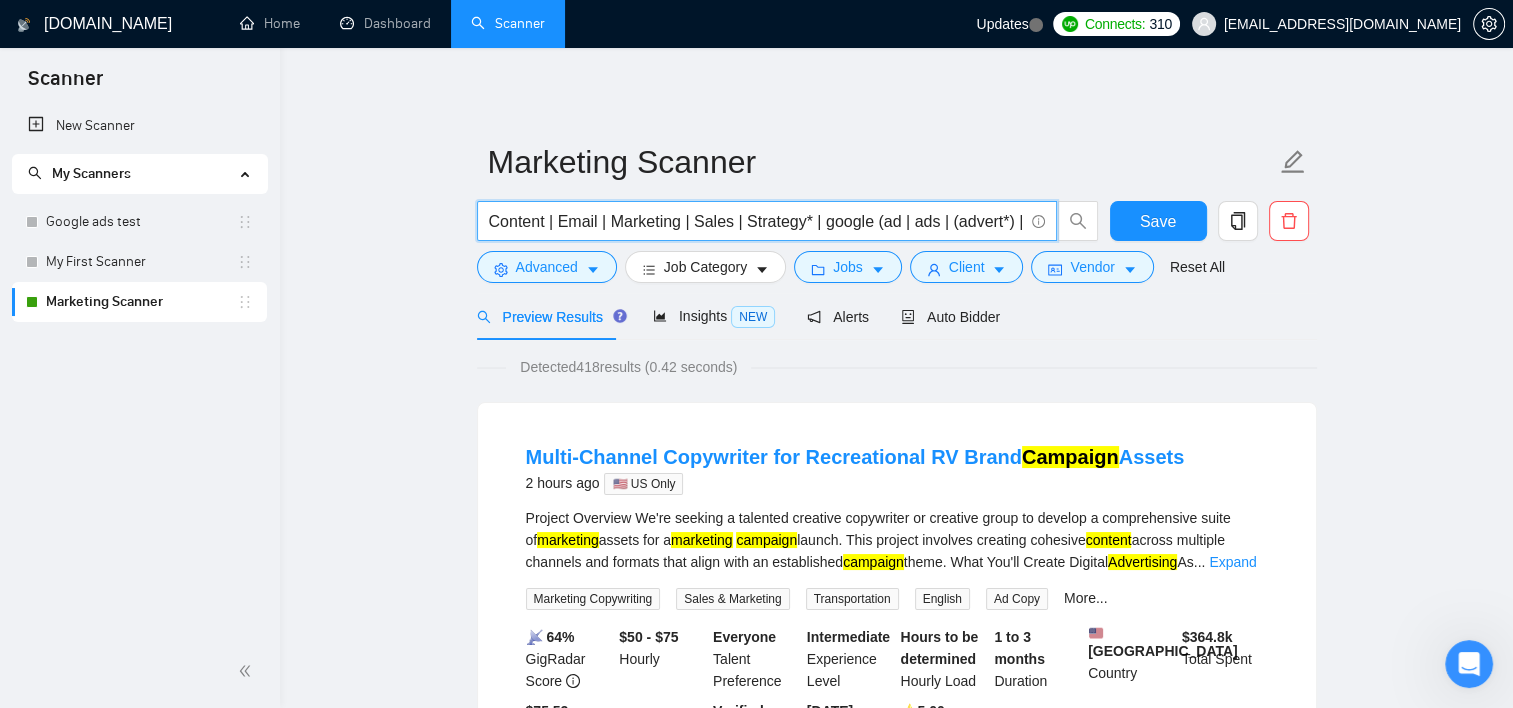 drag, startPoint x: 844, startPoint y: 224, endPoint x: 1000, endPoint y: 219, distance: 156.08011 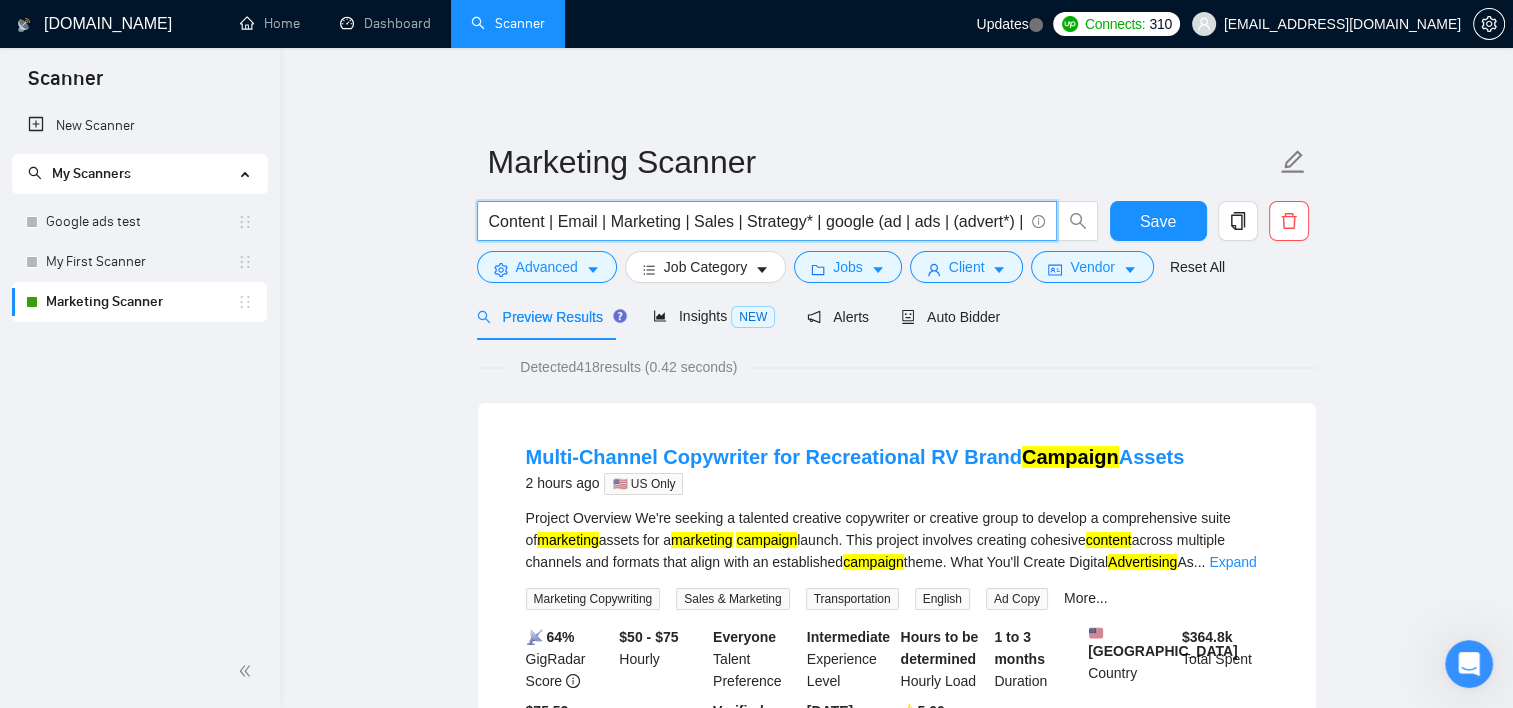 click on "Content | Email | Marketing | Sales | Strategy* | google (ad | ads | (advert*) | adwords | "(ads)" | "ad words" | (campaign*)" at bounding box center (756, 221) 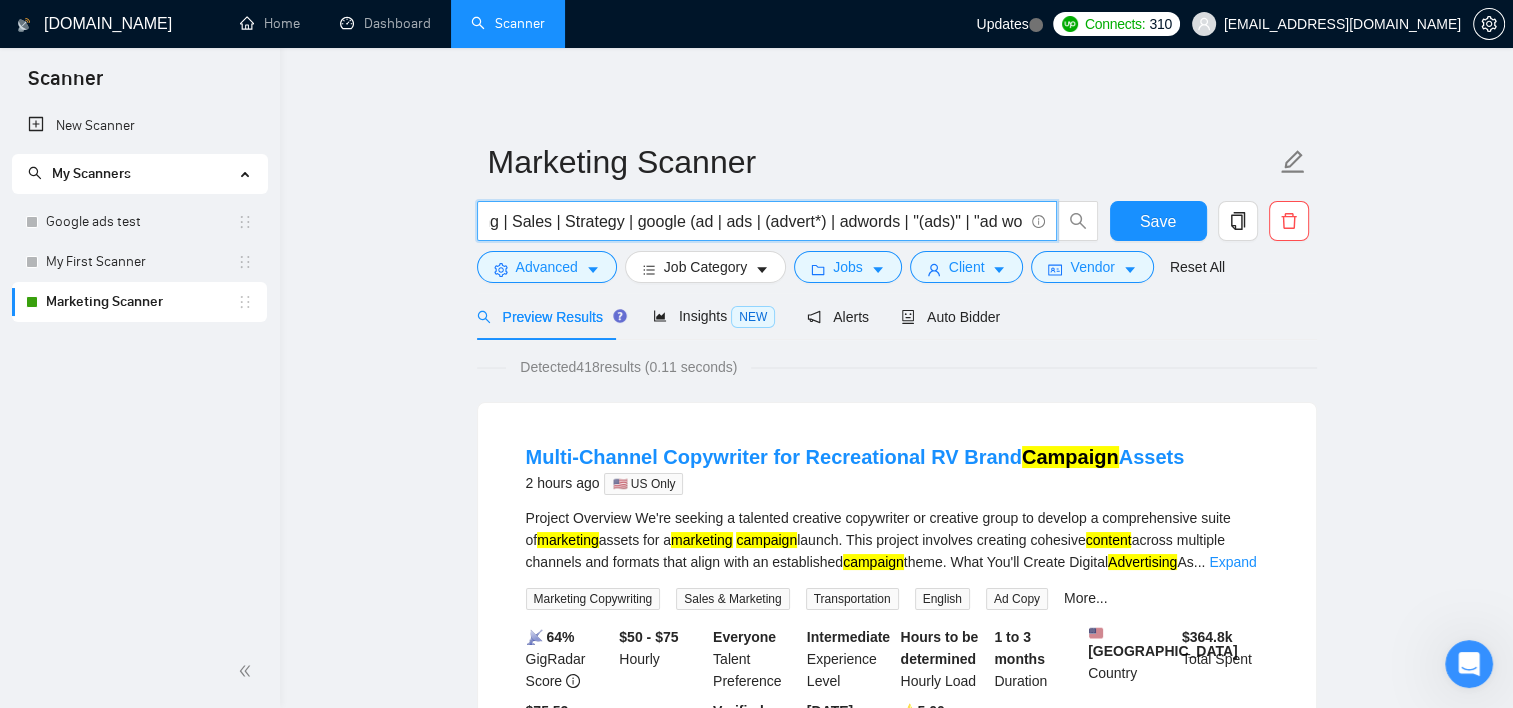 scroll, scrollTop: 0, scrollLeft: 296, axis: horizontal 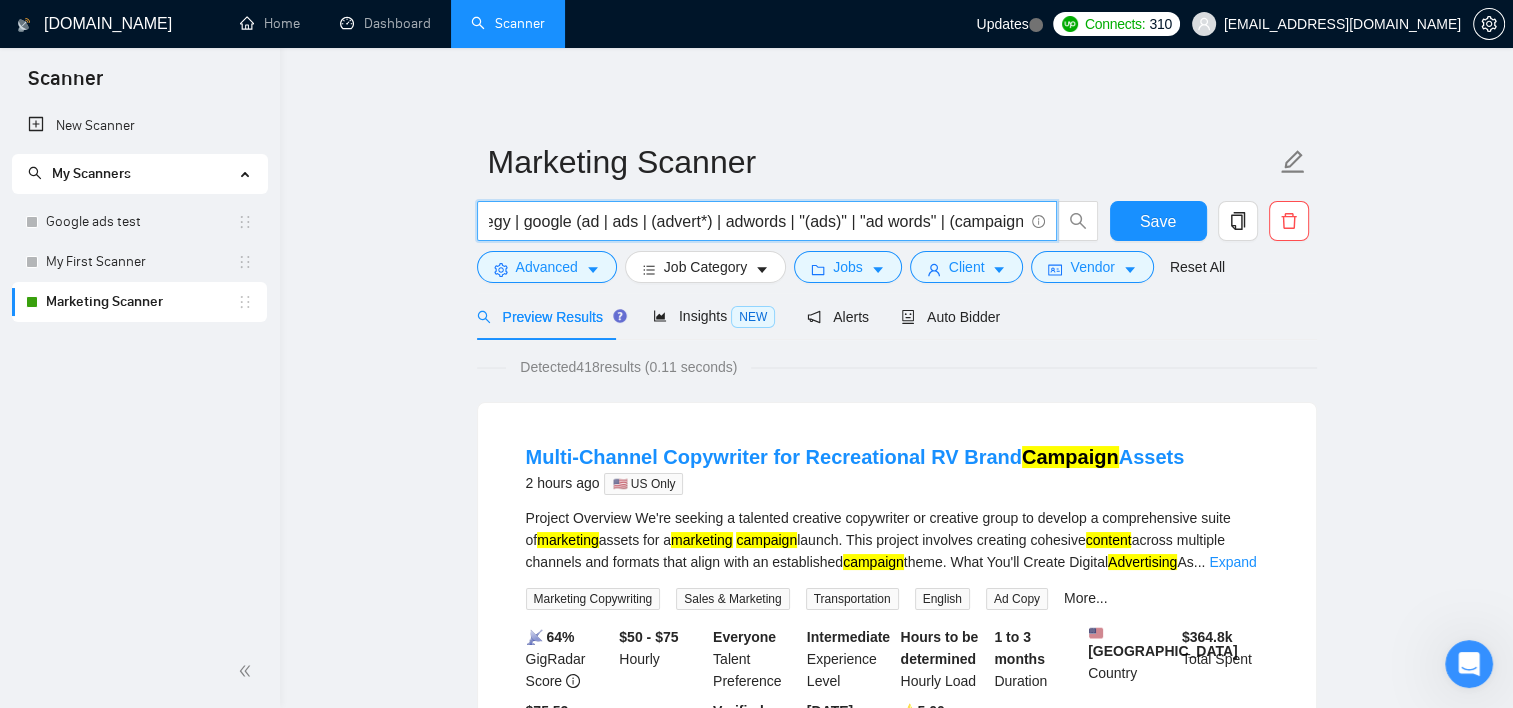 drag, startPoint x: 764, startPoint y: 224, endPoint x: 506, endPoint y: 229, distance: 258.04843 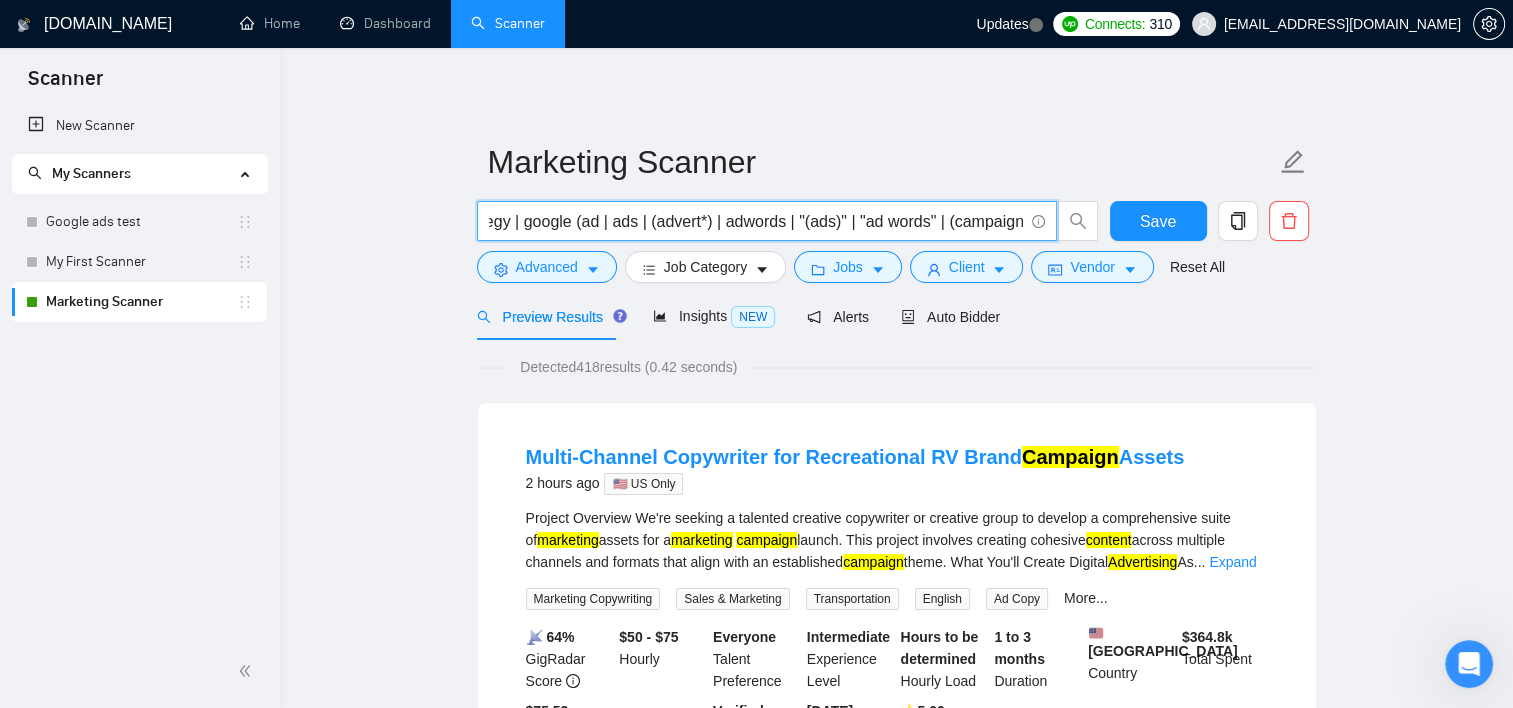 drag, startPoint x: 516, startPoint y: 217, endPoint x: 702, endPoint y: 220, distance: 186.02419 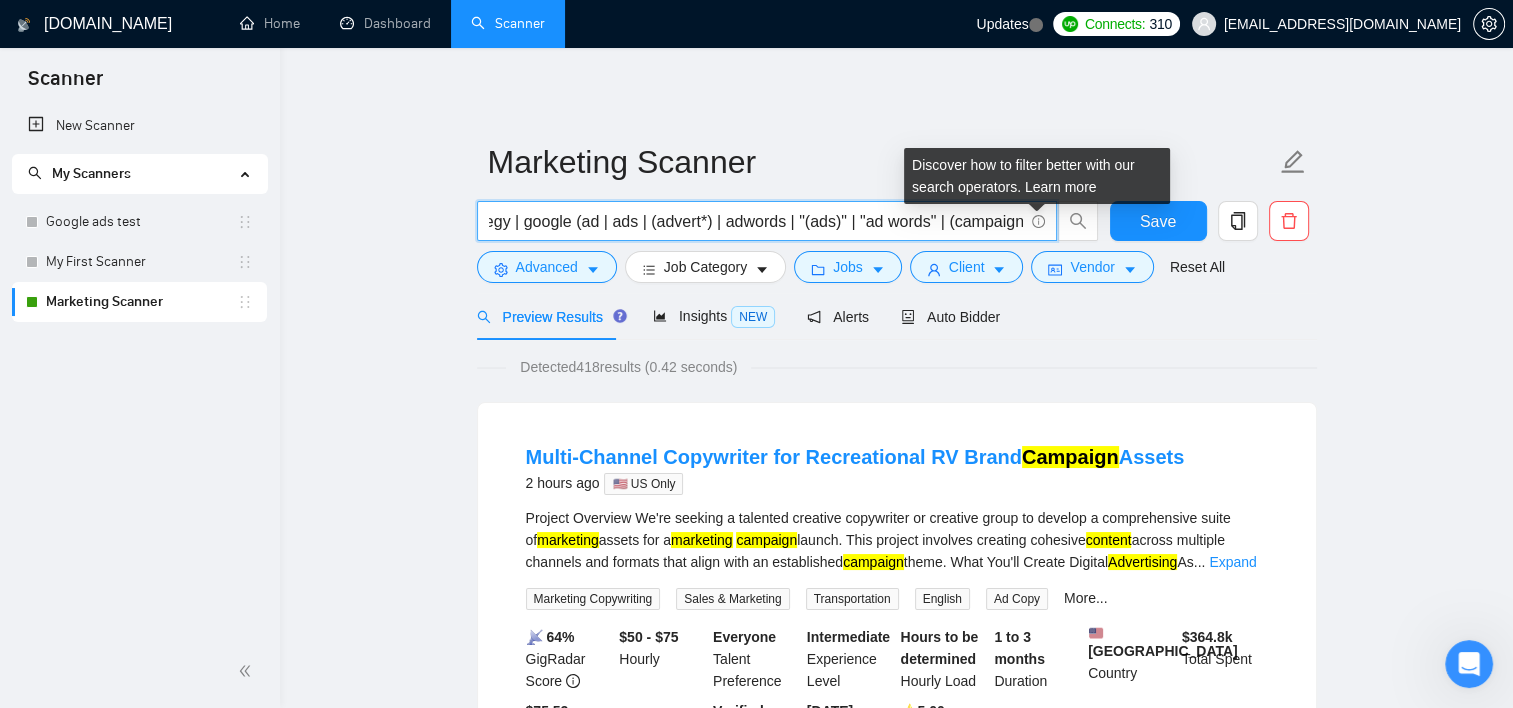 drag, startPoint x: 836, startPoint y: 229, endPoint x: 1041, endPoint y: 217, distance: 205.35092 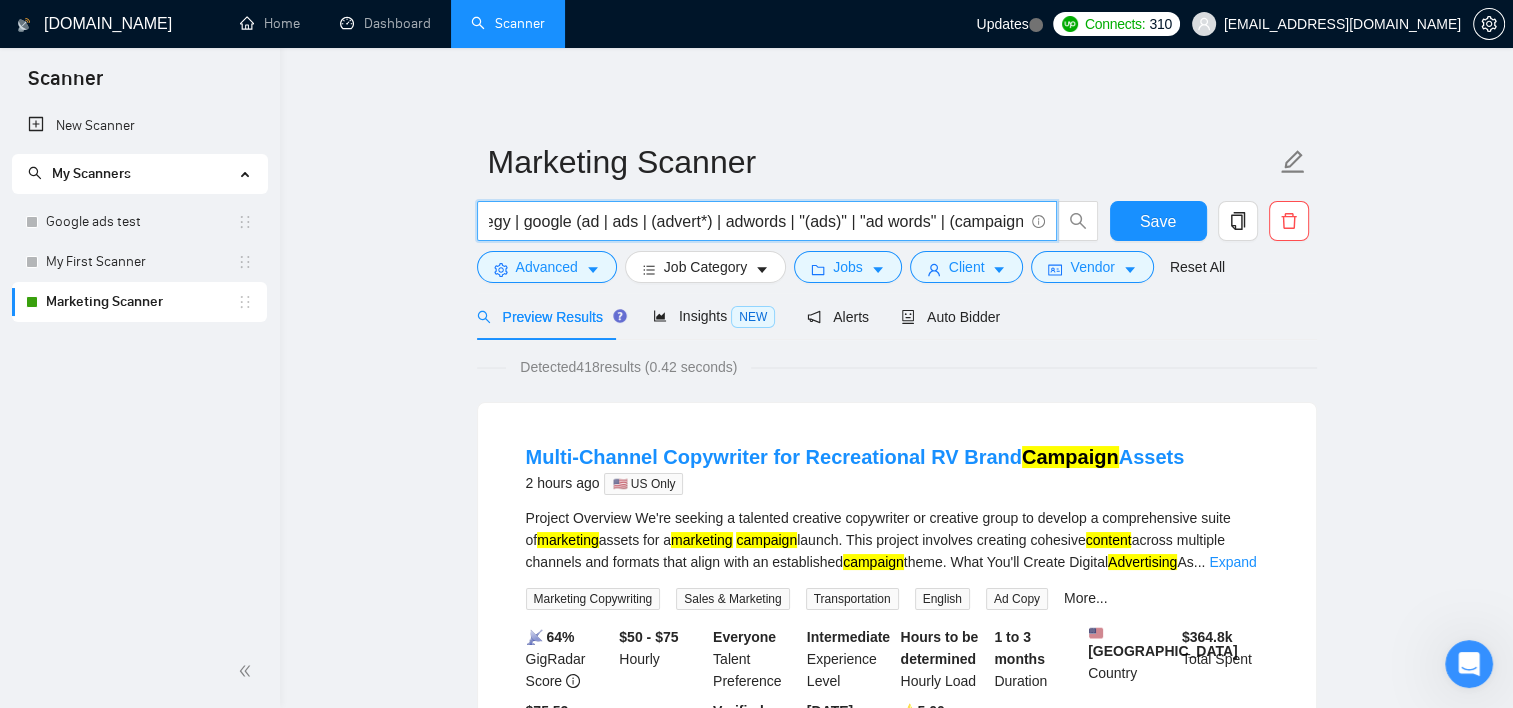click on "Content | Email | Marketing | Sales | Strategy | google (ad | ads | (advert*) | adwords | "(ads)" | "ad words" | (campaign*)" at bounding box center [756, 221] 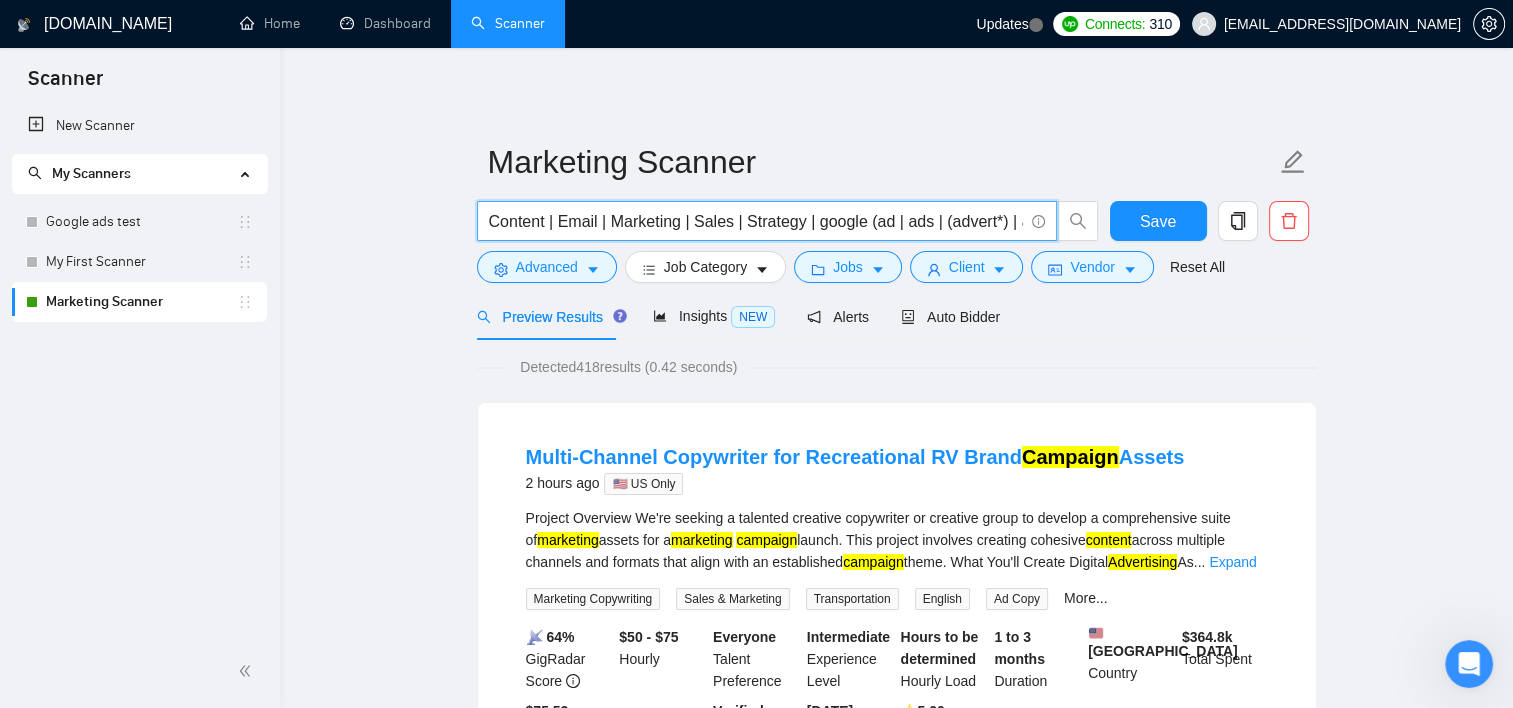 click on "Content | Email | Marketing | Sales | Strategy | google (ad | ads | (advert*) | adwords | "(ads)" | "ad words" | (campaign*)" at bounding box center [767, 221] 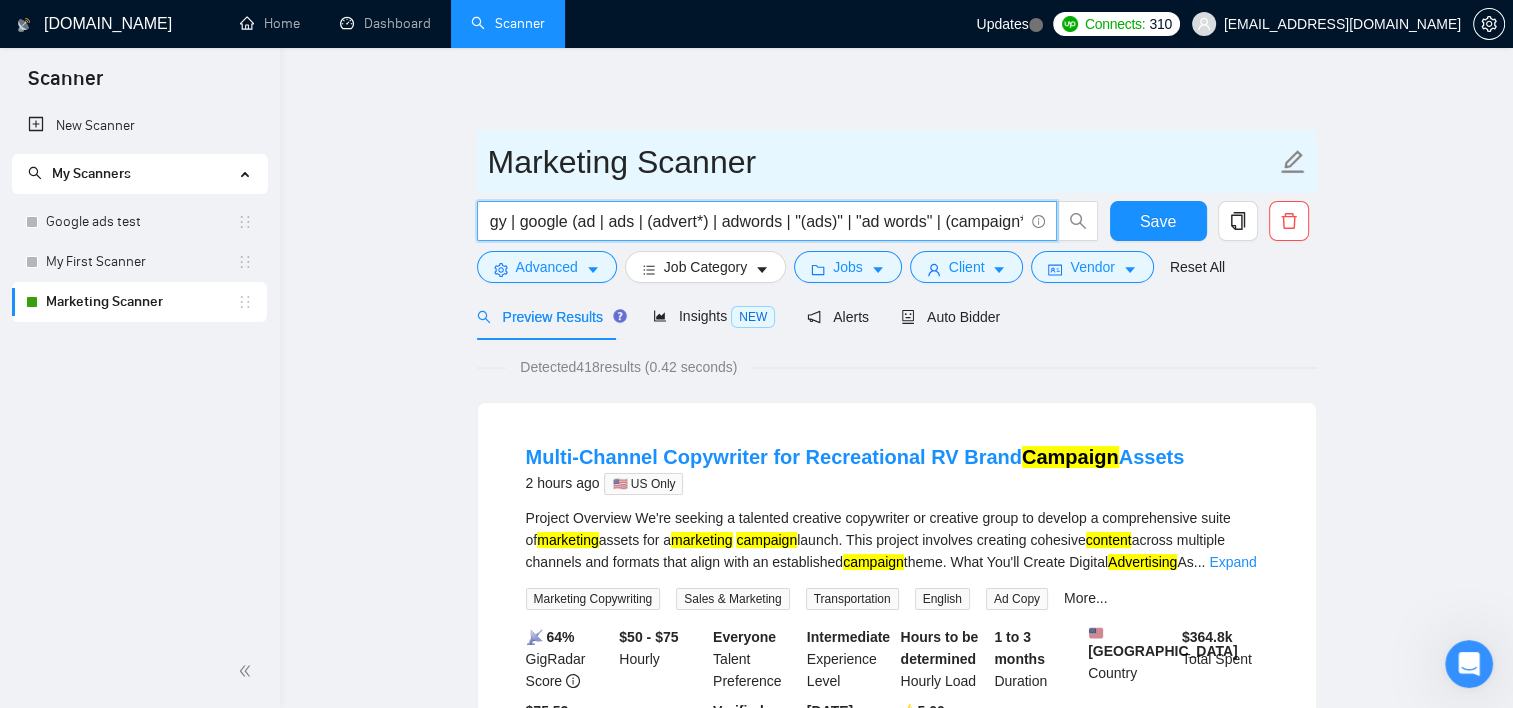paste on "google (ad | ads | (advert*)" 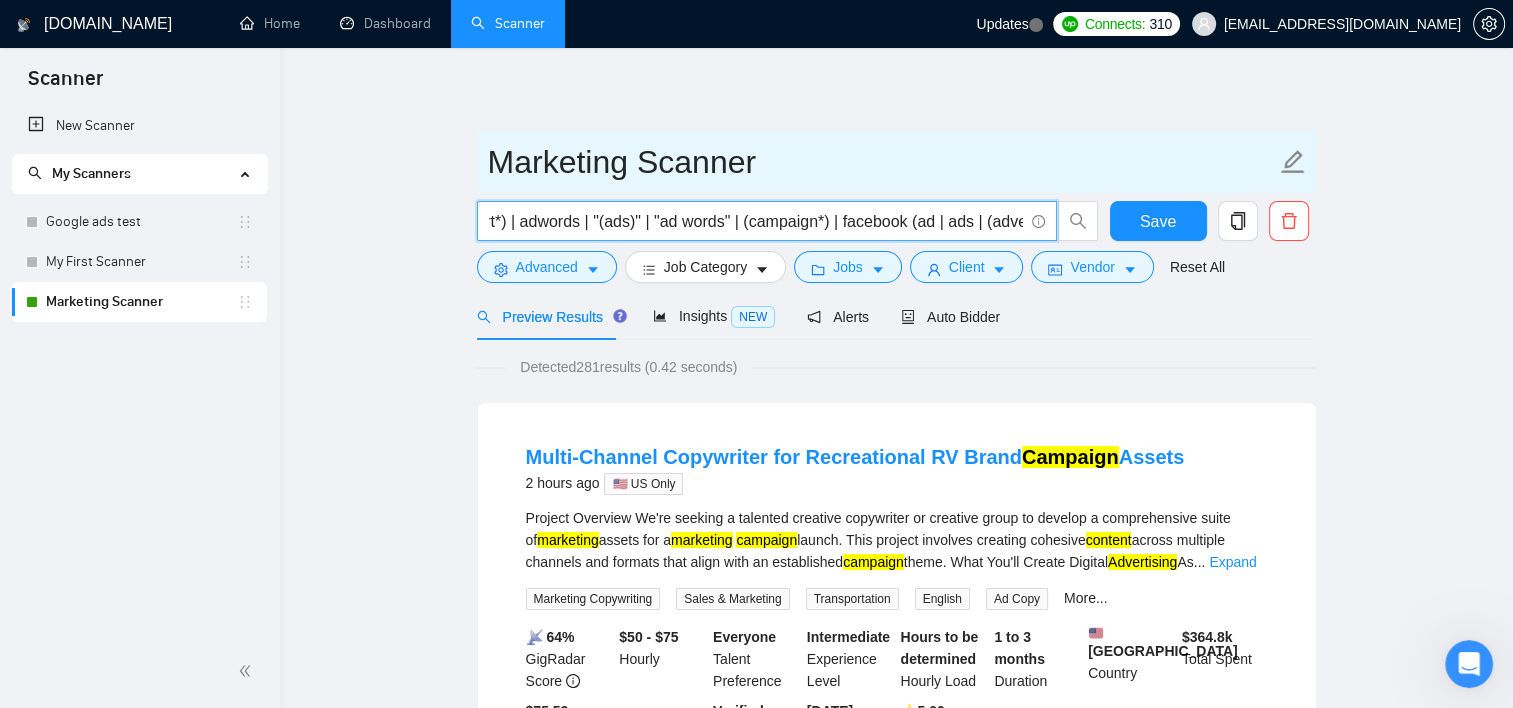 scroll, scrollTop: 0, scrollLeft: 510, axis: horizontal 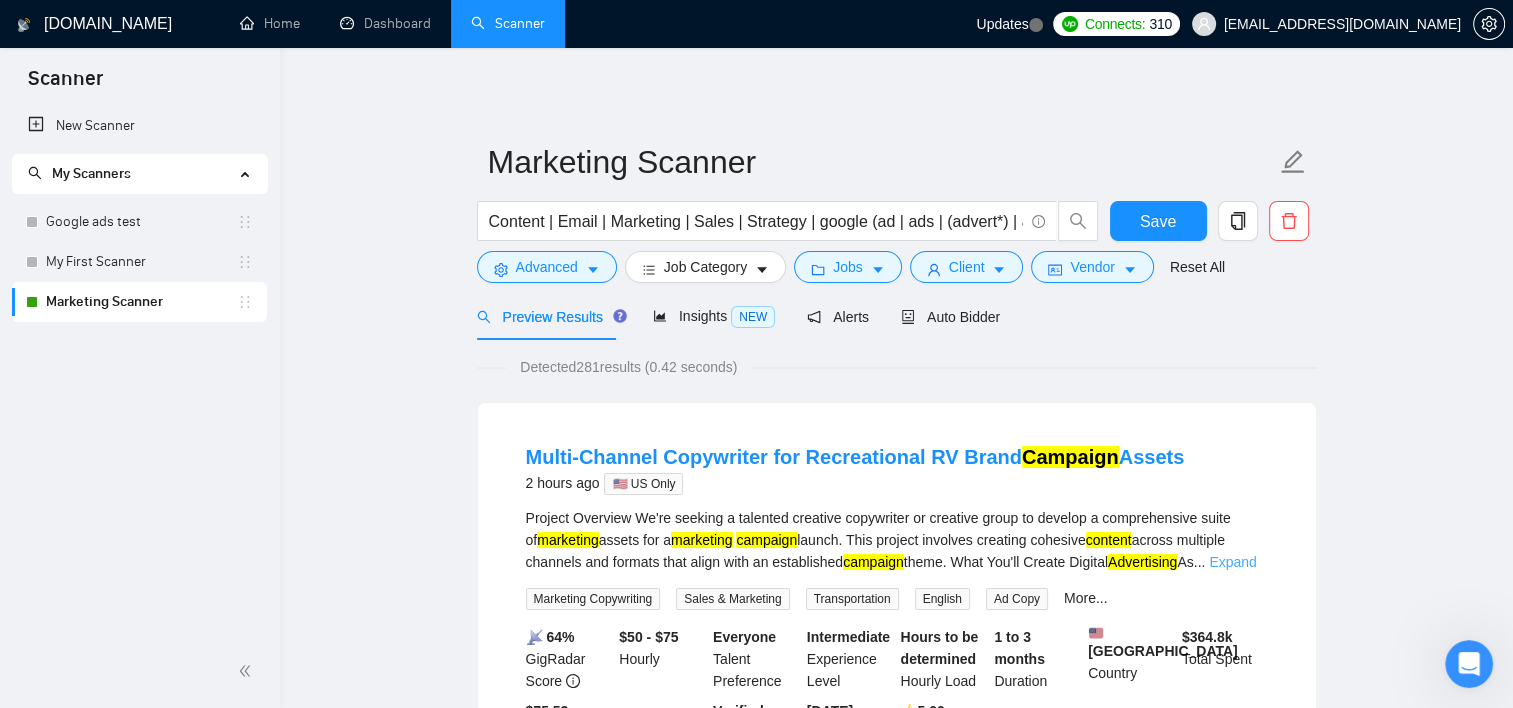 click on "Expand" at bounding box center (1232, 562) 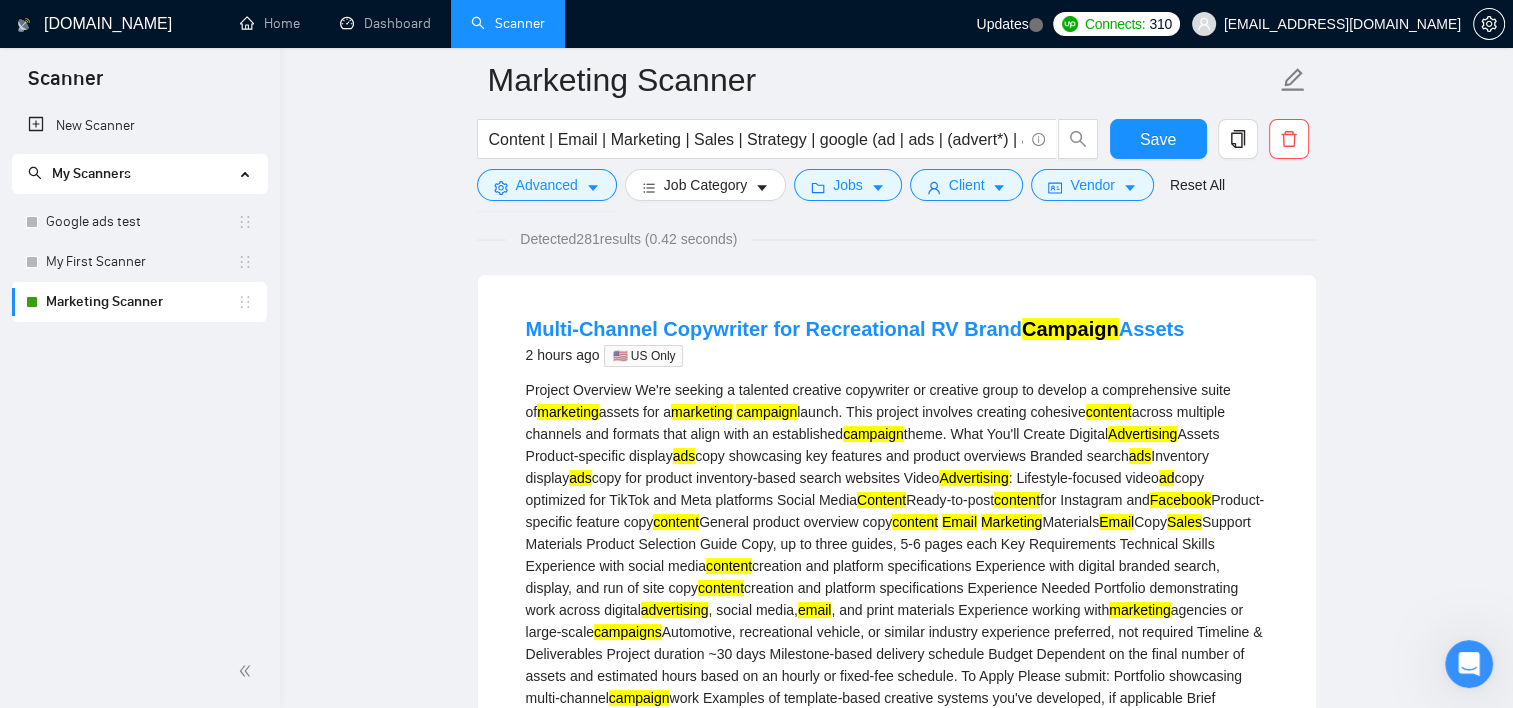 scroll, scrollTop: 100, scrollLeft: 0, axis: vertical 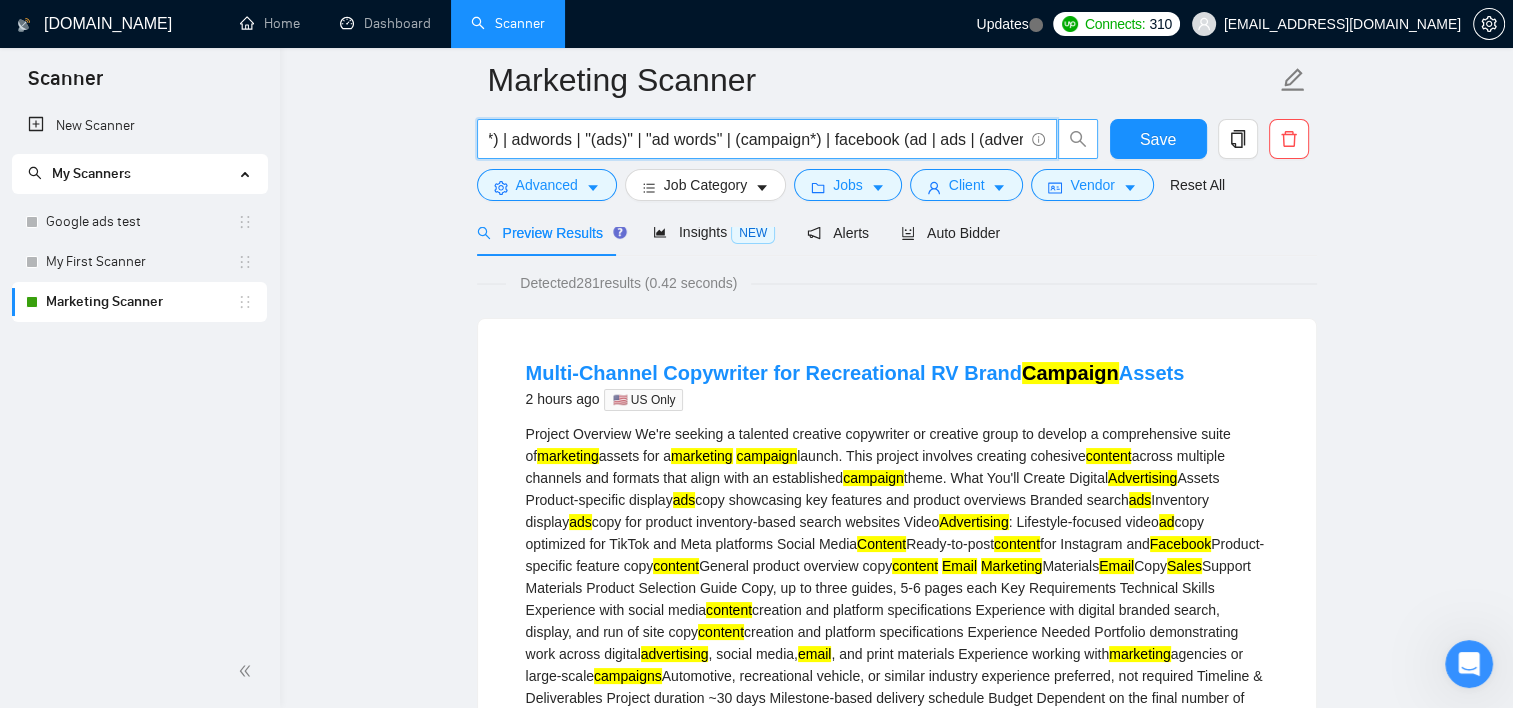 drag, startPoint x: 972, startPoint y: 132, endPoint x: 1074, endPoint y: 125, distance: 102.239914 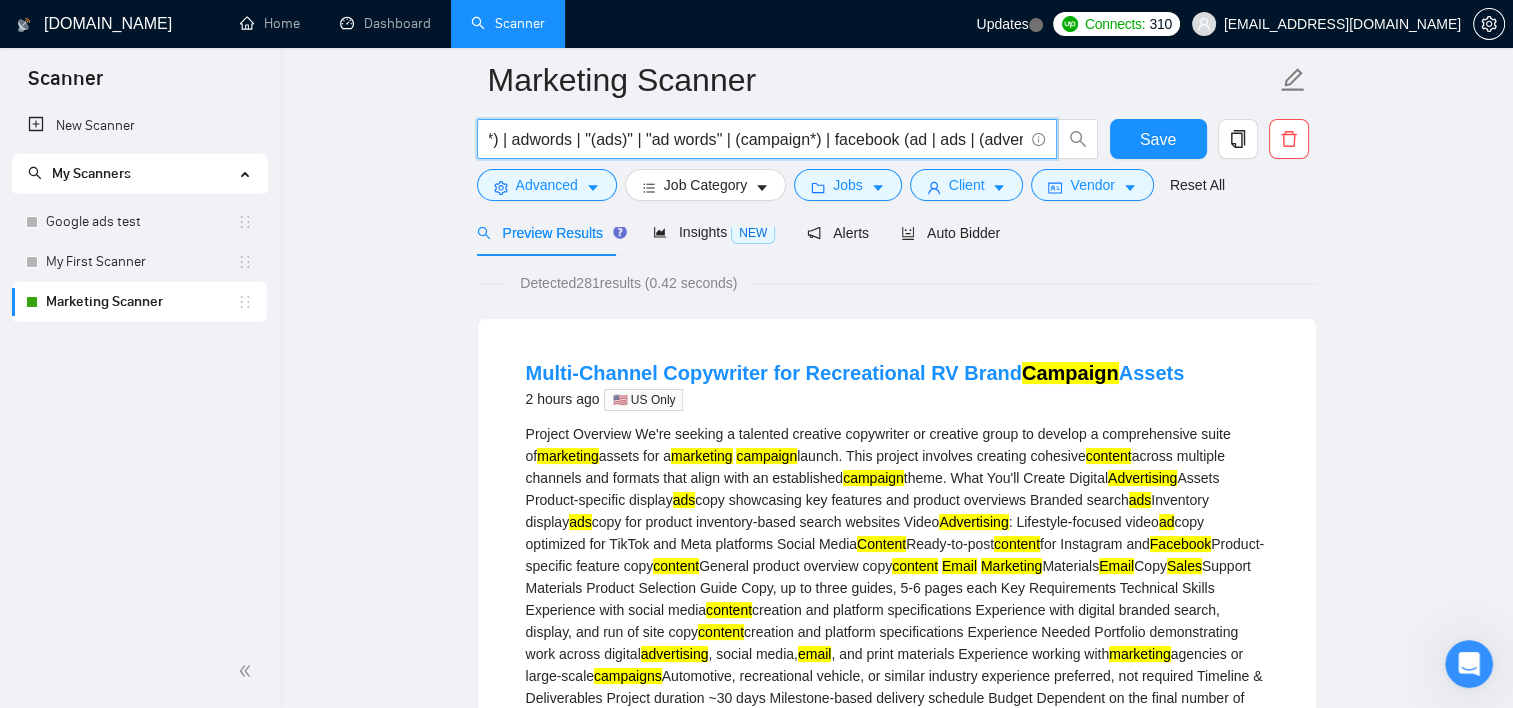 click on "Content | Email | Marketing | Sales | Strategy | google (ad | ads | (advert*) | adwords | "(ads)" | "ad words" | (campaign*) | facebook (ad | ads | (advert*)" at bounding box center [756, 139] 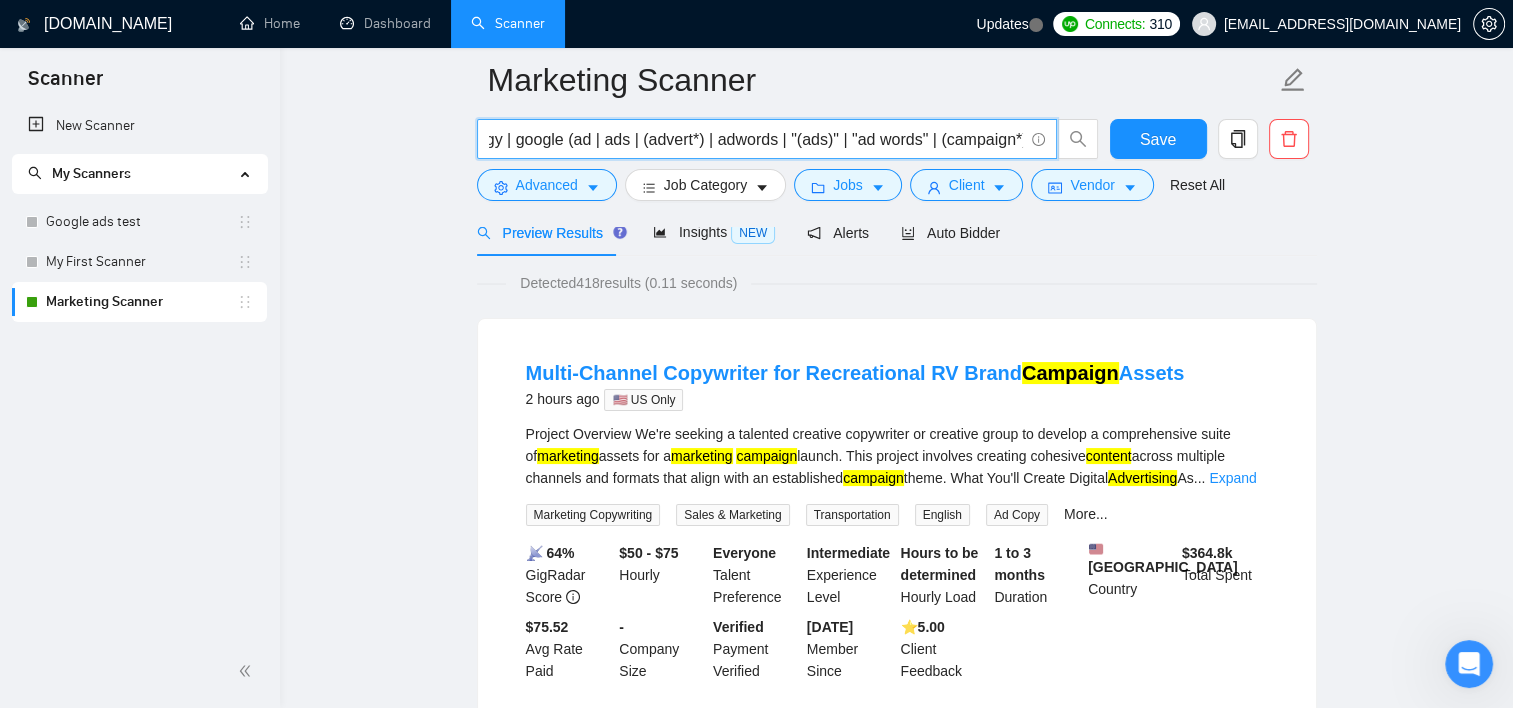 scroll, scrollTop: 0, scrollLeft: 300, axis: horizontal 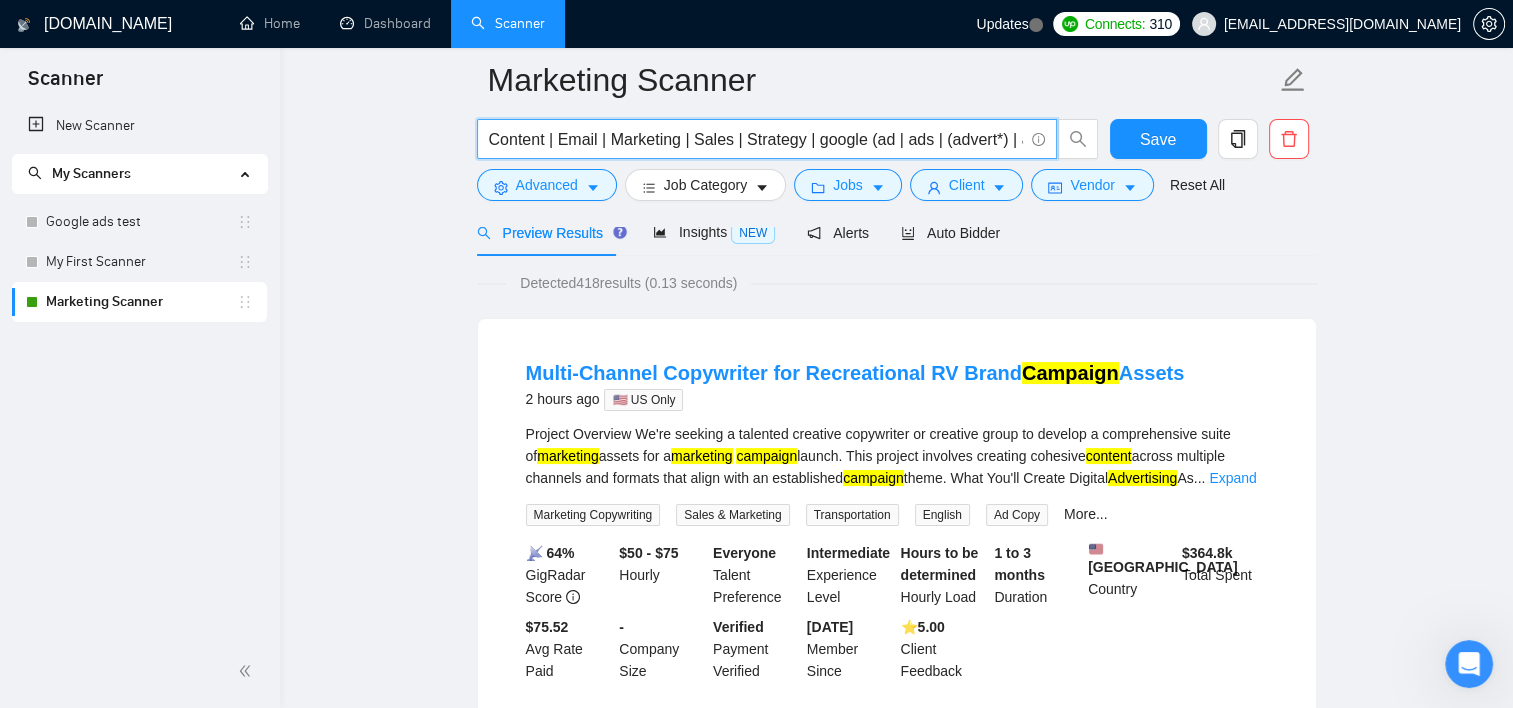 drag, startPoint x: 983, startPoint y: 134, endPoint x: 381, endPoint y: 133, distance: 602.00085 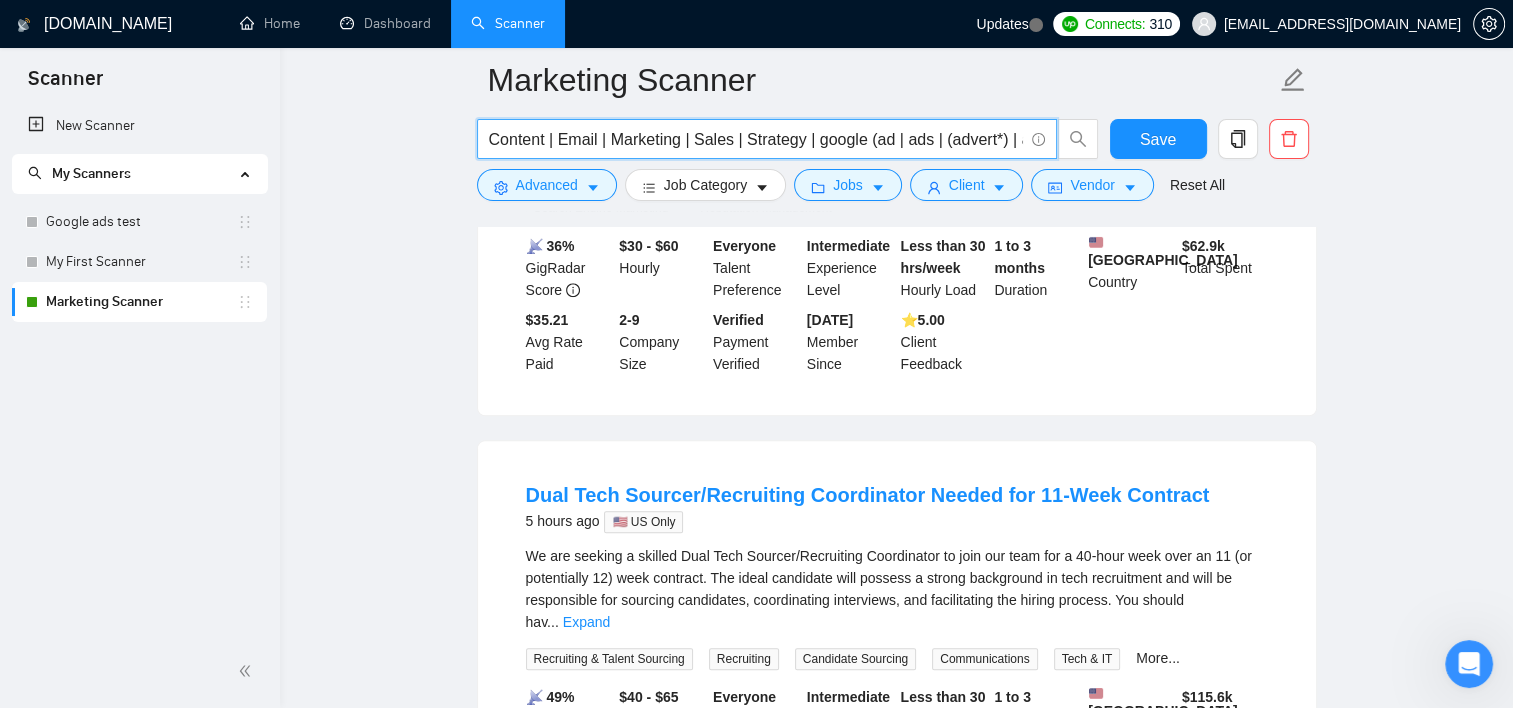 scroll, scrollTop: 1800, scrollLeft: 0, axis: vertical 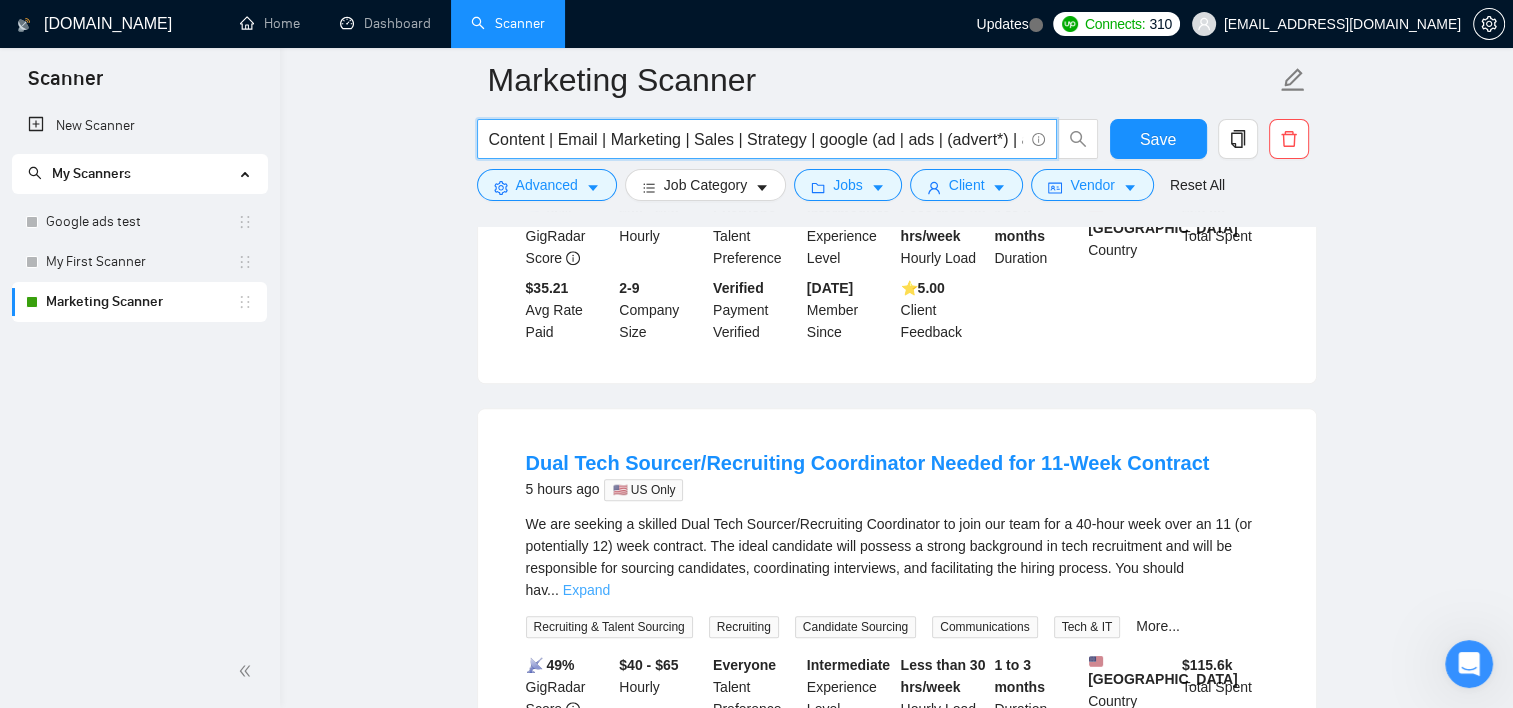 type on "Content | Email | Marketing | Sales | Strategy | google (ad | ads | (advert*) | adwords | "(ads)" | "ad words" | (campaign*)" 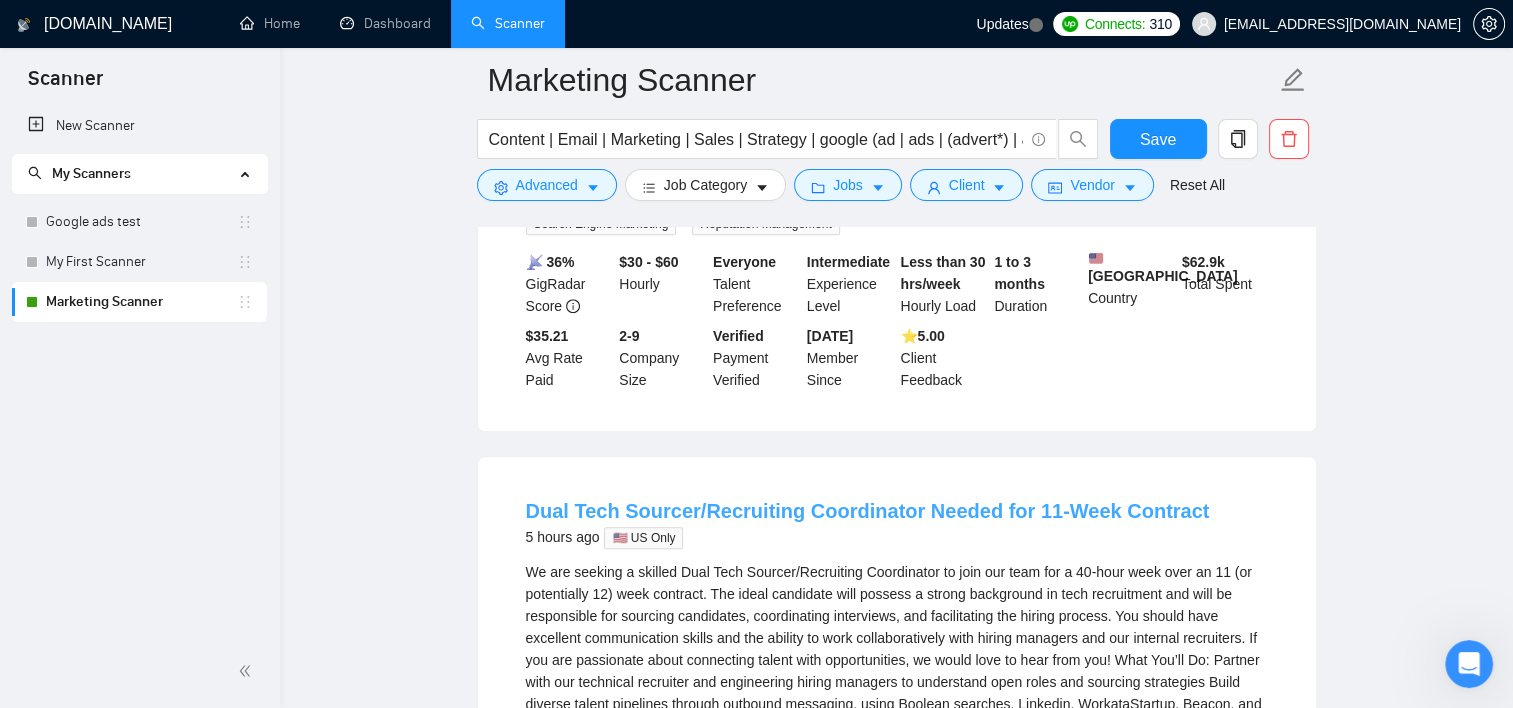 scroll, scrollTop: 1800, scrollLeft: 0, axis: vertical 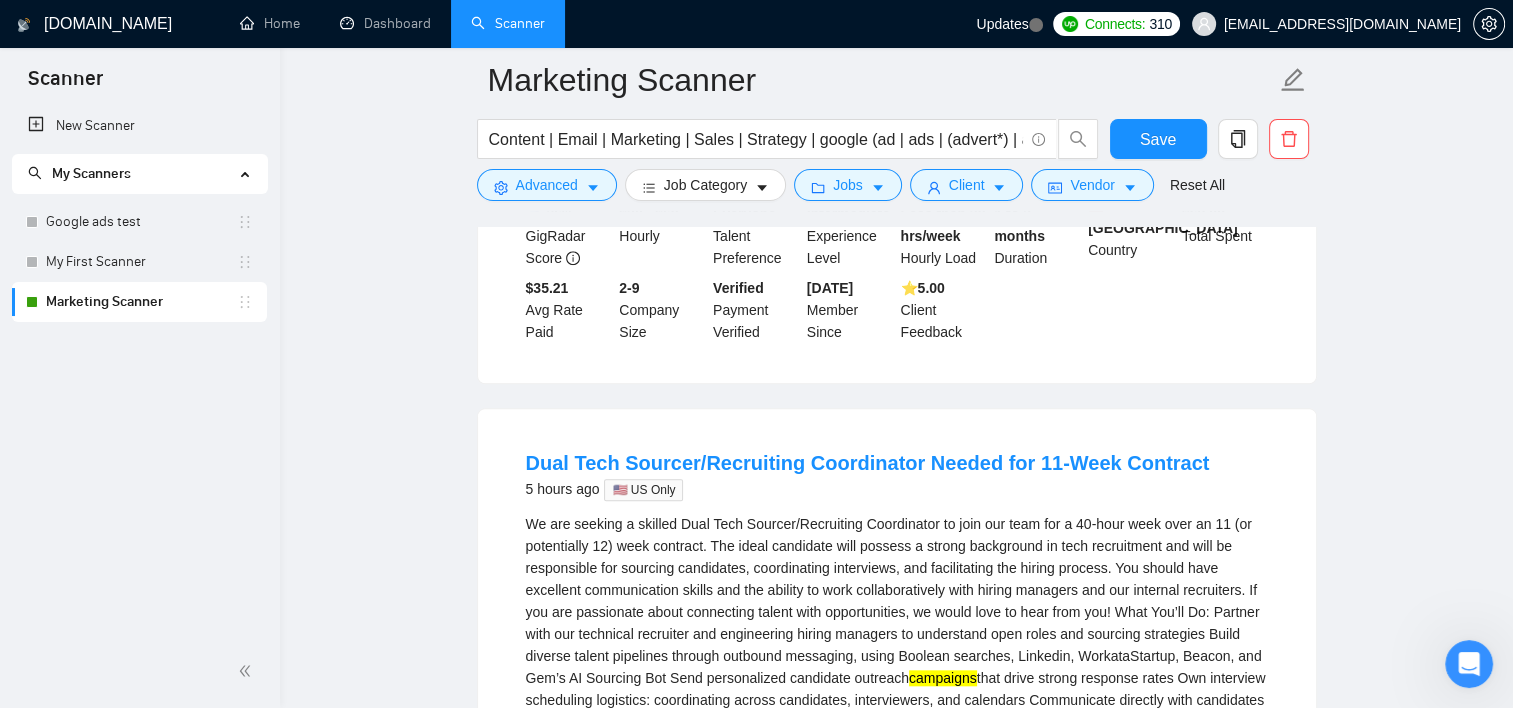 click on "We are seeking a skilled Dual Tech Sourcer/Recruiting Coordinator to join our team for a 40-hour week over an 11 (or potentially 12) week contract. The ideal candidate will possess a strong background in tech recruitment and will be responsible for sourcing candidates, coordinating interviews, and facilitating the hiring process. You should have excellent communication skills and the ability to work collaboratively with hiring managers and our internal recruiters. If you are passionate about connecting talent with opportunities, we would love to hear from you!
What You’ll Do:
Partner with our technical recruiter and engineering hiring managers to understand open roles and sourcing strategies
Build diverse talent pipelines through outbound messaging, using Boolean searches, Linkedin, WorkataStartup, Beacon, and Gem’s AI Sourcing Bot
Send personalized candidate outreach  campaigns" at bounding box center [897, 689] 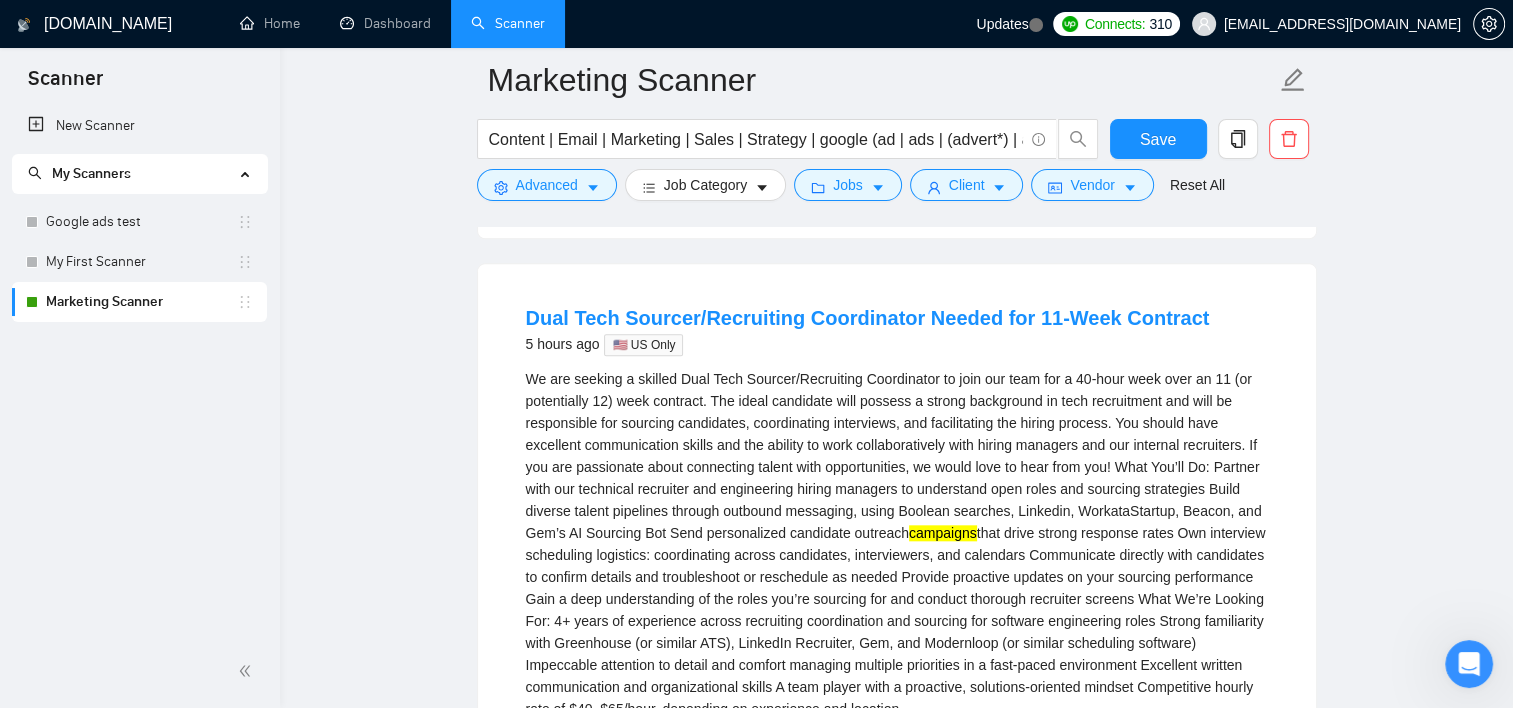 scroll, scrollTop: 1900, scrollLeft: 0, axis: vertical 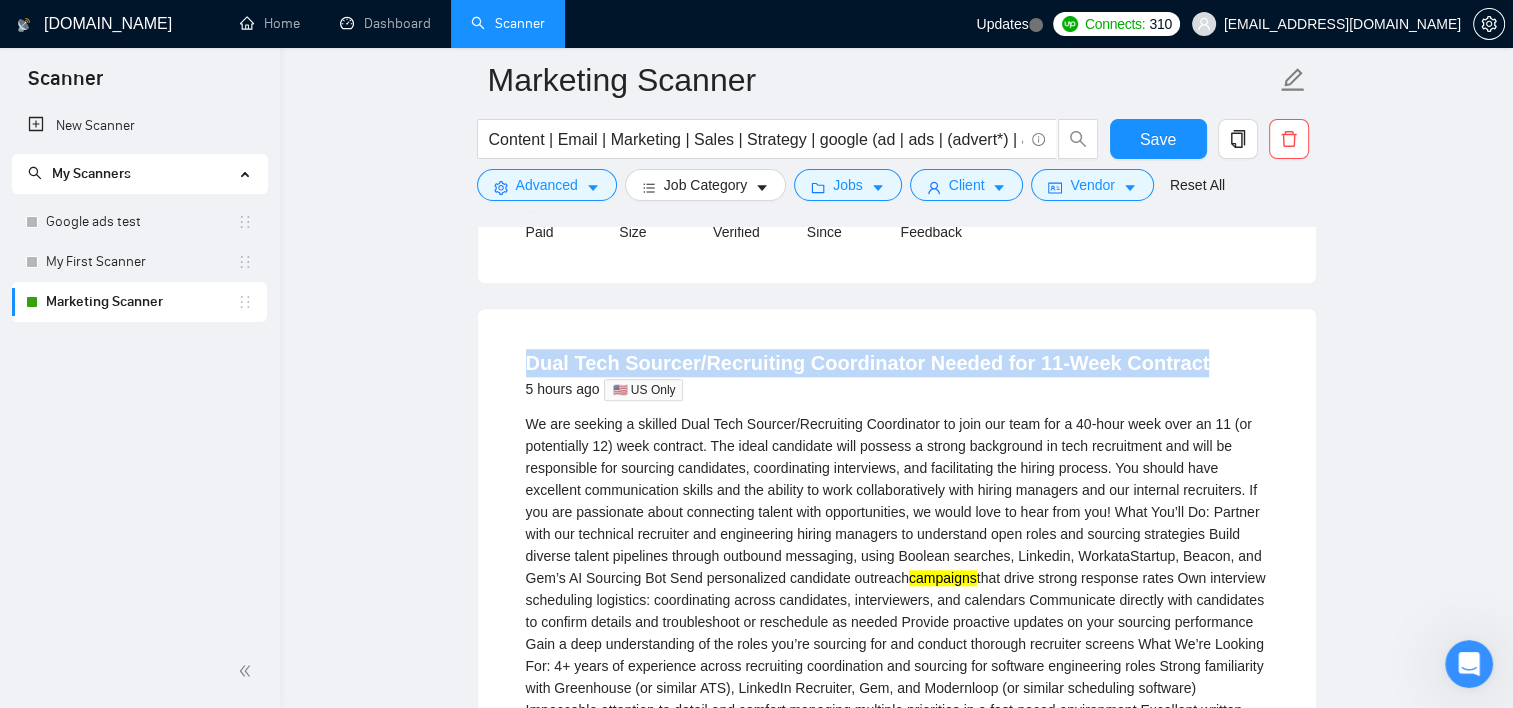 drag, startPoint x: 517, startPoint y: 326, endPoint x: 1193, endPoint y: 325, distance: 676.00073 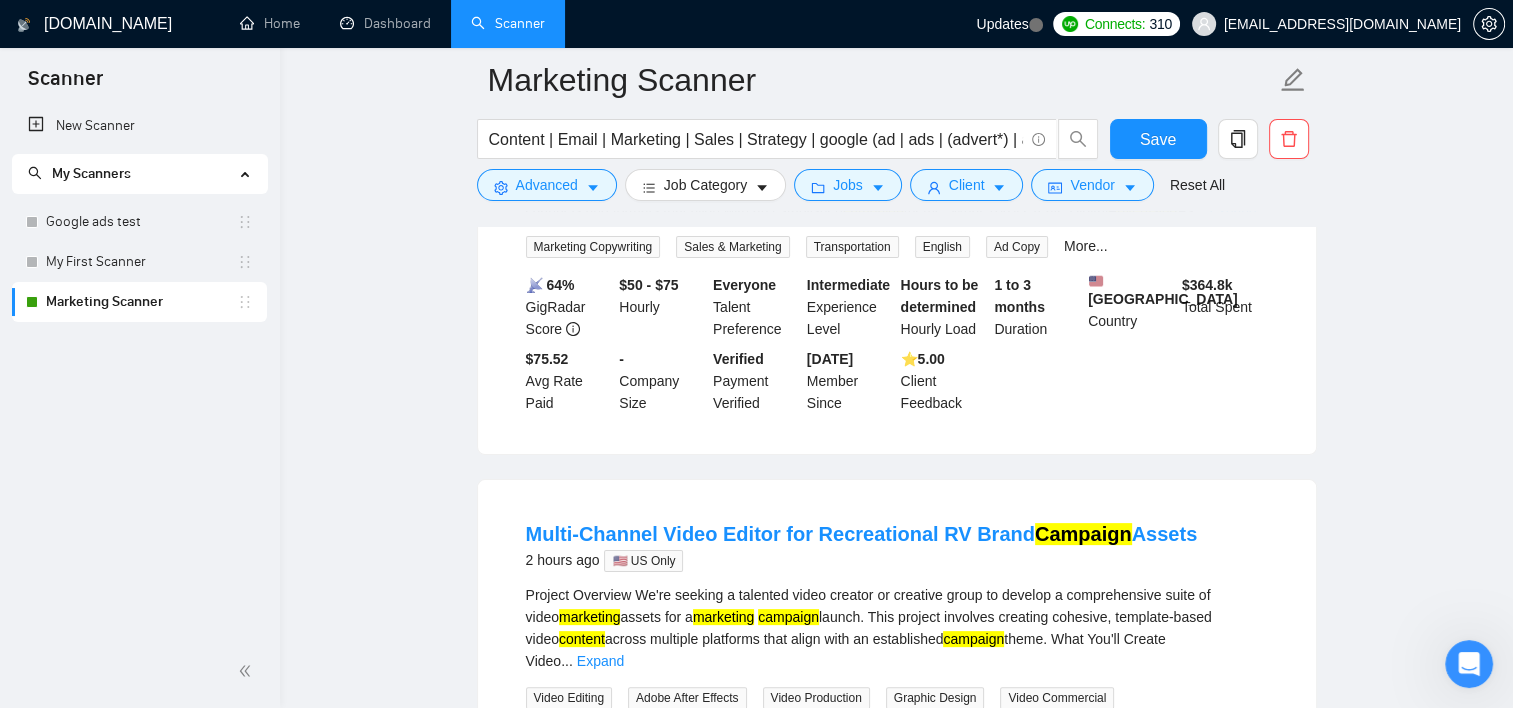 scroll, scrollTop: 0, scrollLeft: 0, axis: both 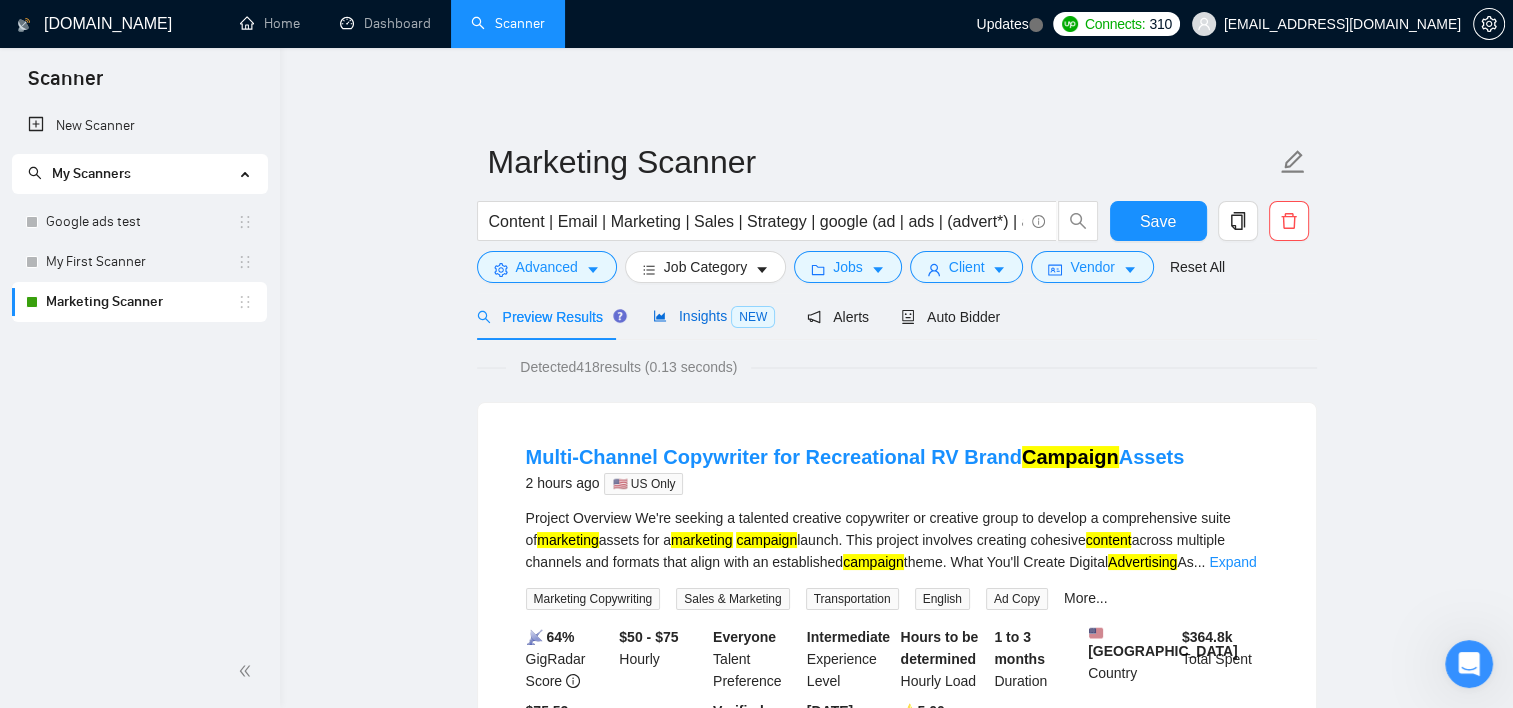 click on "NEW" at bounding box center [753, 317] 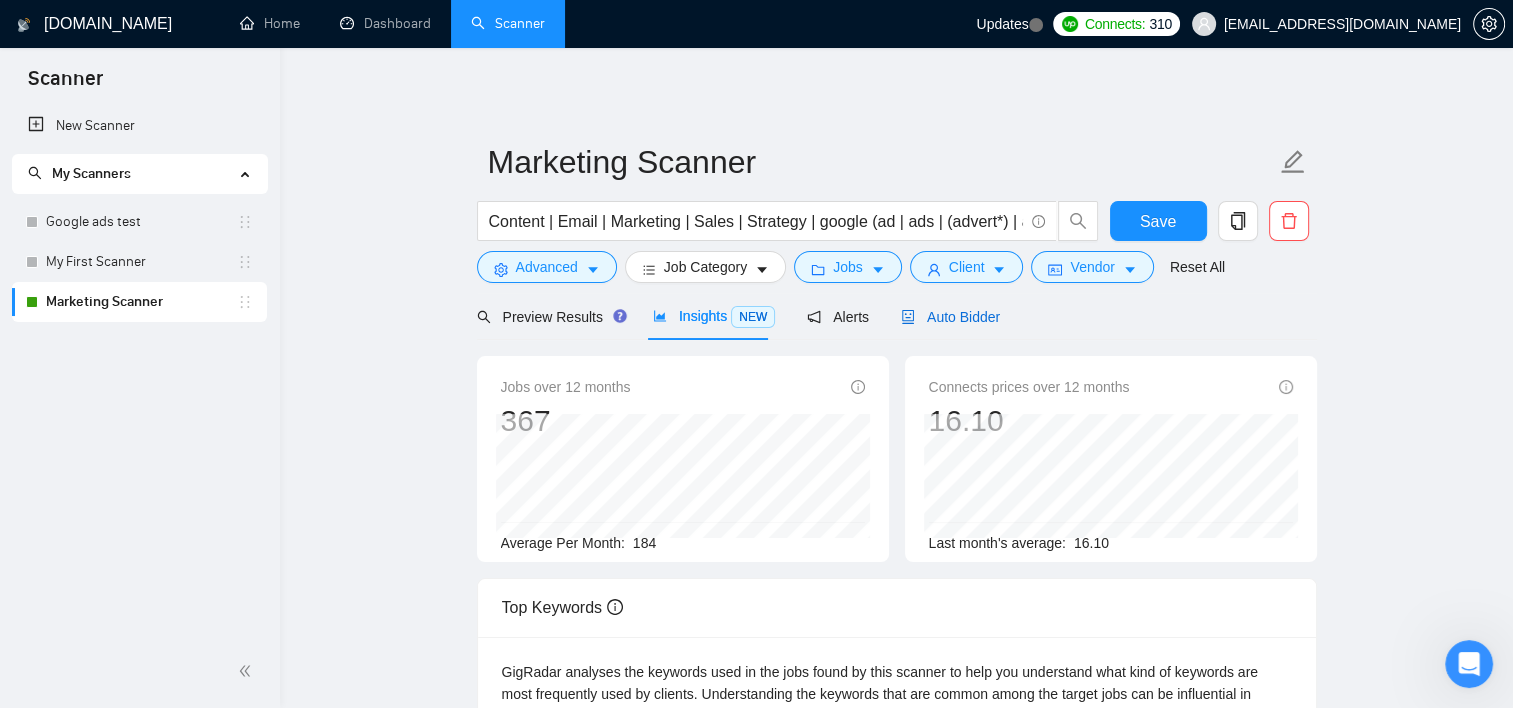 click on "Auto Bidder" at bounding box center (950, 317) 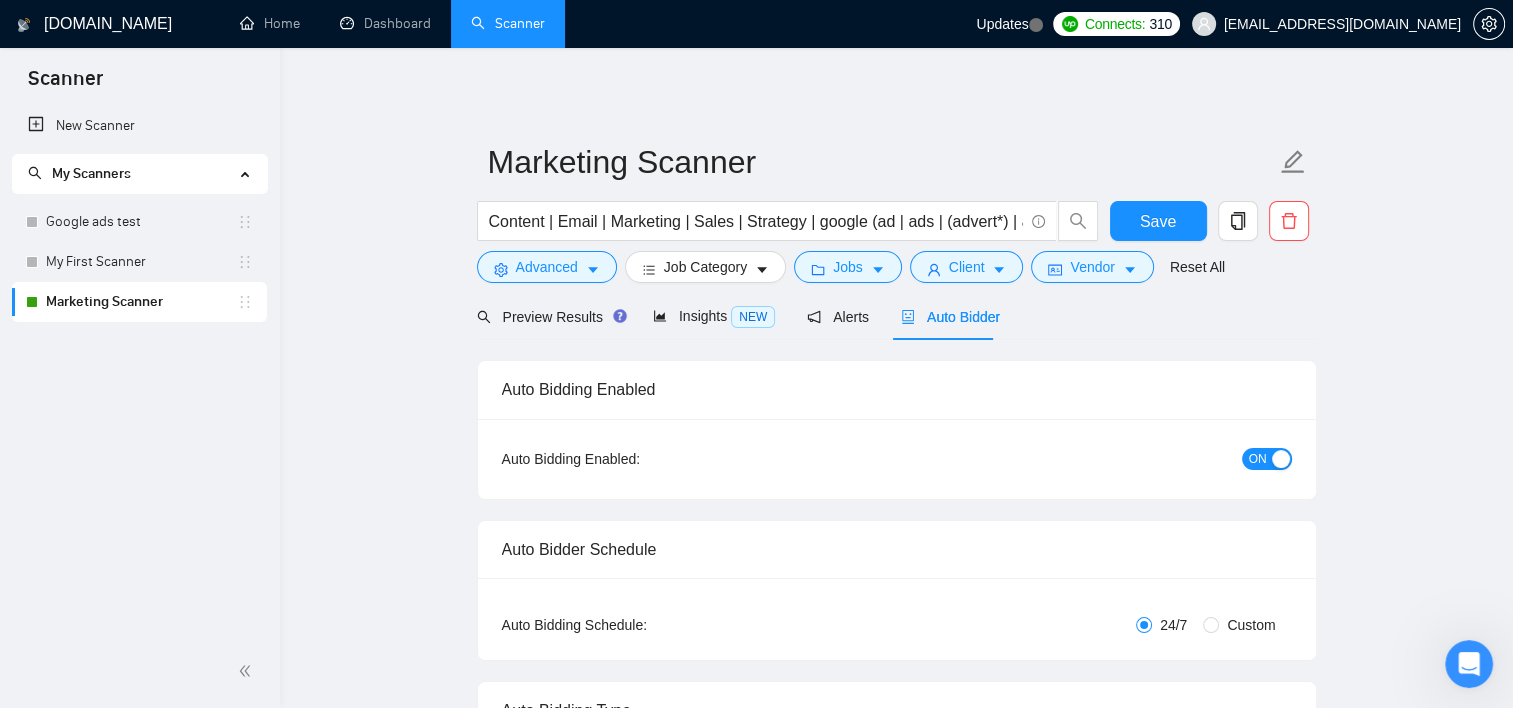 type 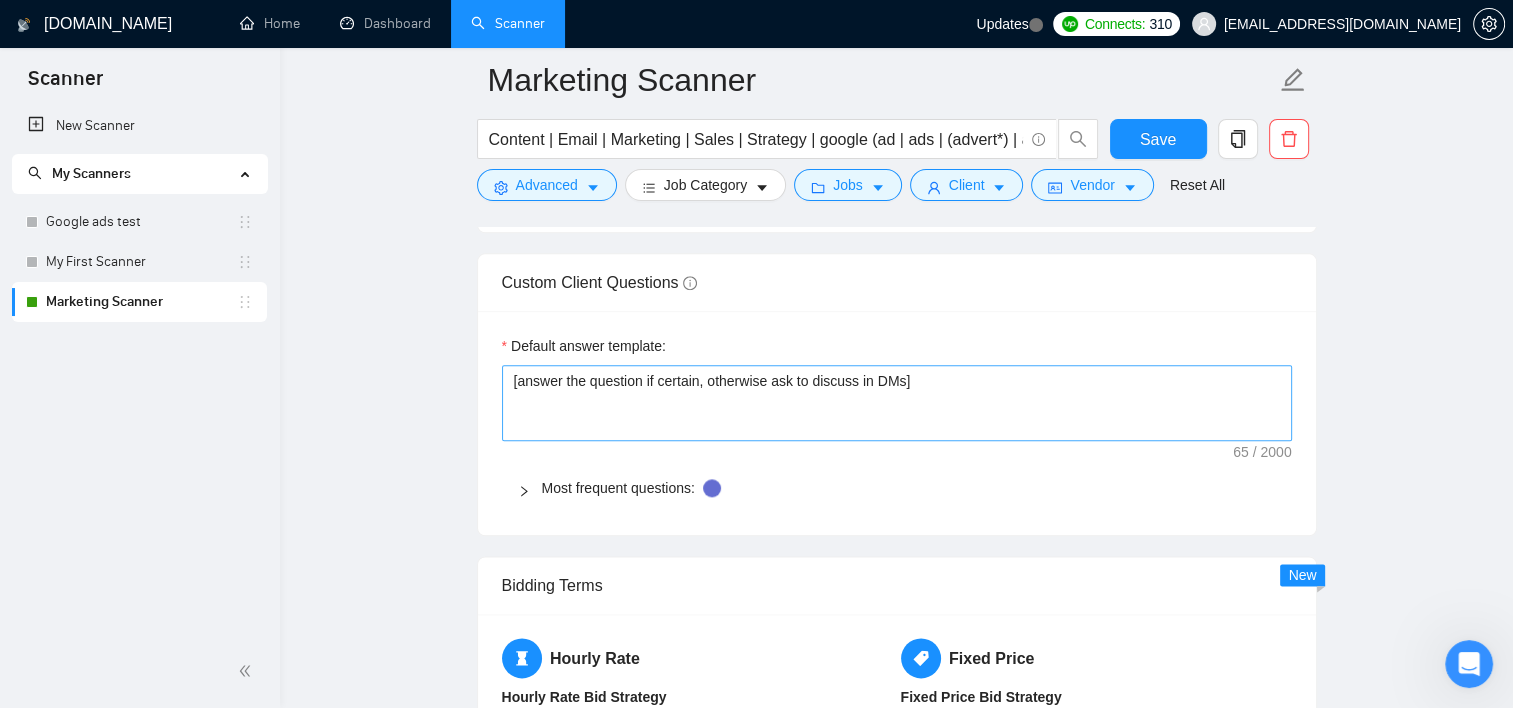 scroll, scrollTop: 2300, scrollLeft: 0, axis: vertical 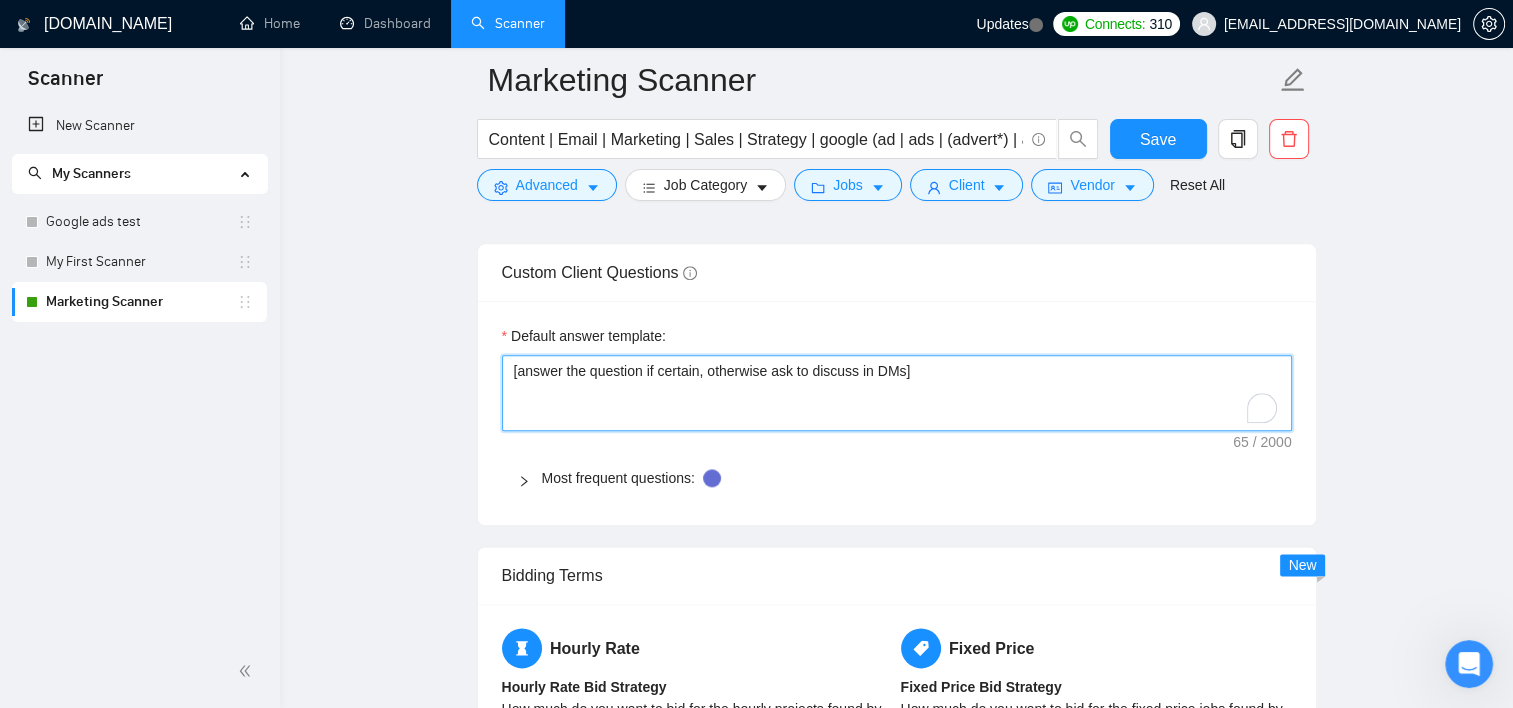 click on "[answer the question if certain, otherwise ask to discuss in DMs]" at bounding box center (897, 393) 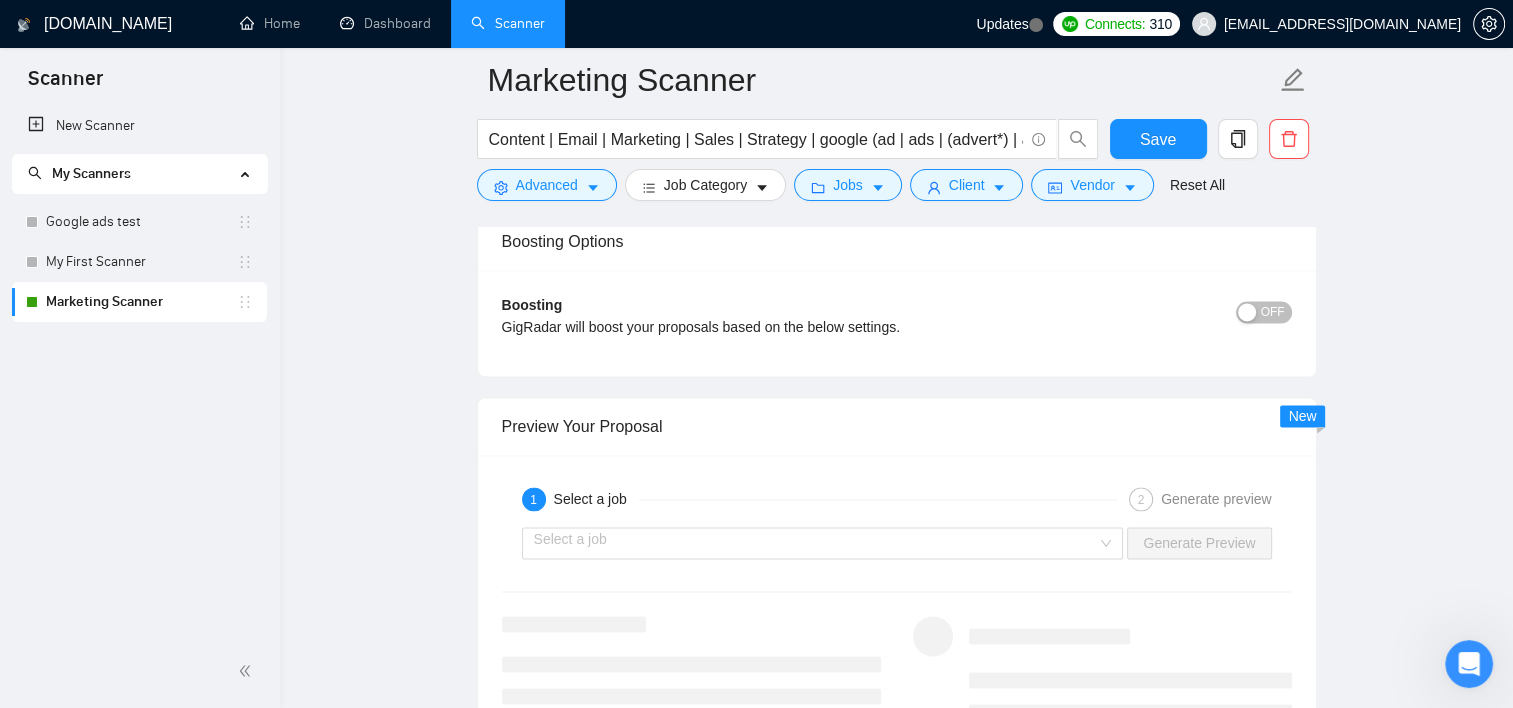 scroll, scrollTop: 3300, scrollLeft: 0, axis: vertical 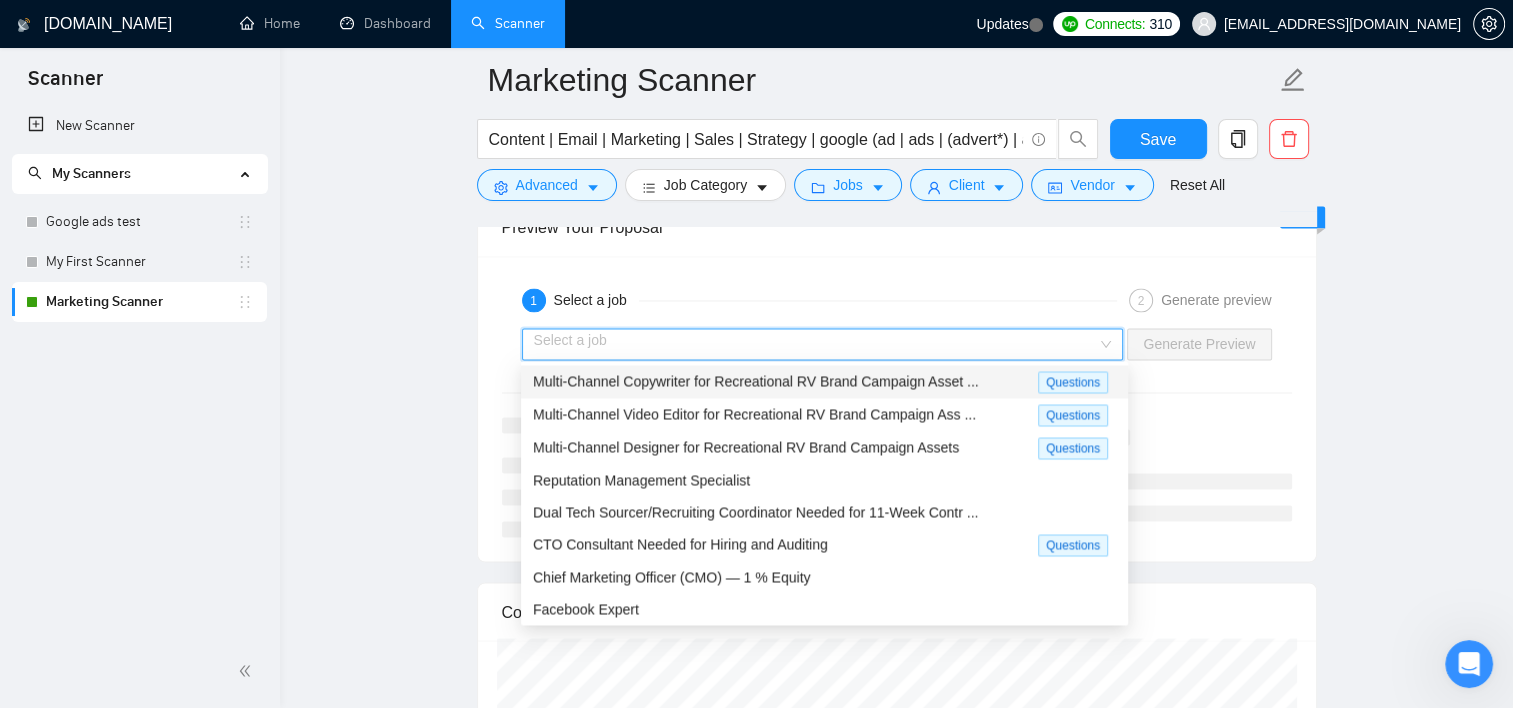 click at bounding box center [816, 344] 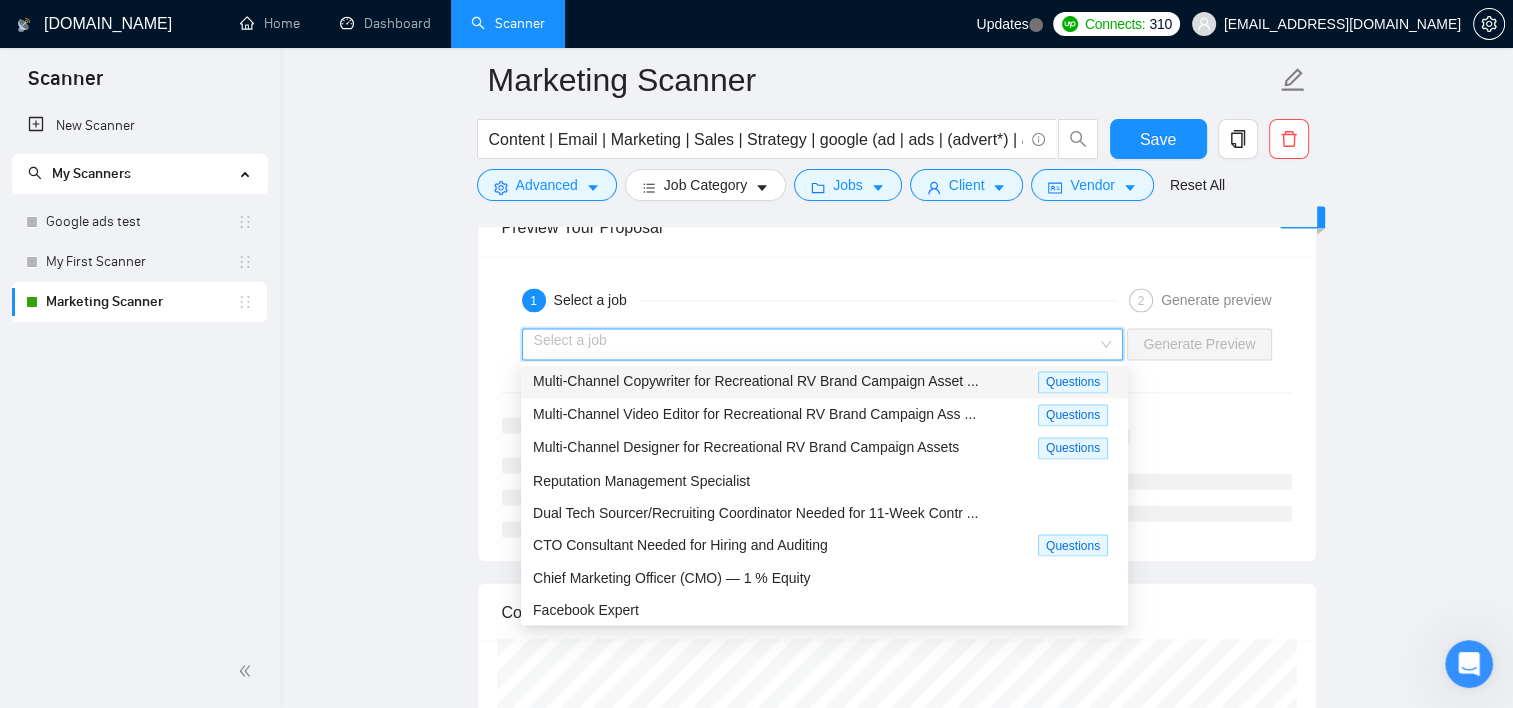 click at bounding box center (816, 344) 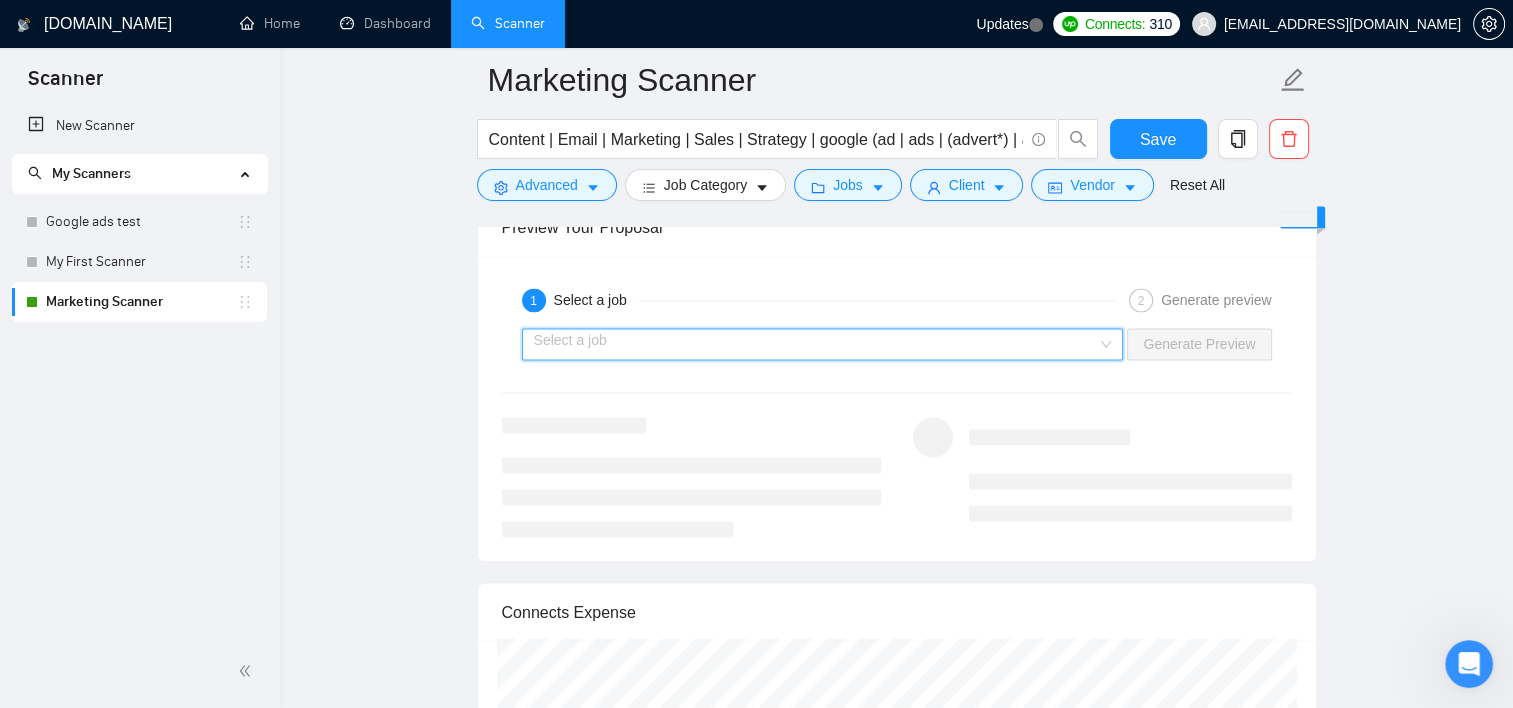 click at bounding box center [816, 344] 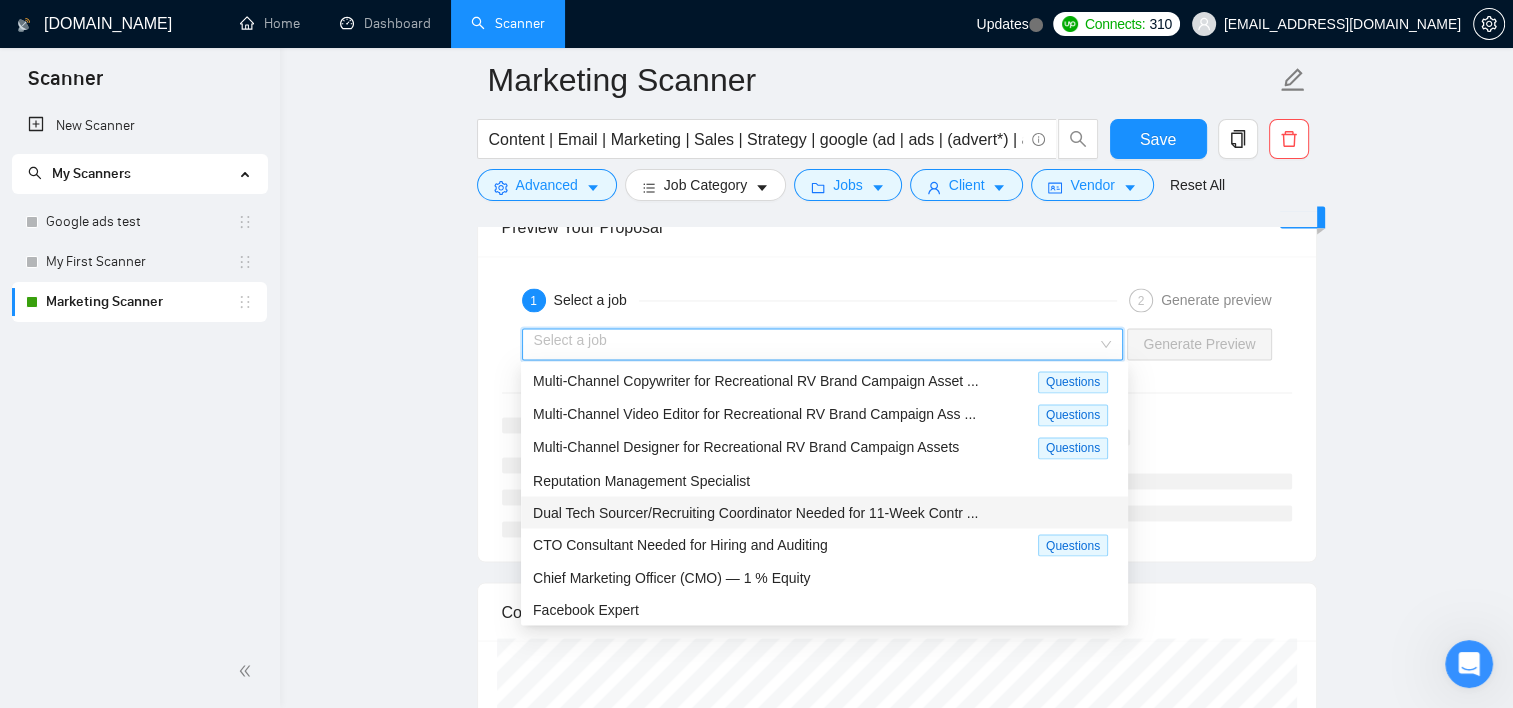 click on "Dual Tech Sourcer/Recruiting Coordinator Needed for 11-Week Contr ..." at bounding box center [755, 512] 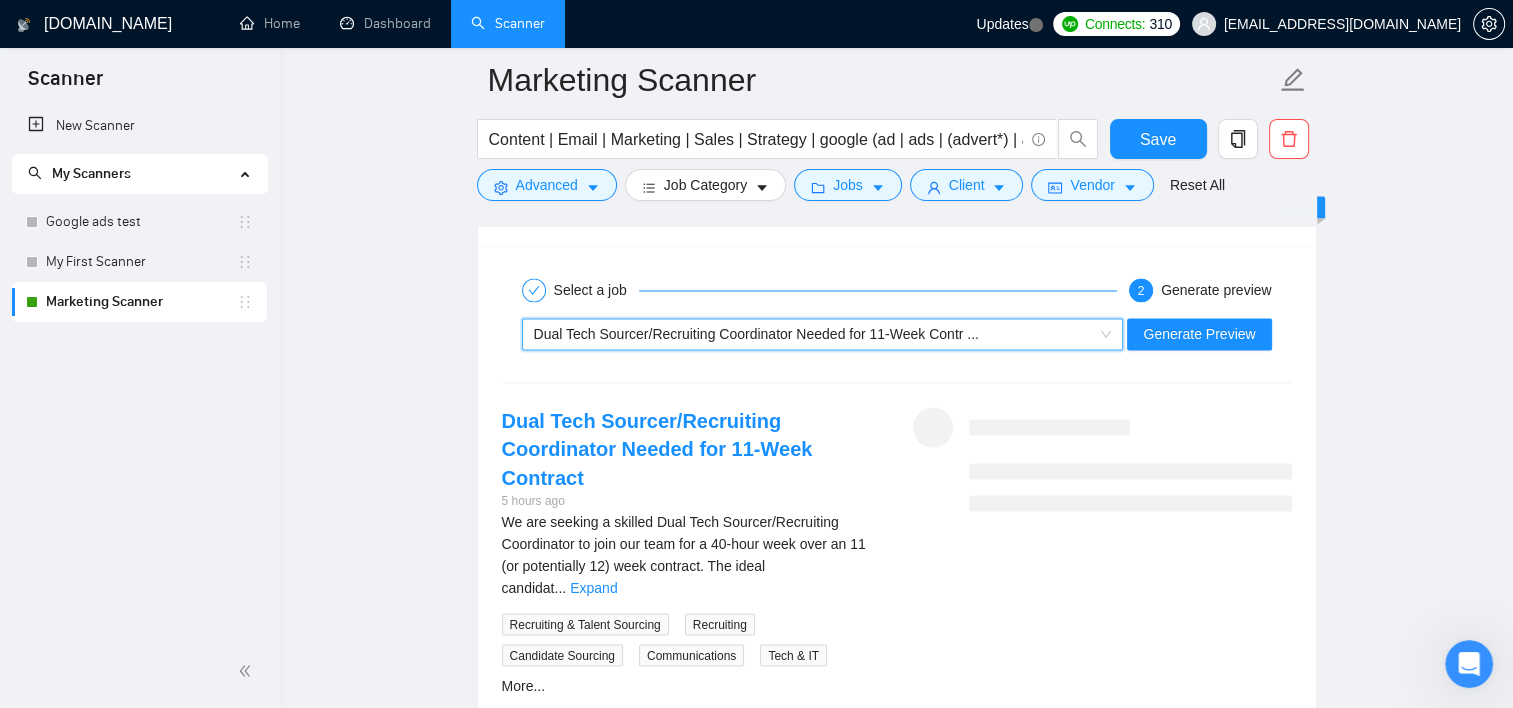 scroll, scrollTop: 3300, scrollLeft: 0, axis: vertical 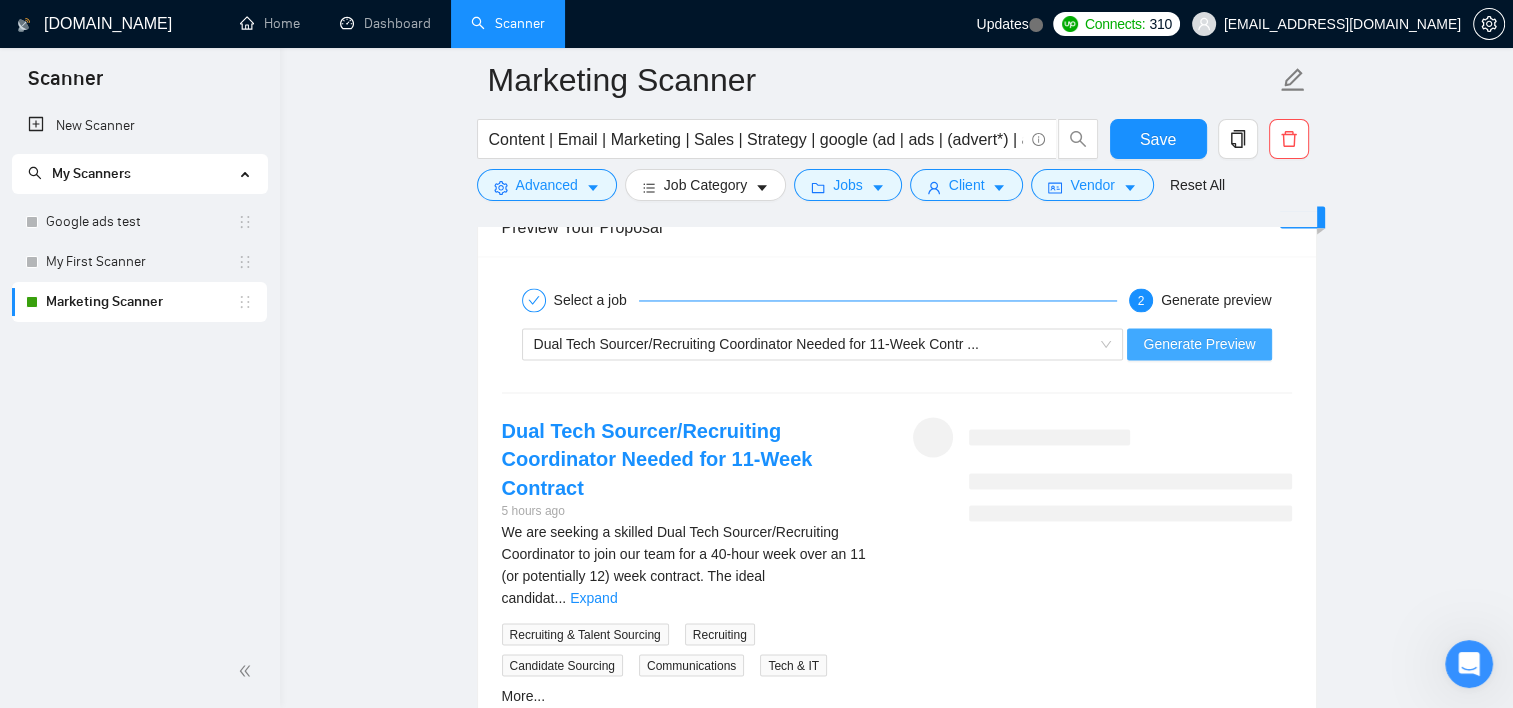 click on "Generate Preview" at bounding box center (1199, 344) 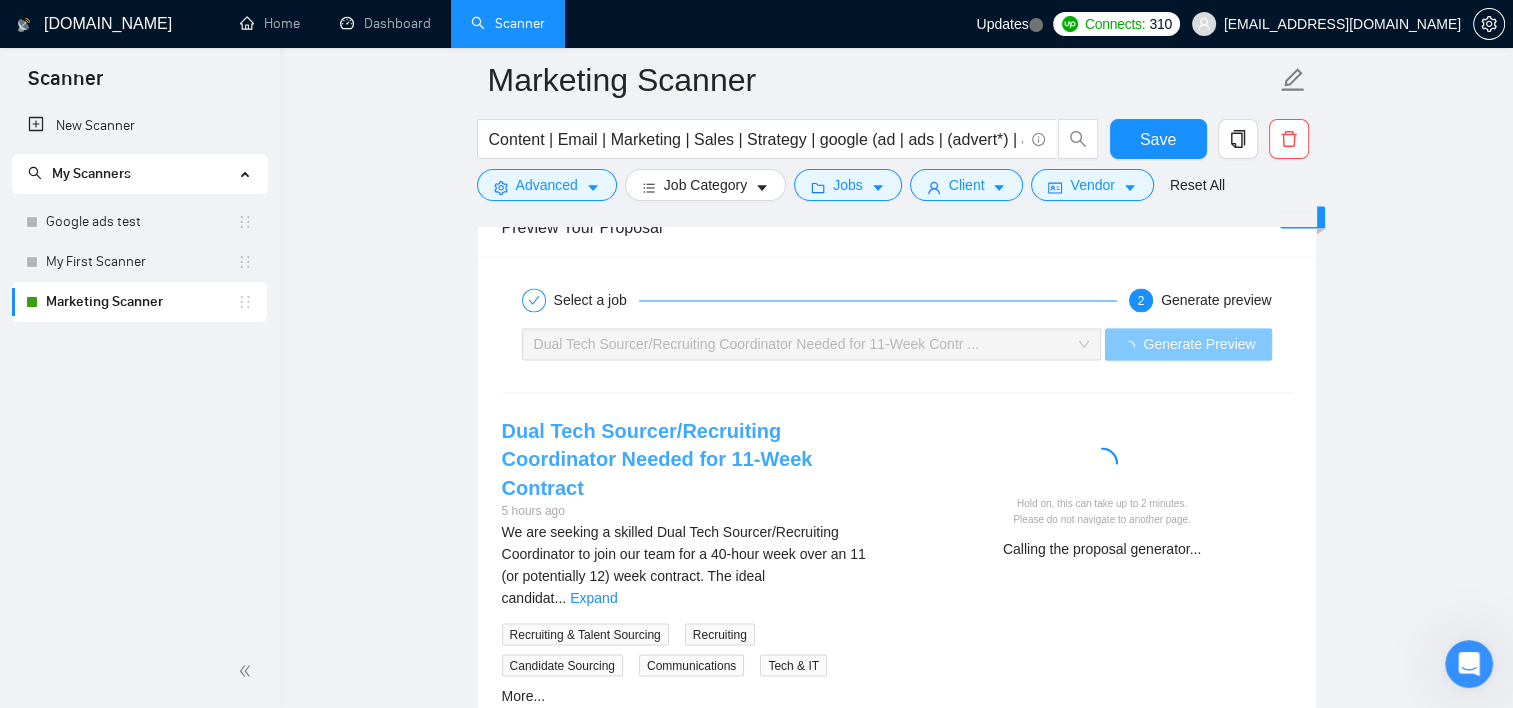 scroll, scrollTop: 3400, scrollLeft: 0, axis: vertical 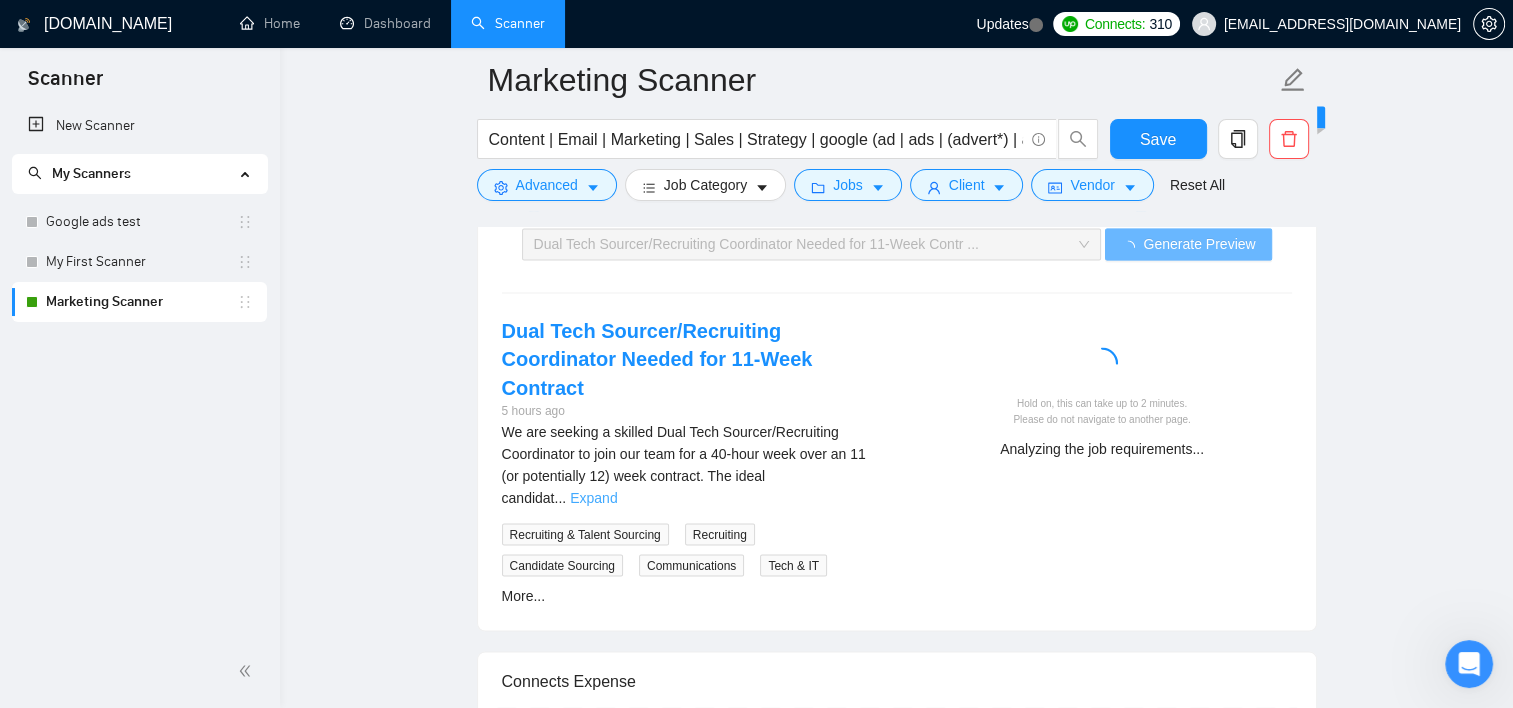 click on "Expand" at bounding box center (593, 497) 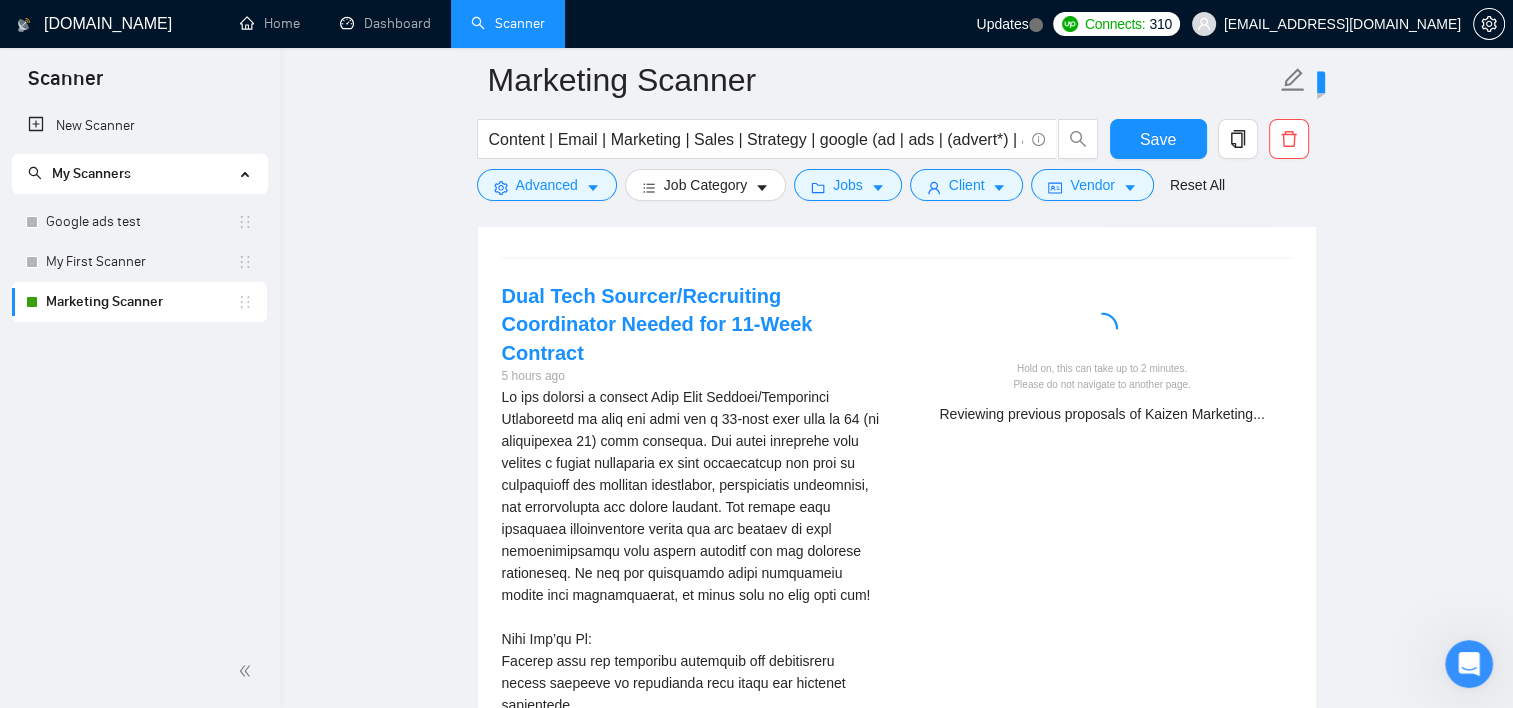 scroll, scrollTop: 3400, scrollLeft: 0, axis: vertical 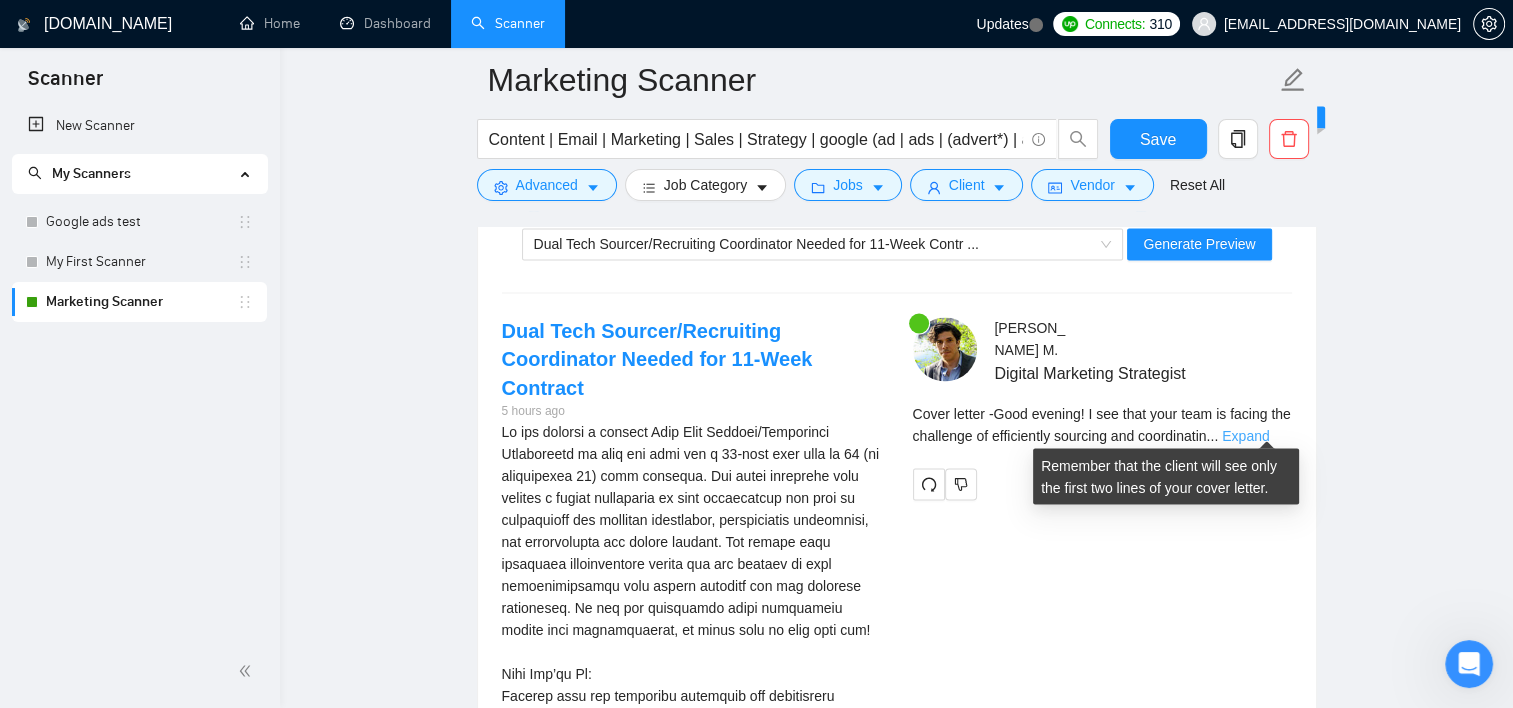 click on "Expand" at bounding box center [1245, 435] 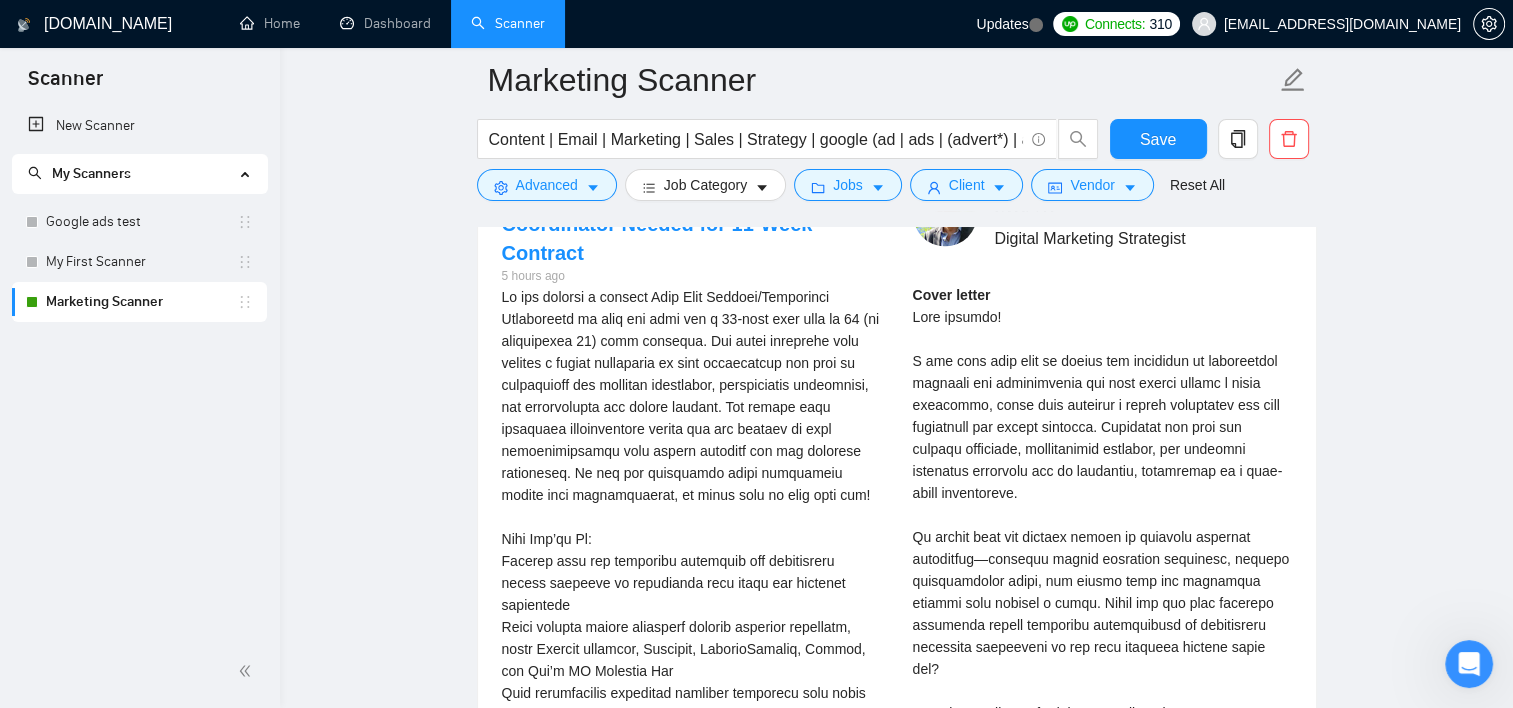 scroll, scrollTop: 3500, scrollLeft: 0, axis: vertical 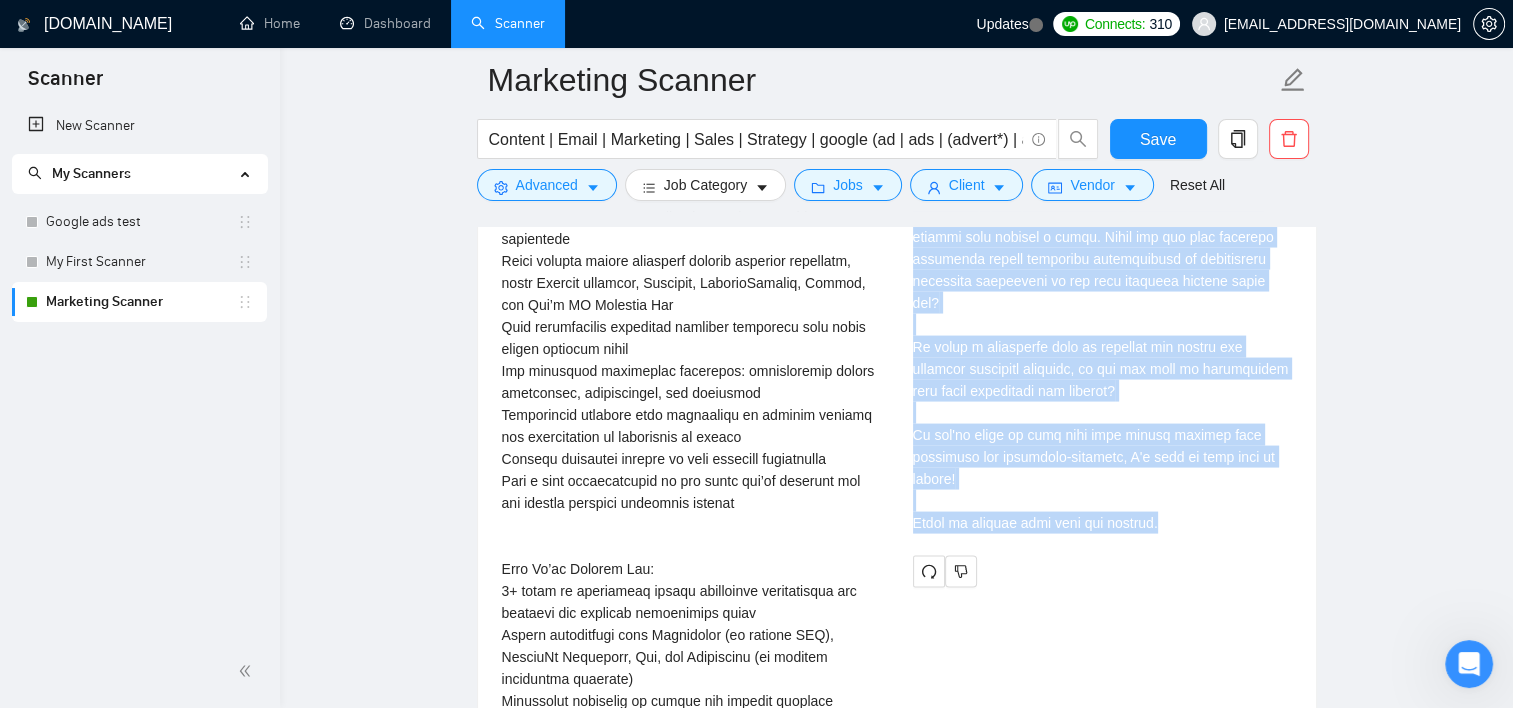 drag, startPoint x: 912, startPoint y: 322, endPoint x: 1160, endPoint y: 499, distance: 304.6851 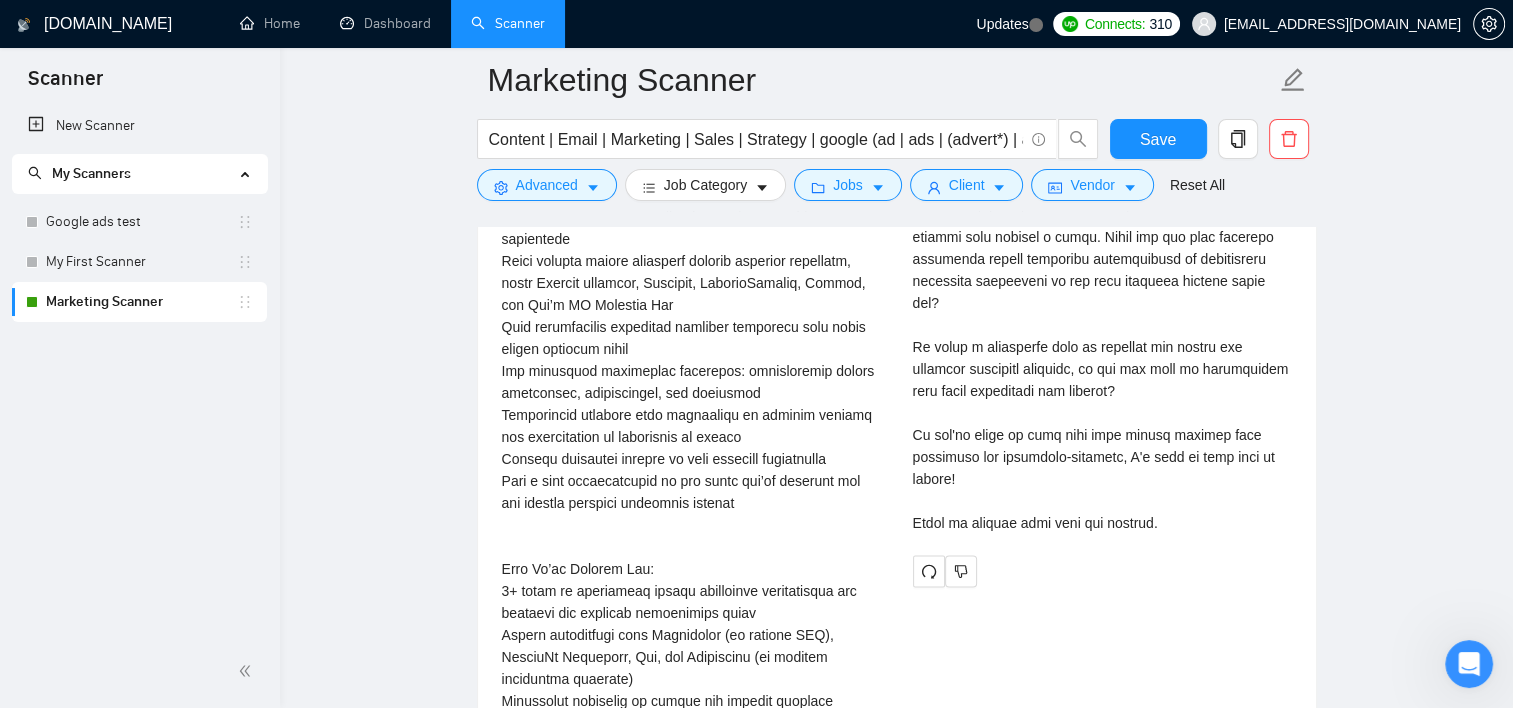 click on "Marketing Scanner Content | Email | Marketing | Sales | Strategy | google (ad | ads | (advert*) | adwords | "(ads)" | "ad words" | (campaign*) Save Advanced   Job Category   Jobs   Client   Vendor   Reset All Preview Results Insights NEW Alerts Auto Bidder Auto Bidding Enabled Auto Bidding Enabled: ON Auto Bidder Schedule Auto Bidding Type: Automated (recommended) Semi-automated Auto Bidding Schedule: 24/7 Custom Custom Auto Bidder Schedule Repeat every week [DATE] [DATE] [DATE] [DATE] [DATE] [DATE] [DATE] Active Hours ( America/New_York ): From: To: ( 24  hours) [GEOGRAPHIC_DATA]/New_York Auto Bidding Type Select your bidding algorithm: Choose the algorithm for you bidding. The price per proposal does not include your connects expenditure. Template Bidder Works great for narrow segments and short cover letters that don't change. 0.50  credits / proposal Sardor AI 🤖 Personalise your cover letter with ai [placeholders] 1.00  credits / proposal Experimental Laziza AI  👑   NEW   Learn more 2.00  credits 1" at bounding box center (896, -867) 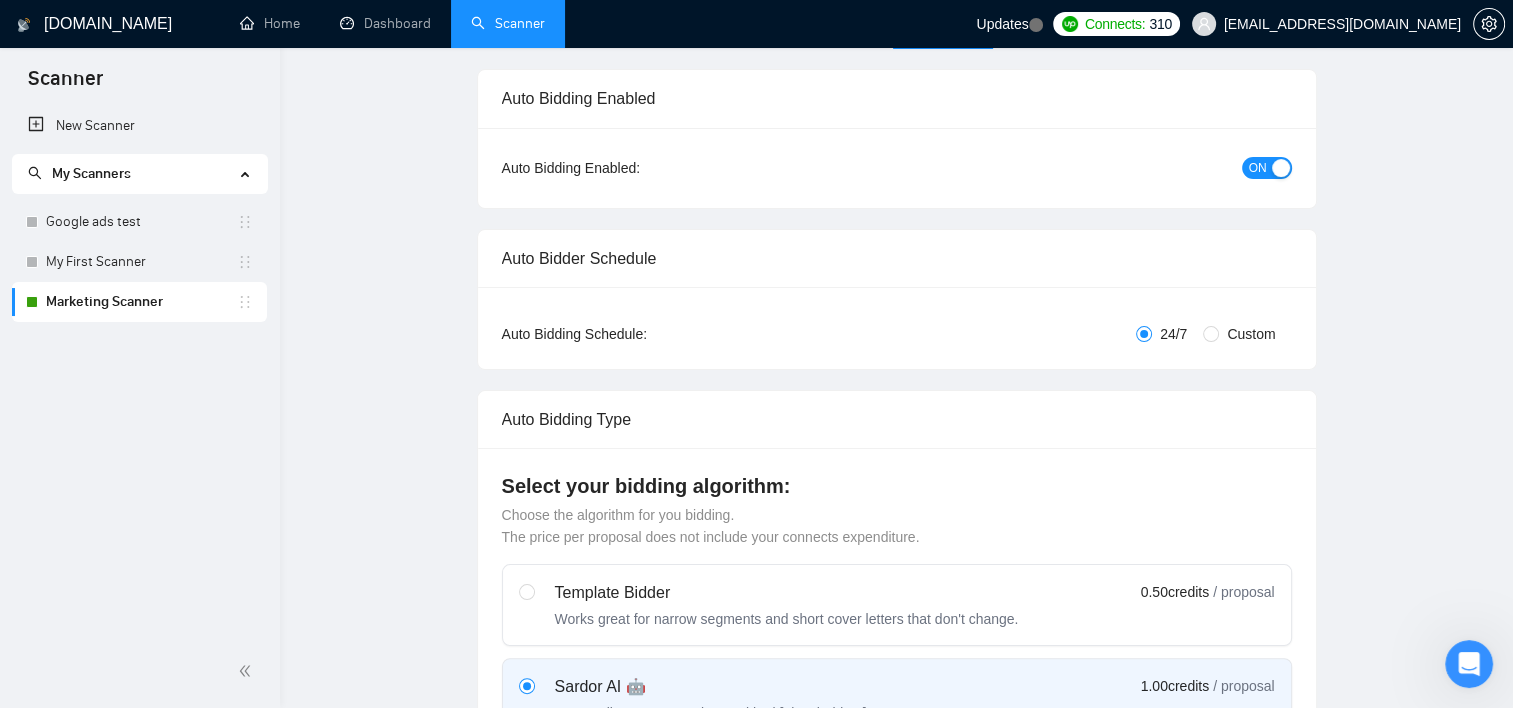 scroll, scrollTop: 0, scrollLeft: 0, axis: both 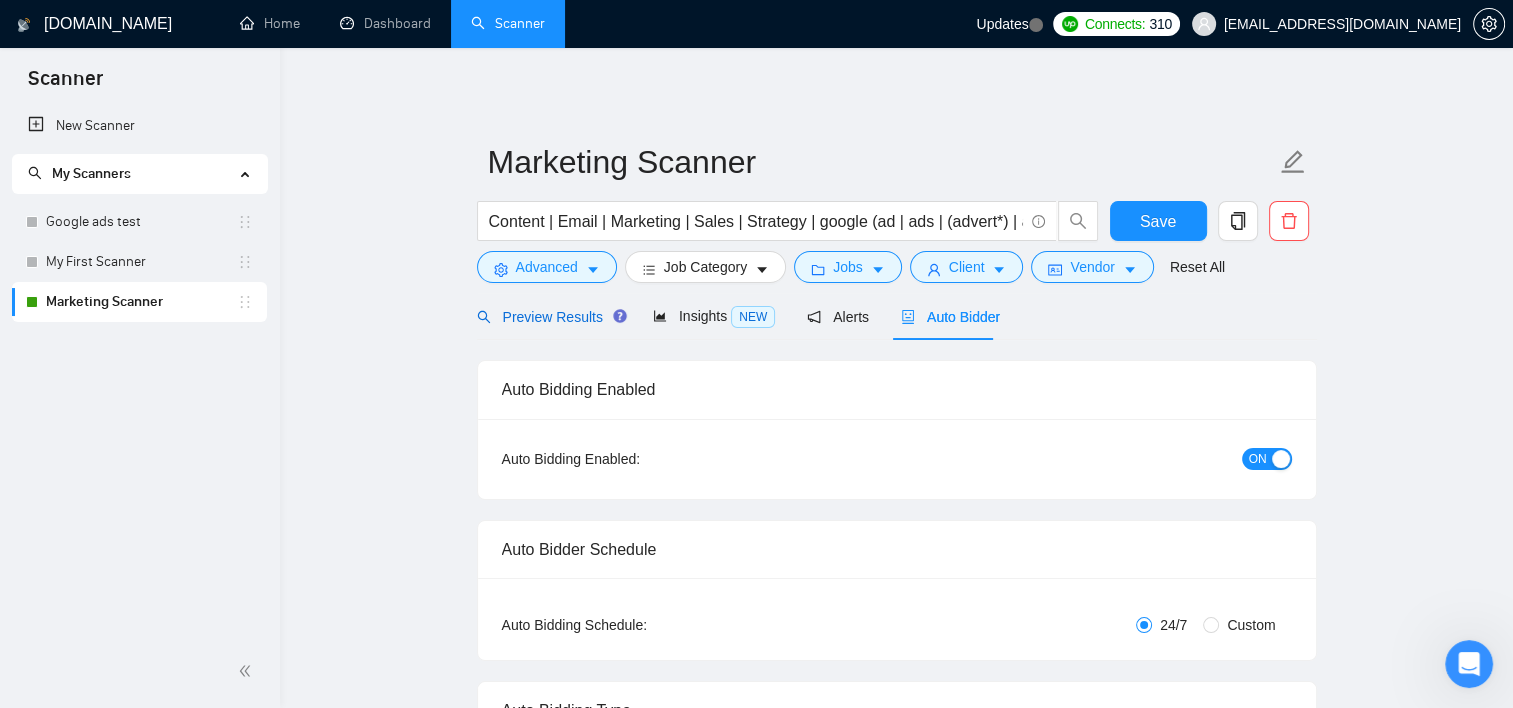 click on "Preview Results" at bounding box center (549, 317) 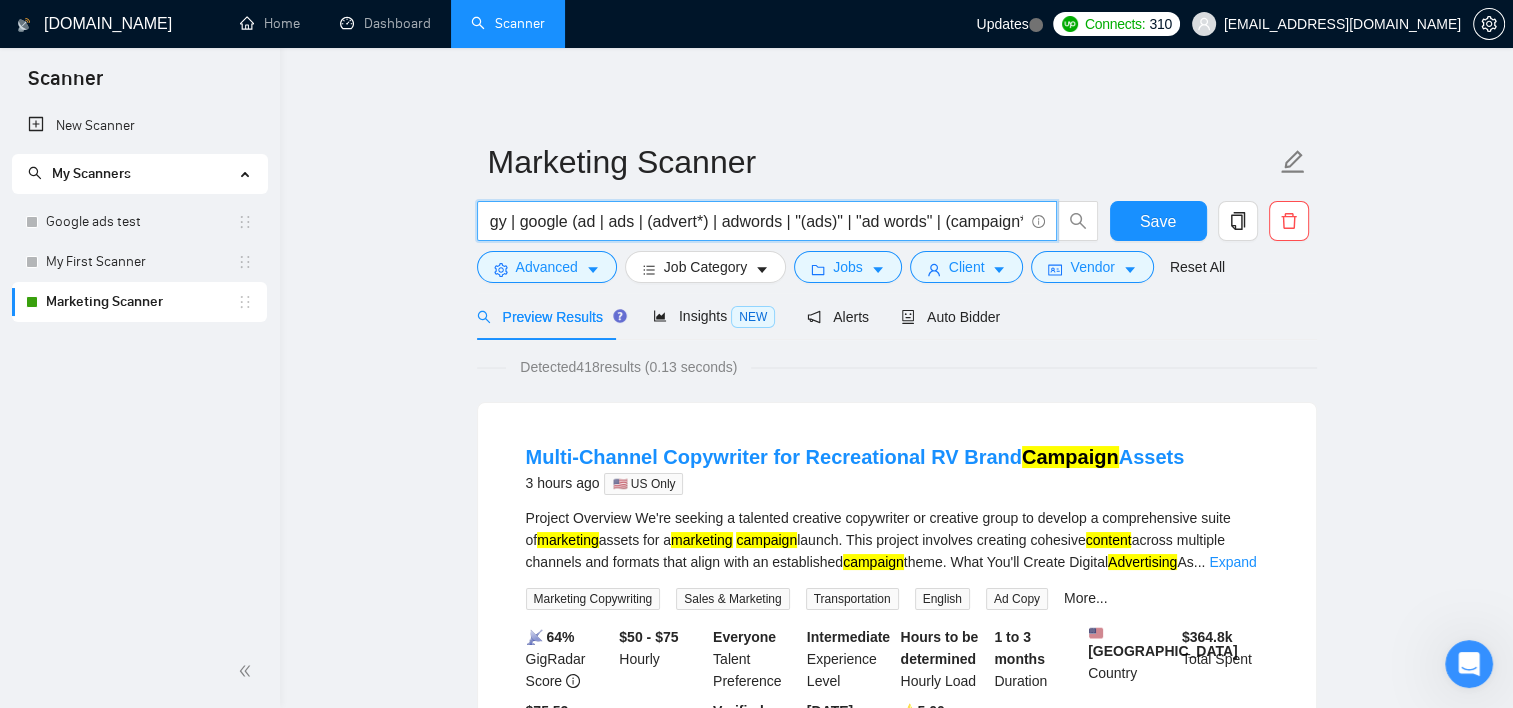 scroll, scrollTop: 0, scrollLeft: 0, axis: both 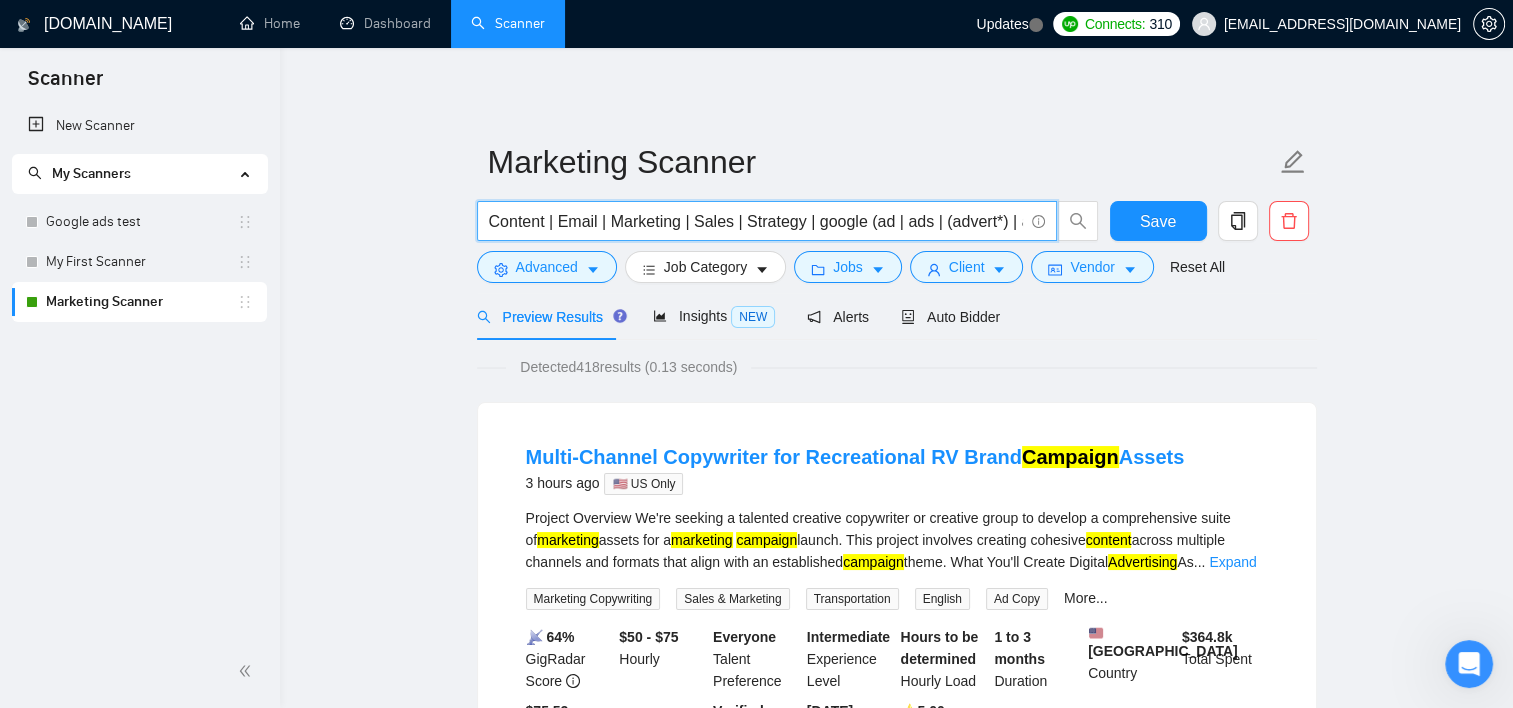 drag, startPoint x: 650, startPoint y: 215, endPoint x: 370, endPoint y: 196, distance: 280.6439 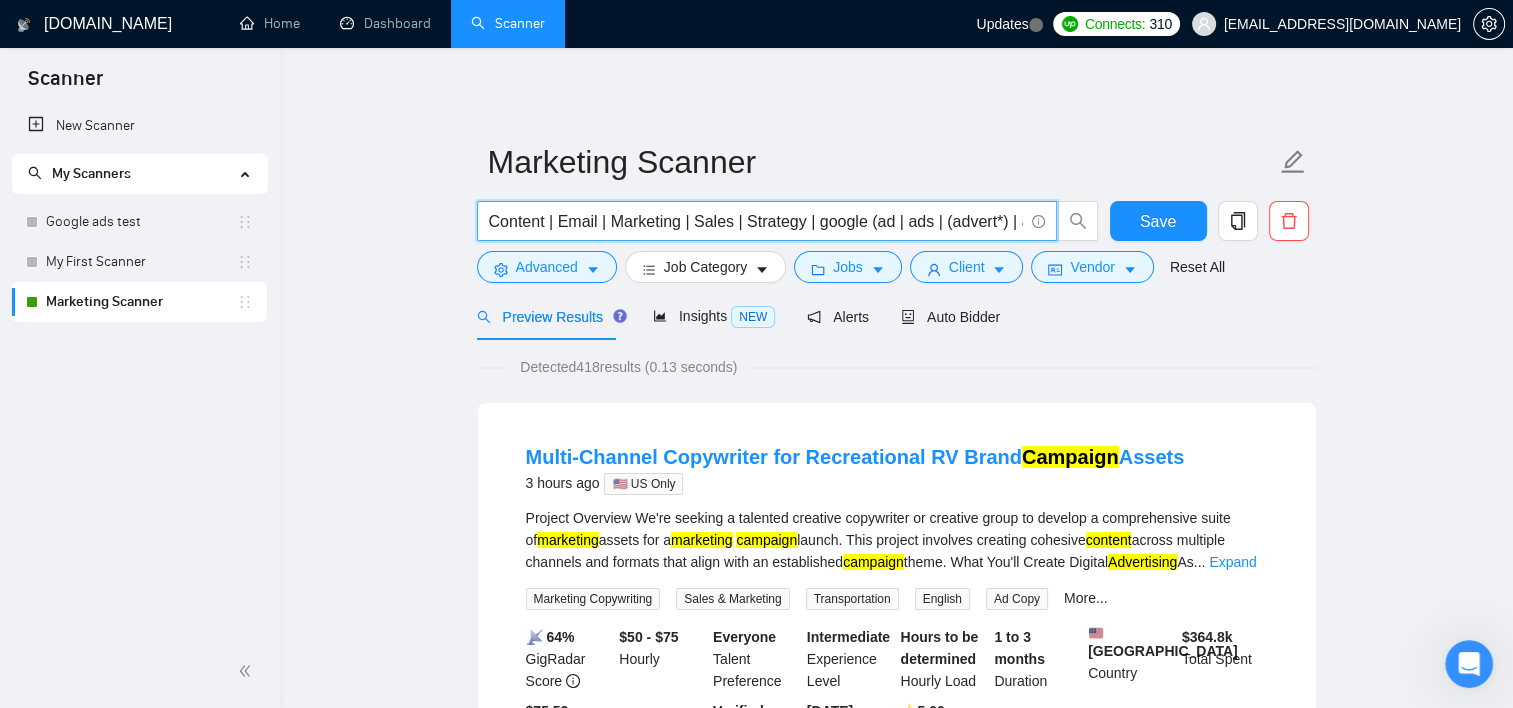 click on "Content | Email | Marketing | Sales | Strategy | google (ad | ads | (advert*) | adwords | "(ads)" | "ad words" | (campaign*)" at bounding box center [767, 221] 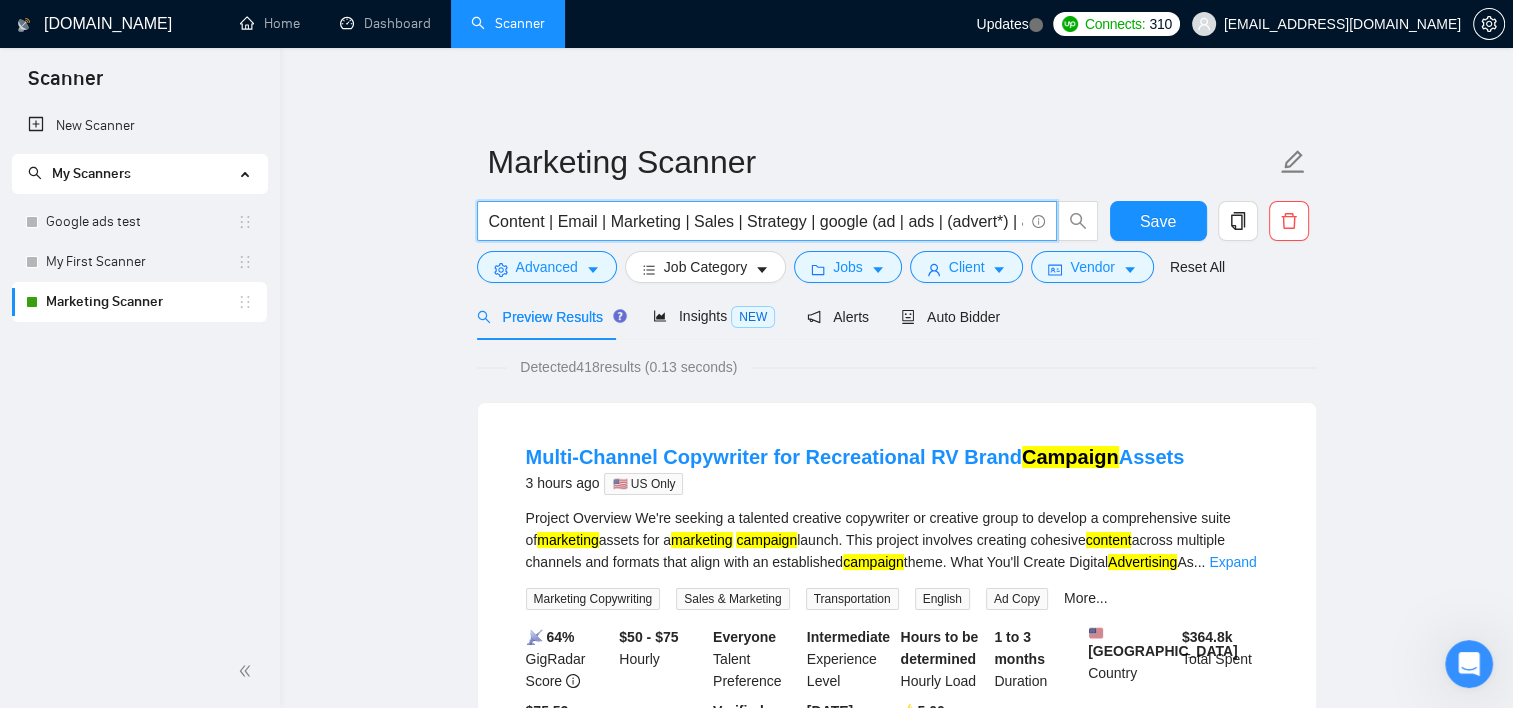 click on "Content | Email | Marketing | Sales | Strategy | google (ad | ads | (advert*) | adwords | "(ads)" | "ad words" | (campaign*)" at bounding box center (756, 221) 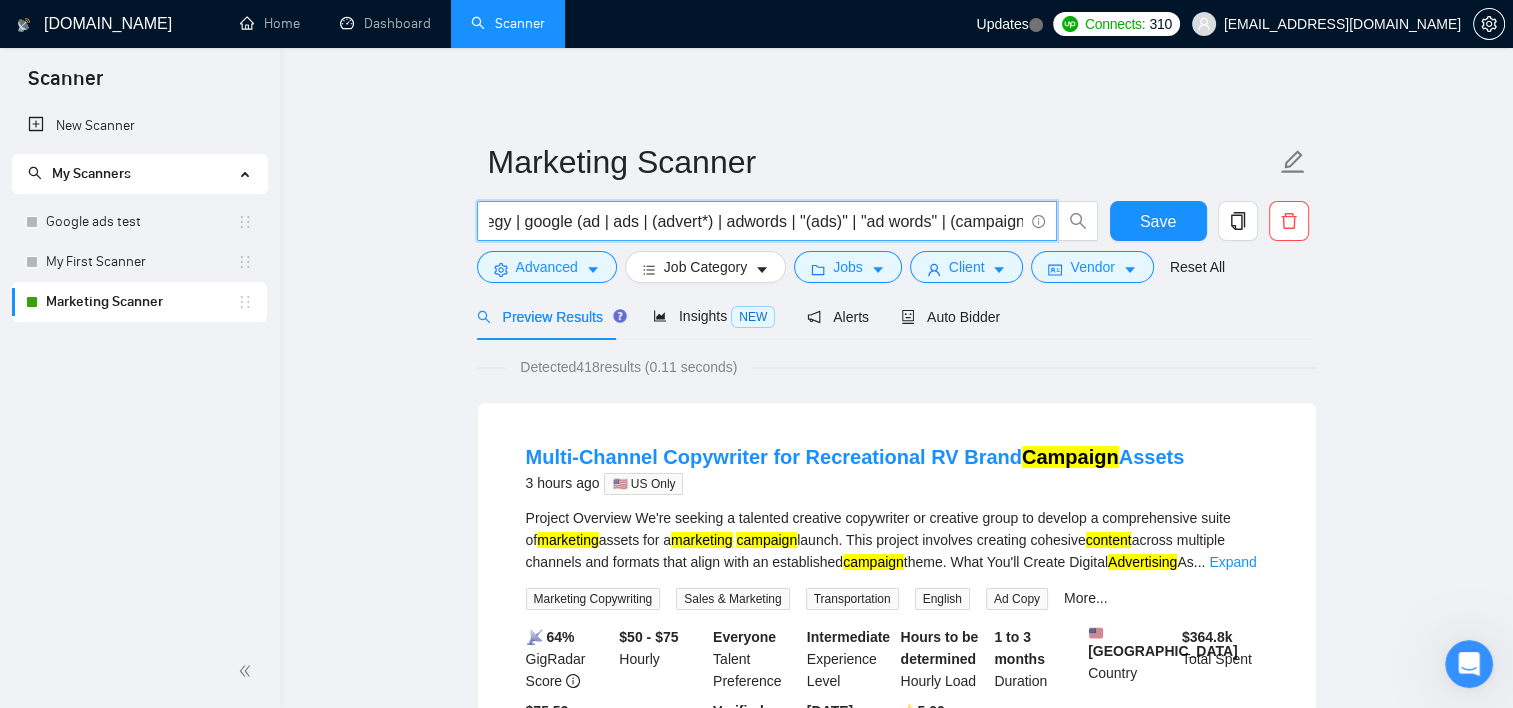 scroll, scrollTop: 0, scrollLeft: 377, axis: horizontal 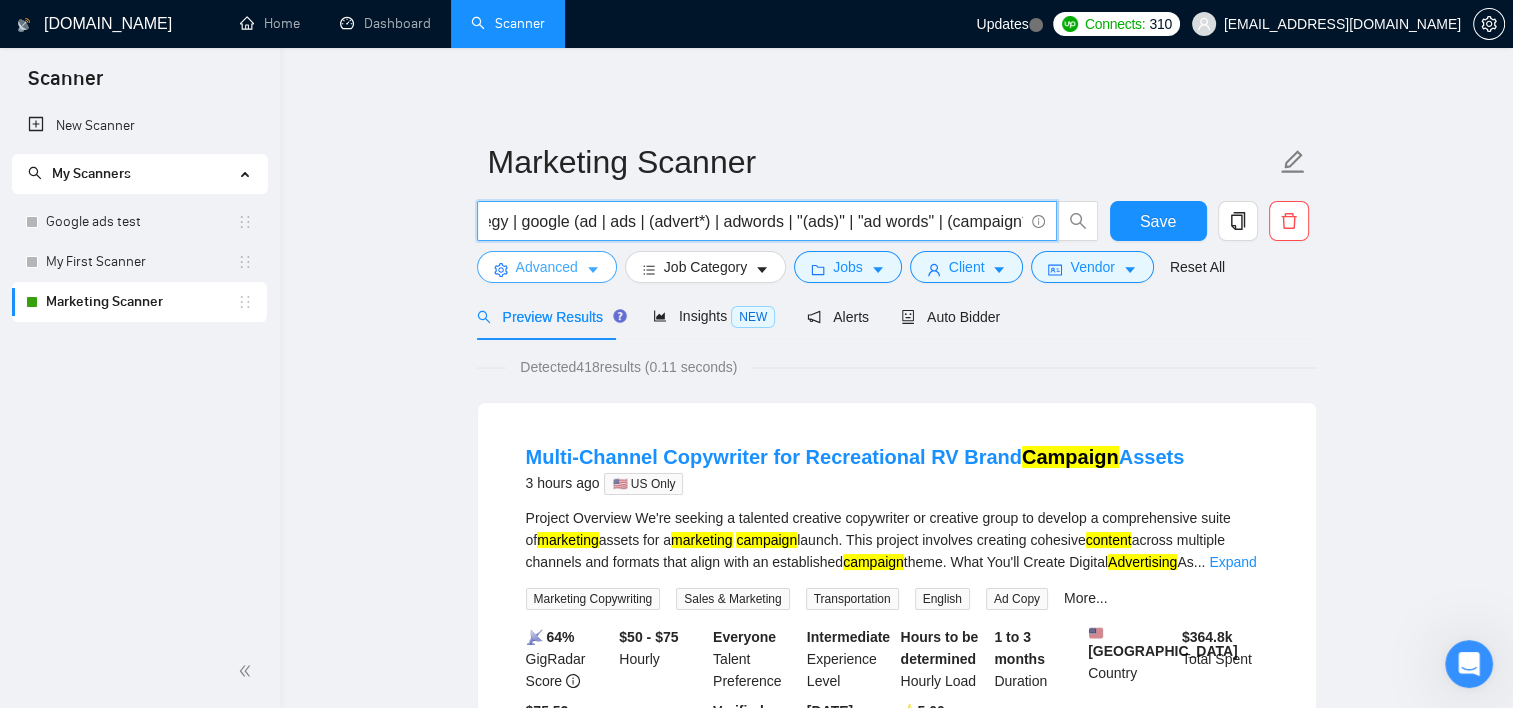 type on "Outreach | Content | Email | Marketing | Sales | Strategy | google (ad | ads | (advert*) | adwords | "(ads)" | "ad words" | (campaign*)" 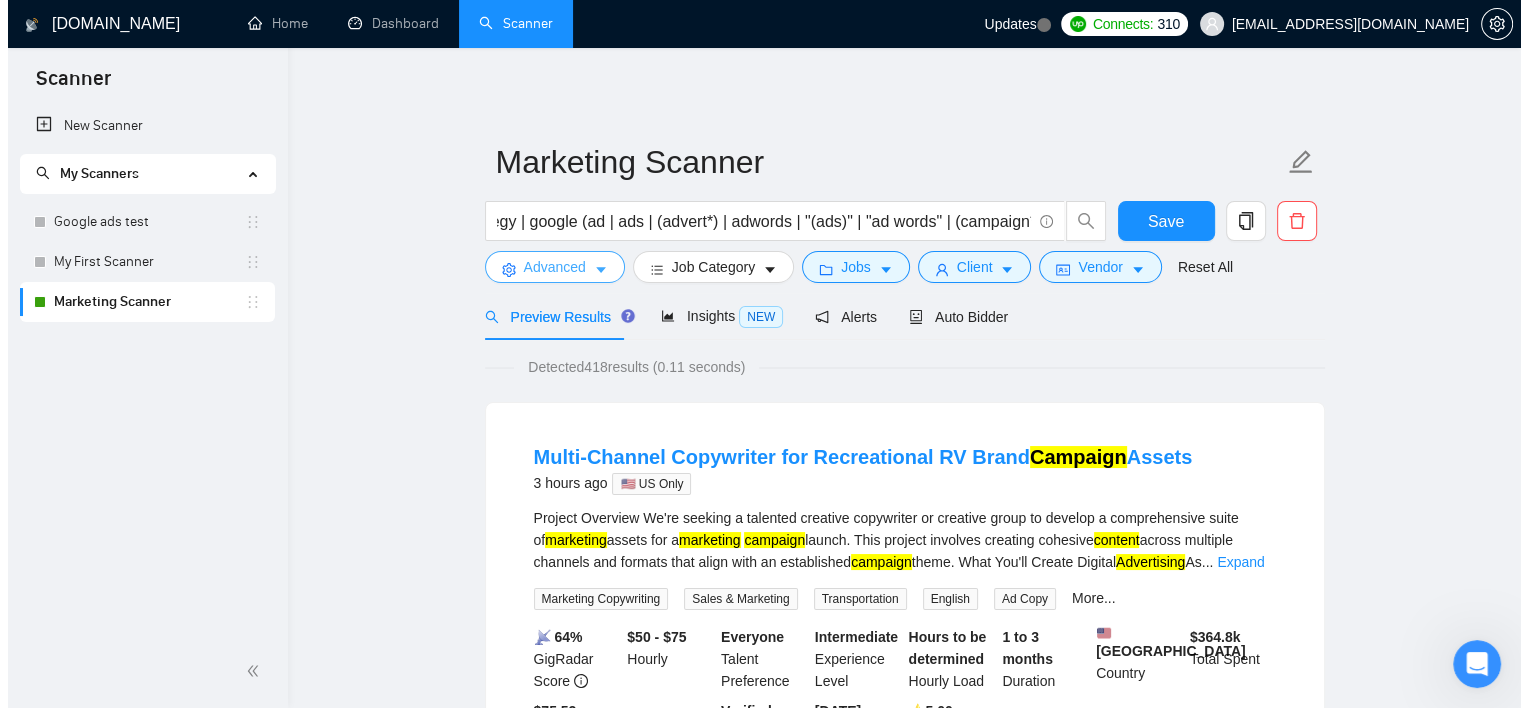 scroll, scrollTop: 0, scrollLeft: 0, axis: both 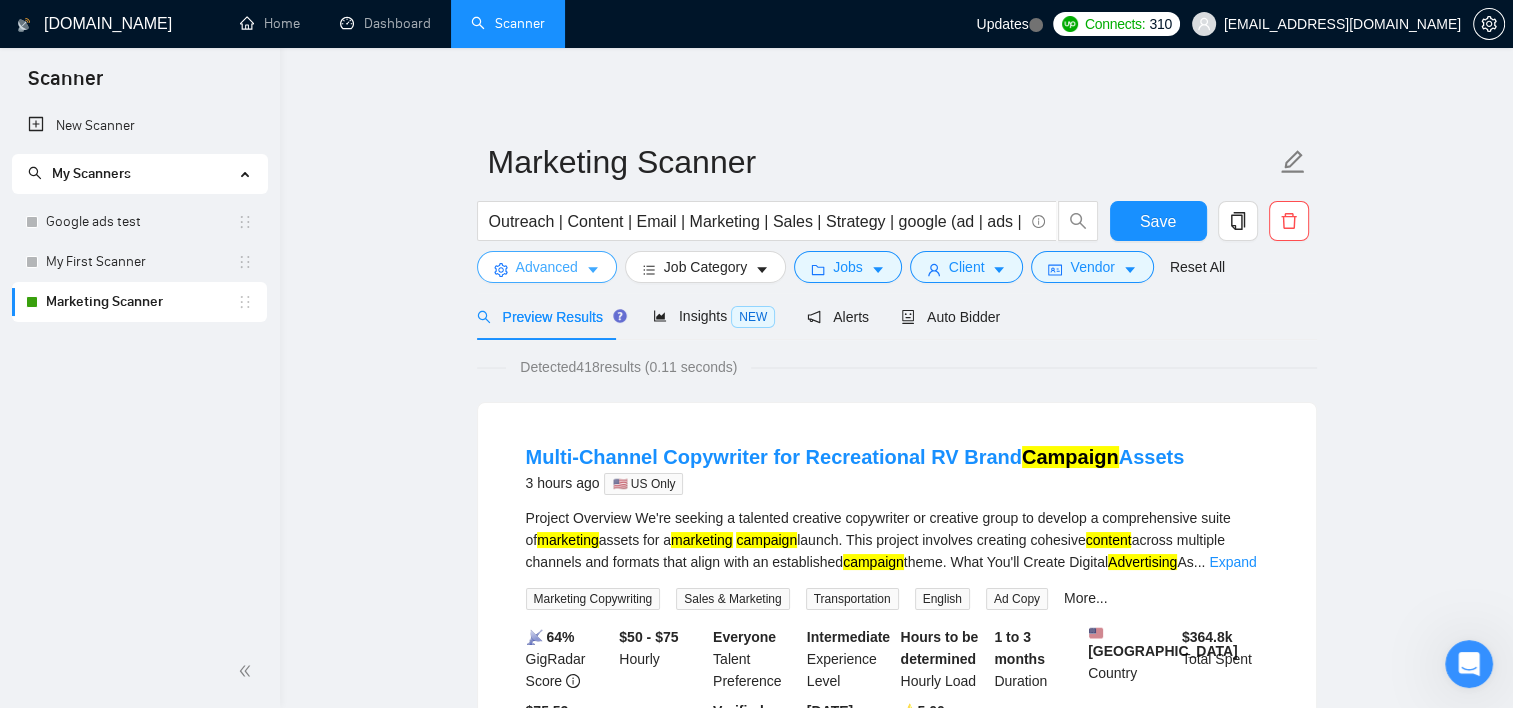 click on "Advanced" at bounding box center [547, 267] 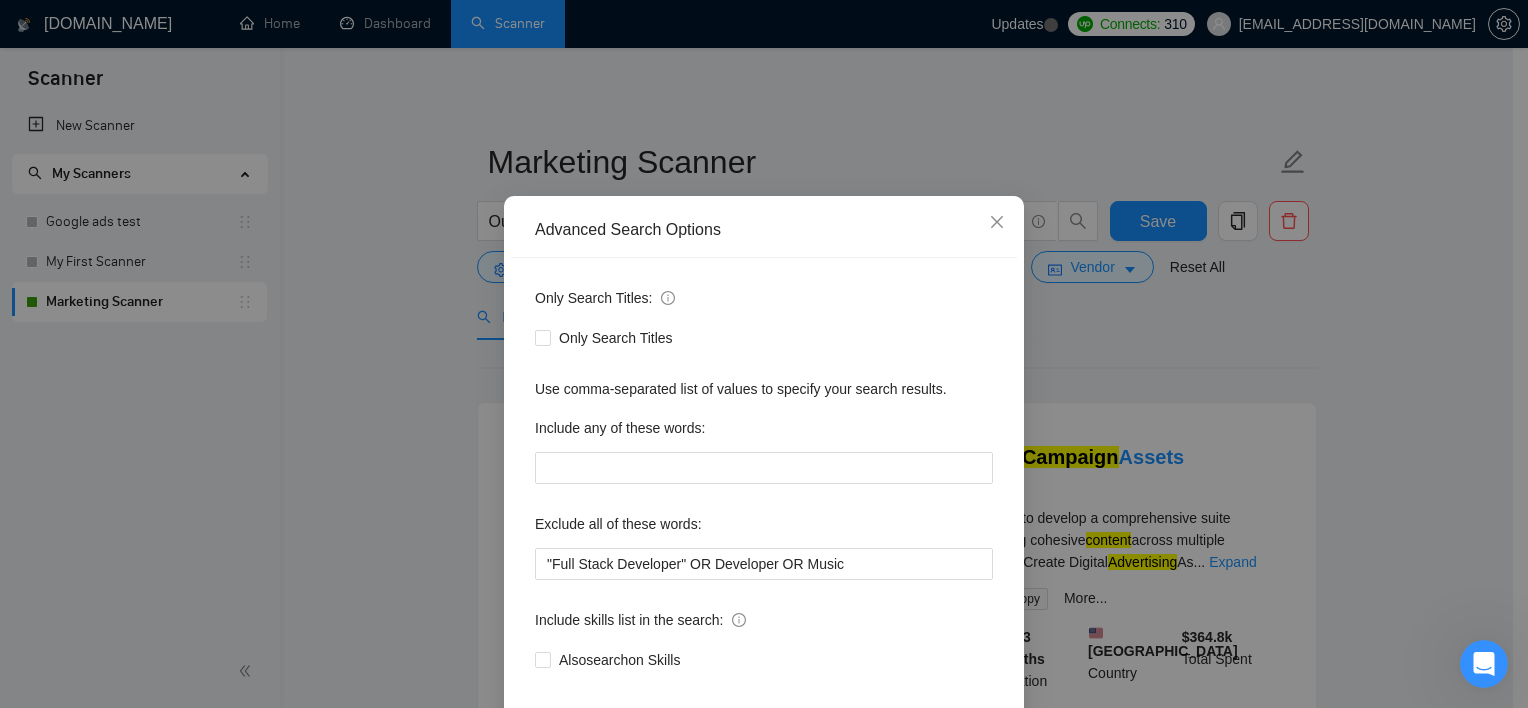 click on "Advanced Search Options Only Search Titles:   Only Search Titles Use comma-separated list of values to specify your search results. Include any of these words: Exclude all of these words: "Full Stack Developer" OR Developer OR Music Include skills list in the search:   Also  search  on Skills Reset OK" at bounding box center (764, 354) 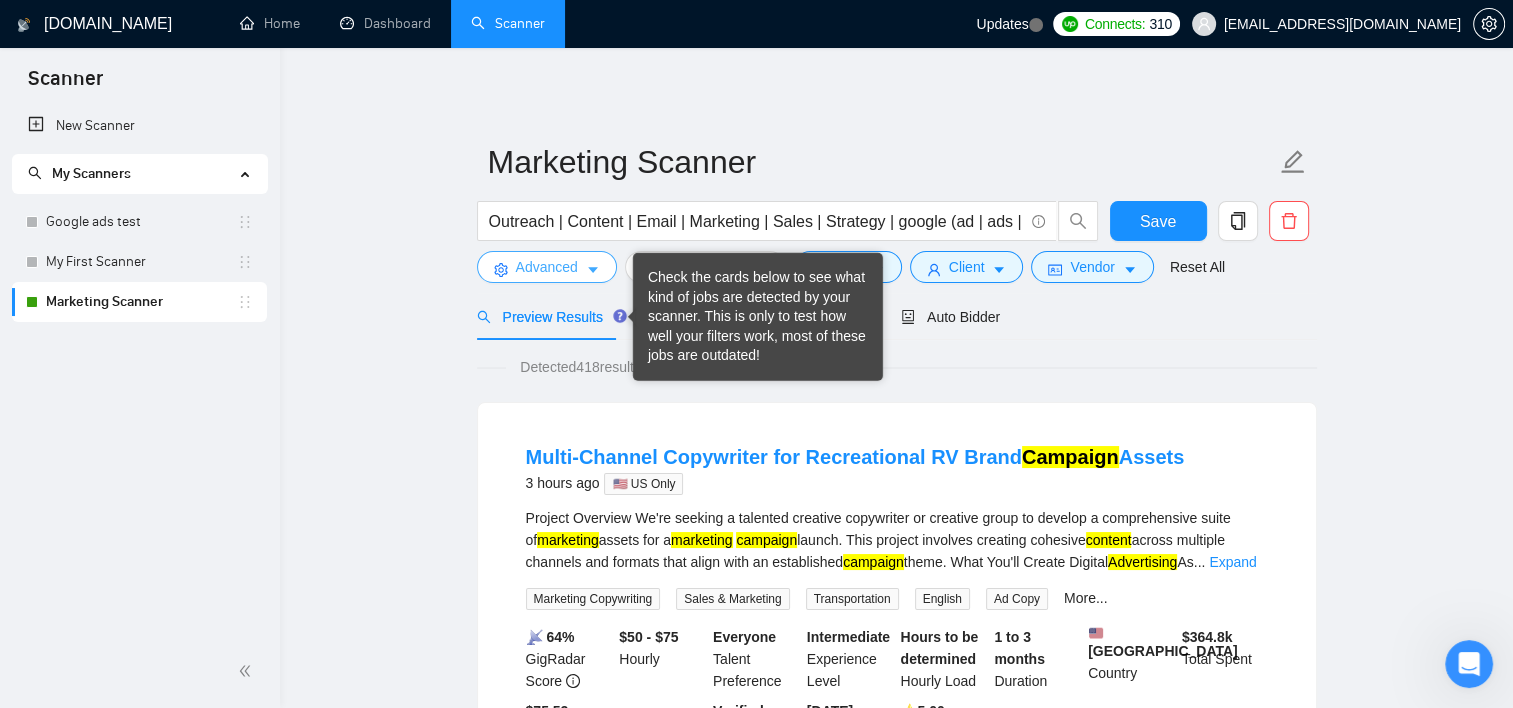 click on "Advanced" at bounding box center [547, 267] 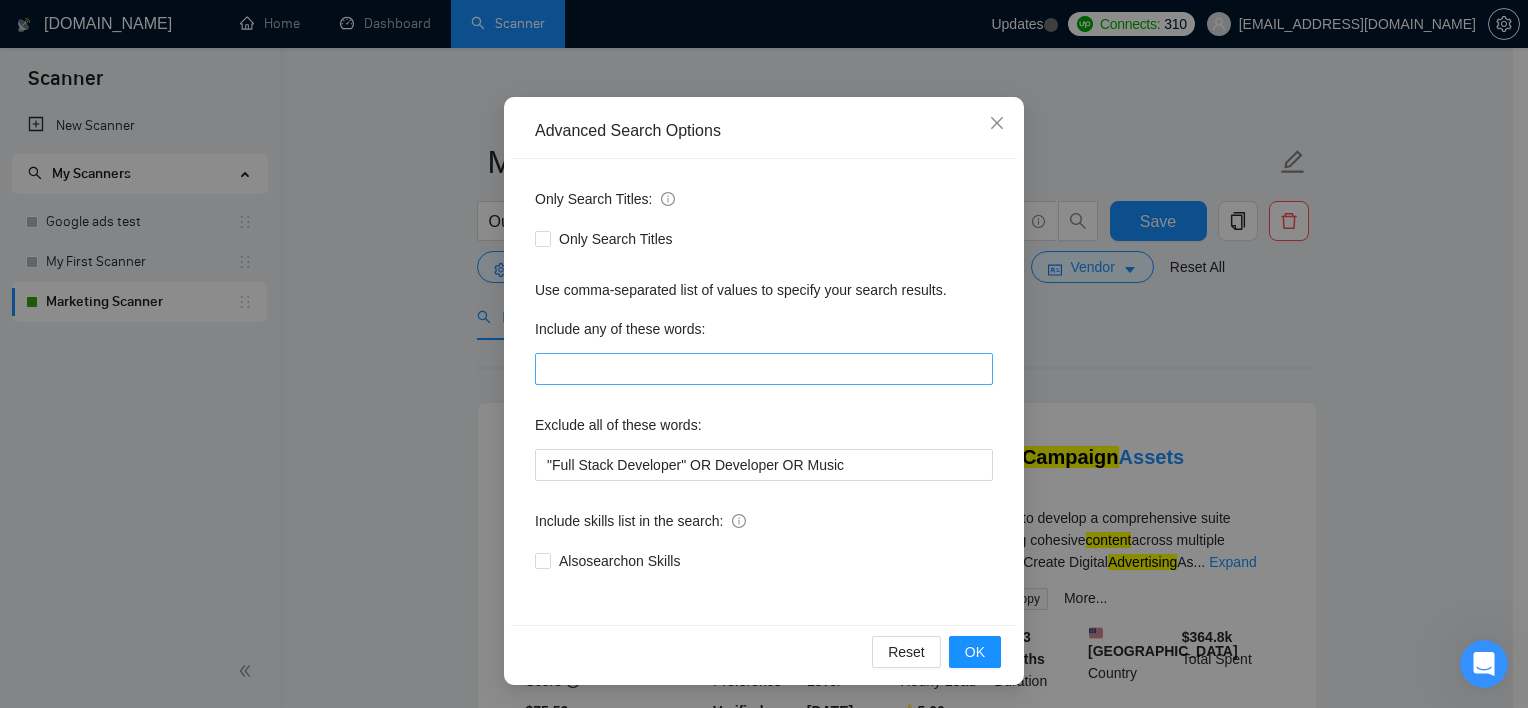 scroll, scrollTop: 124, scrollLeft: 0, axis: vertical 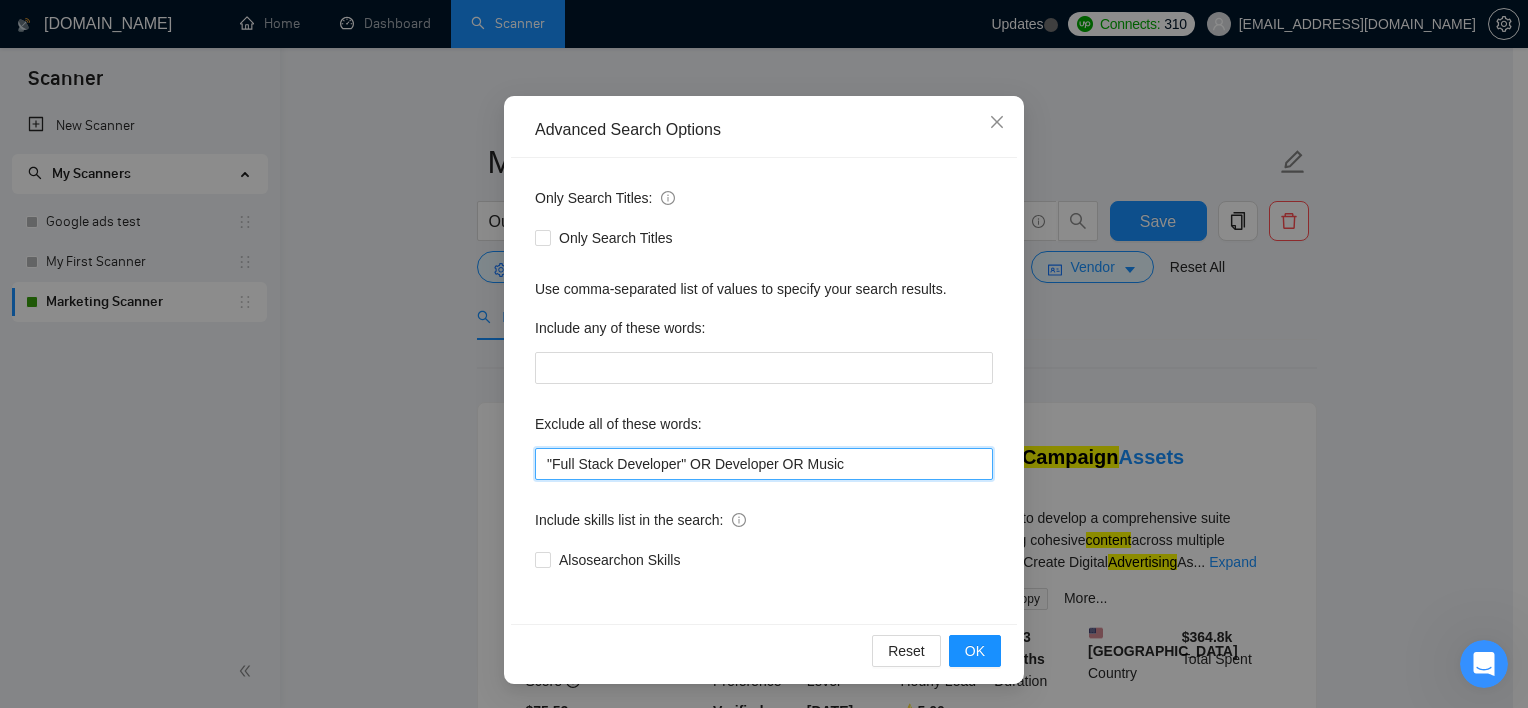 drag, startPoint x: 826, startPoint y: 473, endPoint x: 432, endPoint y: 435, distance: 395.82825 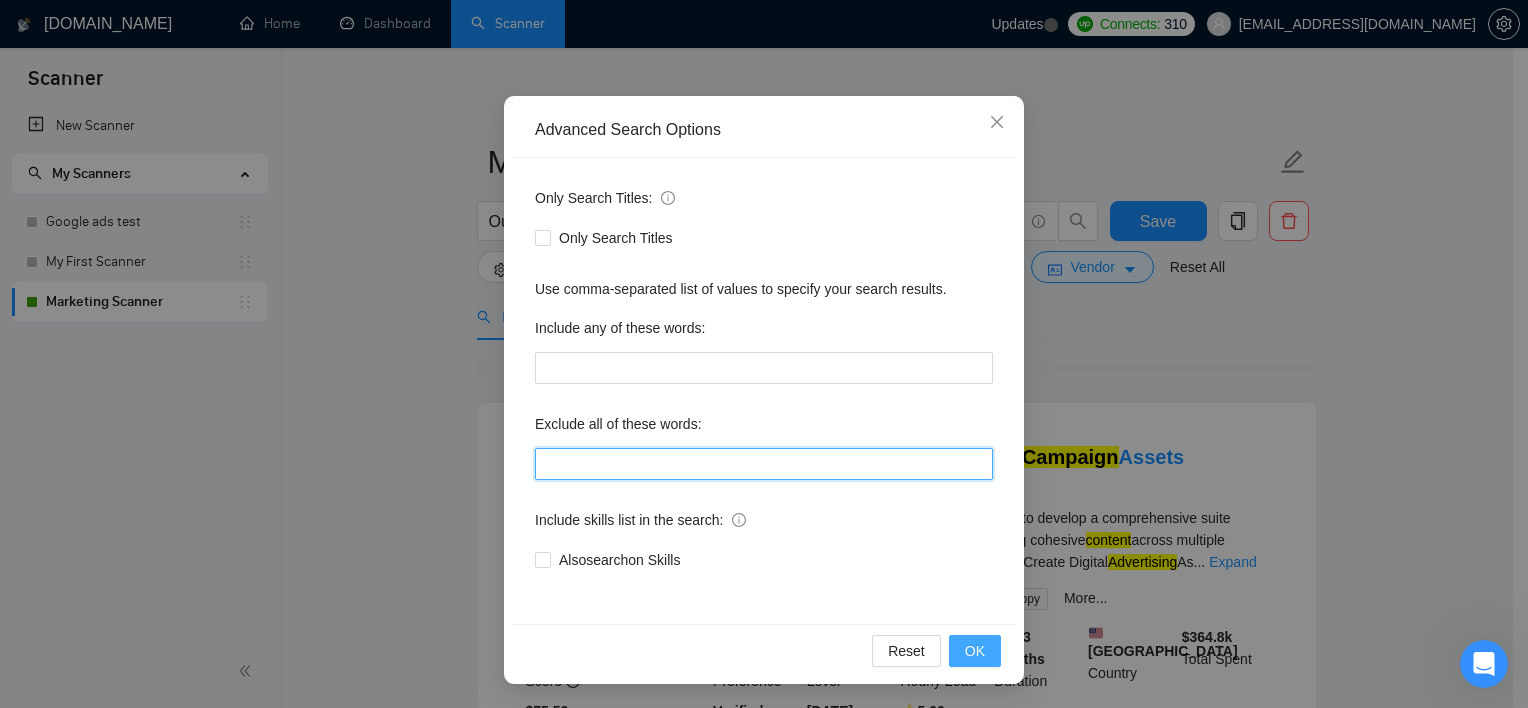 type 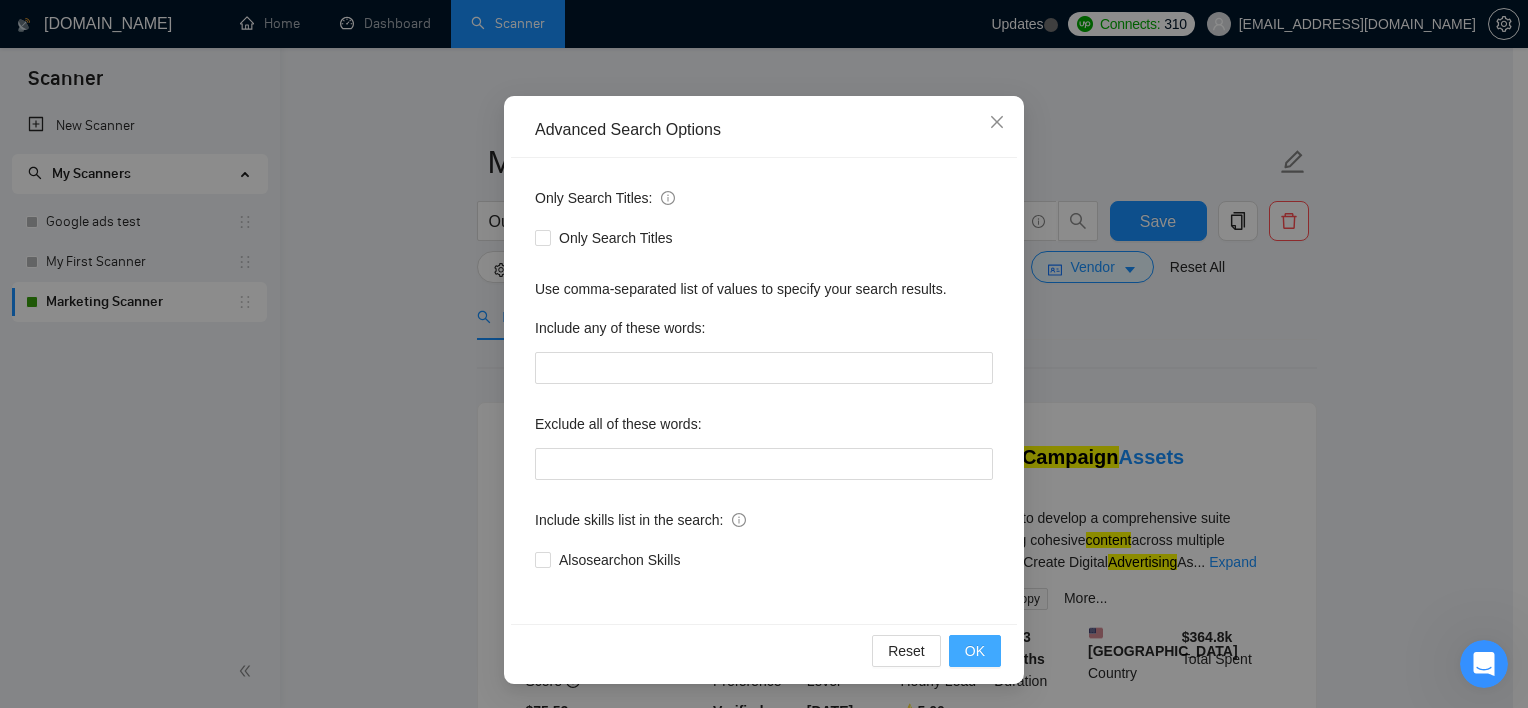 click on "OK" at bounding box center (975, 651) 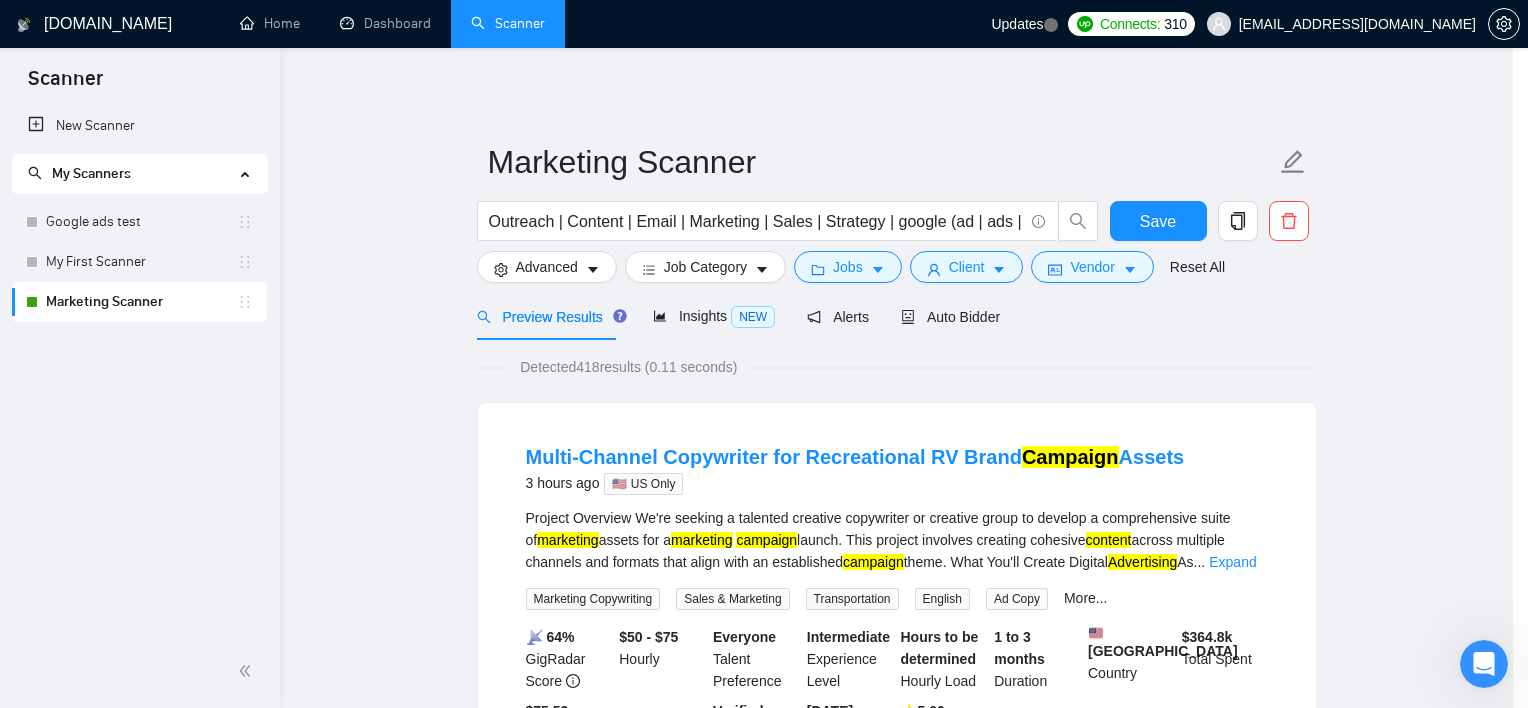 scroll, scrollTop: 24, scrollLeft: 0, axis: vertical 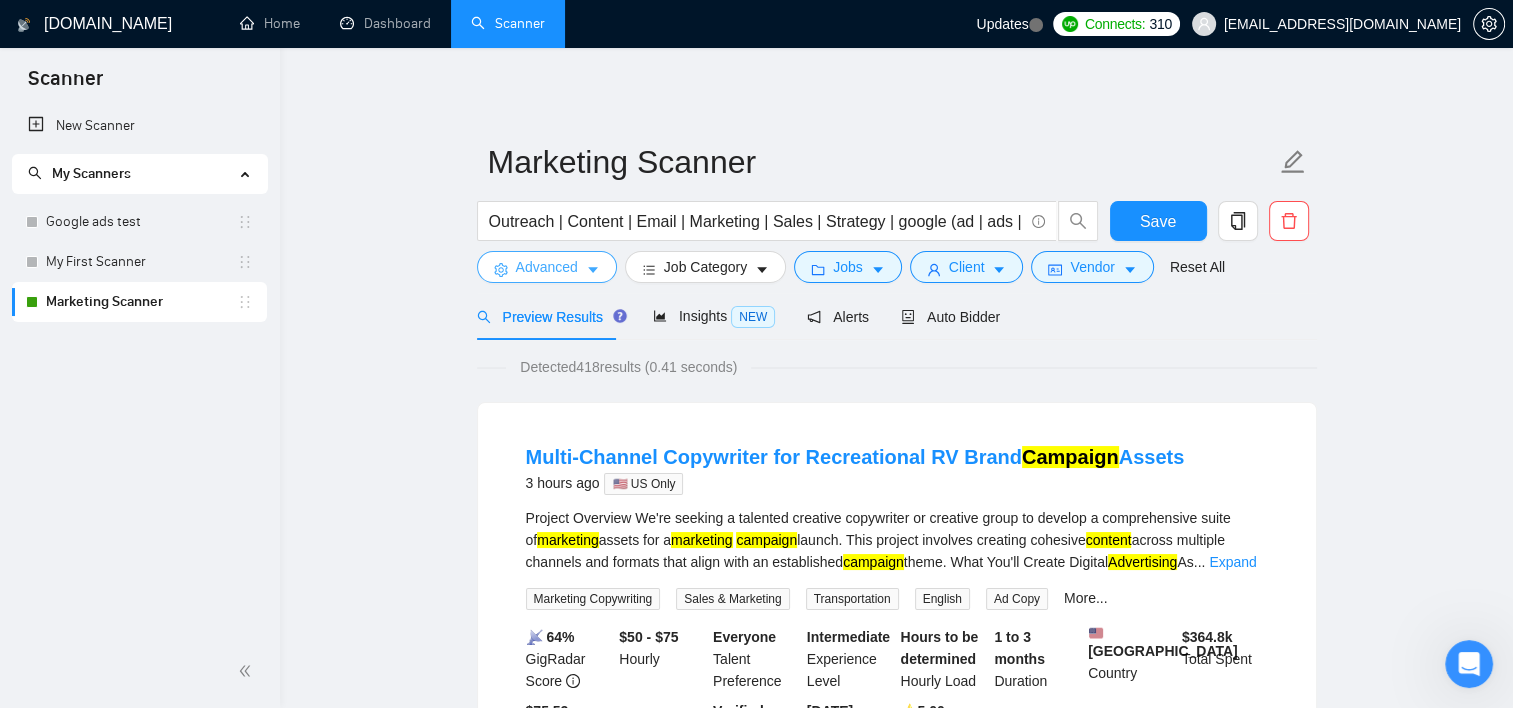 click on "Advanced" at bounding box center (547, 267) 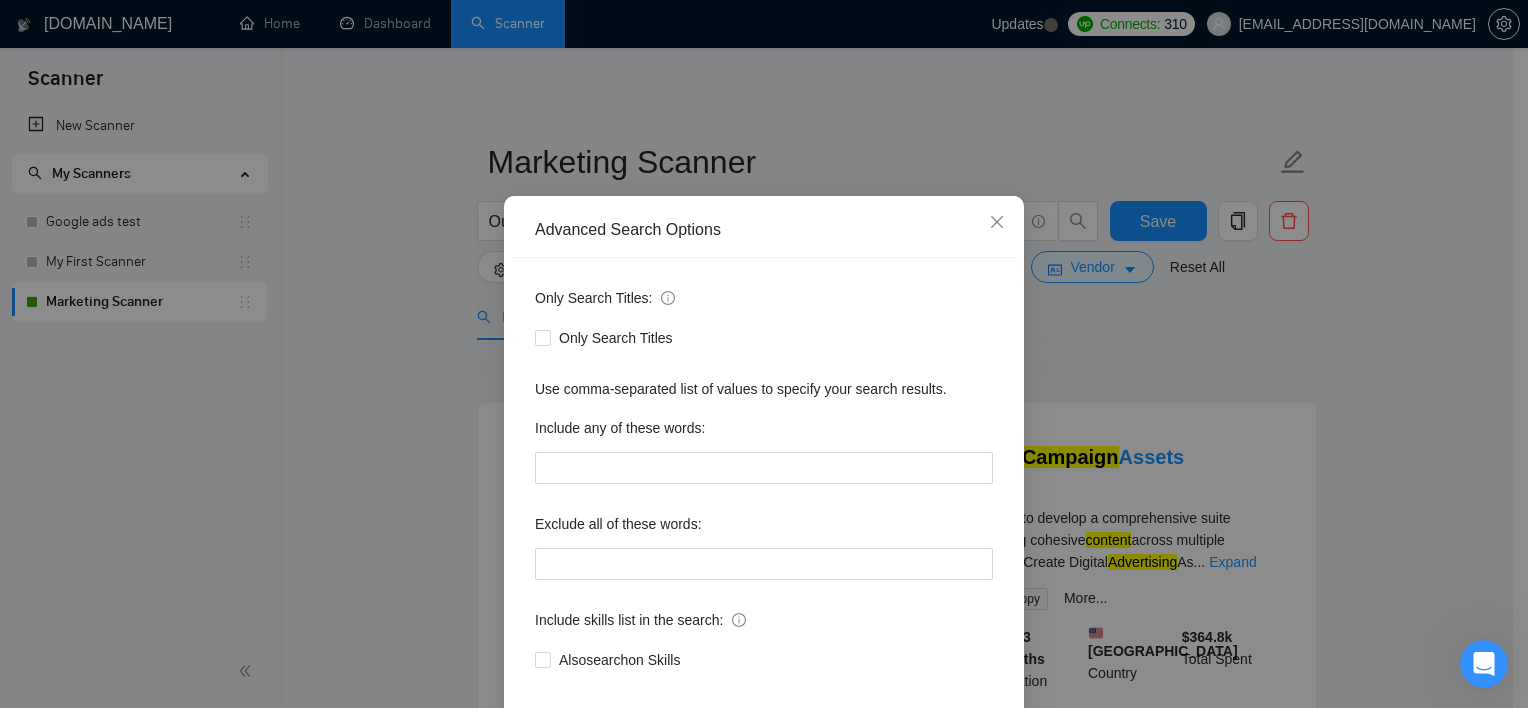 click on "Advanced Search Options Only Search Titles:   Only Search Titles Use comma-separated list of values to specify your search results. Include any of these words: Exclude all of these words: Include skills list in the search:   Also  search  on Skills Reset OK" at bounding box center (764, 354) 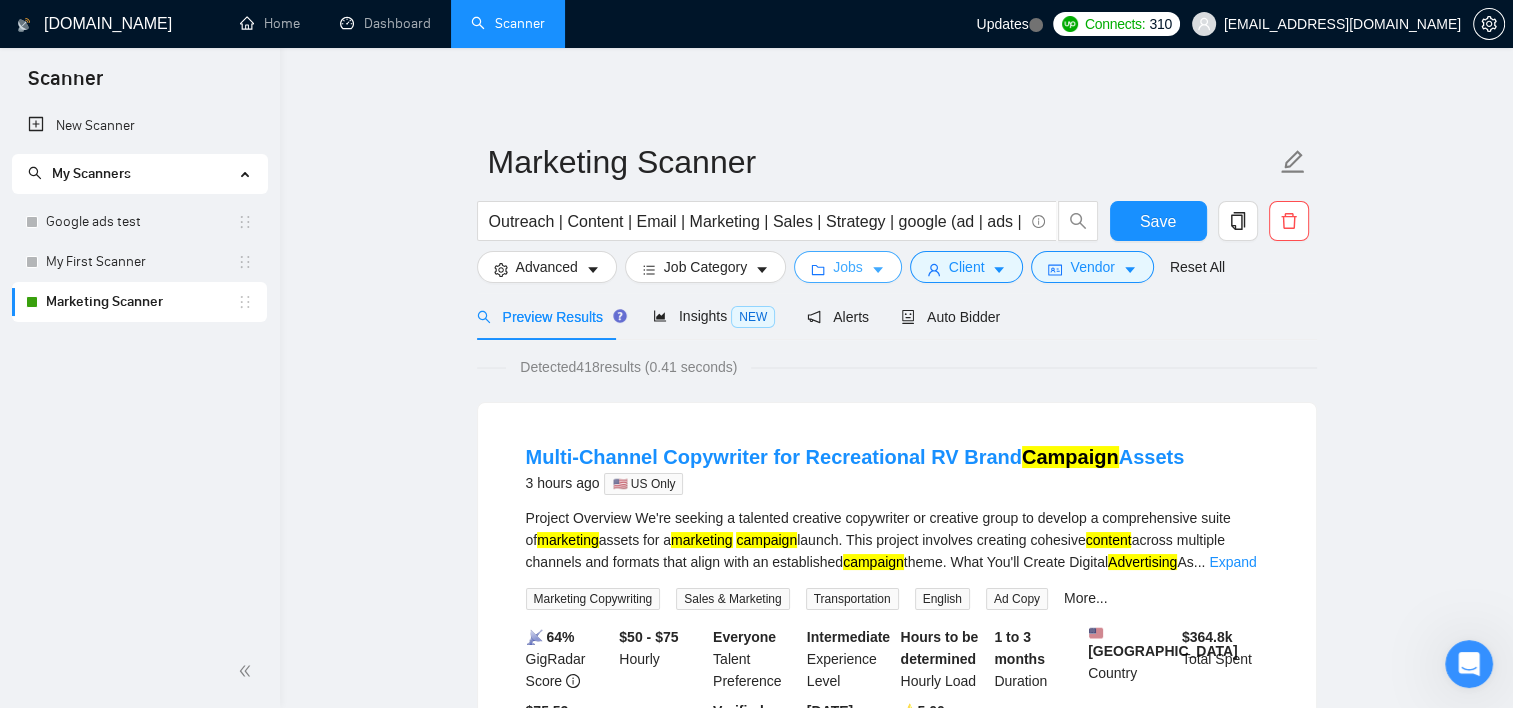 click on "Jobs" at bounding box center (848, 267) 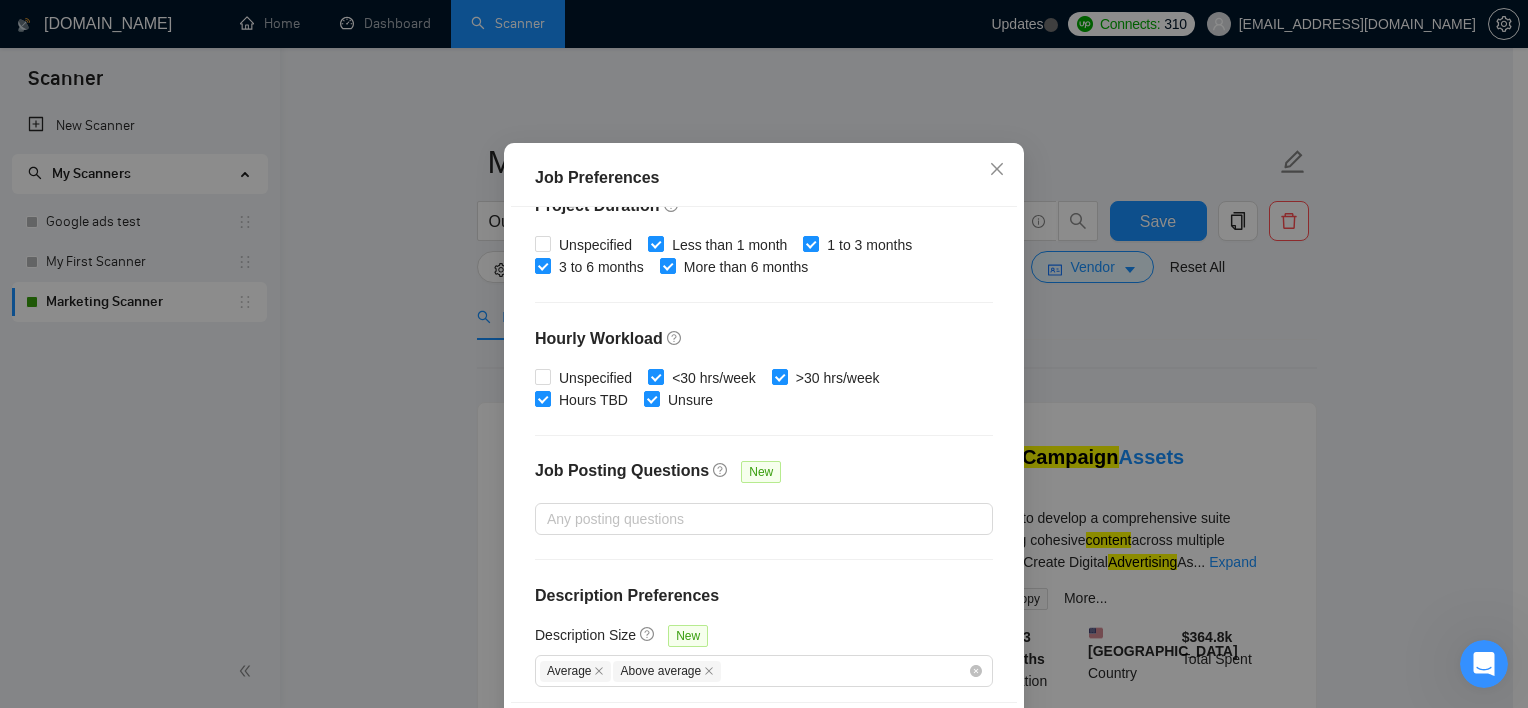 scroll, scrollTop: 632, scrollLeft: 0, axis: vertical 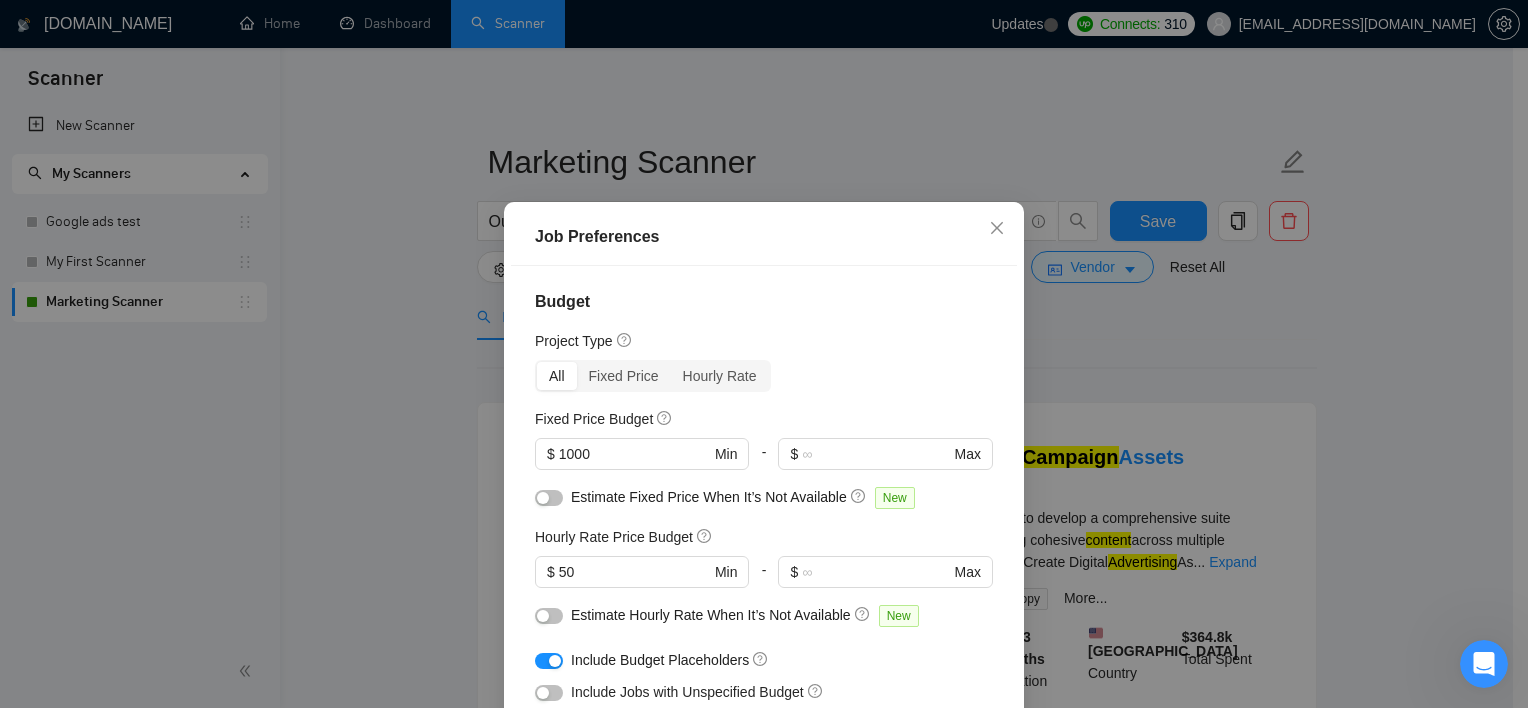 click on "Job Preferences Budget Project Type All Fixed Price Hourly Rate   Fixed Price Budget $ 1000 Min - $ Max Estimate Fixed Price When It’s Not Available New   Hourly Rate Price Budget $ 50 Min - $ Max Estimate Hourly Rate When It’s Not Available New Include Budget Placeholders Include Jobs with Unspecified Budget   Connects Price New Min - Max Project Duration   Unspecified Less than 1 month 1 to 3 months 3 to 6 months More than 6 months Hourly Workload   Unspecified <30 hrs/week >30 hrs/week Hours TBD Unsure Job Posting Questions New   Any posting questions Description Preferences Description Size New Average Above average   Reset OK" at bounding box center (764, 354) 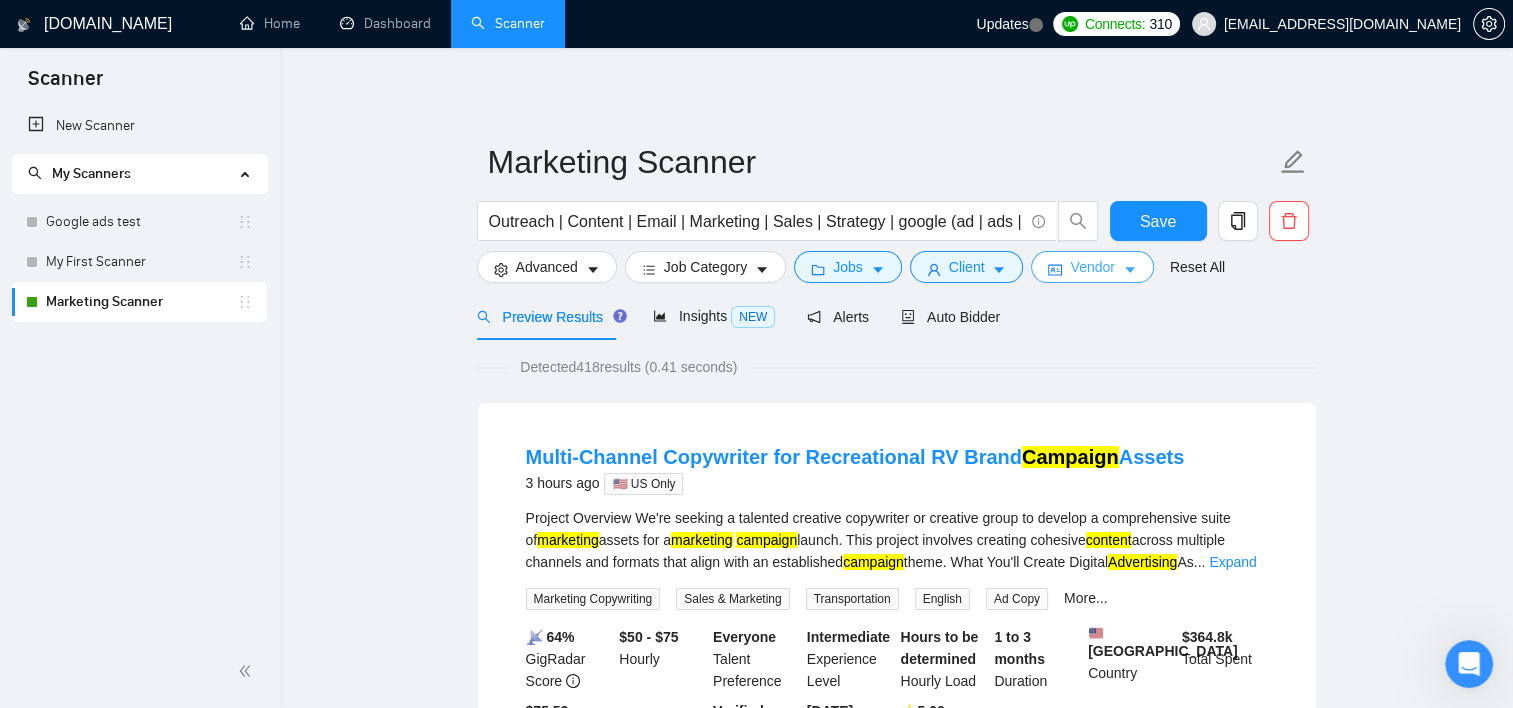 click on "Vendor" at bounding box center [1092, 267] 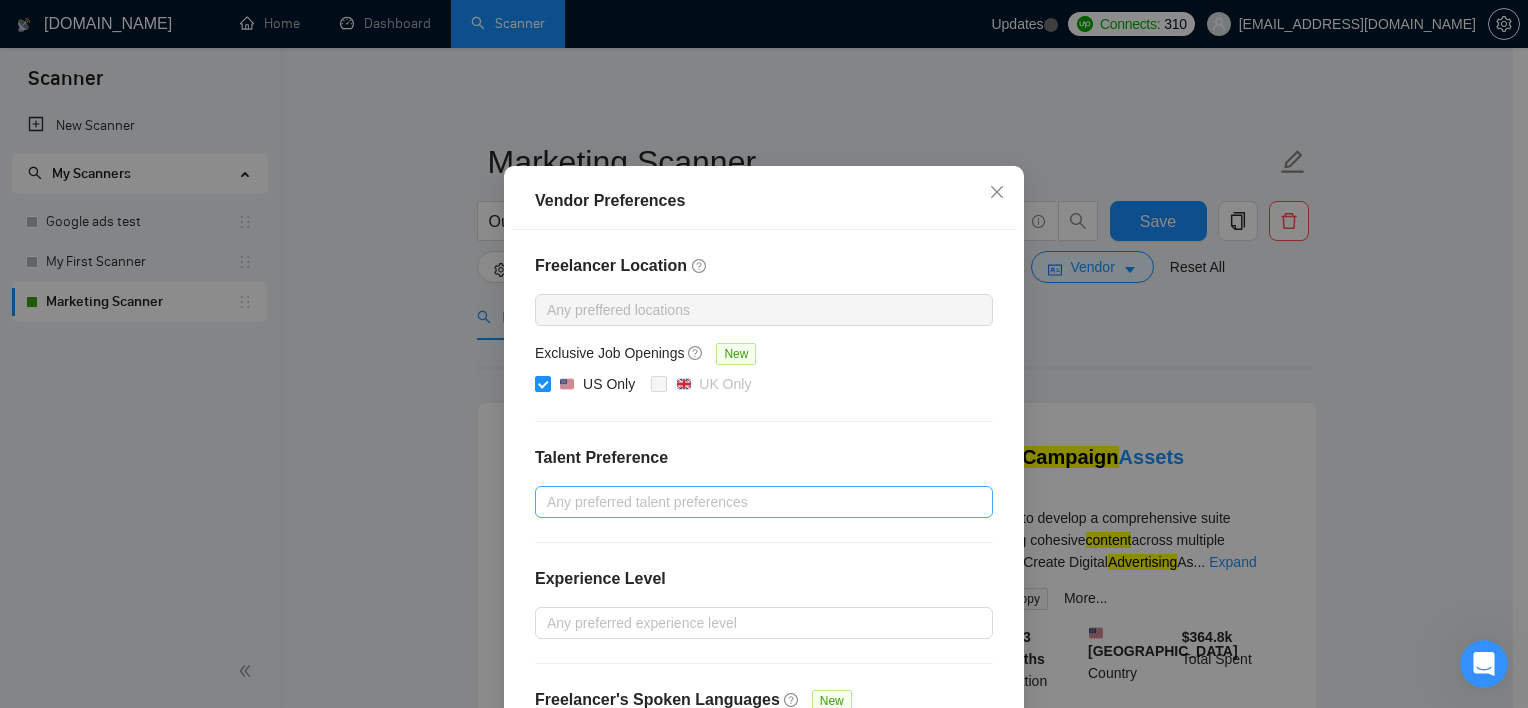 scroll, scrollTop: 100, scrollLeft: 0, axis: vertical 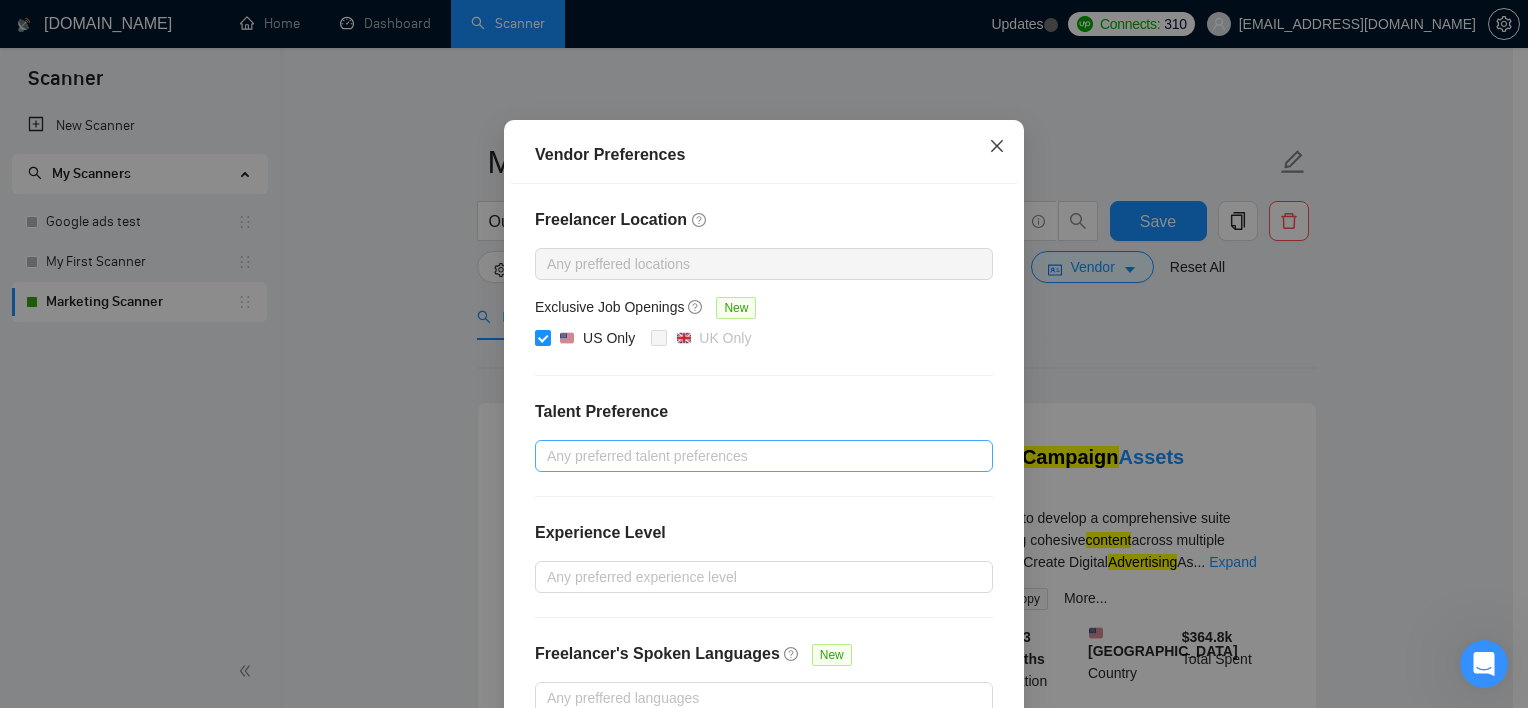 click at bounding box center [997, 147] 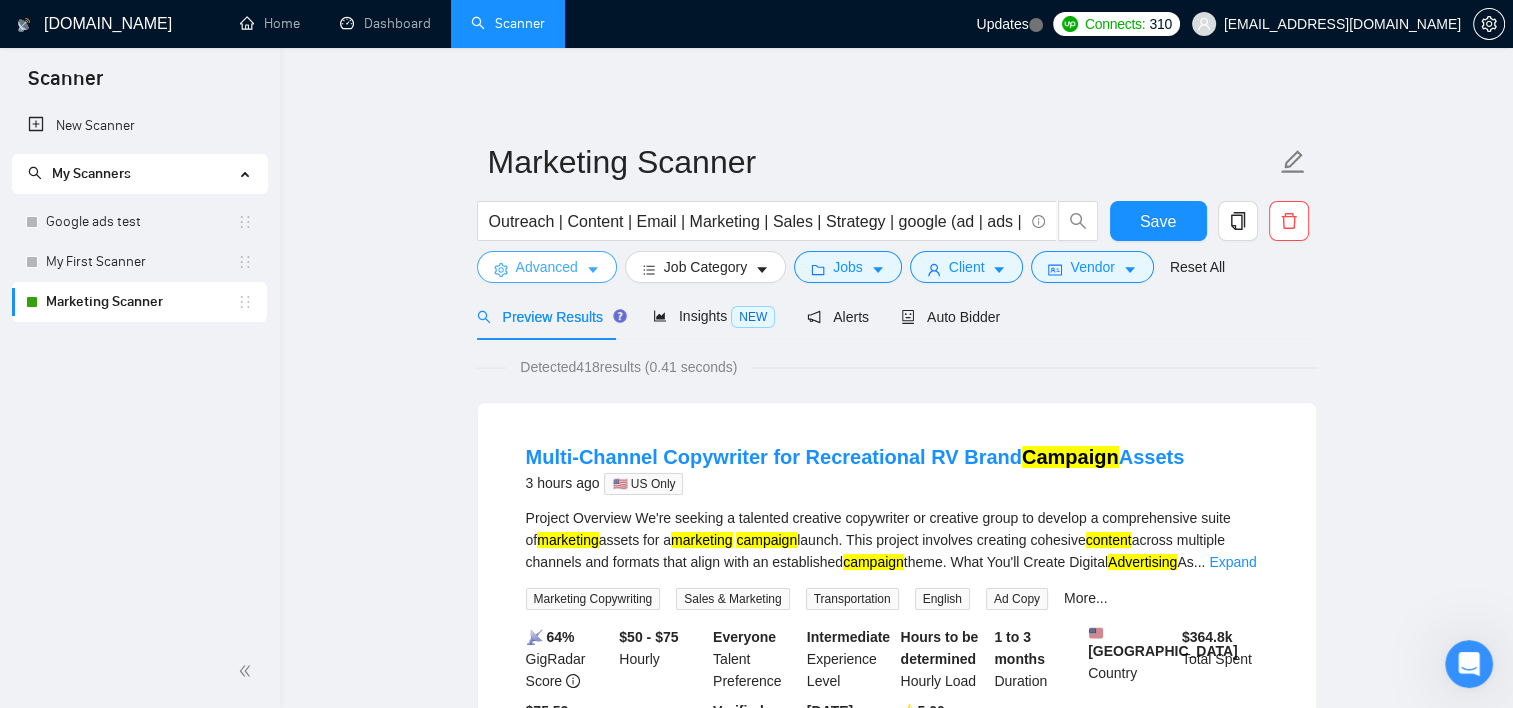click on "Advanced" at bounding box center [547, 267] 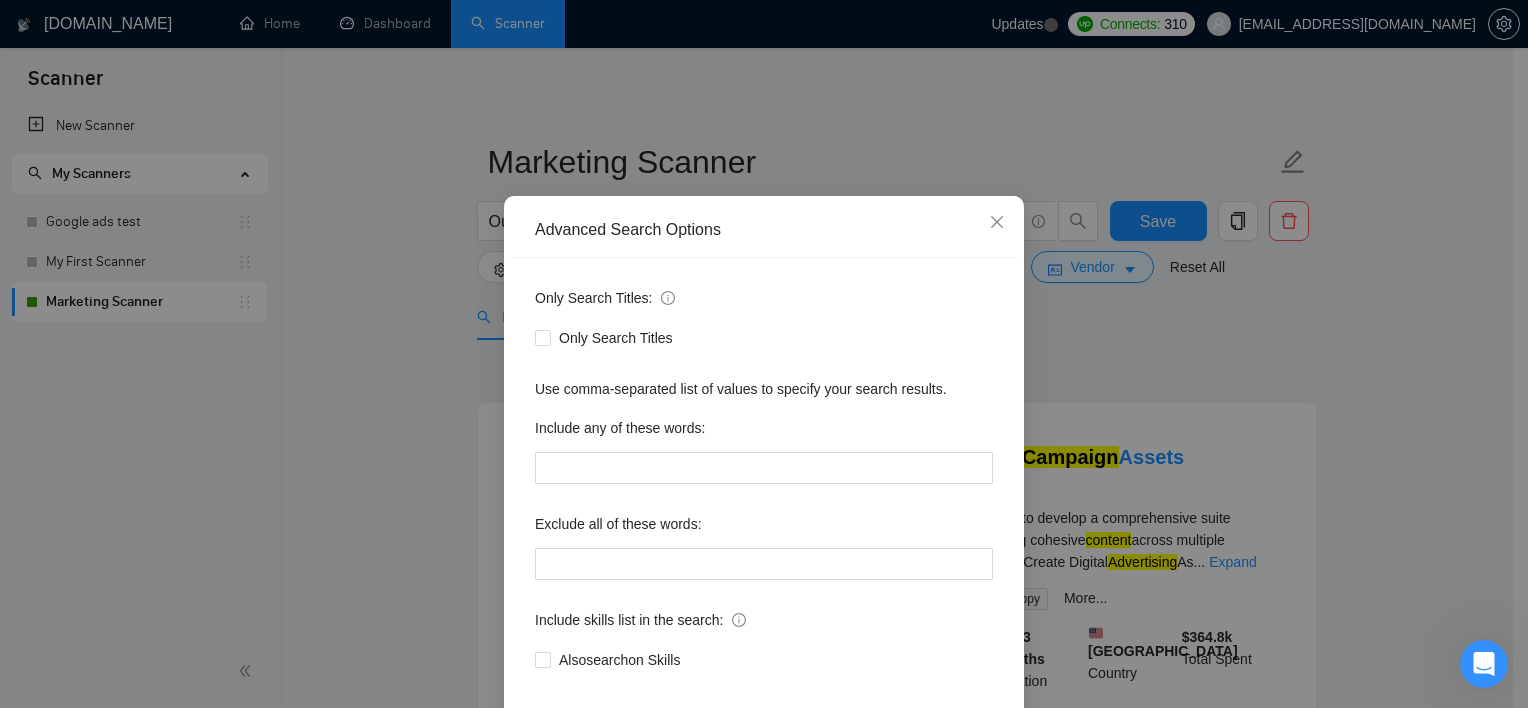 click on "Advanced Search Options Only Search Titles:   Only Search Titles Use comma-separated list of values to specify your search results. Include any of these words: Exclude all of these words: Include skills list in the search:   Also  search  on Skills Reset OK" at bounding box center (764, 354) 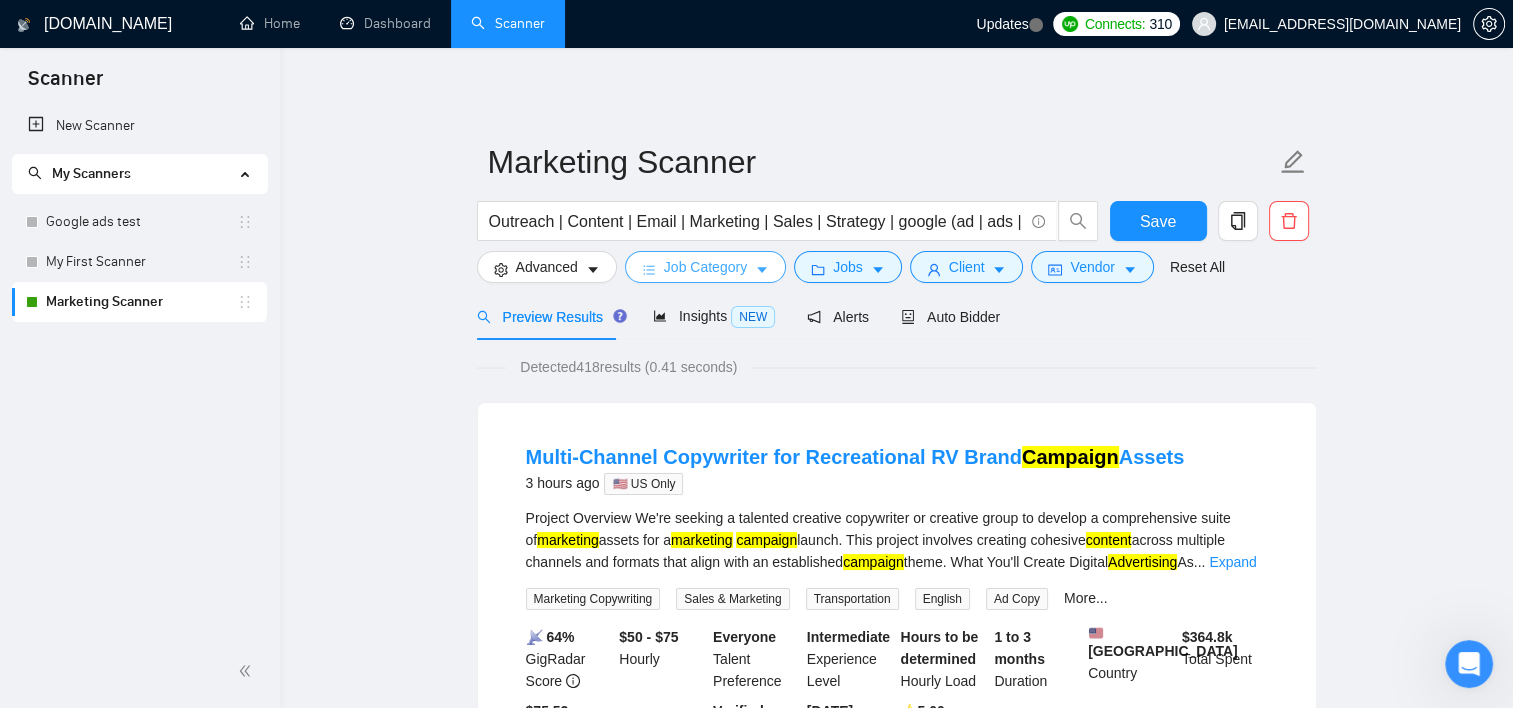 click on "Job Category" at bounding box center [705, 267] 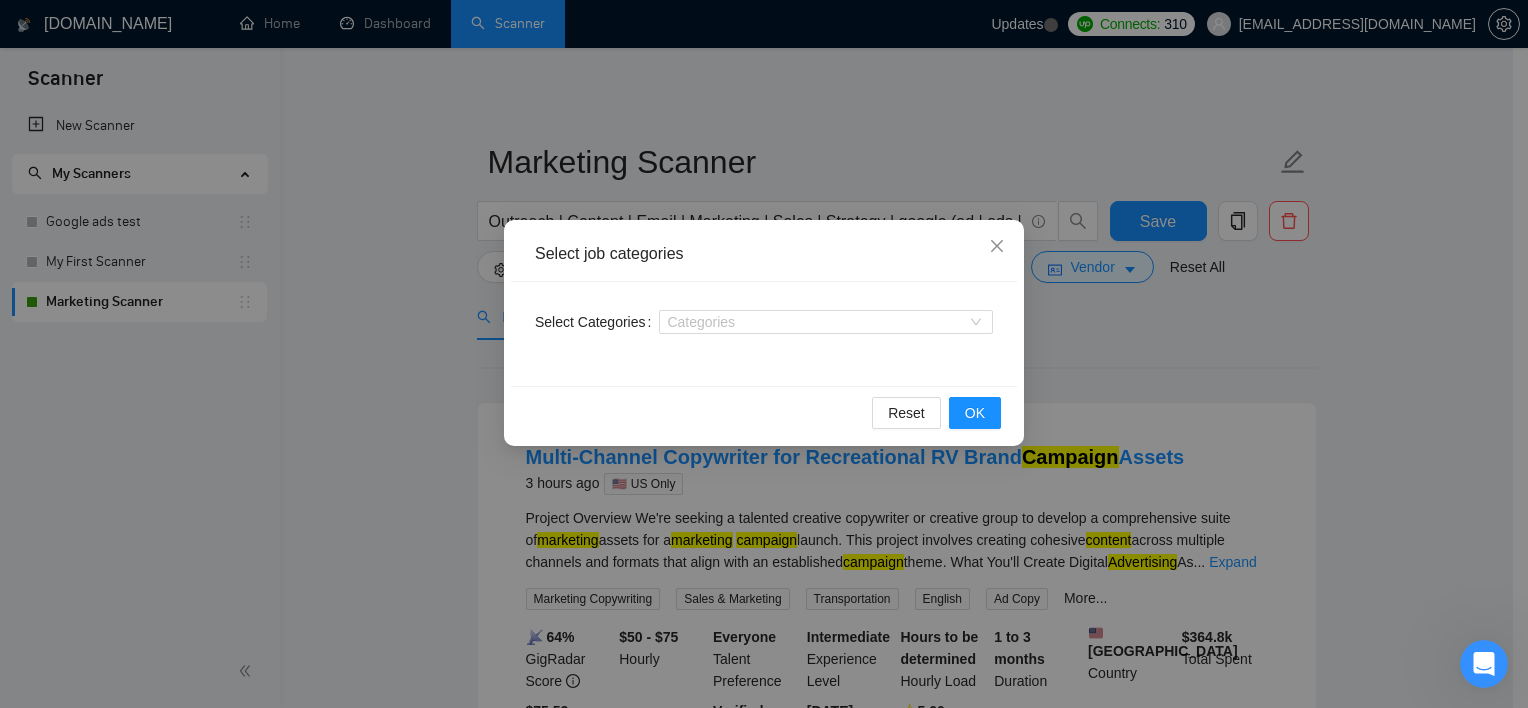 click on "Select job categories Select Categories   Categories Reset OK" at bounding box center [764, 354] 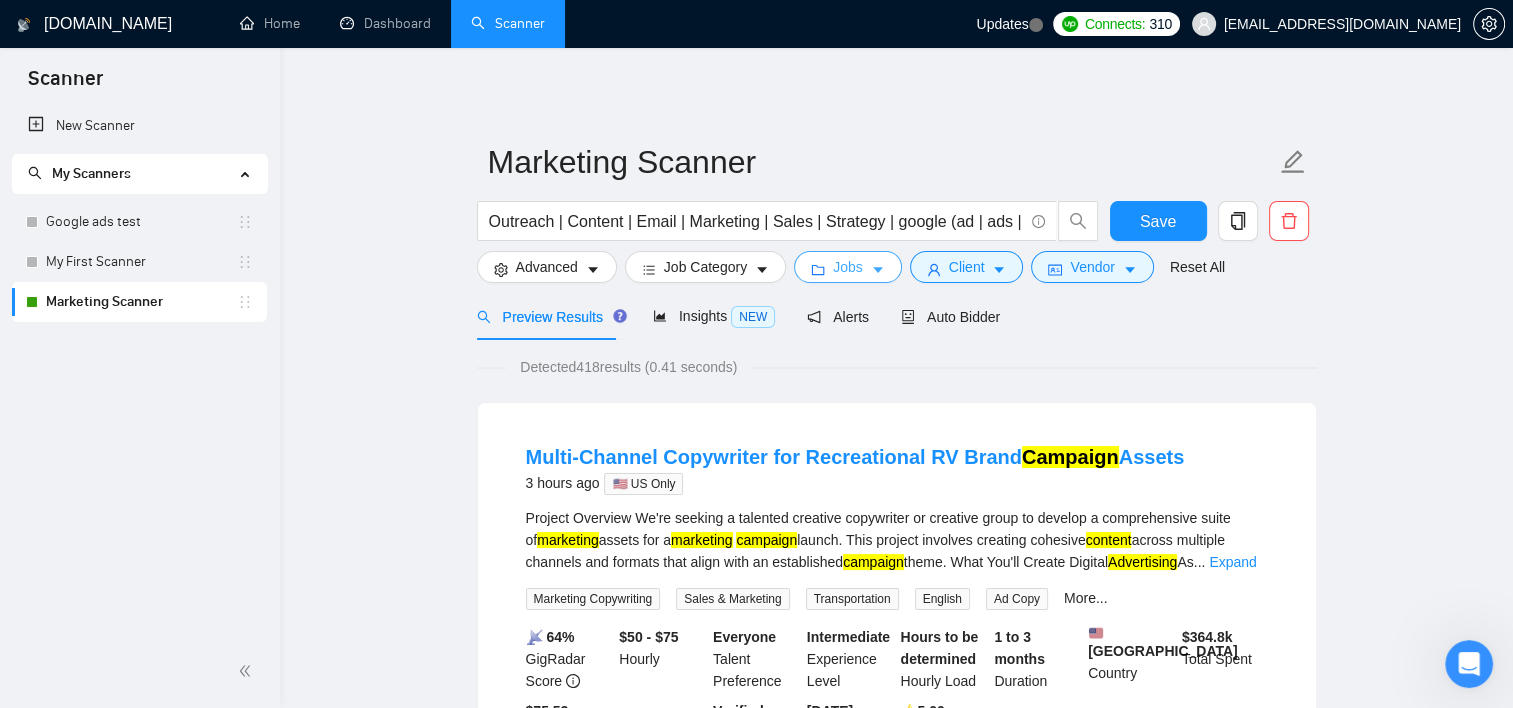 click on "Jobs" at bounding box center [848, 267] 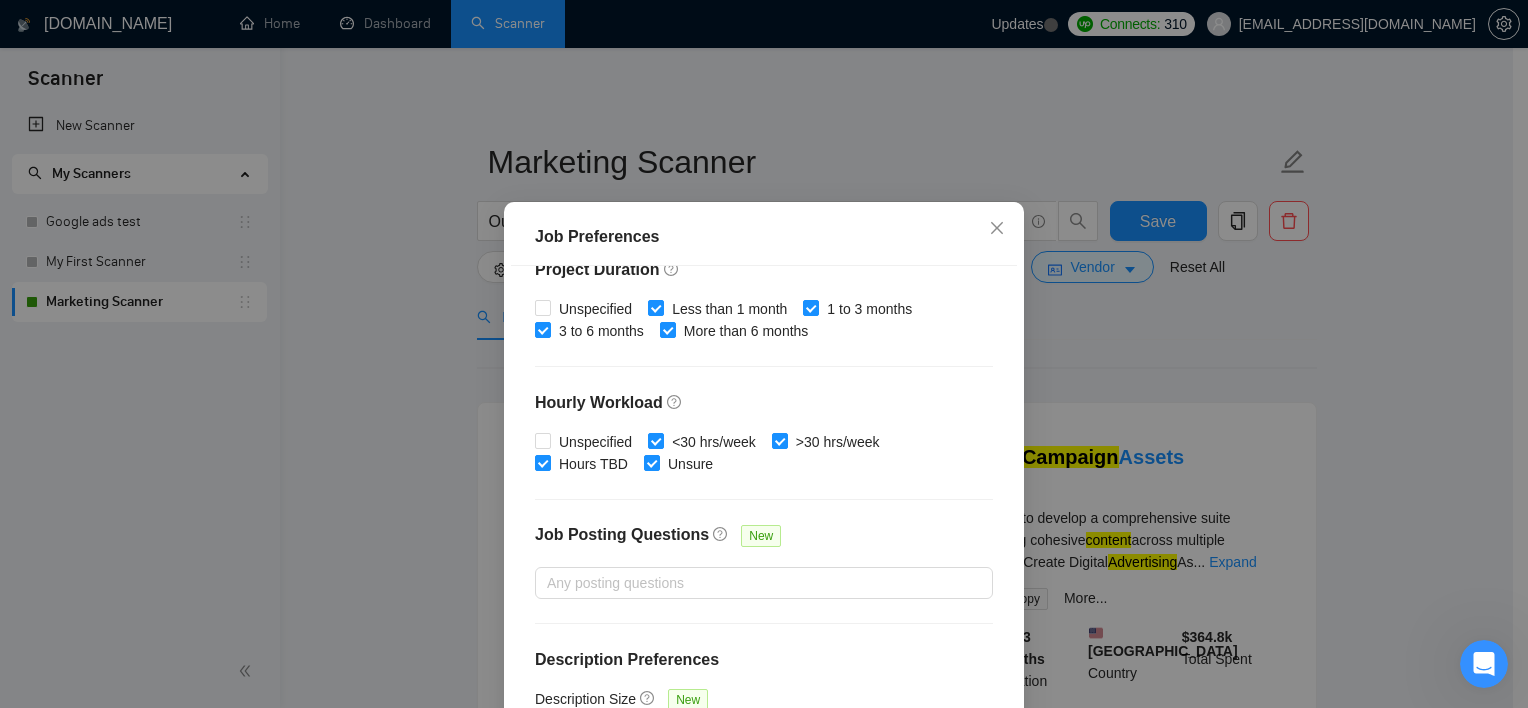 scroll, scrollTop: 632, scrollLeft: 0, axis: vertical 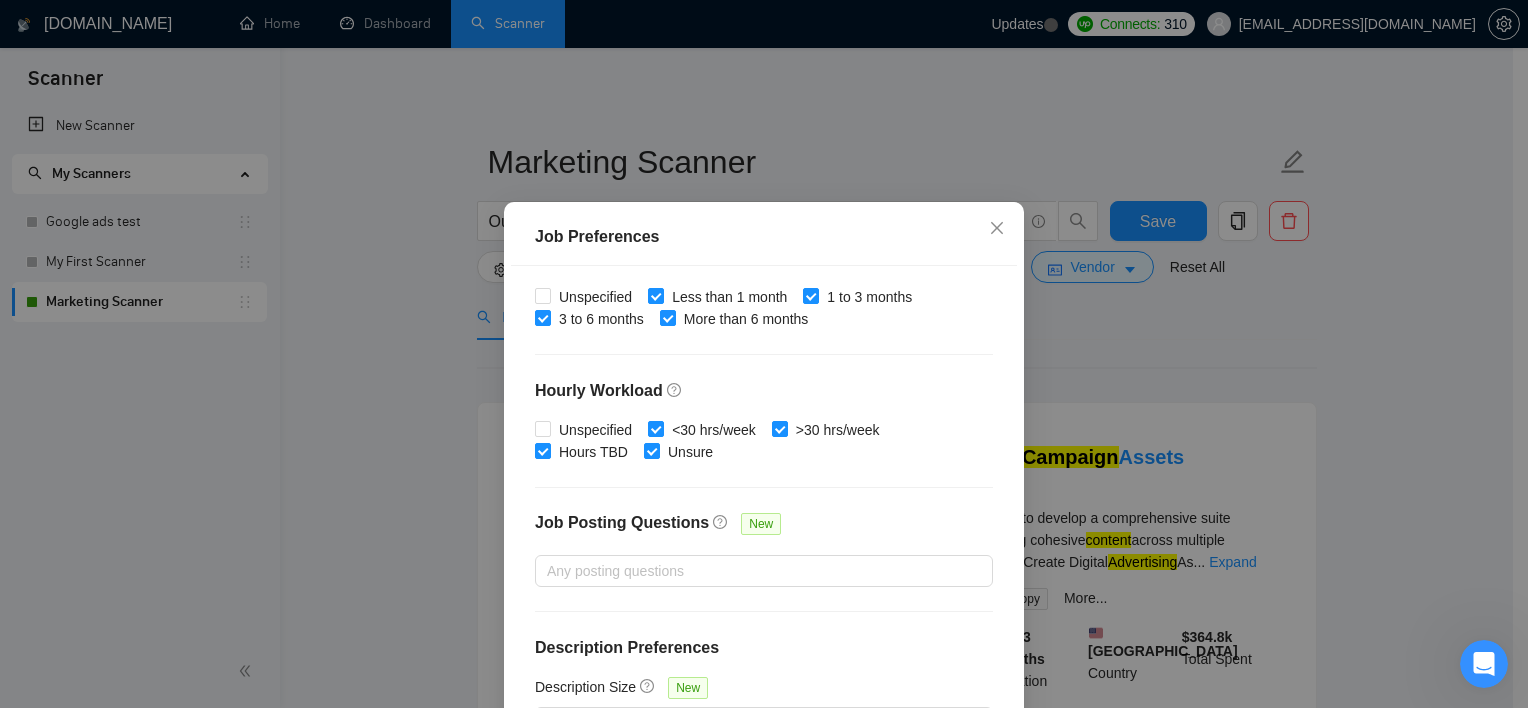 click on "Job Preferences Budget Project Type All Fixed Price Hourly Rate   Fixed Price Budget $ 1000 Min - $ Max Estimate Fixed Price When It’s Not Available New   Hourly Rate Price Budget $ 50 Min - $ Max Estimate Hourly Rate When It’s Not Available New Include Budget Placeholders Include Jobs with Unspecified Budget   Connects Price New Min - Max Project Duration   Unspecified Less than 1 month 1 to 3 months 3 to 6 months More than 6 months Hourly Workload   Unspecified <30 hrs/week >30 hrs/week Hours TBD Unsure Job Posting Questions New   Any posting questions Description Preferences Description Size New Average Above average   Reset OK" at bounding box center (764, 354) 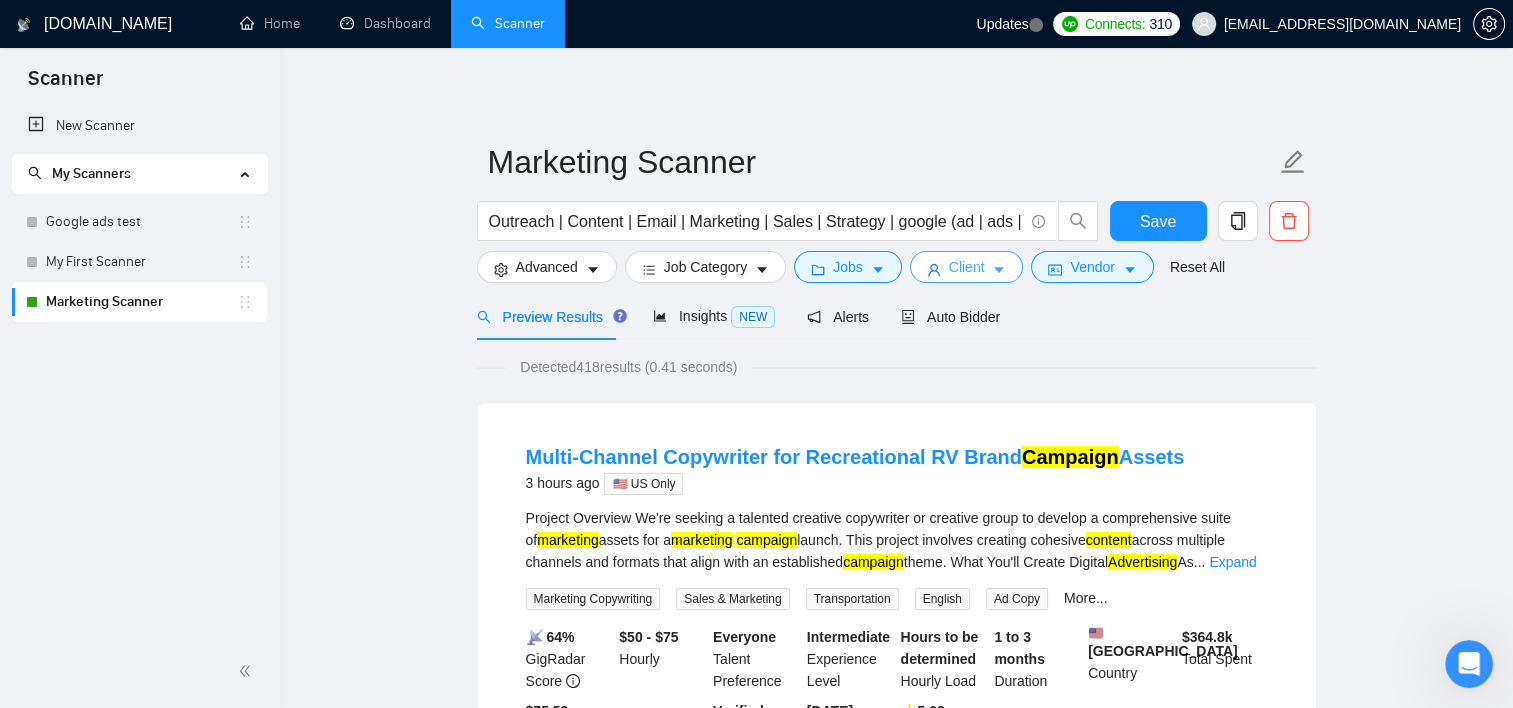 click on "Client" at bounding box center [967, 267] 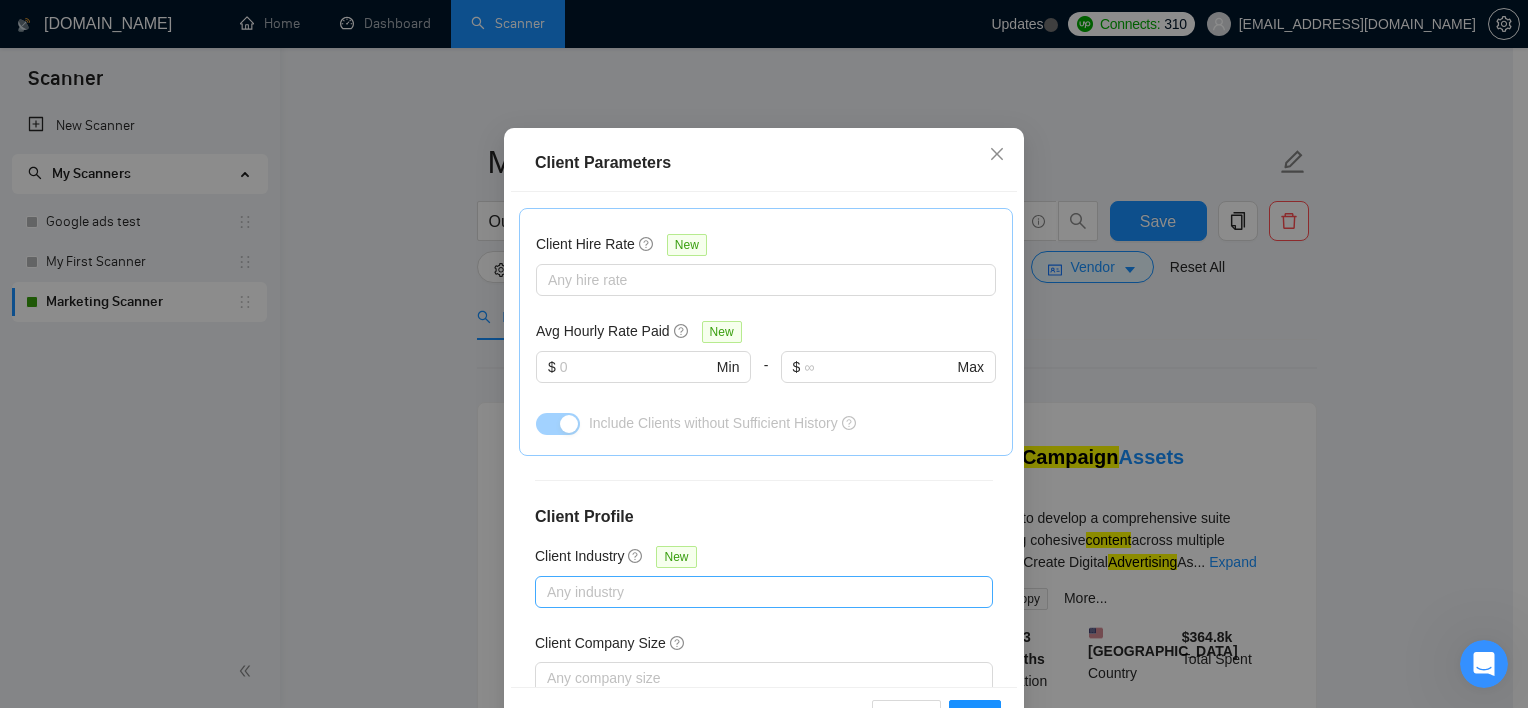 scroll, scrollTop: 140, scrollLeft: 0, axis: vertical 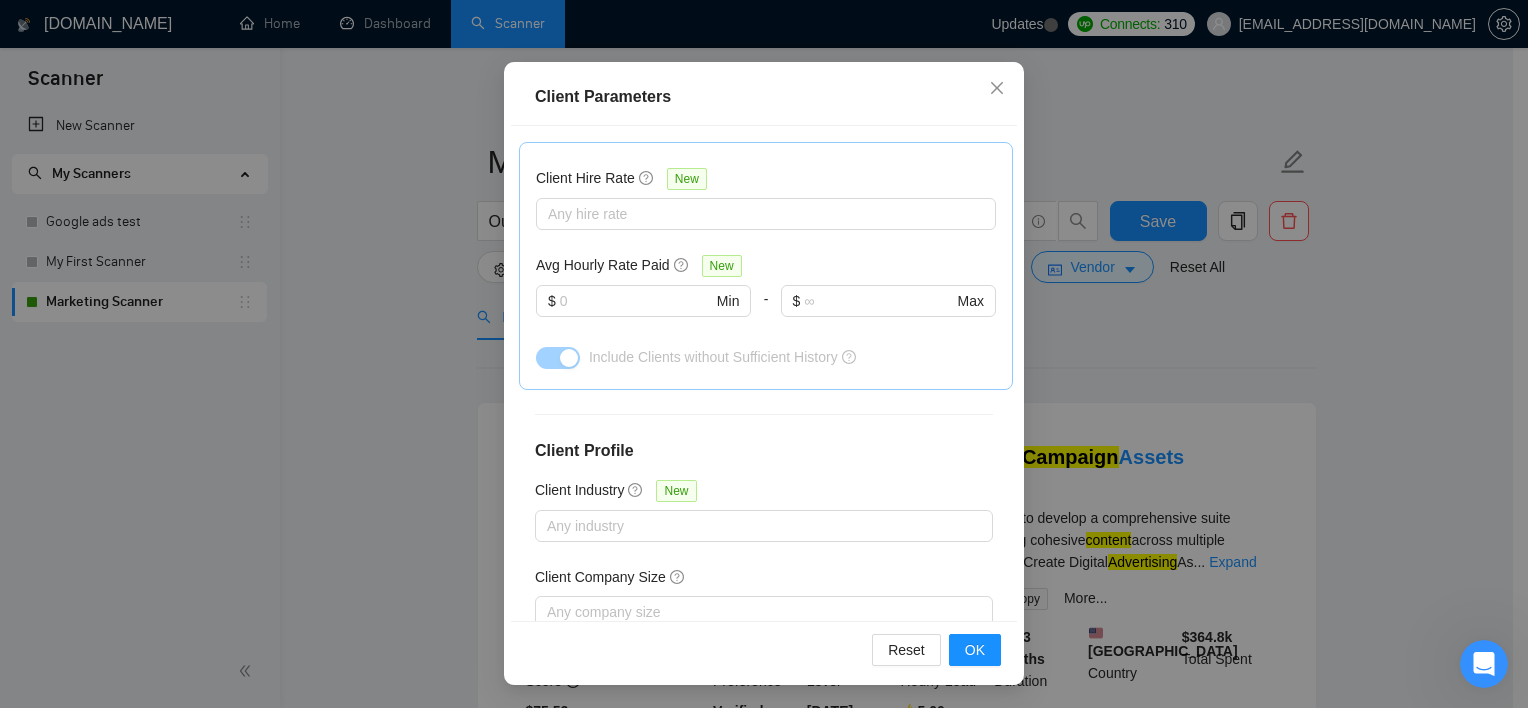 click on "Client Location Include Client Countries [GEOGRAPHIC_DATA] [GEOGRAPHIC_DATA] [GEOGRAPHIC_DATA] [GEOGRAPHIC_DATA] [GEOGRAPHIC_DATA] [GEOGRAPHIC_DATA] [GEOGRAPHIC_DATA] [GEOGRAPHIC_DATA] [GEOGRAPHIC_DATA] [GEOGRAPHIC_DATA] [GEOGRAPHIC_DATA] [GEOGRAPHIC_DATA] [US_STATE] [GEOGRAPHIC_DATA] [GEOGRAPHIC_DATA] [GEOGRAPHIC_DATA] [GEOGRAPHIC_DATA] [GEOGRAPHIC_DATA] [GEOGRAPHIC_DATA] [GEOGRAPHIC_DATA] [GEOGRAPHIC_DATA] [GEOGRAPHIC_DATA] [GEOGRAPHIC_DATA] [GEOGRAPHIC_DATA]   Exclude Client Countries   Select Client Rating Client Min Average Feedback Include clients with no feedback Client Payment Details Payment Verified Hire Rate Stats   Client Total Spent $ 1000 Min - $ Max Client Hire Rate New   Any hire rate   Avg Hourly Rate Paid New $ Min - $ Max Include Clients without Sufficient History Client Profile Client Industry New   Any industry Client Company Size   Any company size Enterprise Clients New   Any clients" at bounding box center [764, 374] 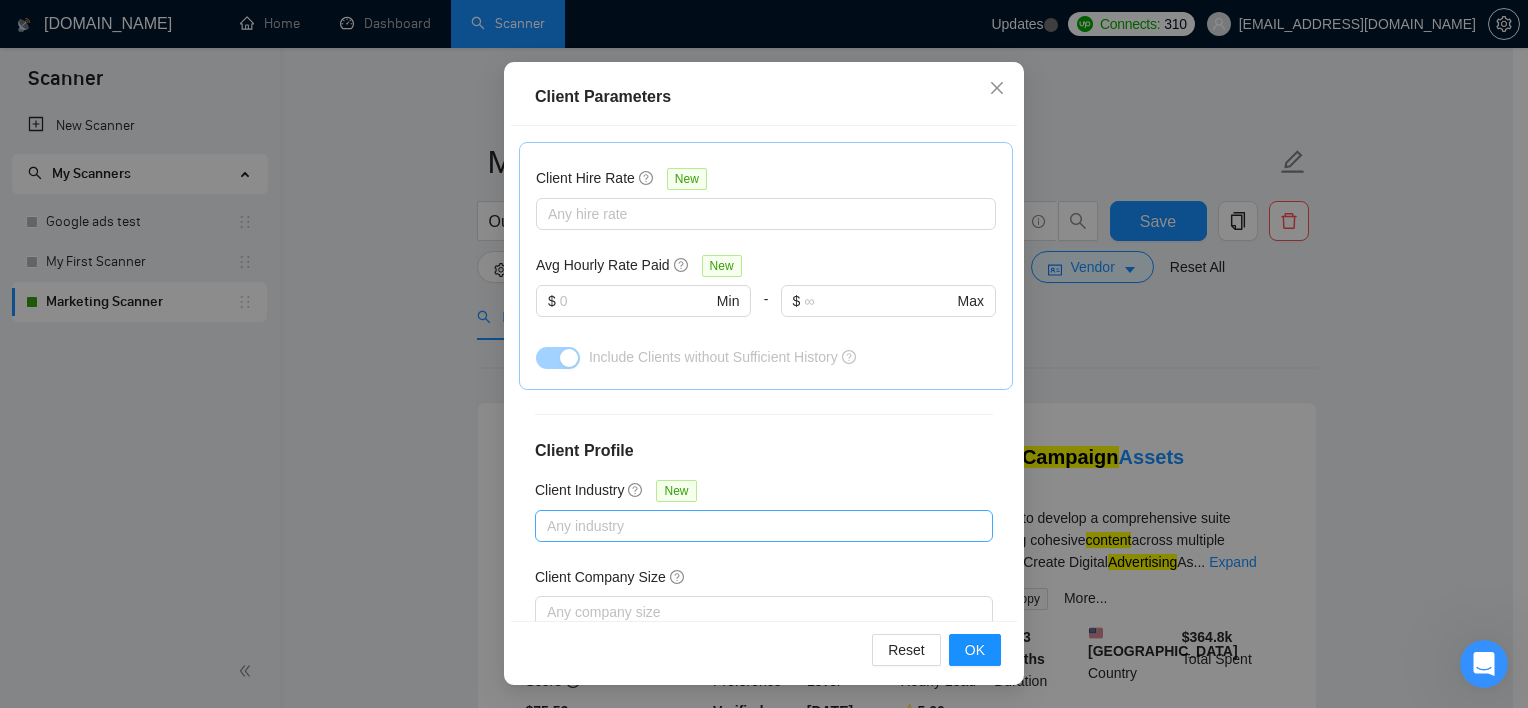 click at bounding box center (754, 526) 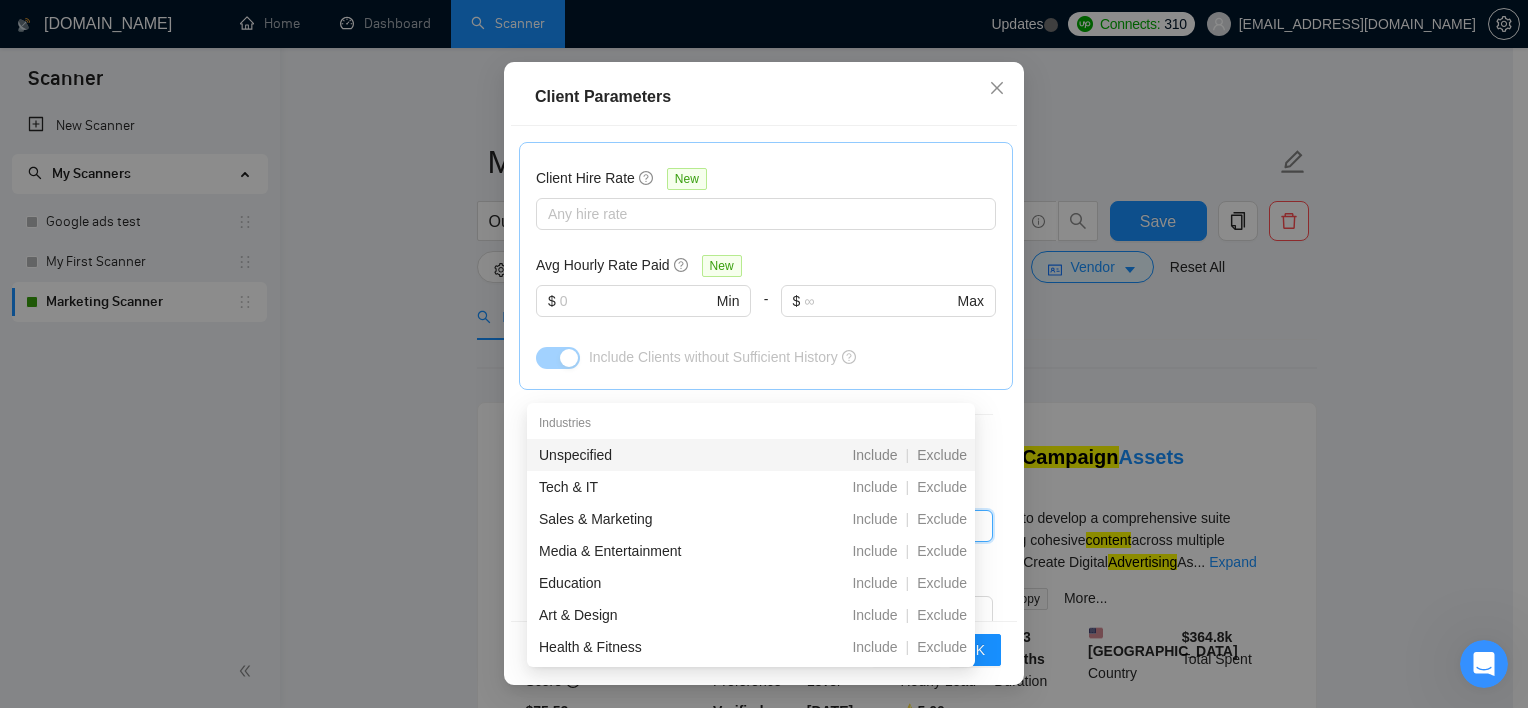 click on "Client Location Include Client Countries [GEOGRAPHIC_DATA] [GEOGRAPHIC_DATA] [GEOGRAPHIC_DATA] [GEOGRAPHIC_DATA] [GEOGRAPHIC_DATA] [GEOGRAPHIC_DATA] [GEOGRAPHIC_DATA] [GEOGRAPHIC_DATA] [GEOGRAPHIC_DATA] [GEOGRAPHIC_DATA] [GEOGRAPHIC_DATA] [GEOGRAPHIC_DATA] [US_STATE] [GEOGRAPHIC_DATA] [GEOGRAPHIC_DATA] [GEOGRAPHIC_DATA] [GEOGRAPHIC_DATA] [GEOGRAPHIC_DATA] [GEOGRAPHIC_DATA] [GEOGRAPHIC_DATA] [GEOGRAPHIC_DATA] [GEOGRAPHIC_DATA] [GEOGRAPHIC_DATA] [GEOGRAPHIC_DATA]   Exclude Client Countries   Select Client Rating Client Min Average Feedback Include clients with no feedback Client Payment Details Payment Verified Hire Rate Stats   Client Total Spent $ 1000 Min - $ Max Client Hire Rate New   Any hire rate   Avg Hourly Rate Paid New $ Min - $ Max Include Clients without Sufficient History Client Profile Client Industry New   Any industry Client Company Size   Any company size Enterprise Clients New   Any clients" at bounding box center [764, 374] 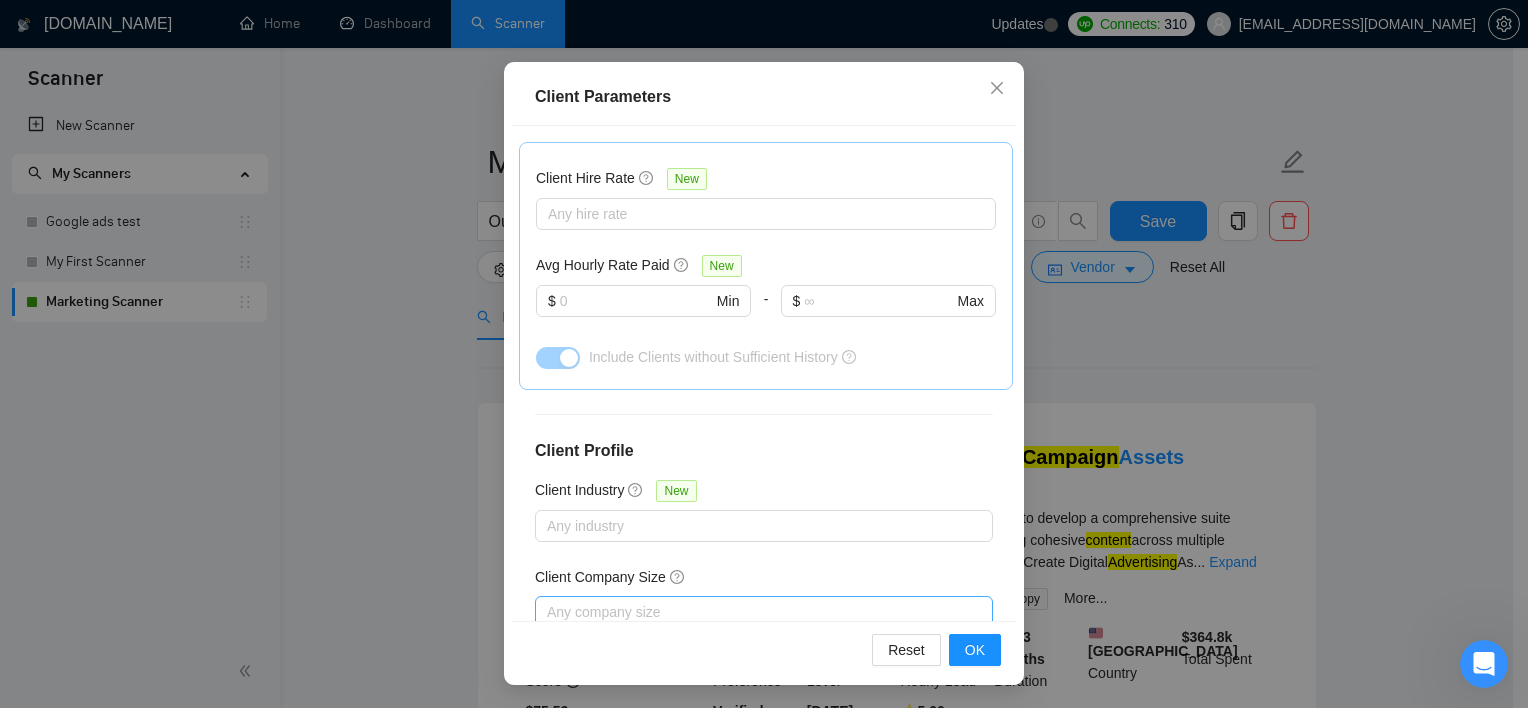 click at bounding box center (754, 612) 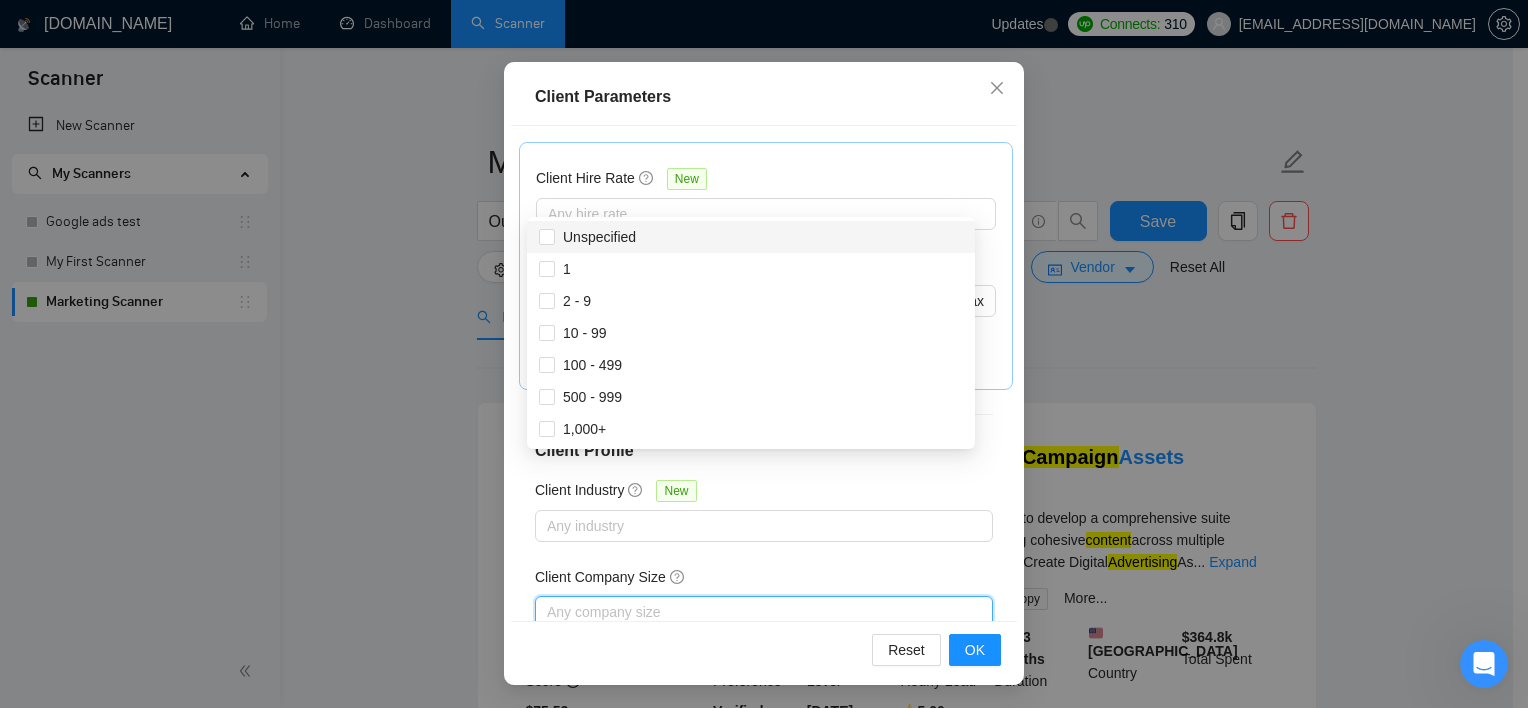 click on "Client Location Include Client Countries [GEOGRAPHIC_DATA] [GEOGRAPHIC_DATA] [GEOGRAPHIC_DATA] [GEOGRAPHIC_DATA] [GEOGRAPHIC_DATA] [GEOGRAPHIC_DATA] [GEOGRAPHIC_DATA] [GEOGRAPHIC_DATA] [GEOGRAPHIC_DATA] [GEOGRAPHIC_DATA] [GEOGRAPHIC_DATA] [GEOGRAPHIC_DATA] [US_STATE] [GEOGRAPHIC_DATA] [GEOGRAPHIC_DATA] [GEOGRAPHIC_DATA] [GEOGRAPHIC_DATA] [GEOGRAPHIC_DATA] [GEOGRAPHIC_DATA] [GEOGRAPHIC_DATA] [GEOGRAPHIC_DATA] [GEOGRAPHIC_DATA] [GEOGRAPHIC_DATA] [GEOGRAPHIC_DATA]   Exclude Client Countries   Select Client Rating Client Min Average Feedback Include clients with no feedback Client Payment Details Payment Verified Hire Rate Stats   Client Total Spent $ 1000 Min - $ Max Client Hire Rate New   Any hire rate   Avg Hourly Rate Paid New $ Min - $ Max Include Clients without Sufficient History Client Profile Client Industry New   Any industry Client Company Size   Any company size Enterprise Clients New   Any clients" at bounding box center (764, 374) 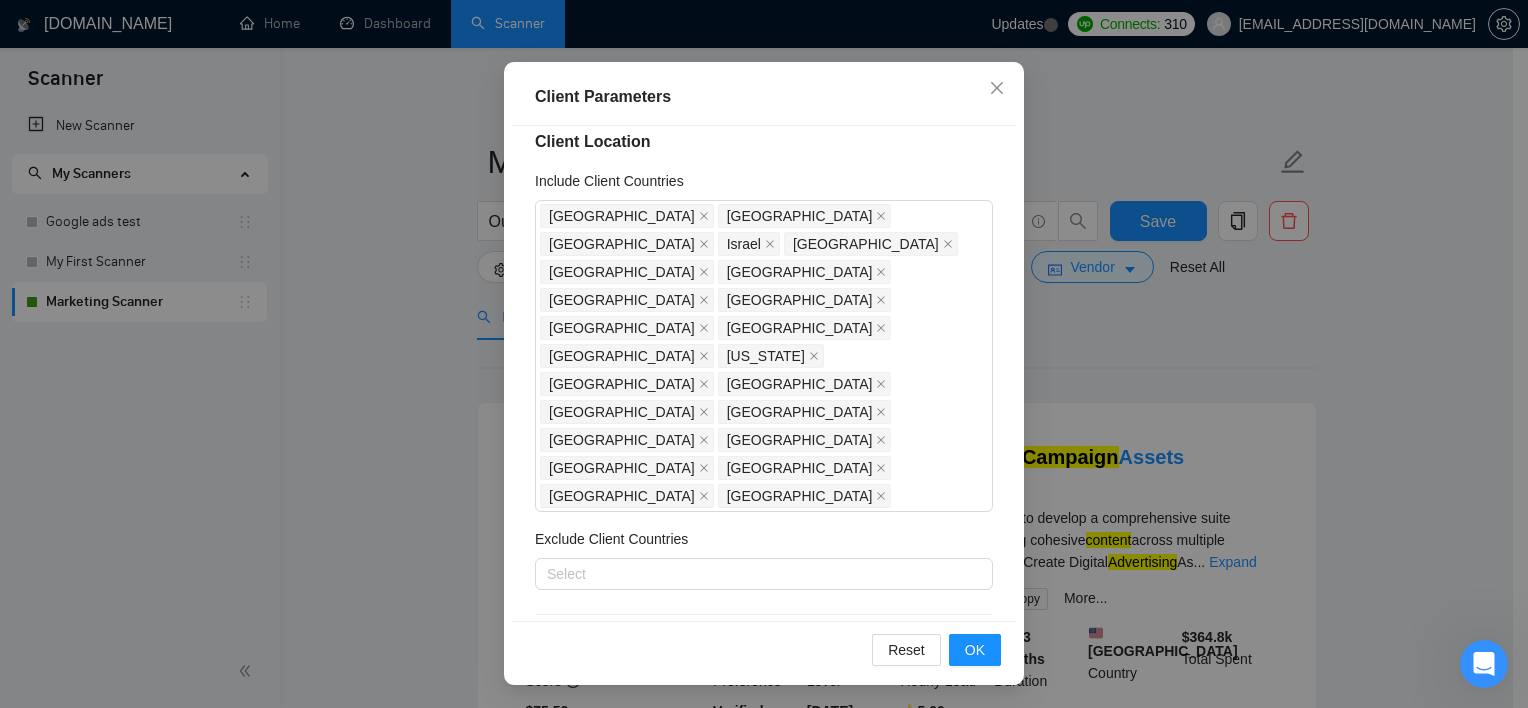 scroll, scrollTop: 0, scrollLeft: 0, axis: both 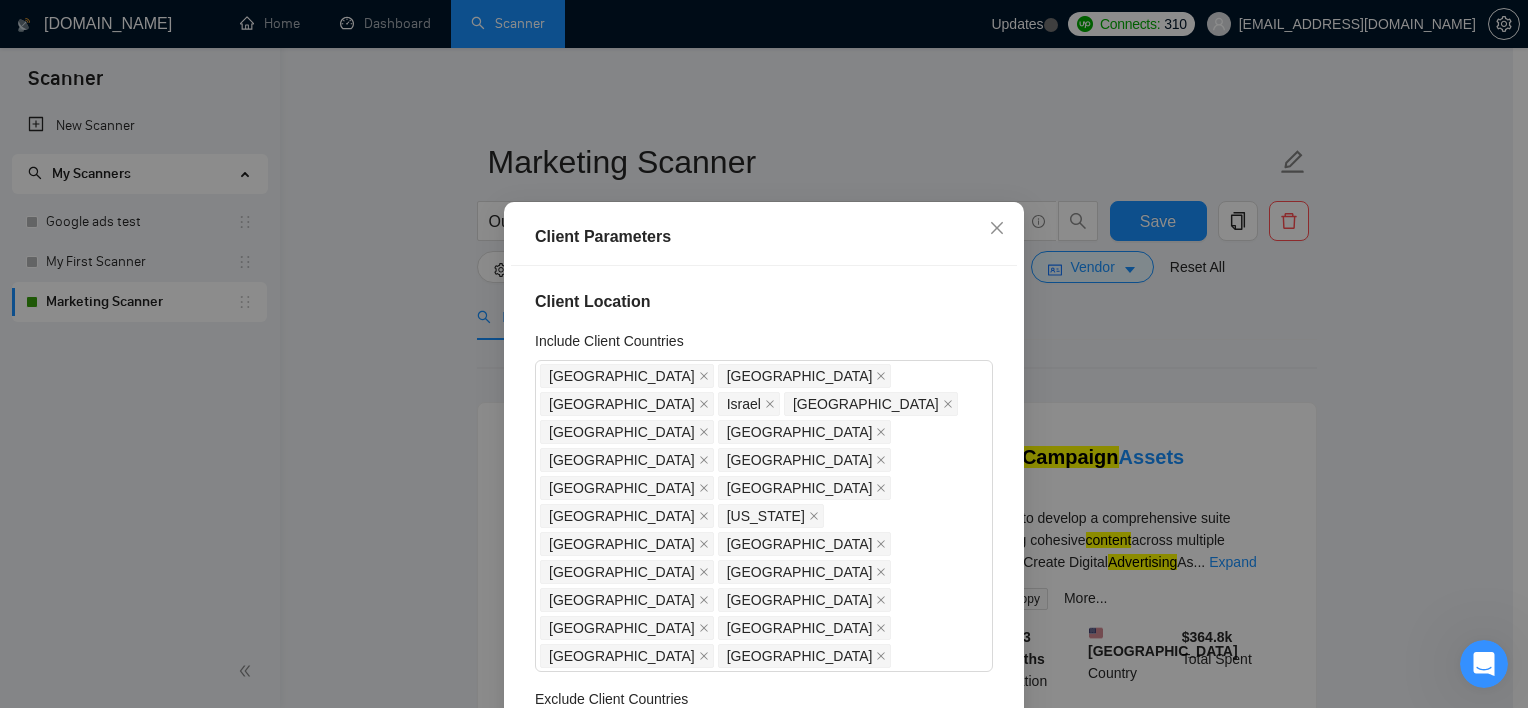click on "Client Parameters Client Location Include Client Countries [GEOGRAPHIC_DATA] [GEOGRAPHIC_DATA] [GEOGRAPHIC_DATA] [GEOGRAPHIC_DATA] [GEOGRAPHIC_DATA] [GEOGRAPHIC_DATA] [GEOGRAPHIC_DATA] [GEOGRAPHIC_DATA] [GEOGRAPHIC_DATA] [GEOGRAPHIC_DATA] [GEOGRAPHIC_DATA] [GEOGRAPHIC_DATA] [US_STATE] [GEOGRAPHIC_DATA] [GEOGRAPHIC_DATA] [GEOGRAPHIC_DATA] [GEOGRAPHIC_DATA] [GEOGRAPHIC_DATA] [GEOGRAPHIC_DATA] [GEOGRAPHIC_DATA] [GEOGRAPHIC_DATA] [GEOGRAPHIC_DATA] [GEOGRAPHIC_DATA] [GEOGRAPHIC_DATA]   Exclude Client Countries   Select Client Rating Client Min Average Feedback Include clients with no feedback Client Payment Details Payment Verified Hire Rate Stats   Client Total Spent $ 1000 Min - $ Max Client Hire Rate New   Any hire rate   Avg Hourly Rate Paid New $ Min - $ Max Include Clients without Sufficient History Client Profile Client Industry New   Any industry Client Company Size   Any company size Enterprise Clients New   Any clients Reset OK" at bounding box center (764, 354) 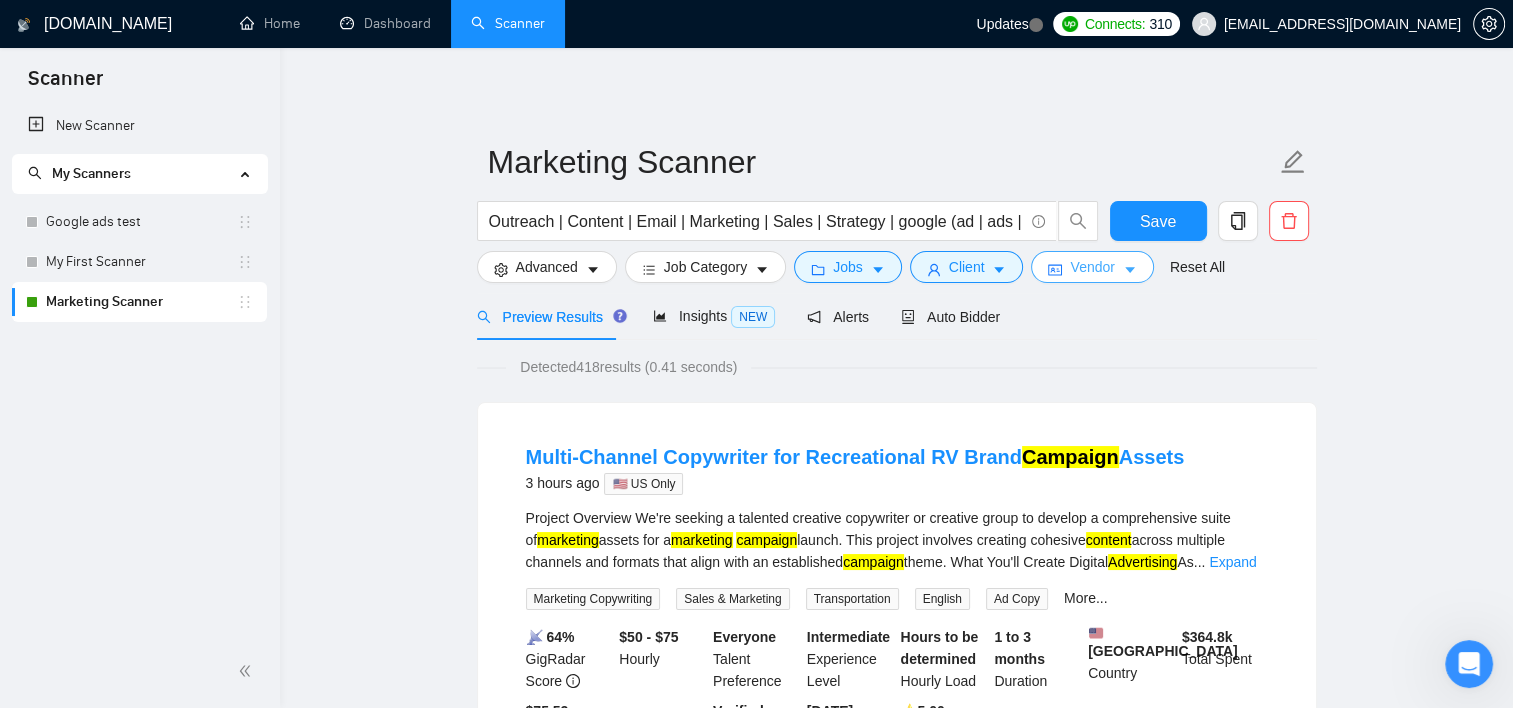 click on "Vendor" at bounding box center (1092, 267) 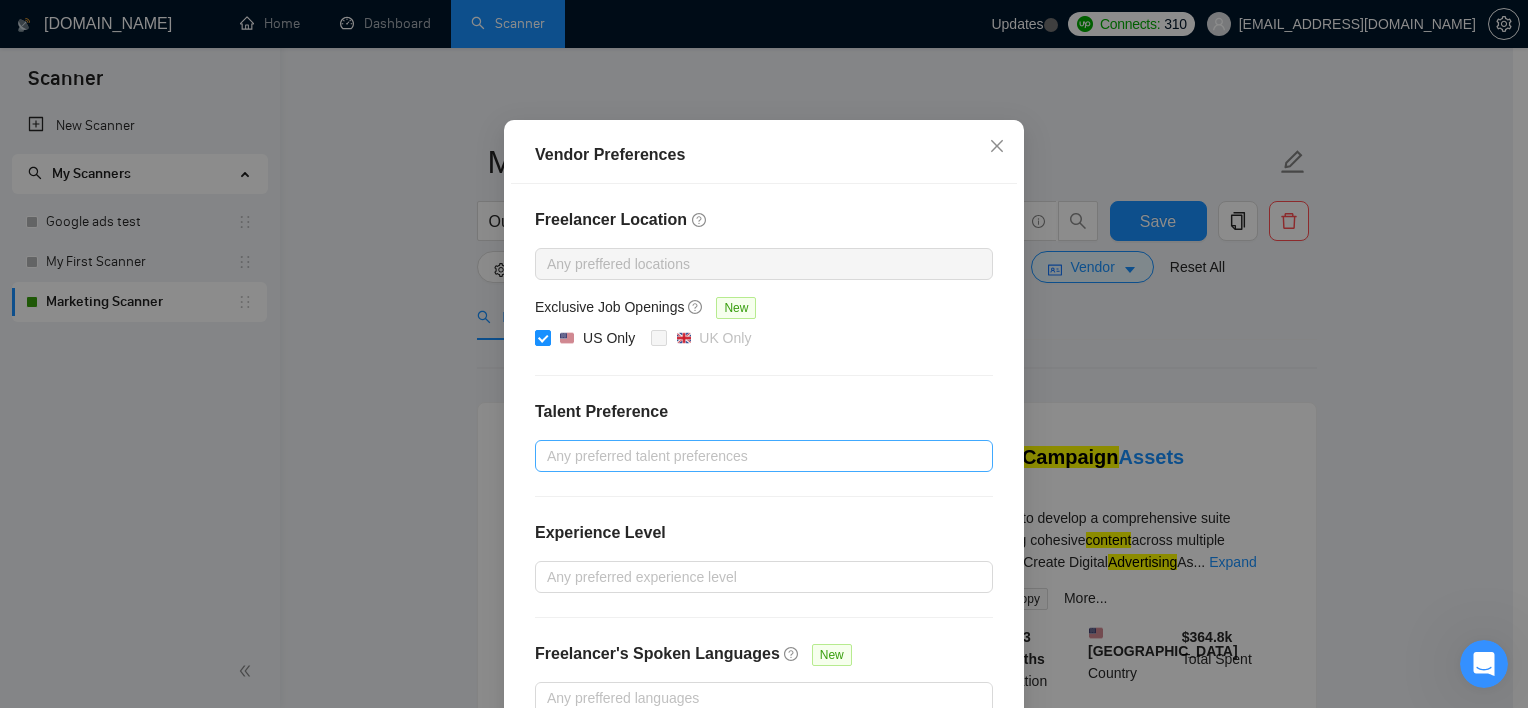 scroll, scrollTop: 216, scrollLeft: 0, axis: vertical 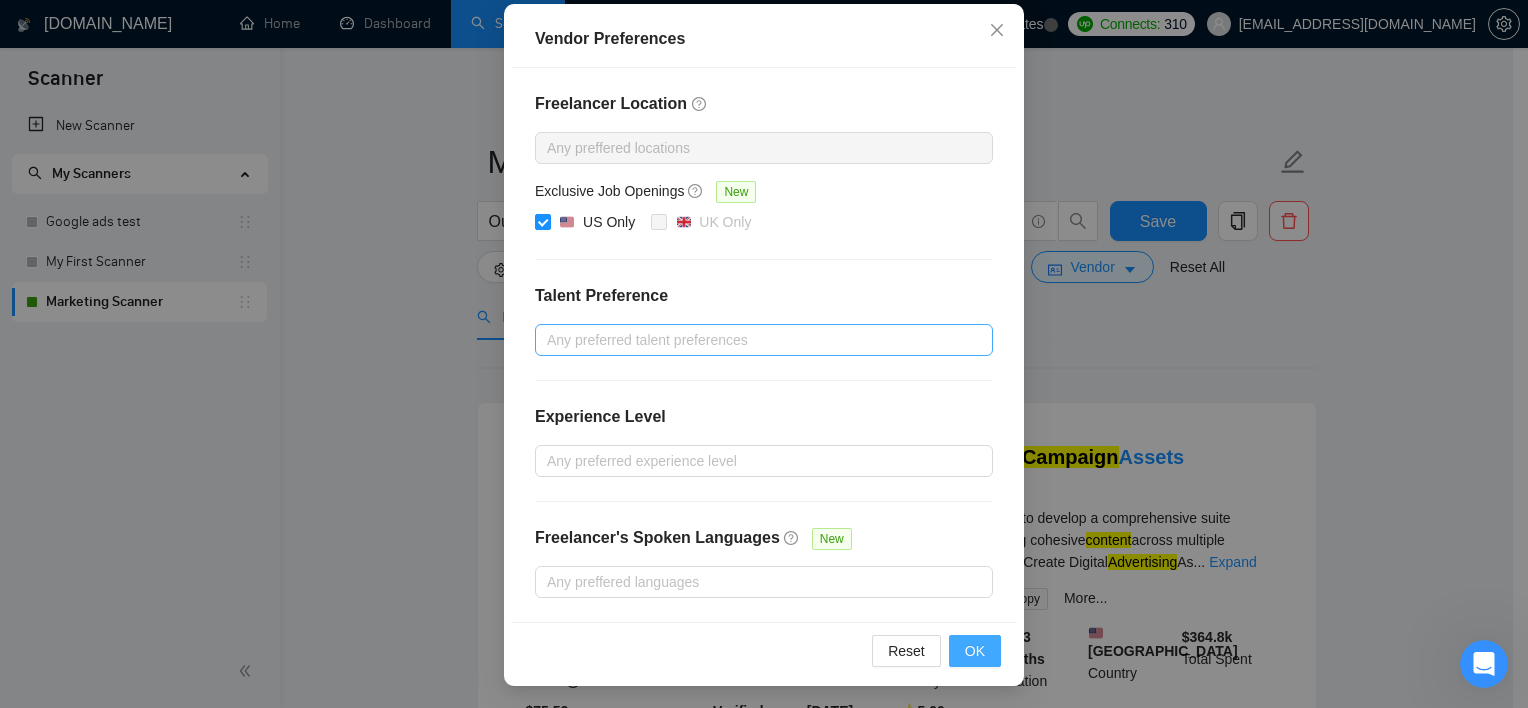 click on "OK" at bounding box center [975, 651] 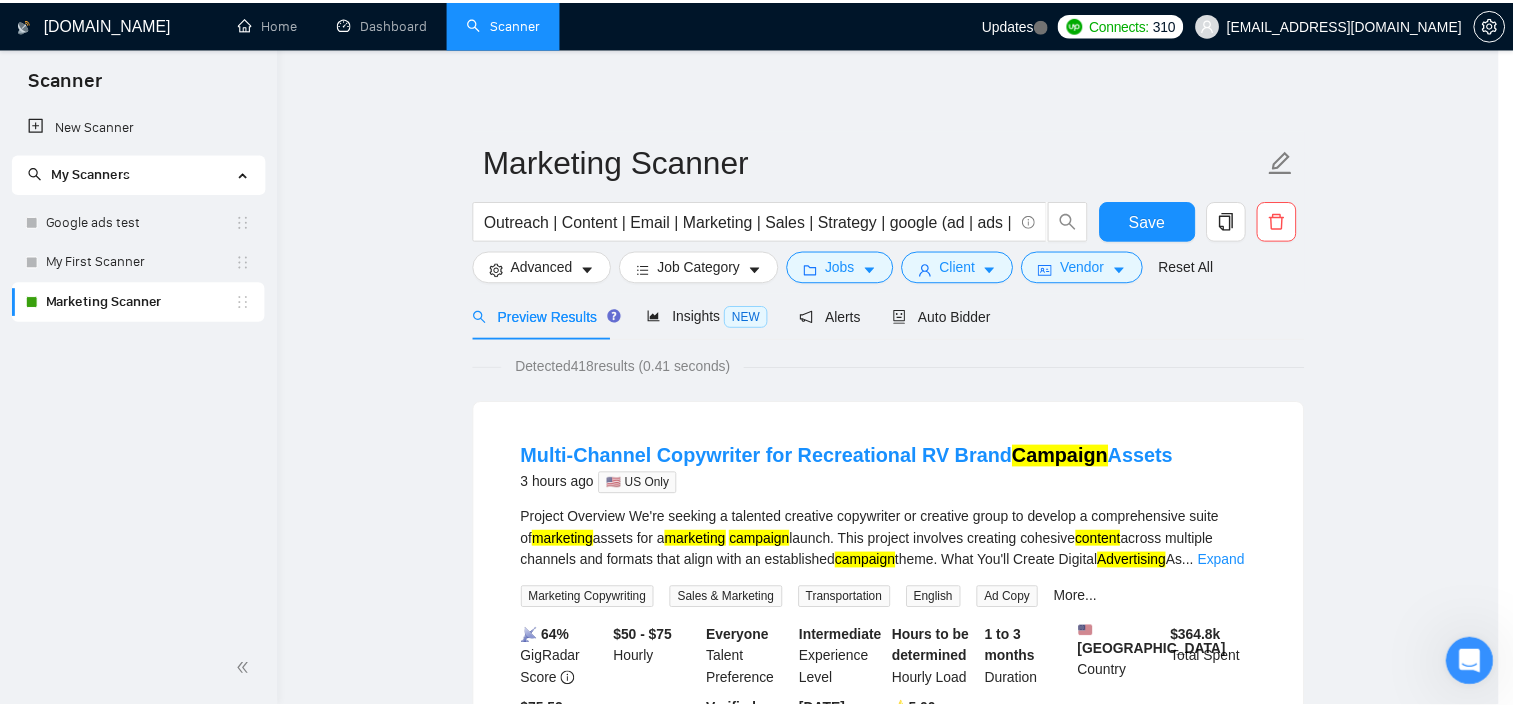 scroll, scrollTop: 116, scrollLeft: 0, axis: vertical 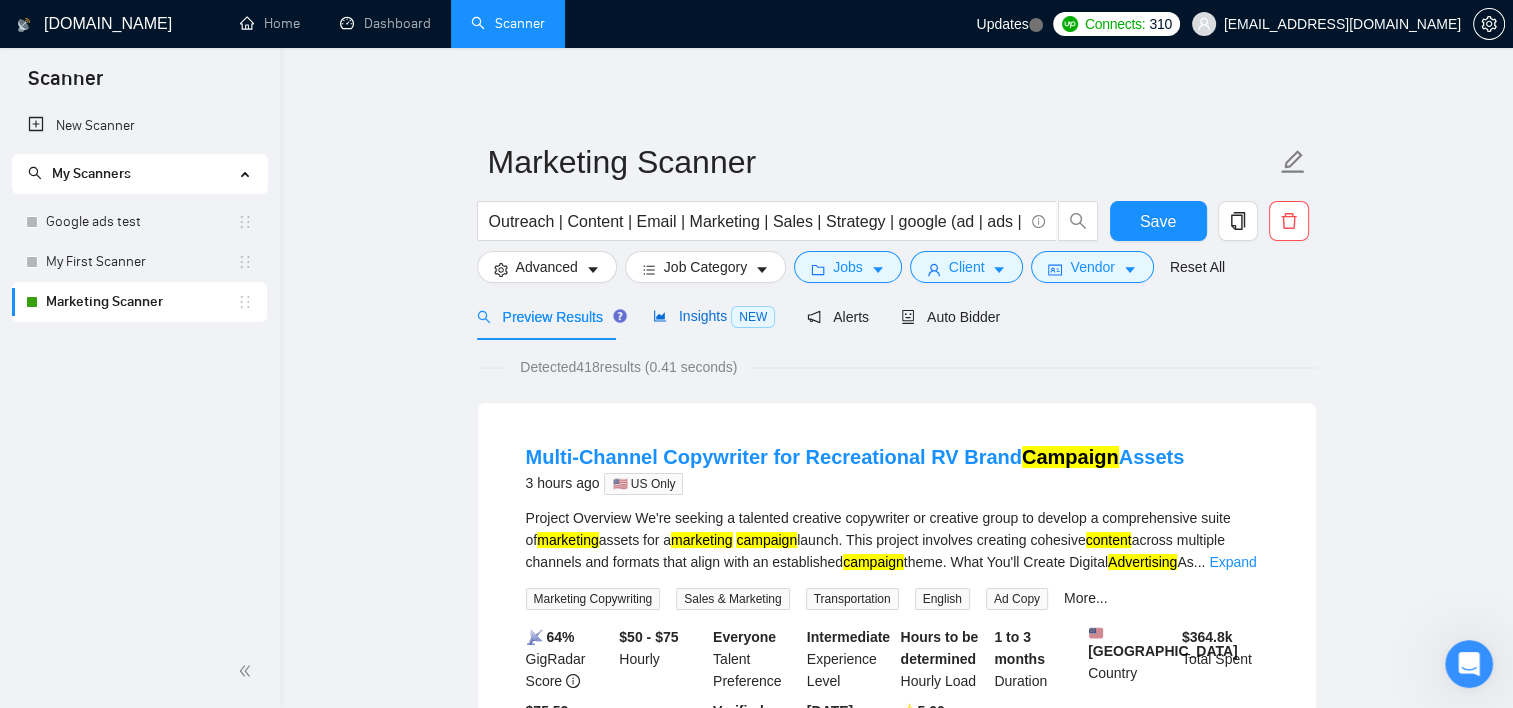 click on "Insights NEW" at bounding box center [714, 316] 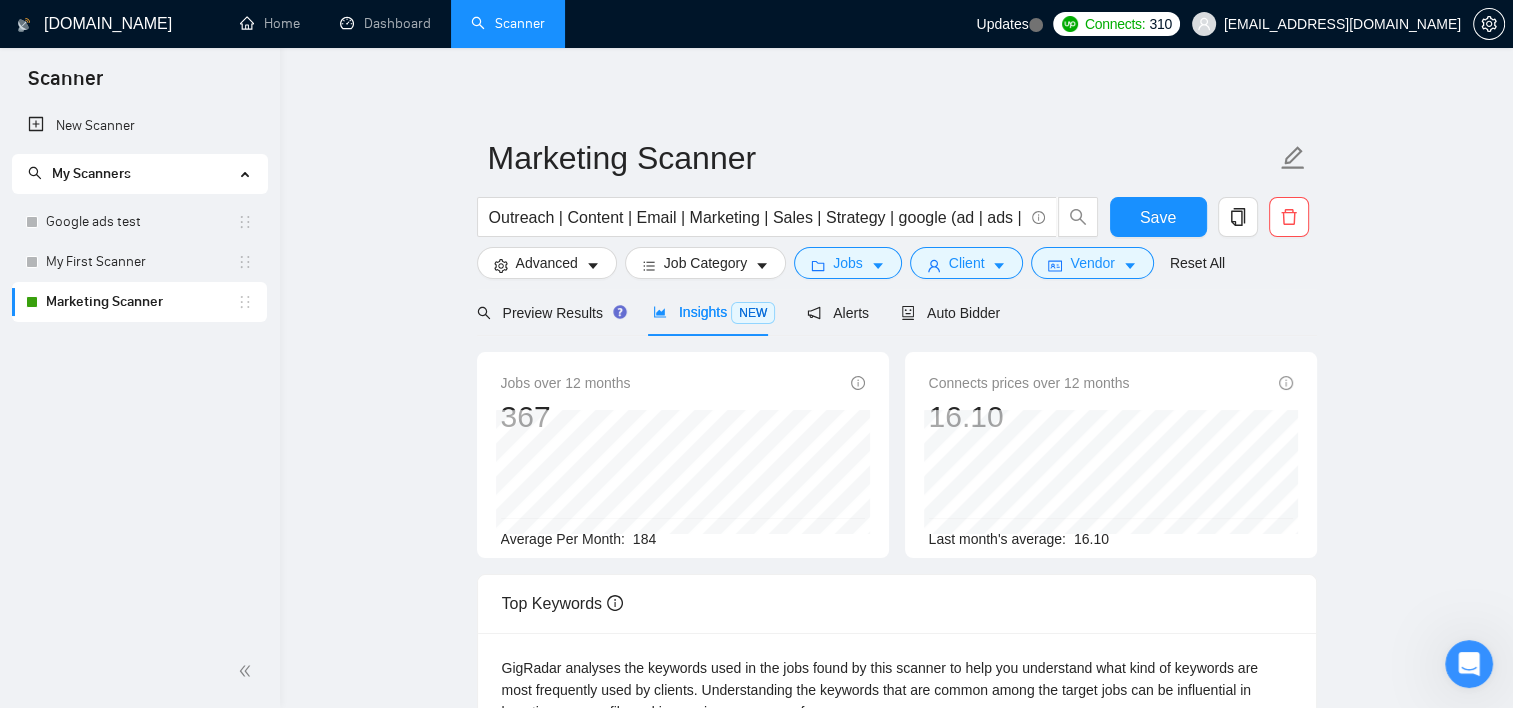 scroll, scrollTop: 0, scrollLeft: 0, axis: both 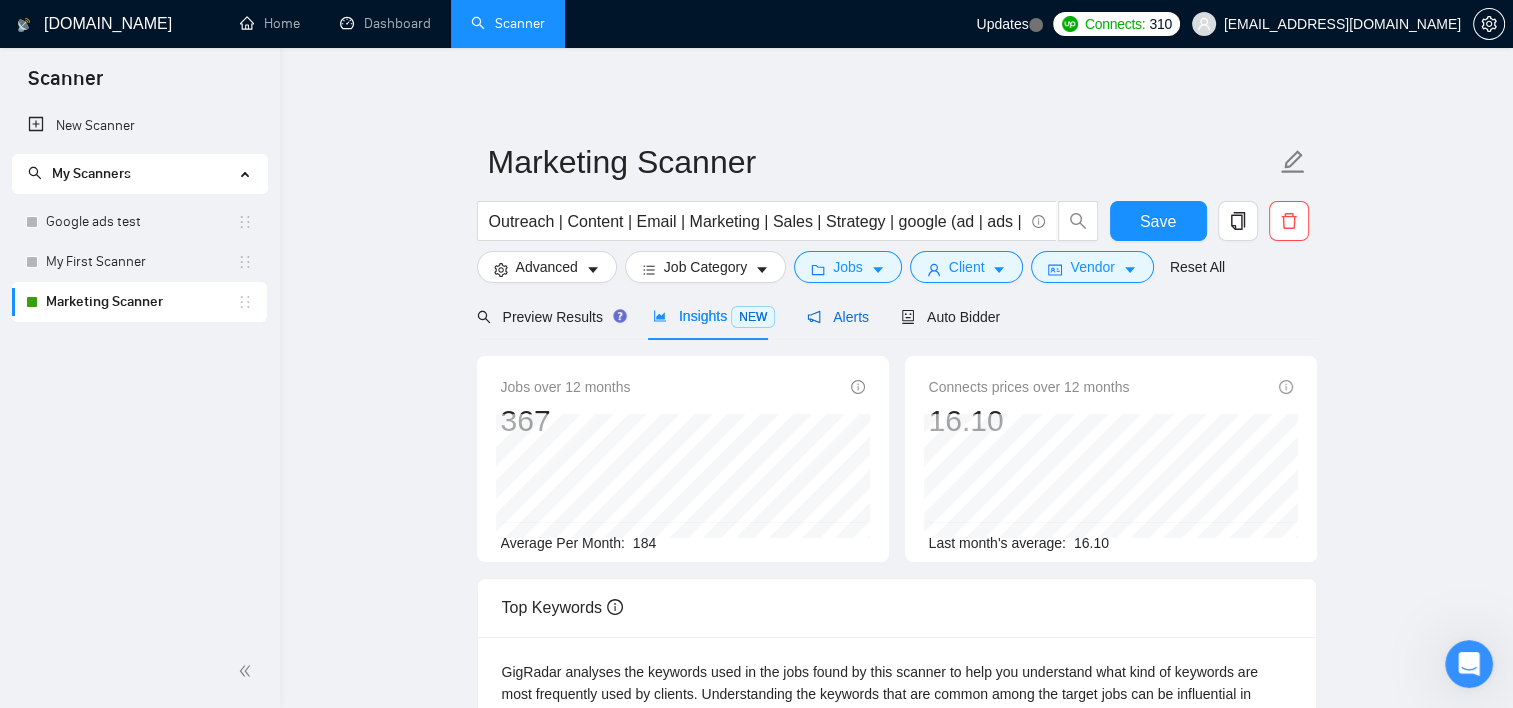 click on "Alerts" at bounding box center (838, 317) 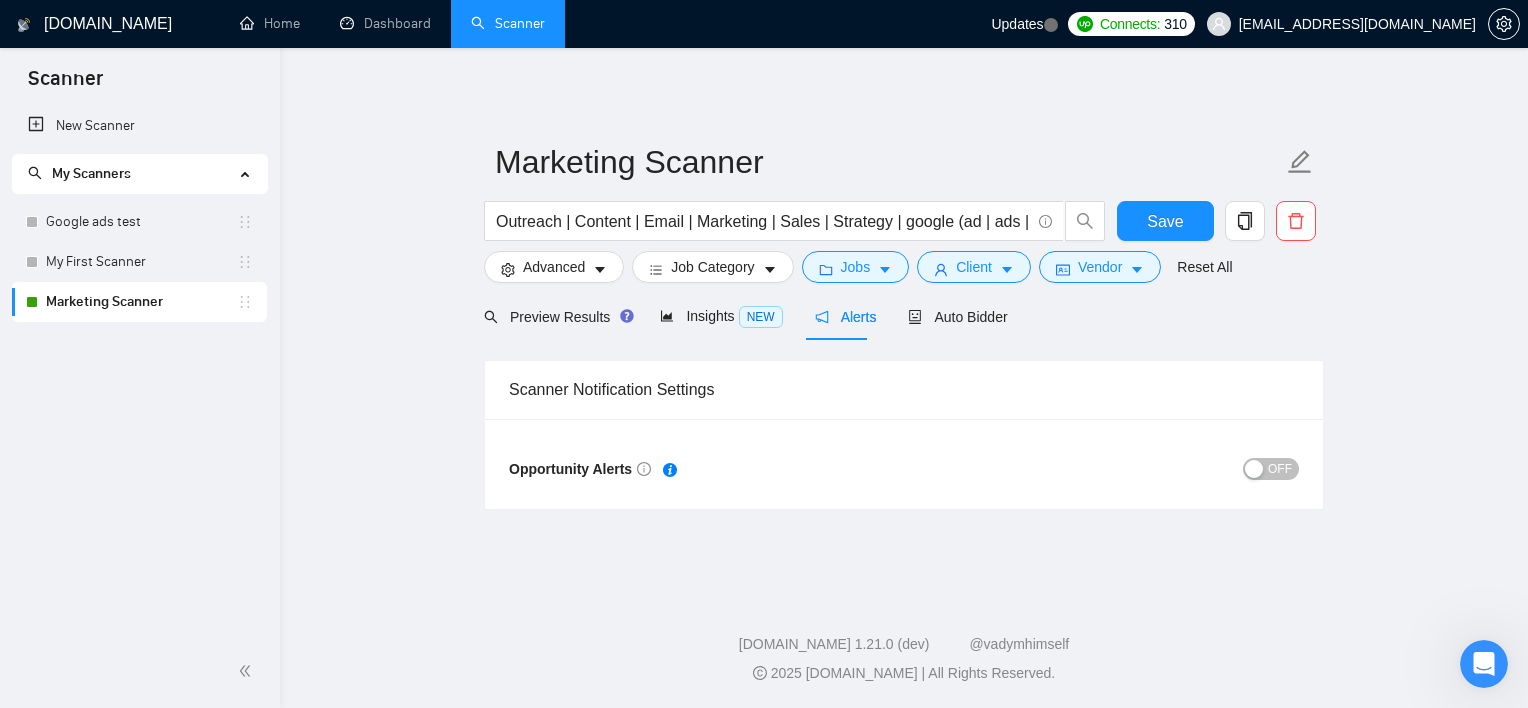 click on "OFF" at bounding box center (1101, 468) 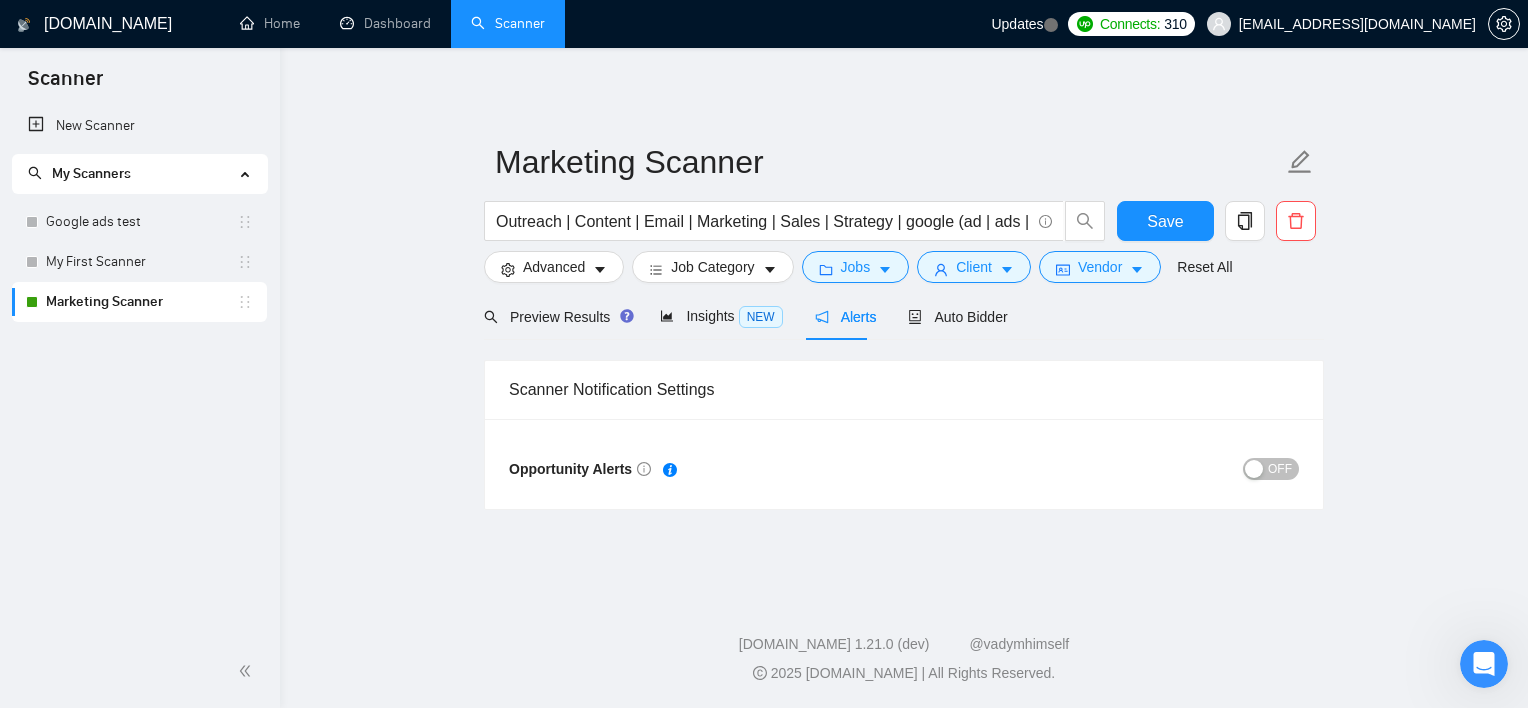 click on "OFF" at bounding box center (1271, 469) 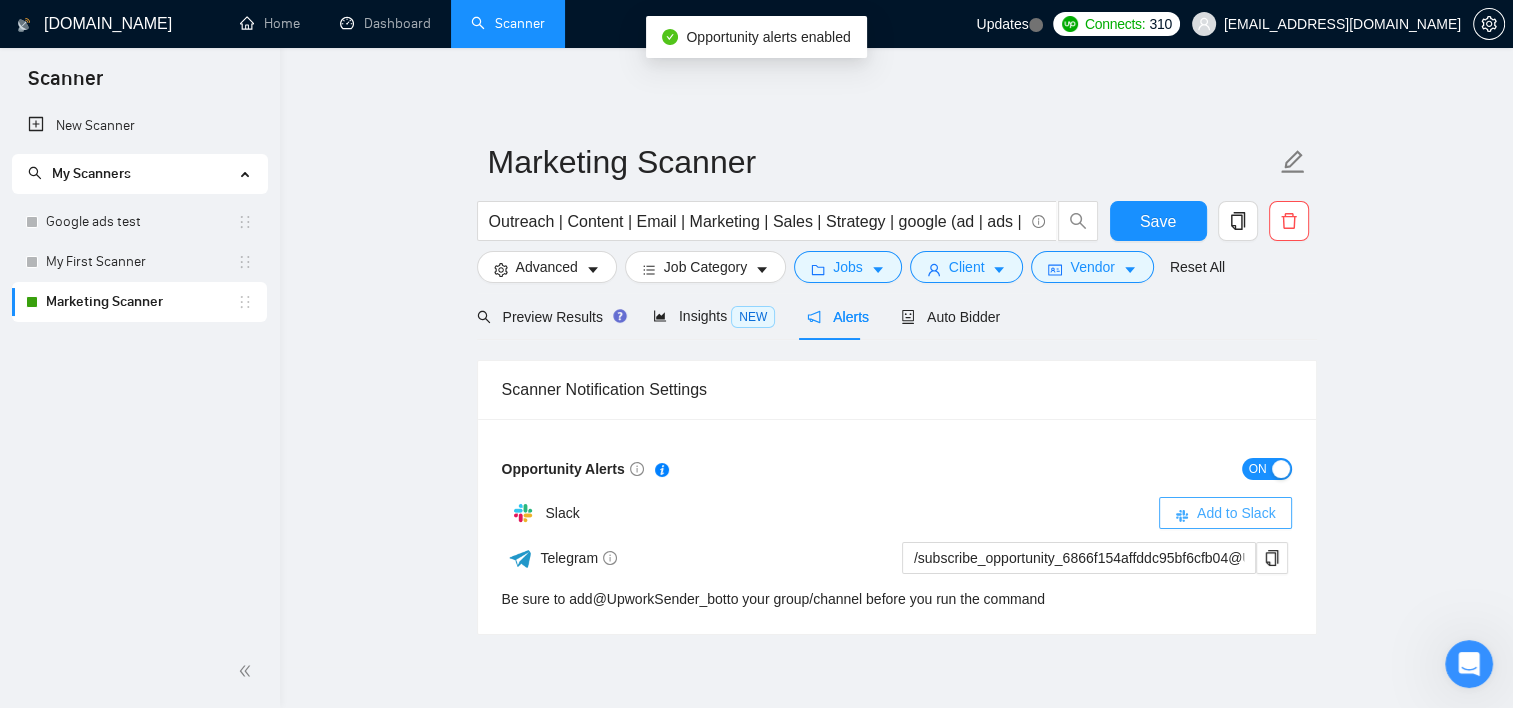 click on "Add to Slack" at bounding box center (1236, 513) 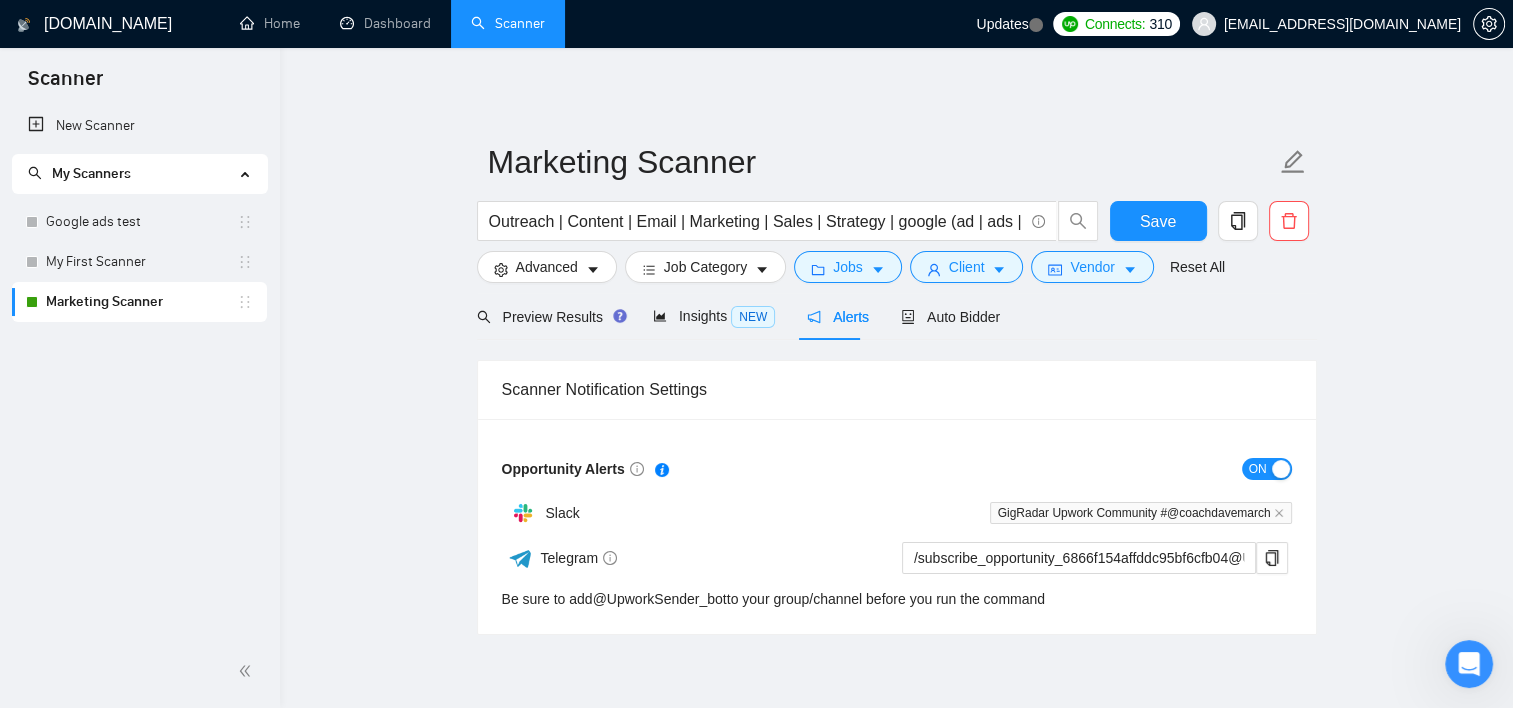 click on "Marketing Scanner Outreach | Content | Email | Marketing | Sales | Strategy | google (ad | ads | (advert*) | adwords | "(ads)" | "ad words" | (campaign*) Save Advanced   Job Category   Jobs   Client   Vendor   Reset All Preview Results Insights NEW Alerts Auto Bidder Scanner Notification Settings Opportunity Alerts ON   Slack GigRadar Upwork Community #@coachdavemarch   Telegram /subscribe_opportunity_6866f154affddc95bf6cfb04@UpworkSender_bot Be sure to add  @ UpworkSender_bot  to your group/channel before you run the command" at bounding box center (896, 357) 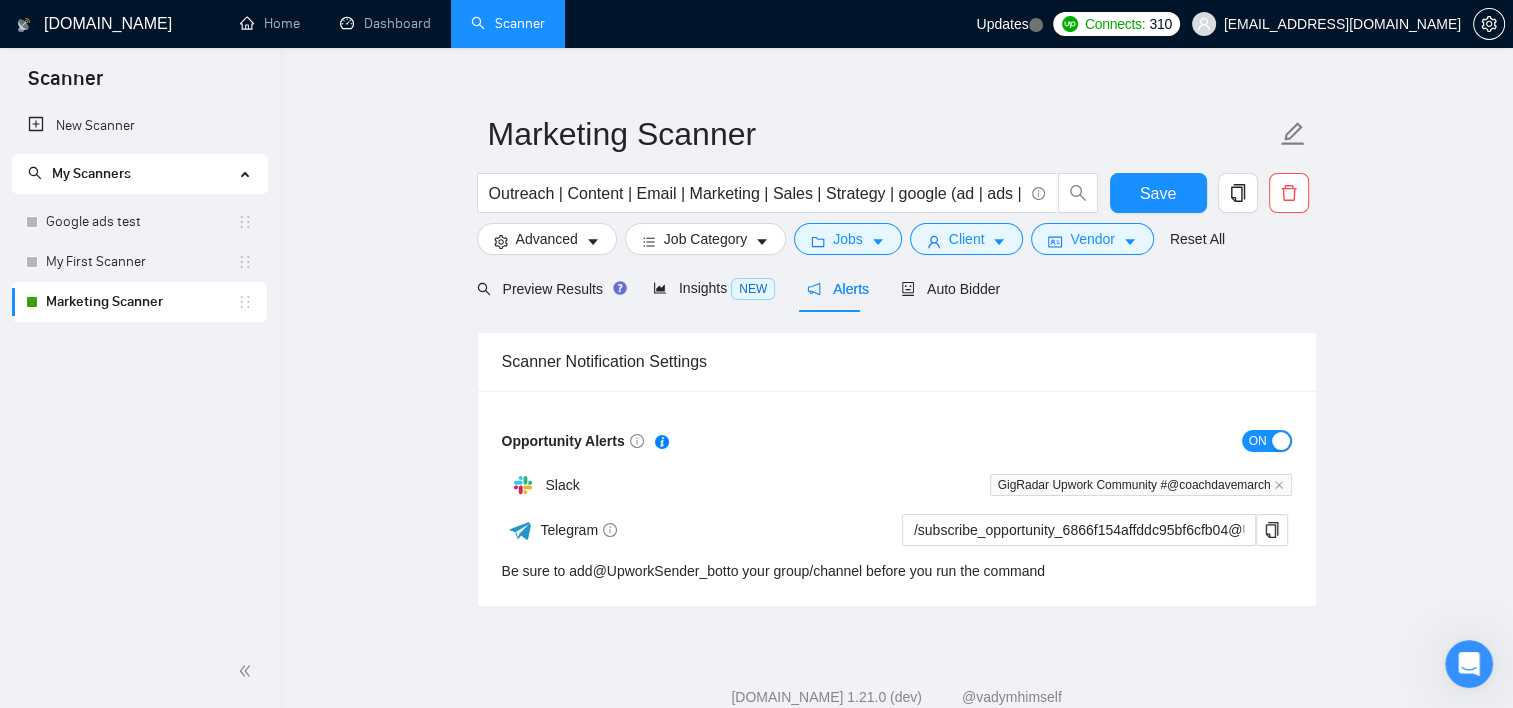 scroll, scrollTop: 0, scrollLeft: 0, axis: both 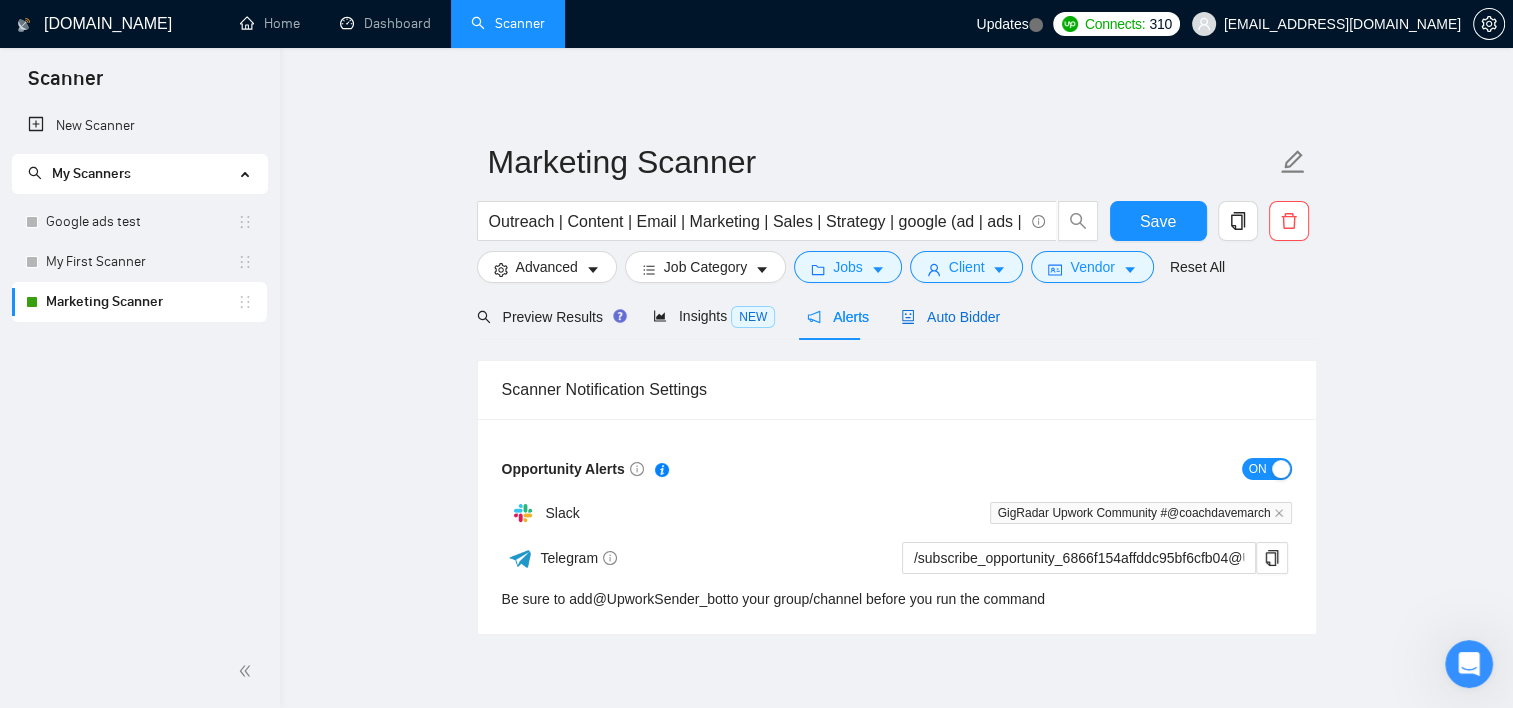click on "Auto Bidder" at bounding box center [950, 317] 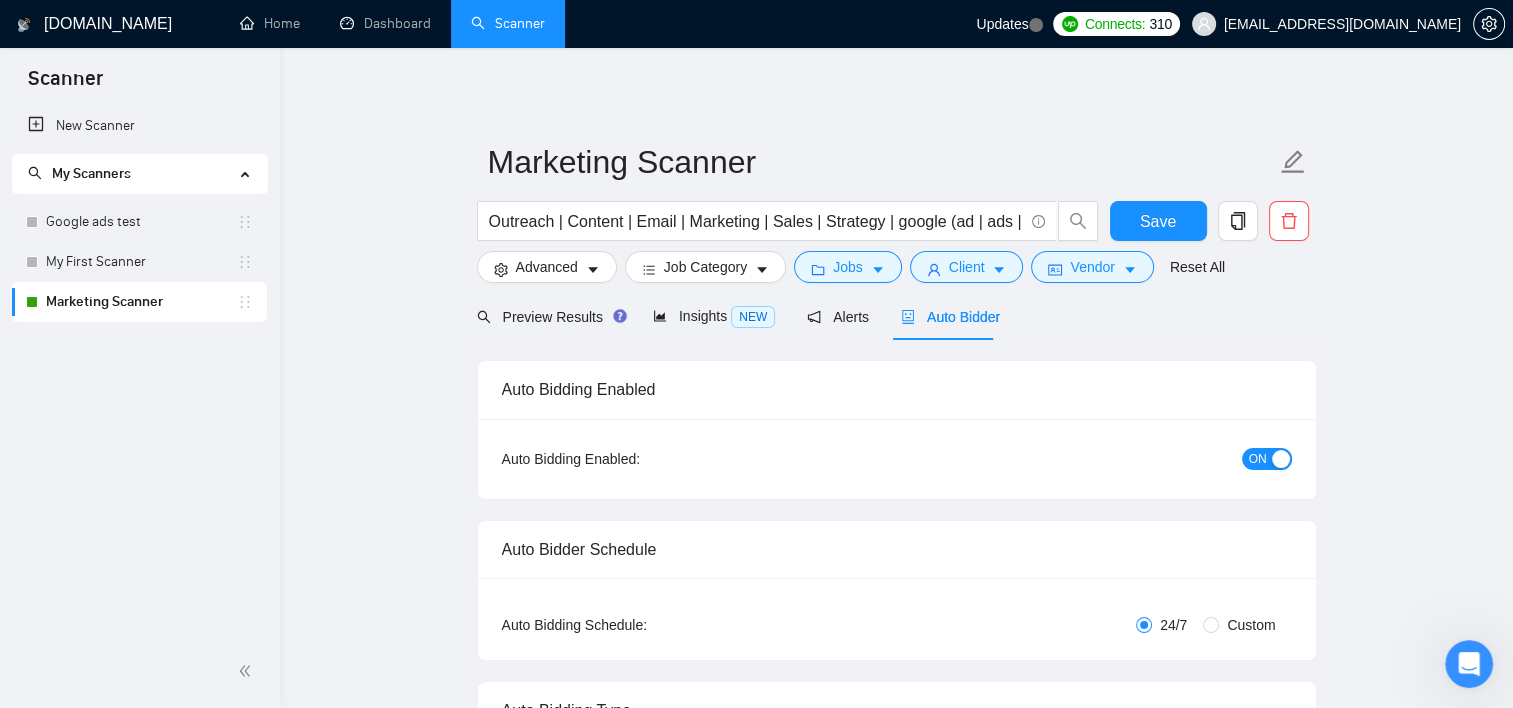 type 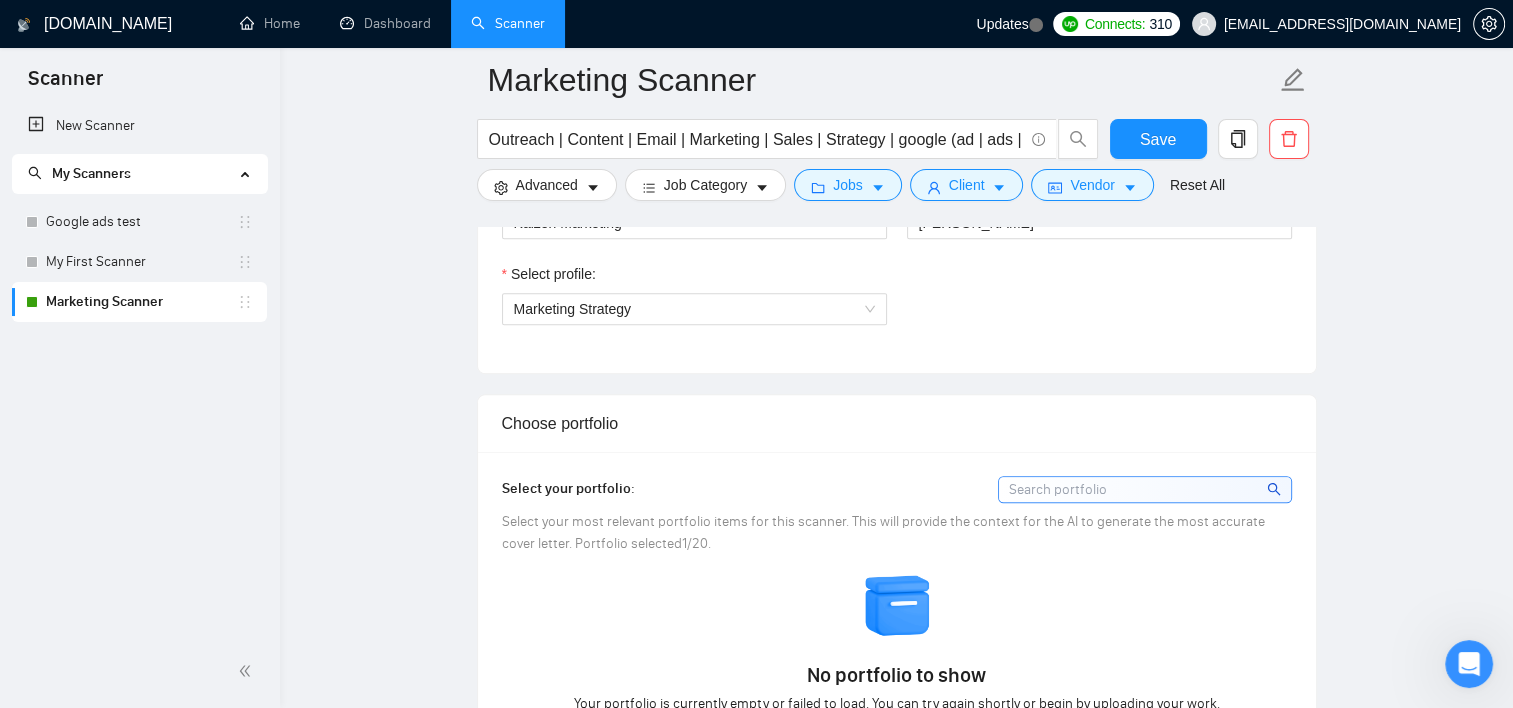 scroll, scrollTop: 1100, scrollLeft: 0, axis: vertical 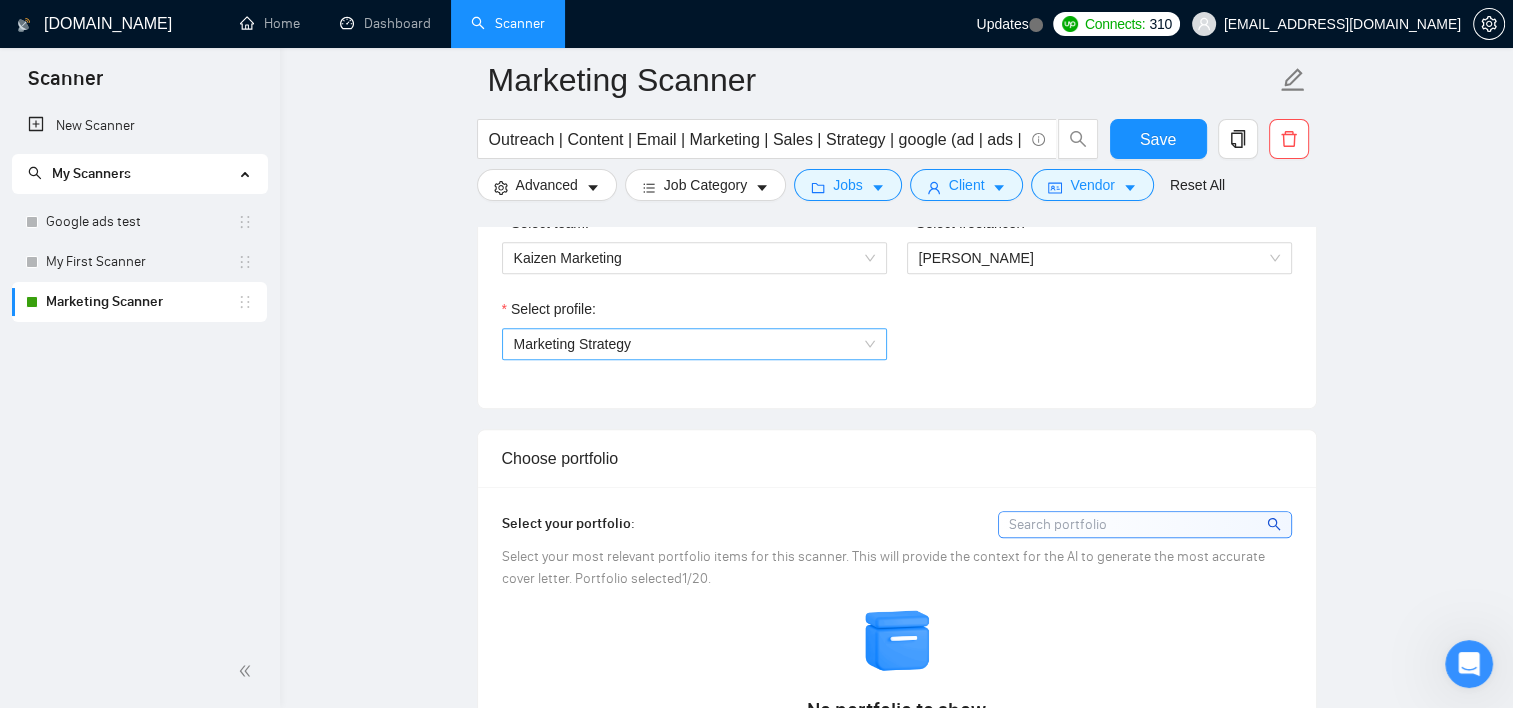 click on "Marketing Strategy" at bounding box center [694, 344] 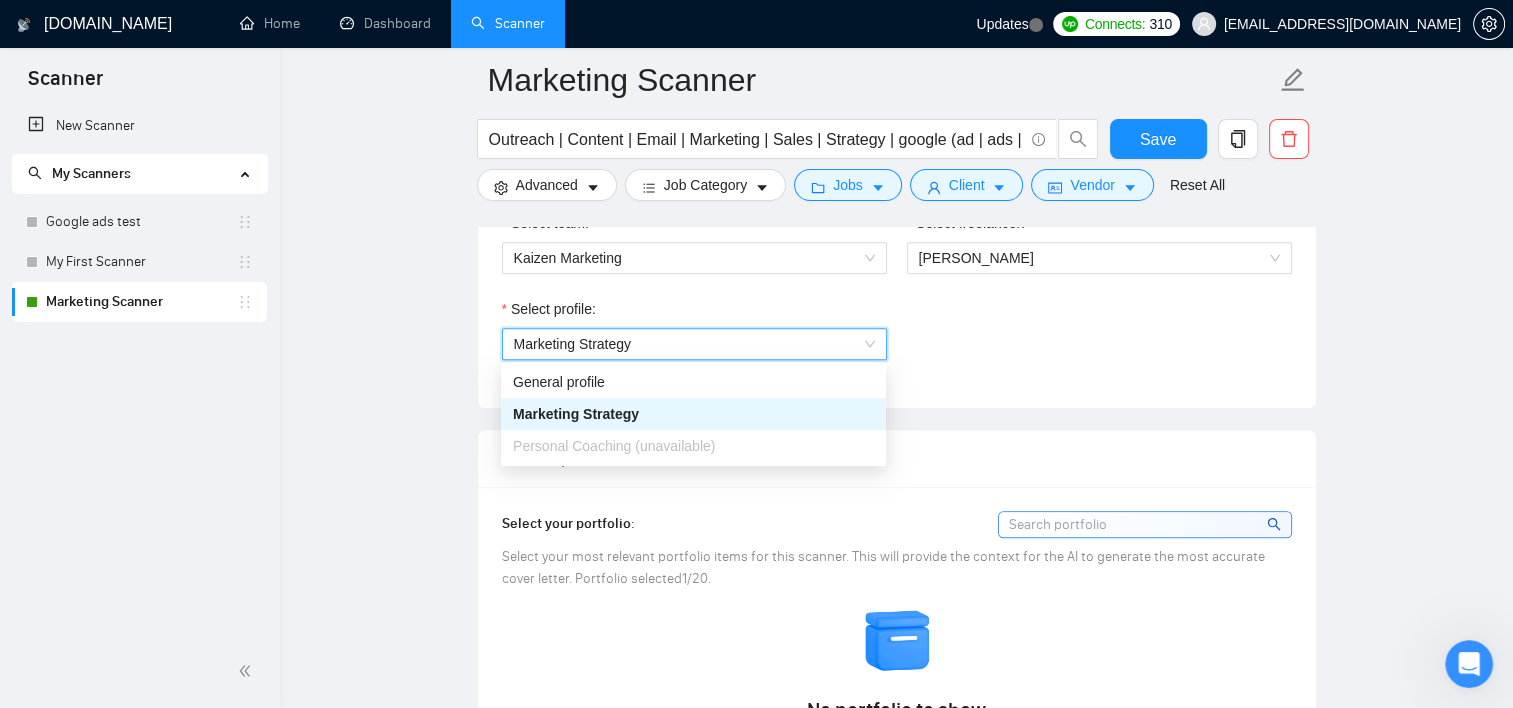 click on "Marketing Strategy" at bounding box center (694, 344) 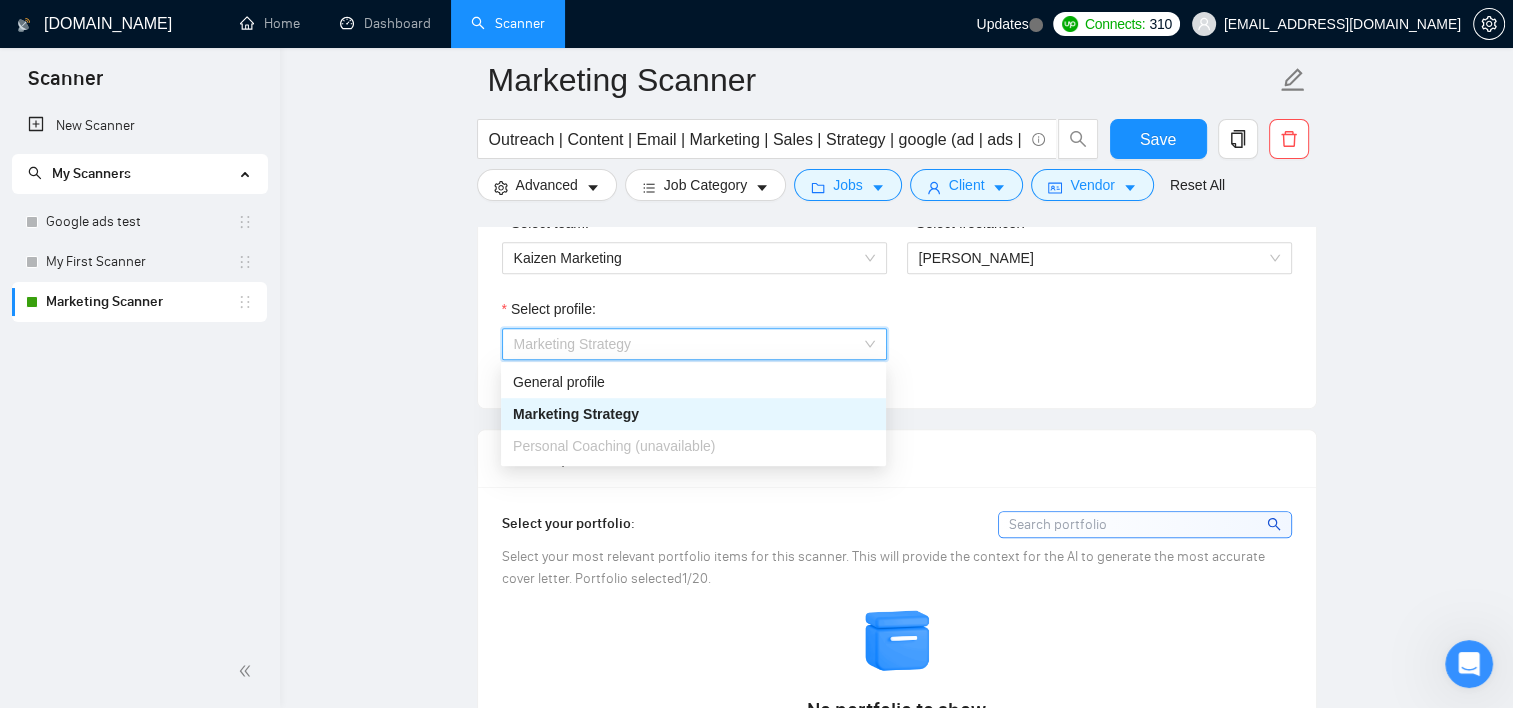 click on "Marketing Strategy" at bounding box center (694, 344) 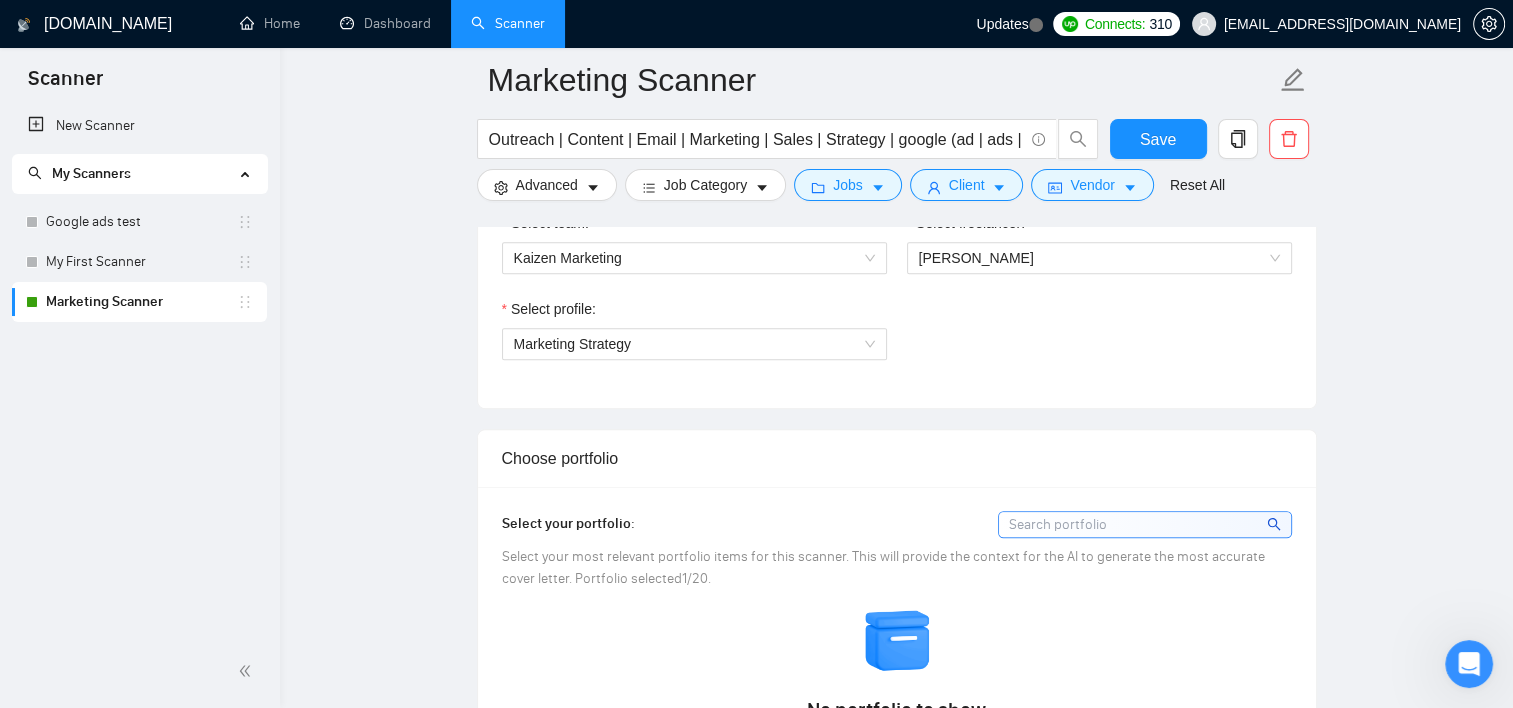 click on "Select profile: Marketing Strategy" at bounding box center [897, 341] 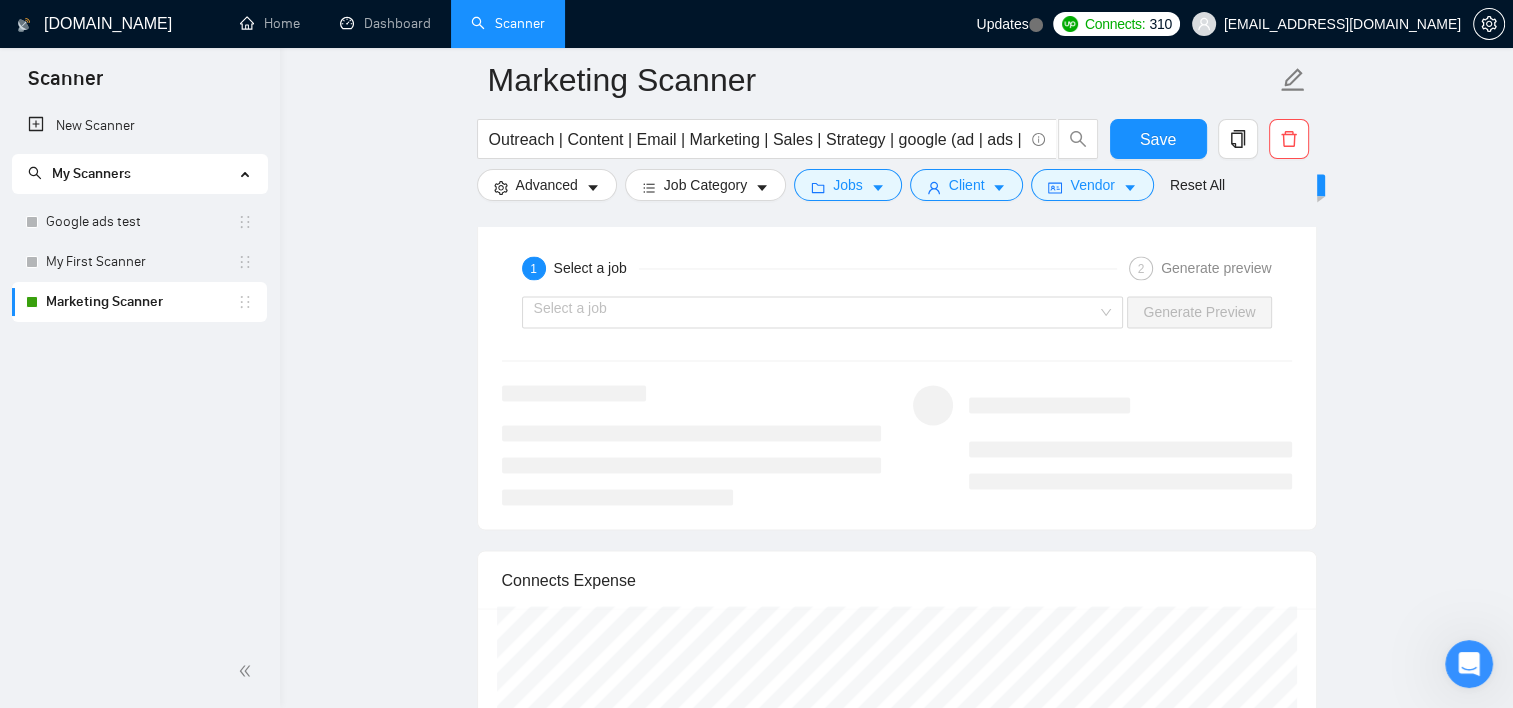 scroll, scrollTop: 3200, scrollLeft: 0, axis: vertical 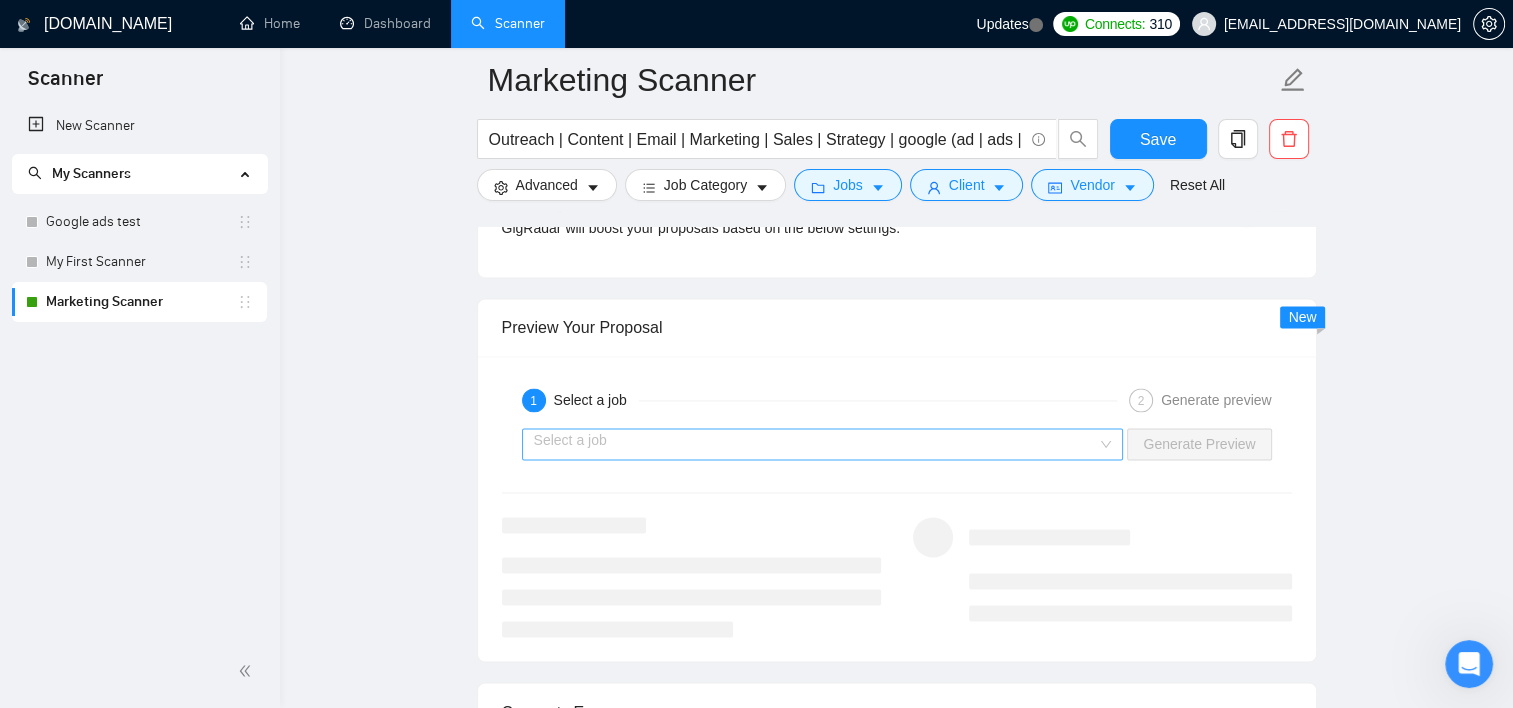 click at bounding box center (816, 444) 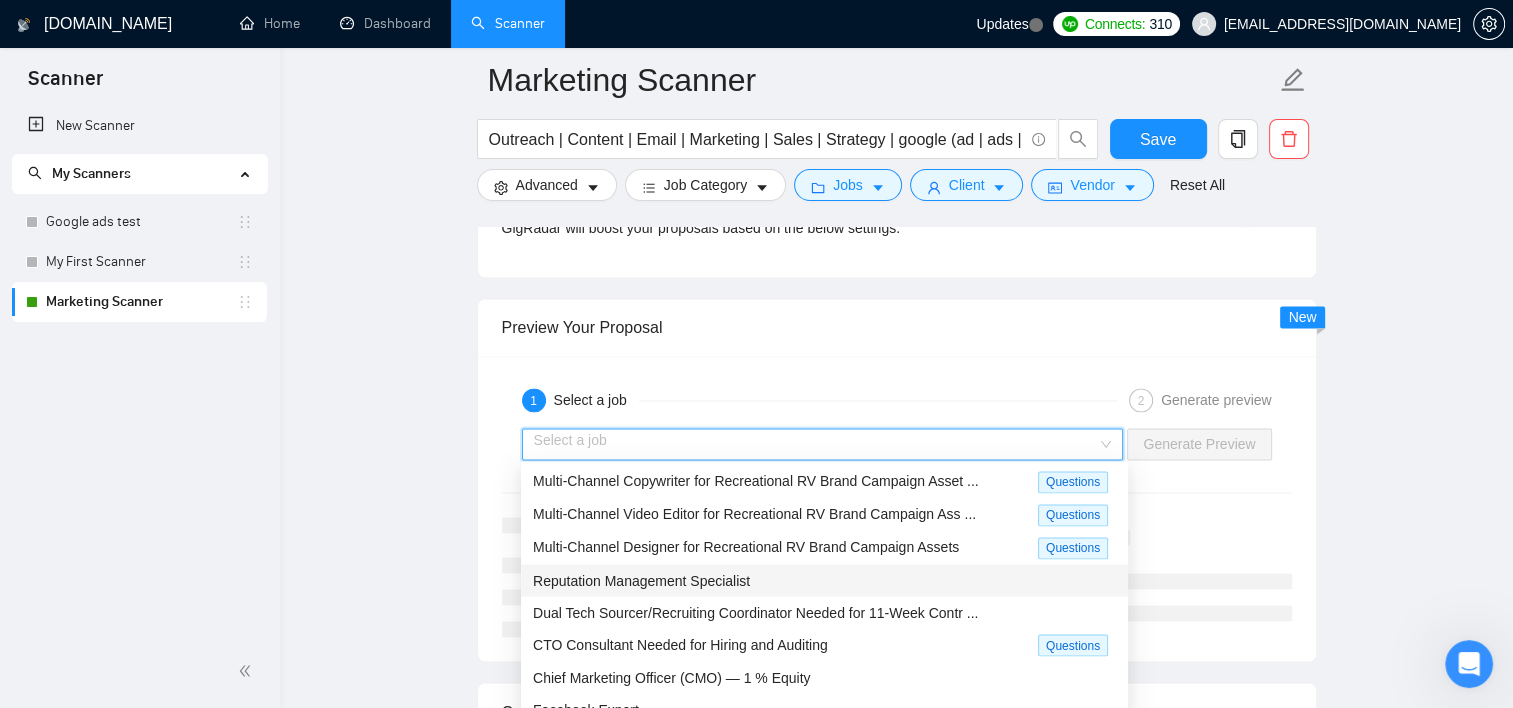 click on "Reputation Management Specialist" at bounding box center (824, 580) 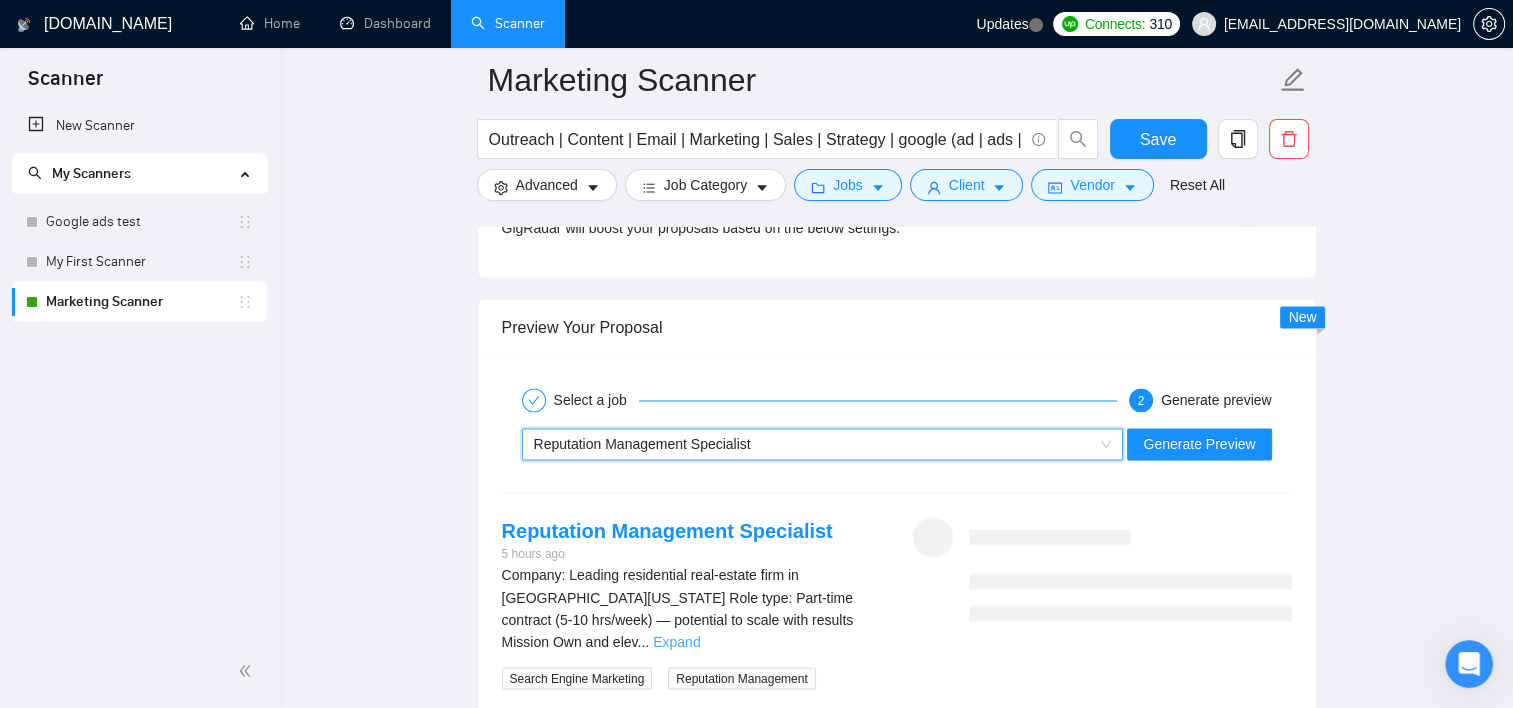 click on "Expand" at bounding box center (676, 641) 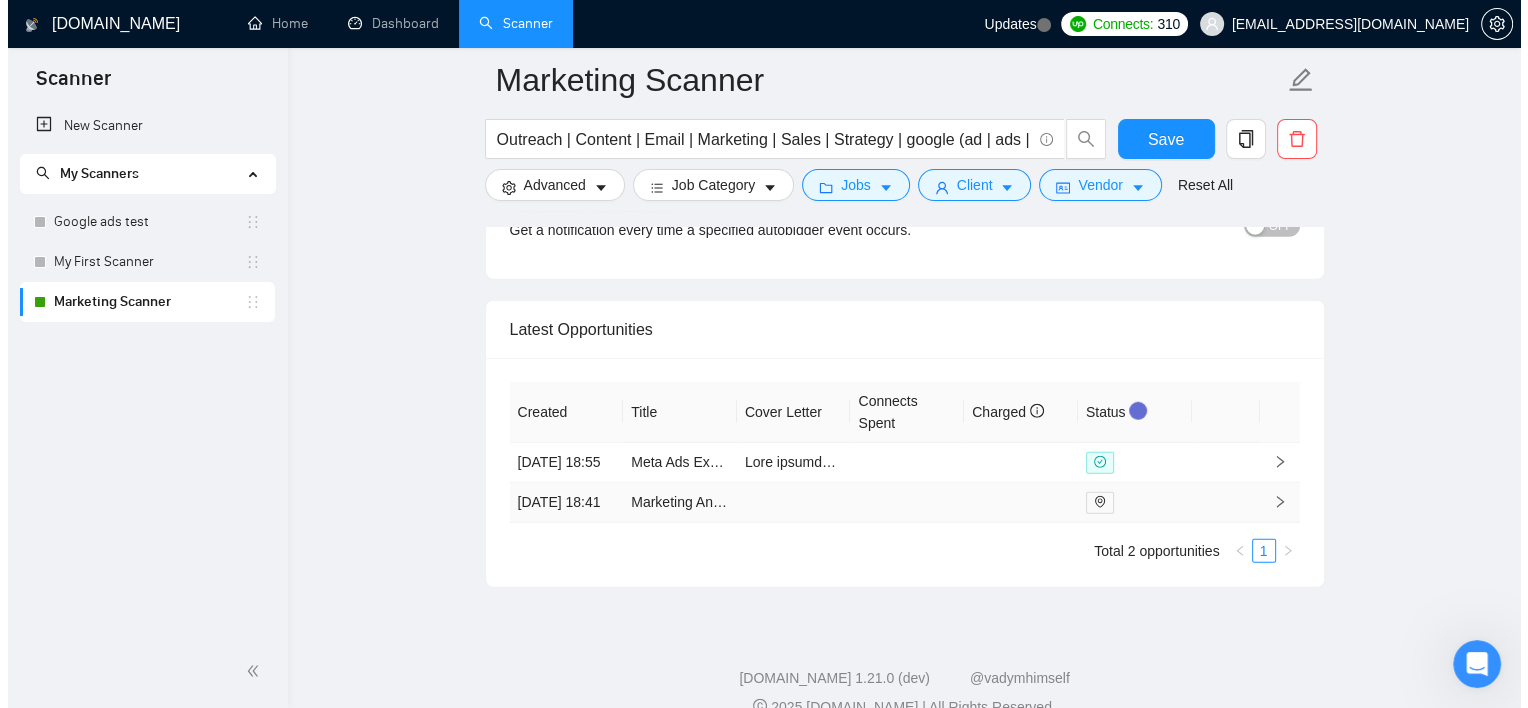 scroll, scrollTop: 5369, scrollLeft: 0, axis: vertical 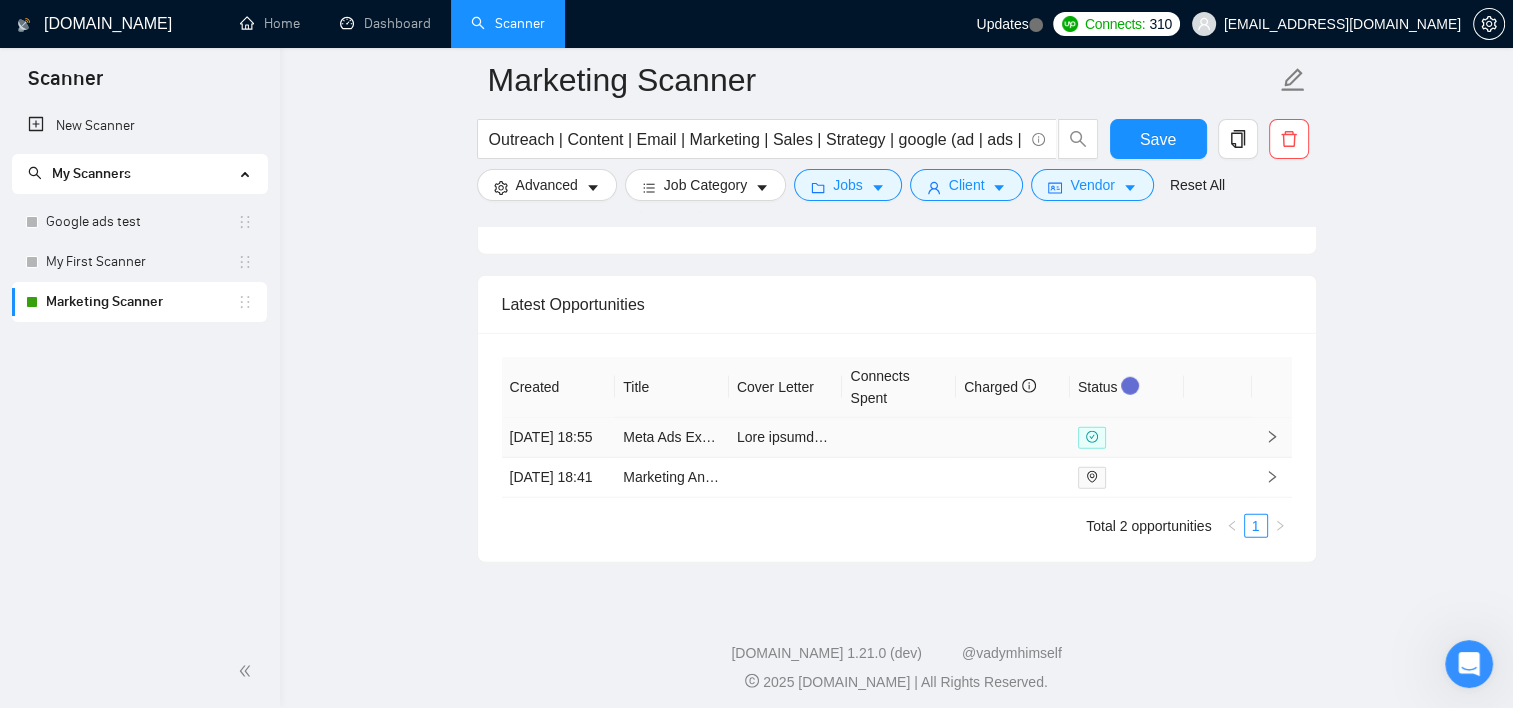 click on "[DATE] 18:55" at bounding box center [559, 438] 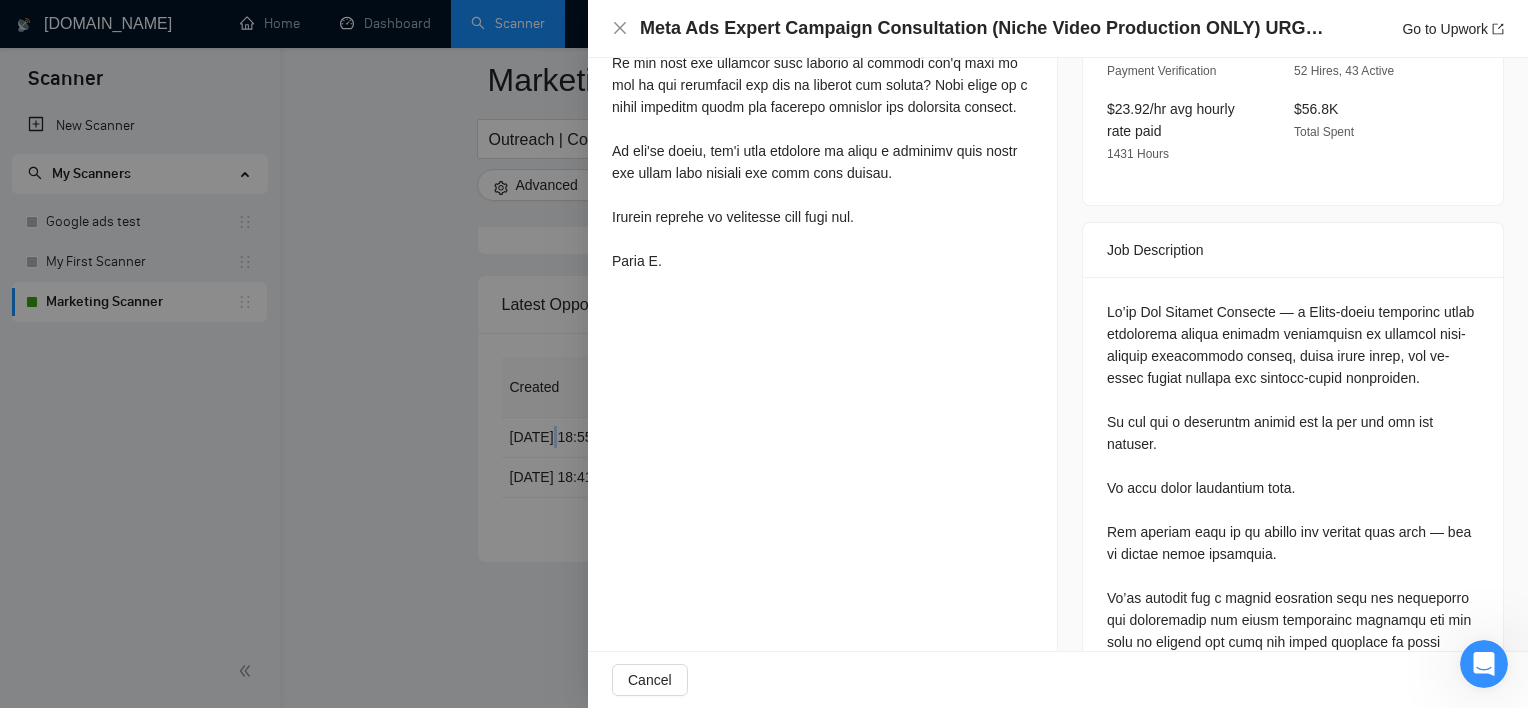 scroll, scrollTop: 724, scrollLeft: 0, axis: vertical 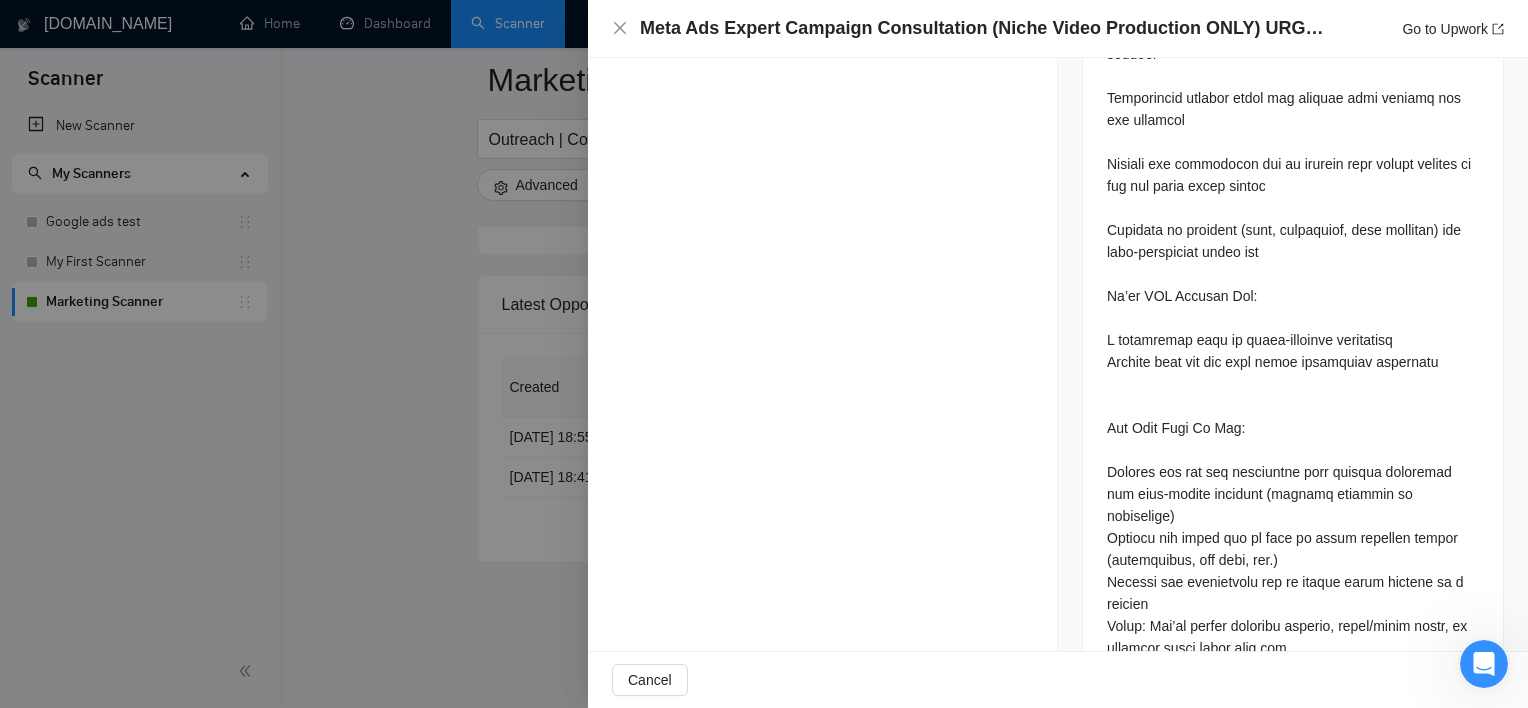click at bounding box center (764, 354) 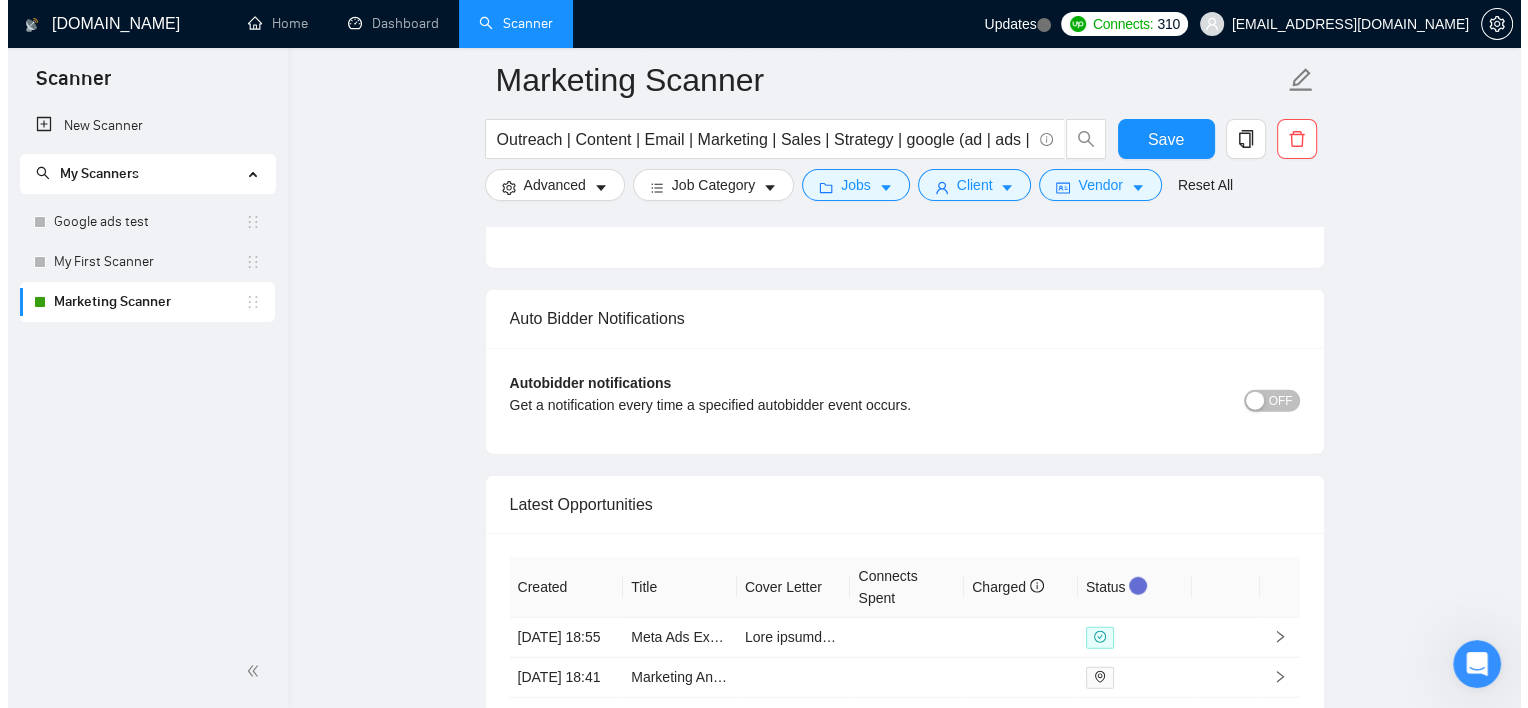 scroll, scrollTop: 5269, scrollLeft: 0, axis: vertical 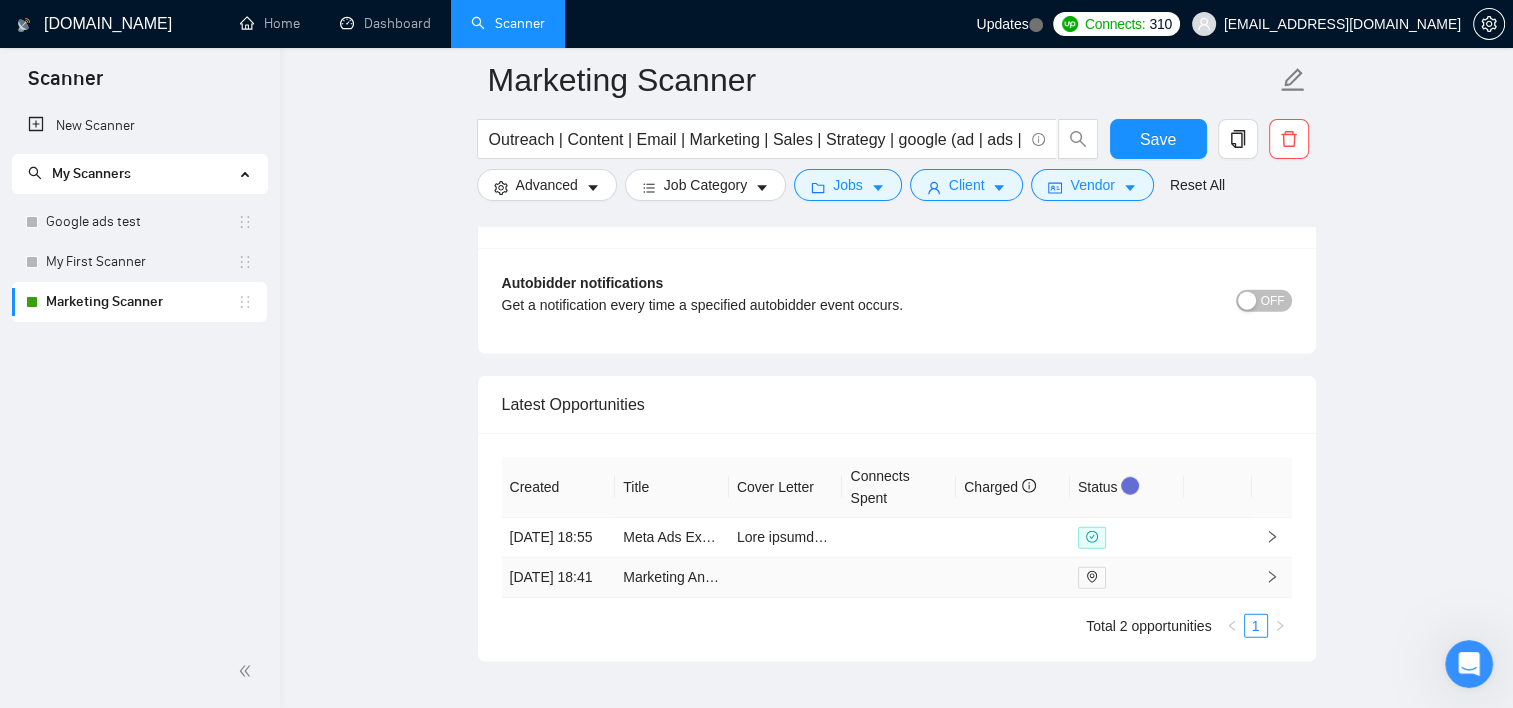 click on "[DATE] 18:41" at bounding box center [559, 578] 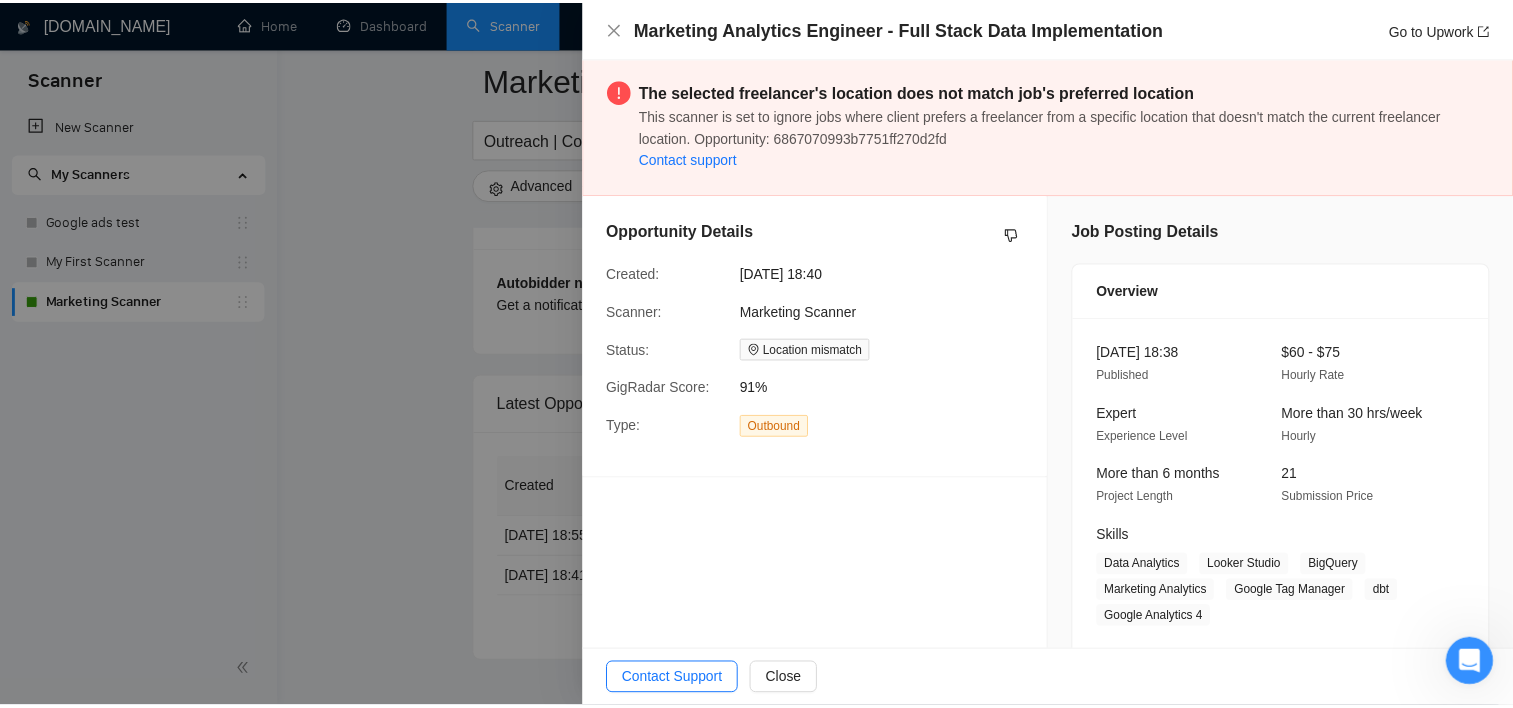 scroll, scrollTop: 0, scrollLeft: 0, axis: both 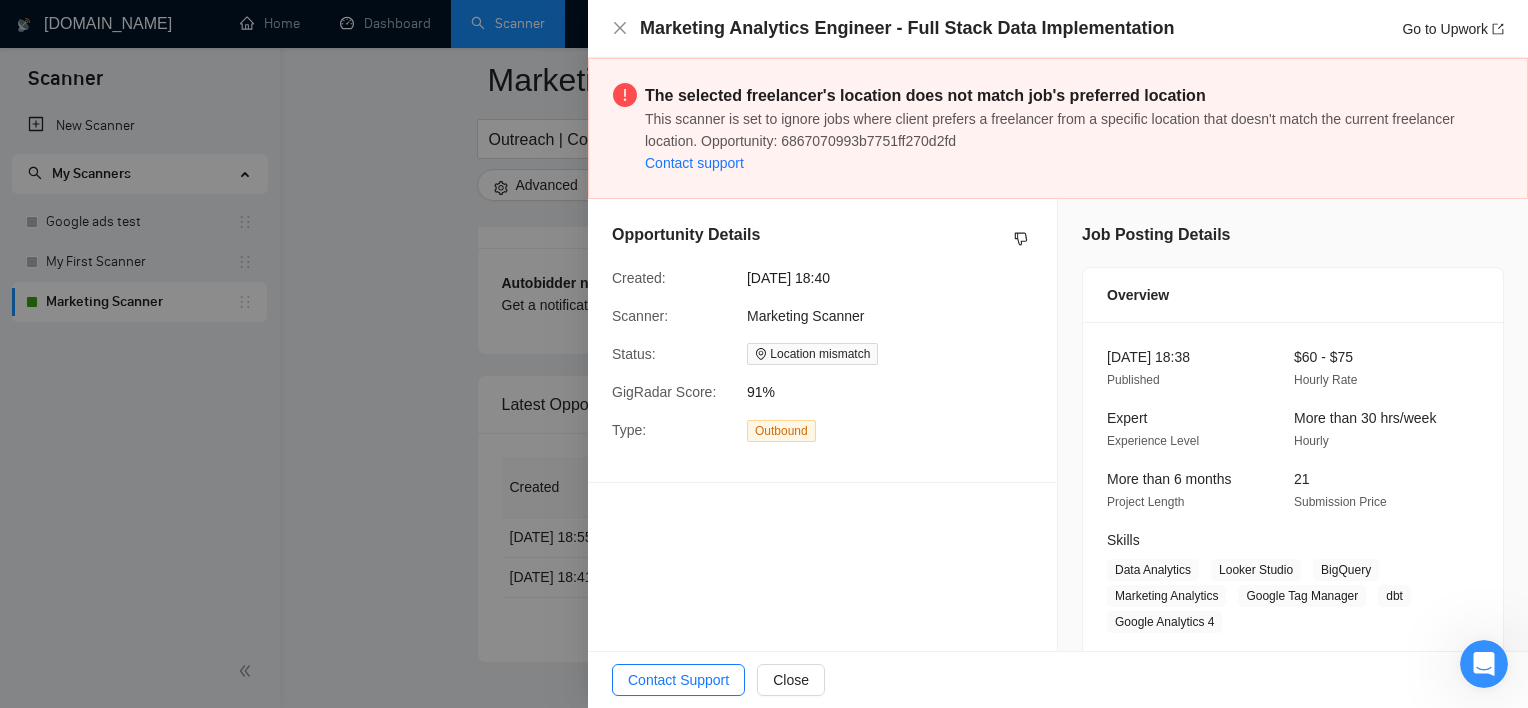 click at bounding box center (764, 354) 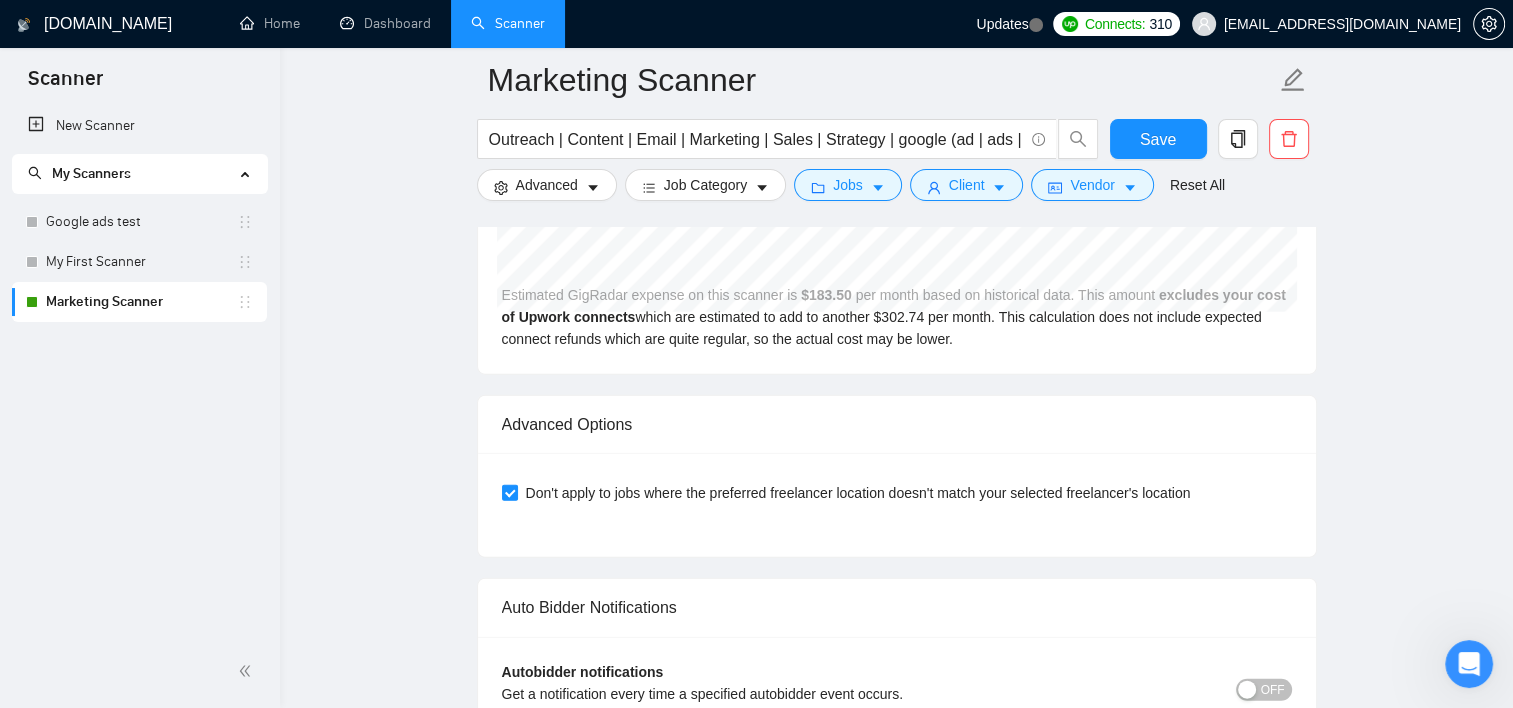 scroll, scrollTop: 4869, scrollLeft: 0, axis: vertical 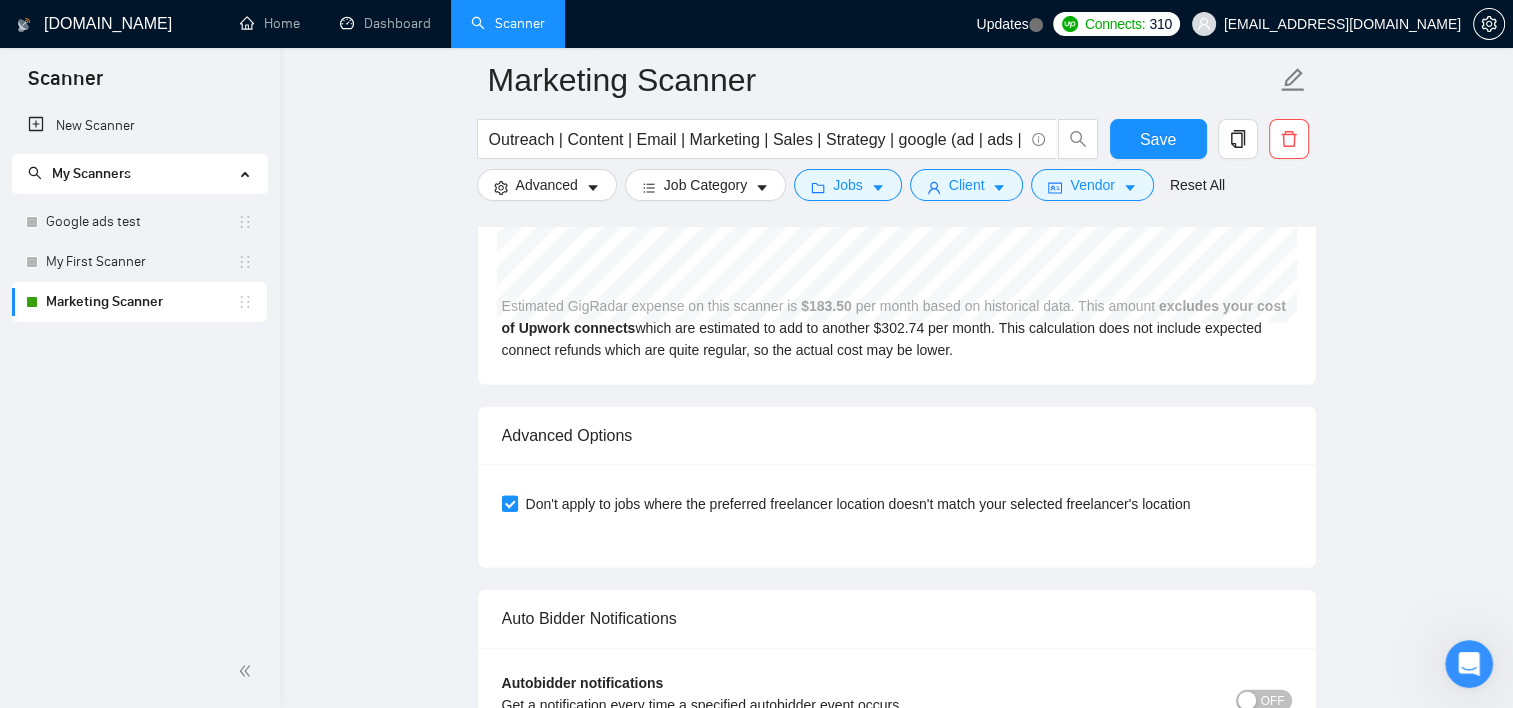 click on "Don't apply to jobs where the preferred freelancer location doesn't match your selected freelancer's location" at bounding box center [858, 504] 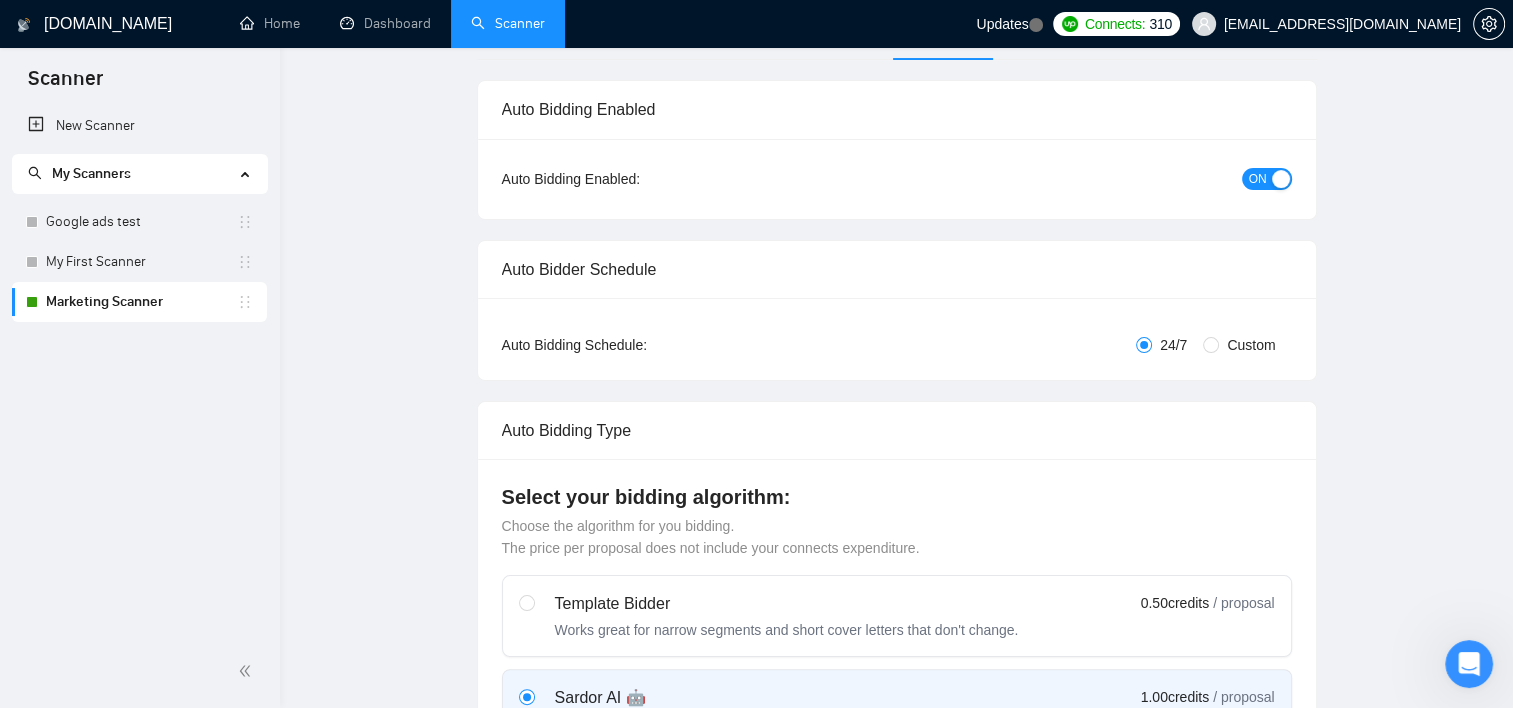 scroll, scrollTop: 0, scrollLeft: 0, axis: both 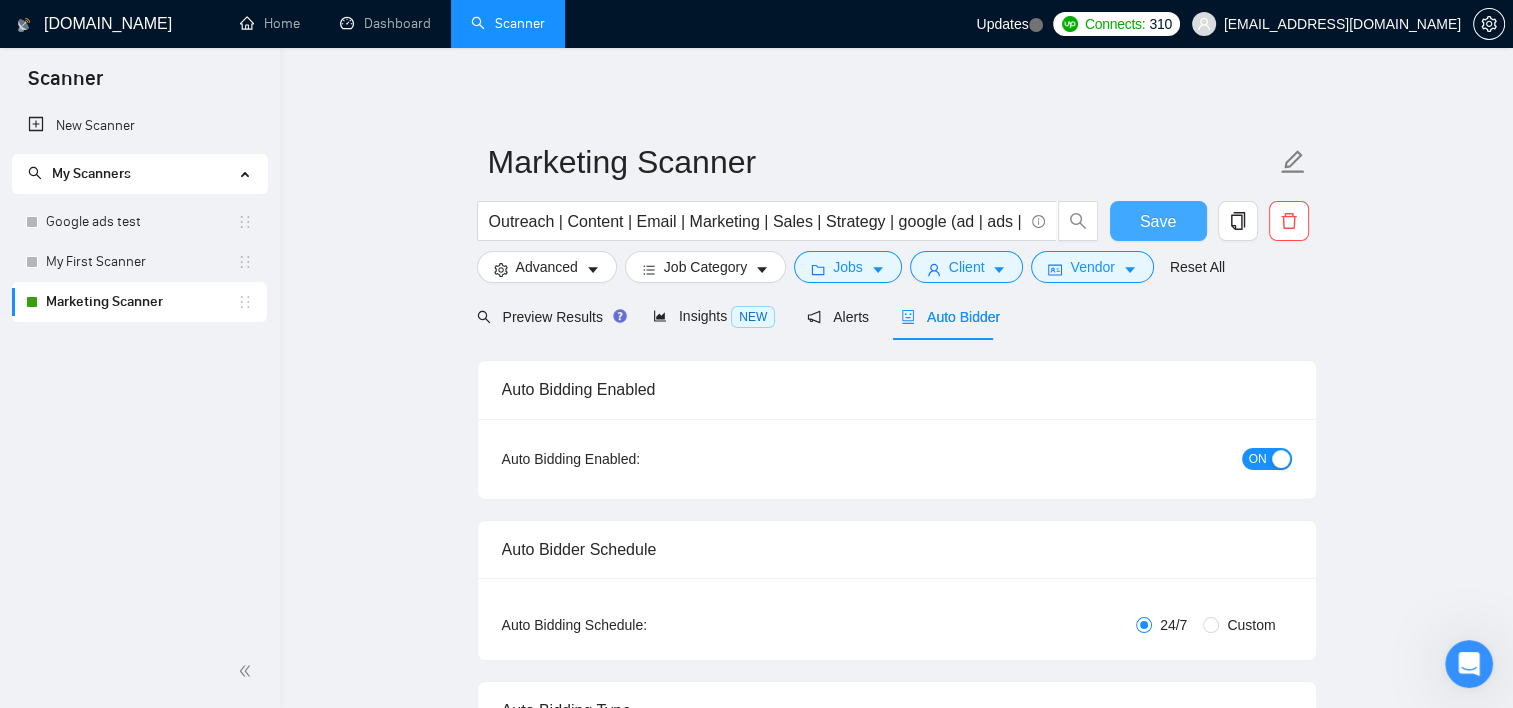 click on "Save" at bounding box center [1158, 221] 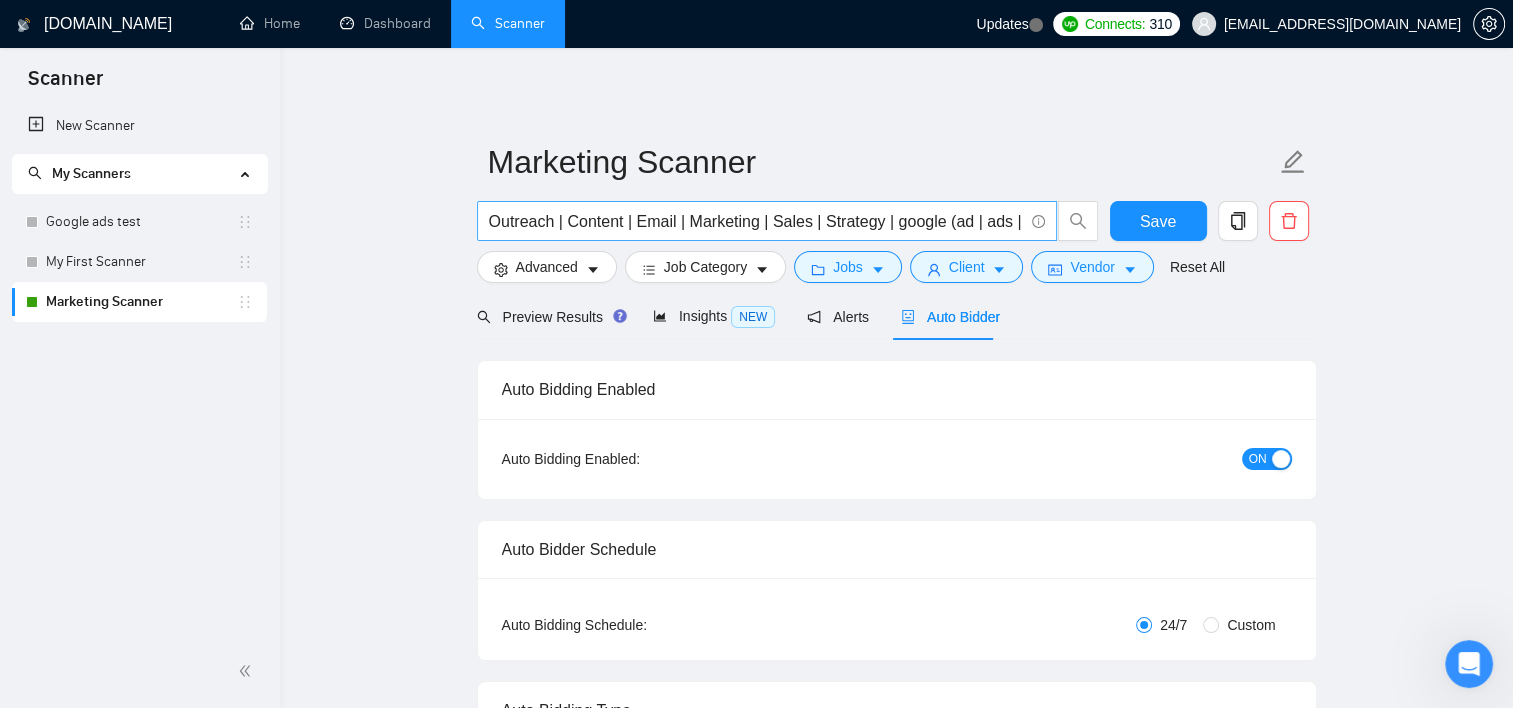 click on "Outreach | Content | Email | Marketing | Sales | Strategy | google (ad | ads | (advert*) | adwords | "(ads)" | "ad words" | (campaign*)" at bounding box center [756, 221] 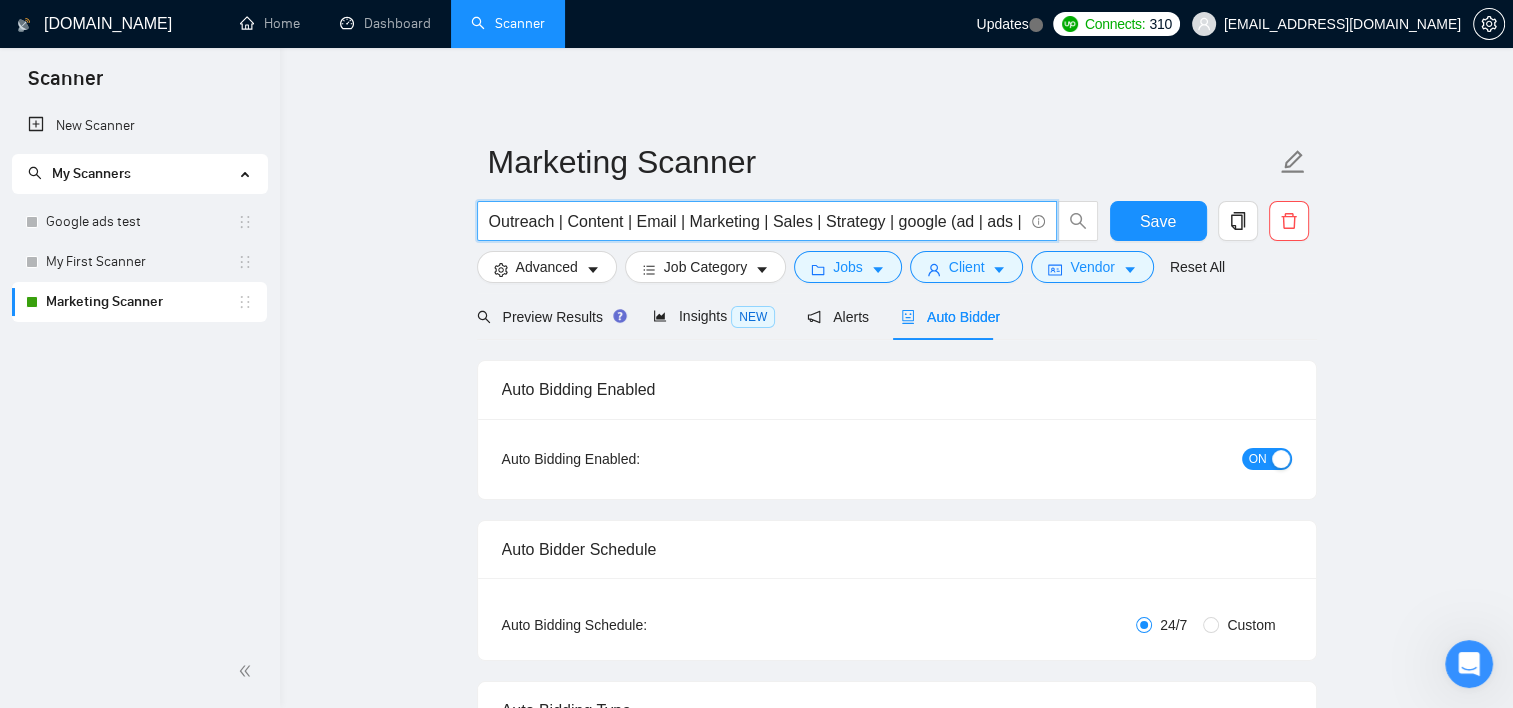drag, startPoint x: 596, startPoint y: 224, endPoint x: 468, endPoint y: 213, distance: 128.47179 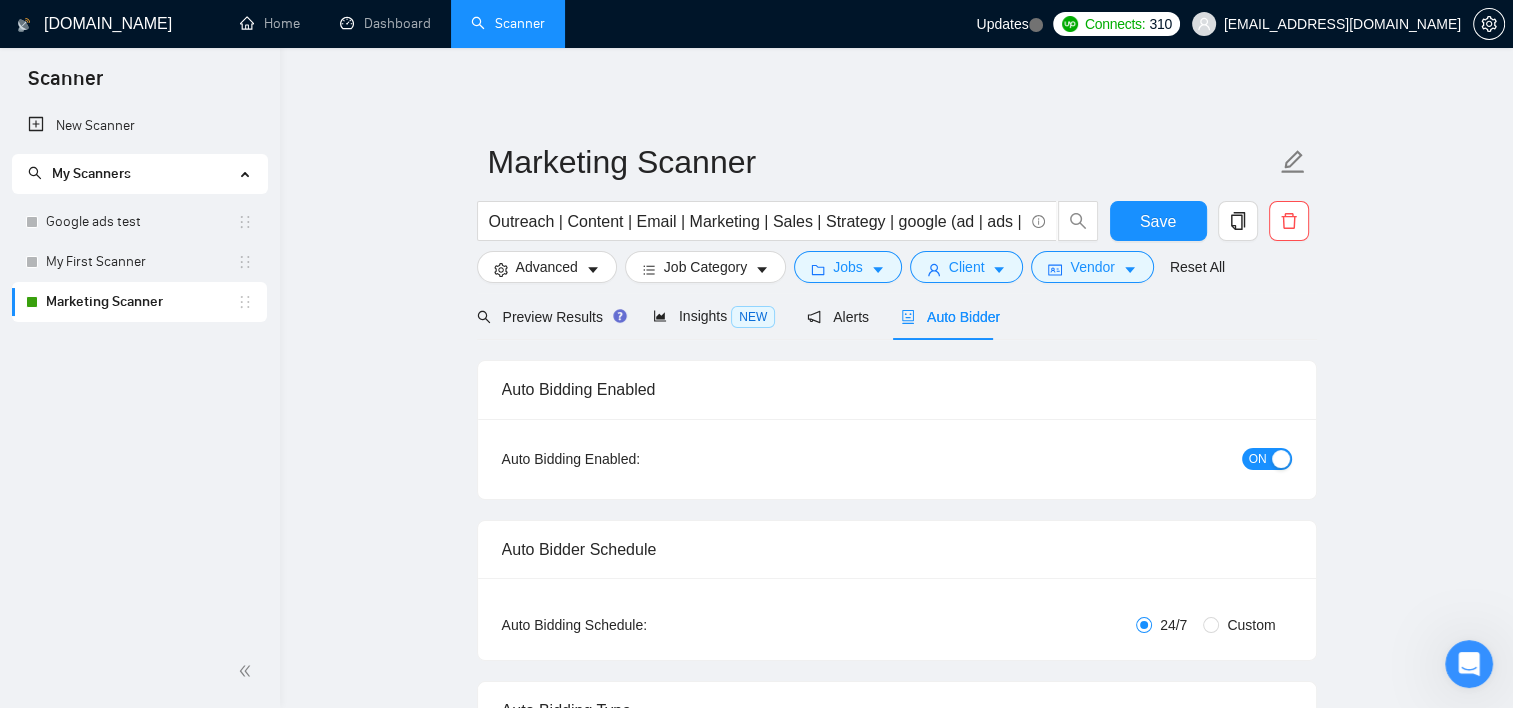 click on "Auto Bidding Enabled Auto Bidding Enabled: ON Auto Bidder Schedule Auto Bidding Type: Automated (recommended) Semi-automated Auto Bidding Schedule: 24/7 Custom Custom Auto Bidder Schedule Repeat every week [DATE] [DATE] [DATE] [DATE] [DATE] [DATE] [DATE] Active Hours ( [GEOGRAPHIC_DATA]/New_York ): From: To: ( 24  hours) [GEOGRAPHIC_DATA]/New_York Auto Bidding Type Select your bidding algorithm: Choose the algorithm for you bidding. The price per proposal does not include your connects expenditure. Template Bidder Works great for narrow segments and short cover letters that don't change. 0.50  credits / proposal Sardor AI 🤖 Personalise your cover letter with ai [placeholders] 1.00  credits / proposal Experimental Laziza AI  👑   NEW Extends Sardor AI by learning from your feedback and automatically qualifying jobs. The expected savings are based on [PERSON_NAME]'s ability to ignore jobs that don't seem to be a good fit for the selected profile.   Learn more 2.00  credits / proposal 88.63 credits savings Select team: 1" at bounding box center [897, 3127] 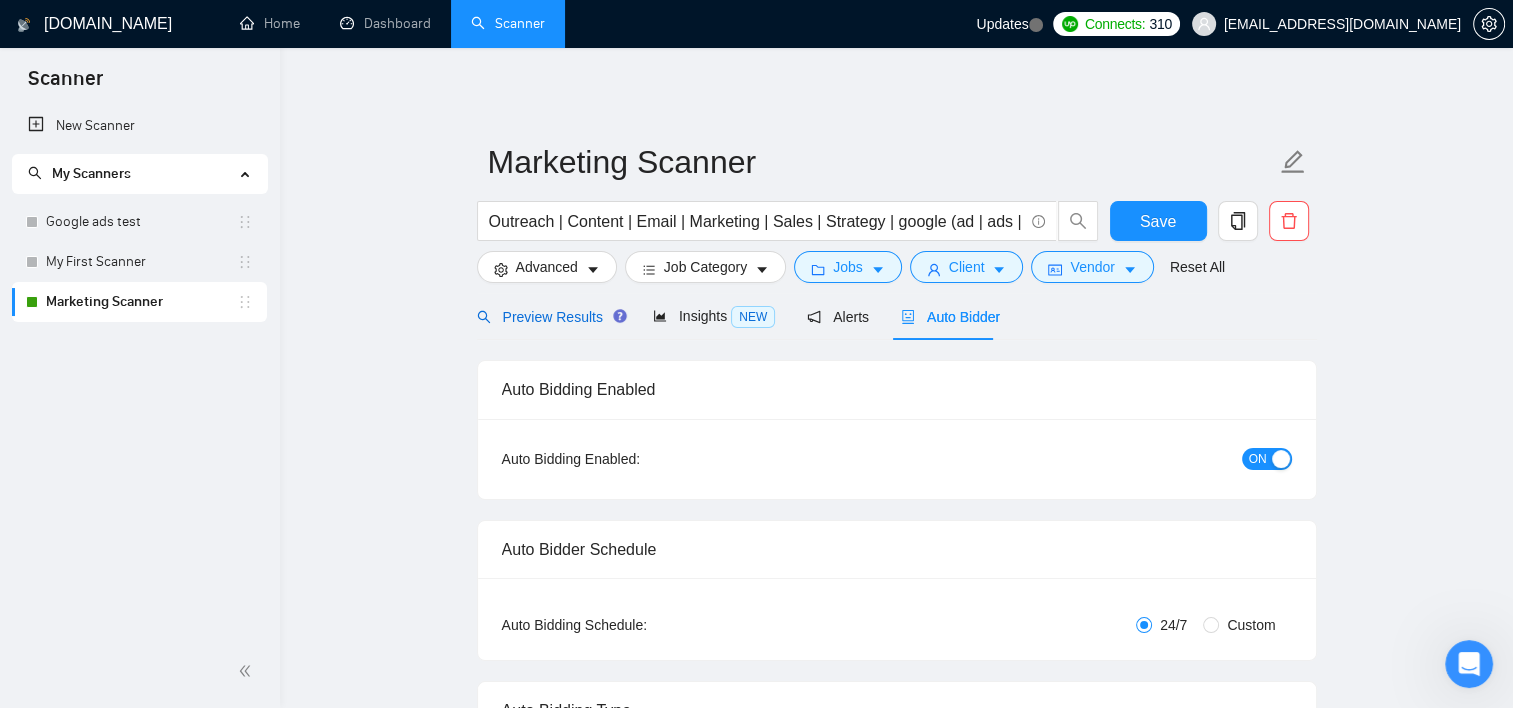 click on "Preview Results" at bounding box center [549, 317] 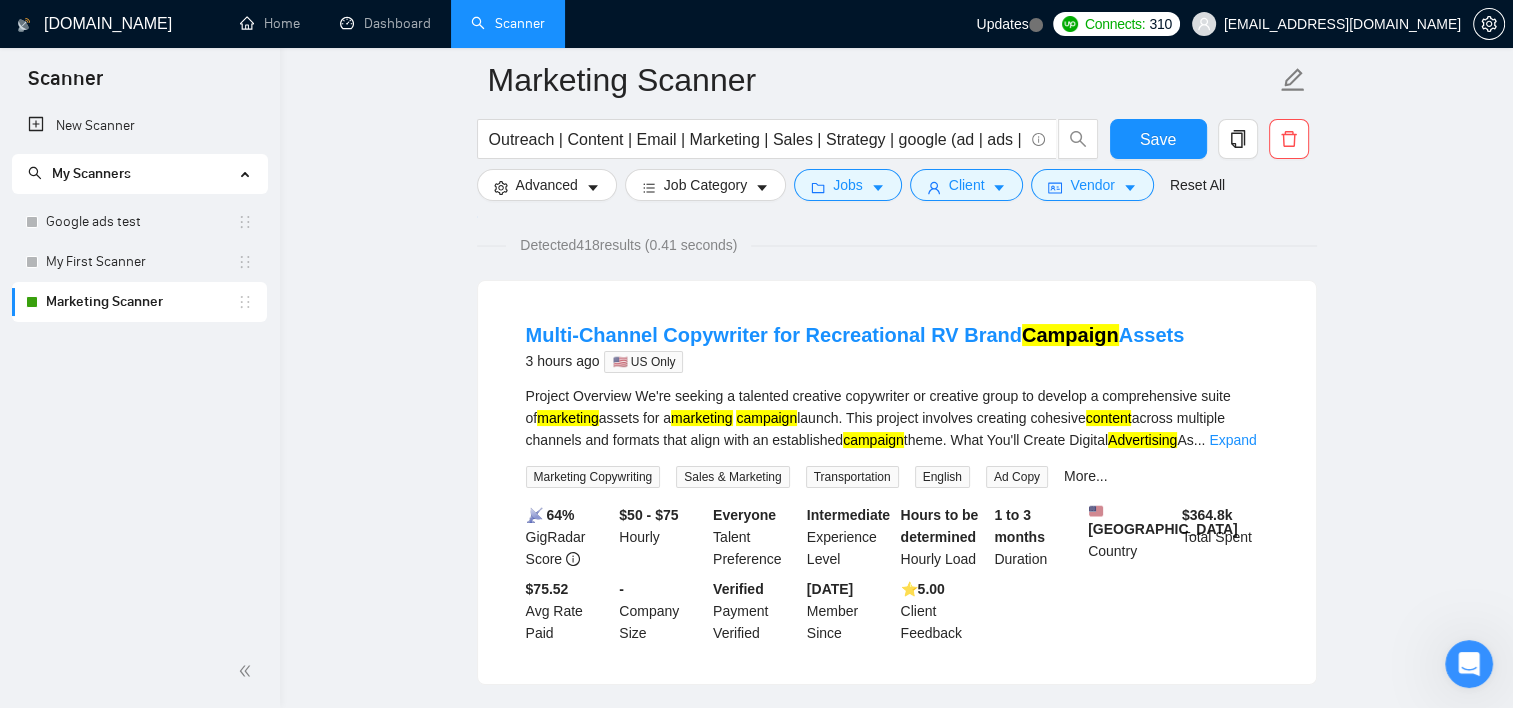 scroll, scrollTop: 0, scrollLeft: 0, axis: both 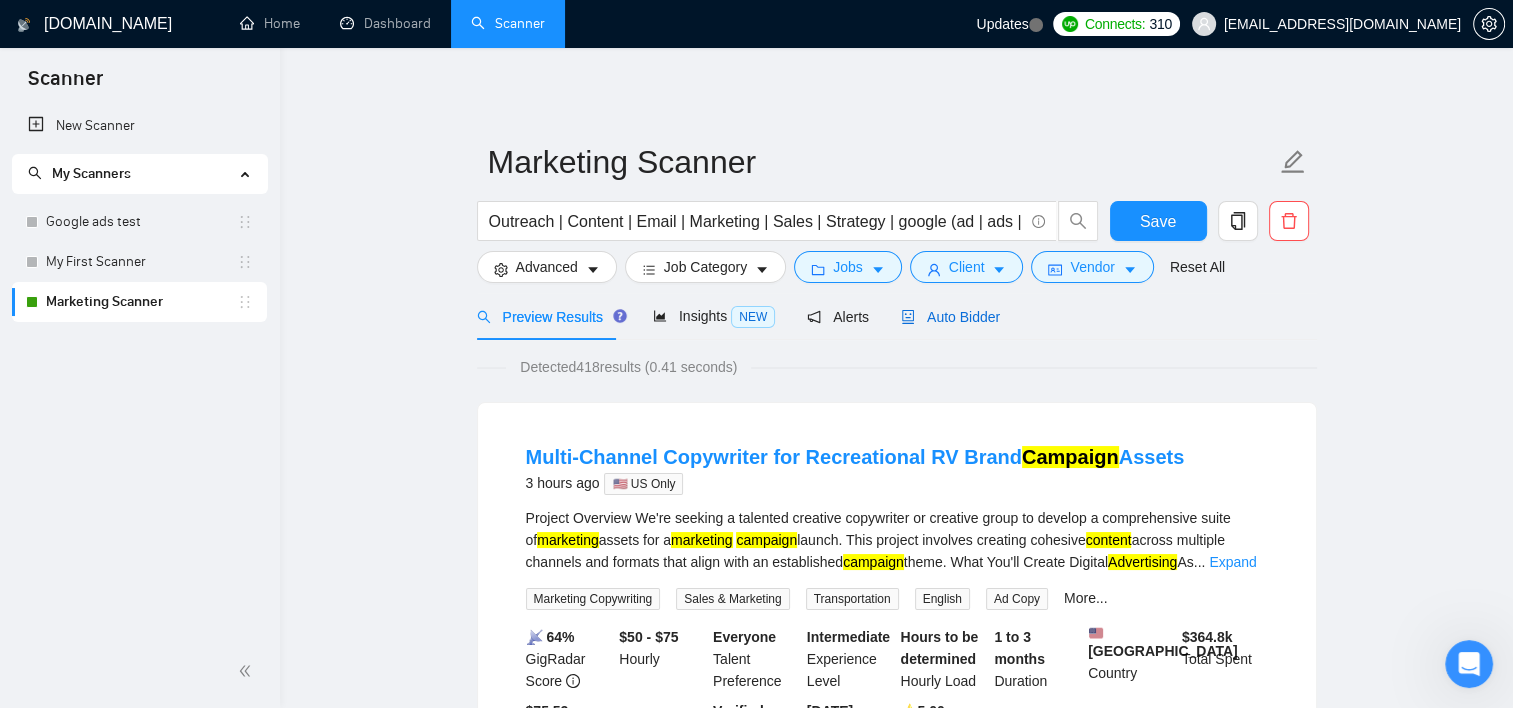 click on "Auto Bidder" at bounding box center (950, 317) 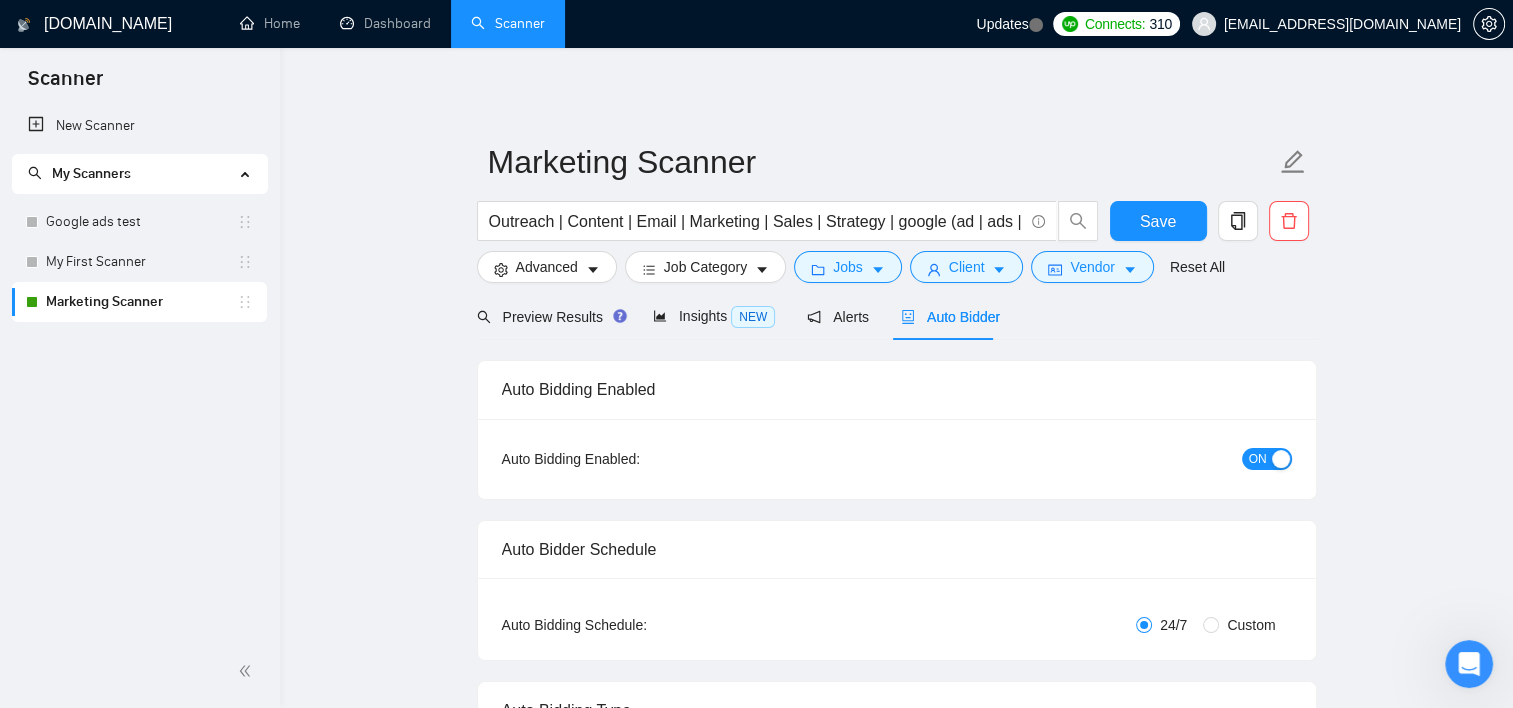 type 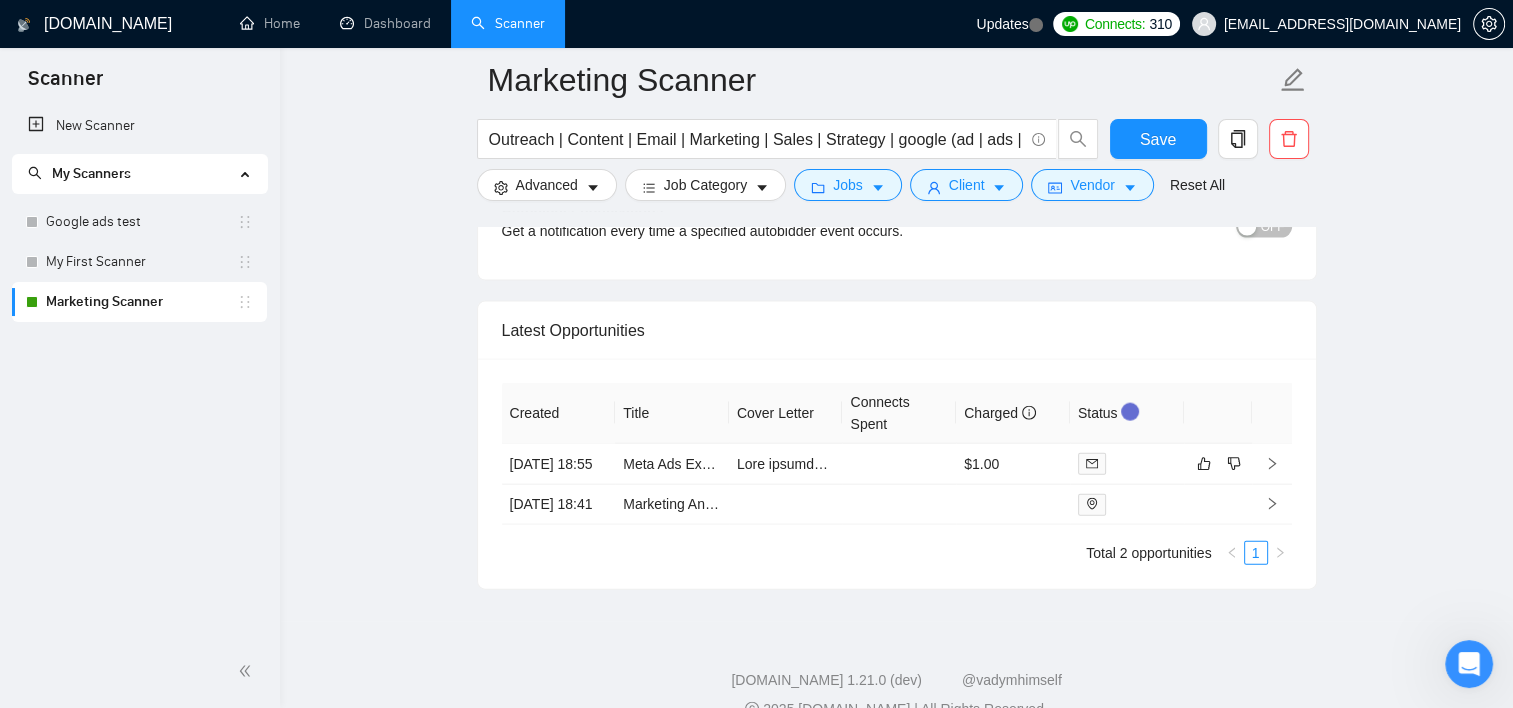 scroll, scrollTop: 4400, scrollLeft: 0, axis: vertical 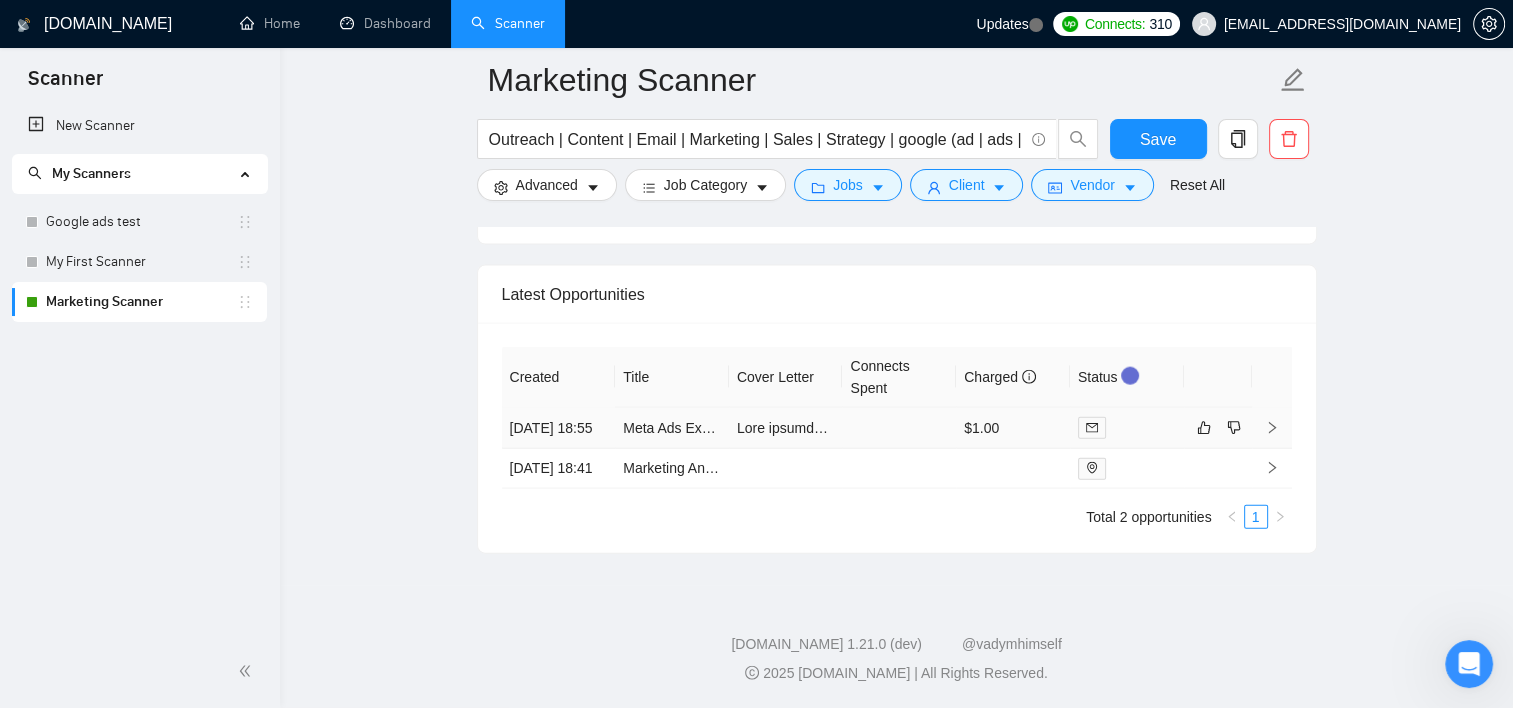 click on "$1.00" at bounding box center [1013, 428] 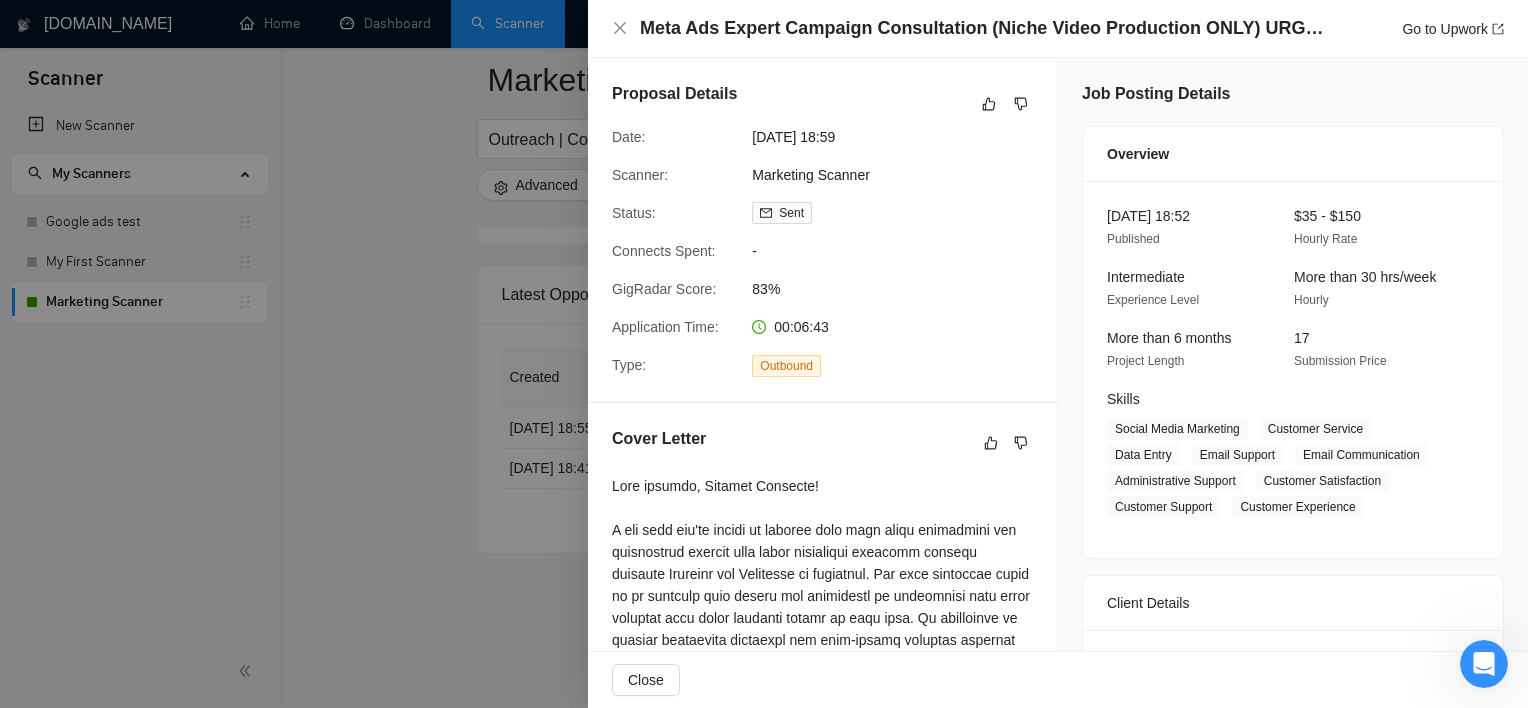 click at bounding box center [764, 354] 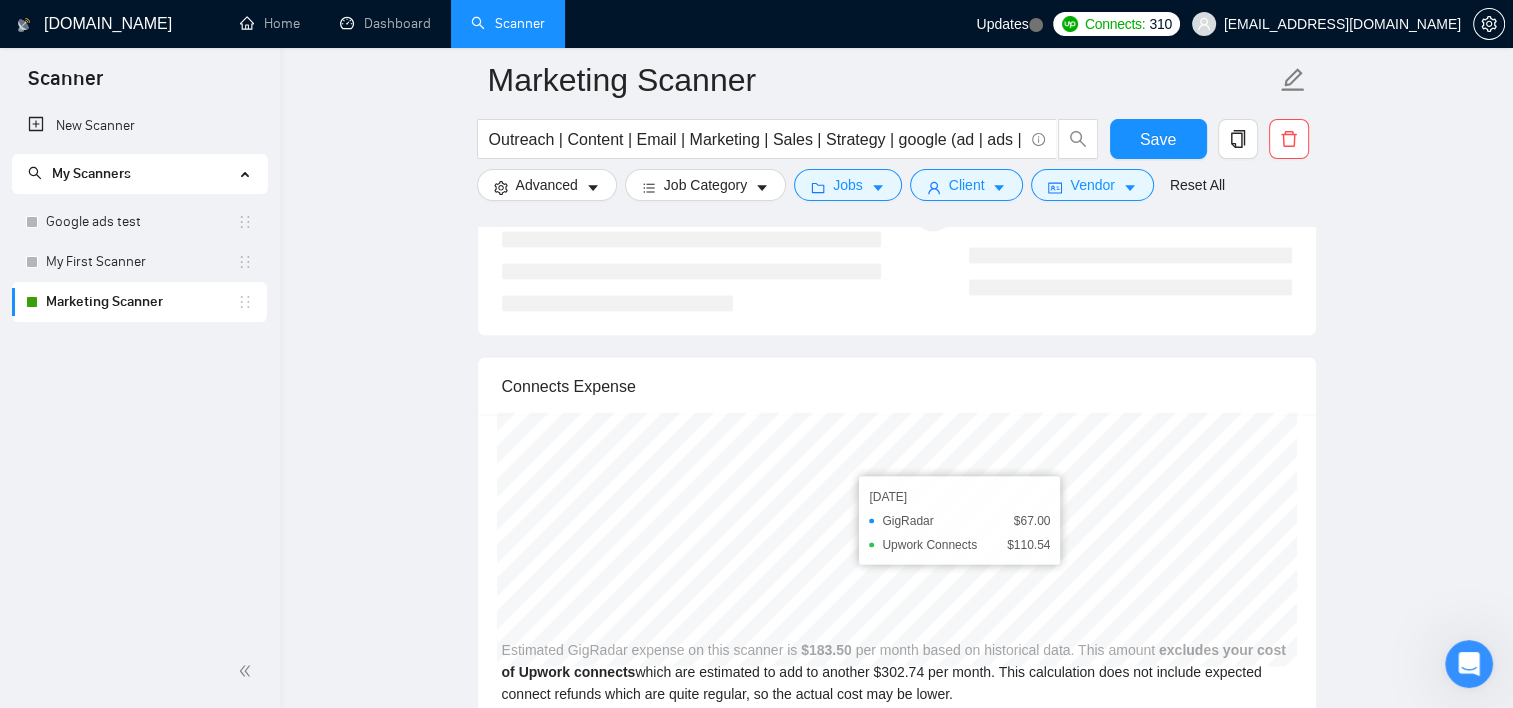 scroll, scrollTop: 3513, scrollLeft: 0, axis: vertical 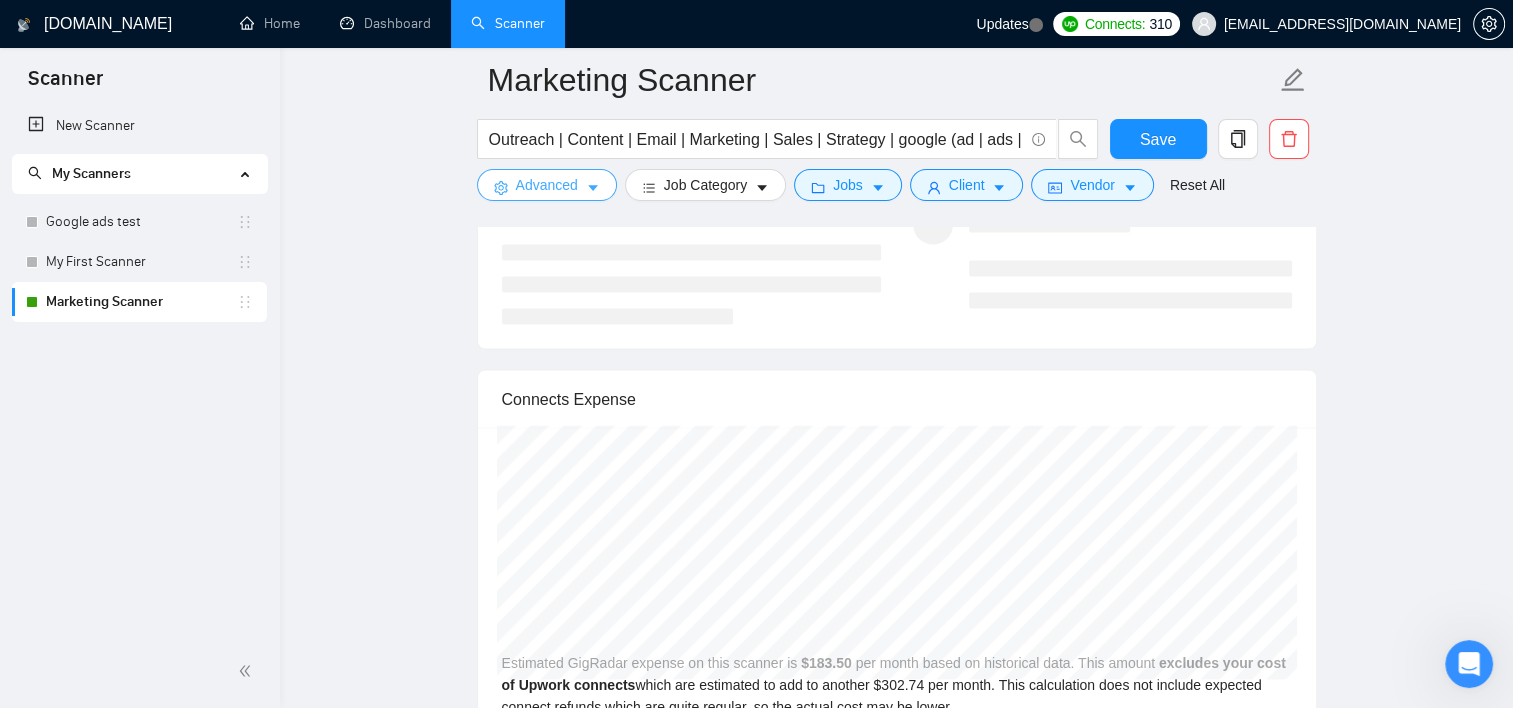 click on "Advanced" at bounding box center [547, 185] 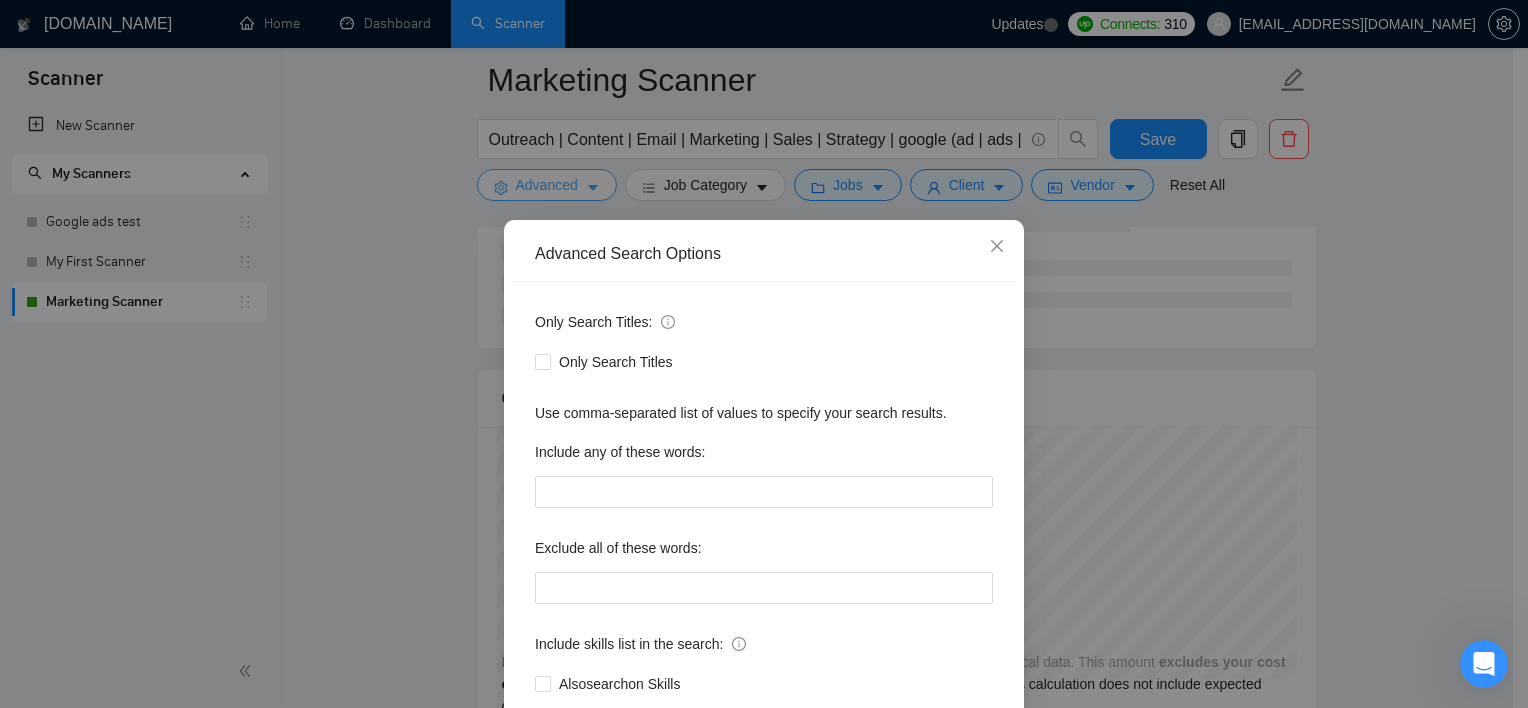 click on "Advanced Search Options Only Search Titles:   Only Search Titles Use comma-separated list of values to specify your search results. Include any of these words: Exclude all of these words: Include skills list in the search:   Also  search  on Skills Reset OK" at bounding box center [764, 354] 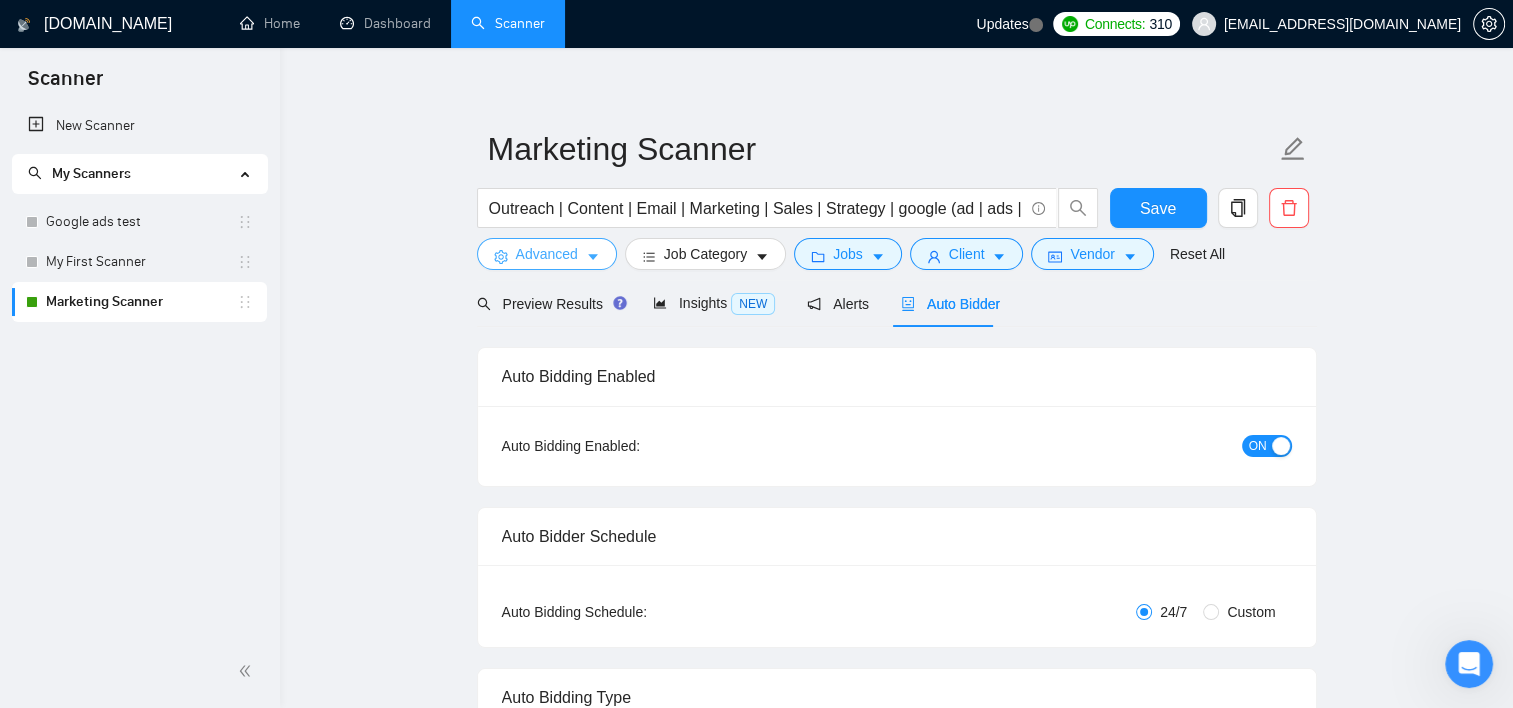 scroll, scrollTop: 0, scrollLeft: 0, axis: both 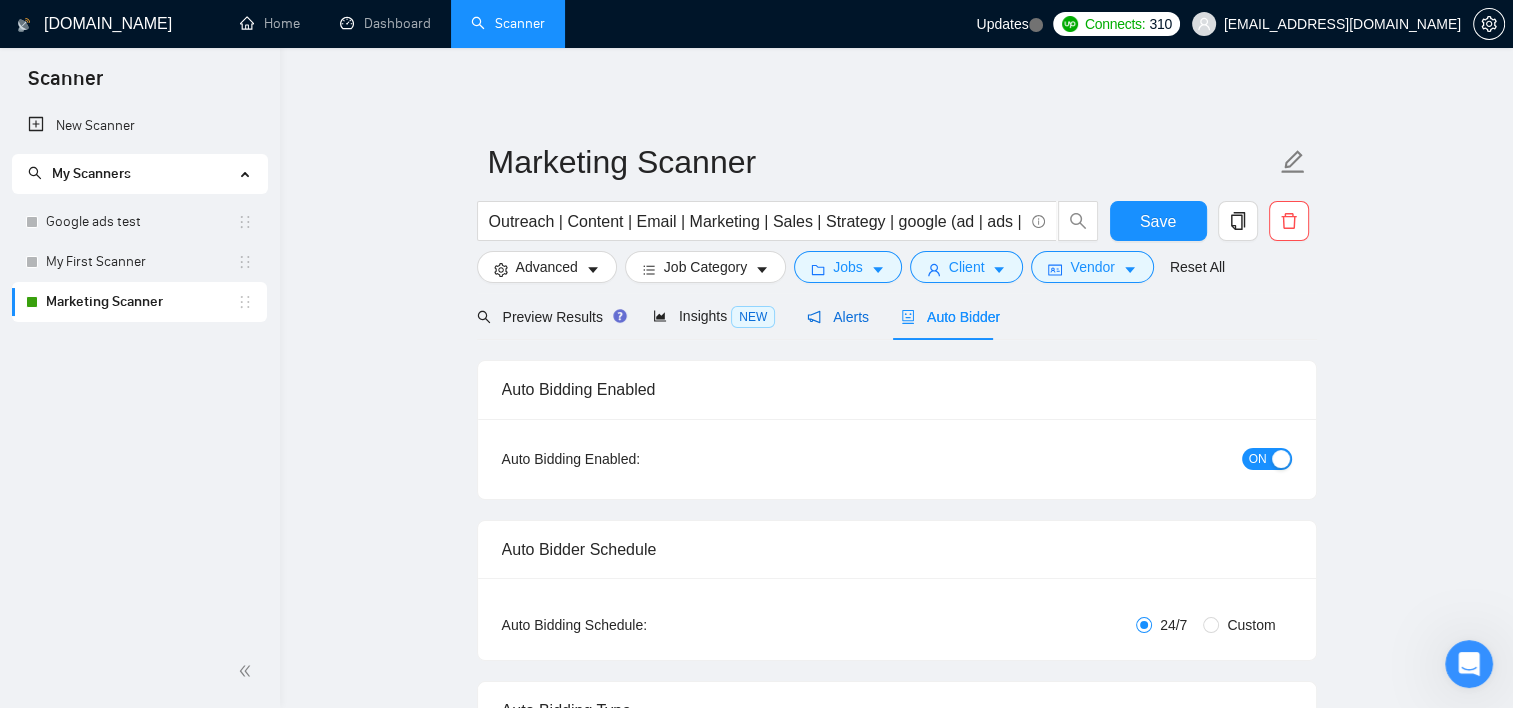 click on "Alerts" at bounding box center [838, 317] 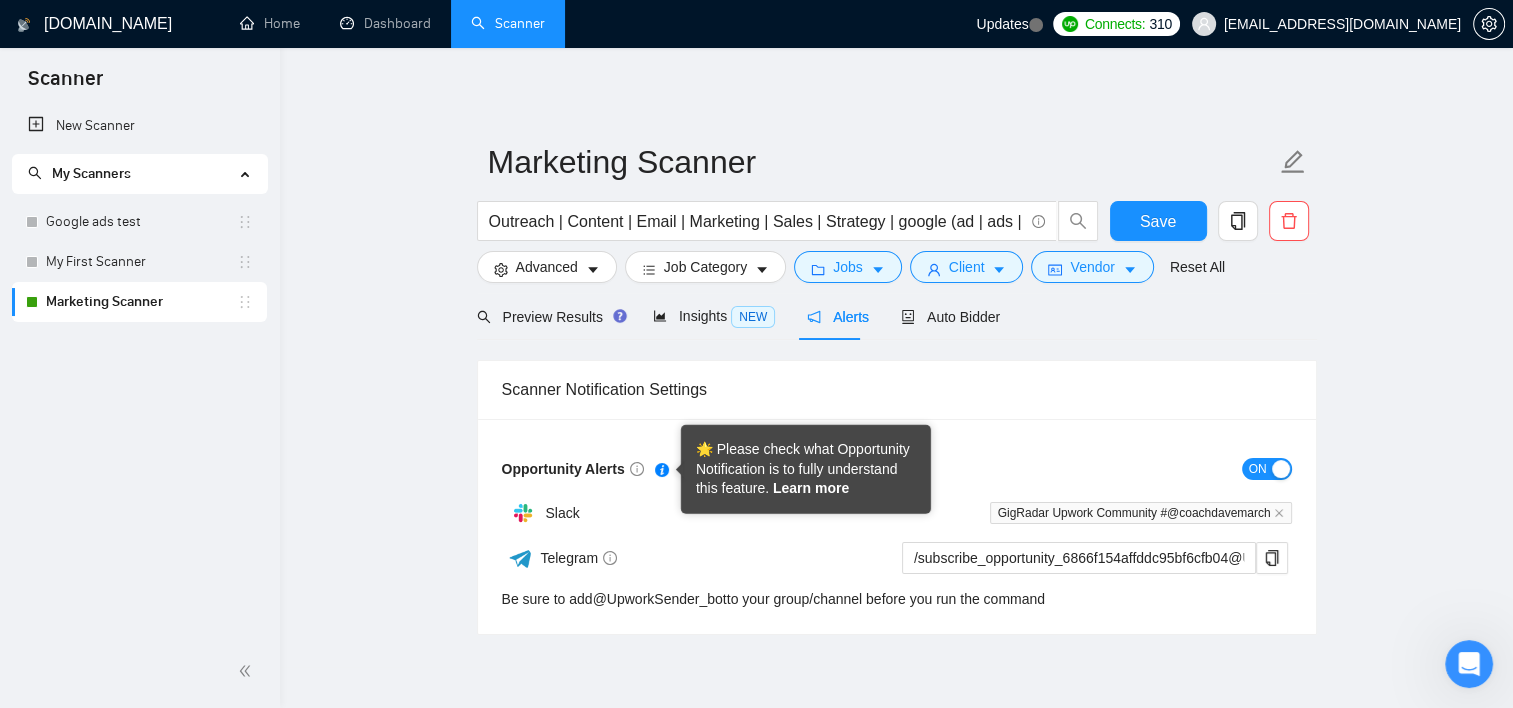 click on "Learn more" at bounding box center [811, 488] 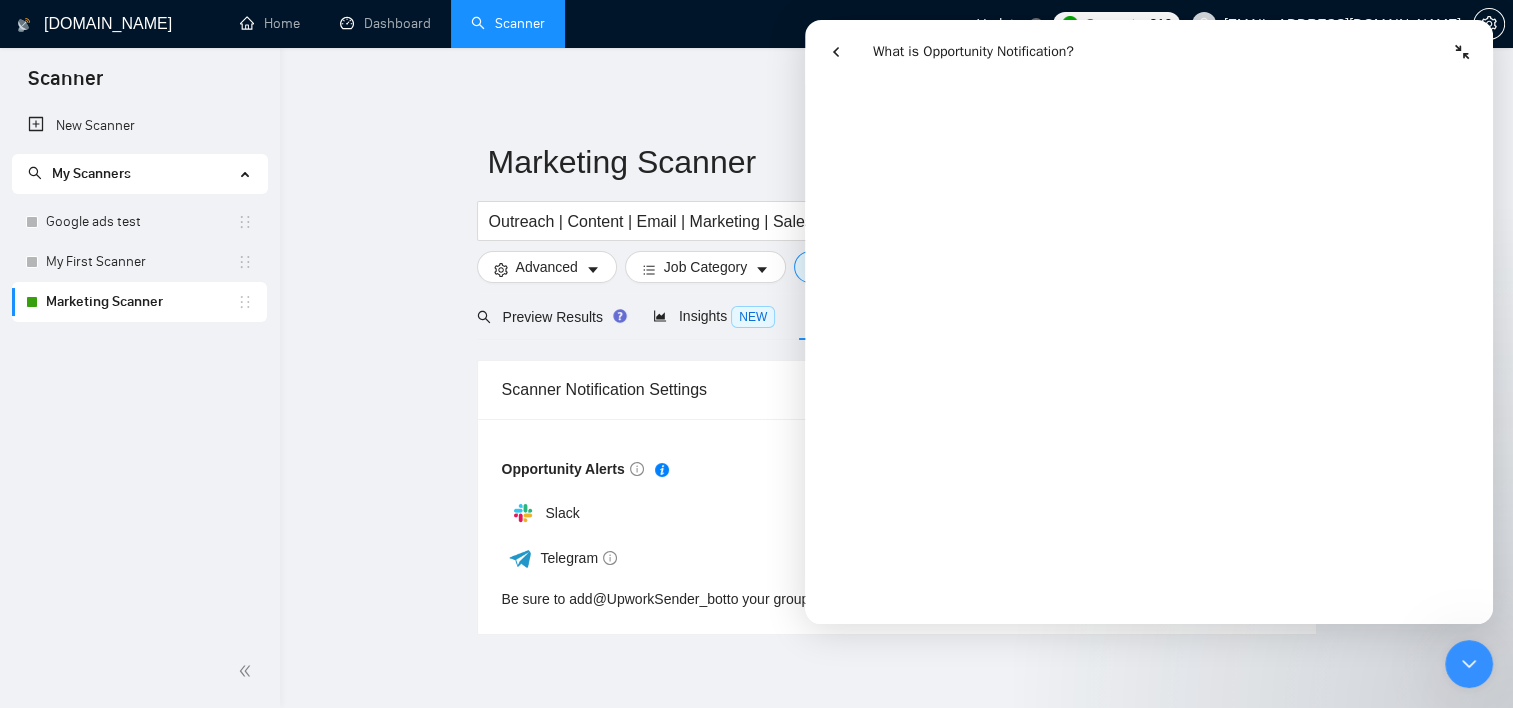 scroll, scrollTop: 2900, scrollLeft: 0, axis: vertical 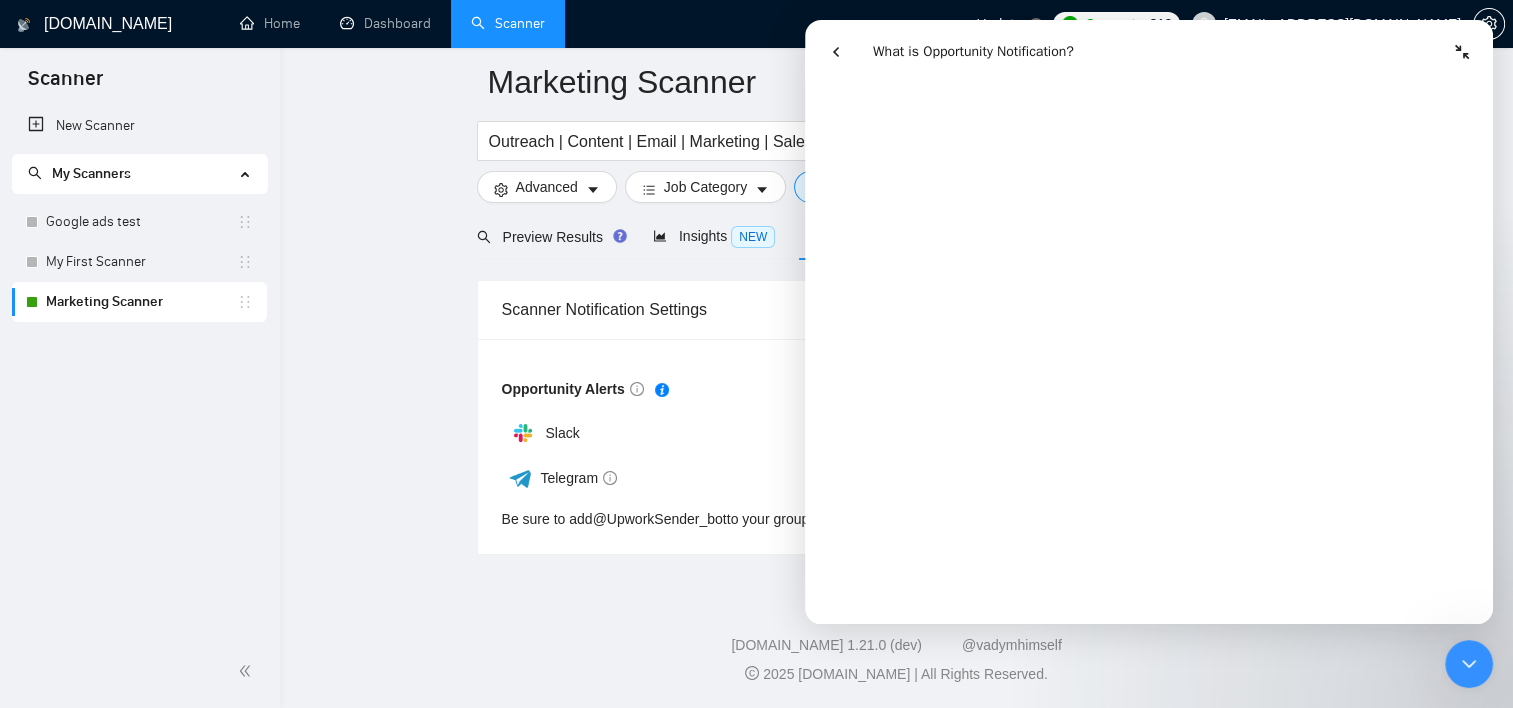 click on "Marketing Scanner Outreach | Content | Email | Marketing | Sales | Strategy | google (ad | ads | (advert*) | adwords | "(ads)" | "ad words" | (campaign*) Save Advanced   Job Category   Jobs   Client   Vendor   Reset All Preview Results Insights NEW Alerts Auto Bidder Scanner Notification Settings Opportunity Alerts ON   Slack GigRadar Upwork Community #@coachdavemarch   Telegram /subscribe_opportunity_6866f154affddc95bf6cfb04@UpworkSender_bot Be sure to add  @ UpworkSender_bot  to your group/channel before you run the command" at bounding box center (896, 277) 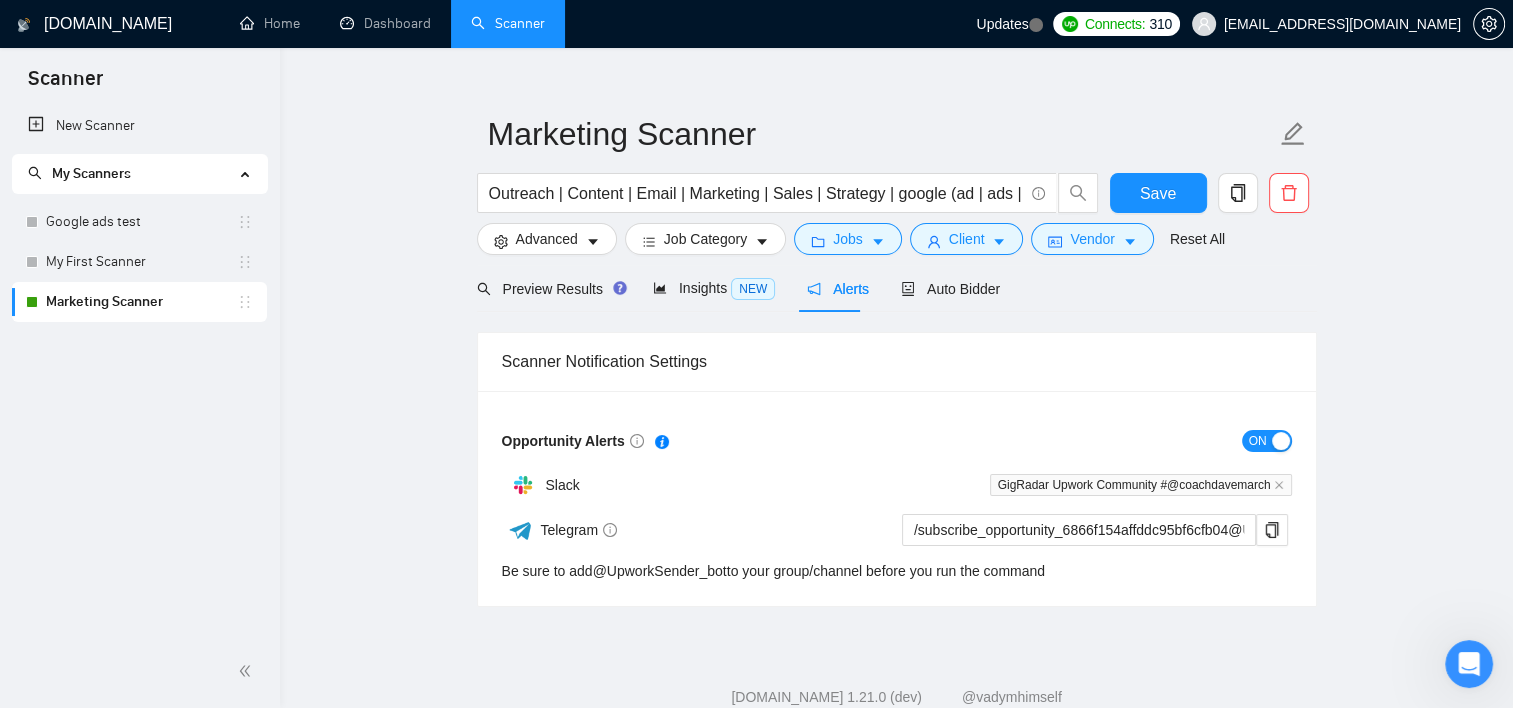 scroll, scrollTop: 0, scrollLeft: 0, axis: both 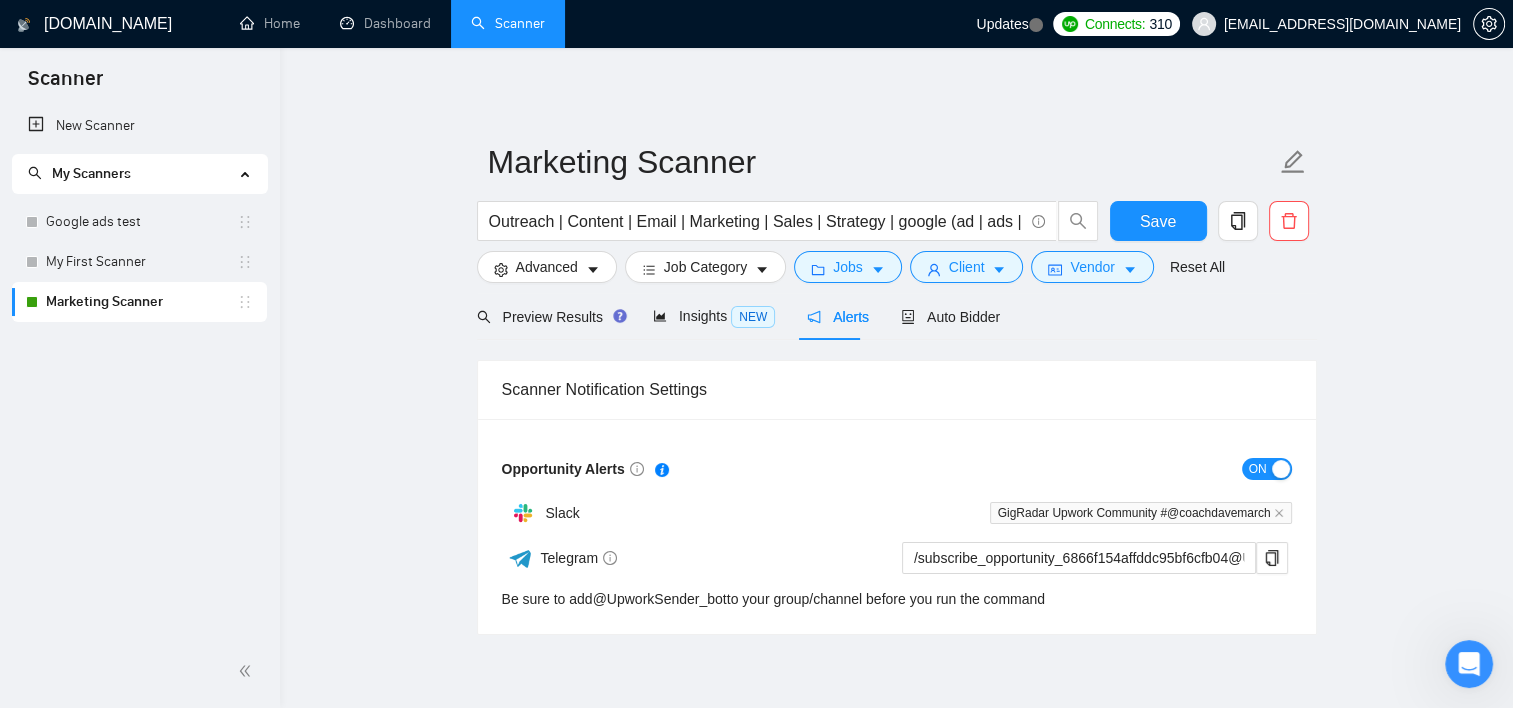 click on "Marketing Scanner" at bounding box center (141, 302) 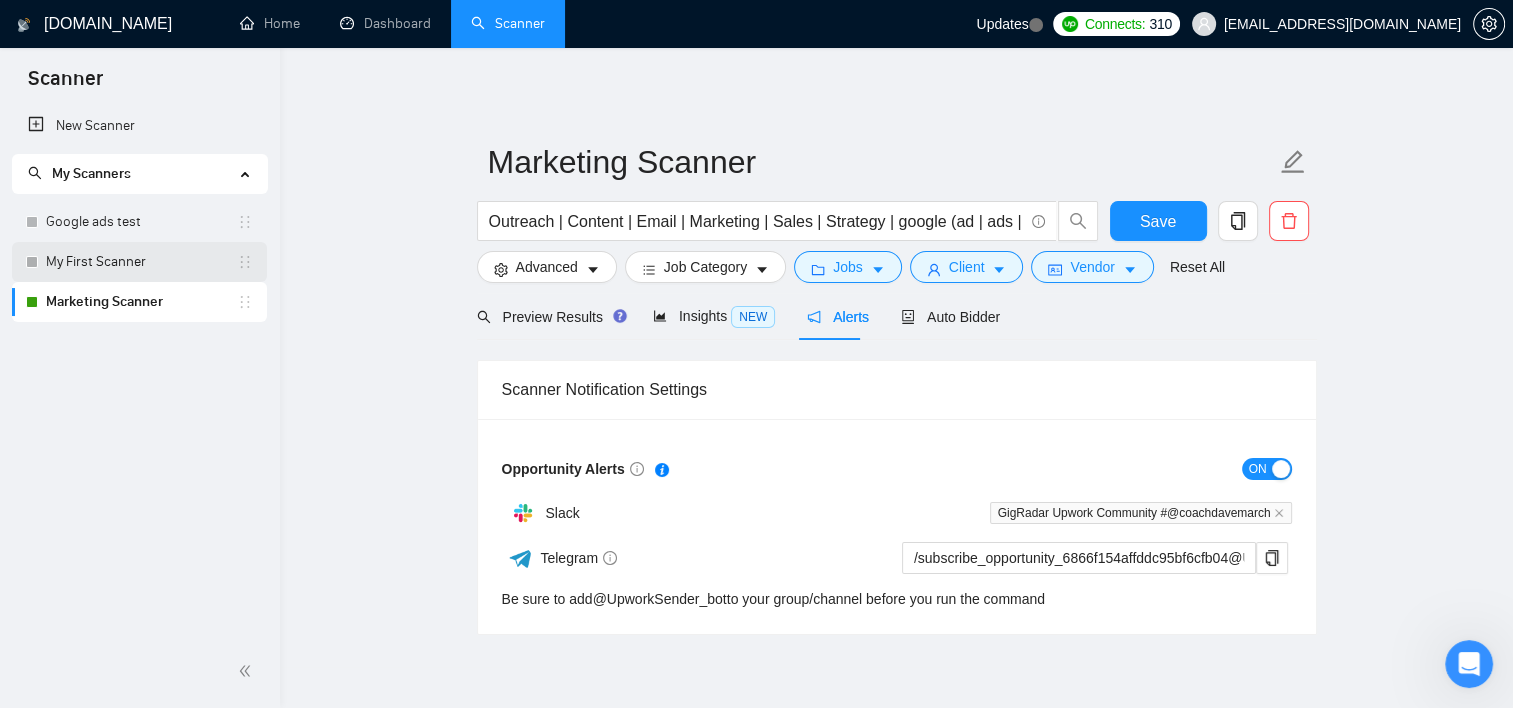 click on "My First Scanner" at bounding box center (141, 262) 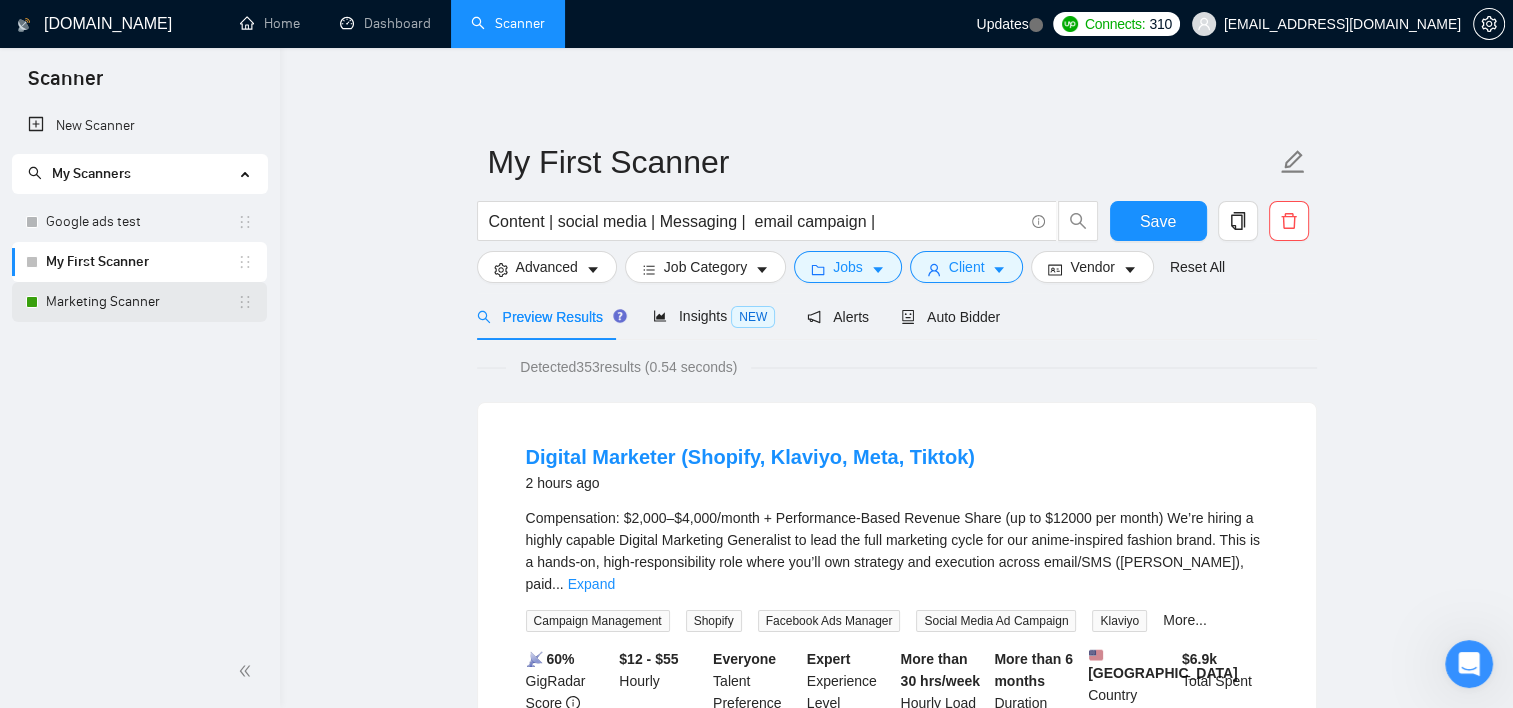 click on "Marketing Scanner" at bounding box center [141, 302] 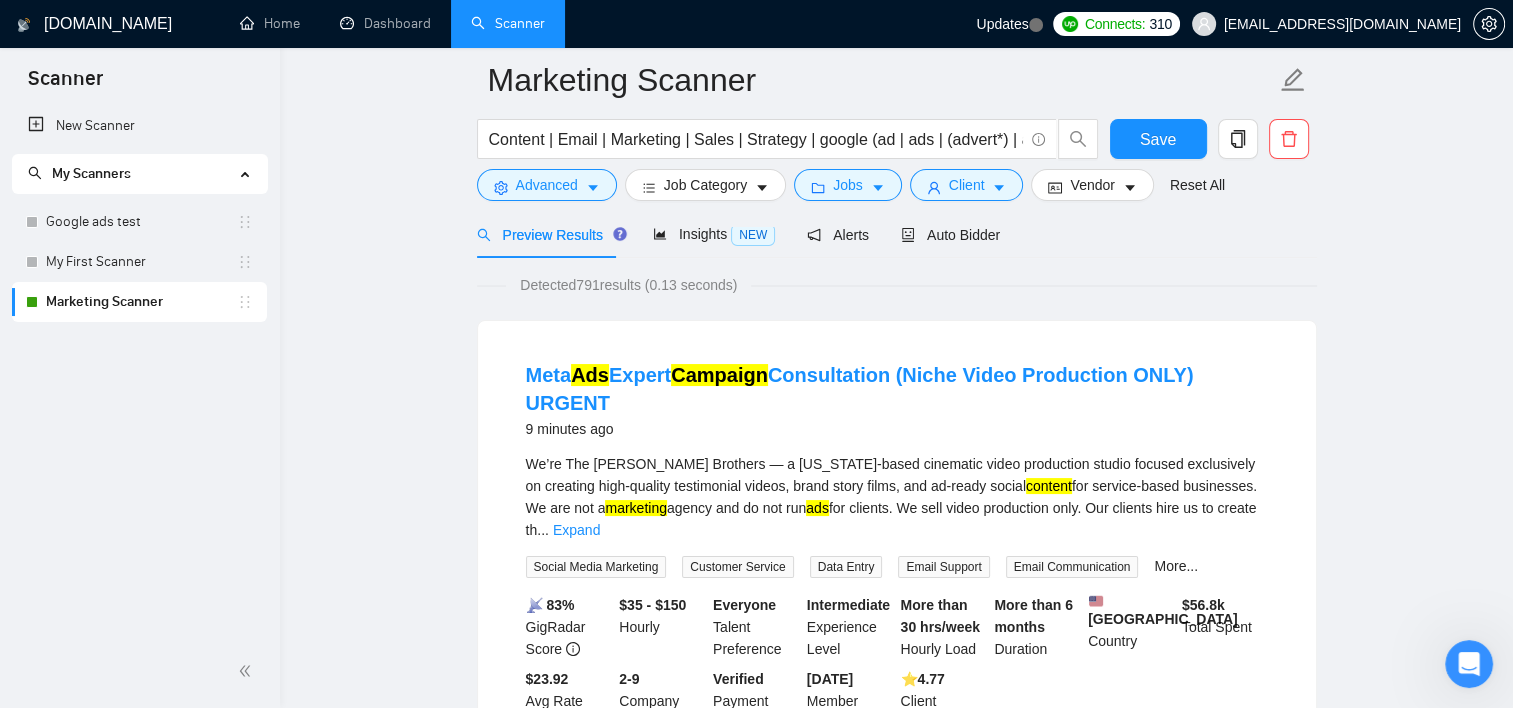 scroll, scrollTop: 0, scrollLeft: 0, axis: both 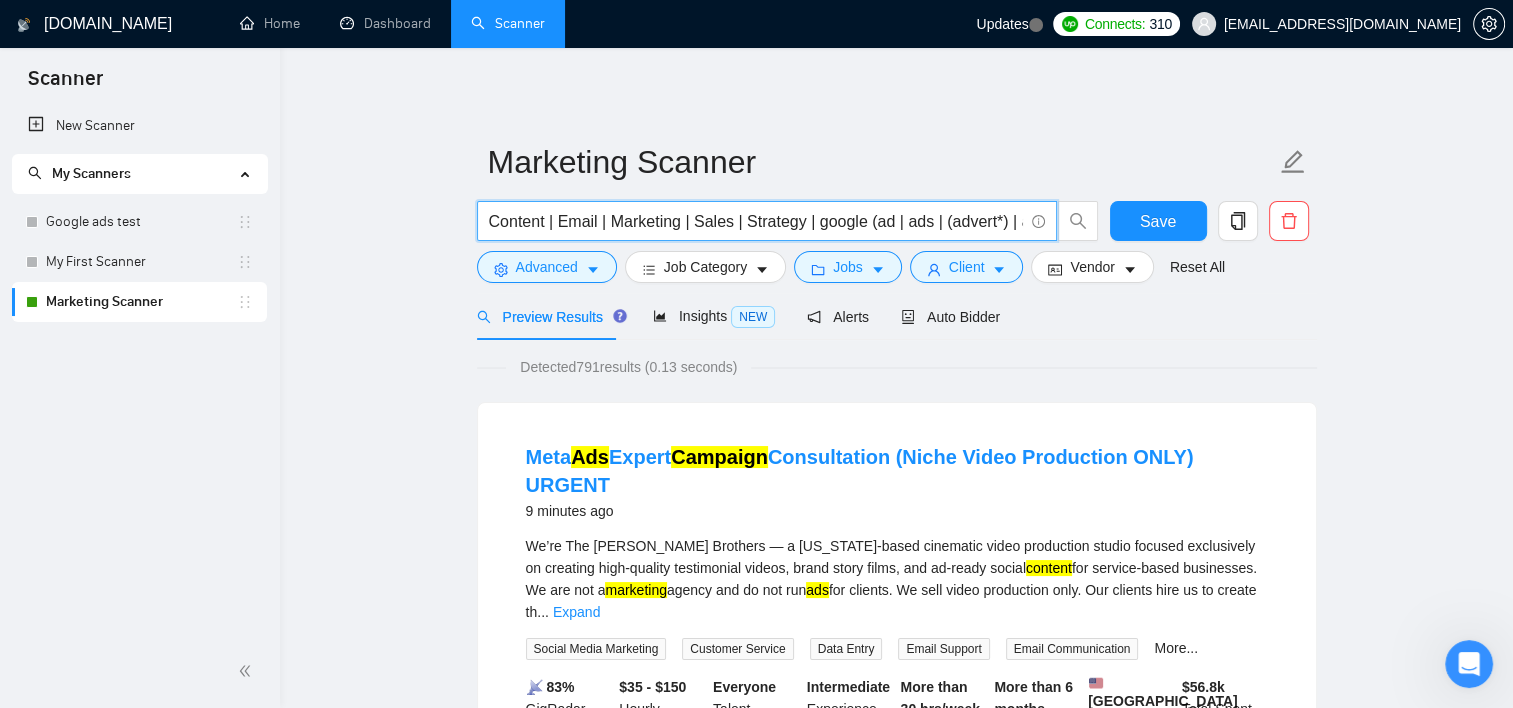drag, startPoint x: 626, startPoint y: 208, endPoint x: 407, endPoint y: 212, distance: 219.03653 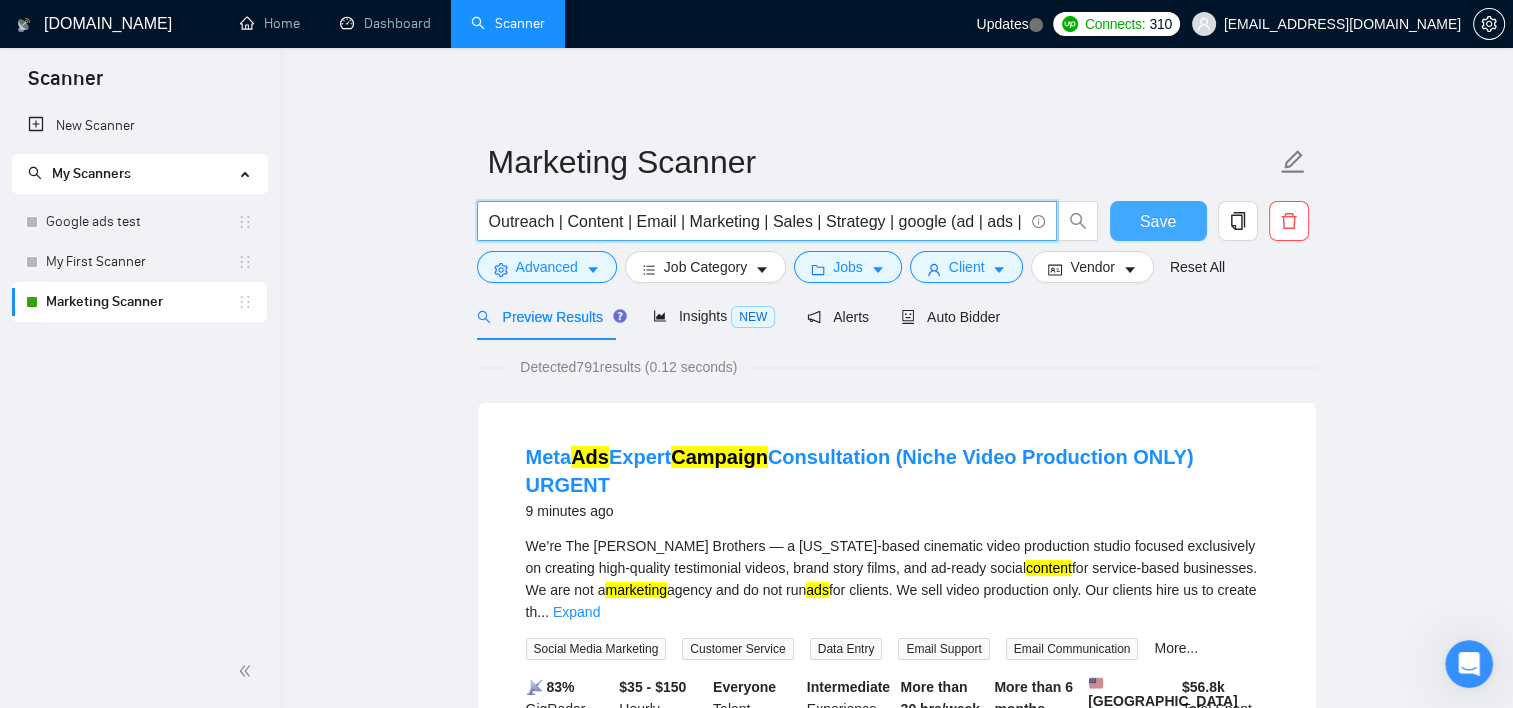 type on "Outreach | Content | Email | Marketing | Sales | Strategy | google (ad | ads | (advert*) | adwords | "(ads)" | "ad words" | (campaign*)" 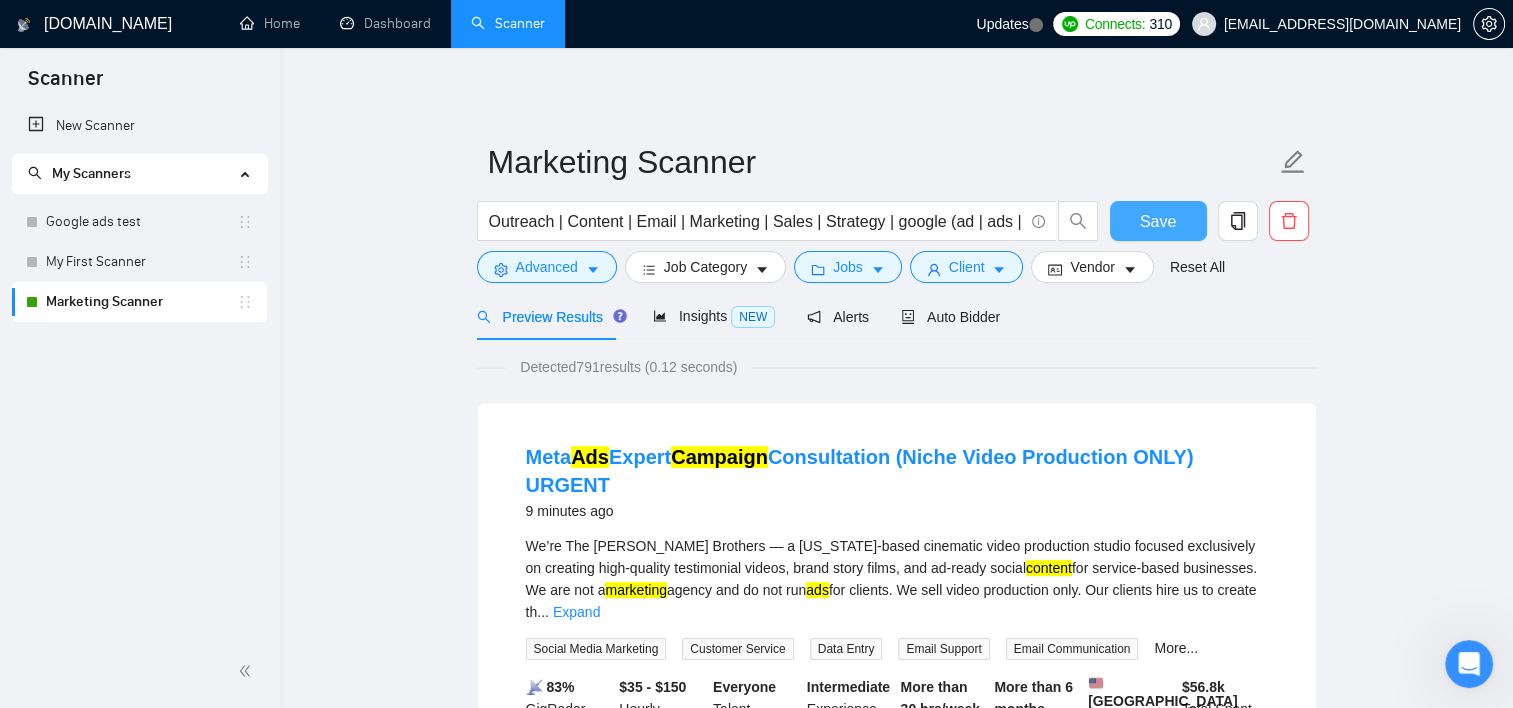 click on "Save" at bounding box center [1158, 221] 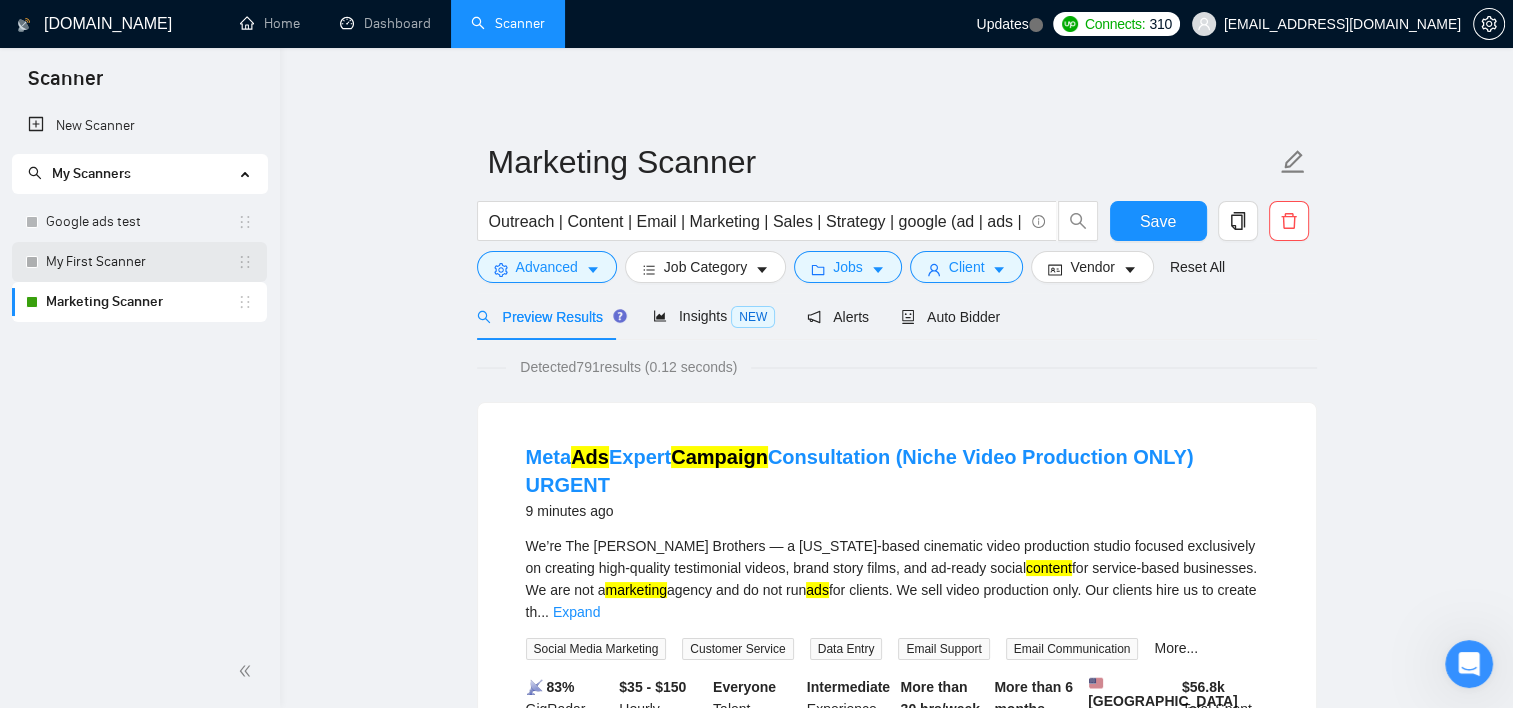 click on "My First Scanner" at bounding box center [141, 262] 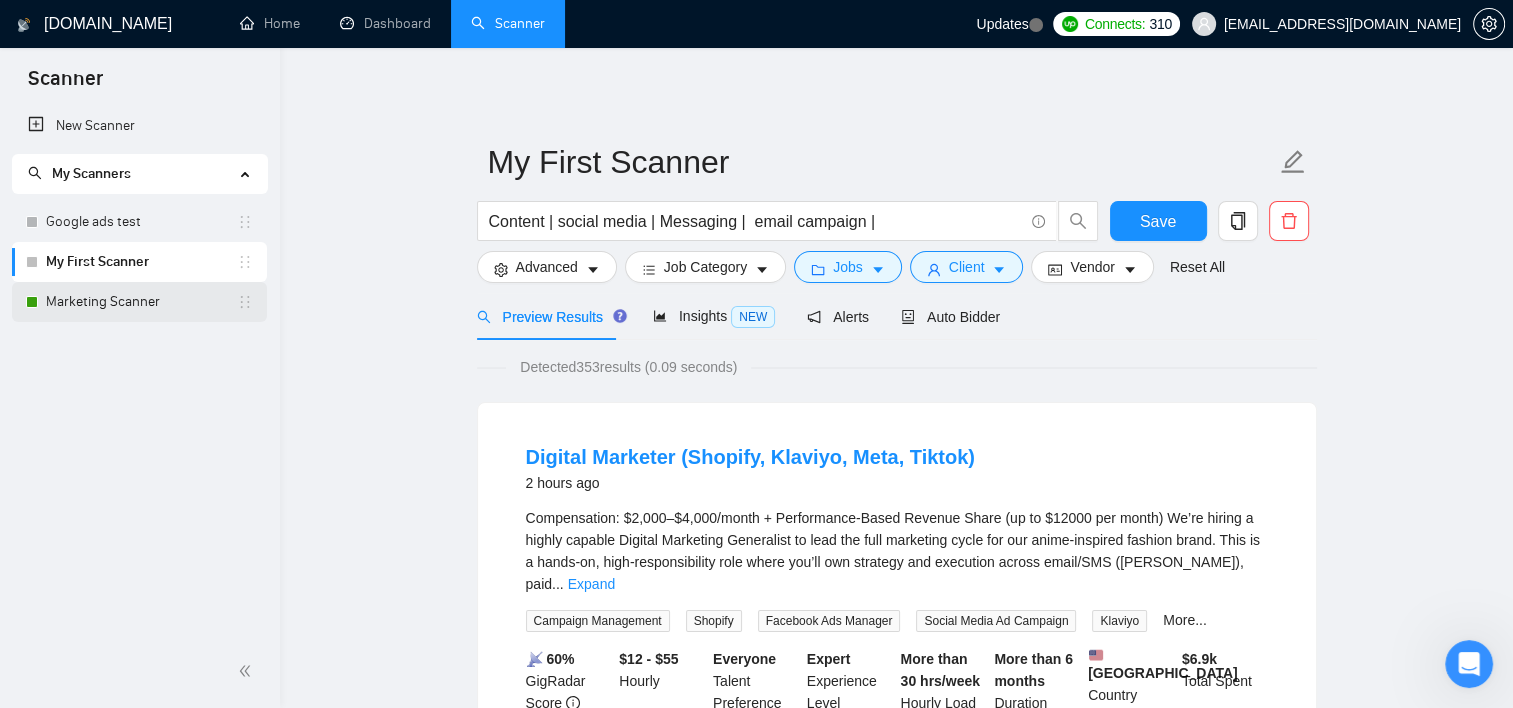 click on "Marketing Scanner" at bounding box center [141, 302] 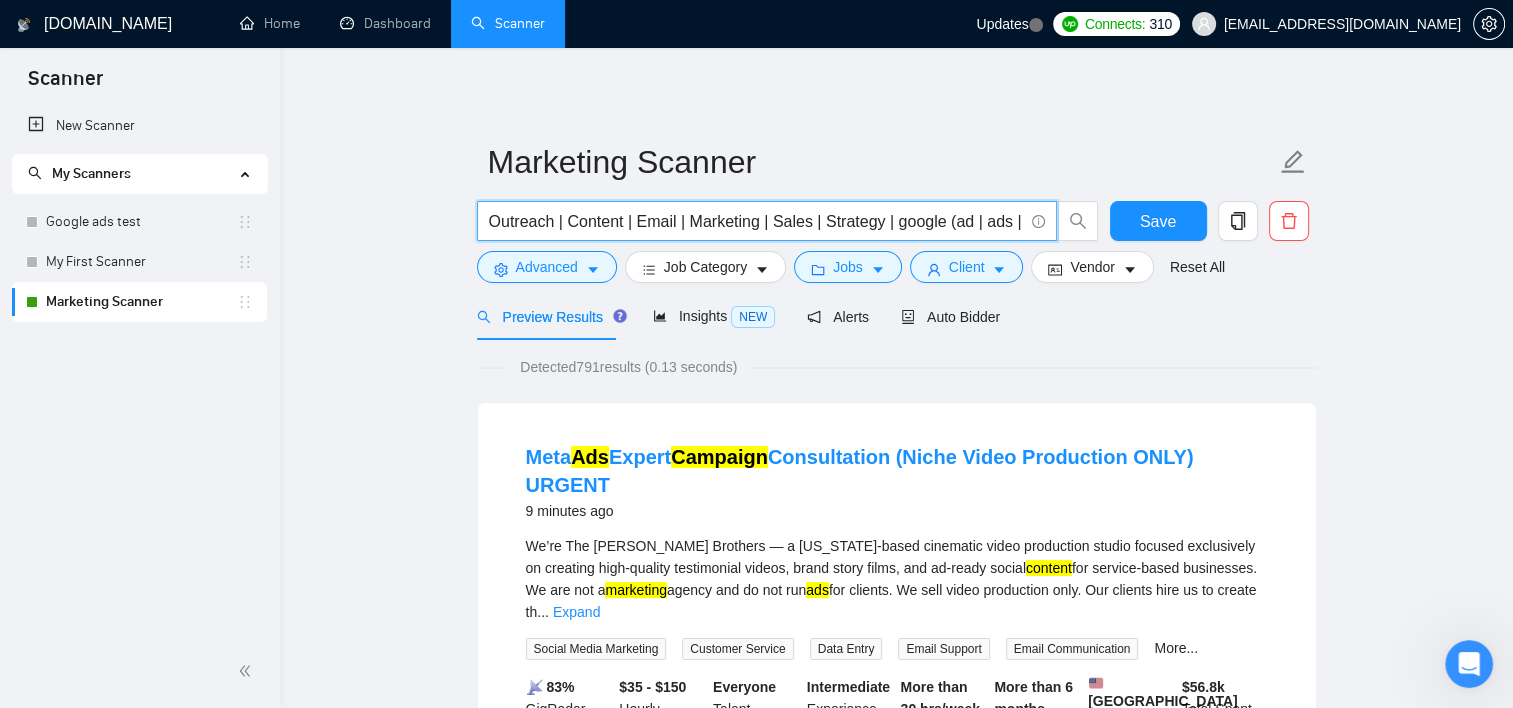 click on "Outreach | Content | Email | Marketing | Sales | Strategy | google (ad | ads | (advert*) | adwords | "(ads)" | "ad words" | (campaign*)" at bounding box center (756, 221) 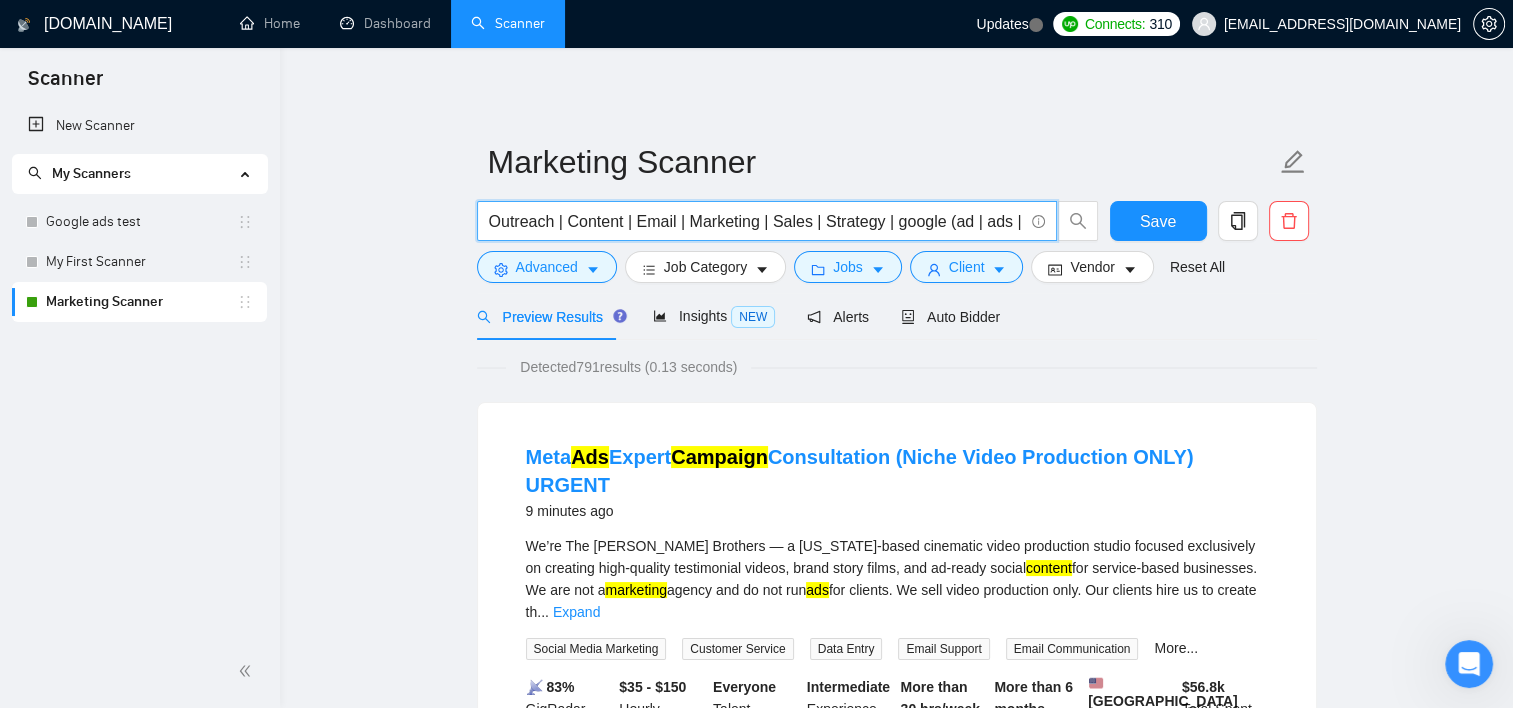 click on "Outreach | Content | Email | Marketing | Sales | Strategy | google (ad | ads | (advert*) | adwords | "(ads)" | "ad words" | (campaign*)" at bounding box center (756, 221) 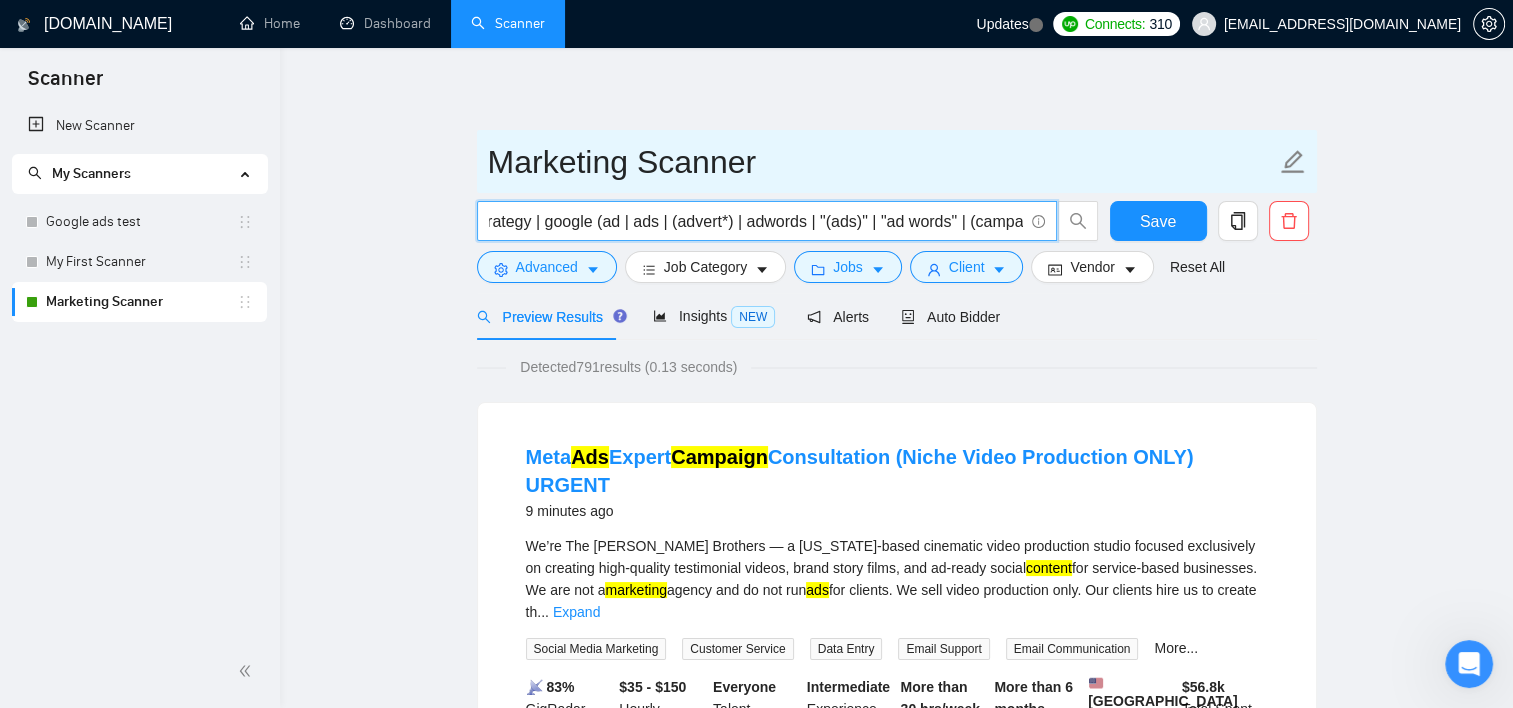 scroll, scrollTop: 0, scrollLeft: 373, axis: horizontal 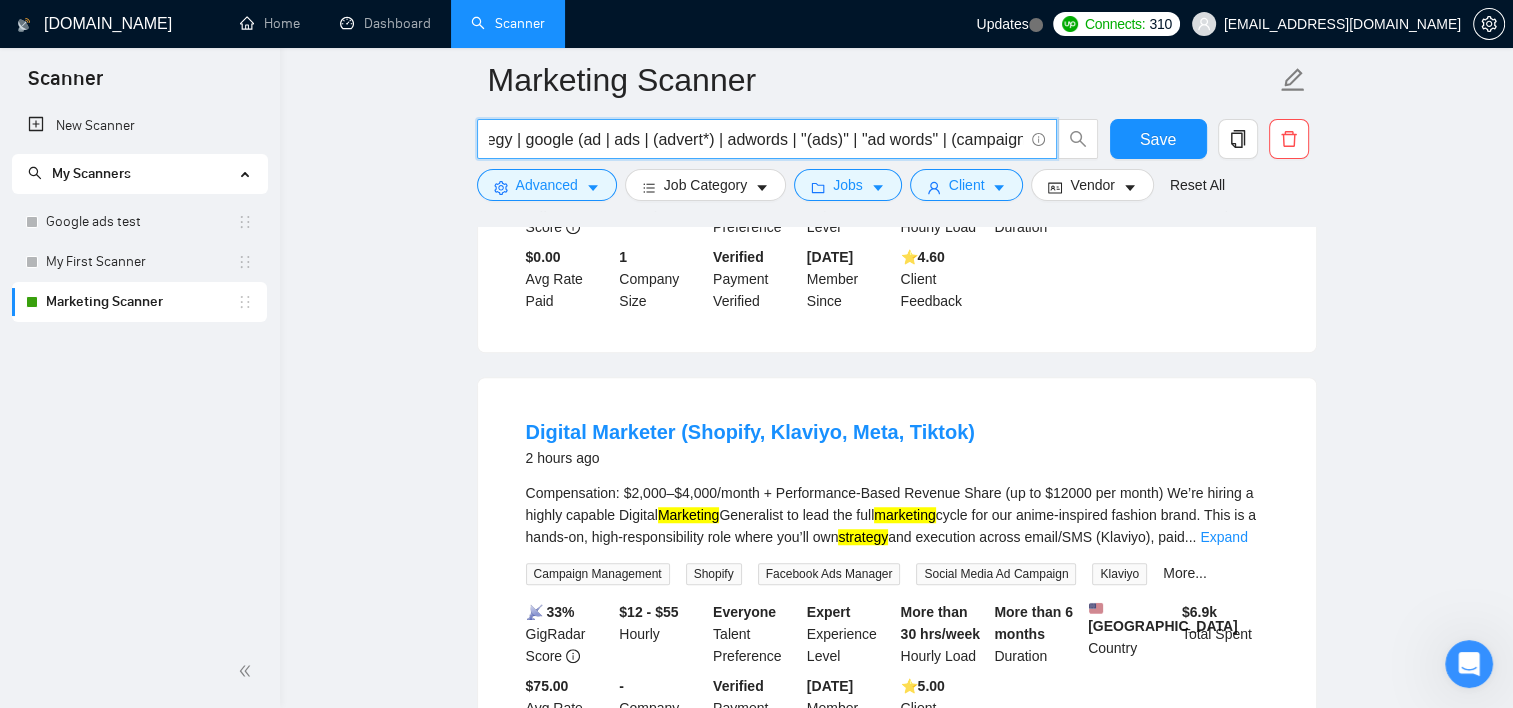 click on "Compensation: $2,000–$4,000/month + Performance-Based Revenue Share (up to $12000 per month)
We’re hiring a highly capable Digital  Marketing  Generalist to lead the full  marketing  cycle for our anime-inspired fashion brand. This is a hands-on, high-responsibility role where you’ll own  strategy  and execution across email/SMS (Klaviyo), paid  ... Expand" at bounding box center [897, 515] 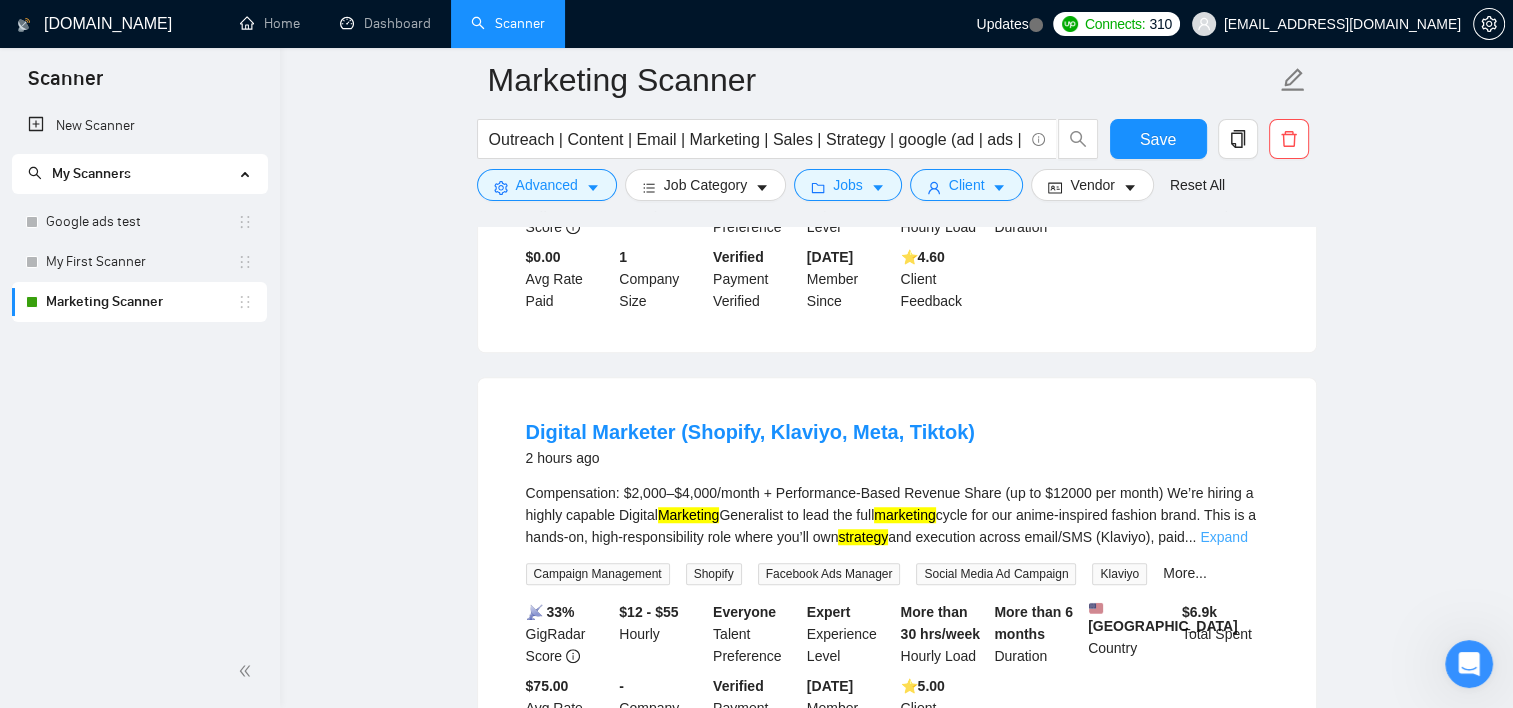 click on "Expand" at bounding box center [1223, 537] 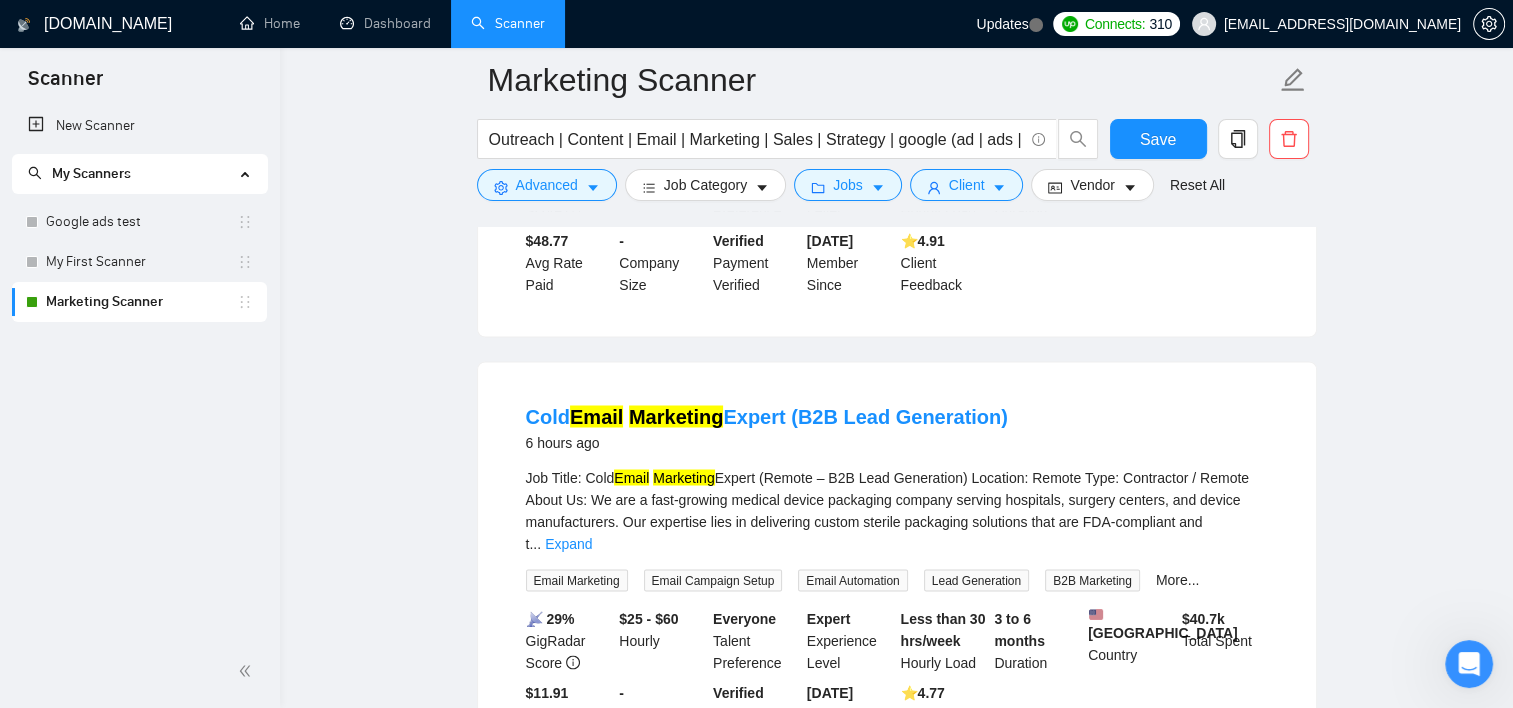 scroll, scrollTop: 3400, scrollLeft: 0, axis: vertical 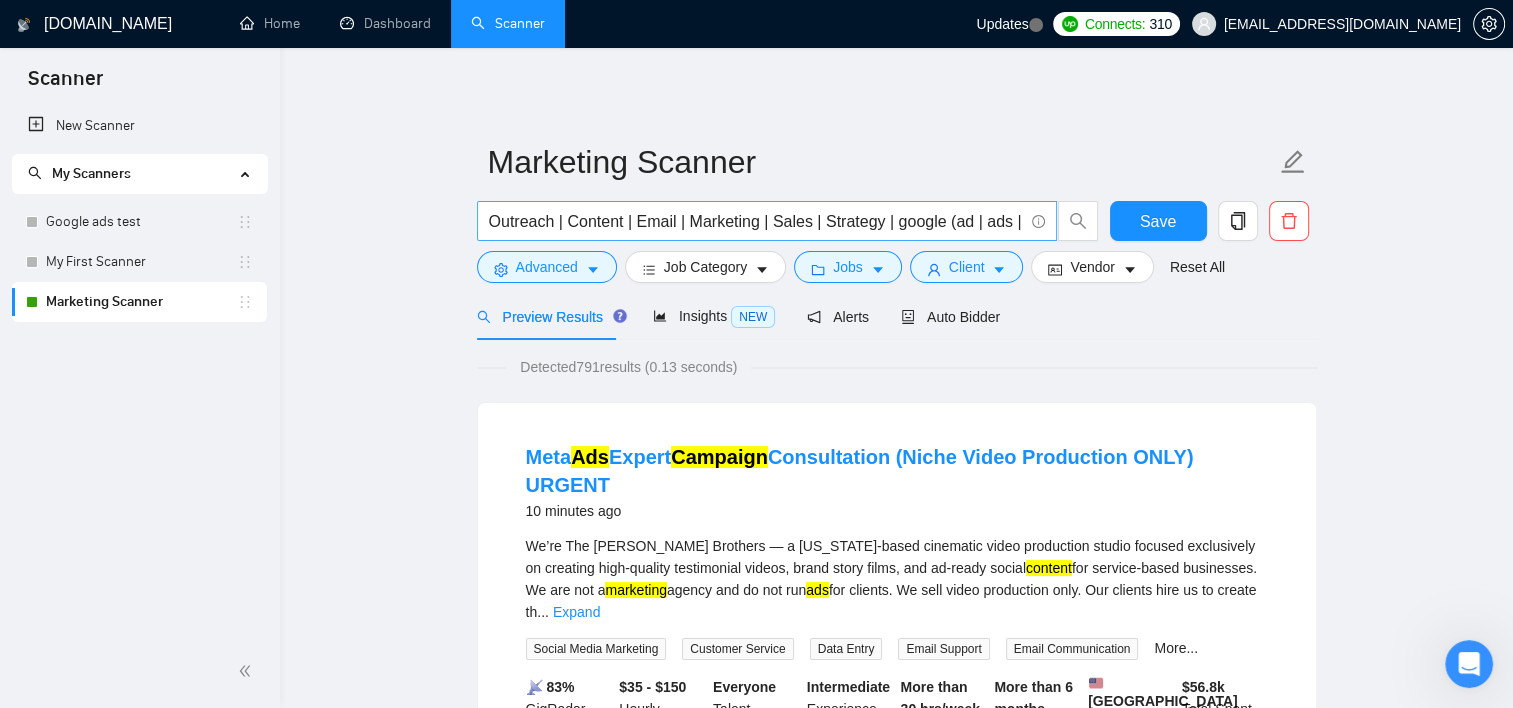 click on "Outreach | Content | Email | Marketing | Sales | Strategy | google (ad | ads | (advert*) | adwords | "(ads)" | "ad words" | (campaign*)" at bounding box center (756, 221) 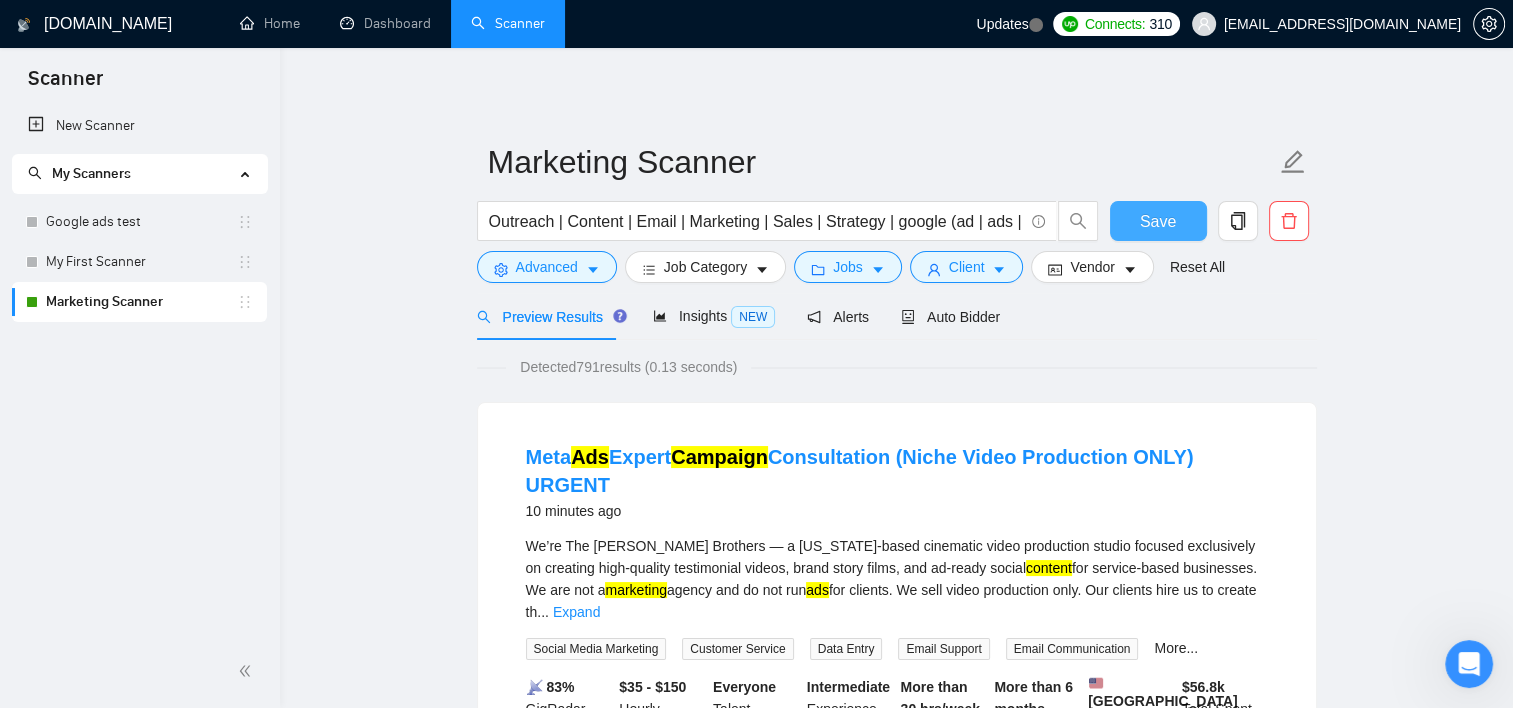click on "Save" at bounding box center [1158, 221] 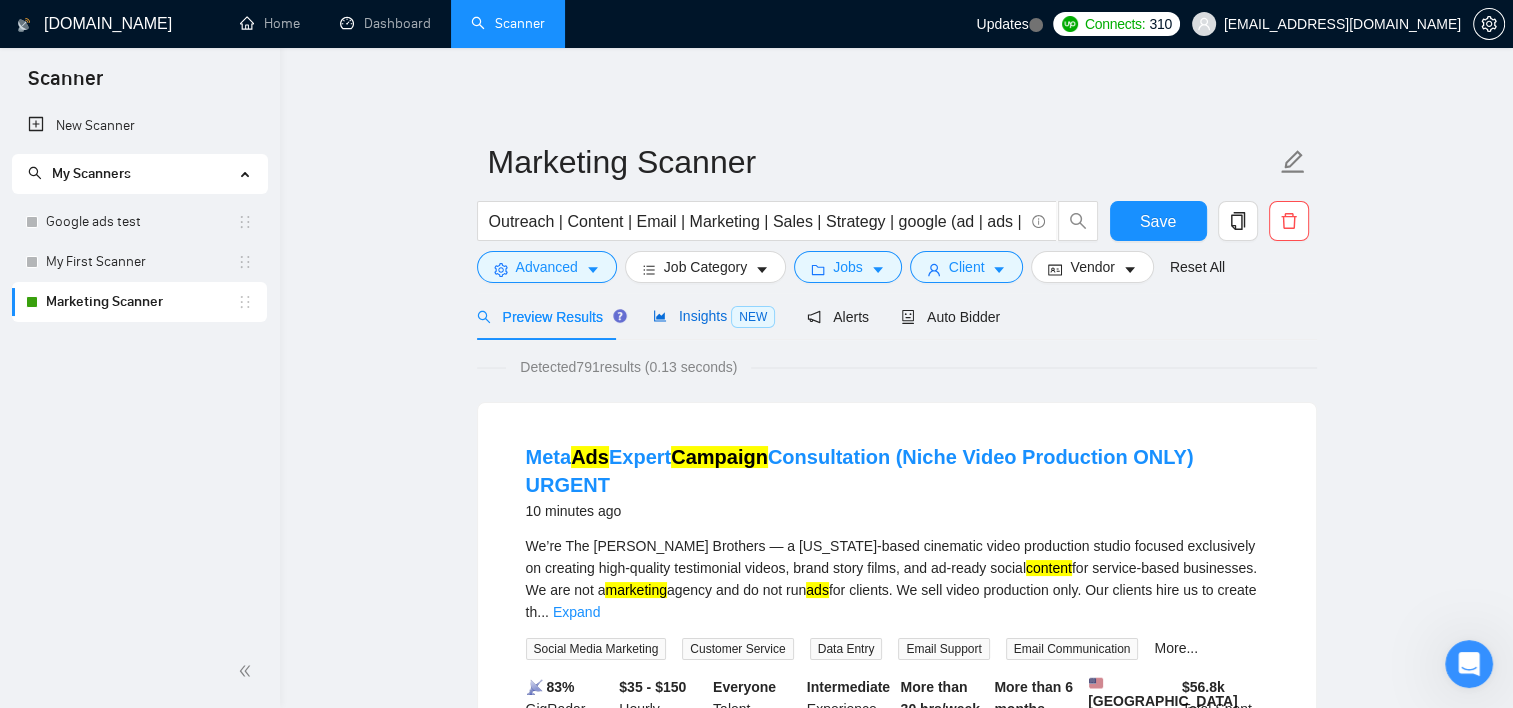 click on "NEW" at bounding box center [753, 317] 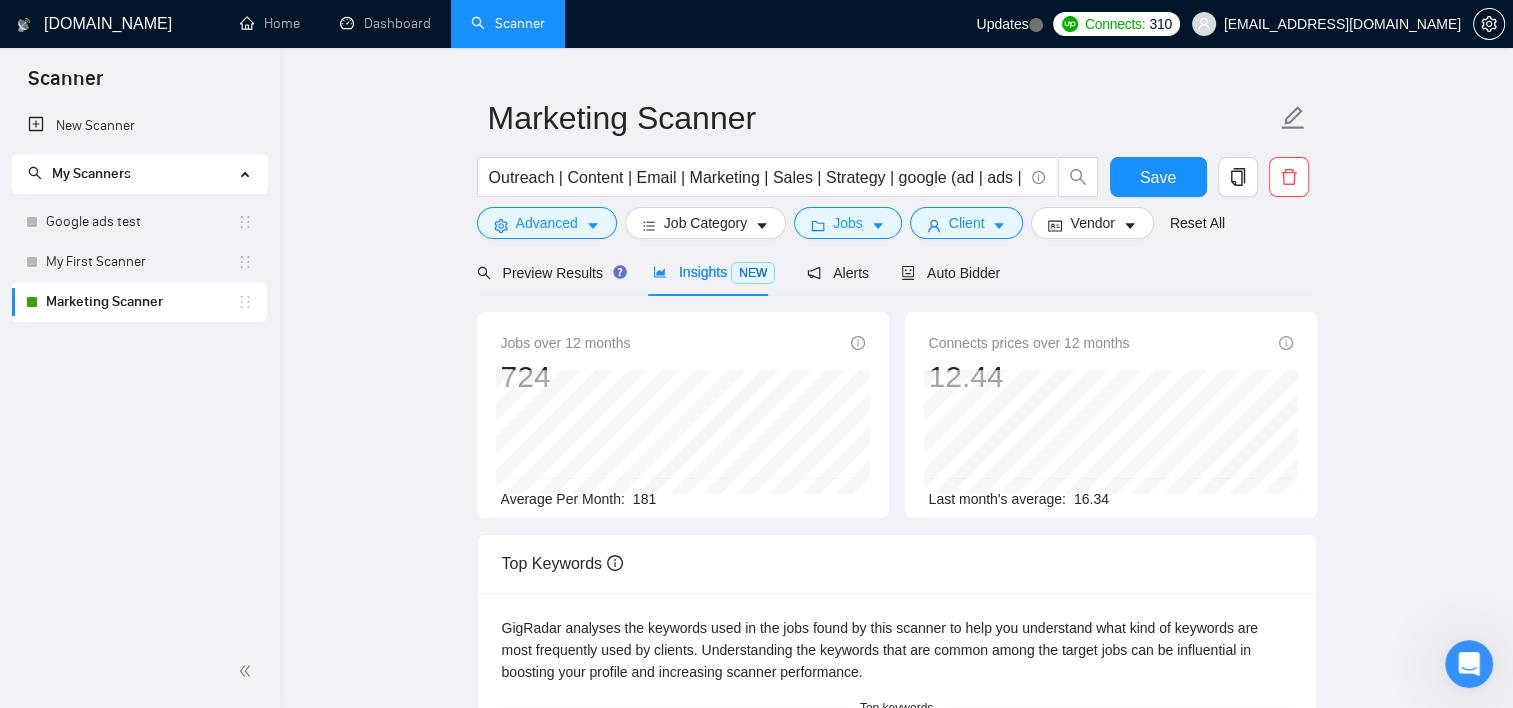 scroll, scrollTop: 0, scrollLeft: 0, axis: both 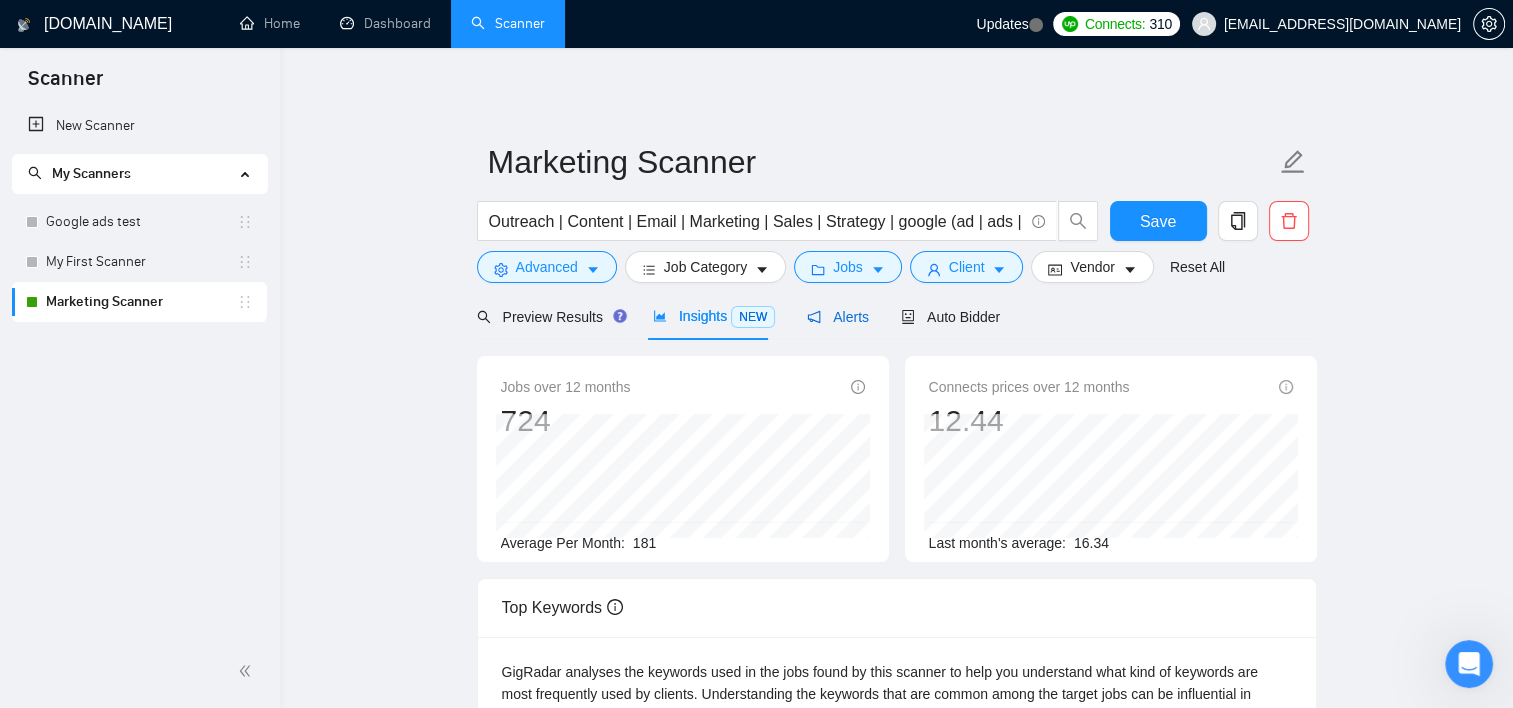 click on "Alerts" at bounding box center (838, 317) 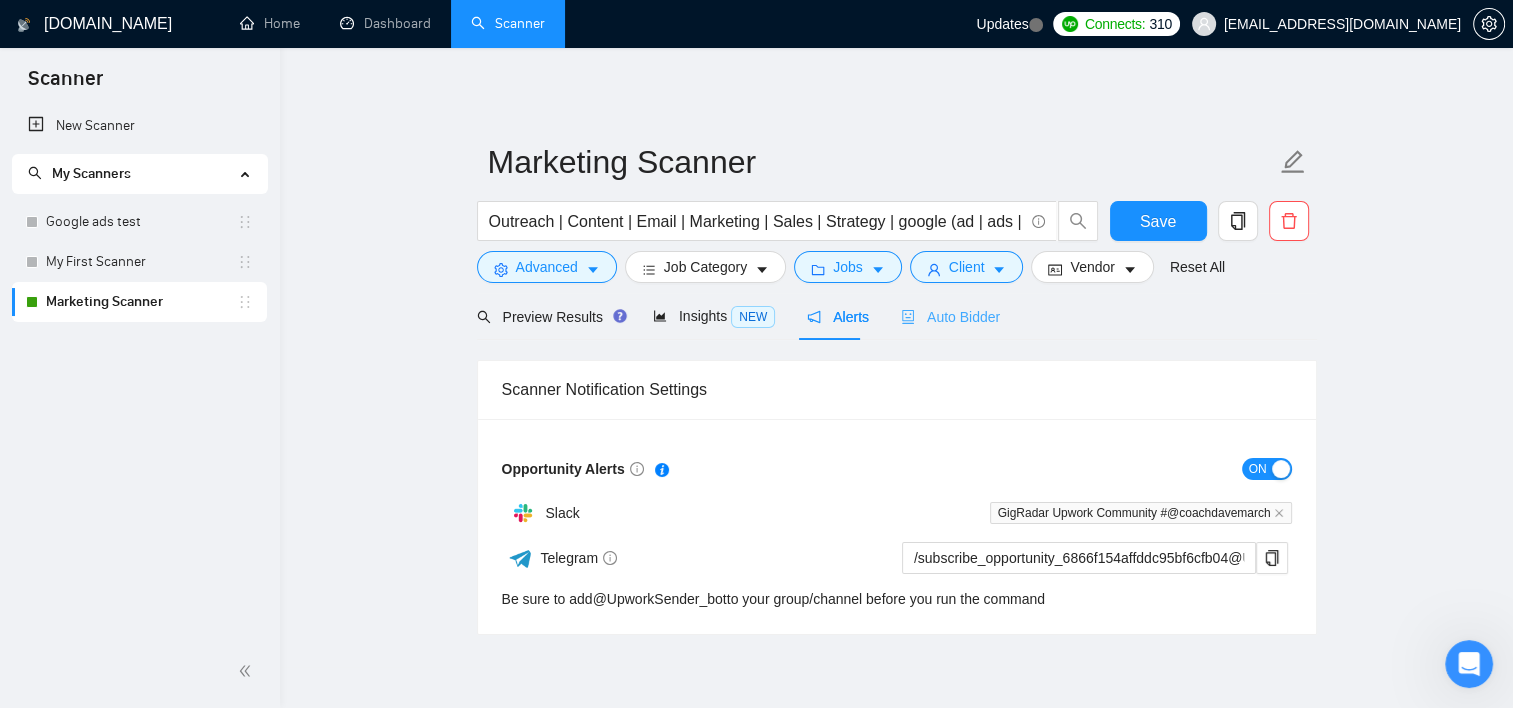 scroll, scrollTop: 0, scrollLeft: 0, axis: both 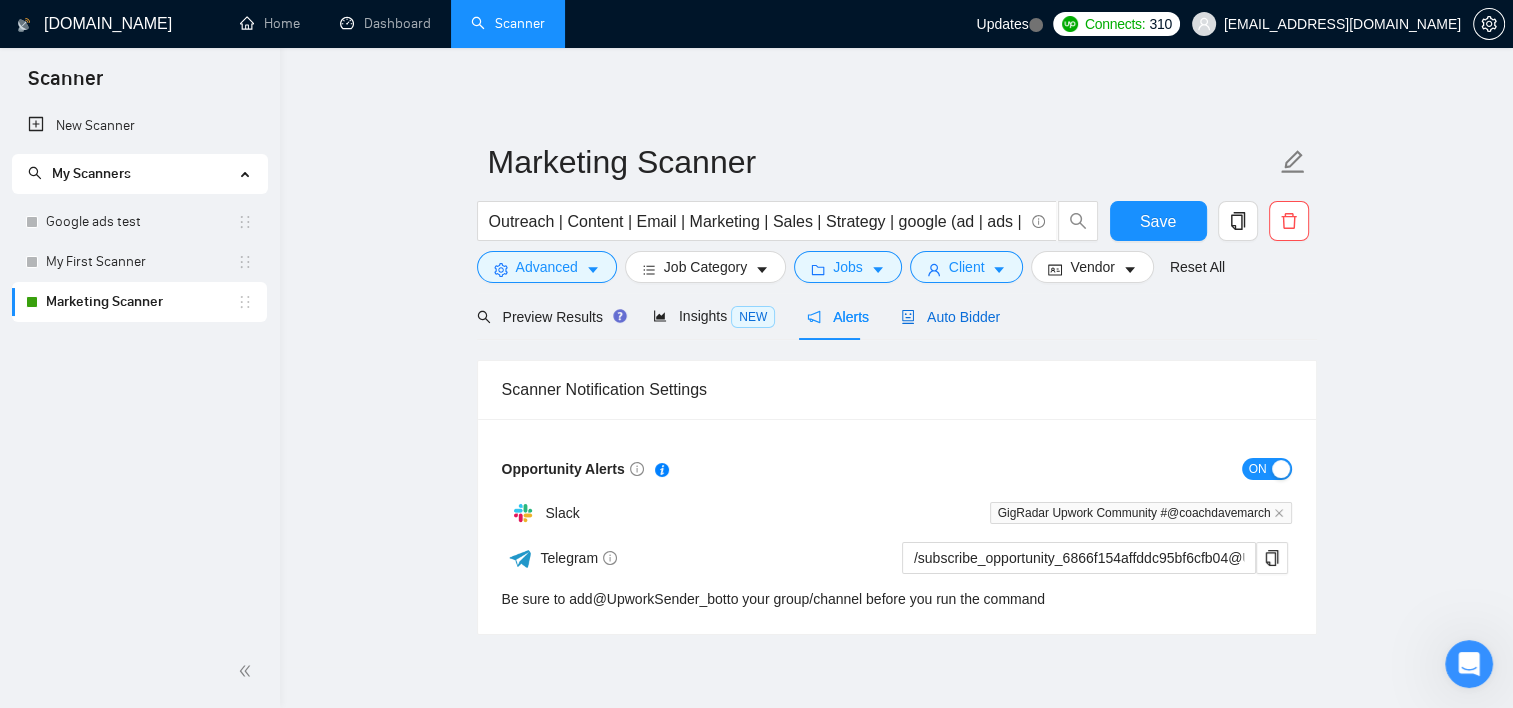 click on "Auto Bidder" at bounding box center (950, 317) 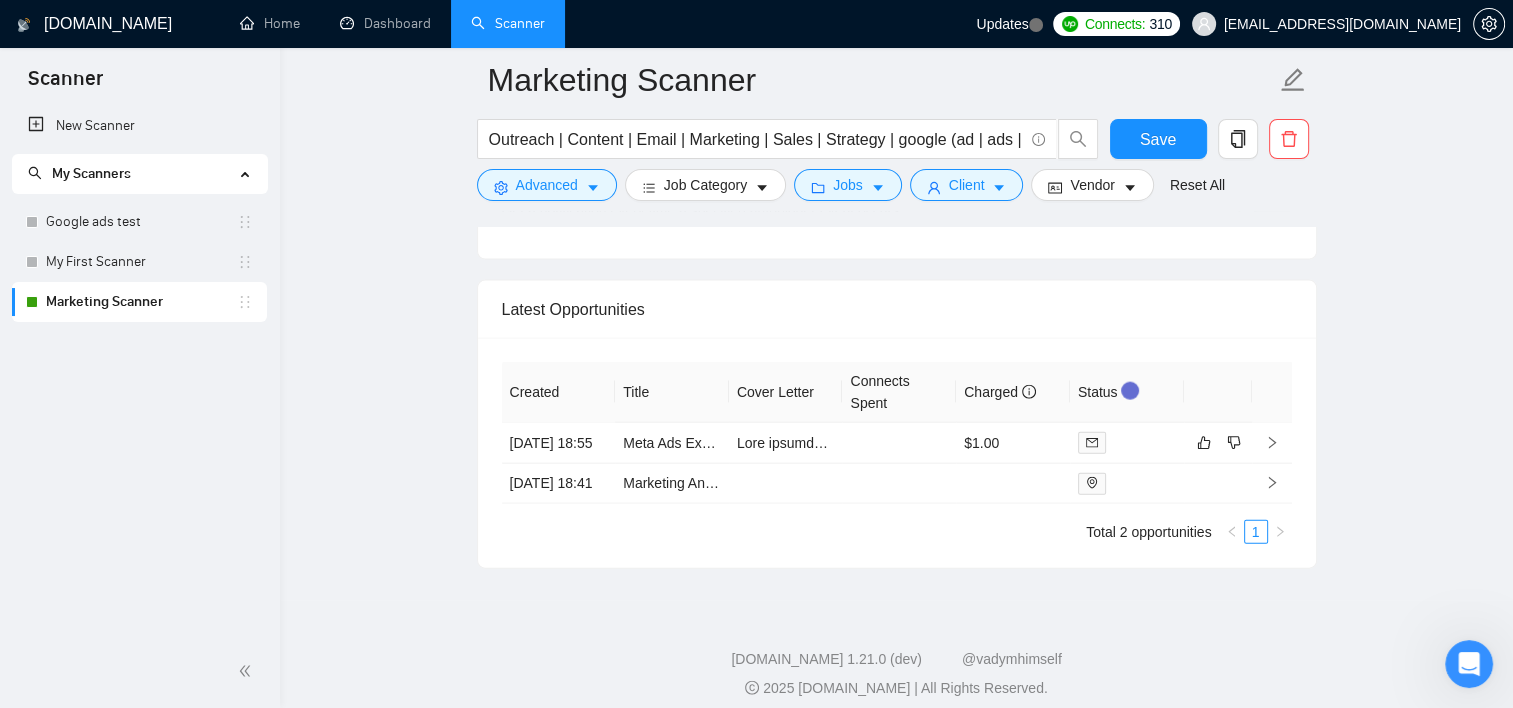 scroll, scrollTop: 4400, scrollLeft: 0, axis: vertical 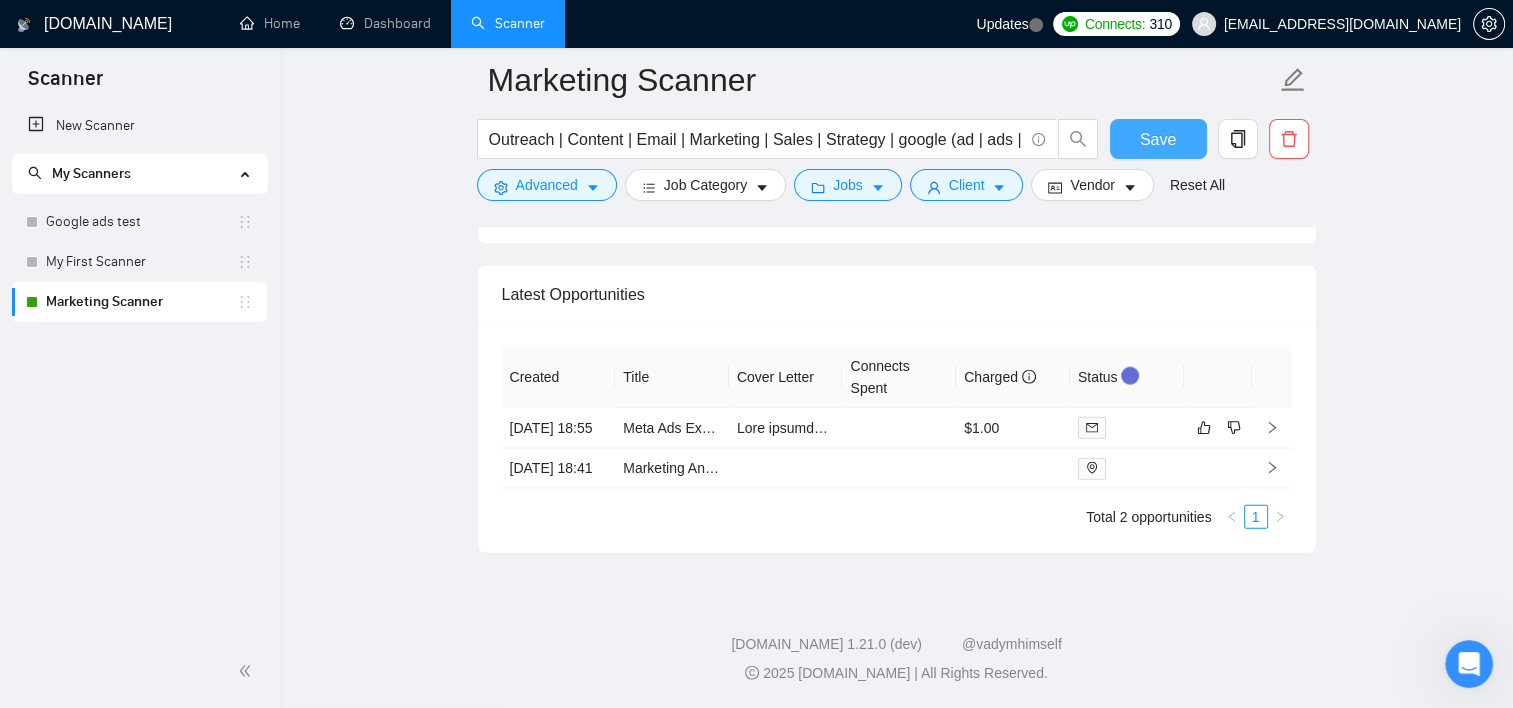 click on "Save" at bounding box center (1158, 139) 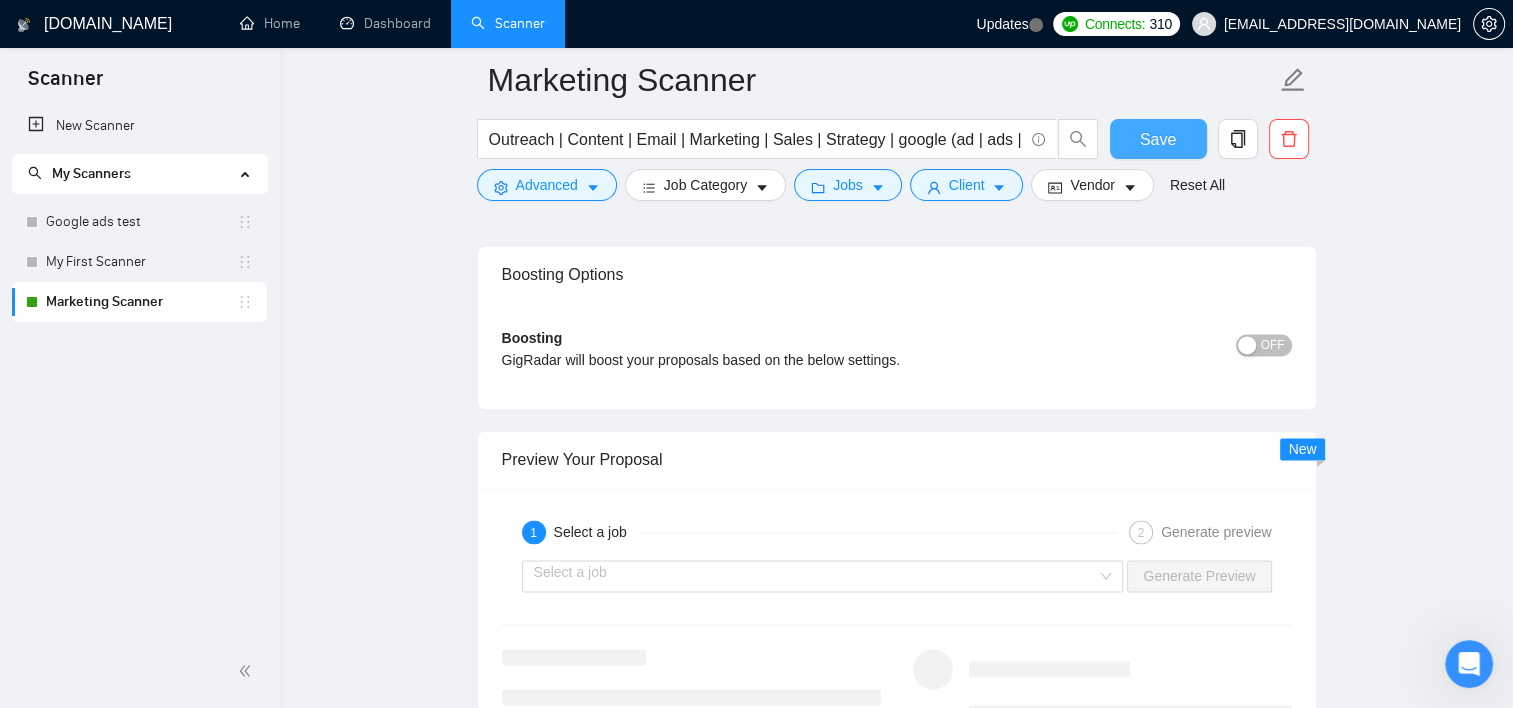 type 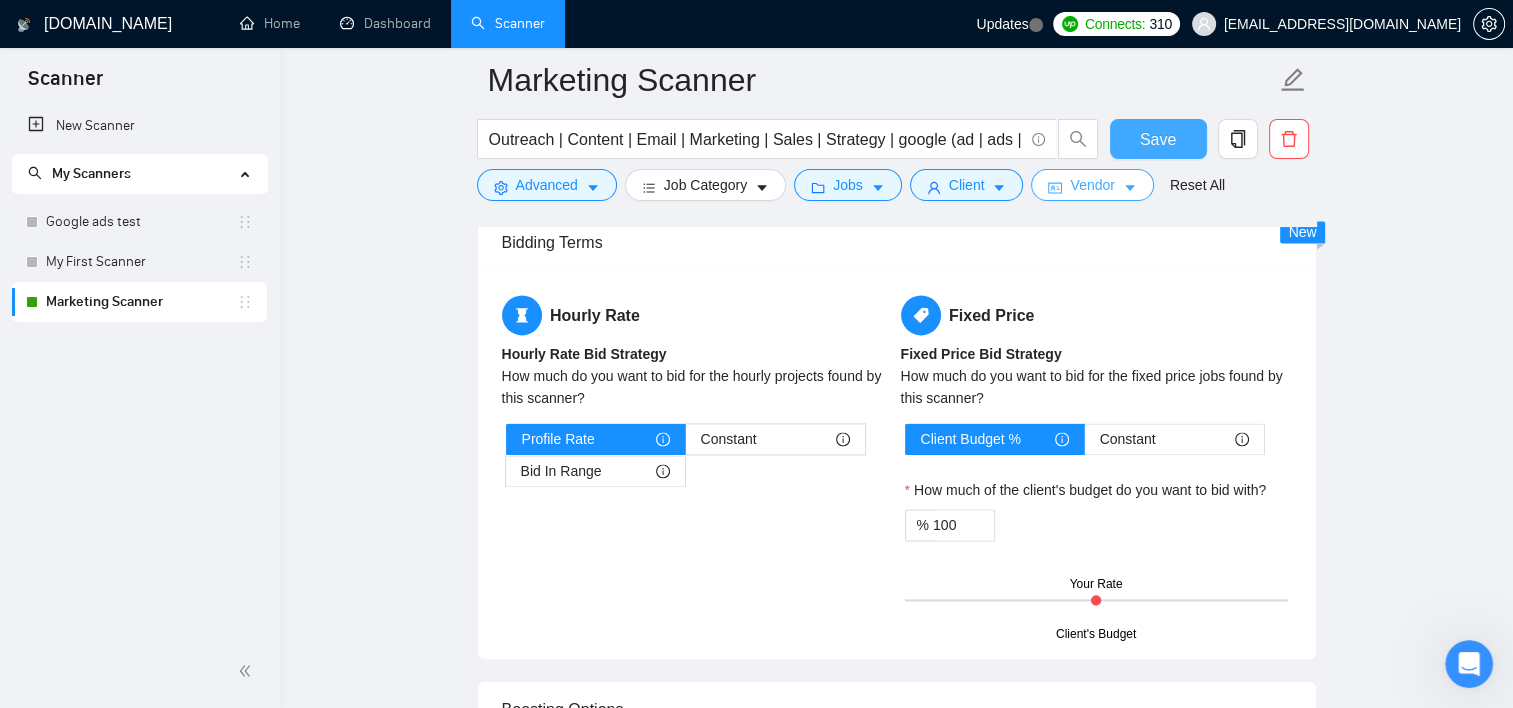 scroll, scrollTop: 2349, scrollLeft: 0, axis: vertical 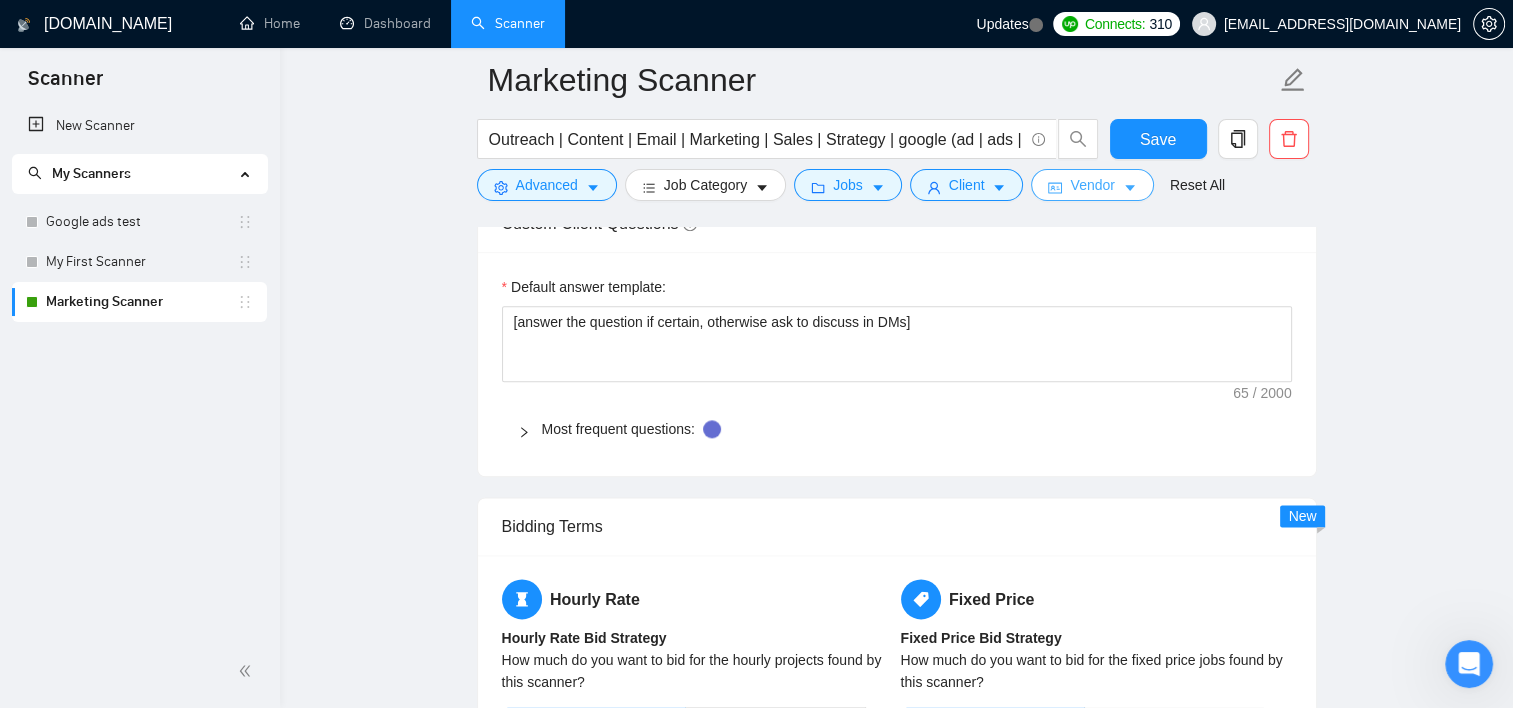 click on "Vendor" at bounding box center (1092, 185) 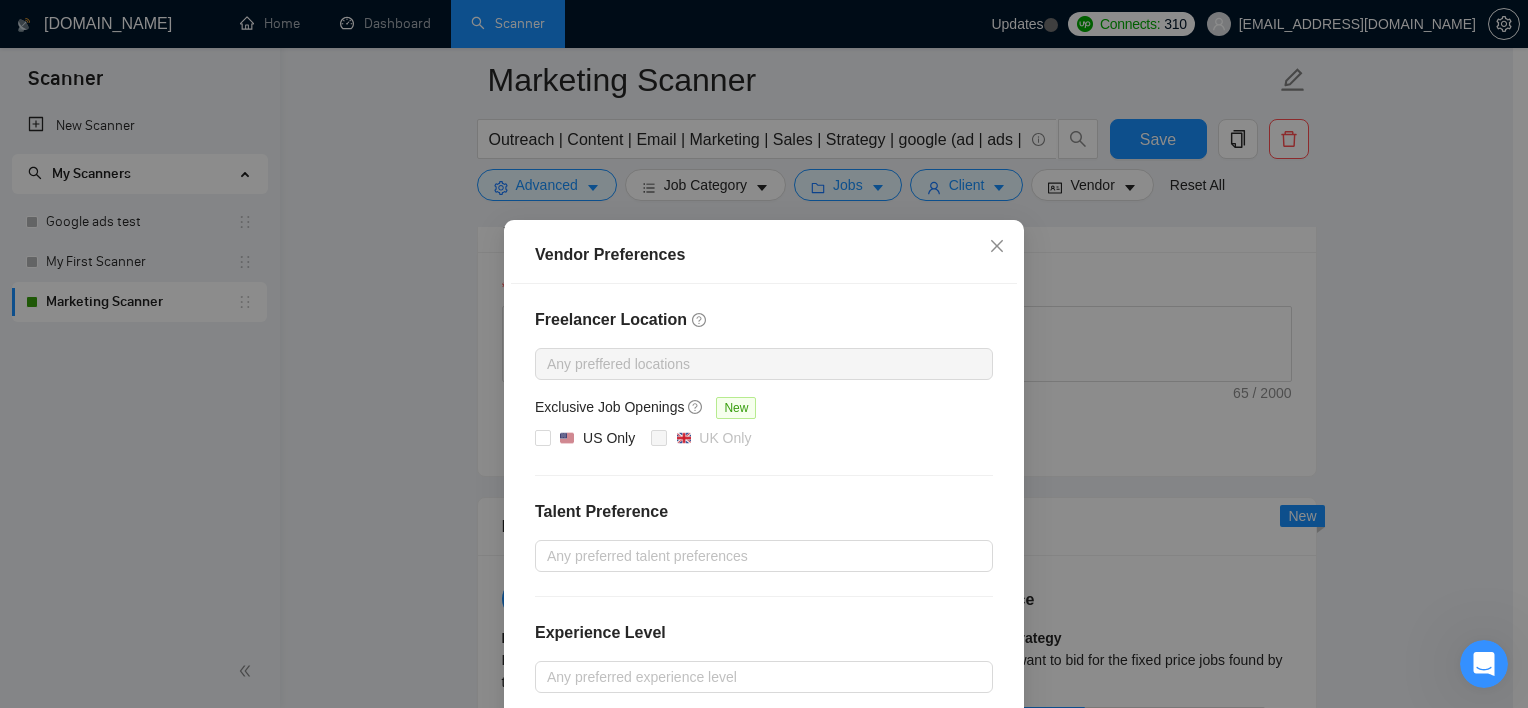 click on "Vendor Preferences Freelancer Location     Any preffered locations Exclusive Job Openings [GEOGRAPHIC_DATA] Only UK Only Talent Preference   Any preferred talent preferences Experience Level   Any preferred experience level Freelancer's Spoken Languages New   Any preffered languages Reset OK" at bounding box center [764, 354] 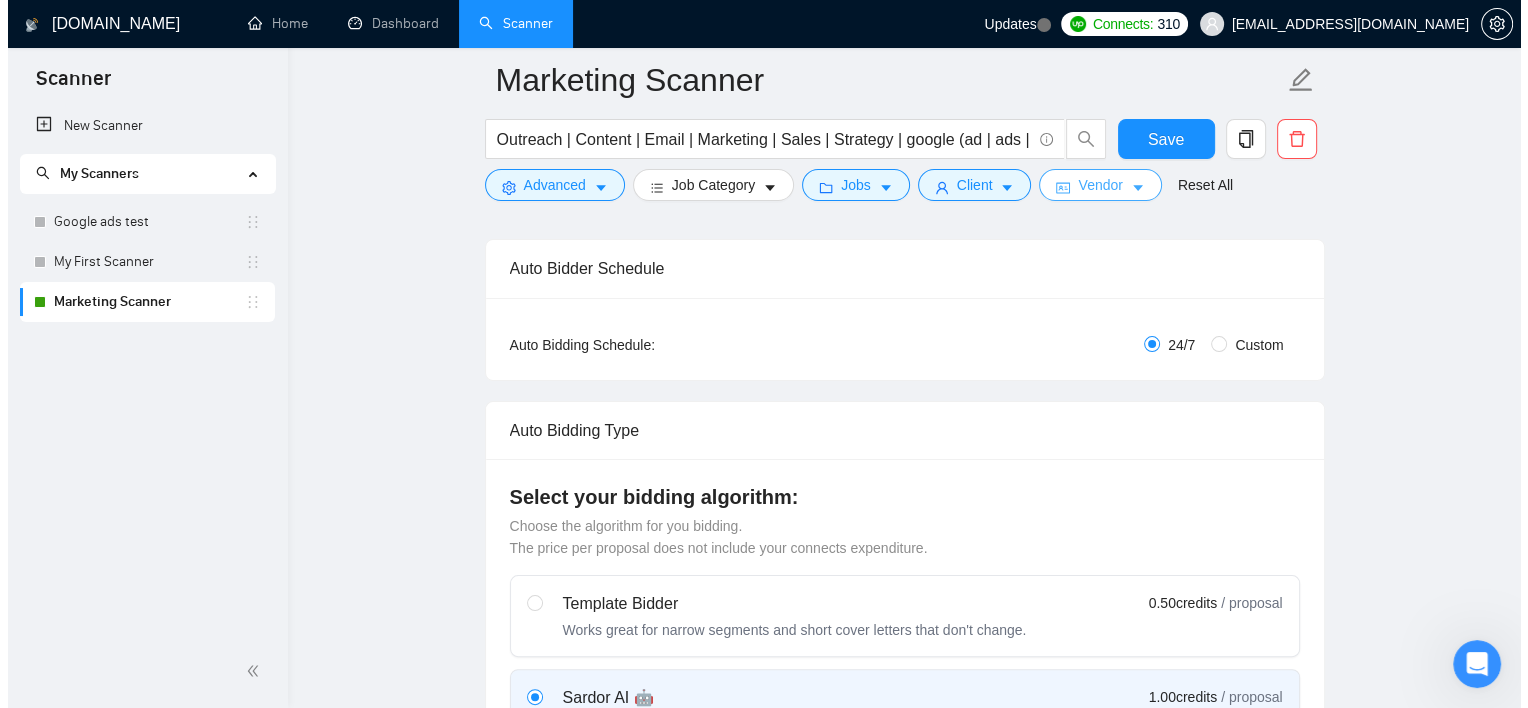 scroll, scrollTop: 0, scrollLeft: 0, axis: both 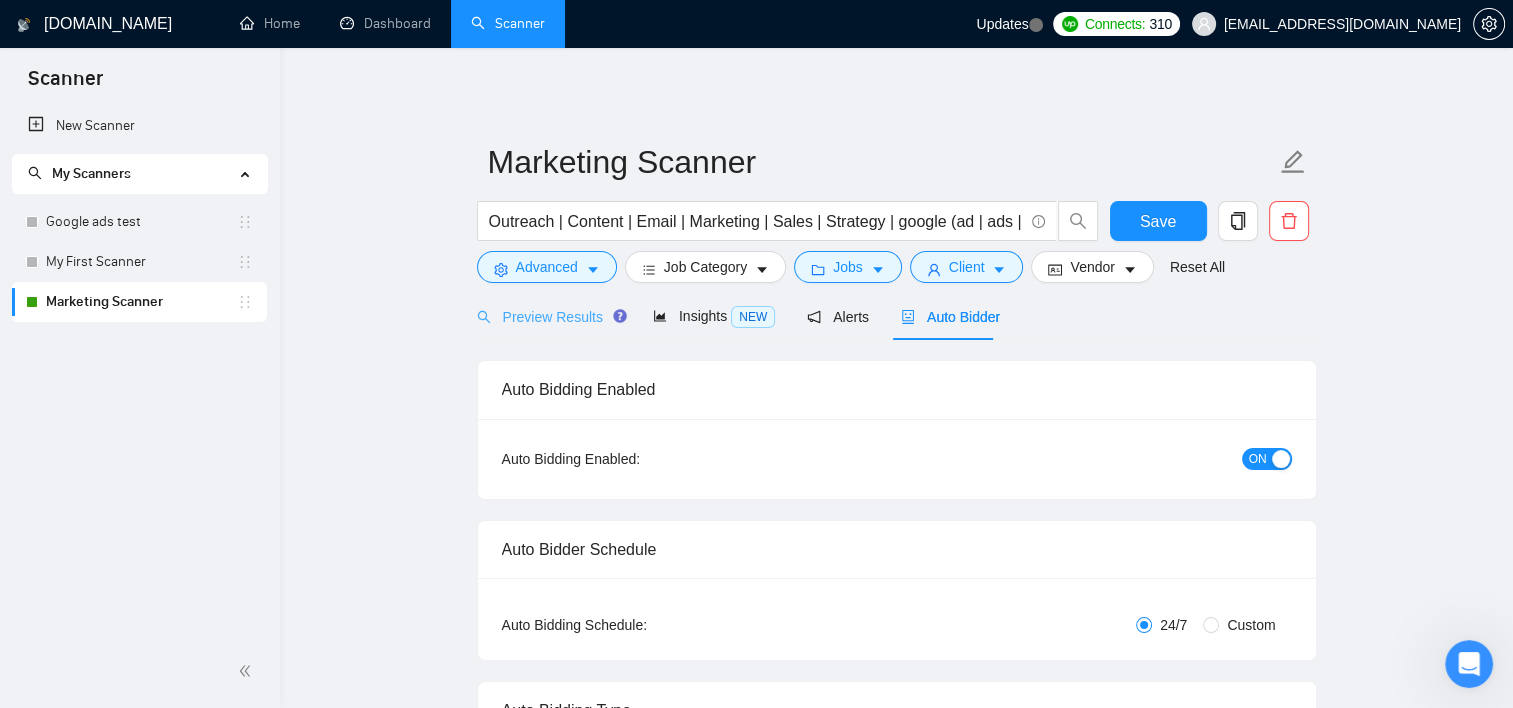 click on "Preview Results" at bounding box center [549, 316] 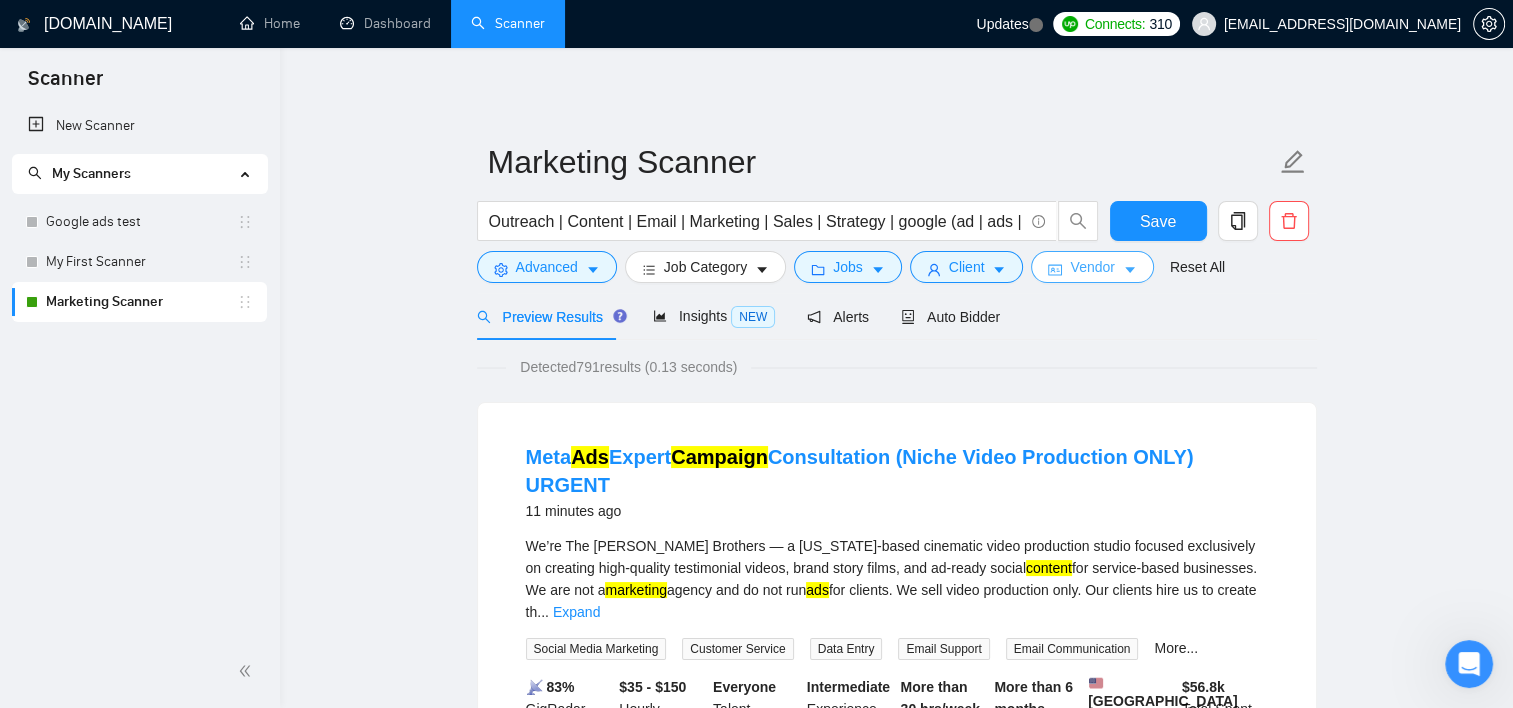 click on "Vendor" at bounding box center [1092, 267] 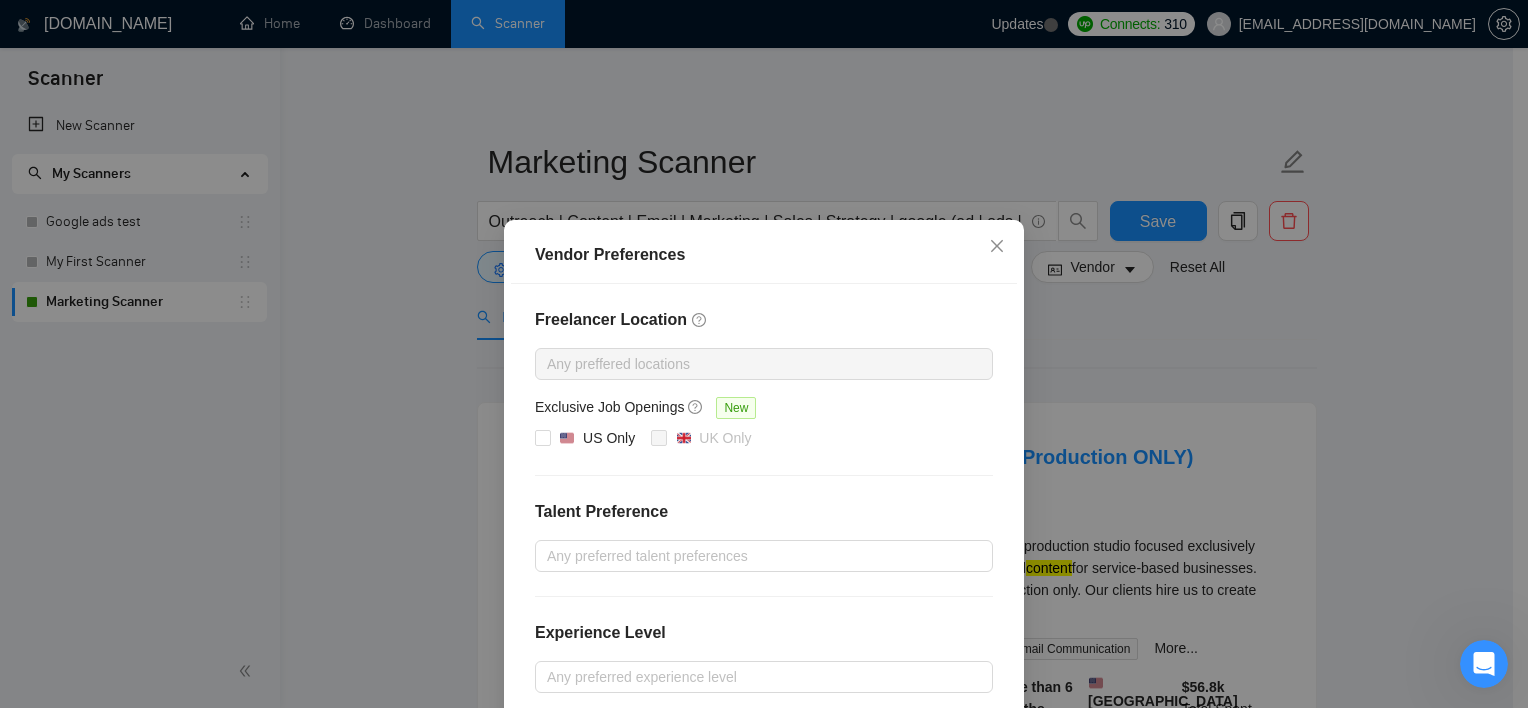 click on "Freelancer Location     Any preffered locations Exclusive Job Openings New US Only UK Only Talent Preference   Any preferred talent preferences Experience Level   Any preferred experience level Freelancer's Spoken Languages New   Any preffered languages" at bounding box center (764, 561) 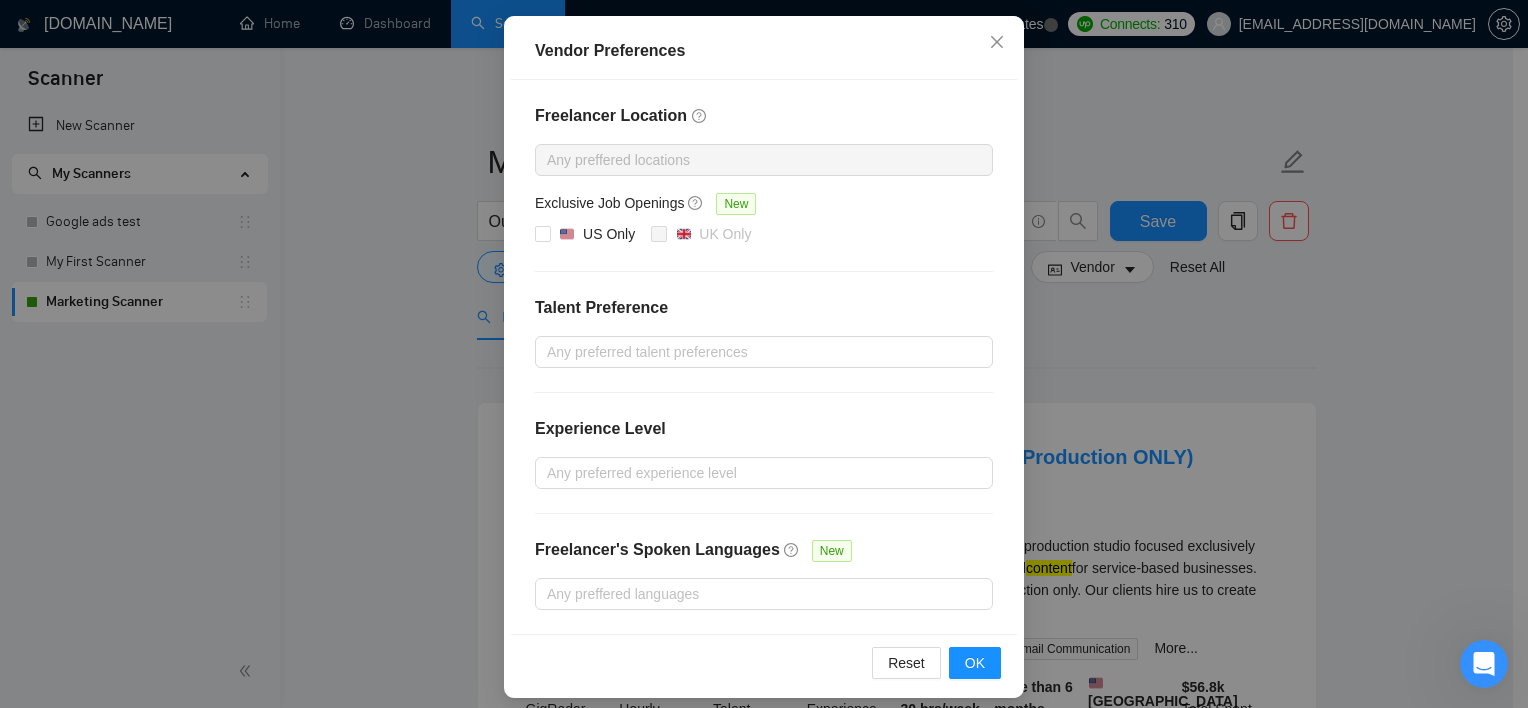 scroll, scrollTop: 216, scrollLeft: 0, axis: vertical 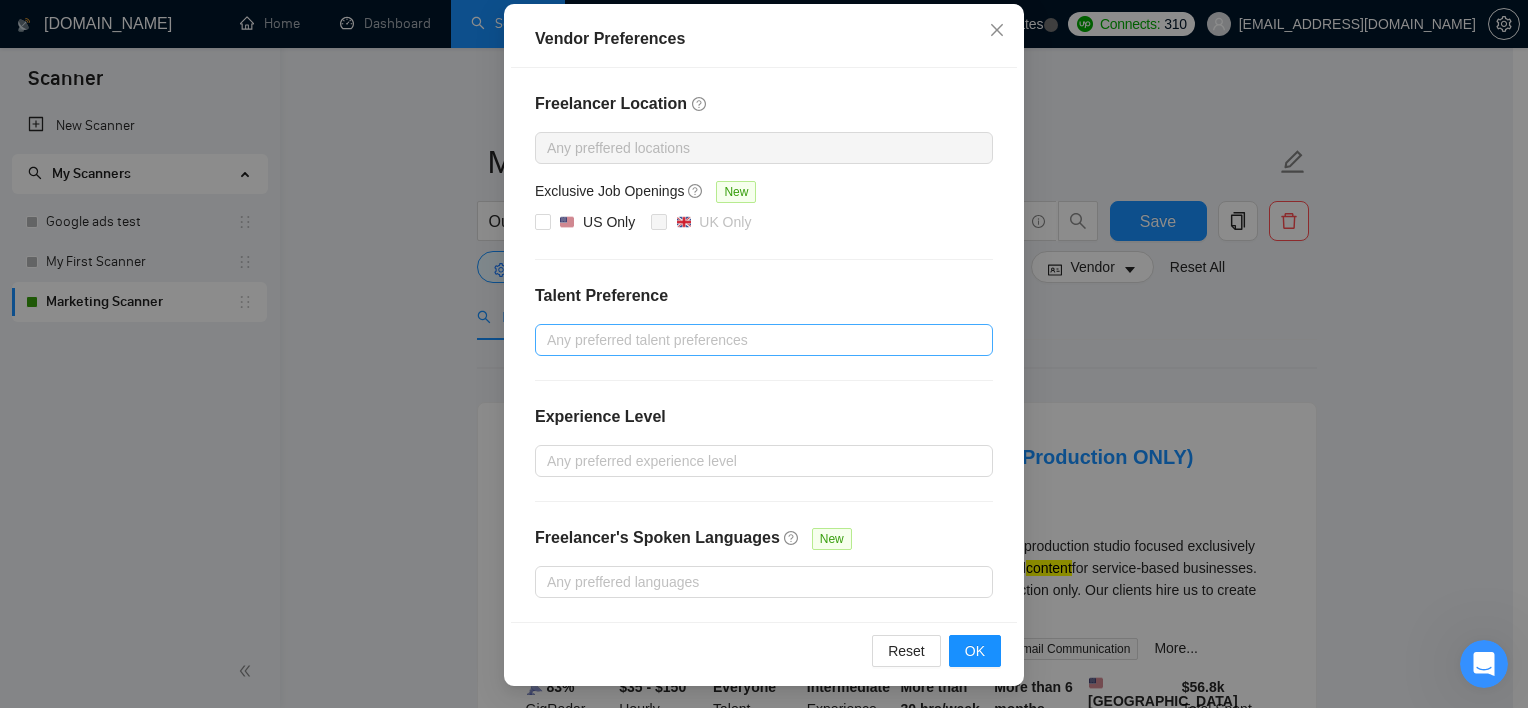 click at bounding box center [754, 340] 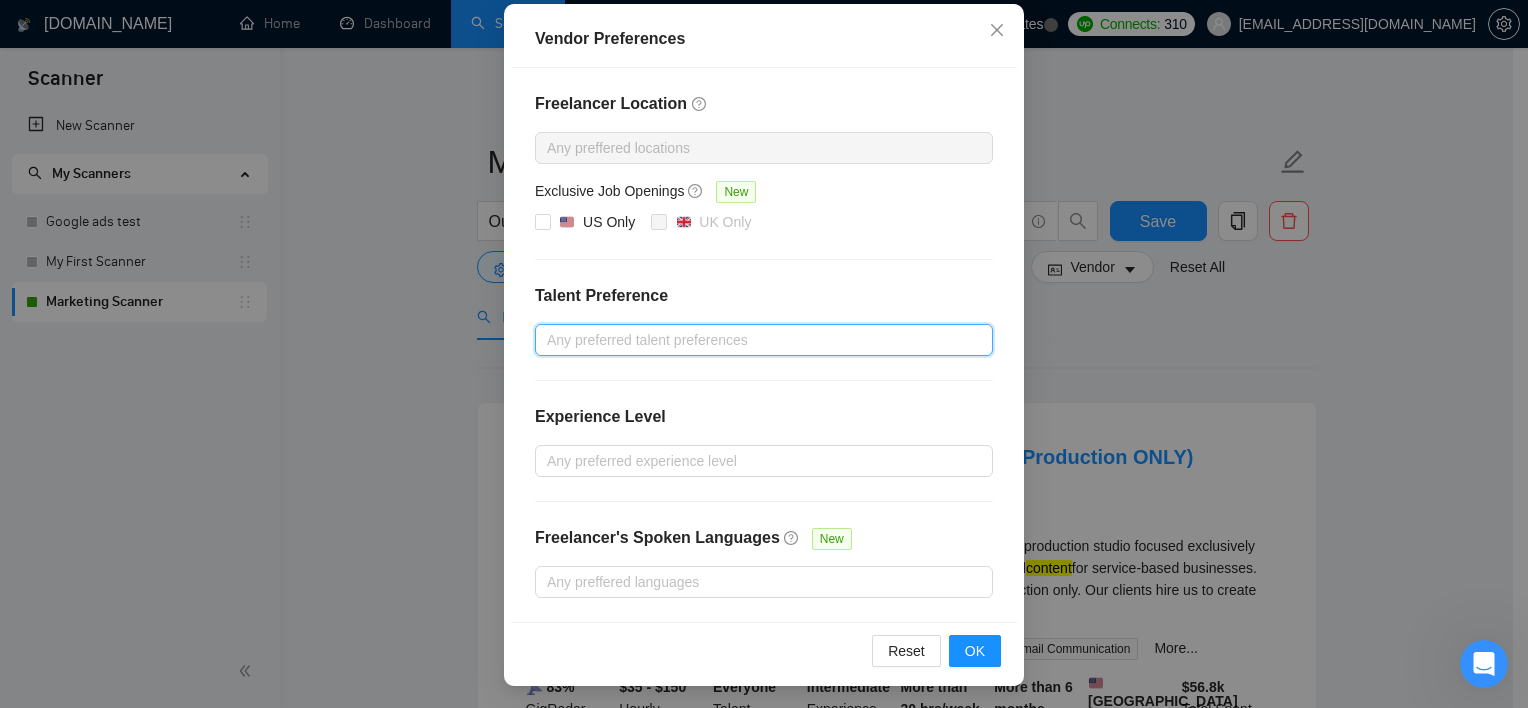 click at bounding box center (754, 340) 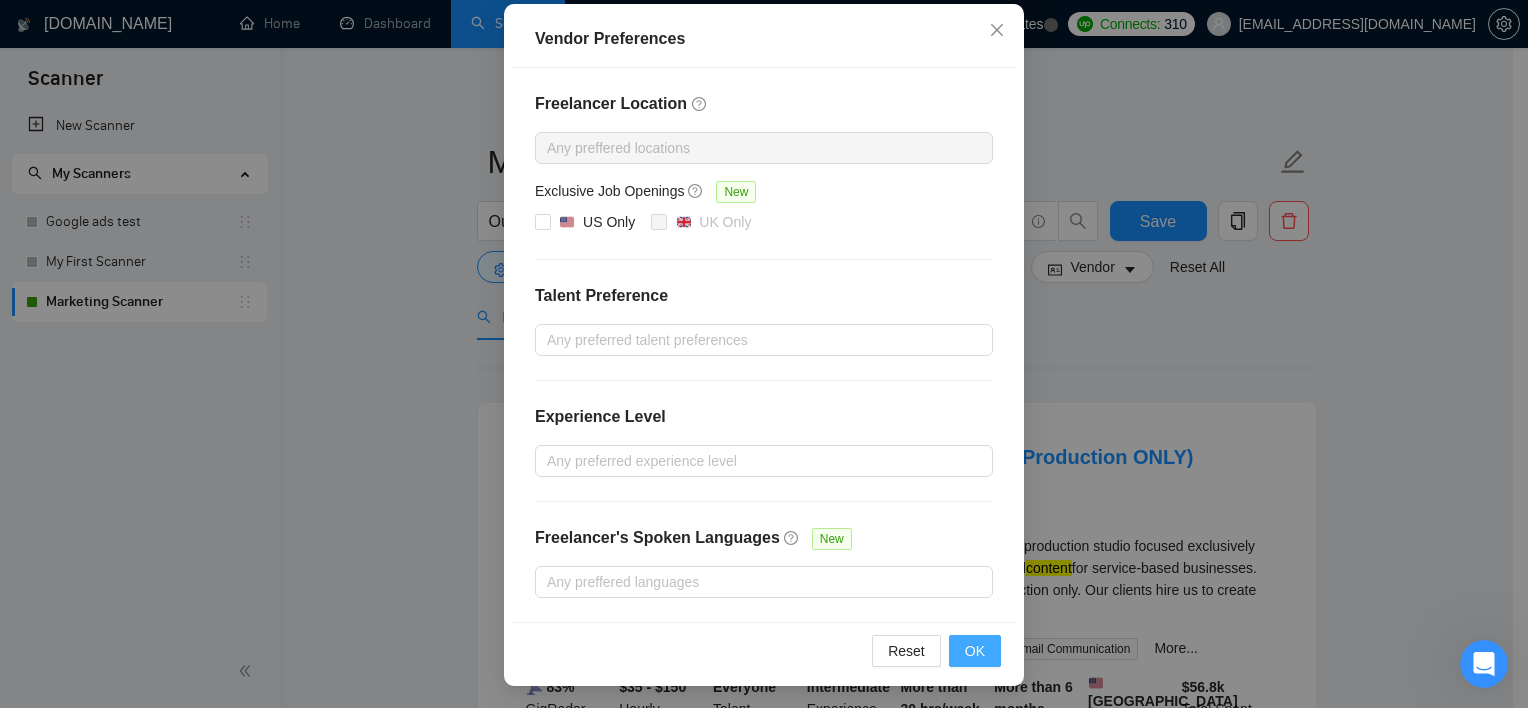 click on "OK" at bounding box center [975, 651] 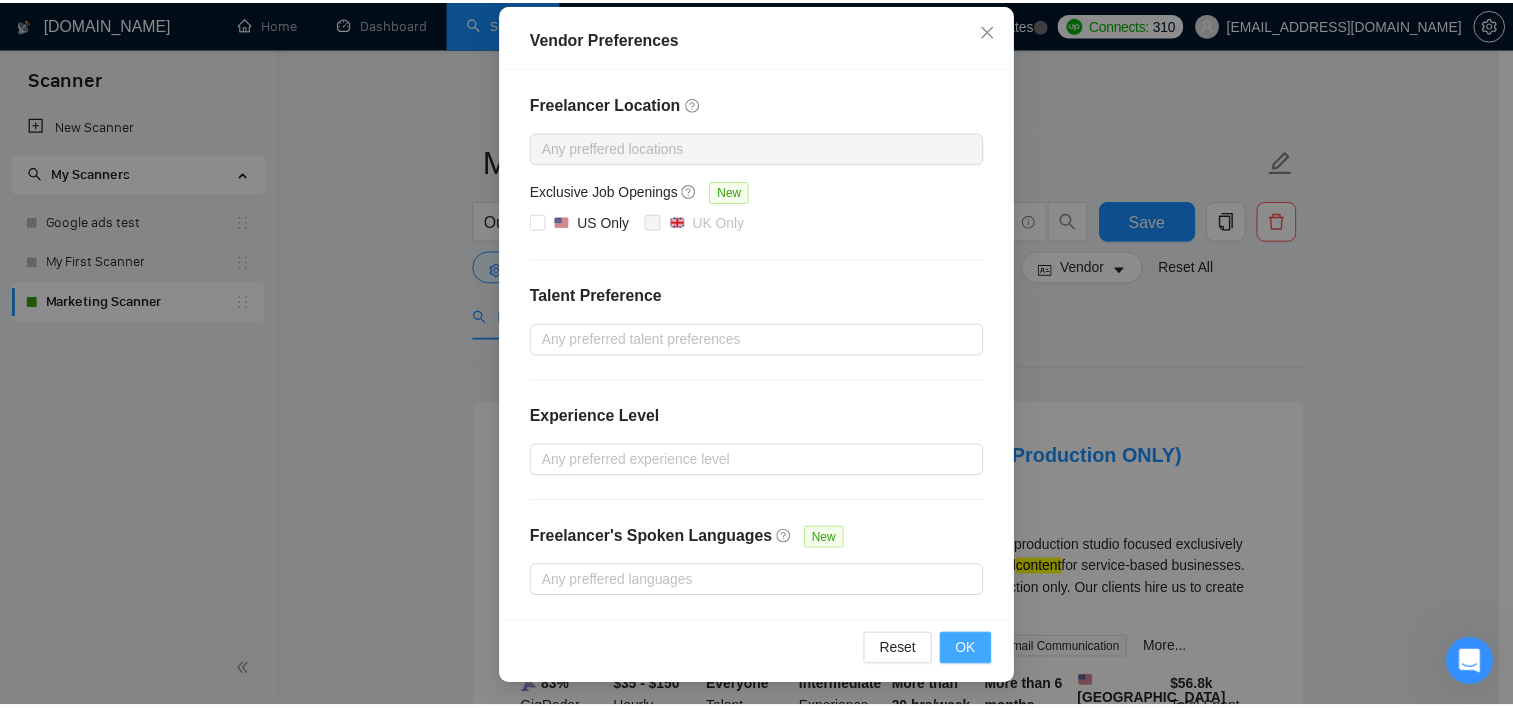 scroll, scrollTop: 116, scrollLeft: 0, axis: vertical 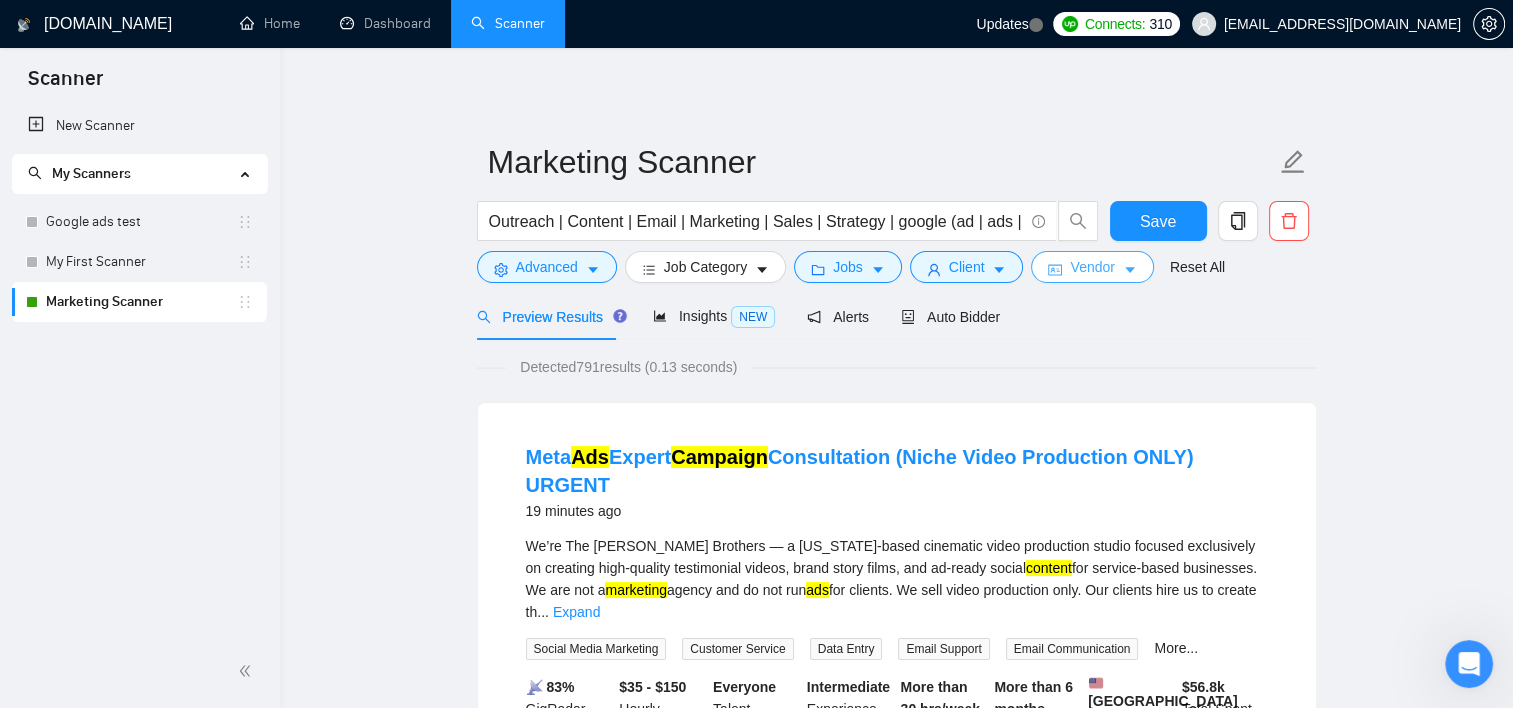 click on "Vendor" at bounding box center (1092, 267) 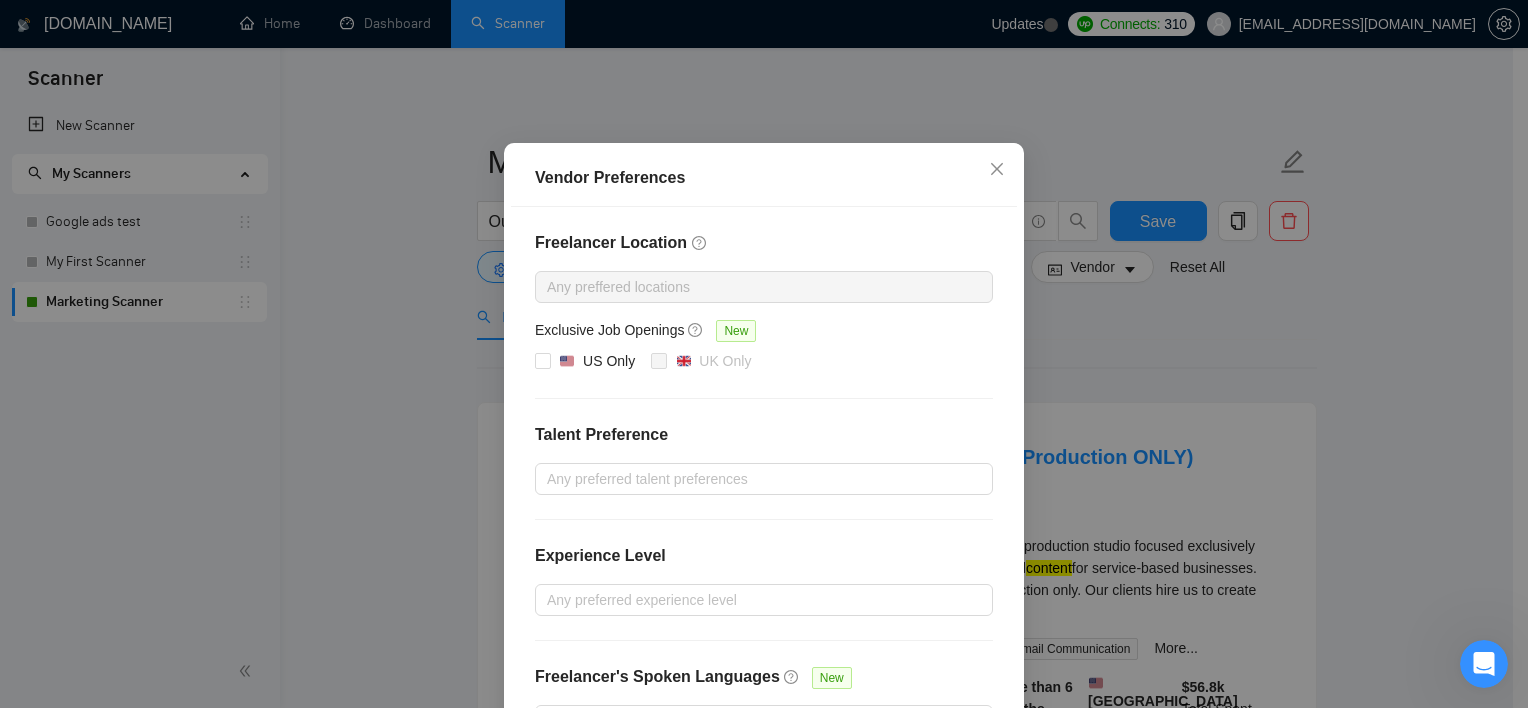 scroll, scrollTop: 0, scrollLeft: 0, axis: both 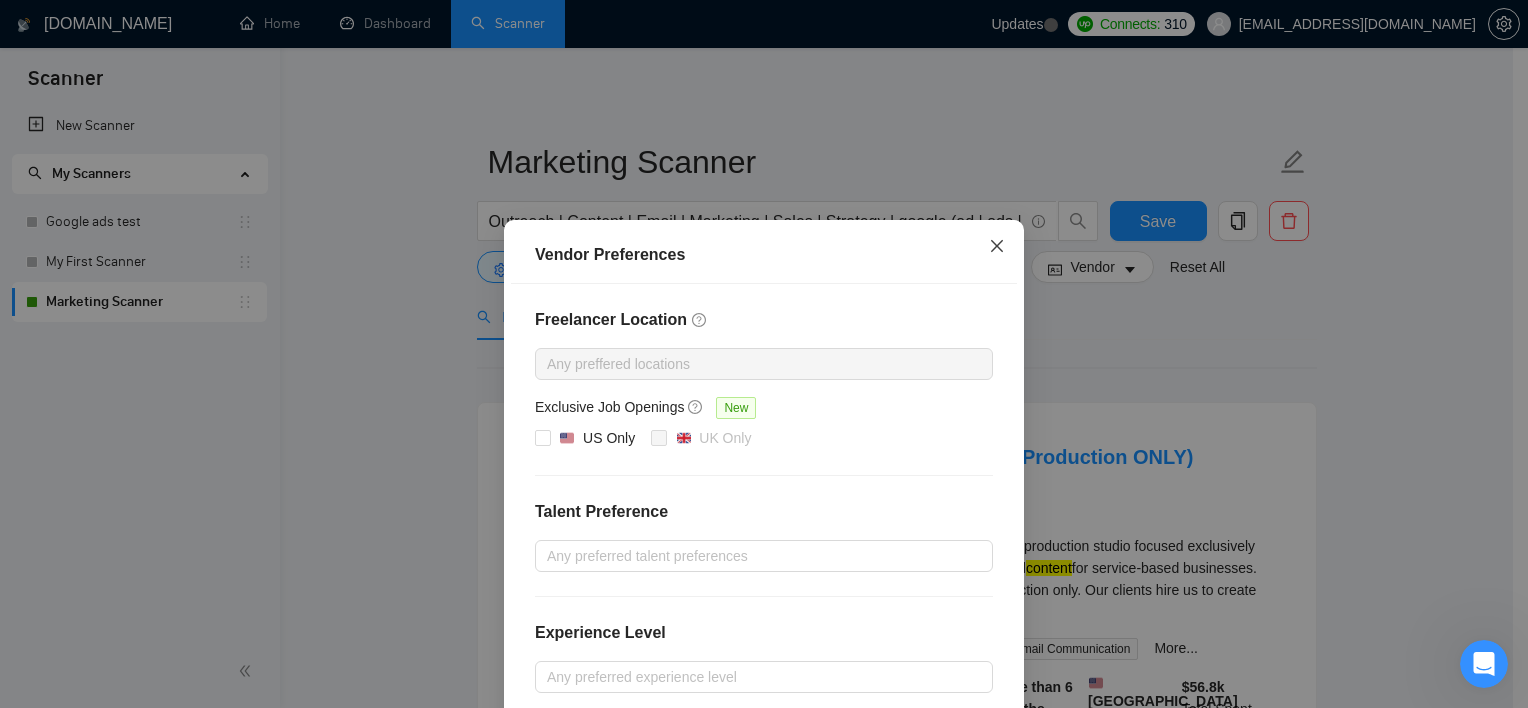click 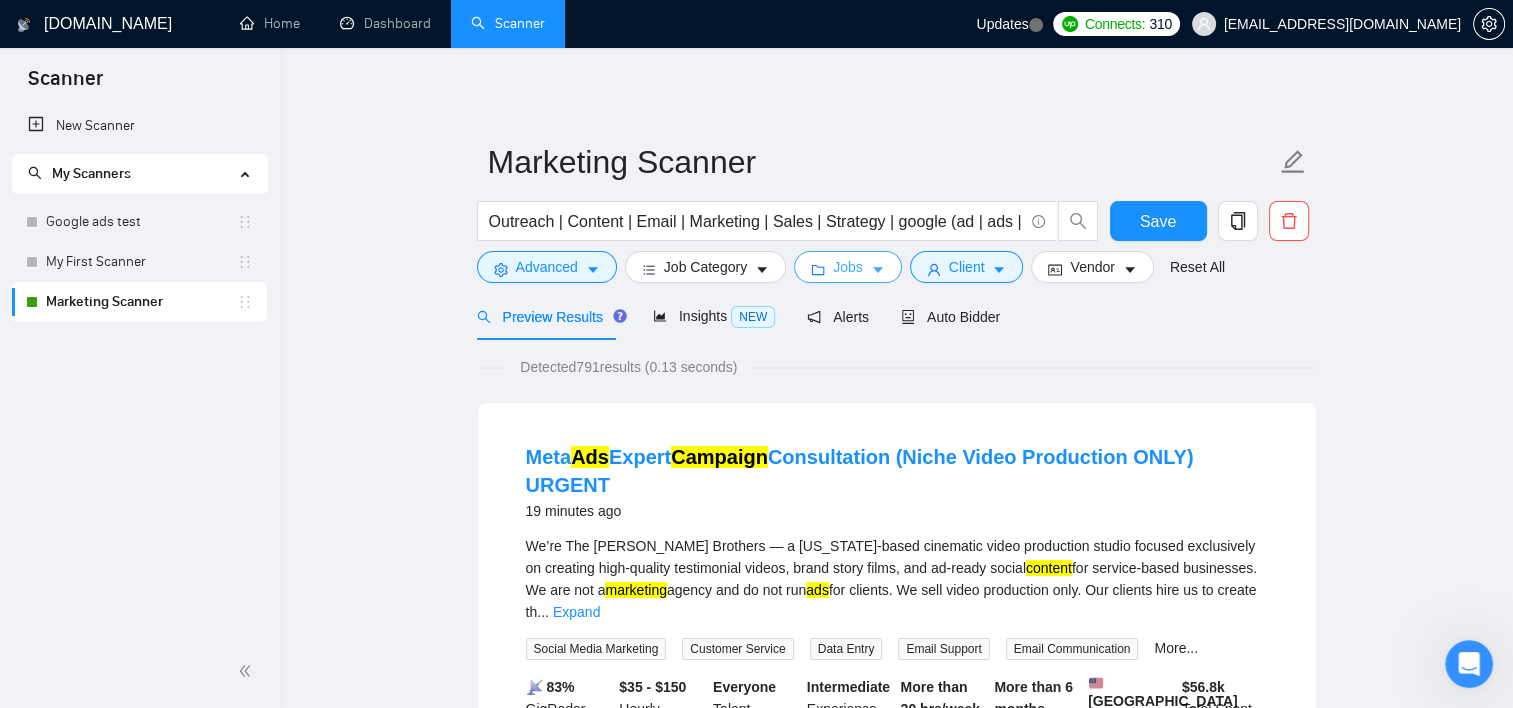 click on "Jobs" at bounding box center (848, 267) 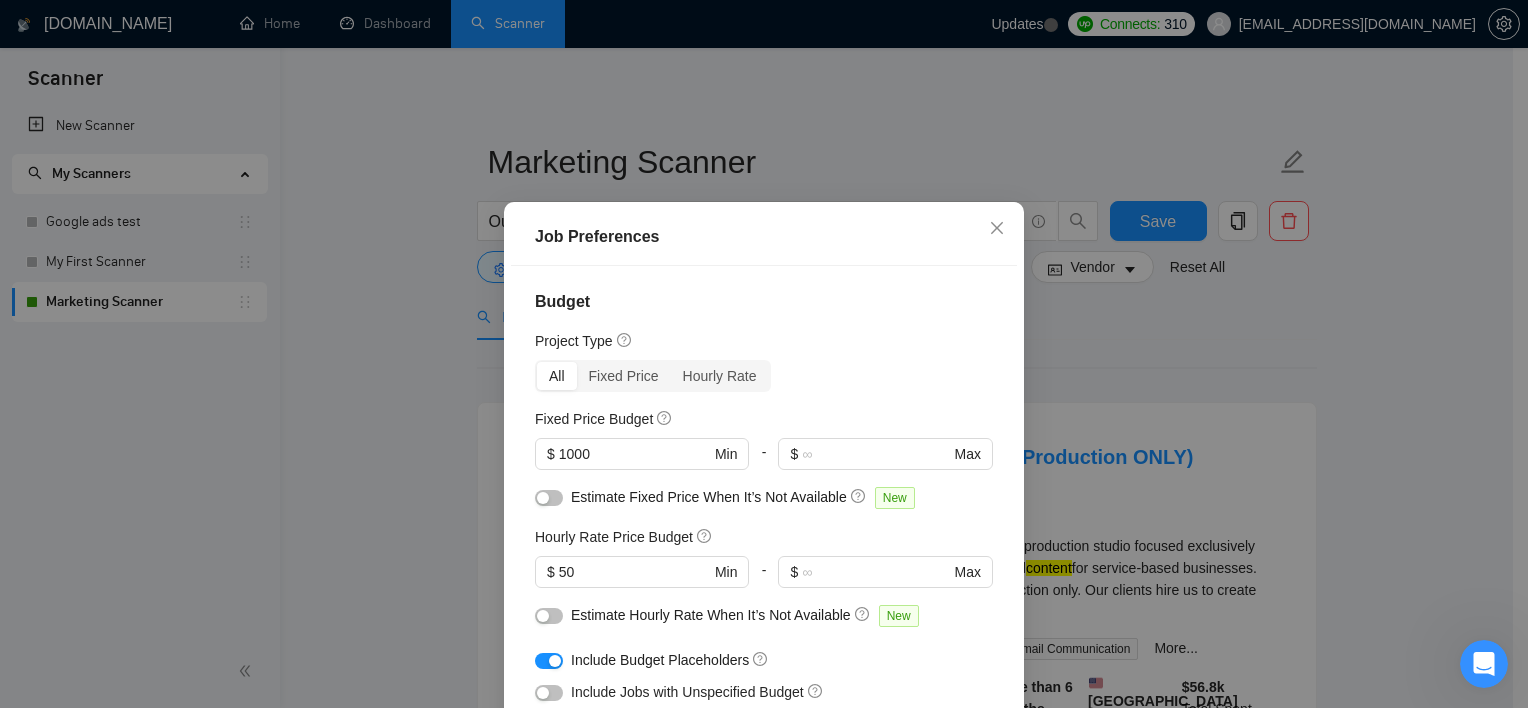 click on "Job Preferences Budget Project Type All Fixed Price Hourly Rate   Fixed Price Budget $ 1000 Min - $ Max Estimate Fixed Price When It’s Not Available New   Hourly Rate Price Budget $ 50 Min - $ Max Estimate Hourly Rate When It’s Not Available New Include Budget Placeholders Include Jobs with Unspecified Budget   Connects Price New Min - Max Project Duration   Unspecified Less than 1 month 1 to 3 months 3 to 6 months More than 6 months Hourly Workload   Unspecified <30 hrs/week >30 hrs/week Hours TBD Unsure Job Posting Questions New   Any posting questions Description Preferences Description Size New Average Above average   Reset OK" at bounding box center [764, 354] 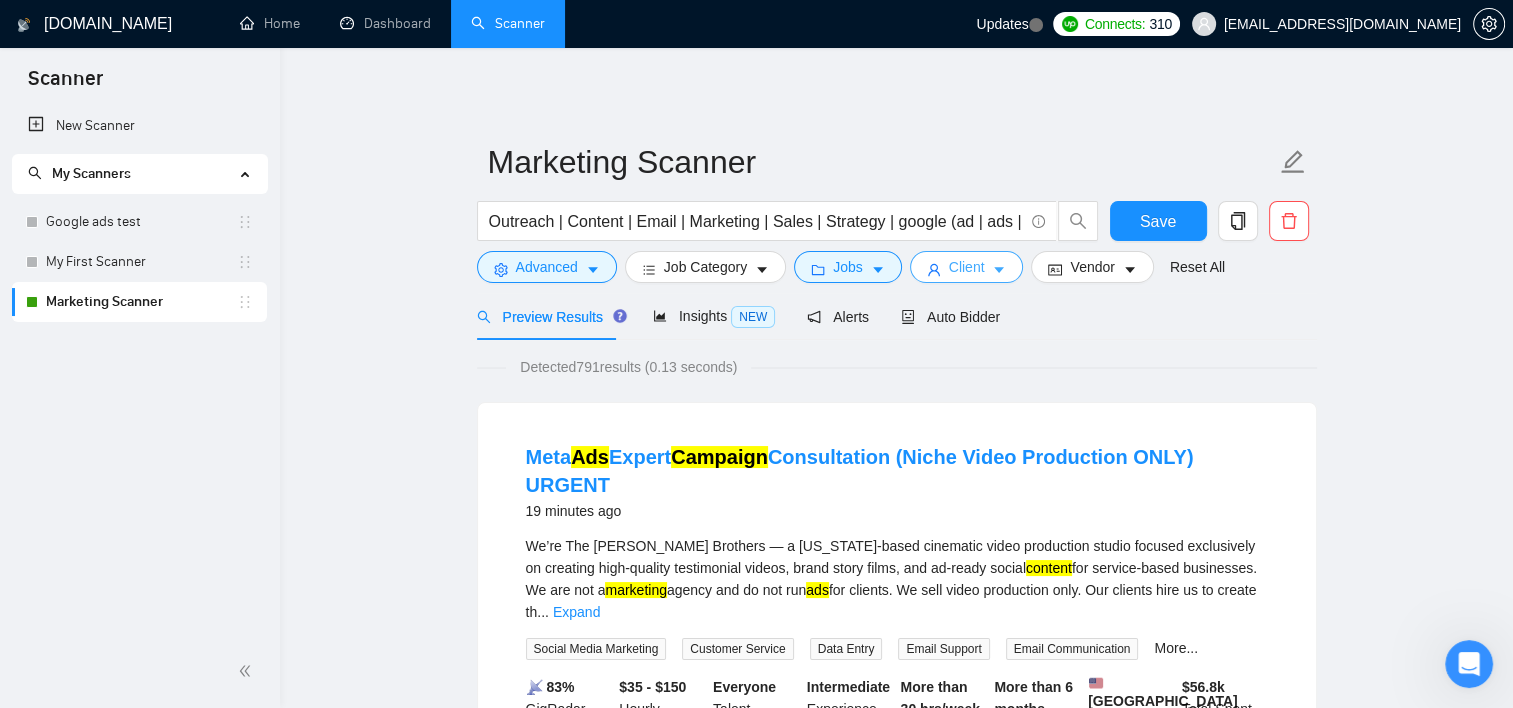 click on "Client" at bounding box center [967, 267] 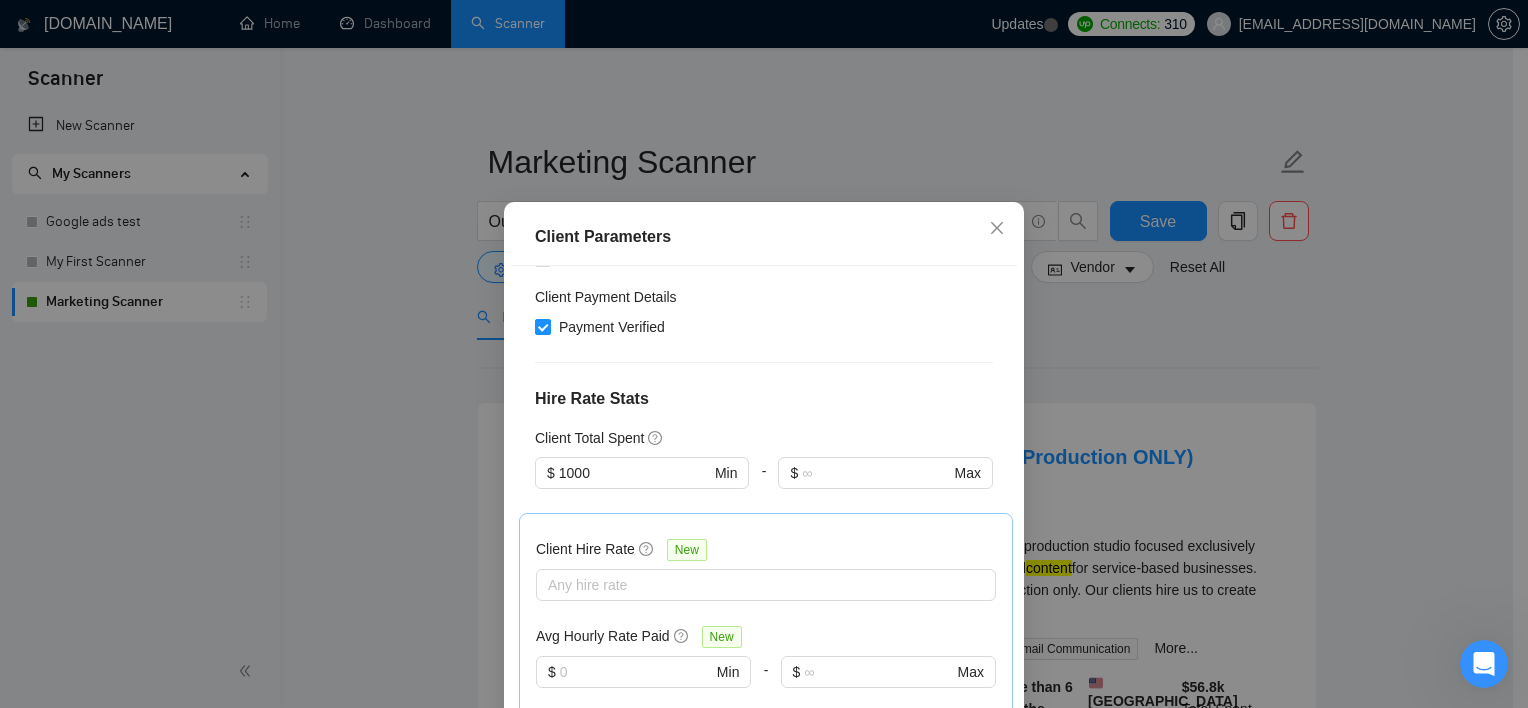 scroll, scrollTop: 891, scrollLeft: 0, axis: vertical 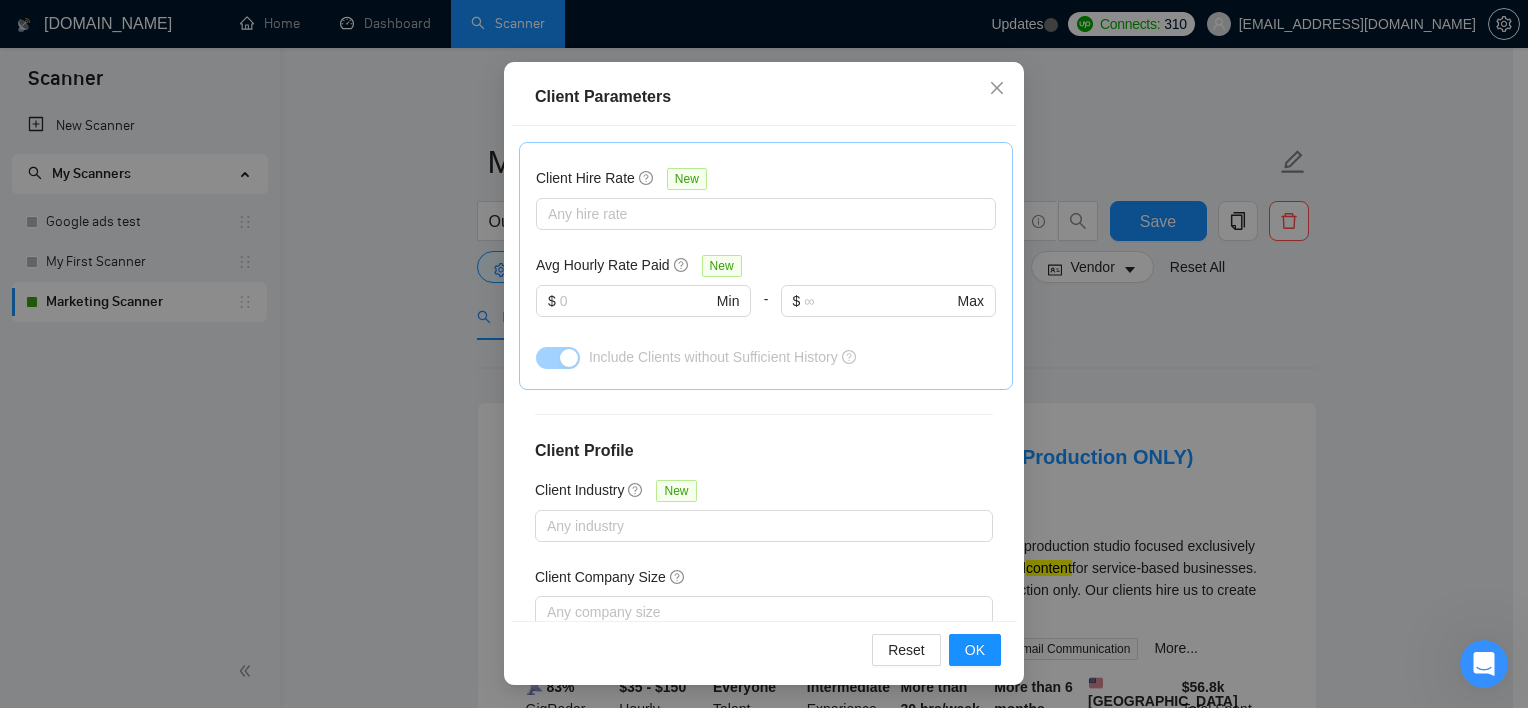 click on "Client Parameters Client Location Include Client Countries [GEOGRAPHIC_DATA] [GEOGRAPHIC_DATA] [GEOGRAPHIC_DATA] [GEOGRAPHIC_DATA] [GEOGRAPHIC_DATA] [GEOGRAPHIC_DATA] [GEOGRAPHIC_DATA] [GEOGRAPHIC_DATA] [GEOGRAPHIC_DATA] [GEOGRAPHIC_DATA] [GEOGRAPHIC_DATA] [GEOGRAPHIC_DATA] [US_STATE] [GEOGRAPHIC_DATA] [GEOGRAPHIC_DATA] [GEOGRAPHIC_DATA] [GEOGRAPHIC_DATA] [GEOGRAPHIC_DATA] [GEOGRAPHIC_DATA] [GEOGRAPHIC_DATA] [GEOGRAPHIC_DATA] [GEOGRAPHIC_DATA] [GEOGRAPHIC_DATA] [GEOGRAPHIC_DATA]   Exclude Client Countries   Select Client Rating Client Min Average Feedback Include clients with no feedback Client Payment Details Payment Verified Hire Rate Stats   Client Total Spent $ 1000 Min - $ Max Client Hire Rate New   Any hire rate   Avg Hourly Rate Paid New $ Min - $ Max Include Clients without Sufficient History Client Profile Client Industry New   Any industry Client Company Size   Any company size Enterprise Clients New   Any clients Reset OK" at bounding box center [764, 354] 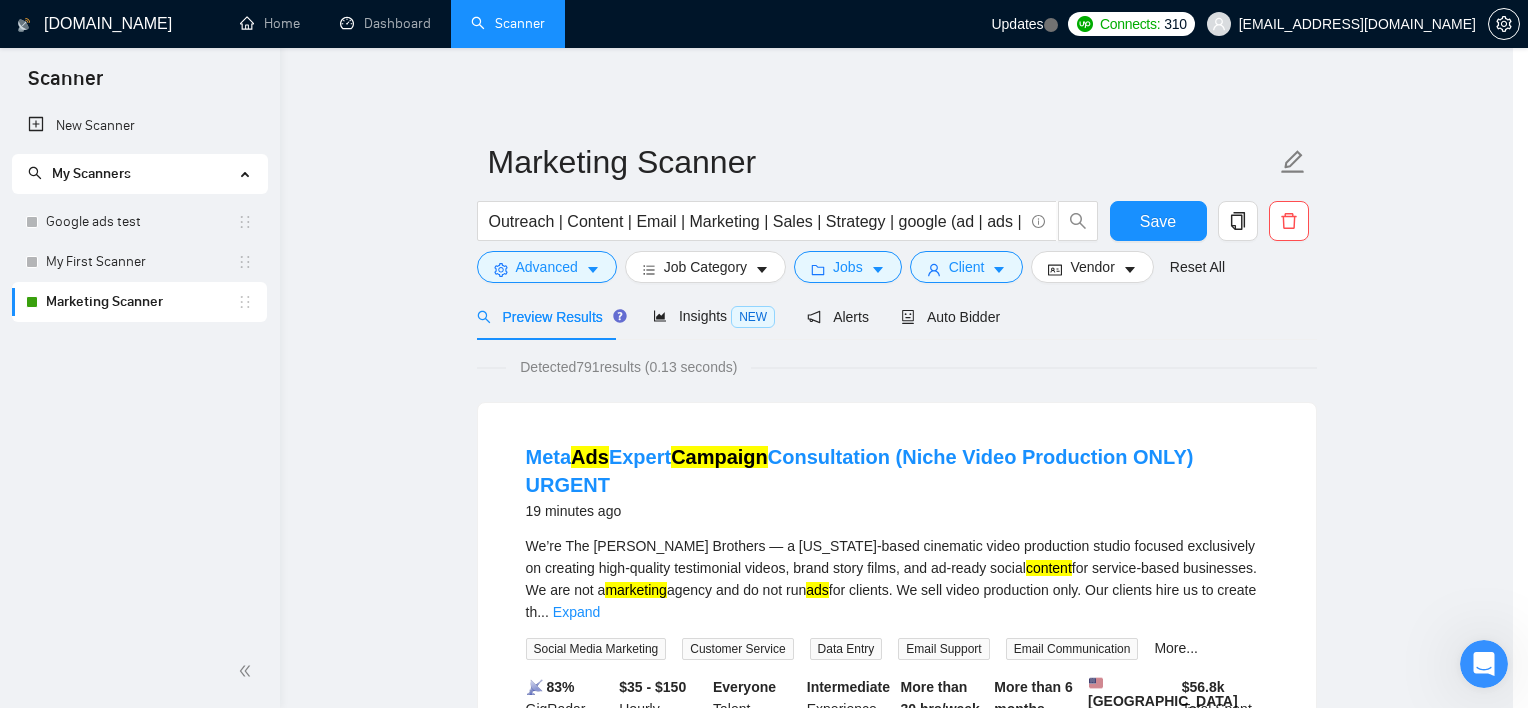 scroll, scrollTop: 59, scrollLeft: 0, axis: vertical 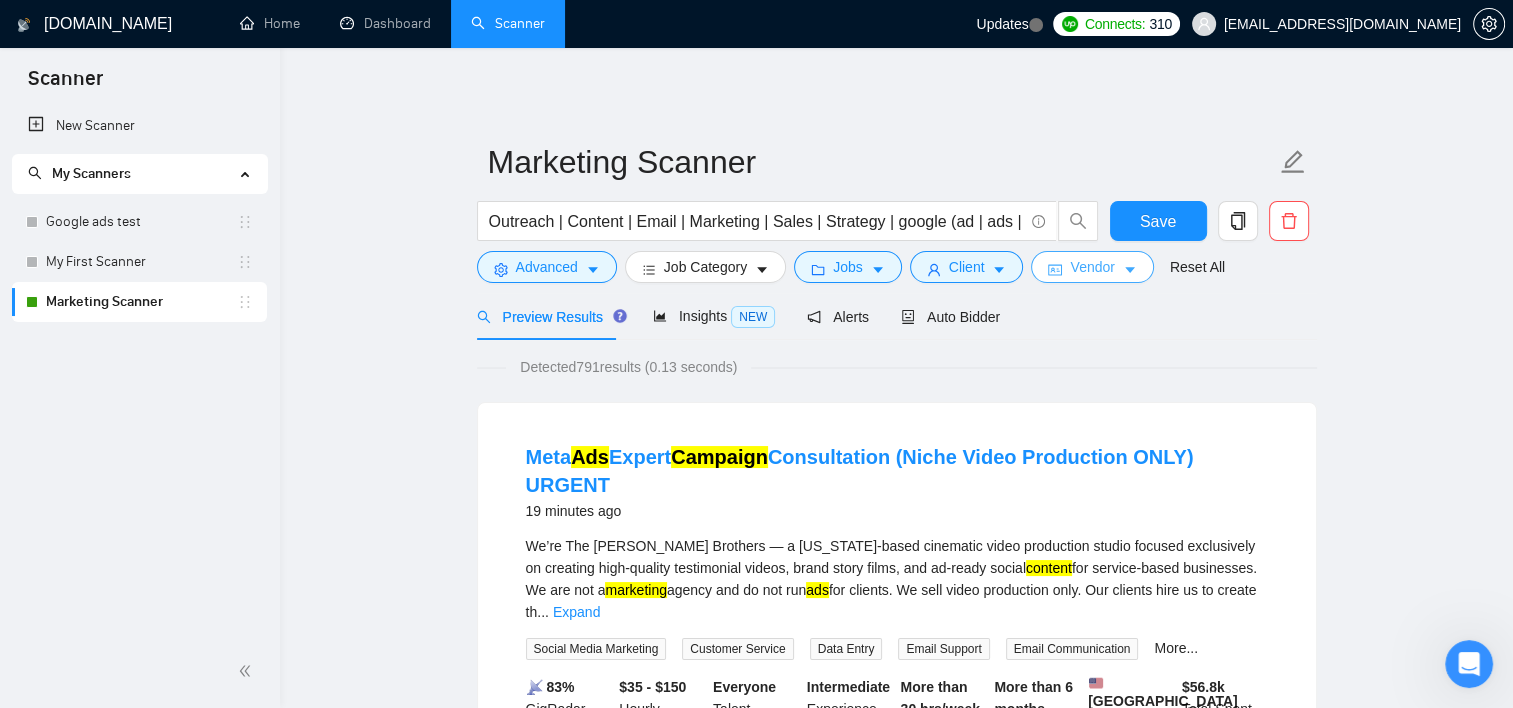 click on "Vendor" at bounding box center (1092, 267) 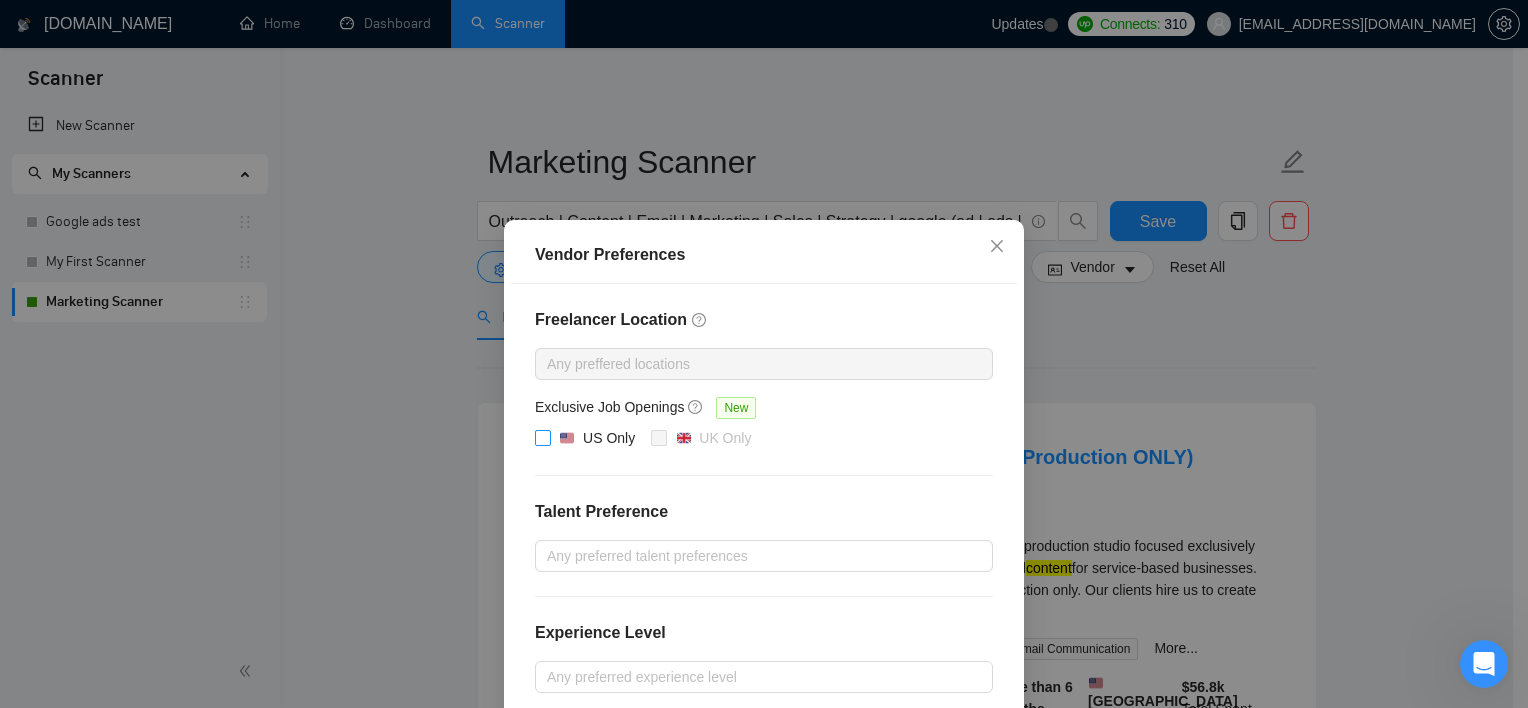 click on "US Only" at bounding box center (542, 437) 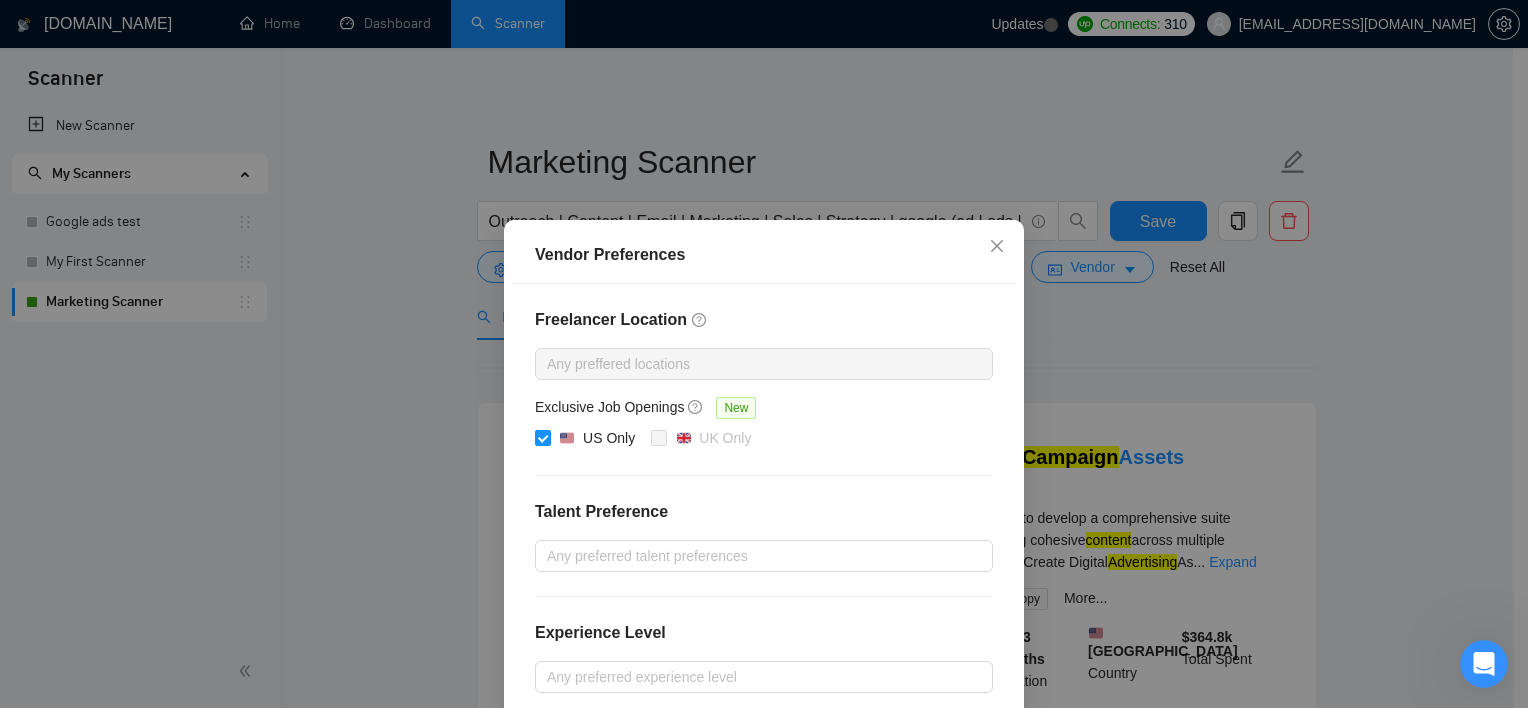 click on "Vendor Preferences Freelancer Location     Any preffered locations Exclusive Job Openings [GEOGRAPHIC_DATA] Only UK Only Talent Preference   Any preferred talent preferences Experience Level   Any preferred experience level Freelancer's Spoken Languages New   Any preffered languages Reset OK" at bounding box center (764, 354) 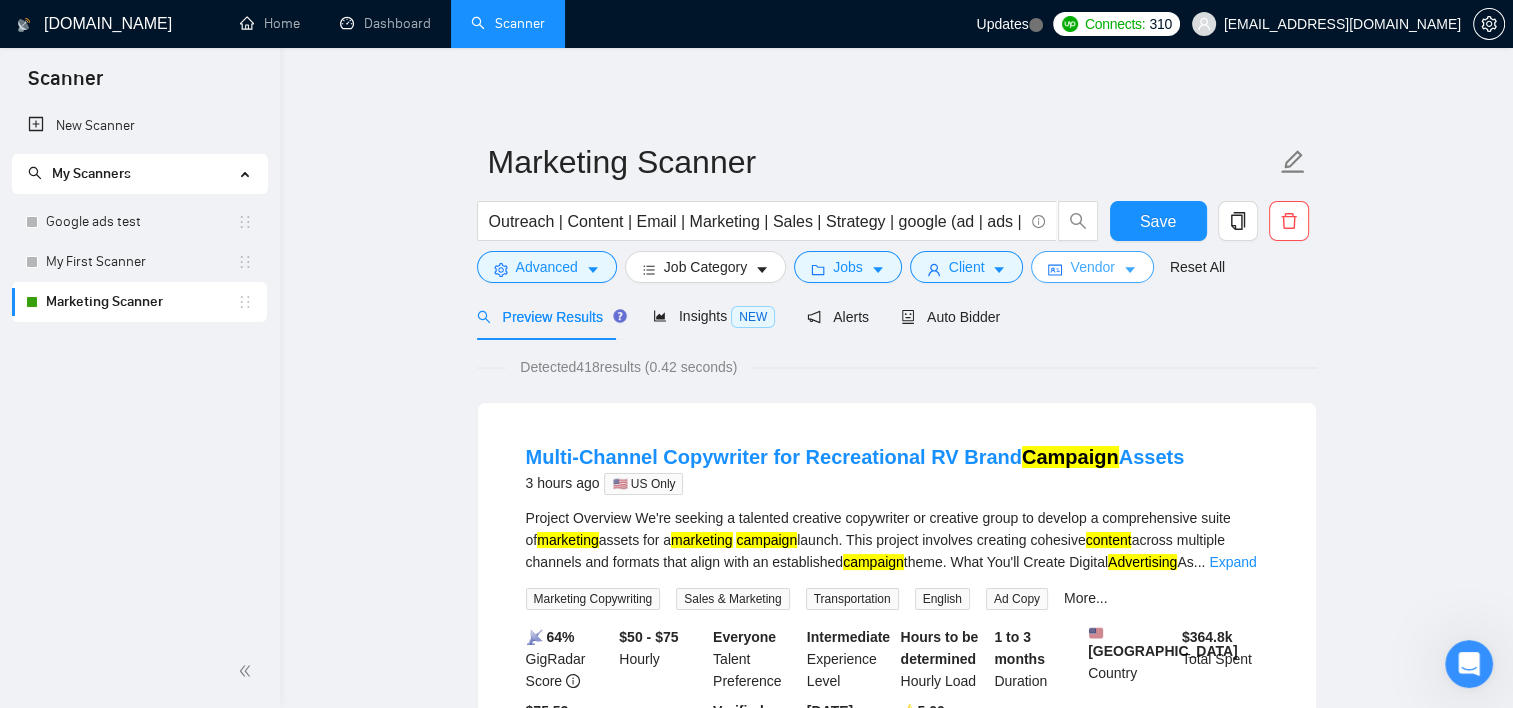 click on "Vendor" at bounding box center (1092, 267) 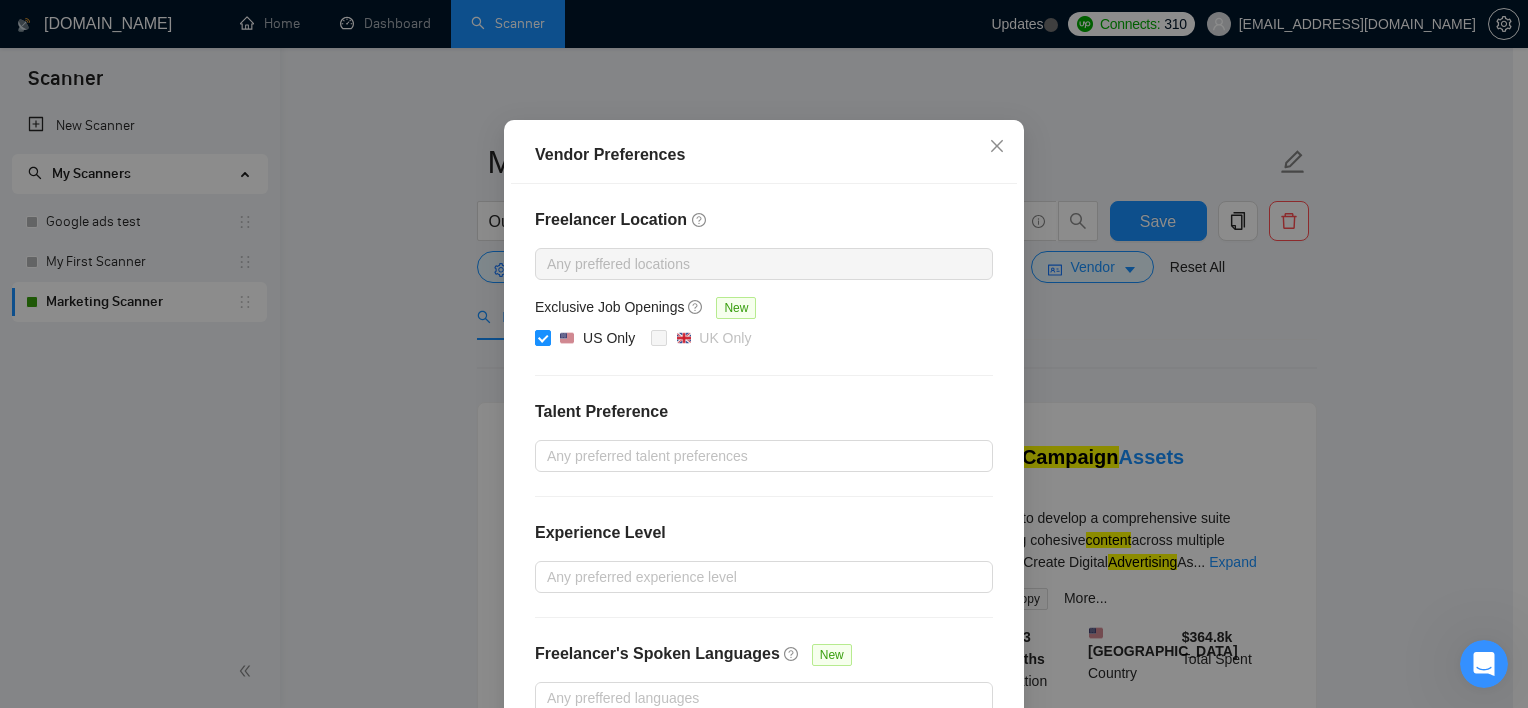 scroll, scrollTop: 200, scrollLeft: 0, axis: vertical 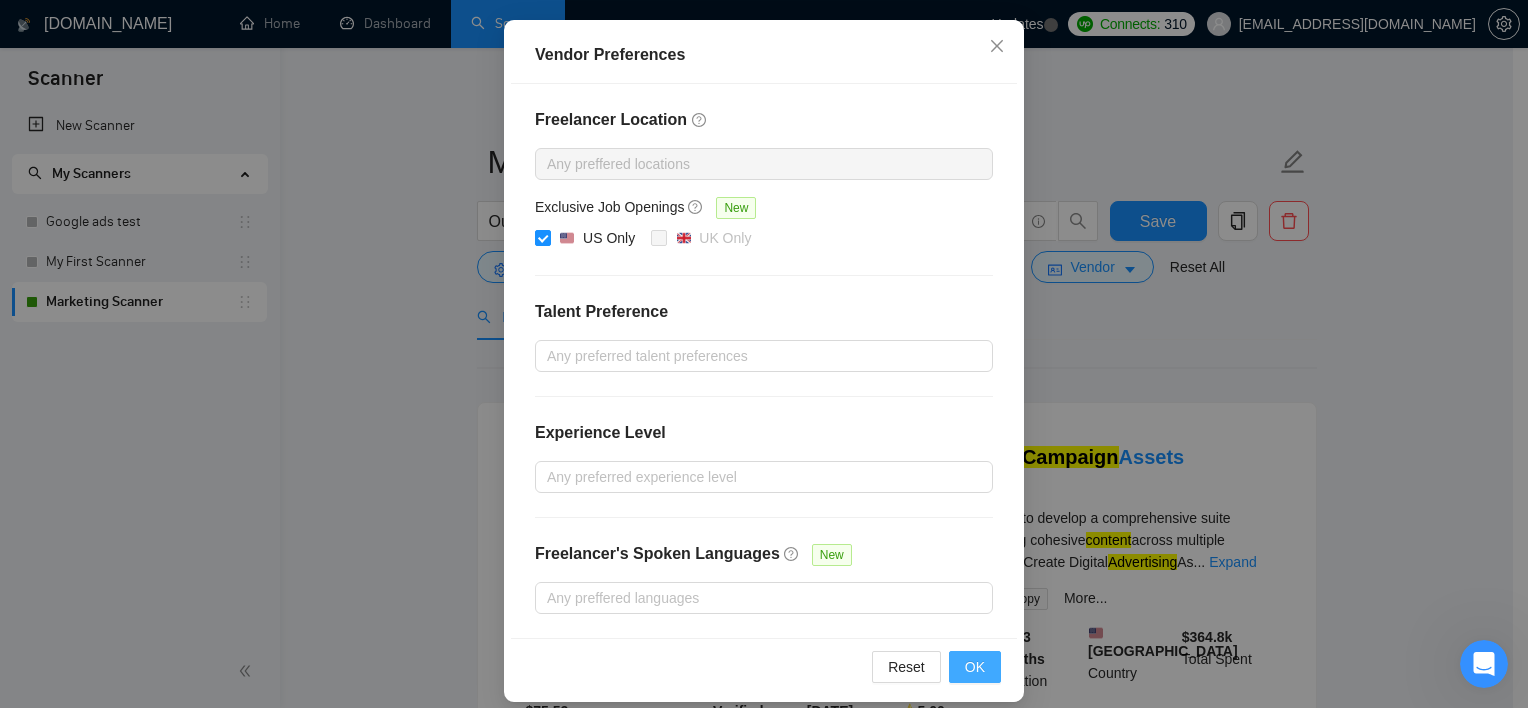click on "OK" at bounding box center [975, 667] 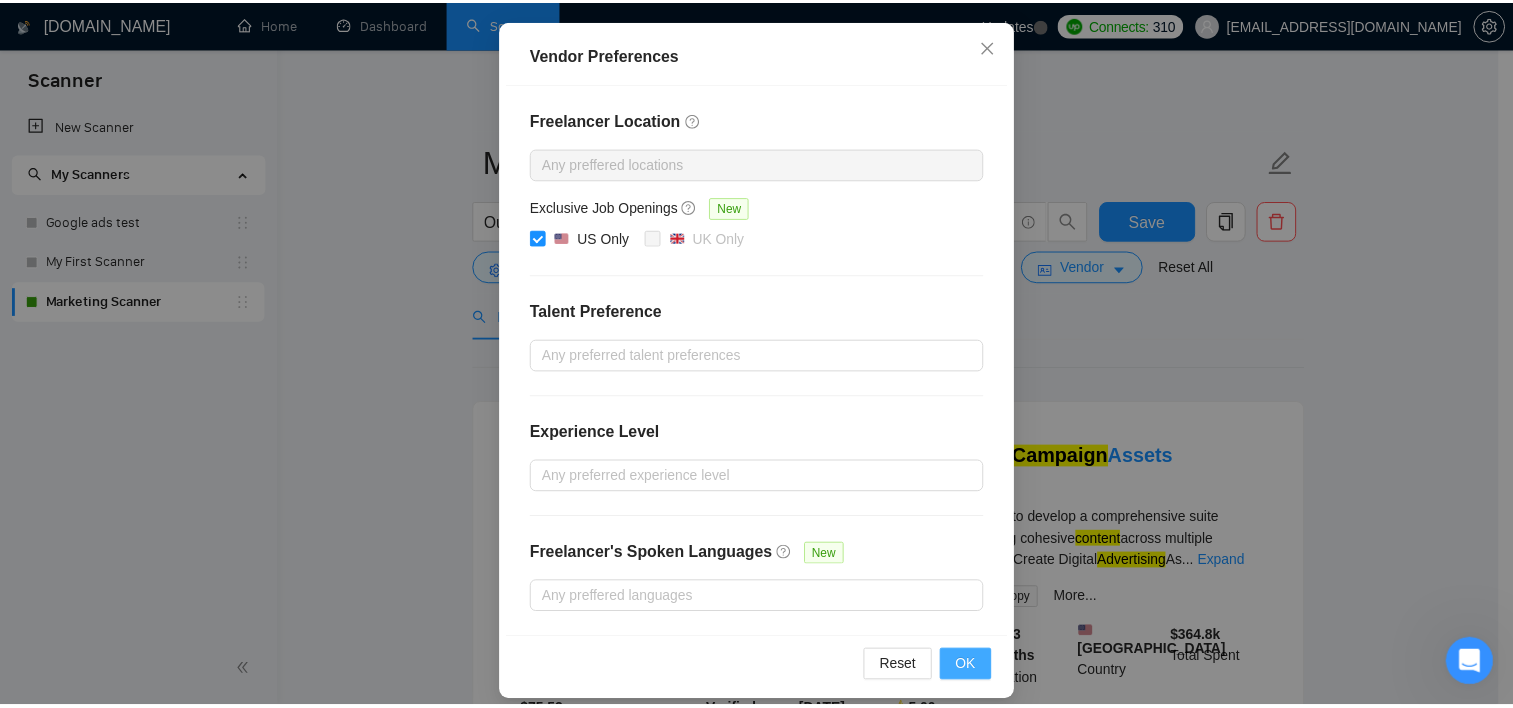 scroll, scrollTop: 116, scrollLeft: 0, axis: vertical 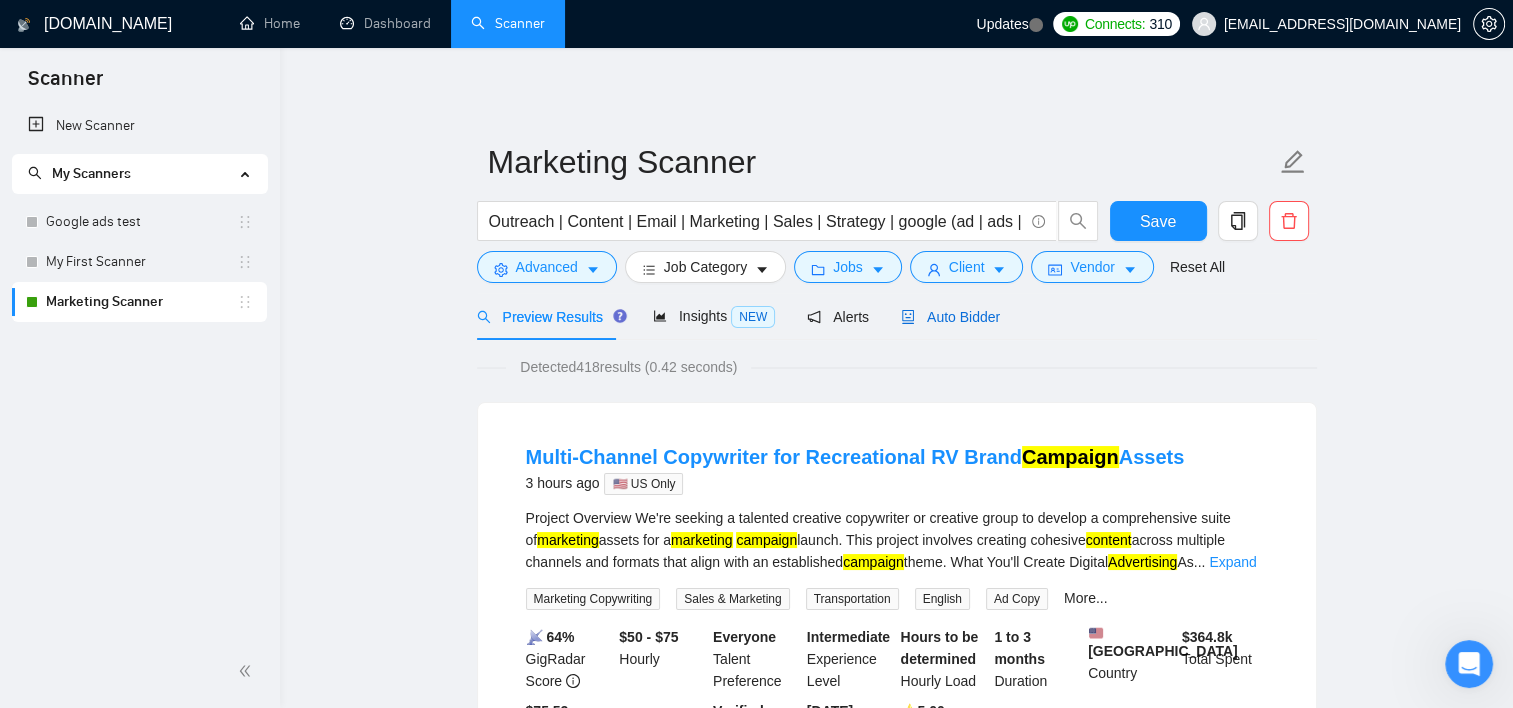 click on "Auto Bidder" at bounding box center (950, 317) 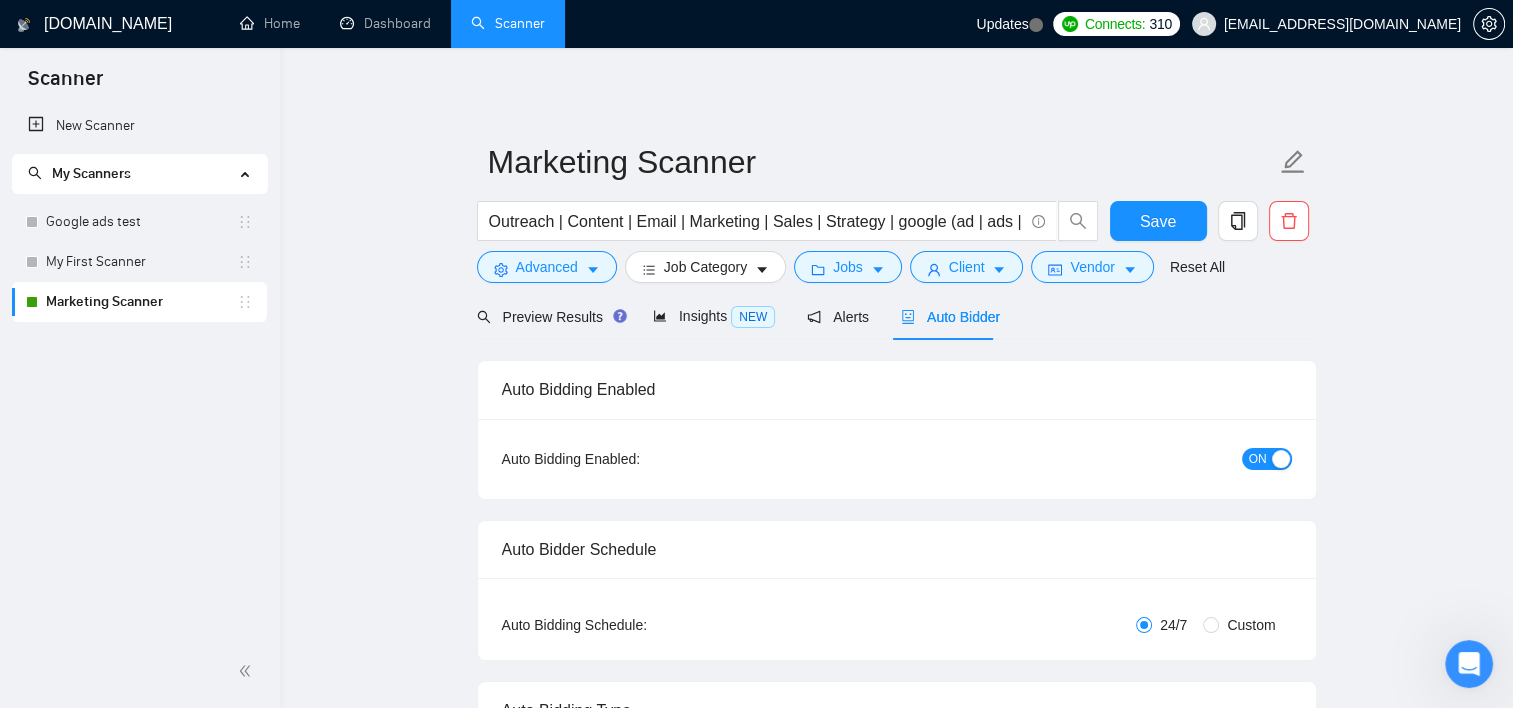 type 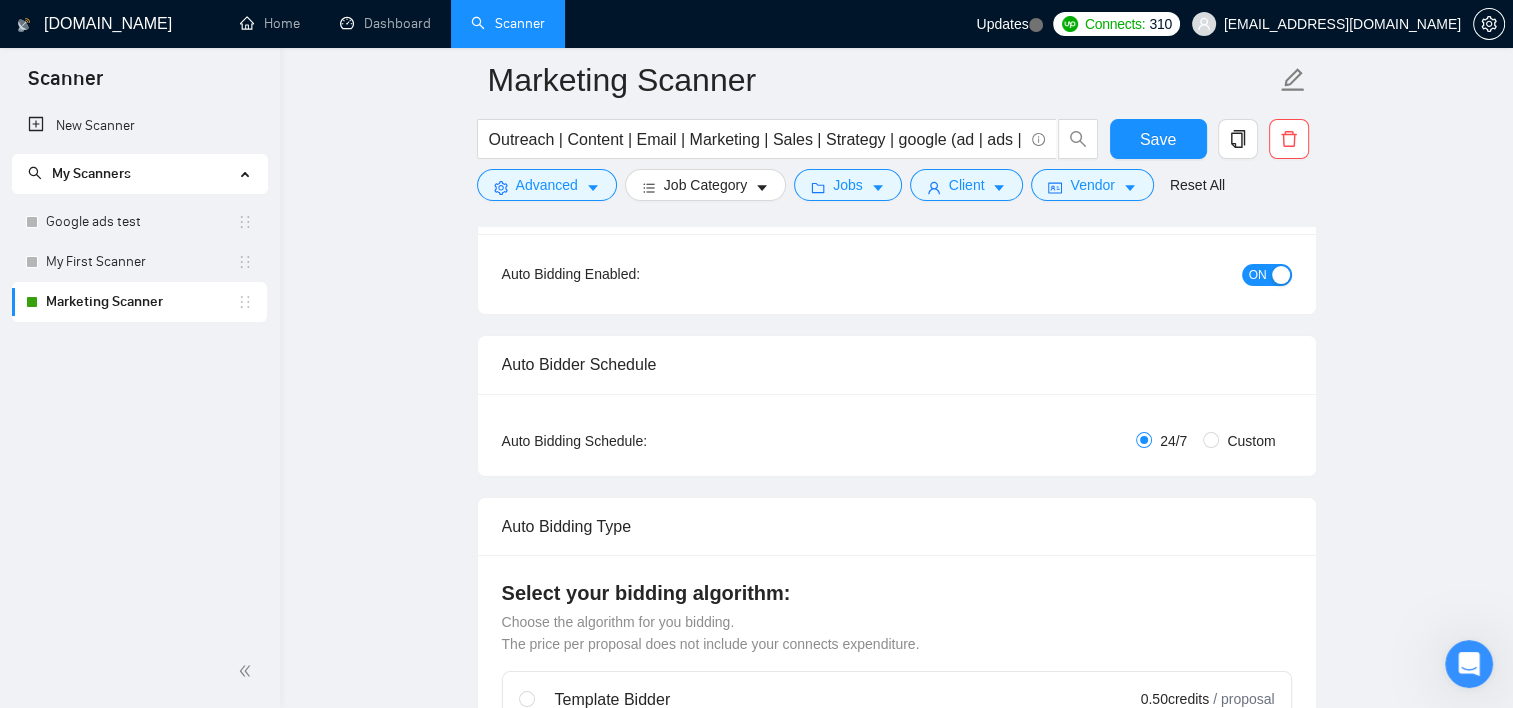 scroll, scrollTop: 400, scrollLeft: 0, axis: vertical 